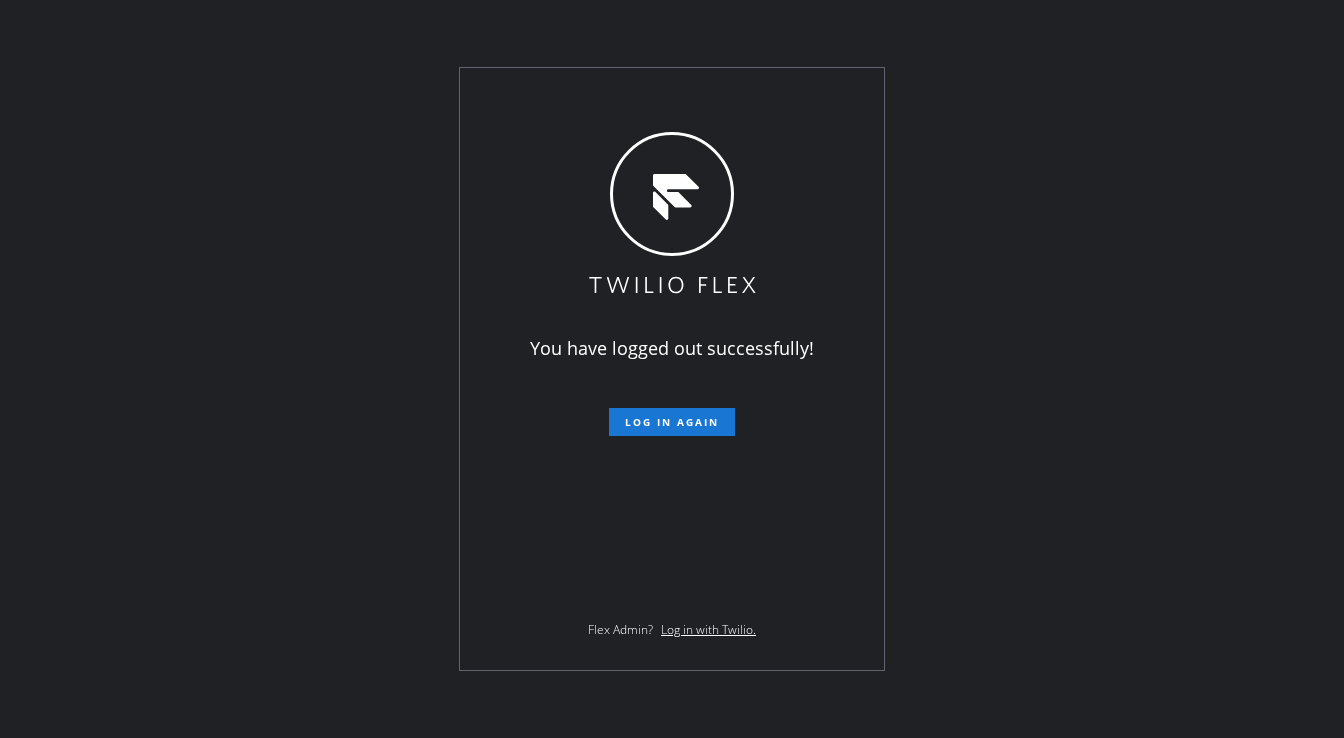 scroll, scrollTop: 0, scrollLeft: 0, axis: both 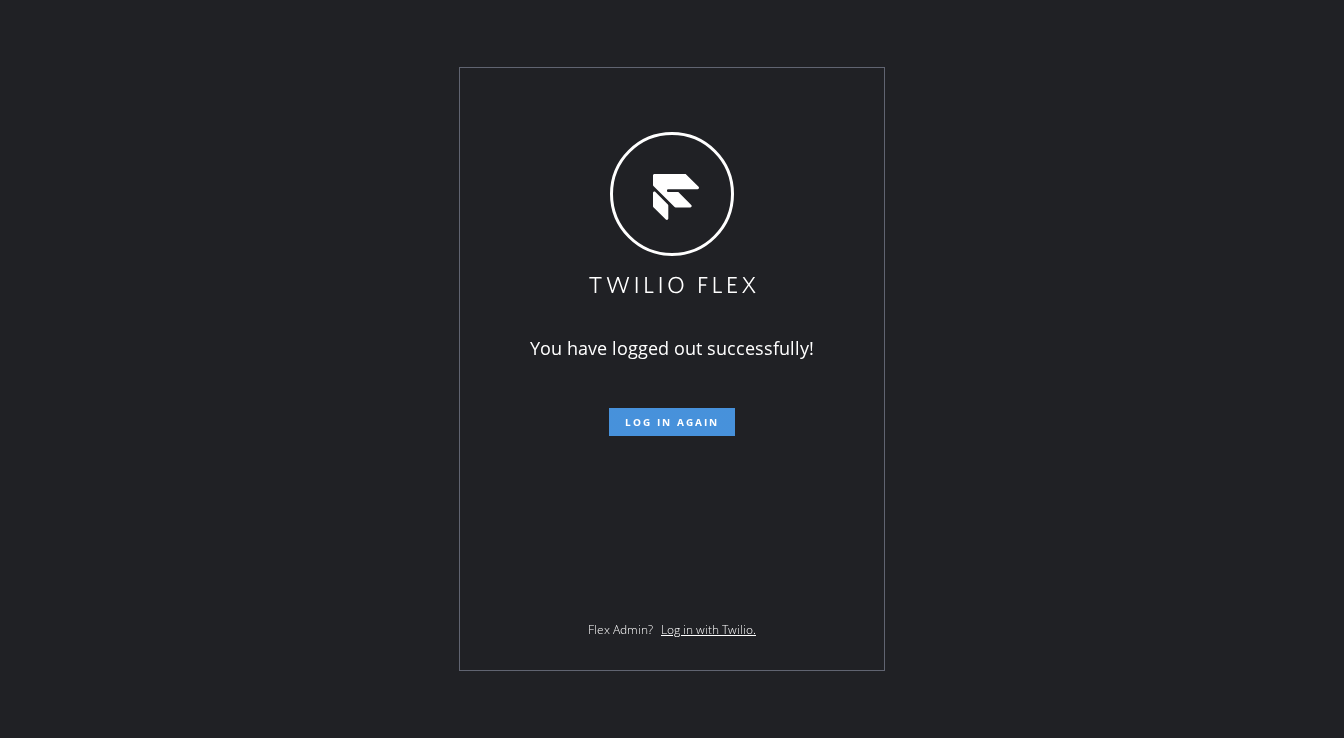 click on "Log in again" at bounding box center [672, 422] 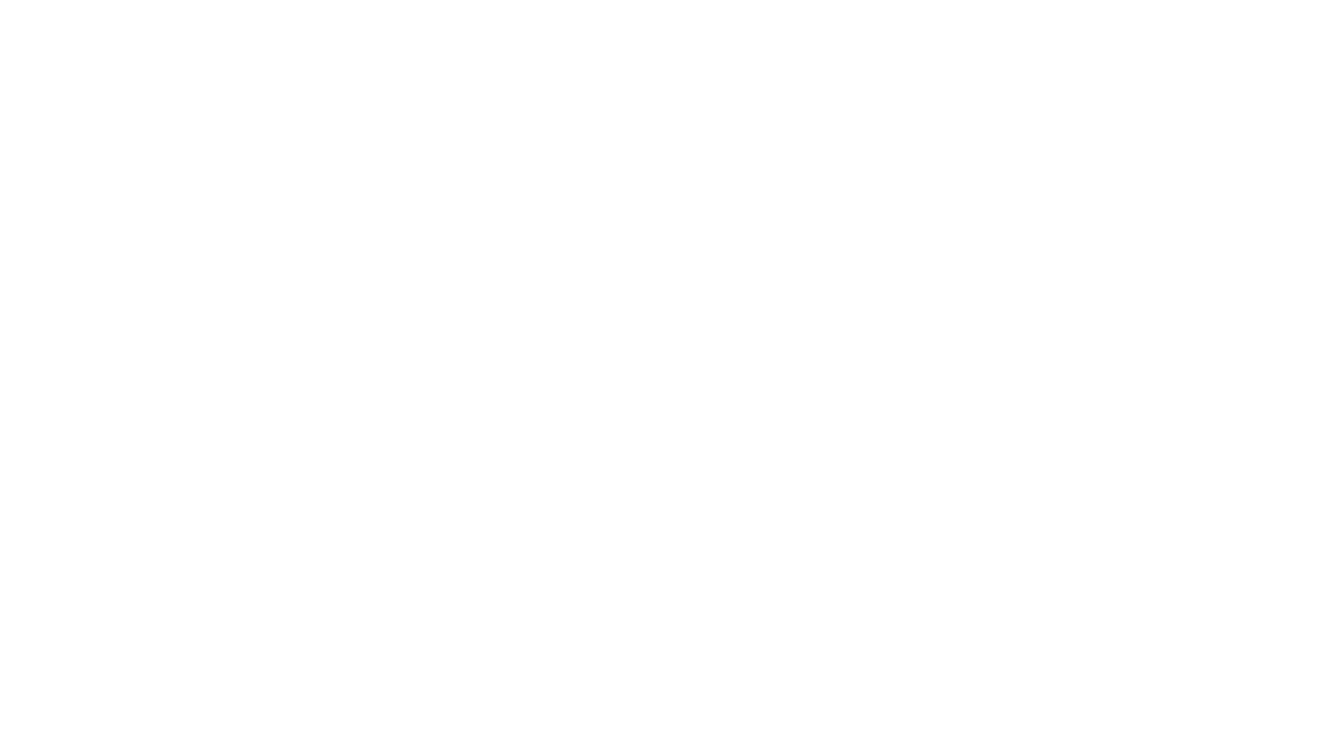 scroll, scrollTop: 0, scrollLeft: 0, axis: both 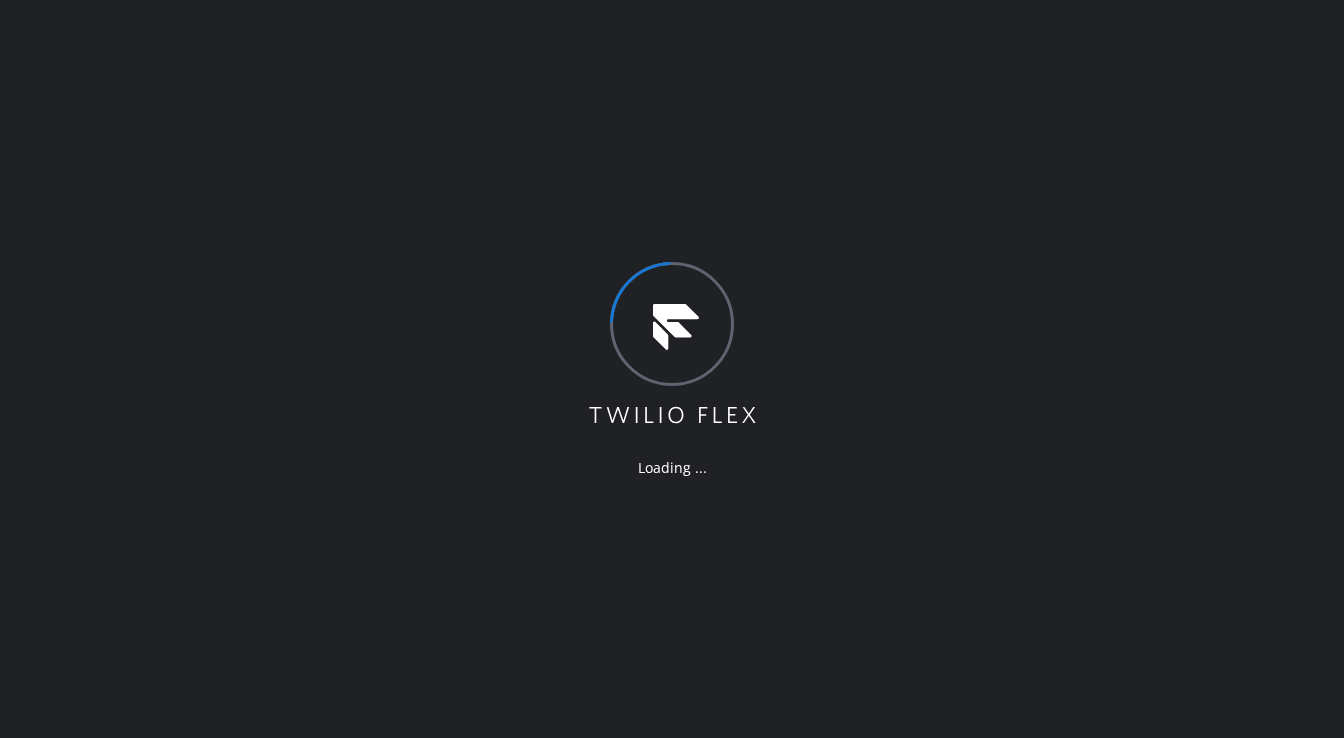 drag, startPoint x: 288, startPoint y: 97, endPoint x: 251, endPoint y: 0, distance: 103.81715 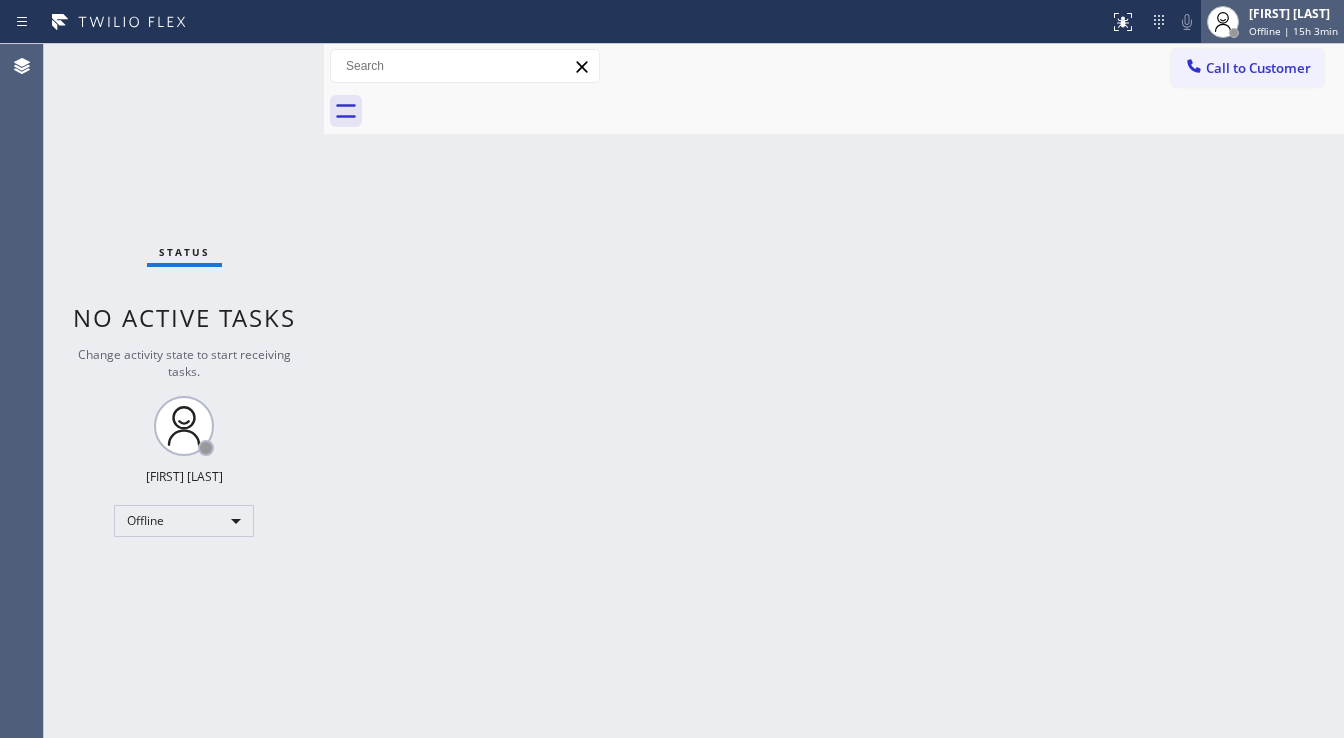click on "[FIRST] [LAST]" at bounding box center (1293, 13) 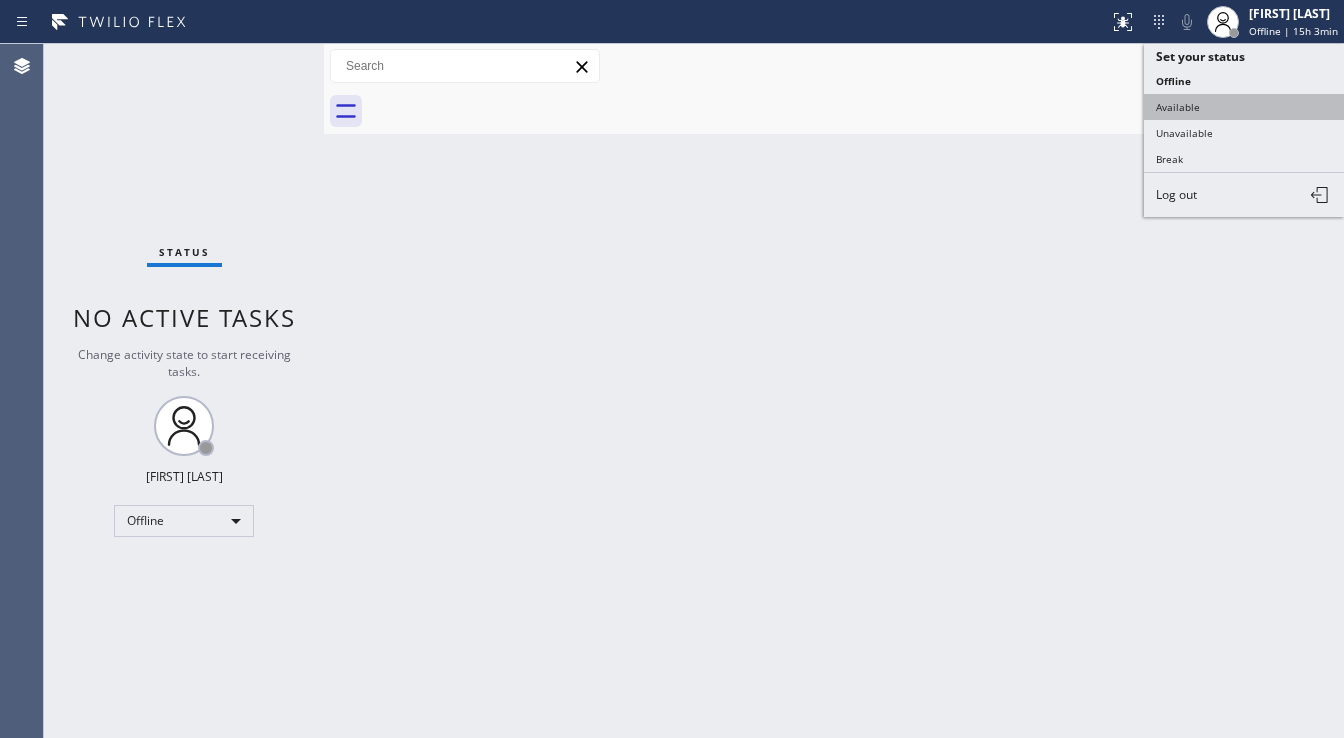 click on "Available" at bounding box center [1244, 107] 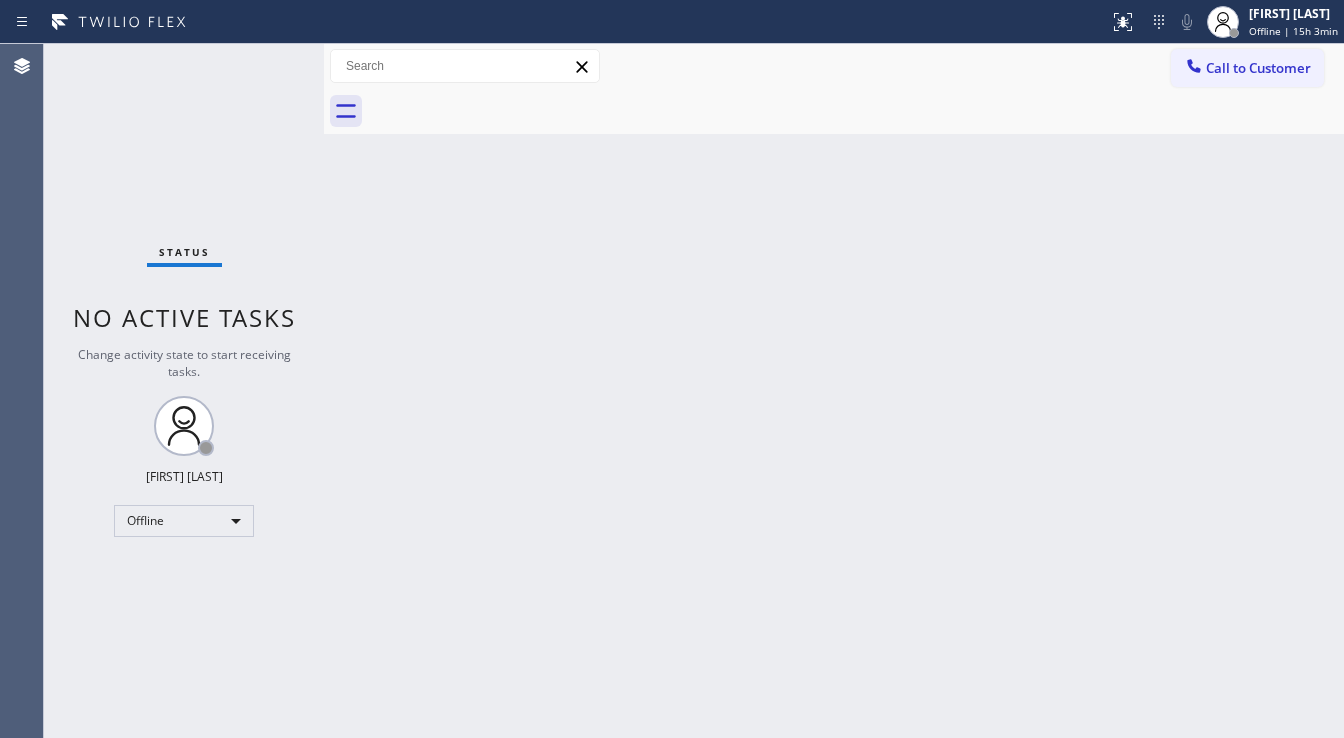 drag, startPoint x: 1047, startPoint y: 107, endPoint x: 1110, endPoint y: 4, distance: 120.73939 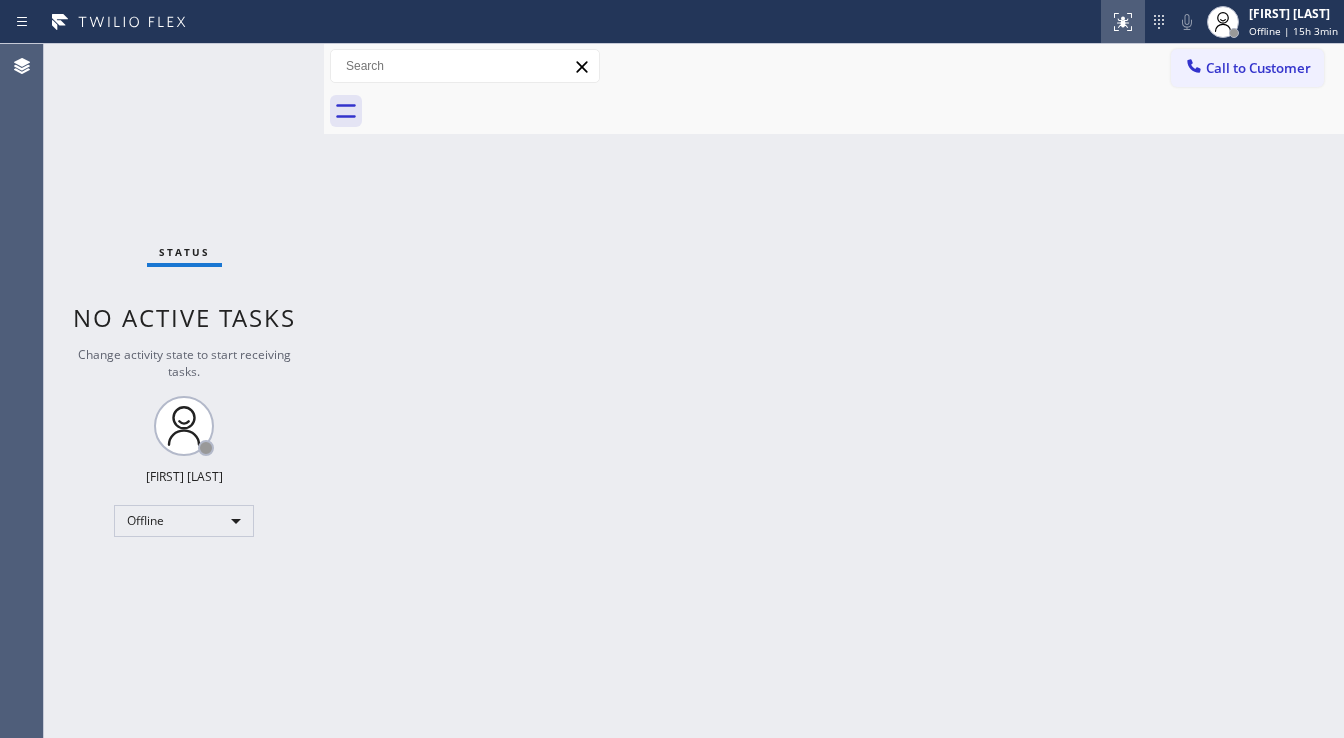 click at bounding box center [856, 111] 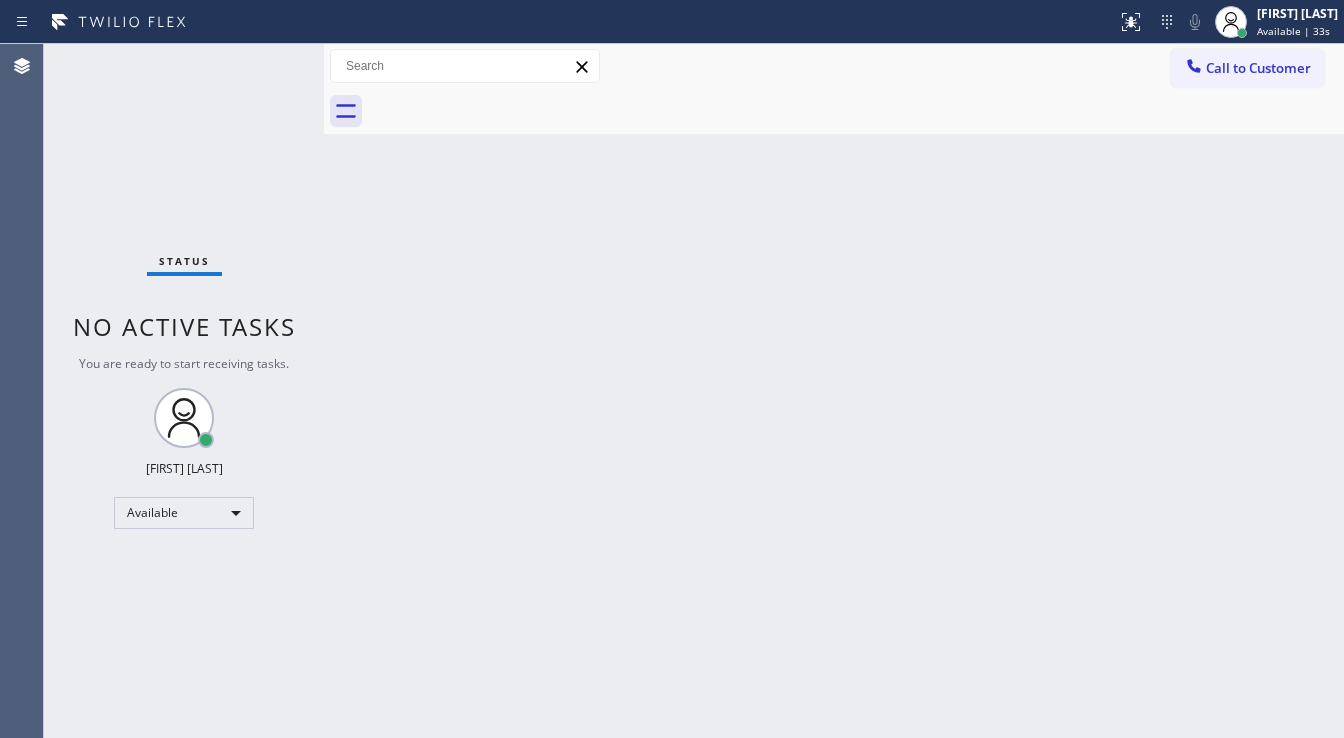click on "Status   No active tasks     You are ready to start receiving tasks.   [FIRST] [LAST] Available" at bounding box center [184, 391] 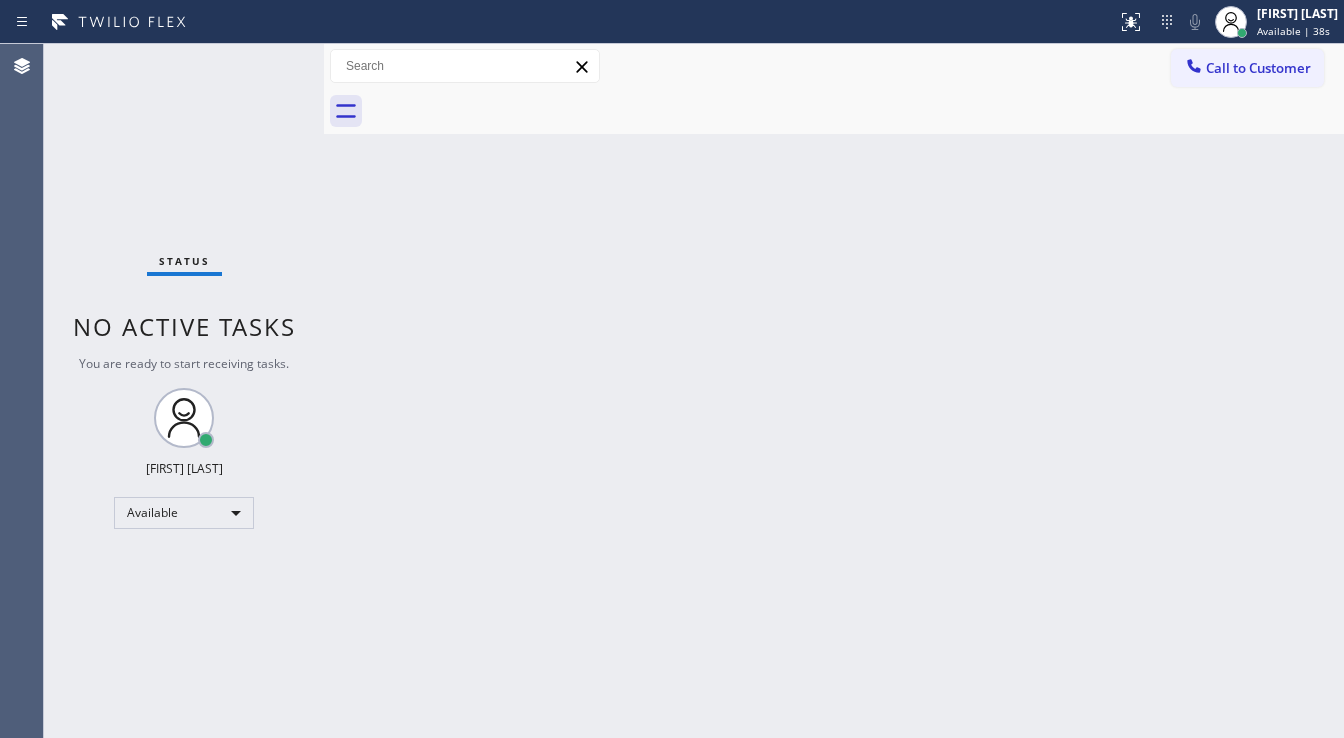 click on "Call to Customer Outbound call Location Search location Your caller id phone number Customer number Call Outbound call Technician Search Technician Your caller id phone number Your caller id phone number Call" at bounding box center (834, 66) 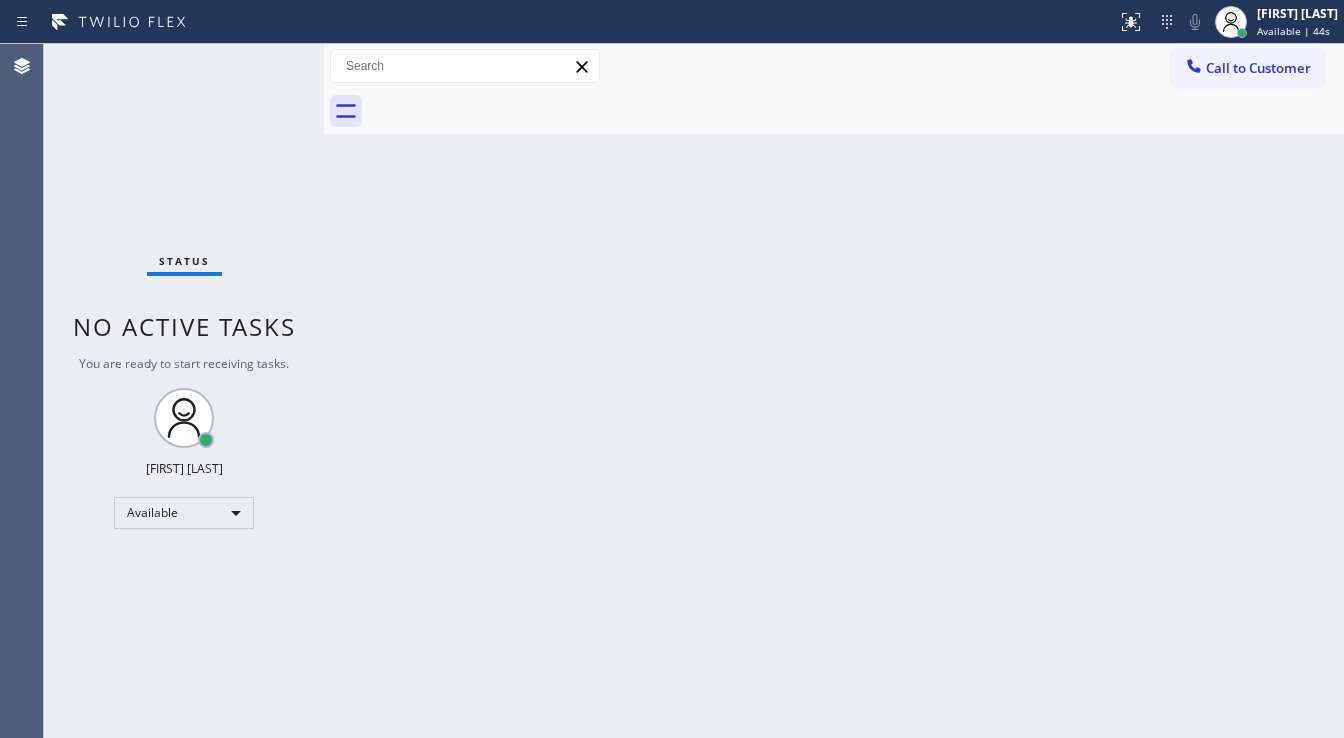 click on "Call to Customer Outbound call Location Search location Your caller id phone number Customer number Call Outbound call Technician Search Technician Your caller id phone number Your caller id phone number Call" at bounding box center [834, 66] 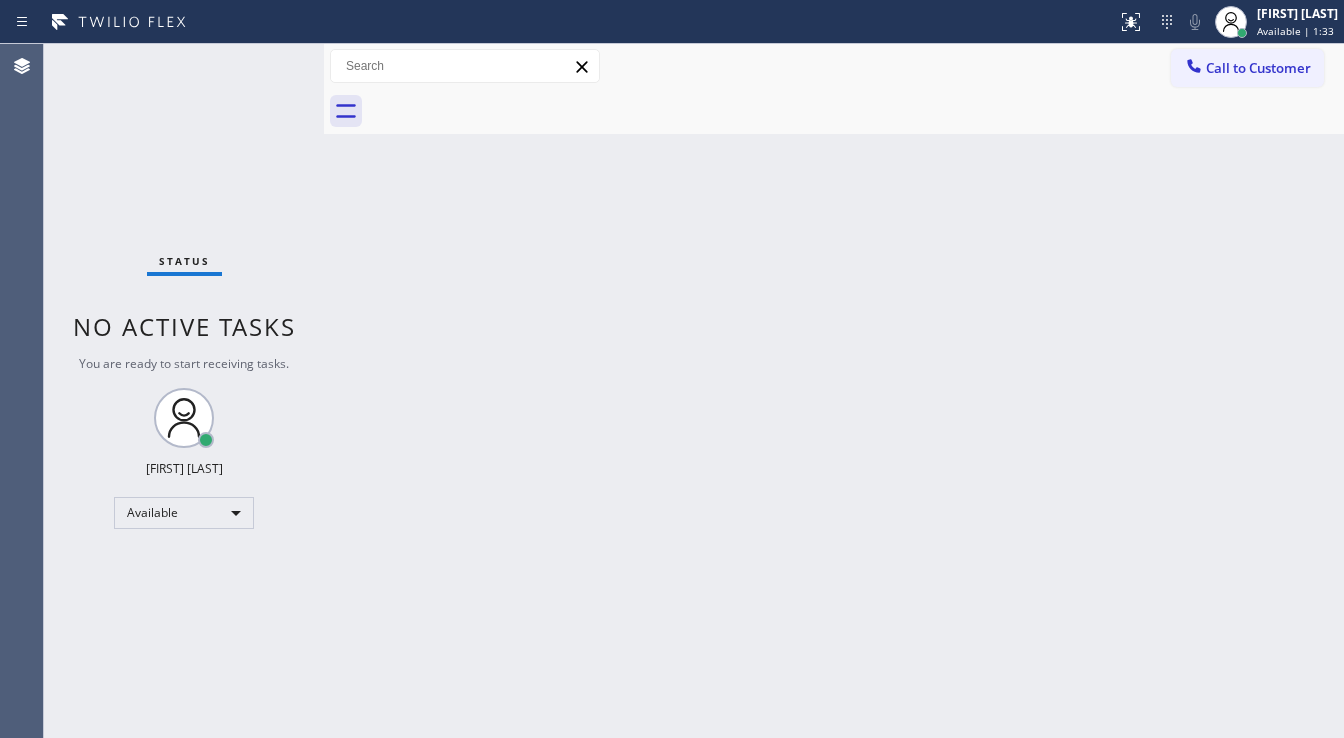 click on "Status   No active tasks     You are ready to start receiving tasks.   [FIRST] [LAST] Available" at bounding box center [184, 391] 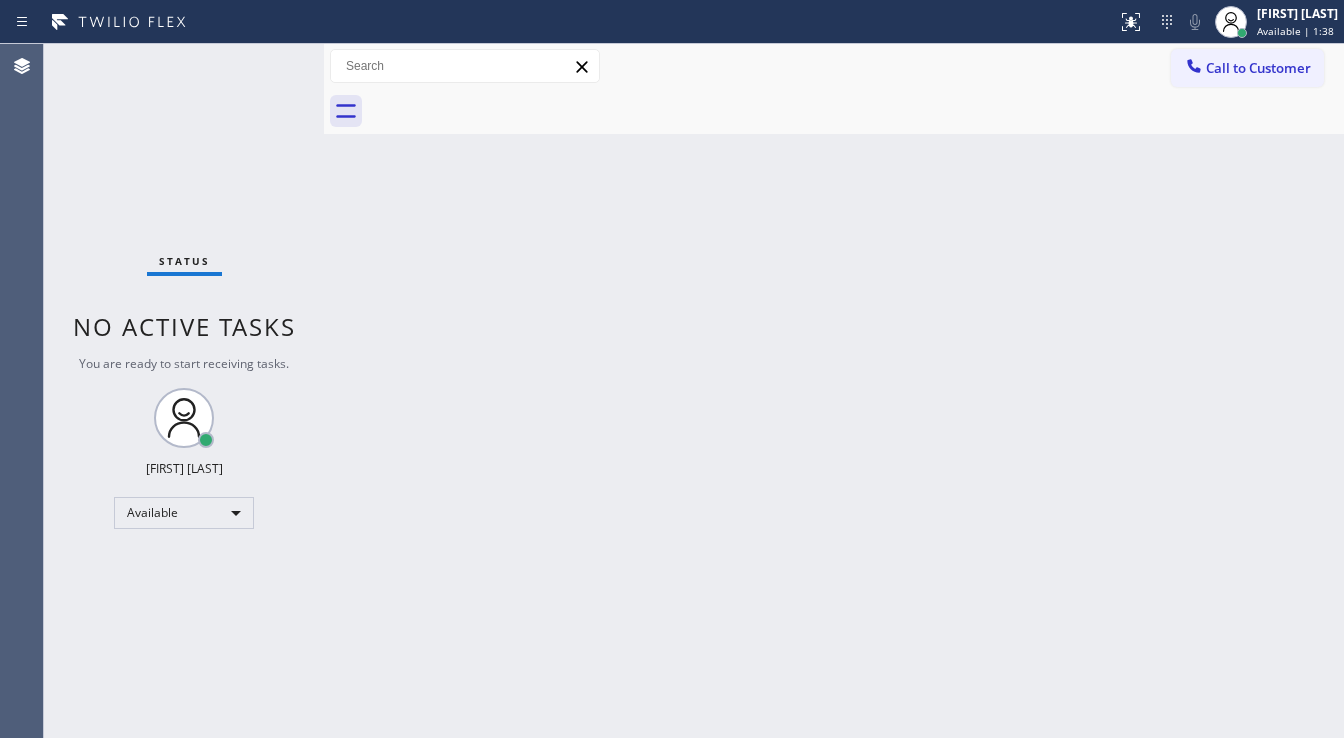 click at bounding box center (856, 111) 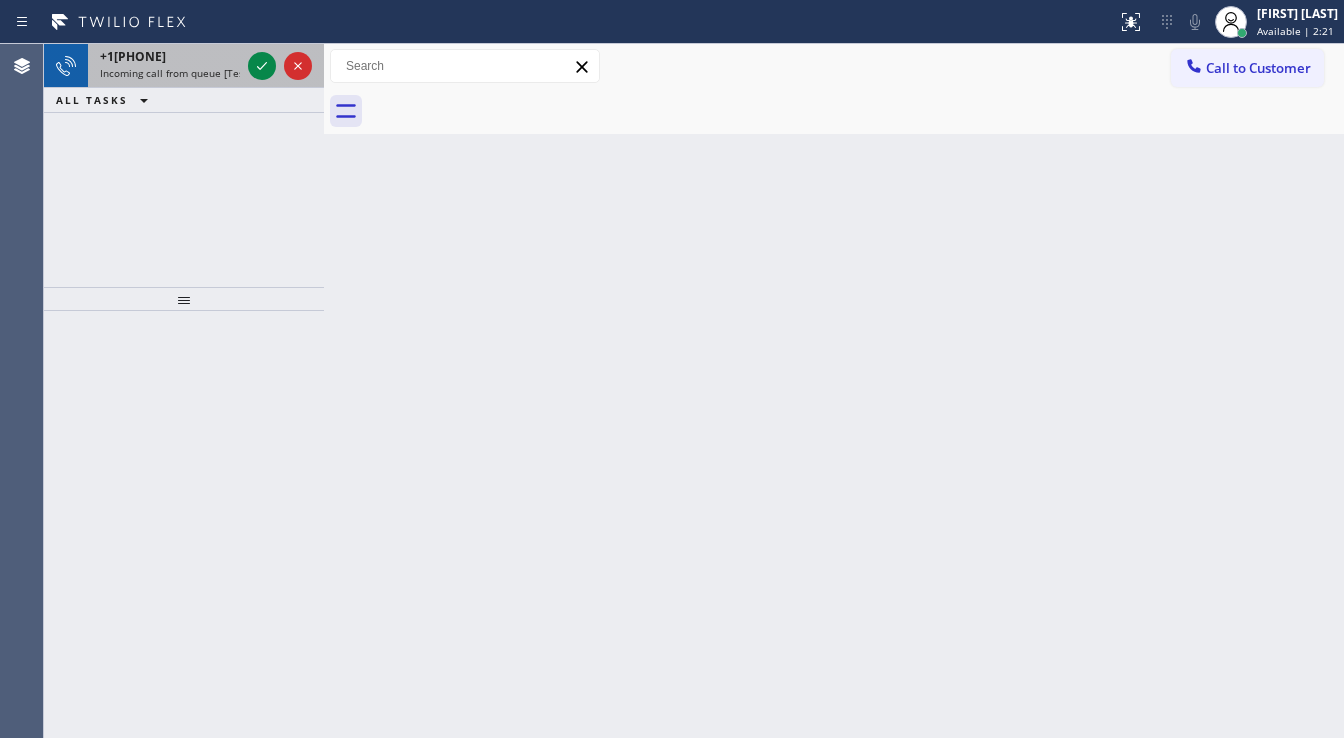 drag, startPoint x: 266, startPoint y: 84, endPoint x: 264, endPoint y: 72, distance: 12.165525 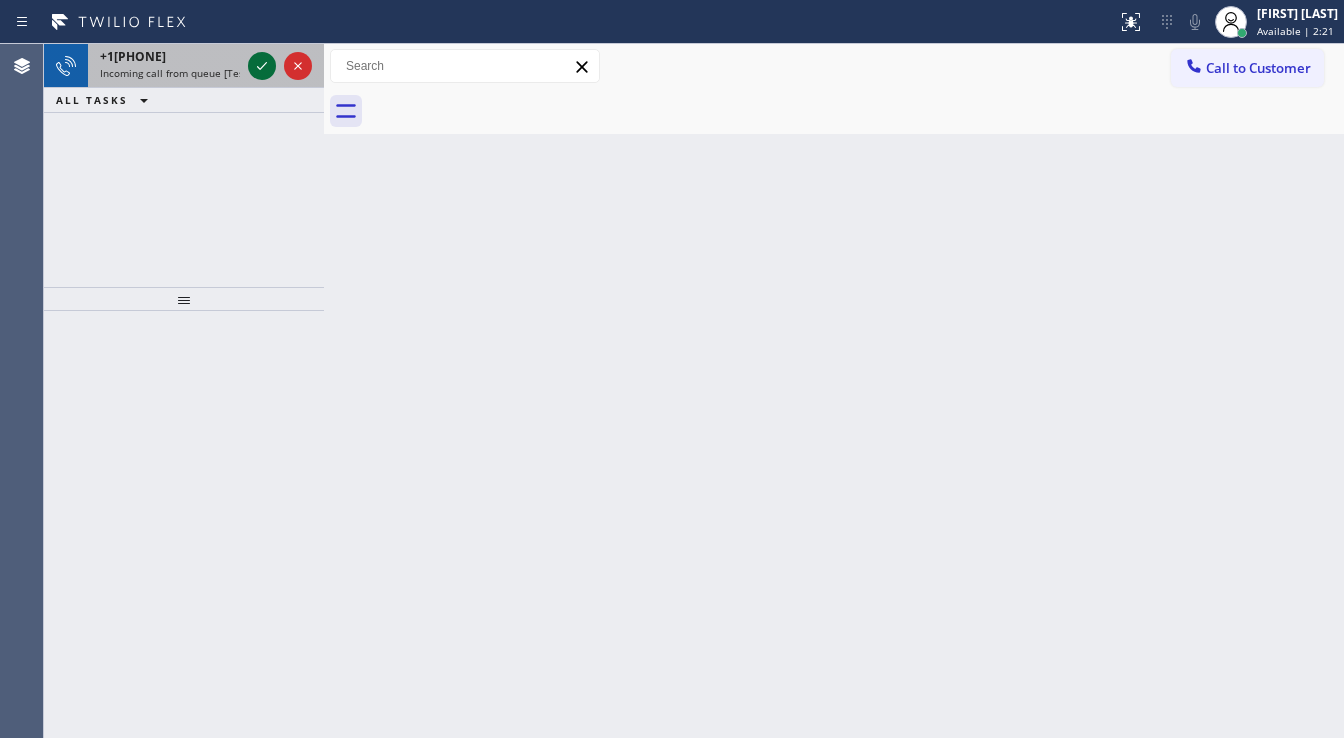 click at bounding box center [280, 66] 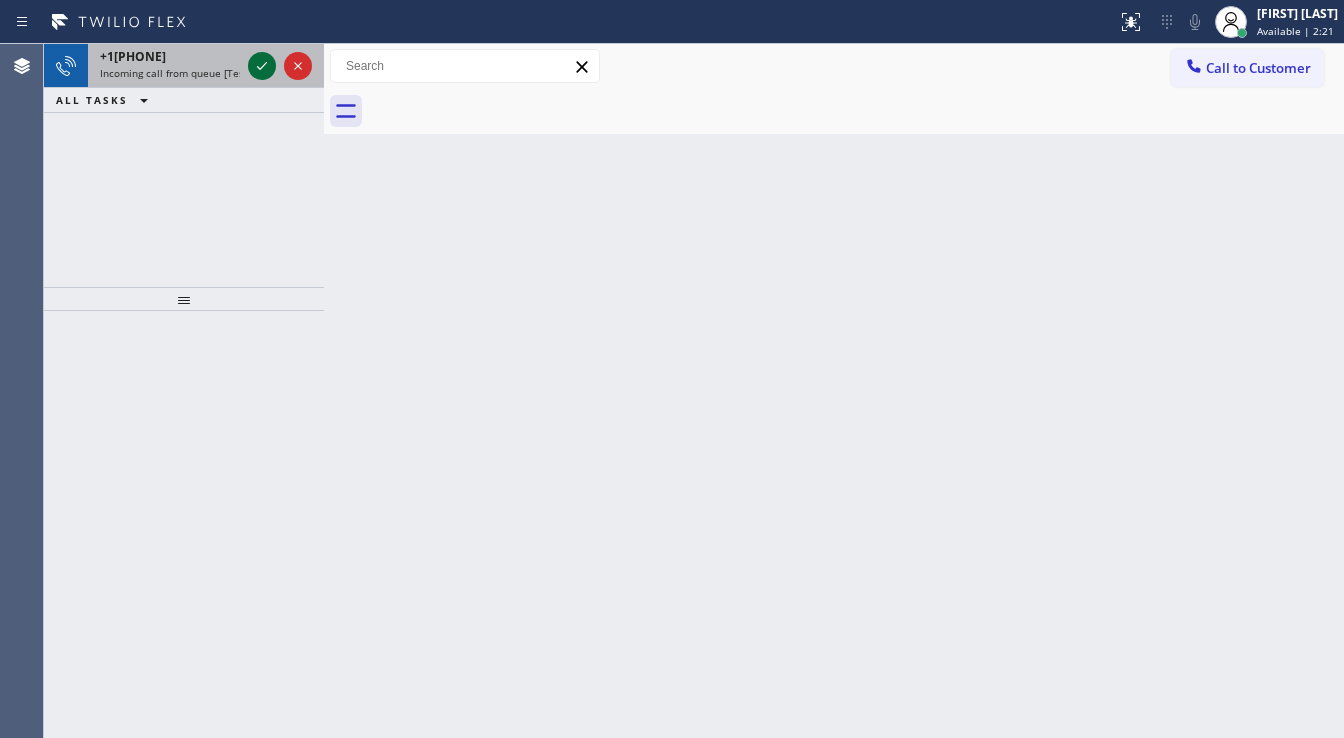 click 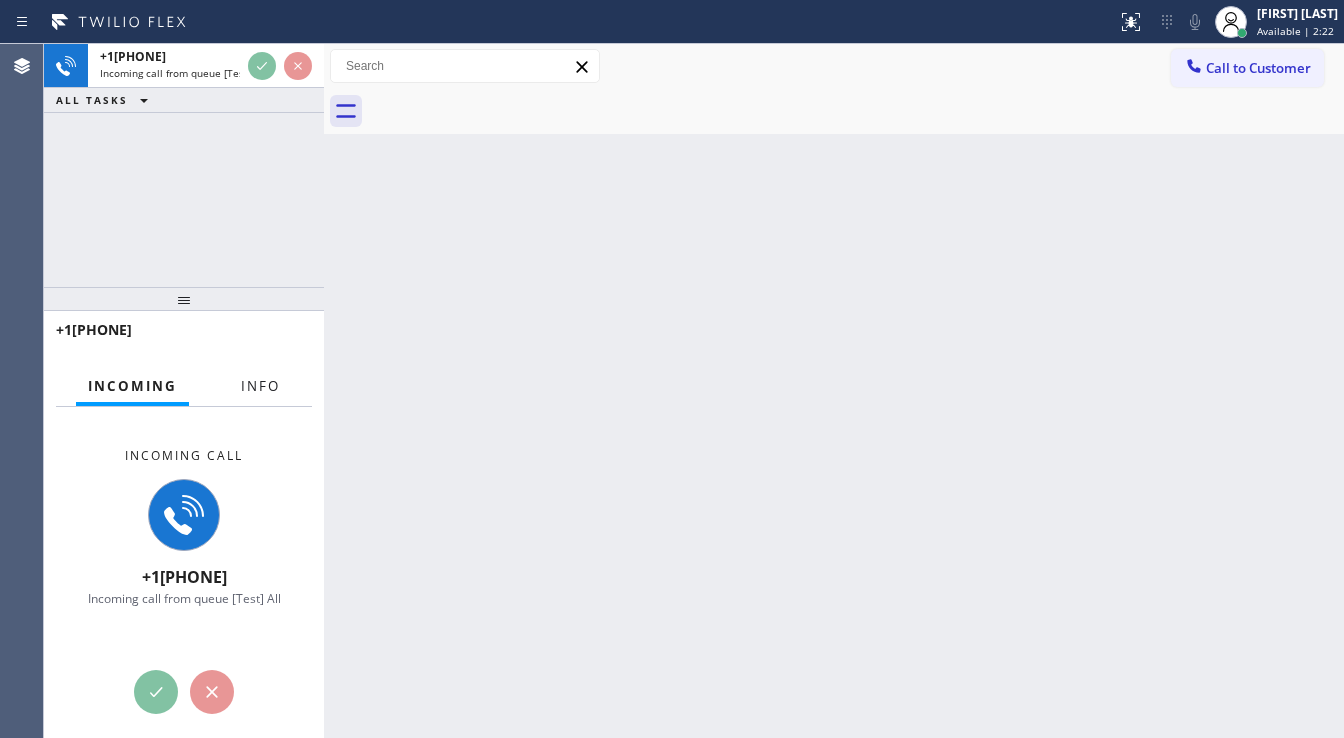 click on "Info" at bounding box center (260, 386) 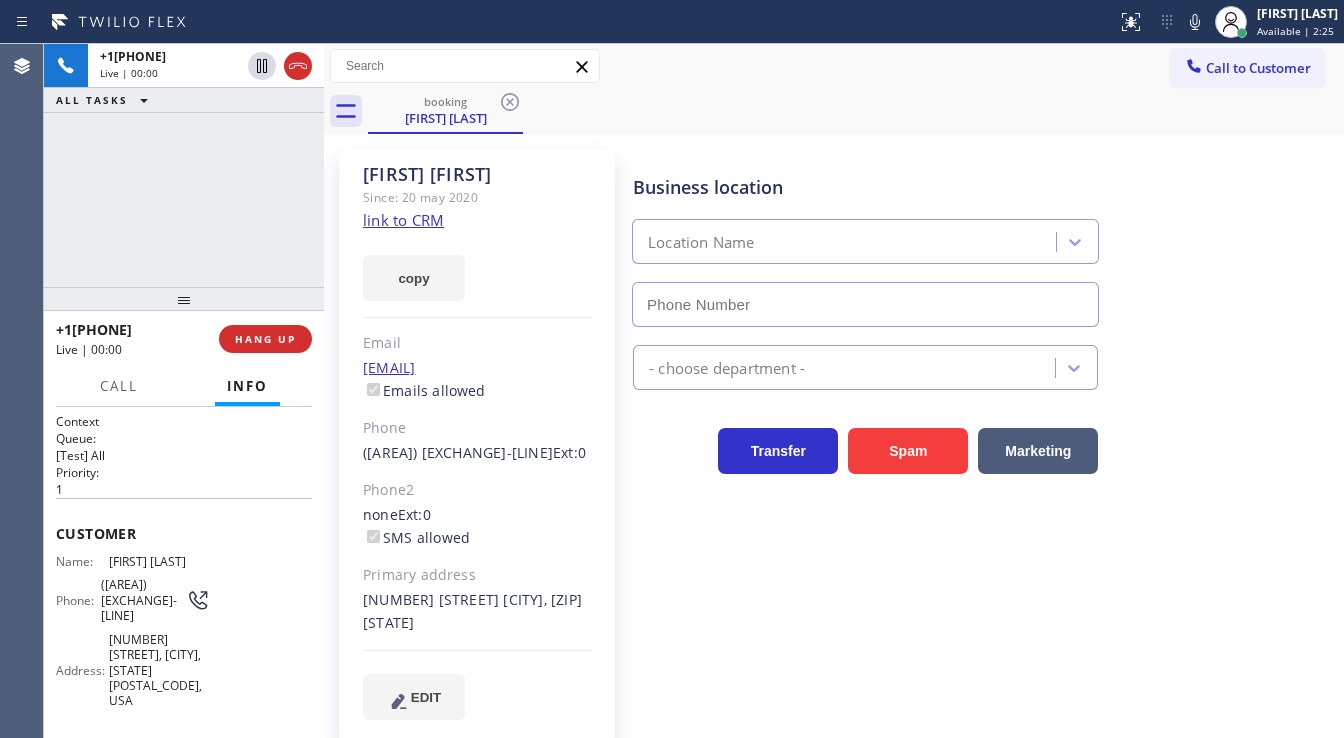 type on "([EXCHANGE]) [EXCHANGE]-[LINE]" 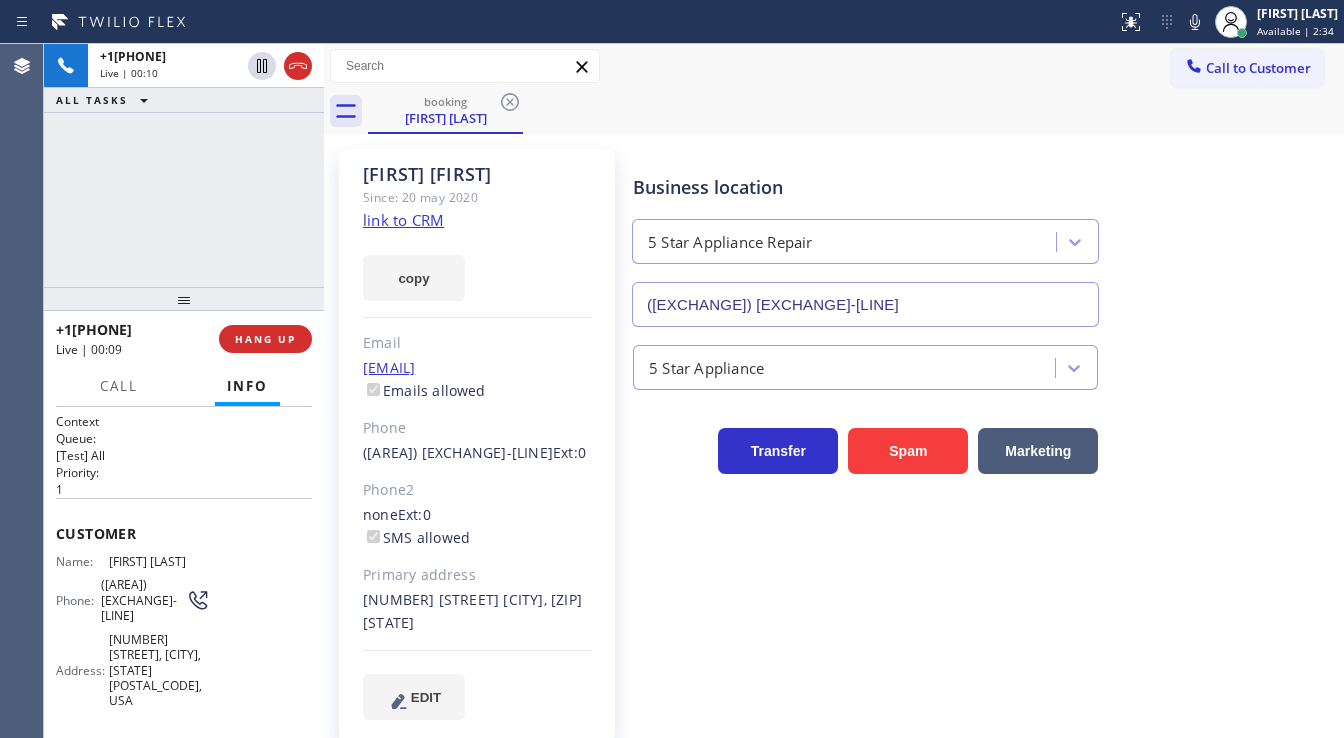 click on "+1[PHONE]" at bounding box center (184, 165) 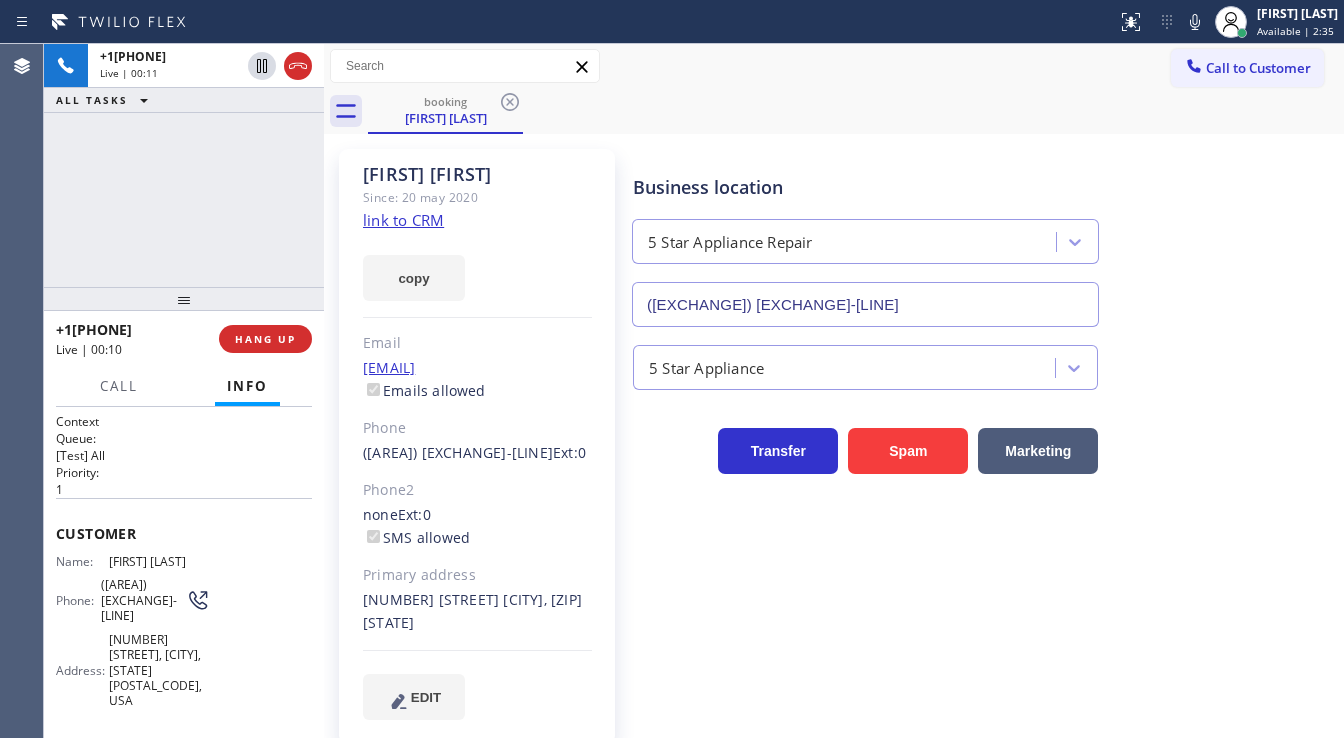 click on "link to CRM" 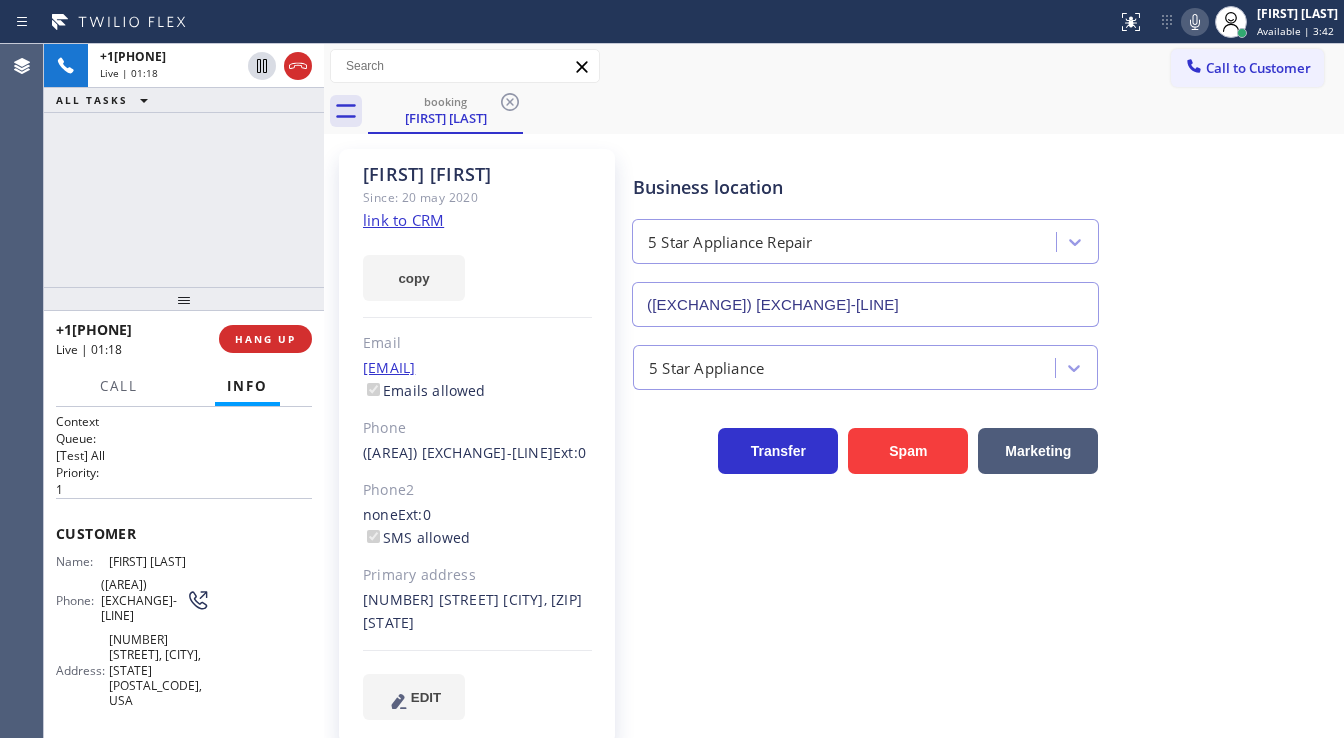 click 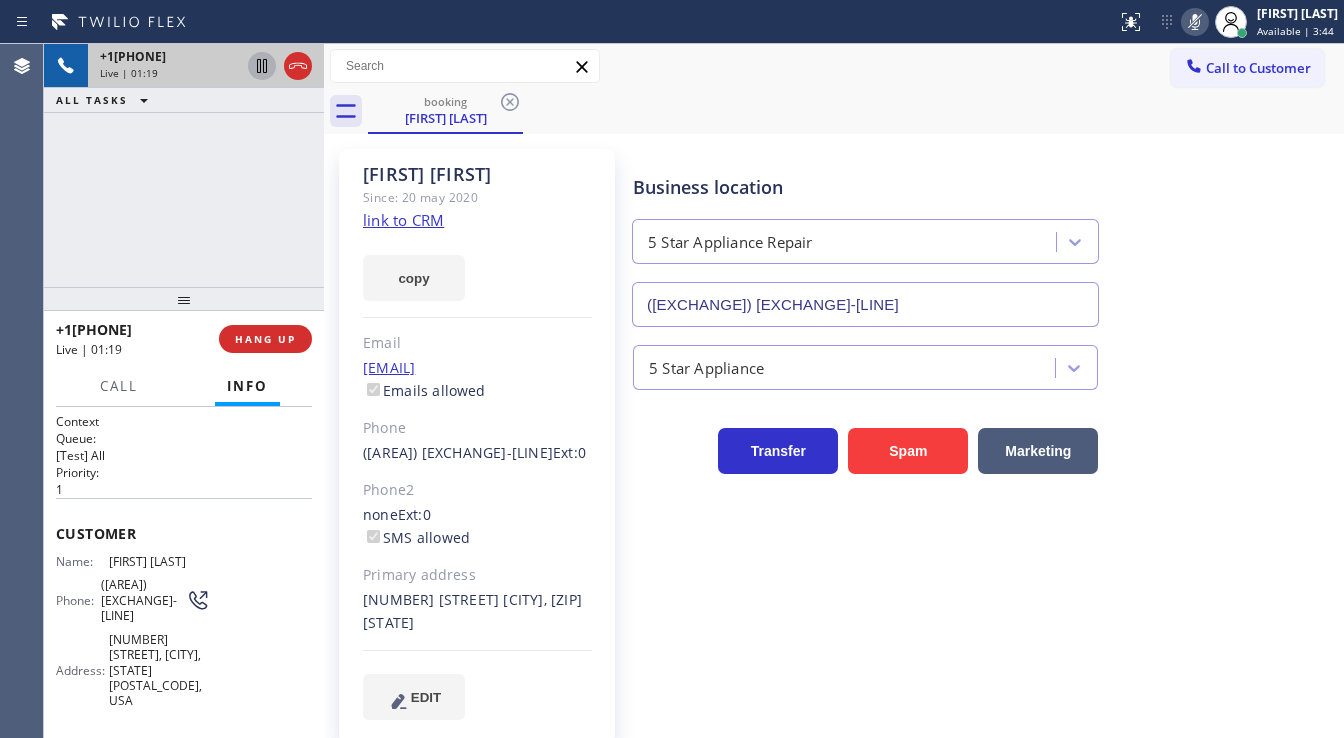 click 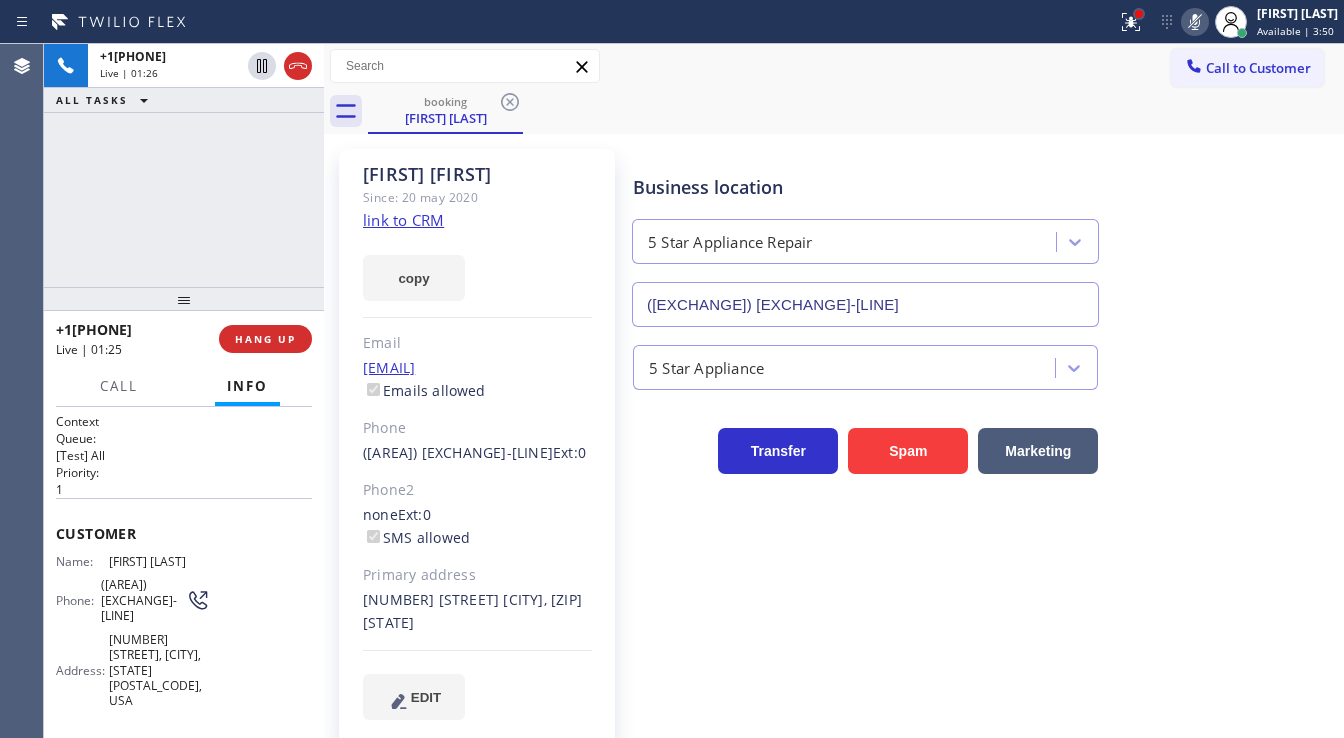 click at bounding box center (1139, 14) 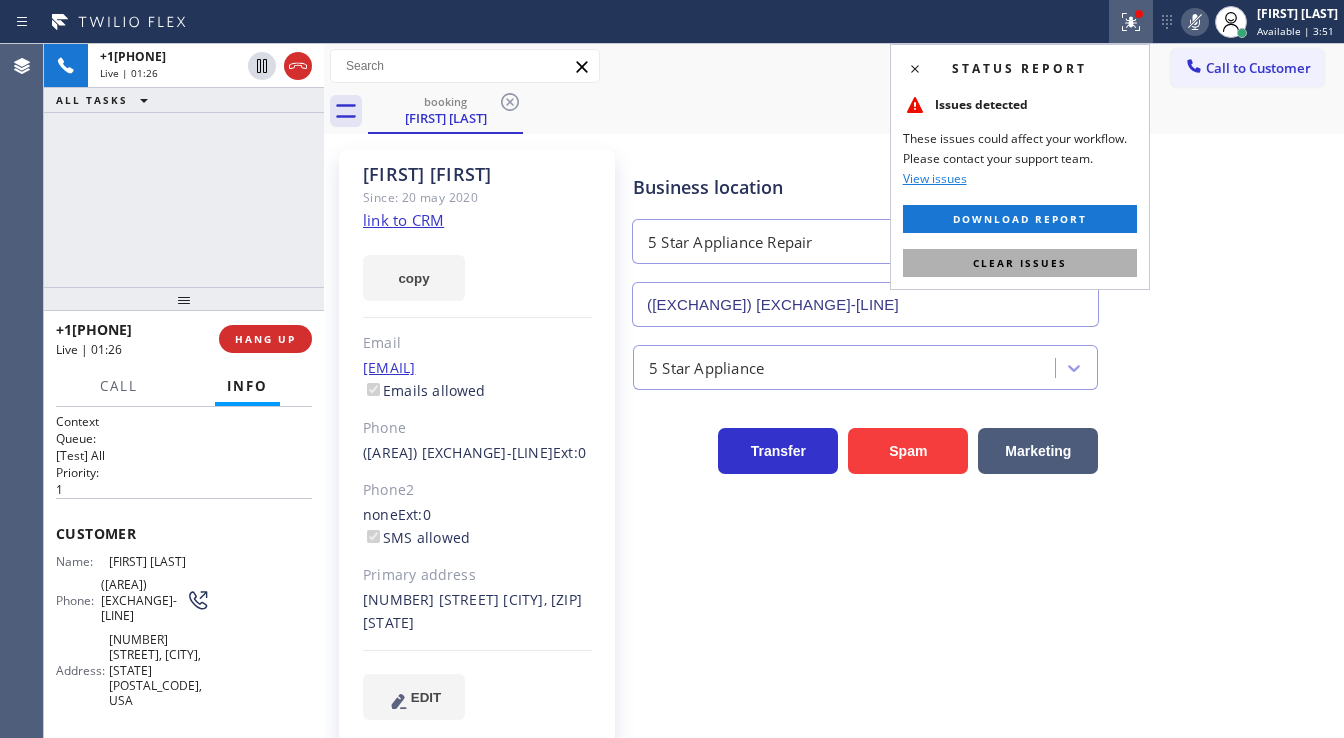 click on "Clear issues" at bounding box center (1020, 263) 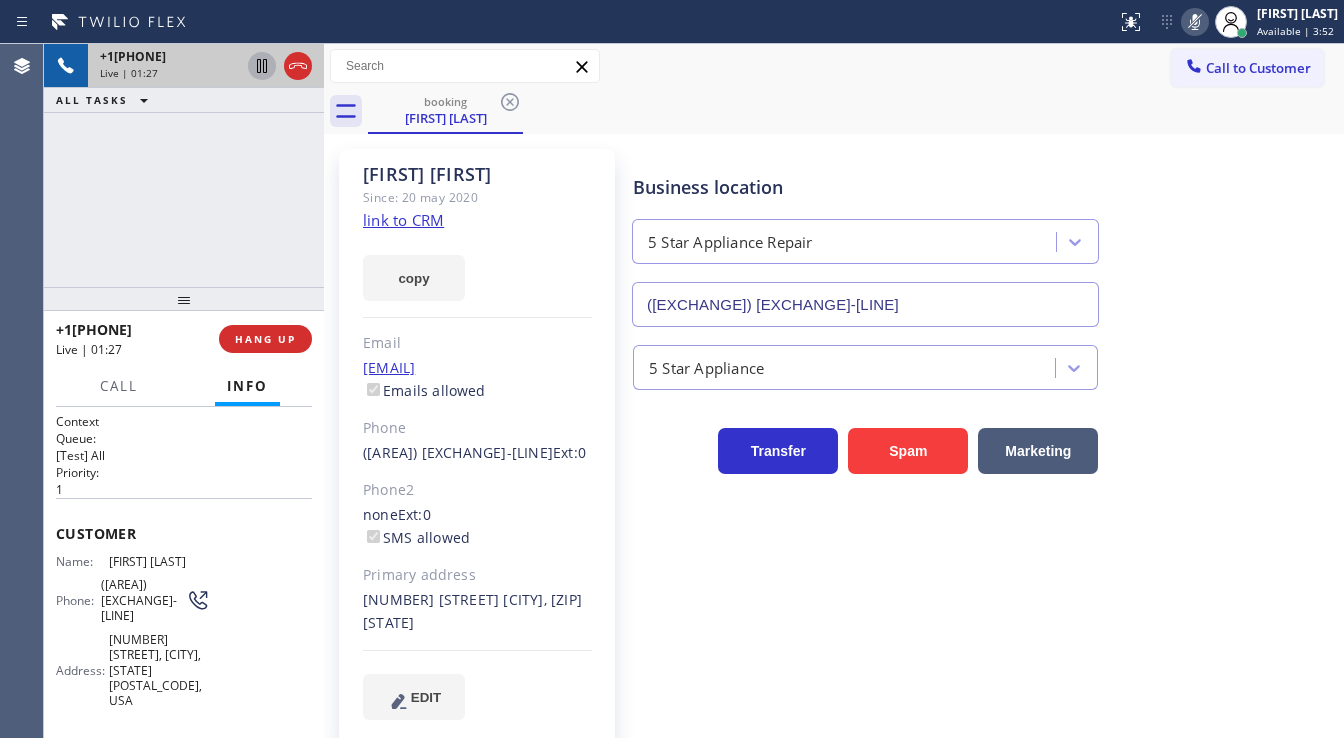 click 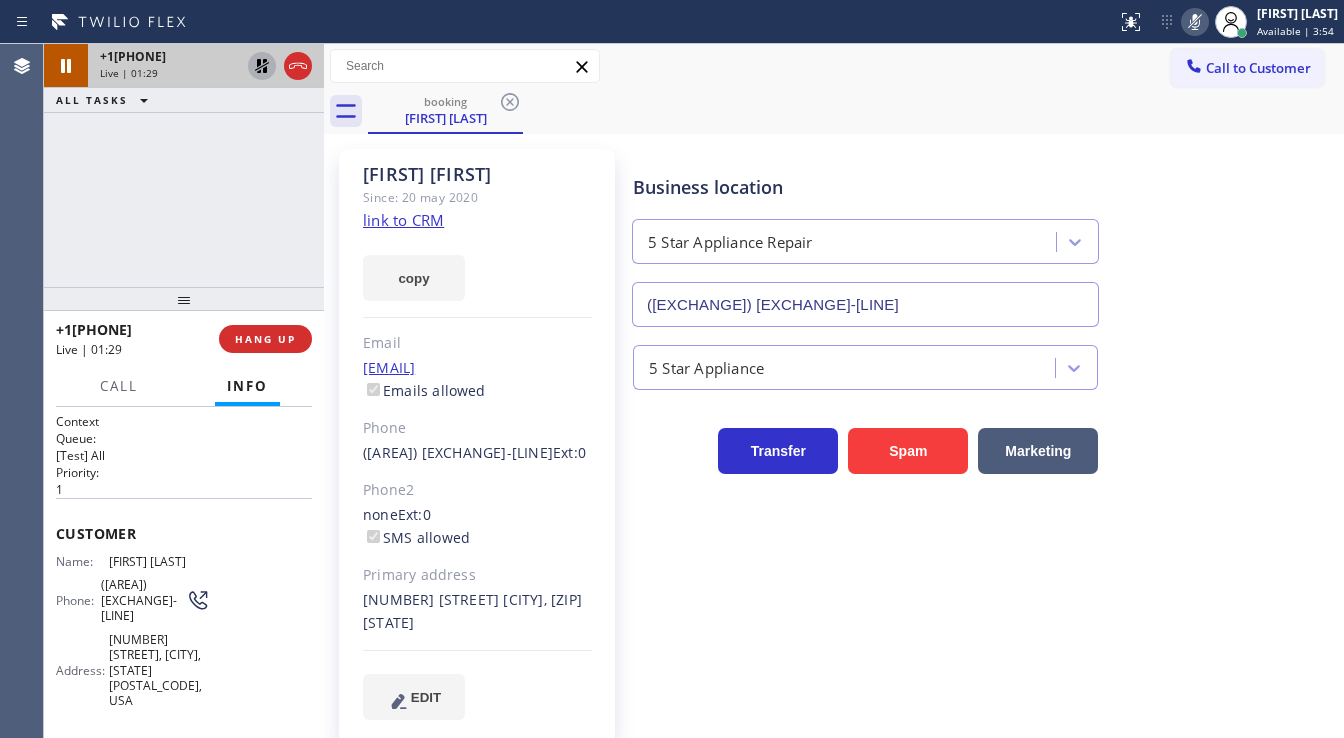 click on "[PHONE] Live | 01:29 ALL TASKS ALL TASKS ACTIVE TASKS TASKS IN WRAP UP" at bounding box center (184, 165) 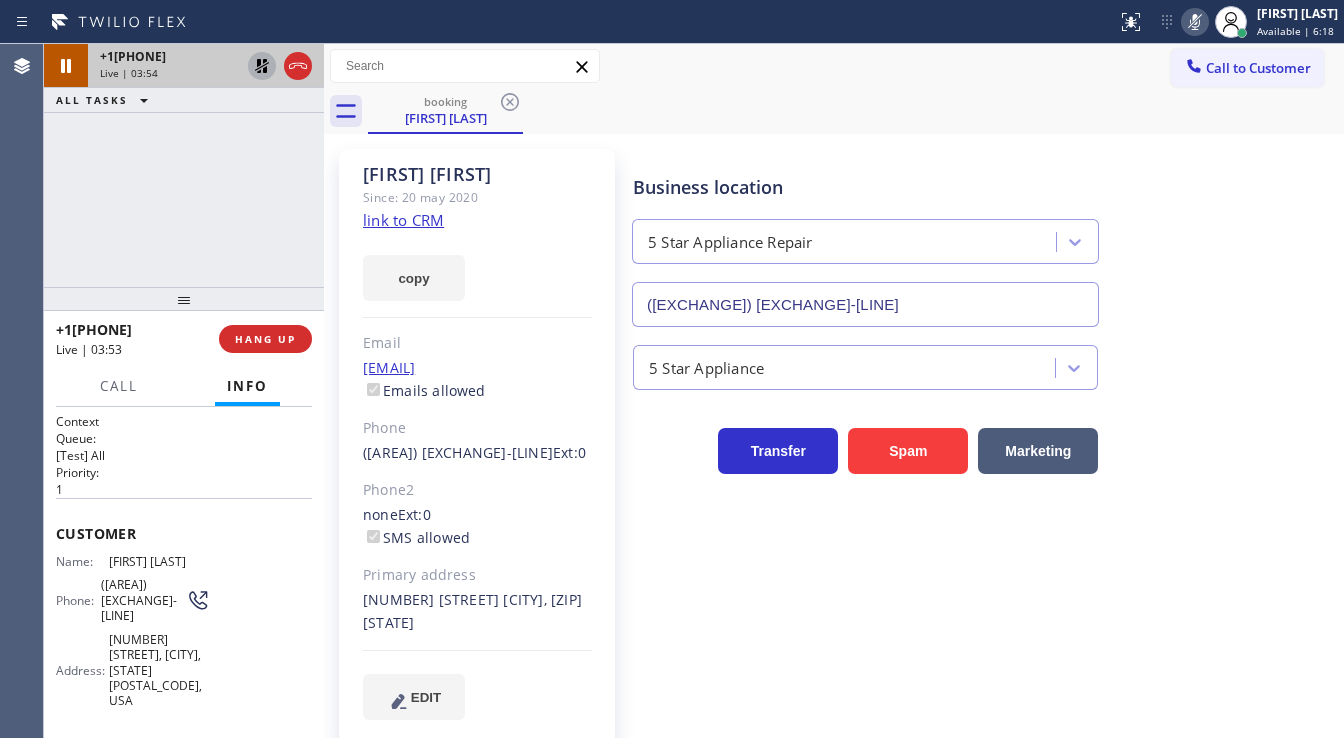 click on "+1[AREA][EXCHANGE][LINE] Live | 03:54 ALL TASKS ALL TASKS ACTIVE TASKS TASKS IN WRAP UP" at bounding box center [184, 165] 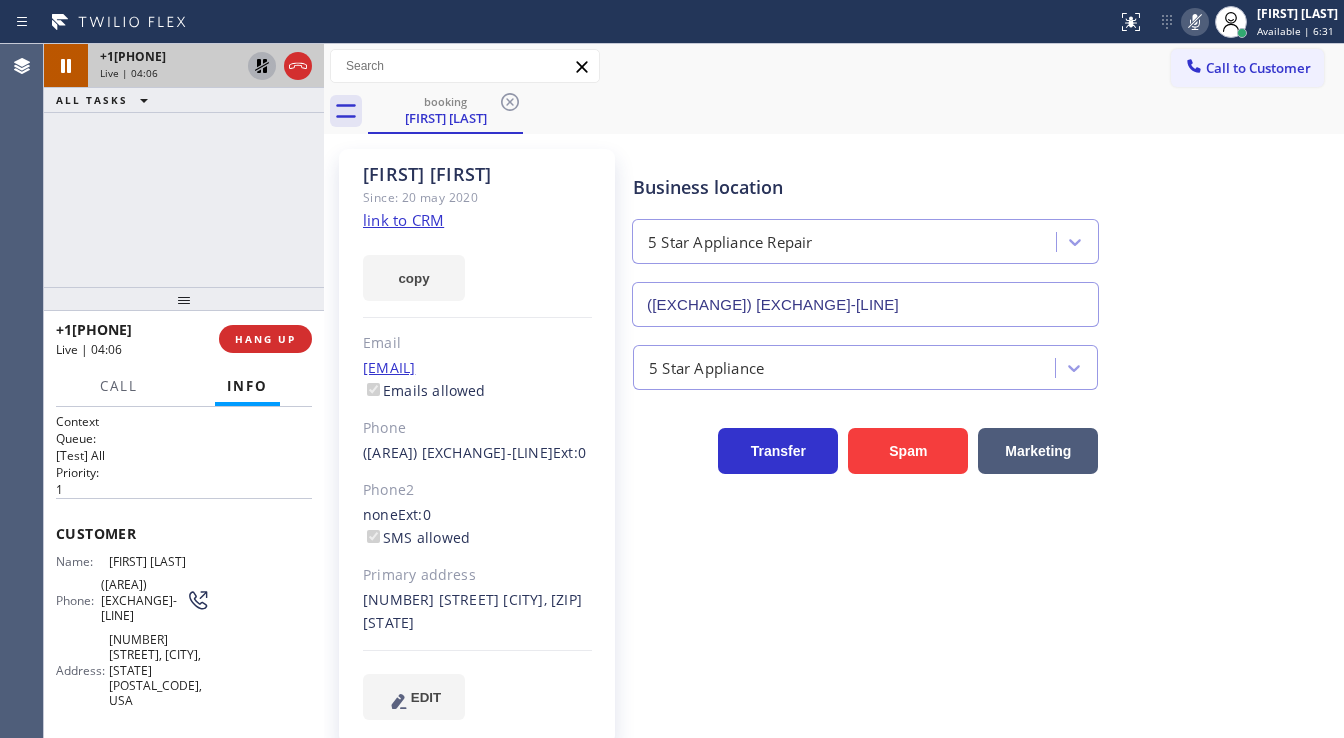 click on "+1[PHONE]" at bounding box center [184, 165] 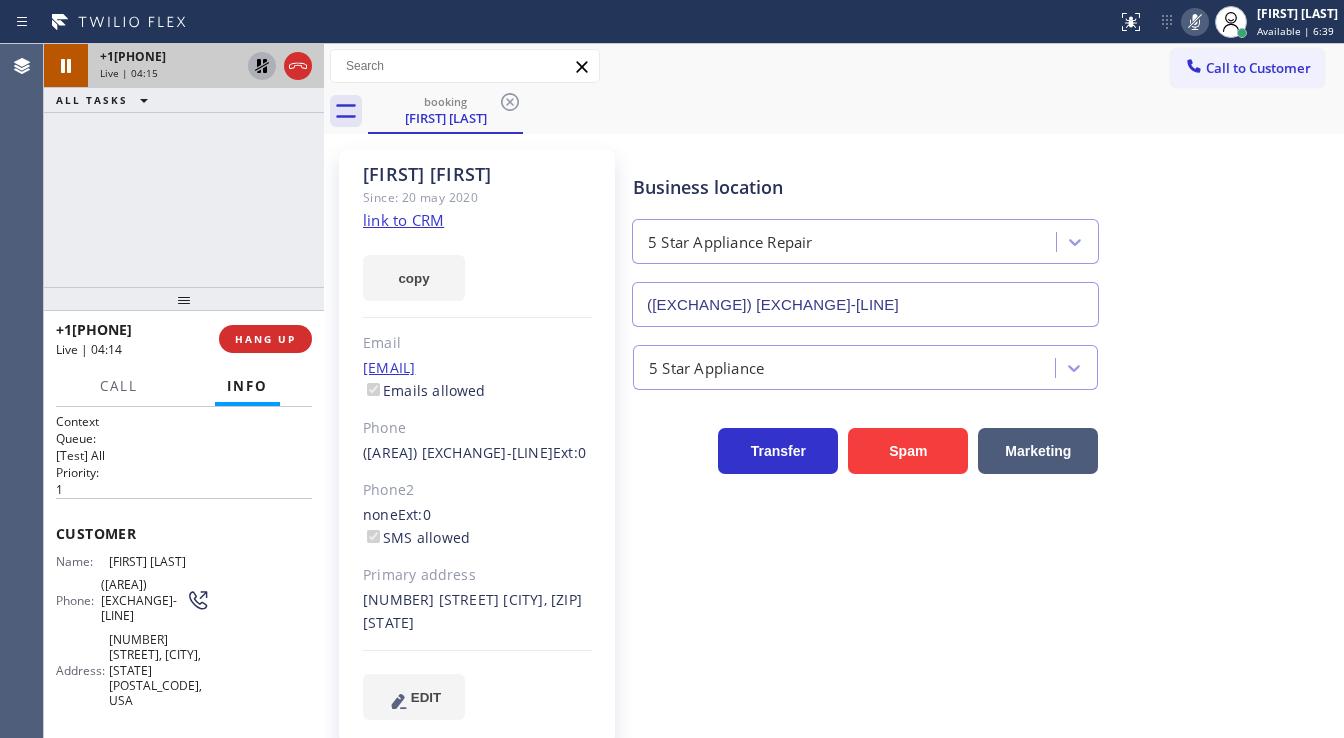 click on "Business location 5 Star Appliance Repair ([EXCHANGE]) [EXCHANGE]-[LINE] 5 Star Appliance Transfer Spam Marketing" at bounding box center [984, 434] 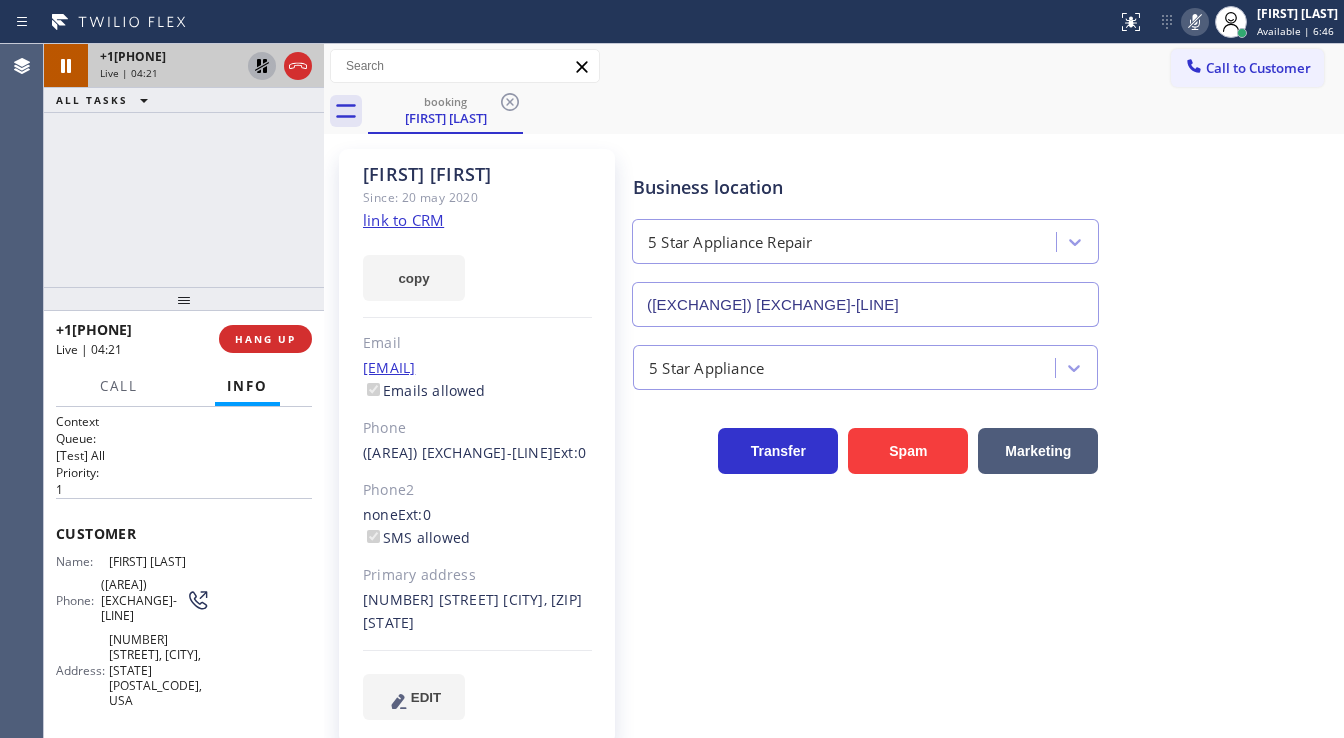 click on "+1[PHONE]" at bounding box center [184, 165] 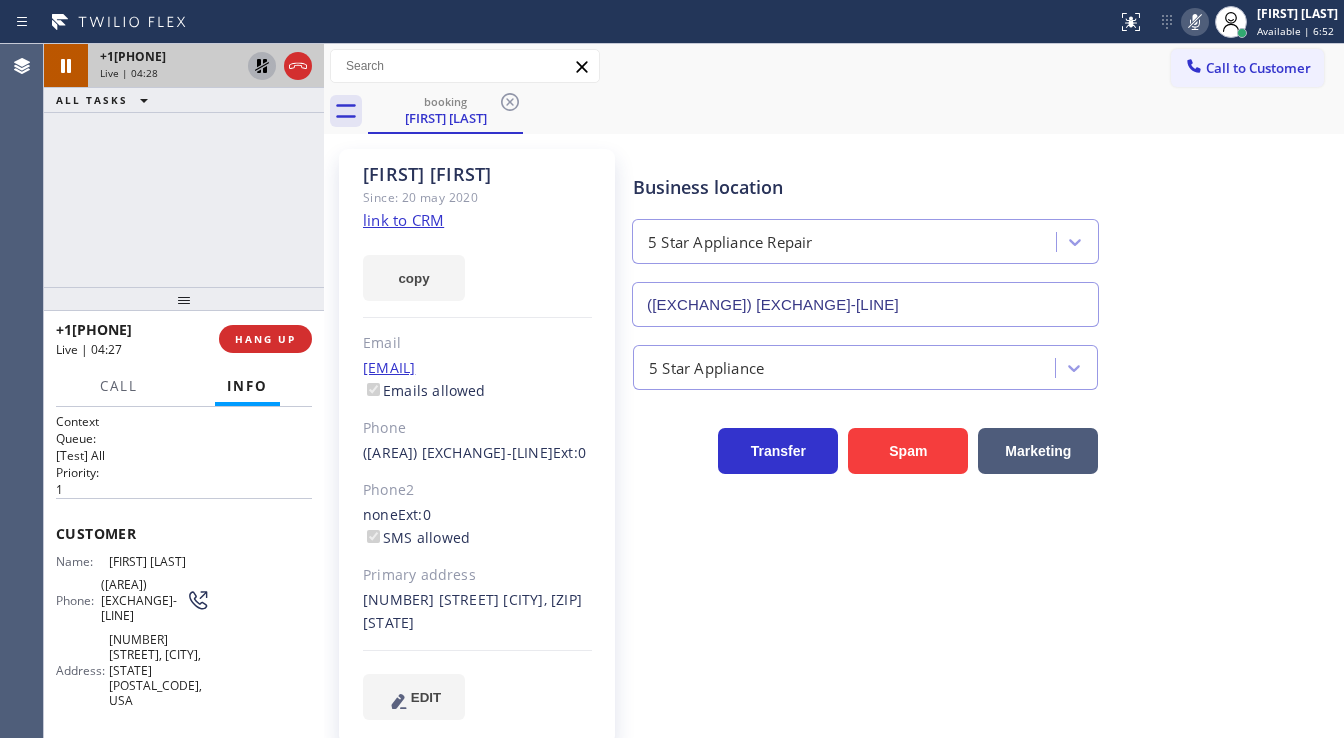click on "+1[PHONE]" at bounding box center [184, 165] 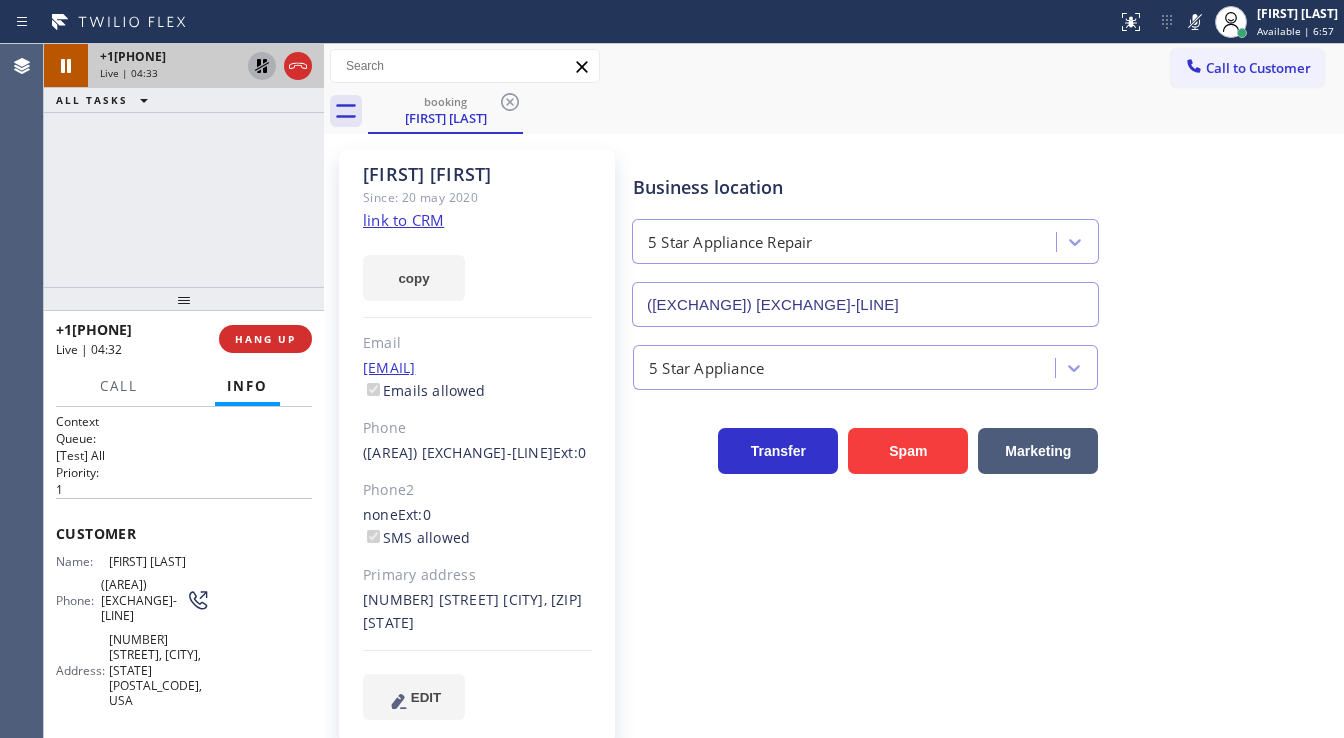 drag, startPoint x: 1192, startPoint y: 12, endPoint x: 1157, endPoint y: 25, distance: 37.336308 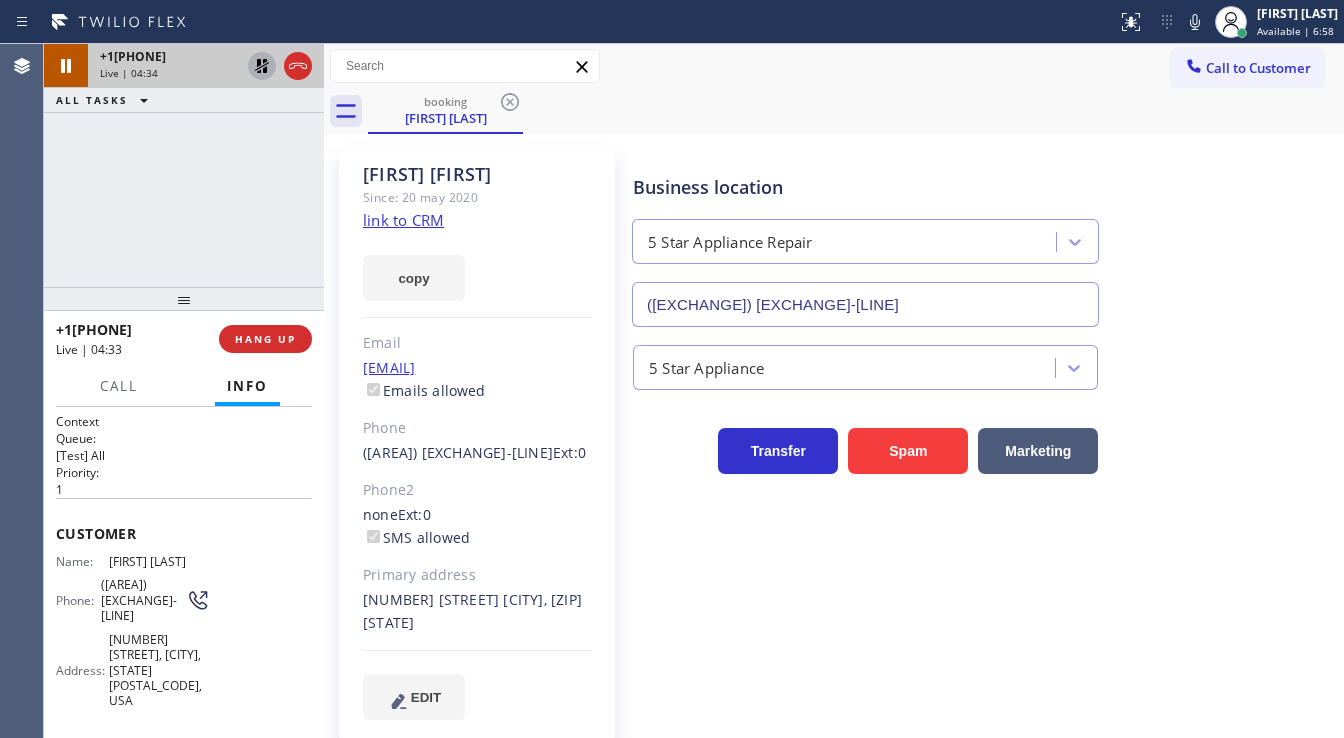 click 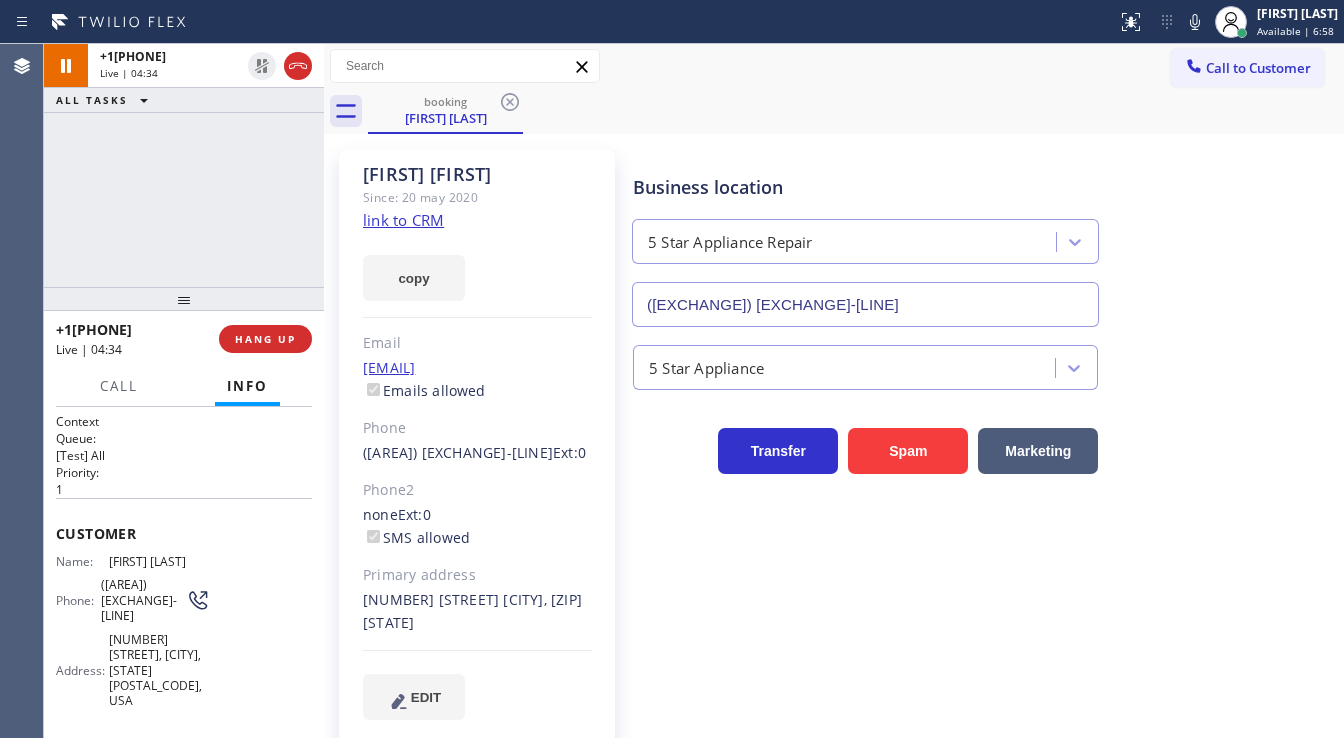 click on "[PHONE] Live | 04:34 ALL TASKS ALL TASKS ACTIVE TASKS TASKS IN WRAP UP" at bounding box center (184, 165) 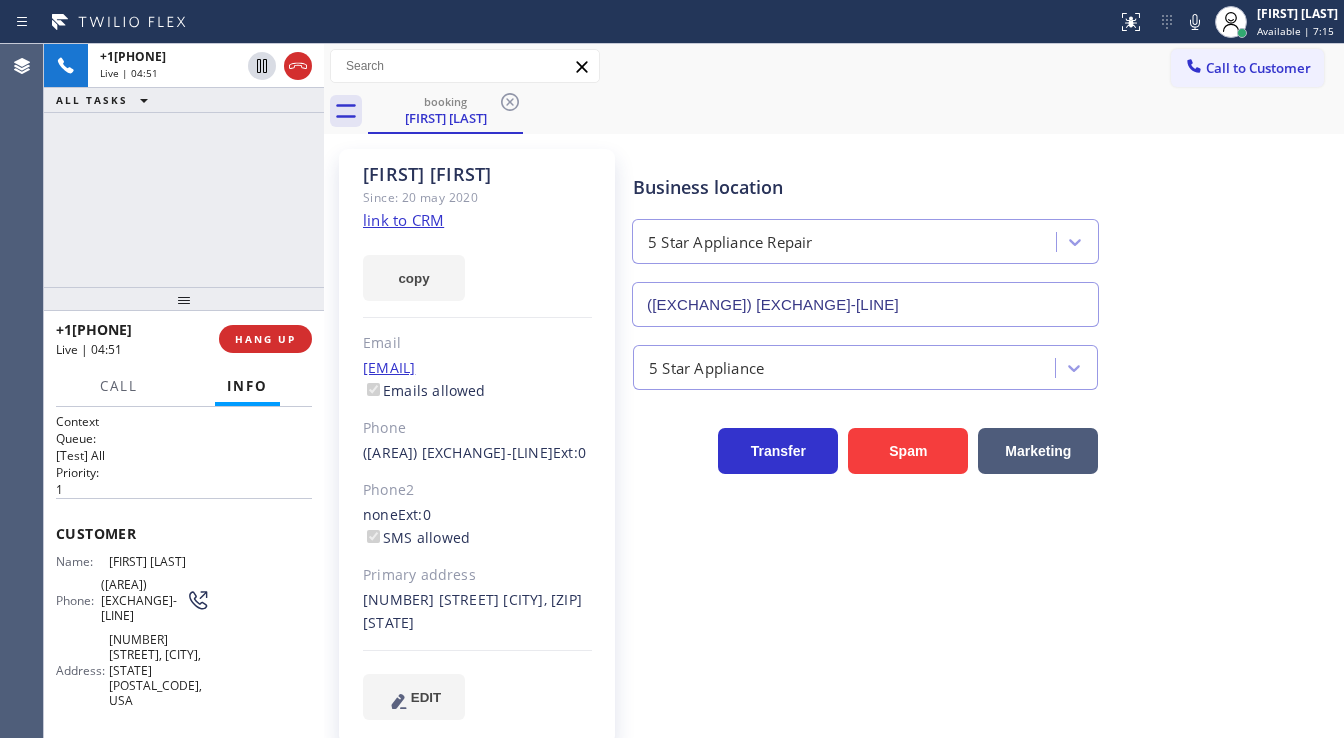 click on "+1[PHONE]" at bounding box center [184, 165] 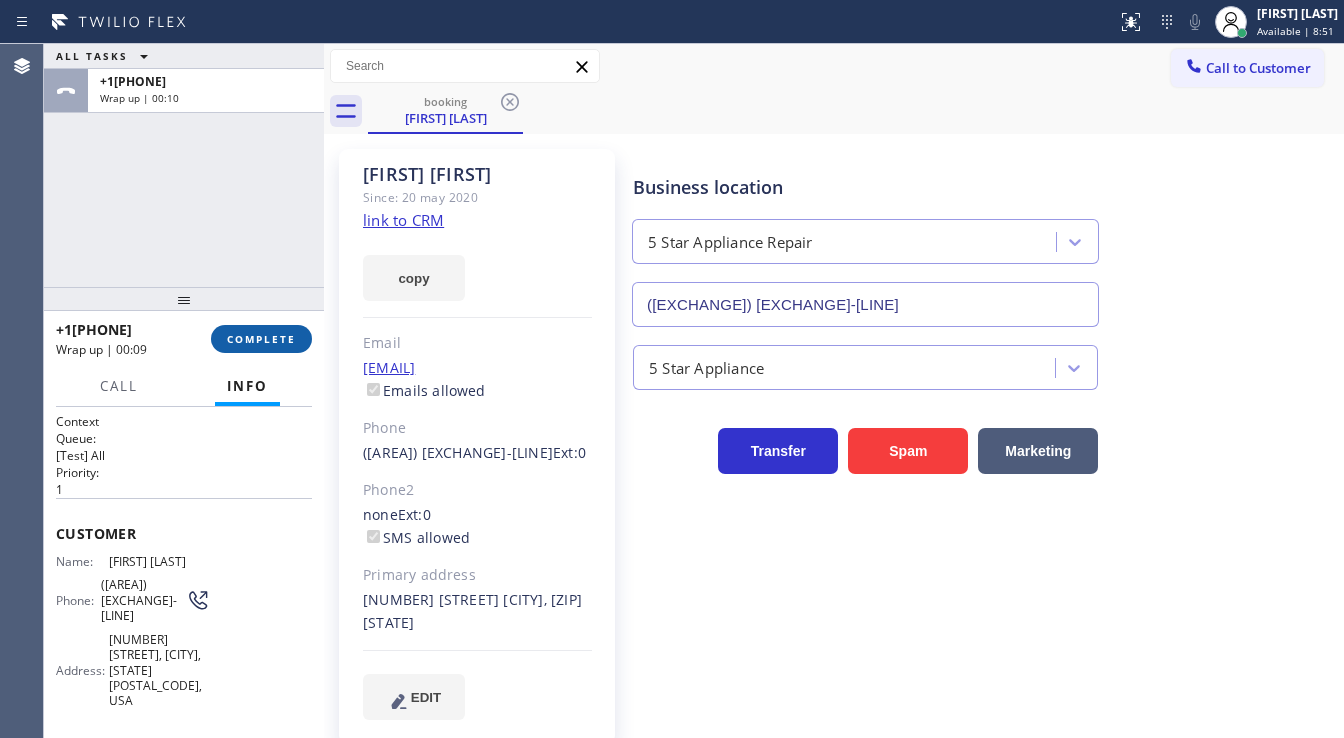 click on "COMPLETE" at bounding box center (261, 339) 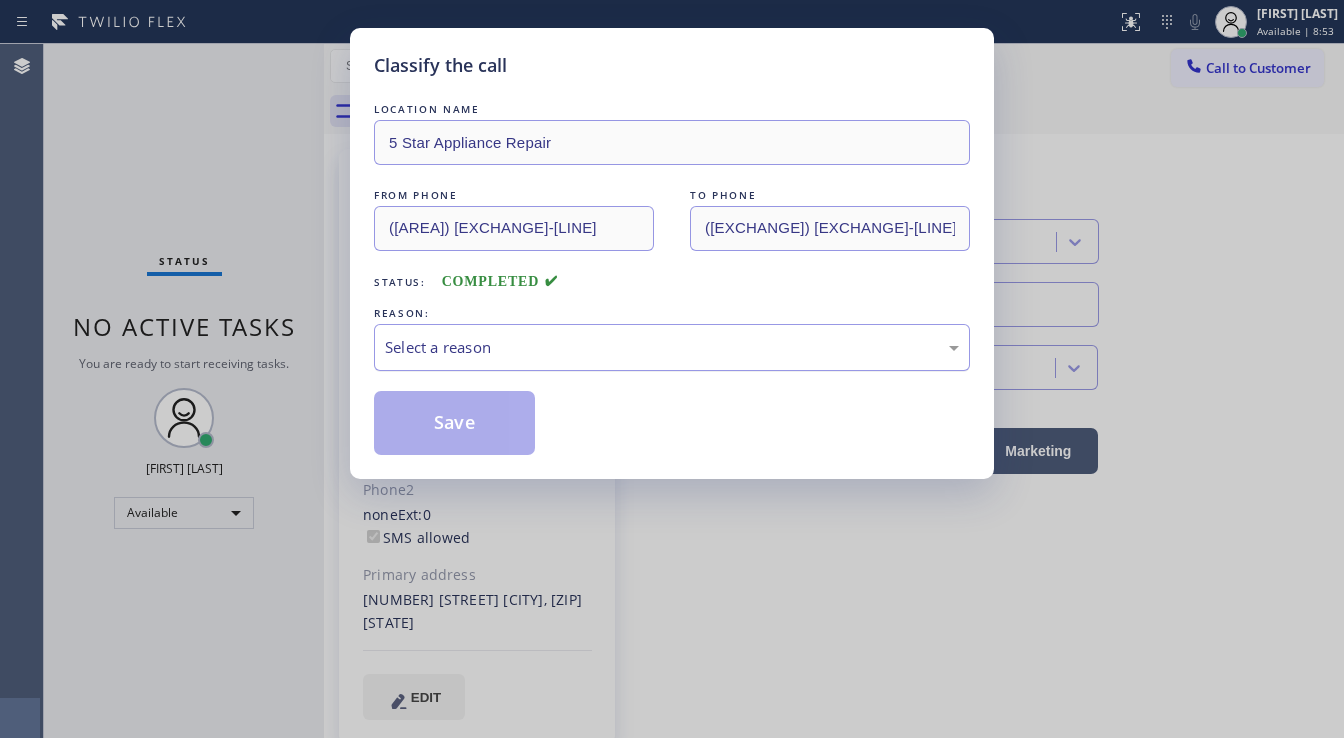 click on "Select a reason" at bounding box center [672, 347] 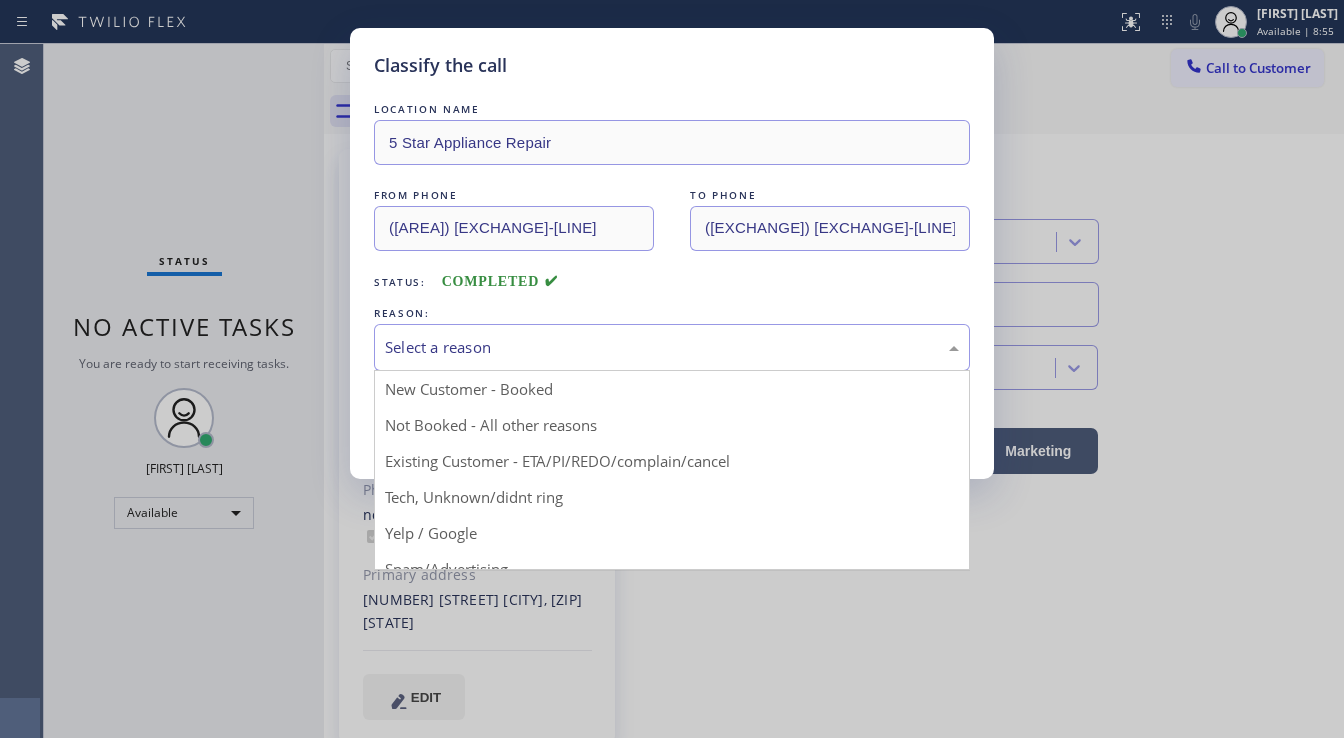 drag, startPoint x: 460, startPoint y: 473, endPoint x: 460, endPoint y: 454, distance: 19 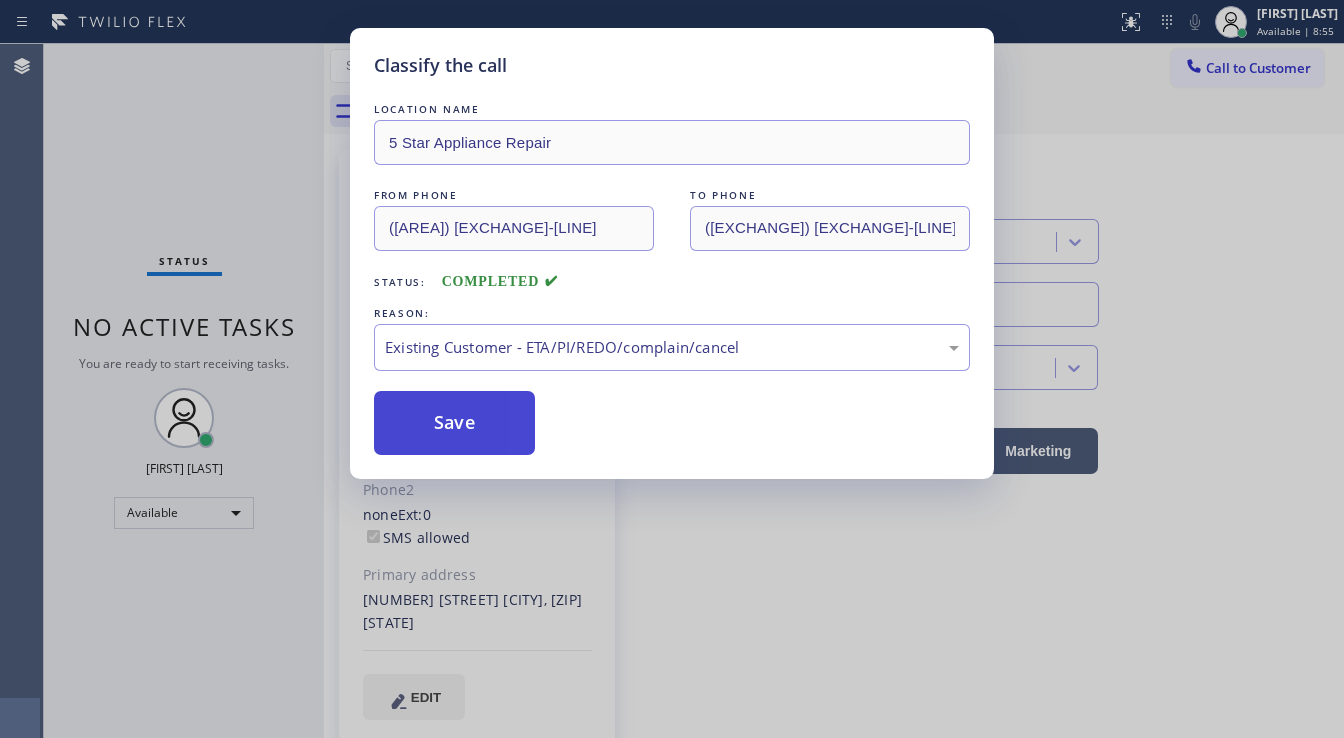 click on "Save" at bounding box center [454, 423] 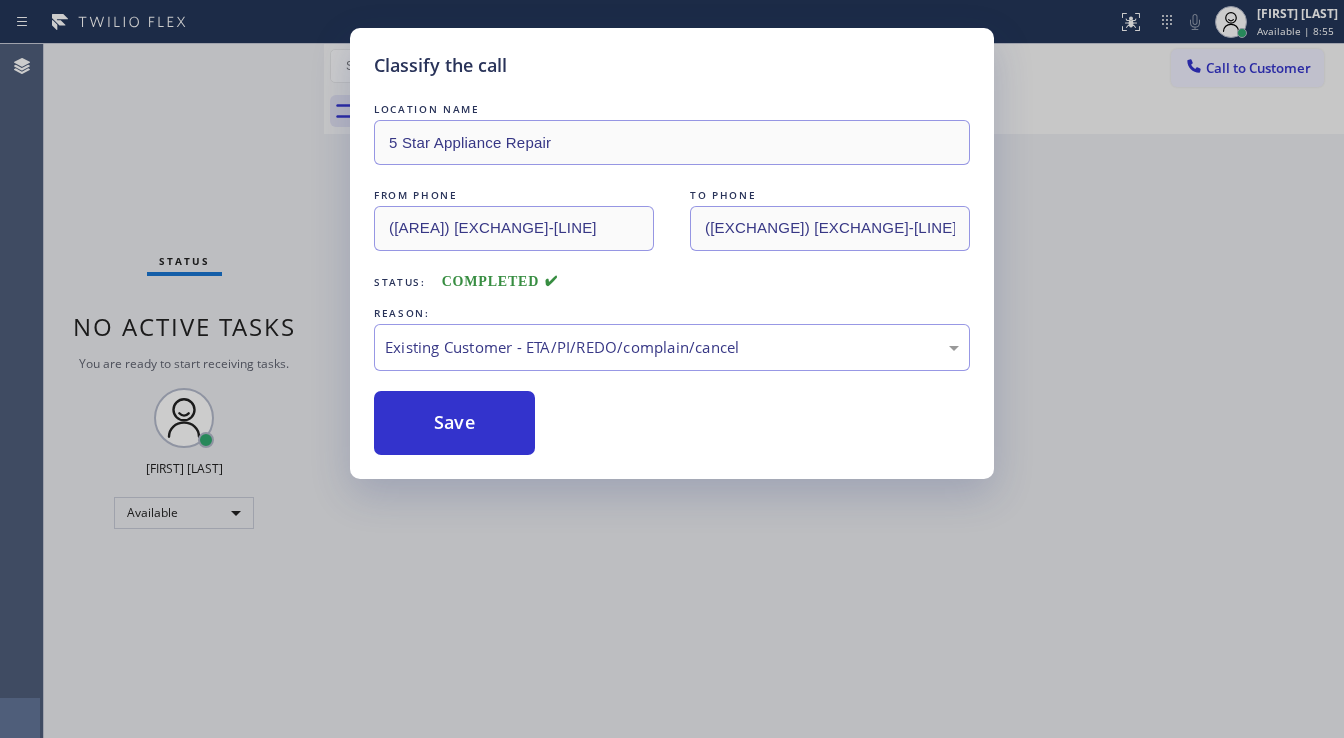 type 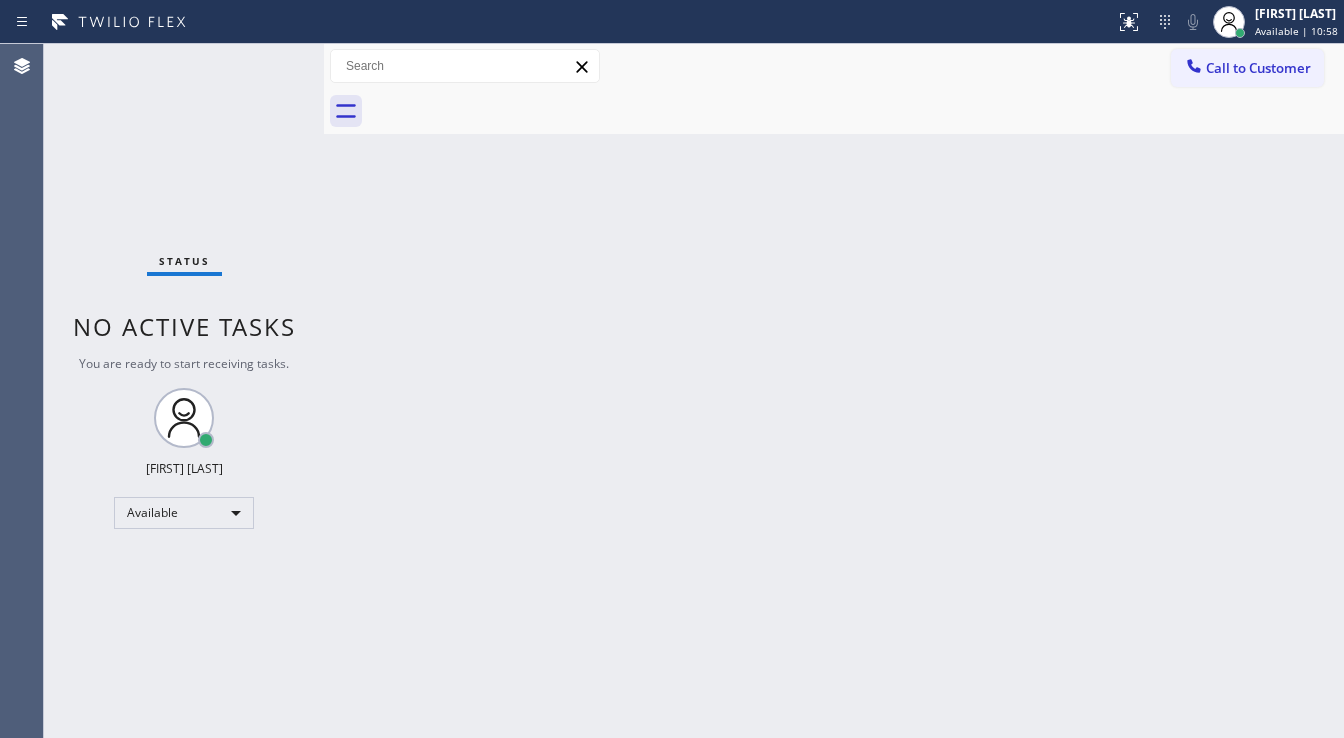 click on "Status   No active tasks     You are ready to start receiving tasks.   [FIRST] [LAST] Available" at bounding box center [184, 391] 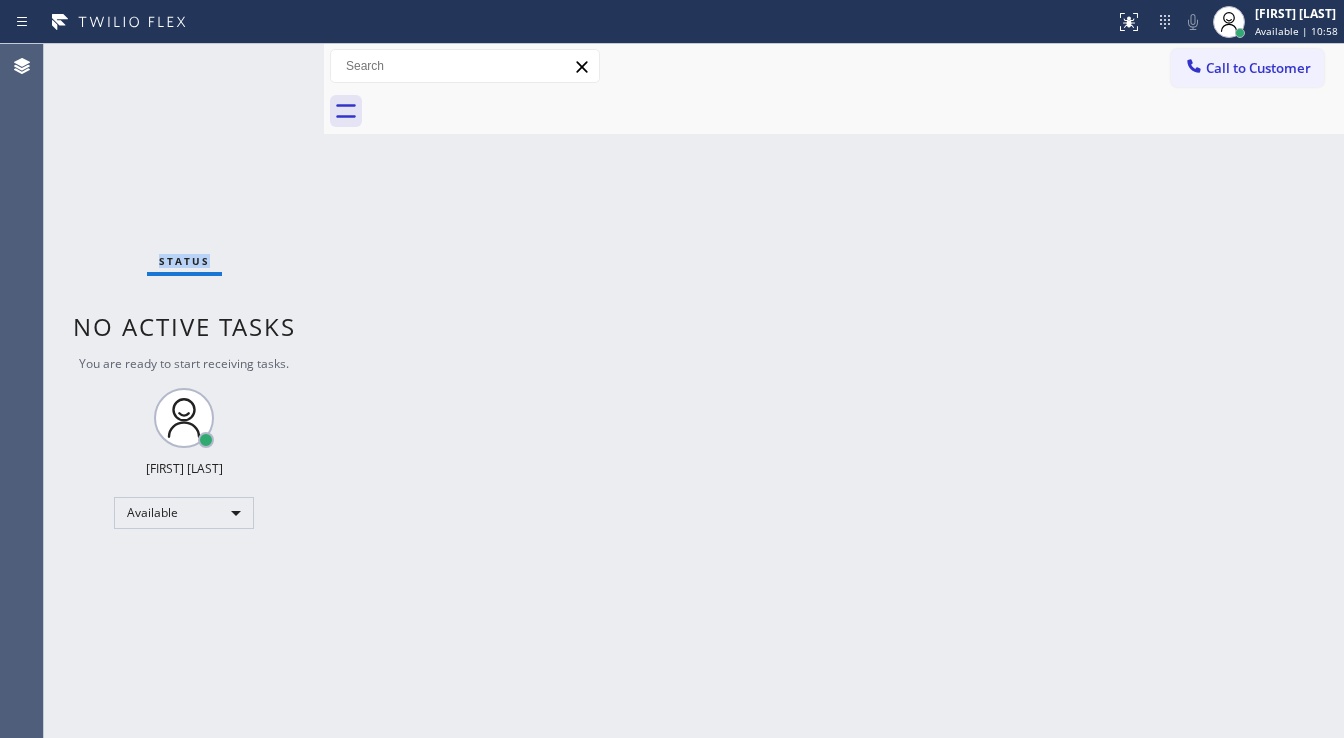 click on "Status   No active tasks     You are ready to start receiving tasks.   [FIRST] [LAST] Available" at bounding box center [184, 391] 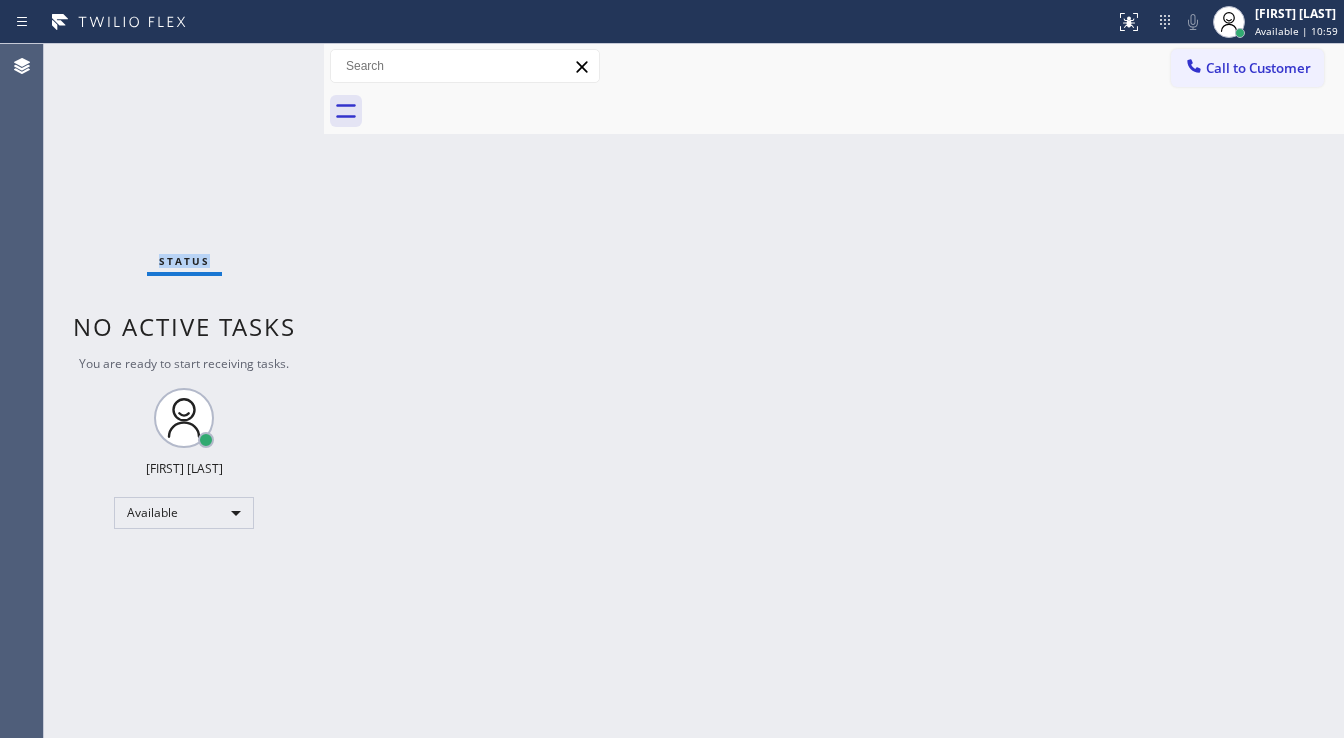 click on "Status   No active tasks     You are ready to start receiving tasks.   [FIRST] [LAST] Available" at bounding box center (184, 391) 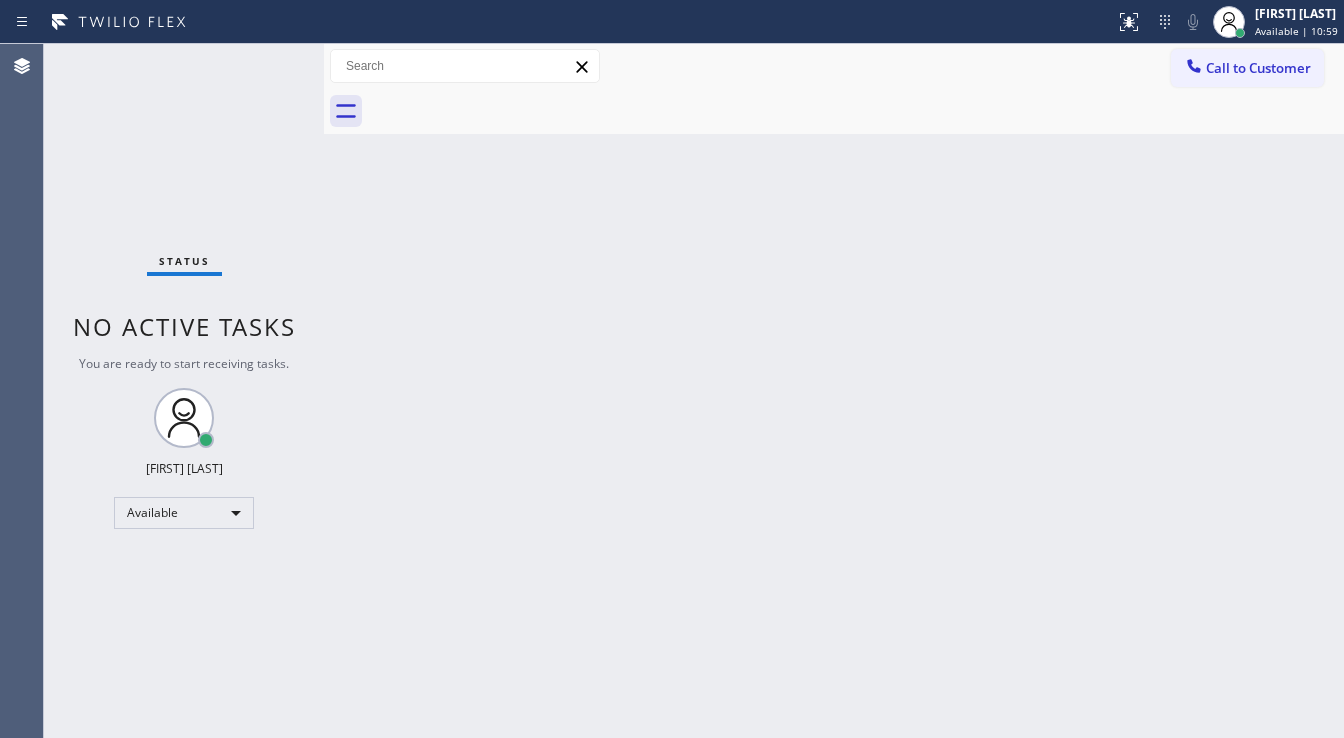 click on "Status   No active tasks     You are ready to start receiving tasks.   [FIRST] [LAST] Available" at bounding box center (184, 391) 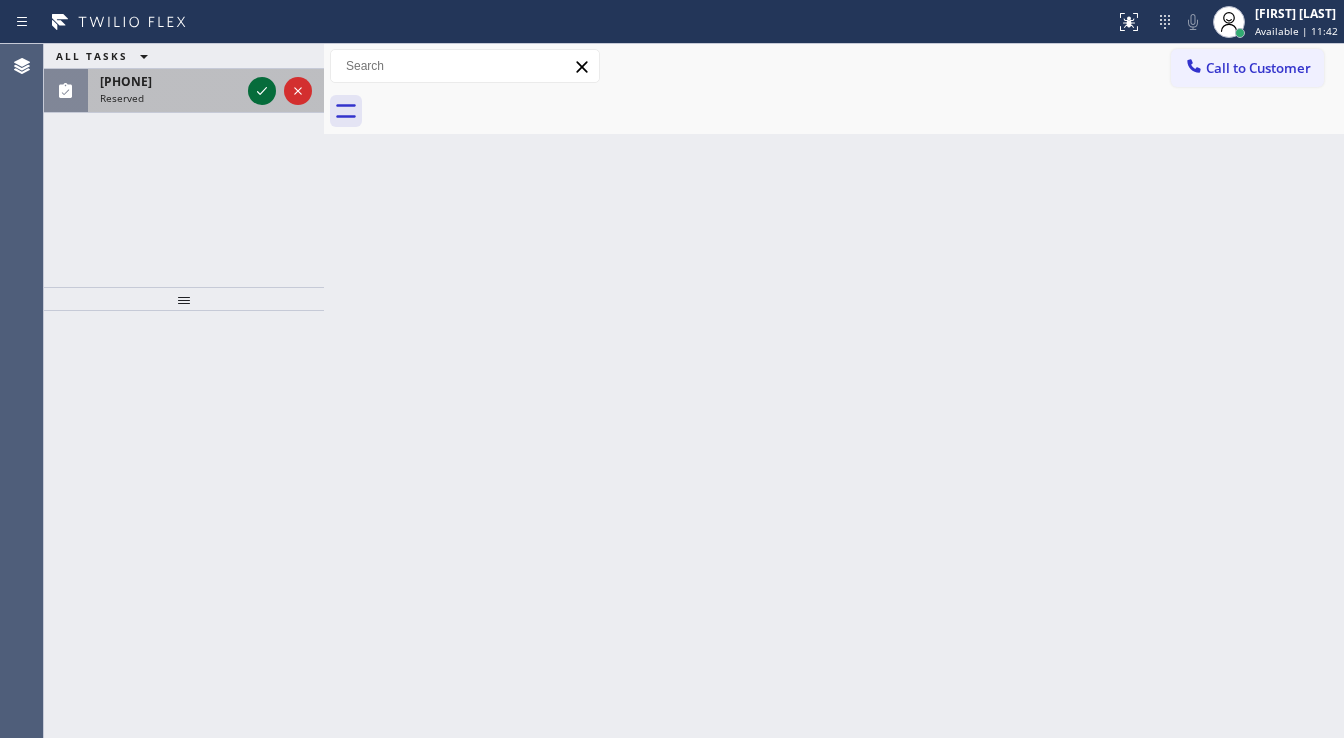 click 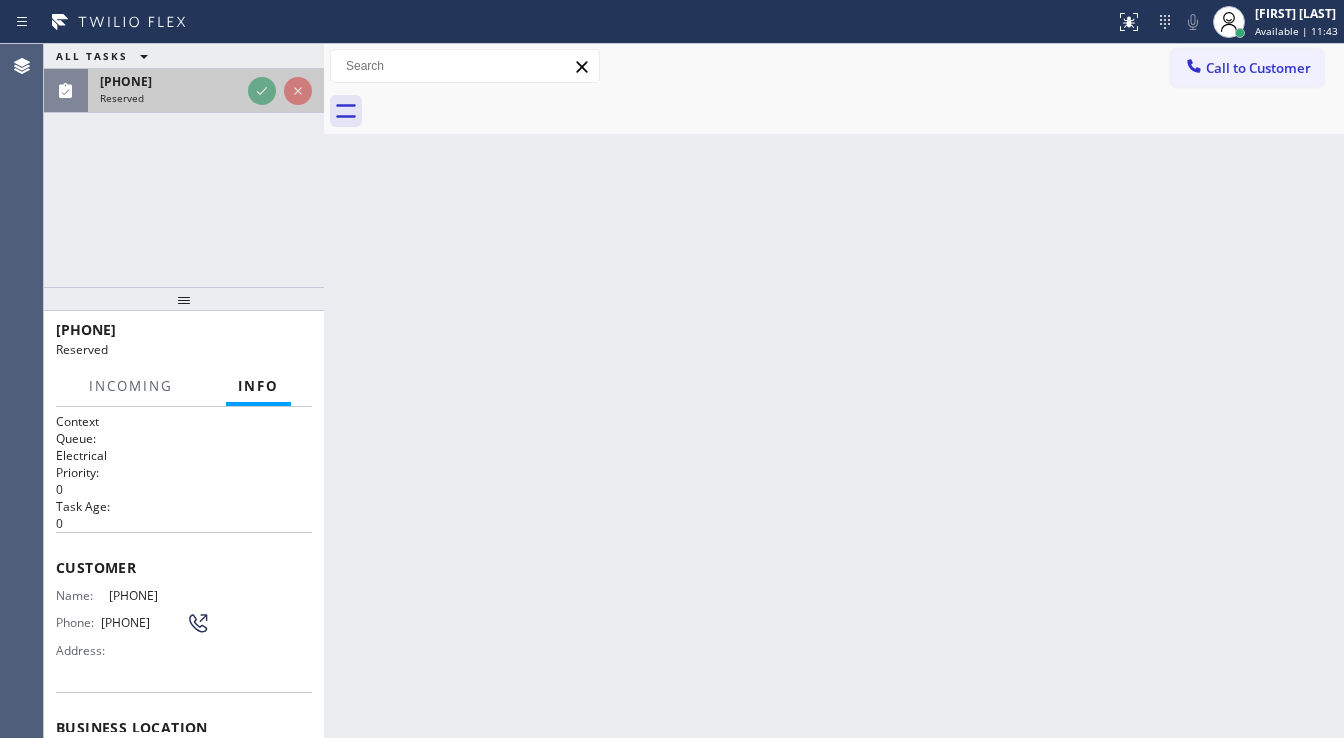 click at bounding box center (280, 91) 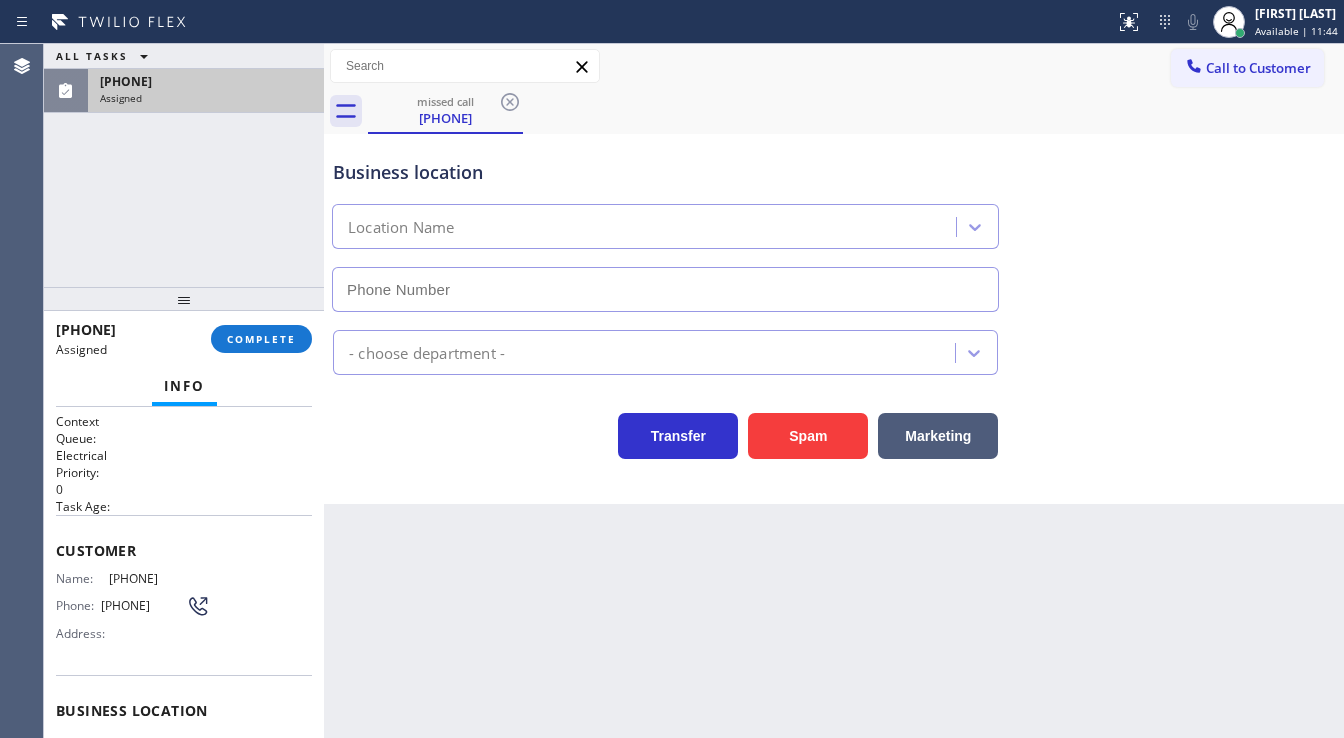 type on "([AREA]) [EXCHANGE]-[LINE]" 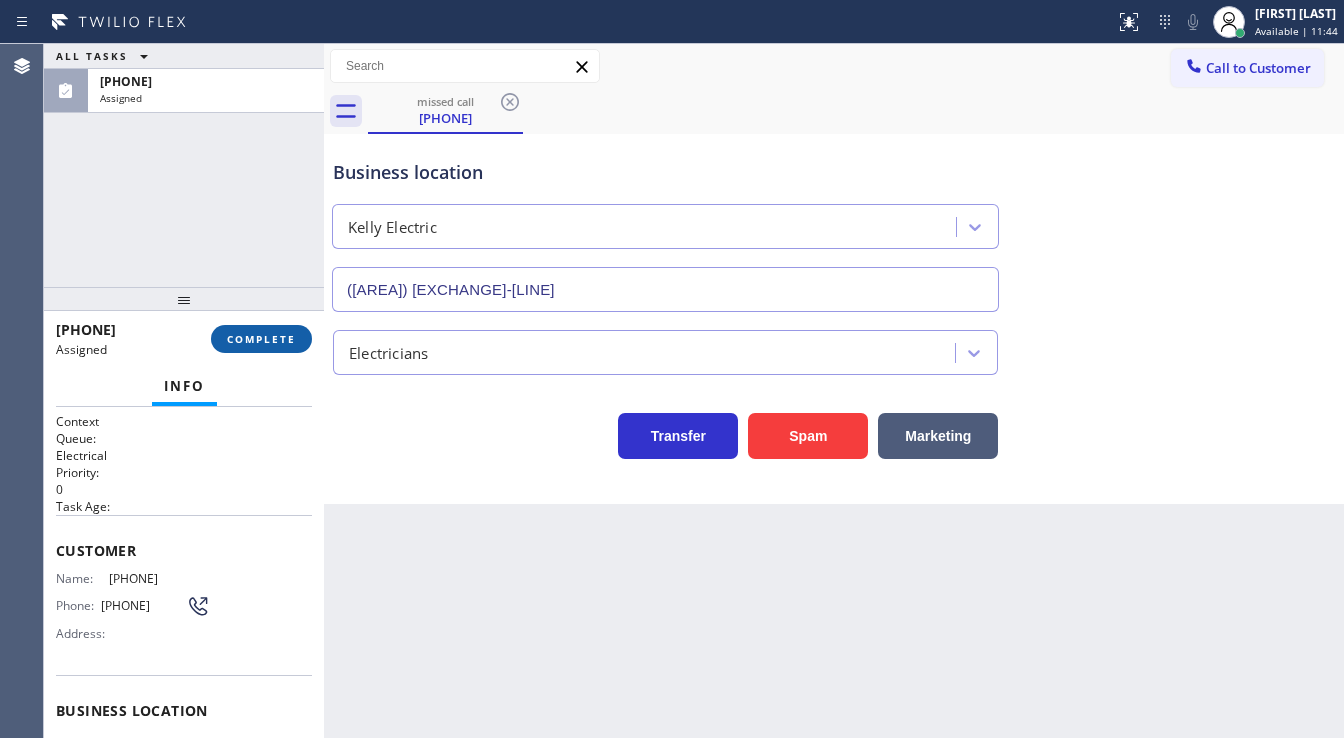 click on "COMPLETE" at bounding box center [261, 339] 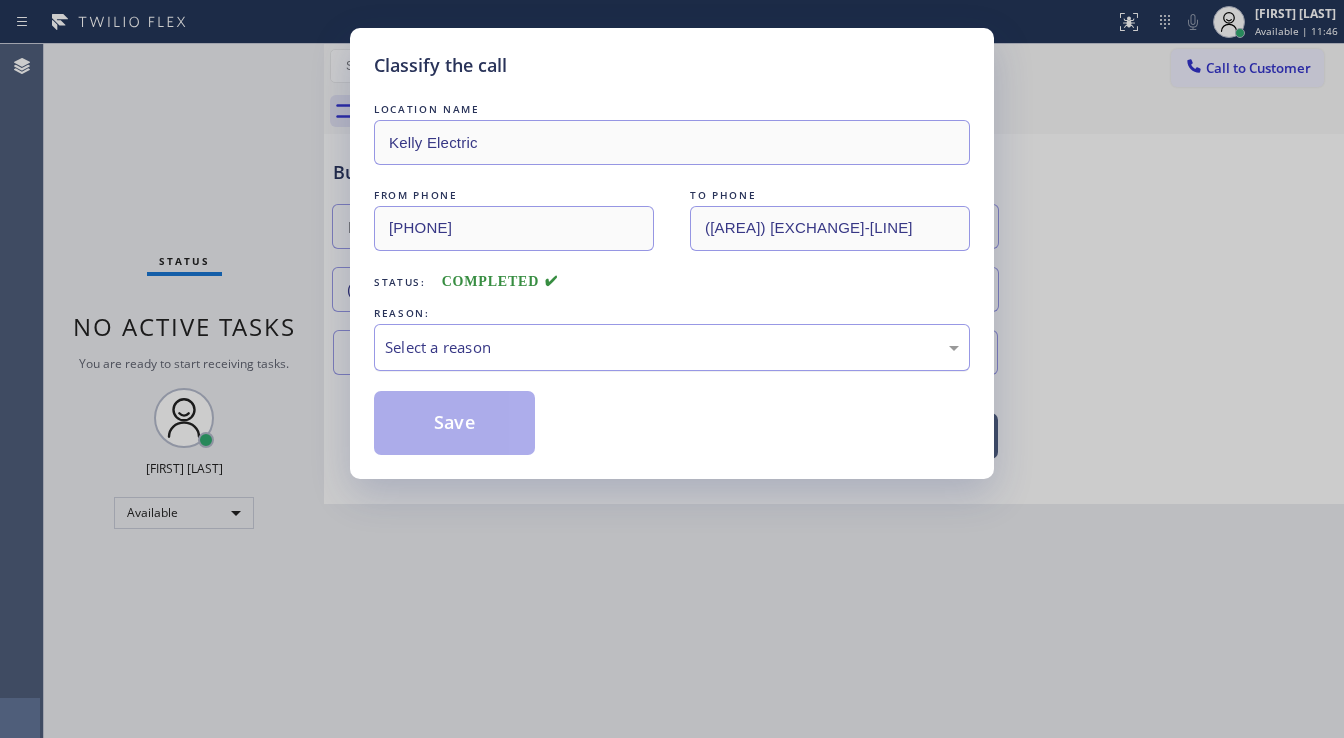 click on "Select a reason" at bounding box center (672, 347) 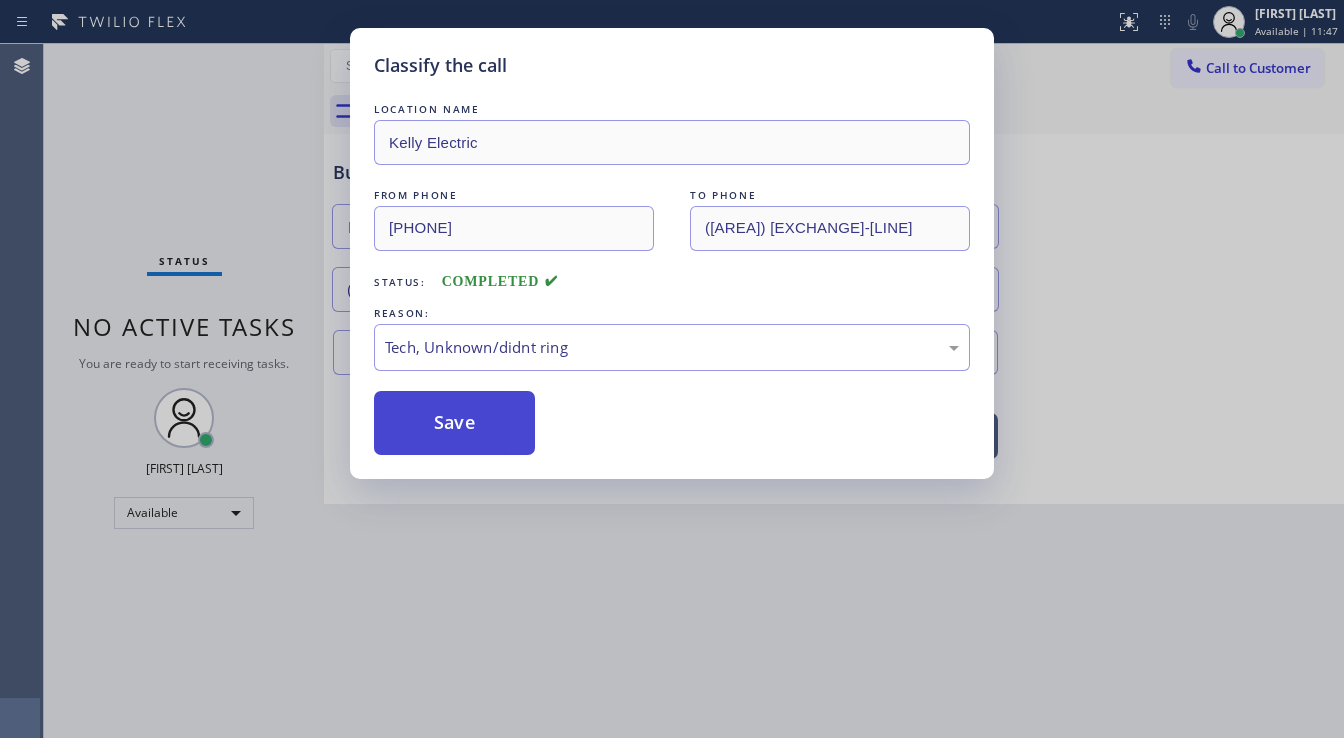 click on "Save" at bounding box center [454, 423] 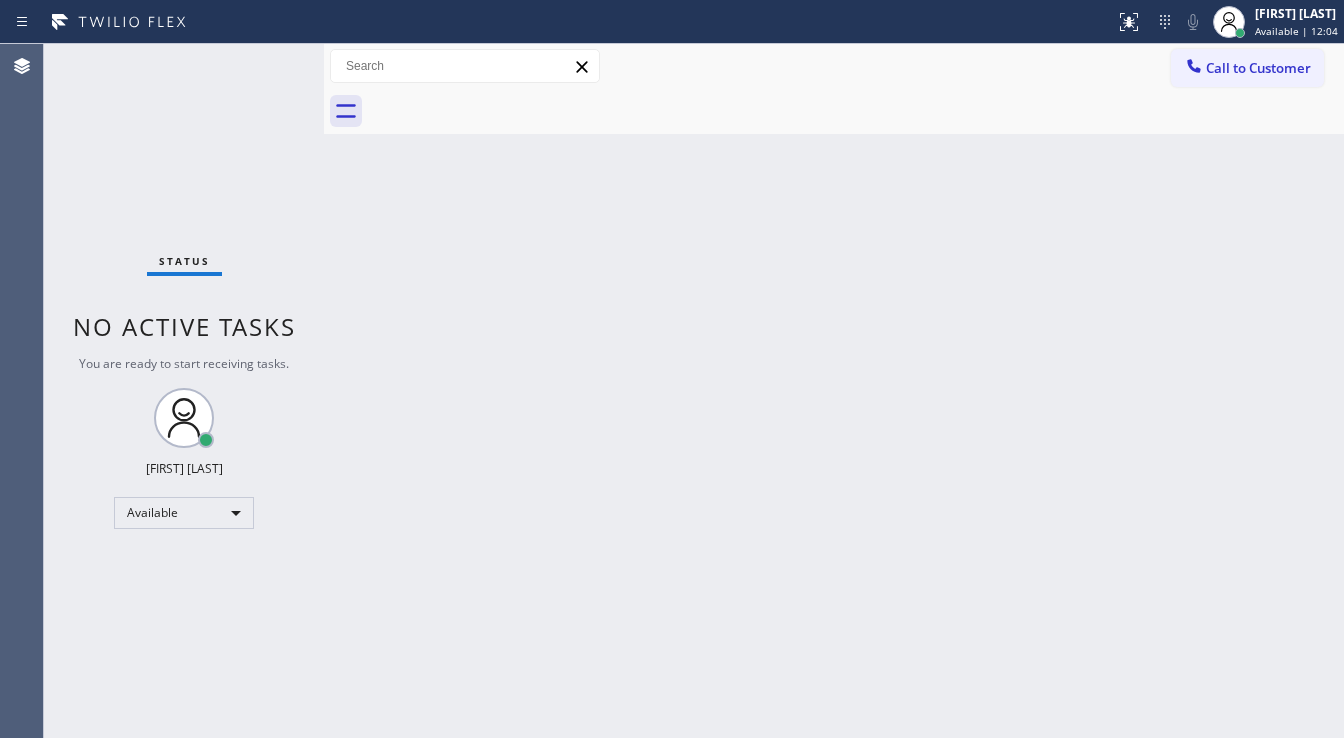 click on "Status   No active tasks     You are ready to start receiving tasks.   [FIRST] [LAST] Available" at bounding box center [184, 391] 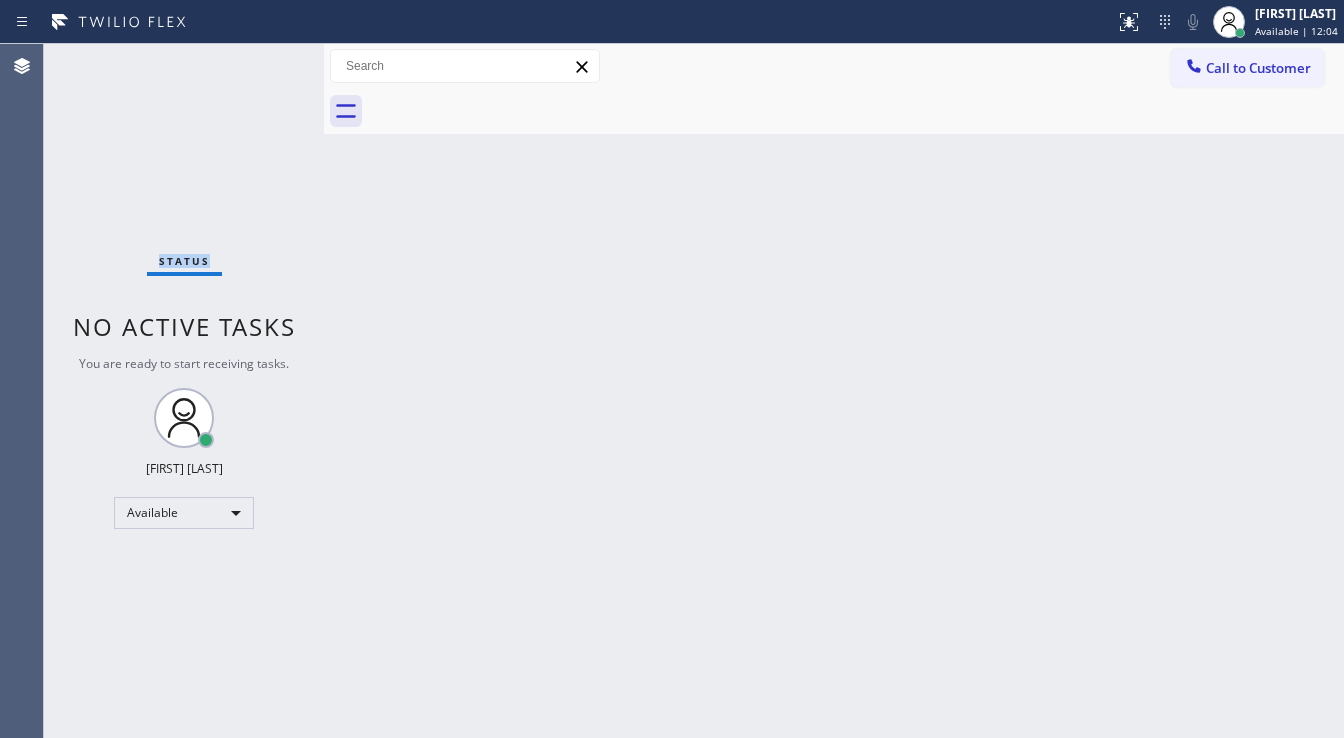click on "Status   No active tasks     You are ready to start receiving tasks.   [FIRST] [LAST] Available" at bounding box center [184, 391] 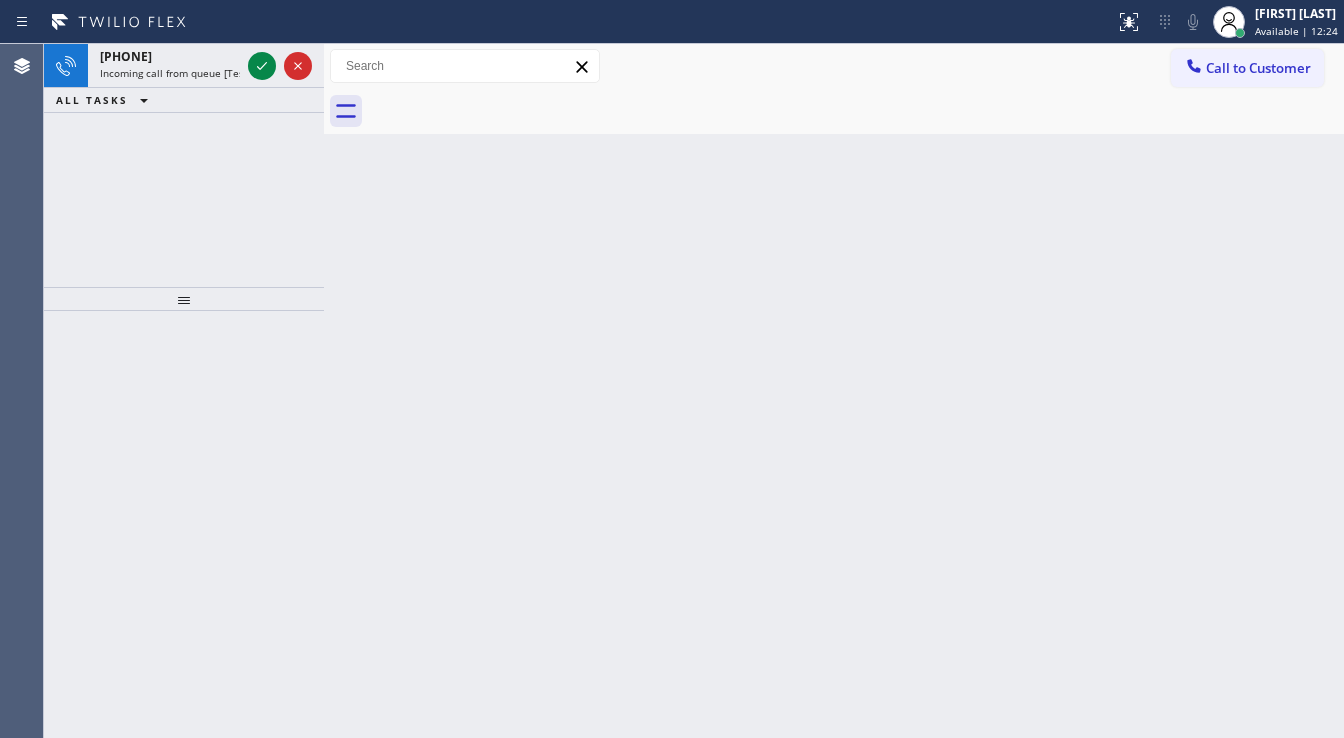 drag, startPoint x: 244, startPoint y: 63, endPoint x: 268, endPoint y: 32, distance: 39.20459 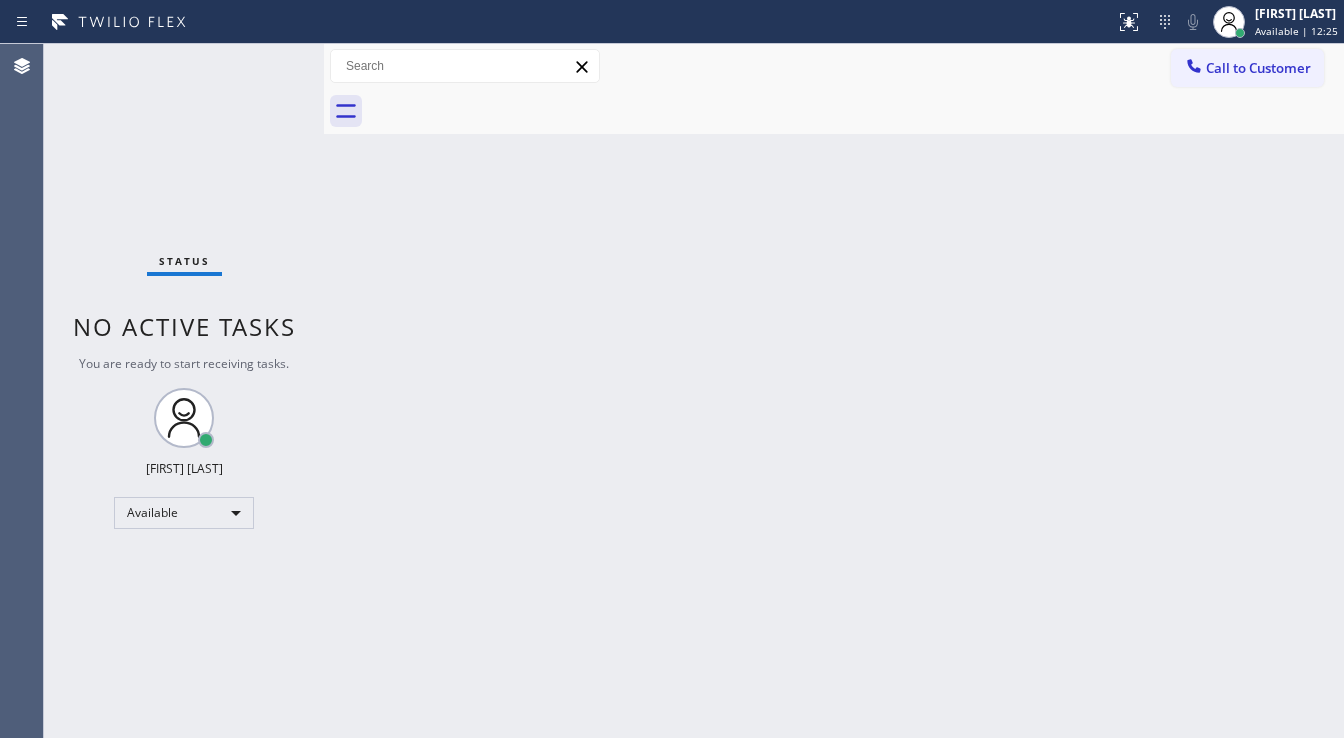 click on "Status   No active tasks     You are ready to start receiving tasks.   [FIRST] [LAST] Available" at bounding box center [184, 391] 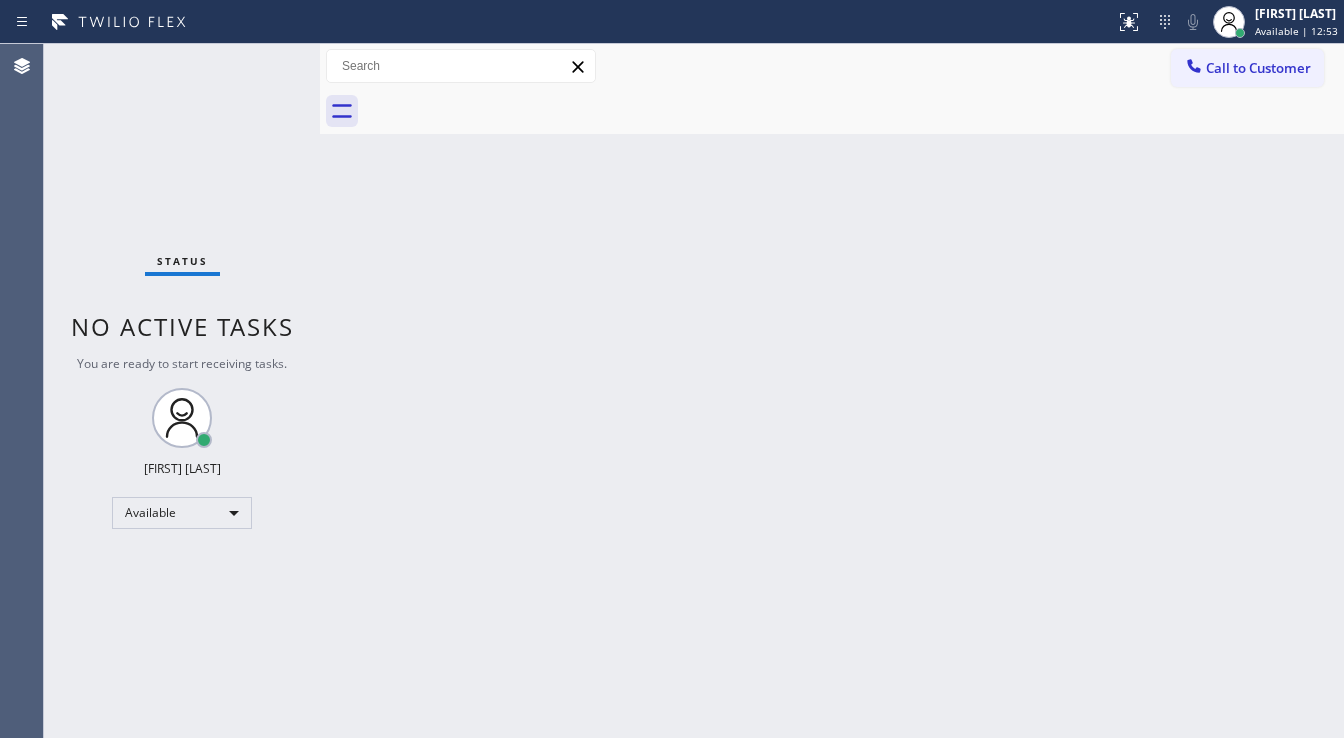 drag, startPoint x: 324, startPoint y: 74, endPoint x: 275, endPoint y: 73, distance: 49.010204 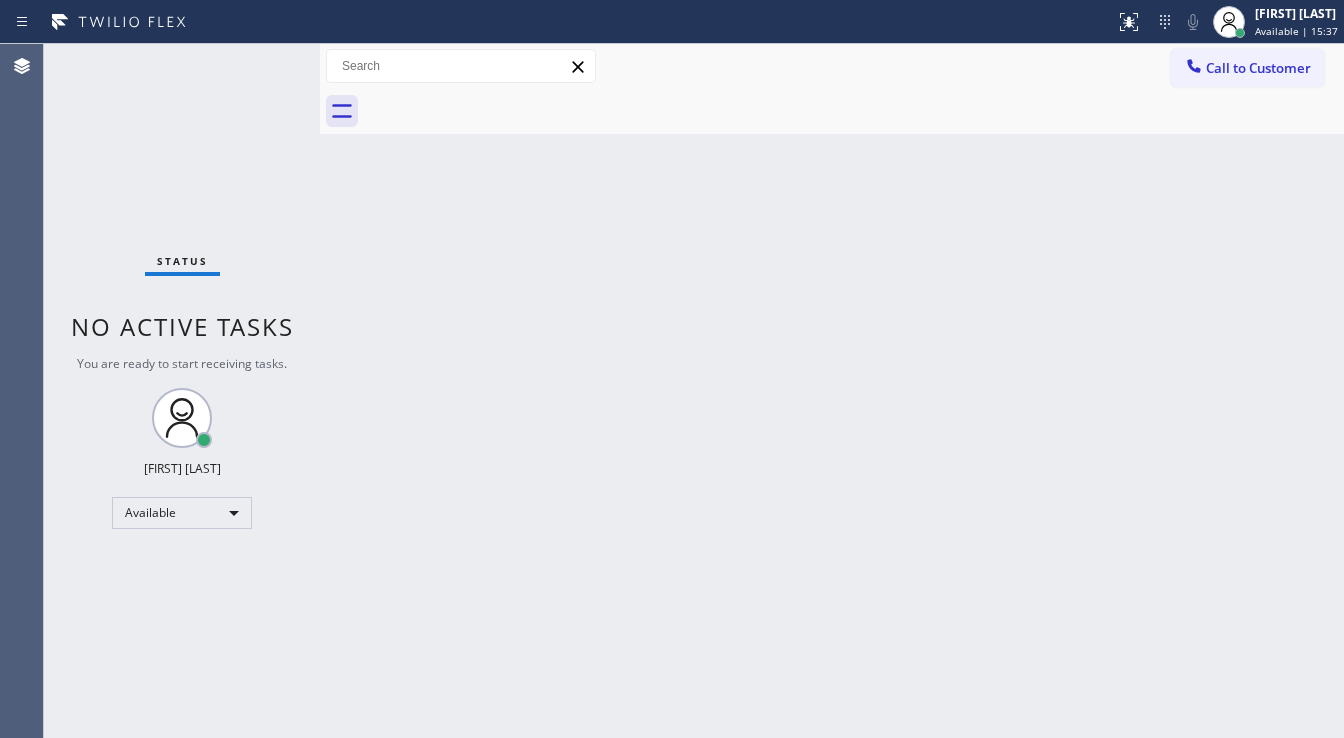 click on "Status   No active tasks     You are ready to start receiving tasks.   [FIRST] [LAST] Available" at bounding box center [182, 391] 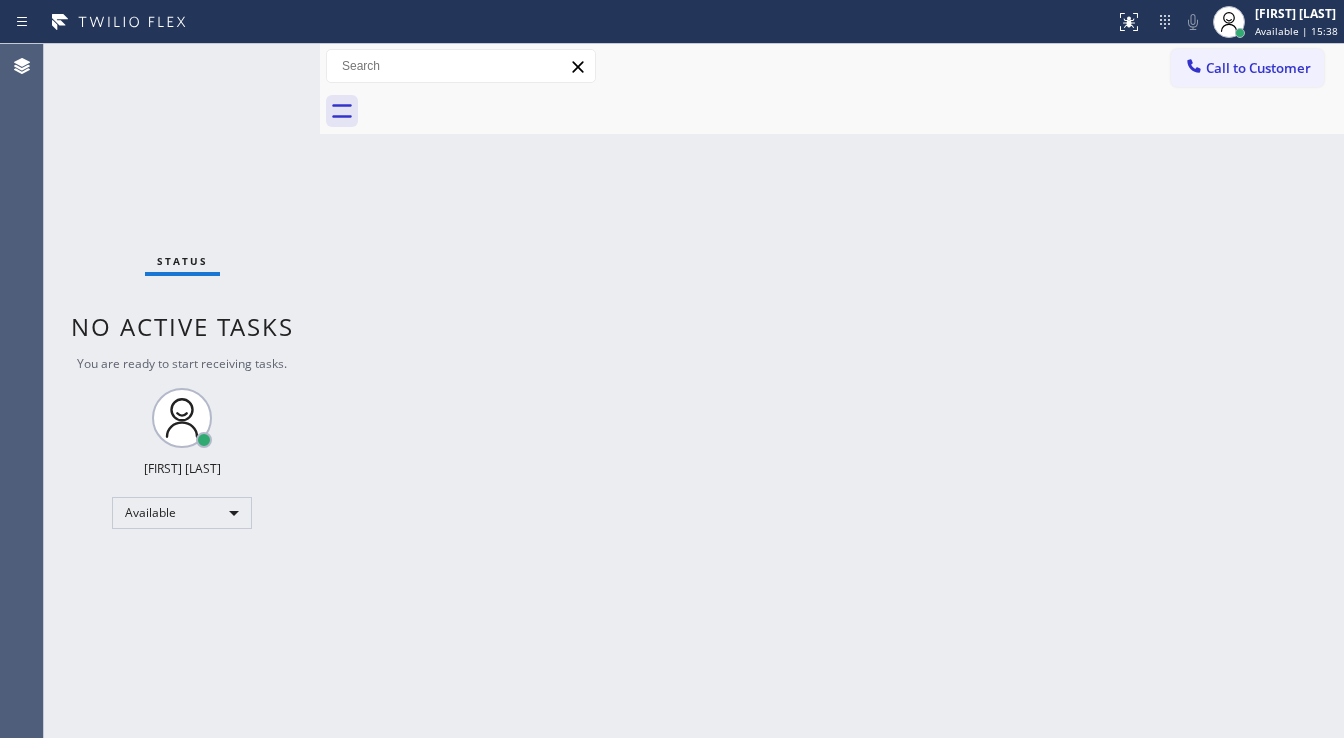 click on "Status   No active tasks     You are ready to start receiving tasks.   [FIRST] [LAST] Available" at bounding box center (182, 391) 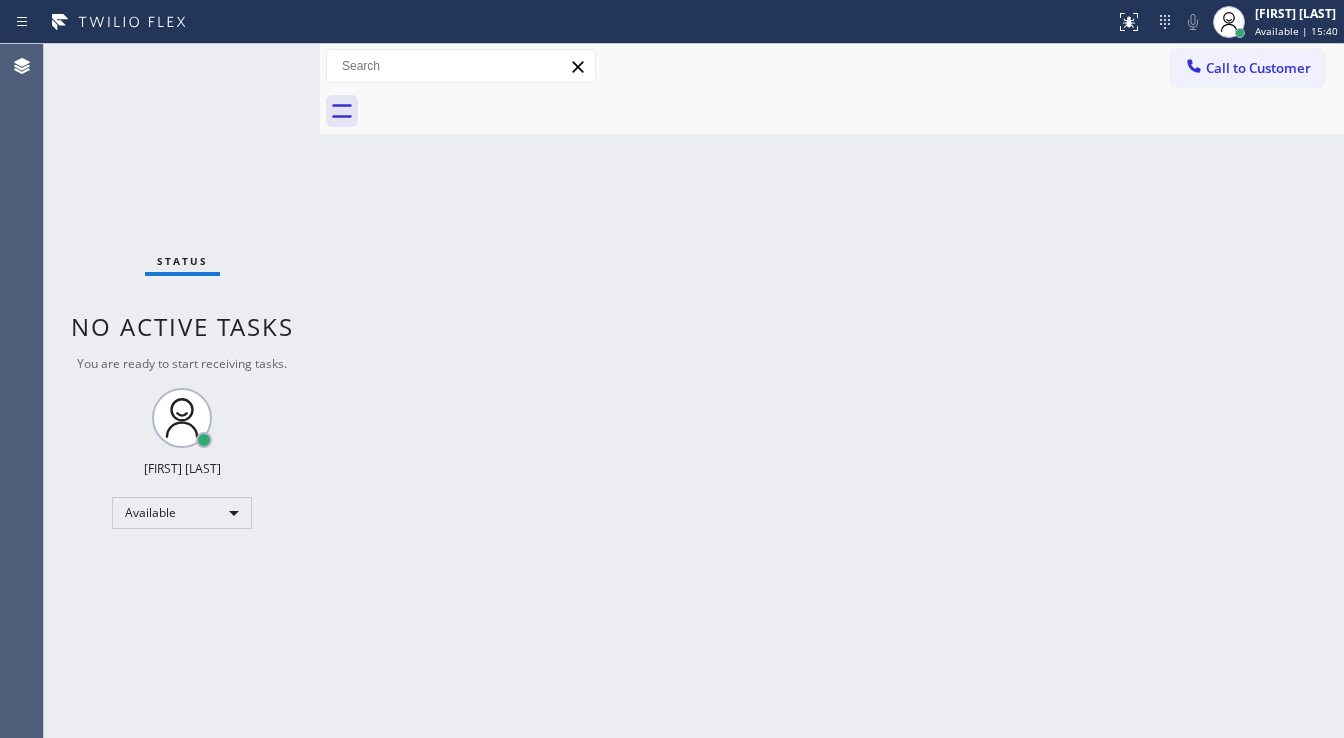 click on "Status   No active tasks     You are ready to start receiving tasks.   [FIRST] [LAST] Available" at bounding box center [182, 391] 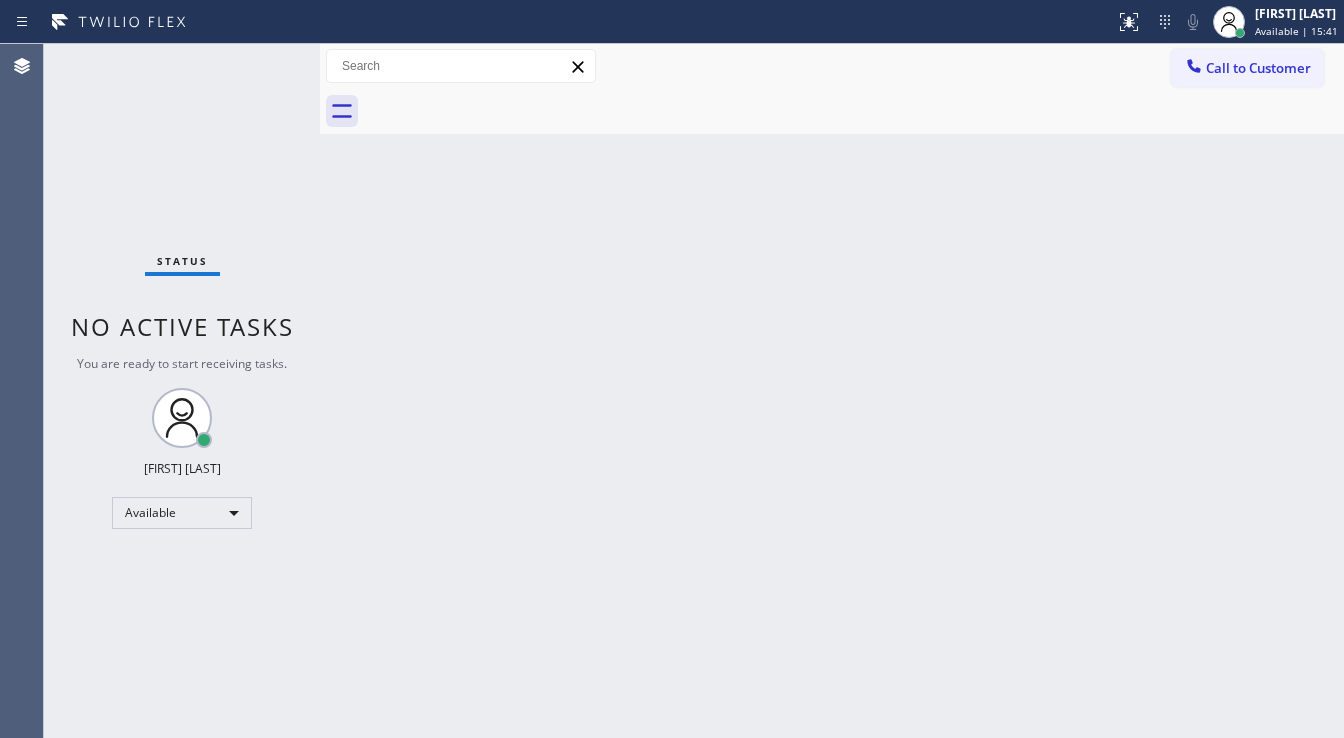 click on "Status   No active tasks     You are ready to start receiving tasks.   [FIRST] [LAST] Available" at bounding box center [182, 391] 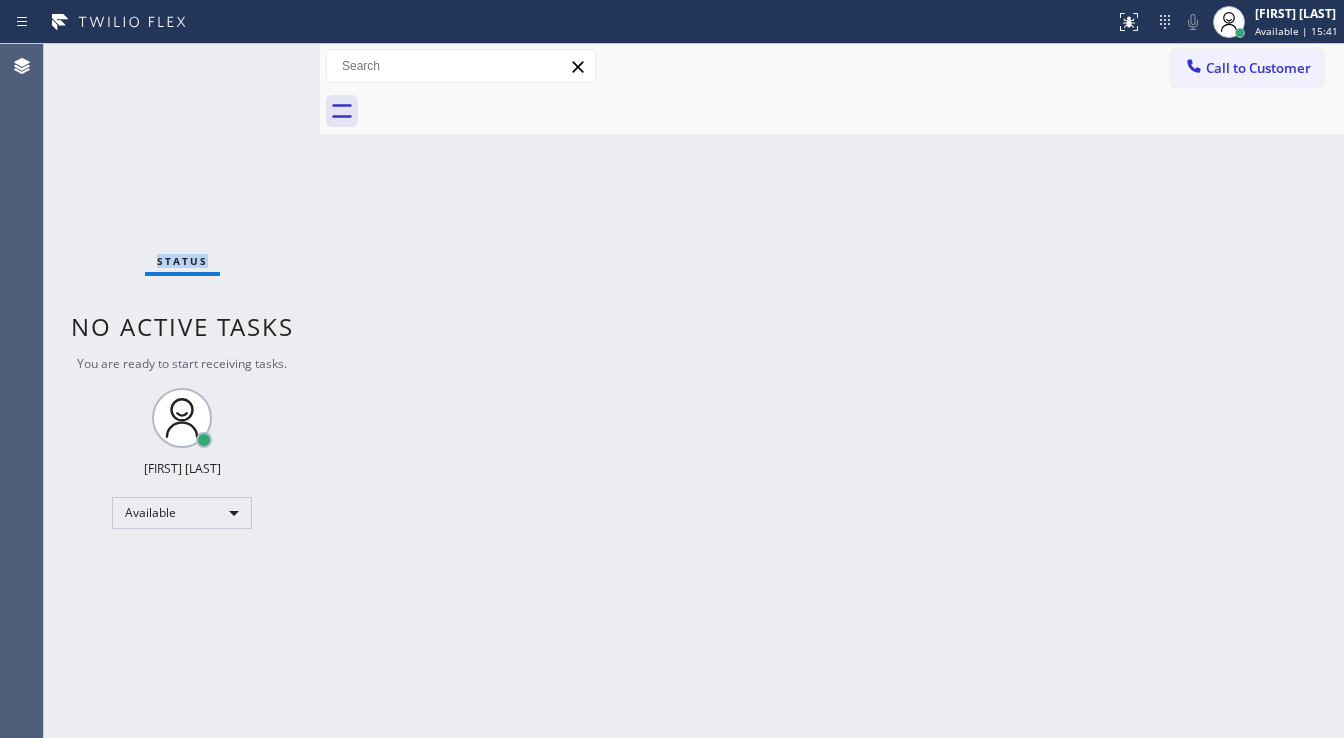 click on "Status   No active tasks     You are ready to start receiving tasks.   [FIRST] [LAST] Available" at bounding box center (182, 391) 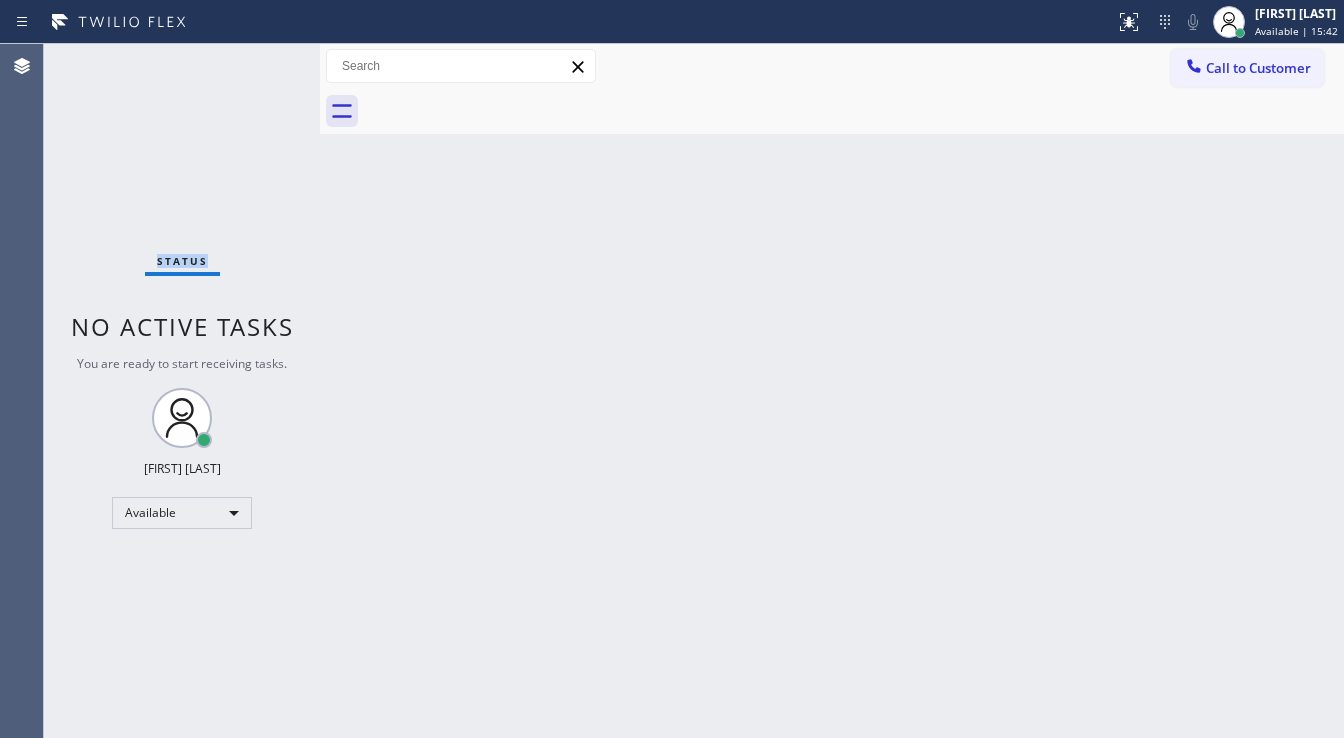 click on "Status   No active tasks     You are ready to start receiving tasks.   [FIRST] [LAST] Available" at bounding box center (182, 391) 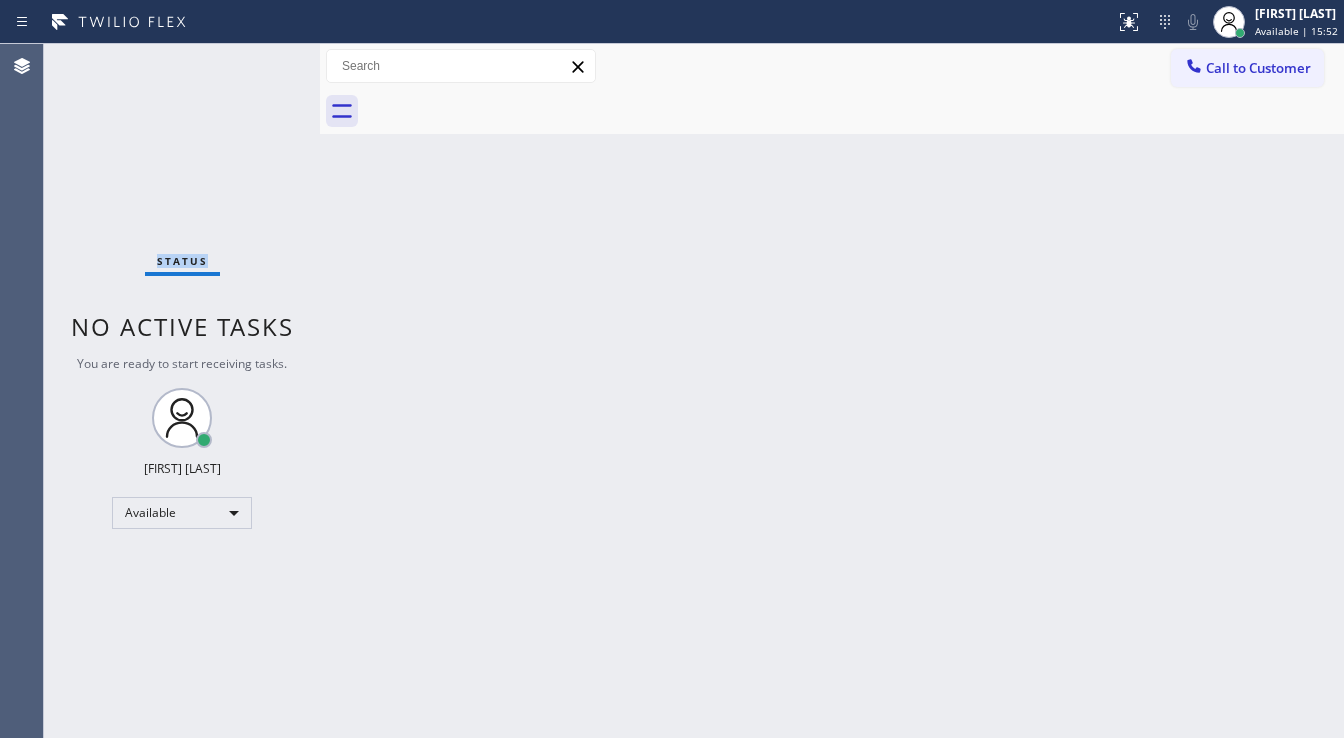 click on "Status   No active tasks     You are ready to start receiving tasks.   [FIRST] [LAST] Available" at bounding box center [182, 391] 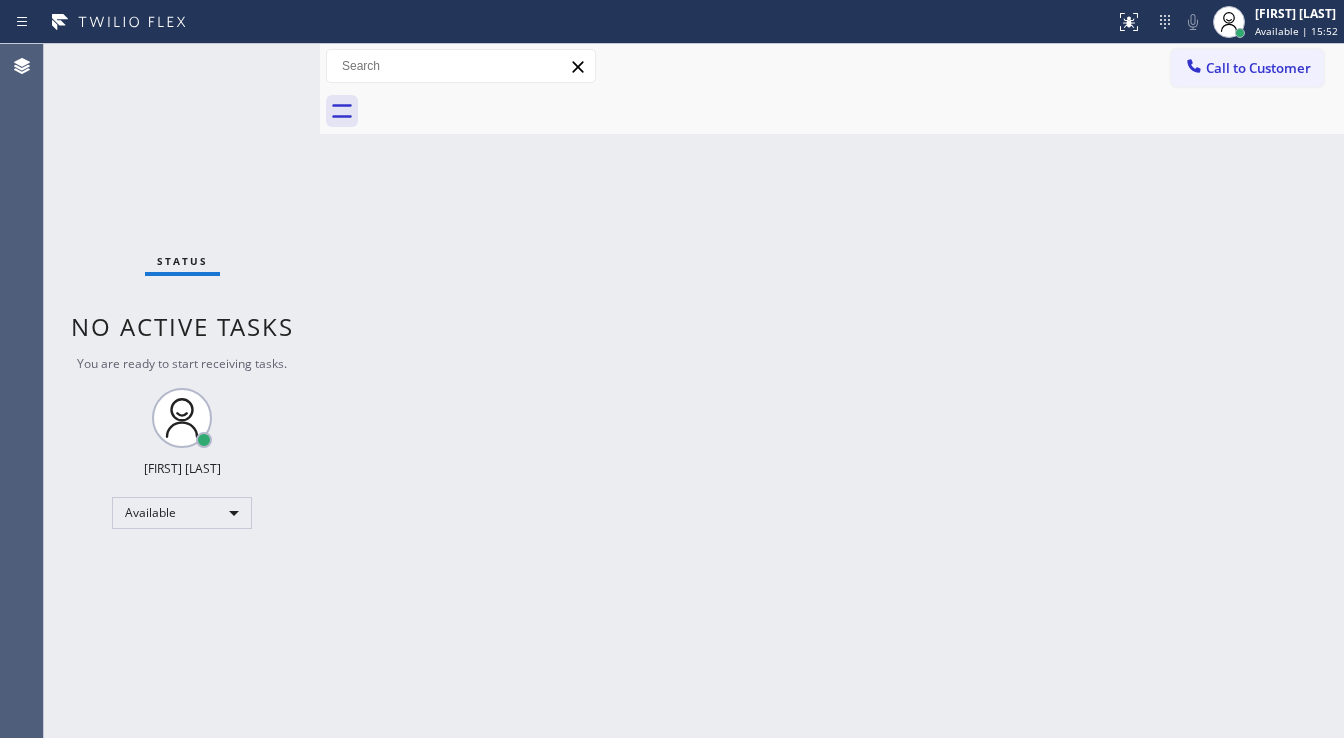 click on "Status   No active tasks     You are ready to start receiving tasks.   [FIRST] [LAST] Available" at bounding box center [182, 391] 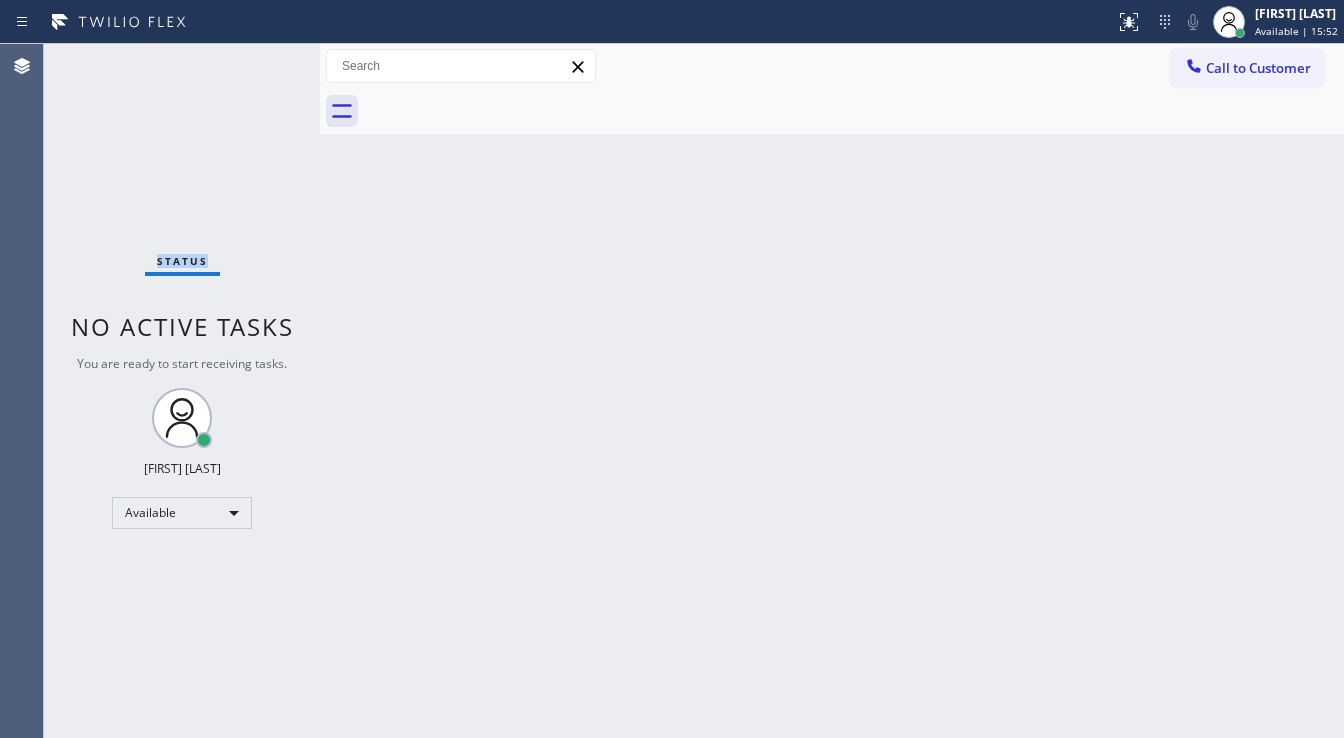 click on "Status   No active tasks     You are ready to start receiving tasks.   [FIRST] [LAST] Available" at bounding box center (182, 391) 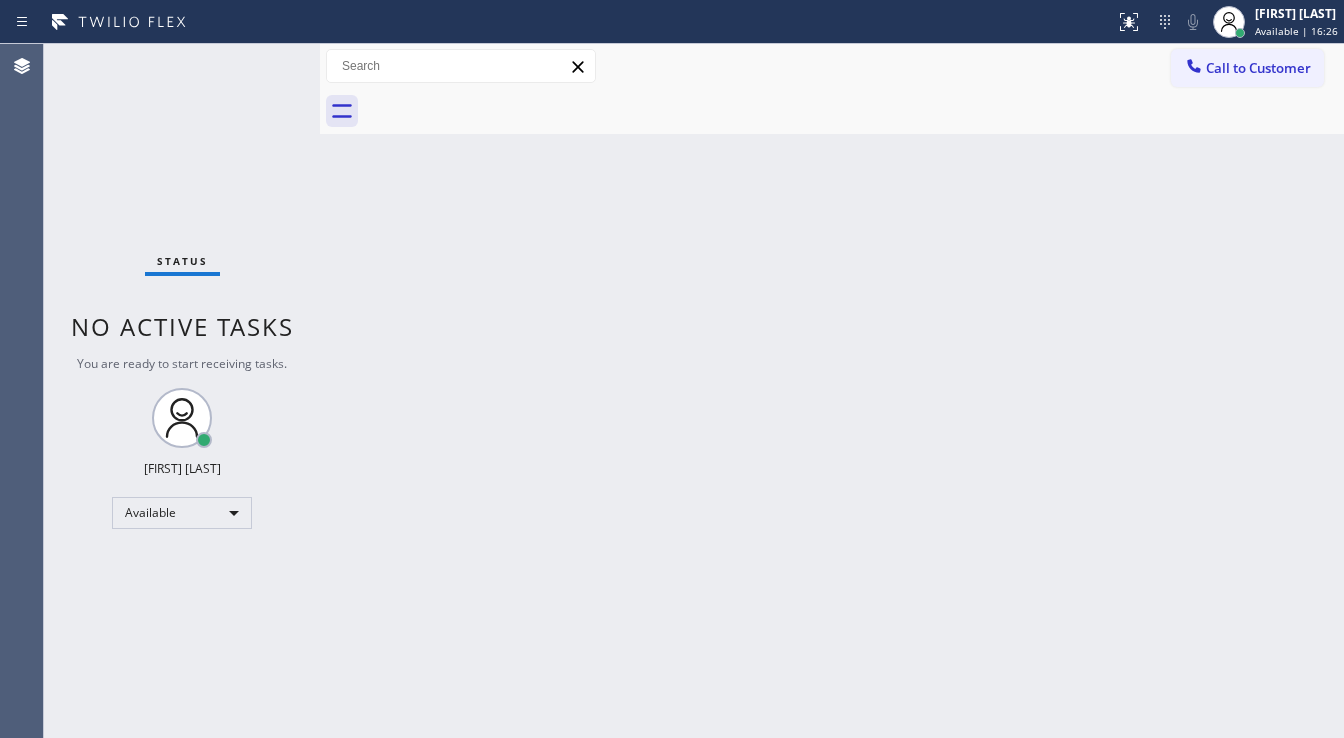 click on "Status   No active tasks     You are ready to start receiving tasks.   [FIRST] [LAST] Available" at bounding box center [182, 391] 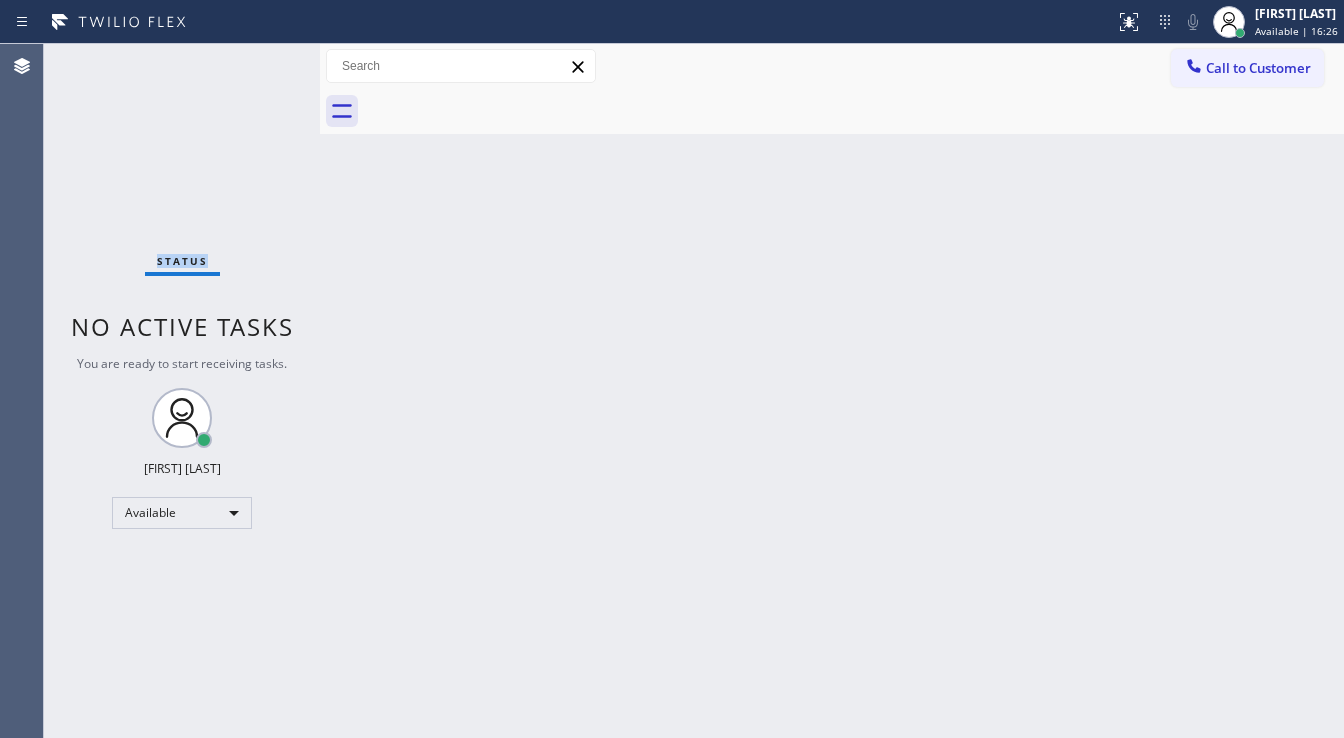 click on "Status   No active tasks     You are ready to start receiving tasks.   [FIRST] [LAST] Available" at bounding box center [182, 391] 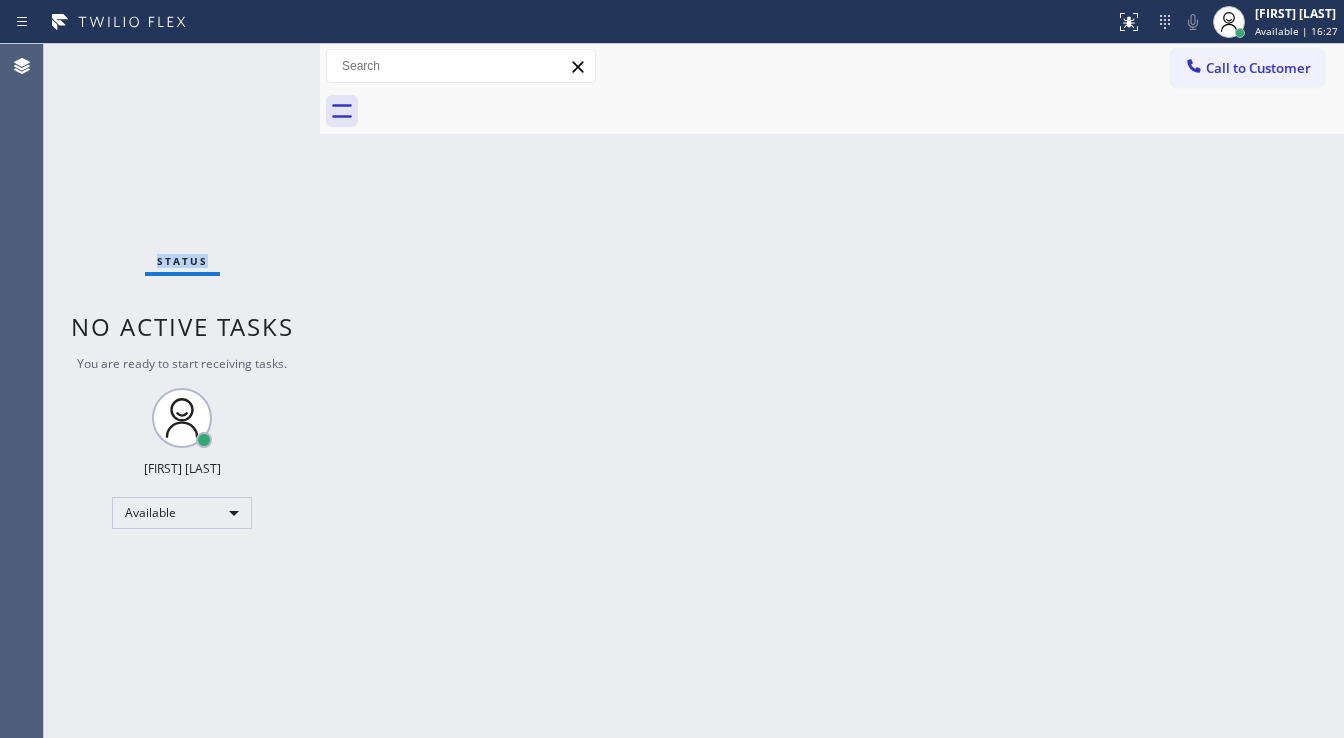 click on "Status   No active tasks     You are ready to start receiving tasks.   [FIRST] [LAST] Available" at bounding box center (182, 391) 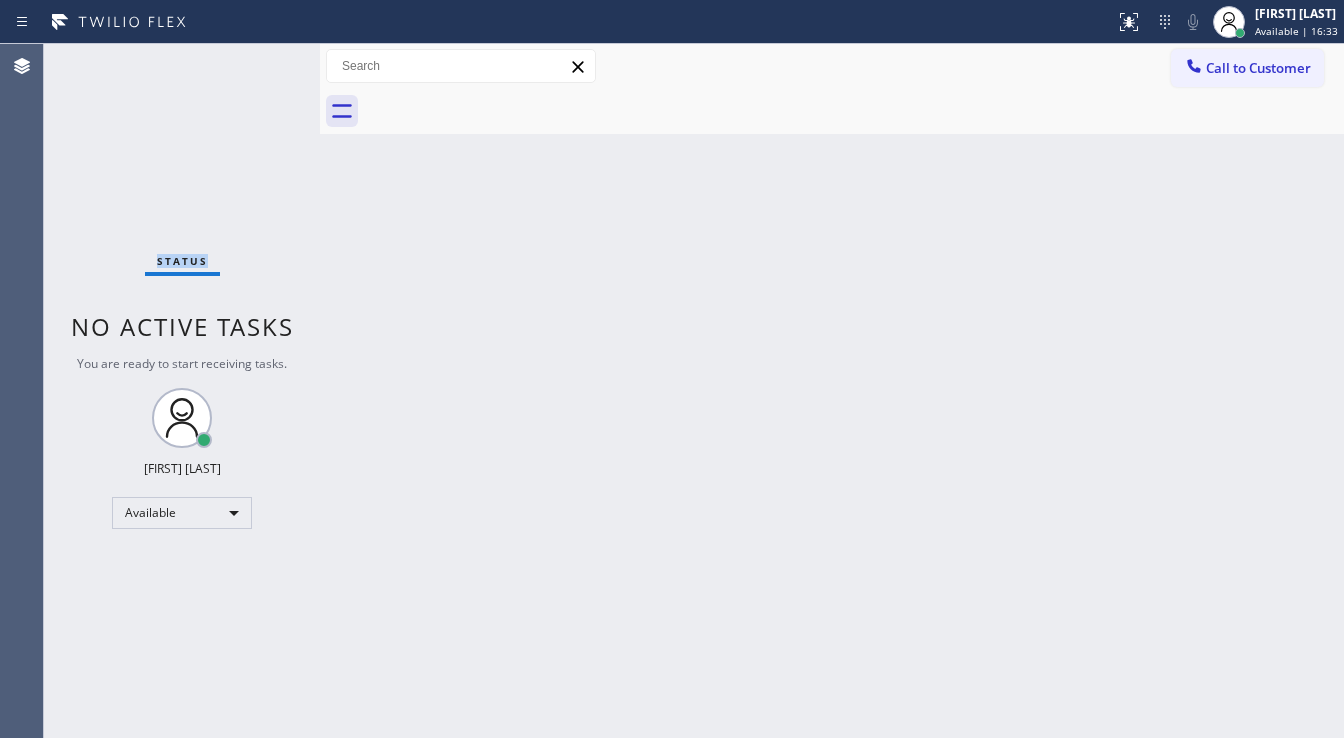 click on "Status   No active tasks     You are ready to start receiving tasks.   [FIRST] [LAST] Available" at bounding box center (182, 391) 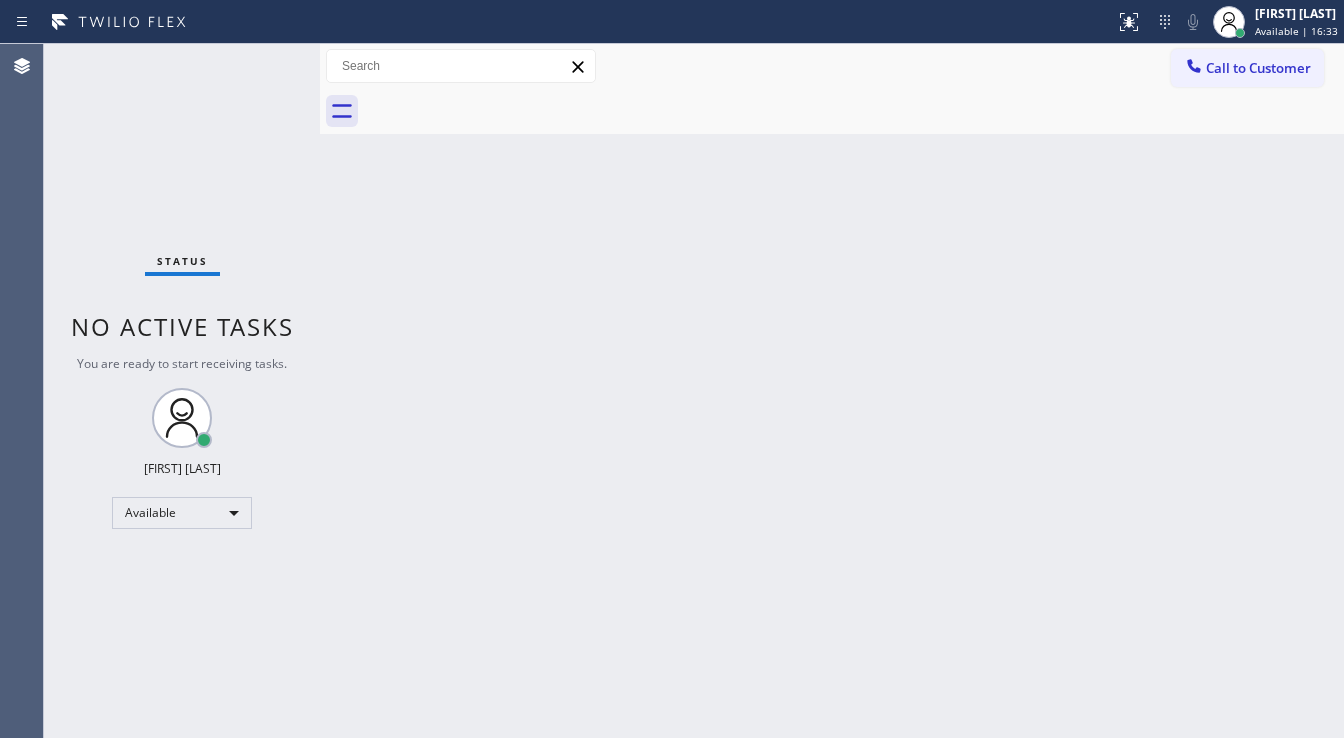 click on "Status   No active tasks     You are ready to start receiving tasks.   [FIRST] [LAST] Available" at bounding box center (182, 391) 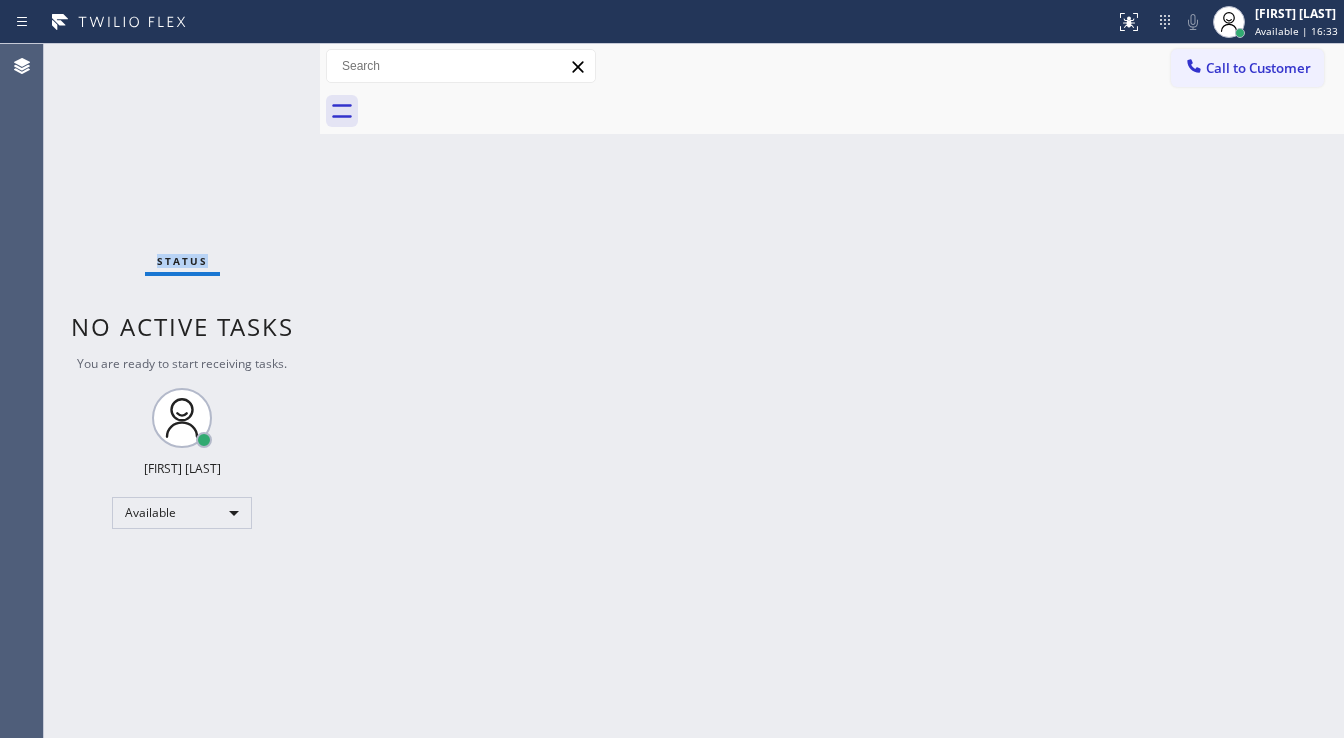 click on "Status   No active tasks     You are ready to start receiving tasks.   [FIRST] [LAST] Available" at bounding box center (182, 391) 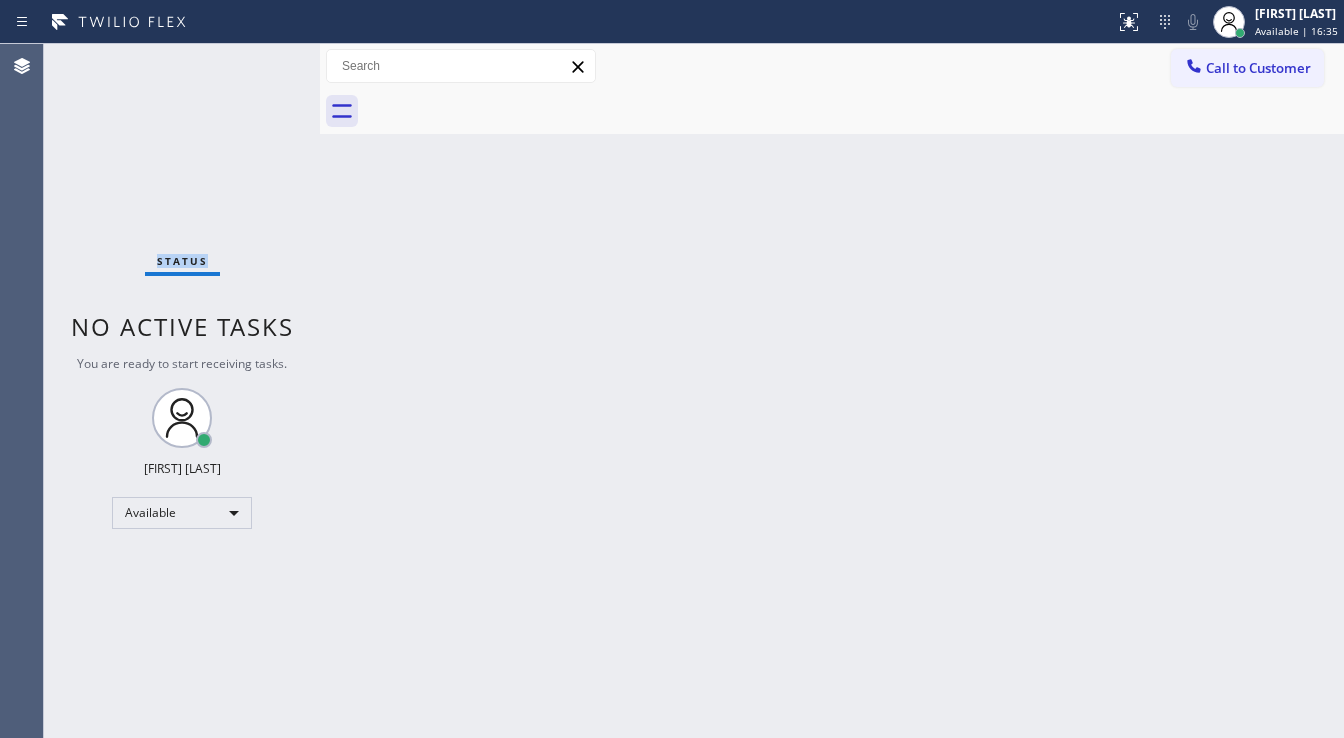 click on "Status   No active tasks     You are ready to start receiving tasks.   [FIRST] [LAST] Available" at bounding box center [182, 391] 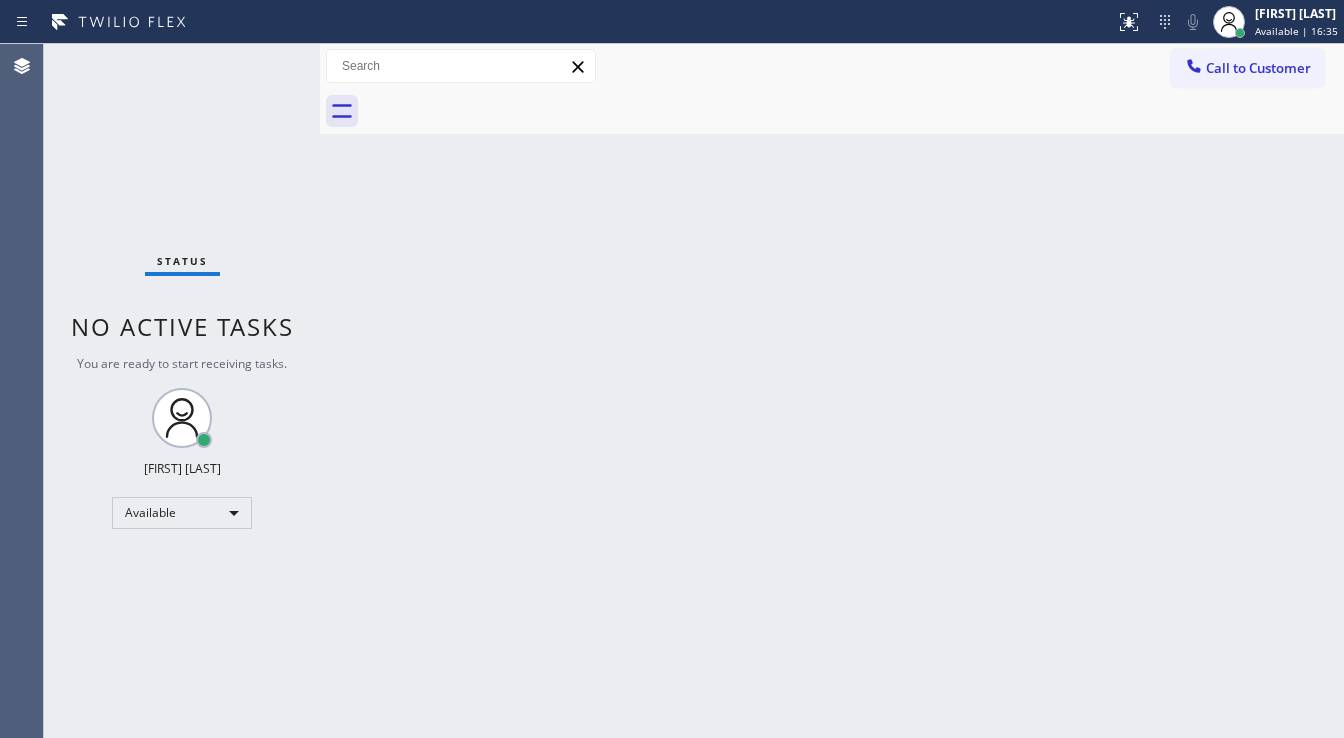 click on "Status   No active tasks     You are ready to start receiving tasks.   [FIRST] [LAST] Available" at bounding box center [182, 391] 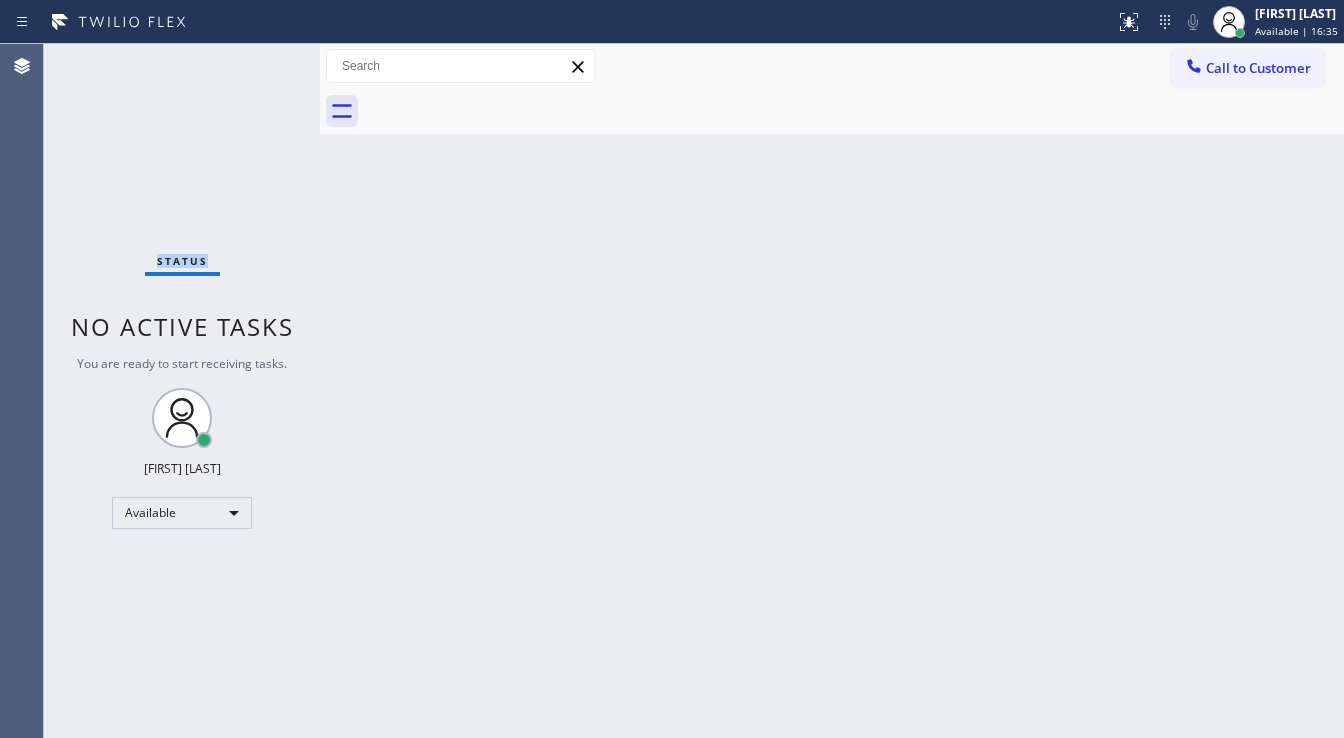 click on "Status   No active tasks     You are ready to start receiving tasks.   [FIRST] [LAST] Available" at bounding box center [182, 391] 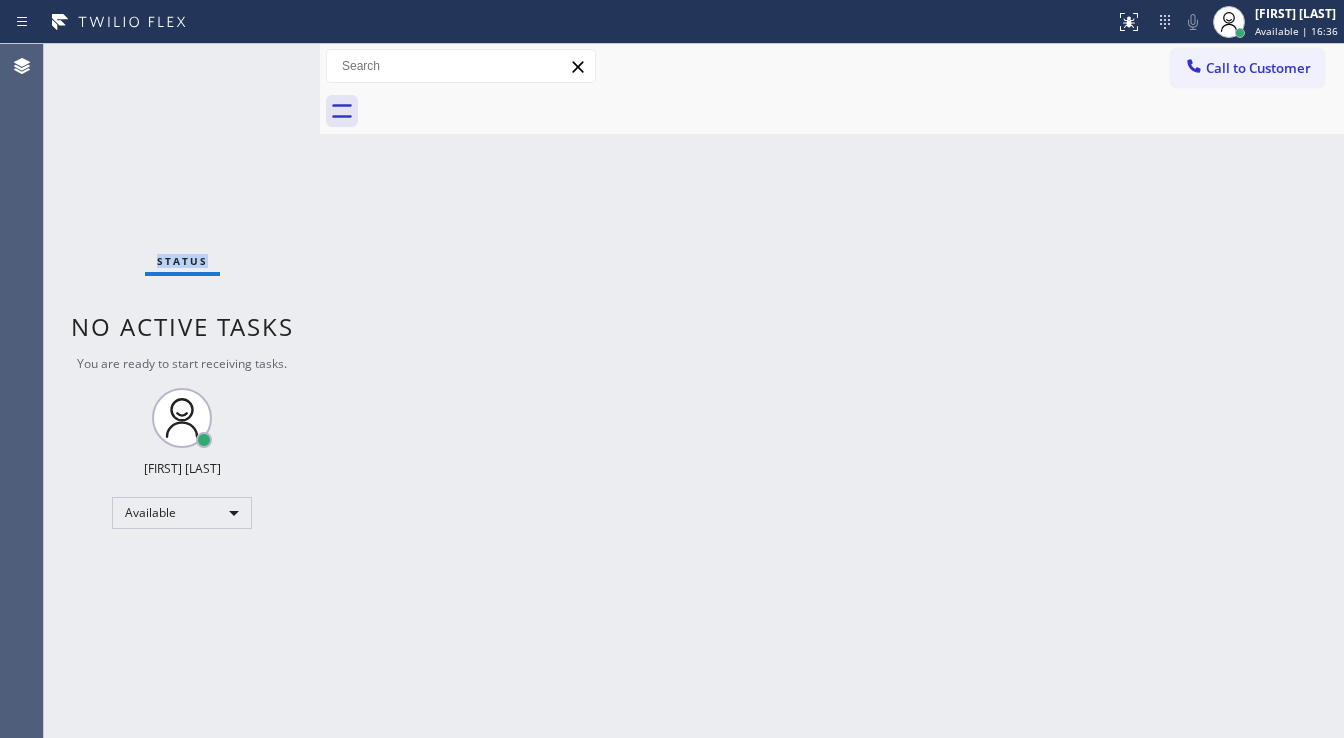 click on "Status   No active tasks     You are ready to start receiving tasks.   [FIRST] [LAST] Available" at bounding box center (182, 391) 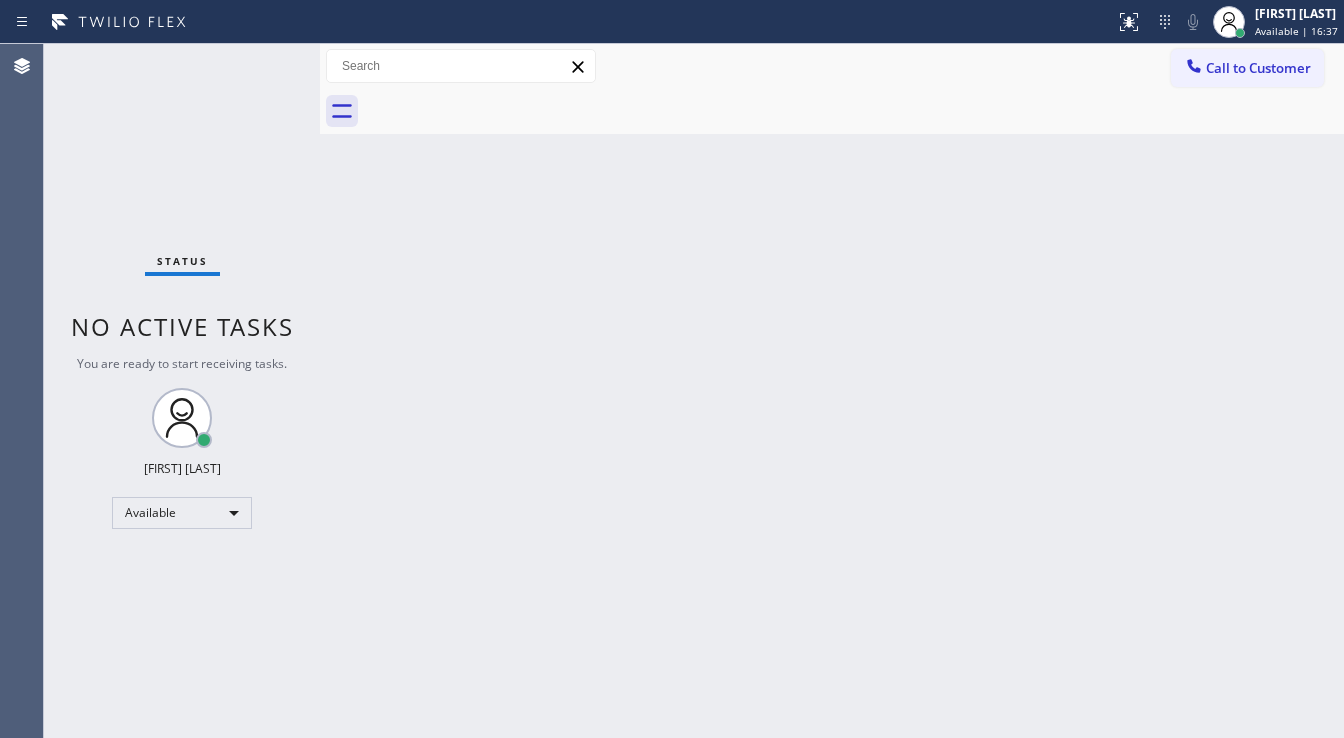 click on "Status   No active tasks     You are ready to start receiving tasks.   [FIRST] [LAST] Available" at bounding box center (182, 391) 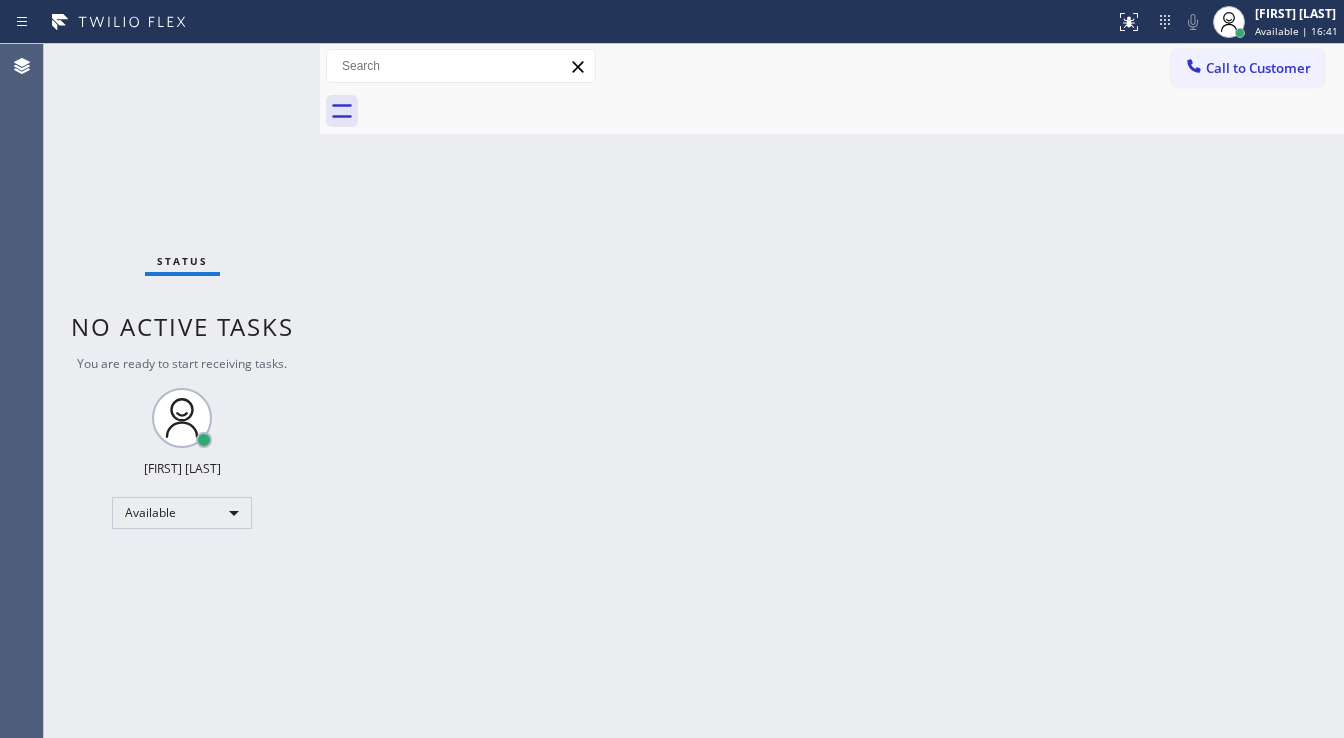 click on "Status   No active tasks     You are ready to start receiving tasks.   [FIRST] [LAST] Available" at bounding box center (182, 391) 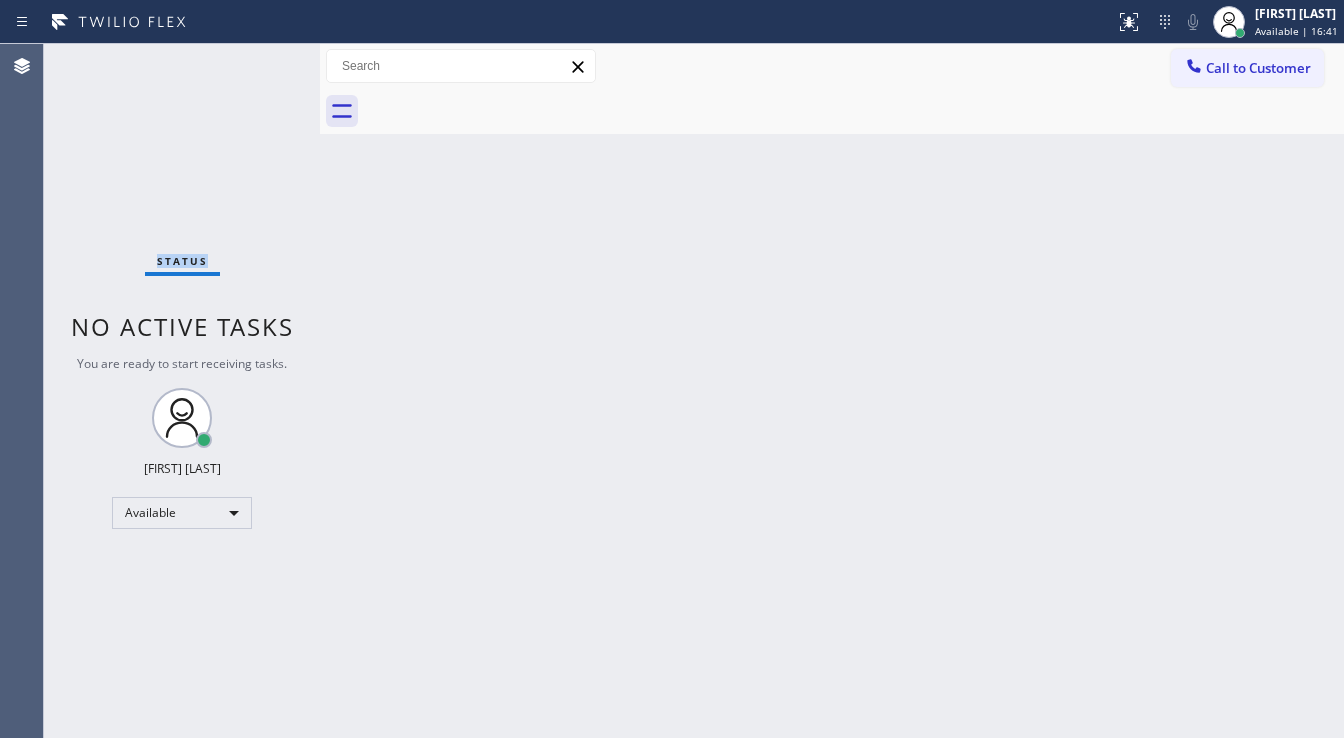 click on "Status   No active tasks     You are ready to start receiving tasks.   [FIRST] [LAST] Available" at bounding box center (182, 391) 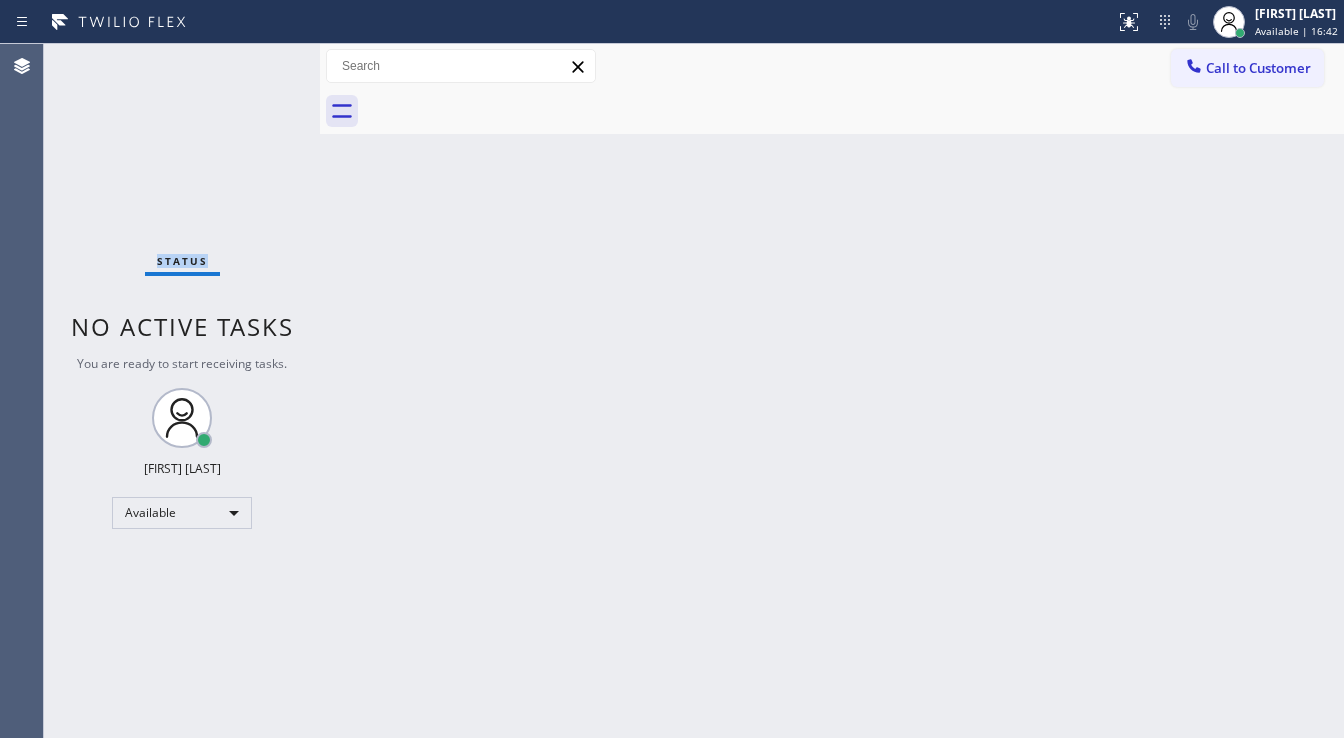 click on "Status   No active tasks     You are ready to start receiving tasks.   [FIRST] [LAST] Available" at bounding box center [182, 391] 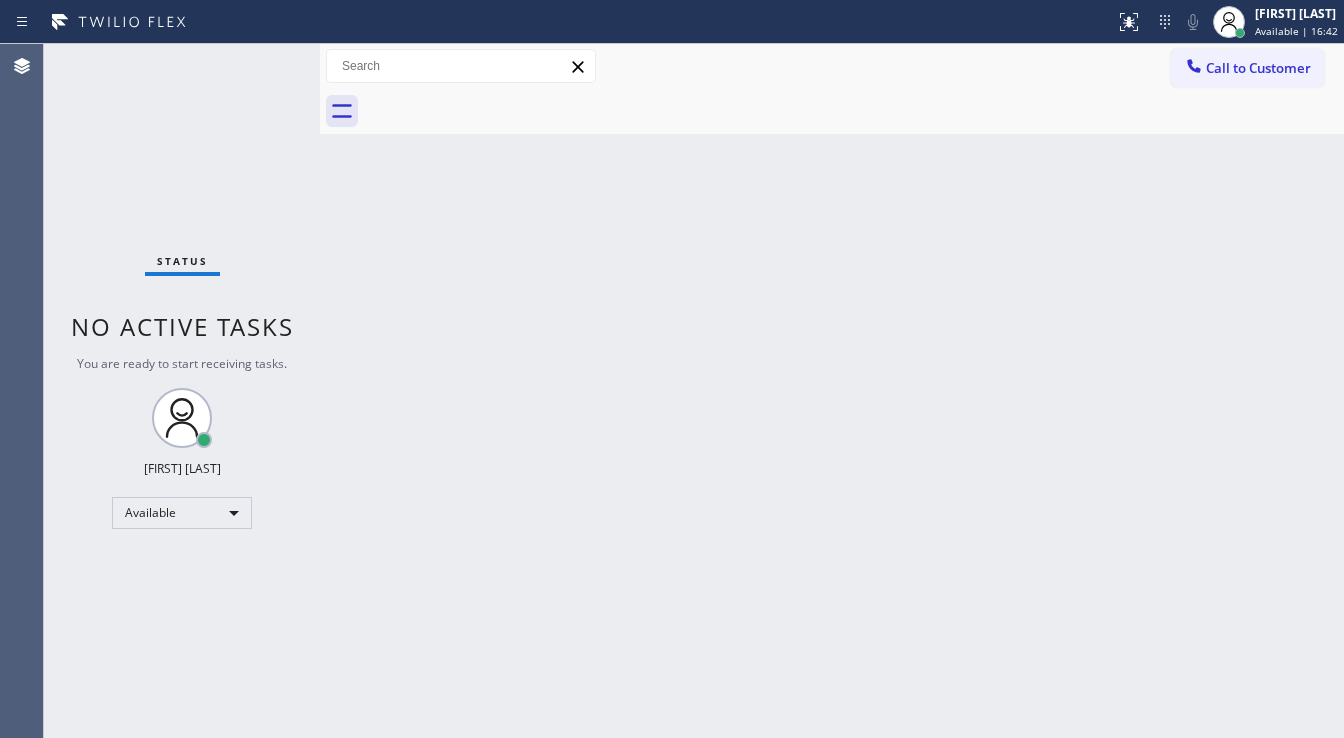 click on "Status   No active tasks     You are ready to start receiving tasks.   [FIRST] [LAST] Available" at bounding box center [182, 391] 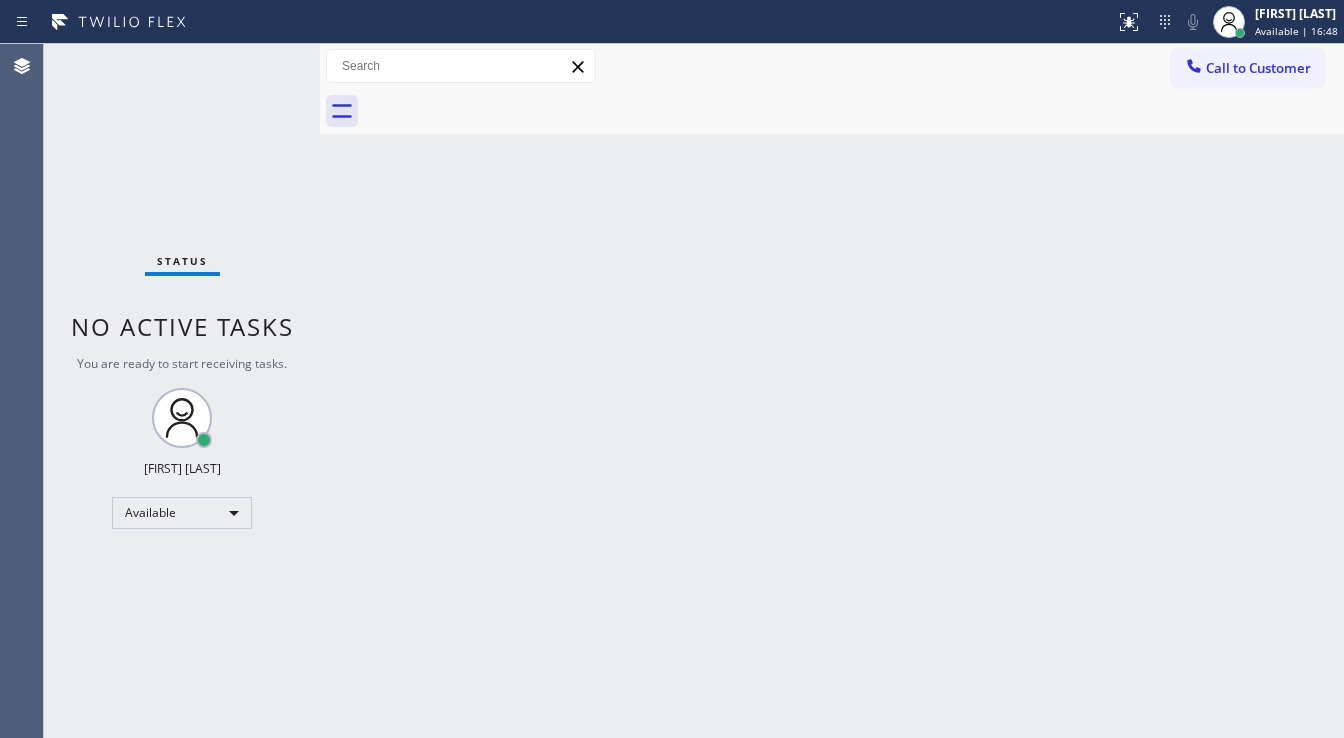 click on "Status   No active tasks     You are ready to start receiving tasks.   [FIRST] [LAST] Available" at bounding box center (182, 391) 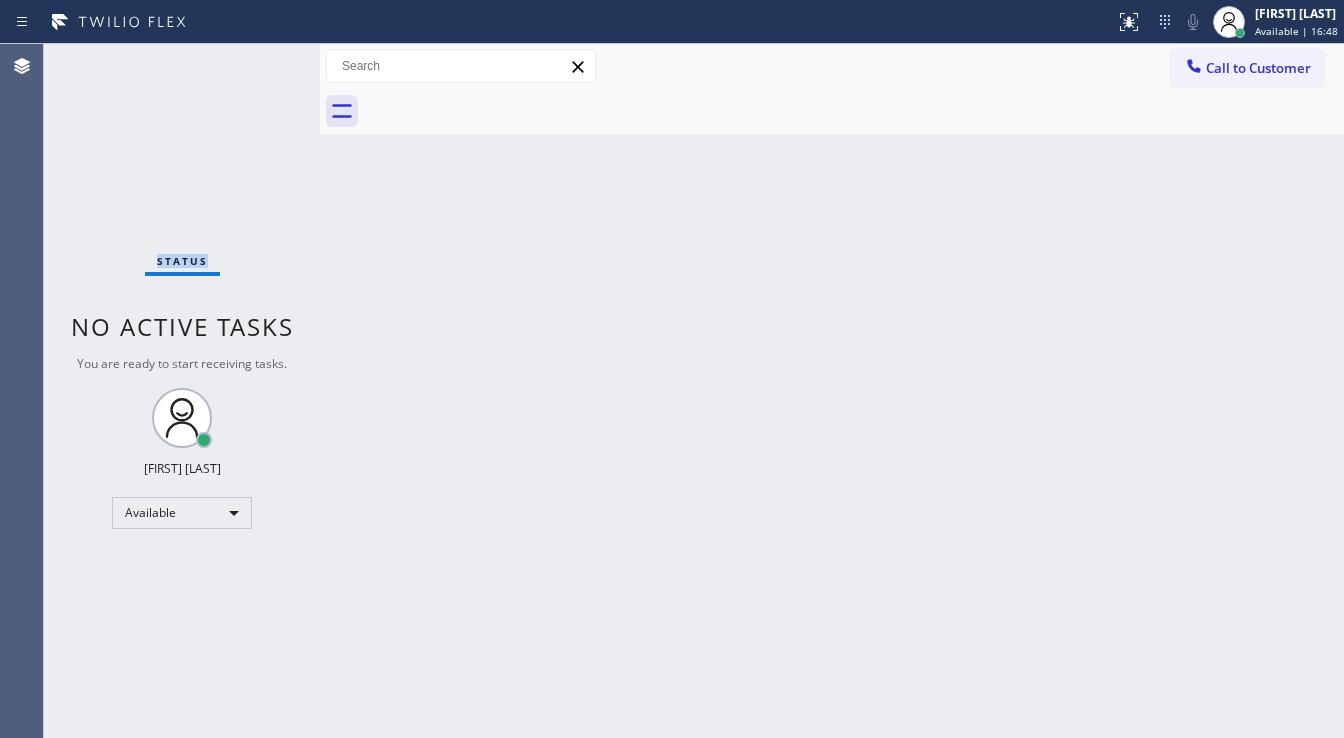 click on "Status   No active tasks     You are ready to start receiving tasks.   [FIRST] [LAST] Available" at bounding box center [182, 391] 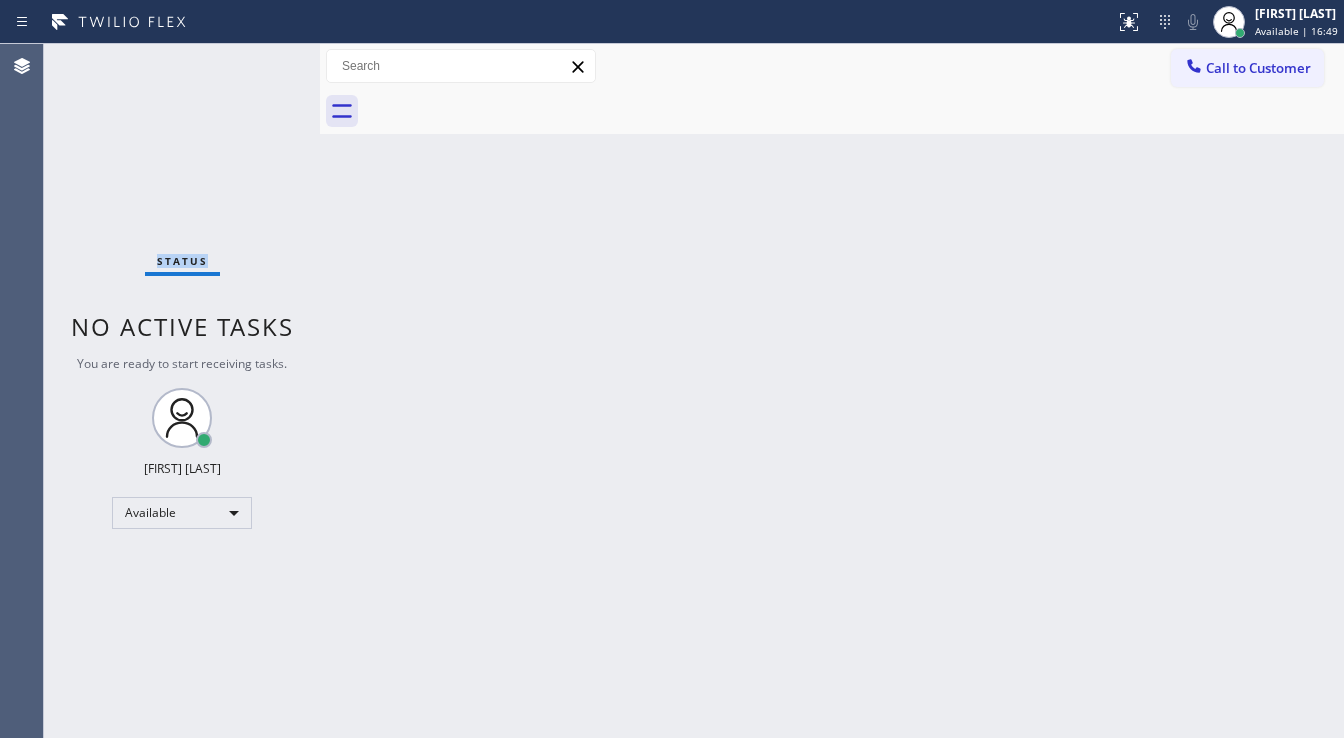 click on "Status   No active tasks     You are ready to start receiving tasks.   [FIRST] [LAST] Available" at bounding box center [182, 391] 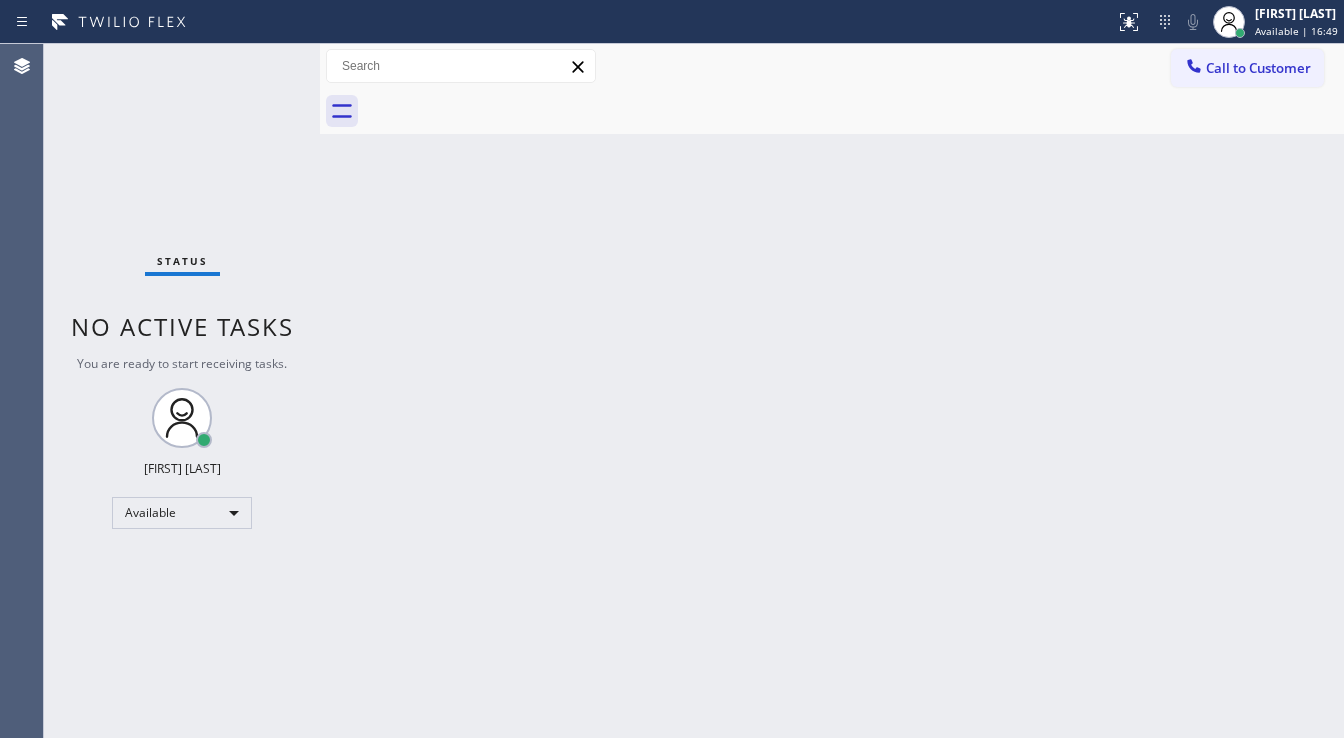 click on "Status   No active tasks     You are ready to start receiving tasks.   [FIRST] [LAST] Available" at bounding box center [182, 391] 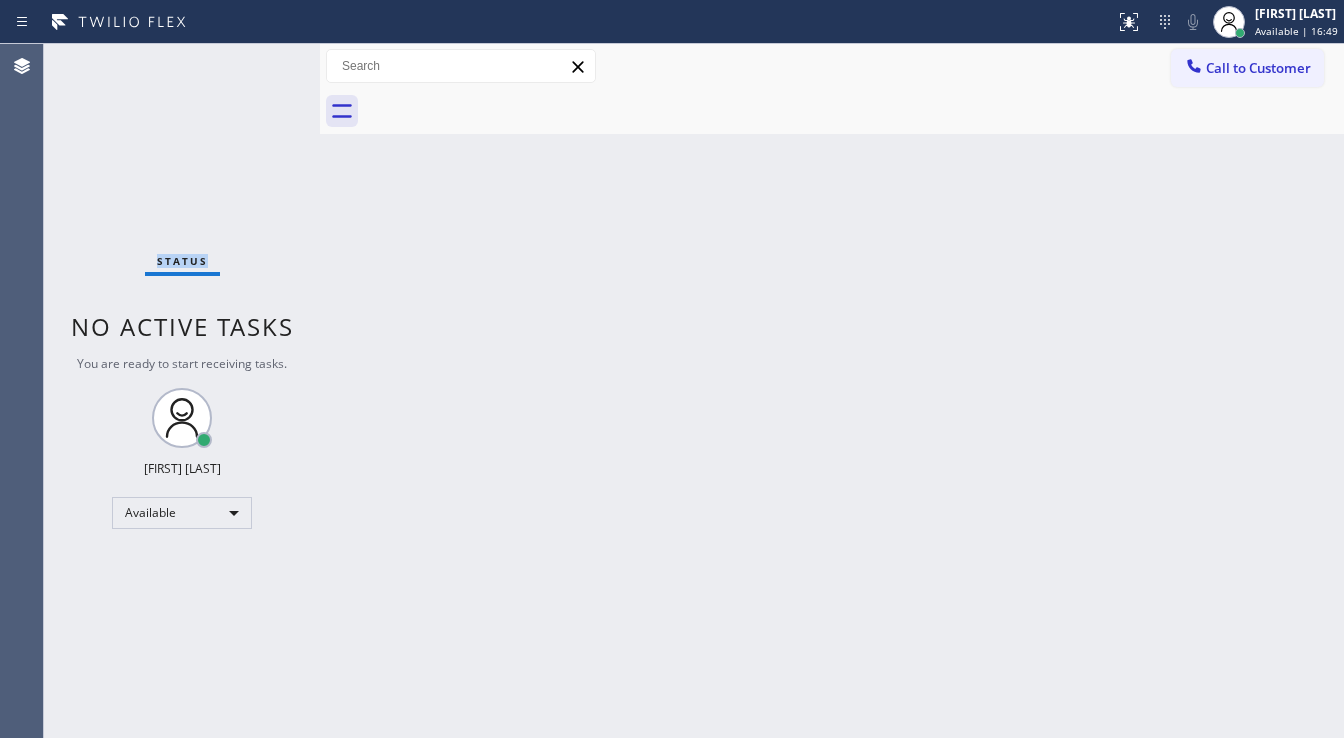 click on "Status   No active tasks     You are ready to start receiving tasks.   [FIRST] [LAST] Available" at bounding box center [182, 391] 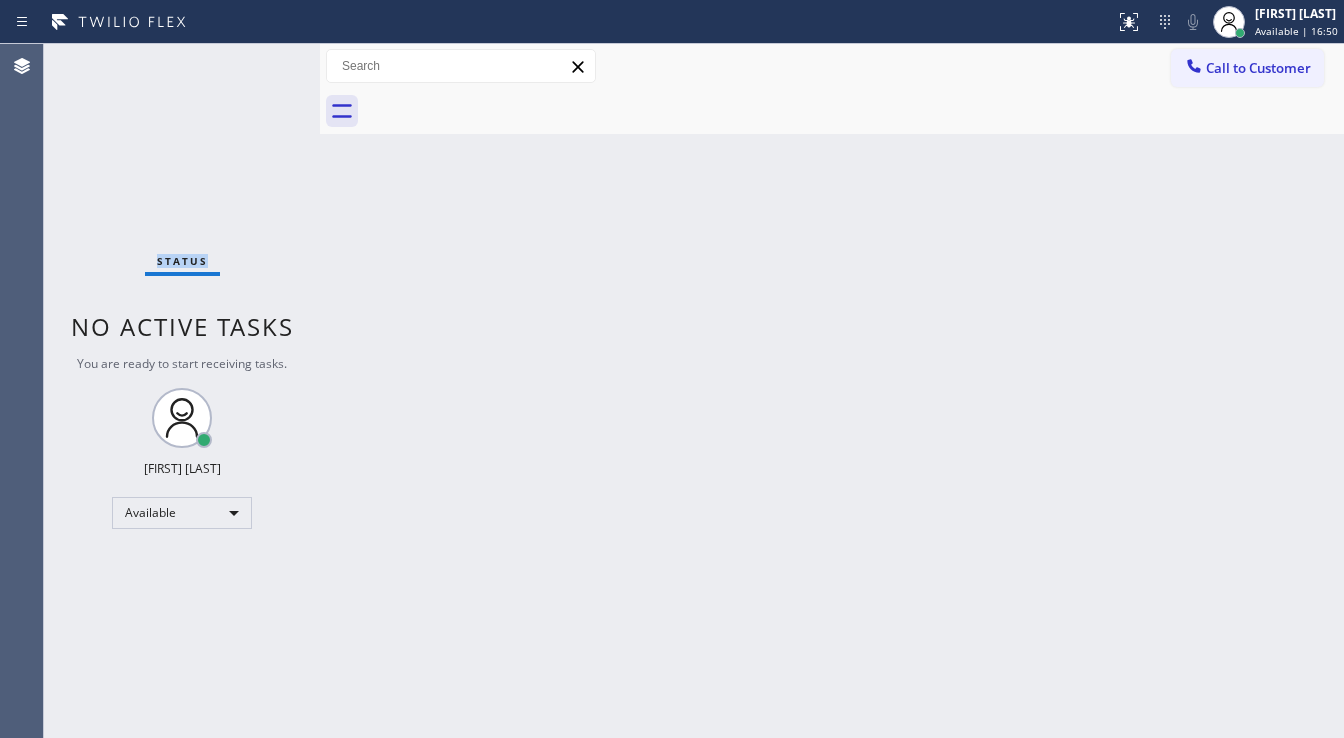 click on "Status   No active tasks     You are ready to start receiving tasks.   [FIRST] [LAST] Available" at bounding box center (182, 391) 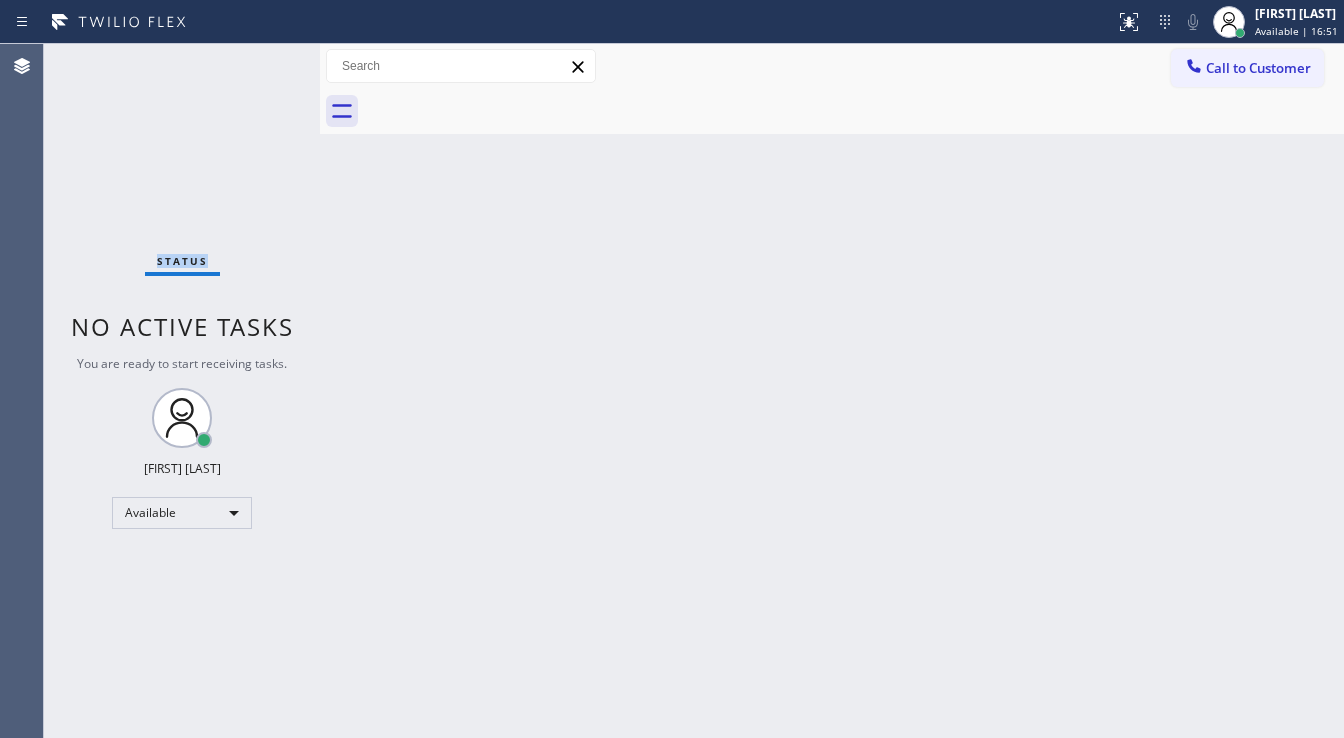 click on "Status   No active tasks     You are ready to start receiving tasks.   [FIRST] [LAST] Available" at bounding box center (182, 391) 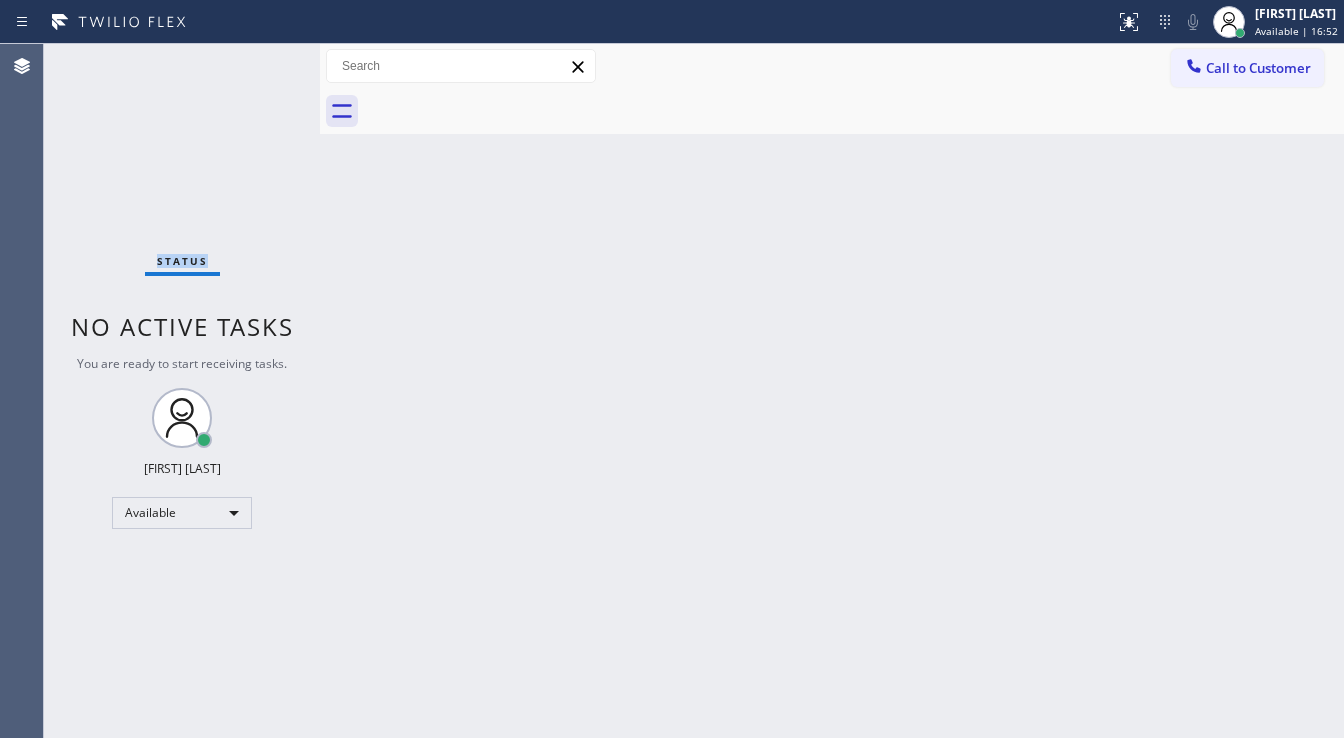click on "Status   No active tasks     You are ready to start receiving tasks.   [FIRST] [LAST] Available" at bounding box center [182, 391] 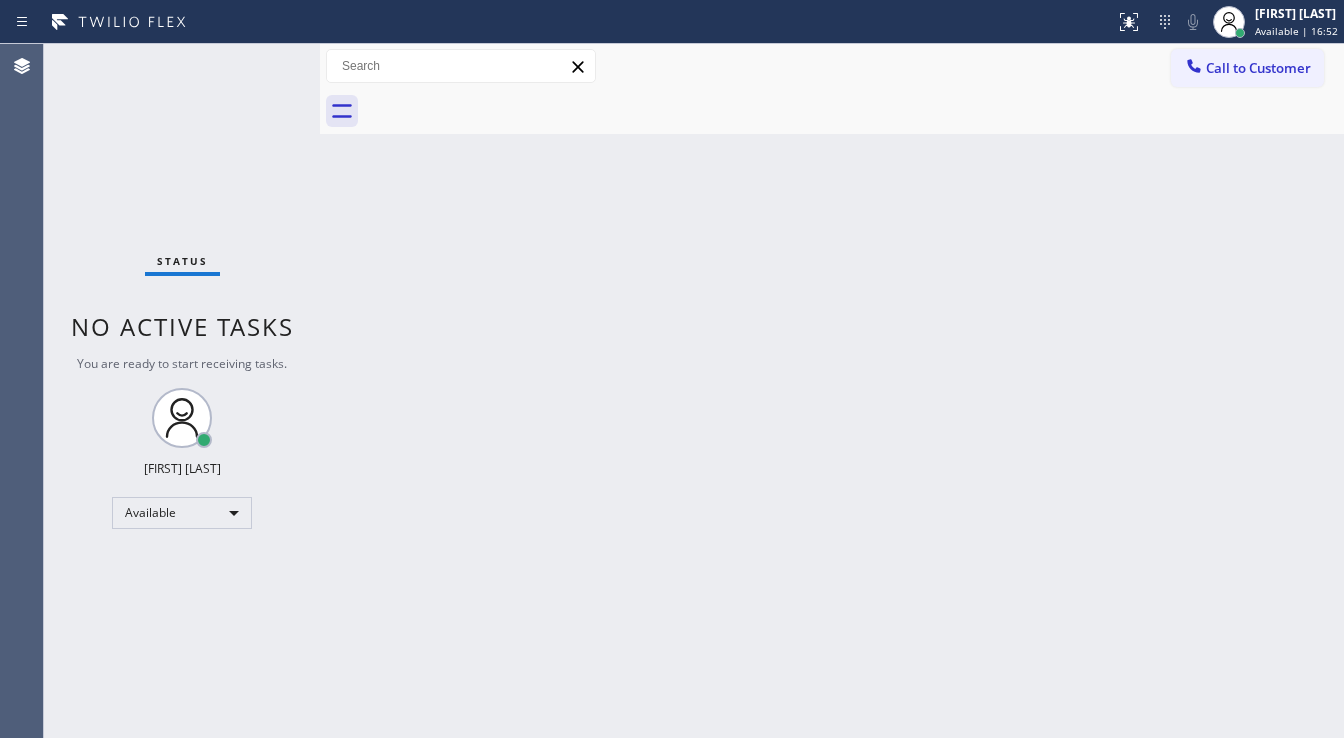 click on "Status   No active tasks     You are ready to start receiving tasks.   [FIRST] [LAST] Available" at bounding box center (182, 391) 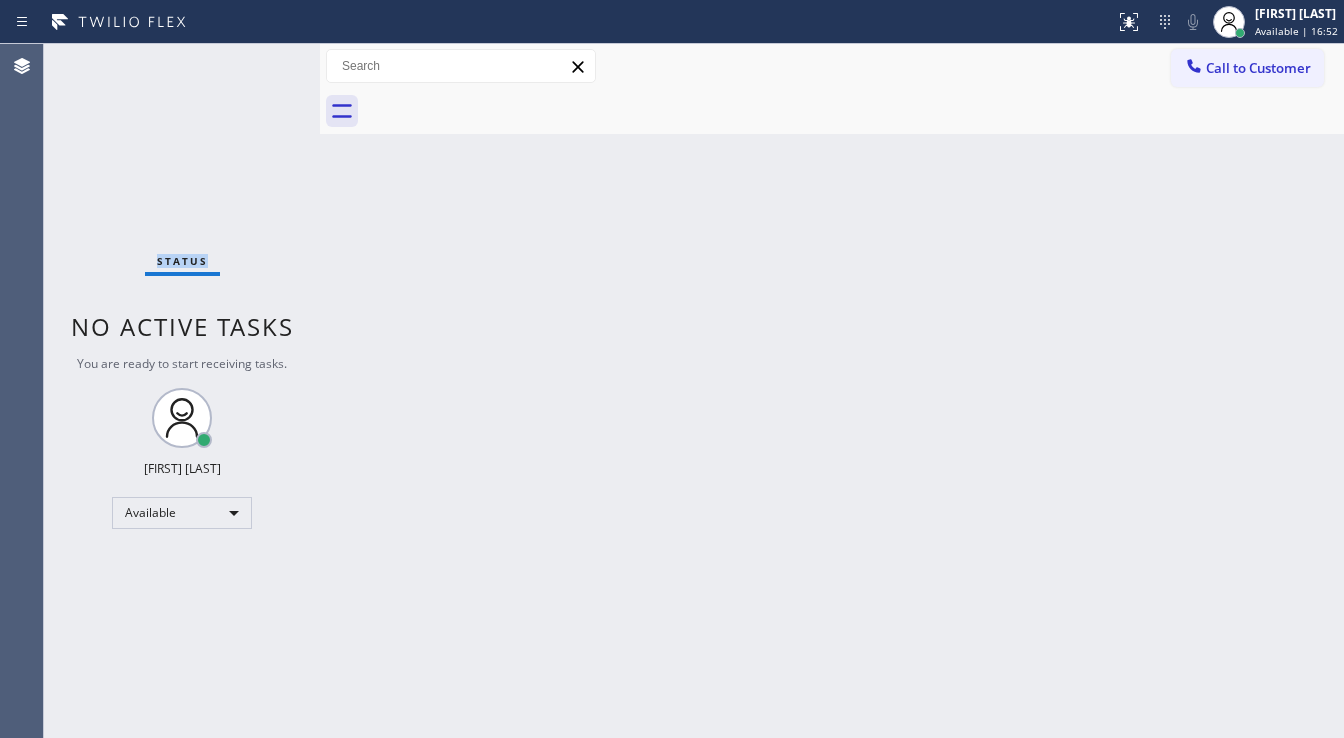 click on "Status   No active tasks     You are ready to start receiving tasks.   [FIRST] [LAST] Available" at bounding box center (182, 391) 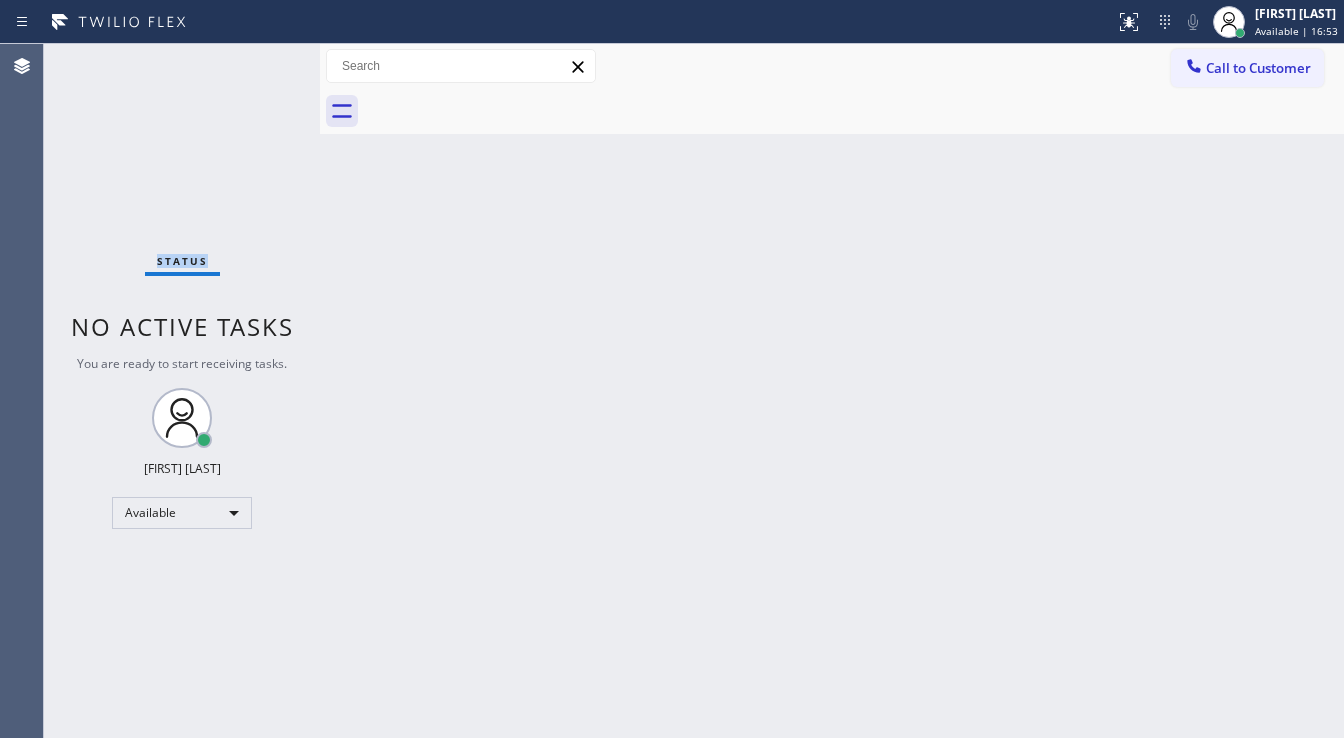 click on "Status   No active tasks     You are ready to start receiving tasks.   [FIRST] [LAST] Available" at bounding box center [182, 391] 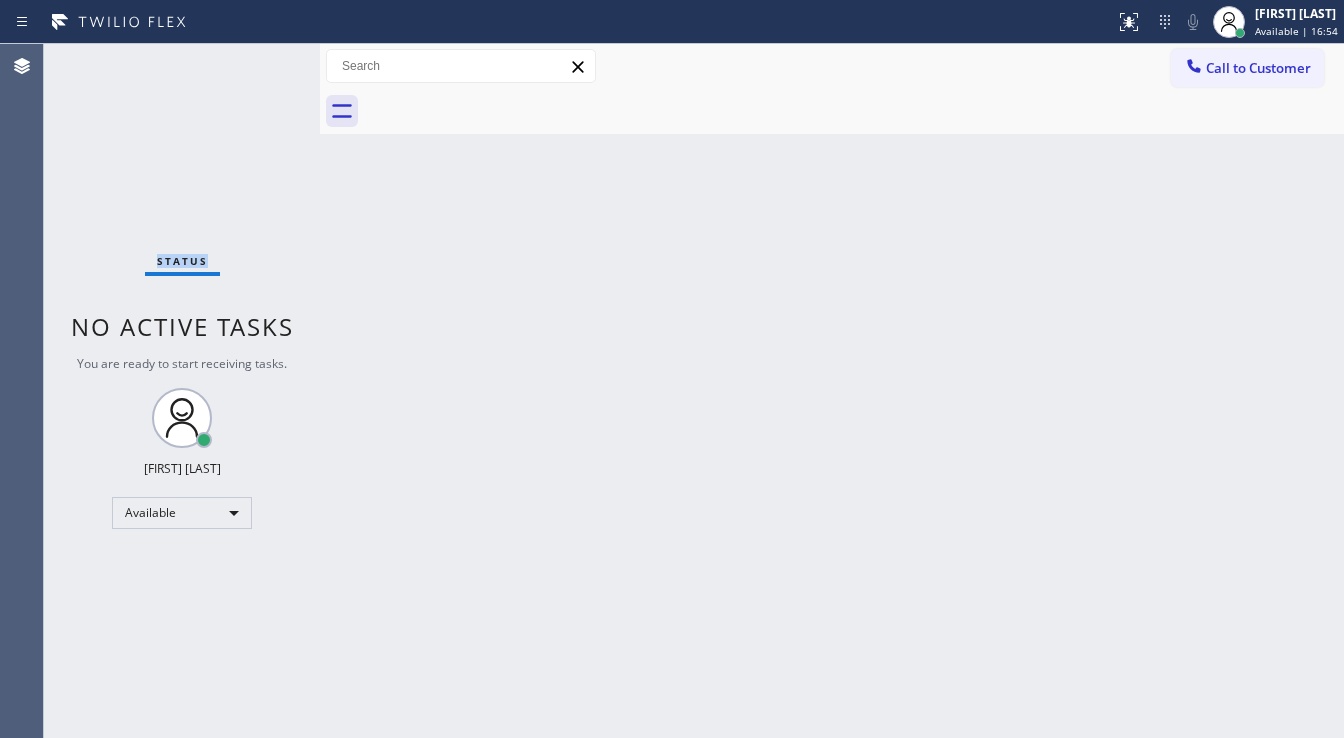 click on "Status   No active tasks     You are ready to start receiving tasks.   [FIRST] [LAST] Available" at bounding box center (182, 391) 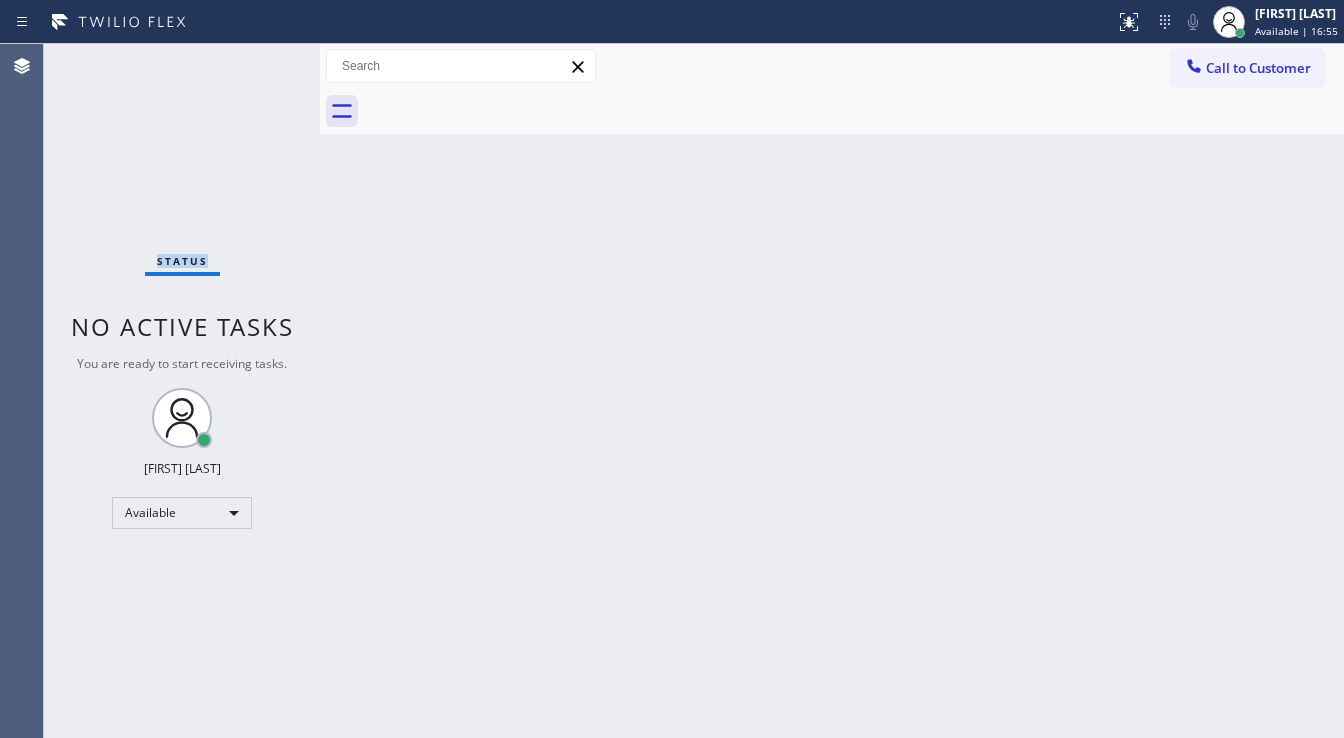 click on "Status   No active tasks     You are ready to start receiving tasks.   [FIRST] [LAST] Available" at bounding box center (182, 391) 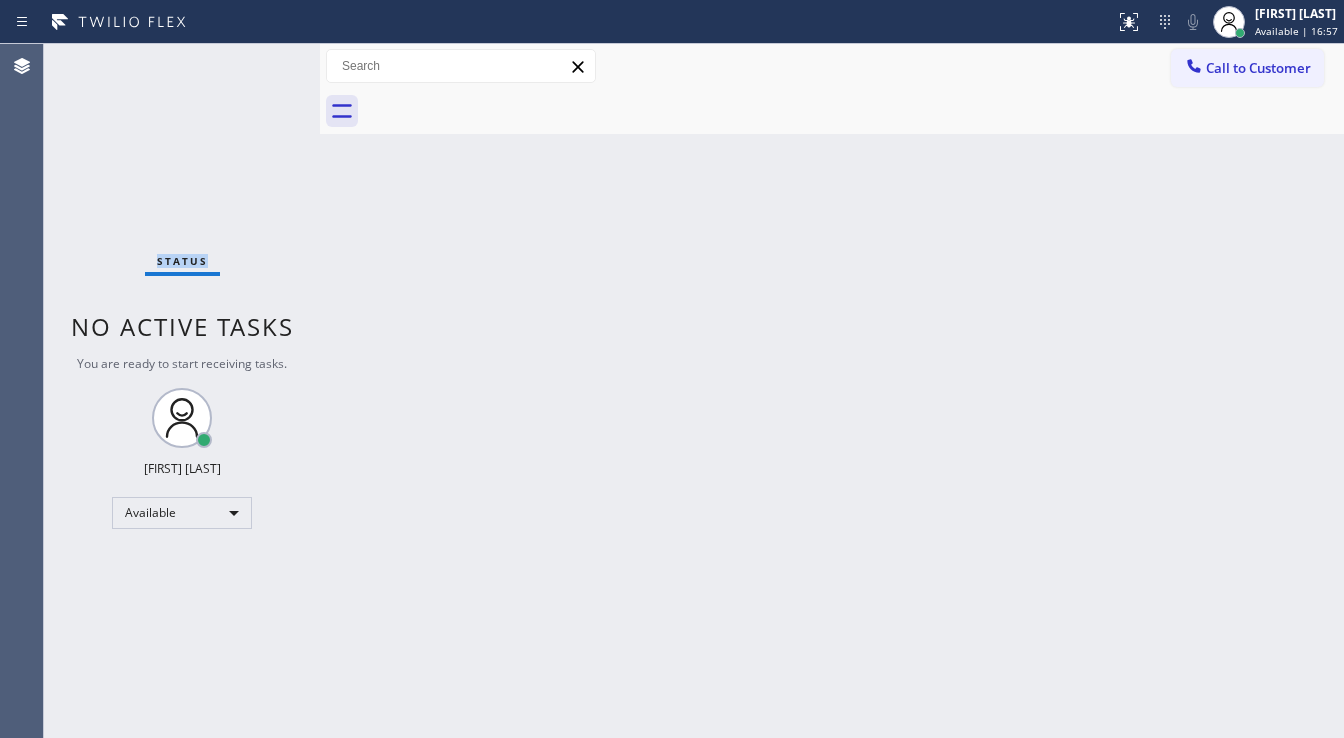 click on "Status   No active tasks     You are ready to start receiving tasks.   [FIRST] [LAST] Available" at bounding box center [182, 391] 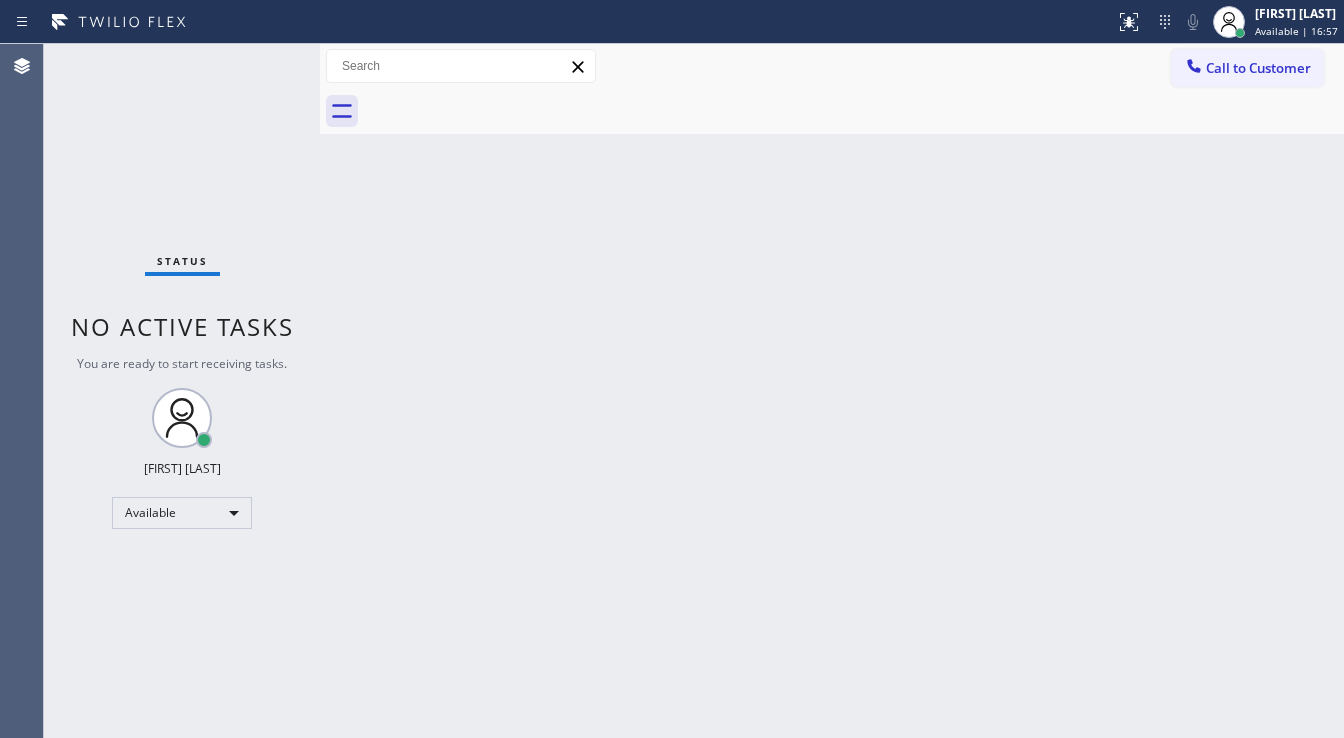 click on "Status   No active tasks     You are ready to start receiving tasks.   [FIRST] [LAST] Available" at bounding box center [182, 391] 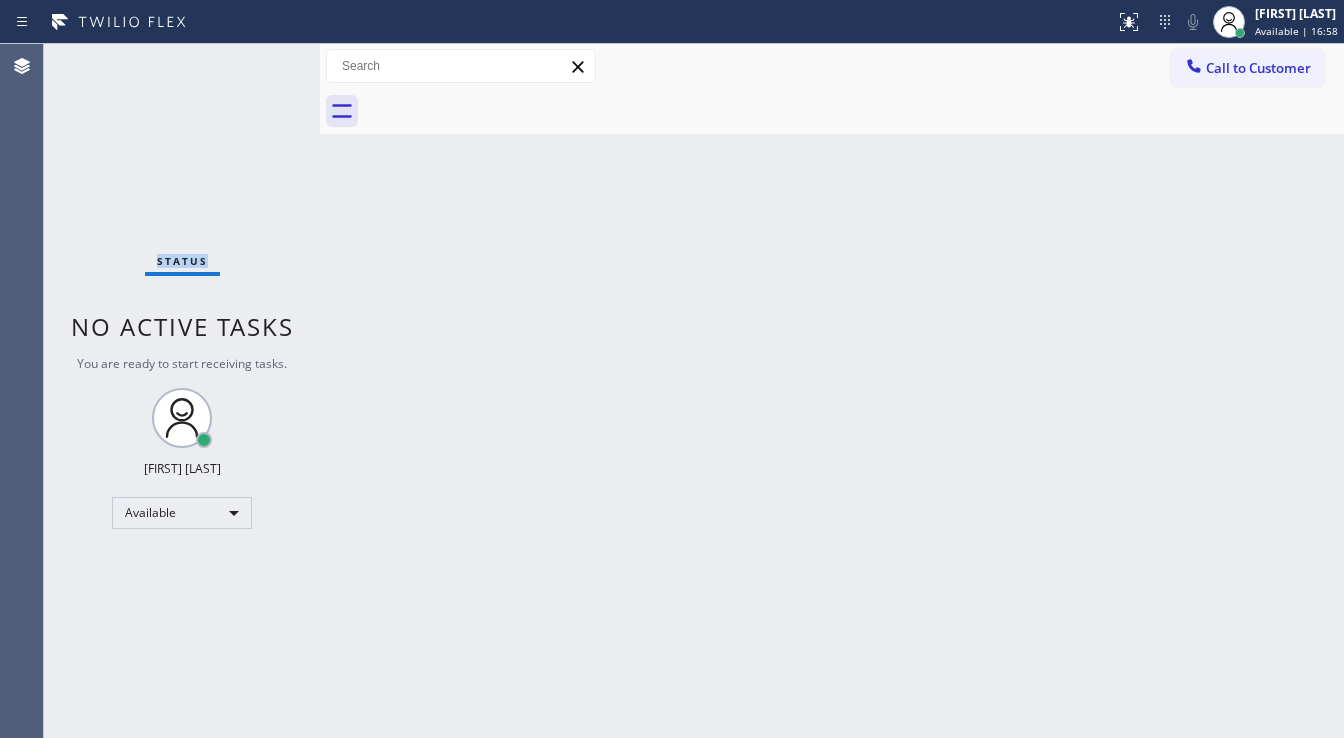 click on "Status   No active tasks     You are ready to start receiving tasks.   [FIRST] [LAST] Available" at bounding box center [182, 391] 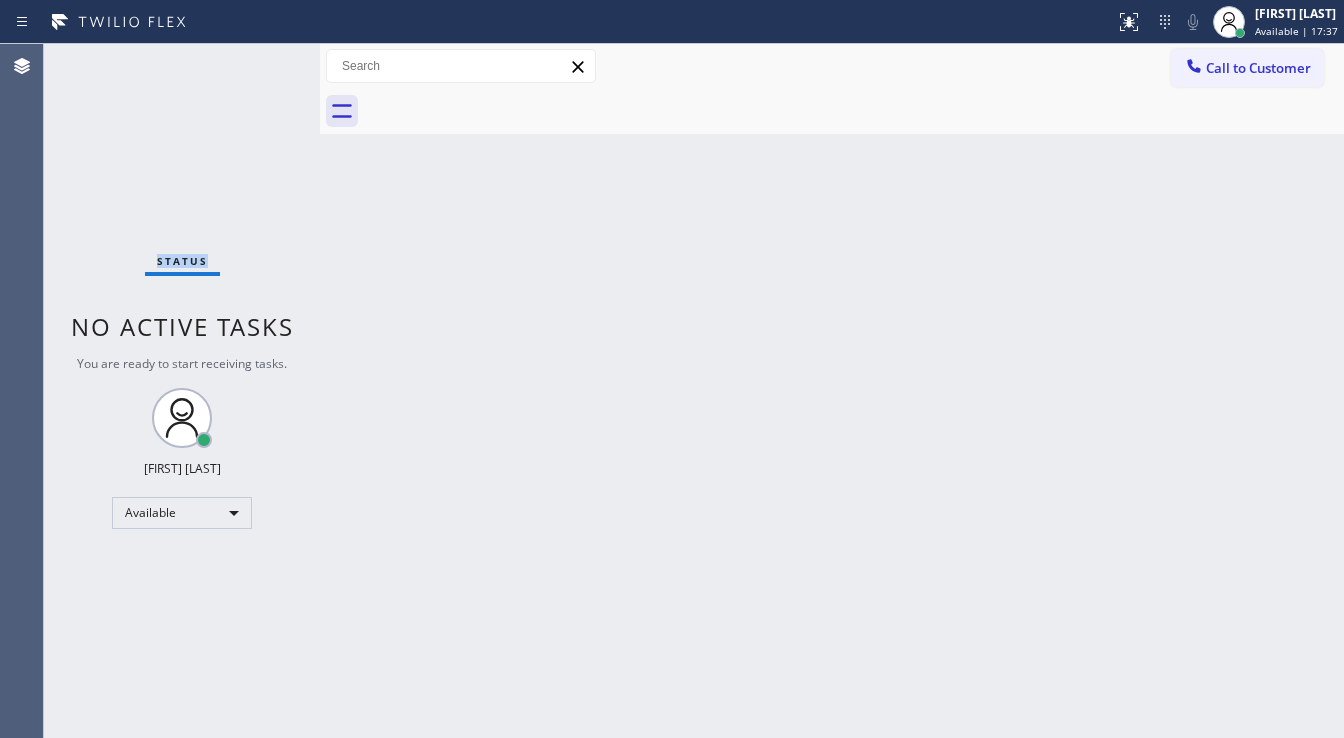 click on "Status   No active tasks     You are ready to start receiving tasks.   [FIRST] [LAST] Available" at bounding box center [182, 391] 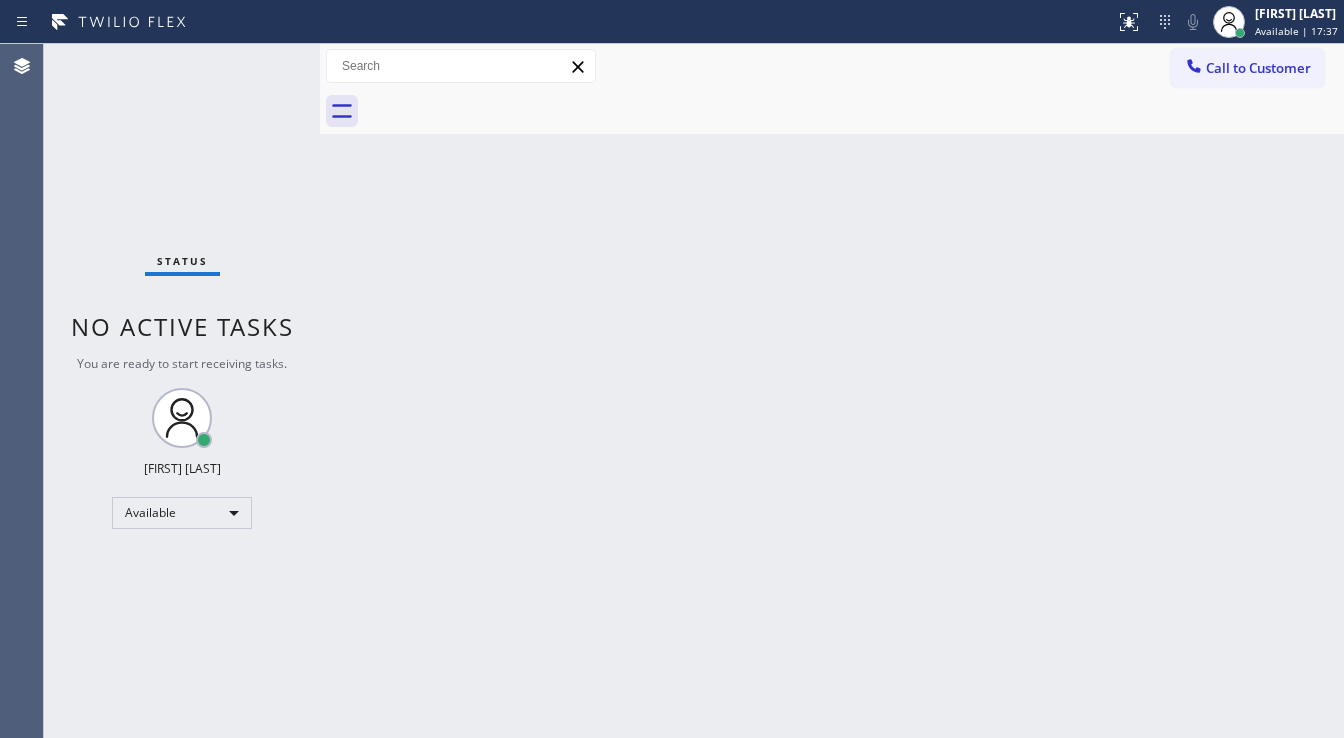 click on "Status   No active tasks     You are ready to start receiving tasks.   [FIRST] [LAST] Available" at bounding box center (182, 391) 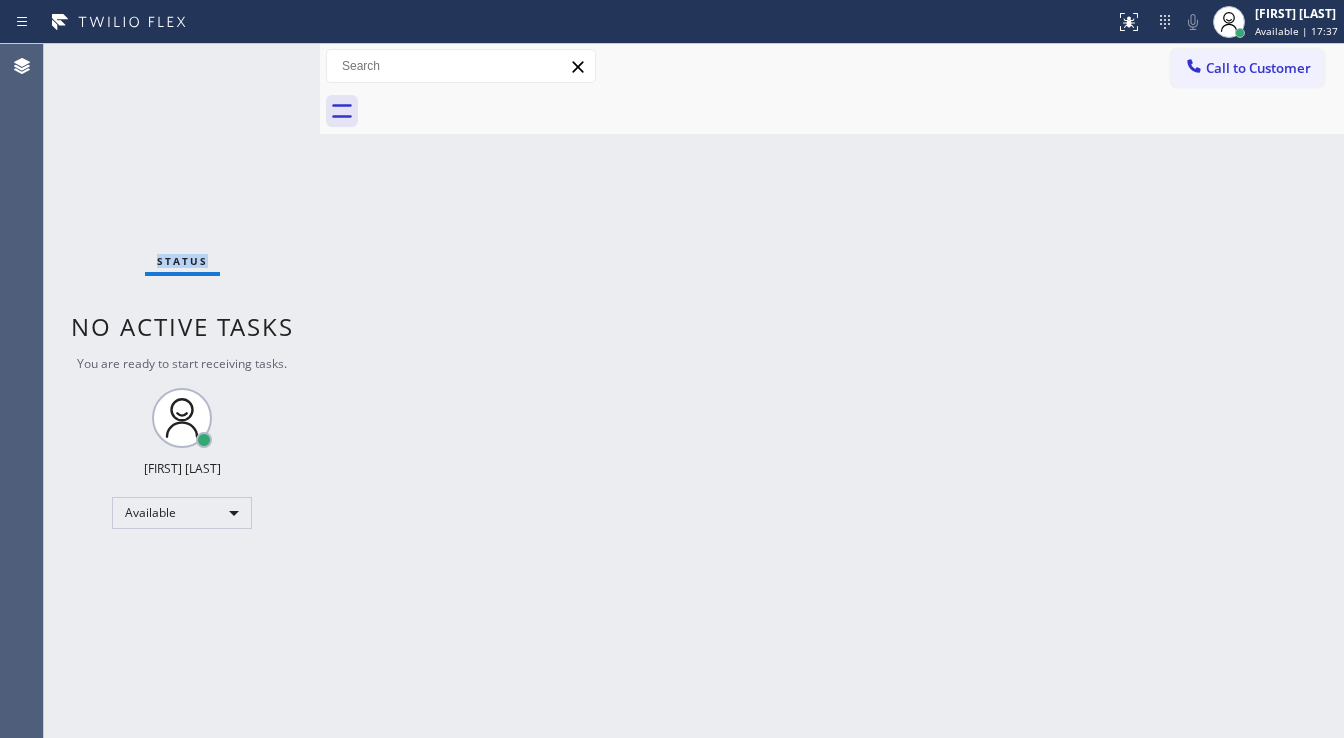 click on "Status   No active tasks     You are ready to start receiving tasks.   [FIRST] [LAST] Available" at bounding box center [182, 391] 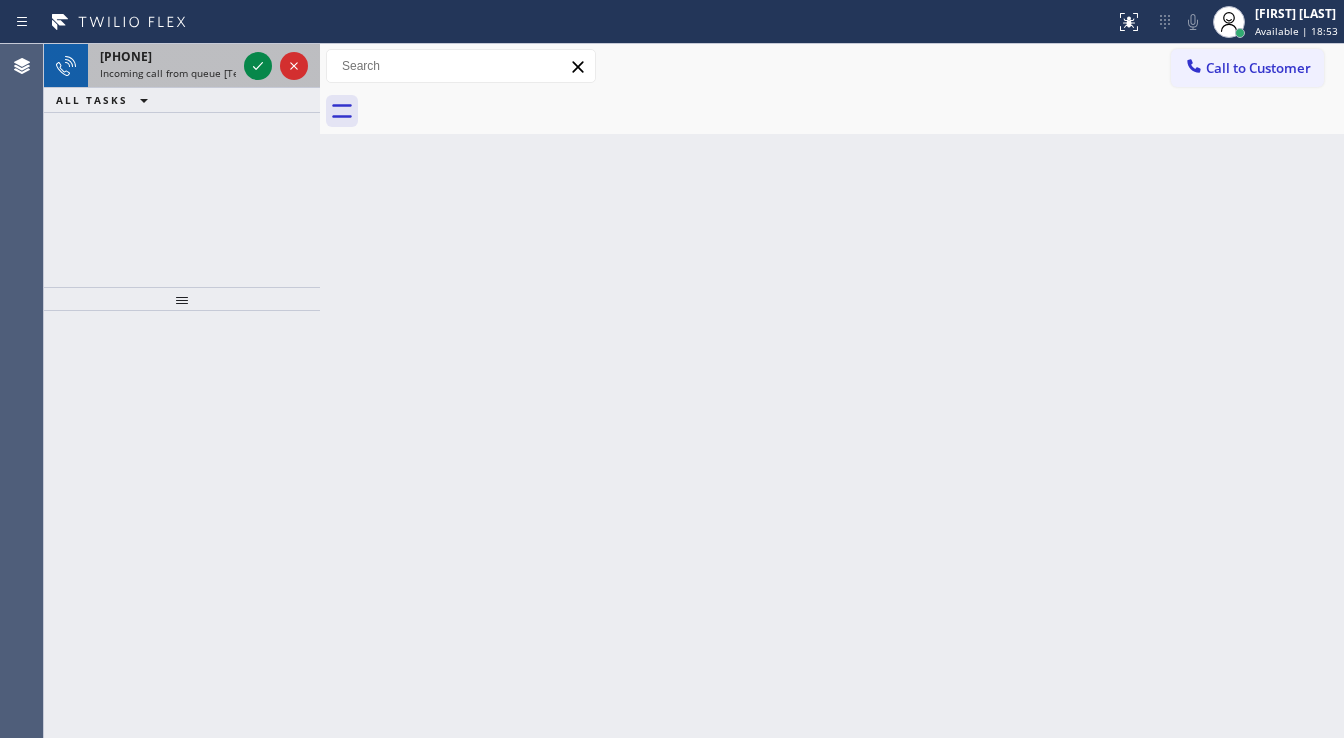 click at bounding box center [276, 66] 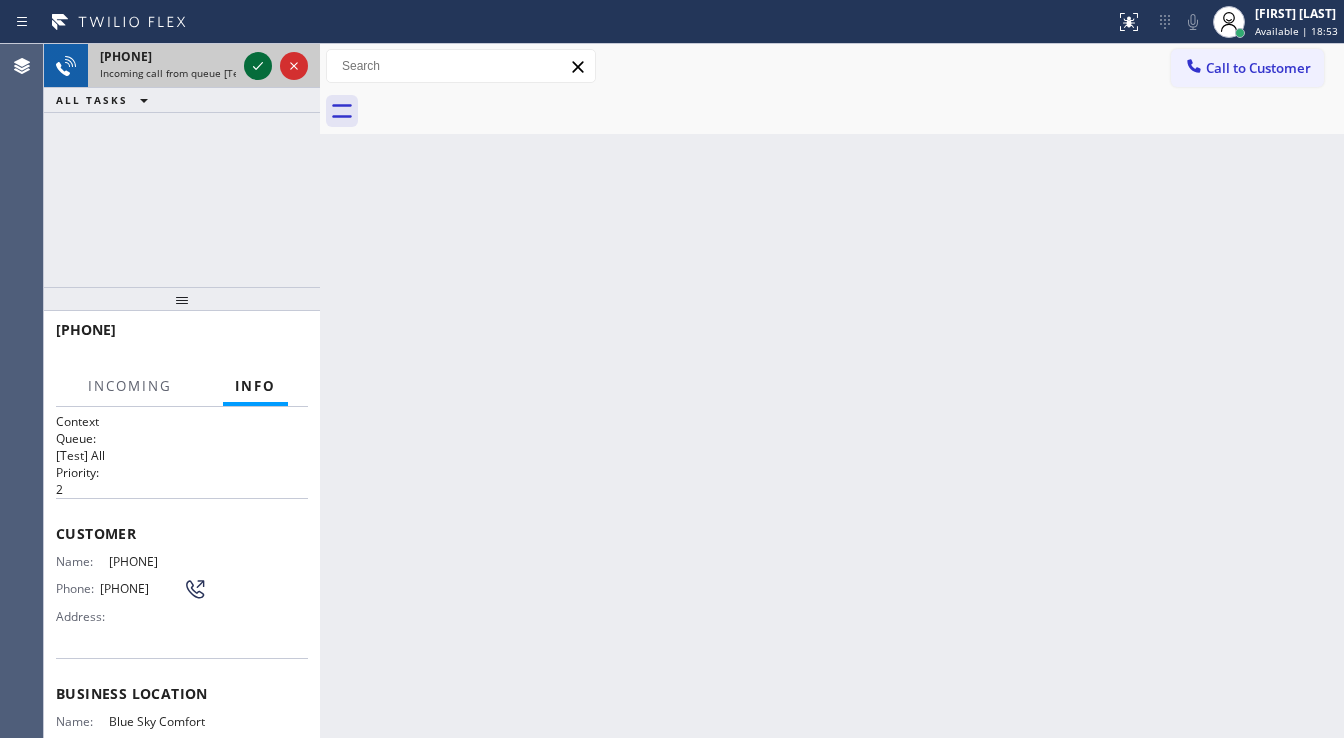 click 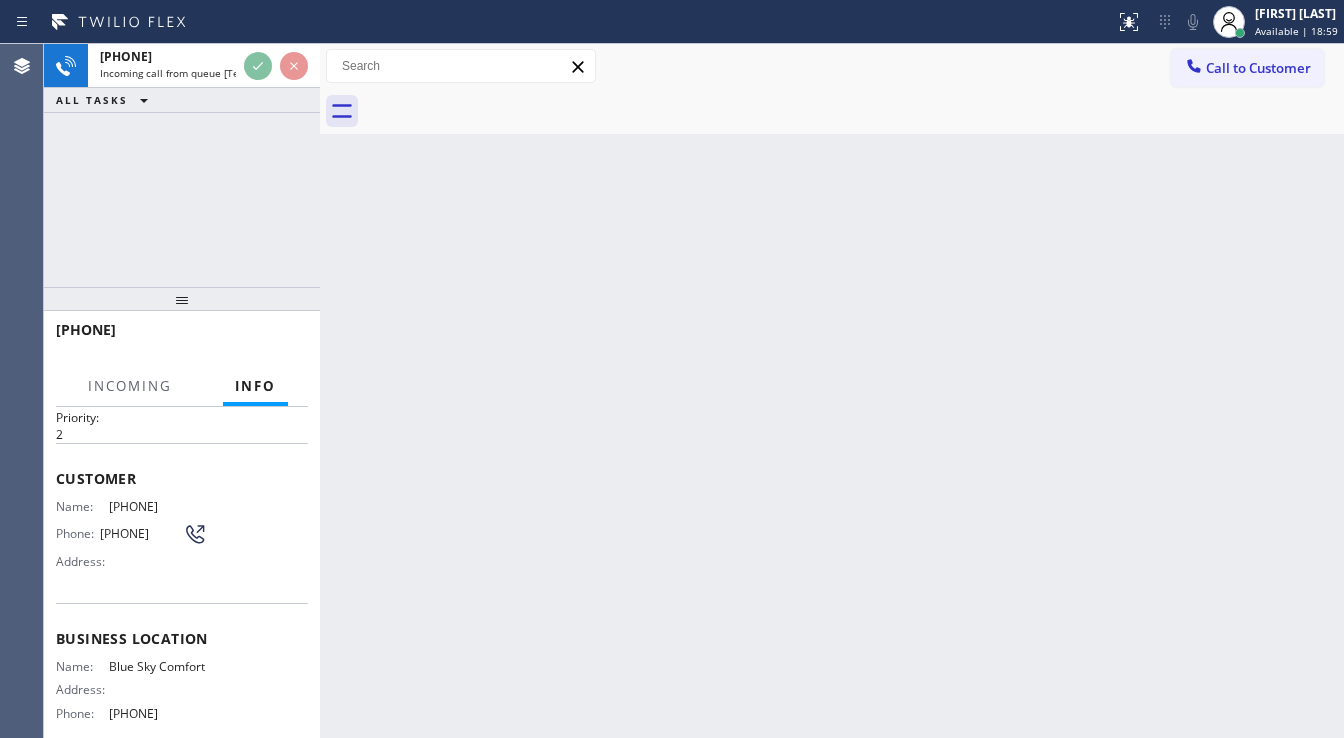 scroll, scrollTop: 80, scrollLeft: 0, axis: vertical 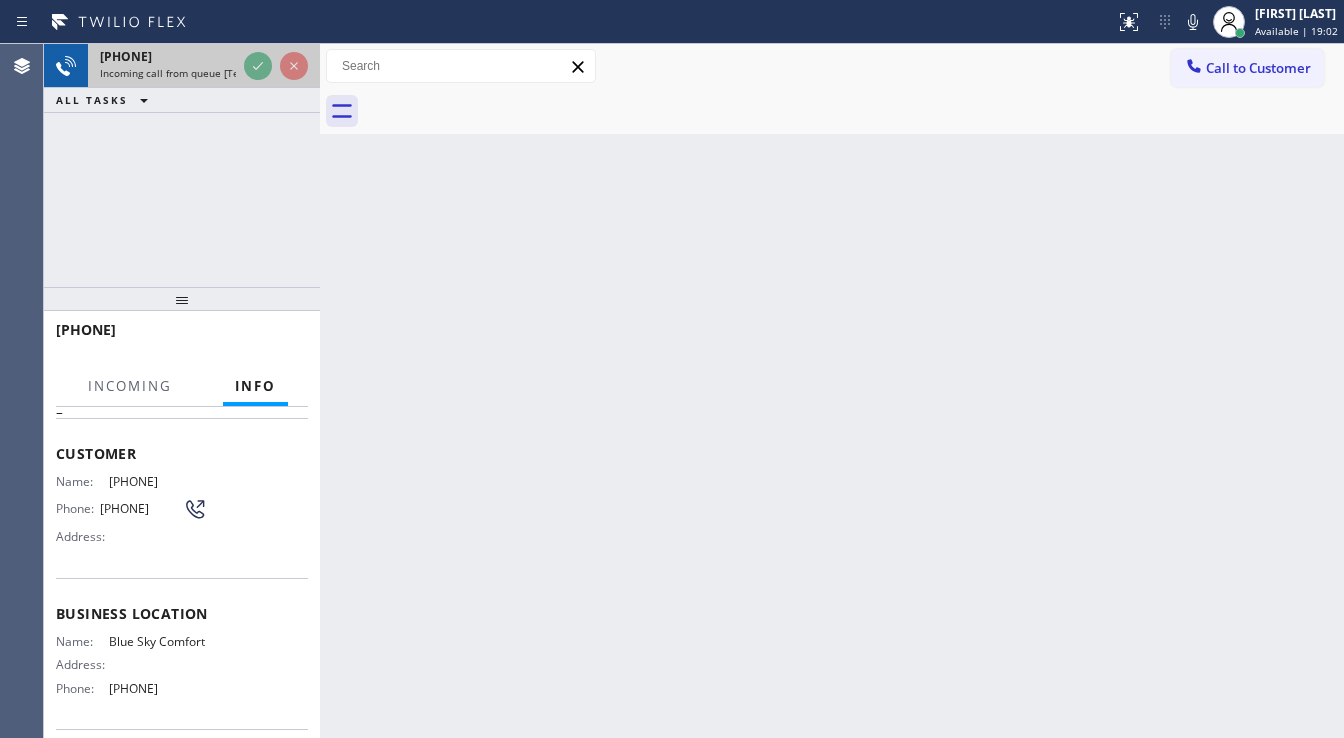 click 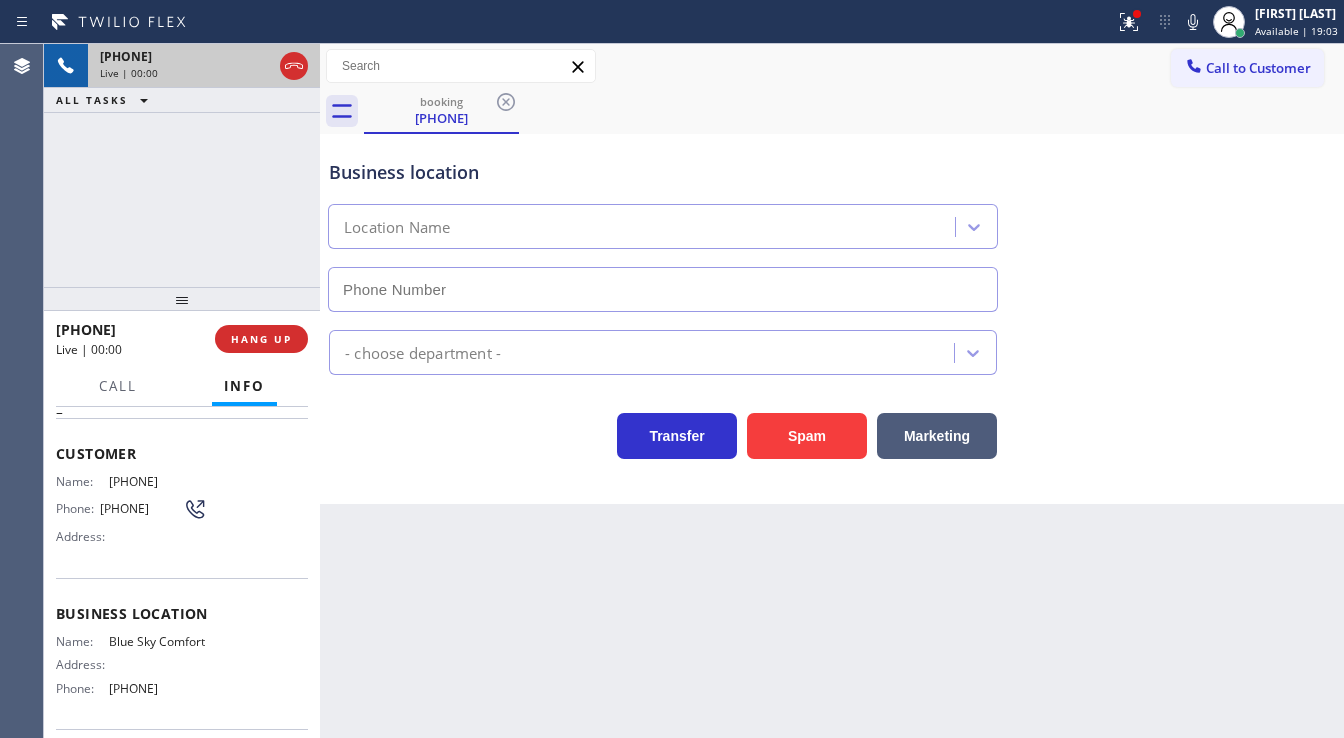 click on "Live | 00:00" at bounding box center [186, 73] 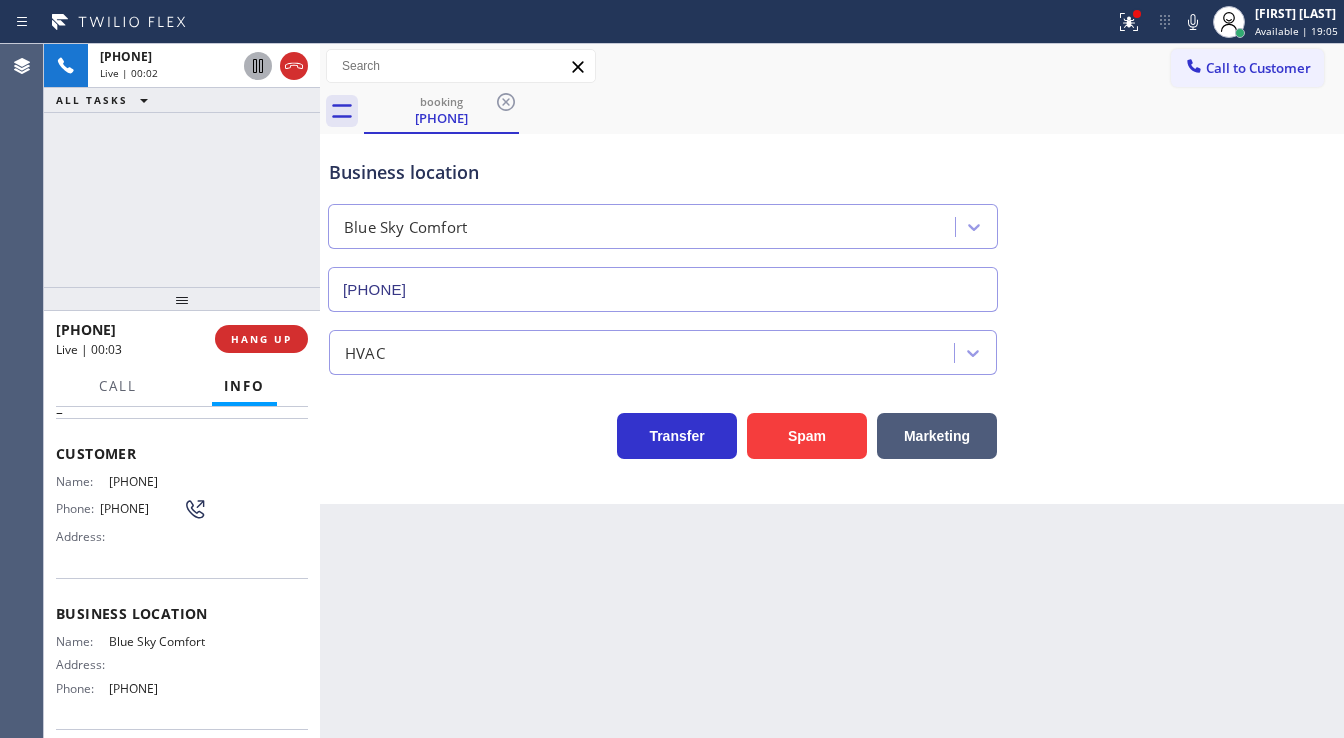 click on "+1[PHONE]" at bounding box center [182, 165] 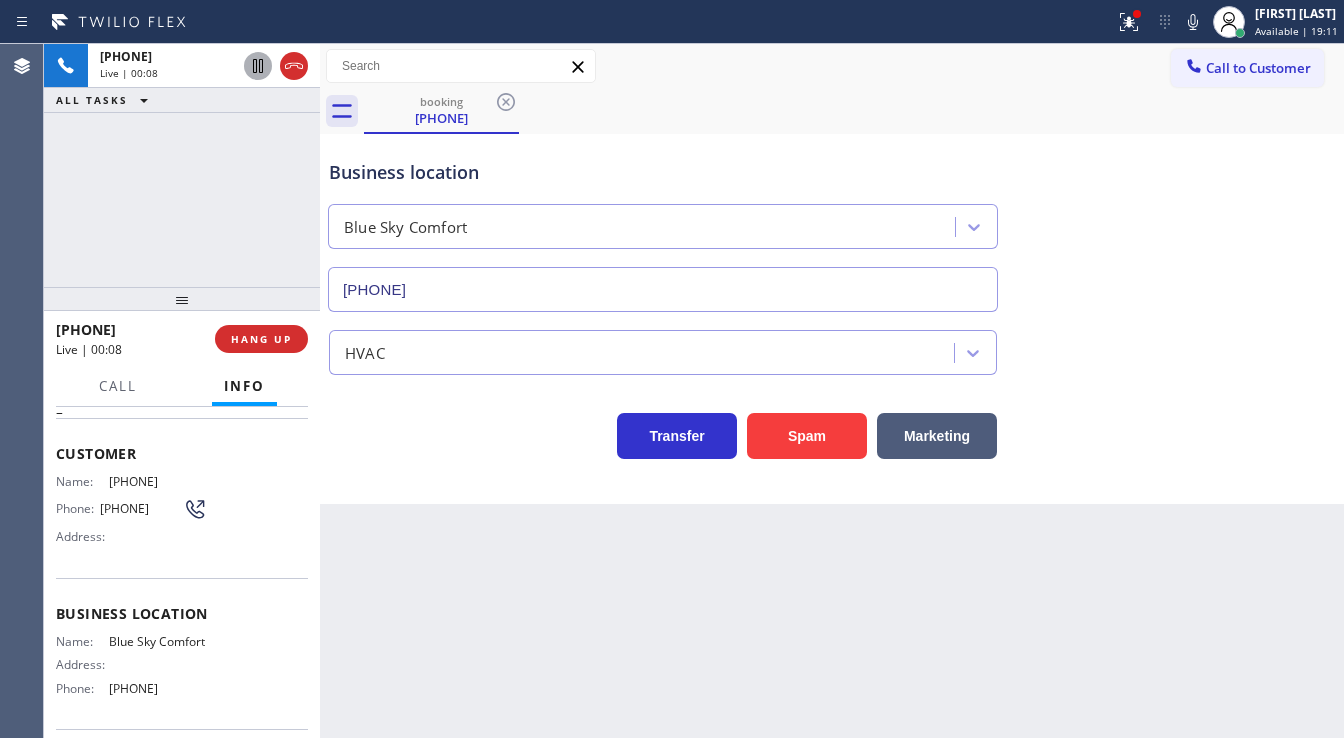 click on "[PHONE] Live | 00:08 ALL TASKS ALL TASKS ACTIVE TASKS TASKS IN WRAP UP" at bounding box center [182, 165] 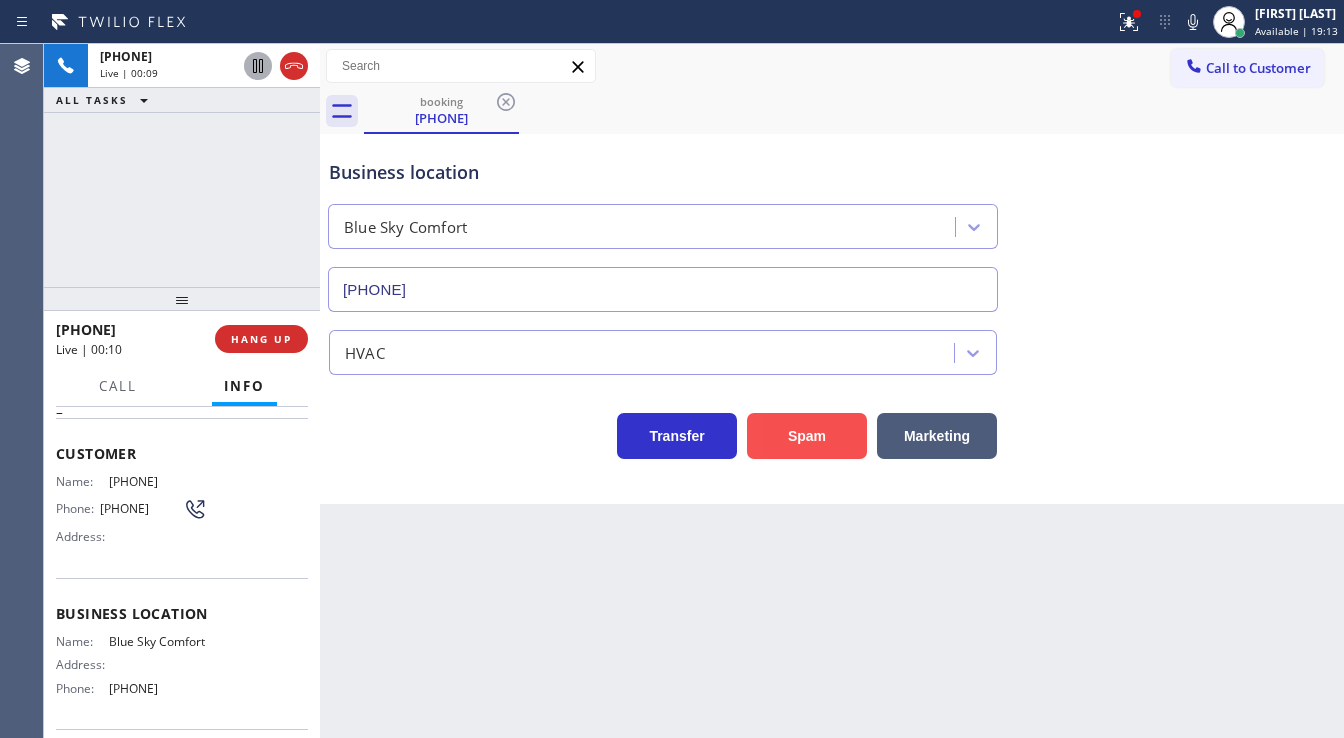 click on "Spam" at bounding box center (807, 436) 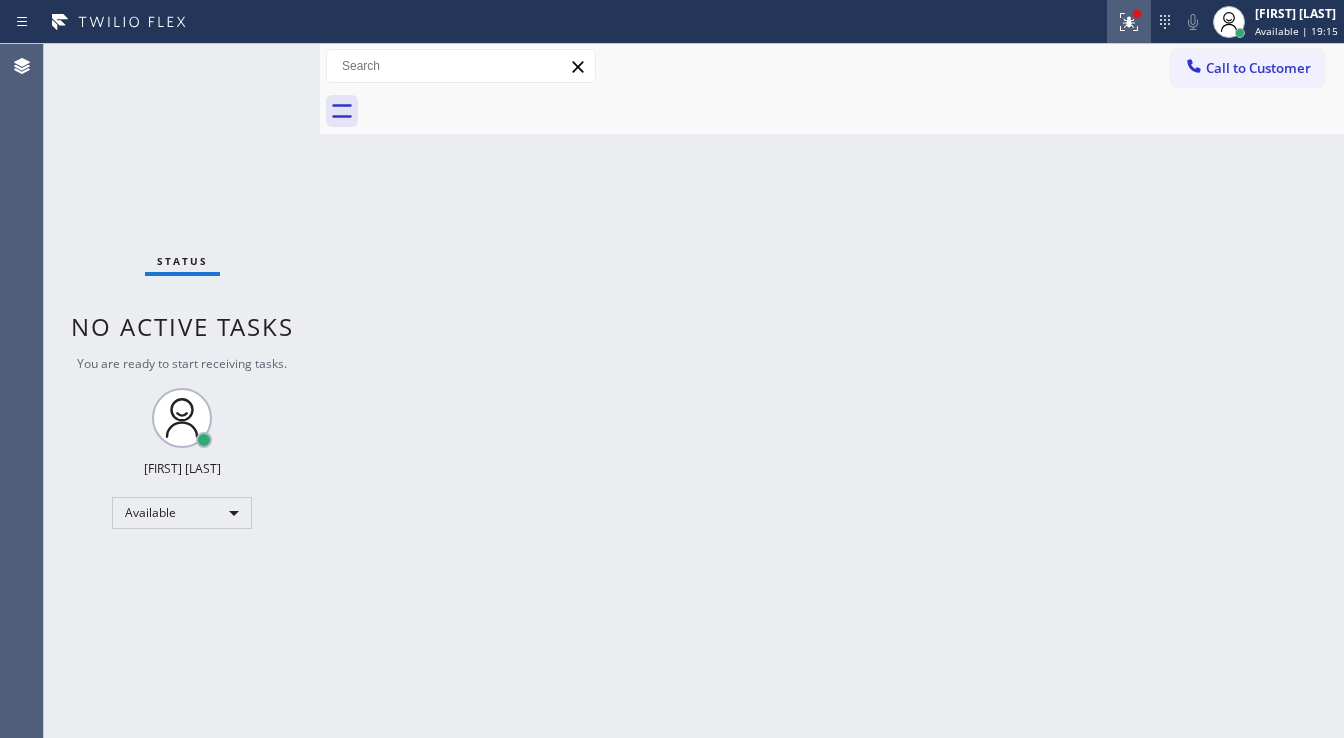 click 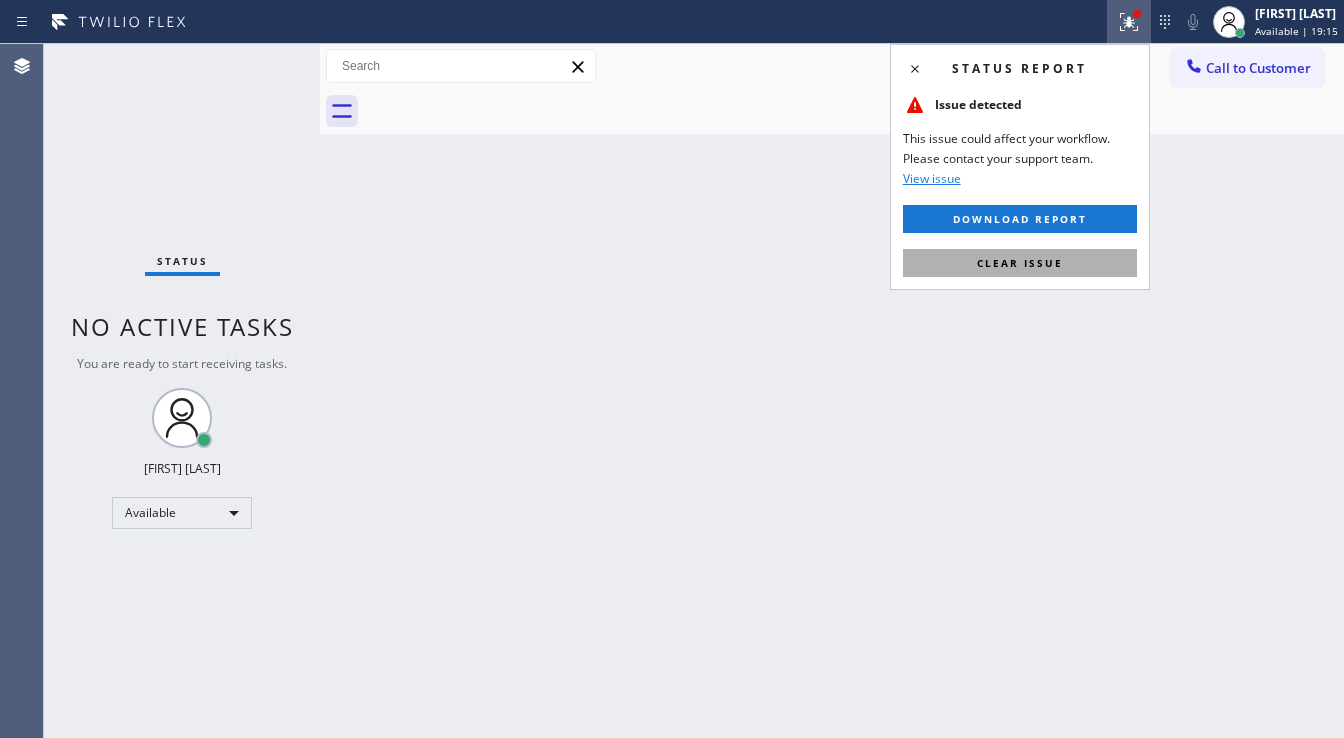 click on "Clear issue" at bounding box center (1020, 263) 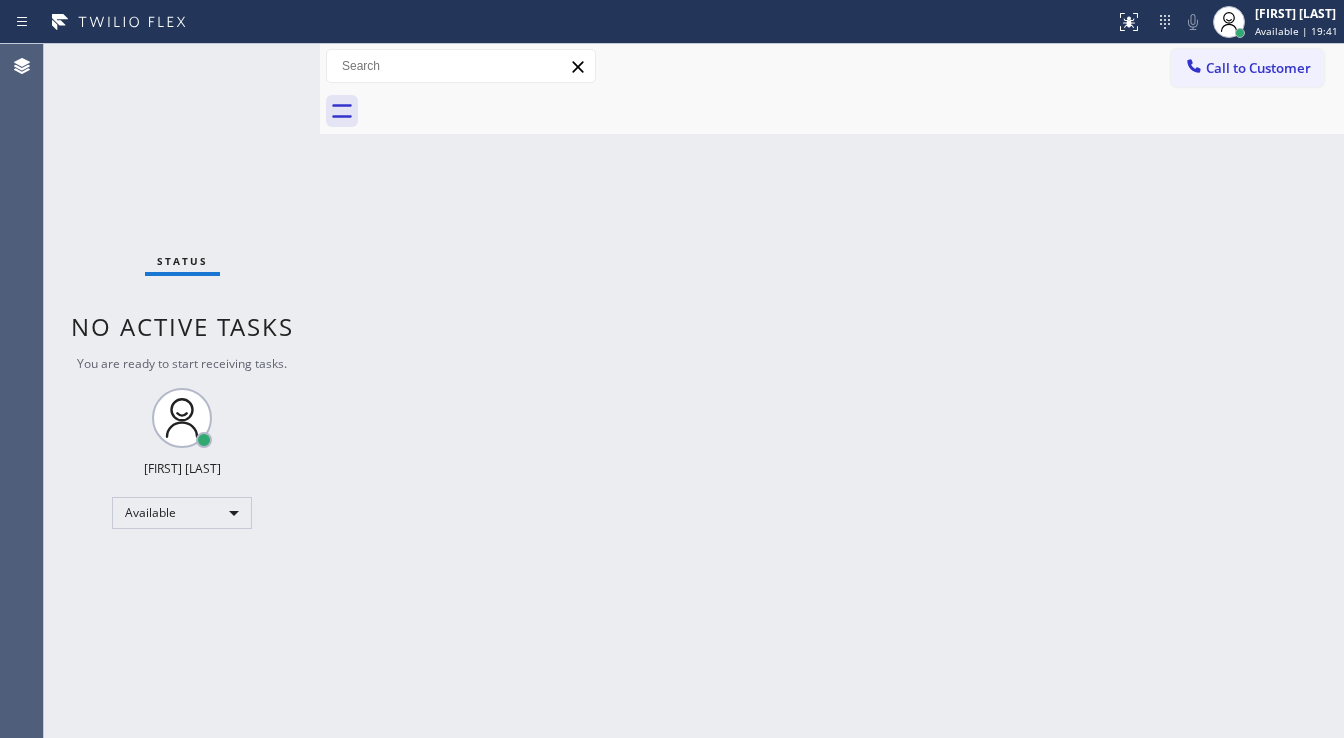 click on "Status   No active tasks     You are ready to start receiving tasks.   [FIRST] [LAST] Available" at bounding box center [182, 391] 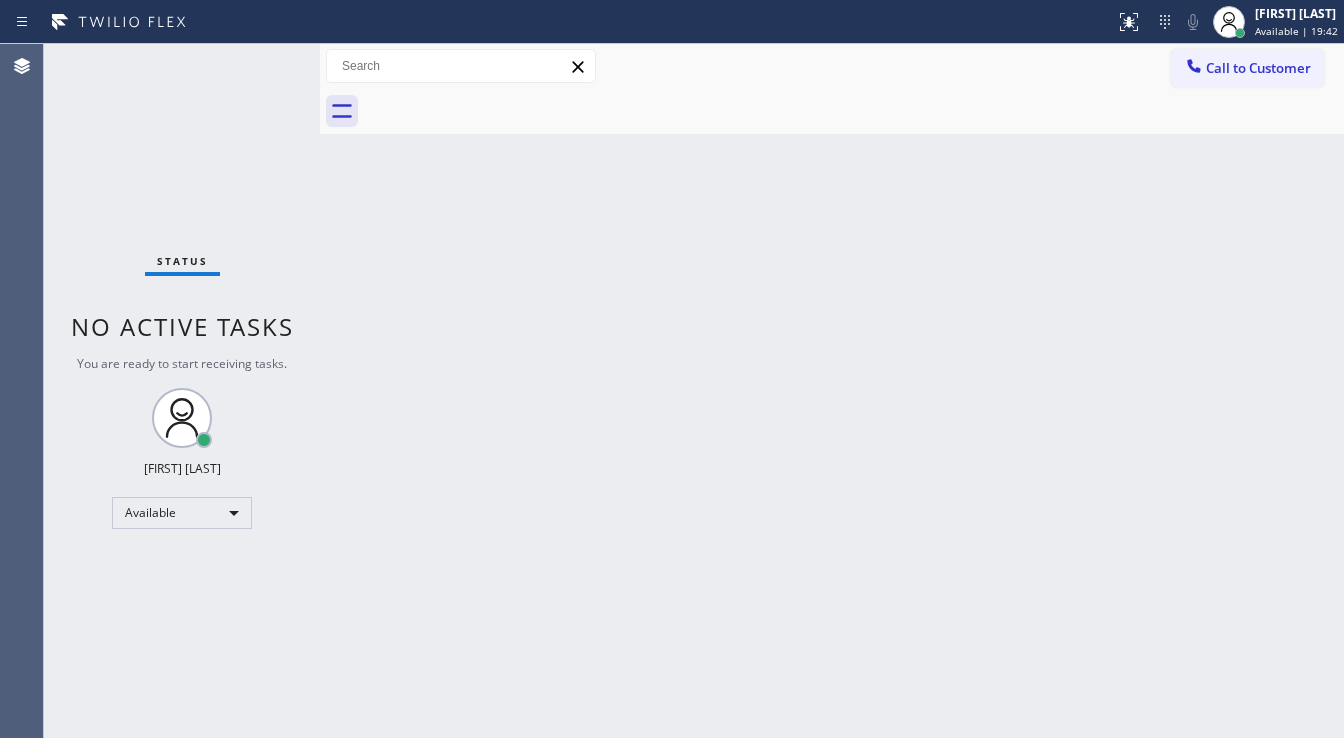 click on "Status   No active tasks     You are ready to start receiving tasks.   [FIRST] [LAST] Available" at bounding box center [182, 391] 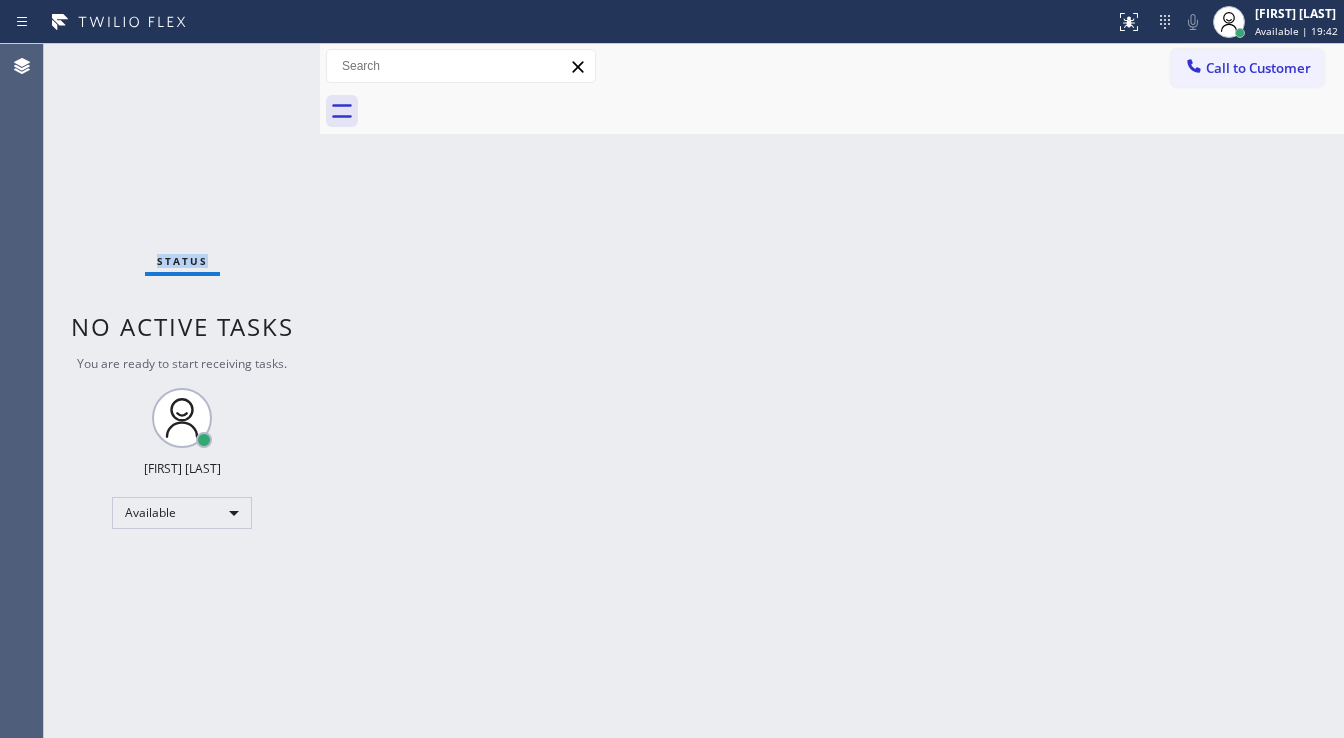 click on "Status   No active tasks     You are ready to start receiving tasks.   [FIRST] [LAST] Available" at bounding box center [182, 391] 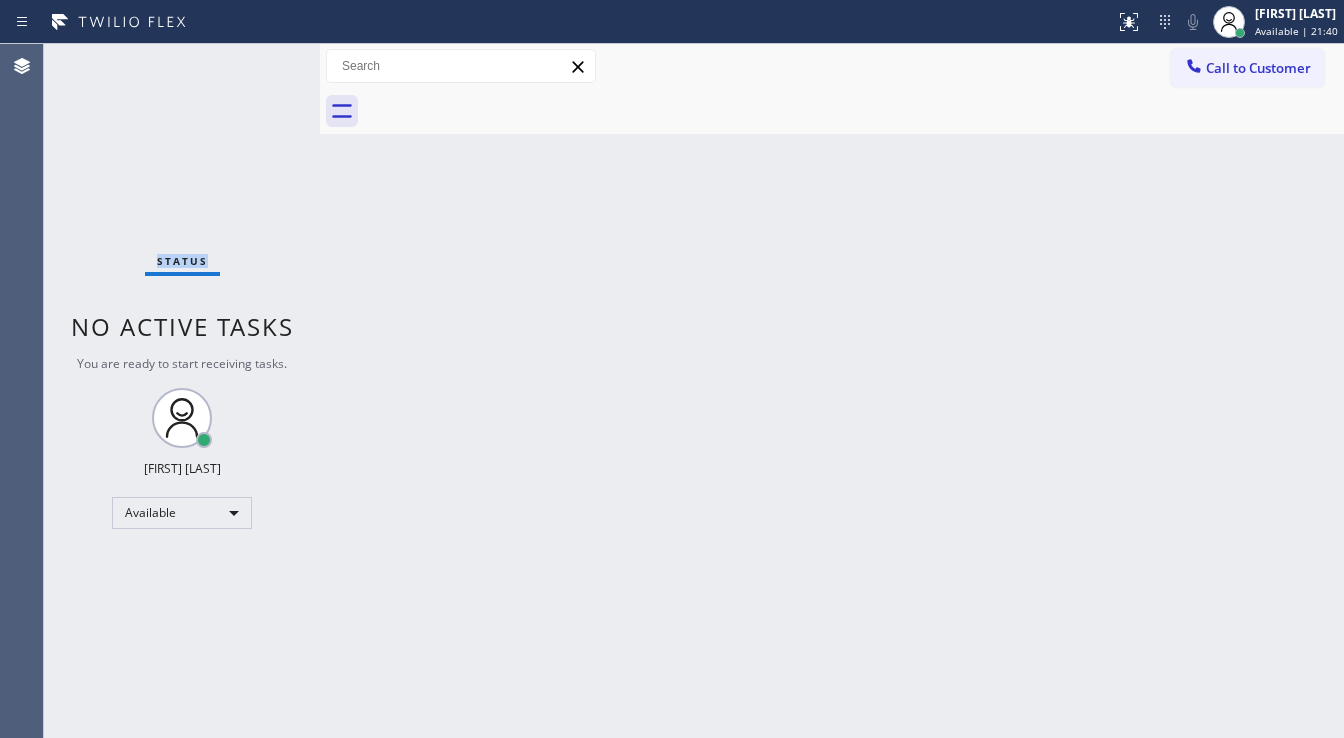 click on "Status   No active tasks     You are ready to start receiving tasks.   [FIRST] [LAST] Available" at bounding box center (182, 391) 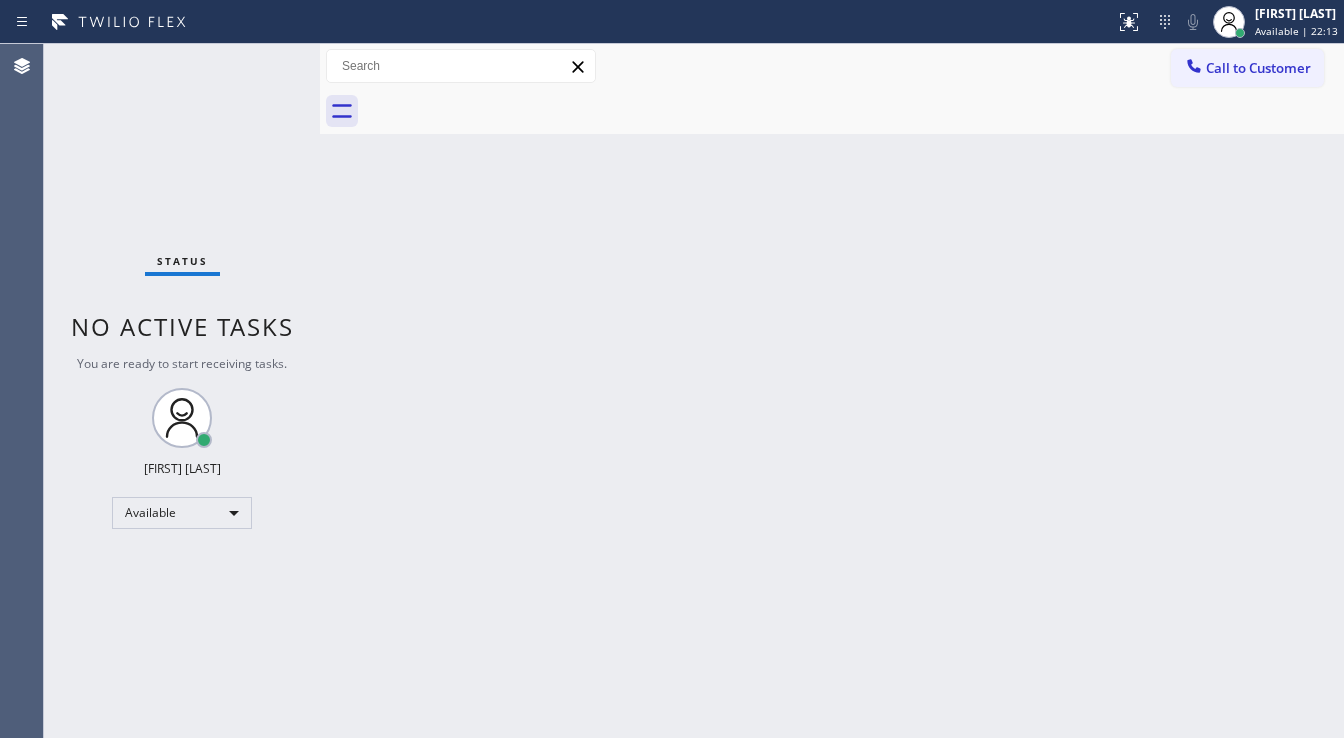 click on "Status   No active tasks     You are ready to start receiving tasks.   [FIRST] [LAST] Available" at bounding box center (182, 391) 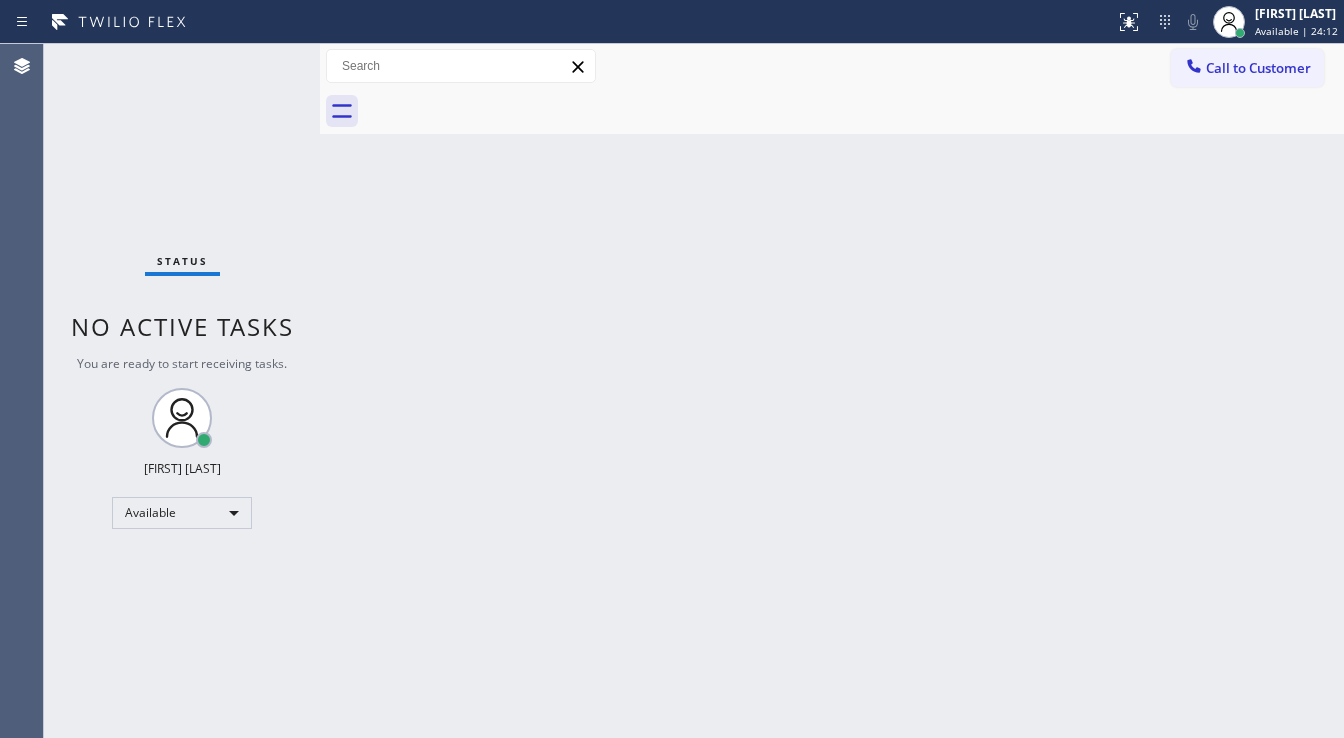 click on "Status   No active tasks     You are ready to start receiving tasks.   [FIRST] [LAST] Available" at bounding box center (182, 391) 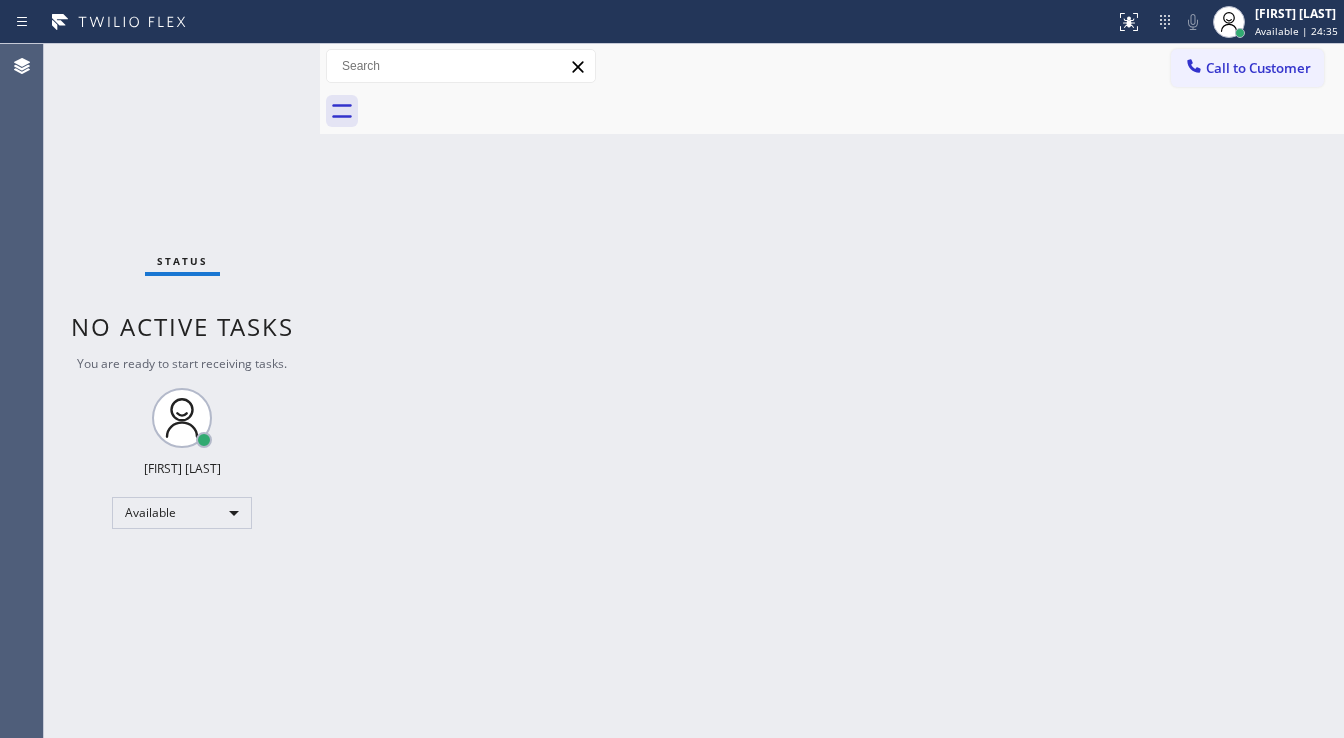 click on "Status   No active tasks     You are ready to start receiving tasks.   [FIRST] [LAST] Available" at bounding box center [182, 391] 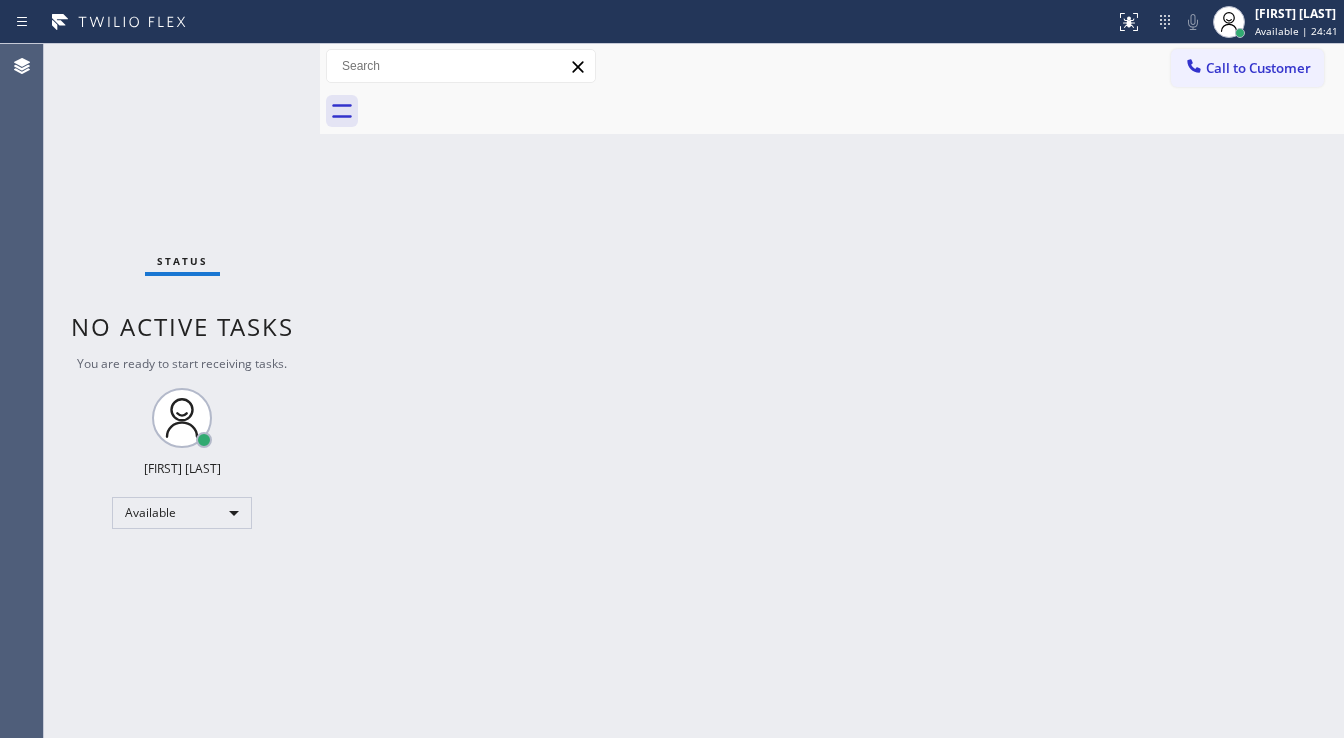 click on "Status   No active tasks     You are ready to start receiving tasks.   [FIRST] [LAST] Available" at bounding box center [182, 391] 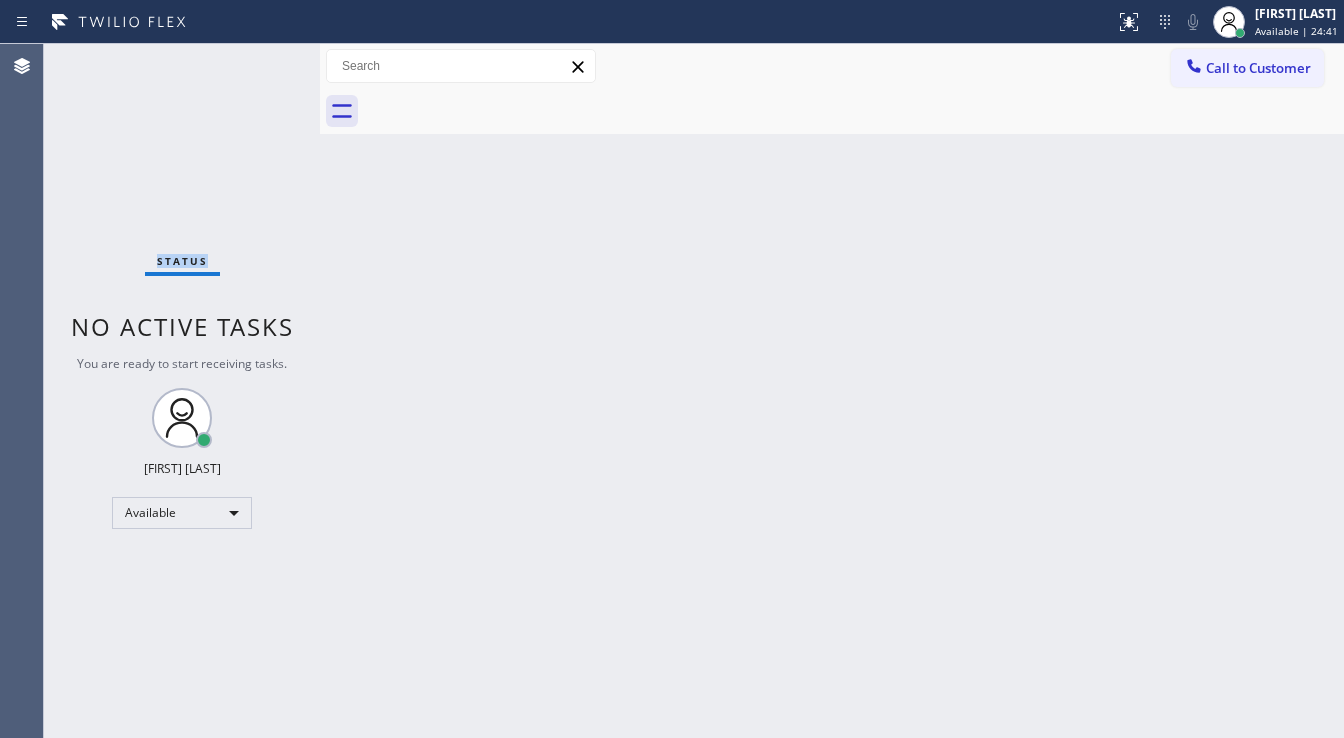 click on "Status   No active tasks     You are ready to start receiving tasks.   [FIRST] [LAST] Available" at bounding box center (182, 391) 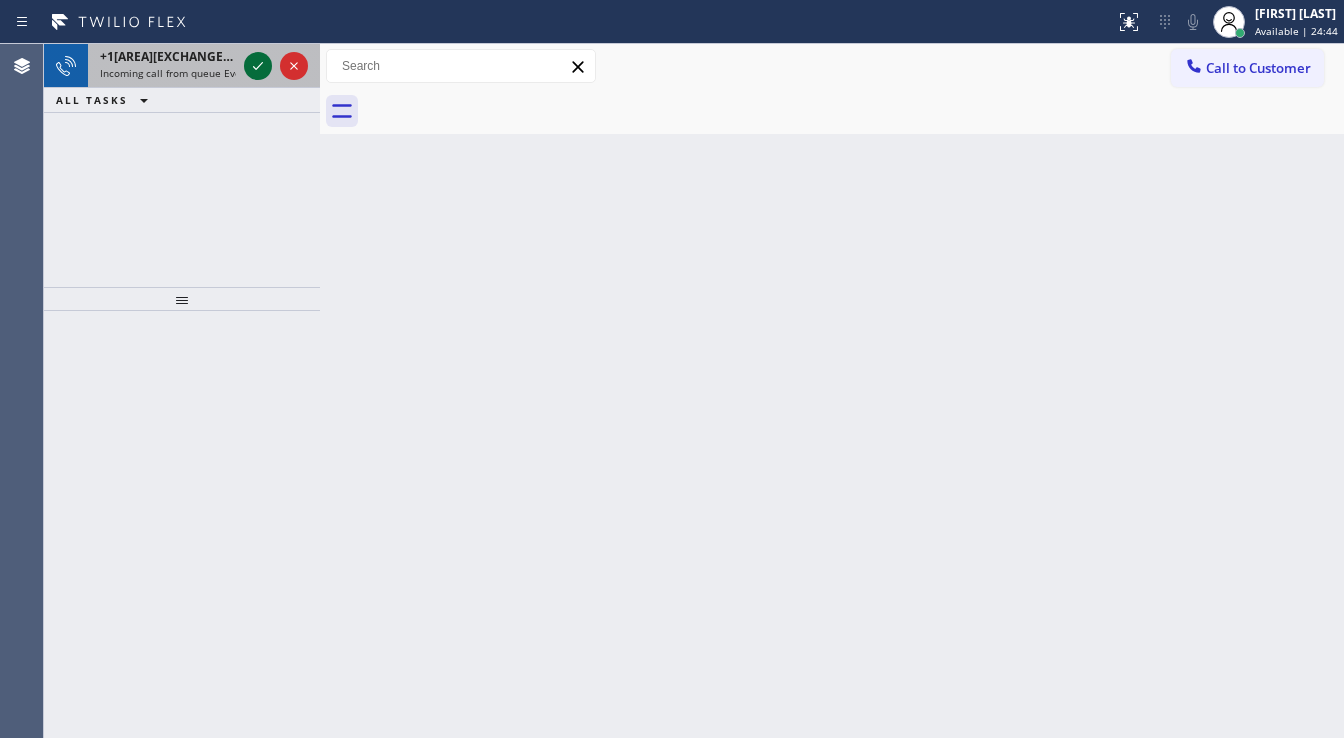 click 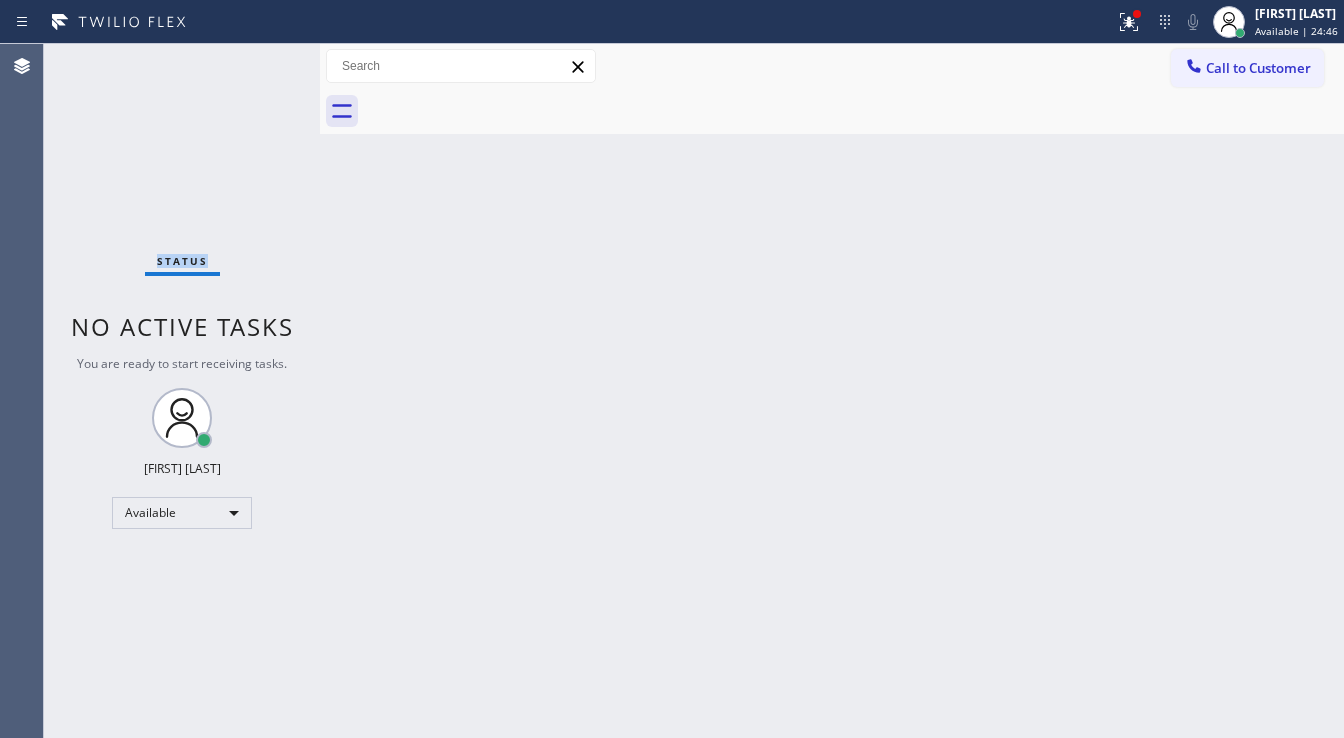 click on "Status   No active tasks     You are ready to start receiving tasks.   [FIRST] [LAST] Available" at bounding box center [182, 391] 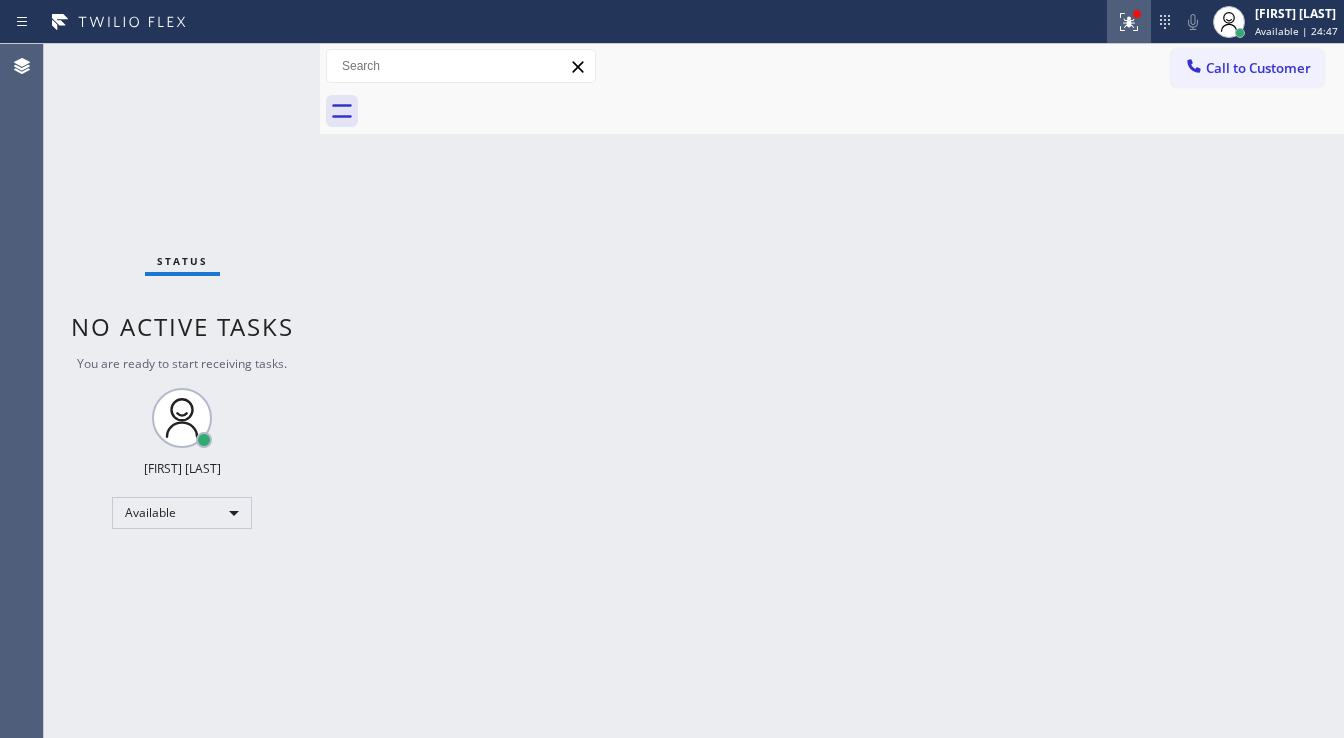 drag, startPoint x: 1102, startPoint y: 21, endPoint x: 1120, endPoint y: 24, distance: 18.248287 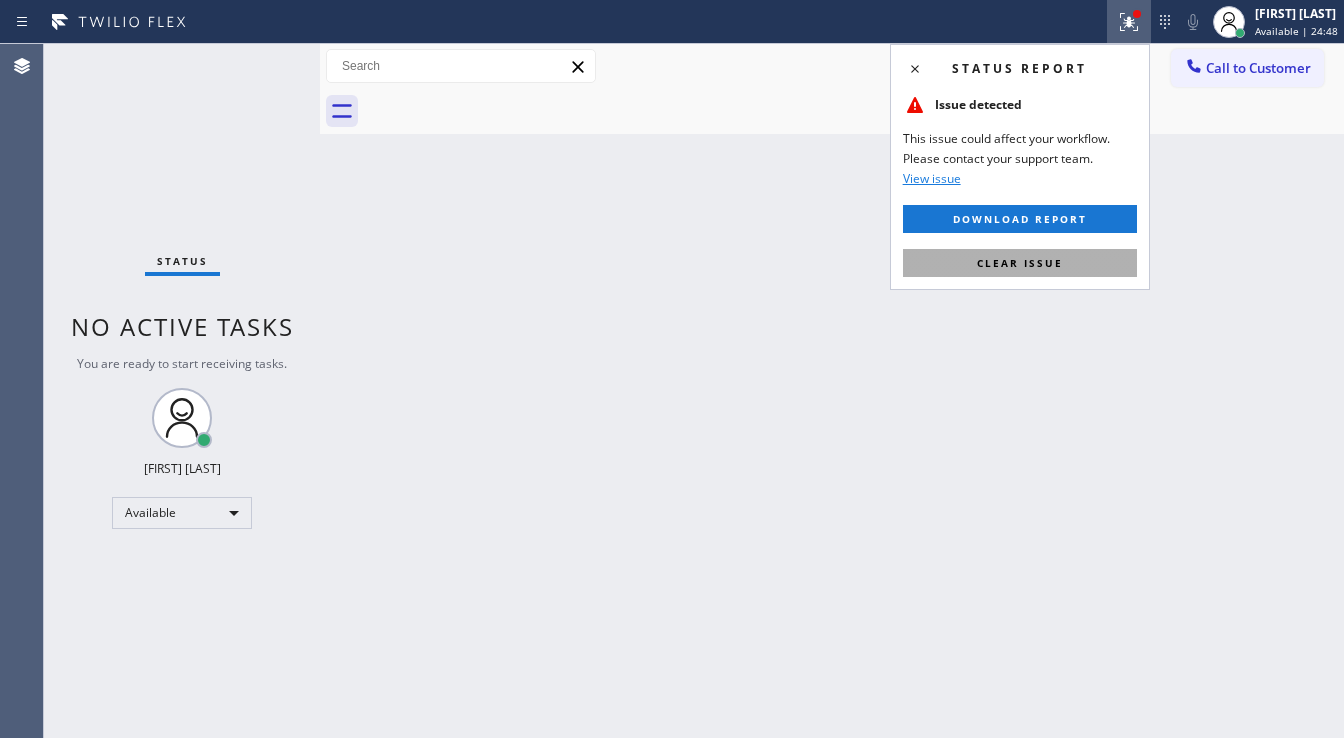 click on "Clear issue" at bounding box center (1020, 263) 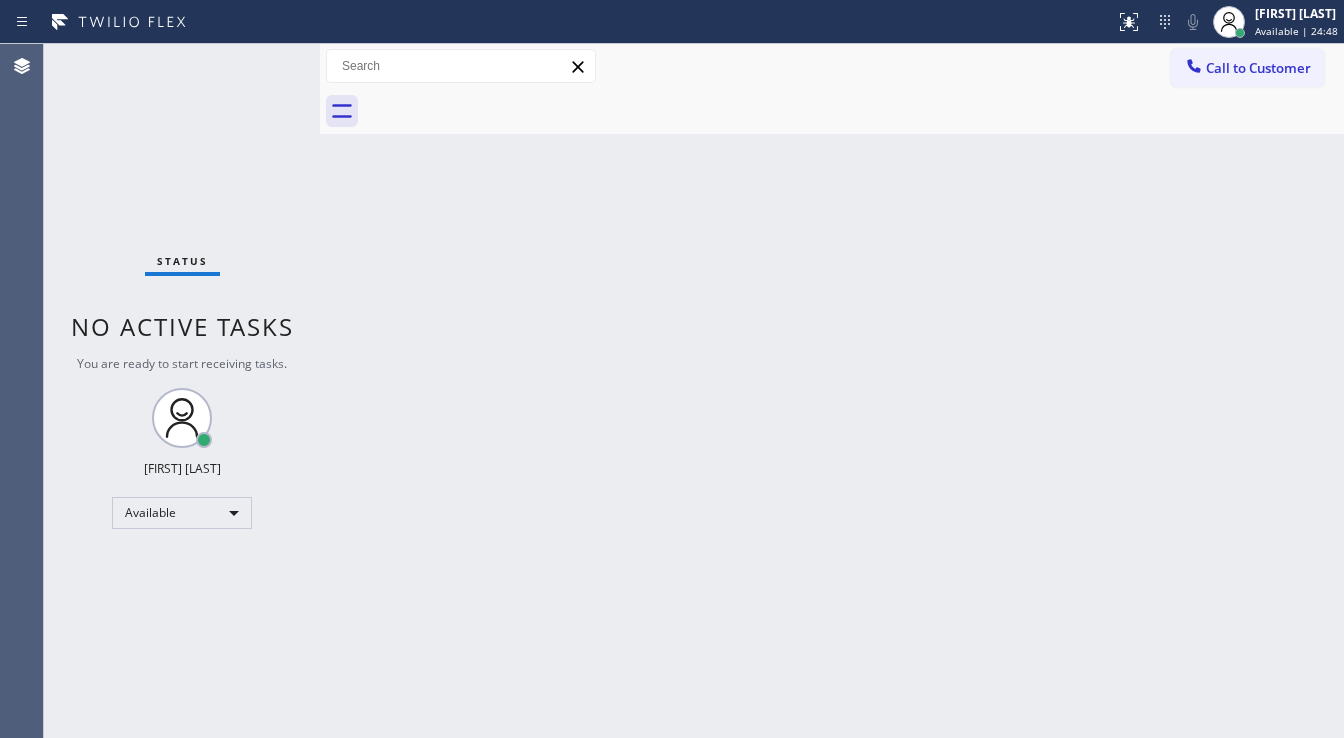 click on "Status   No active tasks     You are ready to start receiving tasks.   [FIRST] [LAST] Available" at bounding box center [182, 391] 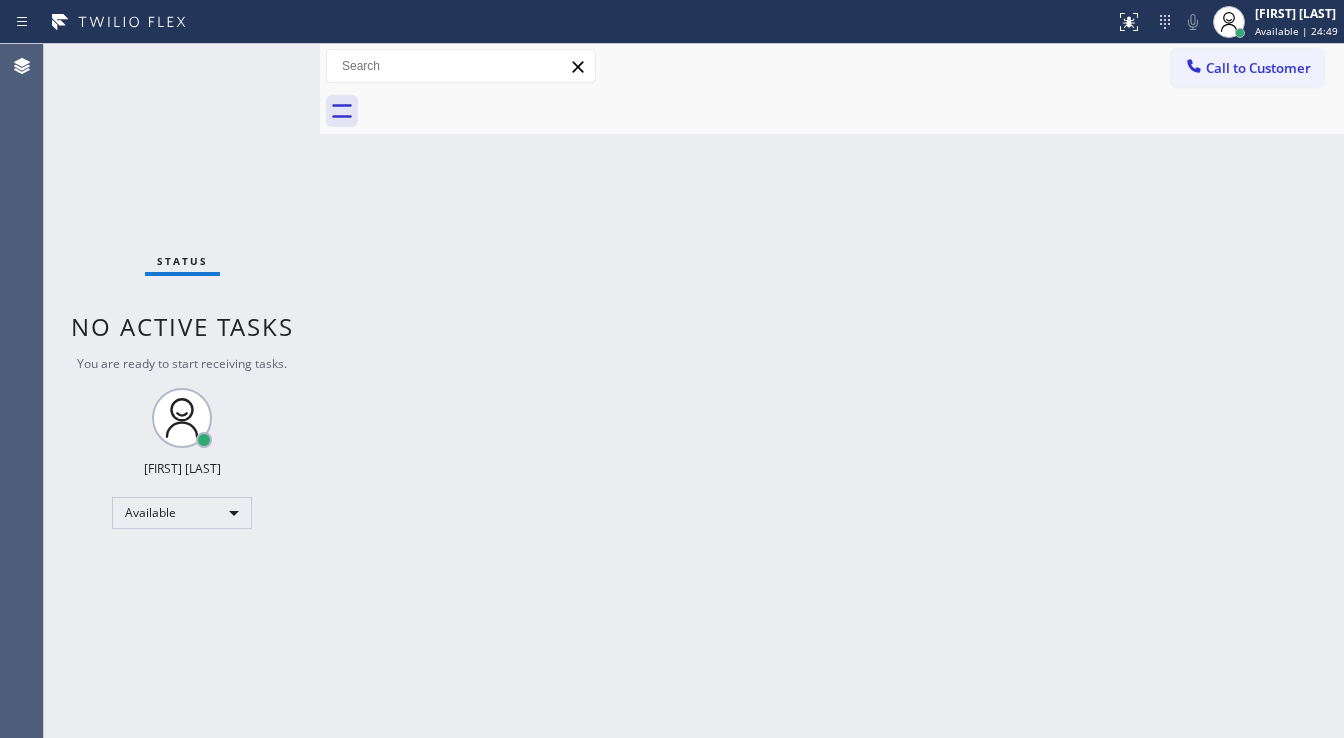 click on "Status   No active tasks     You are ready to start receiving tasks.   [FIRST] [LAST] Available" at bounding box center (182, 391) 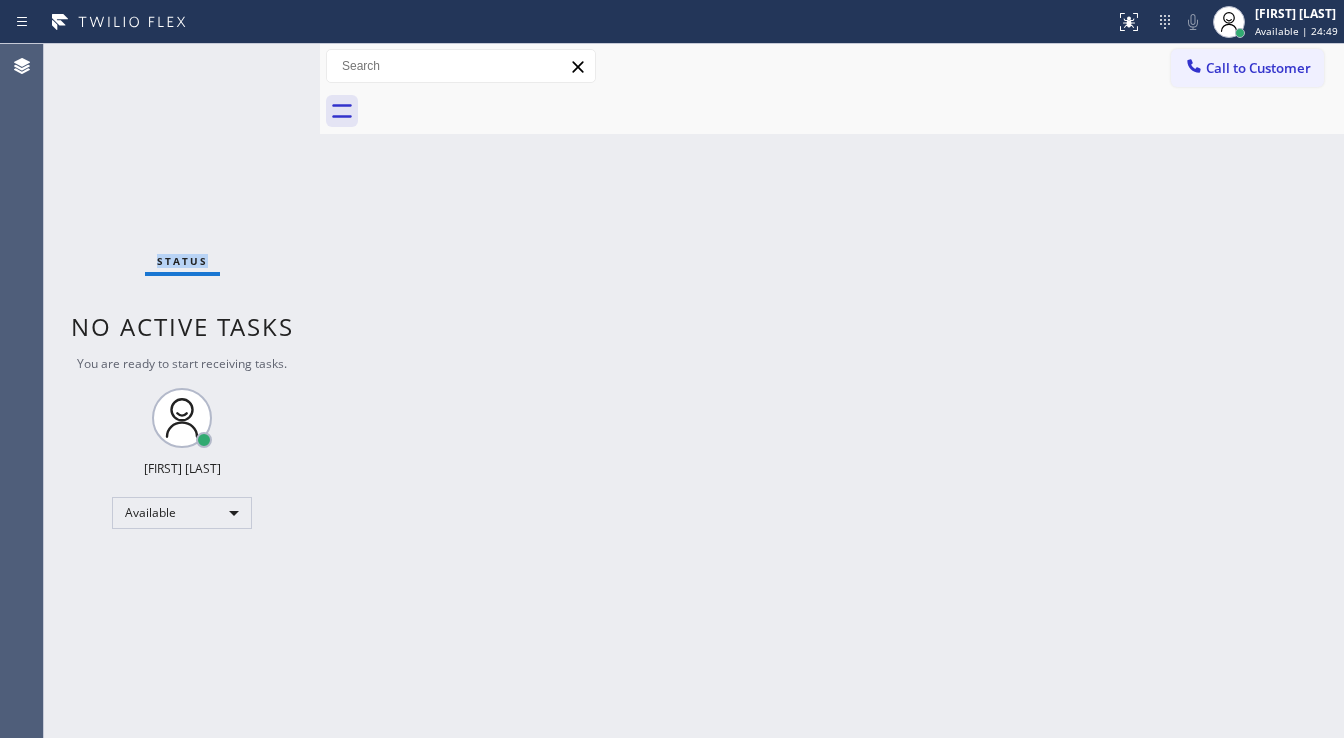 click on "Status   No active tasks     You are ready to start receiving tasks.   [FIRST] [LAST] Available" at bounding box center [182, 391] 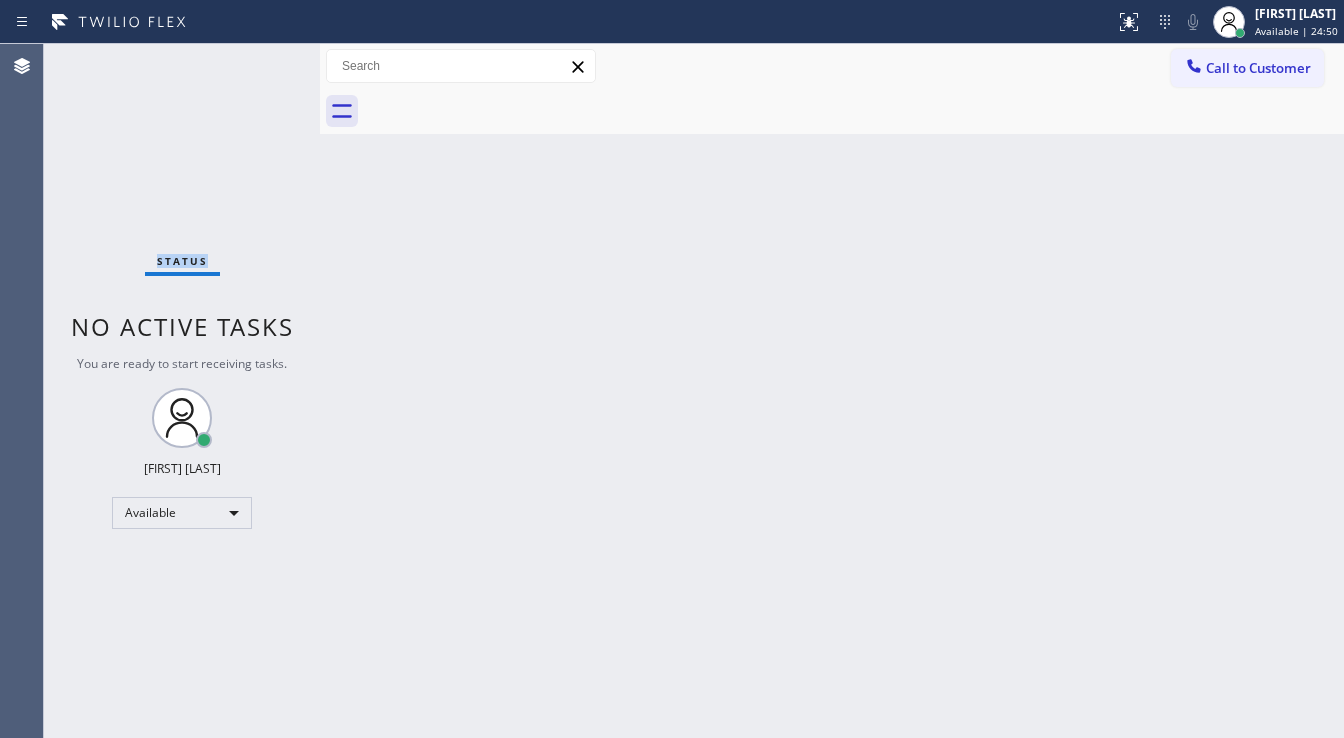 click on "Status   No active tasks     You are ready to start receiving tasks.   [FIRST] [LAST] Available" at bounding box center [182, 391] 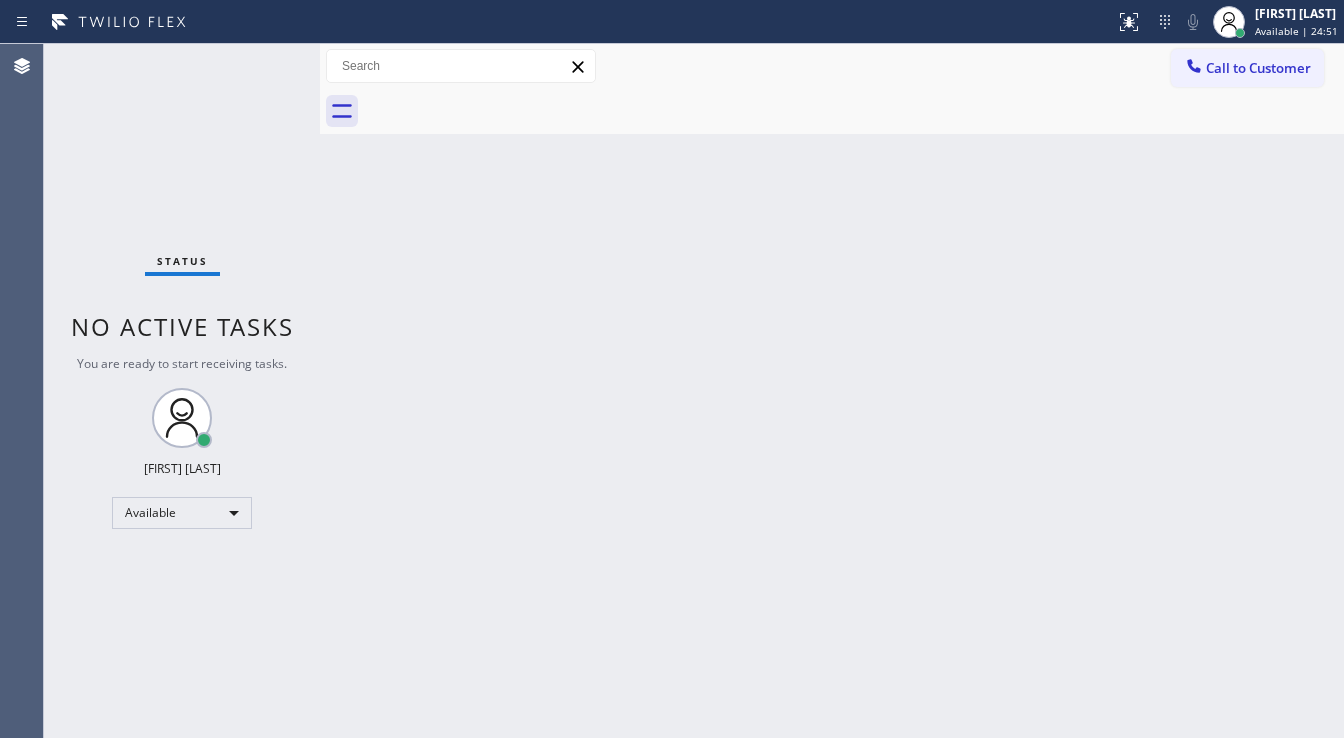 click on "Status   No active tasks     You are ready to start receiving tasks.   [FIRST] [LAST] Available" at bounding box center [182, 391] 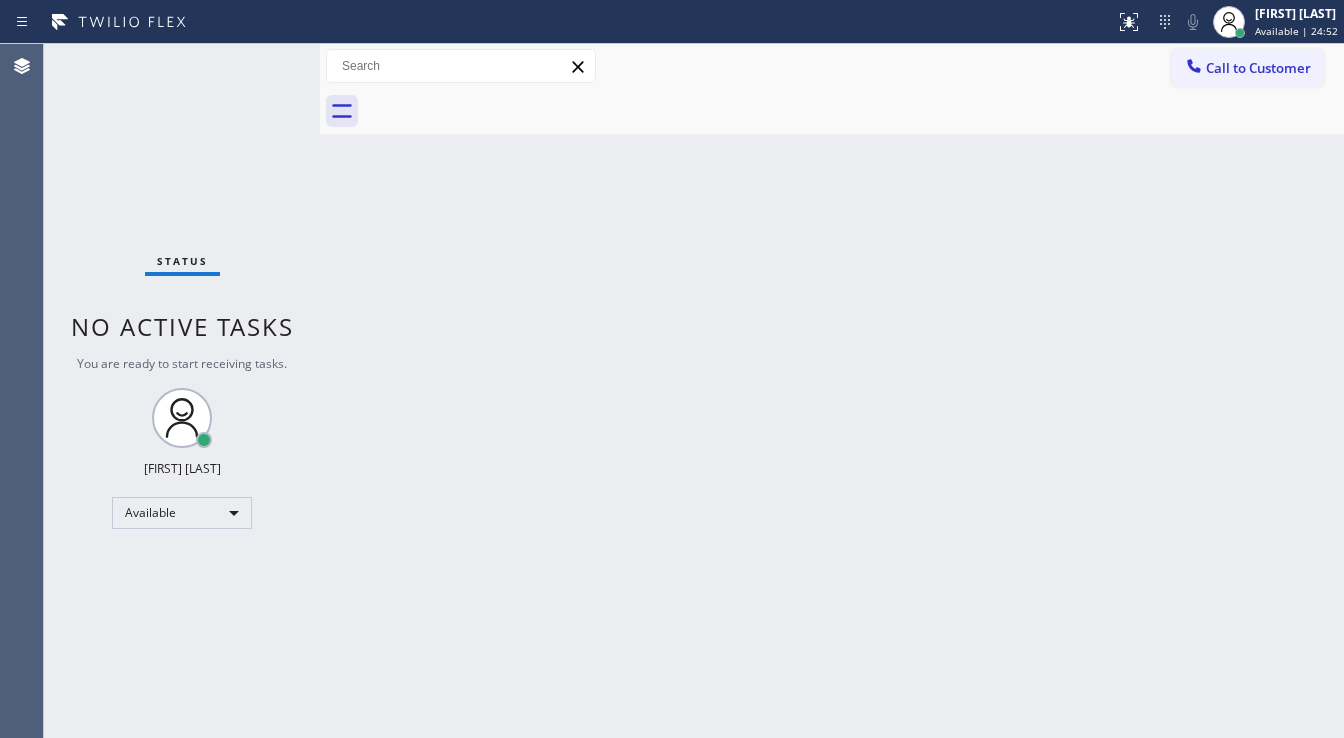 click on "Status   No active tasks     You are ready to start receiving tasks.   [FIRST] [LAST] Available" at bounding box center (182, 391) 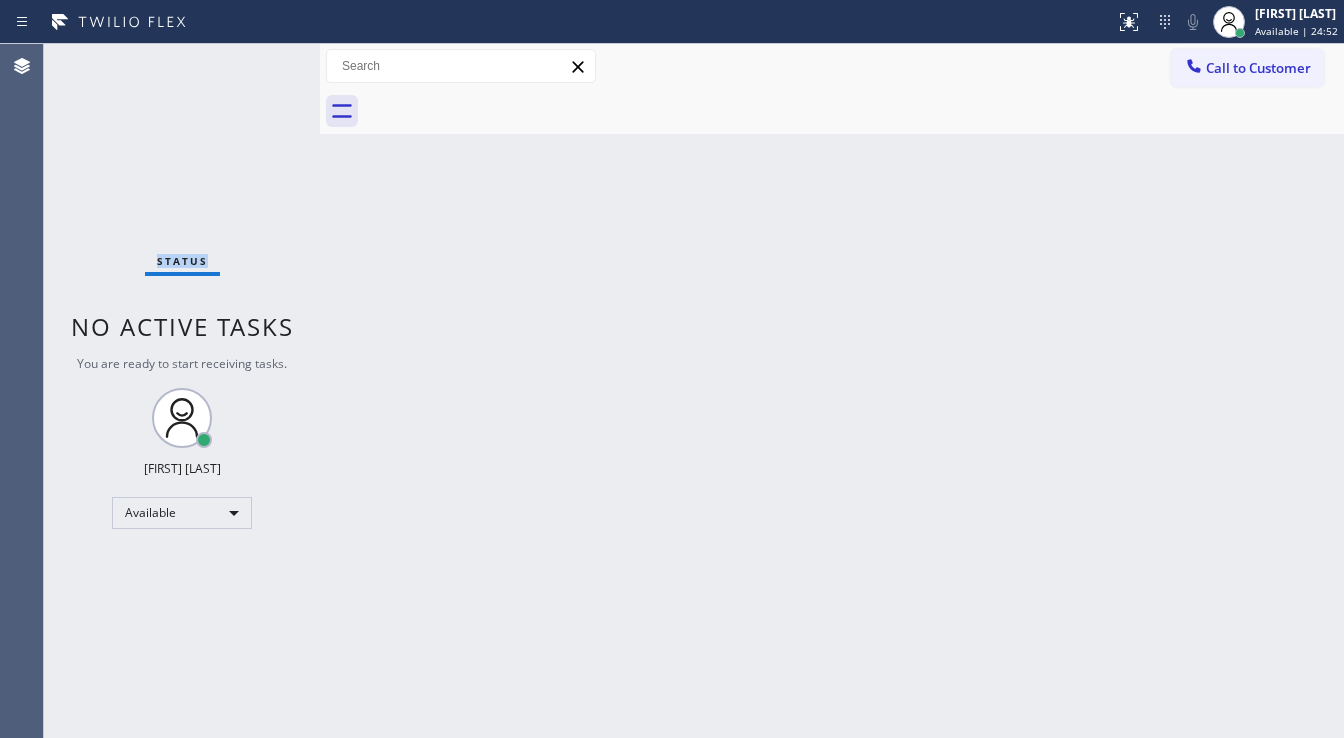 click on "Status   No active tasks     You are ready to start receiving tasks.   [FIRST] [LAST] Available" at bounding box center (182, 391) 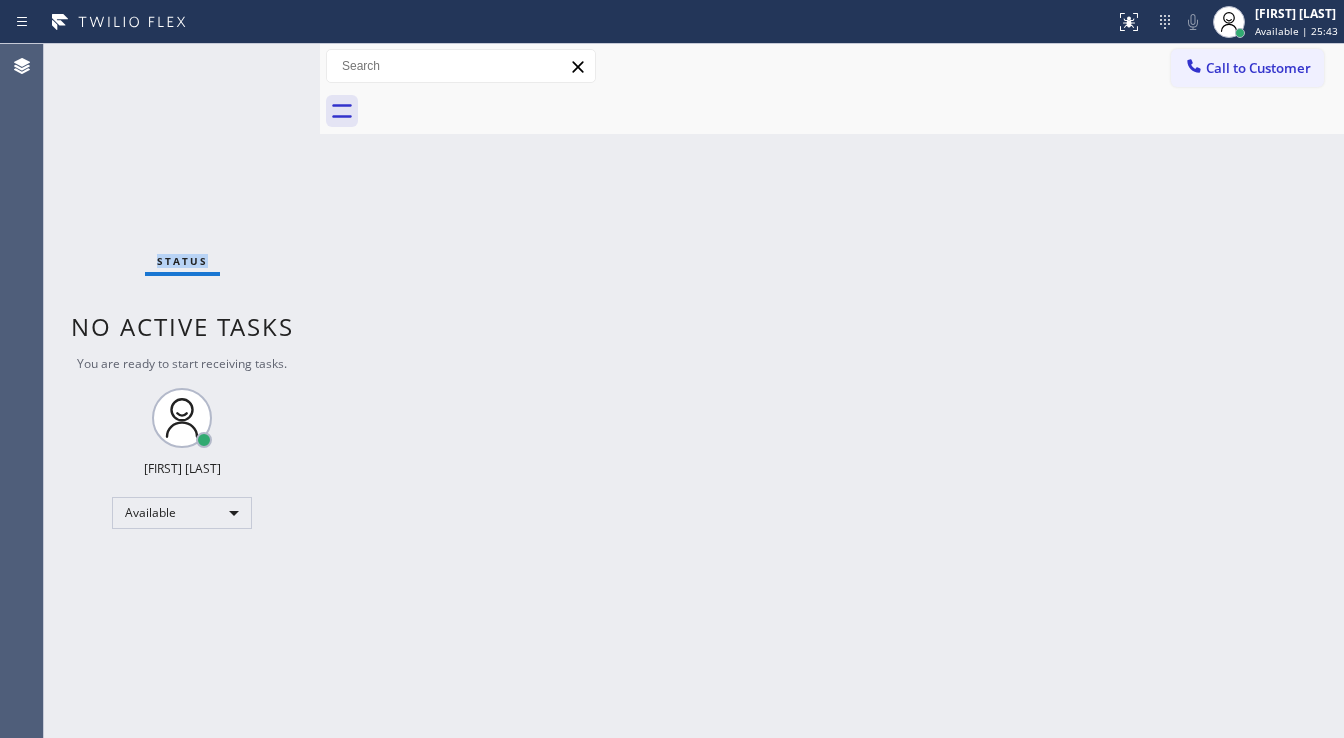 click on "Status   No active tasks     You are ready to start receiving tasks.   [FIRST] [LAST] Available" at bounding box center (182, 391) 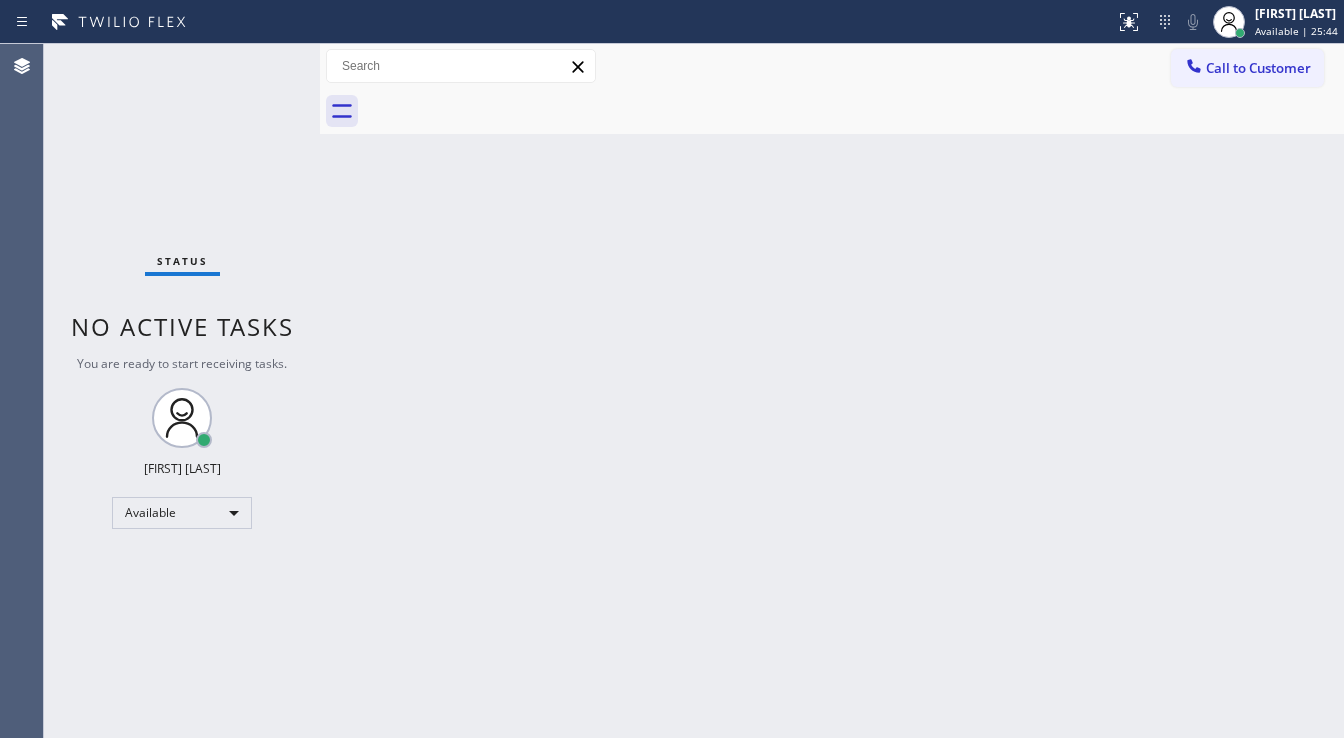 click on "Status   No active tasks     You are ready to start receiving tasks.   [FIRST] [LAST] Available" at bounding box center (182, 391) 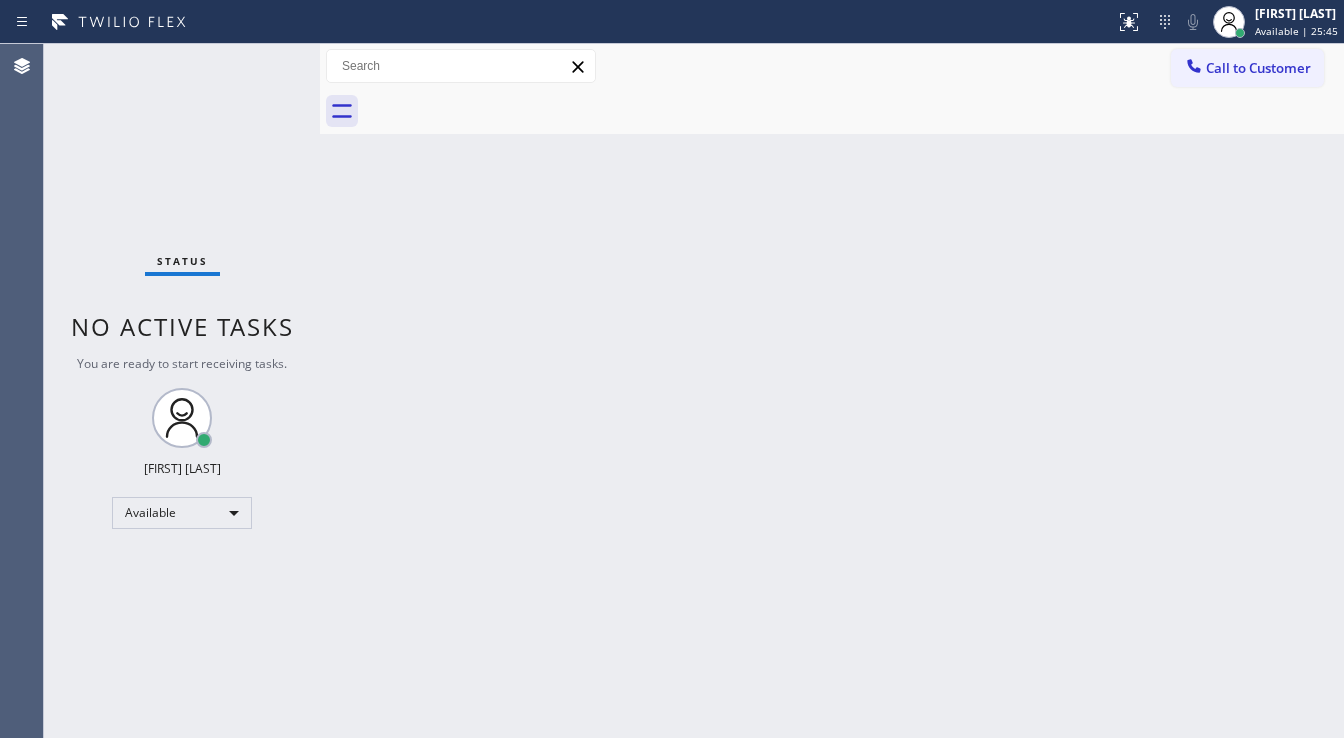 click on "Status   No active tasks     You are ready to start receiving tasks.   [FIRST] [LAST] Available" at bounding box center (182, 391) 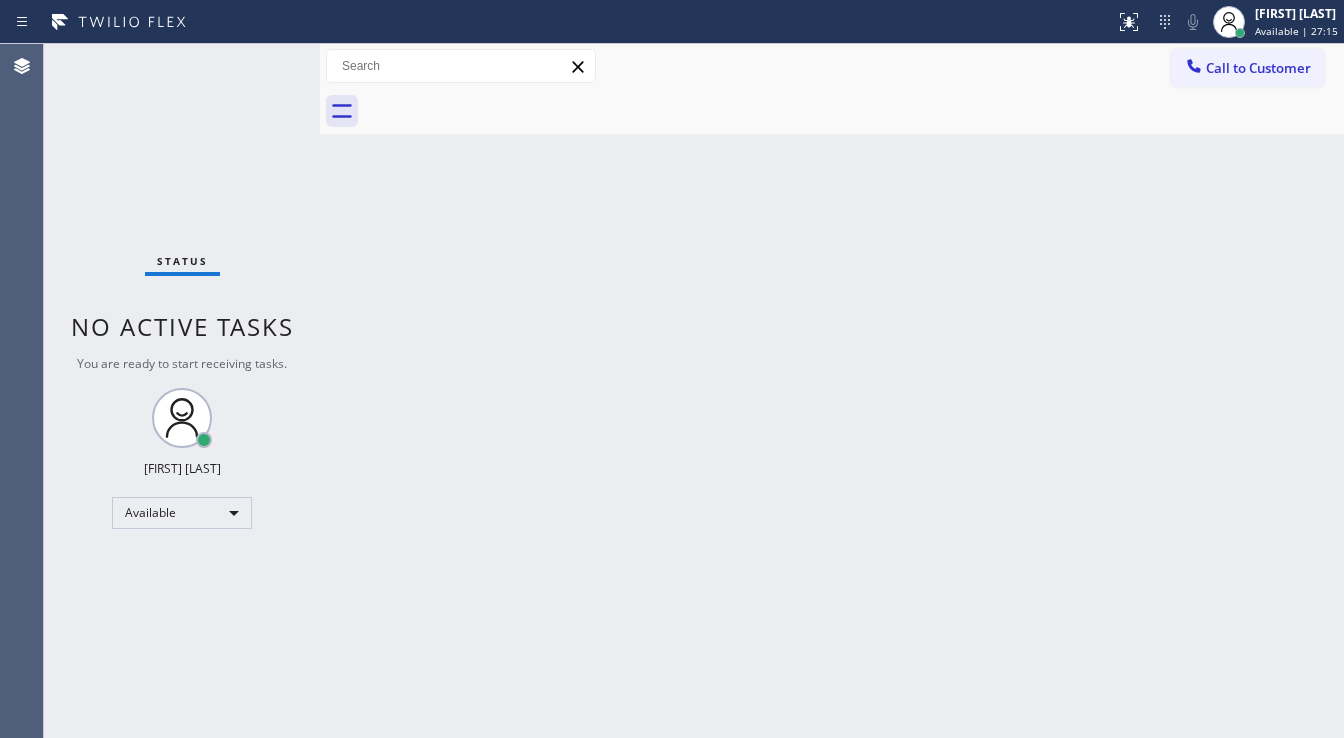 click on "Status   No active tasks     You are ready to start receiving tasks.   [FIRST] [LAST] Available" at bounding box center [182, 391] 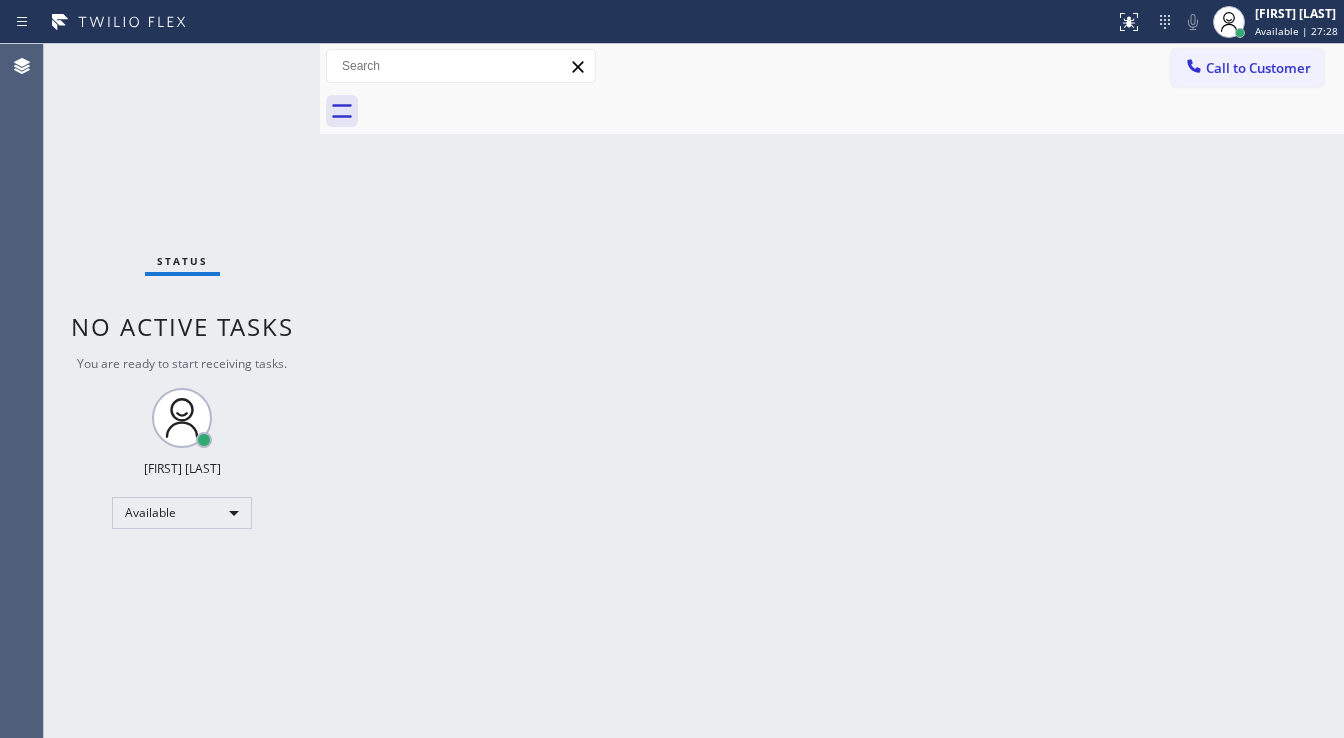 click on "Status   No active tasks     You are ready to start receiving tasks.   [FIRST] [LAST] Available" at bounding box center (182, 391) 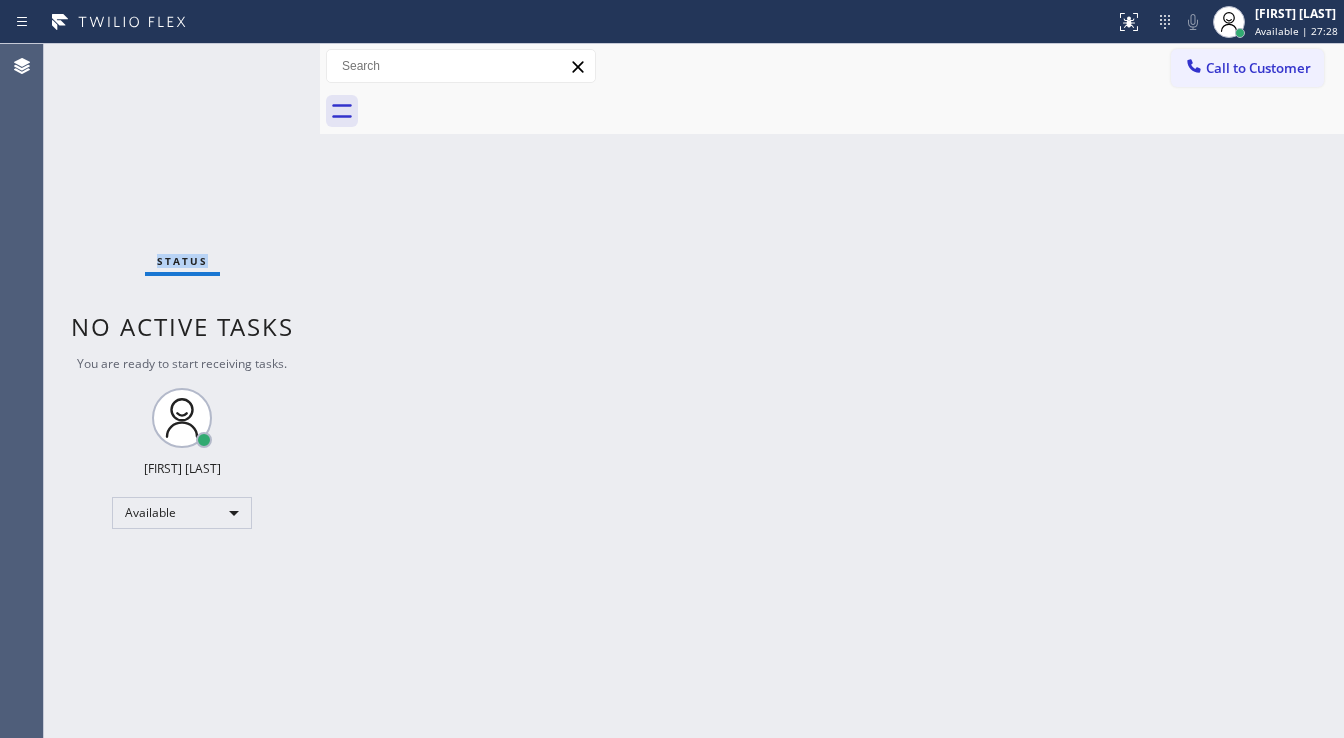 click on "Status   No active tasks     You are ready to start receiving tasks.   [FIRST] [LAST] Available" at bounding box center (182, 391) 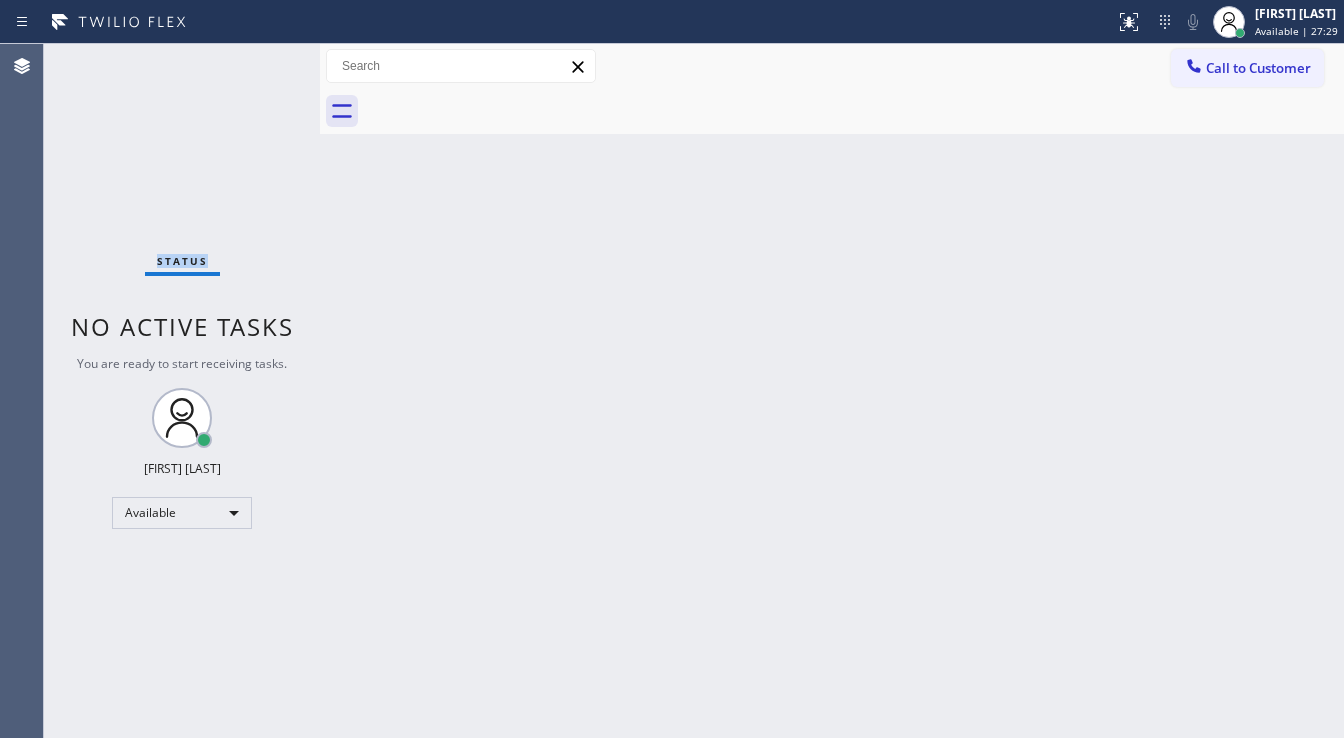 click on "Status   No active tasks     You are ready to start receiving tasks.   [FIRST] [LAST] Available" at bounding box center (182, 391) 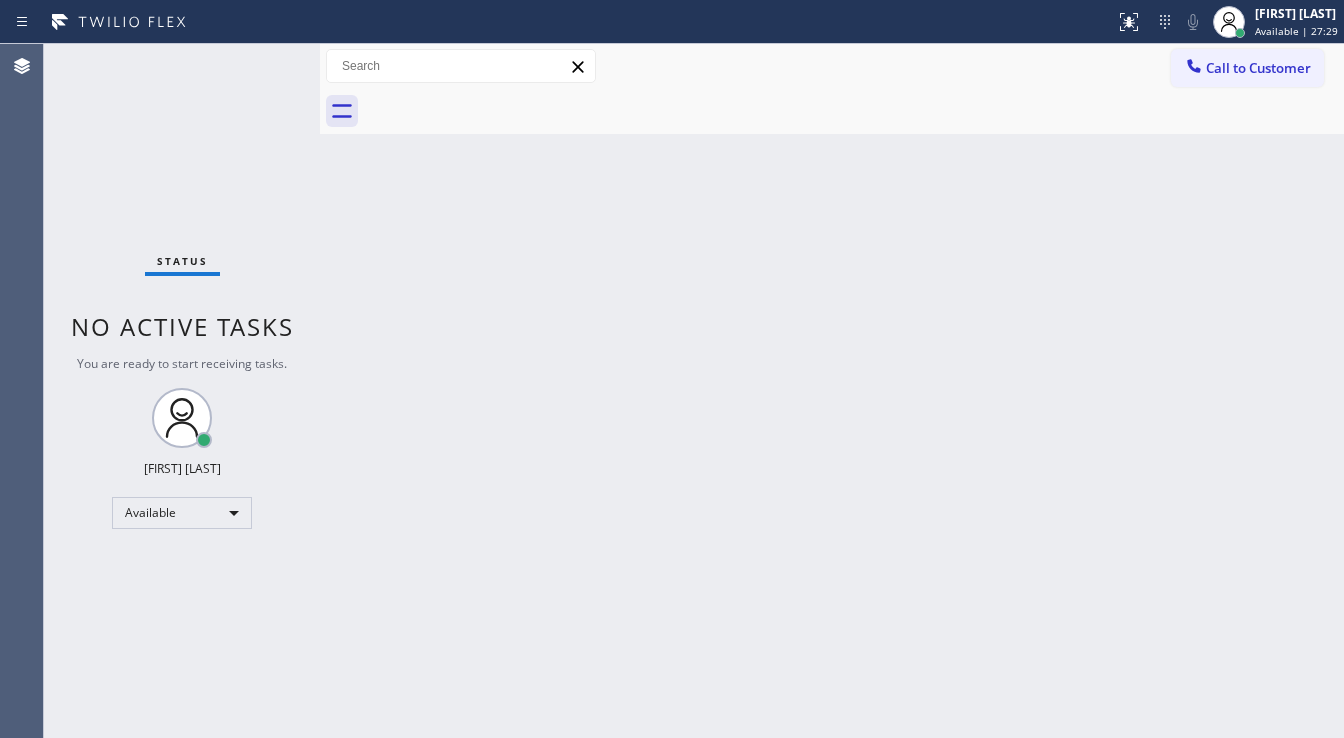 click on "Status   No active tasks     You are ready to start receiving tasks.   [FIRST] [LAST] Available" at bounding box center [182, 391] 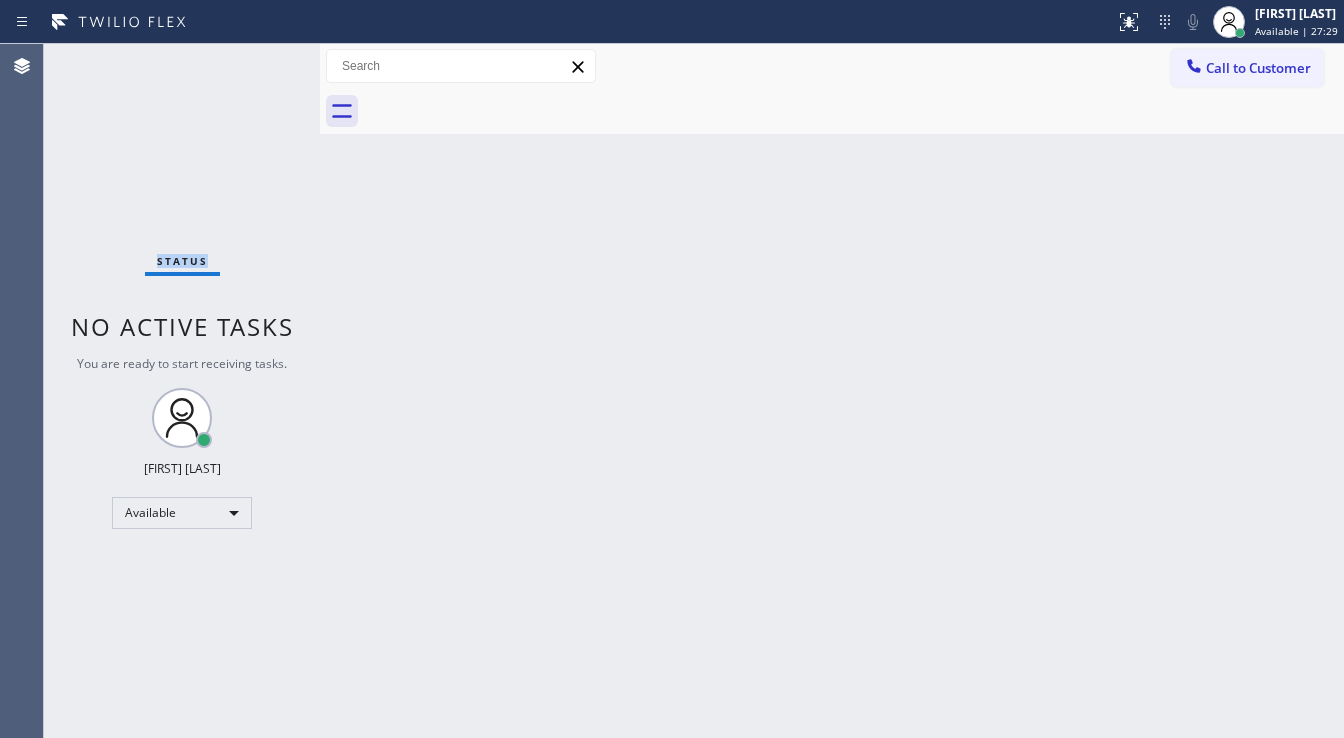 click on "Status   No active tasks     You are ready to start receiving tasks.   [FIRST] [LAST] Available" at bounding box center [182, 391] 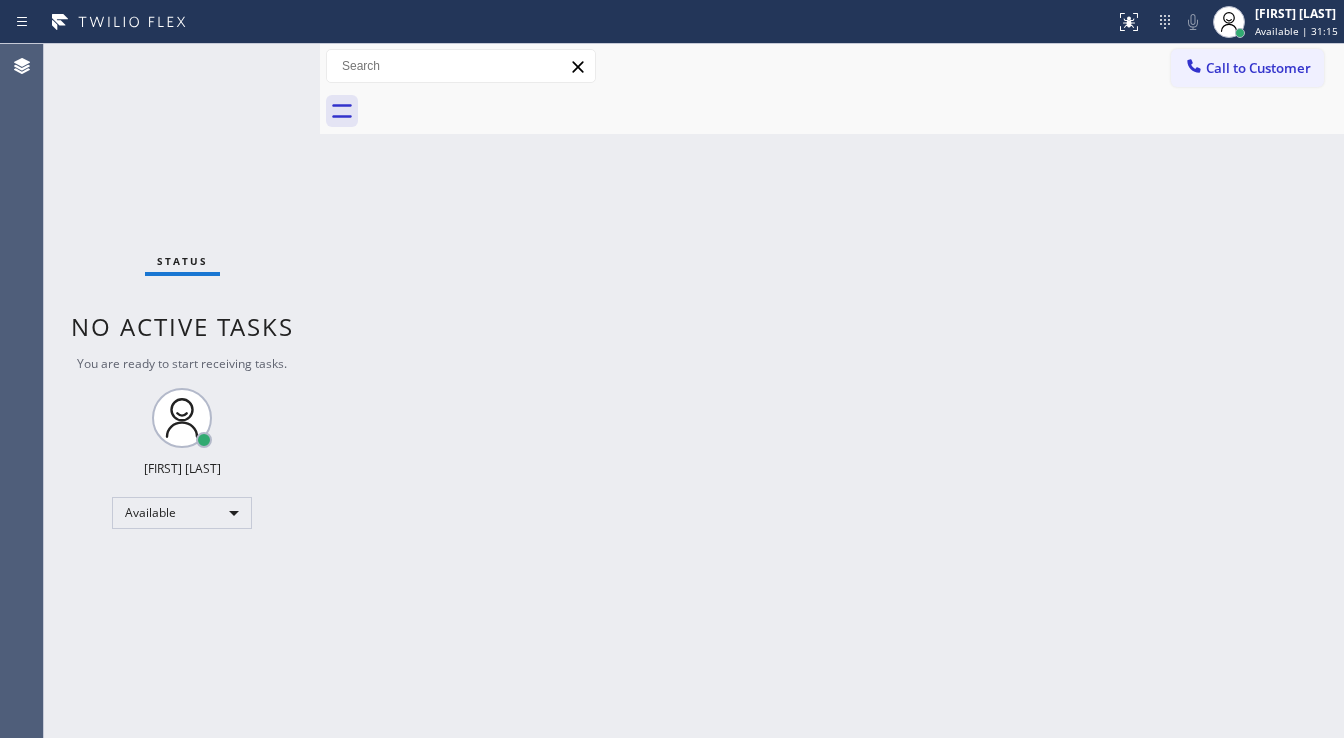 click on "Back to Dashboard Change Sender ID Customers Technicians Select a contact Outbound call Technician Search Technician Your caller id phone number Your caller id phone number Call Technician info Name   Phone none Address none Change Sender ID HVAC +18559994417 5 Star Appliance +18557314952 Appliance Repair +18554611149 Plumbing +18889090120 Air Duct Cleaning +18006865038  Electricians +18005688664 Cancel Change Check personal SMS Reset Change No tabs Call to Customer Outbound call Location Search location Your caller id phone number Customer number Call Outbound call Technician Search Technician Your caller id phone number Your caller id phone number Call" at bounding box center (832, 391) 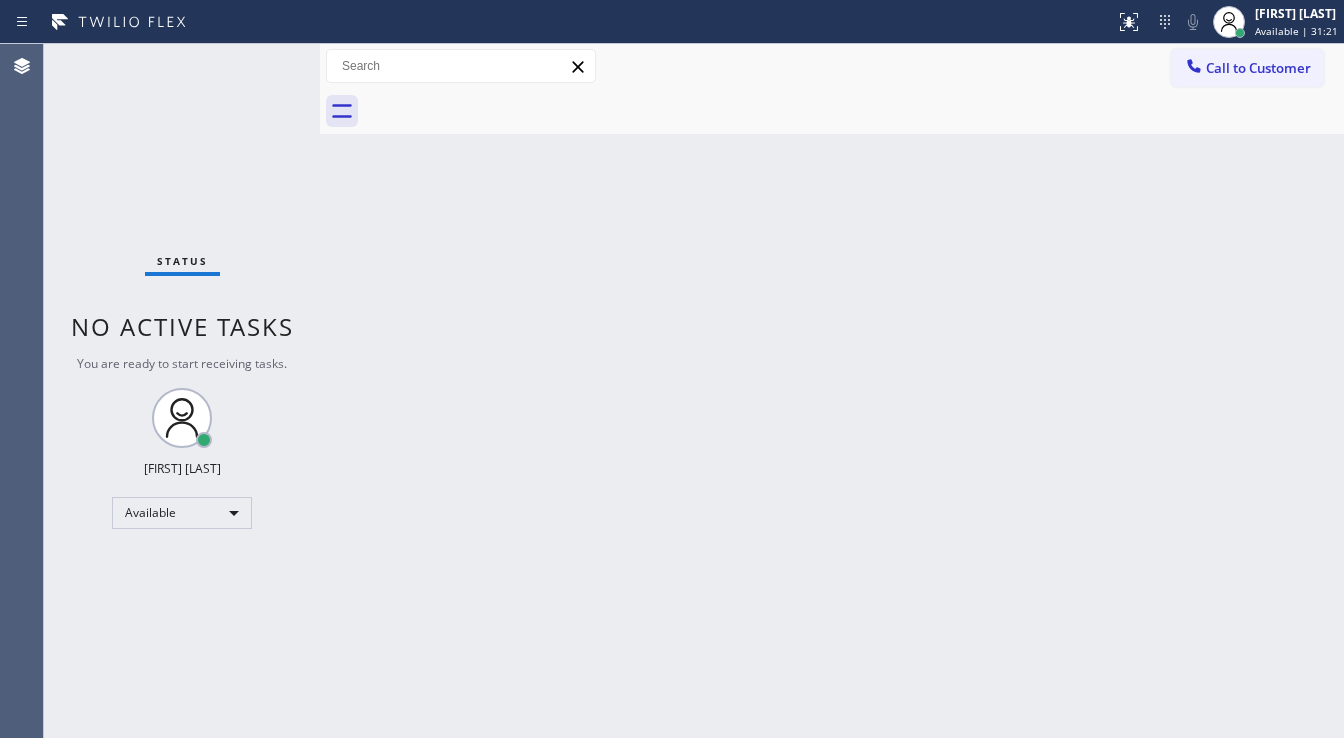click on "Call to Customer Outbound call Location Search location Your caller id phone number Customer number Call Outbound call Technician Search Technician Your caller id phone number Your caller id phone number Call" at bounding box center [832, 66] 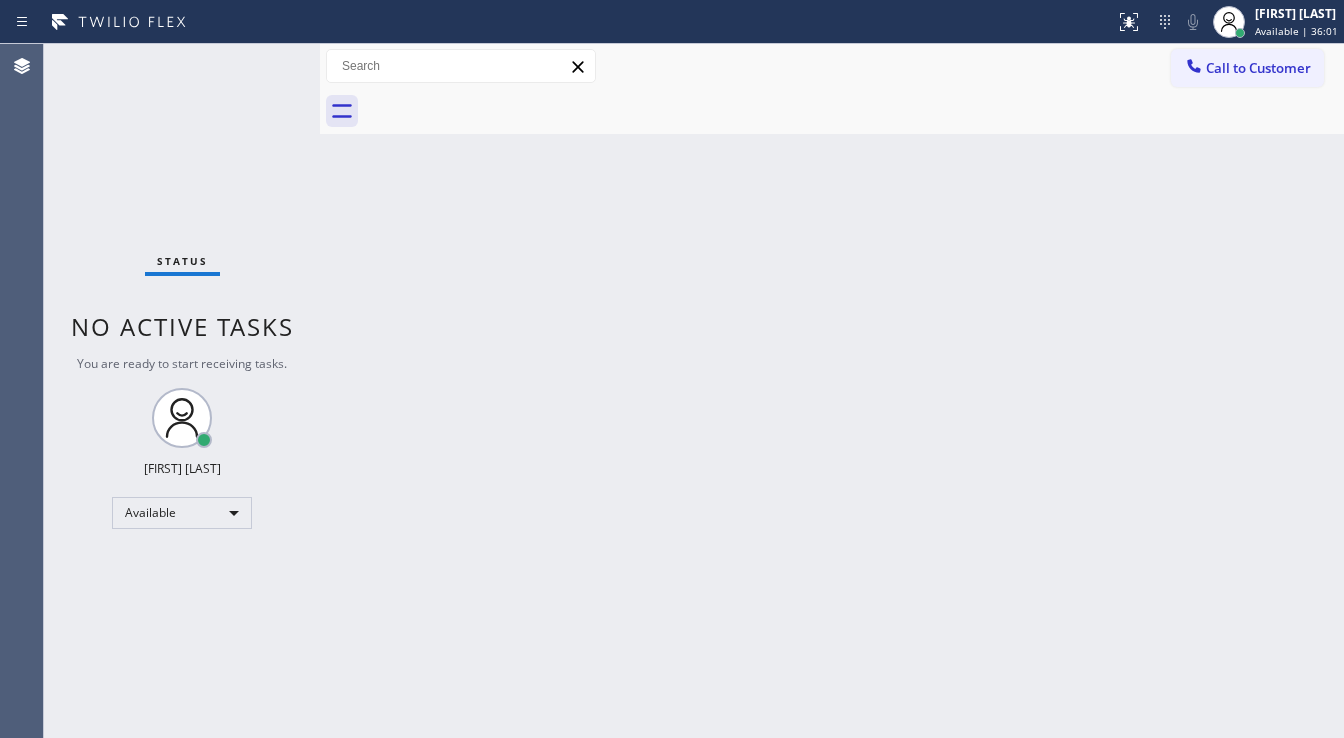 click on "Status   No active tasks     You are ready to start receiving tasks.   [FIRST] [LAST] Available" at bounding box center (182, 391) 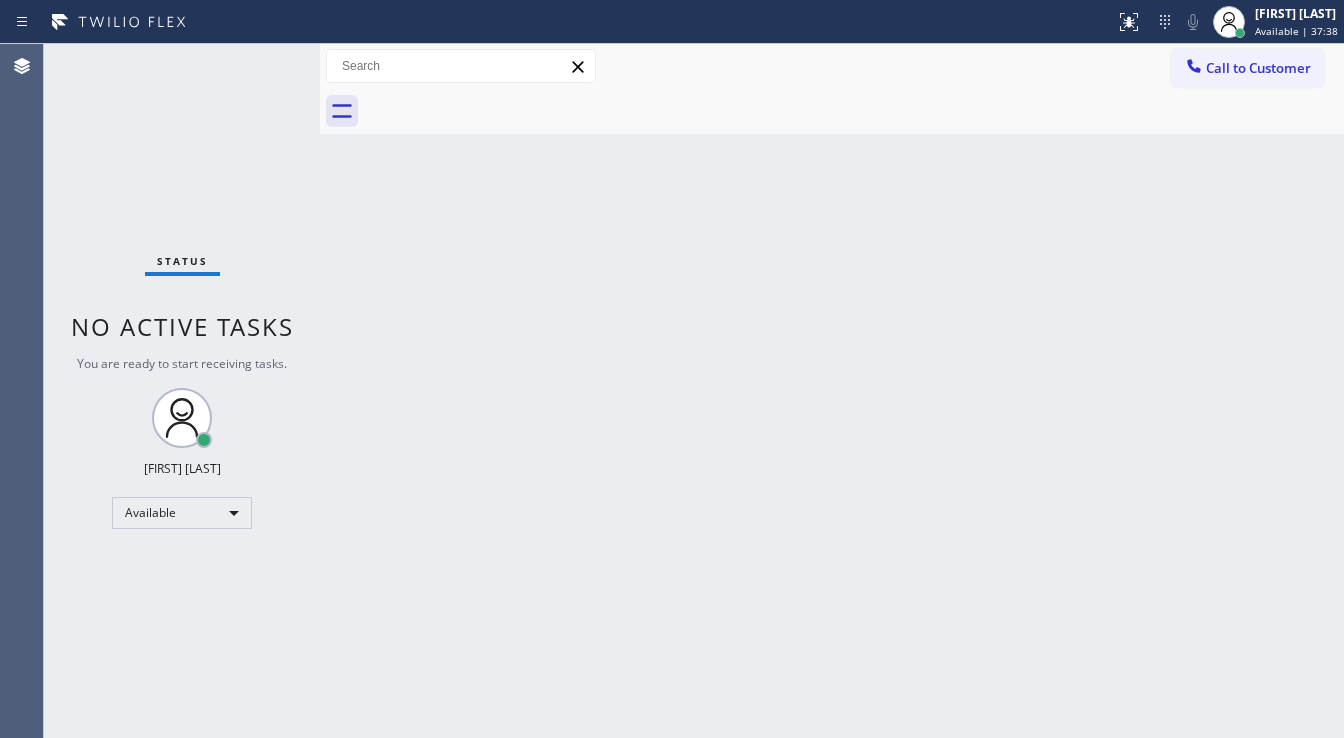 click on "Status   No active tasks     You are ready to start receiving tasks.   [FIRST] [LAST] Available" at bounding box center (182, 391) 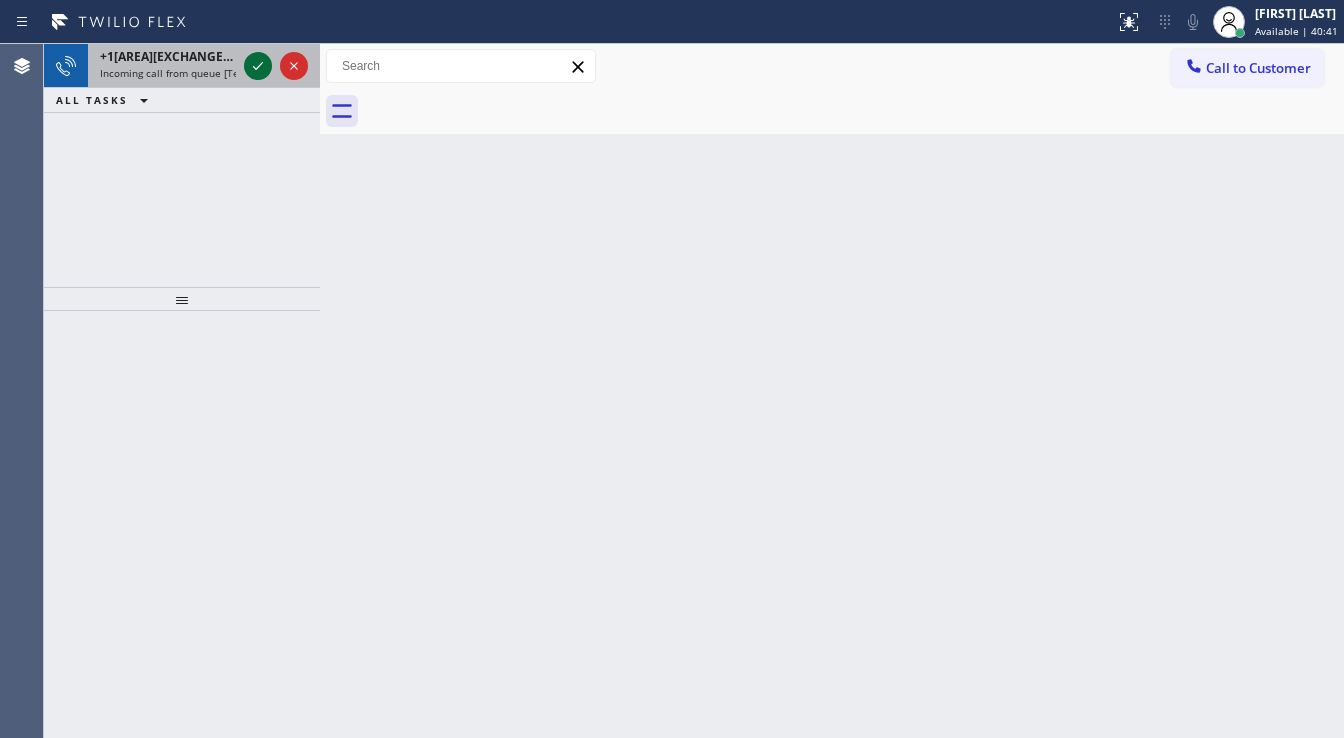 click 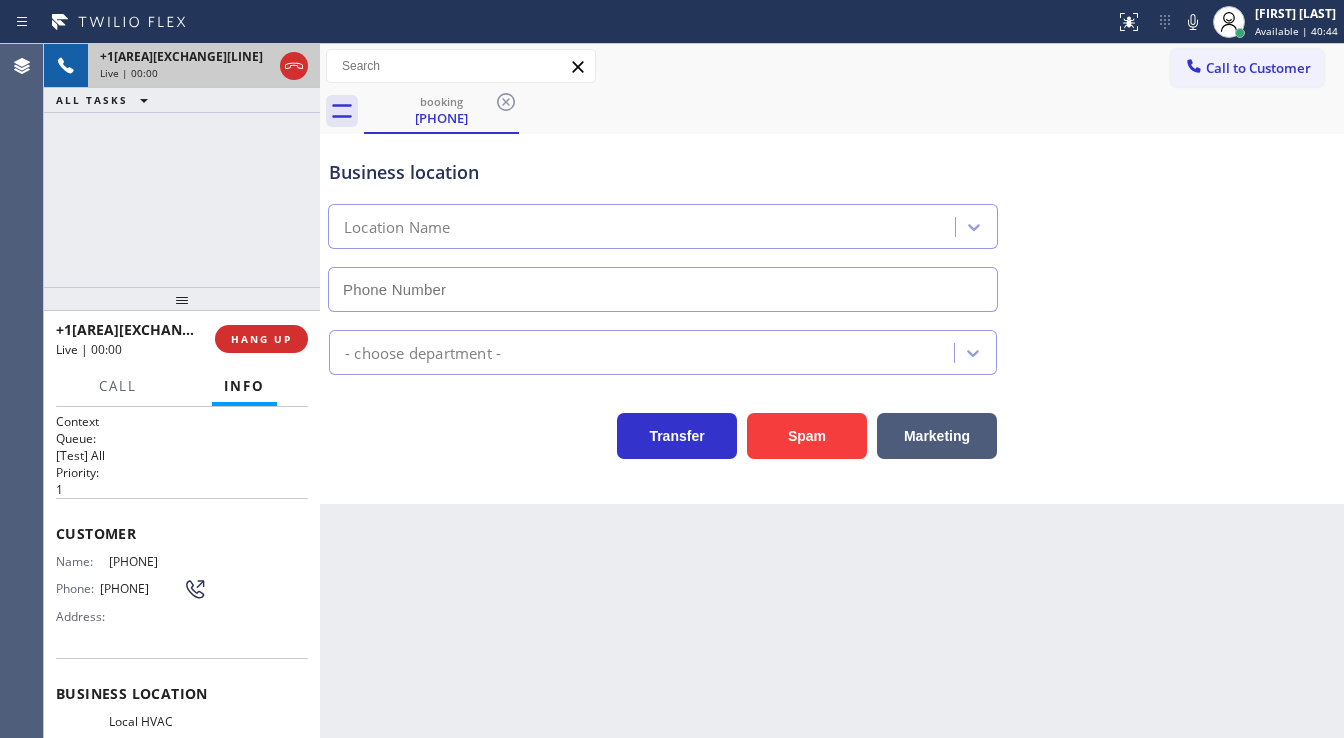 type on "[PHONE]" 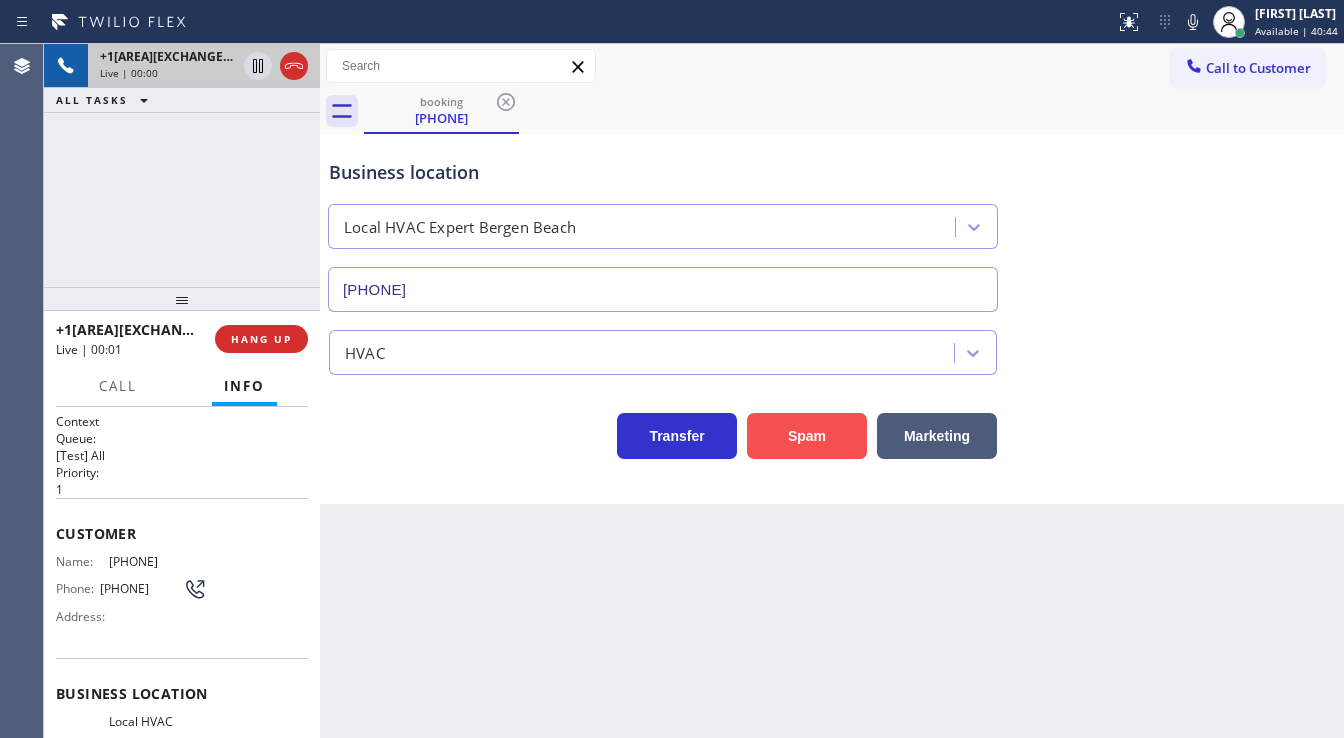 click on "Spam" at bounding box center [807, 436] 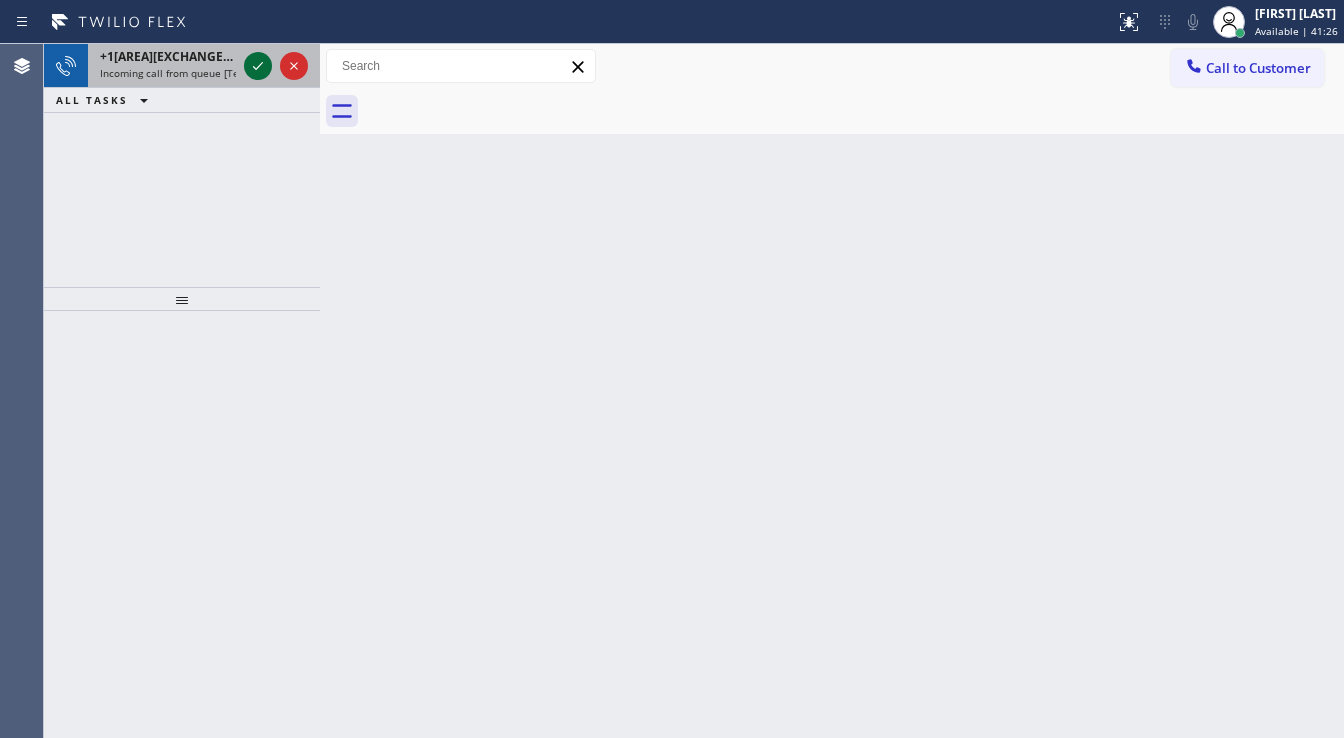 click at bounding box center (276, 66) 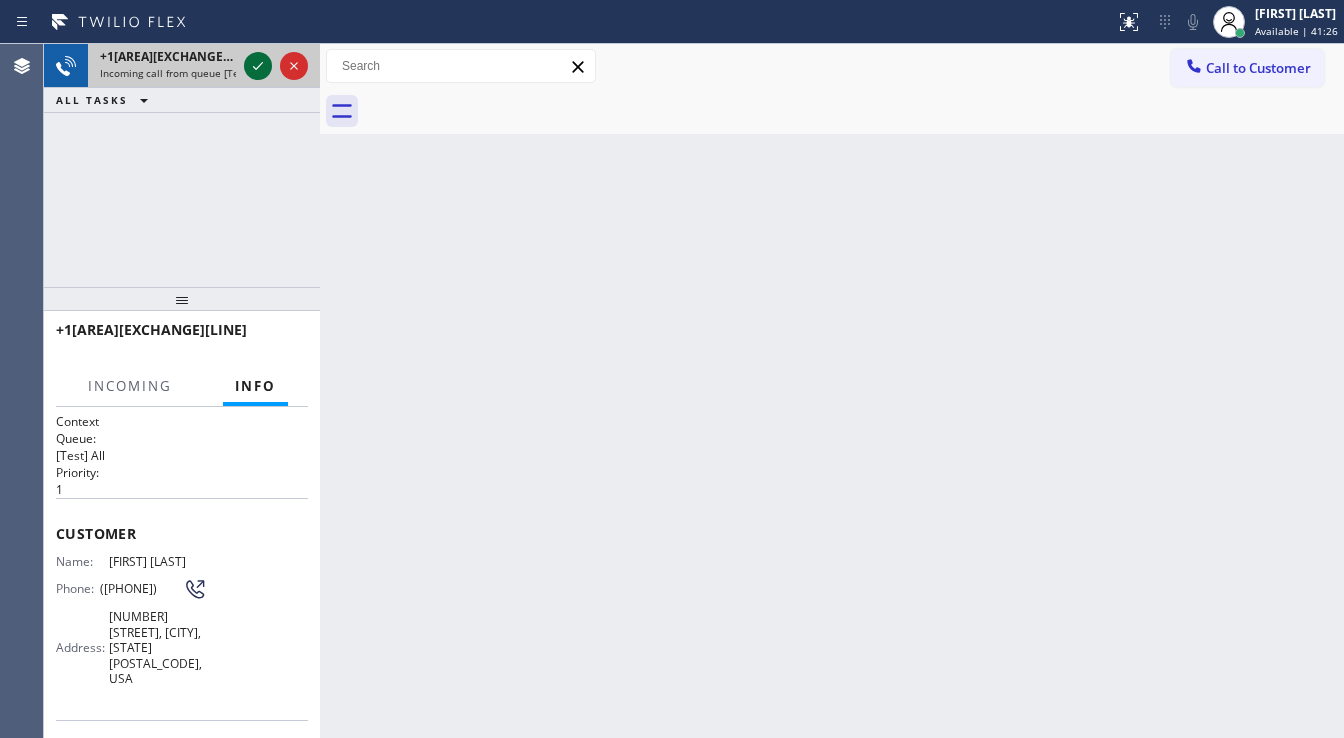 click 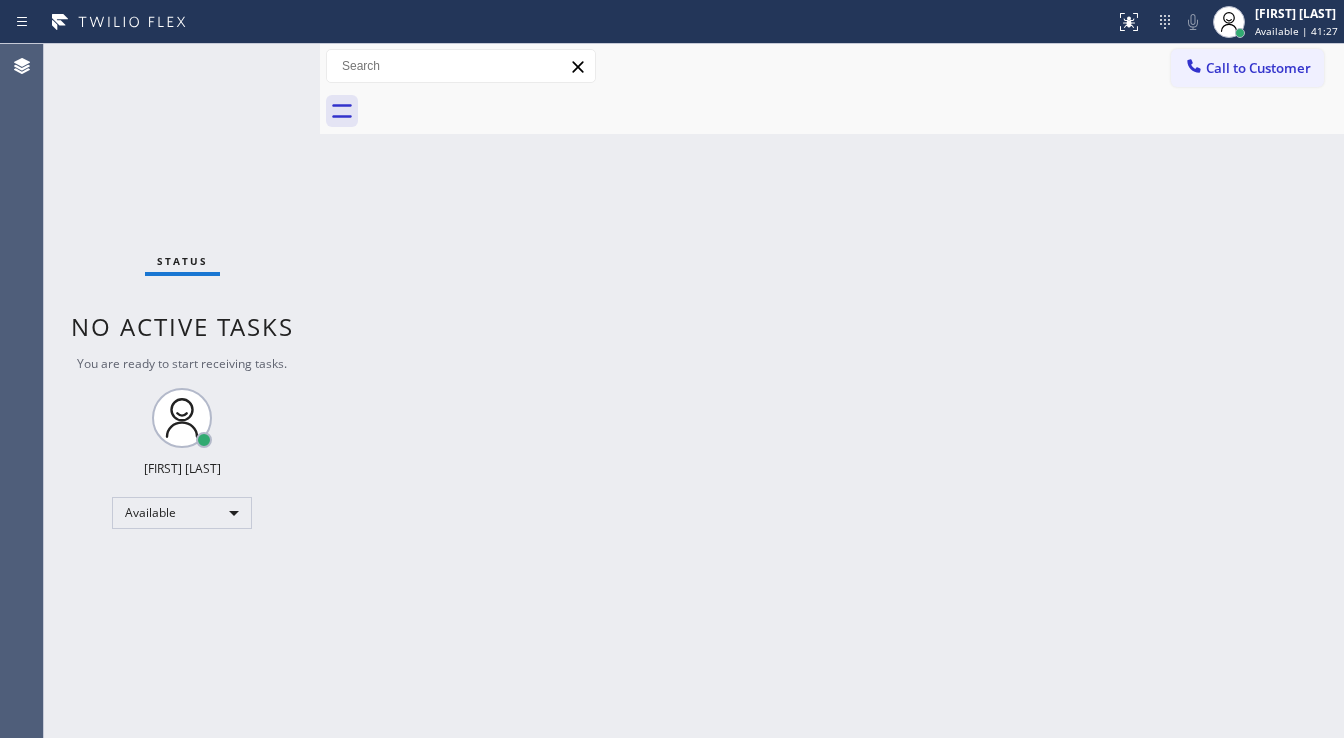 click on "Status   No active tasks     You are ready to start receiving tasks.   [FIRST] [LAST] Available" at bounding box center [182, 391] 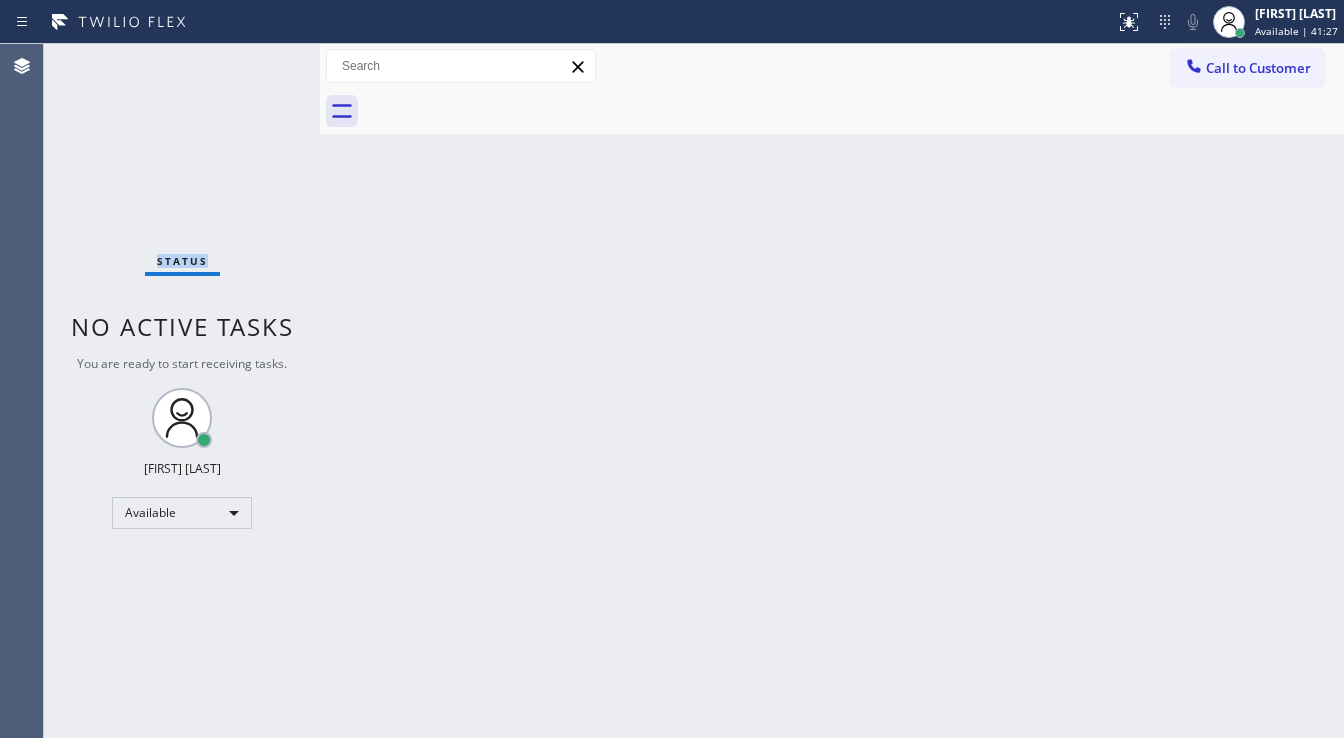 click on "Status   No active tasks     You are ready to start receiving tasks.   [FIRST] [LAST] Available" at bounding box center (182, 391) 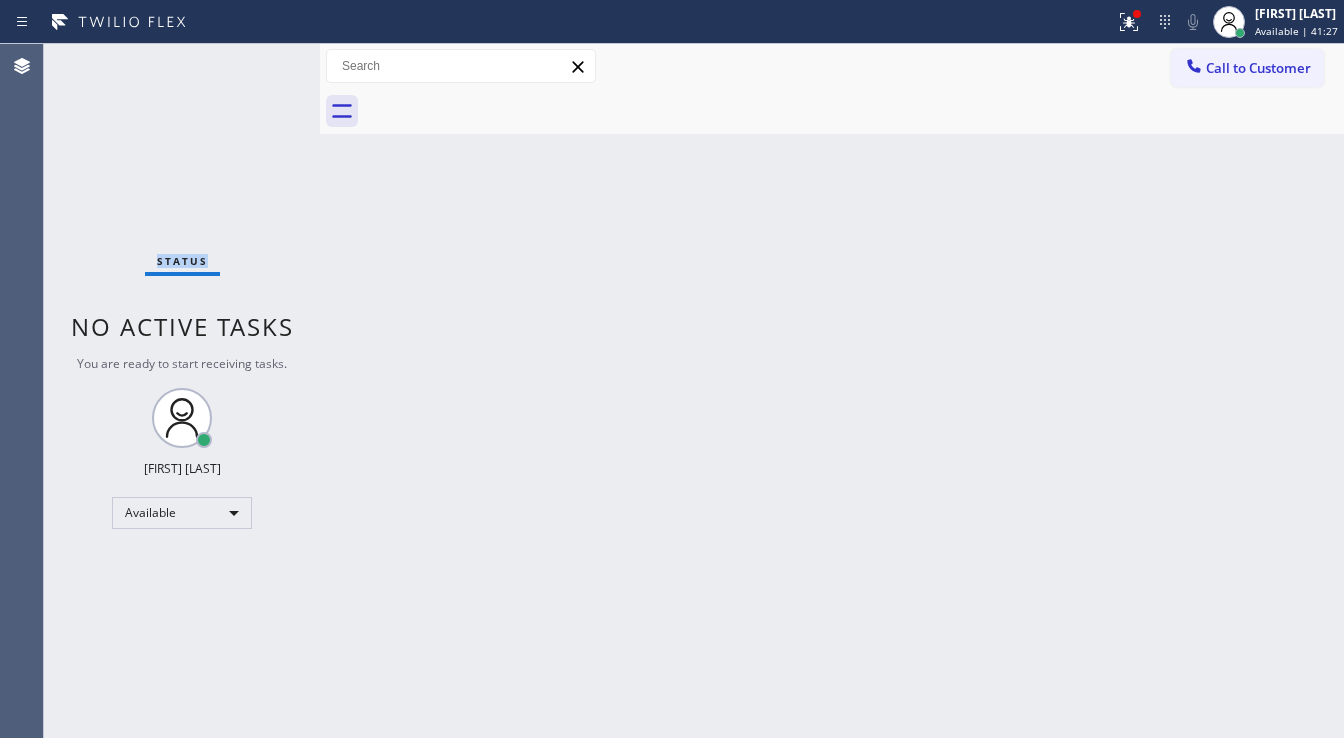 click on "Status   No active tasks     You are ready to start receiving tasks.   [FIRST] [LAST] Available" at bounding box center (182, 391) 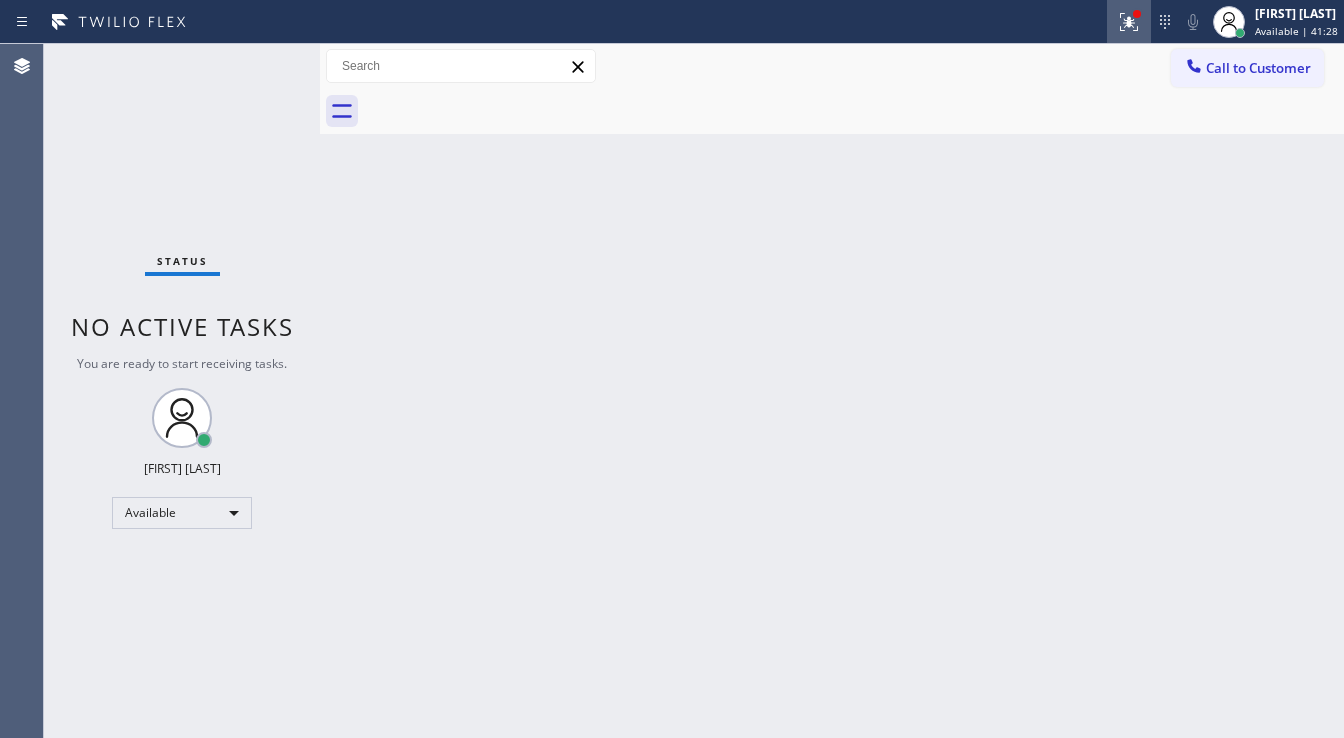click at bounding box center (1137, 14) 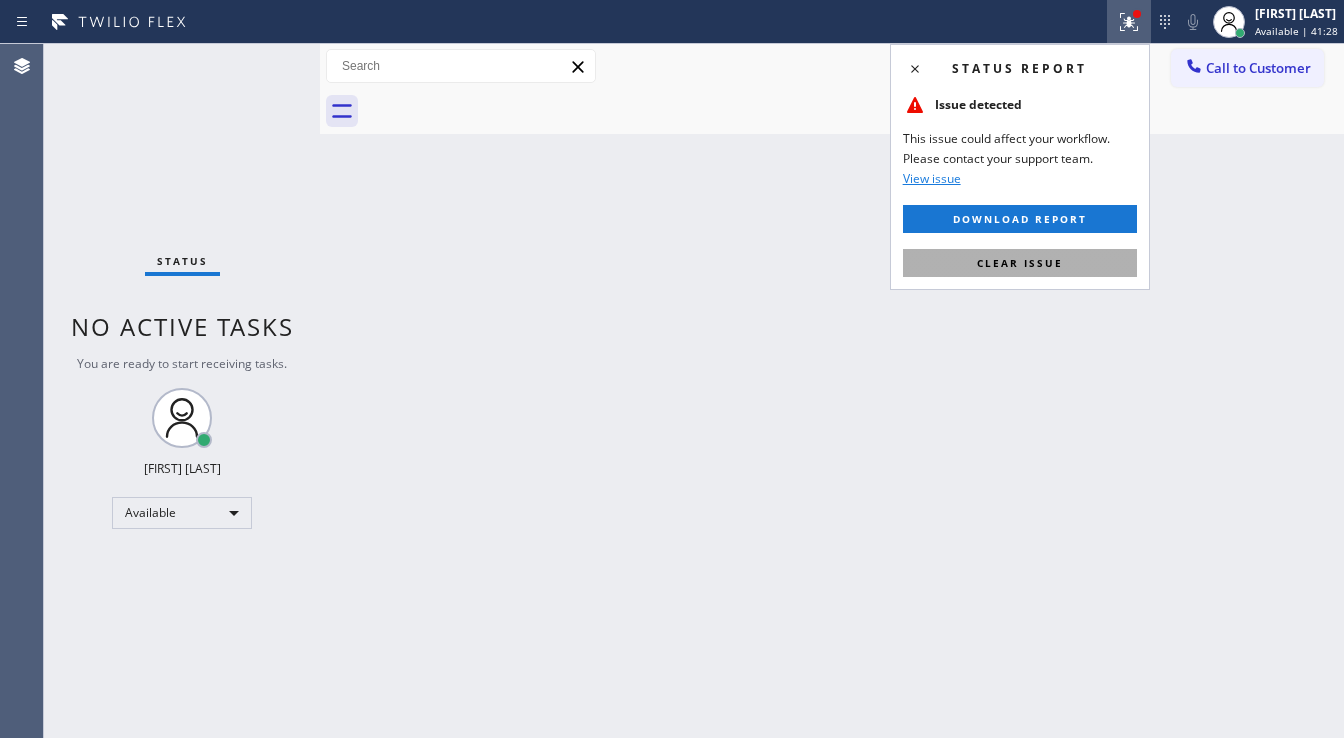 click on "Clear issue" at bounding box center (1020, 263) 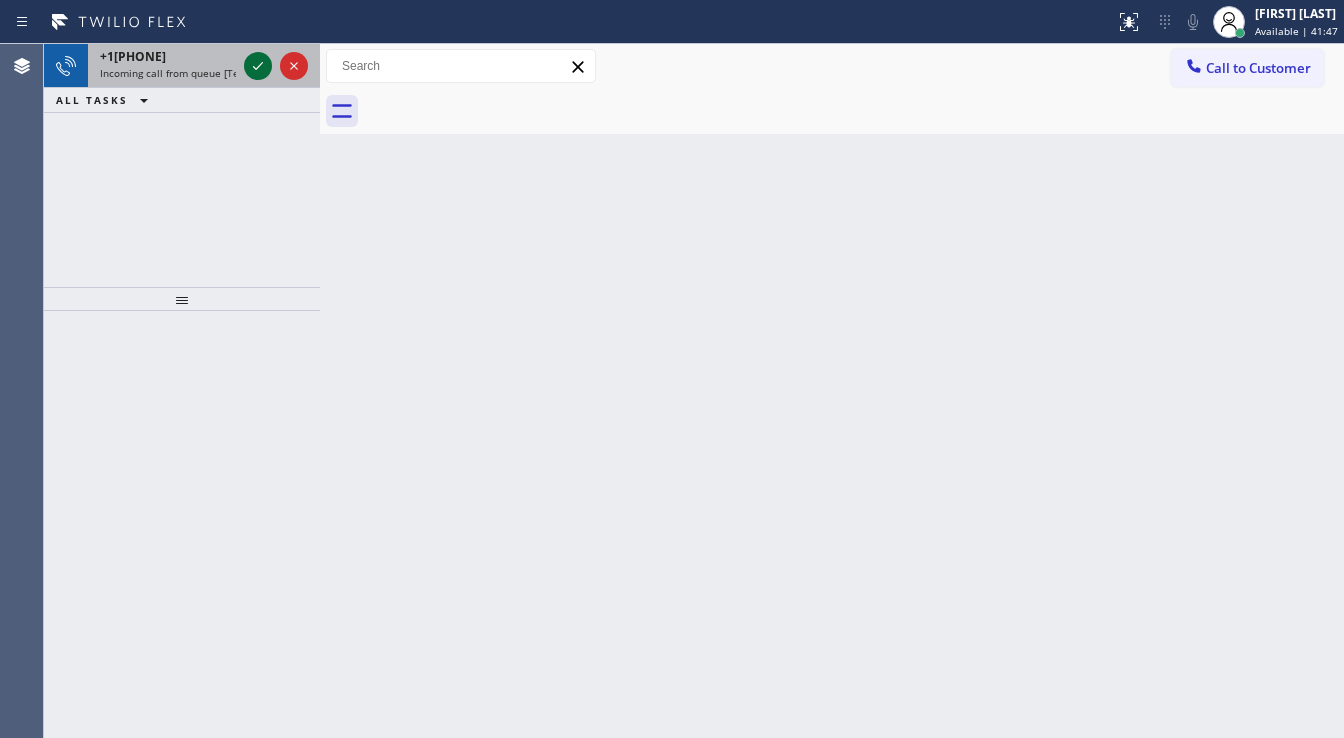 click 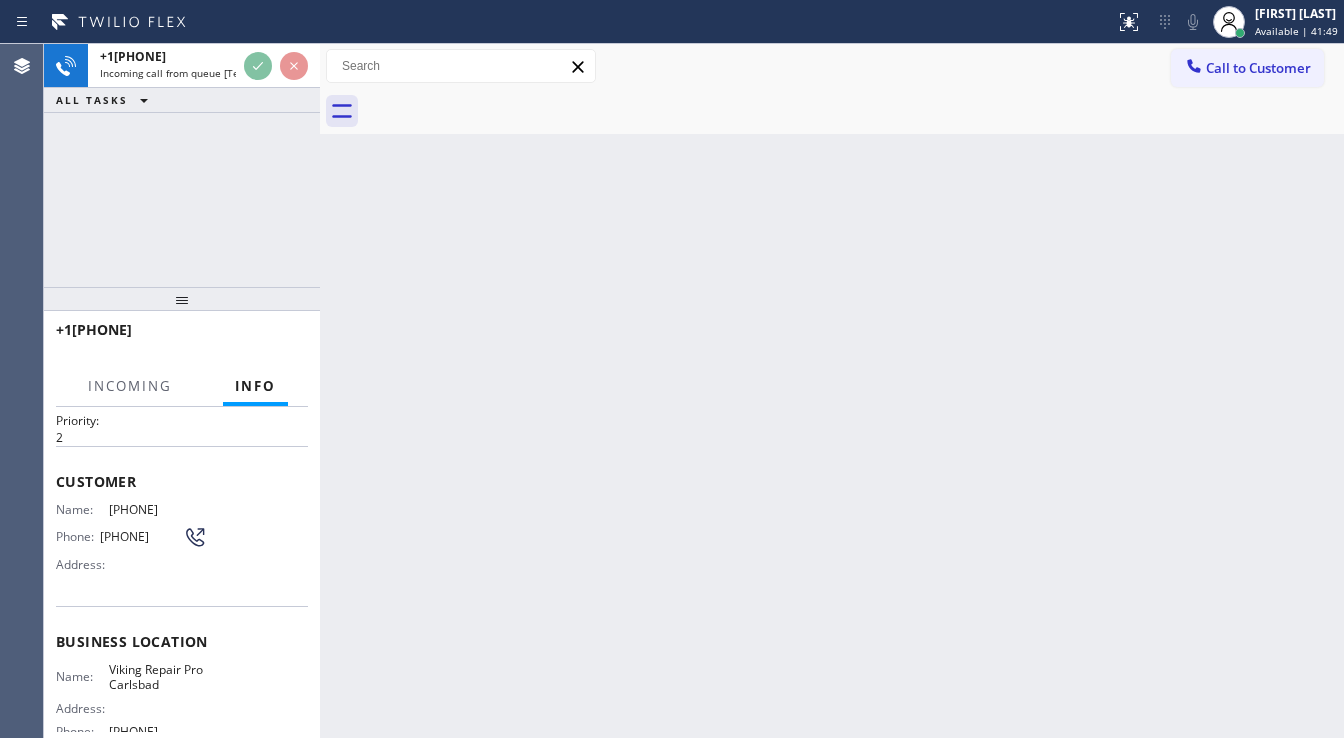 scroll, scrollTop: 80, scrollLeft: 0, axis: vertical 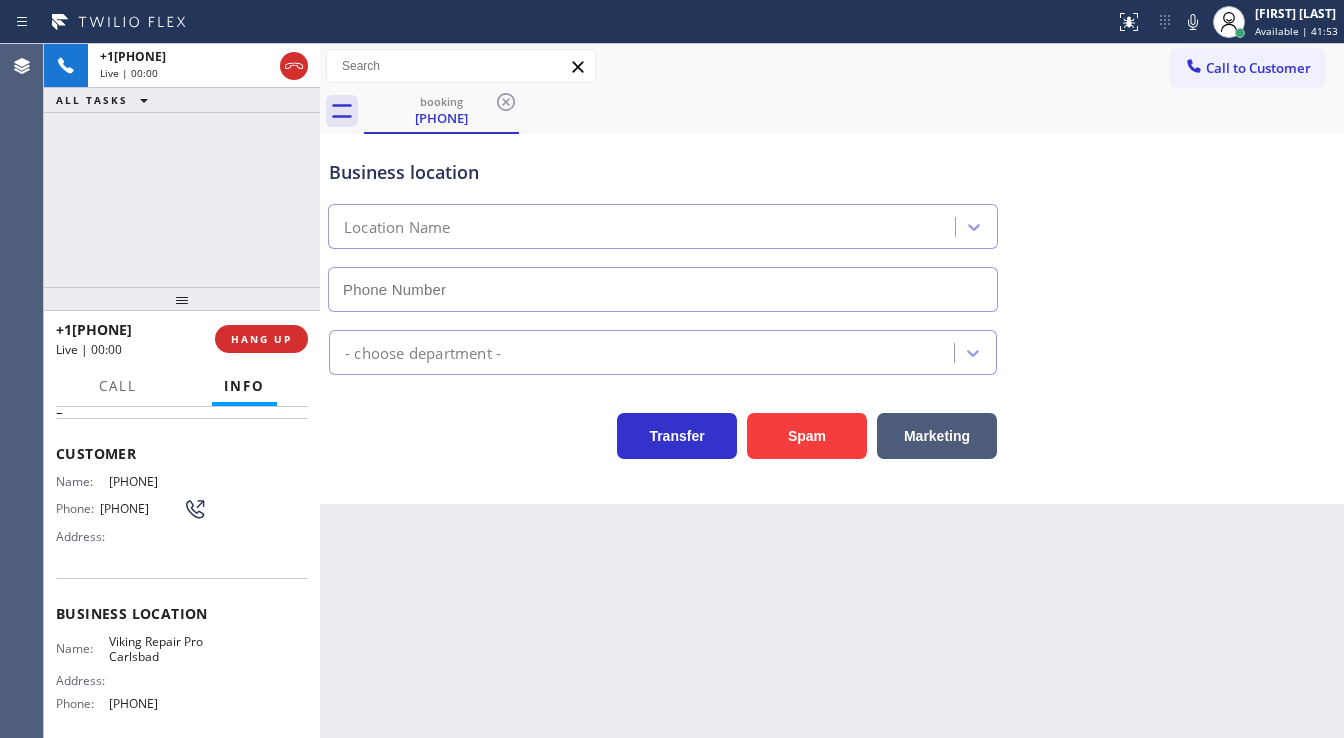 type on "[PHONE]" 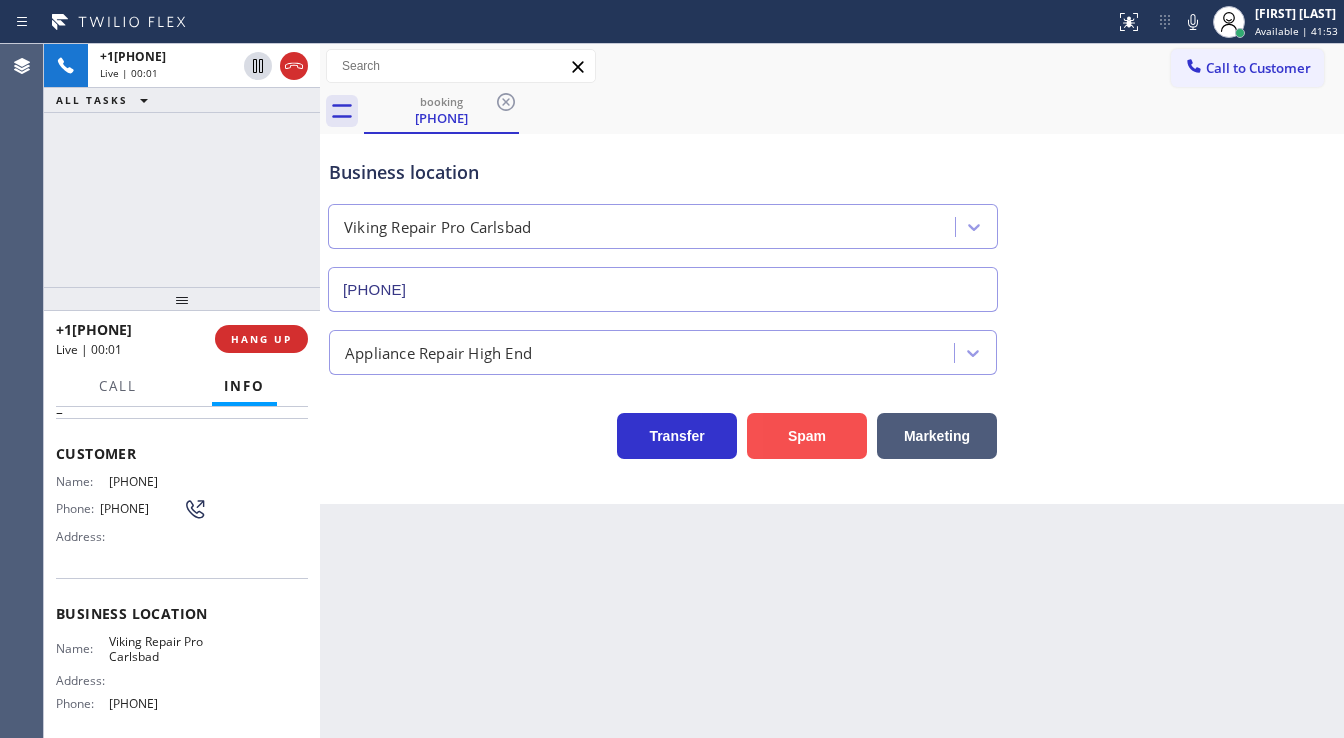 click on "Spam" at bounding box center (807, 436) 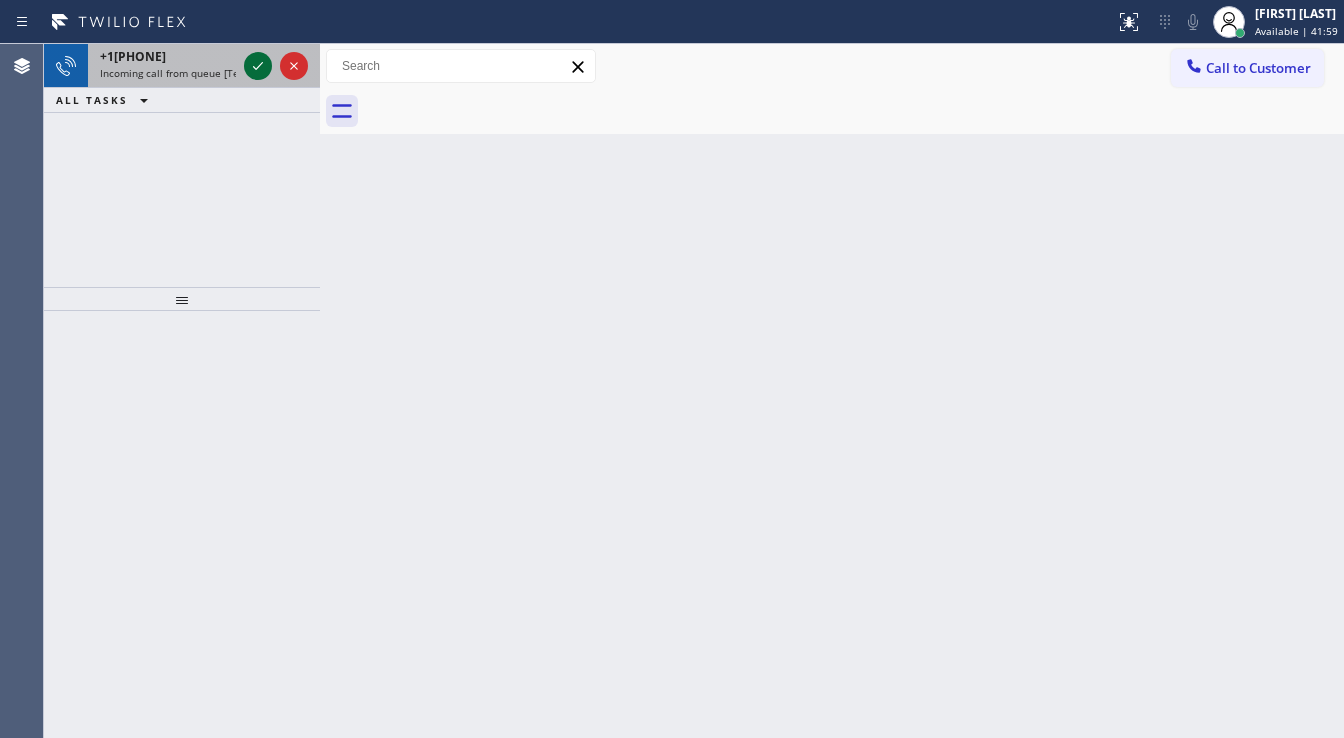 click 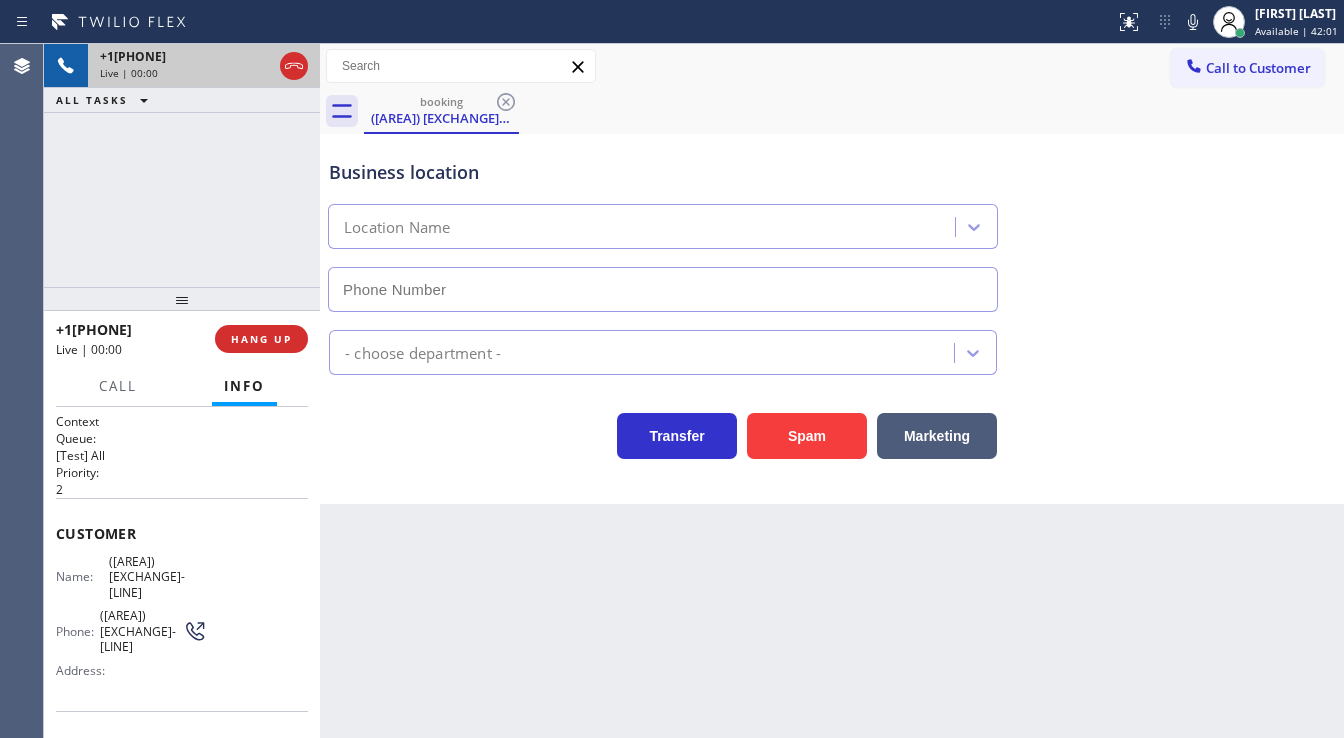 type on "([PHONE])" 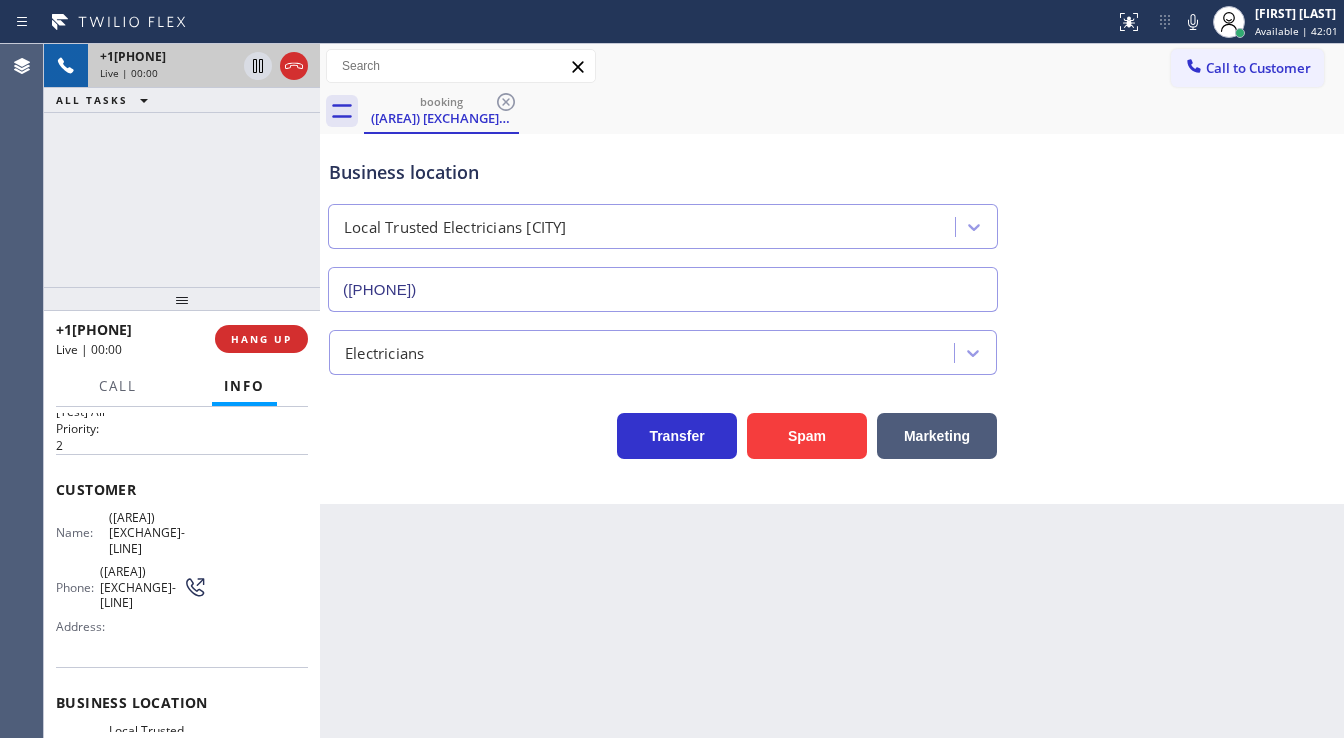 scroll, scrollTop: 80, scrollLeft: 0, axis: vertical 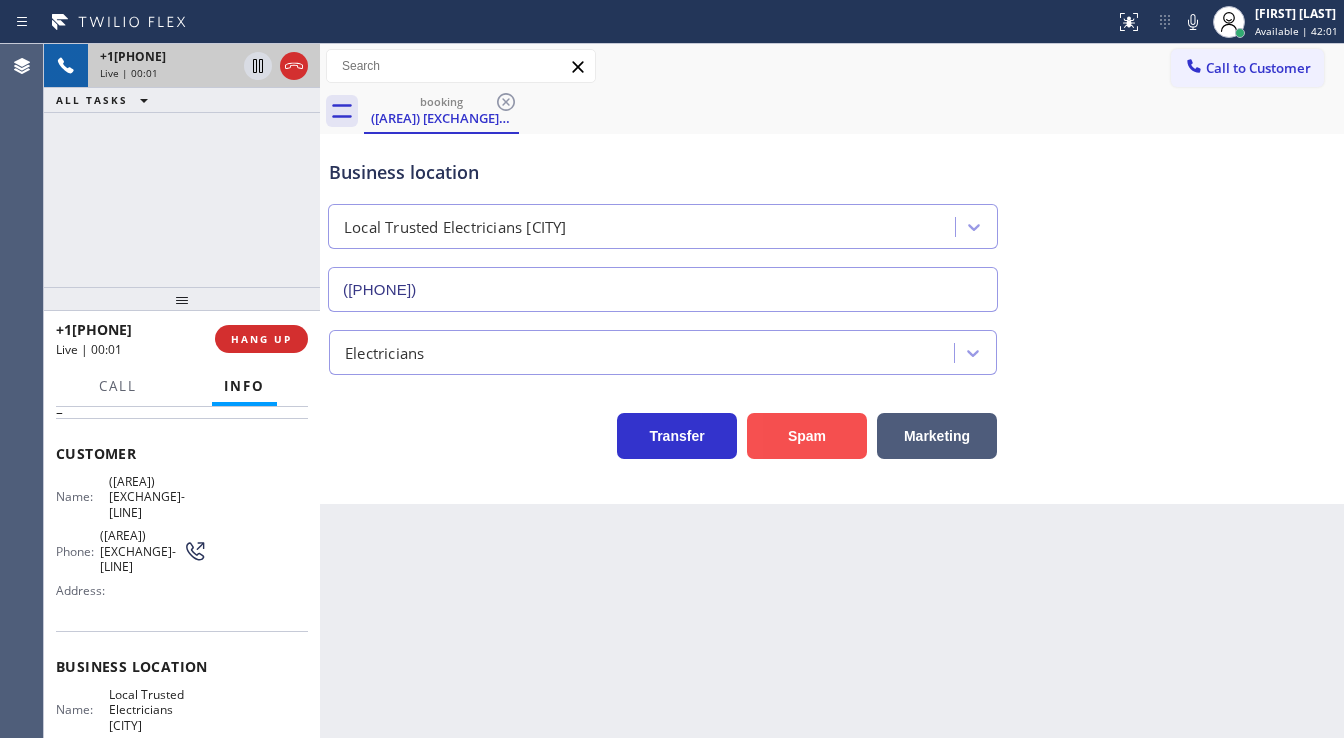 click on "Spam" at bounding box center [807, 436] 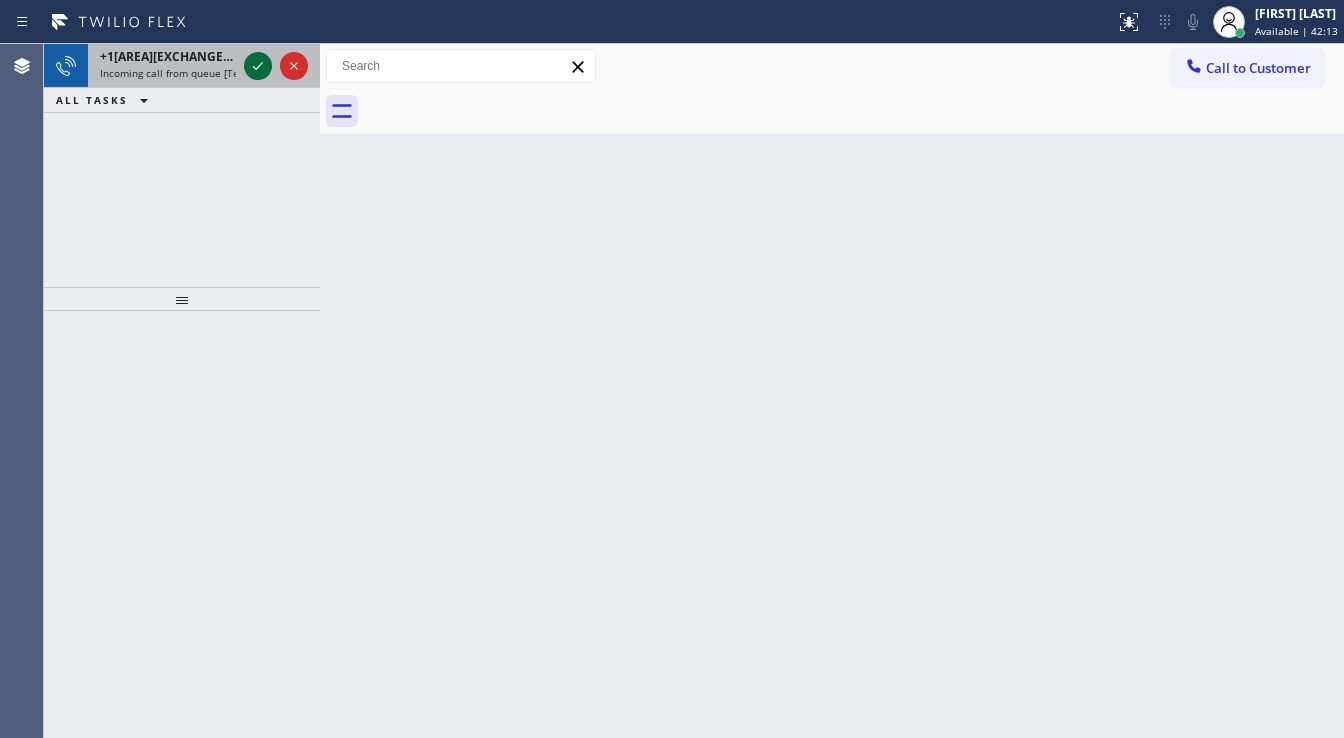 click at bounding box center (276, 66) 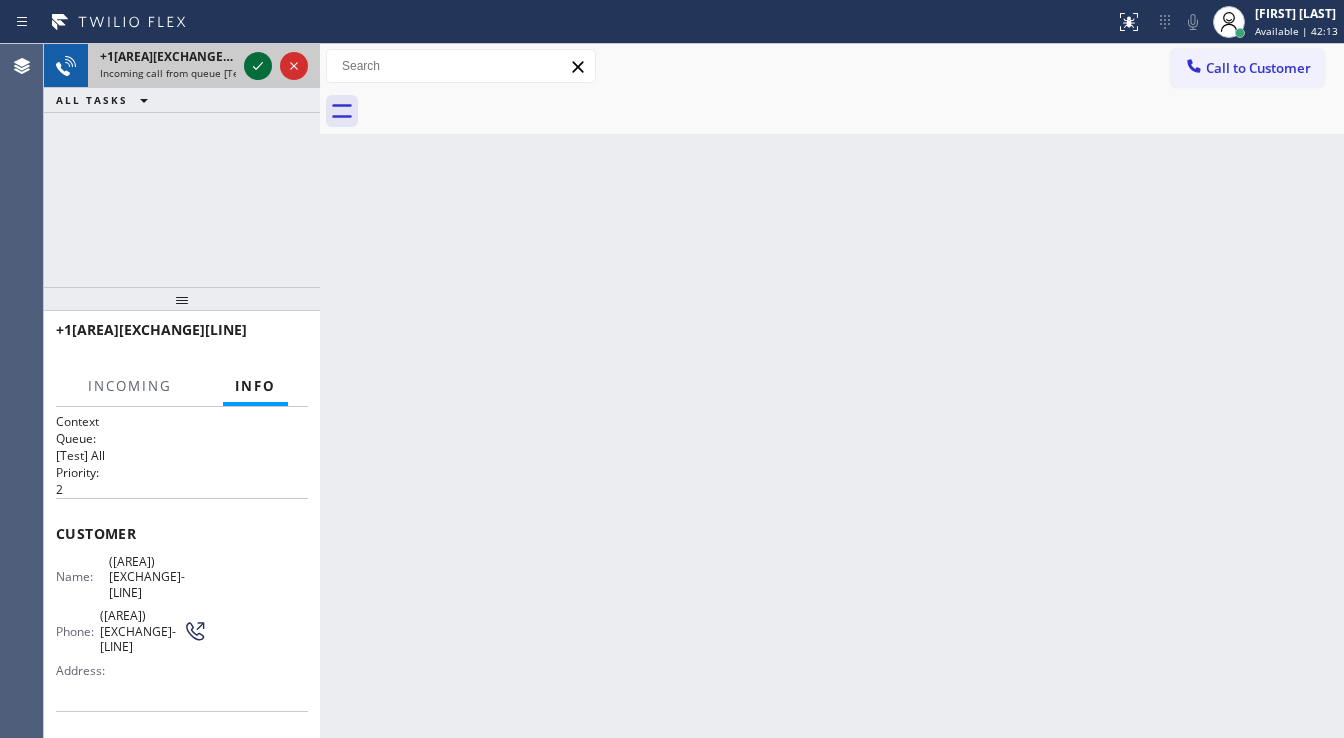 click 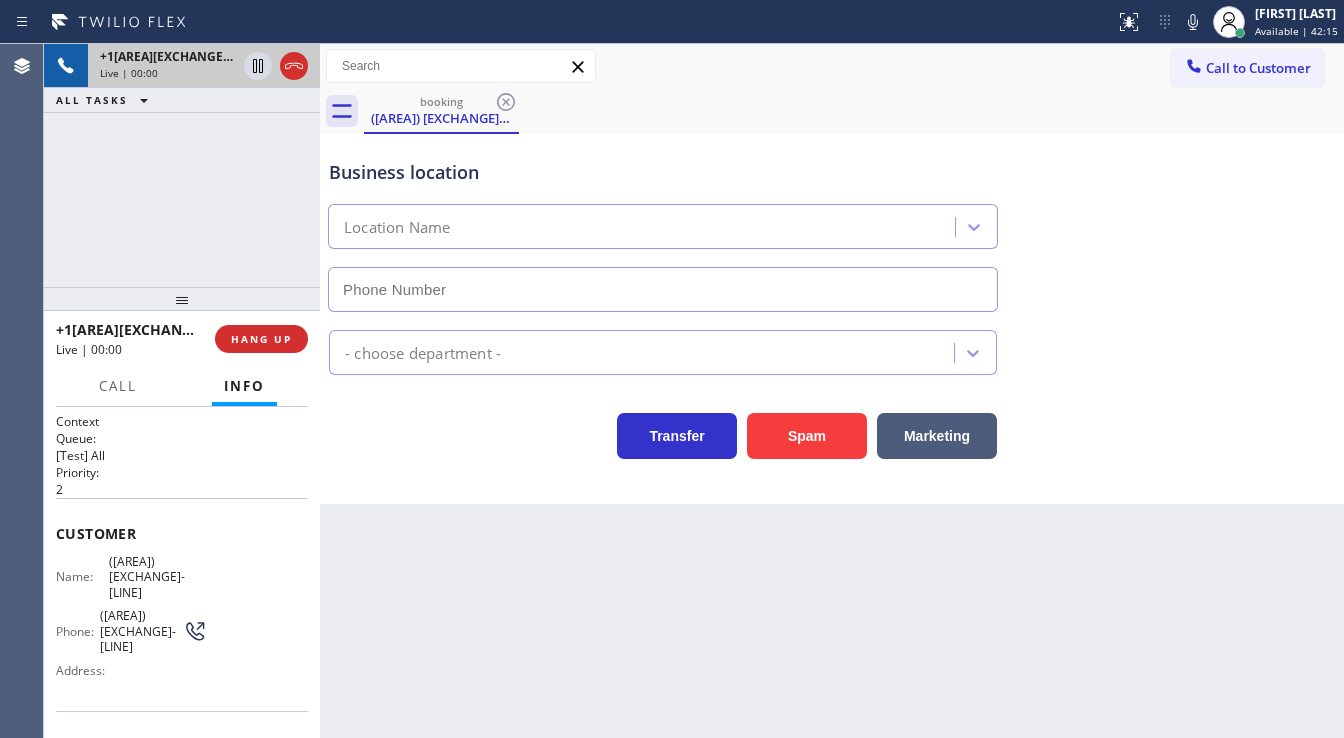 scroll, scrollTop: 80, scrollLeft: 0, axis: vertical 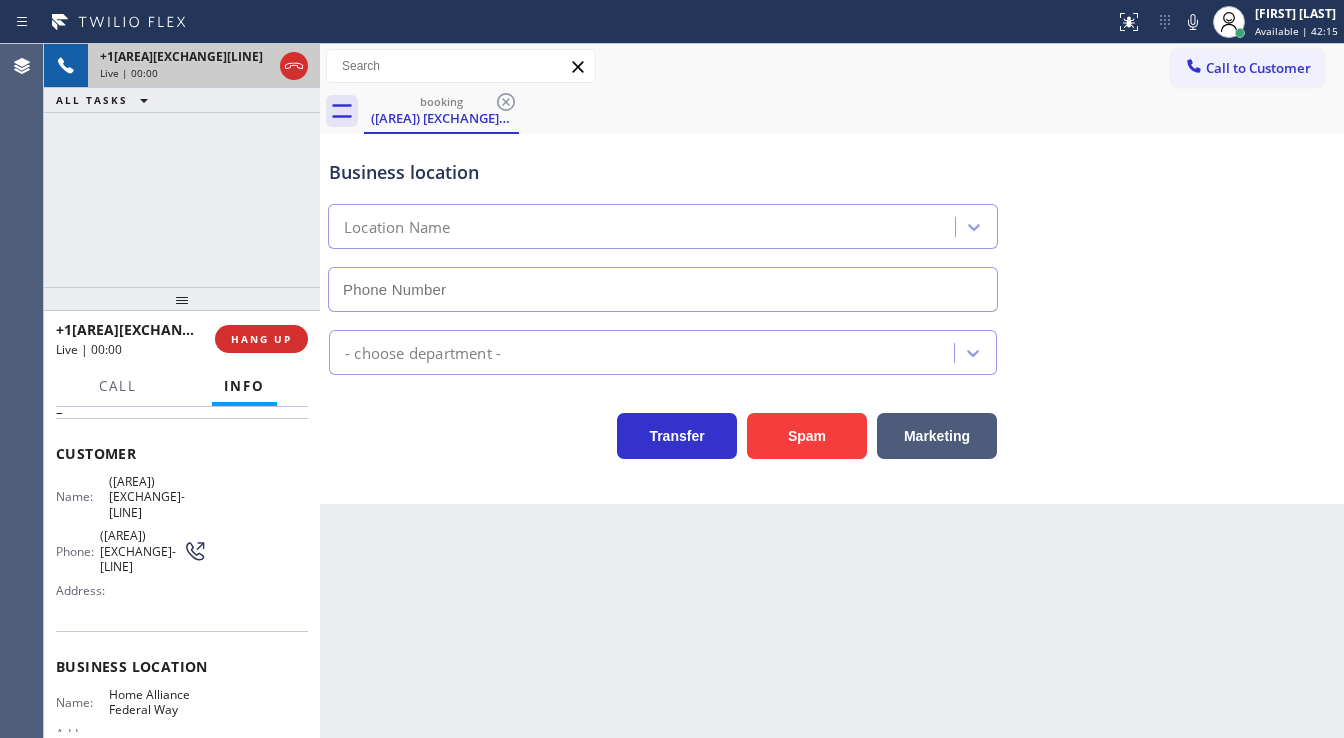 type on "([PHONE])" 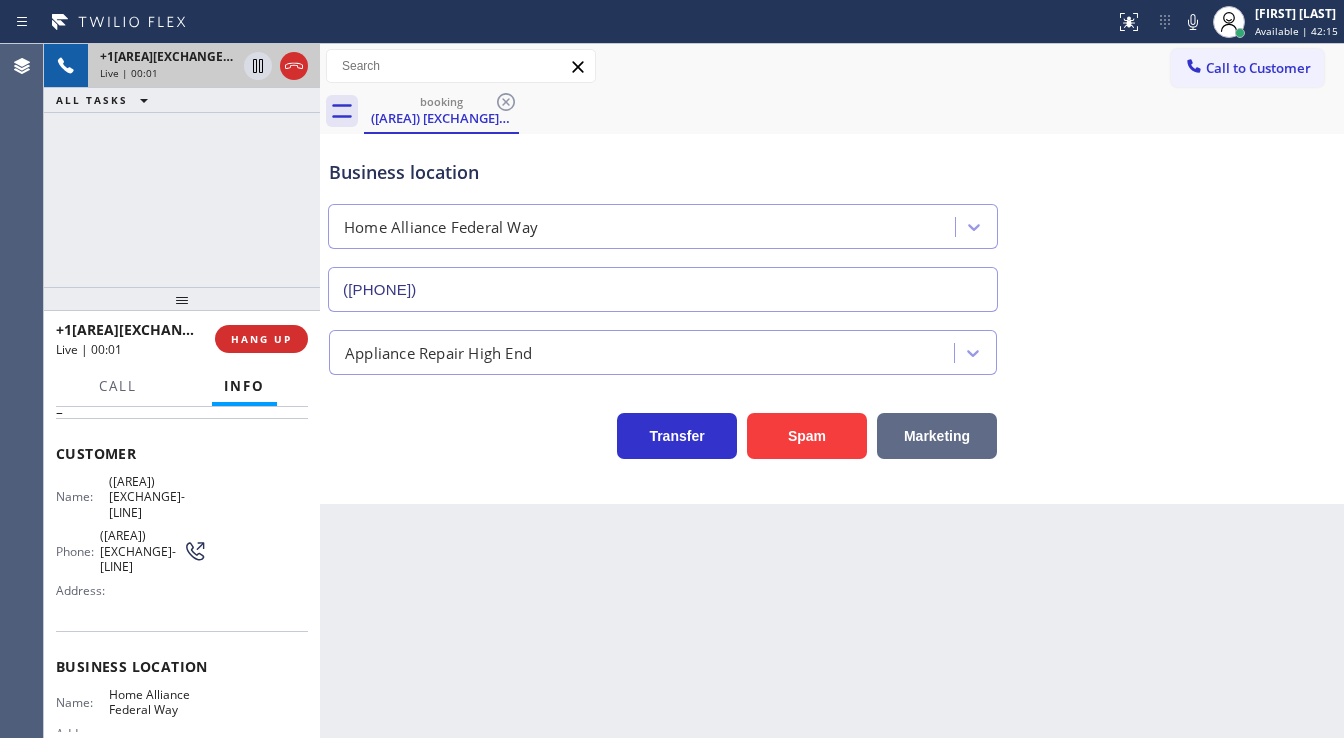 click on "Marketing" at bounding box center (937, 436) 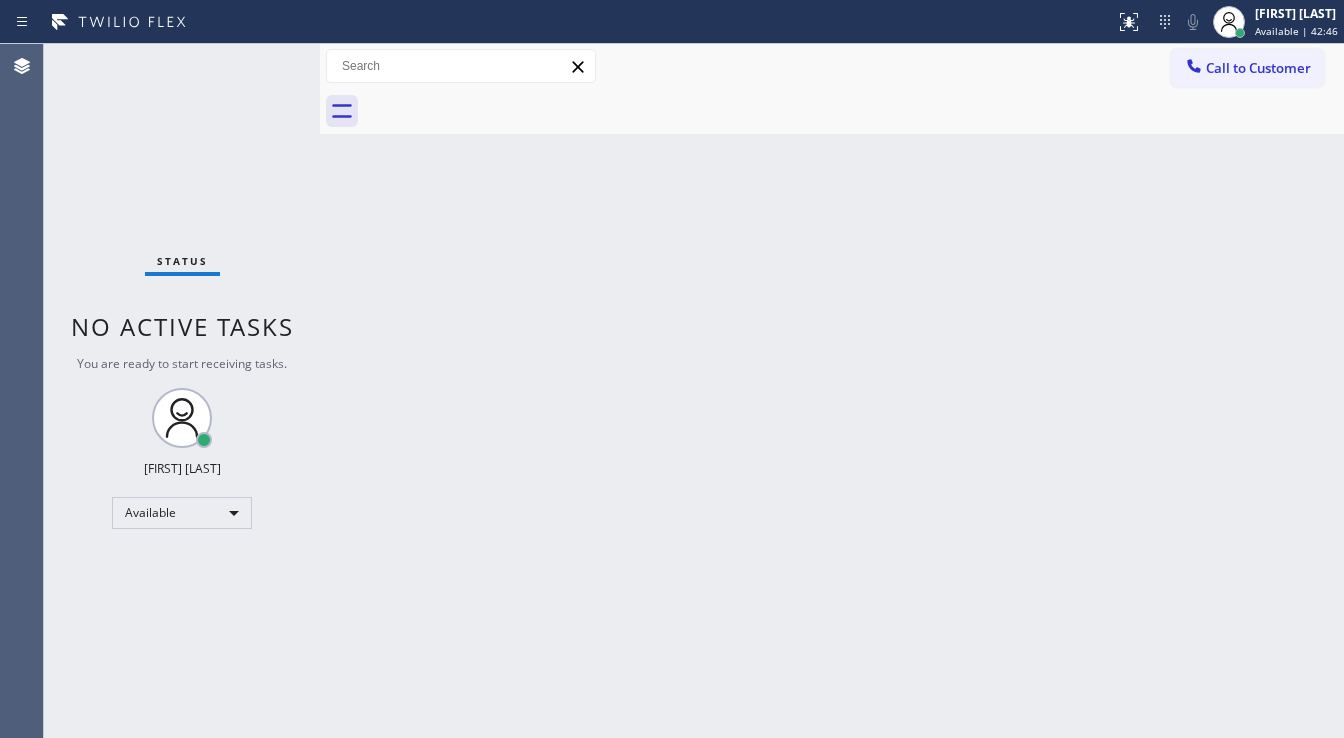 click on "Status   No active tasks     You are ready to start receiving tasks.   [FIRST] [LAST] Available" at bounding box center [182, 391] 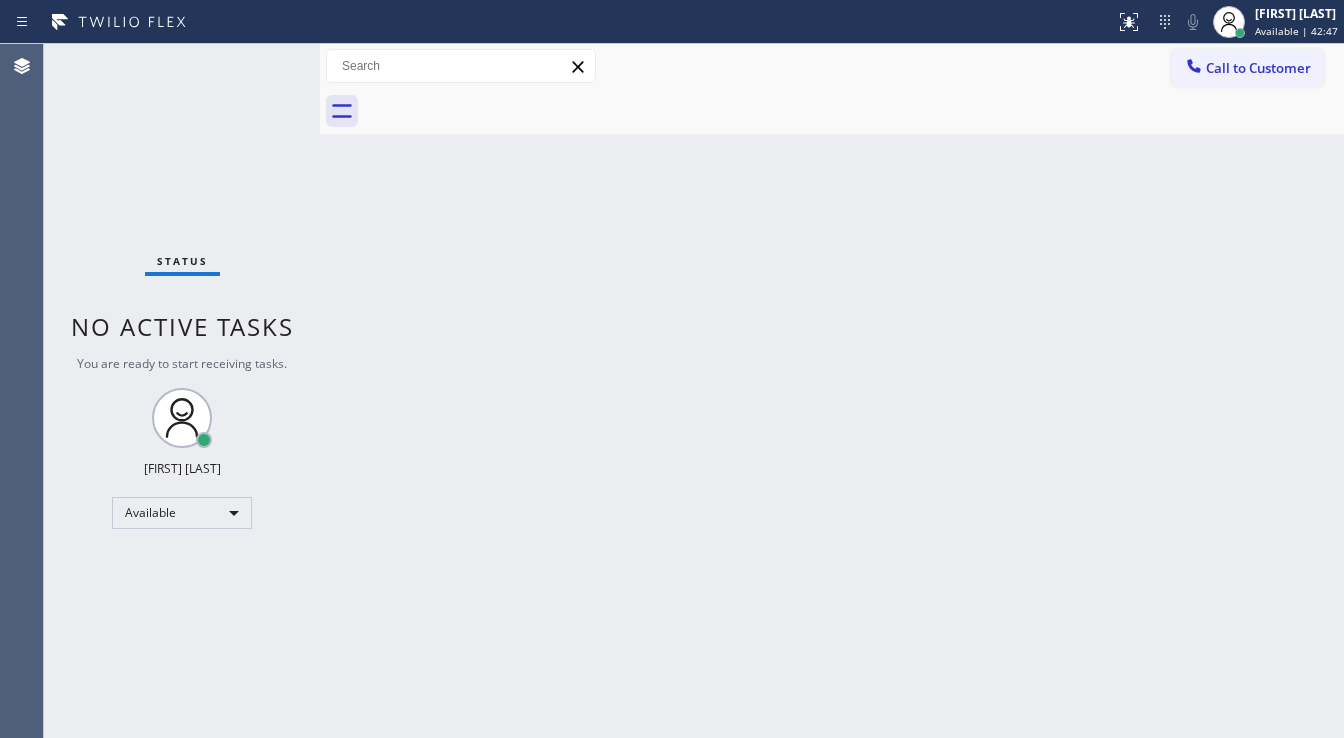 click on "Status   No active tasks     You are ready to start receiving tasks.   [FIRST] [LAST] Available" at bounding box center [182, 391] 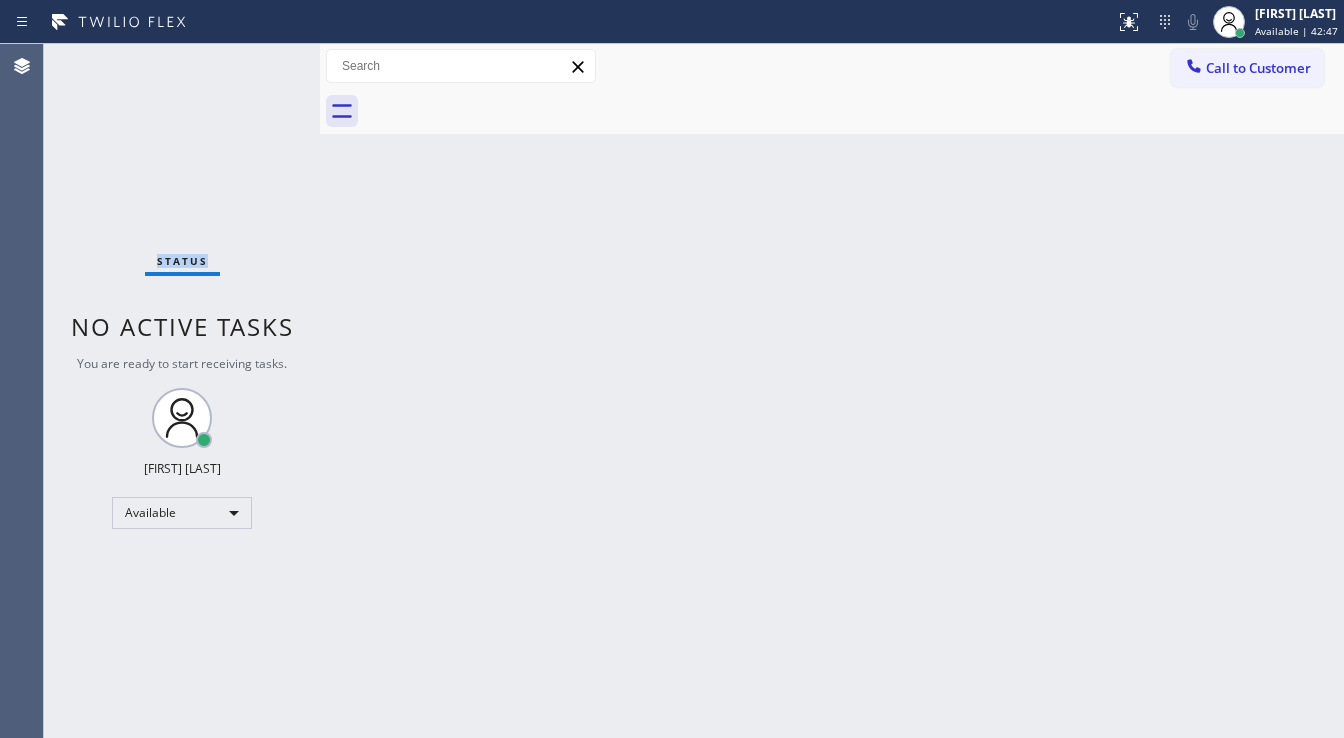 click on "Status   No active tasks     You are ready to start receiving tasks.   [FIRST] [LAST] Available" at bounding box center [182, 391] 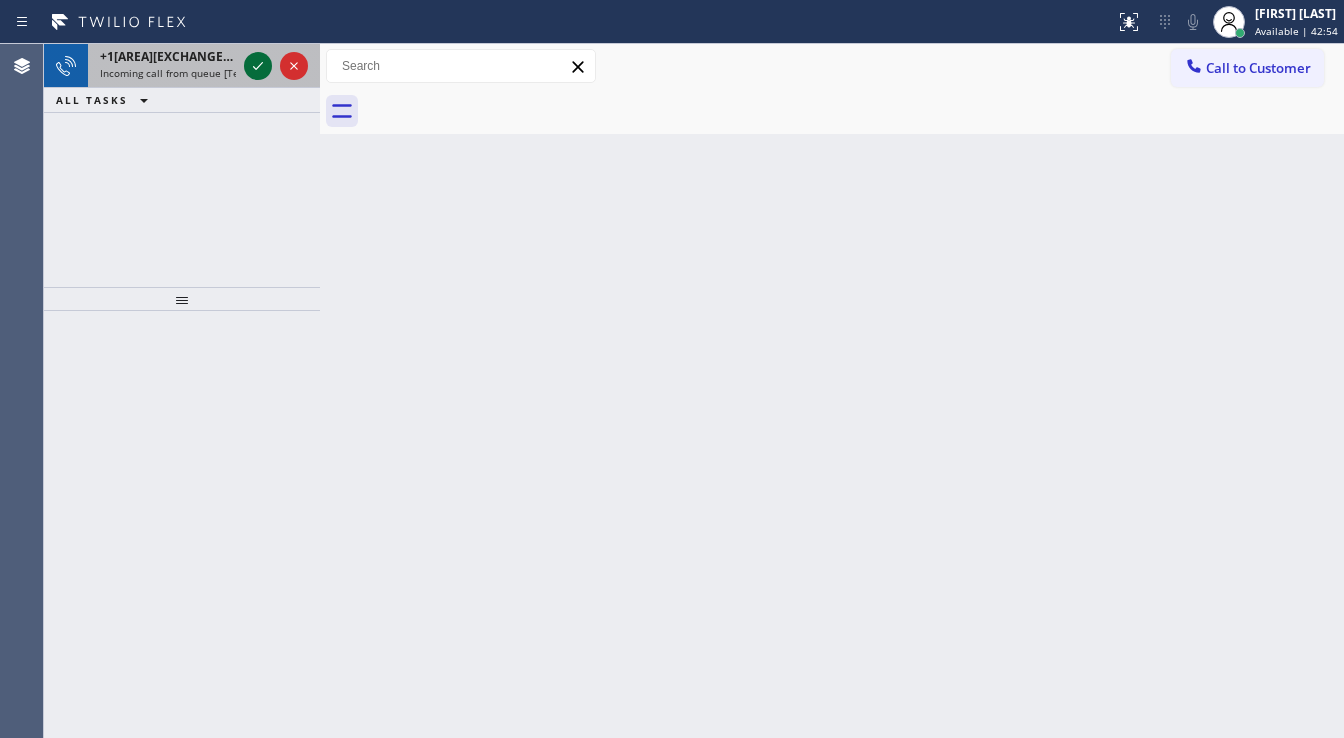 click 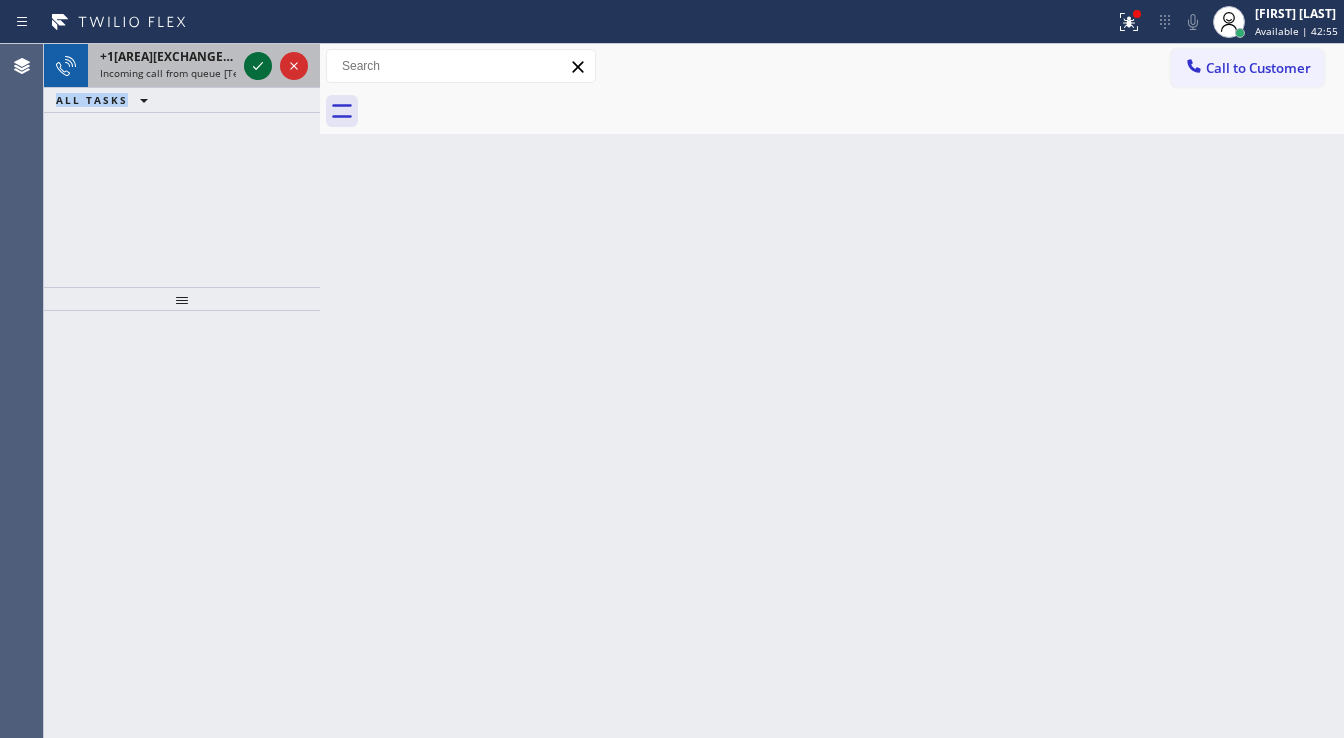 click 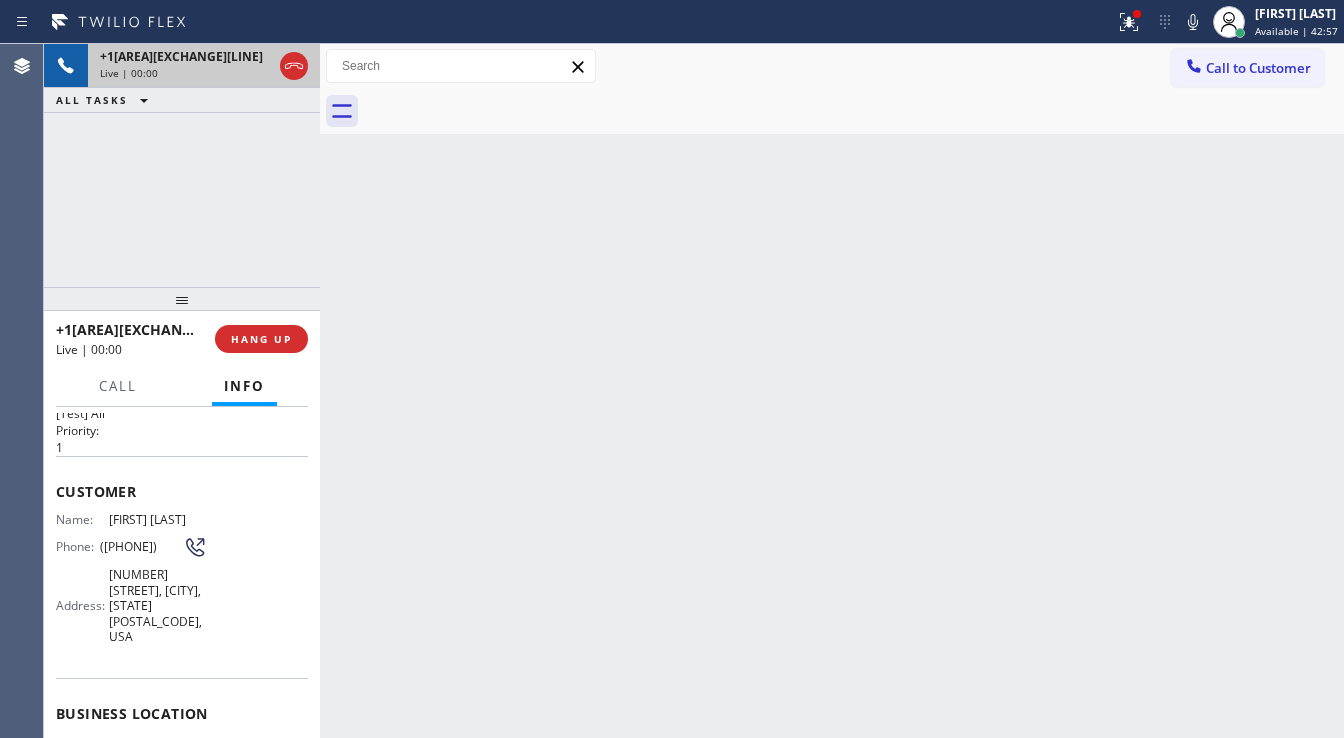 scroll, scrollTop: 240, scrollLeft: 0, axis: vertical 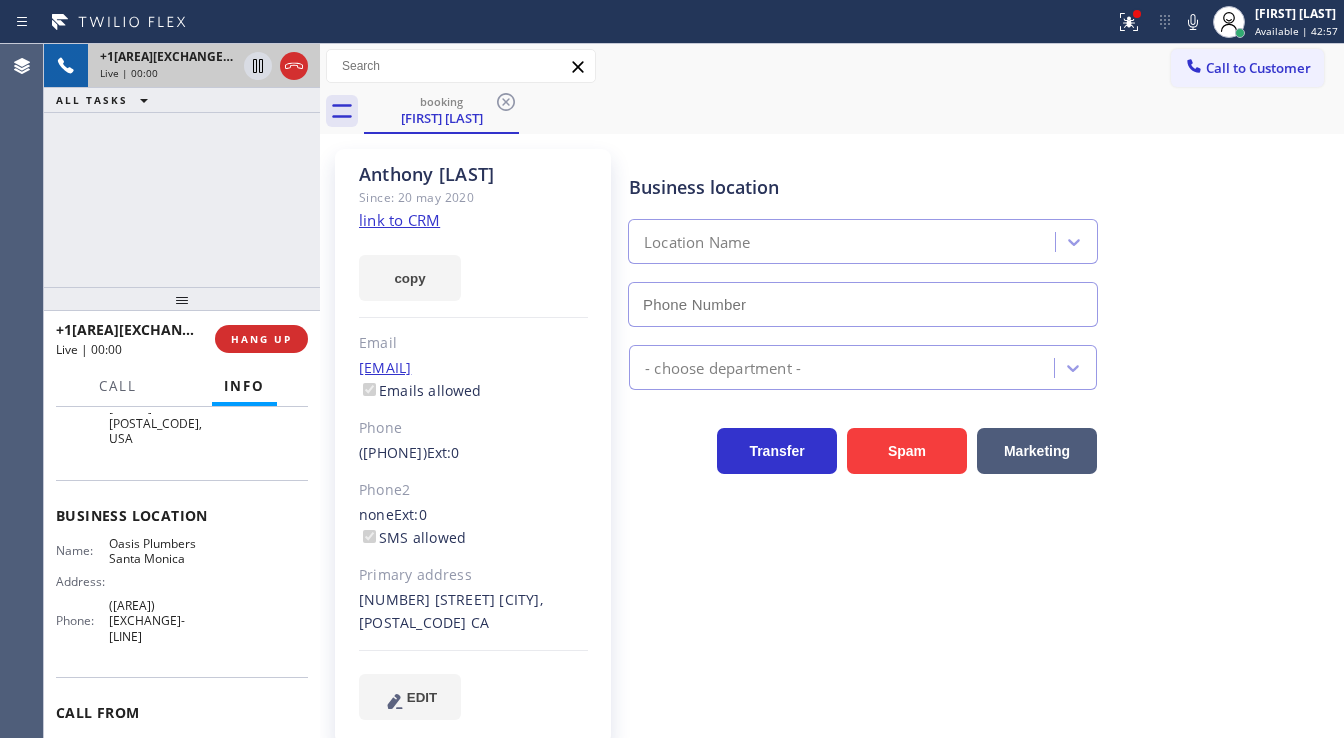type on "([AREA]) [EXCHANGE]-[LINE]" 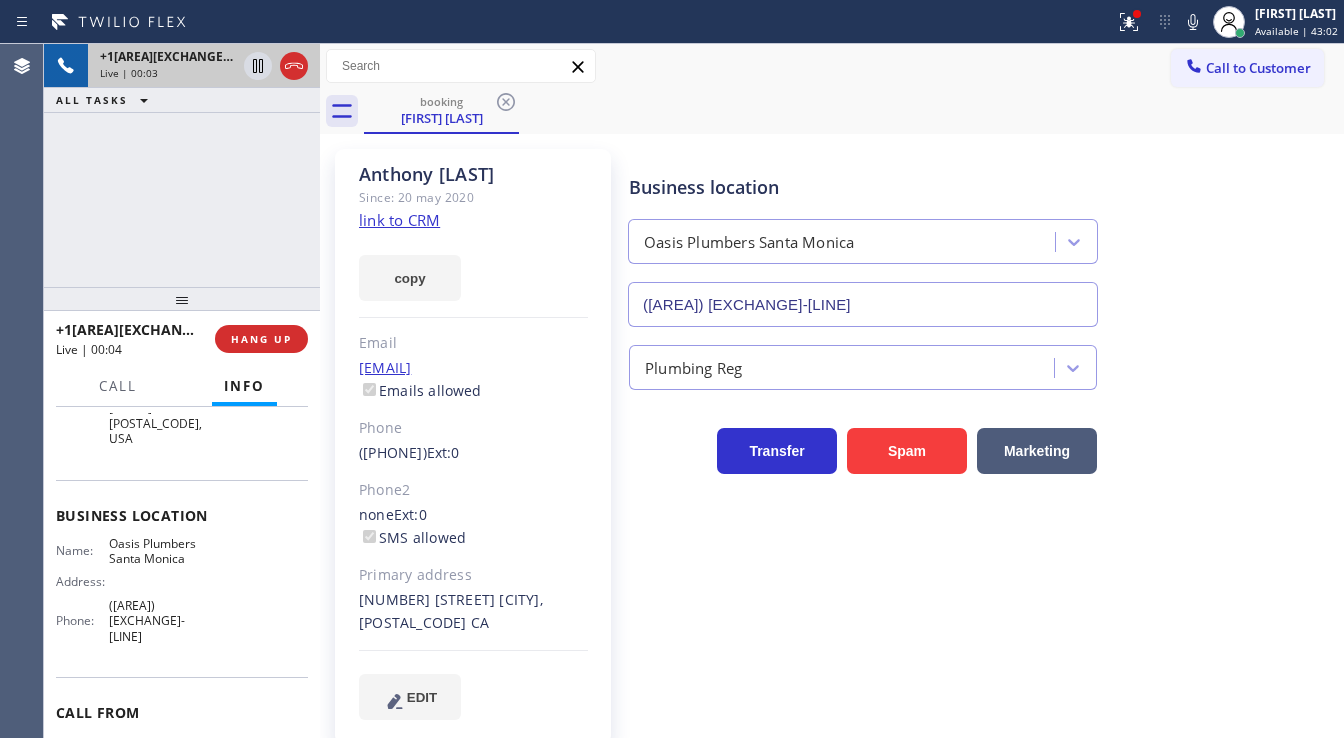 click on "link to CRM" 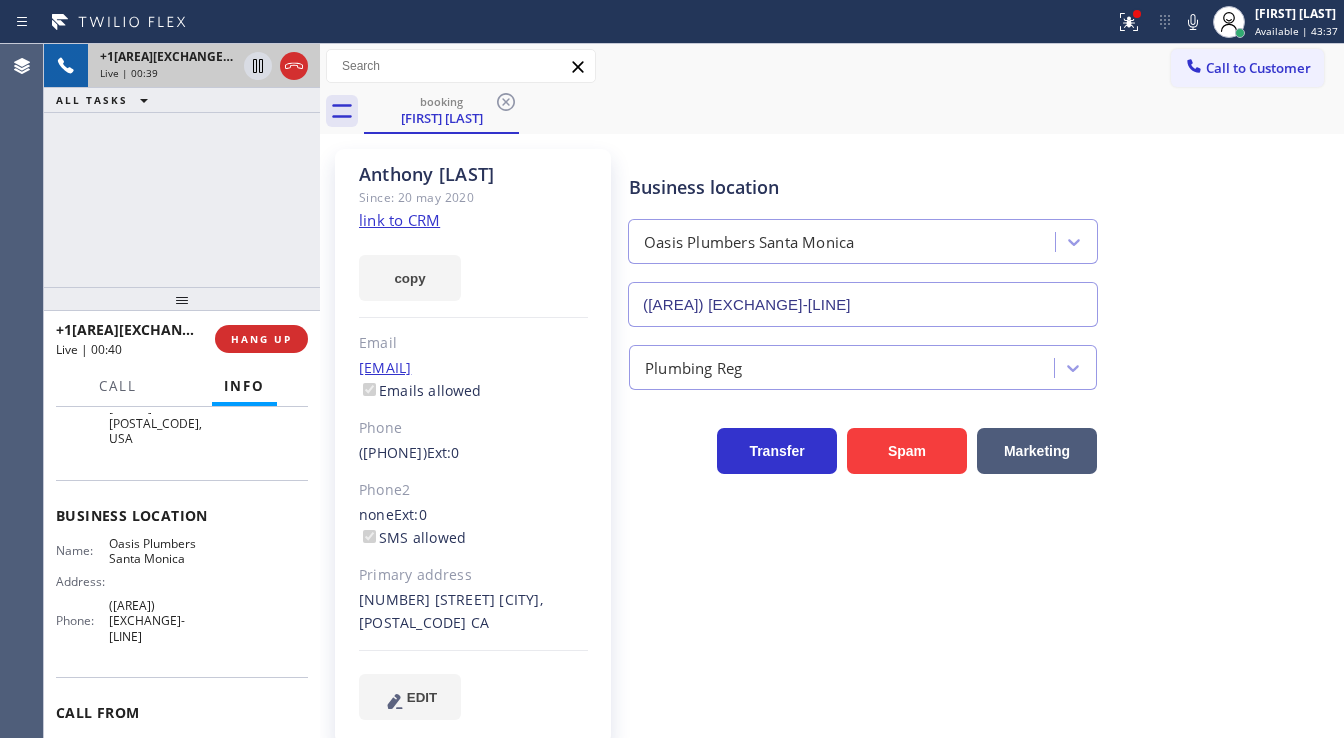 click on "+1[PHONE]" at bounding box center [182, 165] 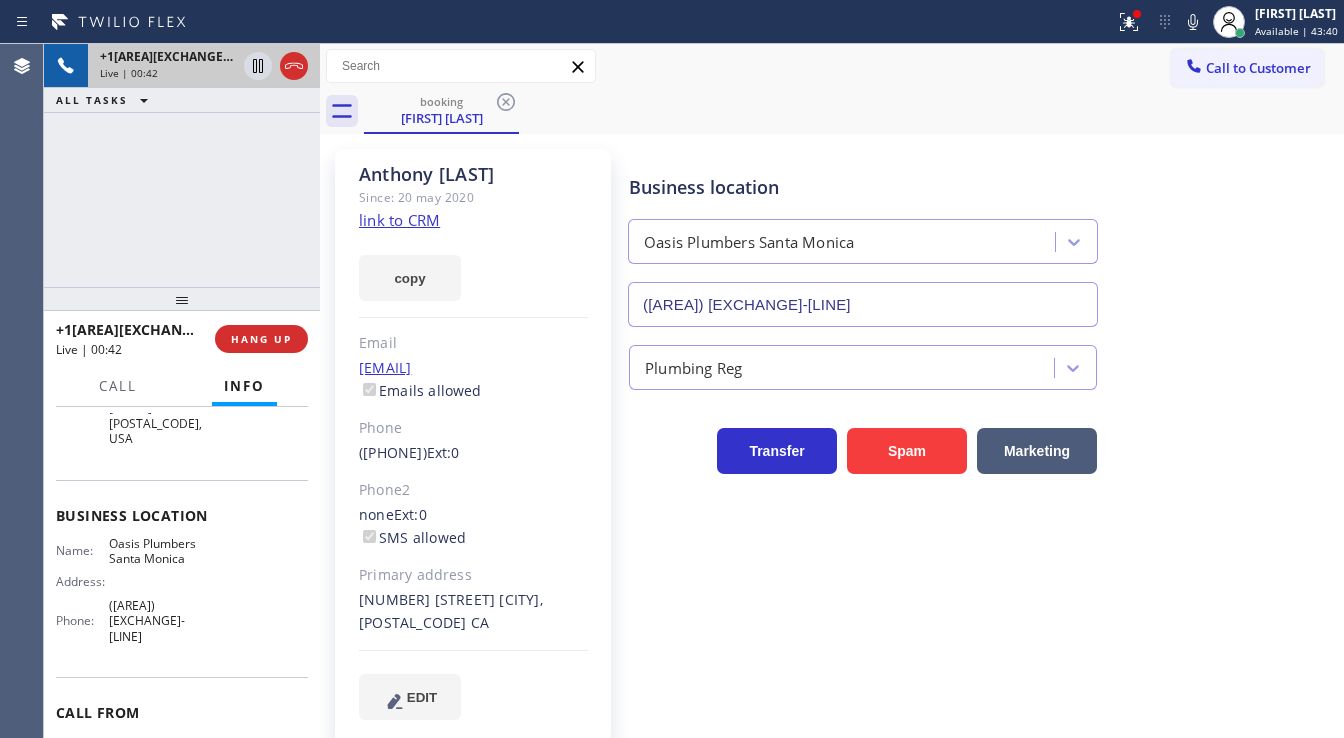click on "booking [FIRST] [LAST]" at bounding box center [854, 111] 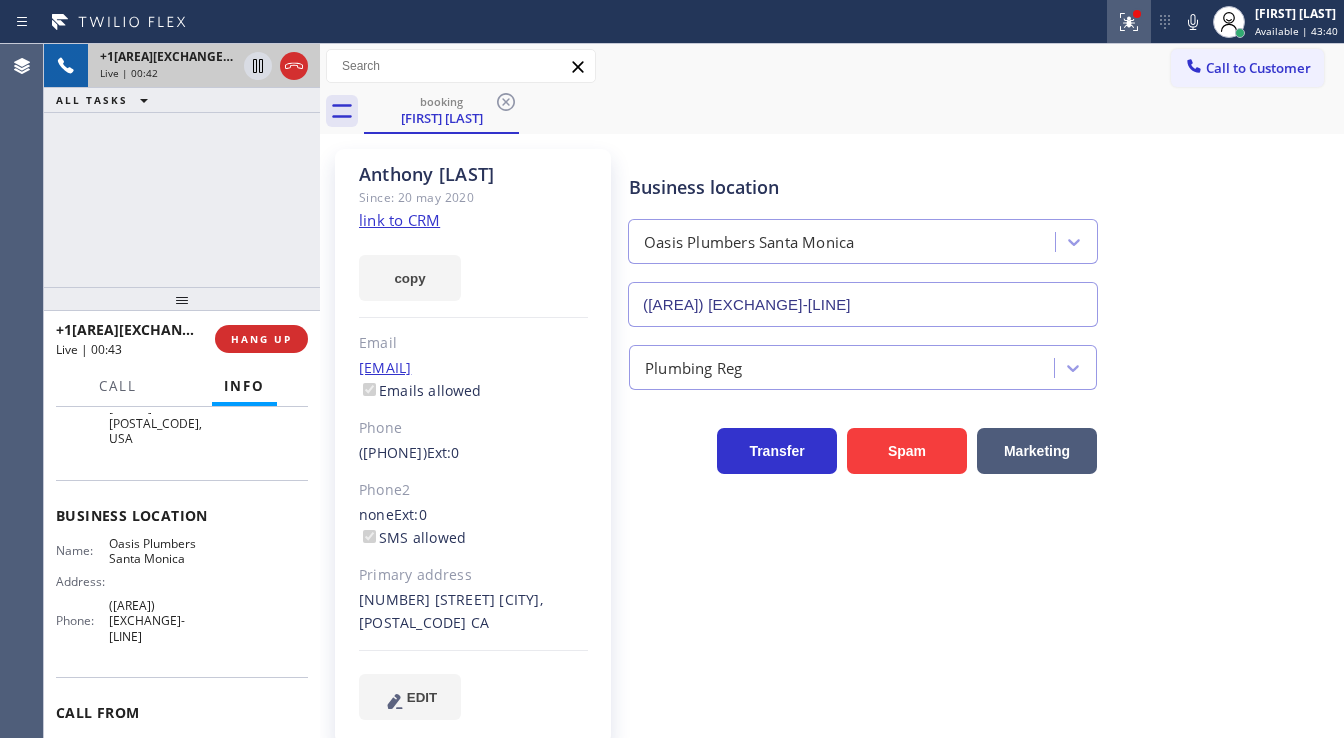 click 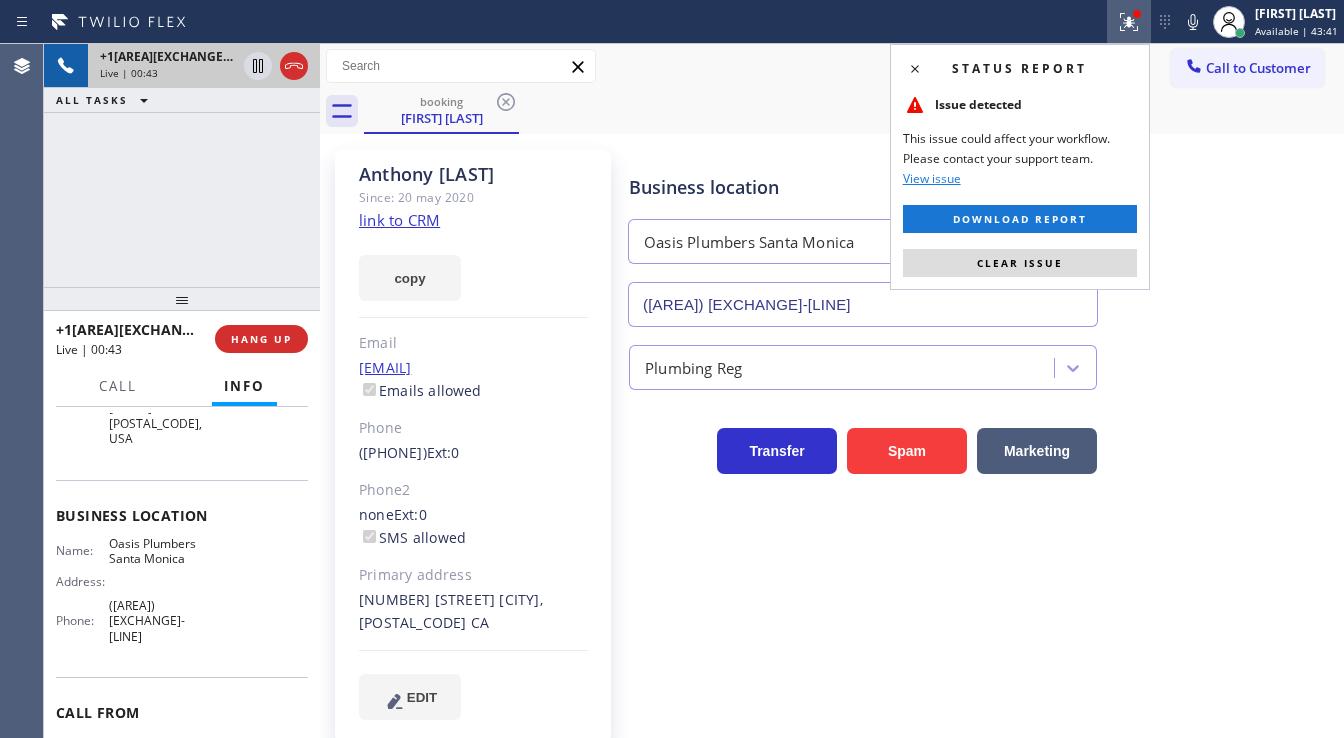 click on "Clear issue" at bounding box center (1020, 263) 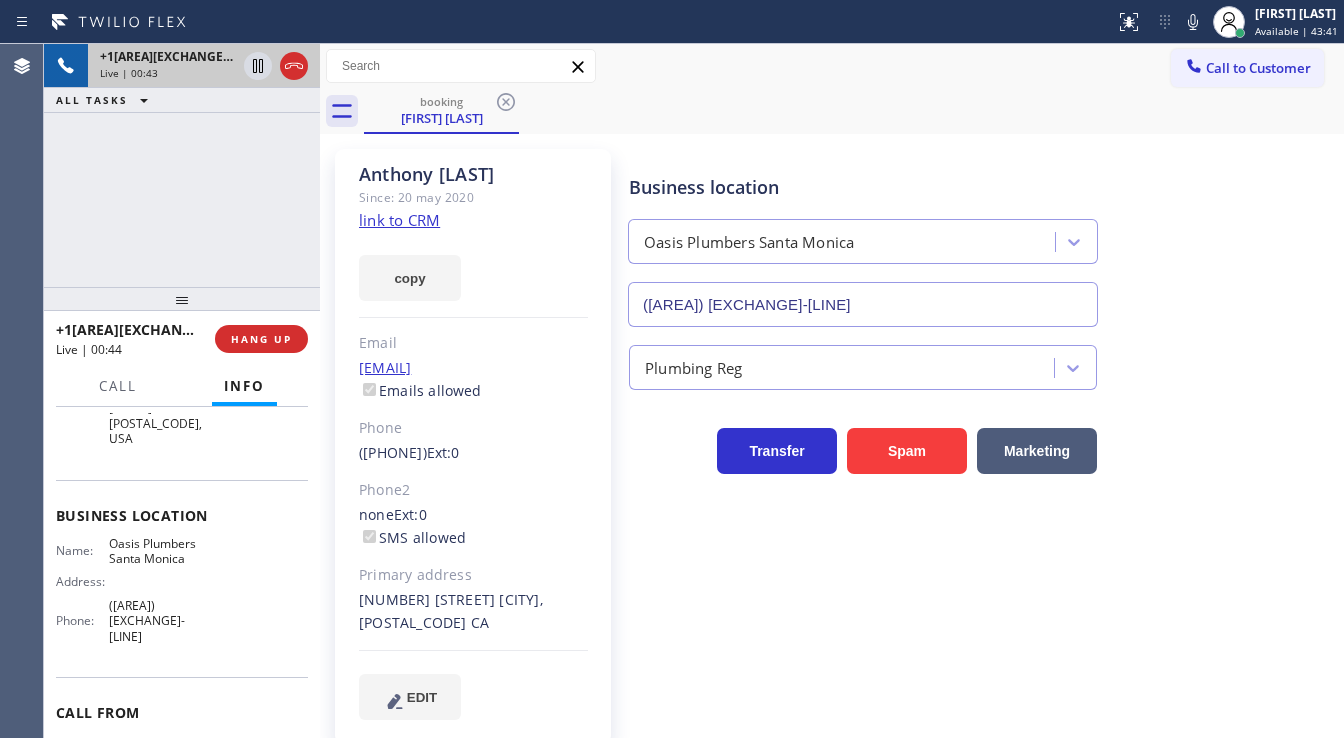 click on "Business location Oasis Plumbers [CITY] ([AREA]) [EXCHANGE]-[LINE]" at bounding box center (982, 236) 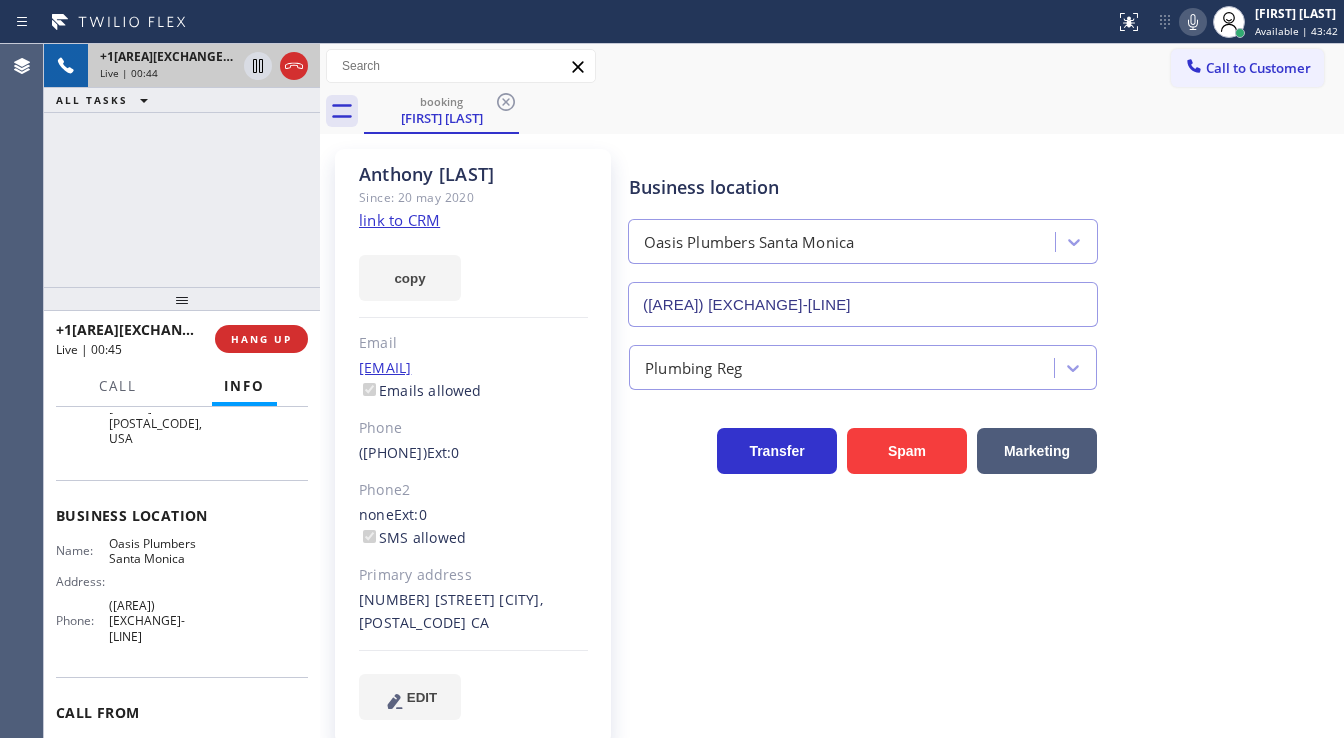 click at bounding box center [1193, 22] 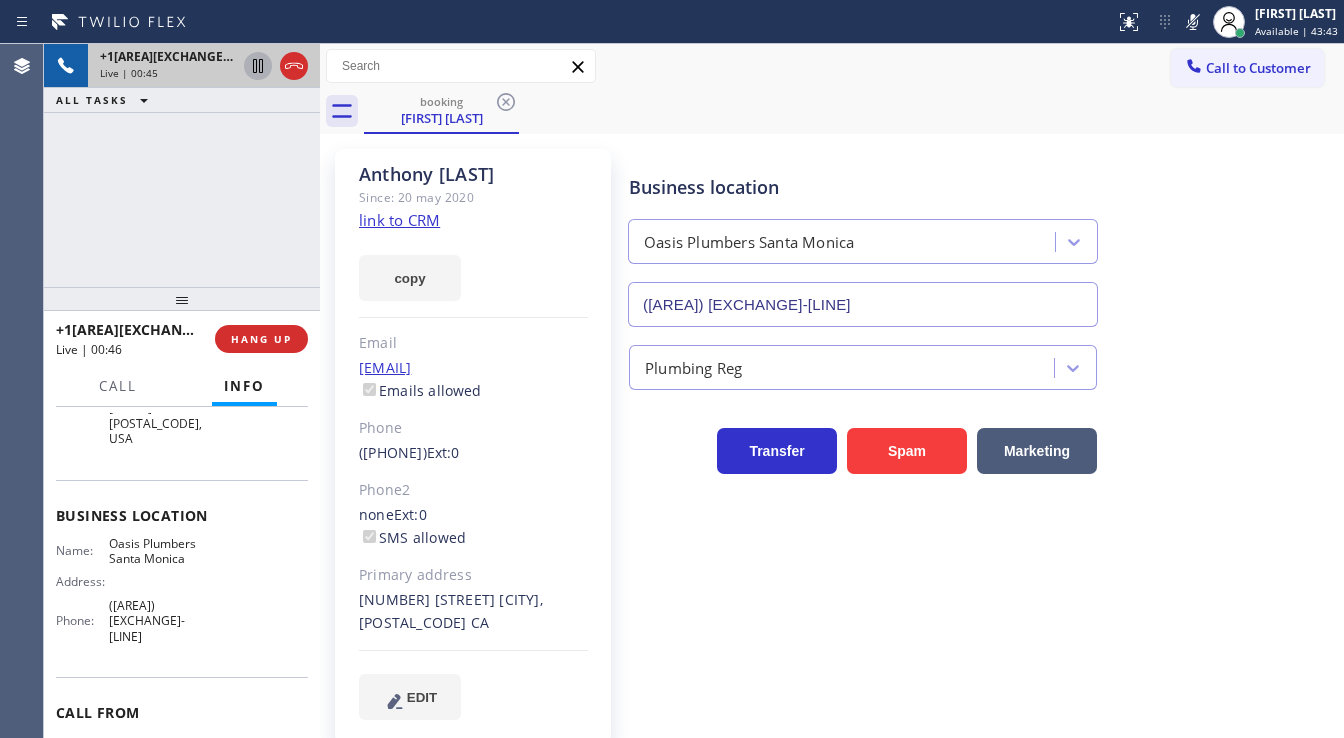 click 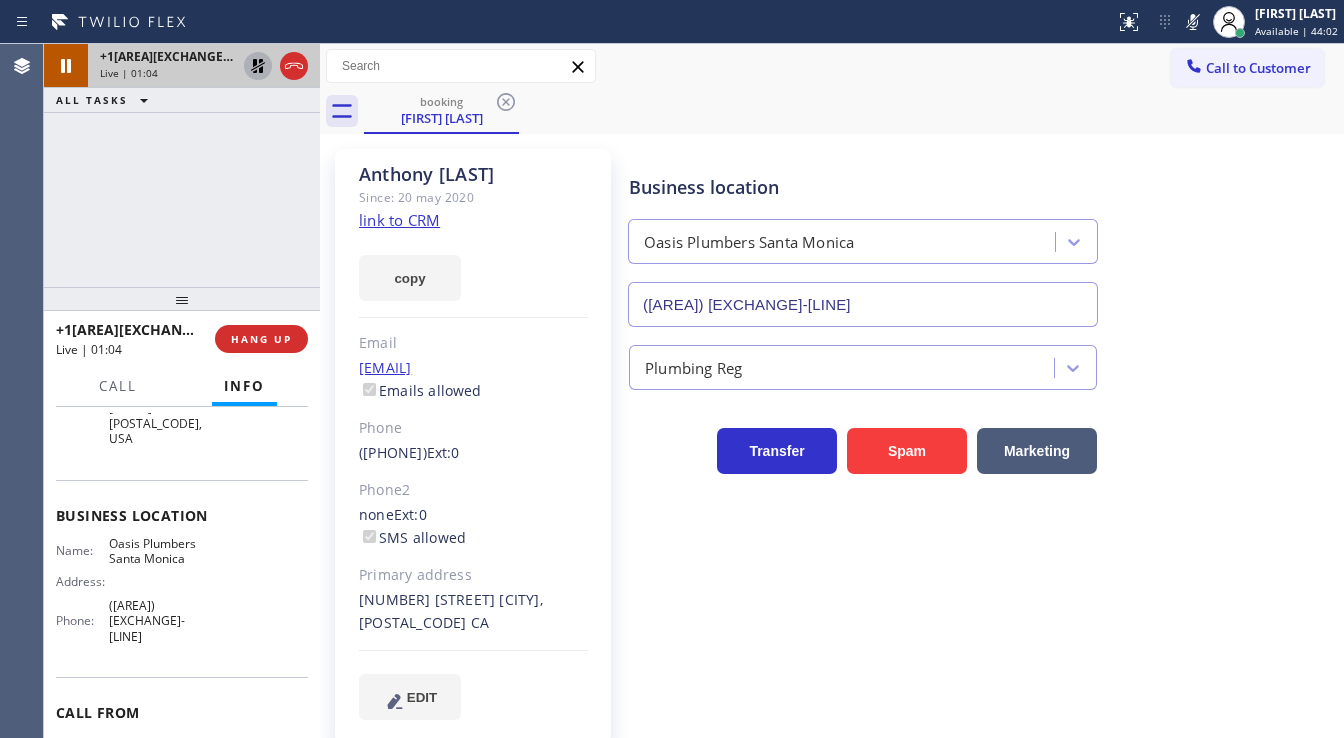 click on "[PHONE] Live | 01:04 ALL TASKS ALL TASKS ACTIVE TASKS TASKS IN WRAP UP" at bounding box center (182, 165) 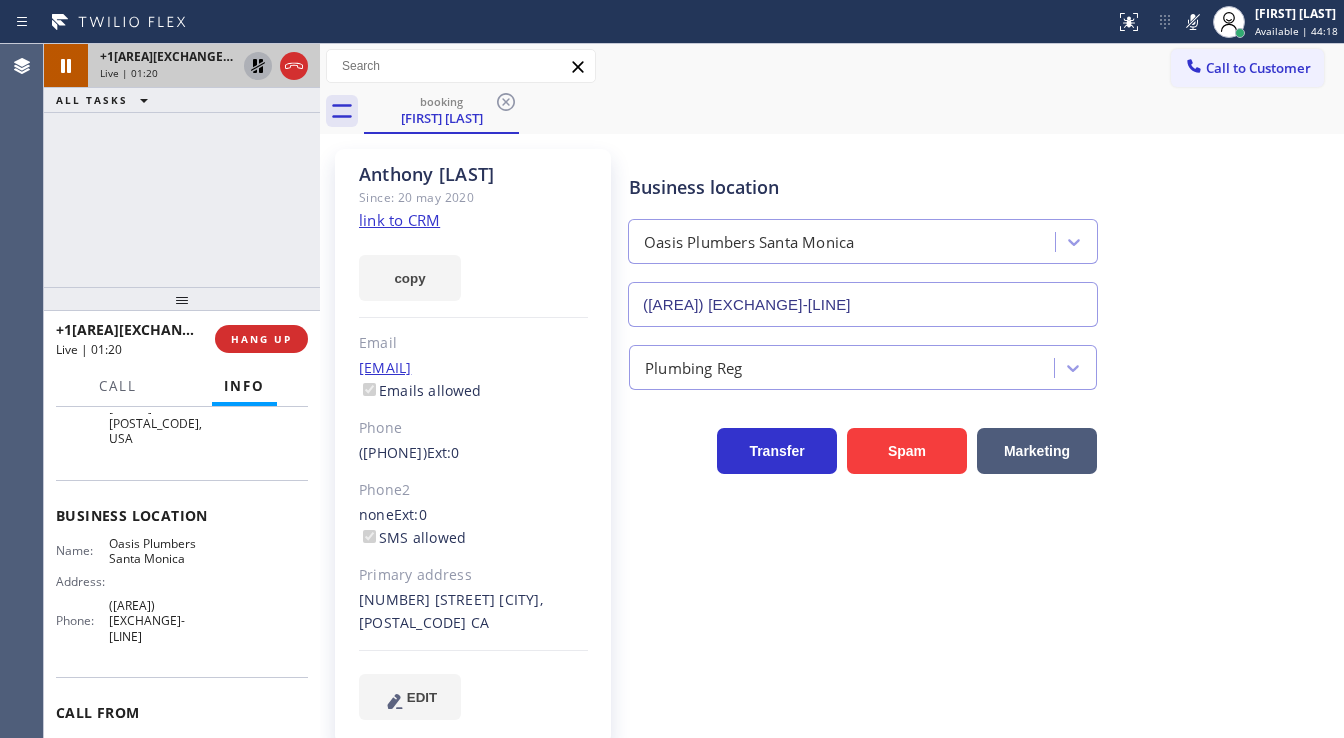 click 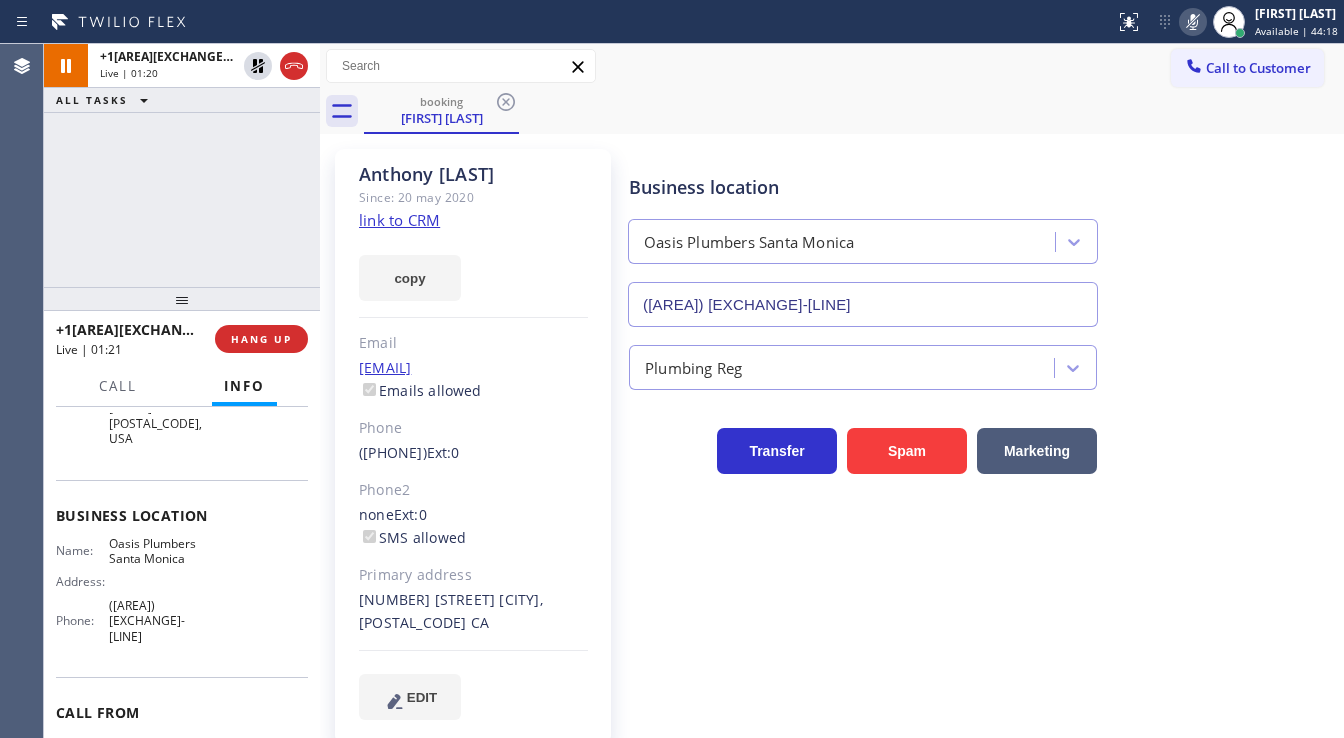 click 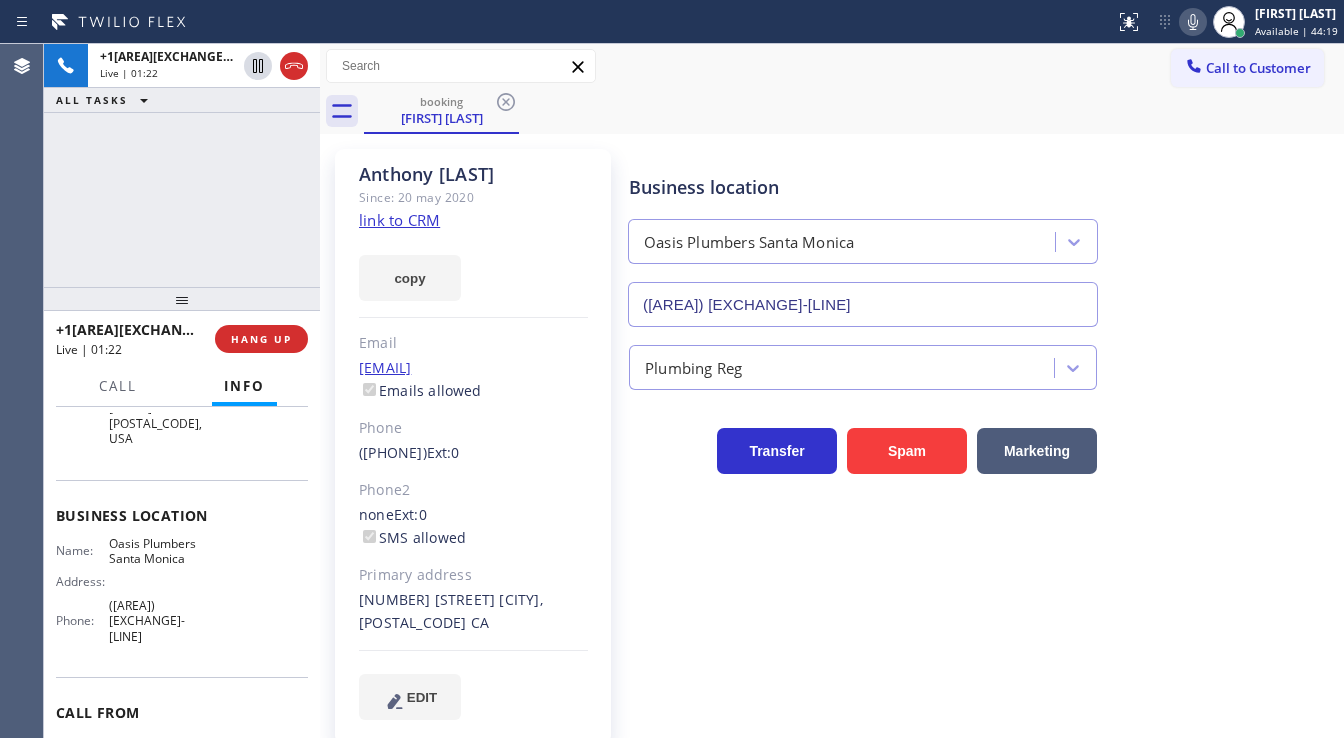 click on "+1[NUMBER] Live | 01:22 ALL TASKS ALL TASKS ACTIVE TASKS TASKS IN WRAP UP" at bounding box center [182, 165] 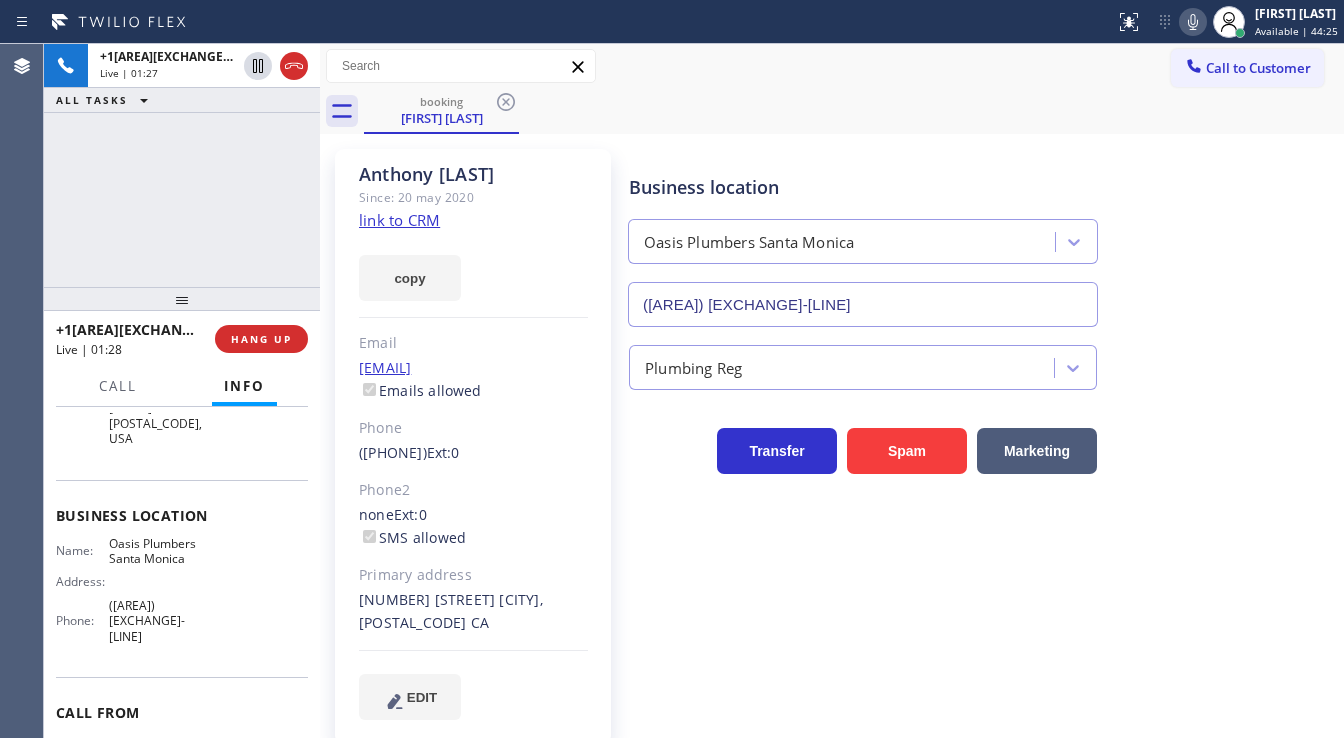 click on "[PHONE] Live | 01:27 ALL TASKS ALL TASKS ACTIVE TASKS TASKS IN WRAP UP" at bounding box center (182, 165) 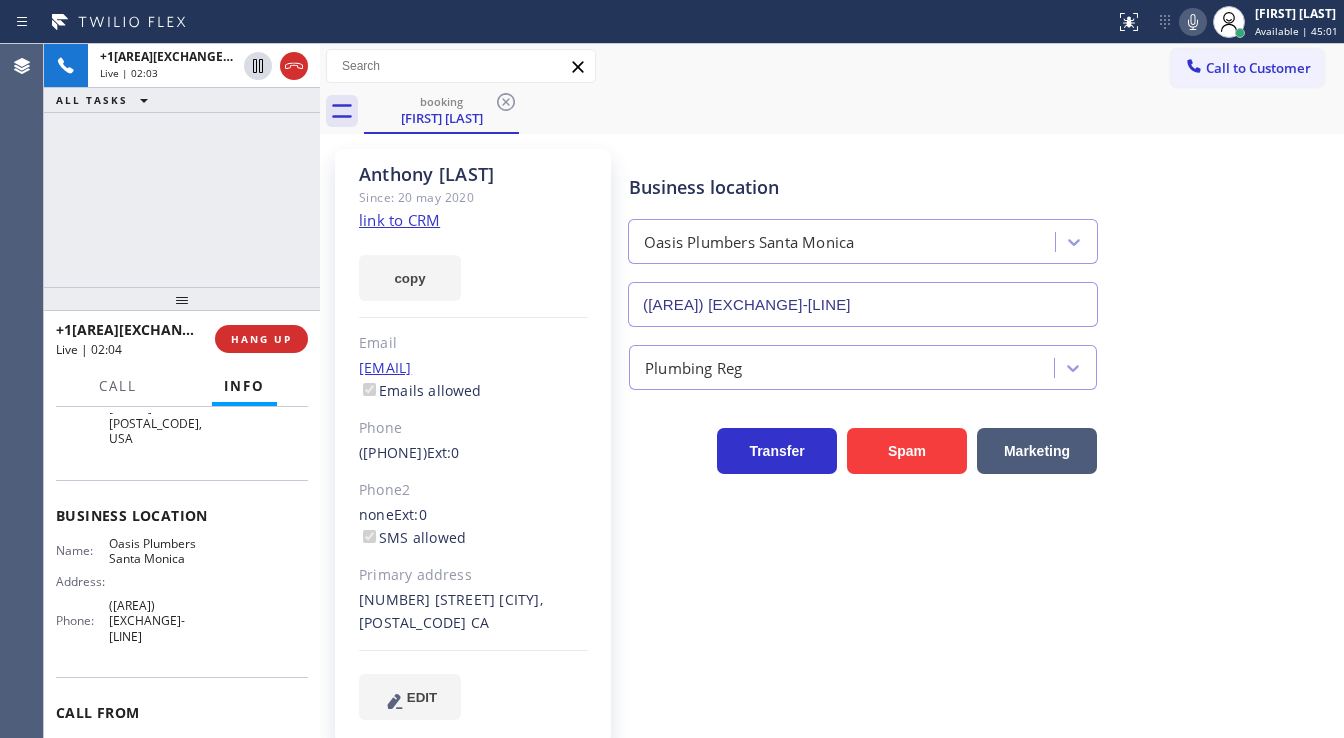 click on "Call to Customer Outbound call Location Search location Your caller id phone number Customer number Call Outbound call Technician Search Technician Your caller id phone number Your caller id phone number Call" at bounding box center [832, 66] 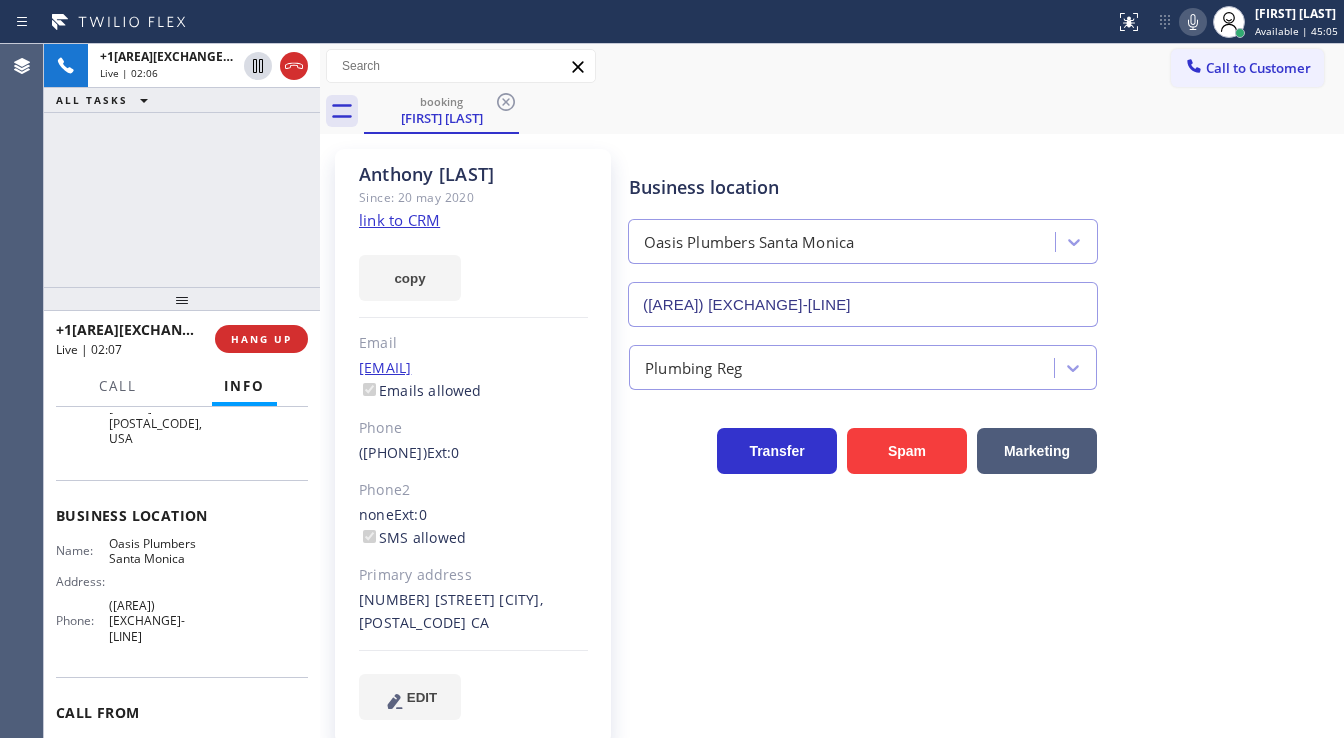 click on "+1[PHONE]" at bounding box center [182, 165] 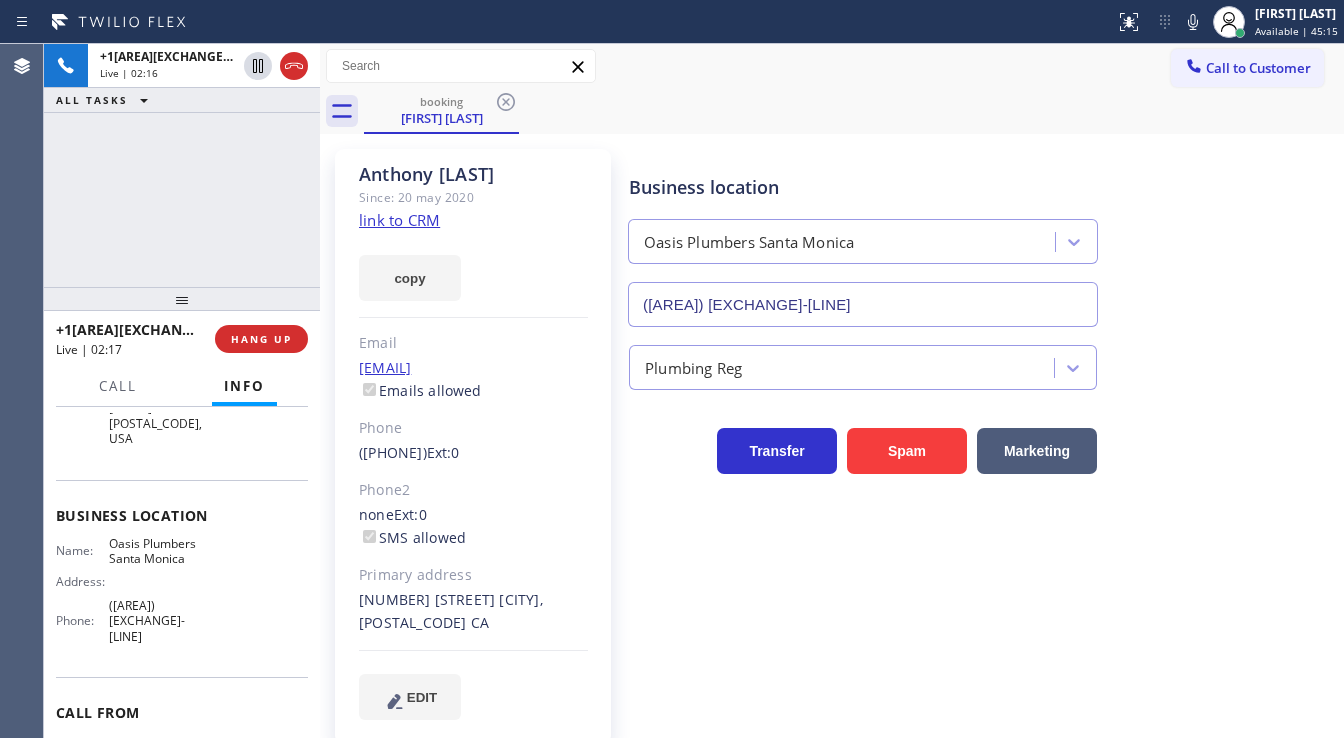 drag, startPoint x: 1188, startPoint y: 24, endPoint x: 1166, endPoint y: 32, distance: 23.409399 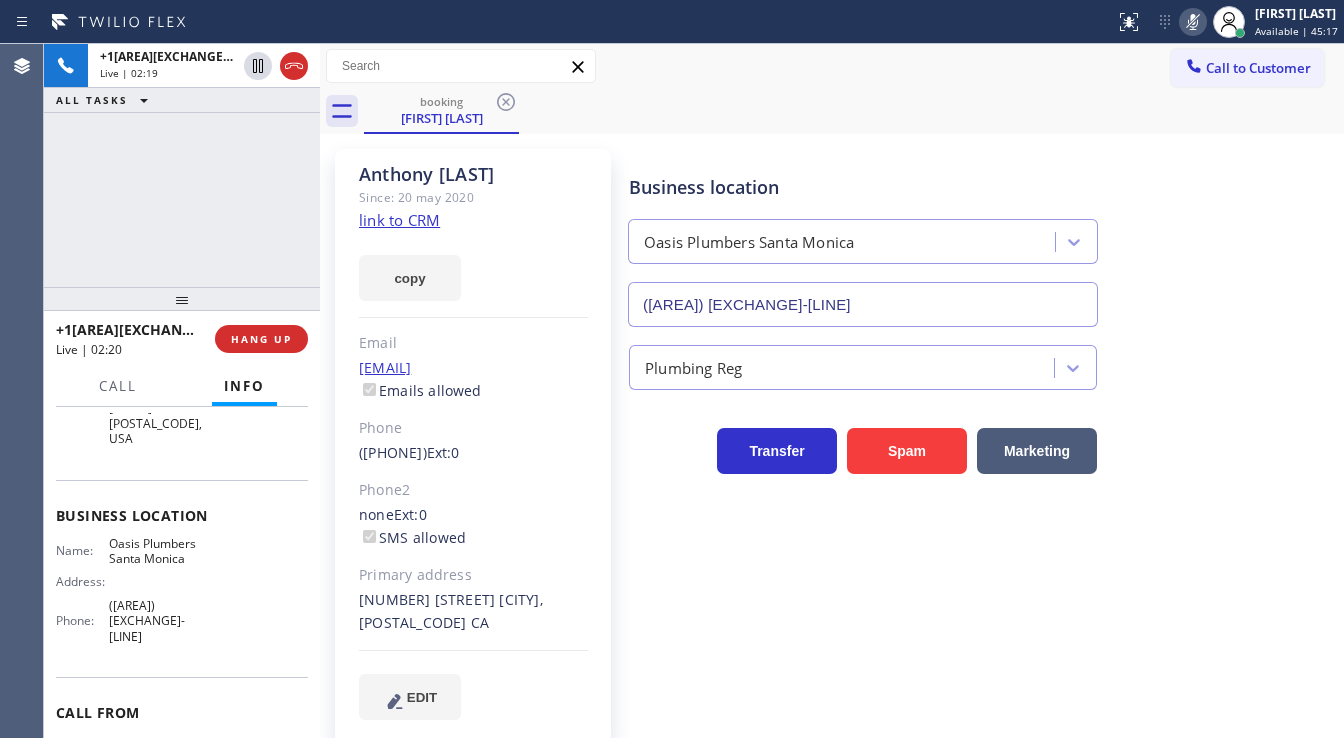 click 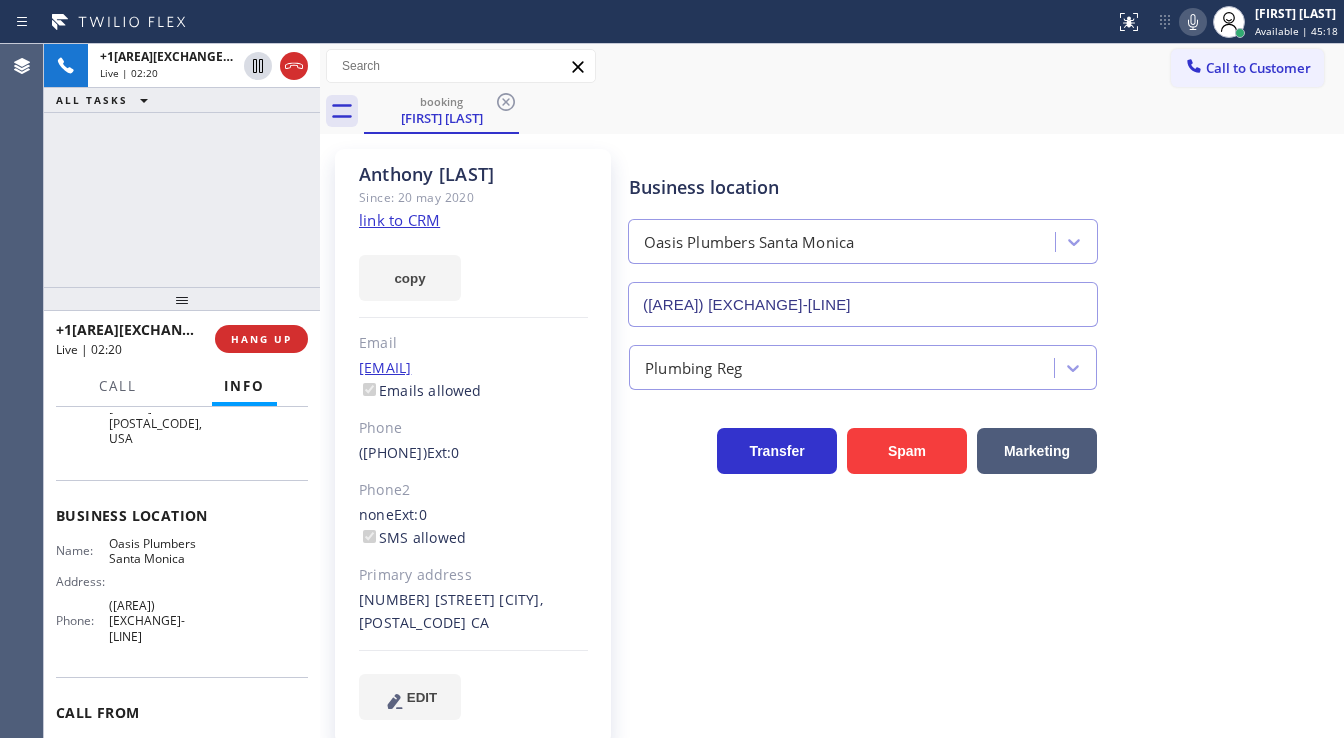 click on "[PHONE] Live | 02:20 ALL TASKS ALL TASKS ACTIVE TASKS TASKS IN WRAP UP" at bounding box center (182, 165) 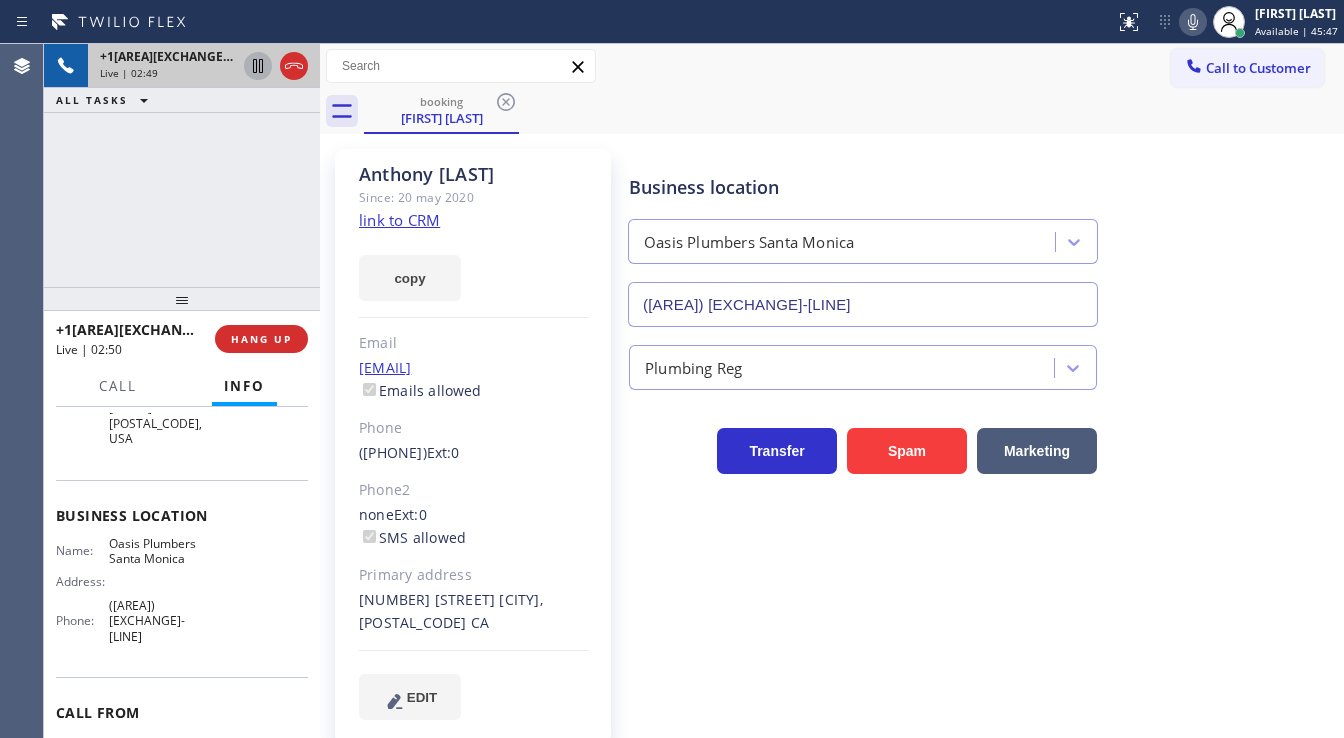 click 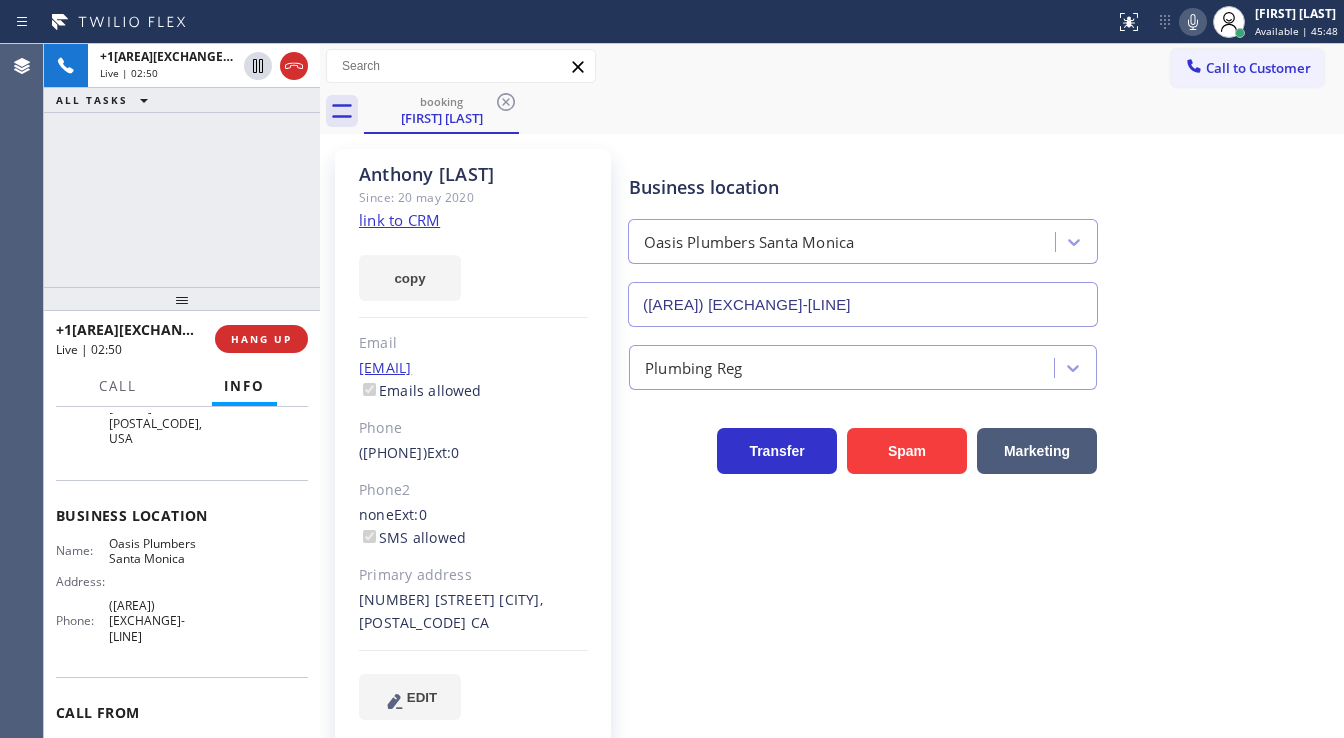 click 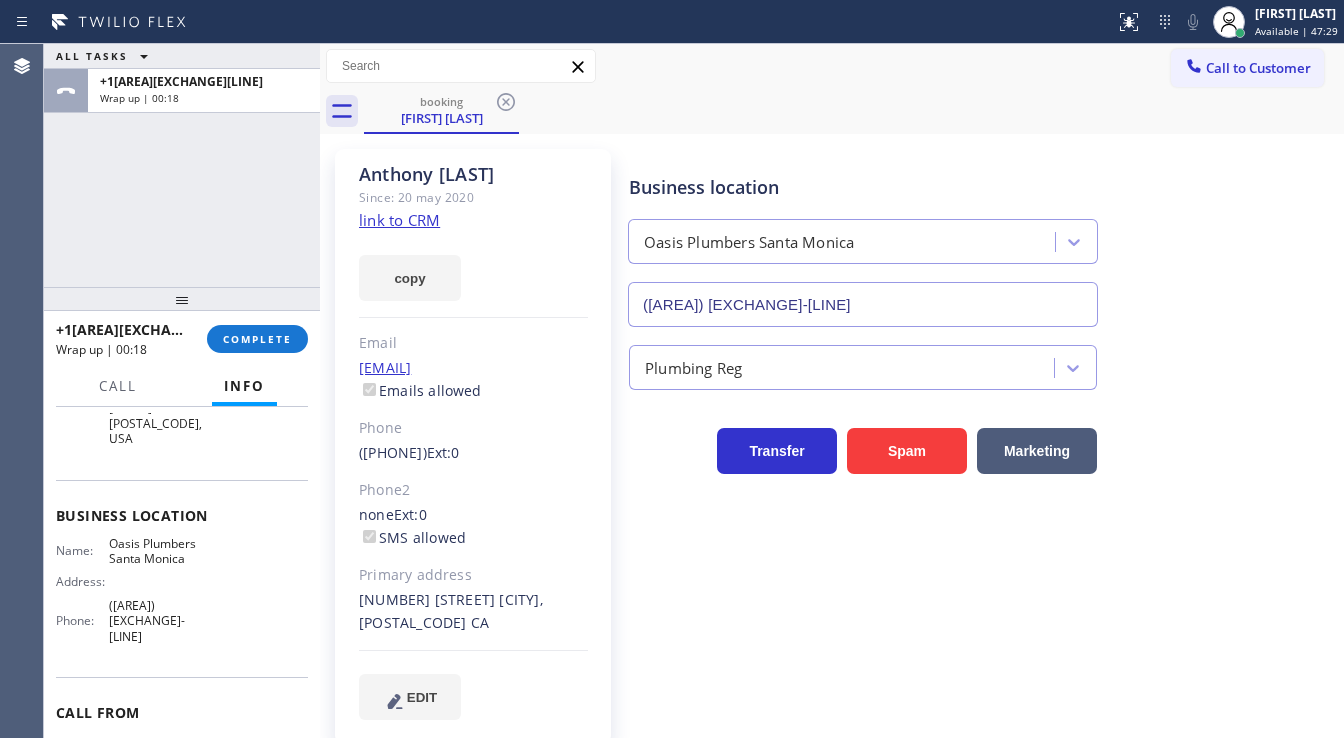 drag, startPoint x: 121, startPoint y: 229, endPoint x: 132, endPoint y: 239, distance: 14.866069 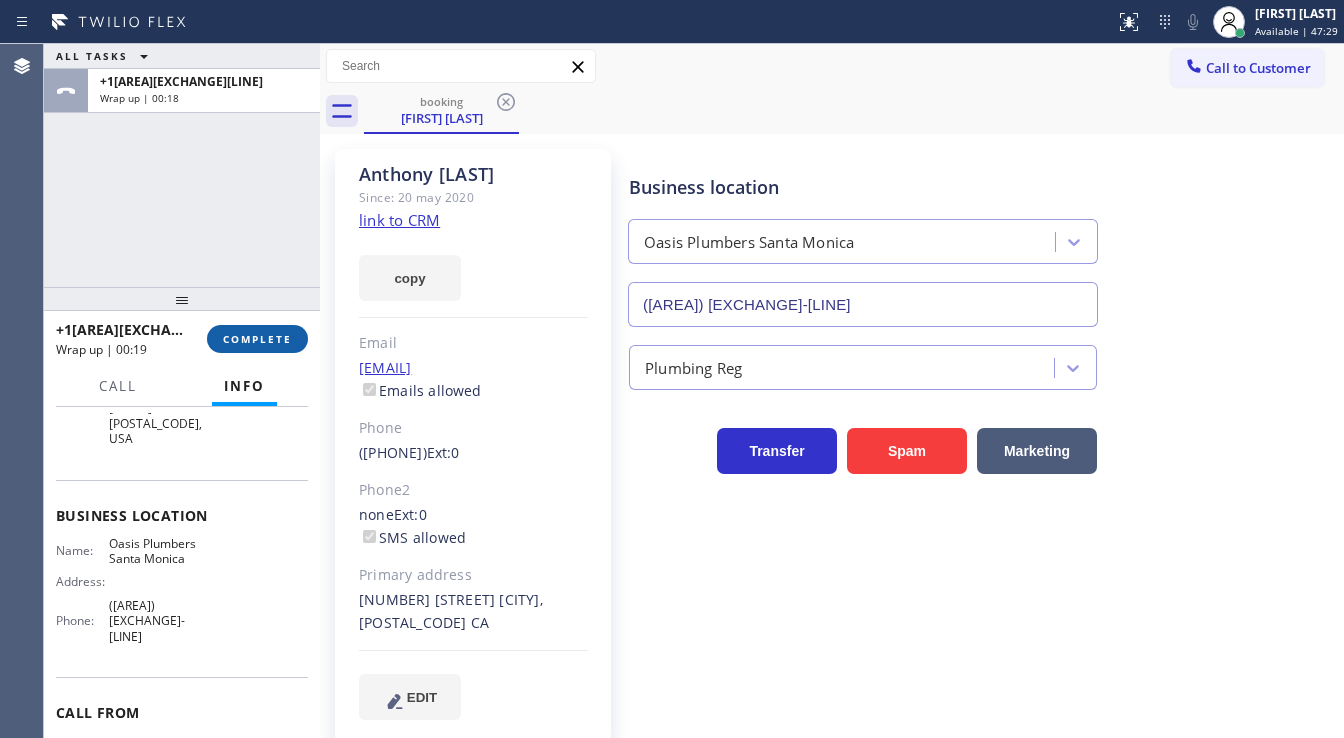 click on "COMPLETE" at bounding box center (257, 339) 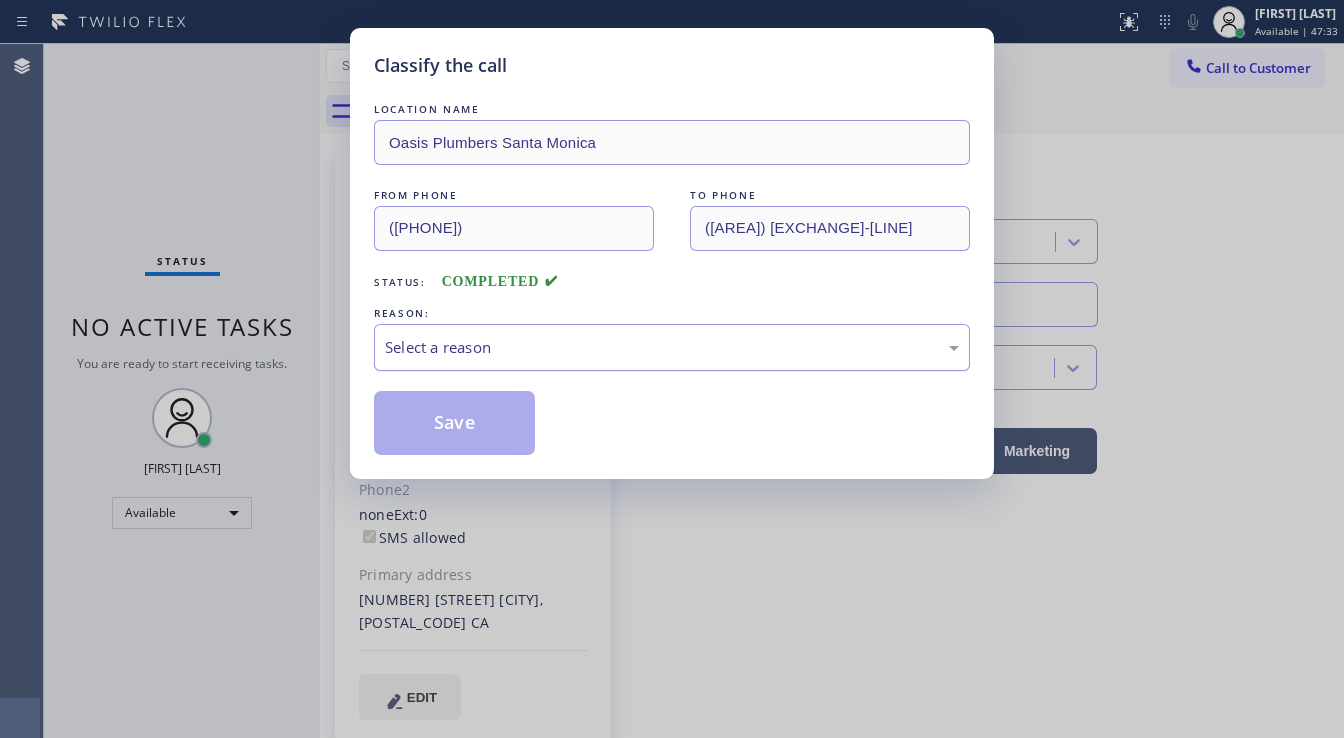 click on "Select a reason" at bounding box center (672, 347) 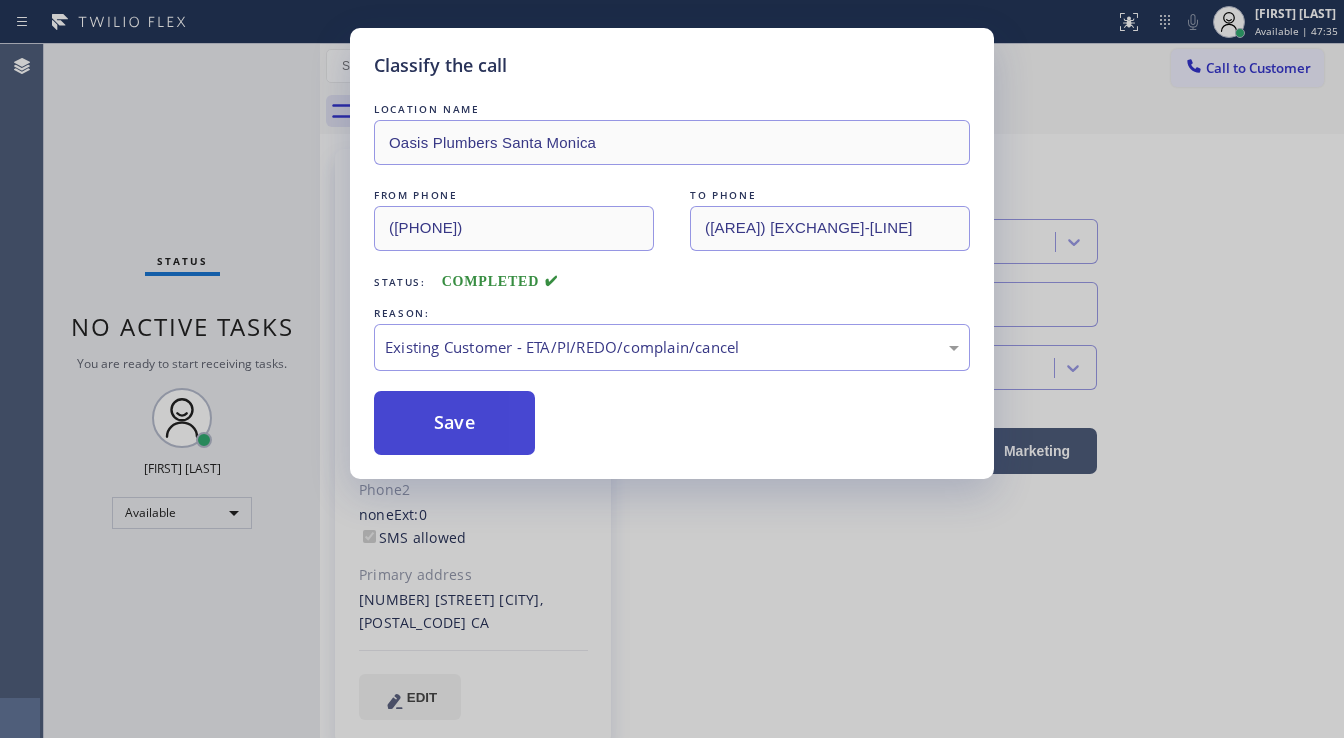 click on "Save" at bounding box center (454, 423) 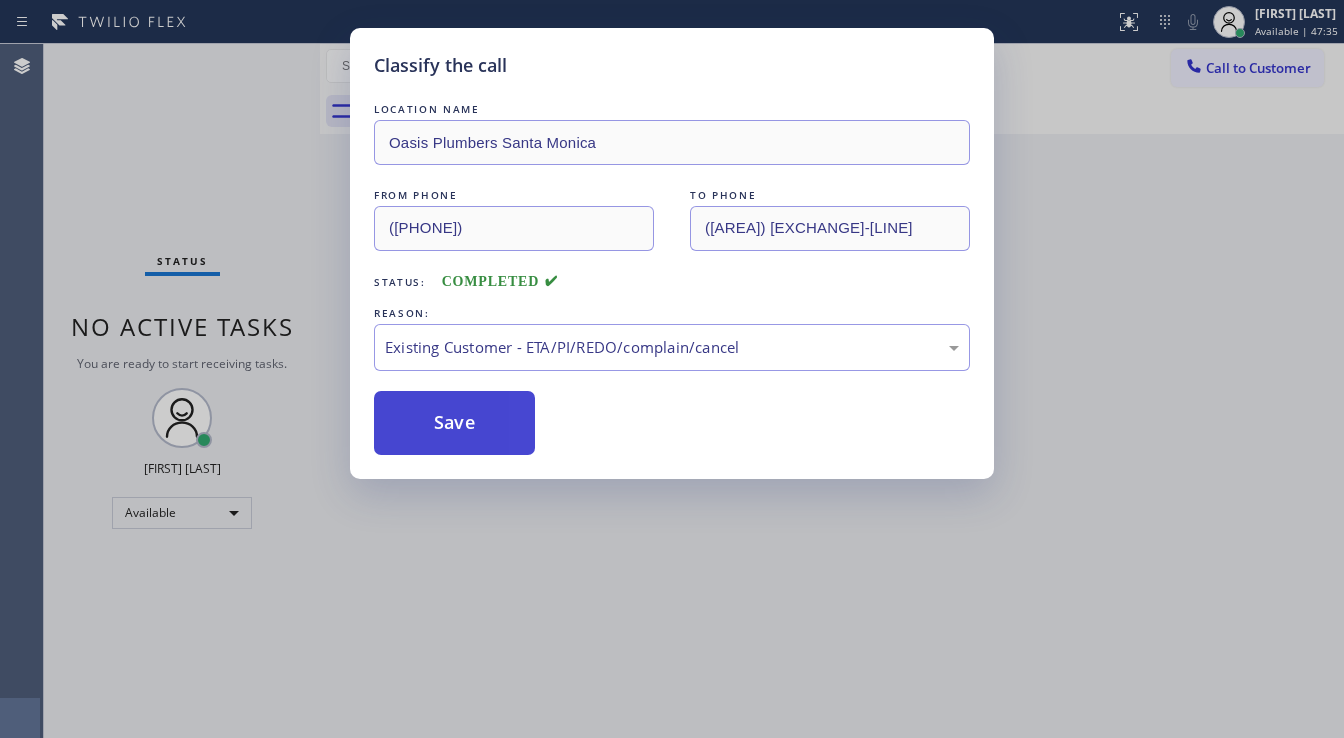 type 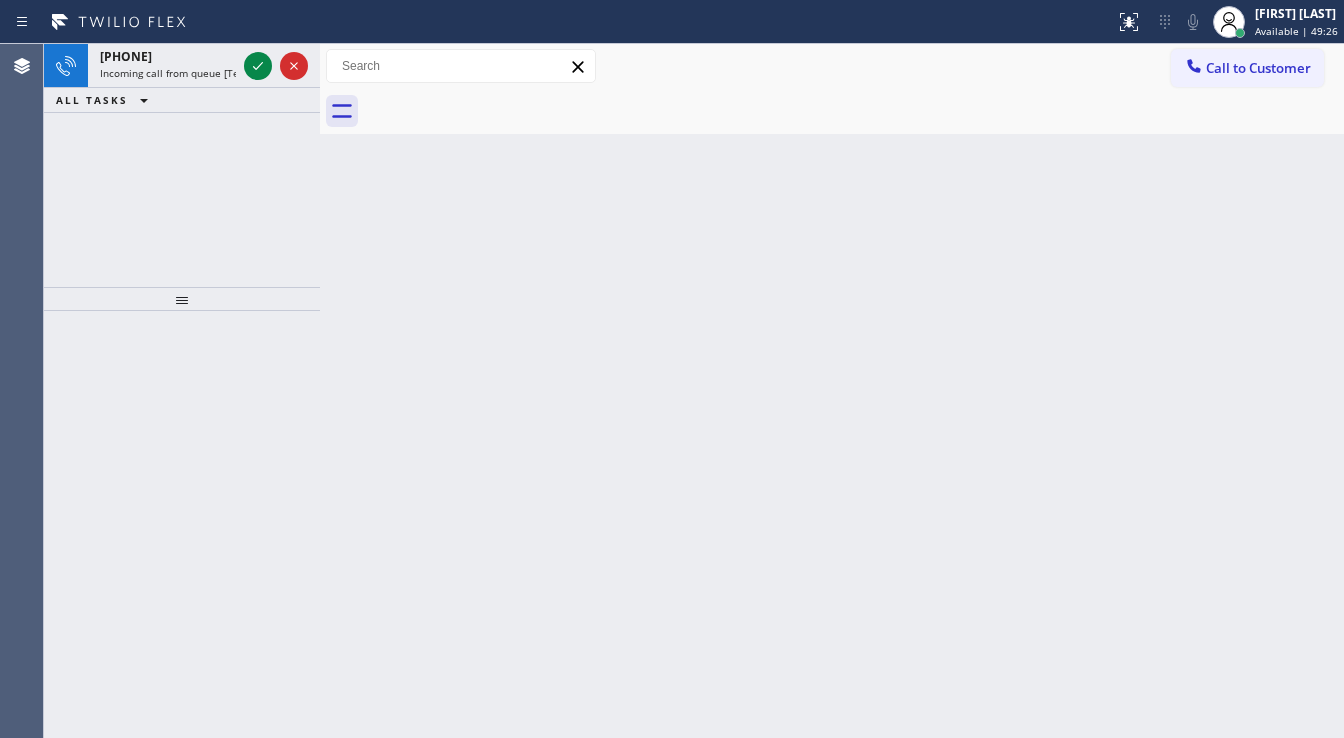 drag, startPoint x: 17, startPoint y: 275, endPoint x: 96, endPoint y: 201, distance: 108.245094 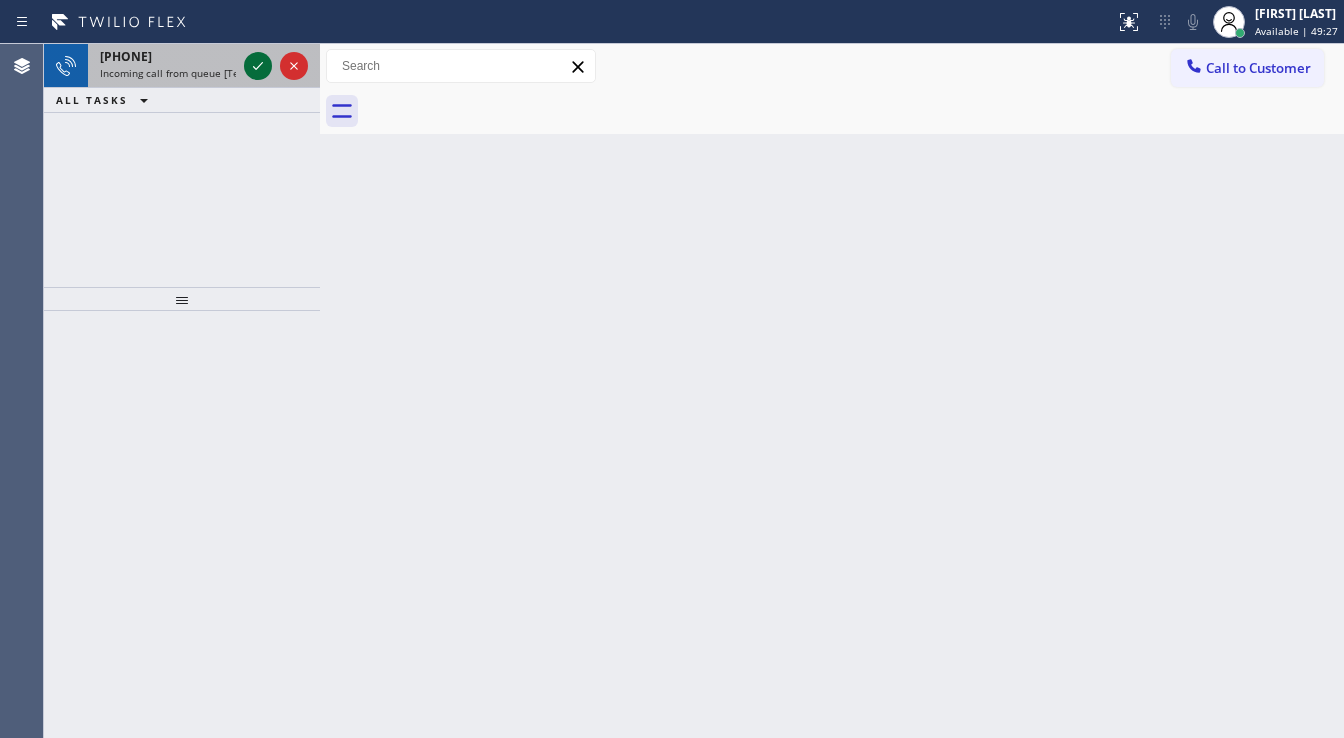 click 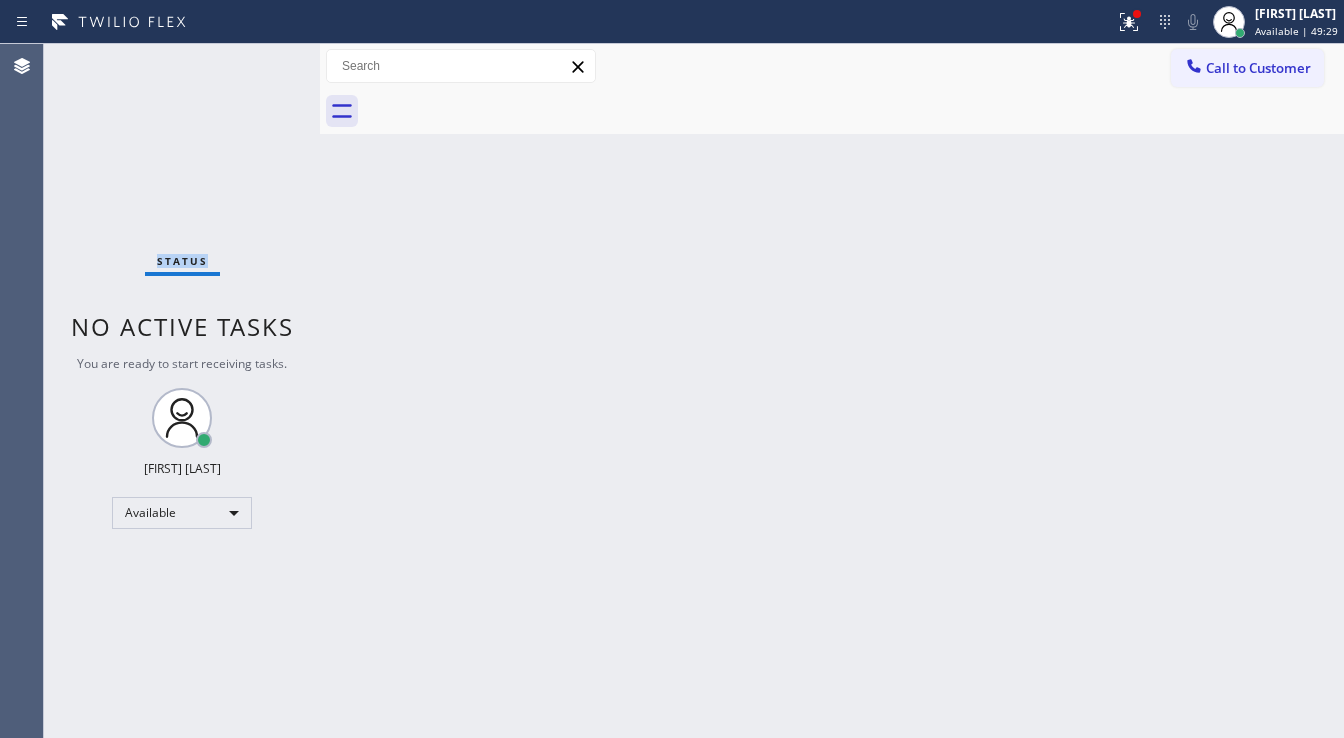 click on "Status   No active tasks     You are ready to start receiving tasks.   [FIRST] [LAST] Available" at bounding box center (182, 391) 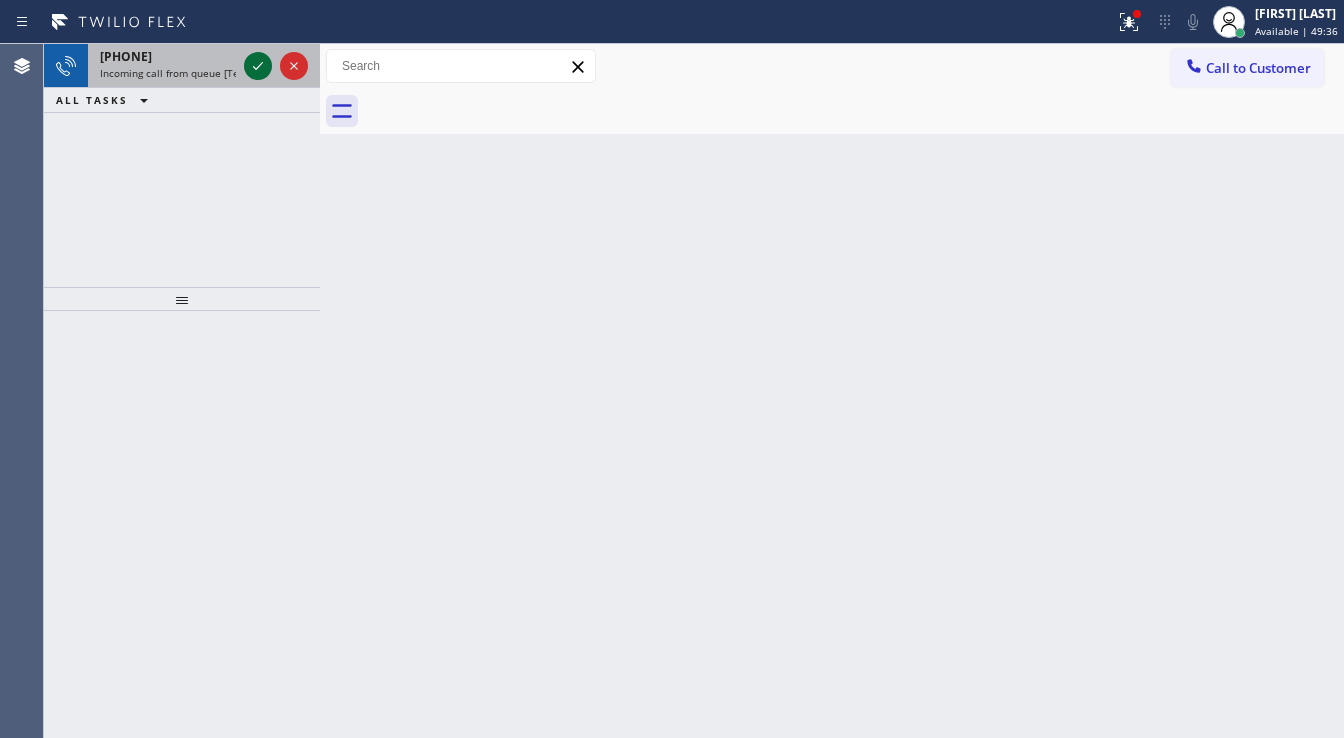 click 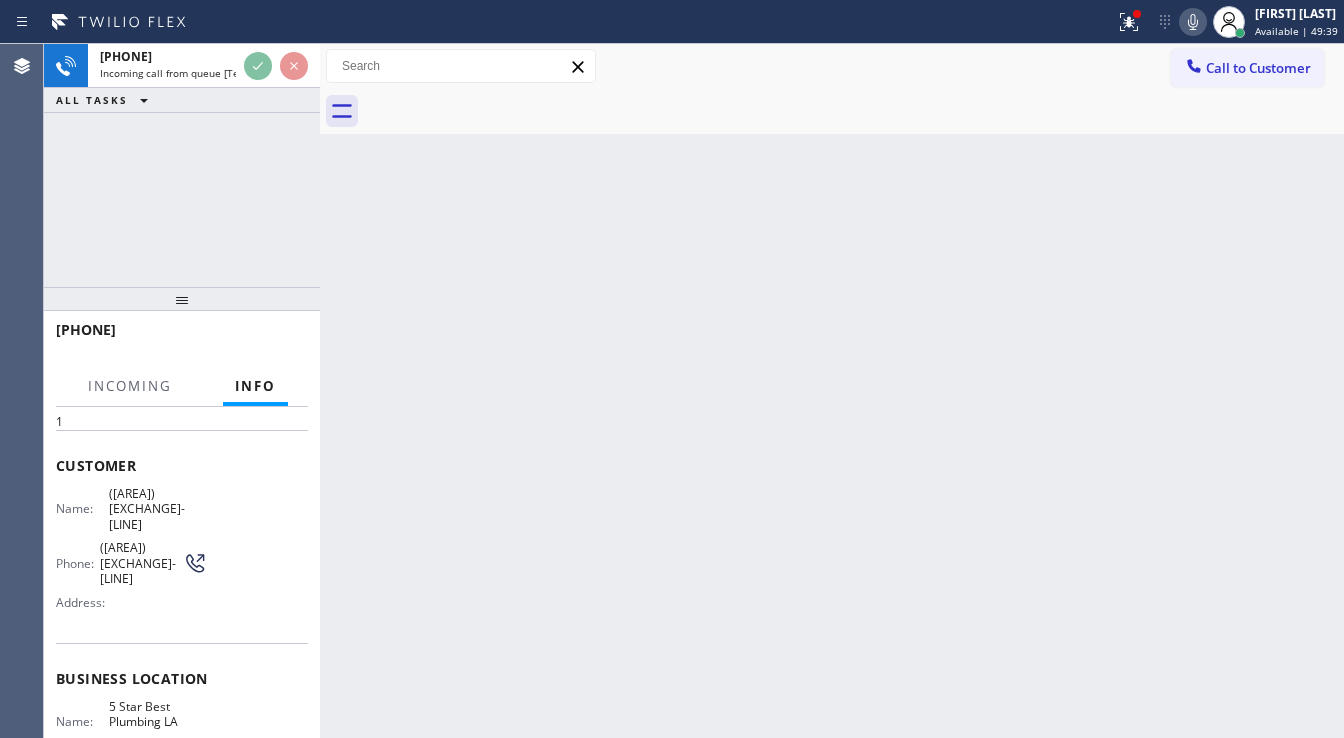 scroll, scrollTop: 160, scrollLeft: 0, axis: vertical 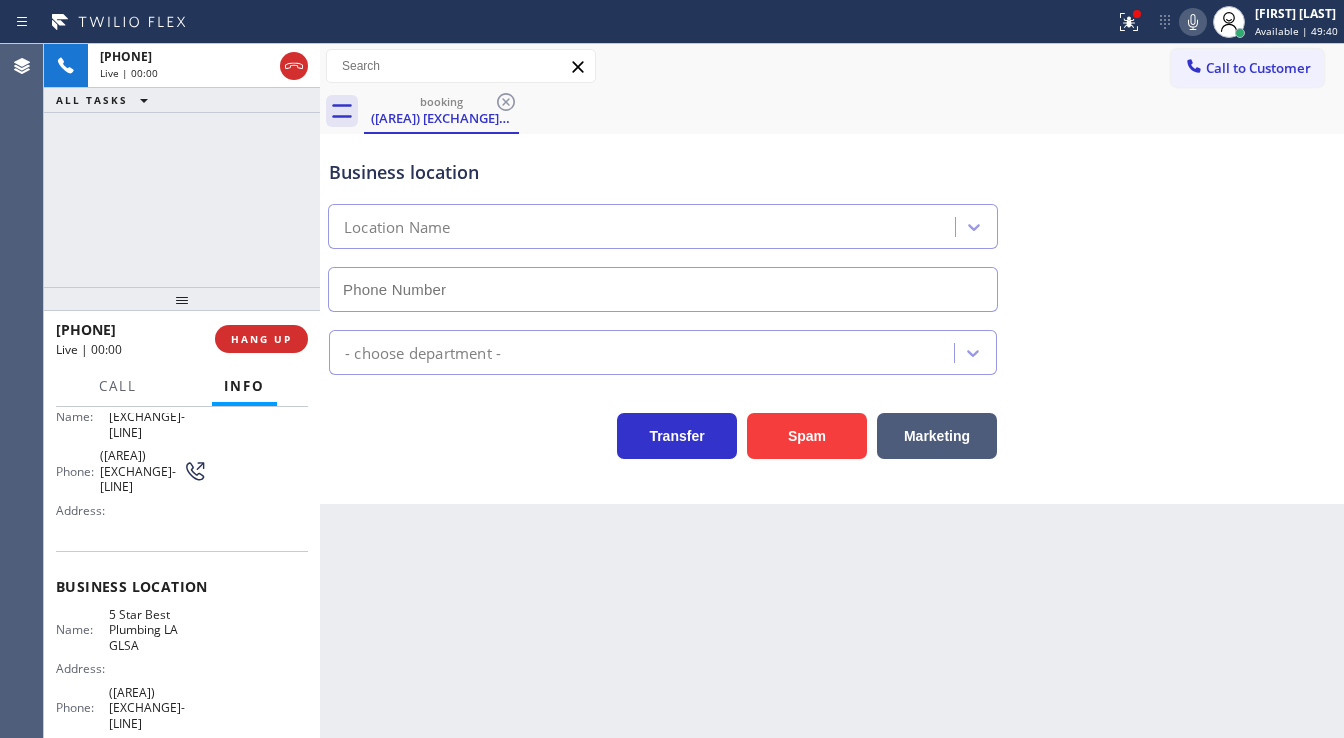 type on "([AREA]) [EXCHANGE]-[LINE]" 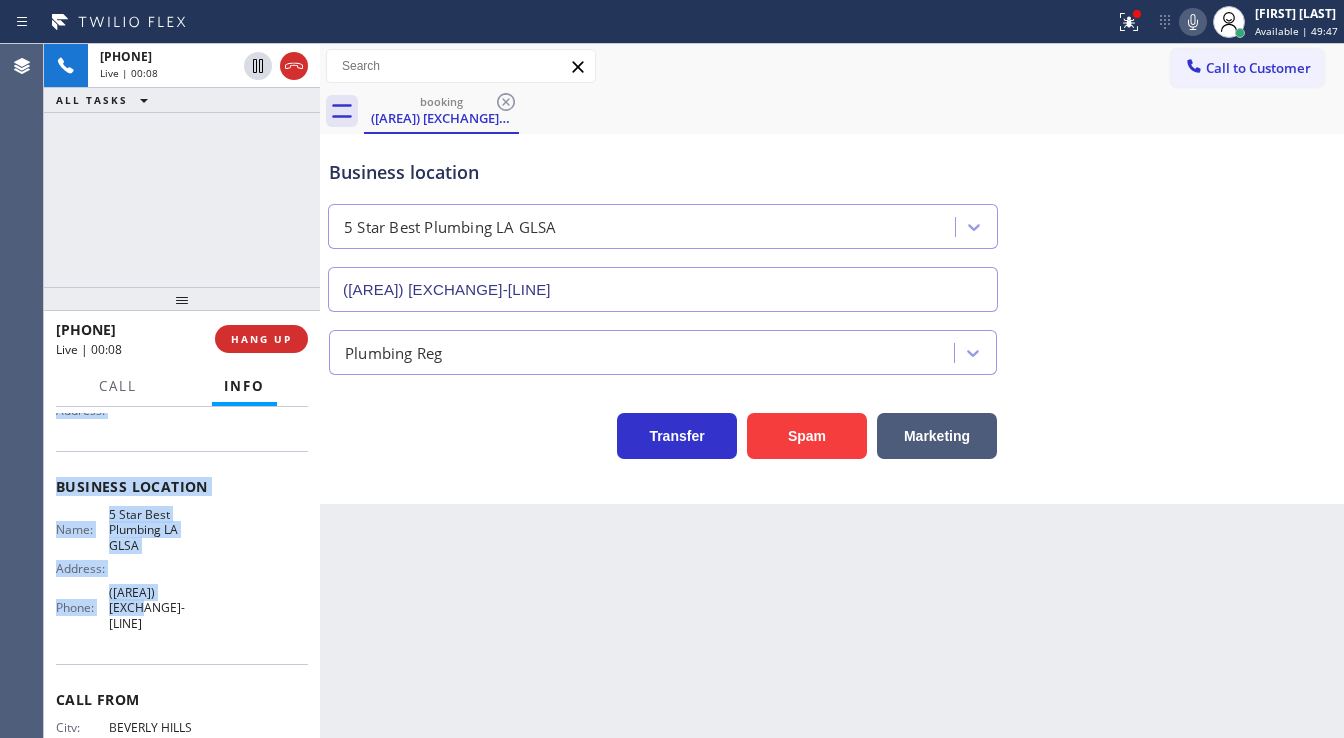 scroll, scrollTop: 260, scrollLeft: 0, axis: vertical 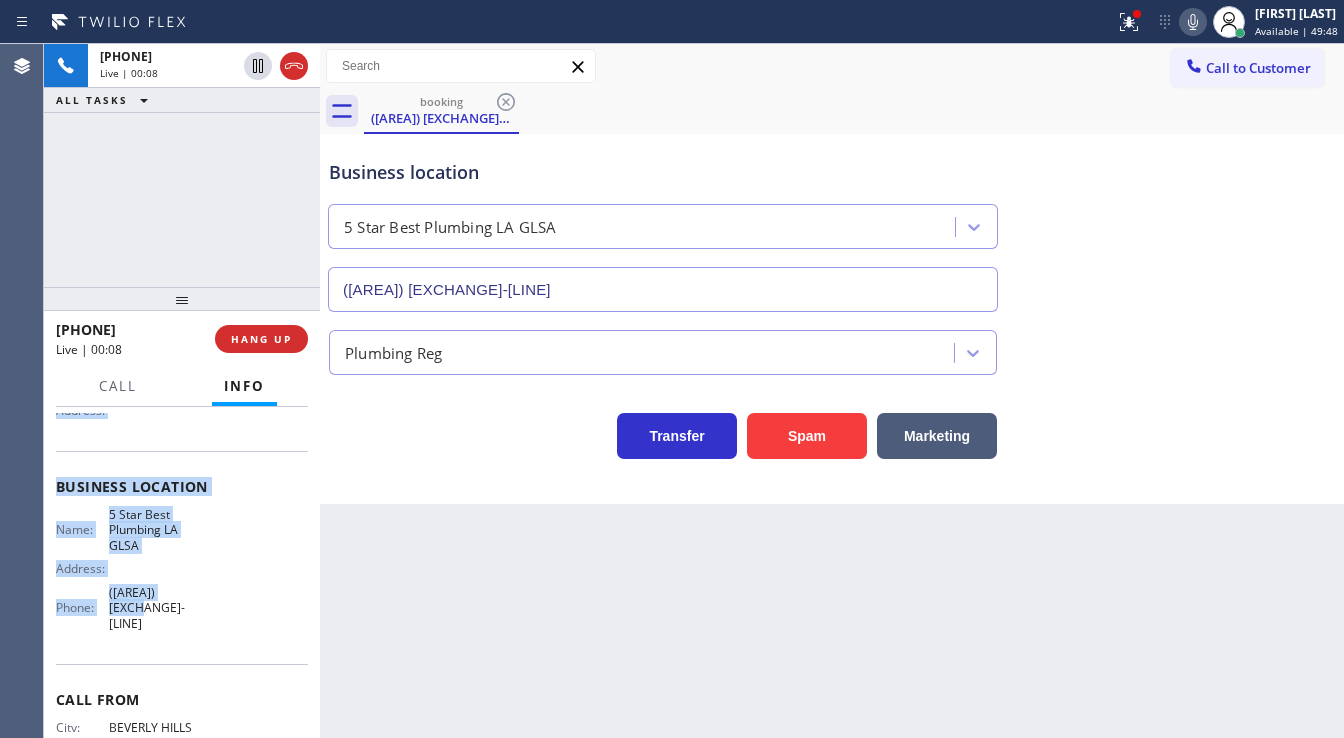 drag, startPoint x: 72, startPoint y: 463, endPoint x: 215, endPoint y: 545, distance: 164.84235 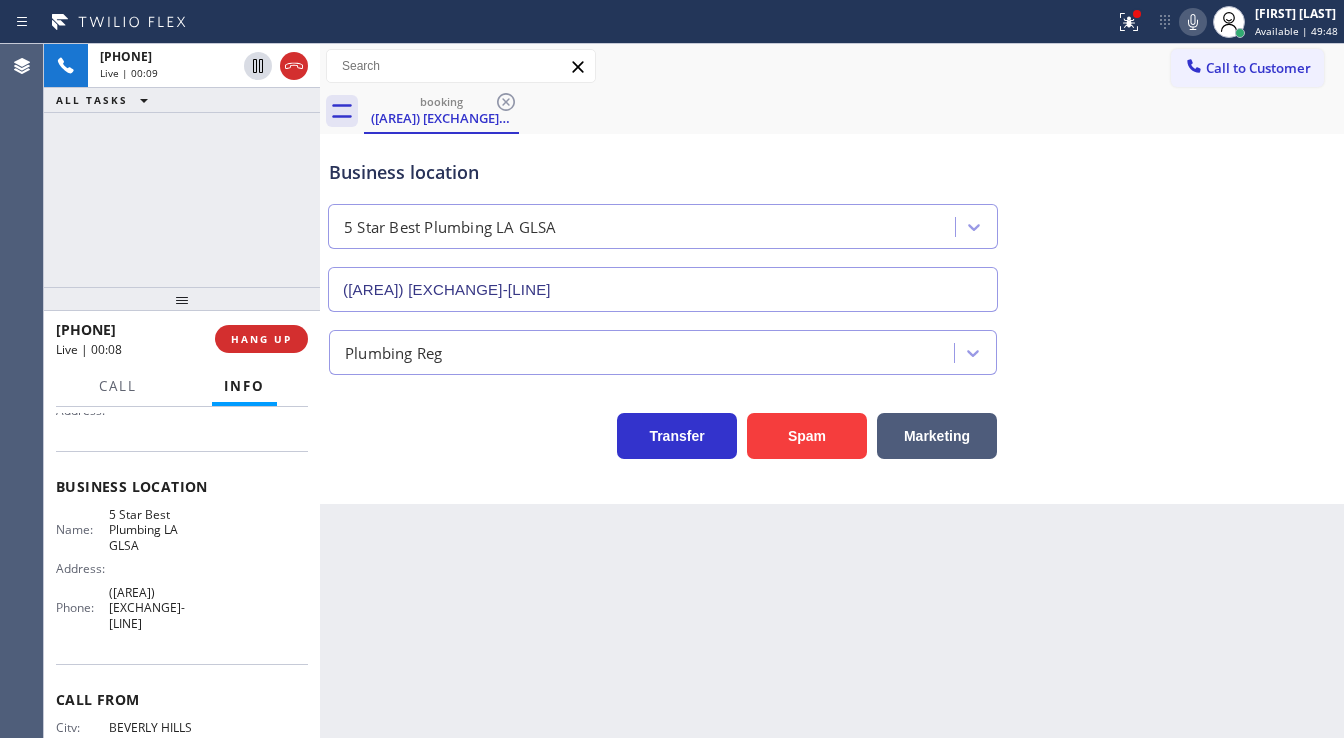 click on "[PHONE] Live | 00:09 ALL TASKS ALL TASKS ACTIVE TASKS TASKS IN WRAP UP" at bounding box center (182, 165) 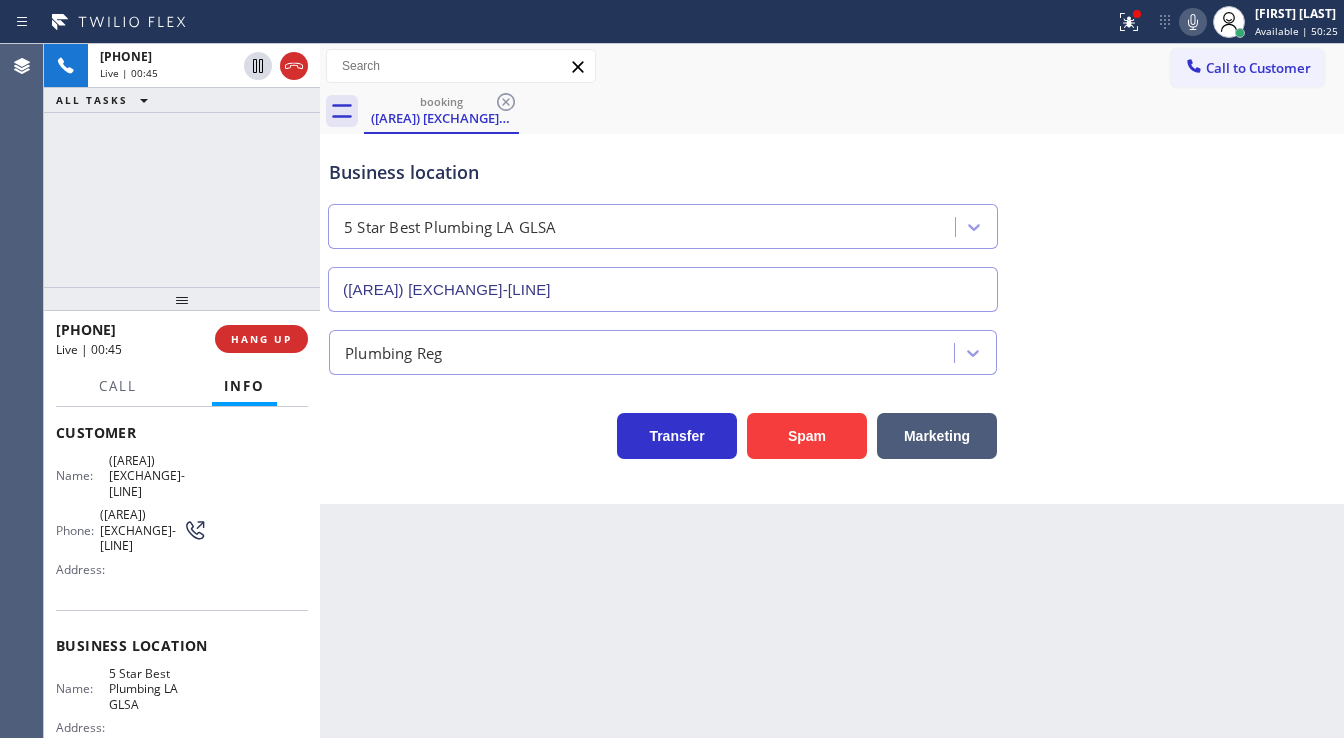 scroll, scrollTop: 100, scrollLeft: 0, axis: vertical 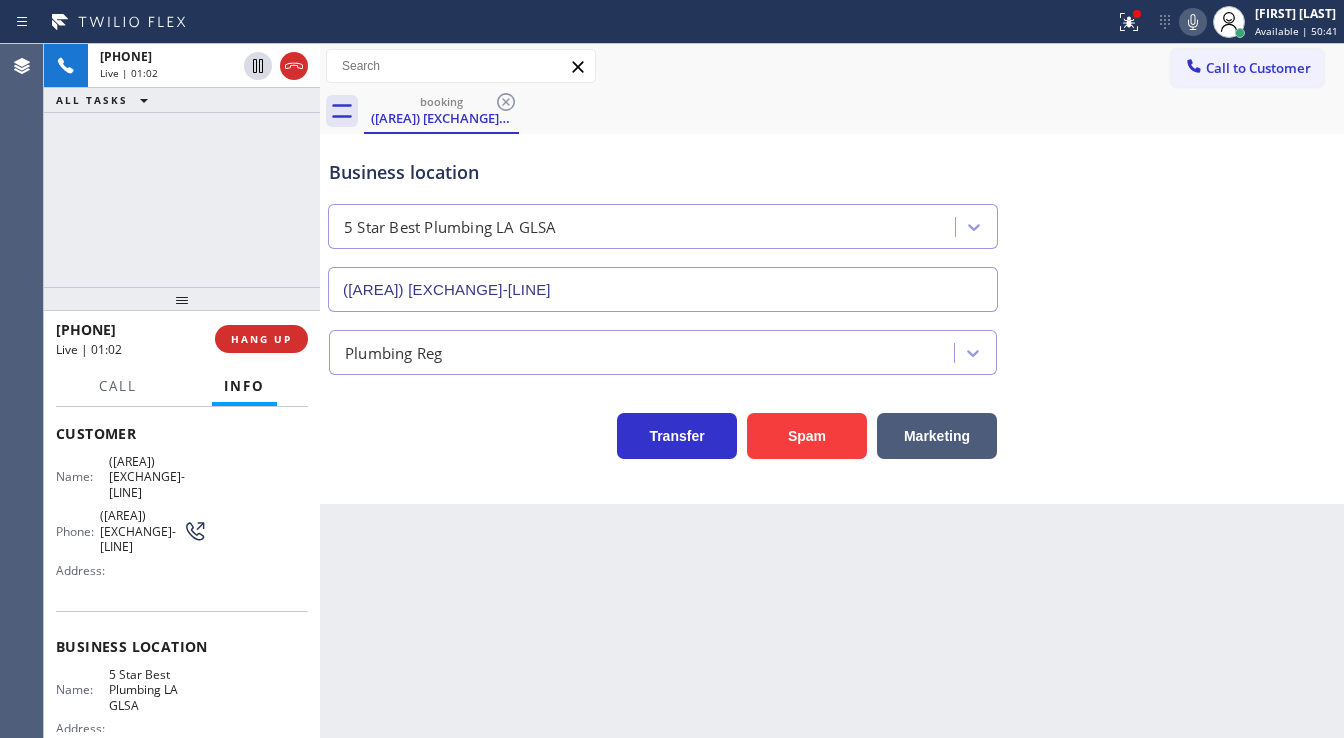click on "+1[AREA][EXCHANGE][LINE] Live | 01:02 ALL TASKS ALL TASKS ACTIVE TASKS TASKS IN WRAP UP" at bounding box center [182, 165] 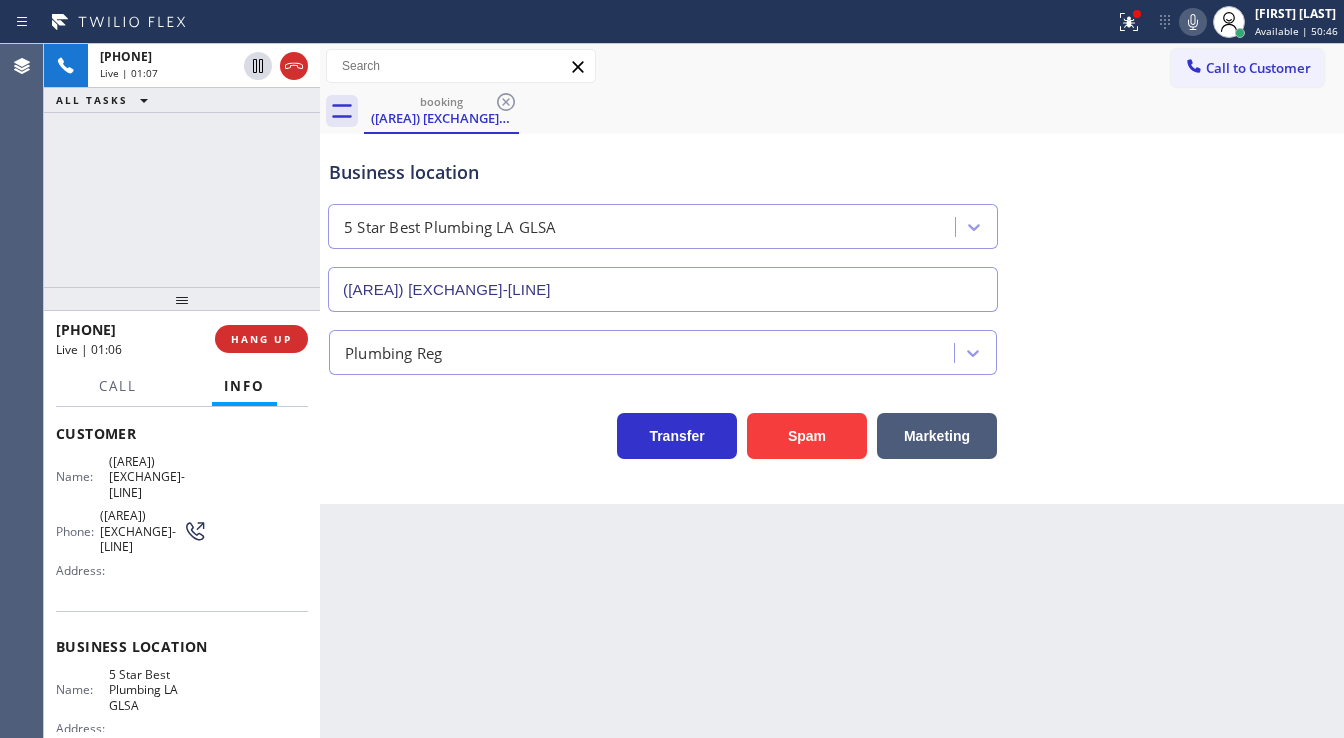 click on "+1[PHONE]" at bounding box center [182, 165] 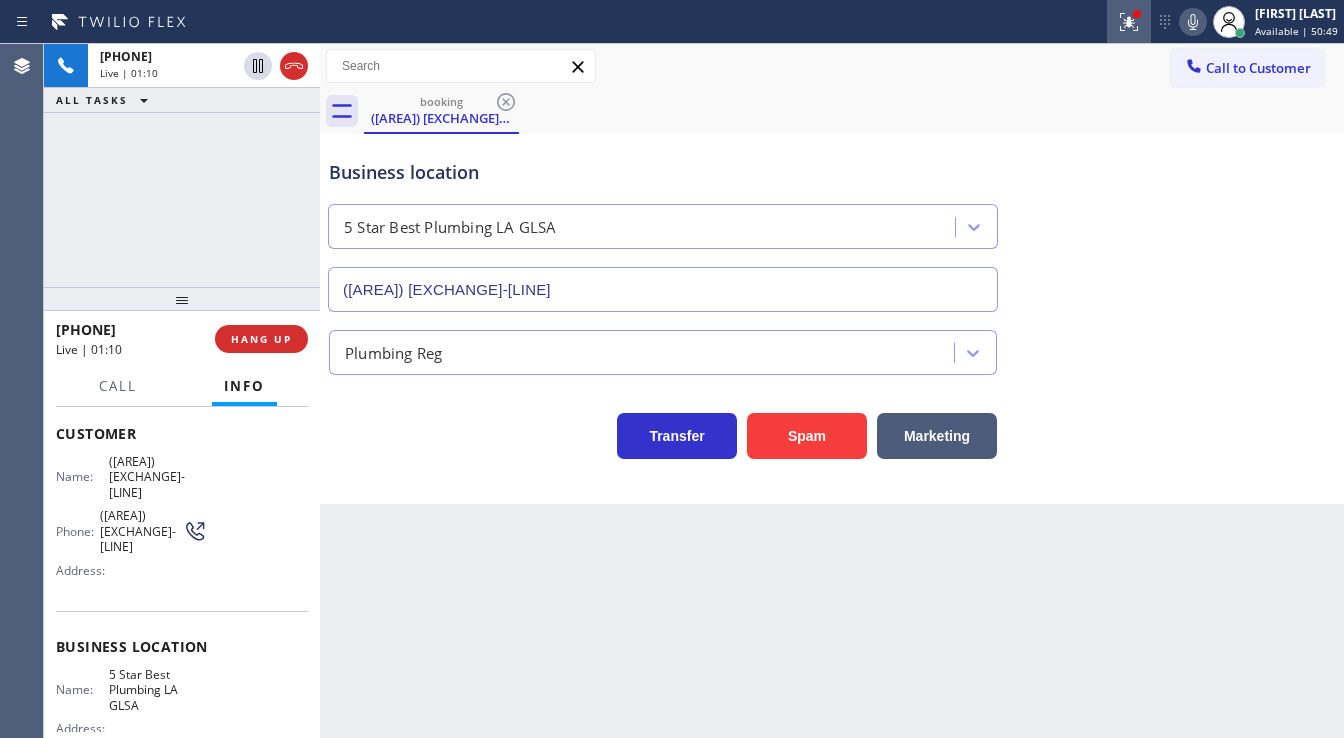click 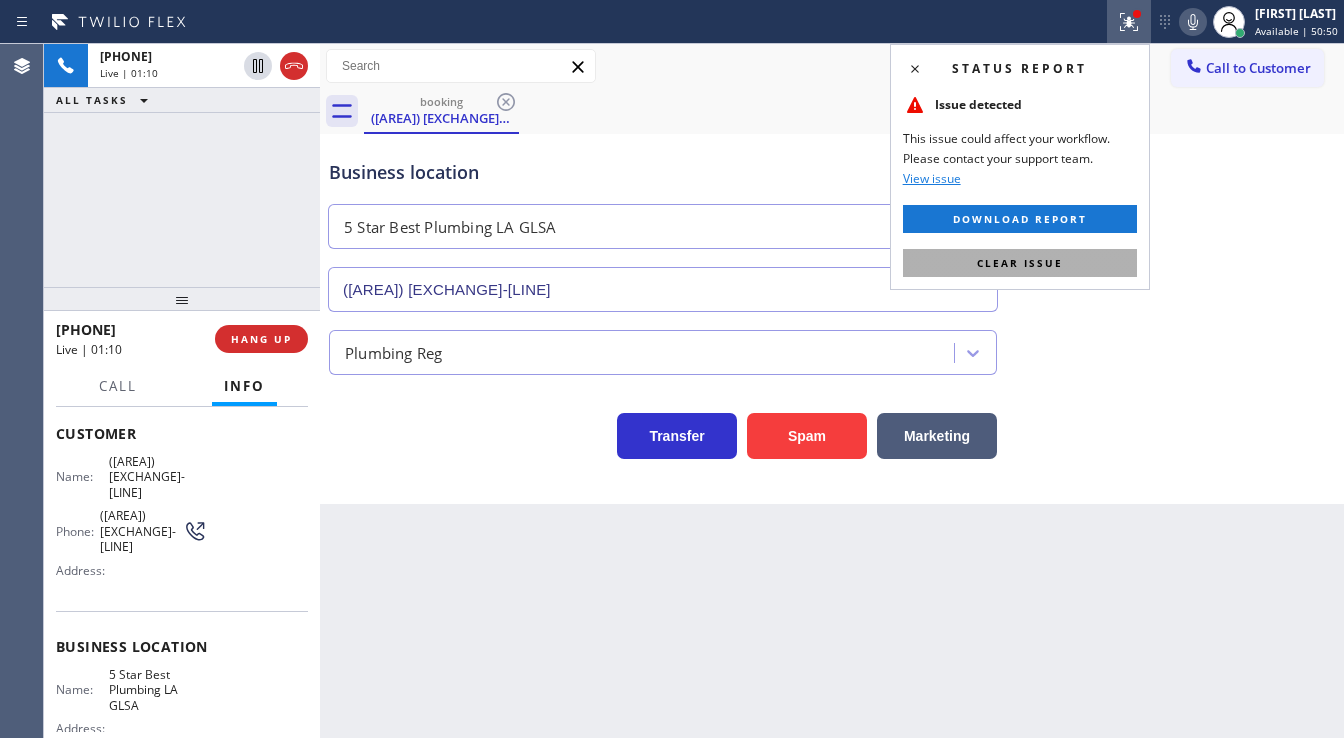 click on "Clear issue" at bounding box center [1020, 263] 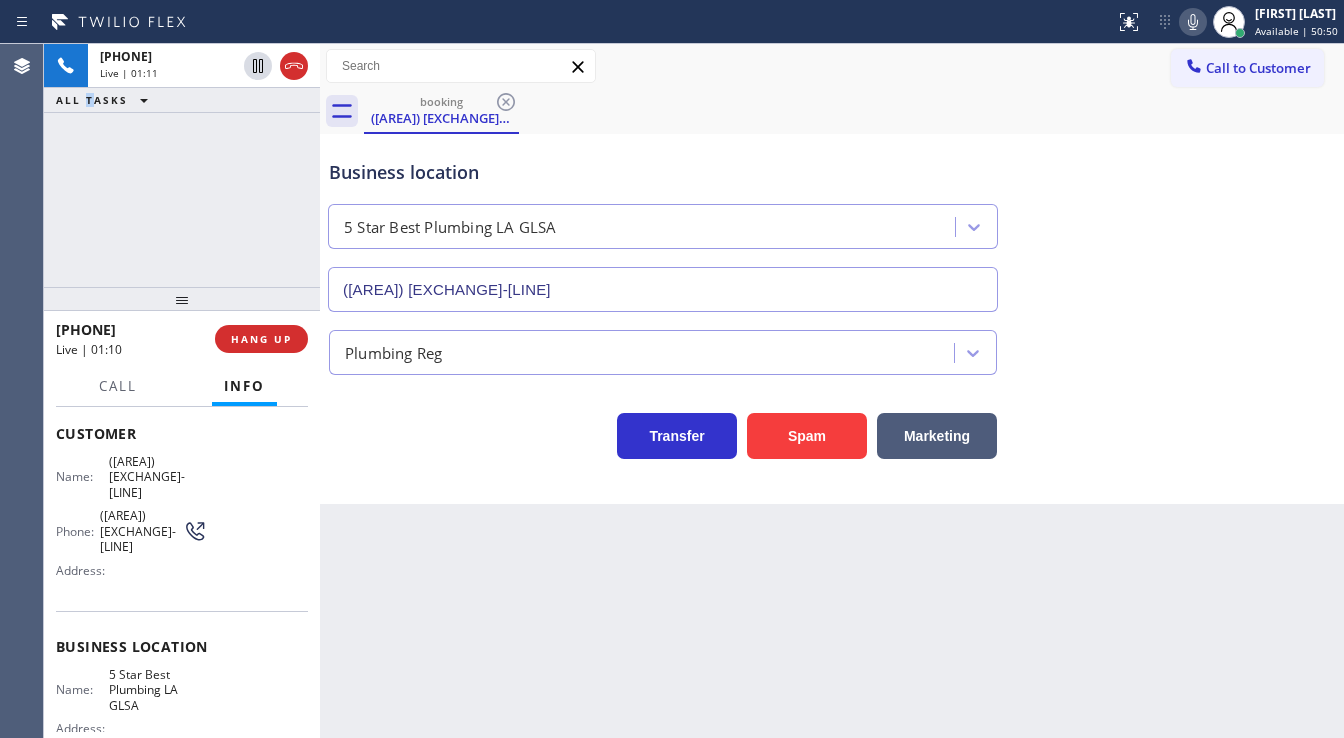 click on "+1[AREA][EXCHANGE][LINE] Live | 01:11 ALL TASKS ALL TASKS ACTIVE TASKS TASKS IN WRAP UP" at bounding box center [182, 165] 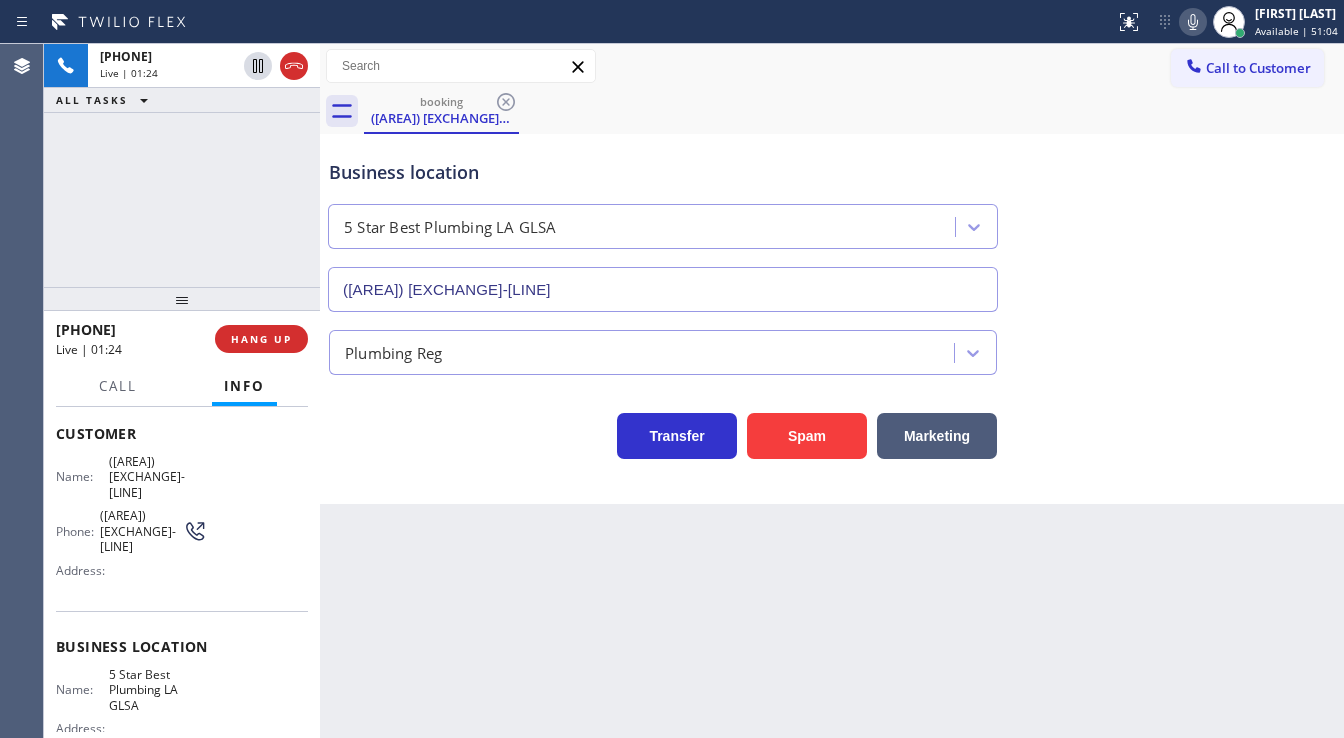 click on "+1[AREA][EXCHANGE][LINE] Live | 01:24 ALL TASKS ALL TASKS ACTIVE TASKS TASKS IN WRAP UP" at bounding box center (182, 165) 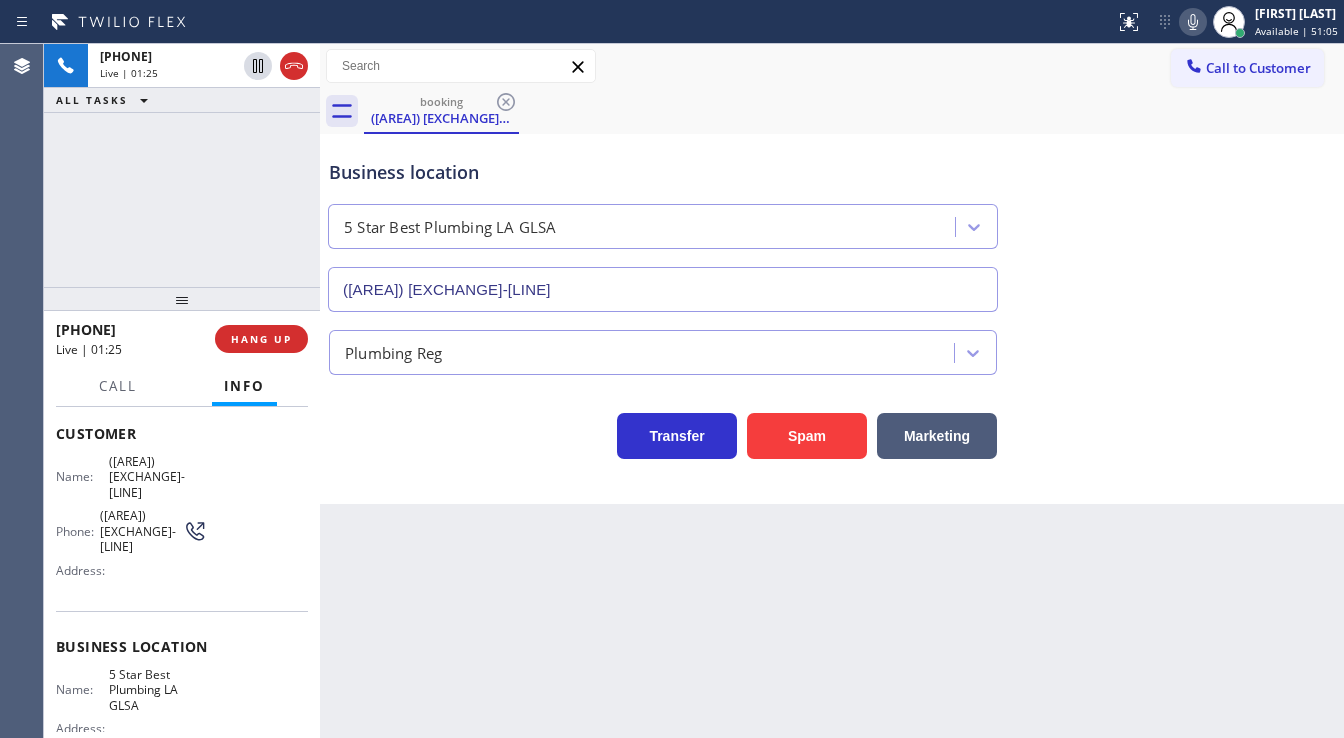 click on "+1[AREA][EXCHANGE][LINE] Live | 01:25 ALL TASKS ALL TASKS ACTIVE TASKS TASKS IN WRAP UP" at bounding box center [182, 165] 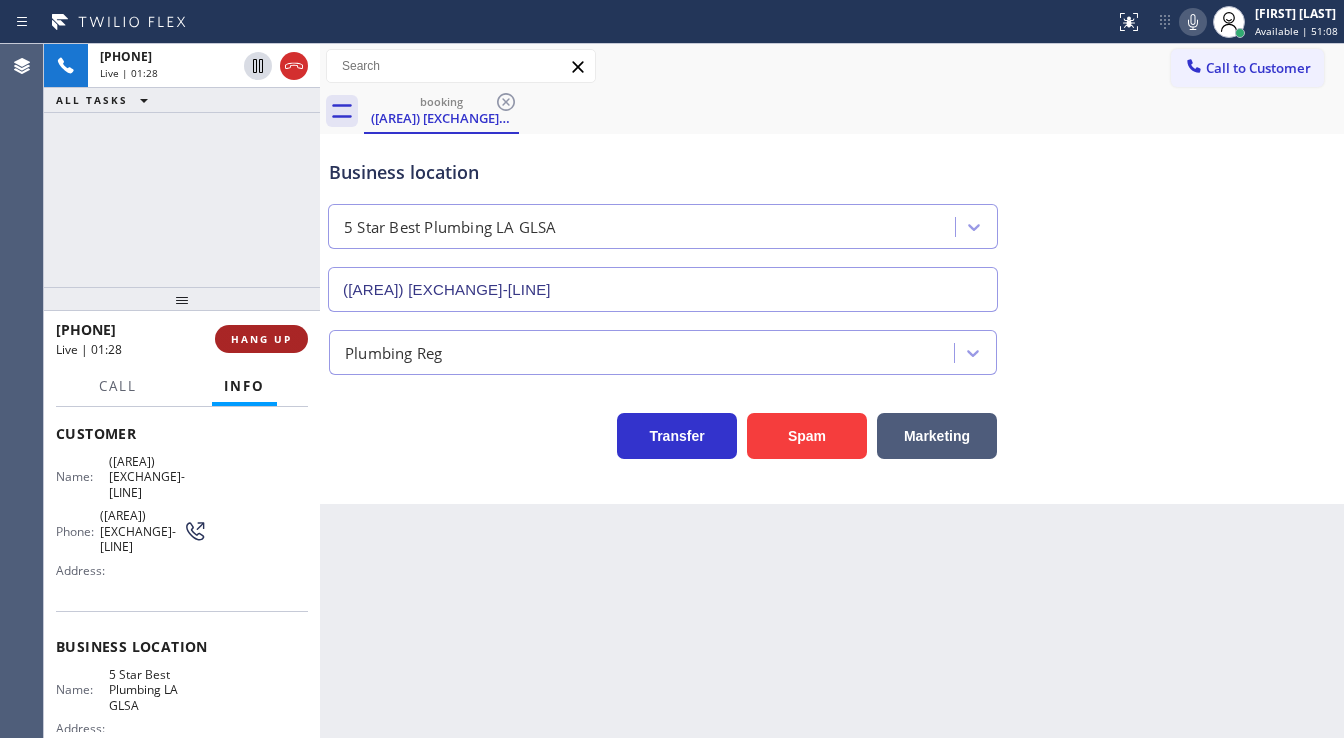 click on "HANG UP" at bounding box center (261, 339) 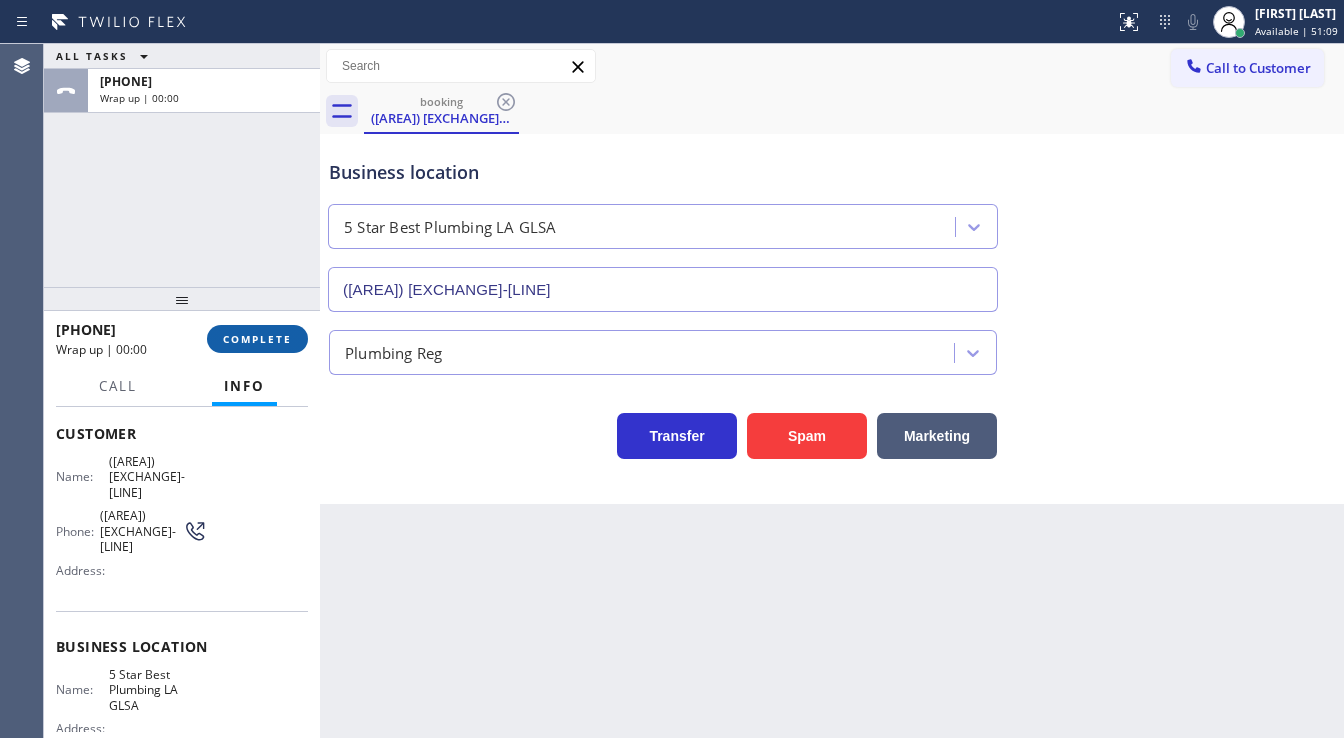 click on "COMPLETE" at bounding box center [257, 339] 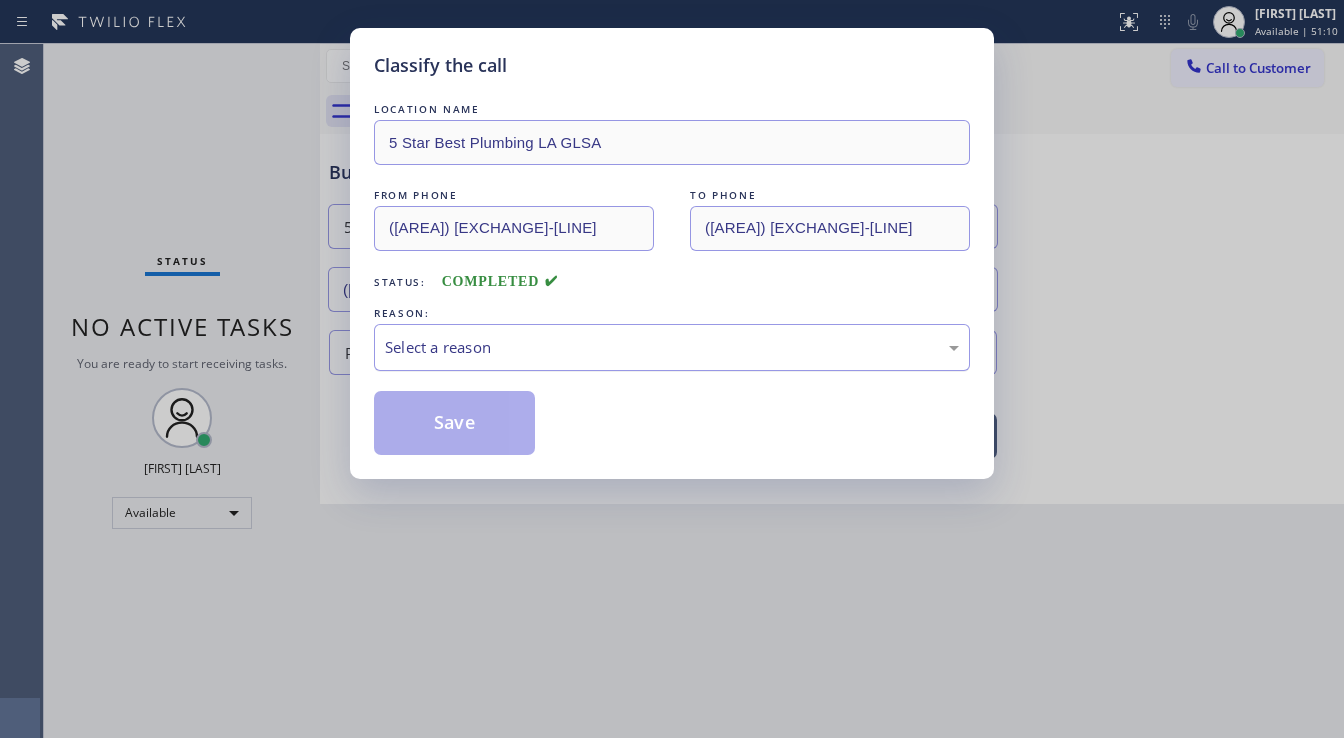 click on "Select a reason" at bounding box center [672, 347] 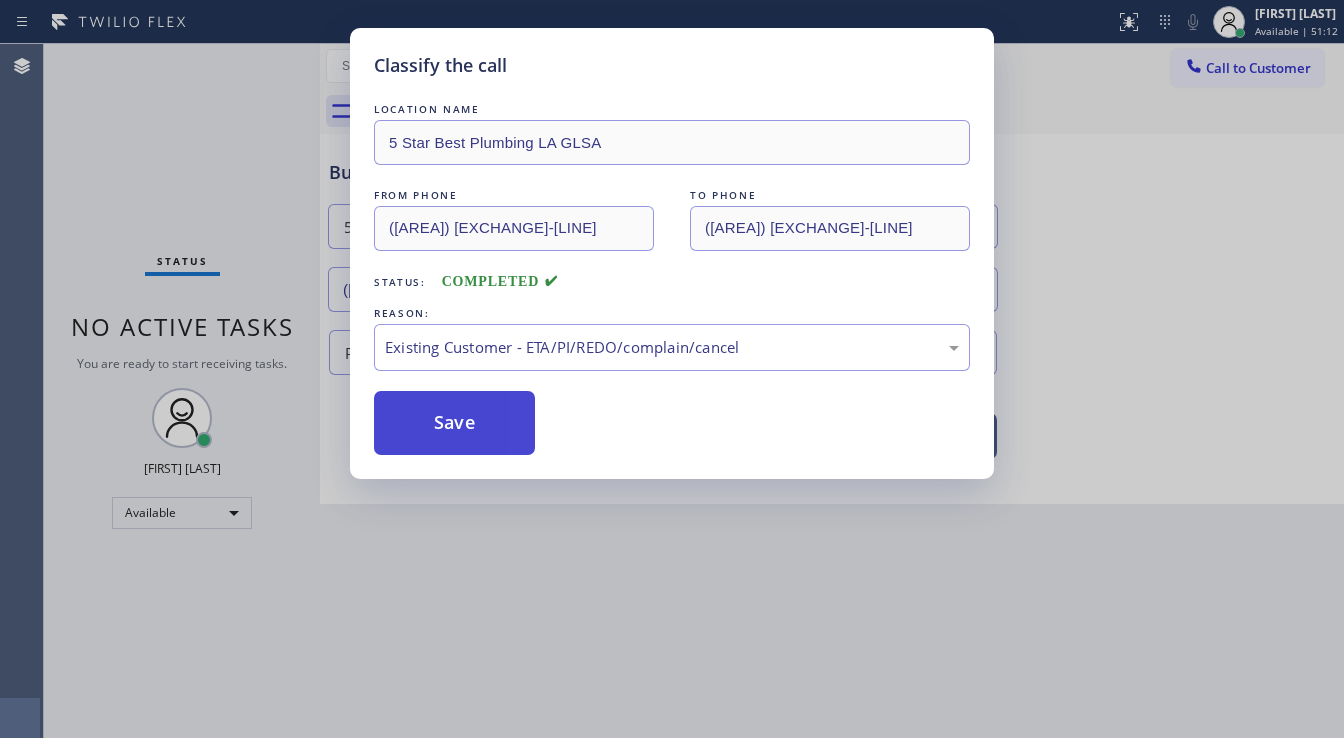 click on "Save" at bounding box center [454, 423] 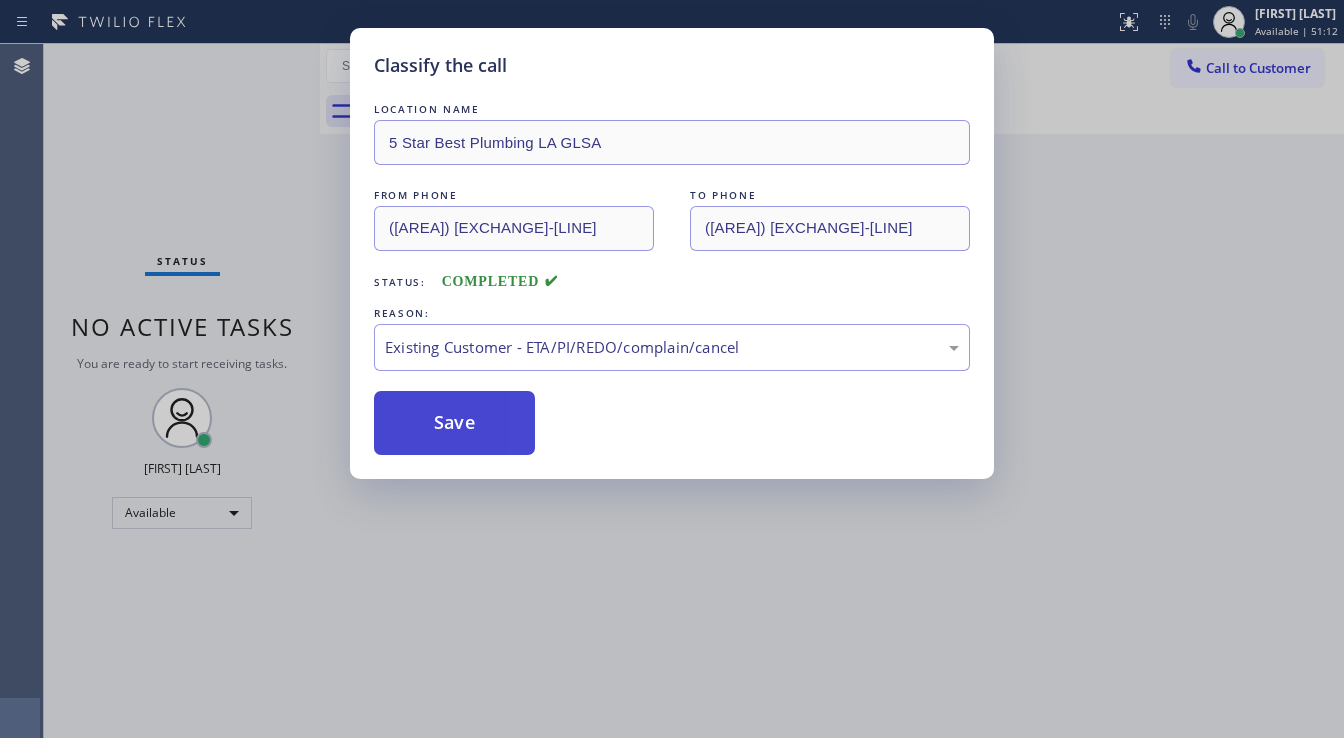 click on "Save" at bounding box center [454, 423] 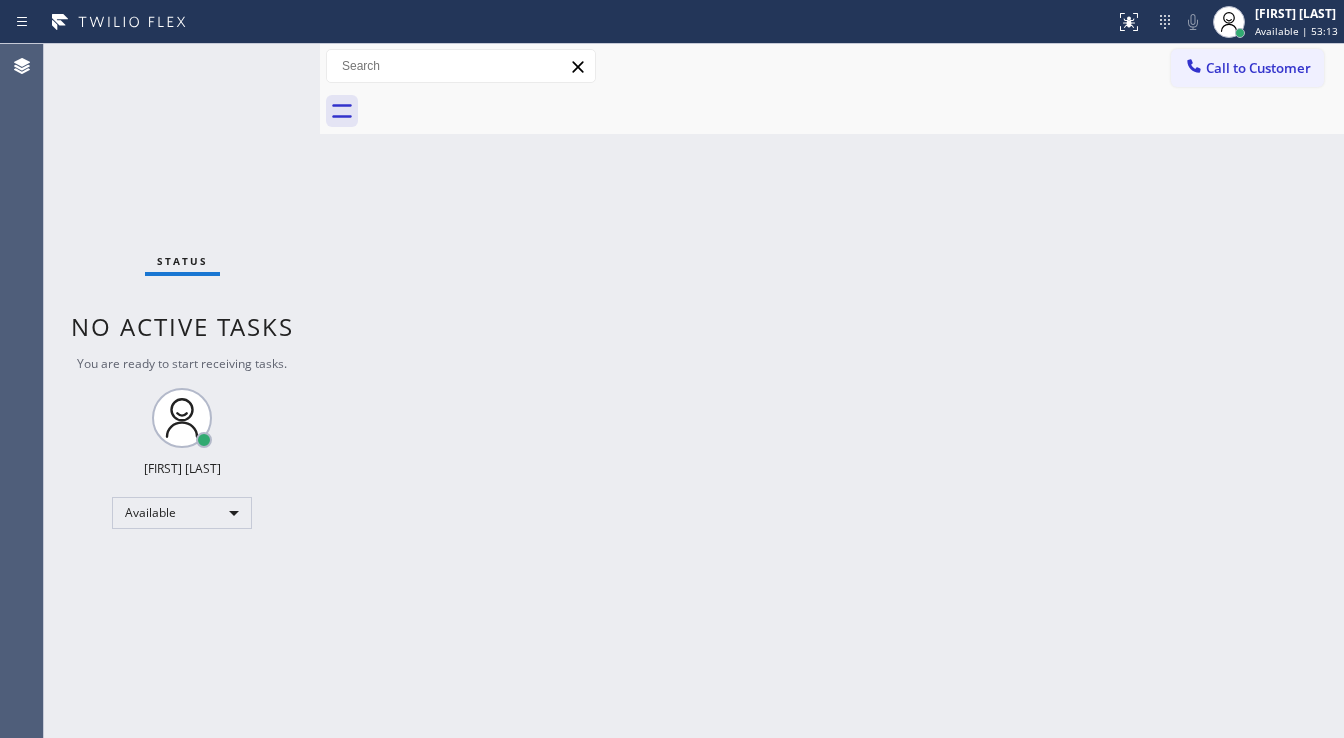 click on "Status   No active tasks     You are ready to start receiving tasks.   [FIRST] [LAST] Available" at bounding box center (182, 391) 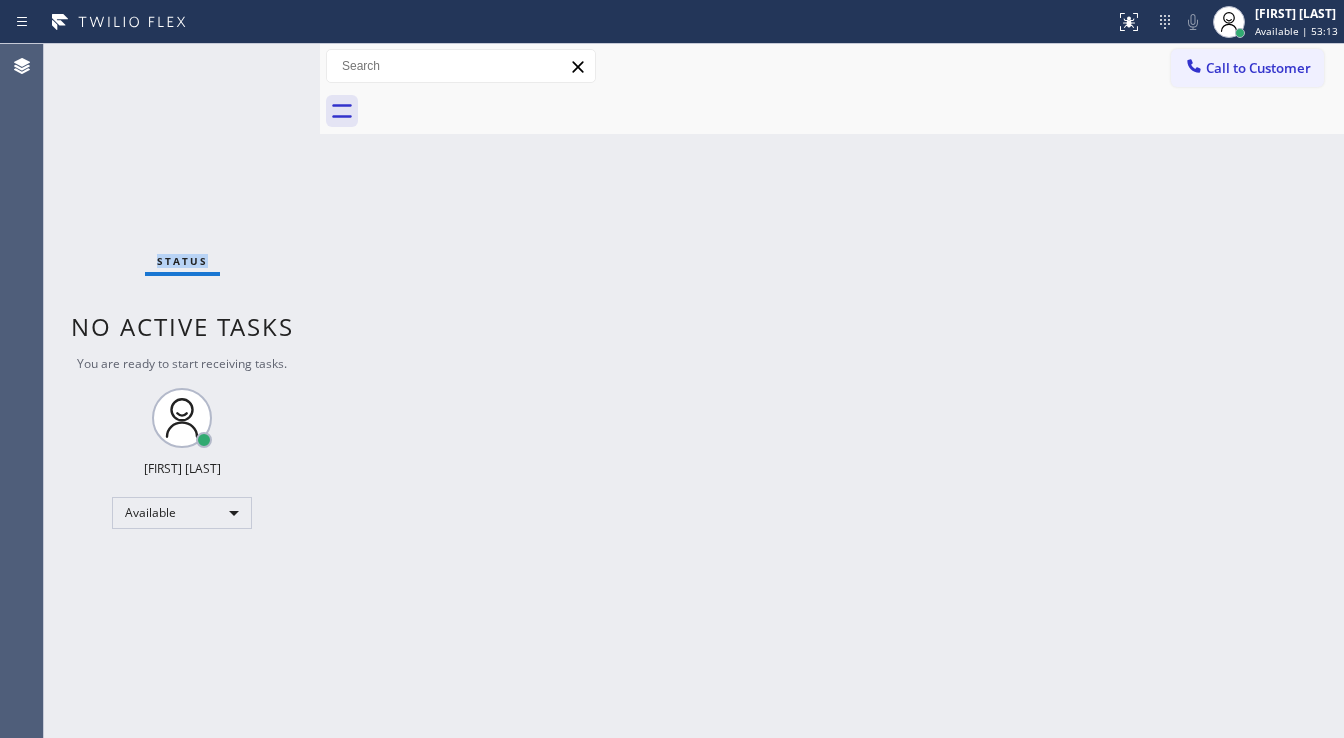 click on "Status   No active tasks     You are ready to start receiving tasks.   [FIRST] [LAST] Available" at bounding box center (182, 391) 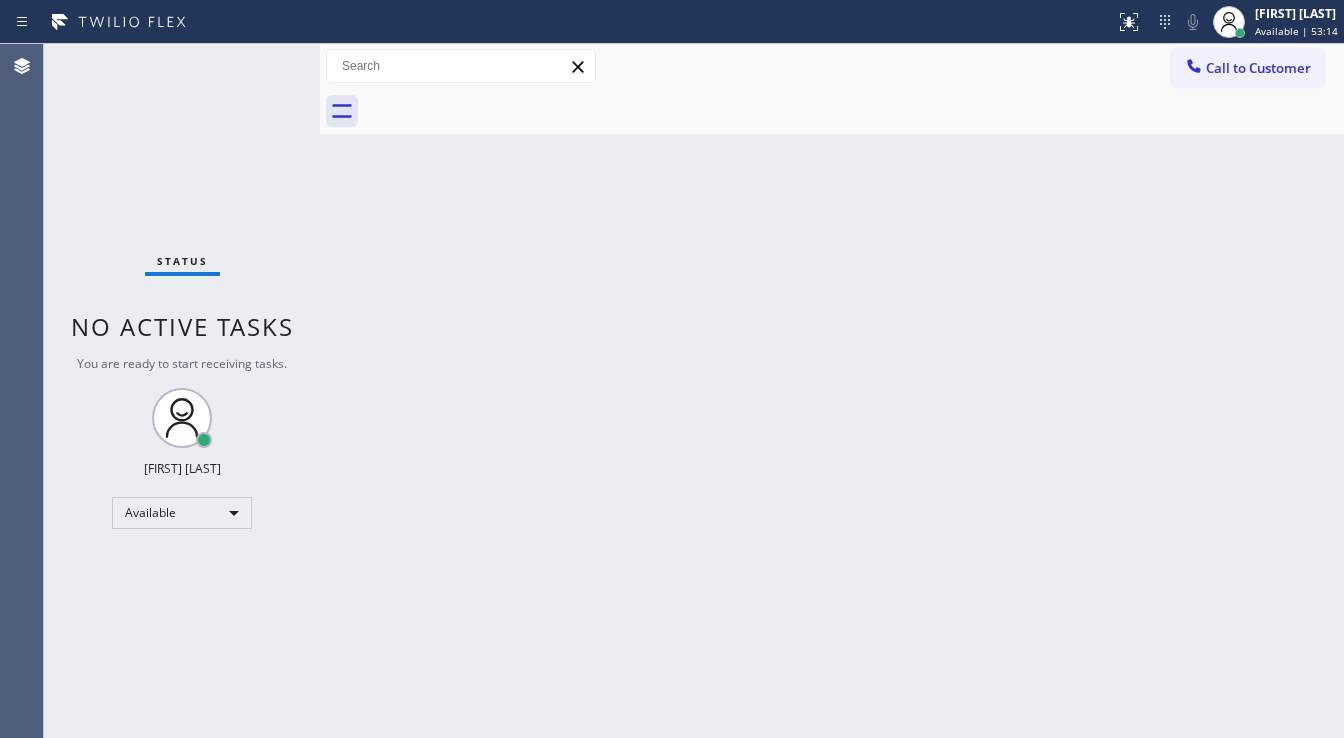 click on "Back to Dashboard Change Sender ID Customers Technicians Select a contact Outbound call Technician Search Technician Your caller id phone number Your caller id phone number Call Technician info Name   Phone none Address none Change Sender ID HVAC +18559994417 5 Star Appliance +18557314952 Appliance Repair +18554611149 Plumbing +18889090120 Air Duct Cleaning +18006865038  Electricians +18005688664 Cancel Change Check personal SMS Reset Change No tabs Call to Customer Outbound call Location Search location Your caller id phone number Customer number Call Outbound call Technician Search Technician Your caller id phone number Your caller id phone number Call" at bounding box center (832, 391) 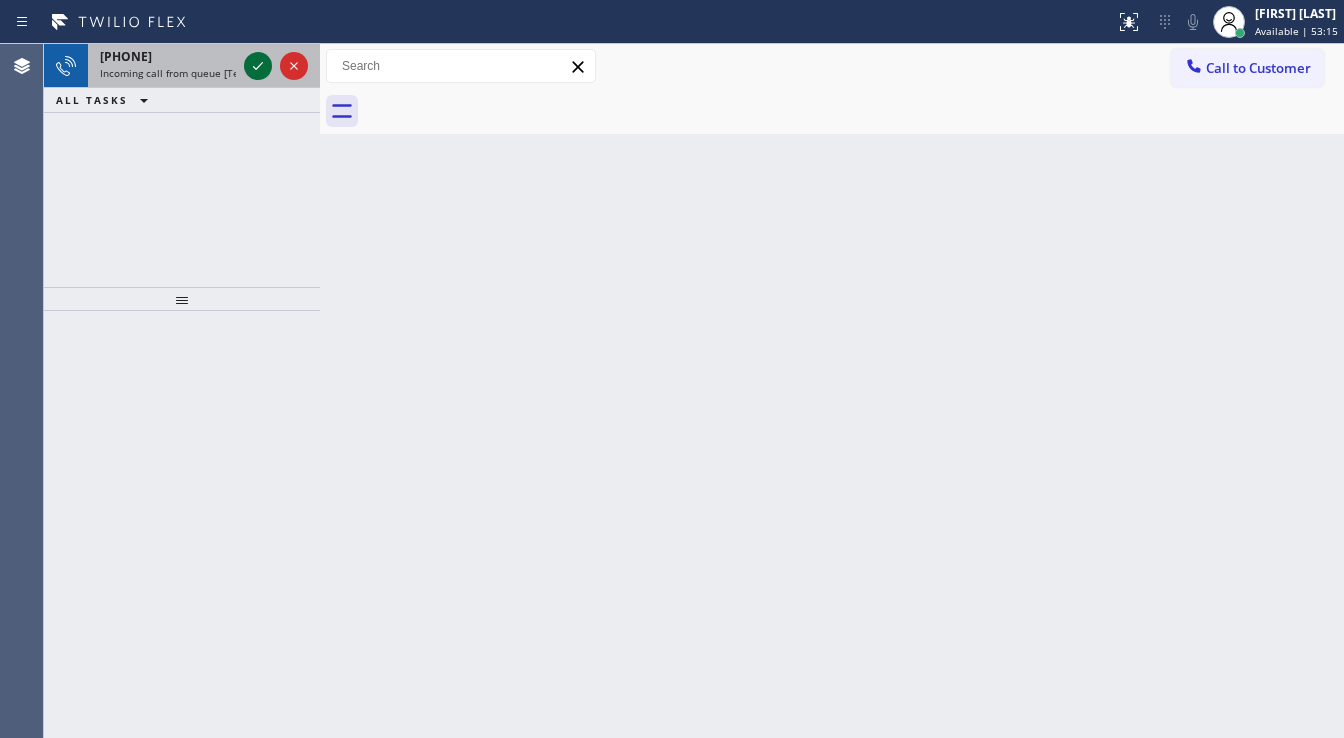 click 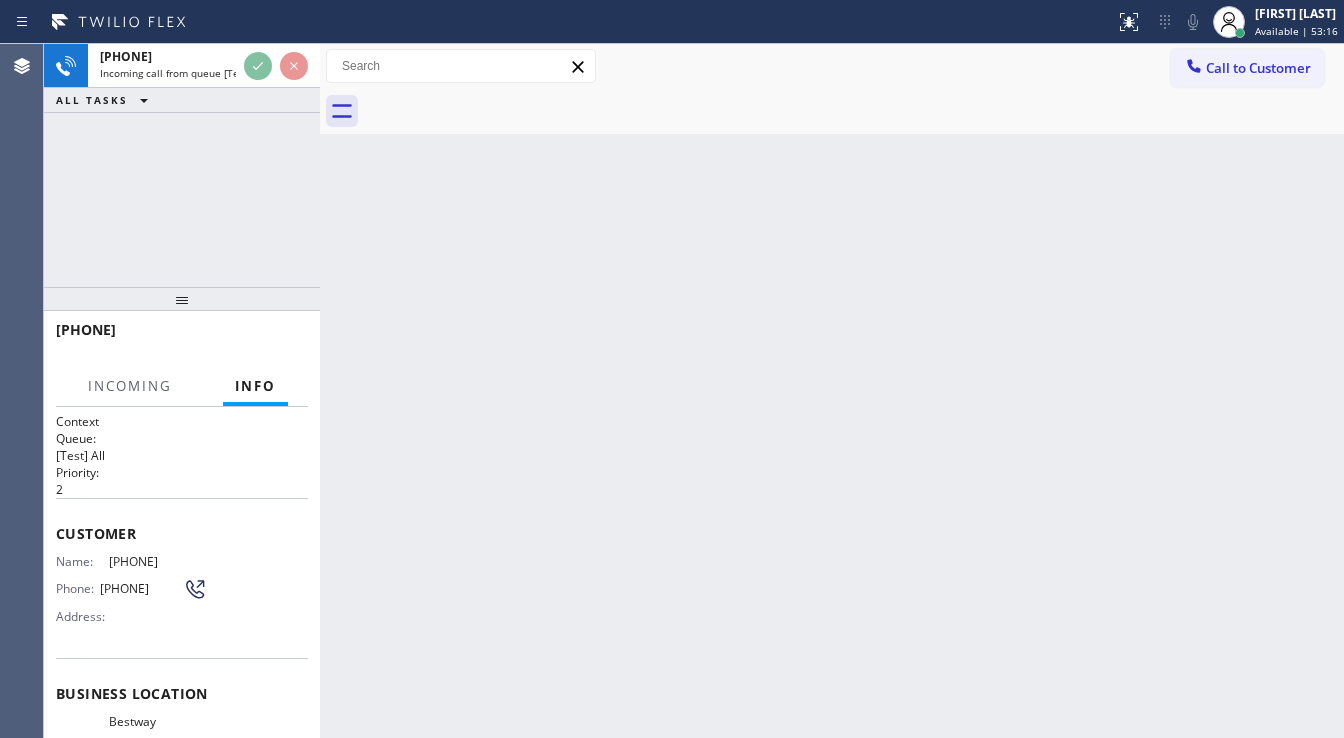 click on "+1[PHONE] Incoming call from queue [Test] All ALL TASKS ALL TASKS ACTIVE TASKS TASKS IN WRAP UP" at bounding box center (182, 78) 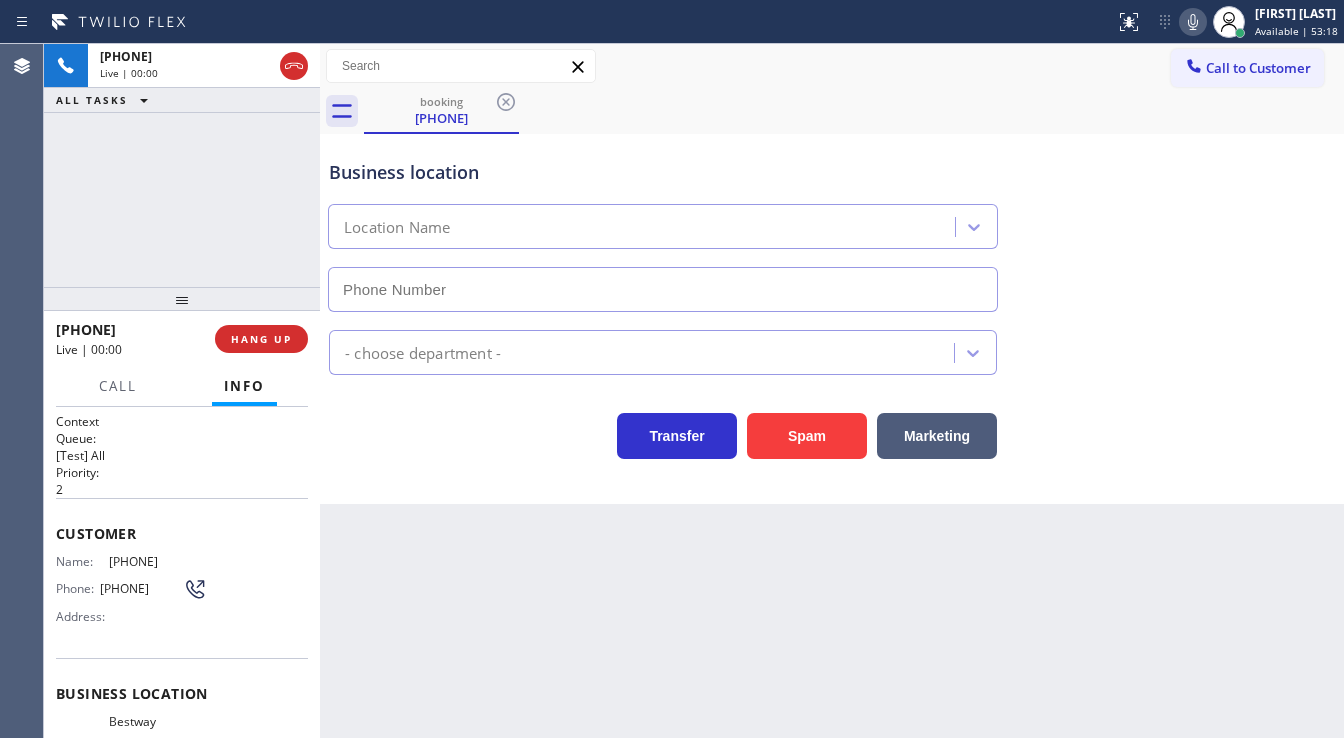 type on "([PHONE])" 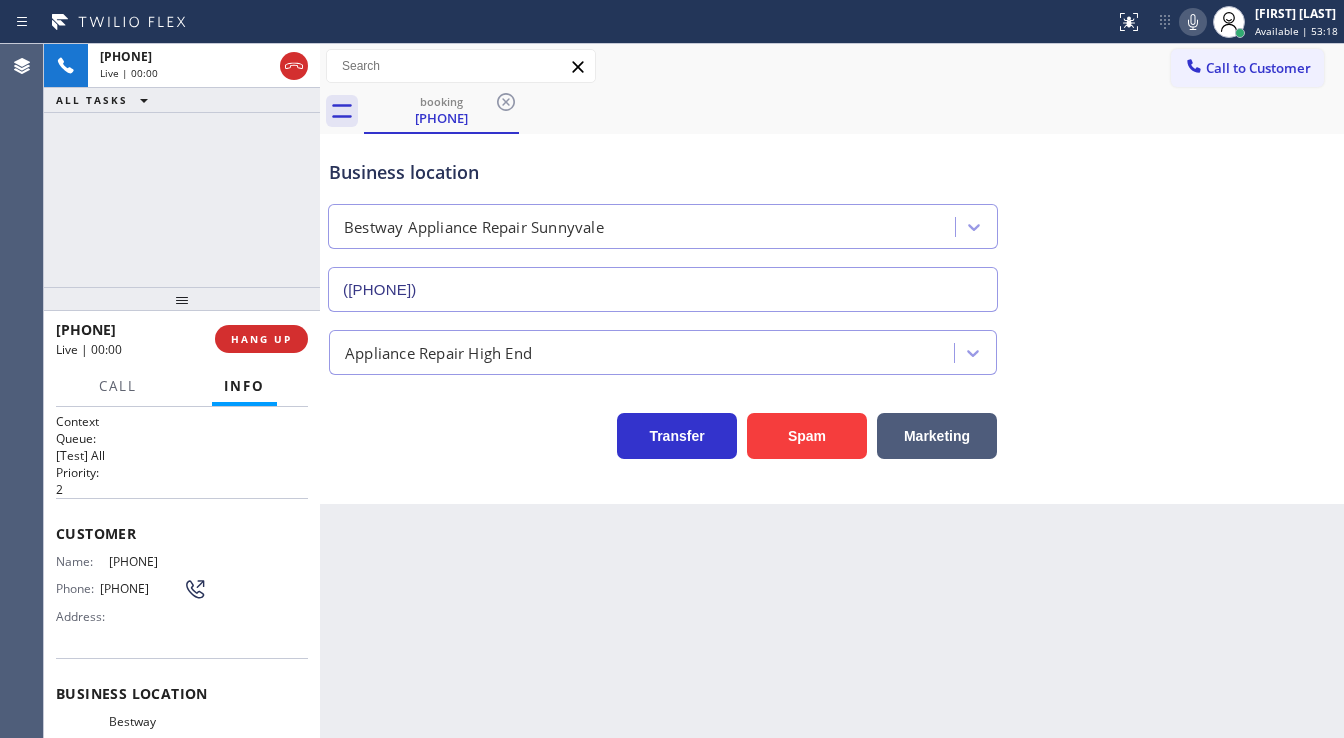 click on "+1[AREA][EXCHANGE][LINE] Live | 00:00 ALL TASKS ALL TASKS ACTIVE TASKS TASKS IN WRAP UP" at bounding box center (182, 165) 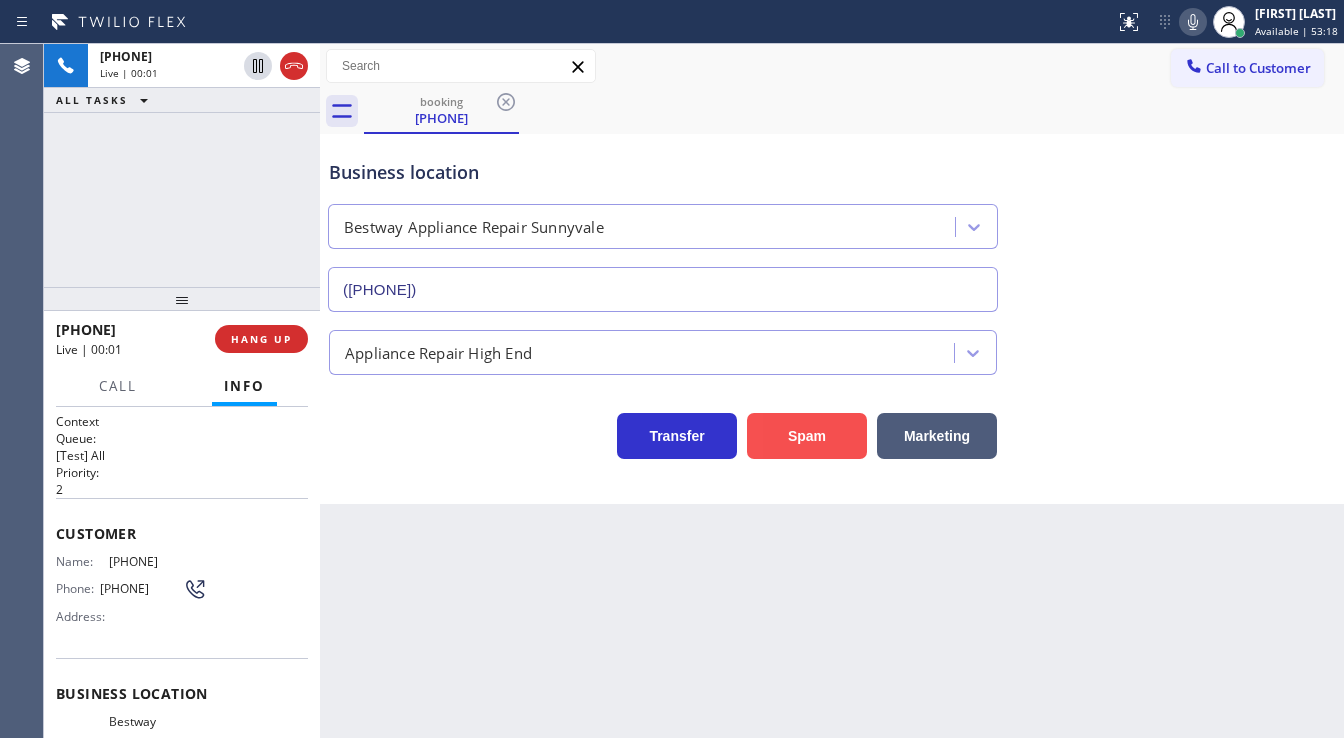 click on "Spam" at bounding box center [807, 436] 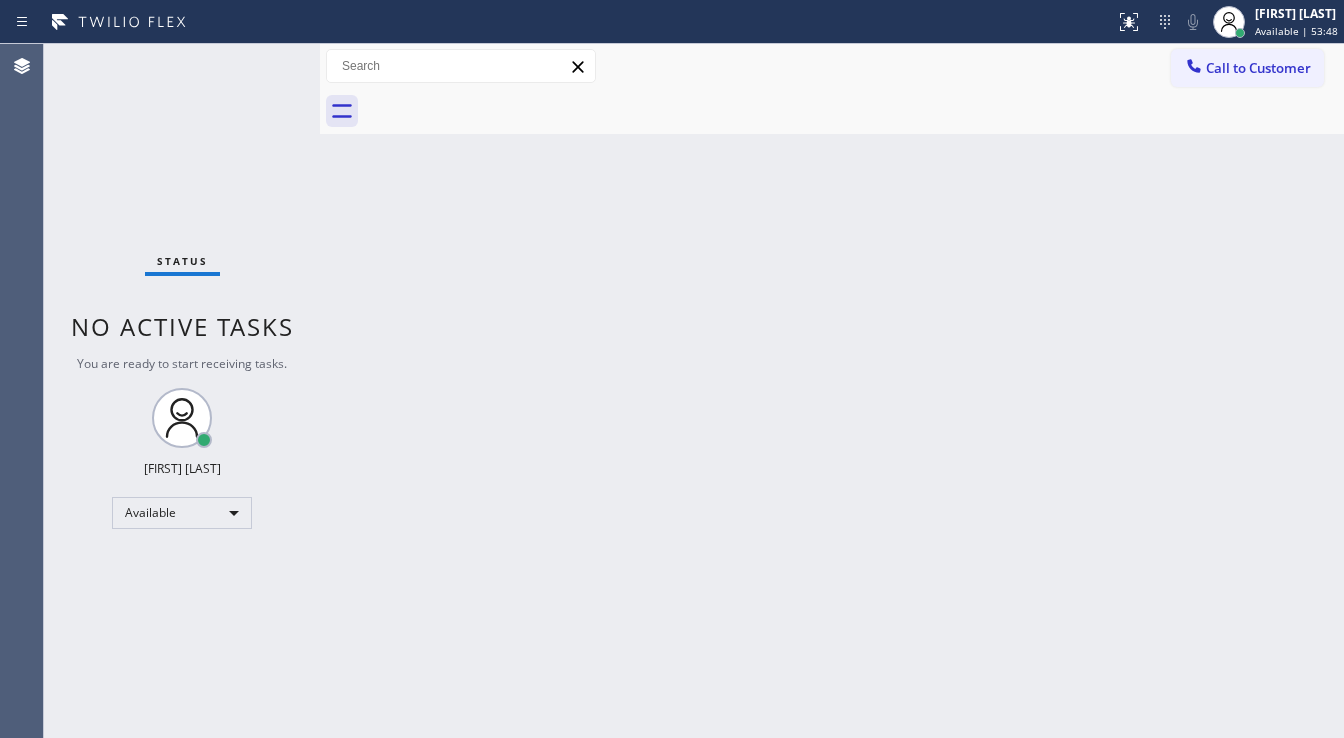 click on "Call to Customer" at bounding box center (1258, 68) 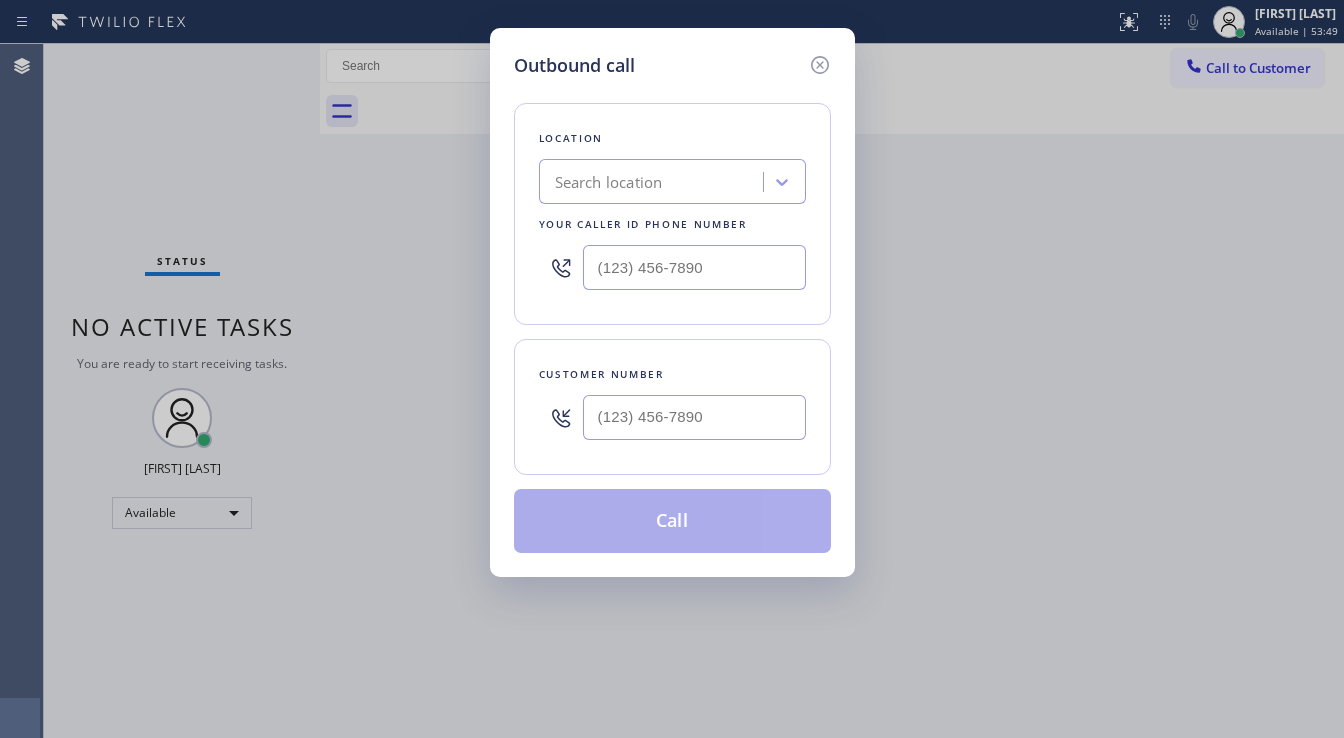 type on "(___) ___-____" 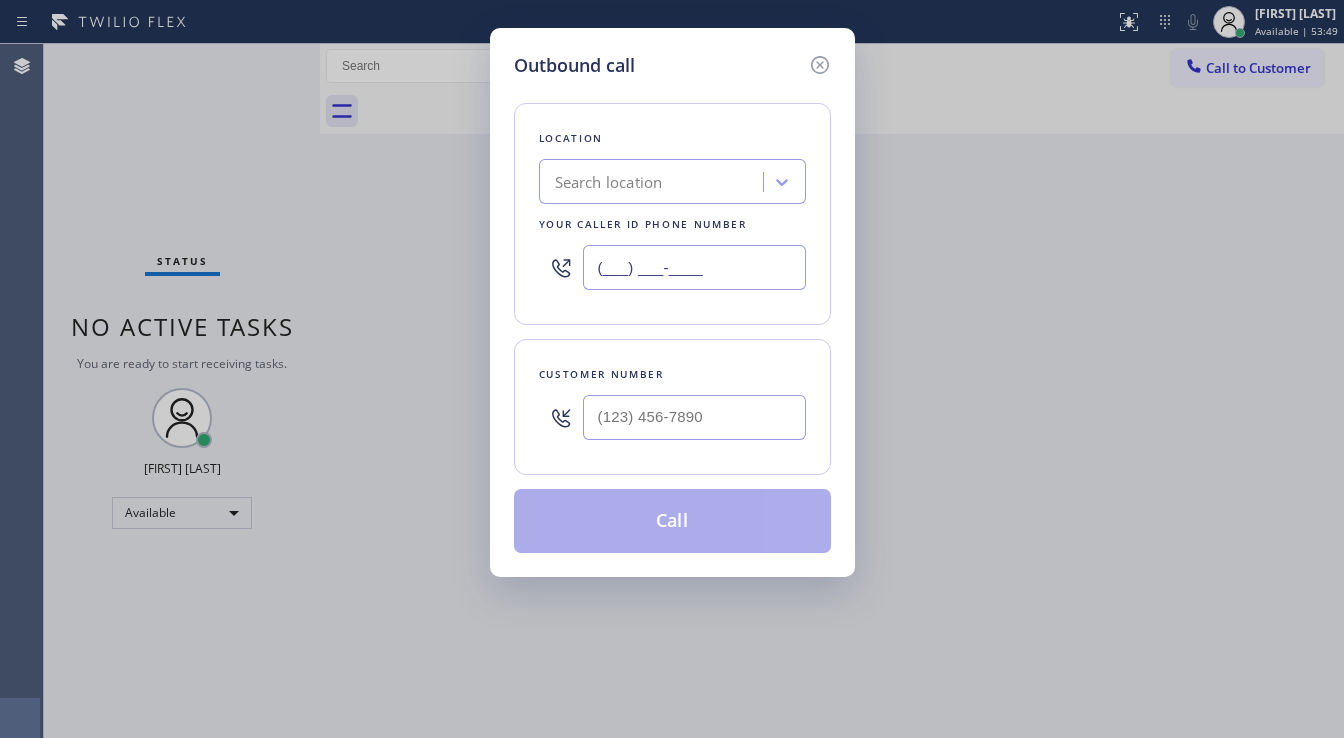 click on "(___) ___-____" at bounding box center [694, 267] 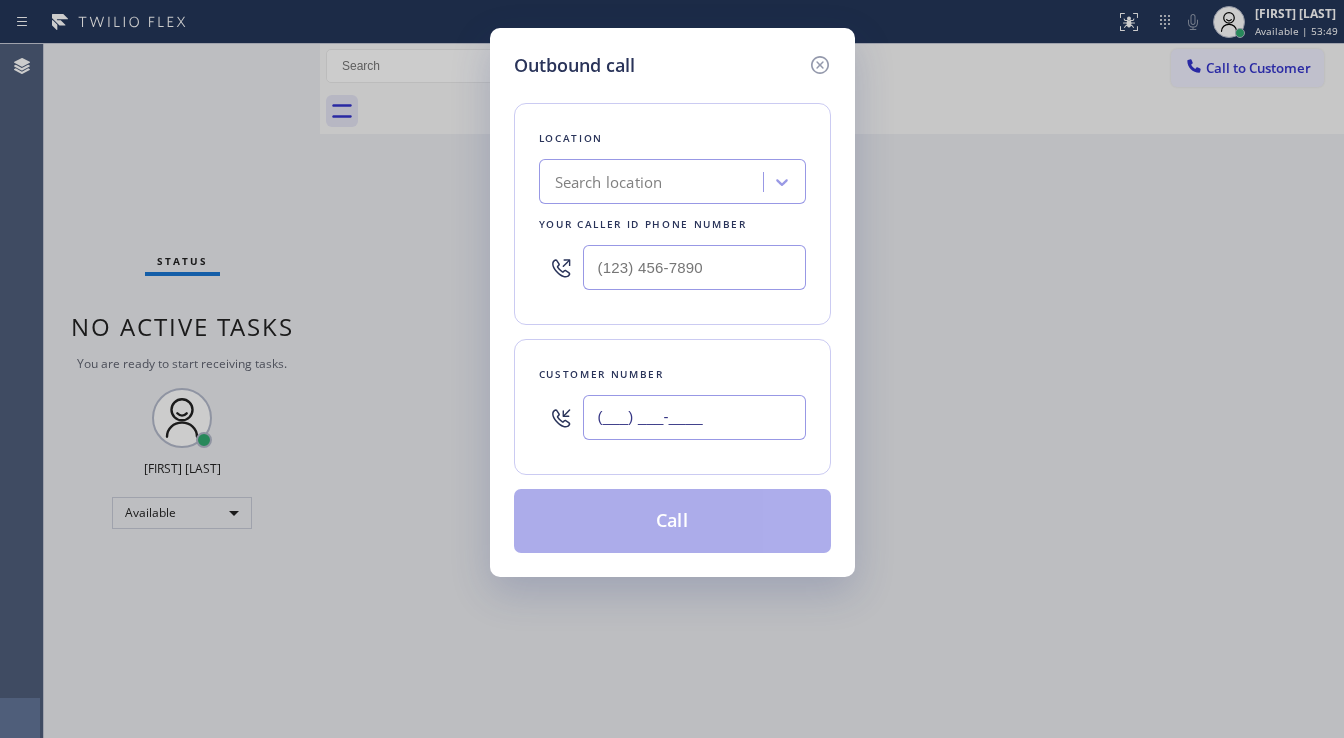 click on "(___) ___-____" at bounding box center (694, 417) 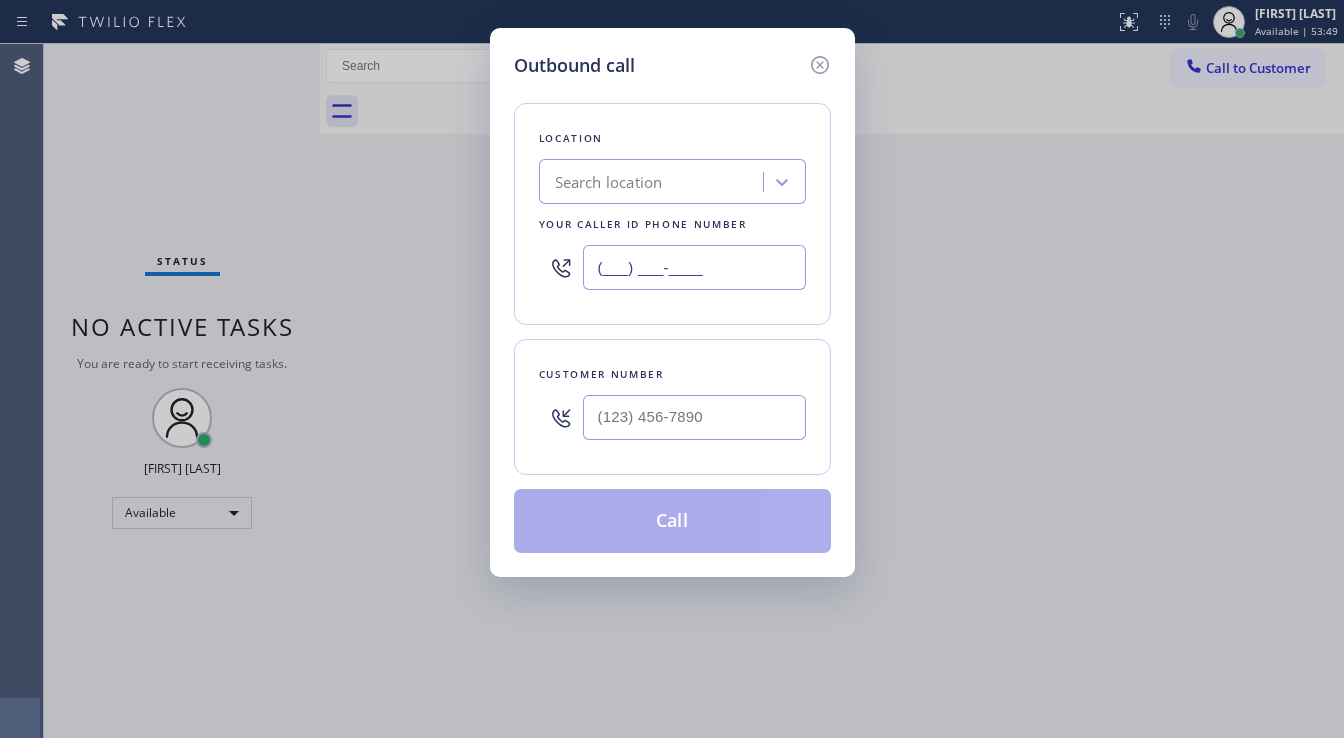 click on "(___) ___-____" at bounding box center [694, 267] 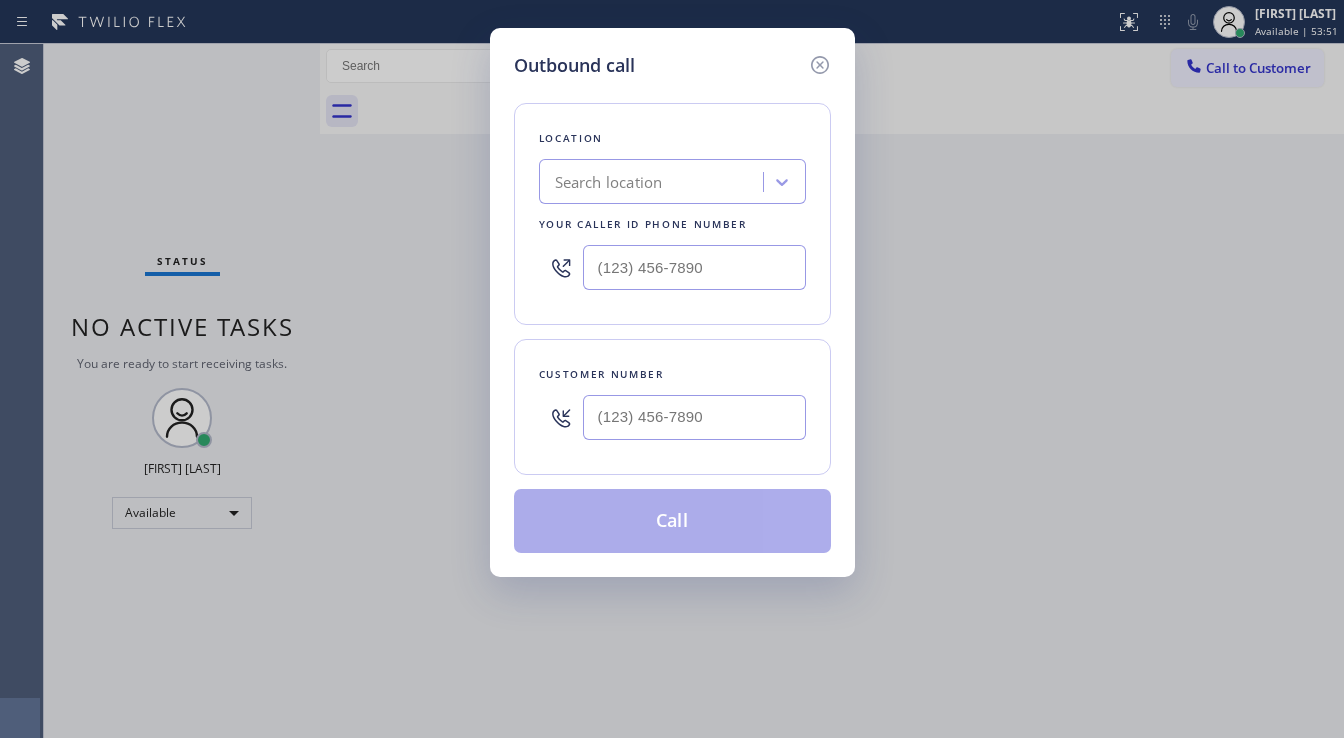 type on "(___) ___-____" 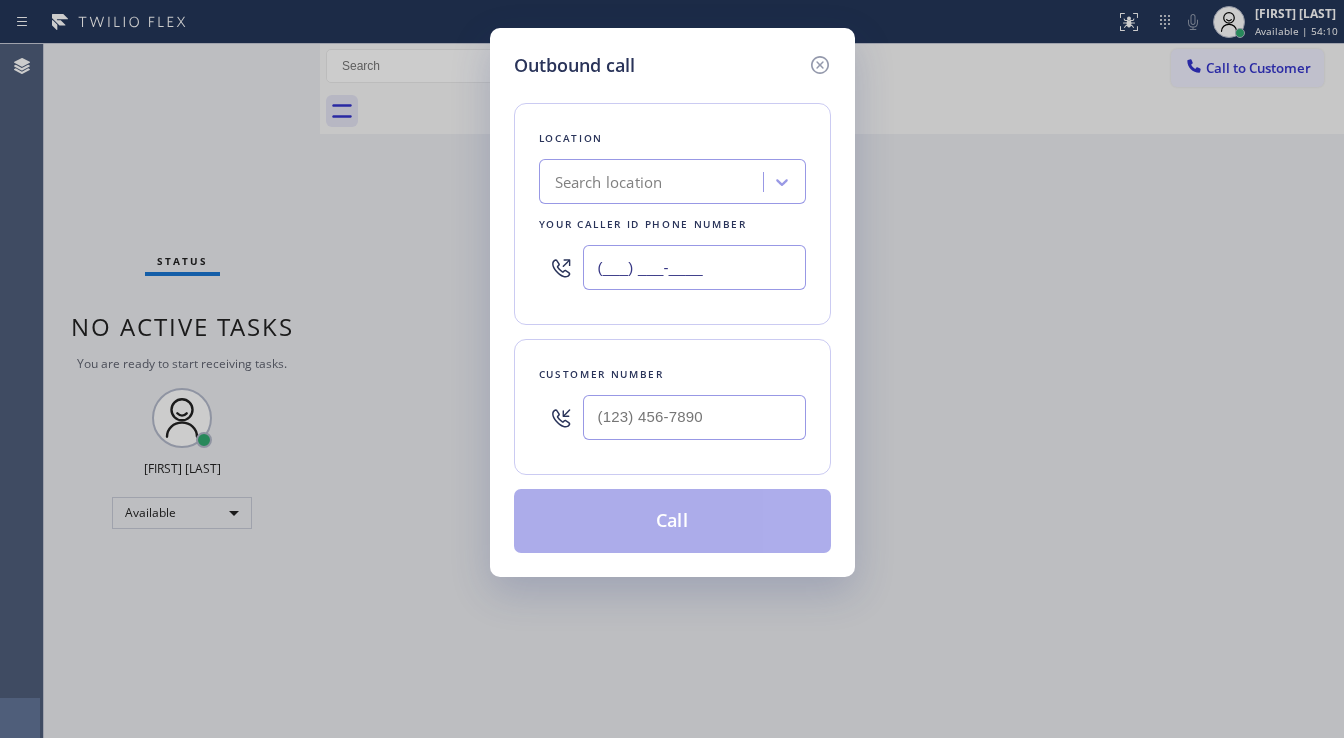 type 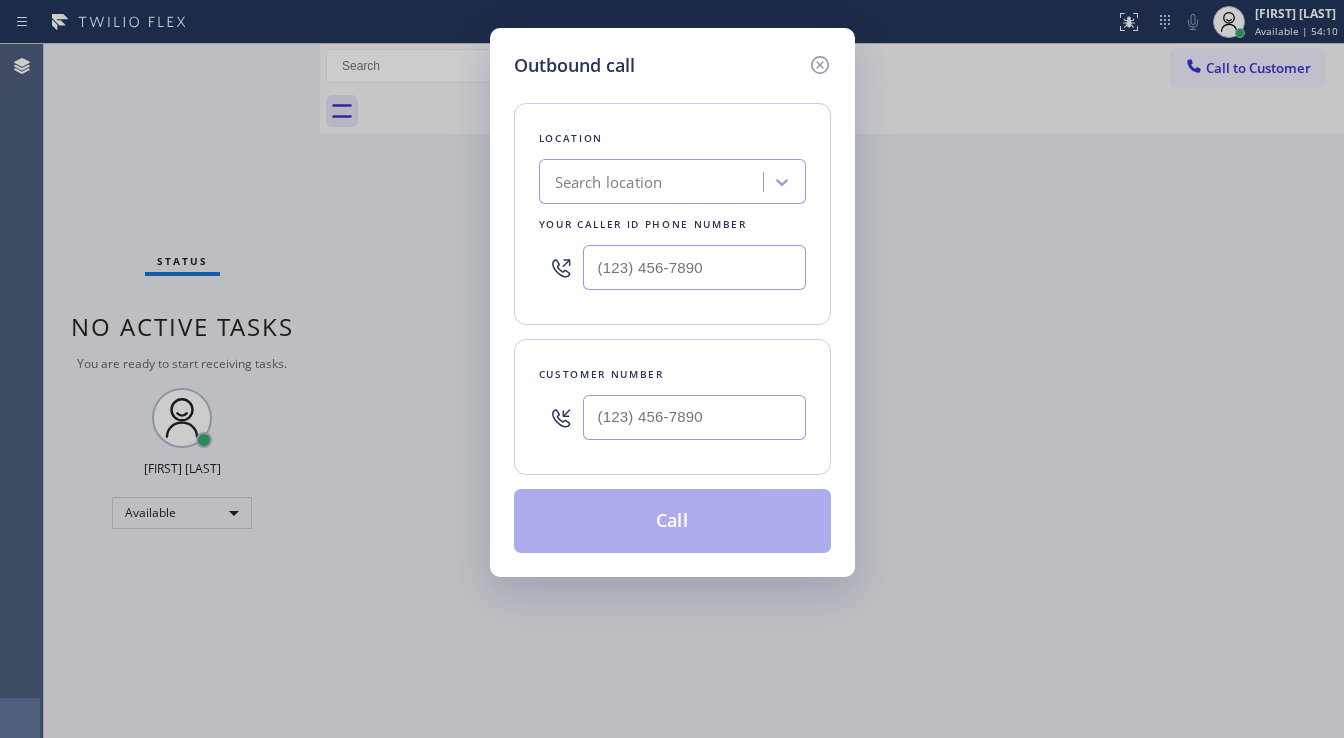 click on "Search location" at bounding box center [609, 182] 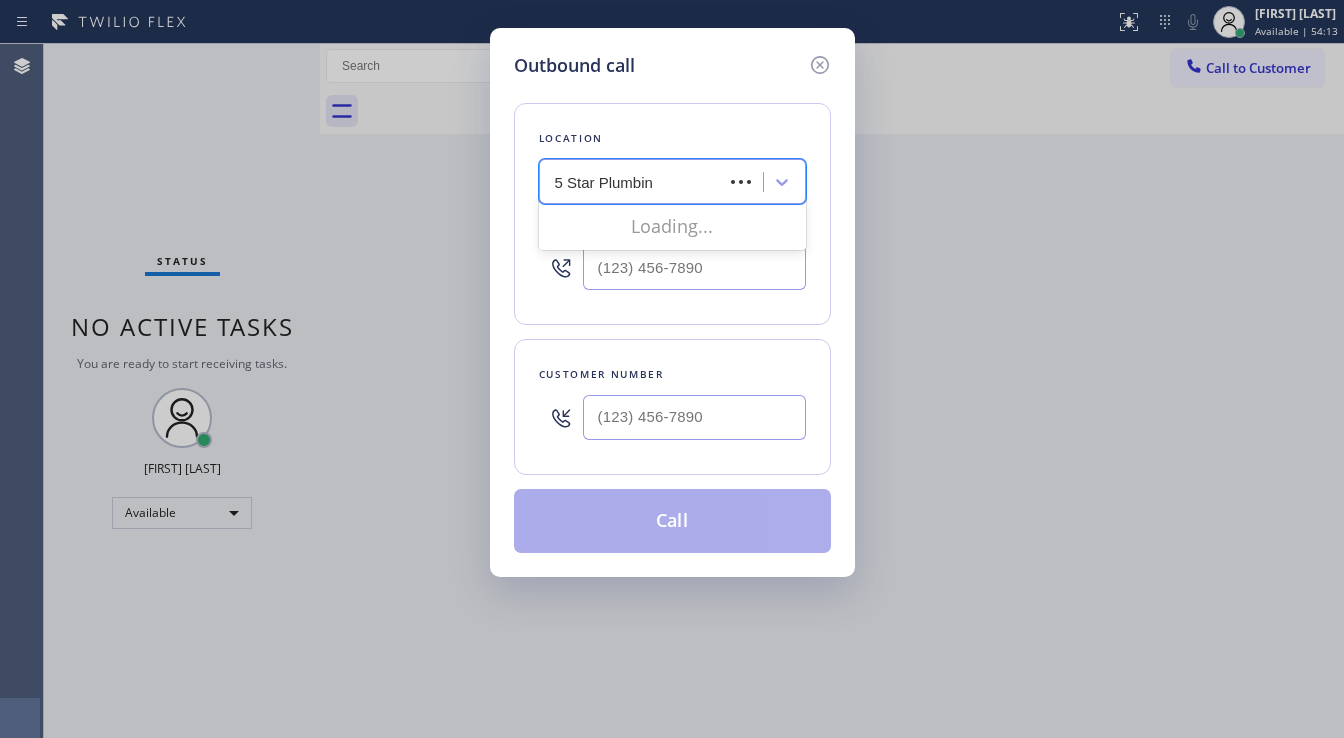 type on "5 Star Plumbing" 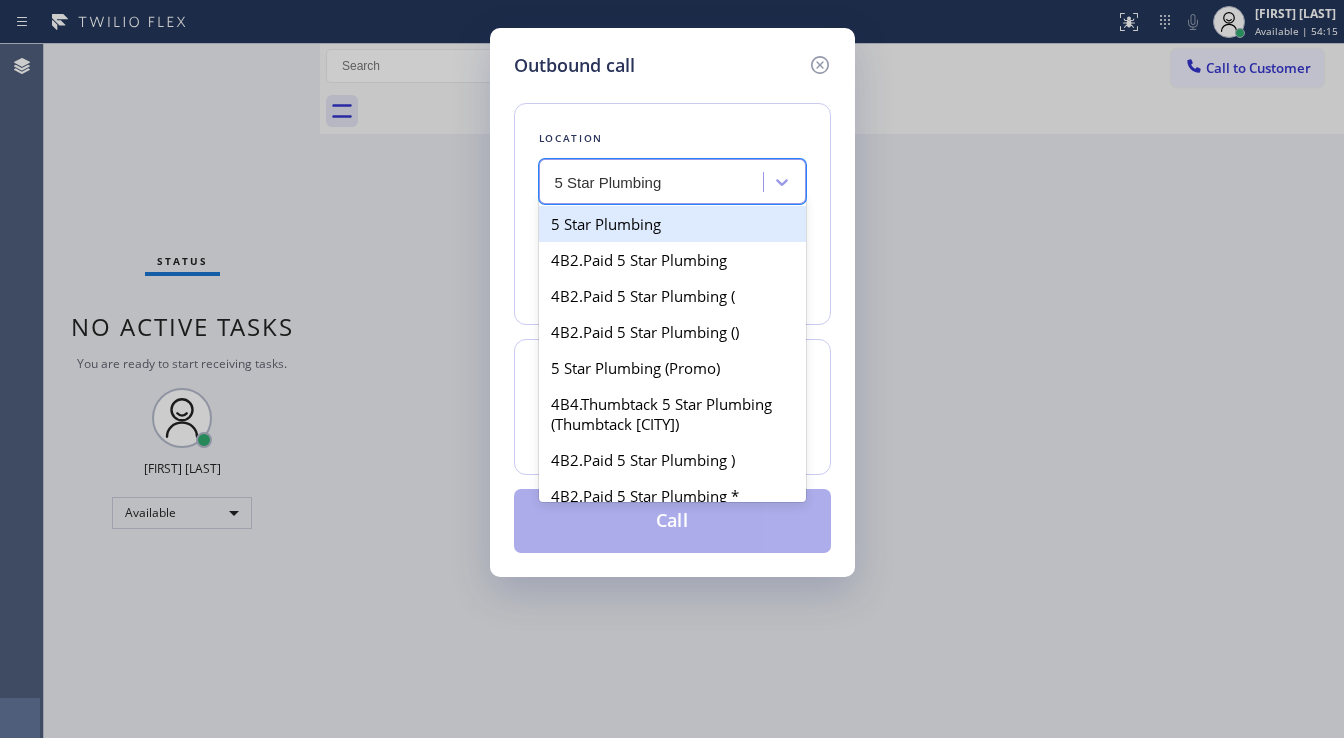 click on "5 Star Plumbing" at bounding box center [672, 224] 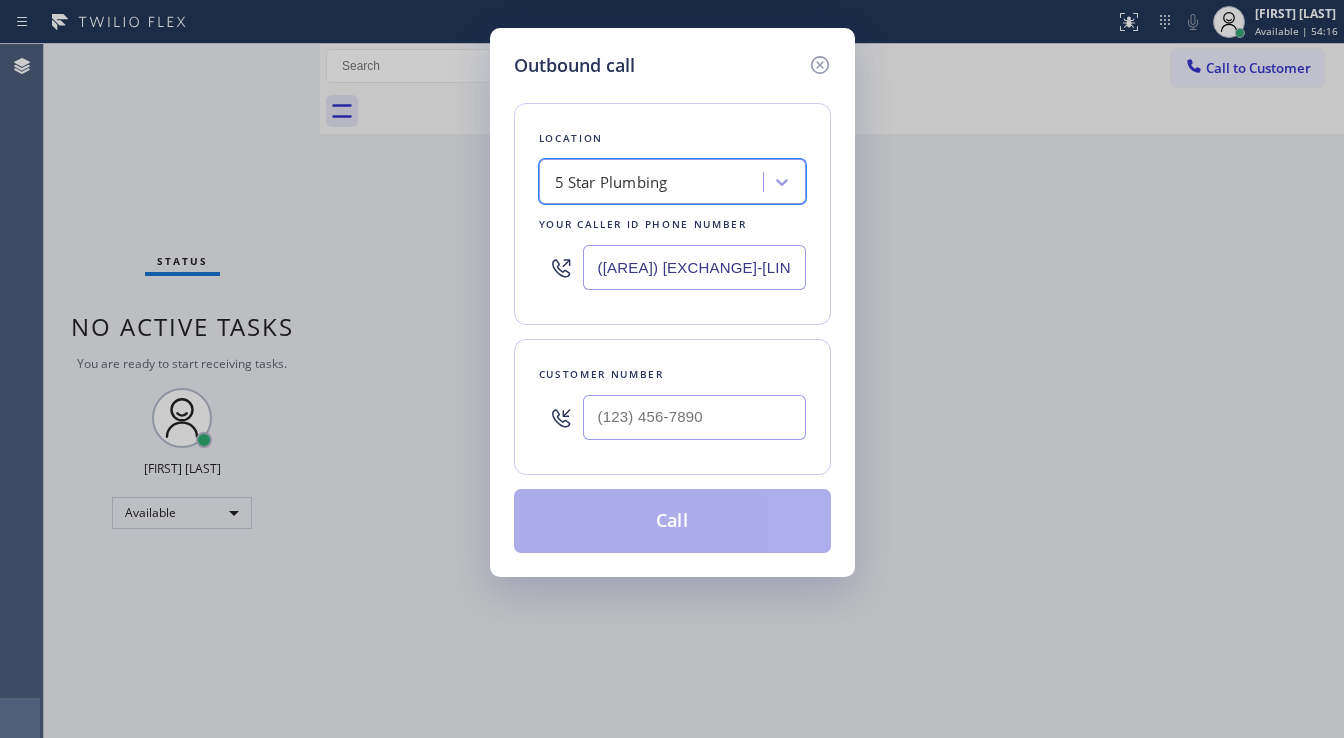 type on "(___) ___-____" 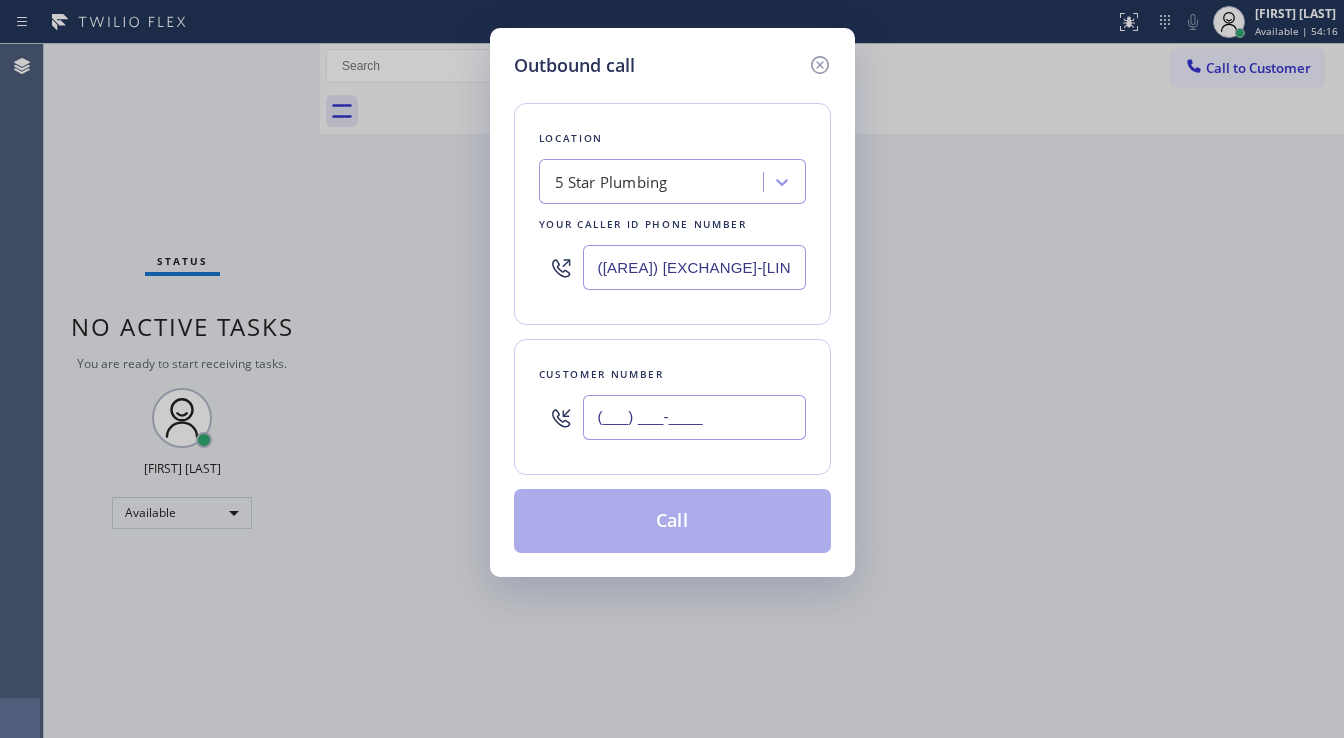 click on "(___) ___-____" at bounding box center (694, 417) 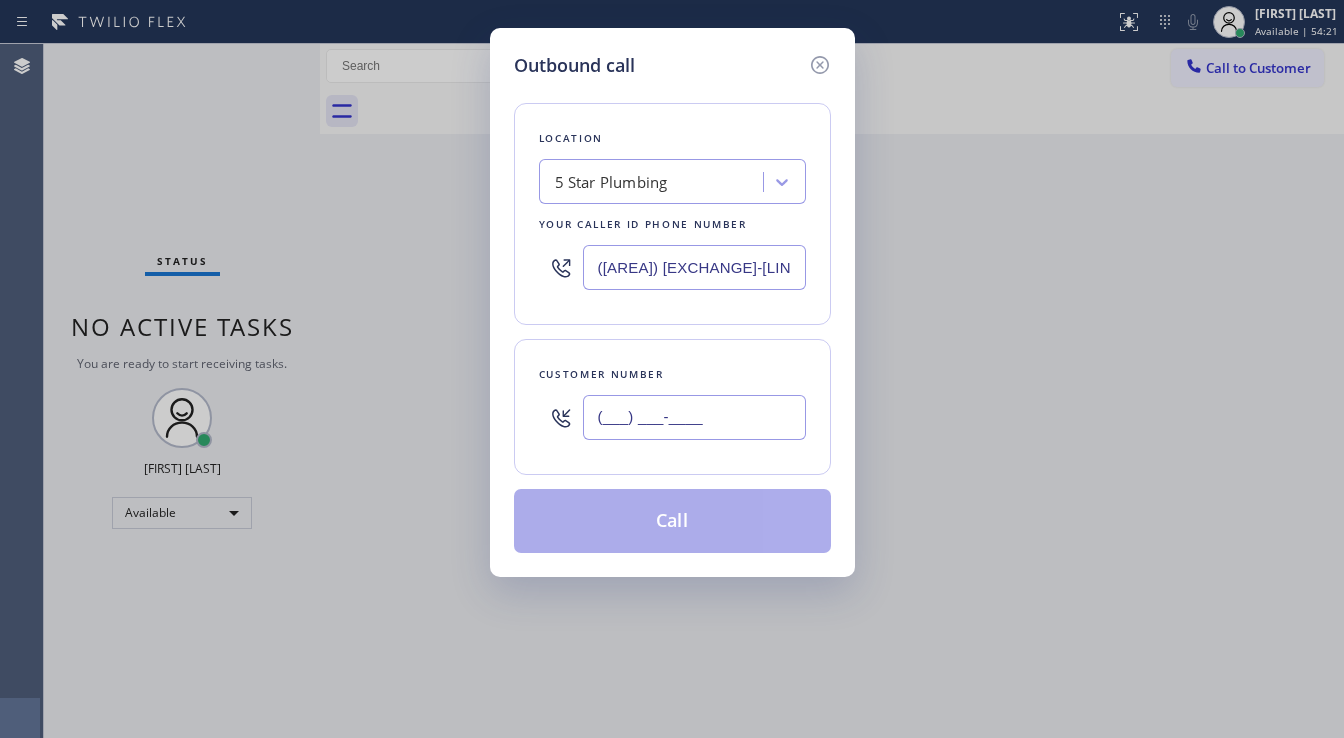 click on "(___) ___-____" at bounding box center [694, 417] 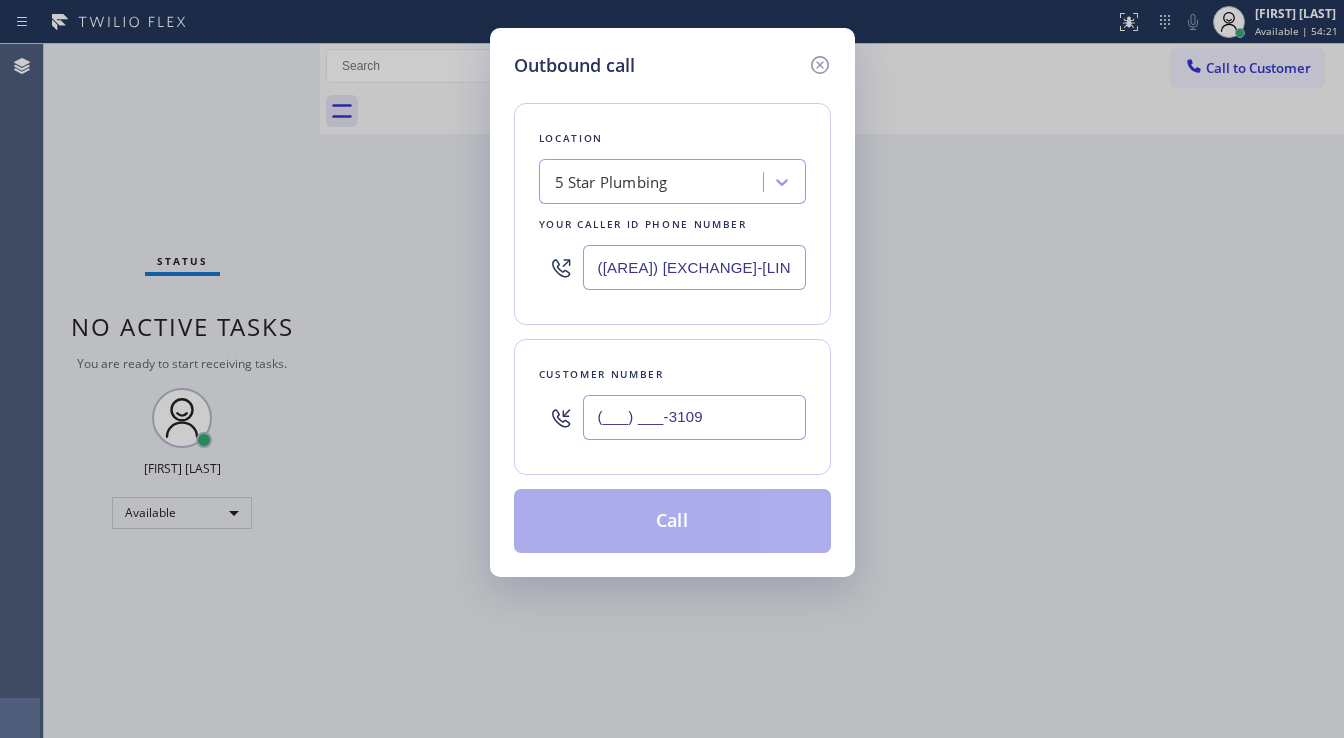 click on "(___) ___-3109" at bounding box center (694, 417) 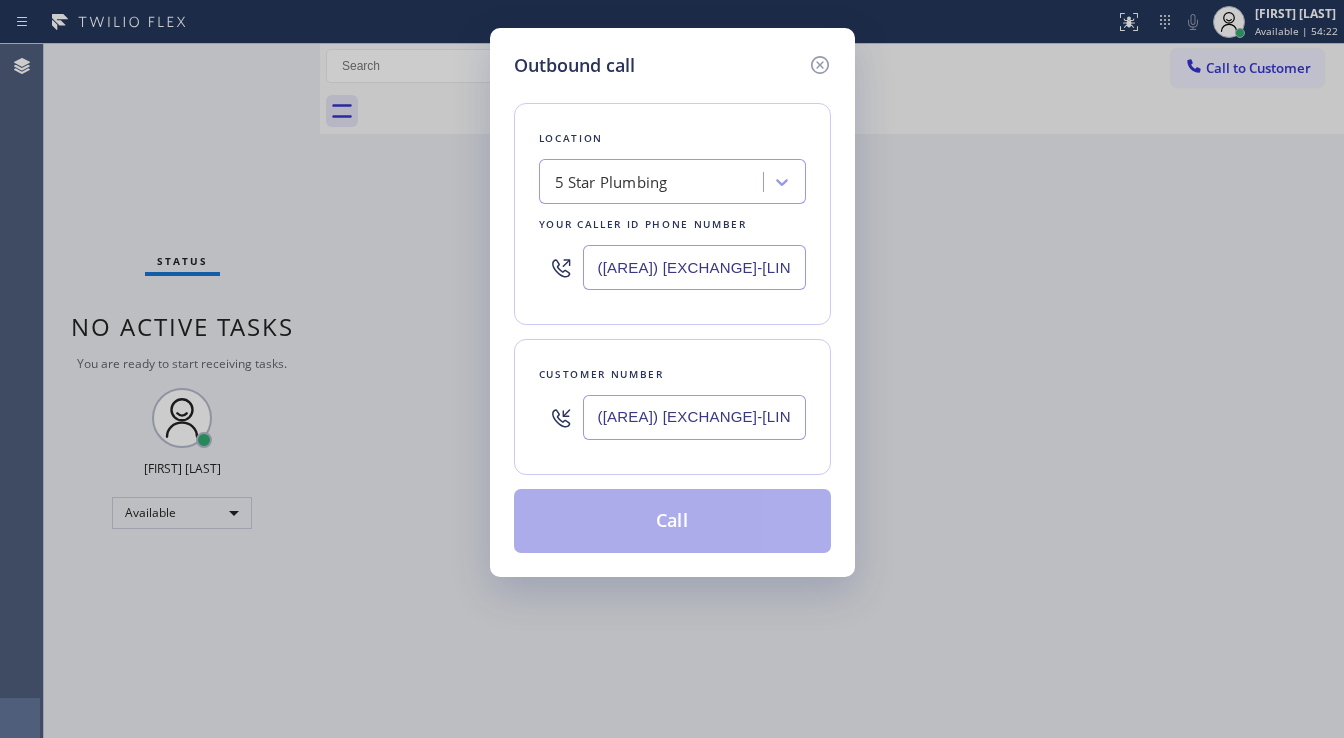 type on "([AREA]) [EXCHANGE]-[LINE]" 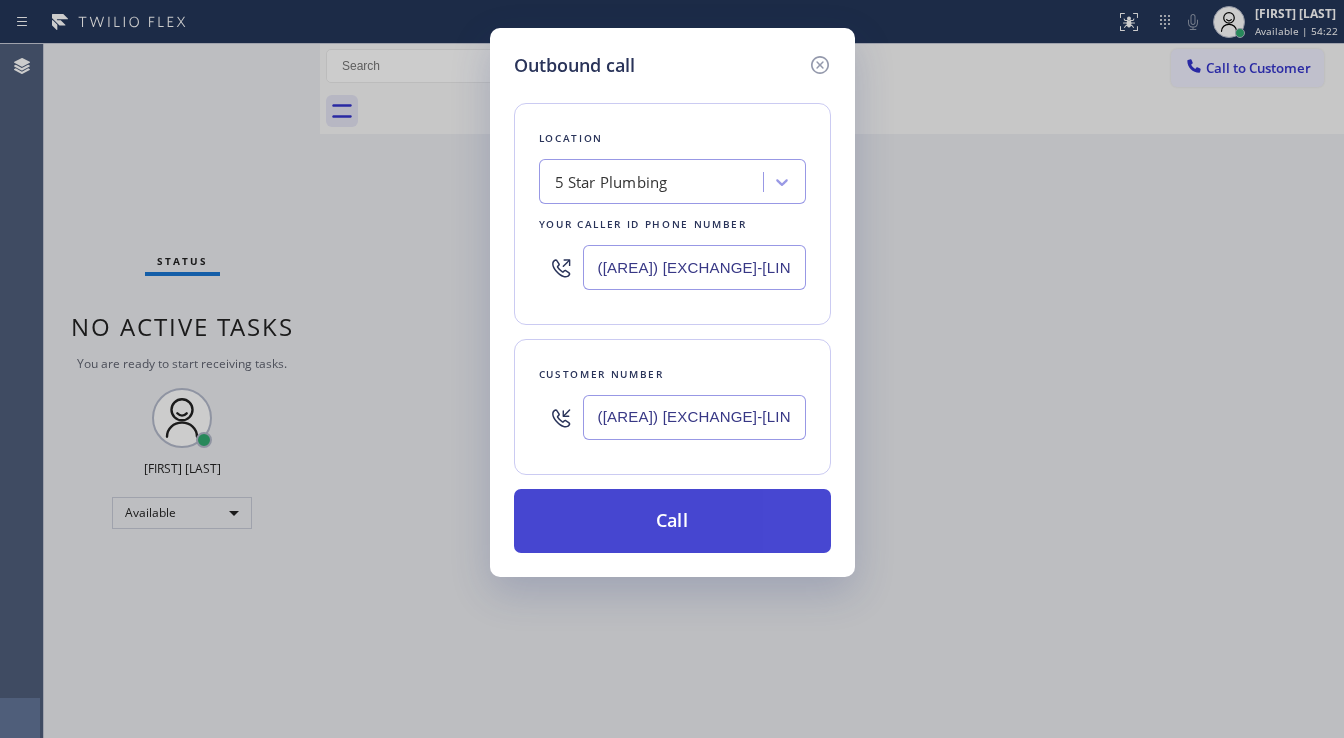 click on "Call" at bounding box center [672, 521] 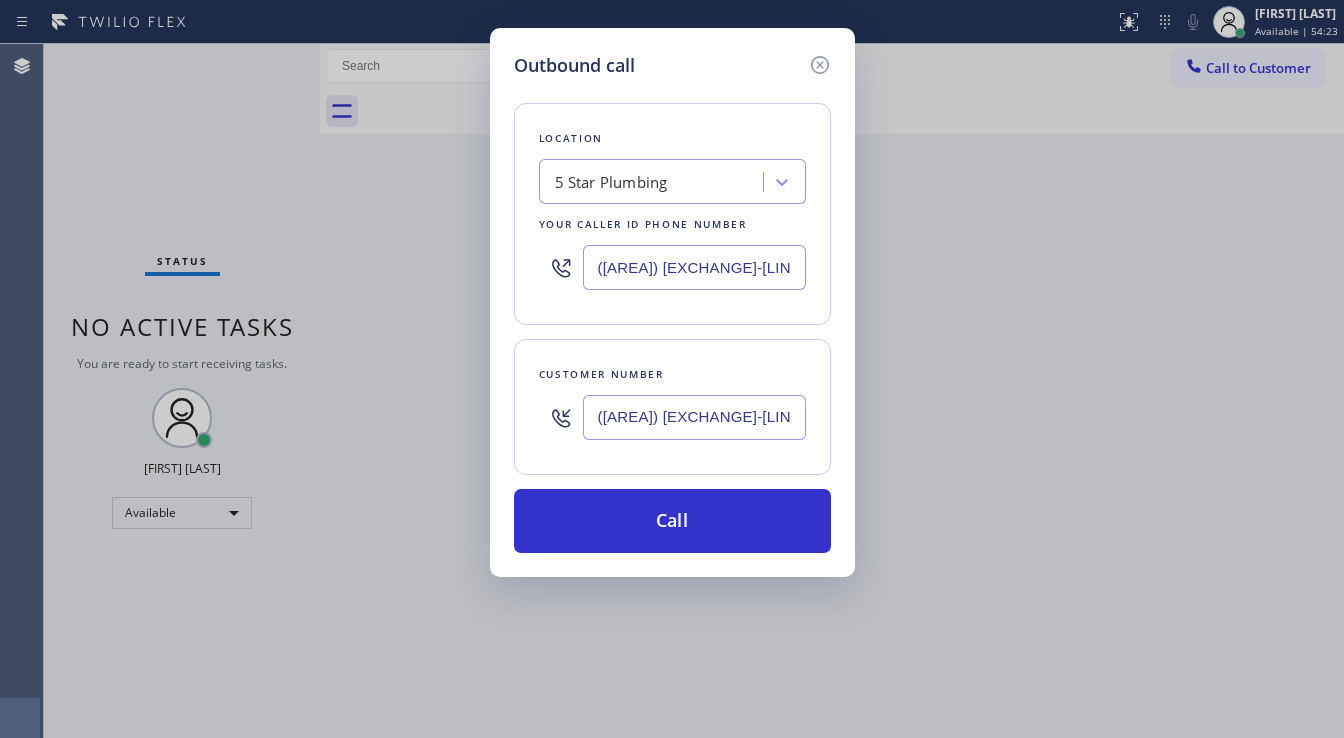 type 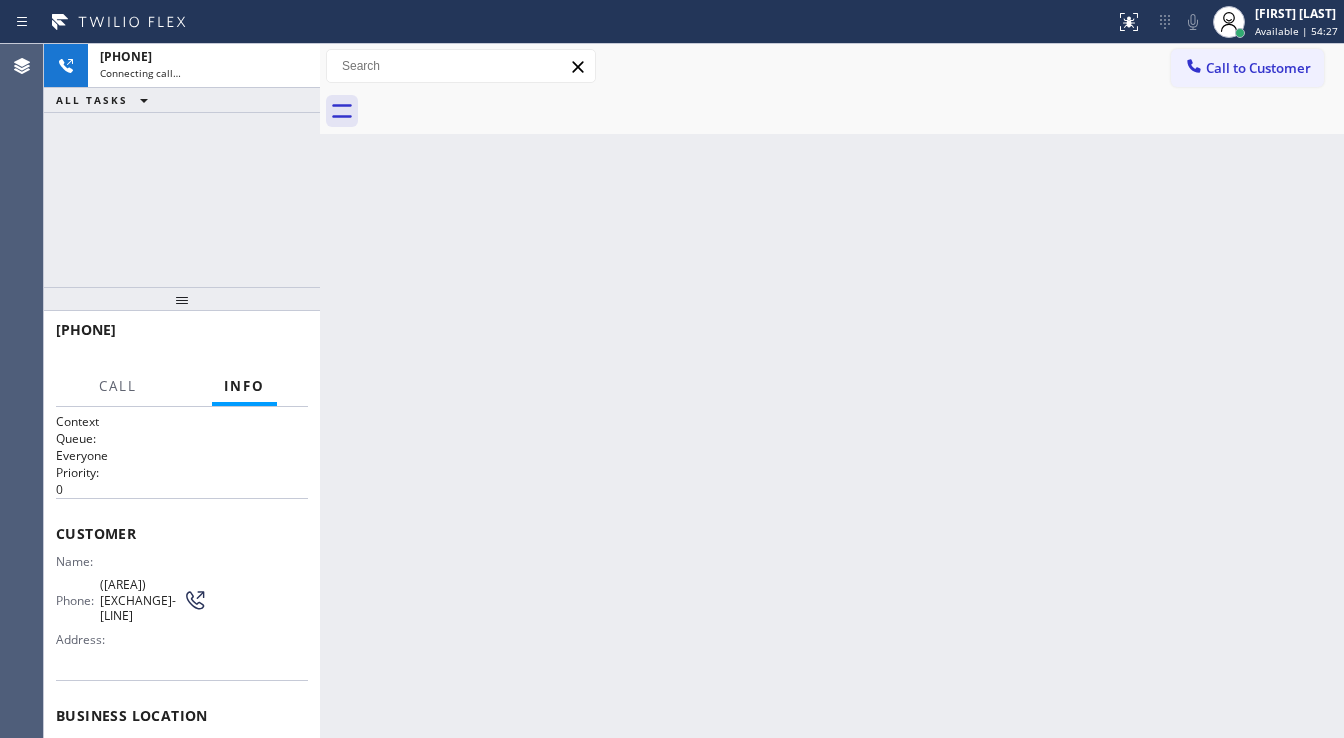 click on "+1[PHONE] Connecting call… ALL TASKS ALL TASKS ACTIVE TASKS TASKS IN WRAP UP" at bounding box center [182, 165] 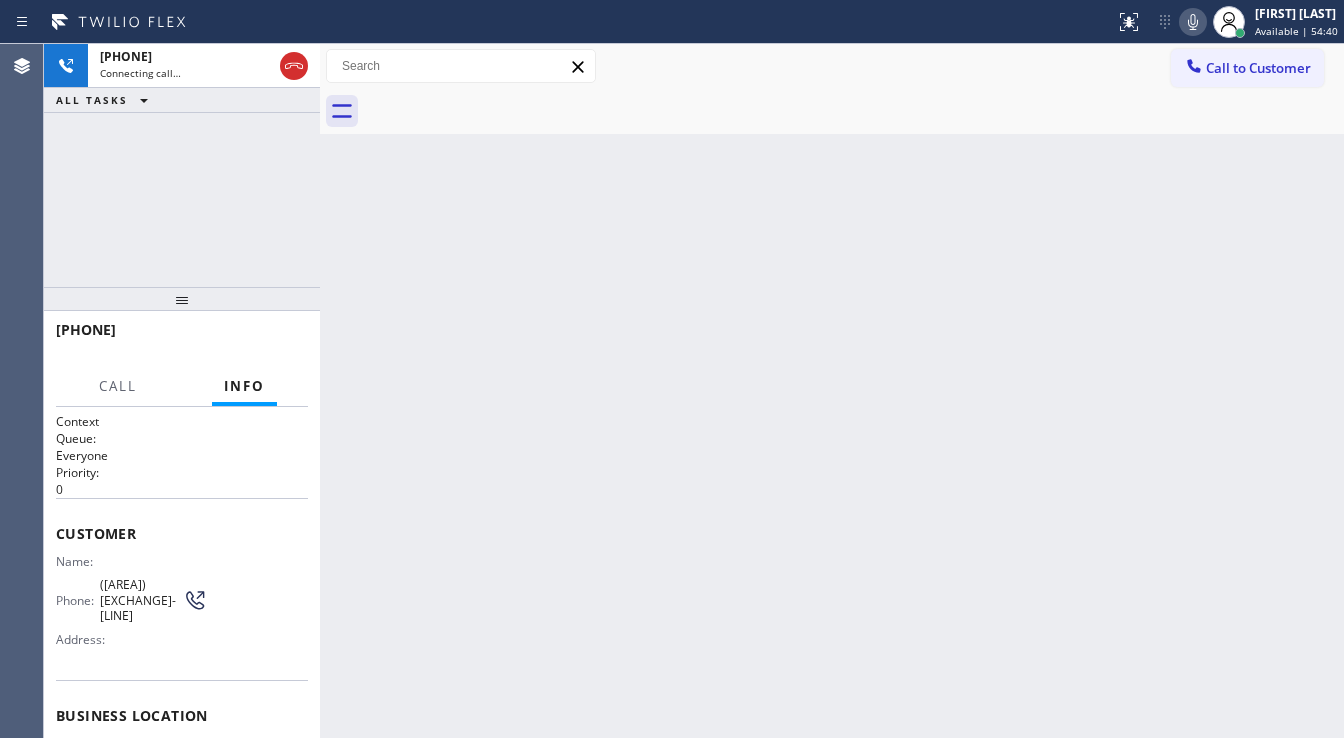 click on "+1[PHONE] Connecting call… ALL TASKS ALL TASKS ACTIVE TASKS TASKS IN WRAP UP" at bounding box center [182, 165] 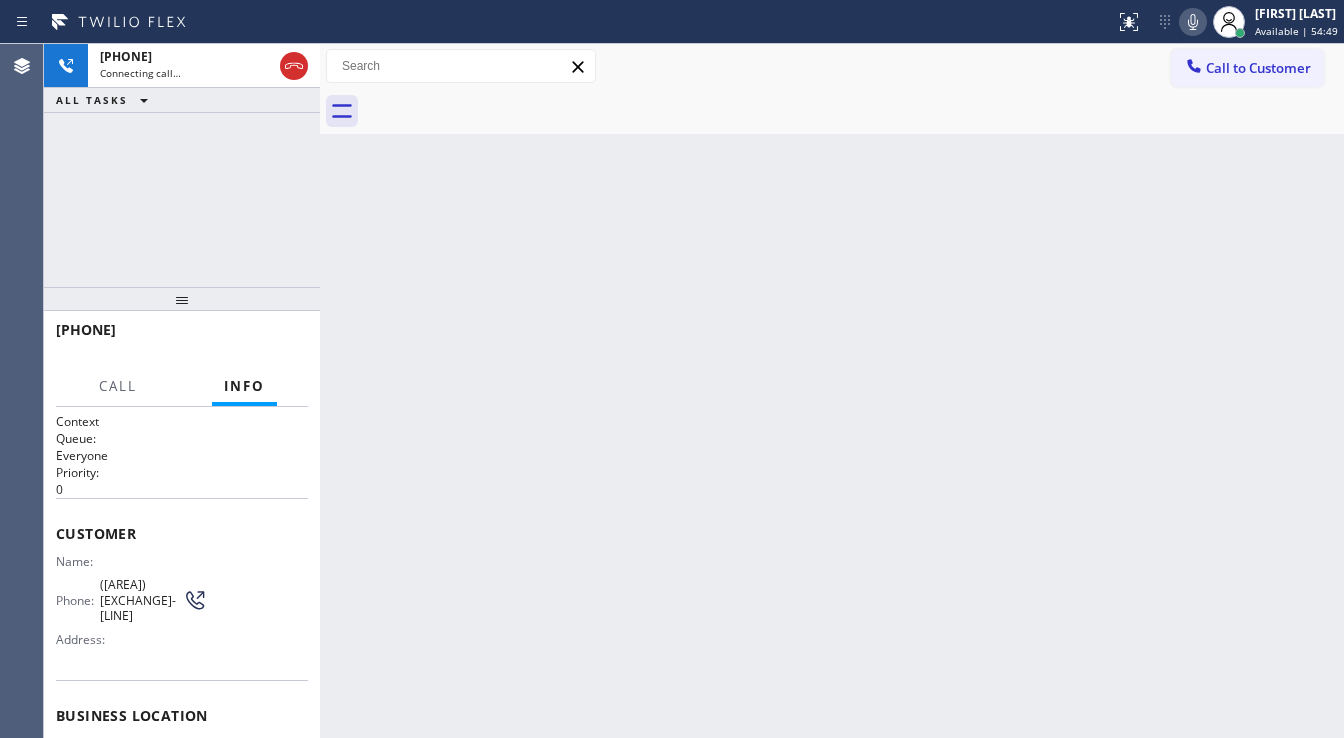 drag, startPoint x: 106, startPoint y: 212, endPoint x: 186, endPoint y: 15, distance: 212.62408 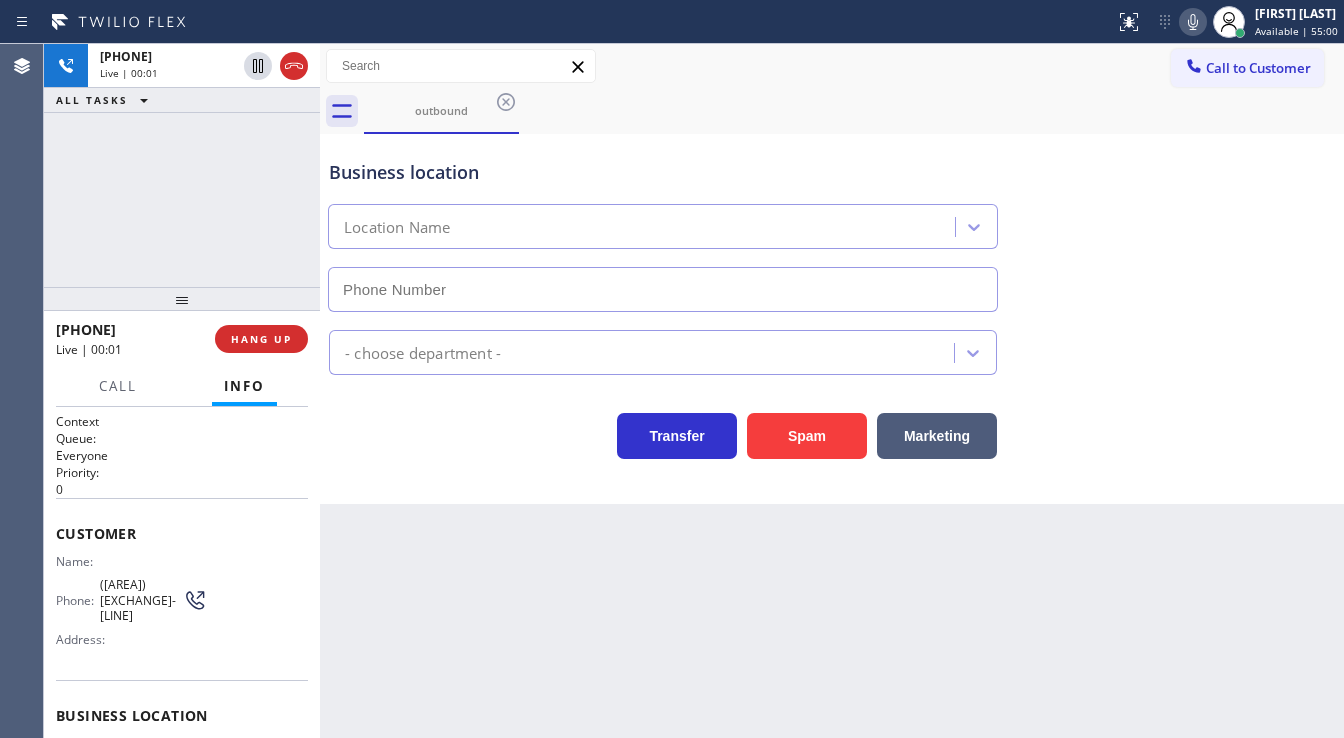 type on "([AREA]) [EXCHANGE]-[LINE]" 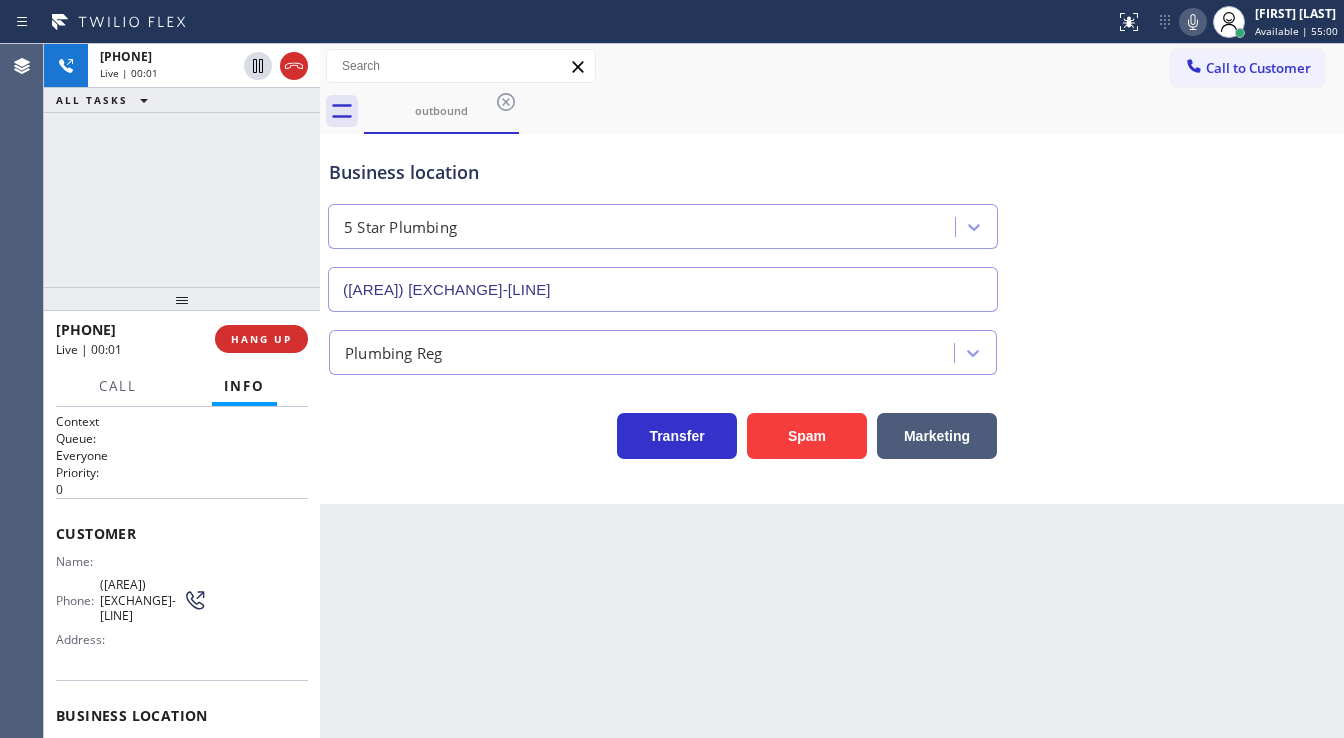 click on "+1[PHONE]" at bounding box center [182, 165] 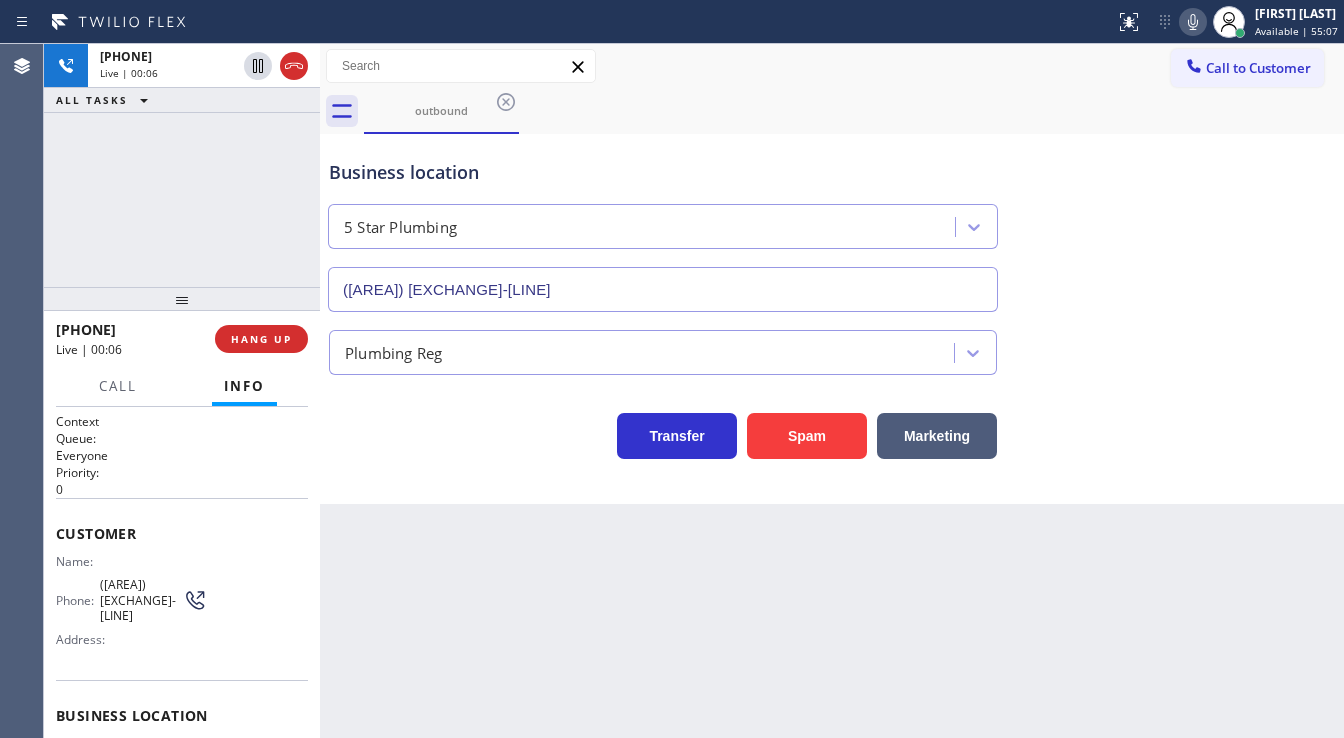 click on "+1[PHONE]" at bounding box center (182, 165) 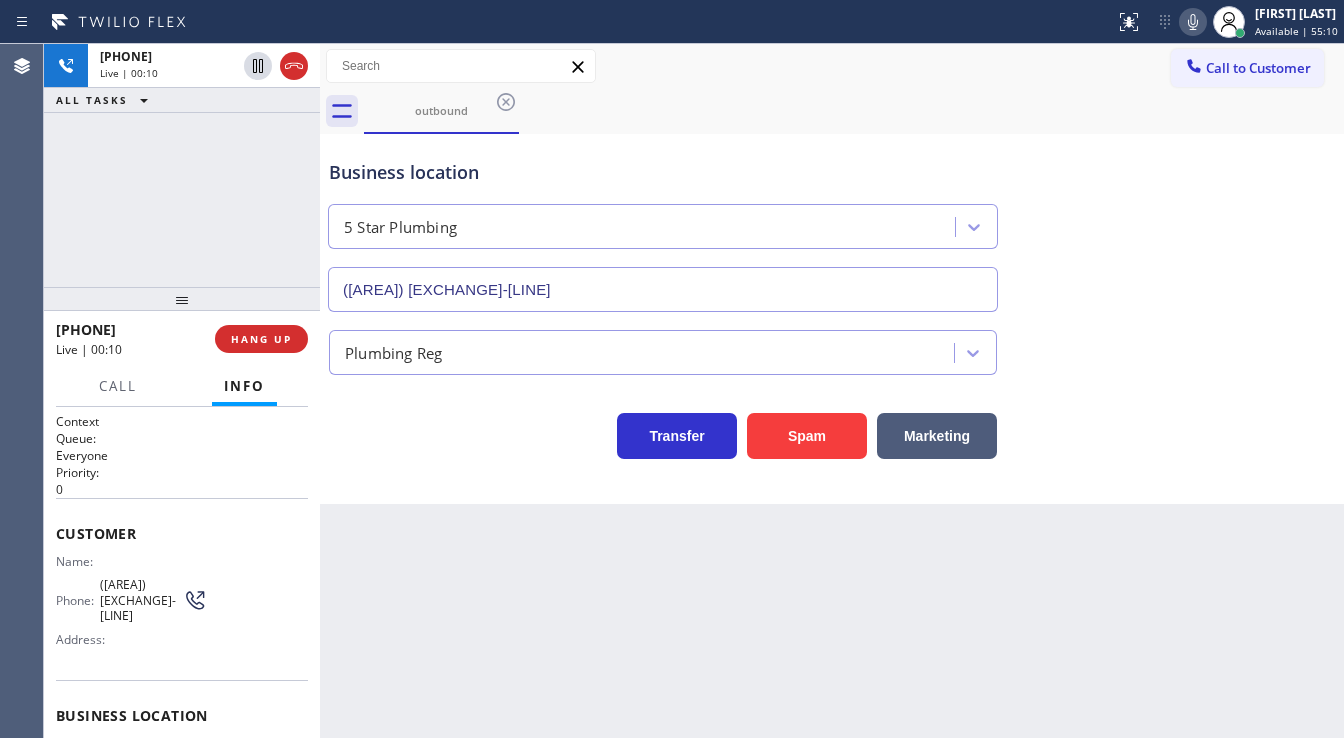 drag, startPoint x: 293, startPoint y: 65, endPoint x: 234, endPoint y: 198, distance: 145.49915 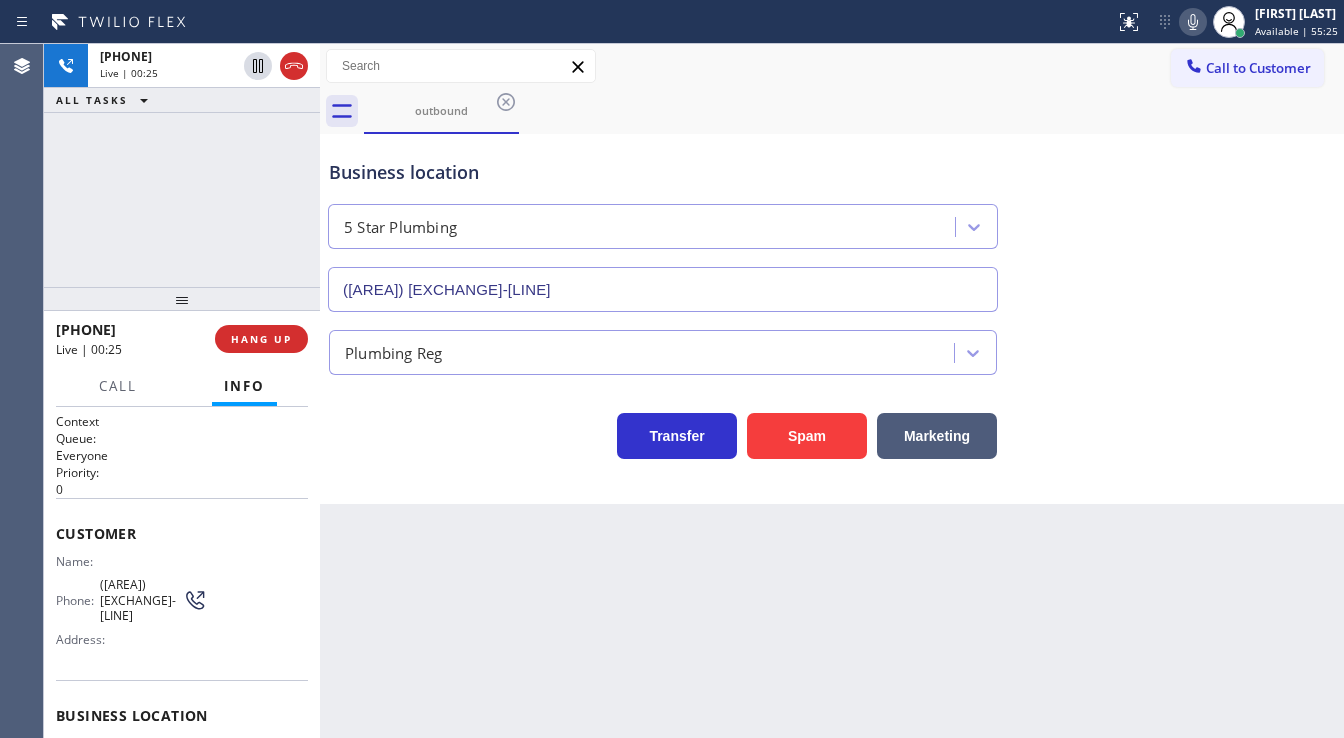 click on "[PHONE] Live | 00:25 ALL TASKS ALL TASKS ACTIVE TASKS TASKS IN WRAP UP" at bounding box center (182, 165) 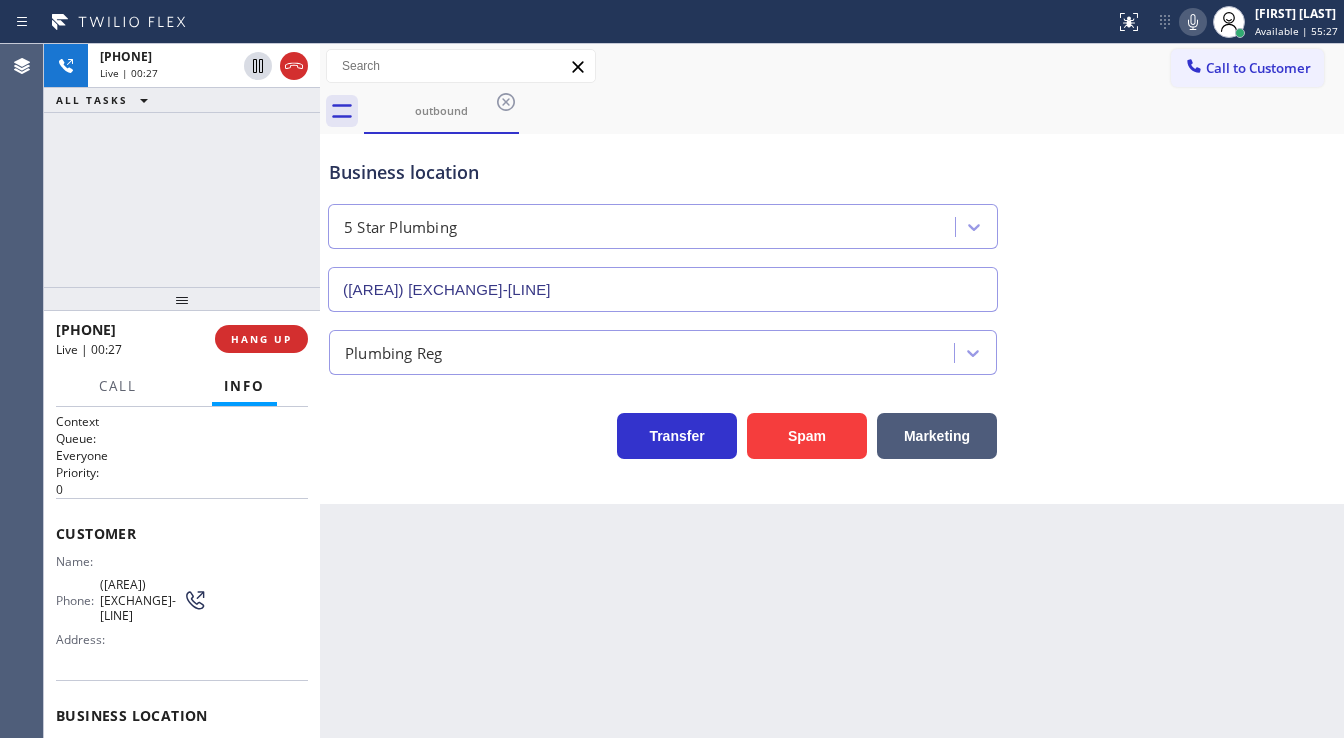 click on "+1[AREA][EXCHANGE][LINE] Live | 00:27 ALL TASKS ALL TASKS ACTIVE TASKS TASKS IN WRAP UP" at bounding box center (182, 165) 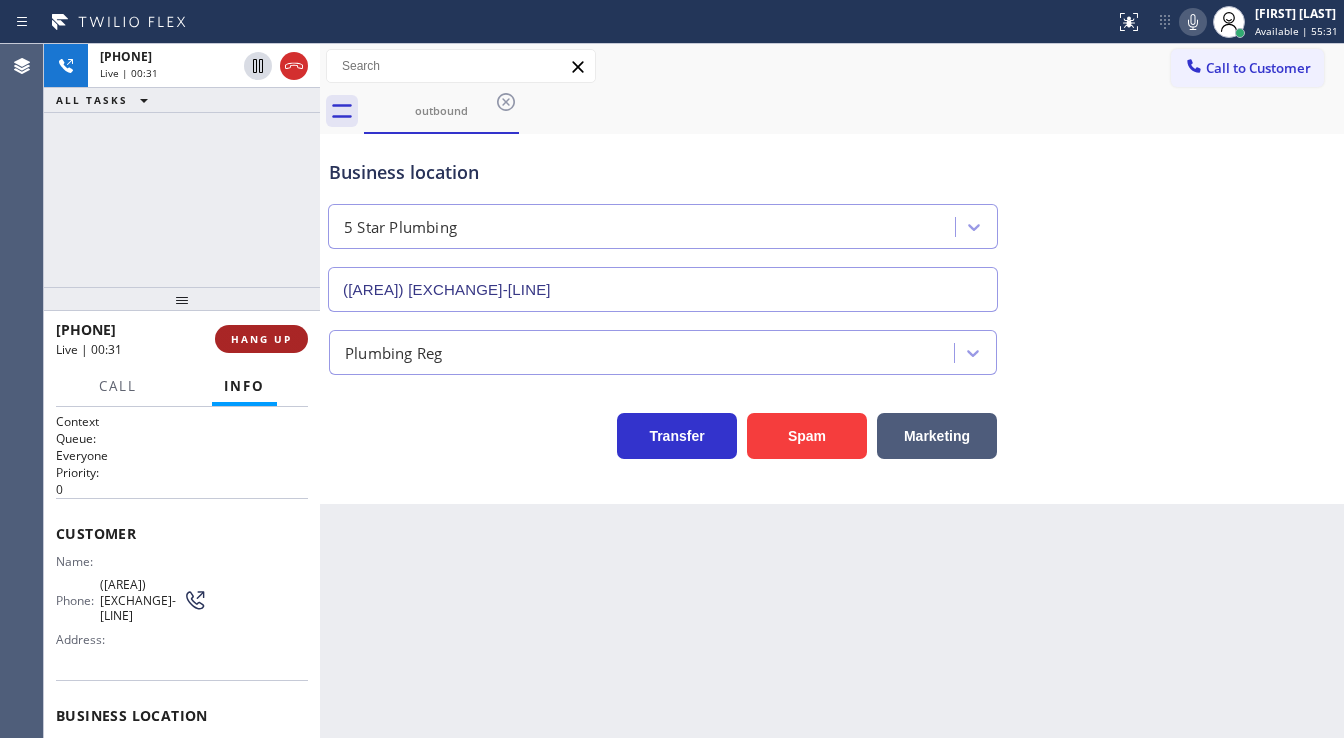 click on "HANG UP" at bounding box center (261, 339) 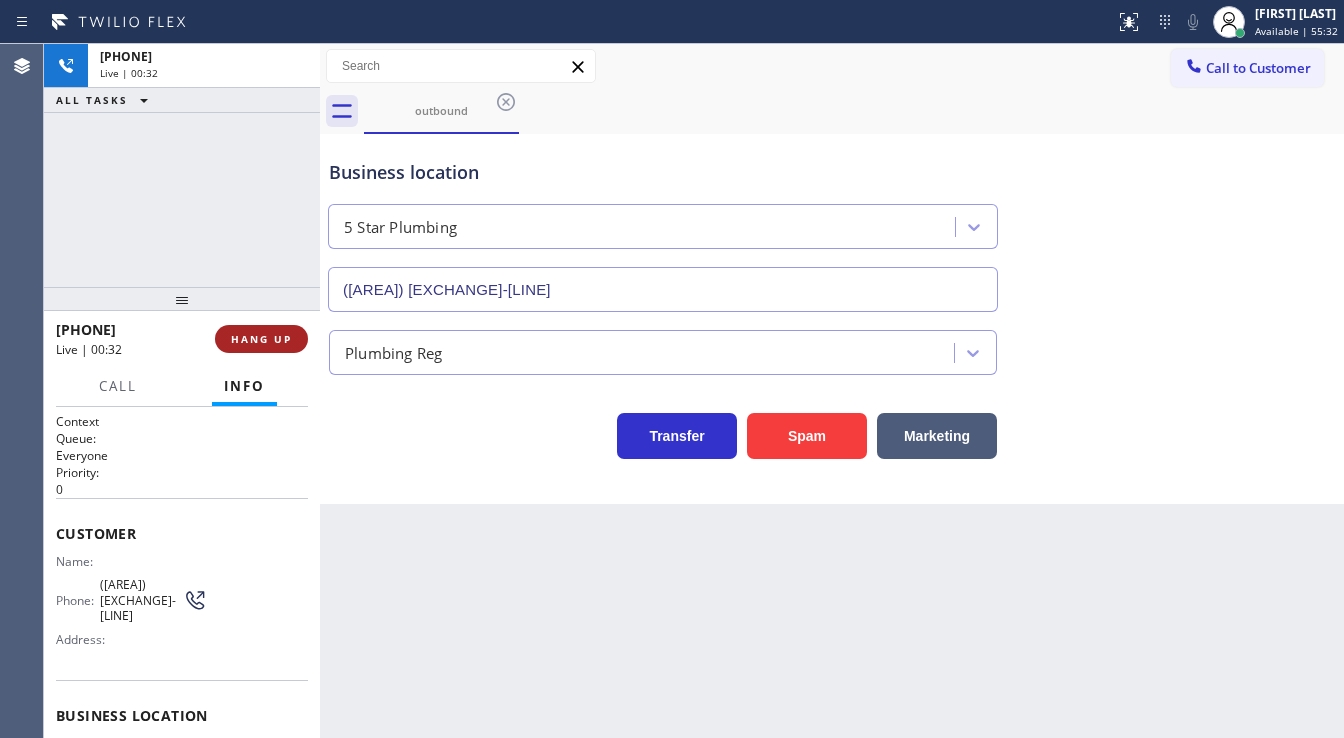 click on "HANG UP" at bounding box center [261, 339] 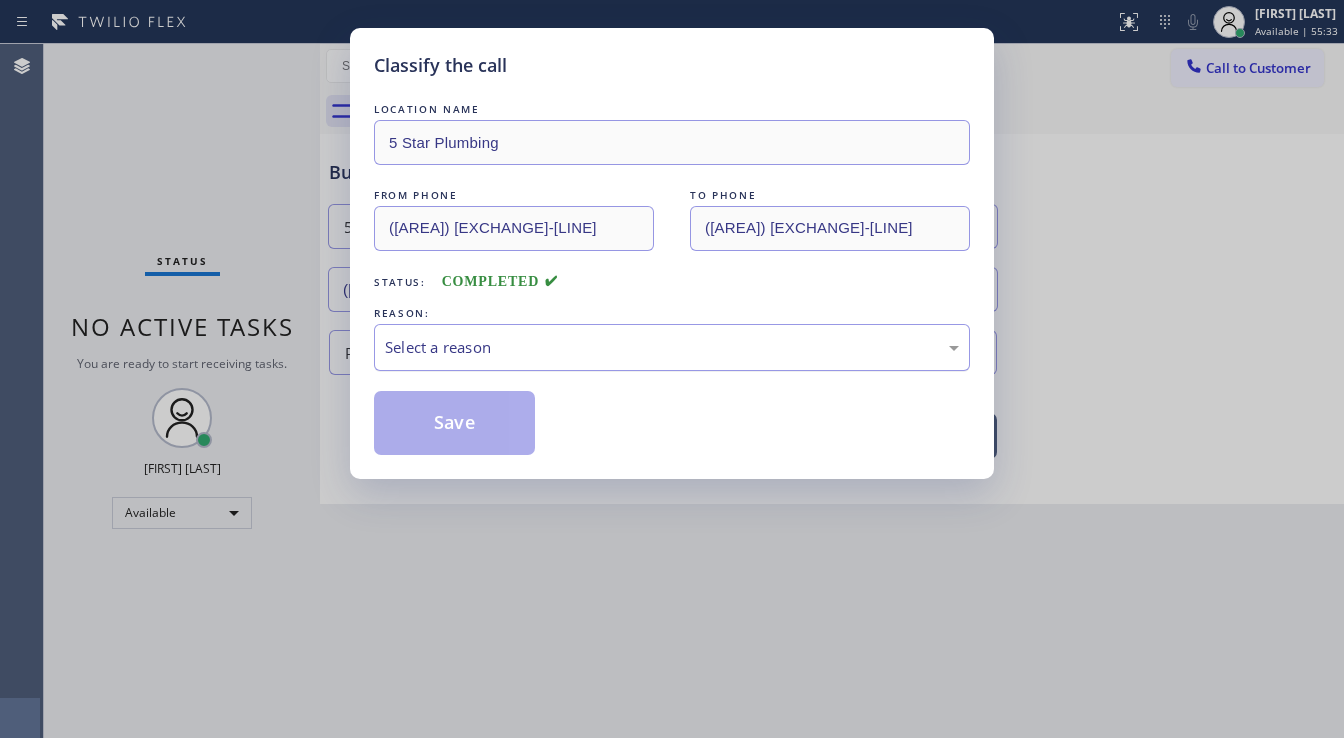 click on "Select a reason" at bounding box center [672, 347] 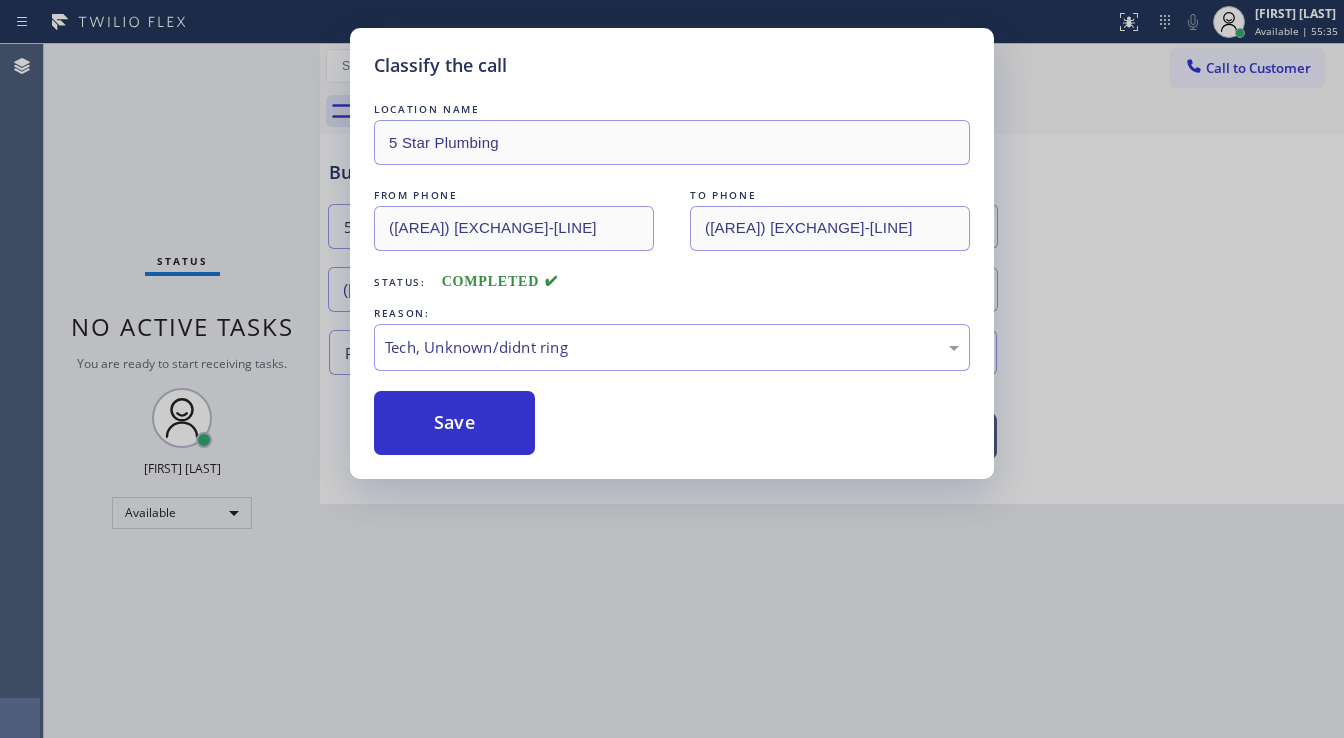 click on "Save" at bounding box center (454, 423) 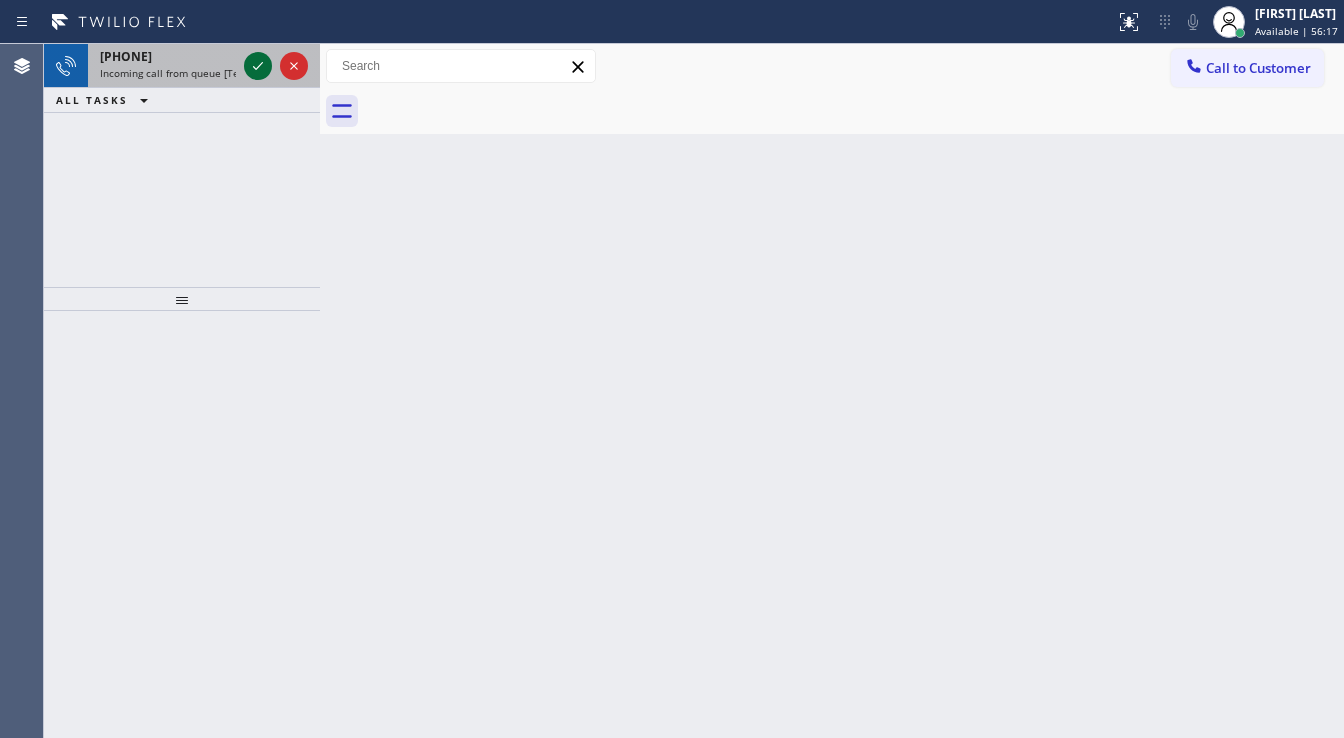 click 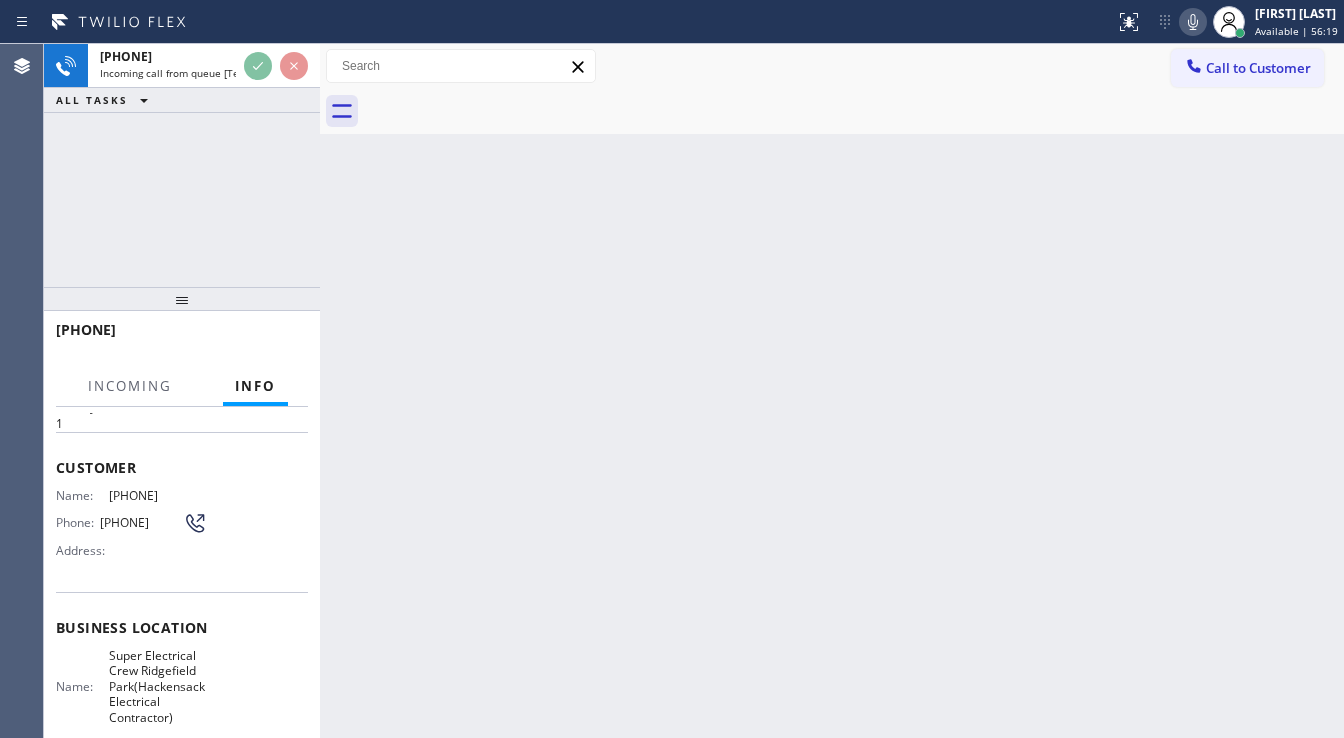 scroll, scrollTop: 80, scrollLeft: 0, axis: vertical 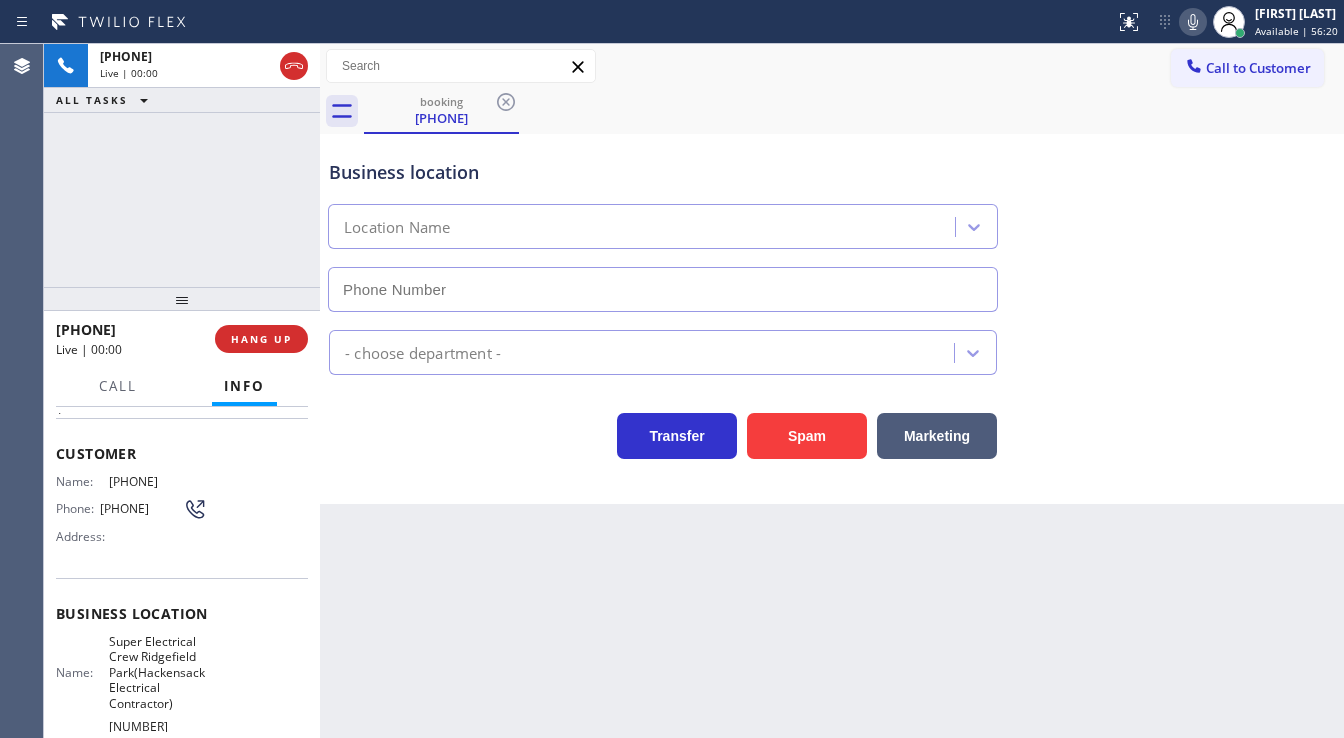 type on "[PHONE]" 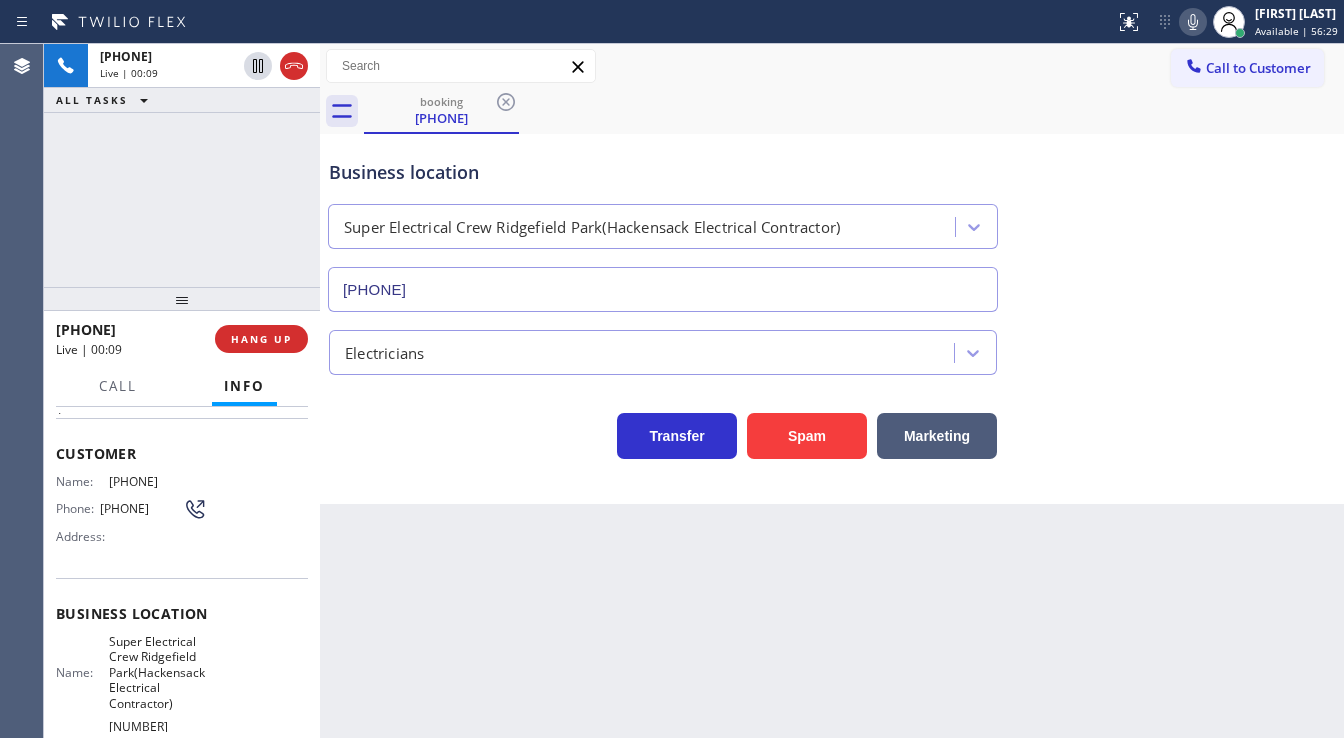 click on "Customer" at bounding box center (182, 453) 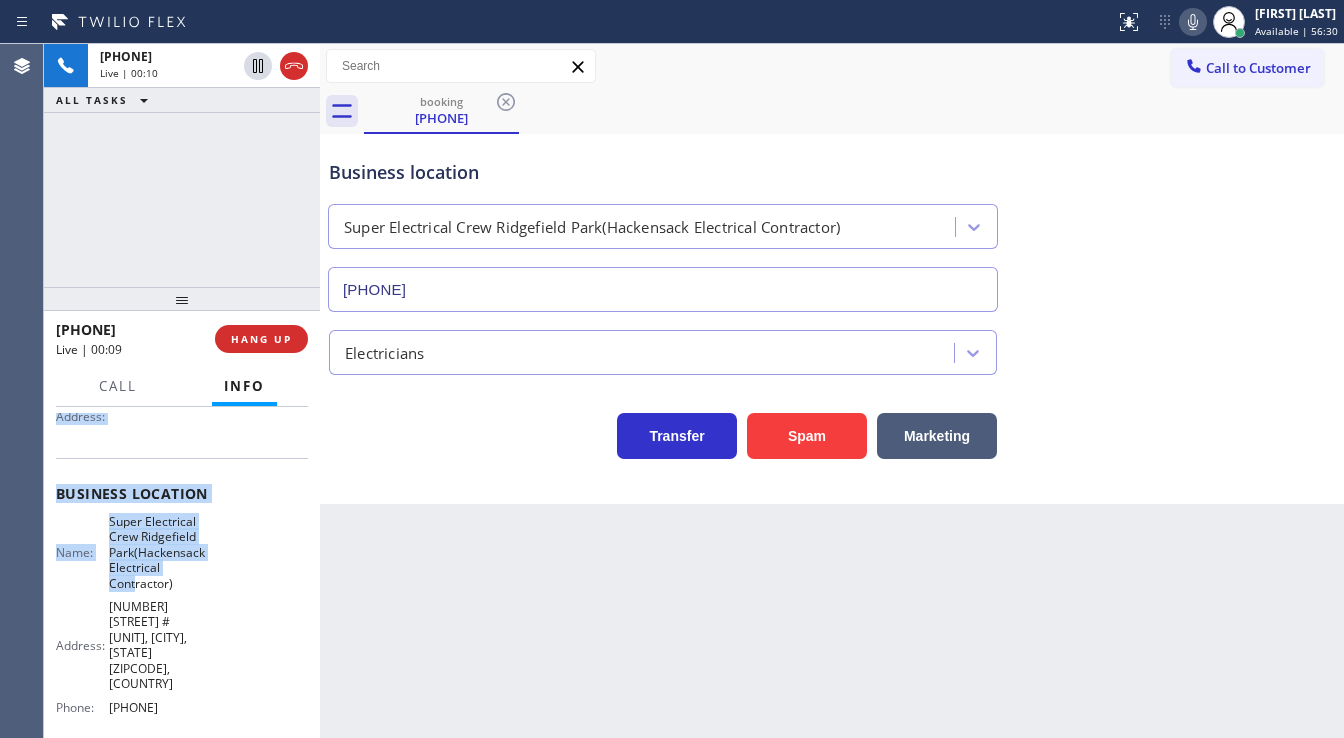 scroll, scrollTop: 320, scrollLeft: 0, axis: vertical 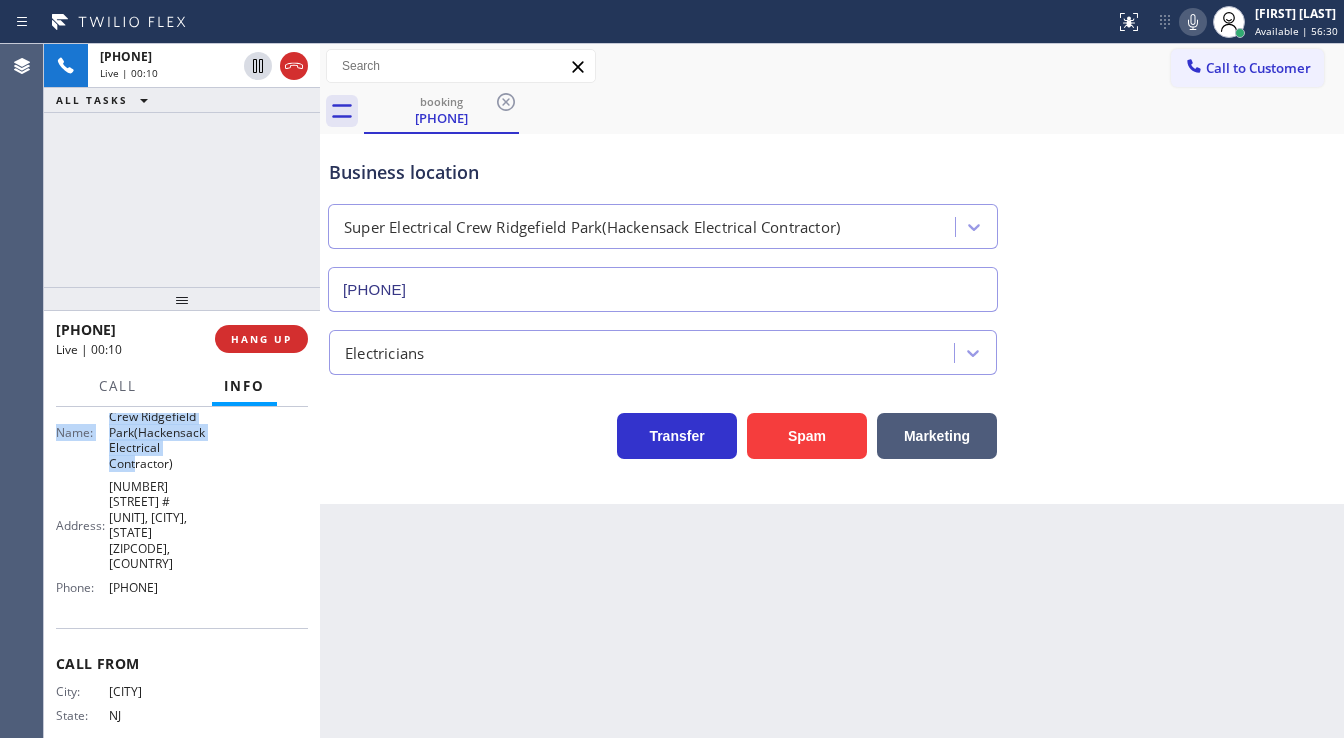 drag, startPoint x: 59, startPoint y: 443, endPoint x: 213, endPoint y: 579, distance: 205.4556 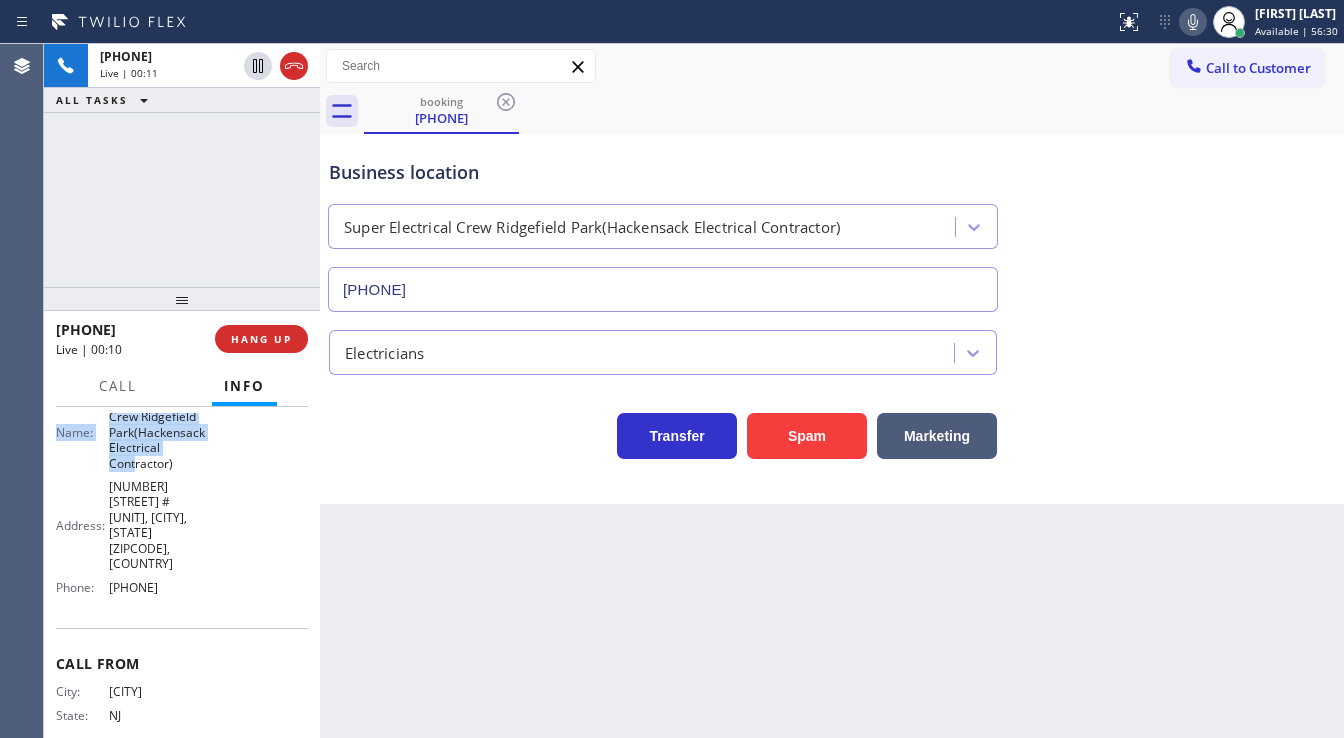 copy on "Customer Name: [PHONE] Phone: [PHONE] Address: Business location Name: Super Electrical Crew Ridgefield Park(Hackensack Electrical Contractor) Address: [NUMBER] [STREET] # [NUMBER], [CITY], [STATE] [POSTAL_CODE], United States  Phone: [PHONE]" 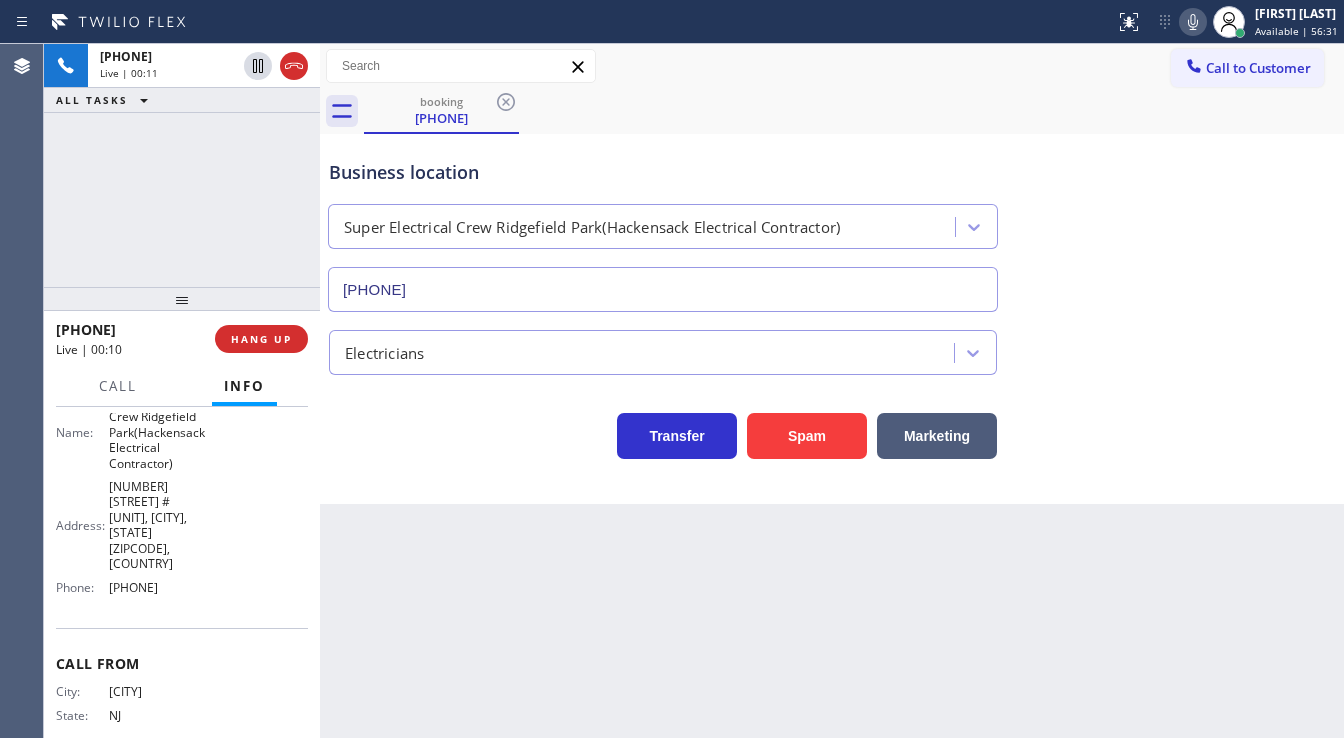 click on "+1[PHONE]" at bounding box center [182, 165] 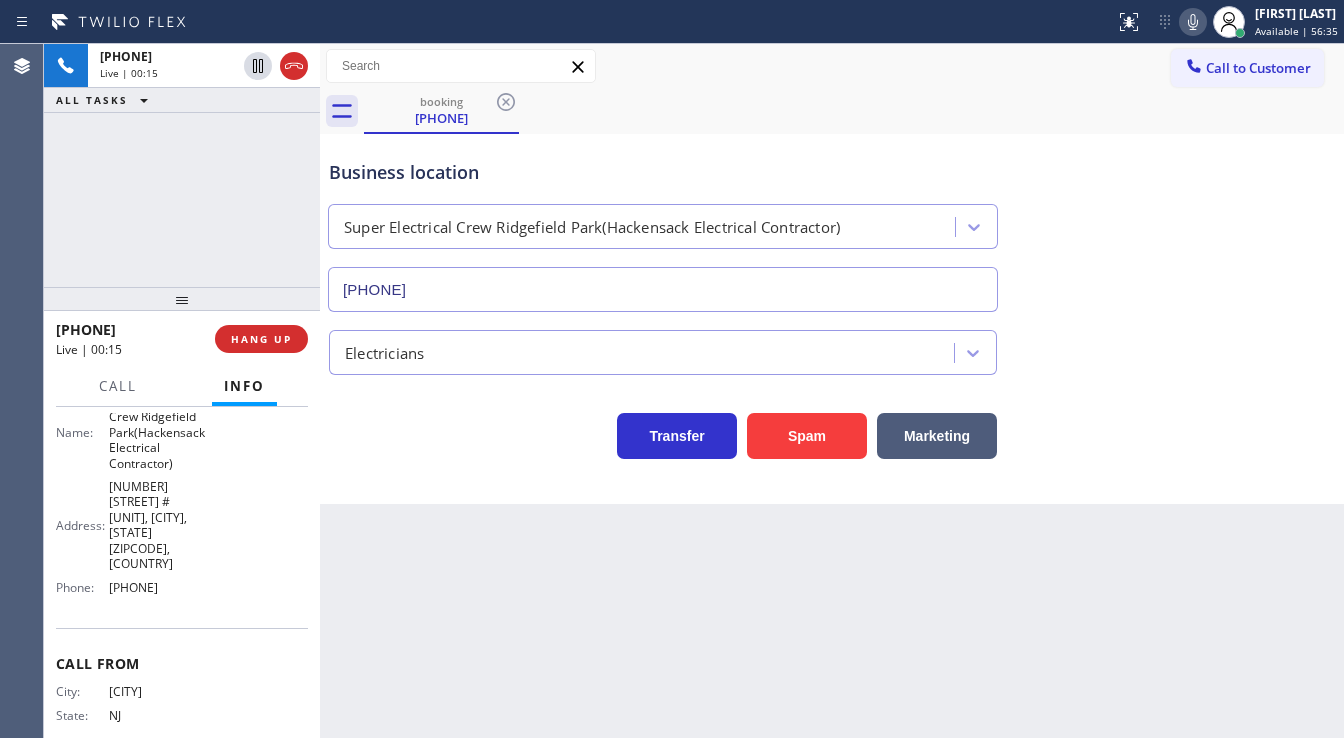 click on "[PHONE] Live | 00:15 ALL TASKS ALL TASKS ACTIVE TASKS TASKS IN WRAP UP" at bounding box center [182, 165] 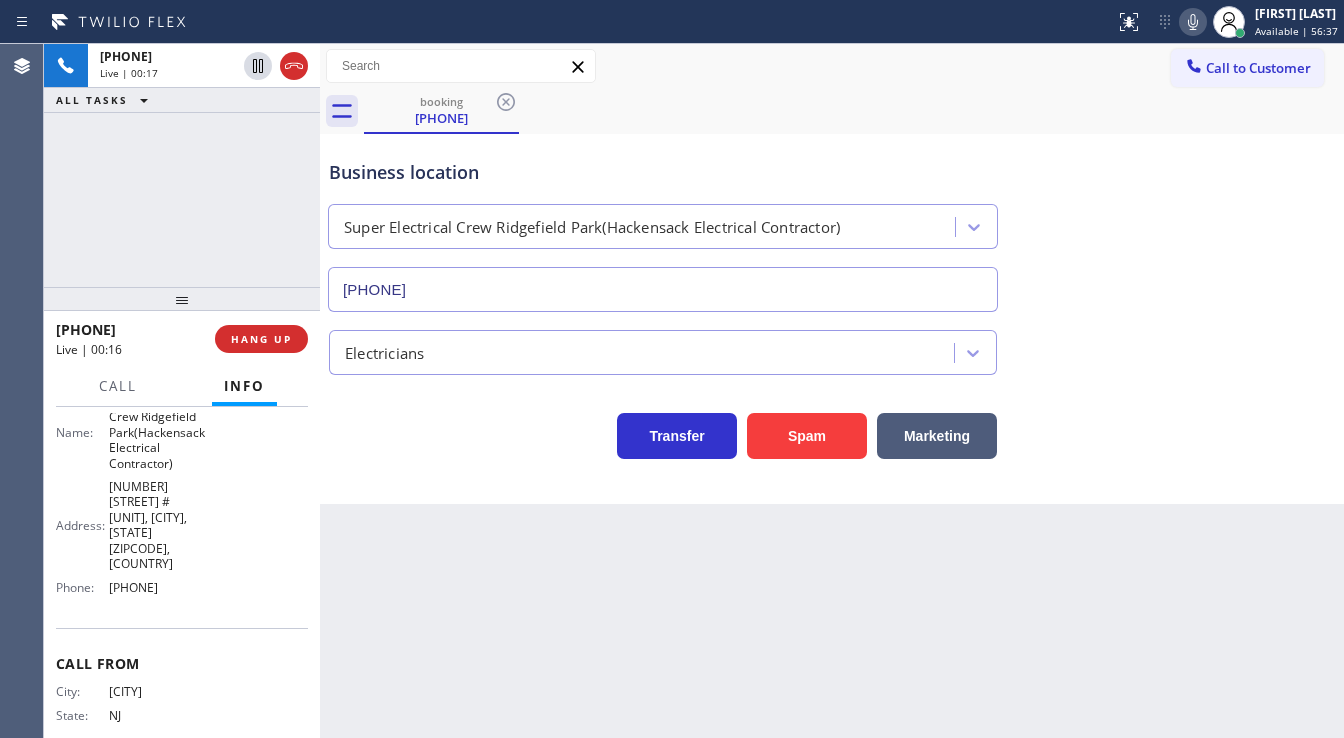 click on "[PHONE] Live | 00:17 ALL TASKS ALL TASKS ACTIVE TASKS TASKS IN WRAP UP" at bounding box center (182, 165) 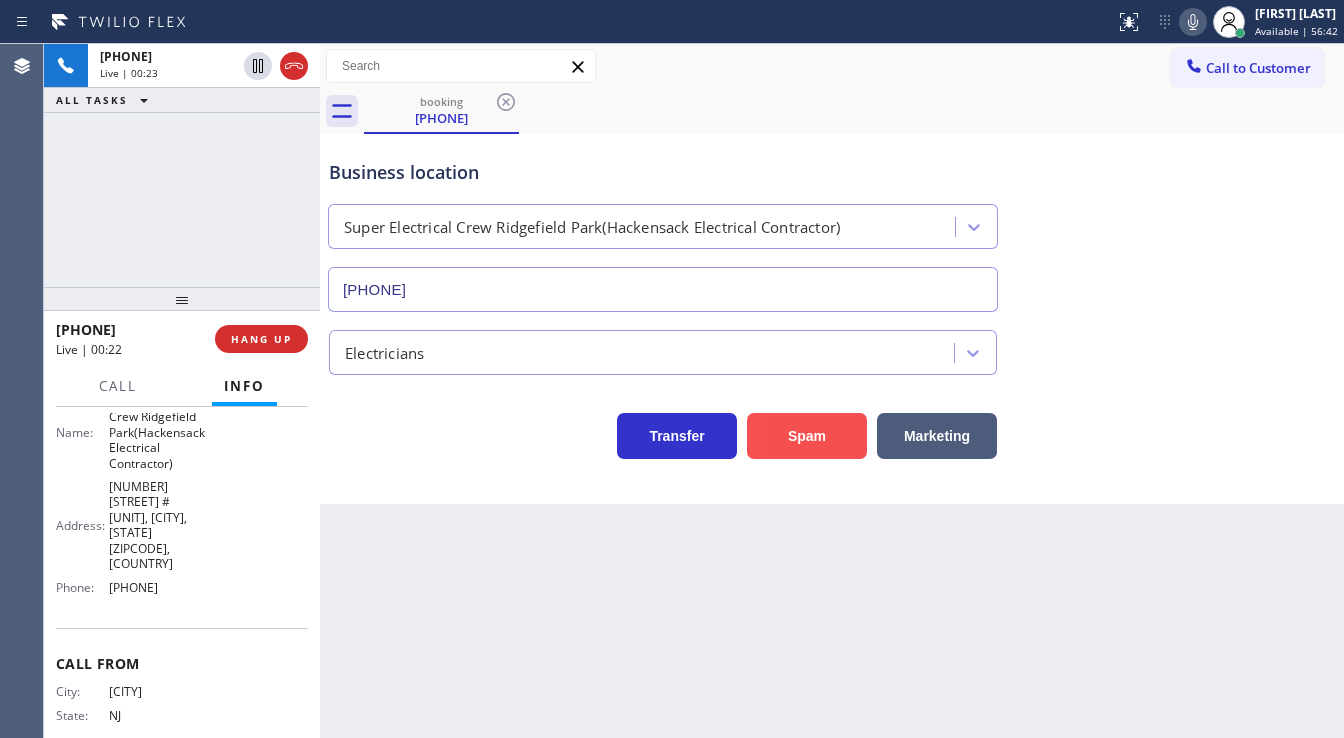 click on "Spam" at bounding box center [807, 436] 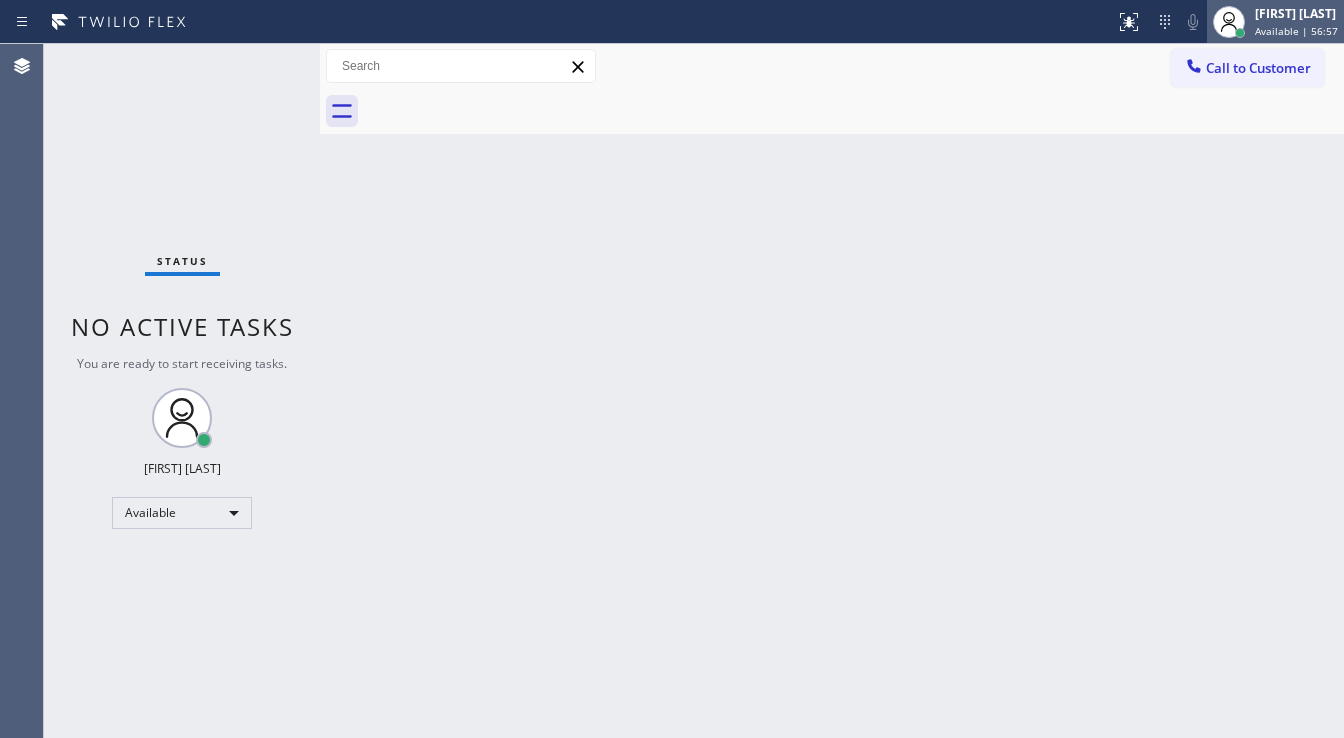 click on "Available | 56:57" at bounding box center [1296, 31] 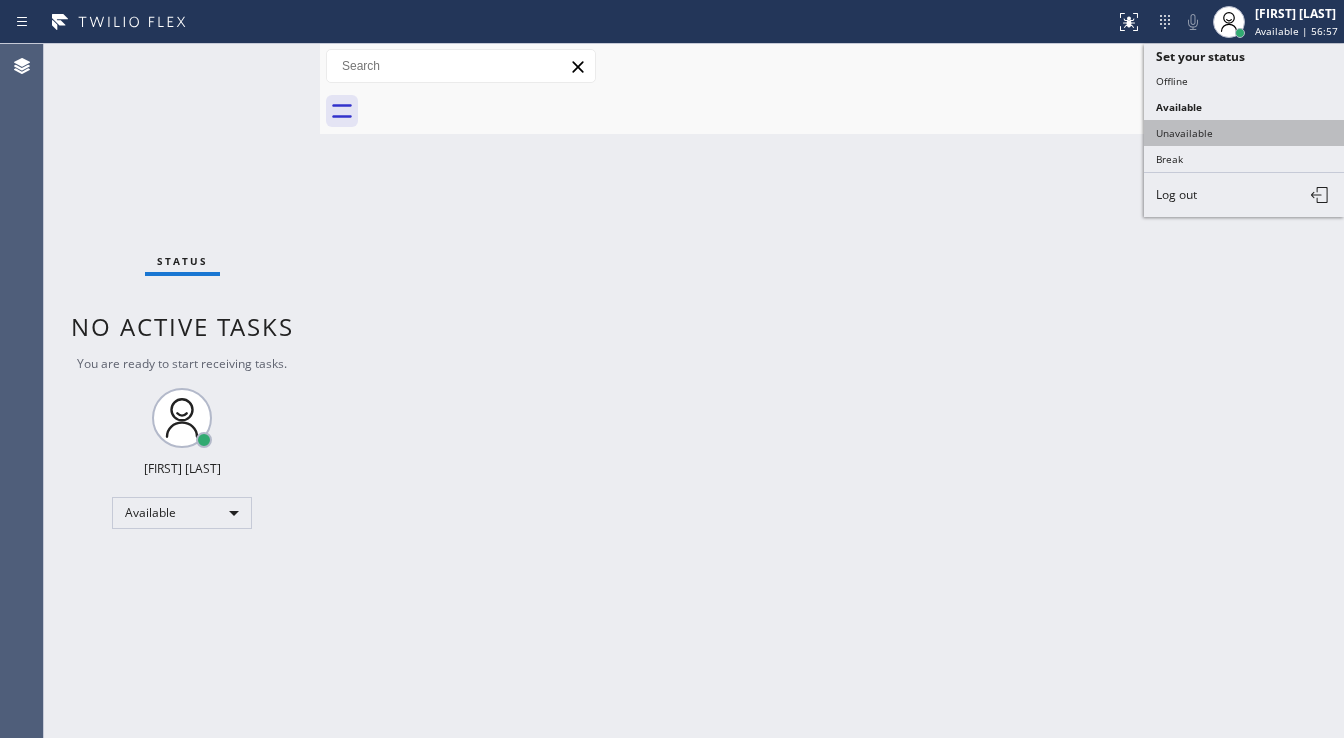 click on "Unavailable" at bounding box center (1244, 133) 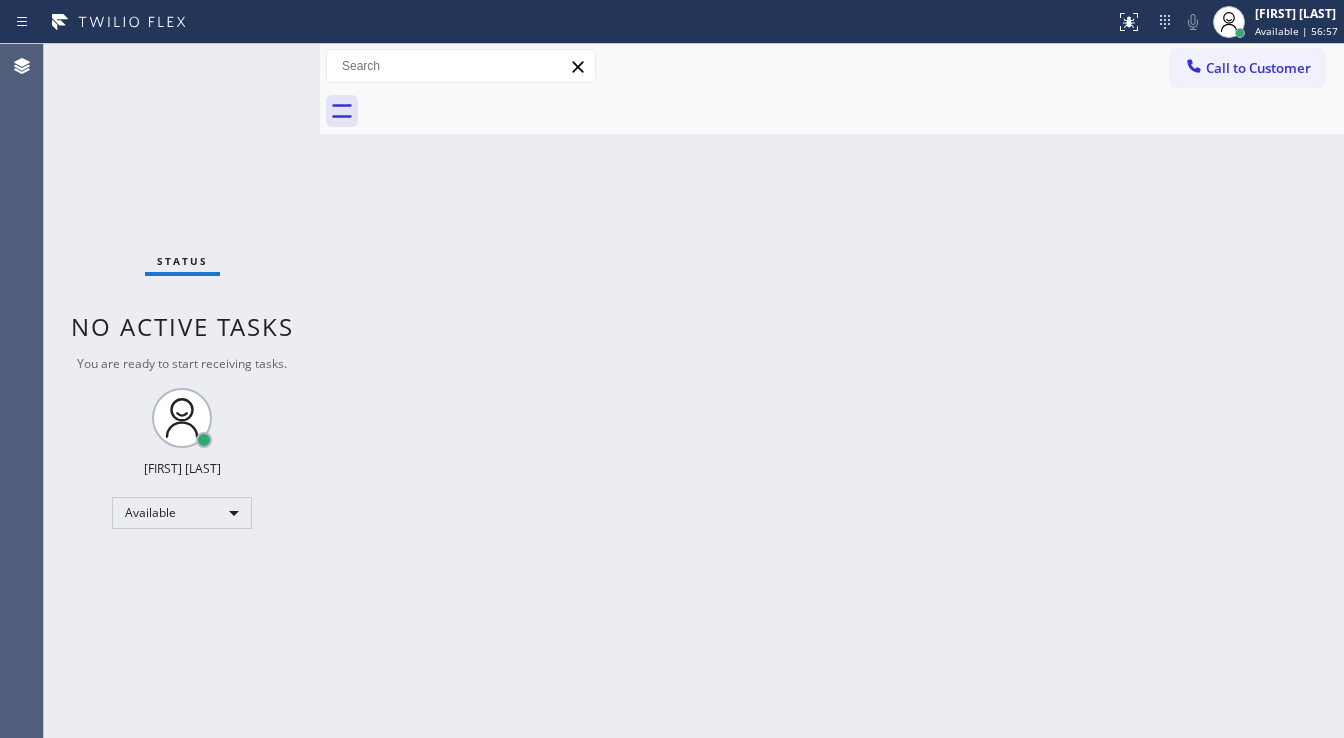 click on "Back to Dashboard Change Sender ID Customers Technicians Select a contact Outbound call Technician Search Technician Your caller id phone number Your caller id phone number Call Technician info Name   Phone none Address none Change Sender ID HVAC [PHONE] 5 Star Appliance [PHONE] Appliance Repair [PHONE] Plumbing [PHONE] Air Duct Cleaning [PHONE]  Electricians [PHONE] Cancel Change Check personal SMS Reset Change No tabs Call to Customer Outbound call Location 5 Star Plumbing Your caller id phone number [PHONE] Customer number Call Outbound call Technician Search Technician Your caller id phone number Your caller id phone number Call" at bounding box center [832, 391] 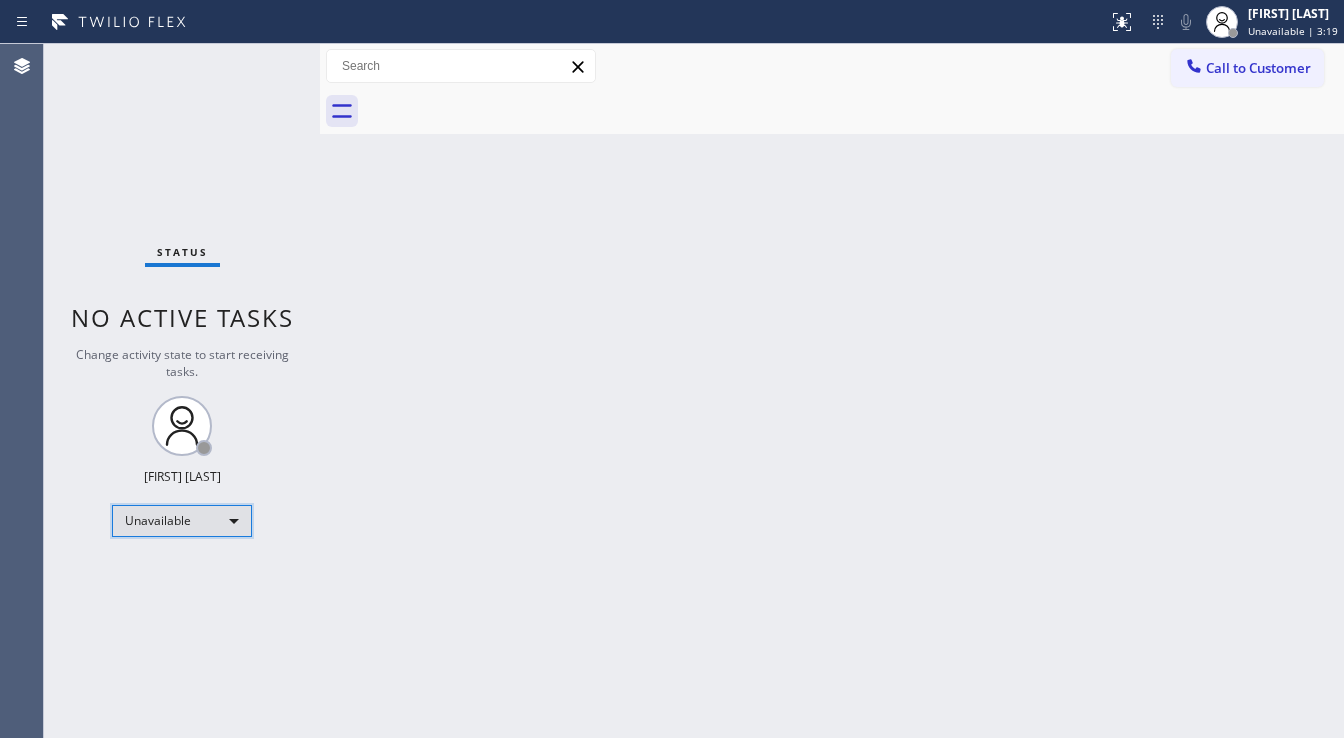 click on "Unavailable" at bounding box center (182, 521) 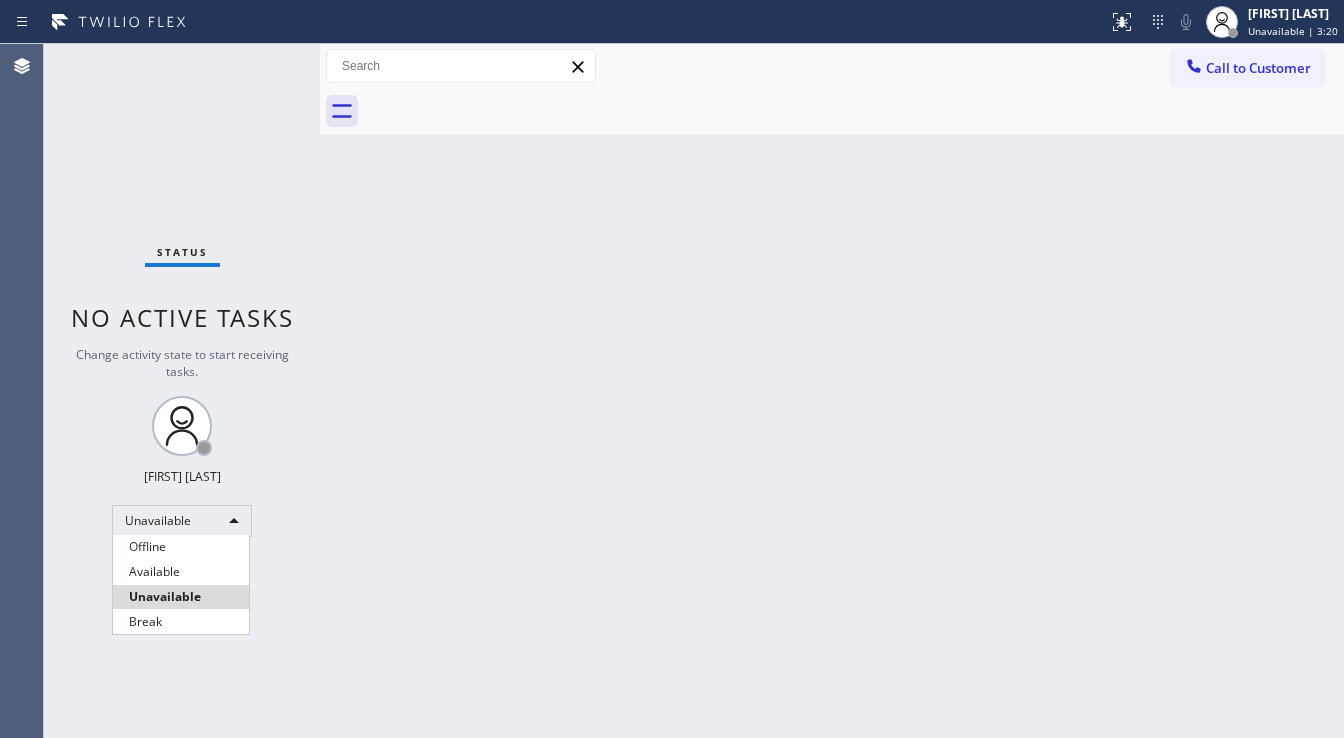 click at bounding box center (672, 369) 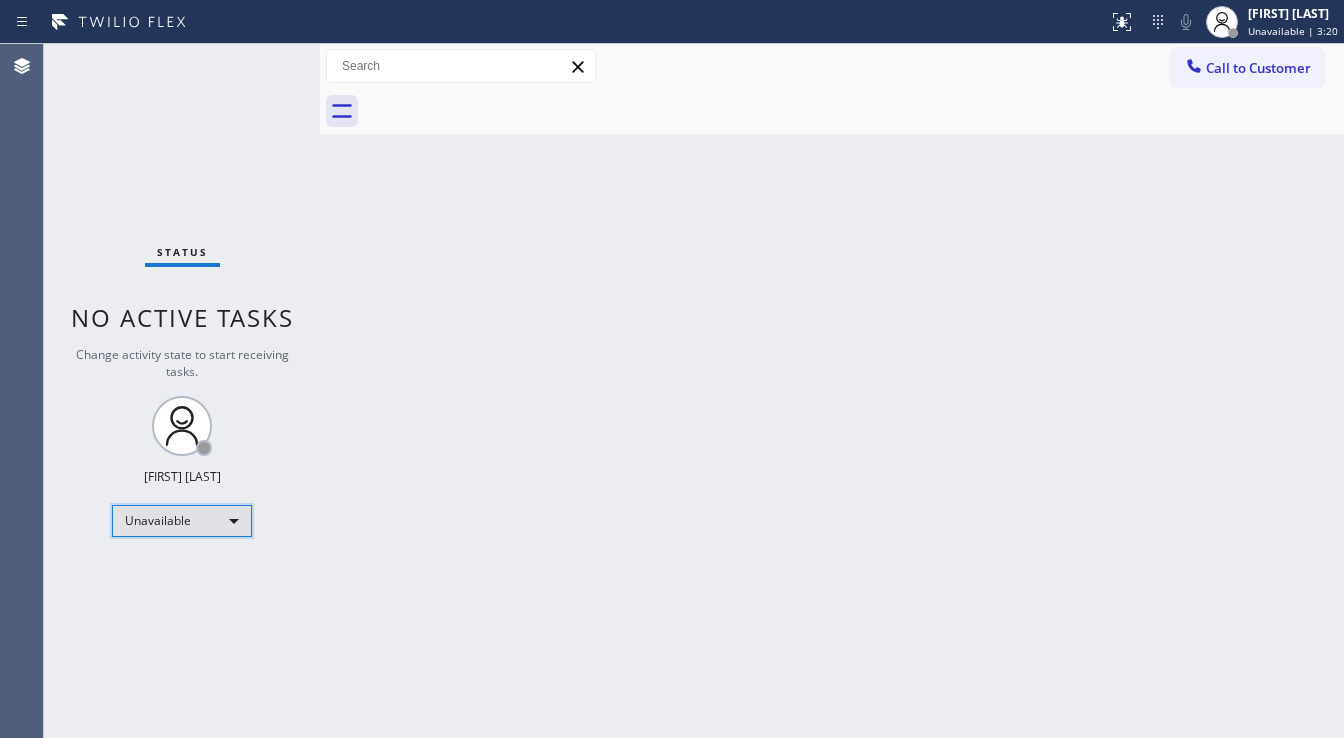 click on "Unavailable" at bounding box center (182, 521) 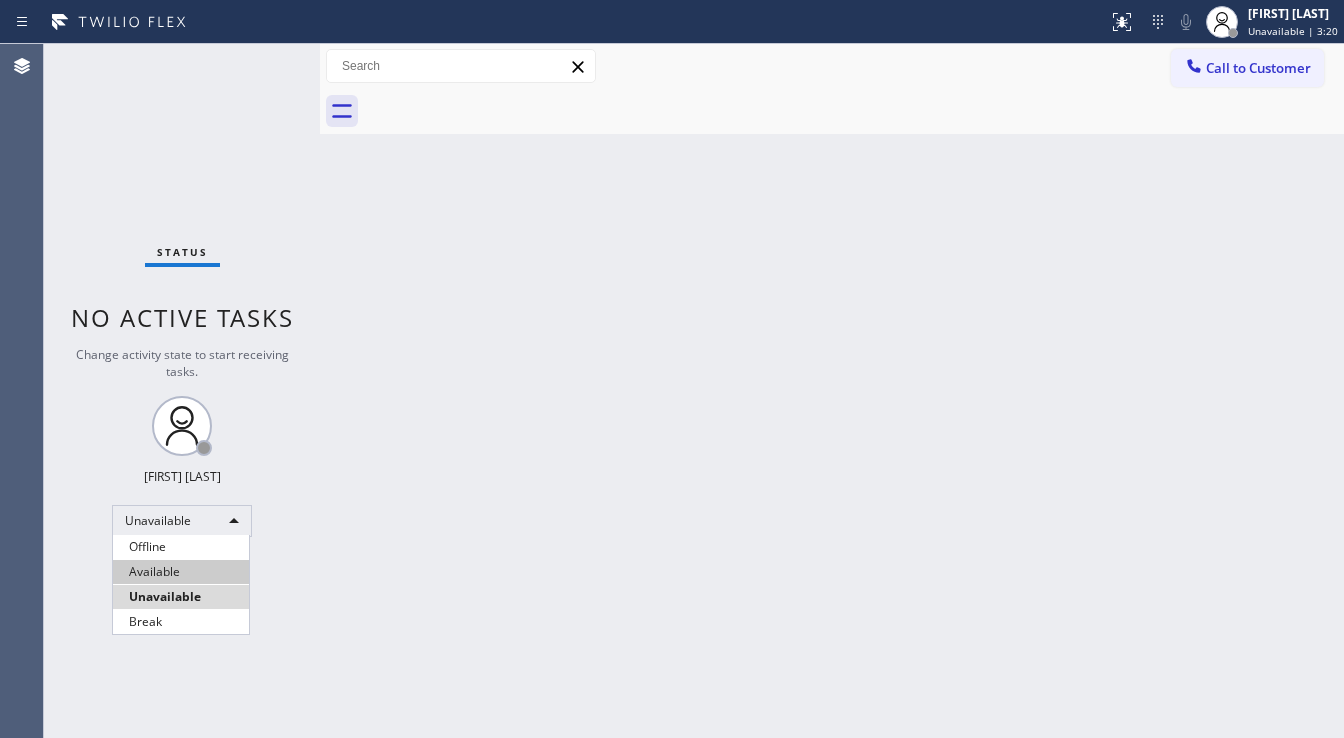 click on "Available" at bounding box center (181, 572) 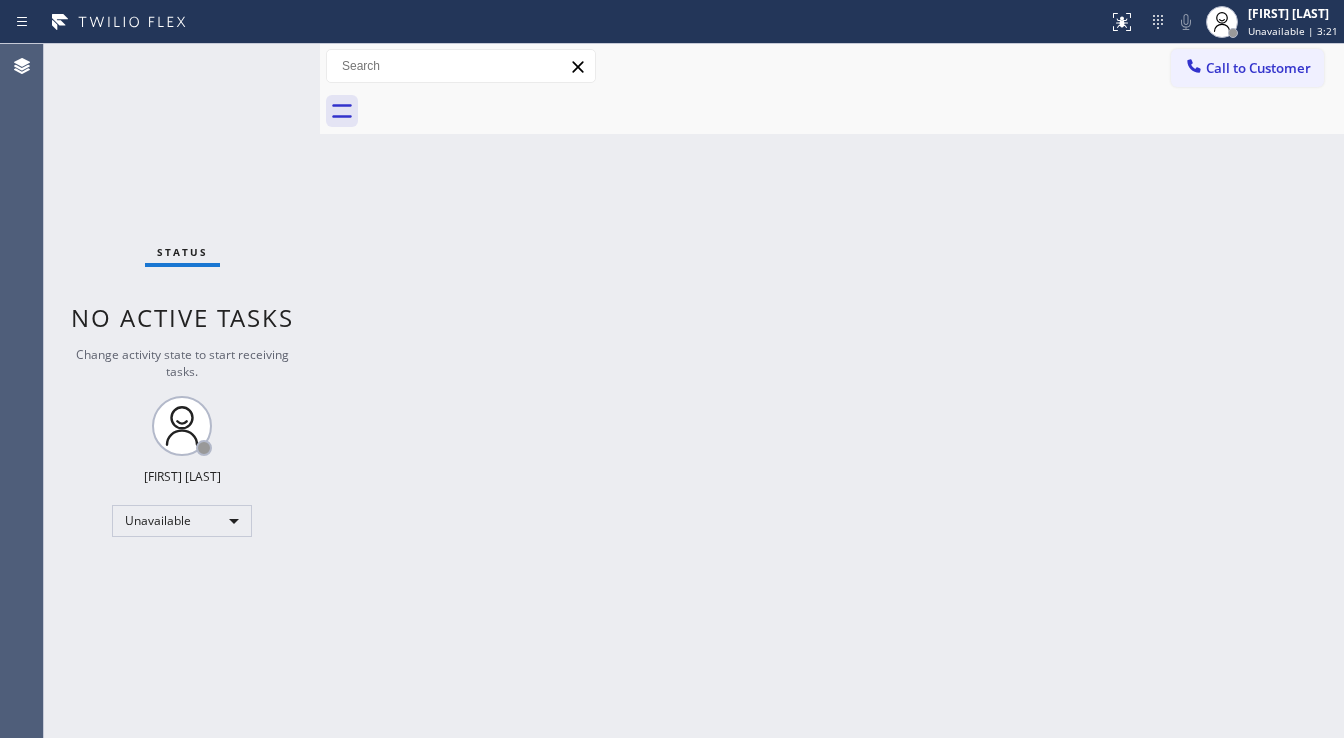 drag, startPoint x: 359, startPoint y: 597, endPoint x: 520, endPoint y: 697, distance: 189.52837 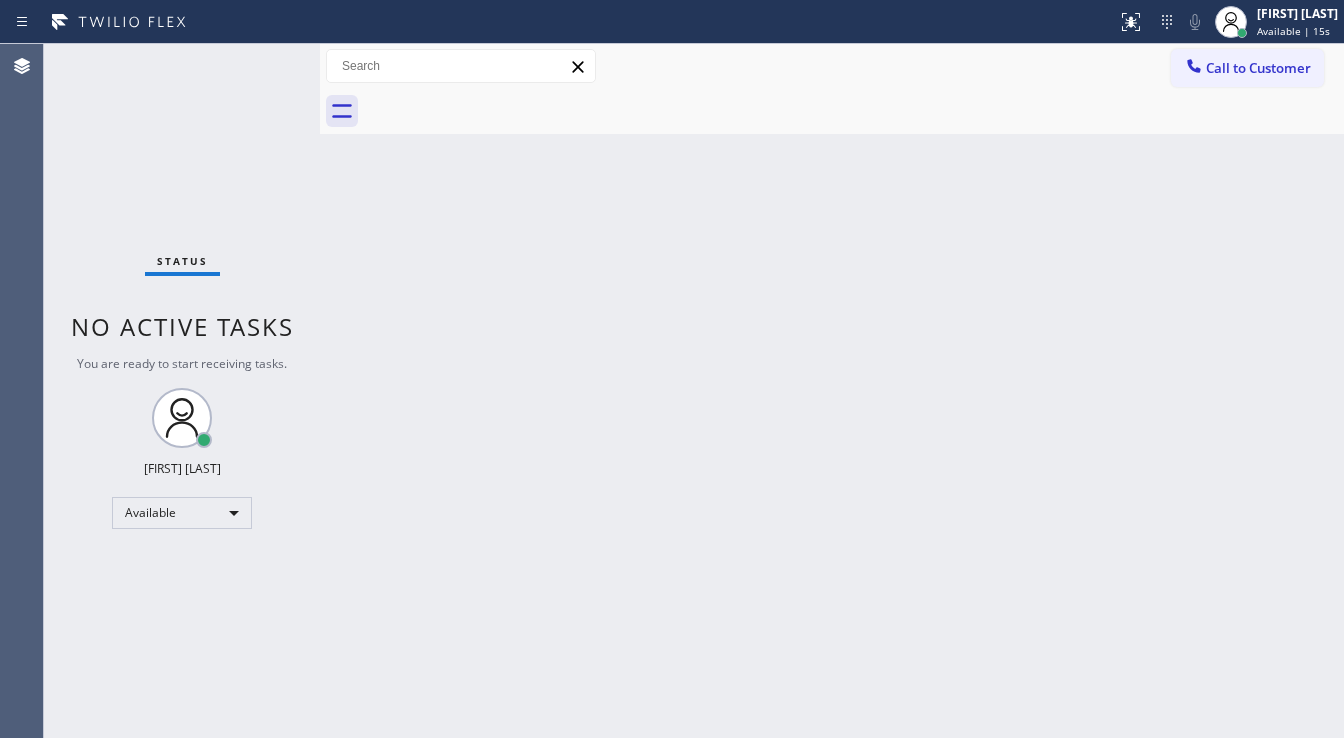 click on "Status   No active tasks     You are ready to start receiving tasks.   [FIRST] [LAST] Available" at bounding box center (182, 391) 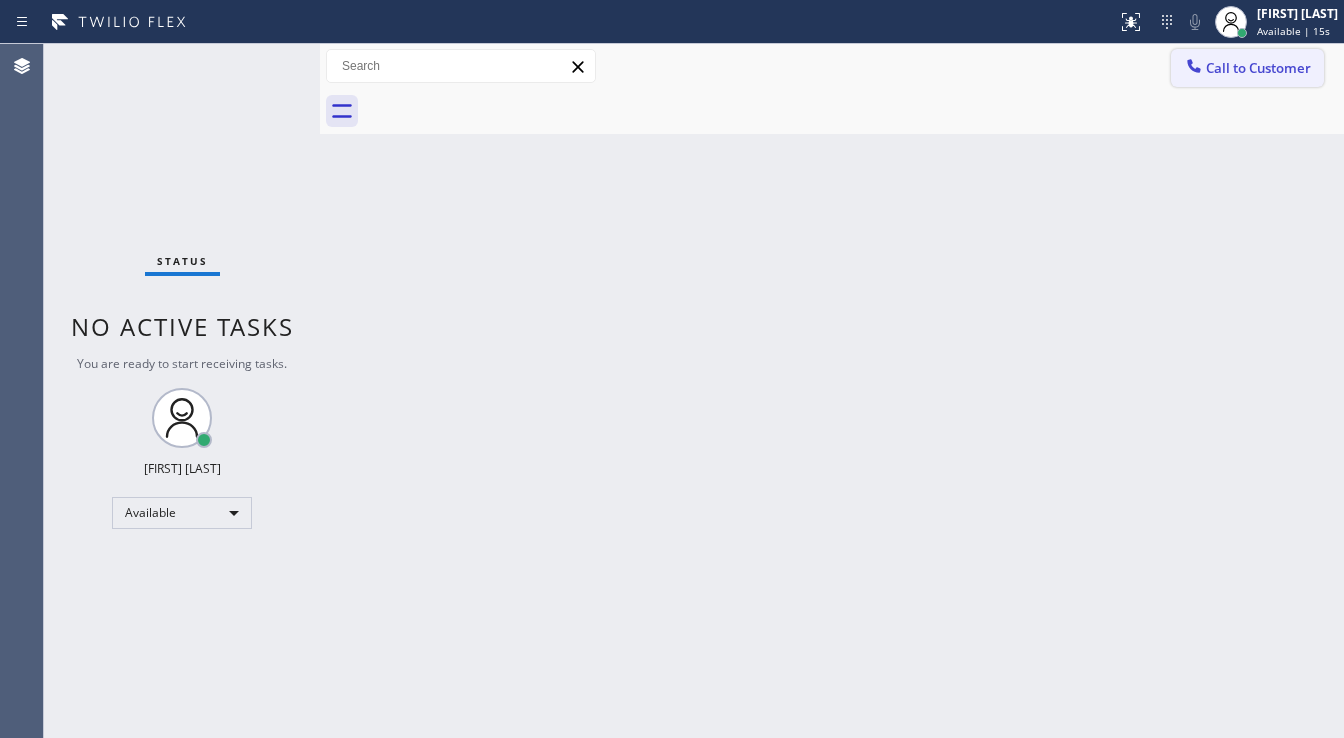 click on "Call to Customer" at bounding box center [1247, 68] 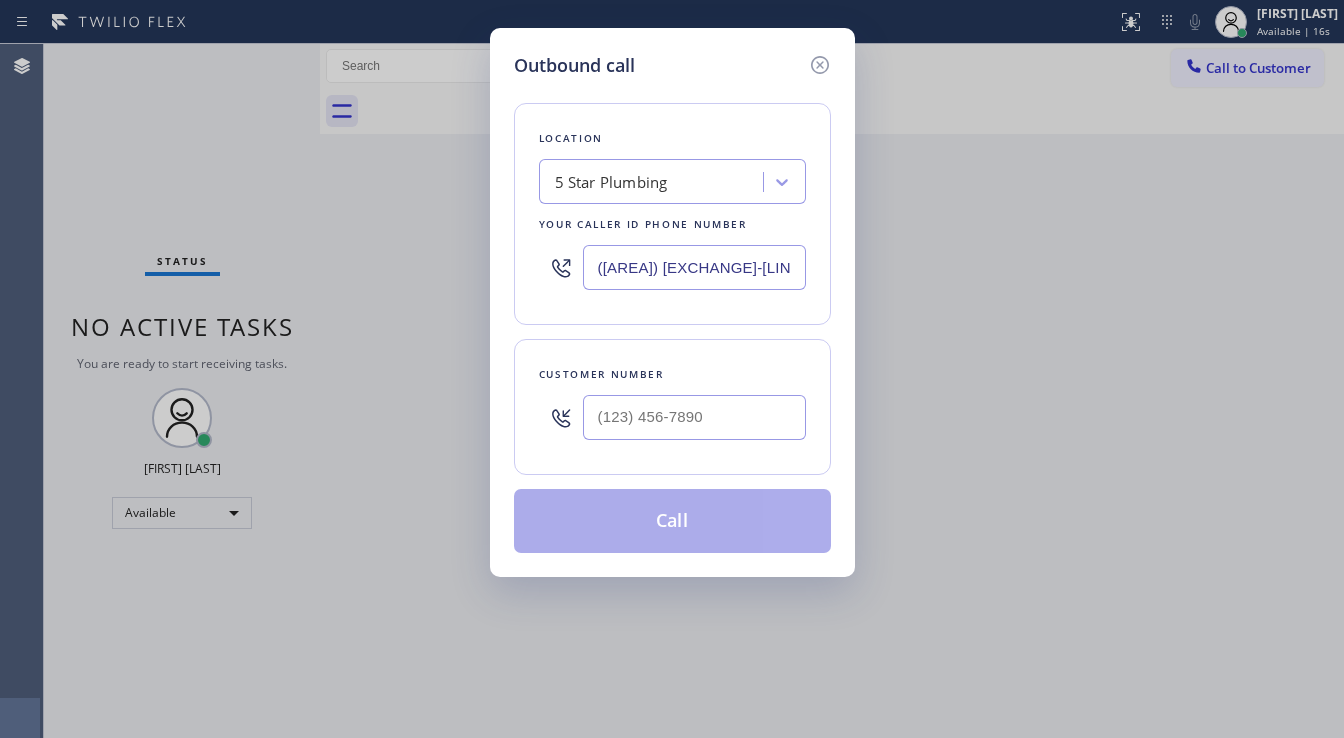 click on "([AREA]) [EXCHANGE]-[LINE]" at bounding box center (694, 267) 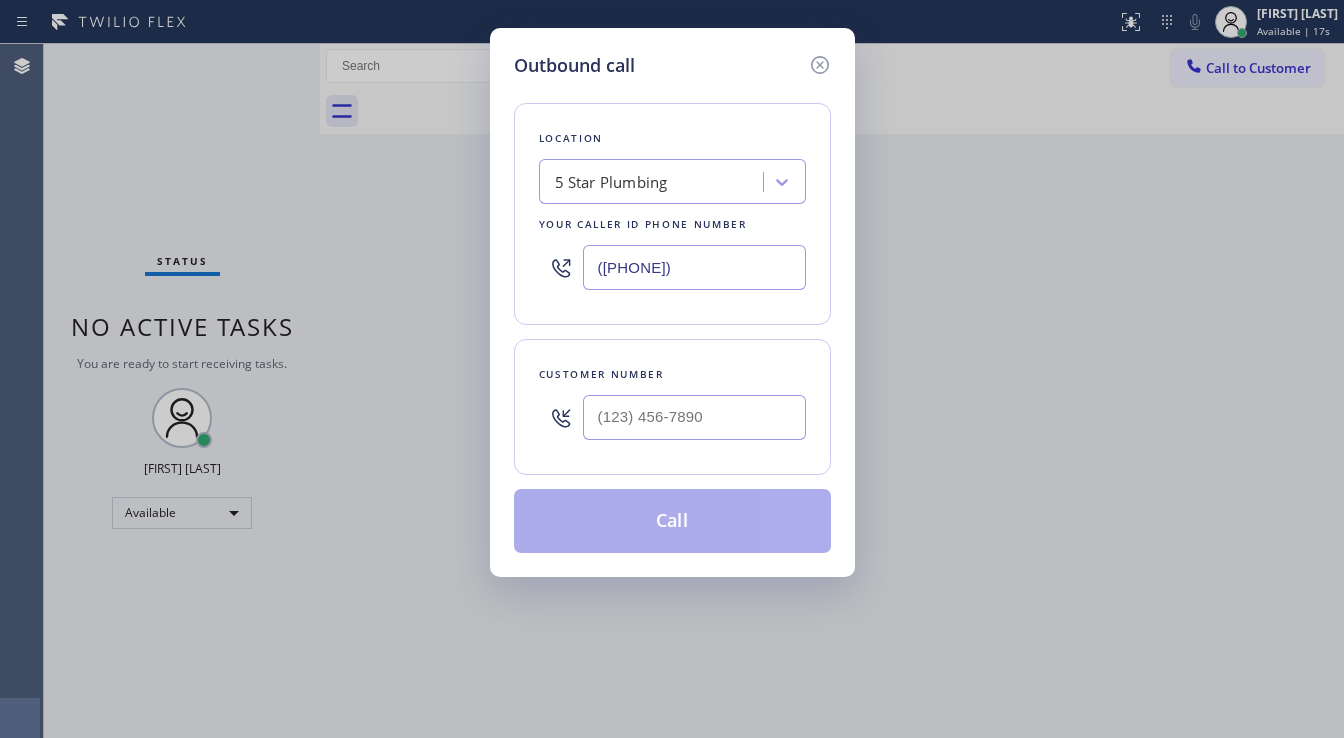 click on "Location 5 Star Plumbing Your caller id phone number (323) 238-8162" at bounding box center (672, 214) 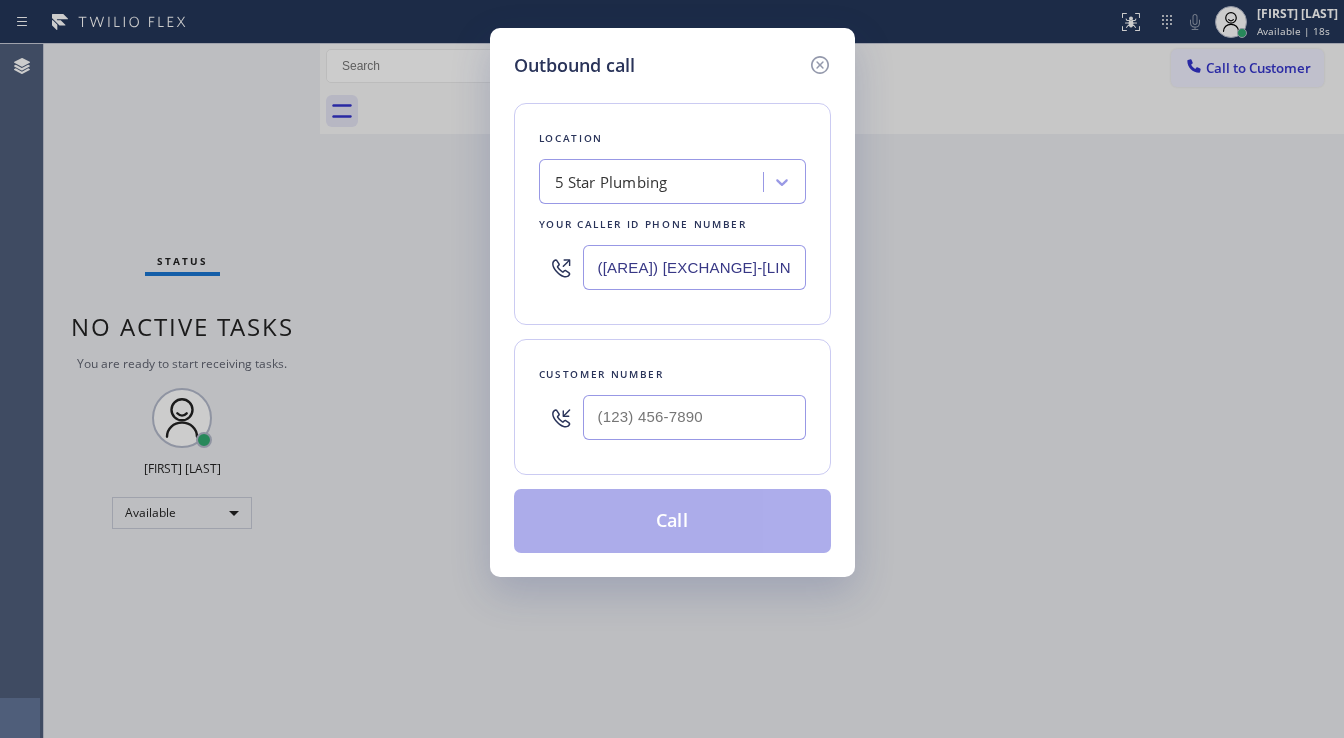 click on "([AREA]) [EXCHANGE]-[LINE]" at bounding box center (694, 267) 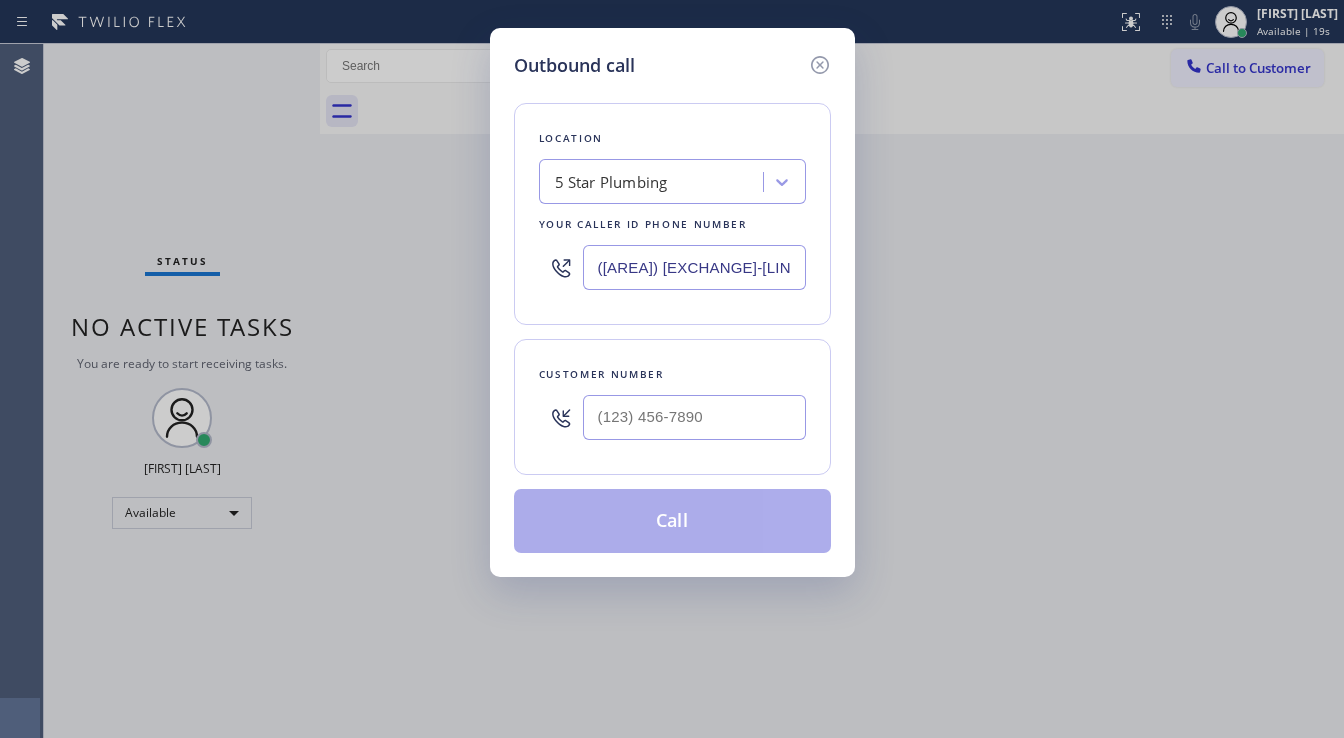 paste on "([AREA]) [EXCHANGE]-[LINE]" 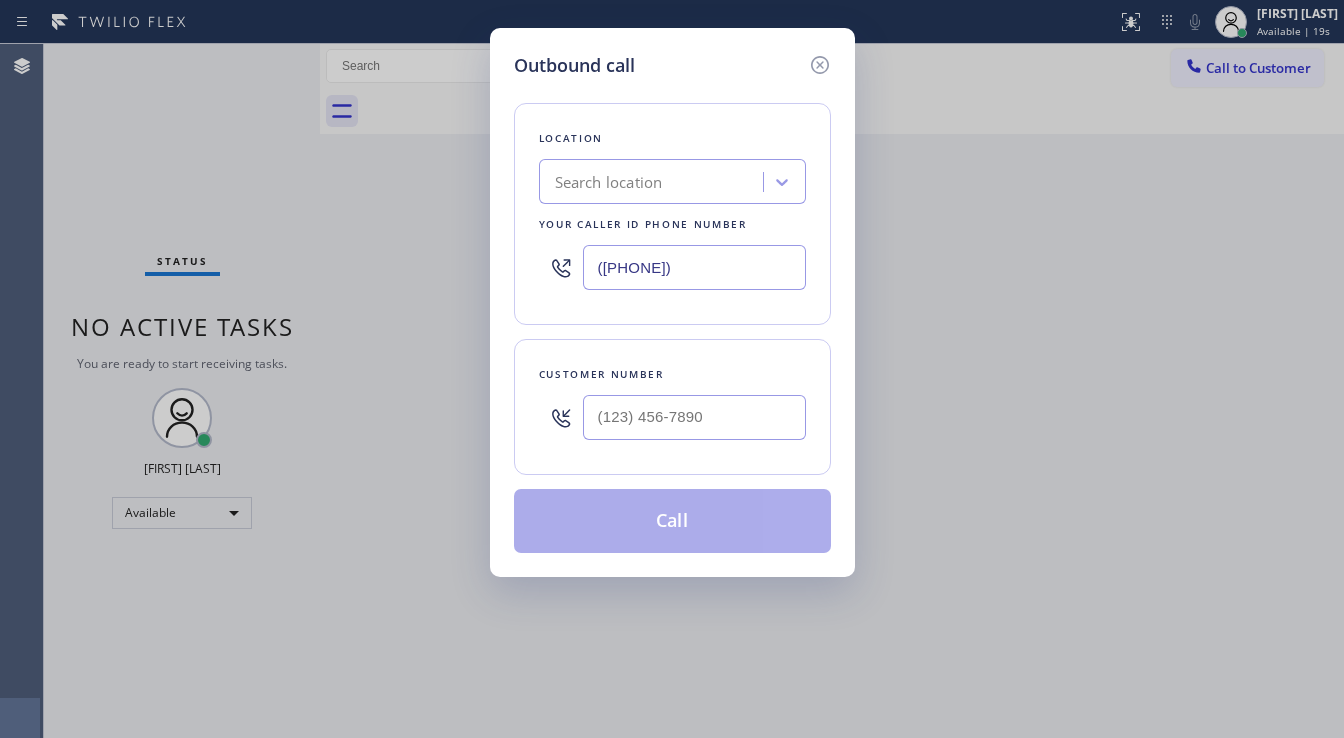type on "([PHONE])" 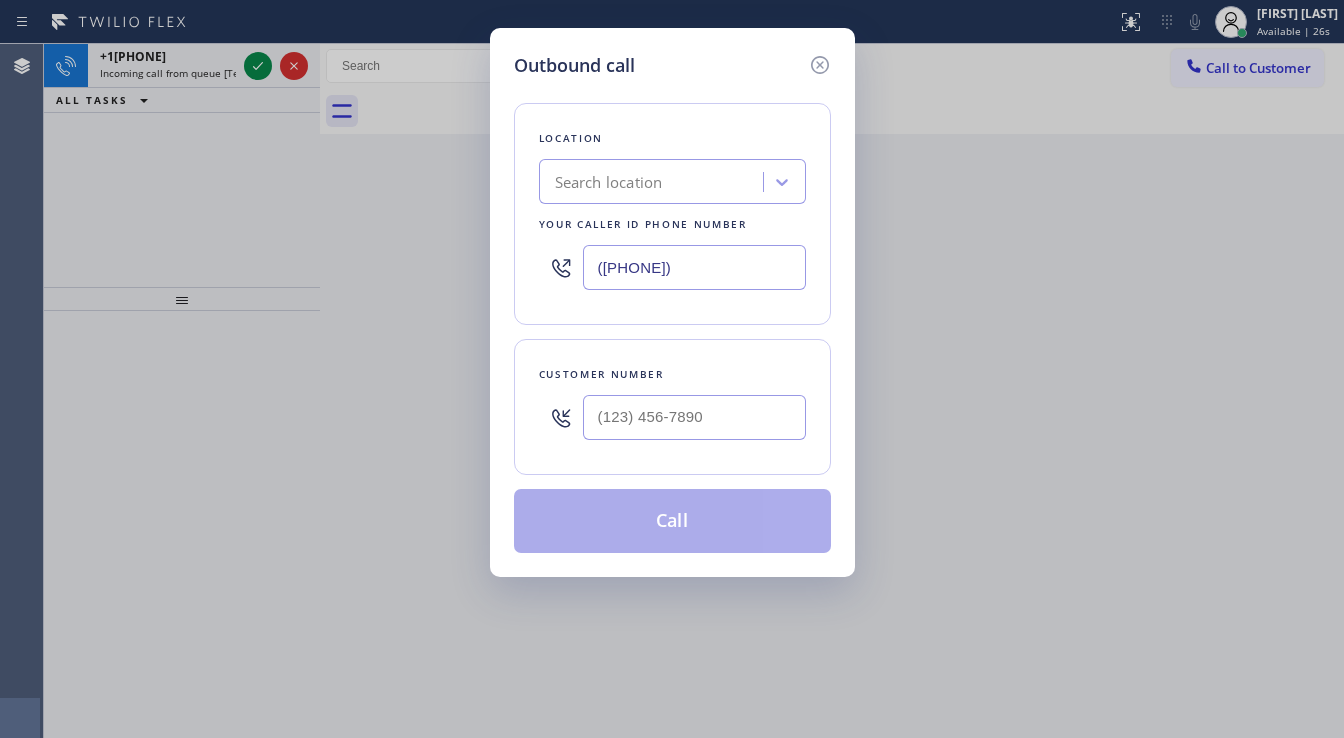 click on "Outbound call Location Search location Your caller id phone number ([PHONE]) Customer number Call Outbound call Technician Search Technician Your caller id phone number Your caller id phone number Call" at bounding box center (672, 302) 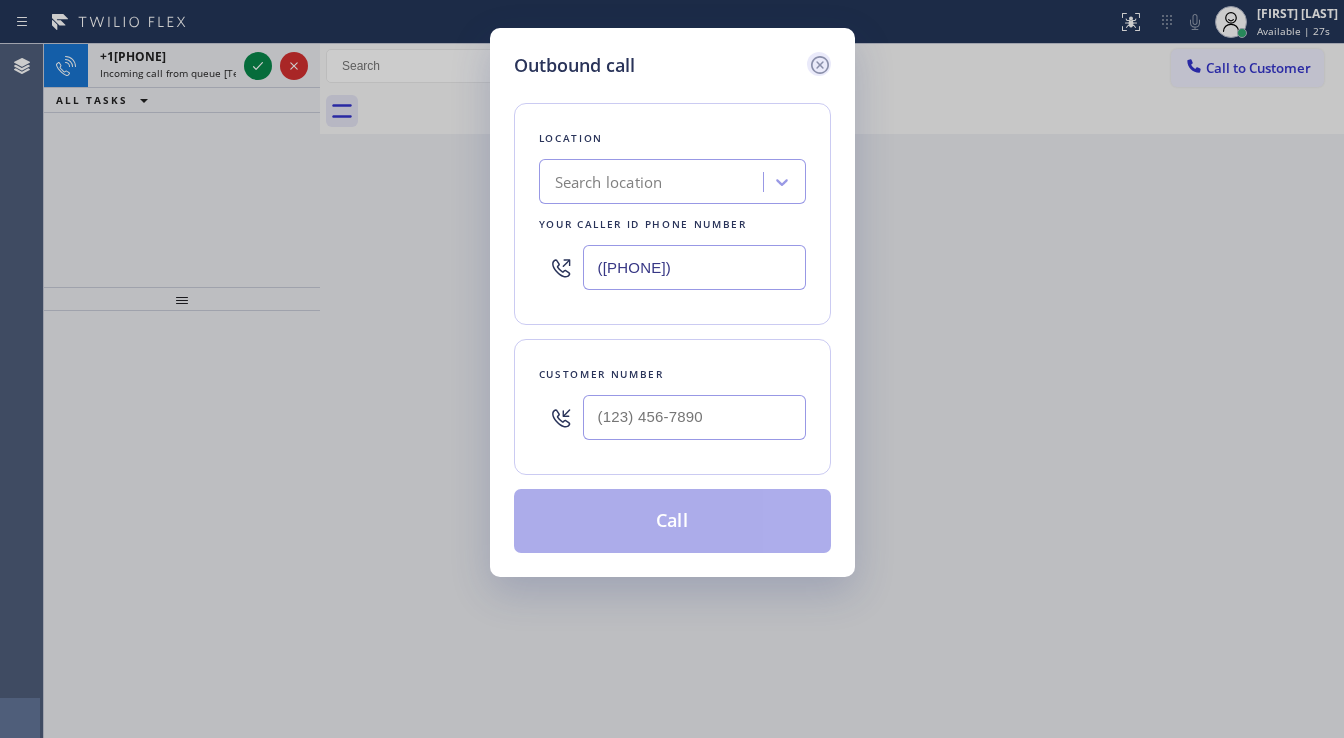 click 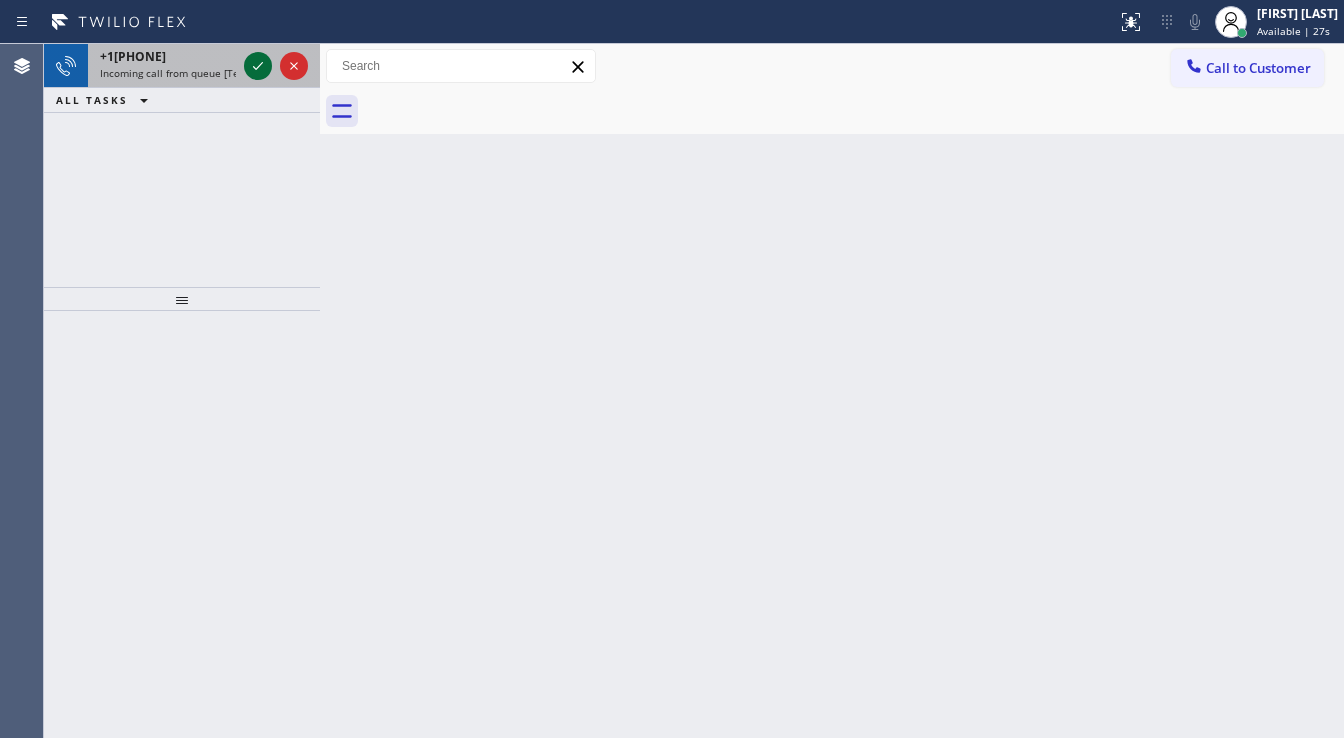 click 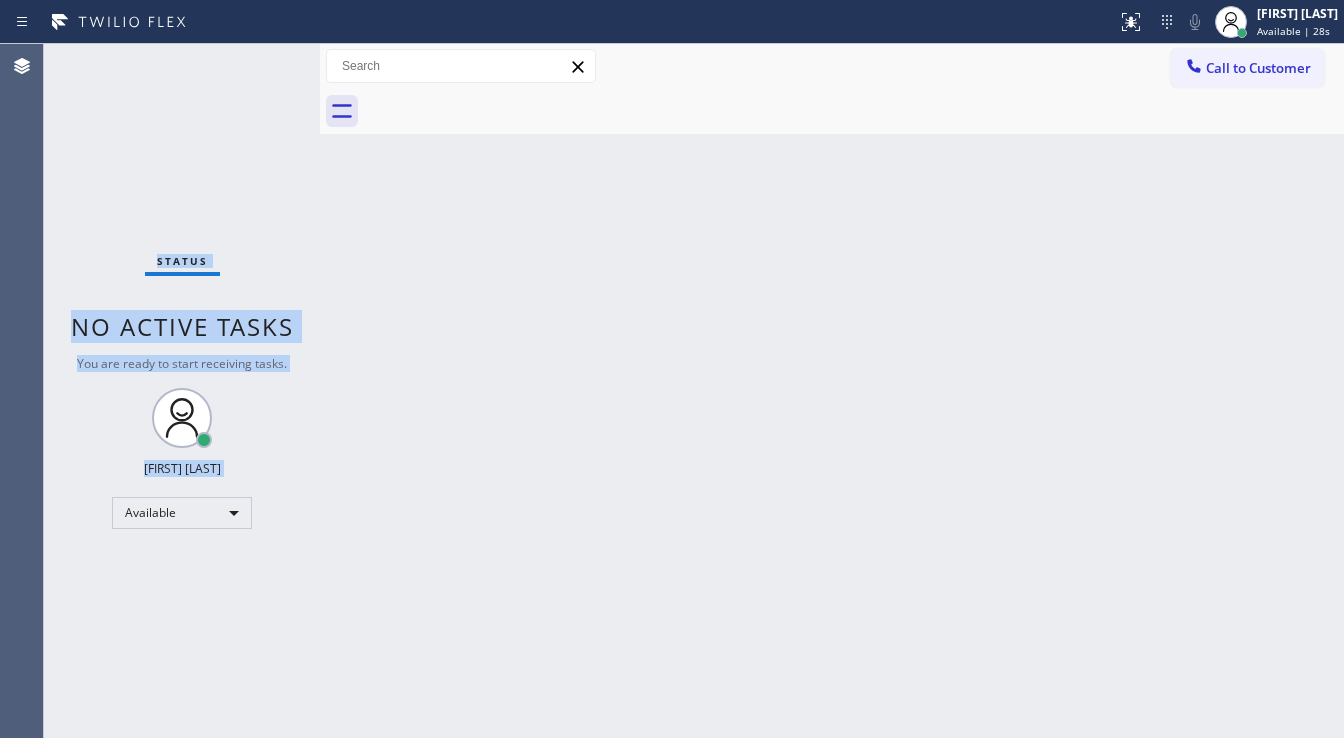 click on "Status   No active tasks     You are ready to start receiving tasks.   [FIRST] [LAST] Available" at bounding box center [182, 391] 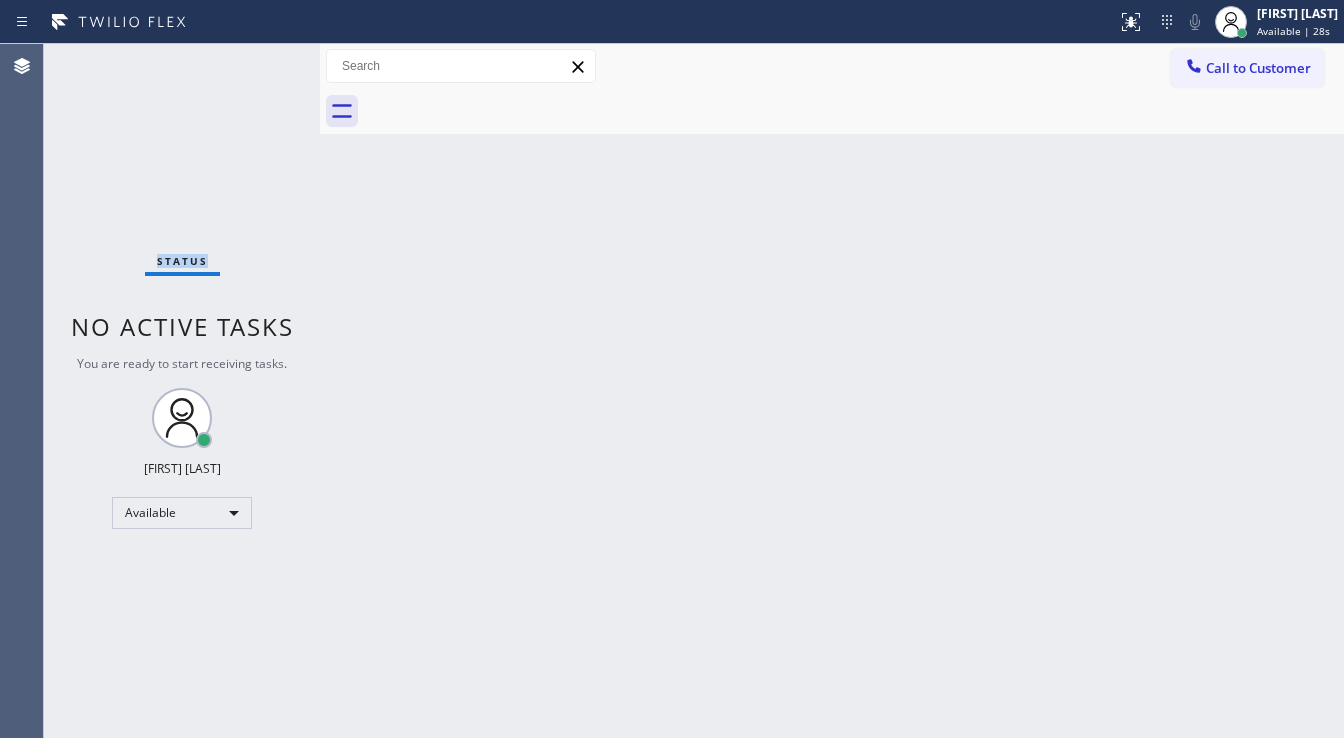 click on "Status   No active tasks     You are ready to start receiving tasks.   [FIRST] [LAST] Available" at bounding box center (182, 391) 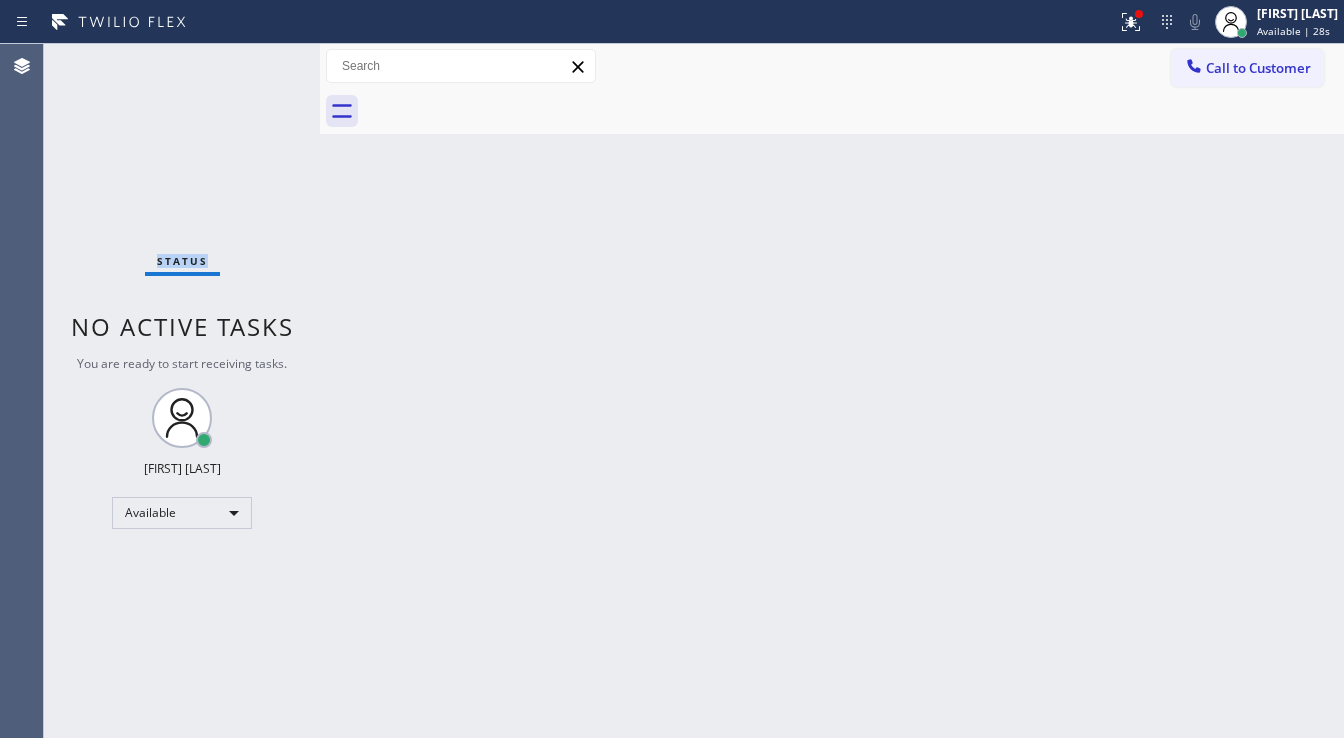click on "Status   No active tasks     You are ready to start receiving tasks.   [FIRST] [LAST] Available" at bounding box center [182, 391] 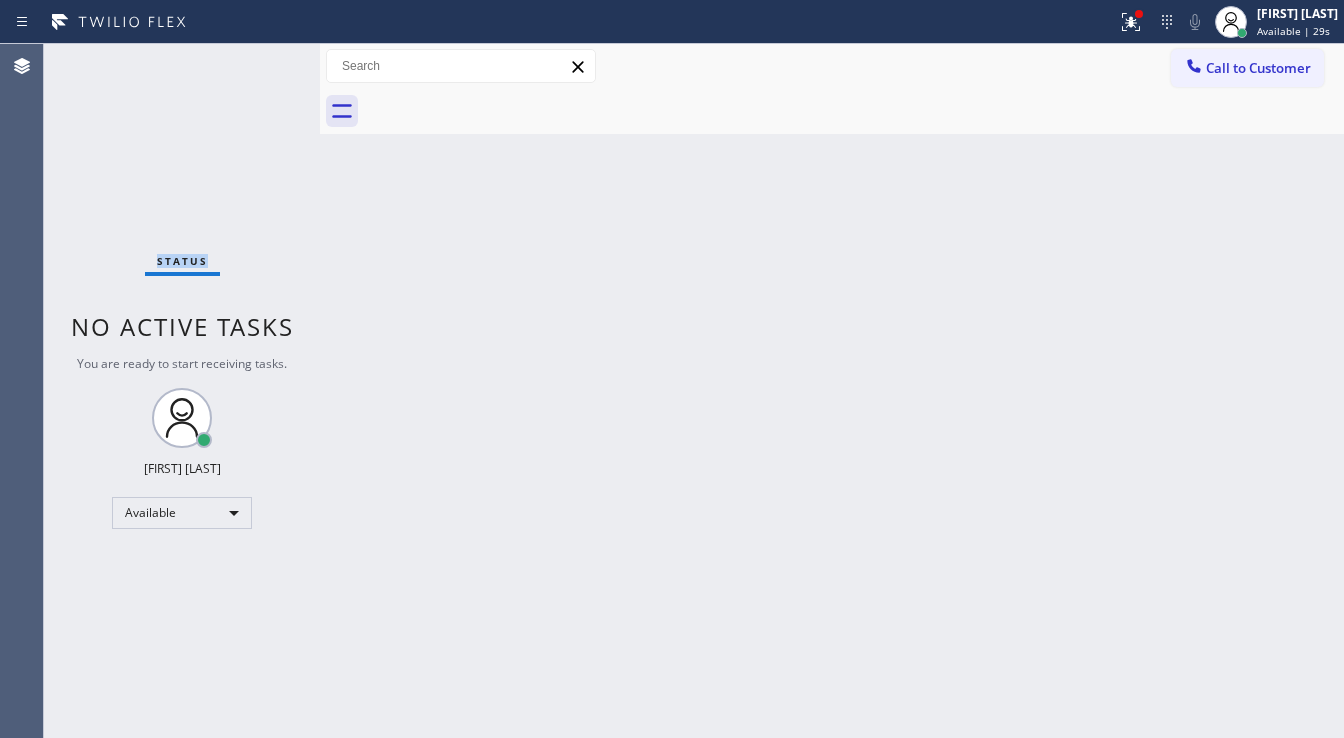 drag, startPoint x: 1108, startPoint y: 23, endPoint x: 1099, endPoint y: 210, distance: 187.21645 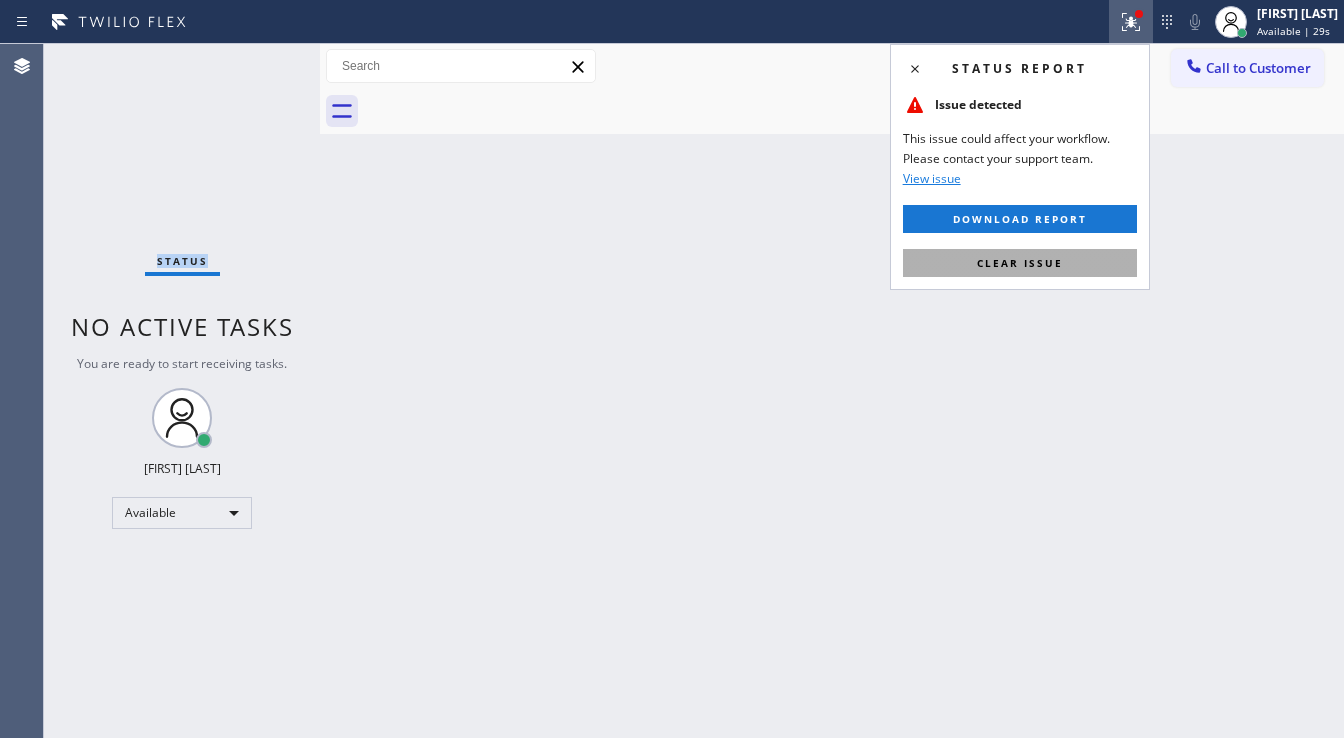 click on "Clear issue" at bounding box center [1020, 263] 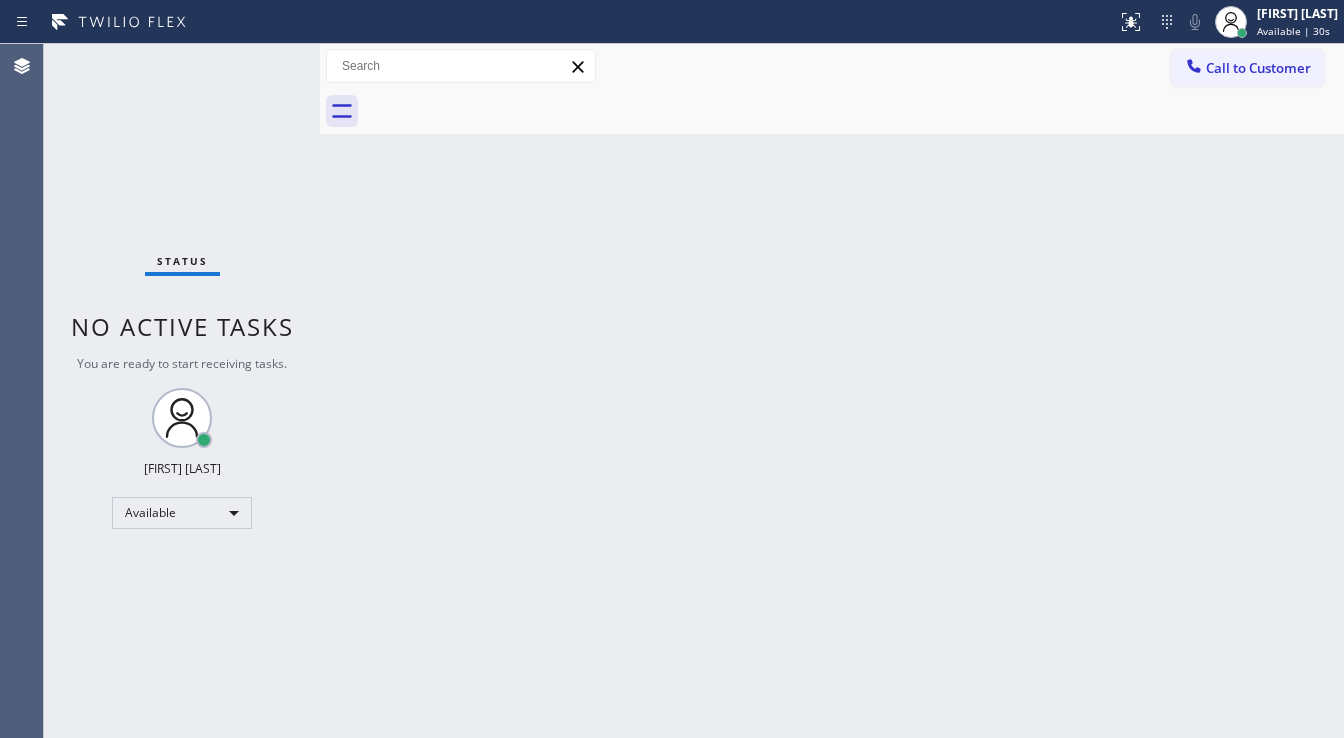 click on "Back to Dashboard Change Sender ID Customers Technicians Select a contact Outbound call Technician Search Technician Your caller id phone number Your caller id phone number Call Technician info Name   Phone none Address none Change Sender ID HVAC +18559994417 5 Star Appliance +18557314952 Appliance Repair +18554611149 Plumbing +18889090120 Air Duct Cleaning +18006865038  Electricians +18005688664 Cancel Change Check personal SMS Reset Change No tabs Call to Customer Outbound call Location Search location Your caller id phone number Customer number Call Outbound call Technician Search Technician Your caller id phone number Your caller id phone number Call" at bounding box center [832, 391] 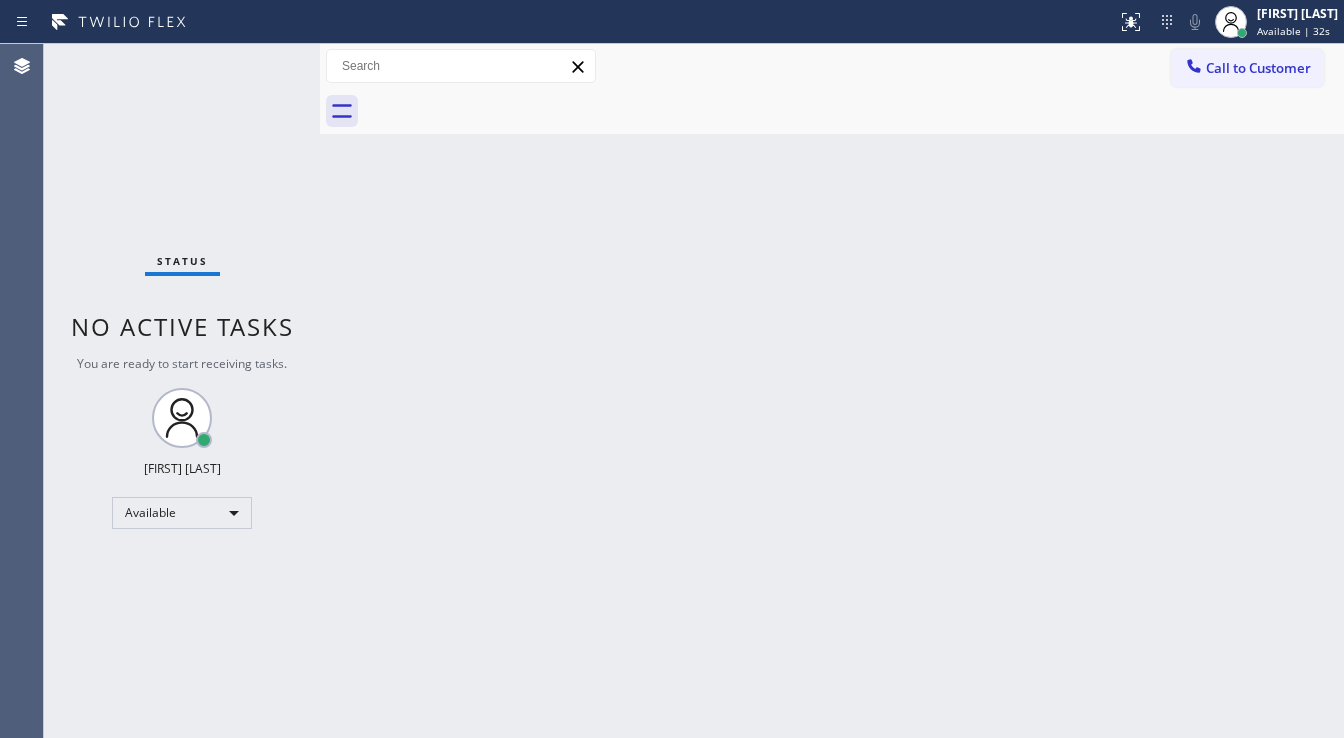 click on "Call to Customer" at bounding box center [1258, 68] 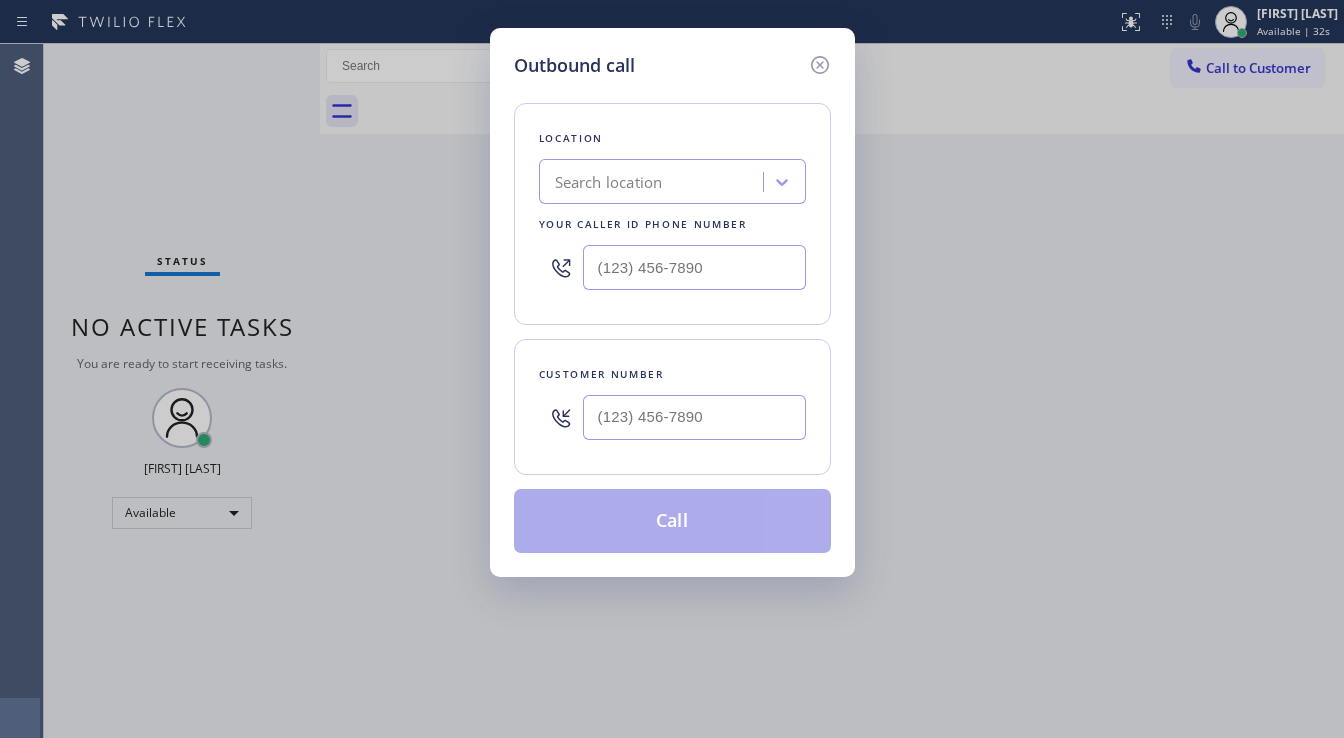 type 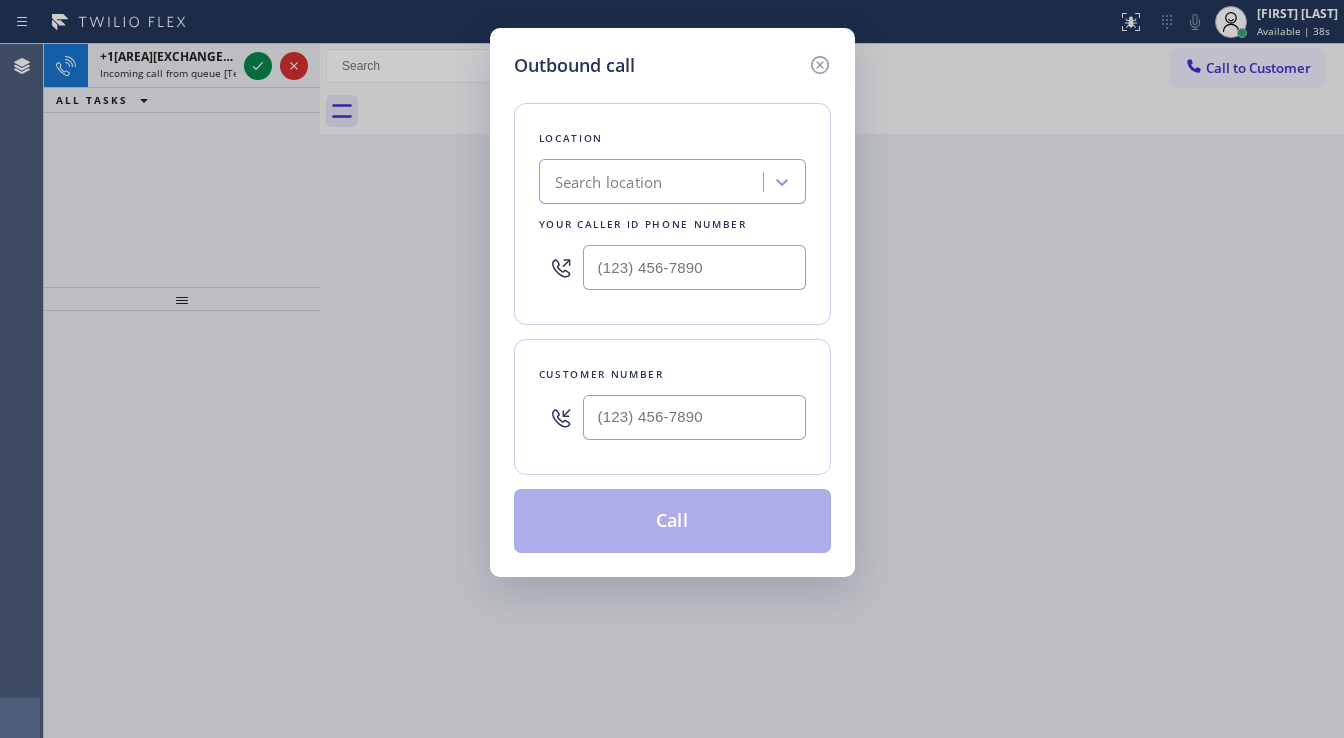 click on "Outbound call Location Search location Your caller id phone number Customer number Call" at bounding box center (672, 302) 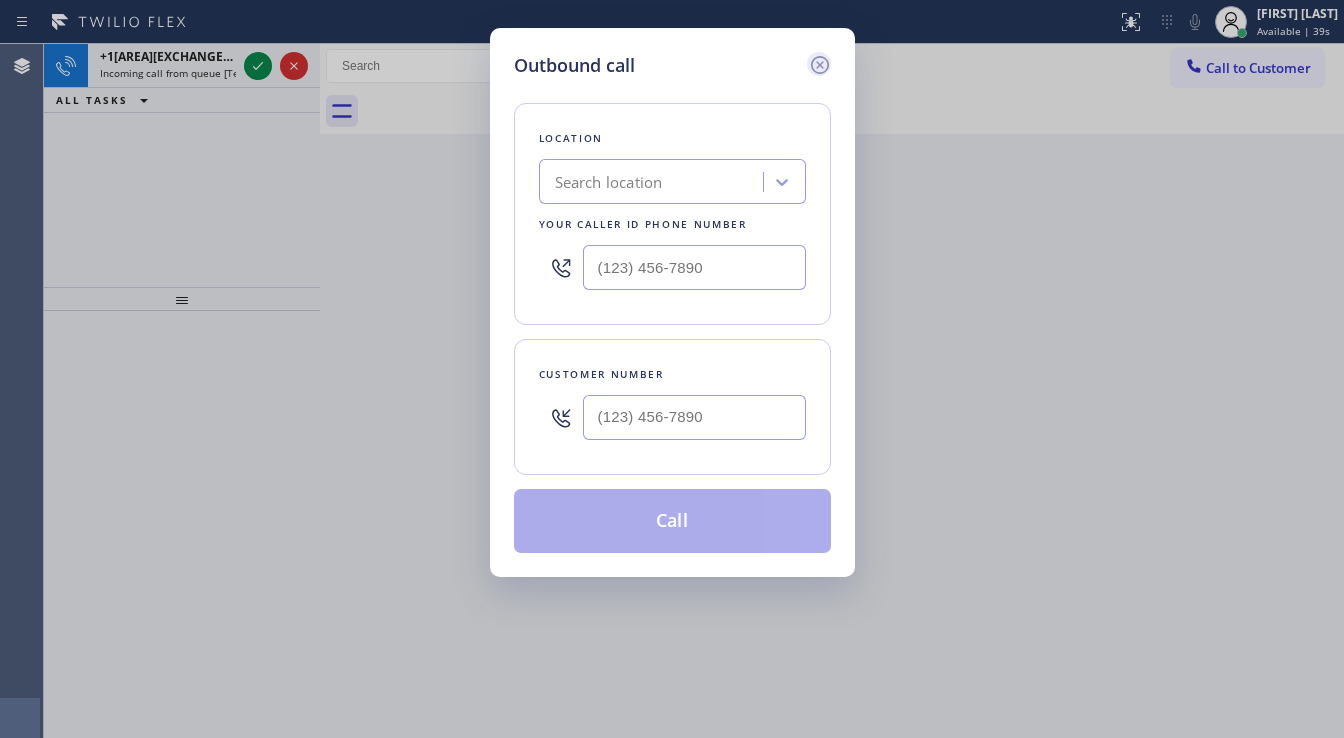click 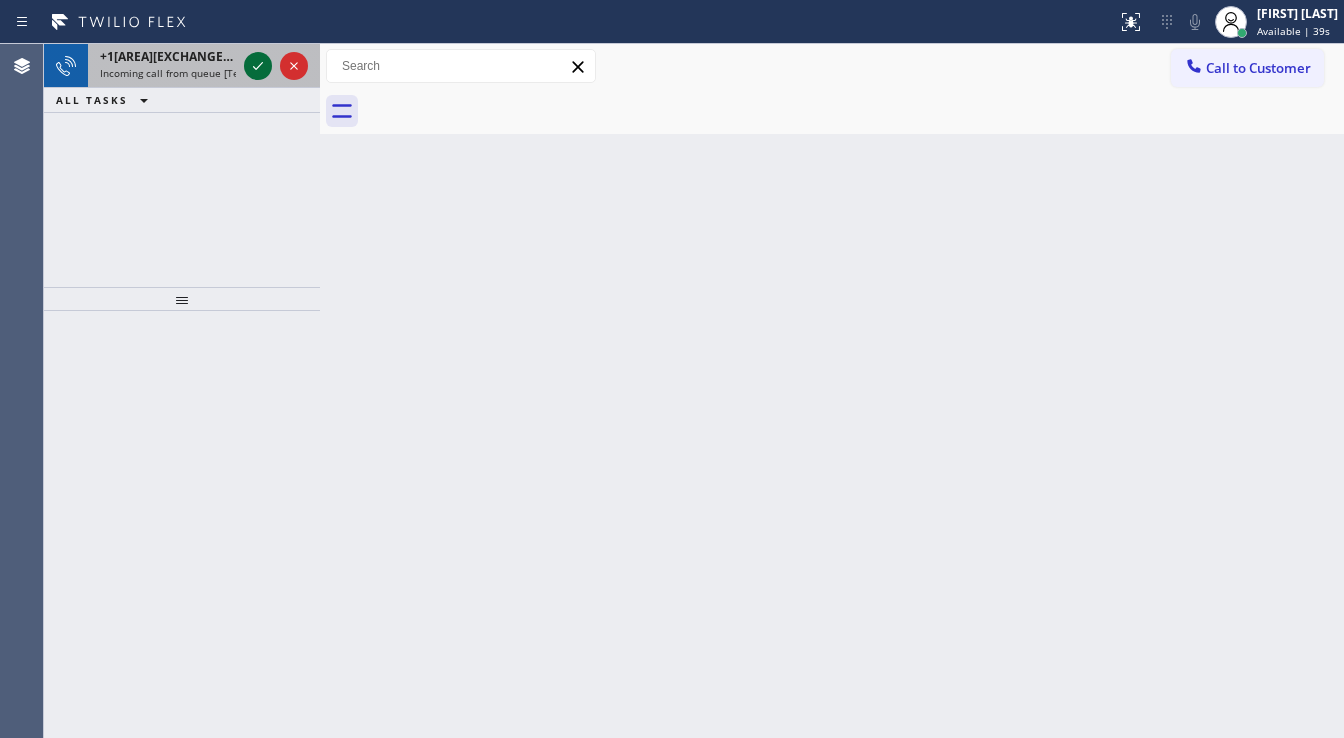 click 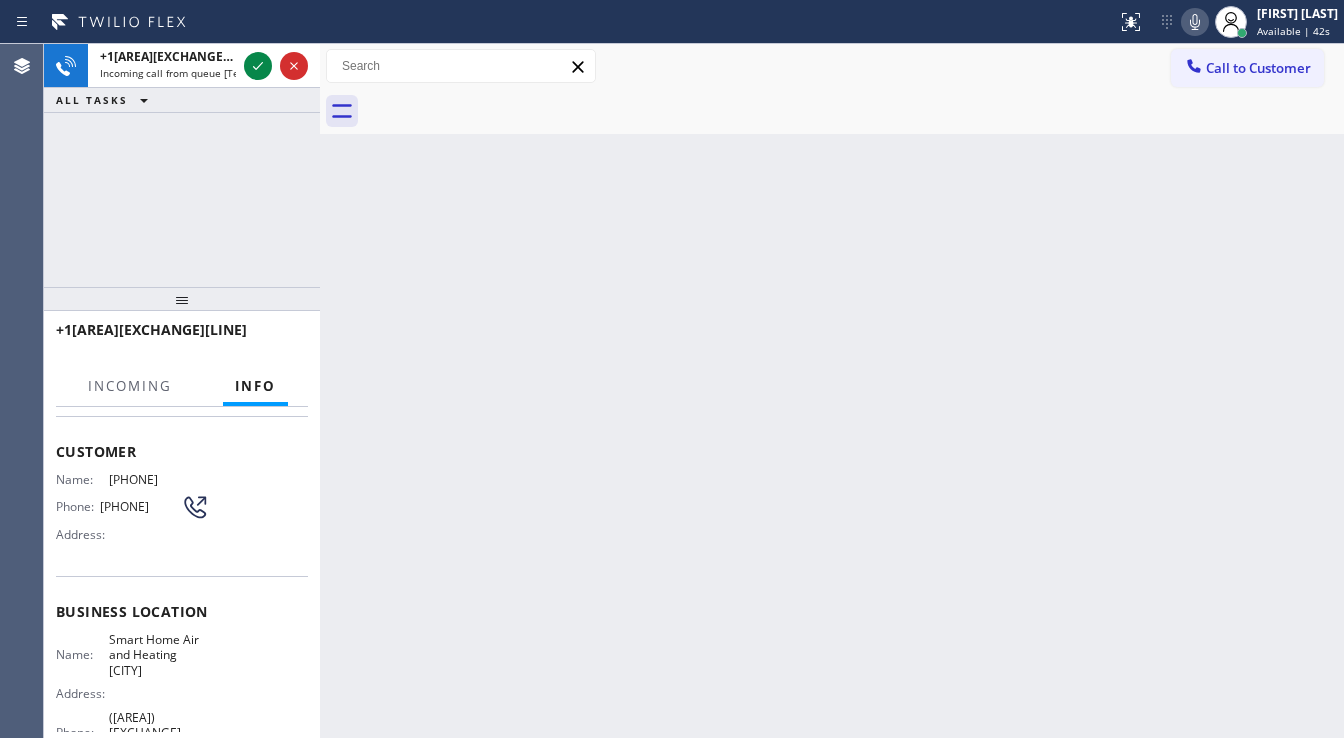 scroll, scrollTop: 160, scrollLeft: 0, axis: vertical 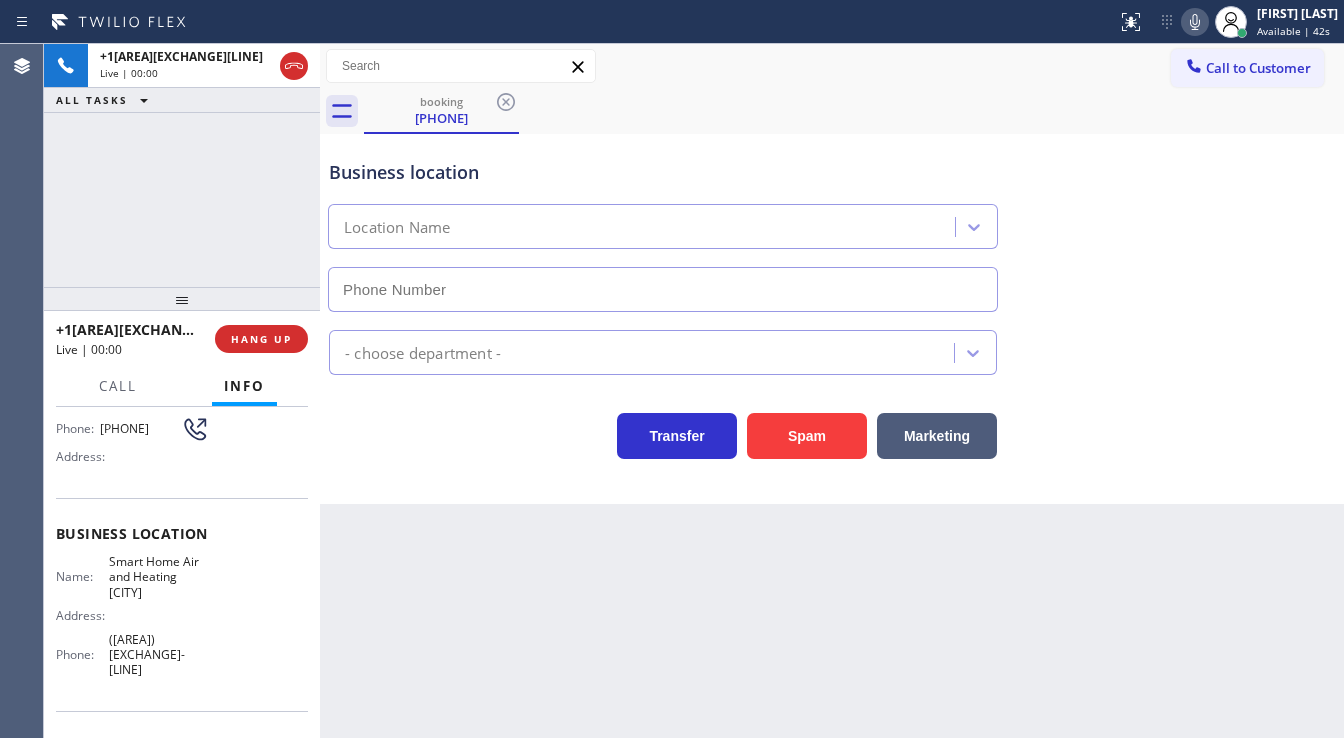 type on "([AREA]) [EXCHANGE]-[LINE]" 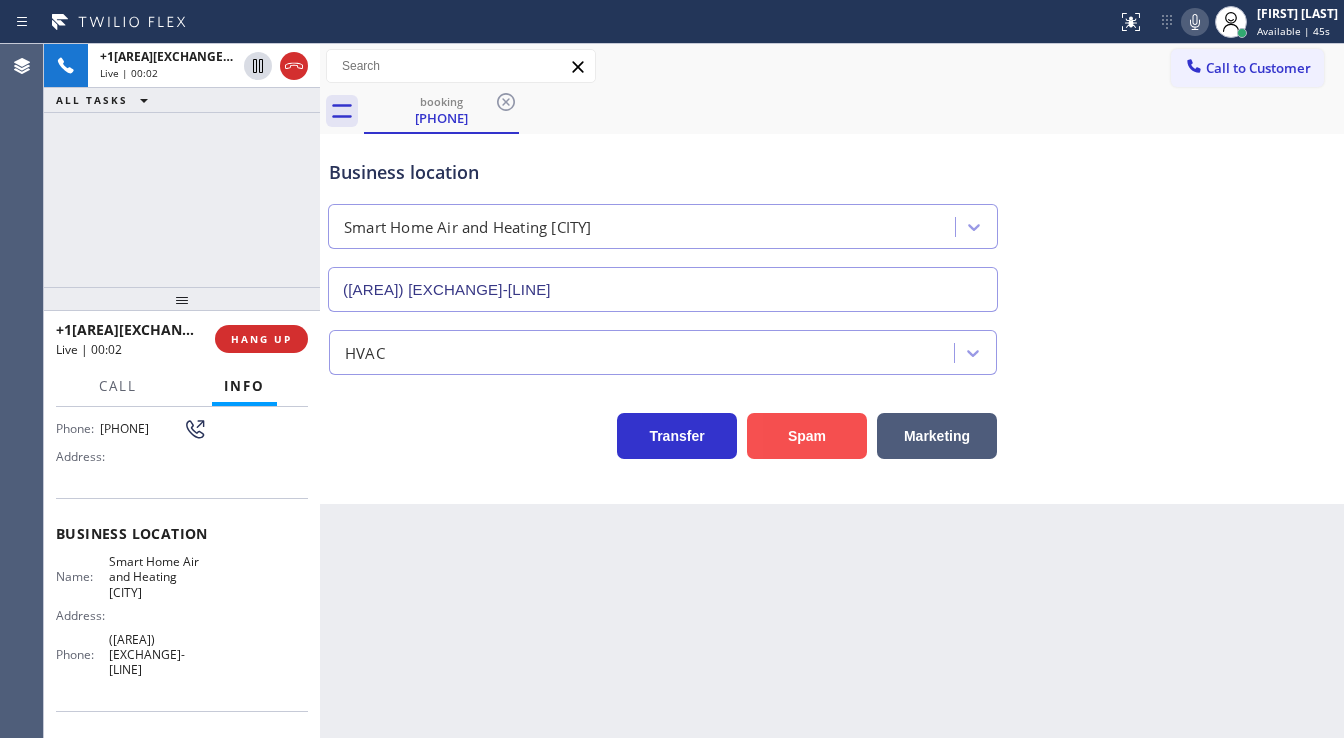 click on "Spam" at bounding box center [807, 436] 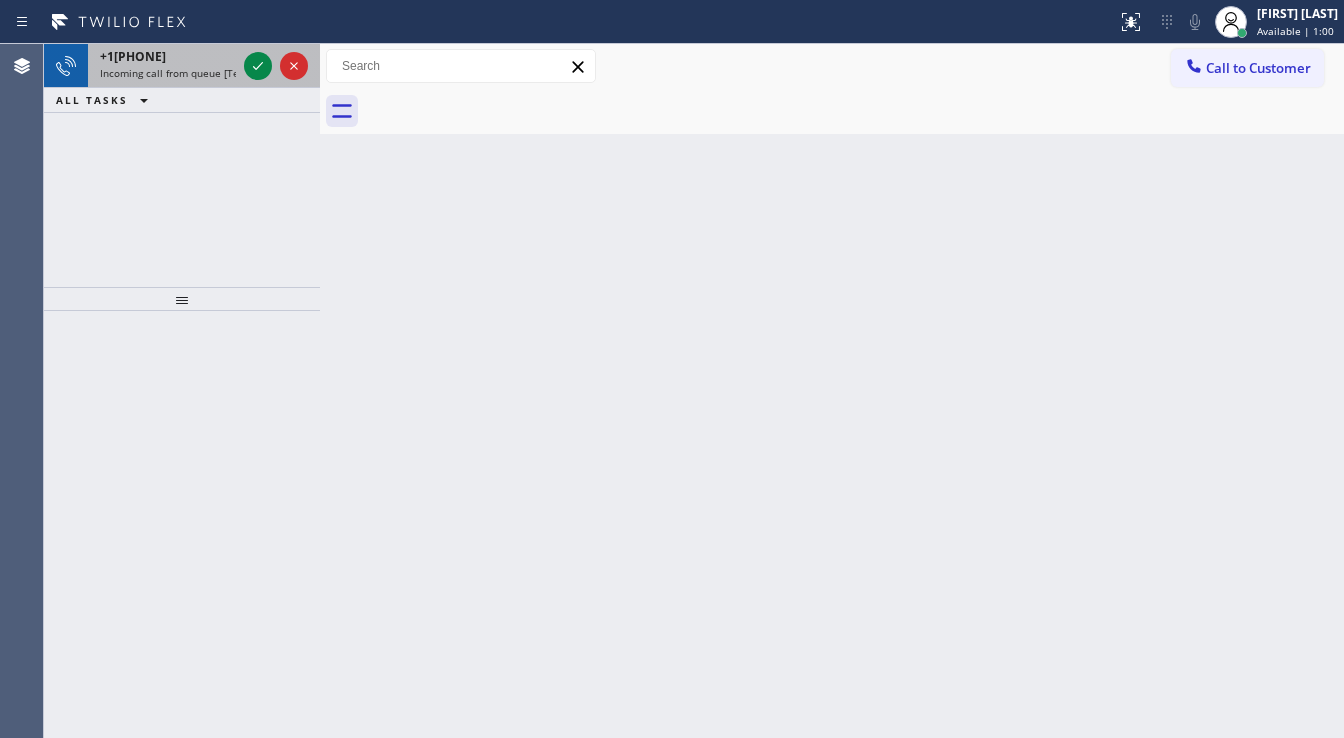 click at bounding box center (276, 66) 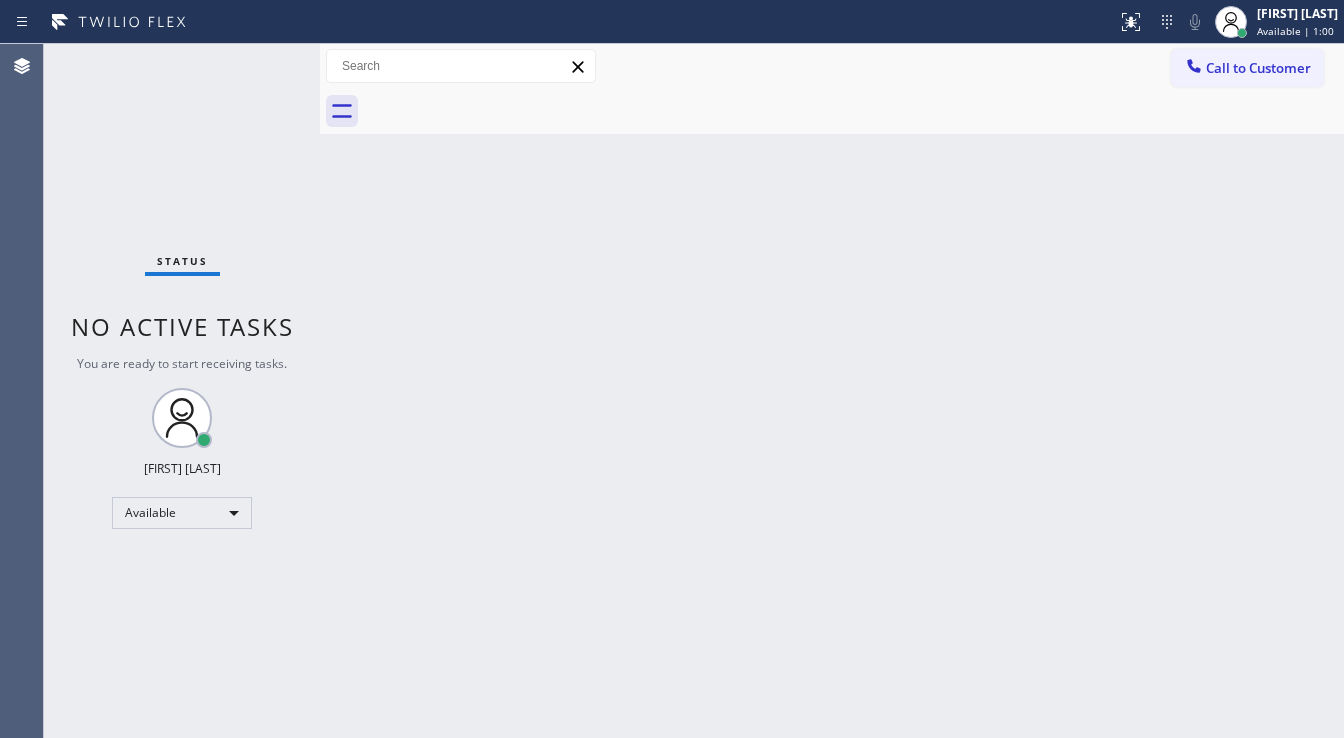 click on "Status   No active tasks     You are ready to start receiving tasks.   [FIRST] [LAST] Available" at bounding box center [182, 391] 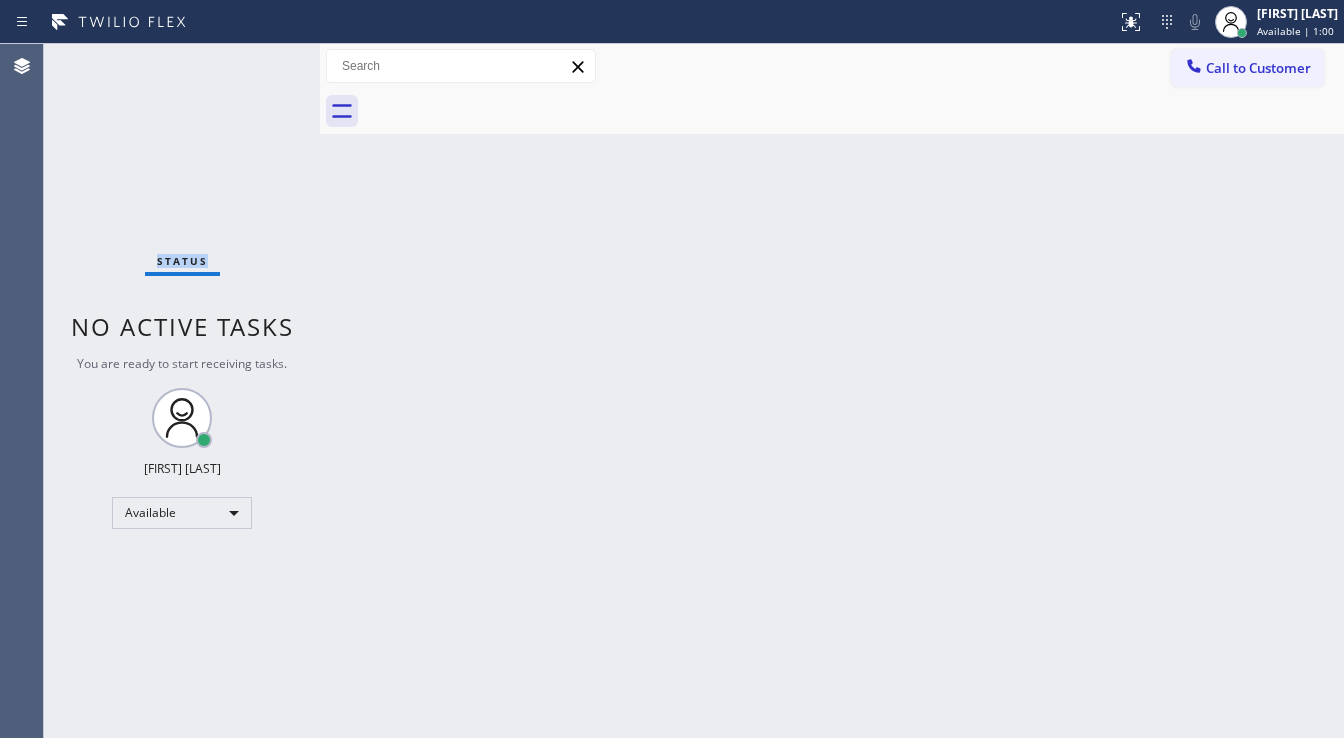 click on "Status   No active tasks     You are ready to start receiving tasks.   [FIRST] [LAST] Available" at bounding box center (182, 391) 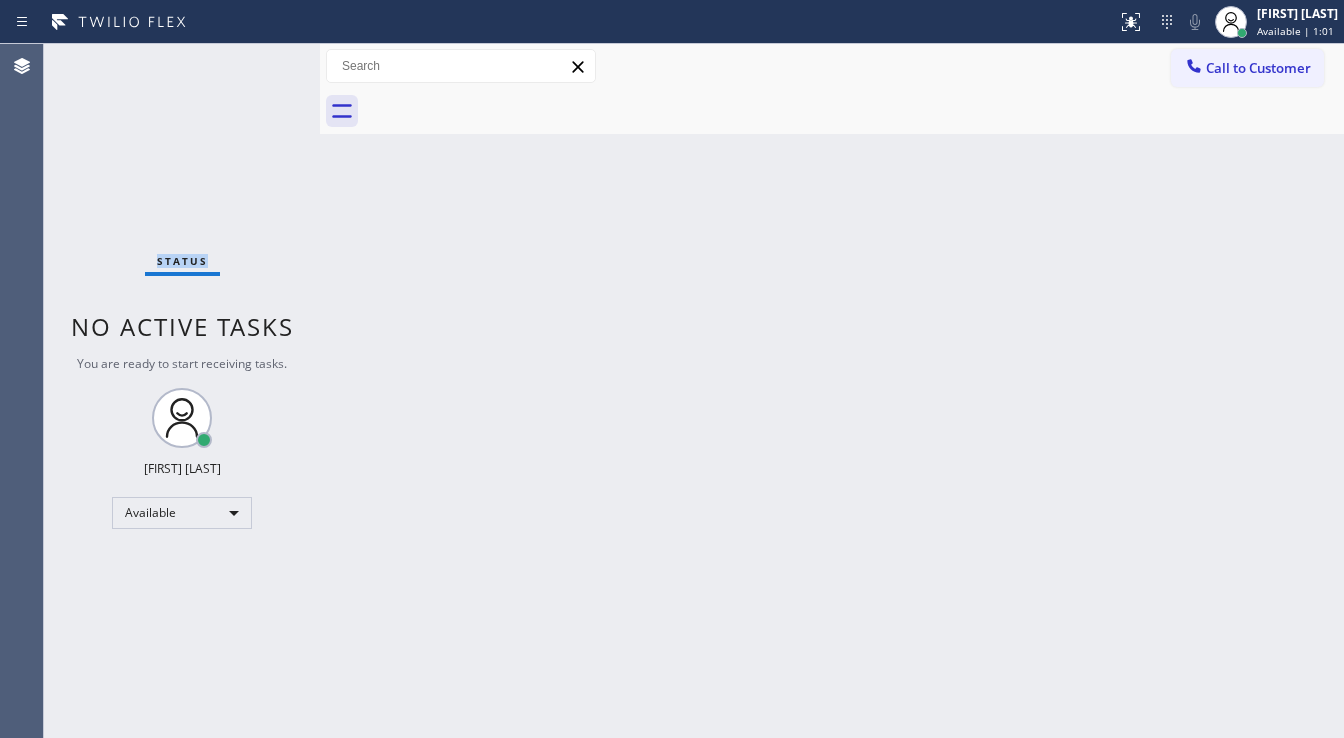 click on "Status   No active tasks     You are ready to start receiving tasks.   [FIRST] [LAST] Available" at bounding box center [182, 391] 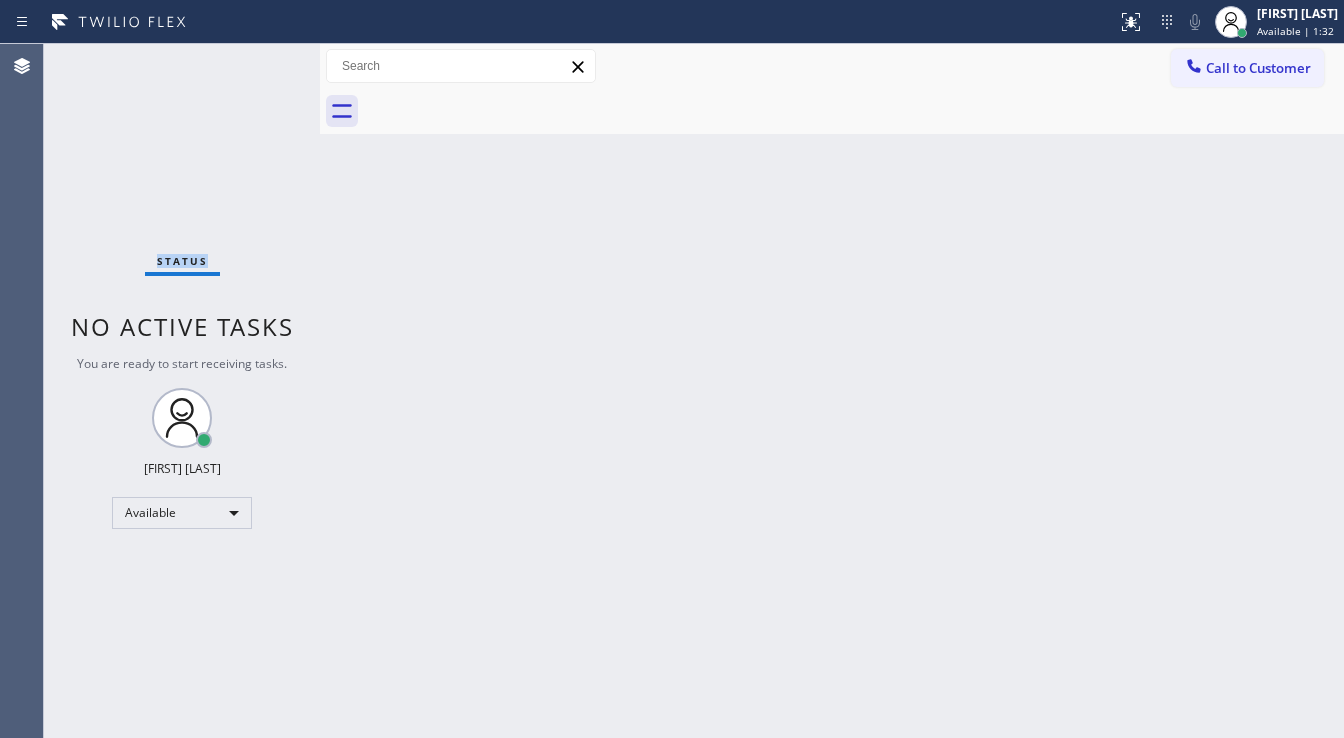 click on "Status   No active tasks     You are ready to start receiving tasks.   [FIRST] [LAST] Available" at bounding box center [182, 391] 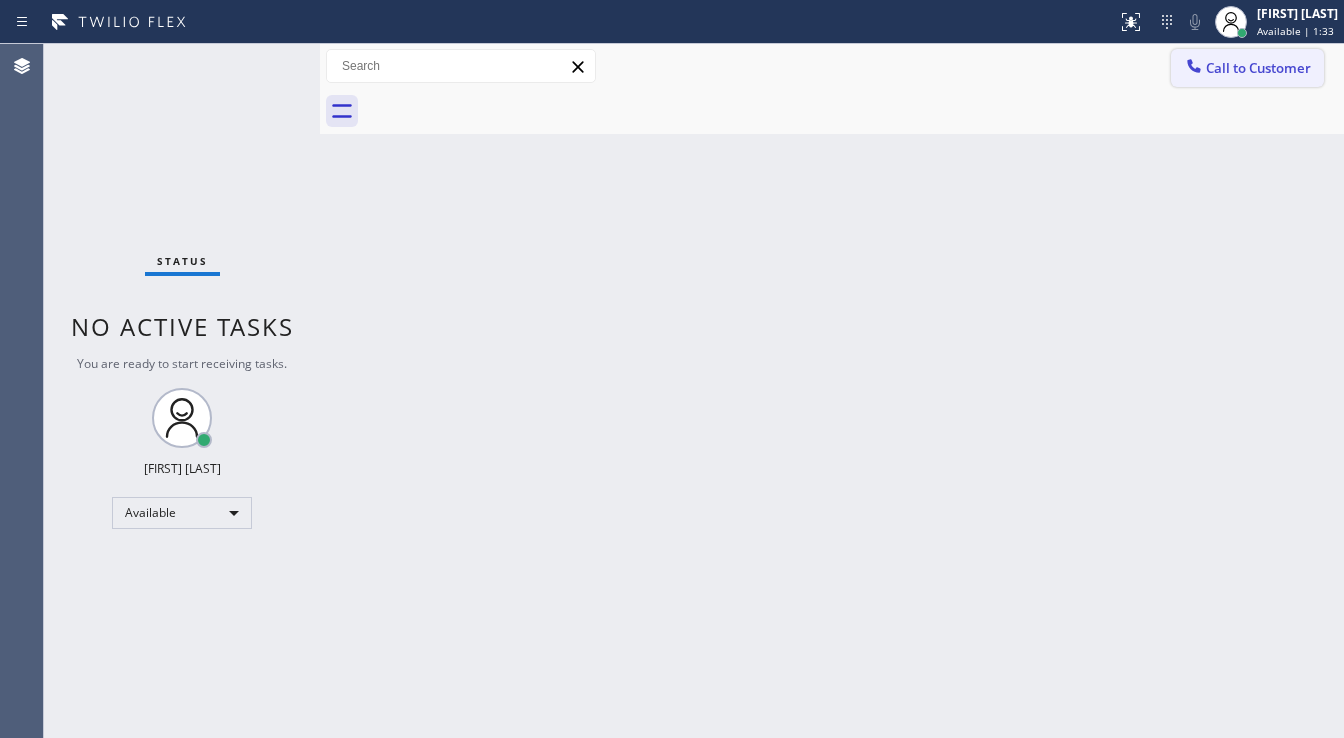click on "Call to Customer" at bounding box center (1258, 68) 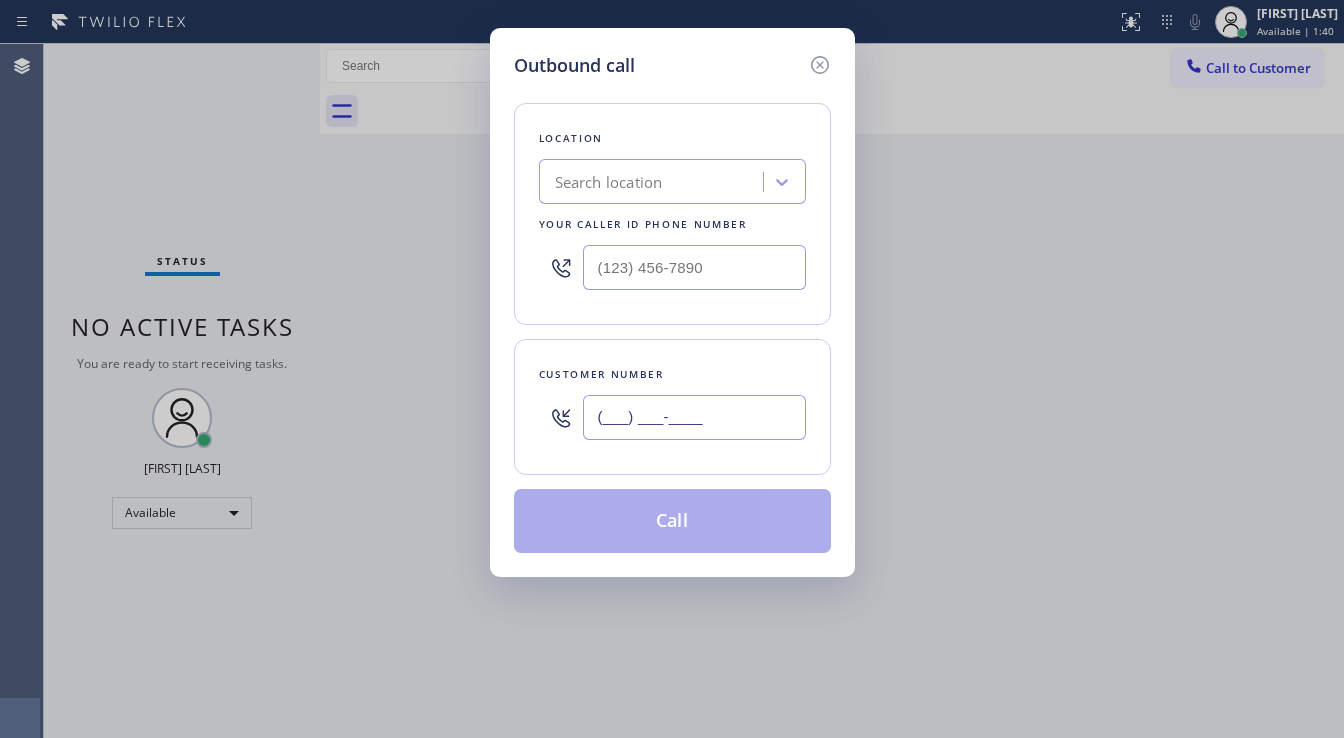 click on "(___) ___-____" at bounding box center [694, 417] 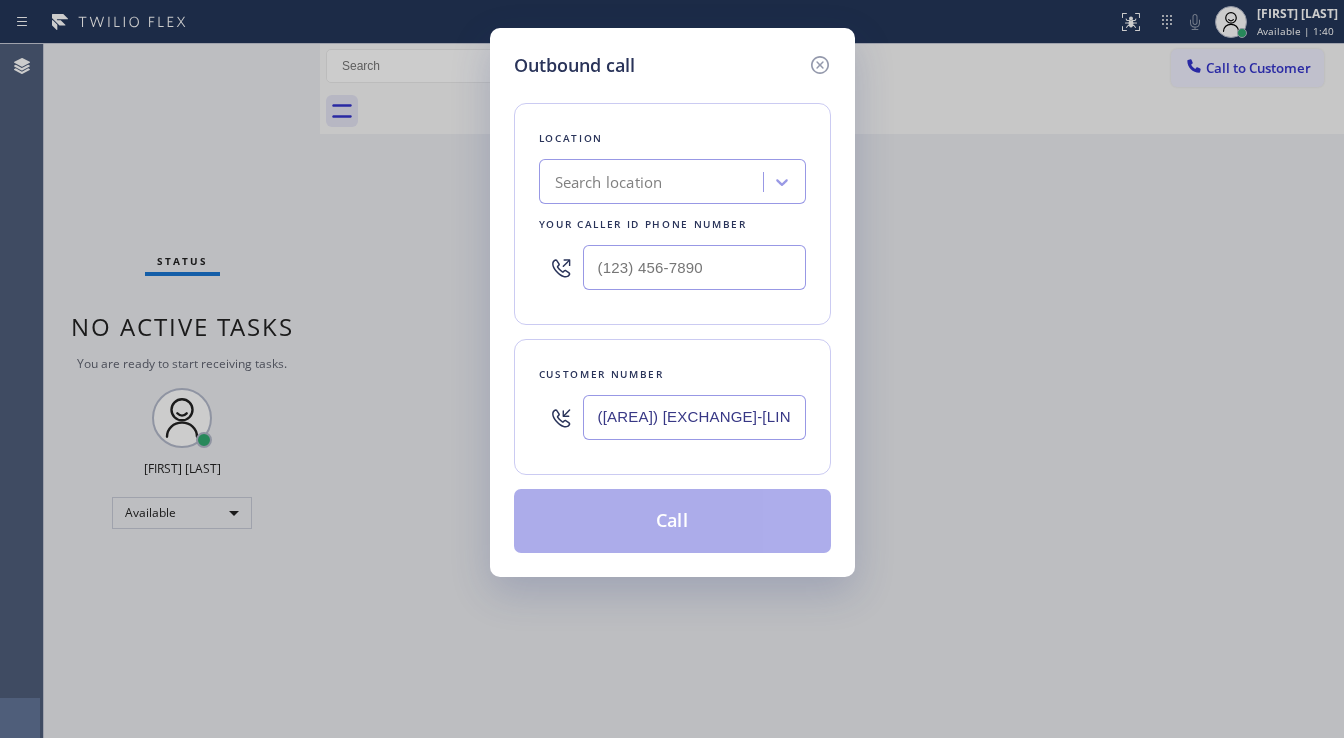 type on "([AREA]) [EXCHANGE]-[LINE]" 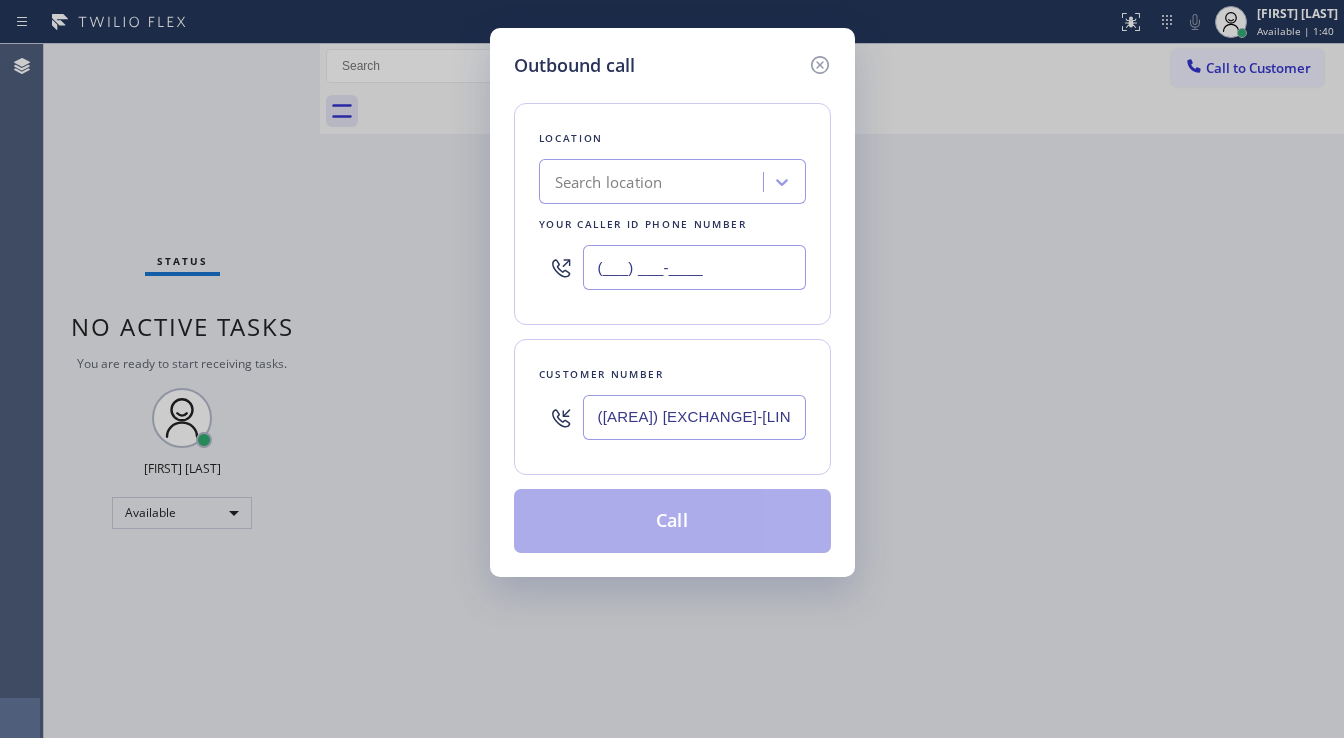click on "(___) ___-____" at bounding box center [694, 267] 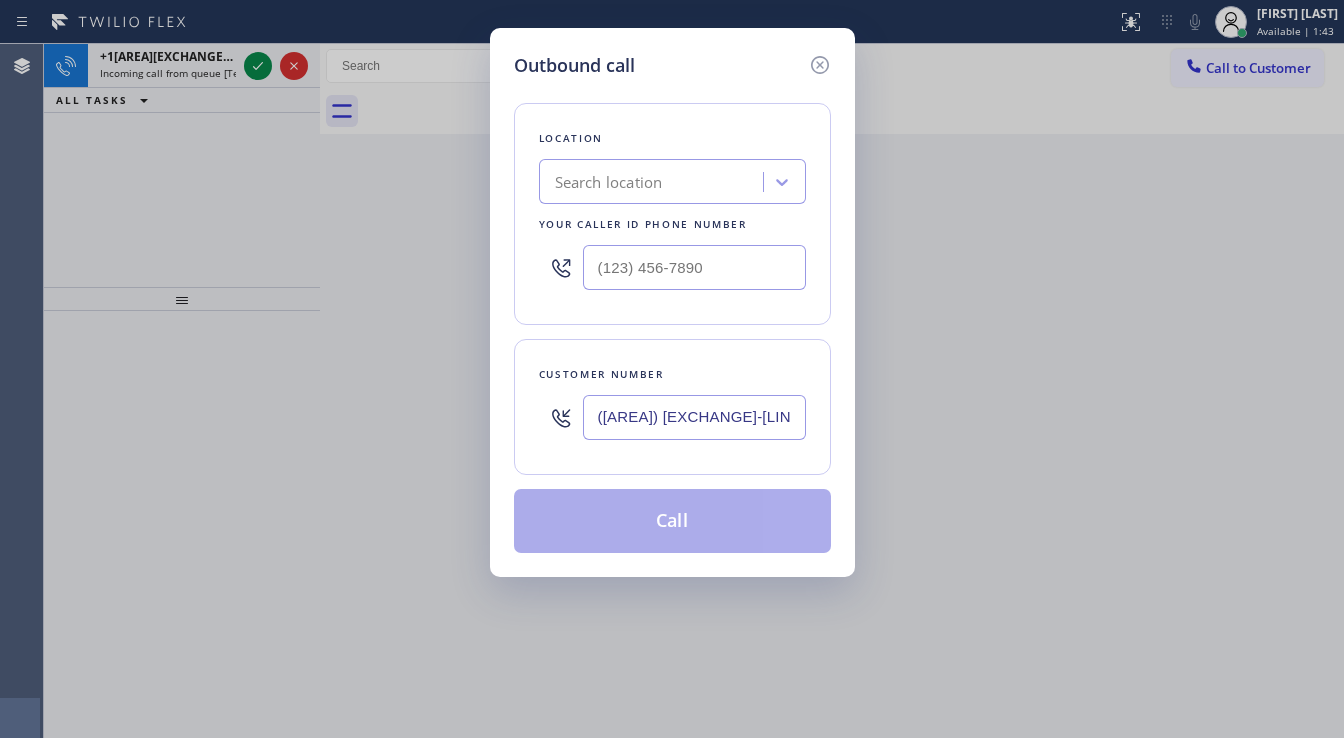 click on "Outbound call" at bounding box center [574, 65] 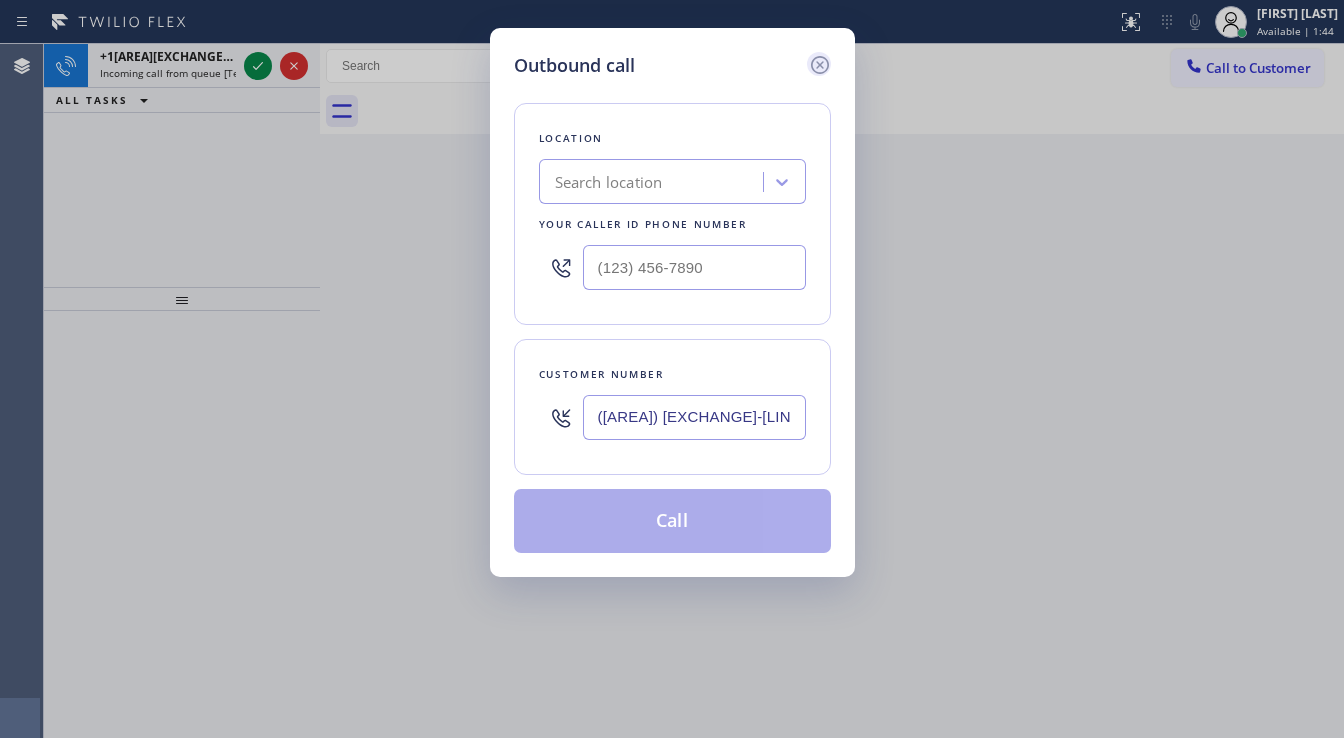 click 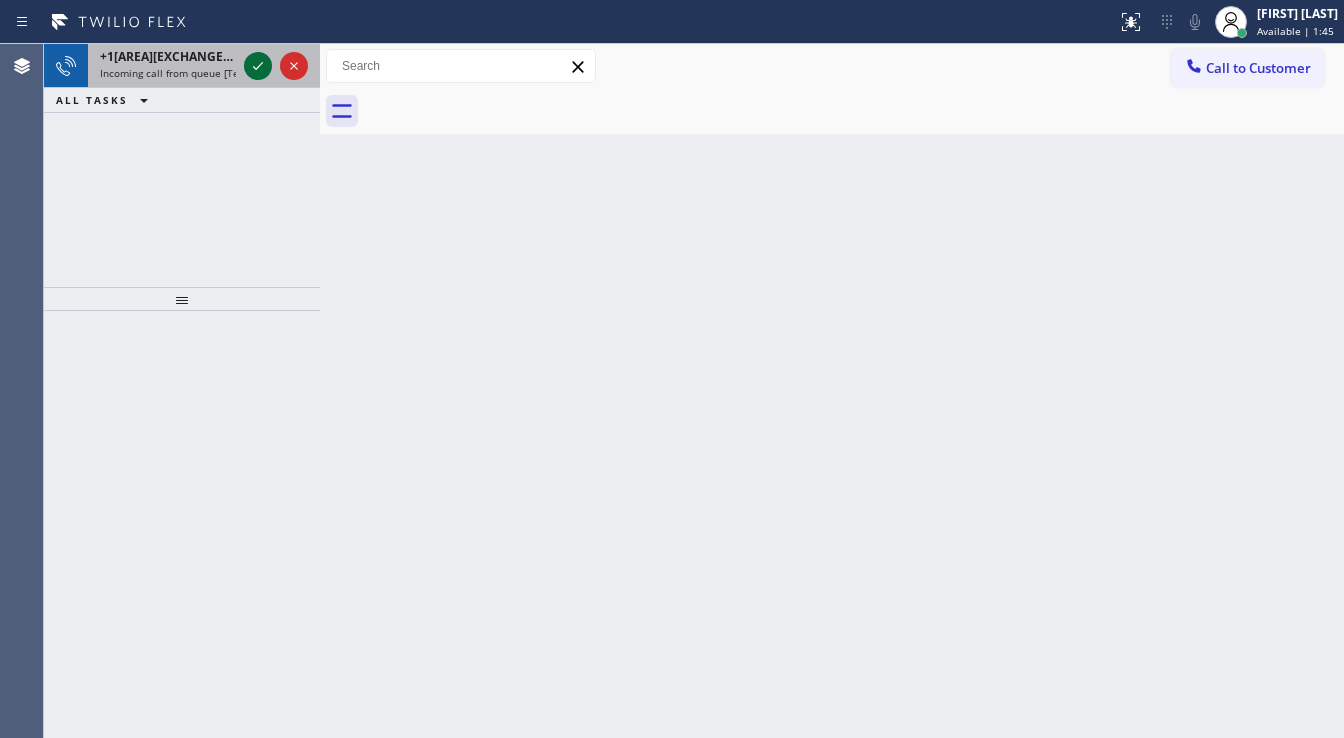 click 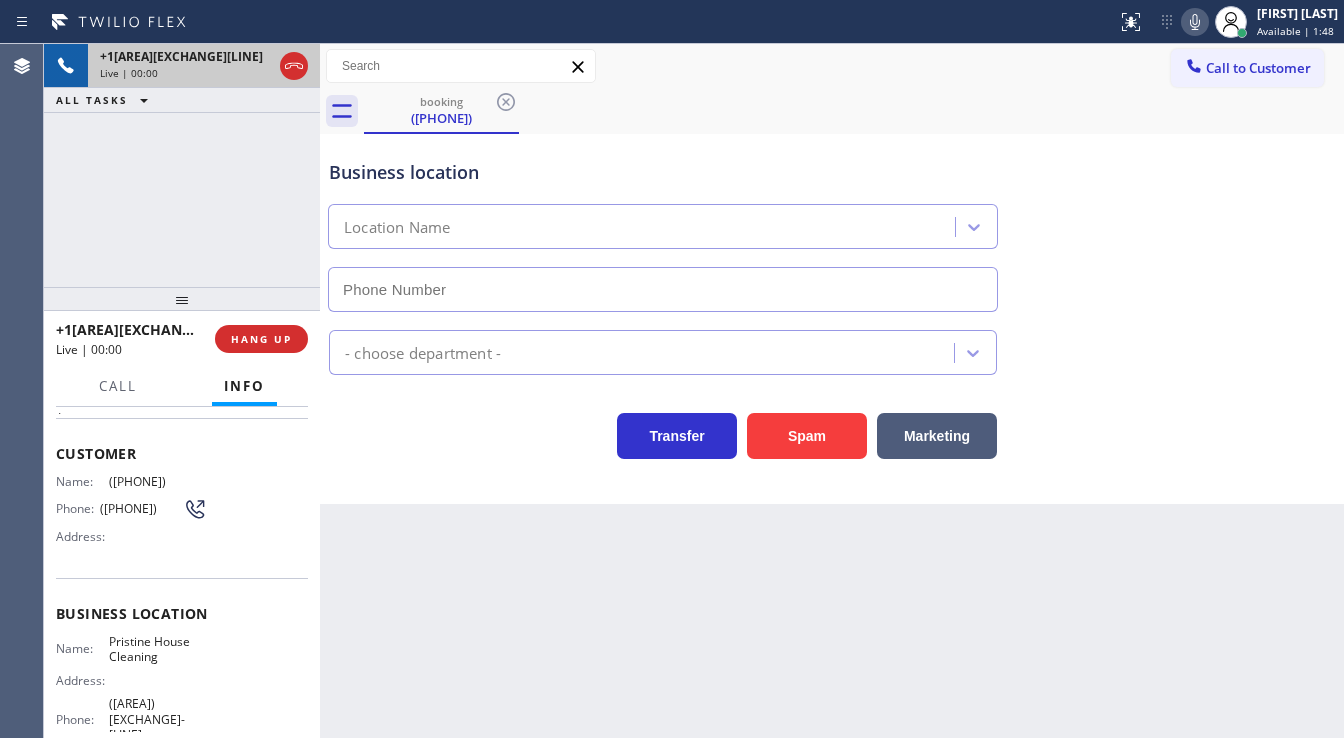 scroll, scrollTop: 160, scrollLeft: 0, axis: vertical 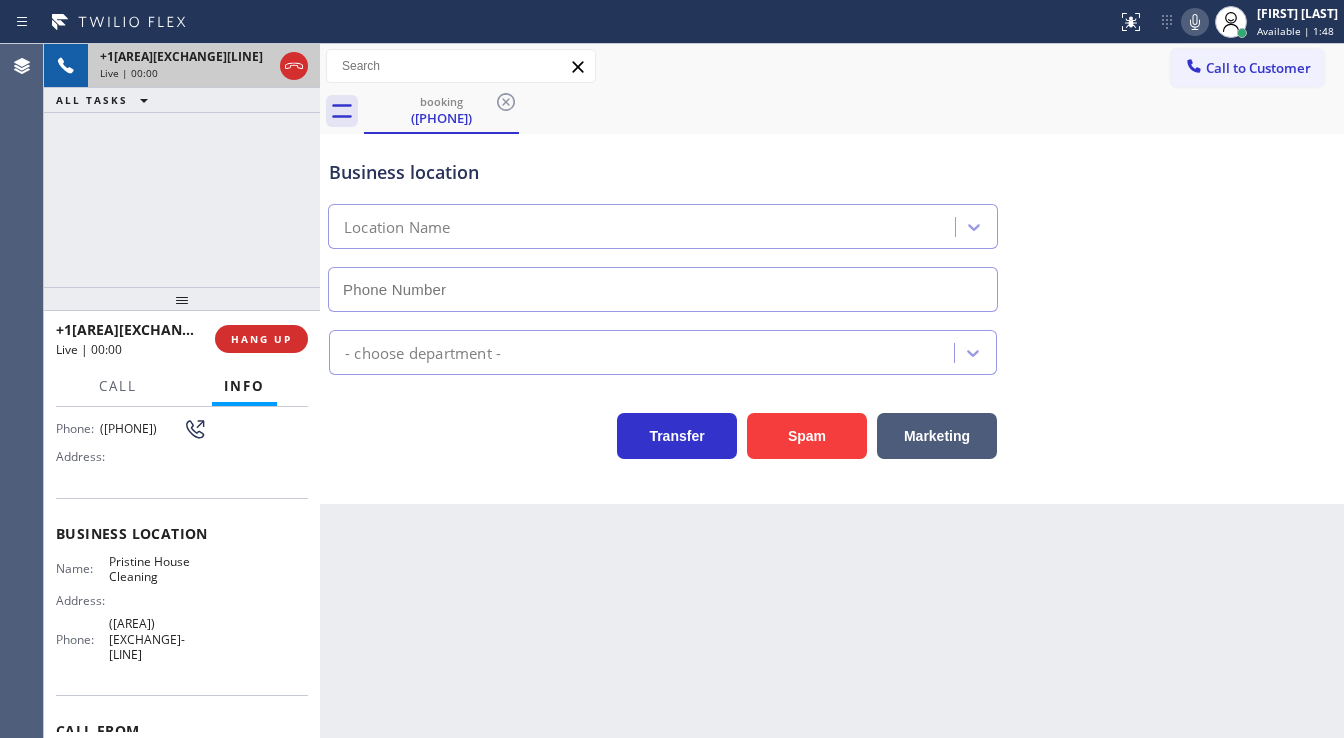 type on "([AREA]) [EXCHANGE]-[LINE]" 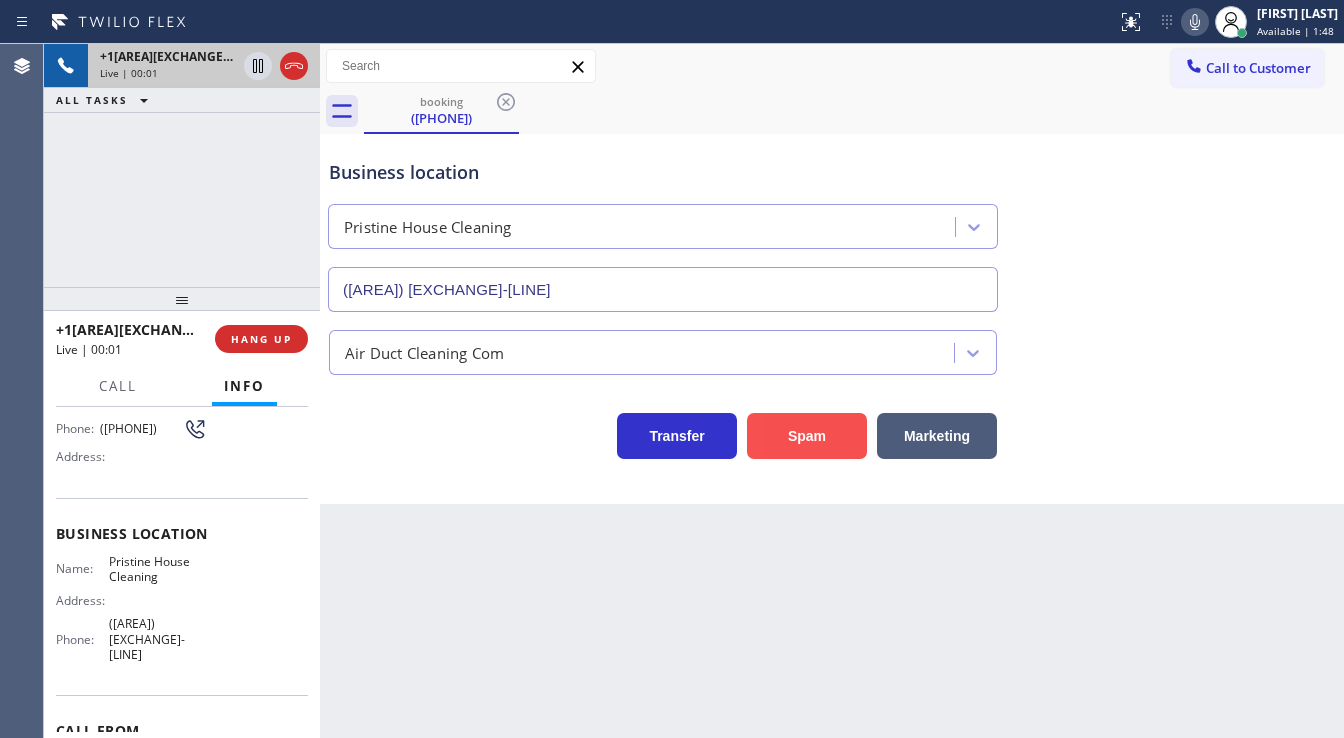 click on "Spam" at bounding box center (807, 436) 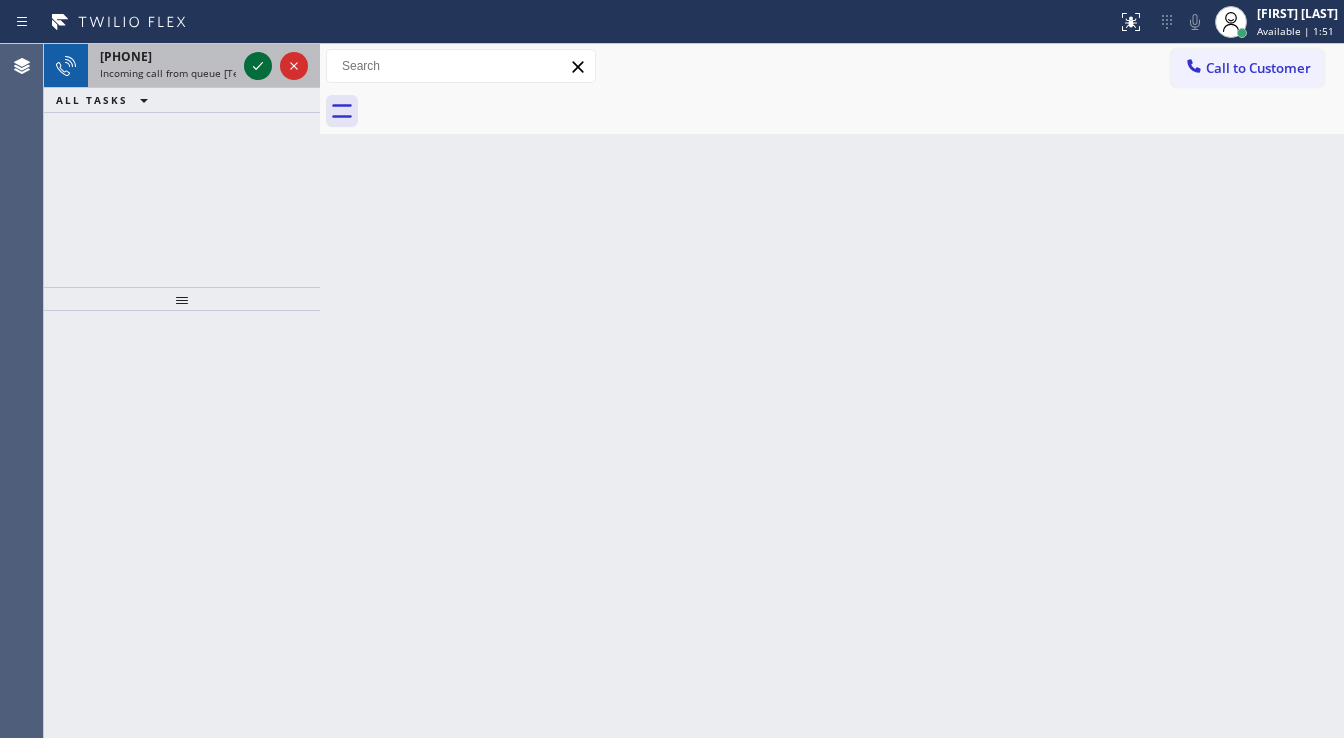 click 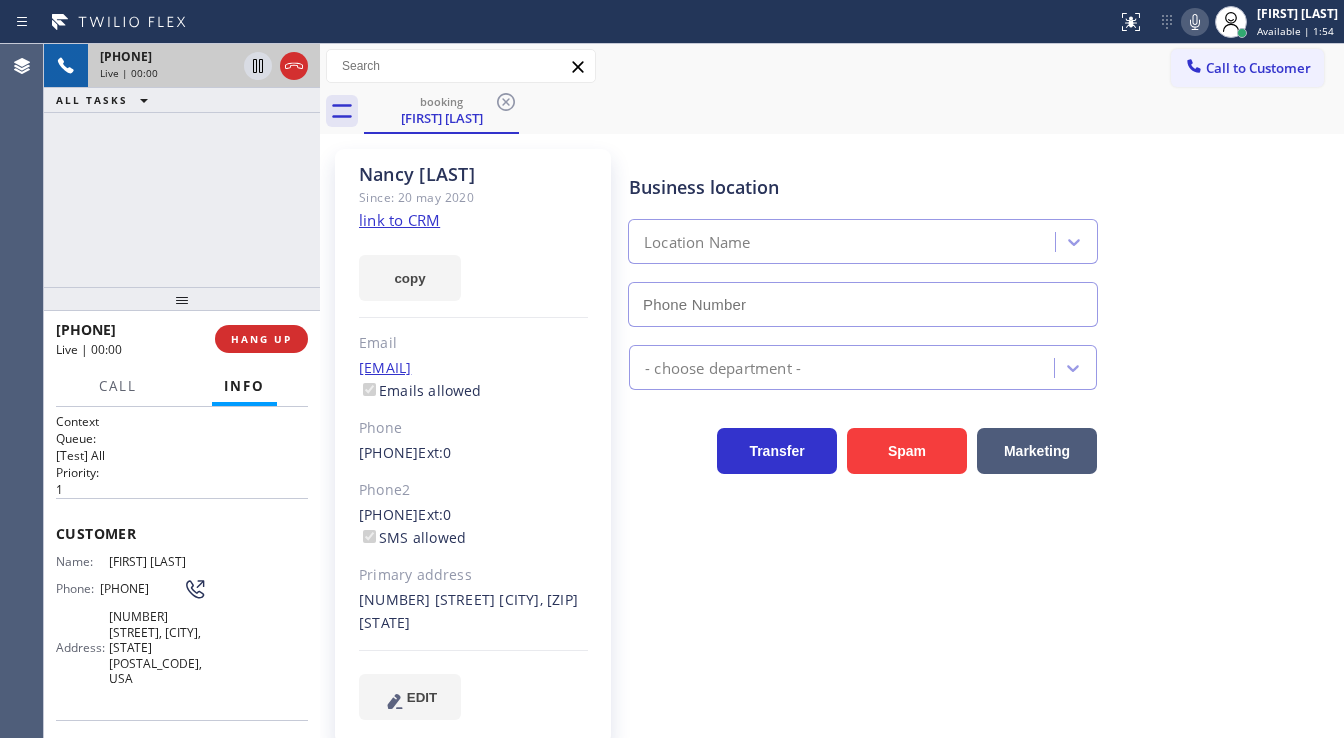 type on "([AREA]) [EXCHANGE]-[LINE]" 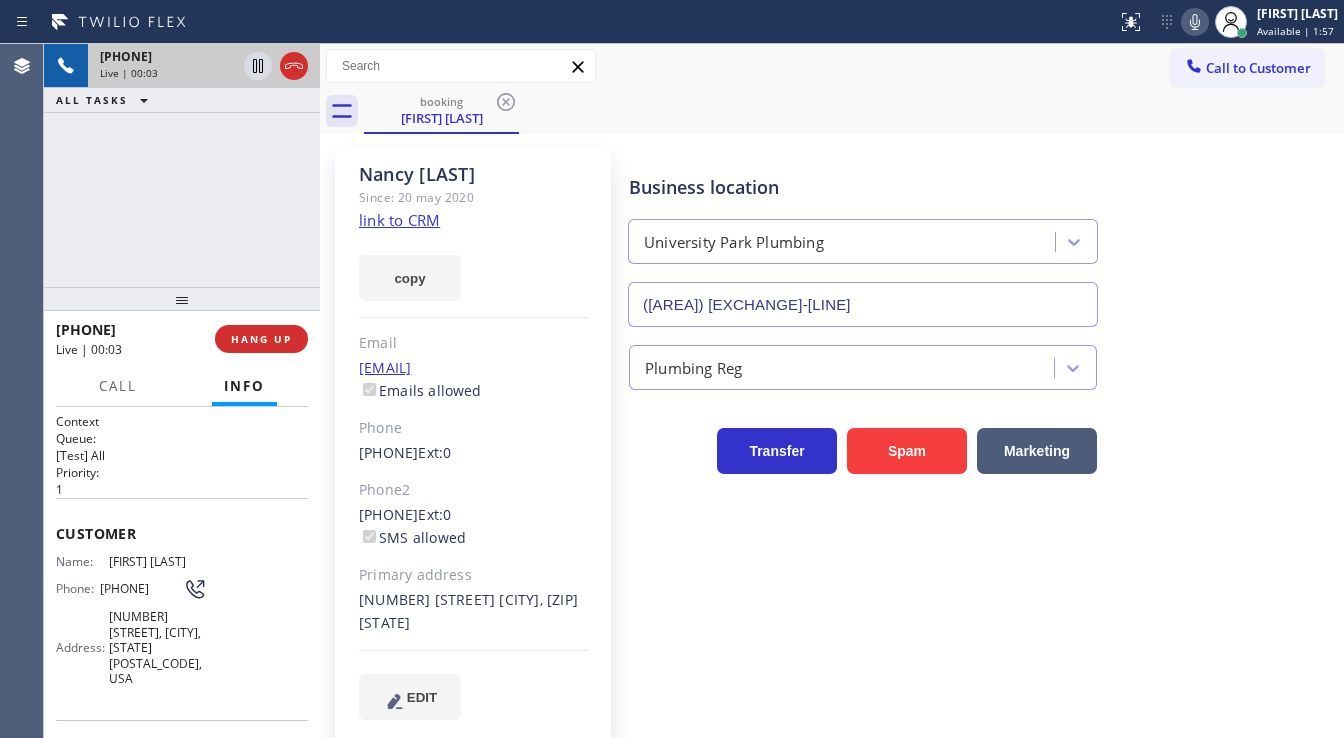 click on "link to CRM" 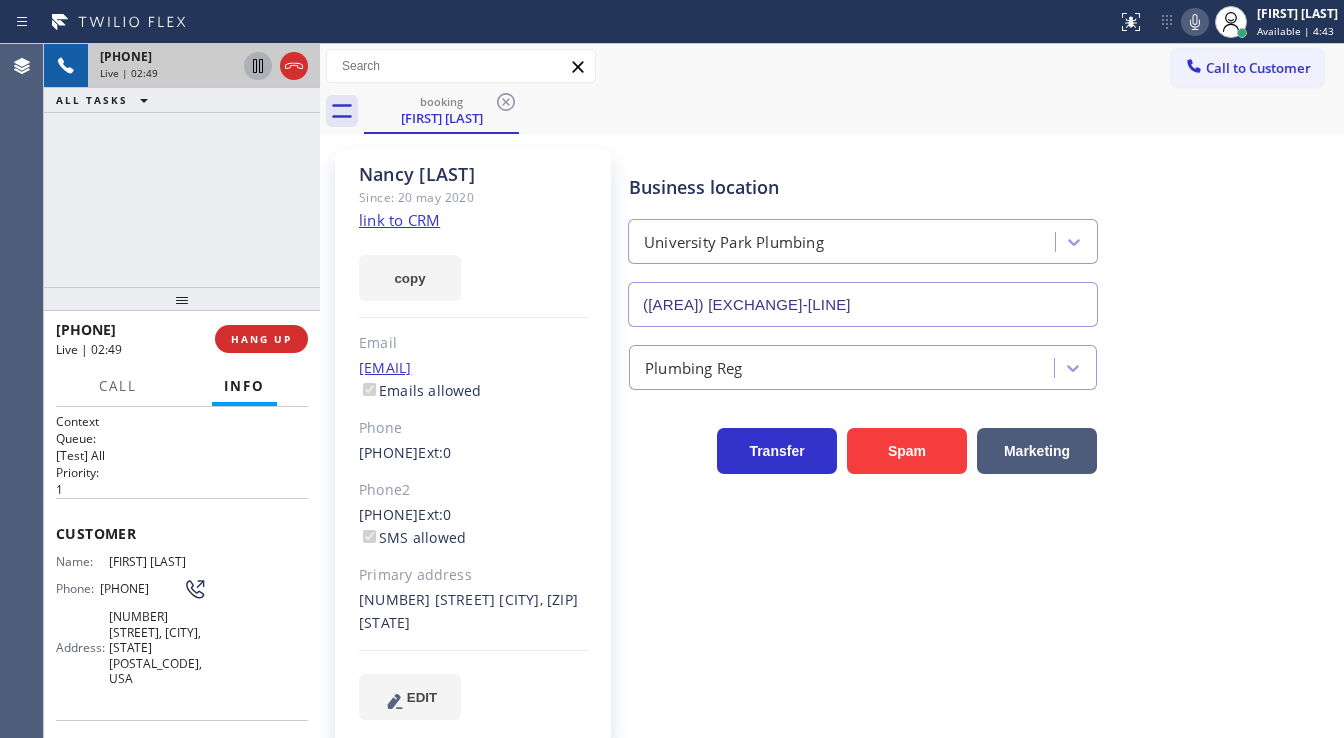 click 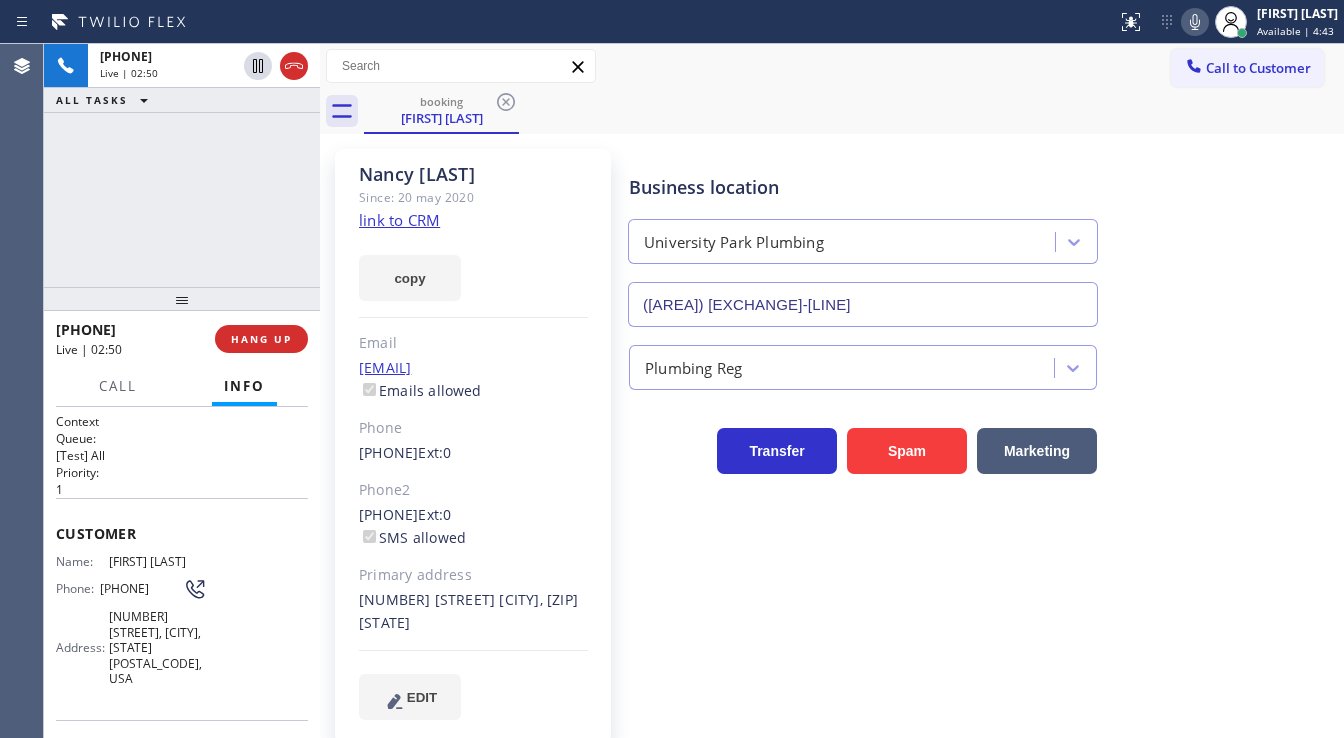 click 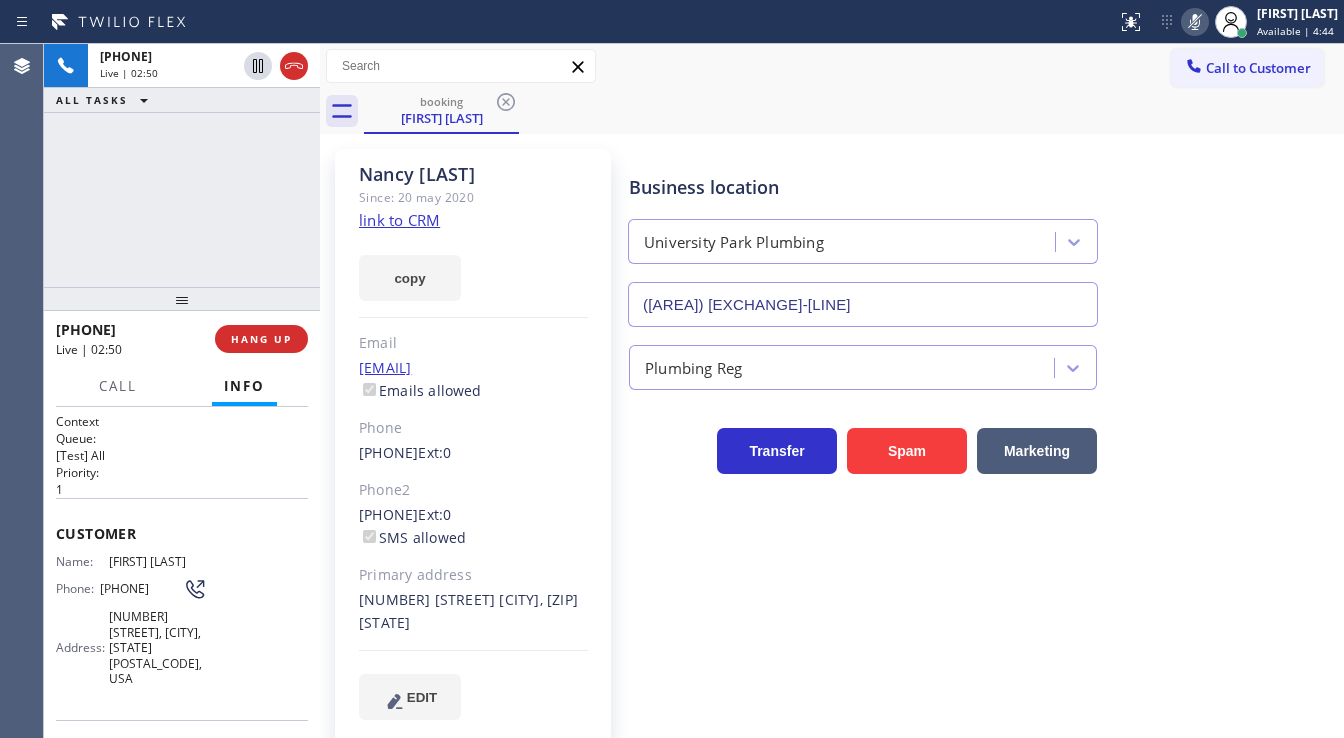 type 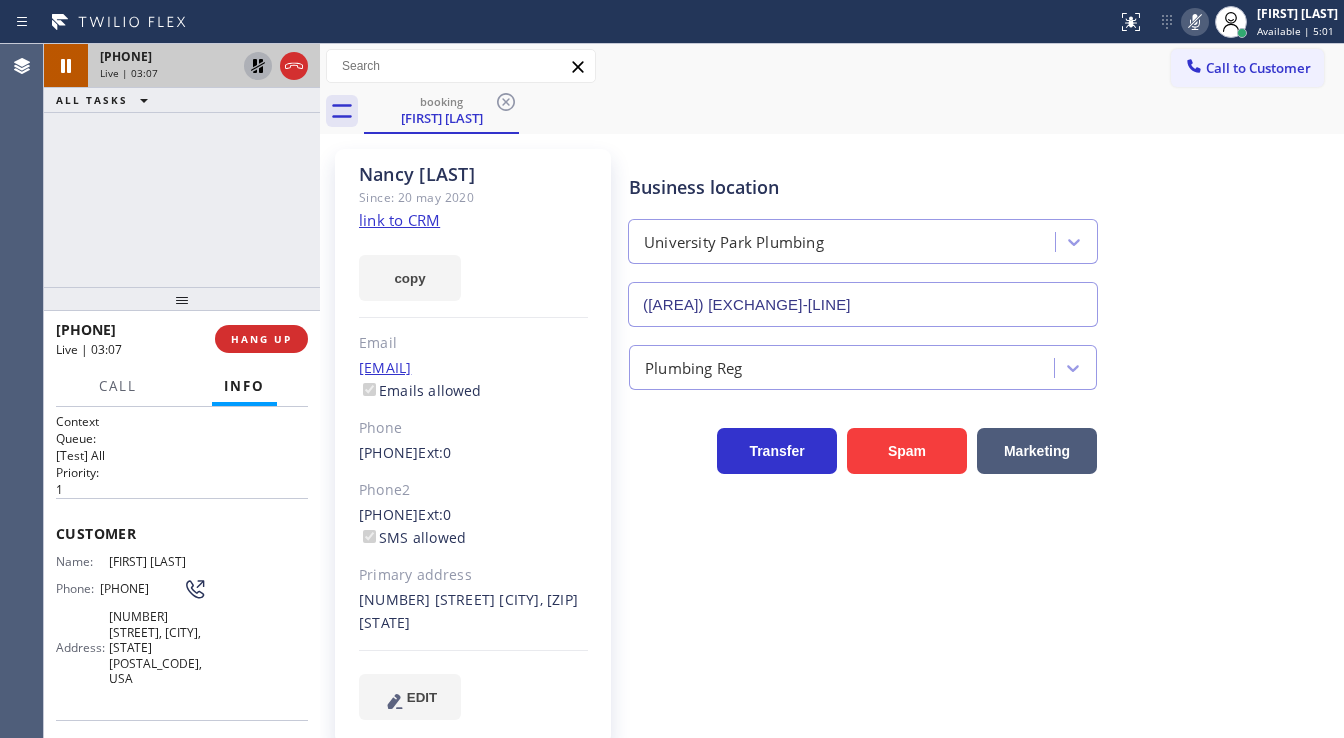 click 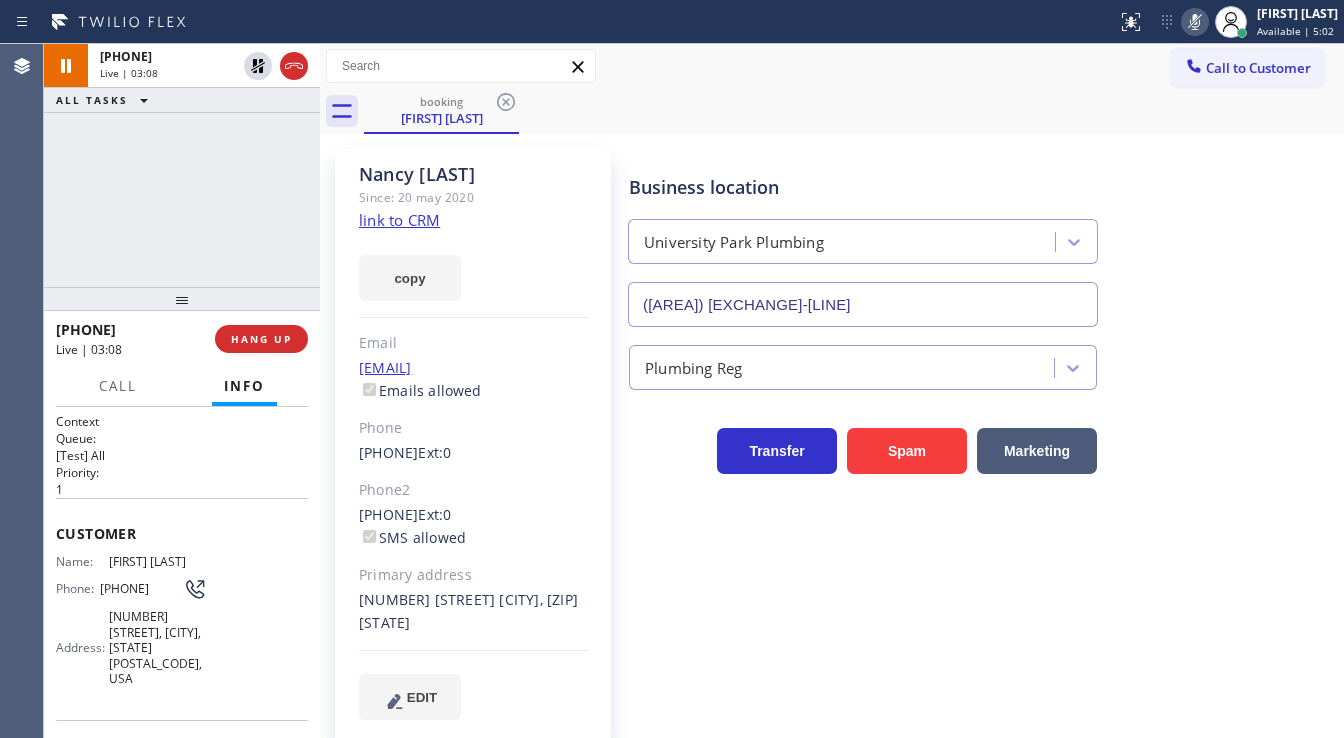 click 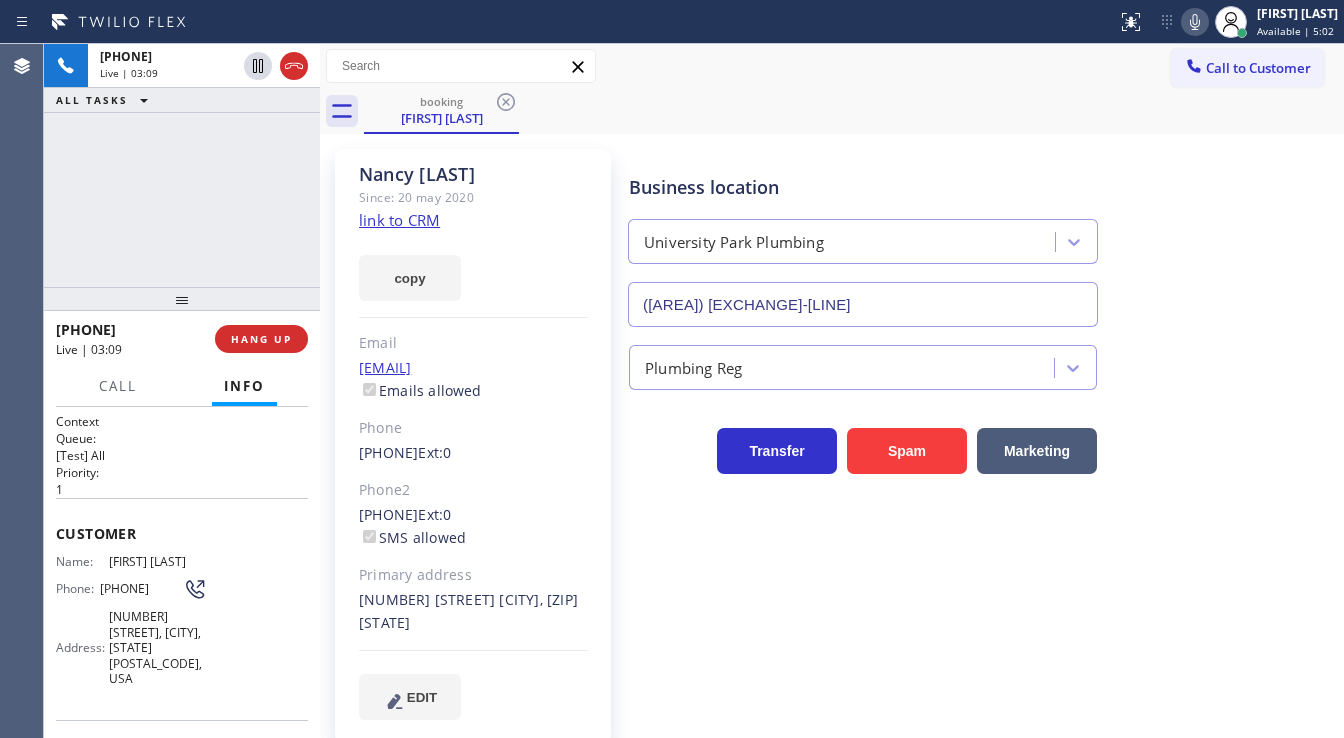 click on "+1[AREA][EXCHANGE][LINE] Live | 03:09 ALL TASKS ALL TASKS ACTIVE TASKS TASKS IN WRAP UP" at bounding box center [182, 165] 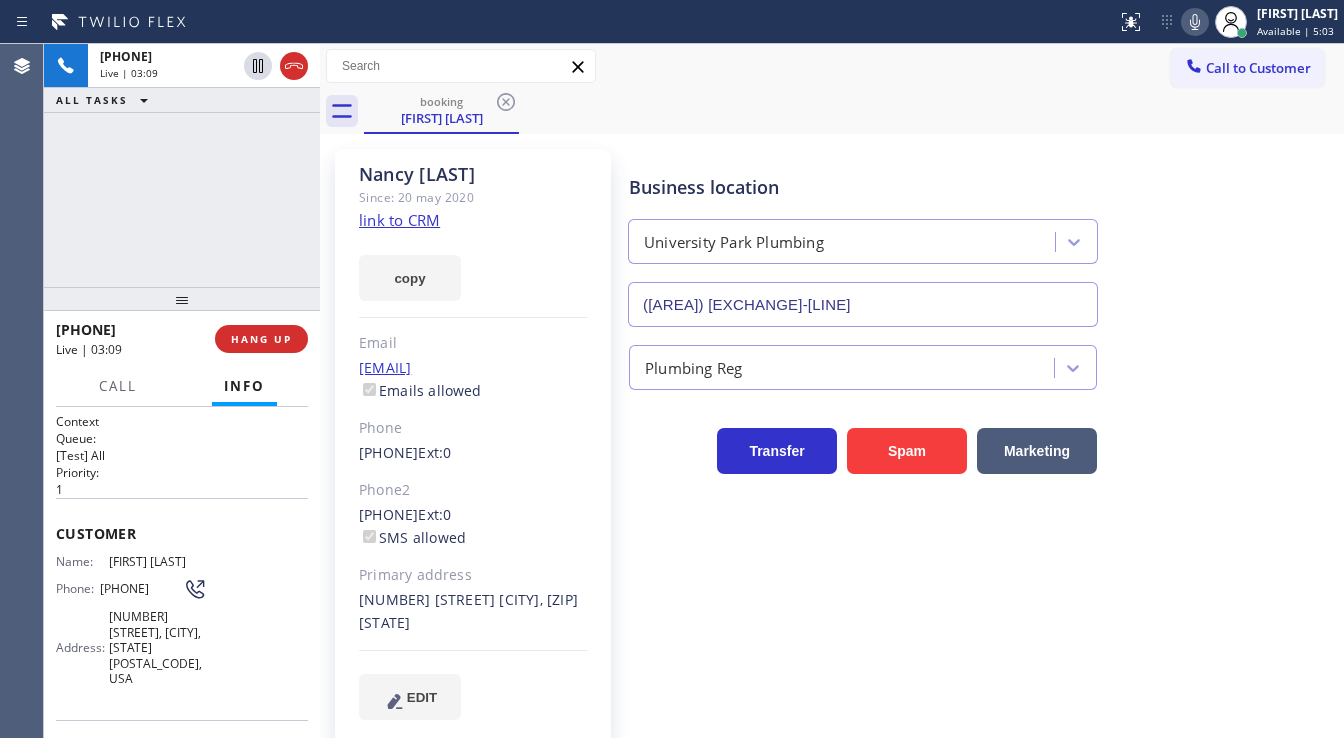 click on "+1[AREA][EXCHANGE][LINE] Live | 03:09 ALL TASKS ALL TASKS ACTIVE TASKS TASKS IN WRAP UP" at bounding box center [182, 165] 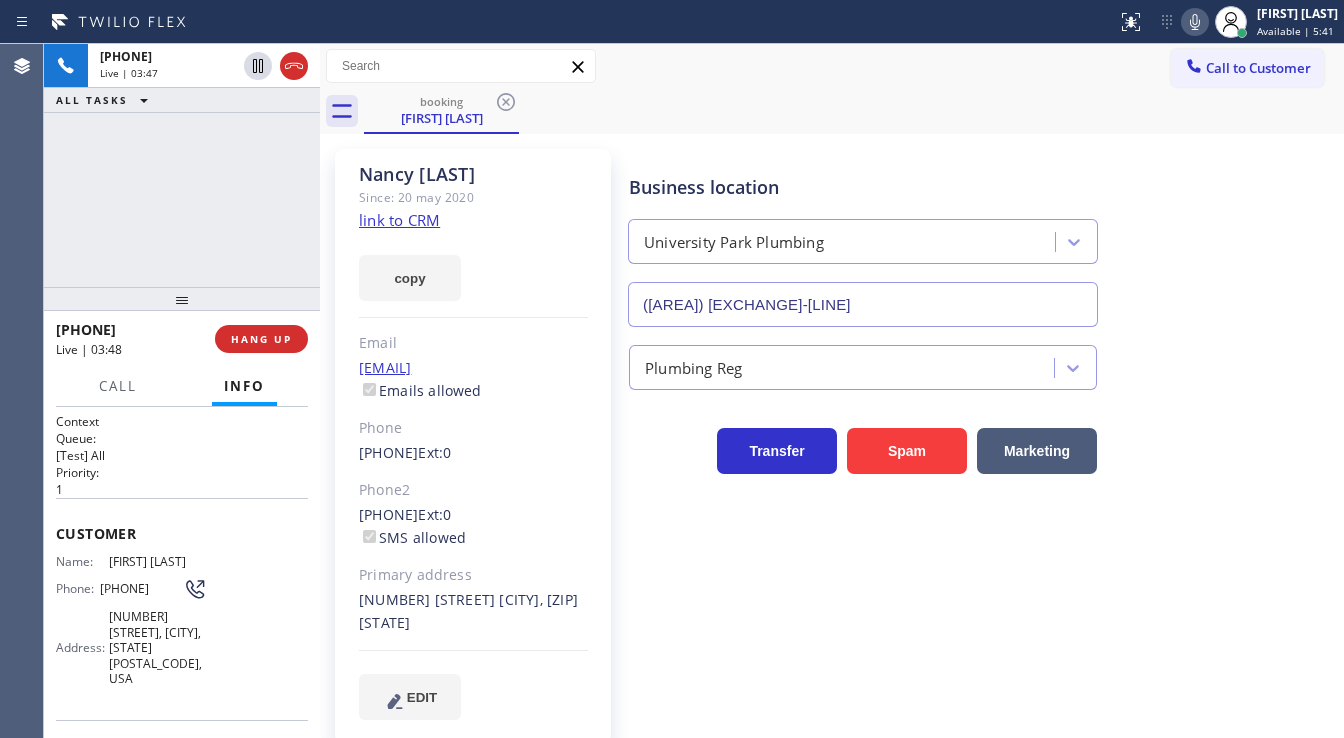 click on "Agent Desktop" at bounding box center [21, 391] 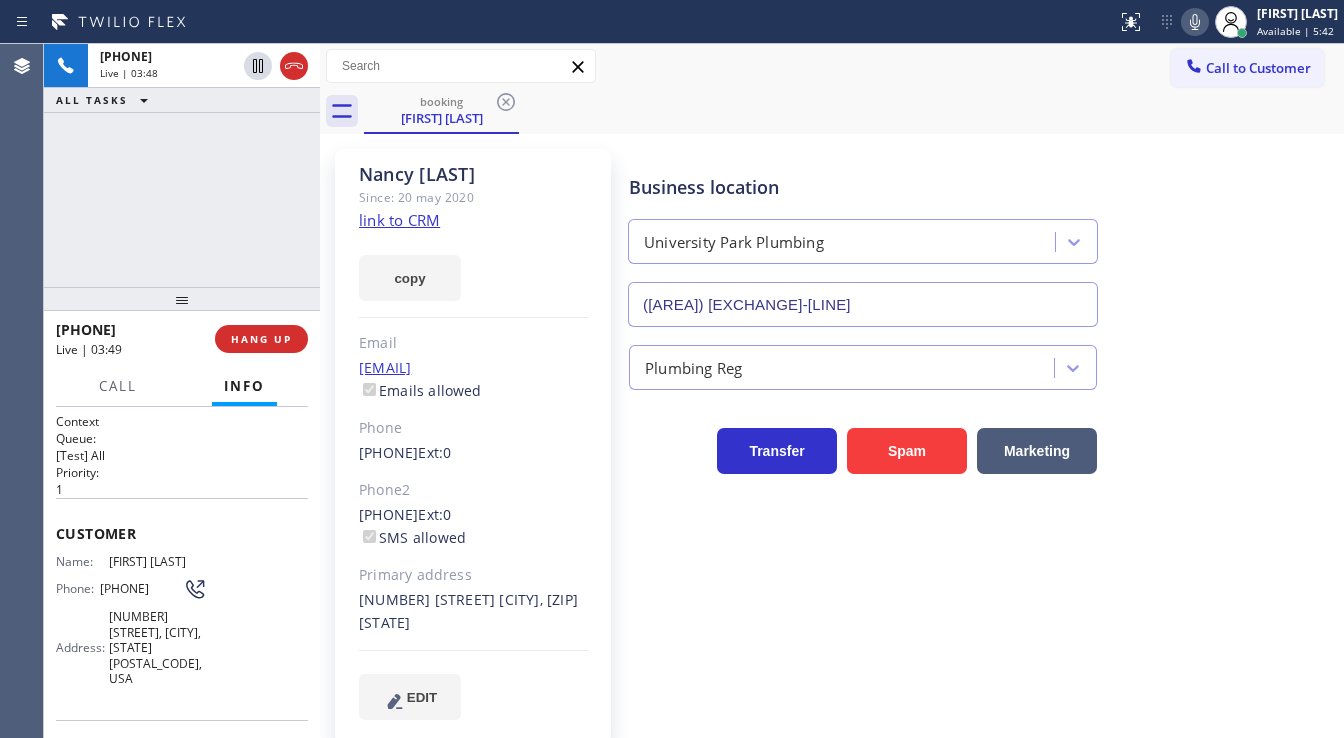 click on "[PHONE] Live | 03:48 ALL TASKS ALL TASKS ACTIVE TASKS TASKS IN WRAP UP" at bounding box center [182, 165] 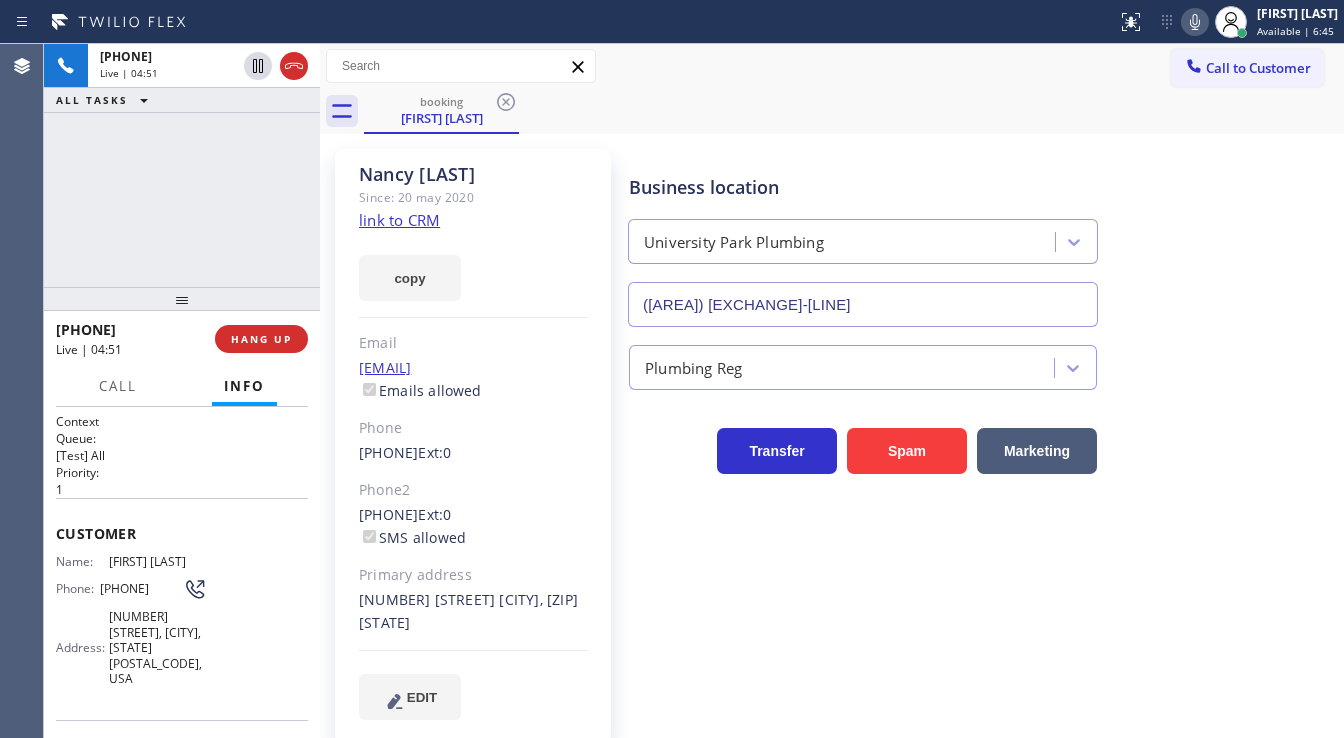 click on "+1[AREA][EXCHANGE][LINE] Live | 04:51 ALL TASKS ALL TASKS ACTIVE TASKS TASKS IN WRAP UP" at bounding box center [182, 165] 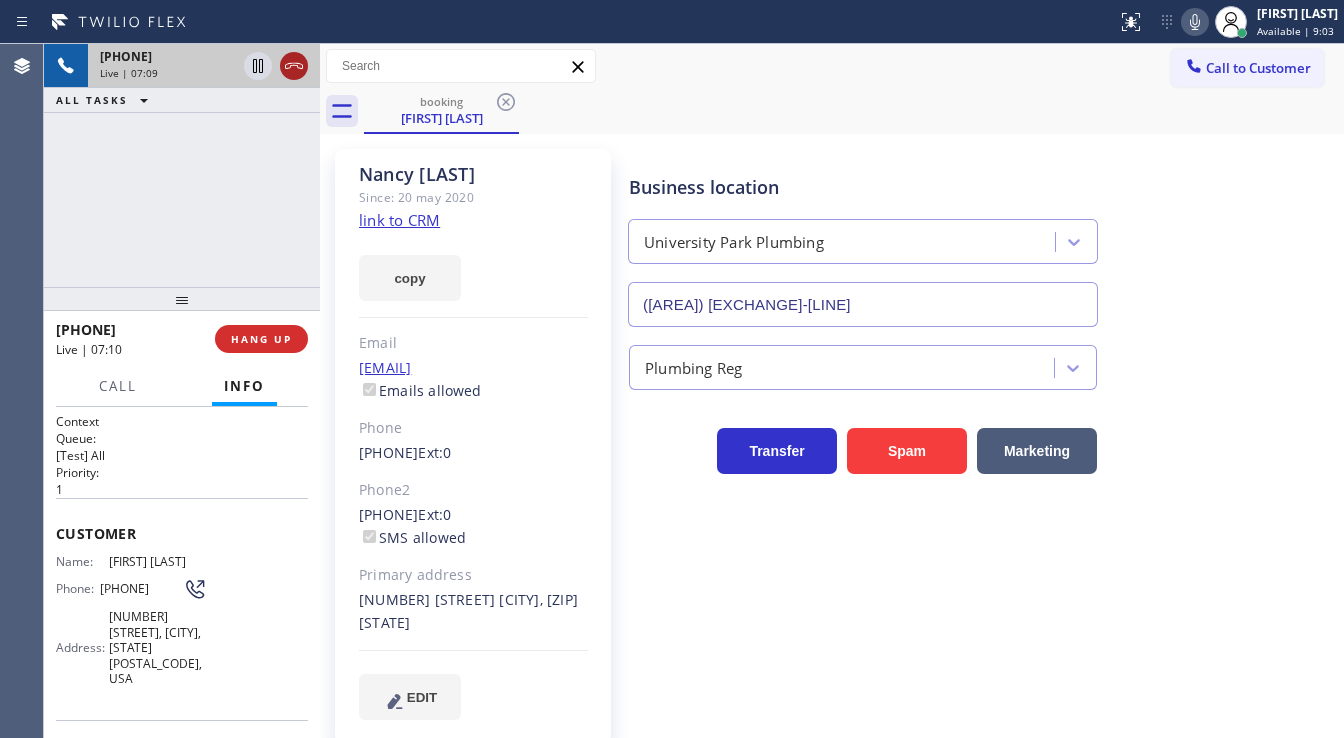 click 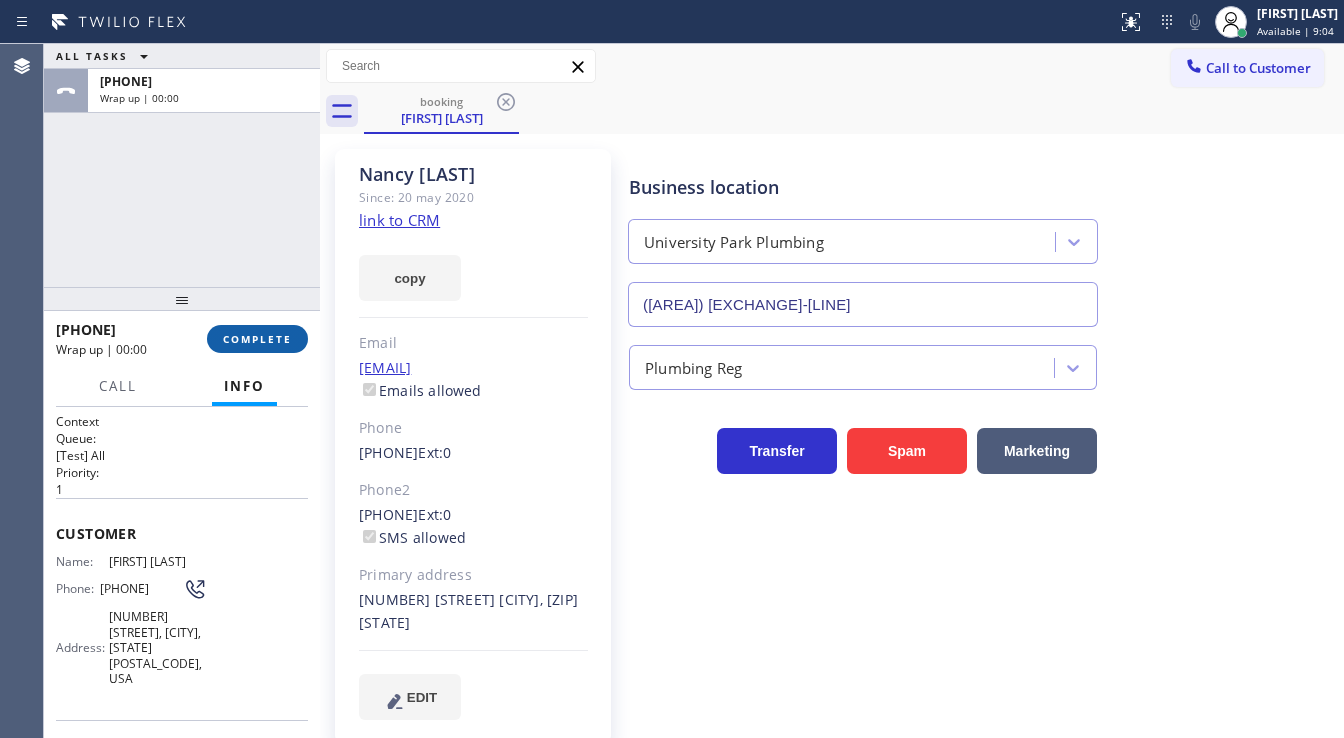 click on "COMPLETE" at bounding box center (257, 339) 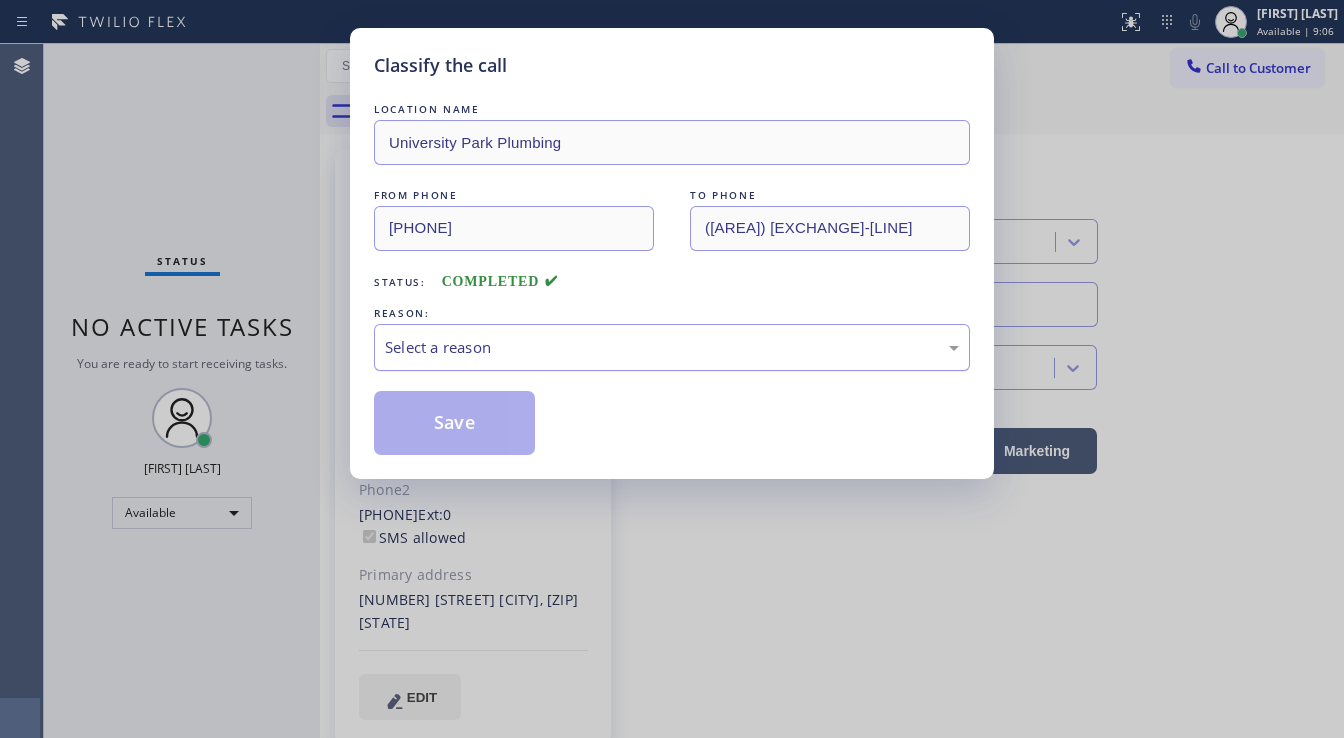 click on "Select a reason" at bounding box center (672, 347) 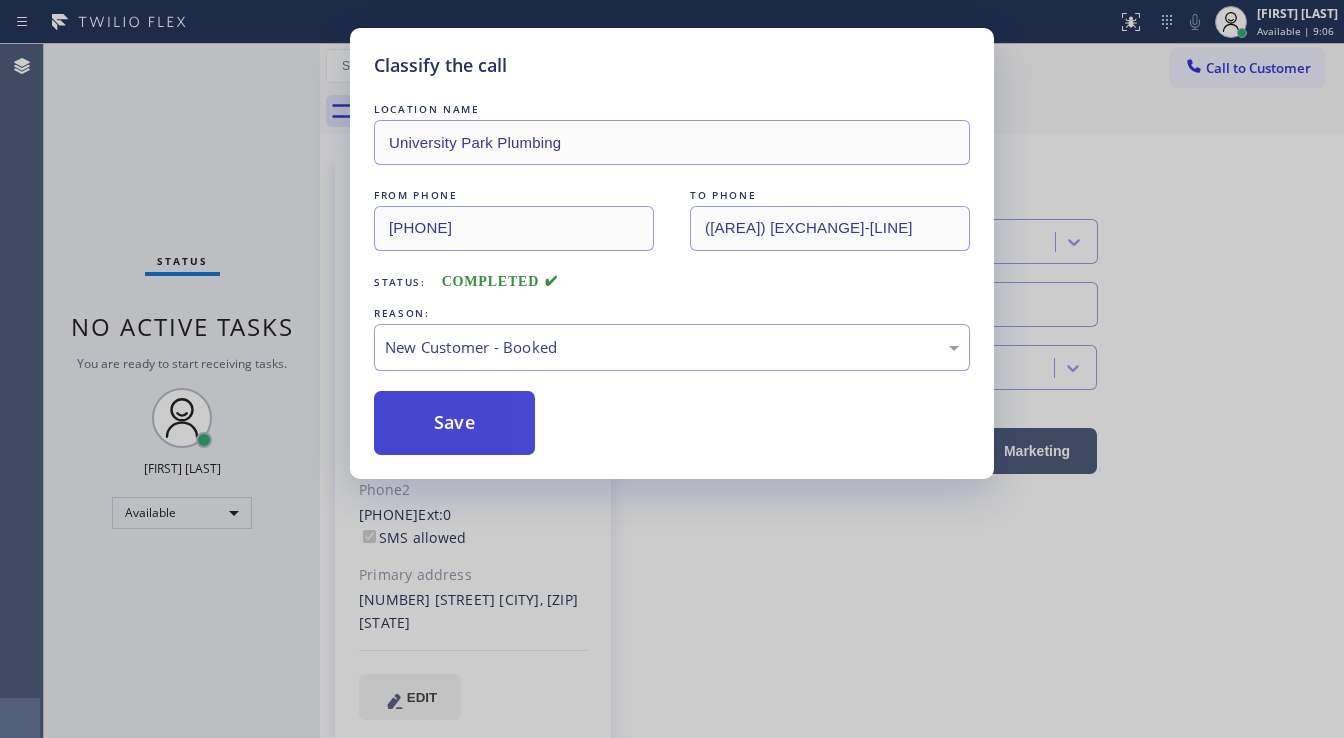 click on "Save" at bounding box center (454, 423) 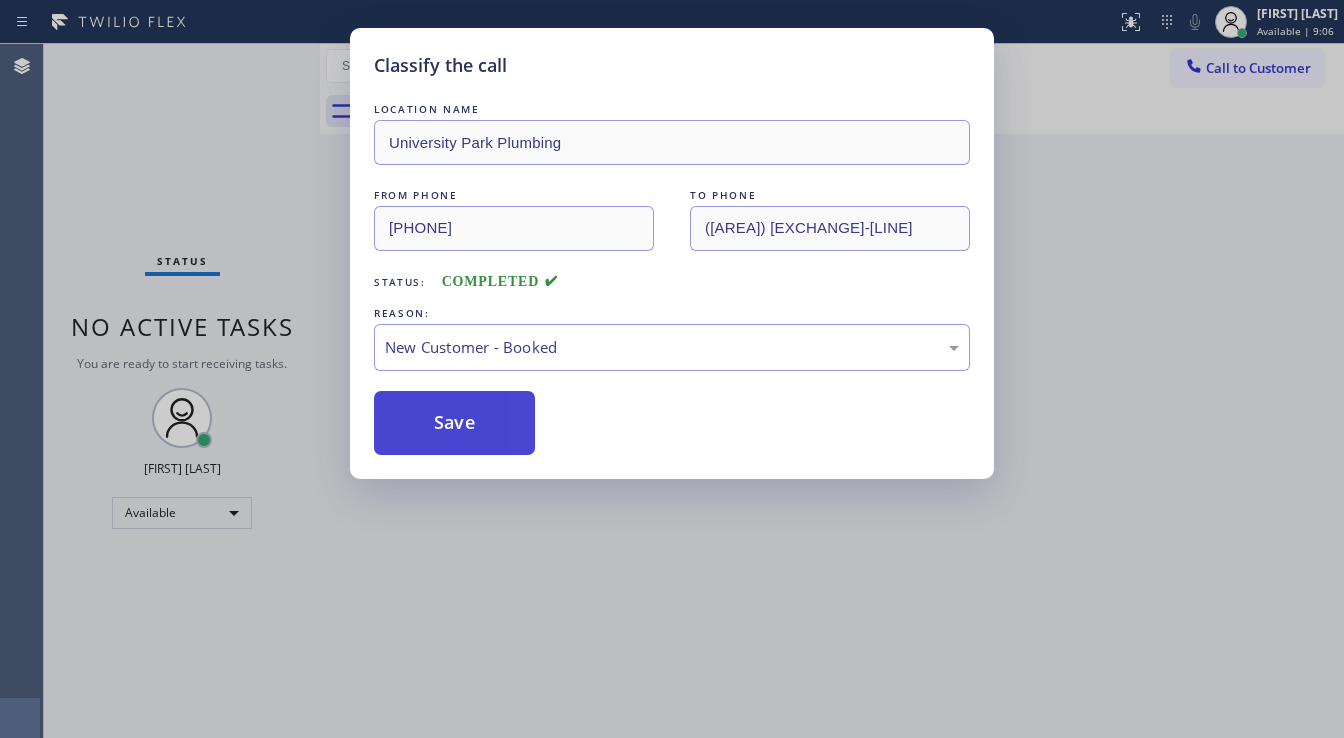 click on "Save" at bounding box center [454, 423] 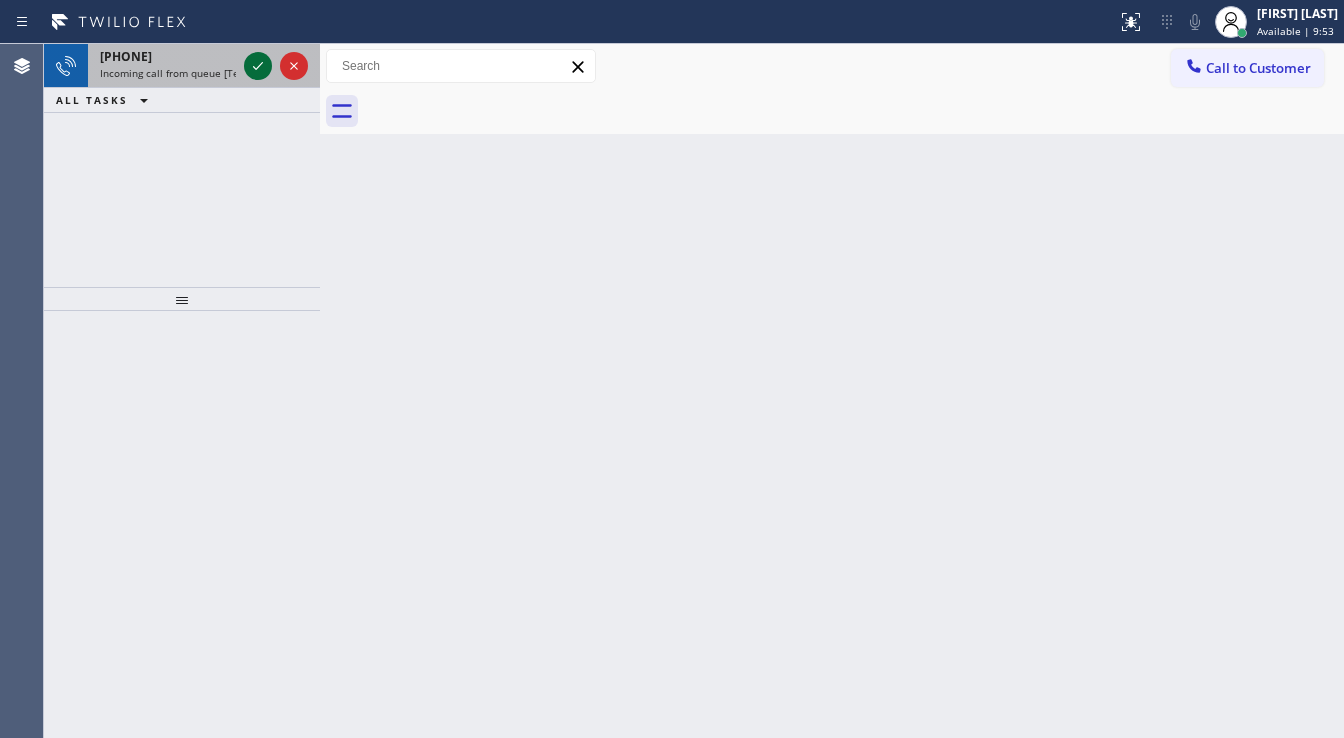 click 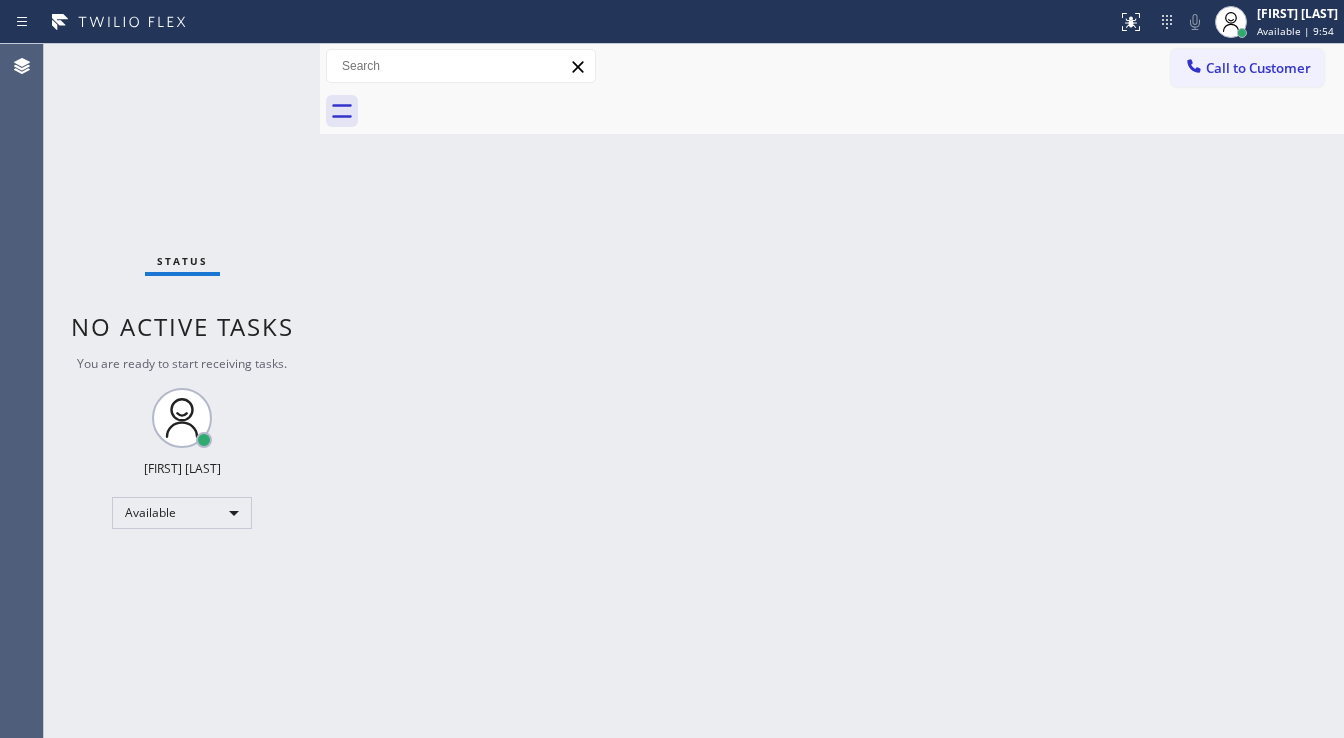 click on "Status   No active tasks     You are ready to start receiving tasks.   [FIRST] [LAST] Available" at bounding box center (182, 391) 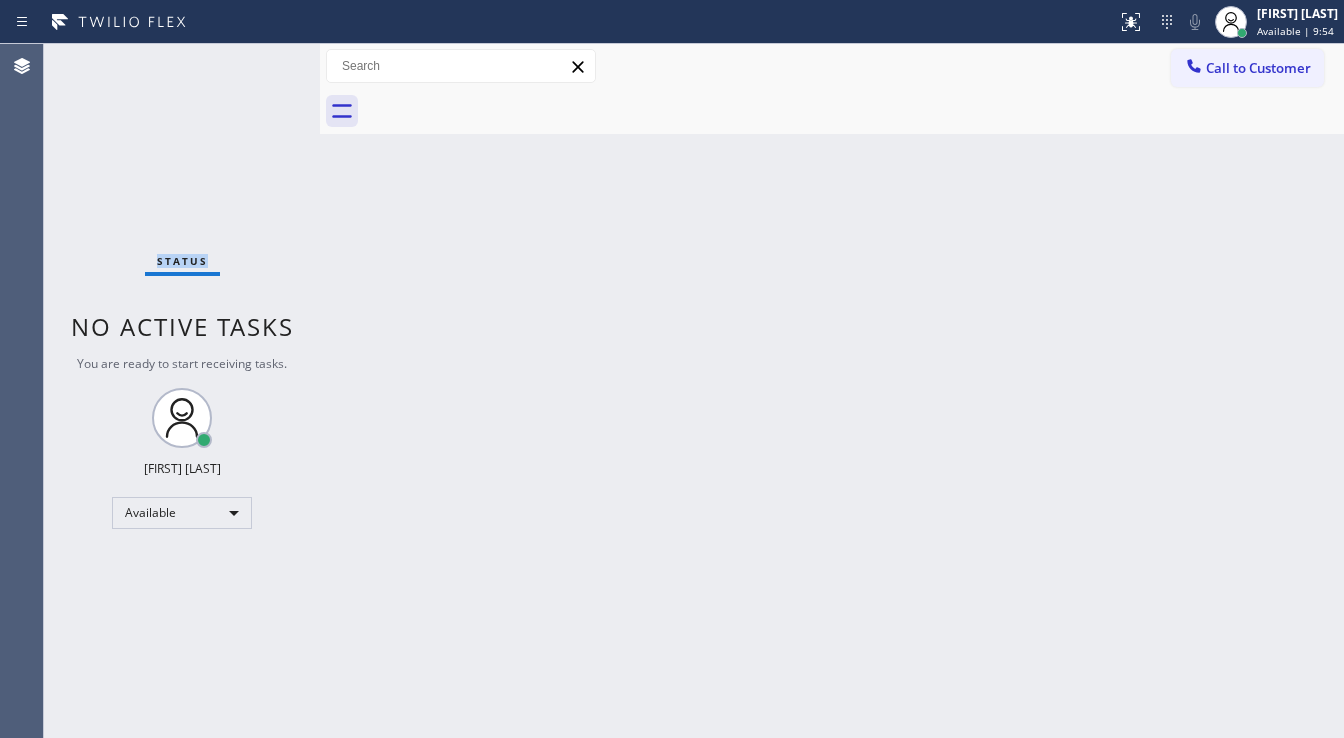 click on "Status   No active tasks     You are ready to start receiving tasks.   [FIRST] [LAST] Available" at bounding box center [182, 391] 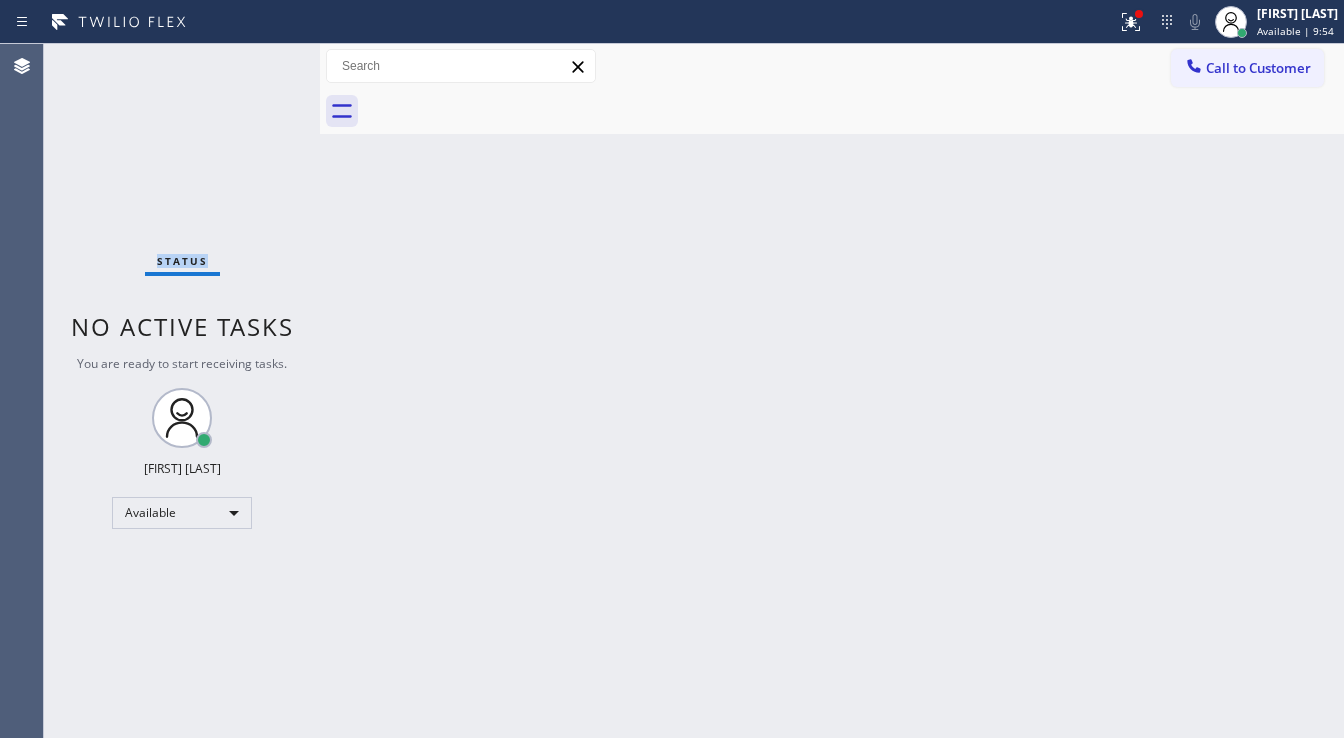 click on "Status   No active tasks     You are ready to start receiving tasks.   [FIRST] [LAST] Available" at bounding box center (182, 391) 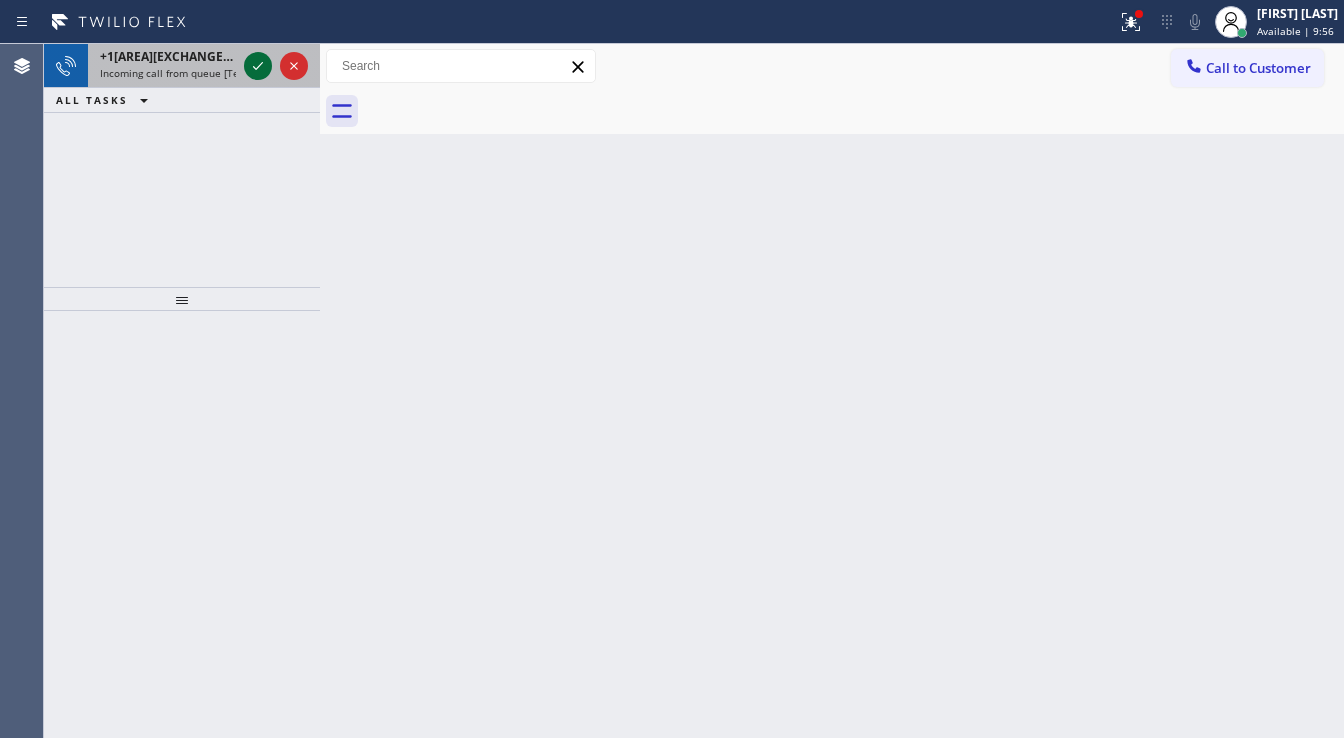 click 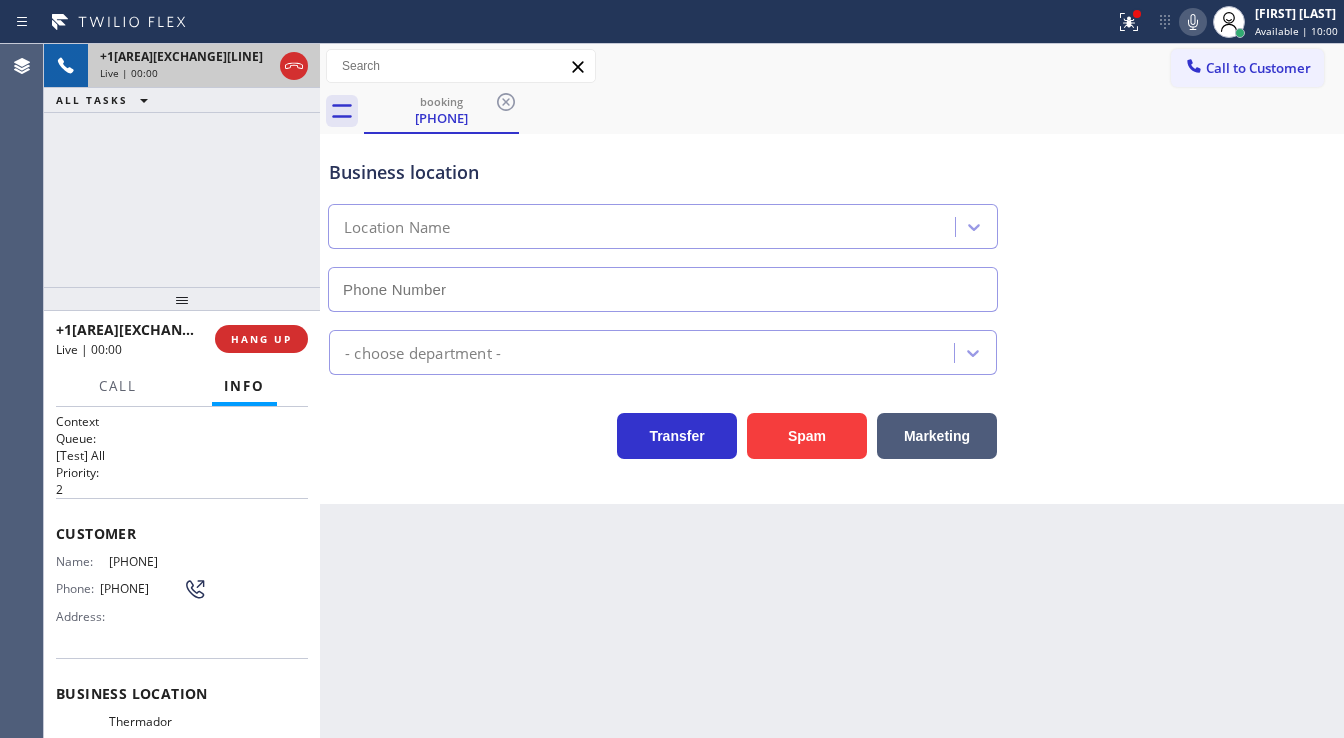 type on "([AREA]) [EXCHANGE]-[LINE]" 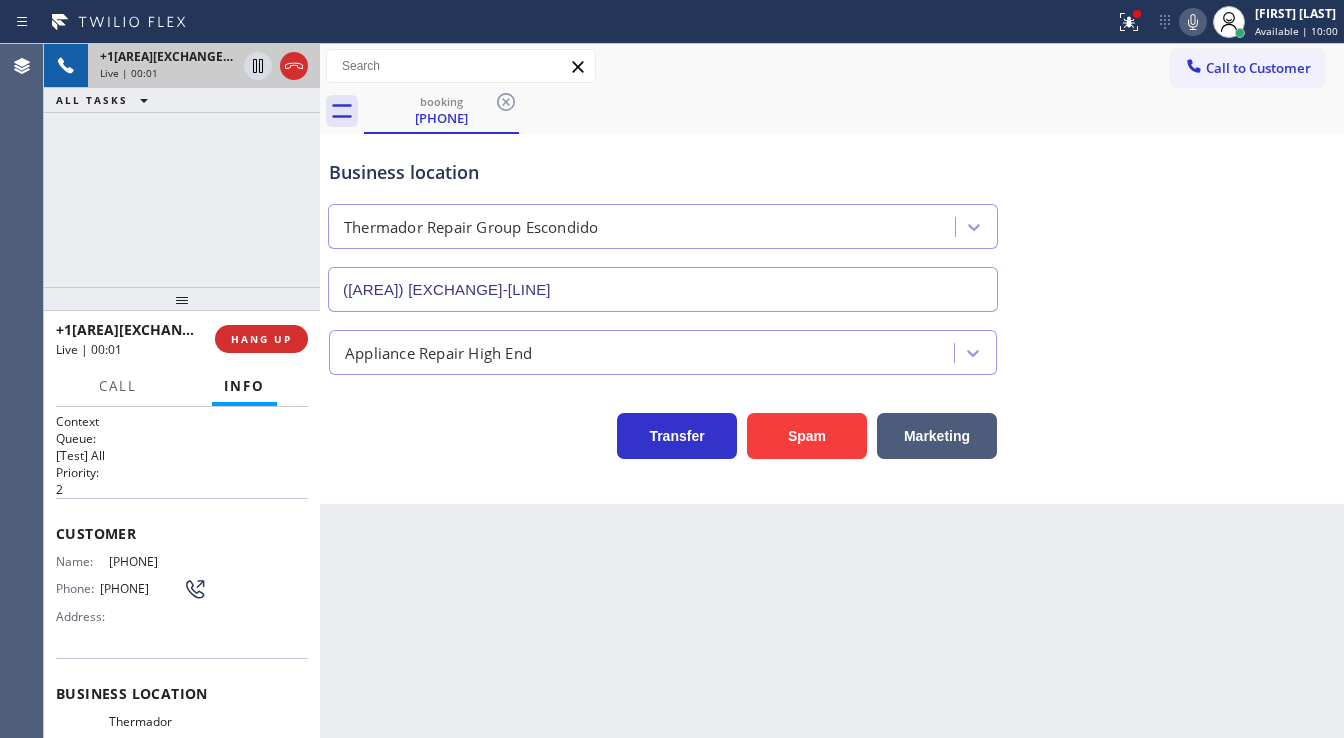 click on "booking ([PHONE])" at bounding box center [854, 111] 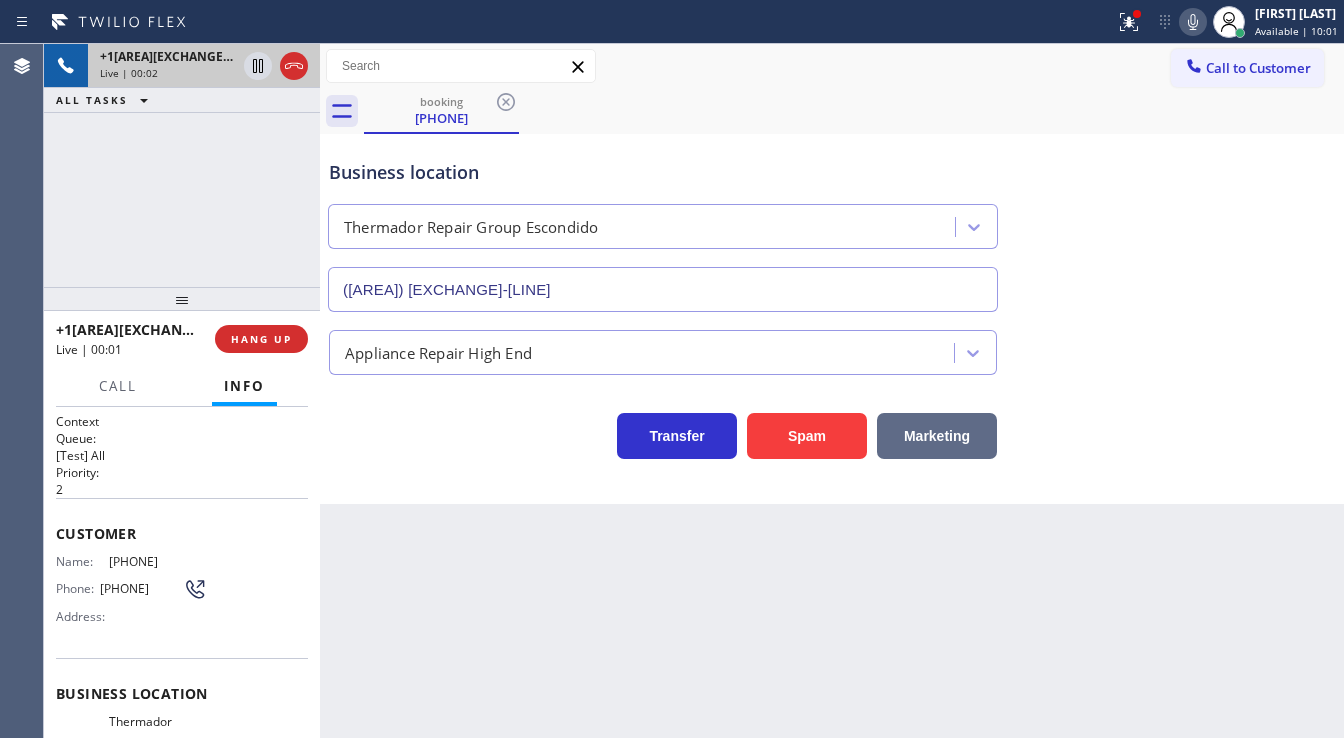 click on "Marketing" at bounding box center (937, 436) 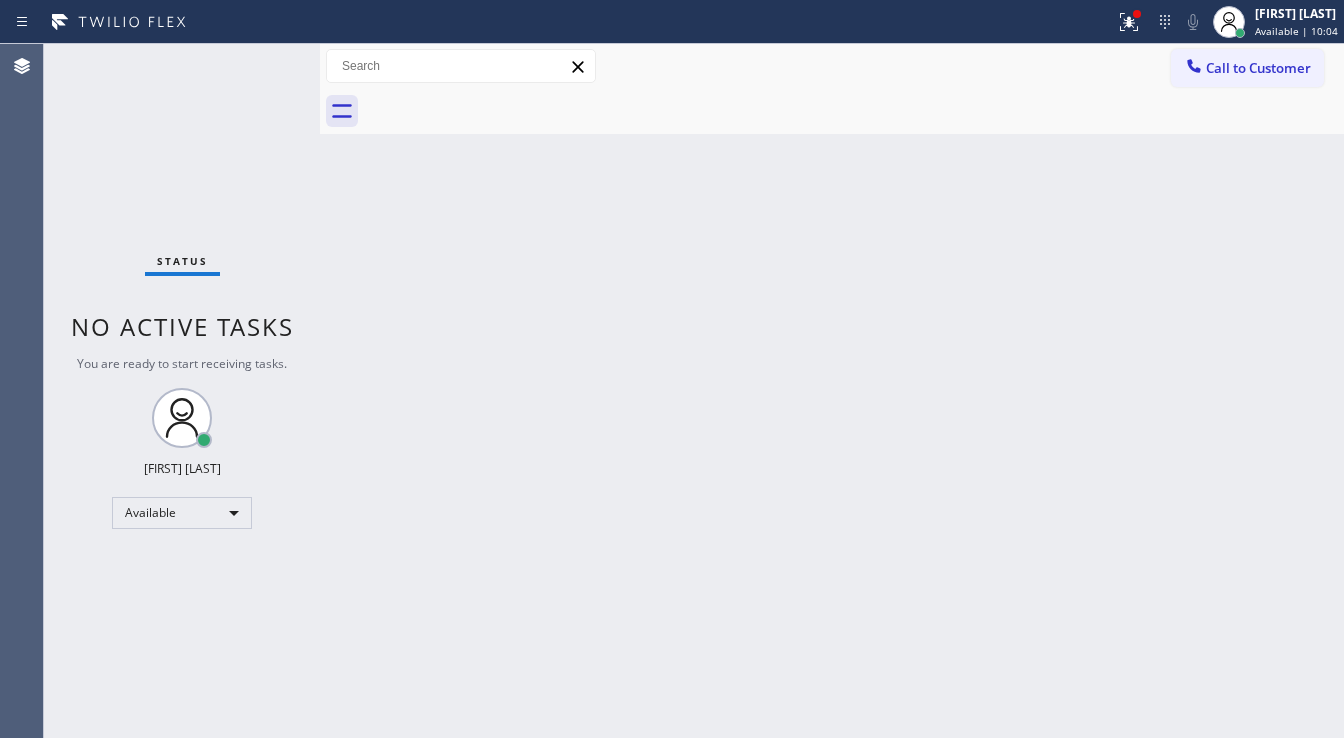click on "Status   No active tasks     You are ready to start receiving tasks.   [FIRST] [LAST] Available" at bounding box center (182, 391) 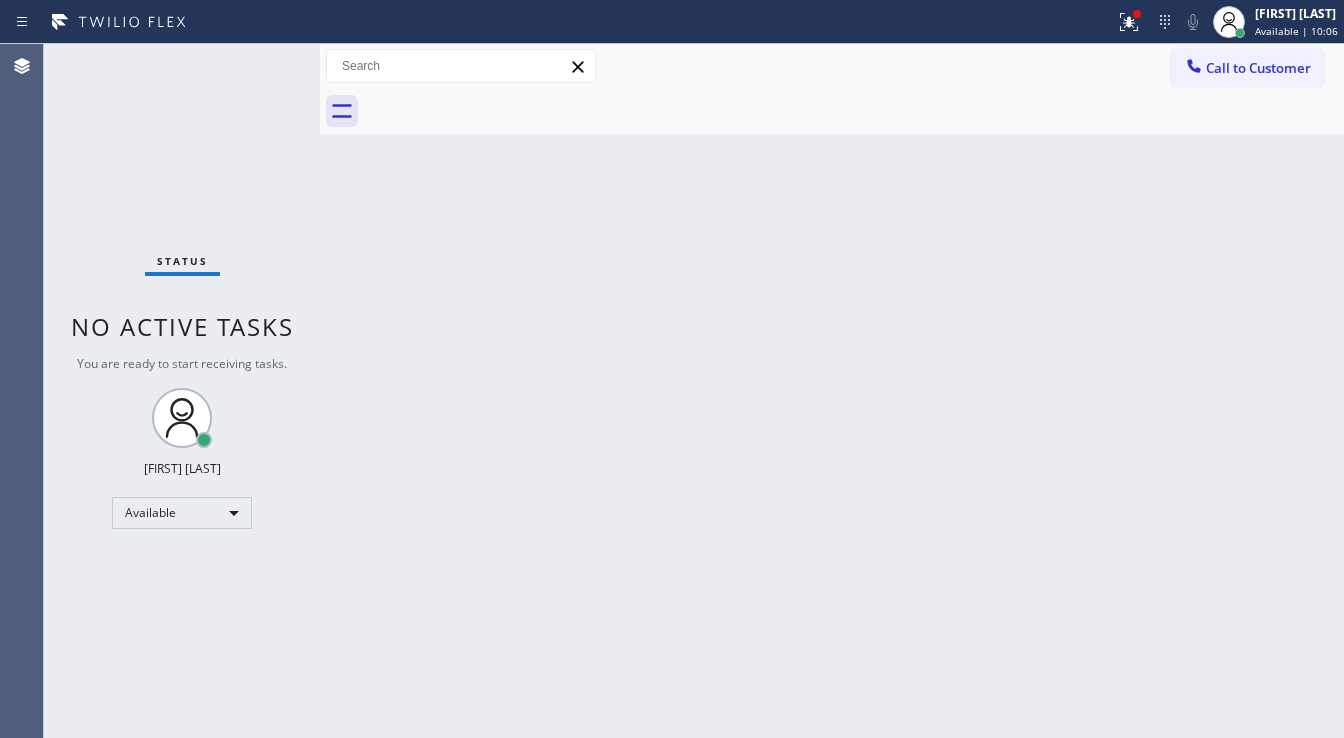 click on "Status   No active tasks     You are ready to start receiving tasks.   [FIRST] [LAST] Available" at bounding box center [182, 391] 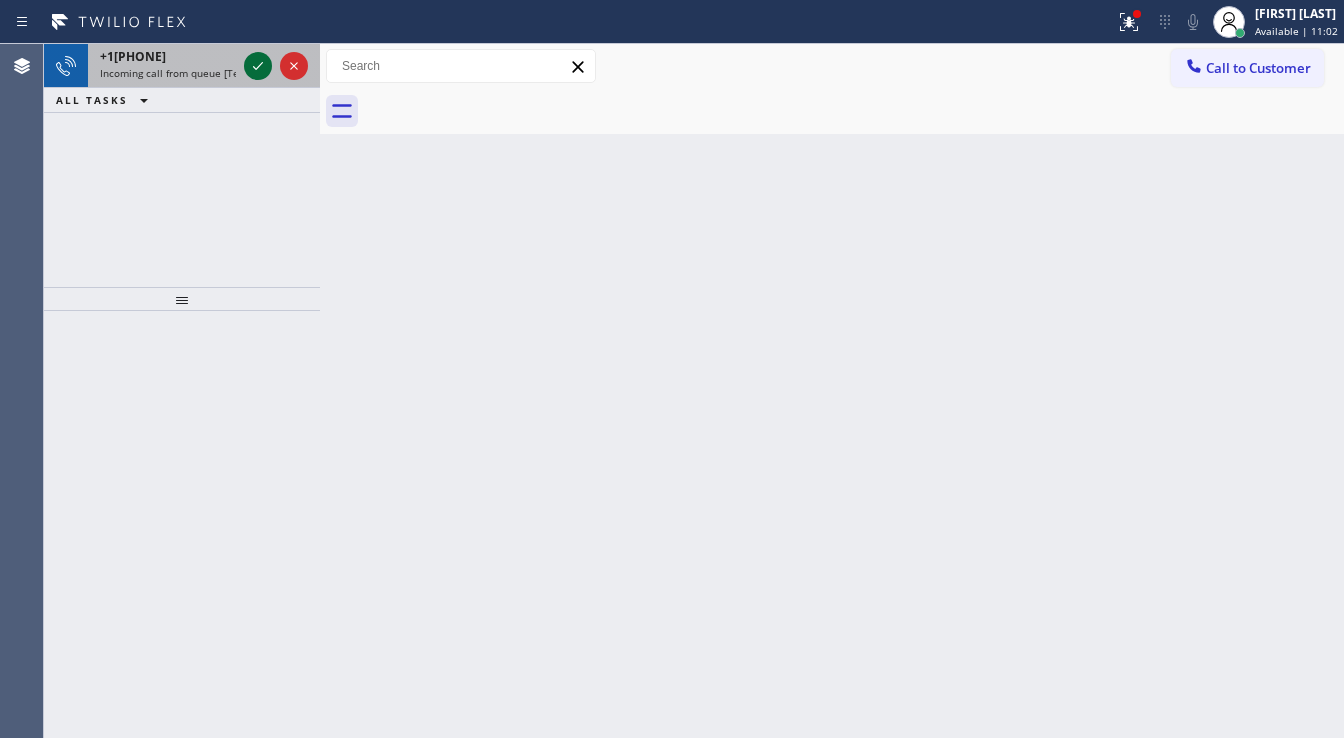 click 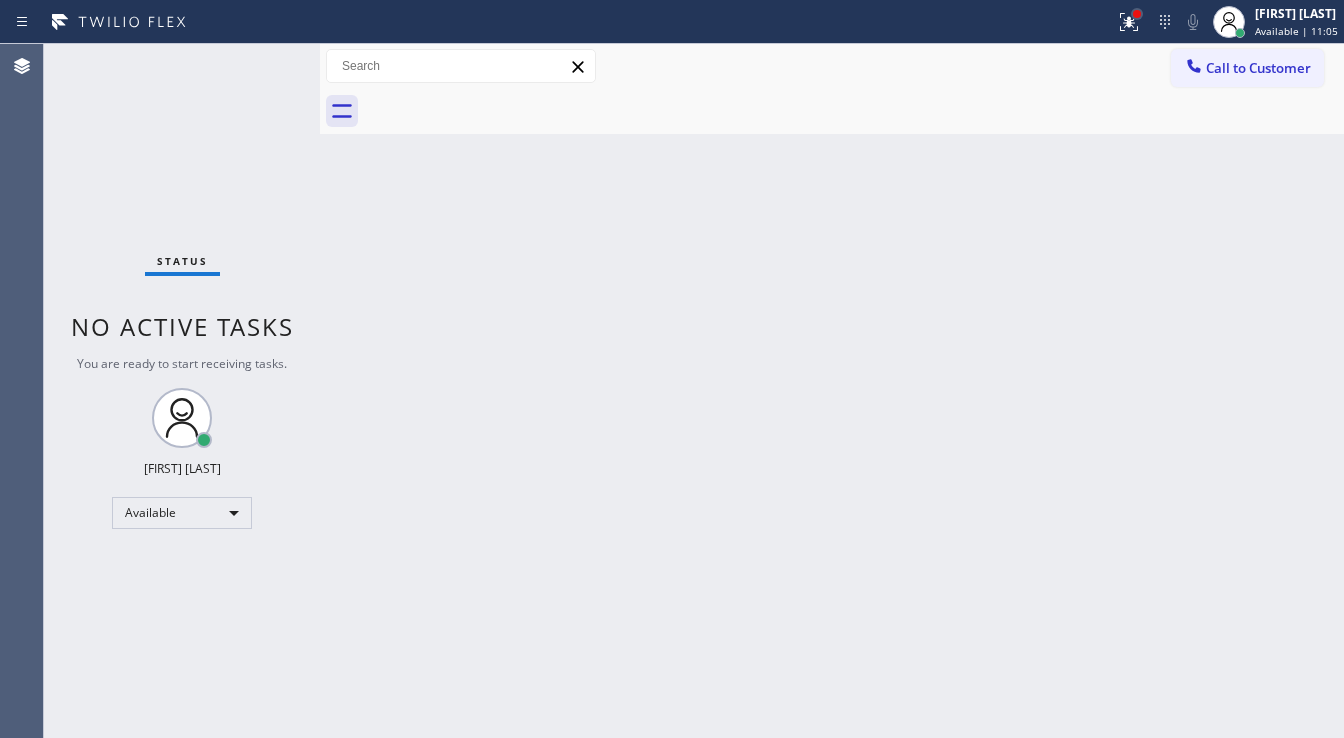 click on "Status report Issues detected These issues could affect your workflow. Please contact your support team. View issues Download report Clear issues [FIRST] [LAST] Available | 11:05 Set your status Offline Available Unavailable Break Log out" at bounding box center [1225, 22] 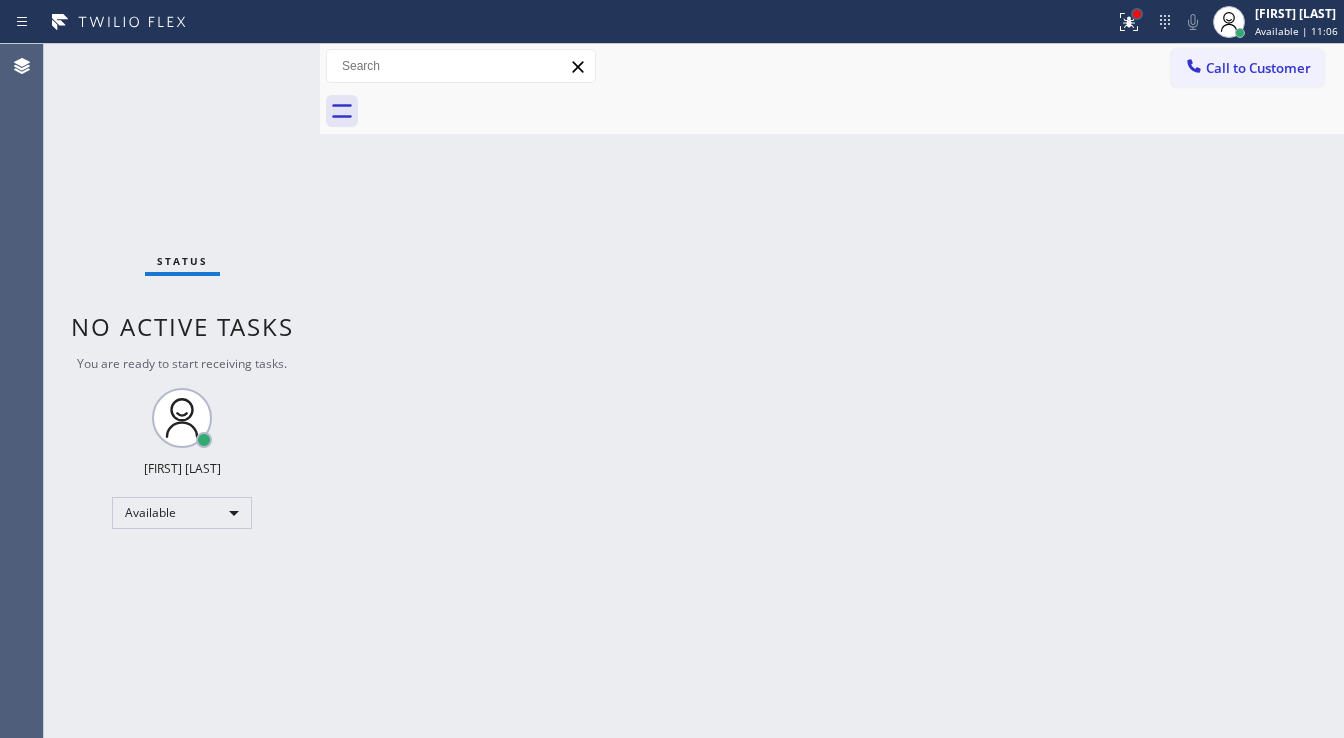 click at bounding box center (1137, 14) 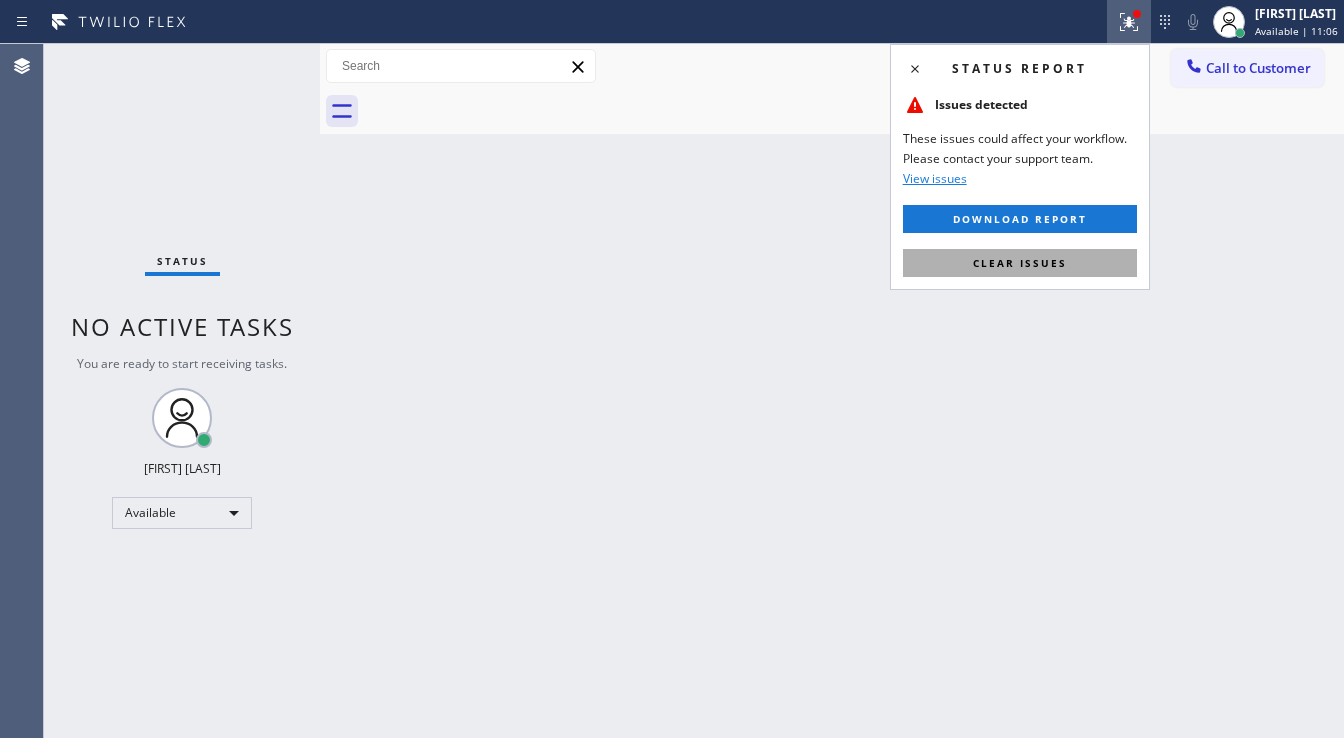 click on "Clear issues" at bounding box center (1020, 263) 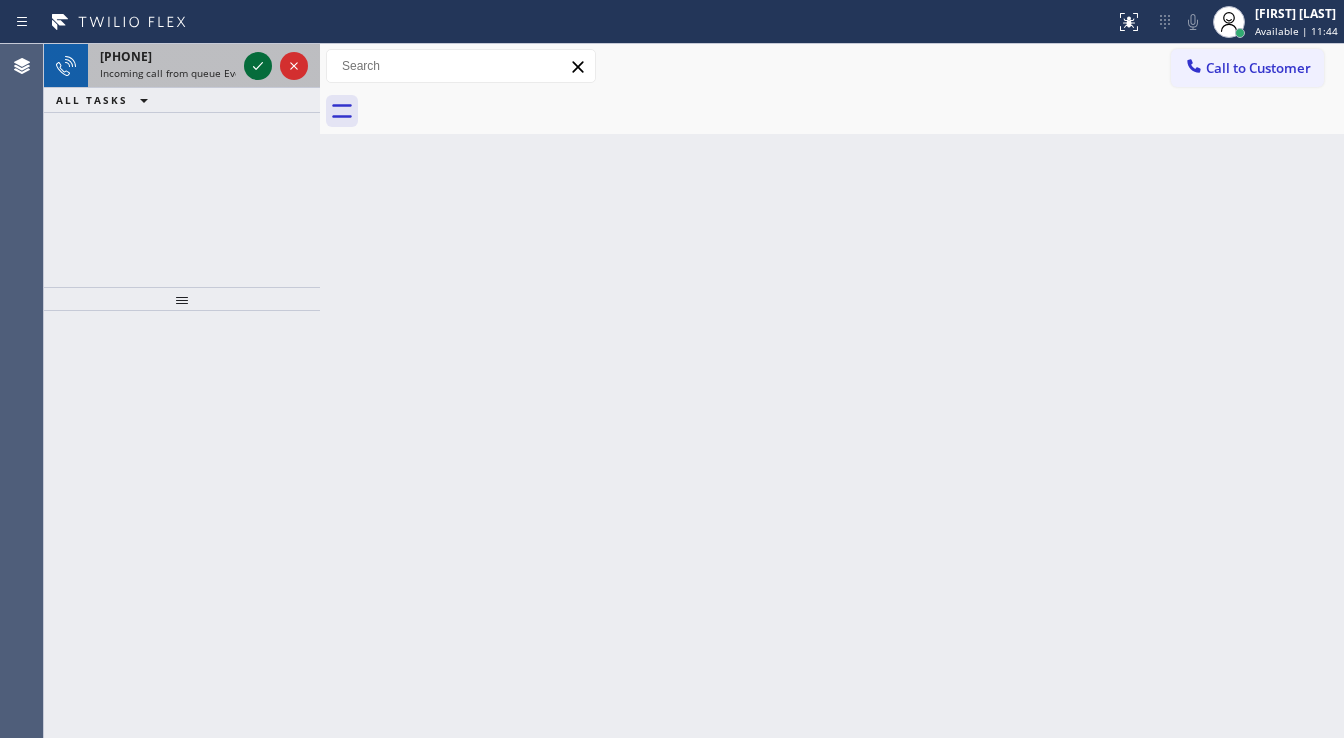 click 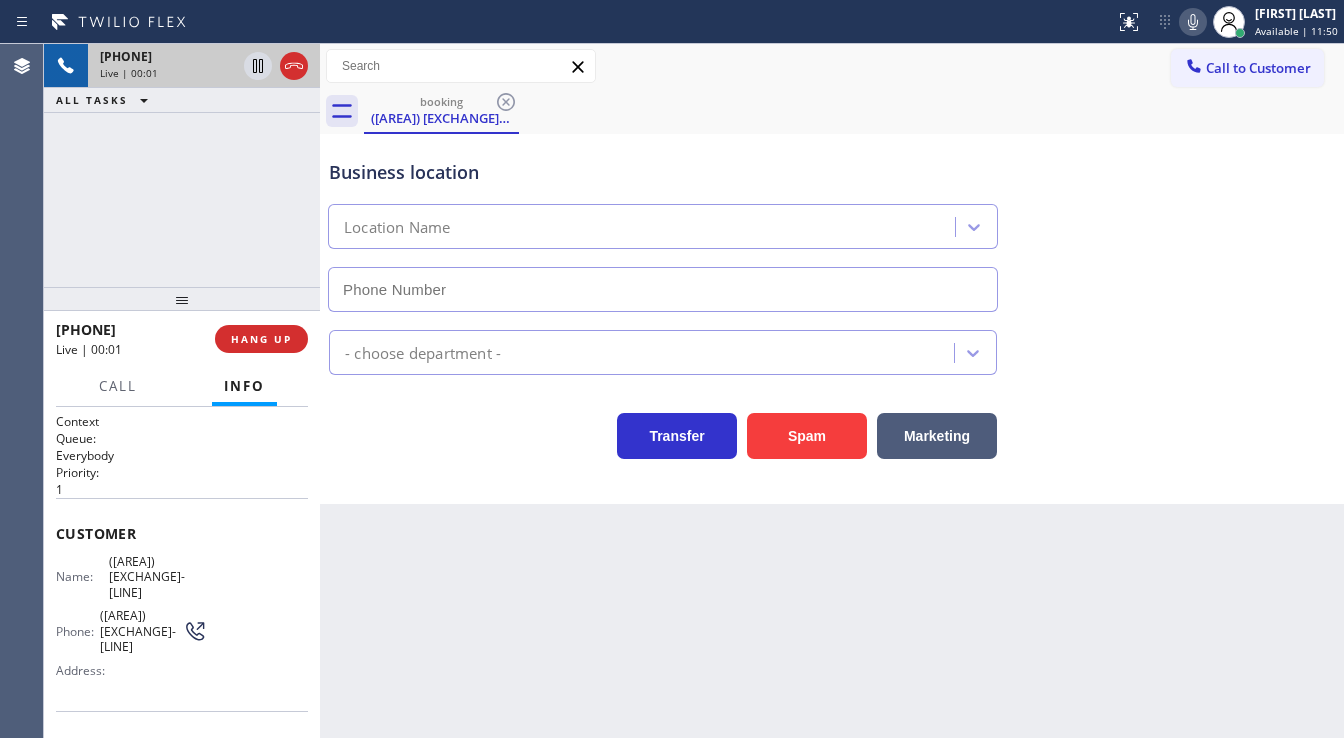 click on "+1[PHONE]" at bounding box center (182, 165) 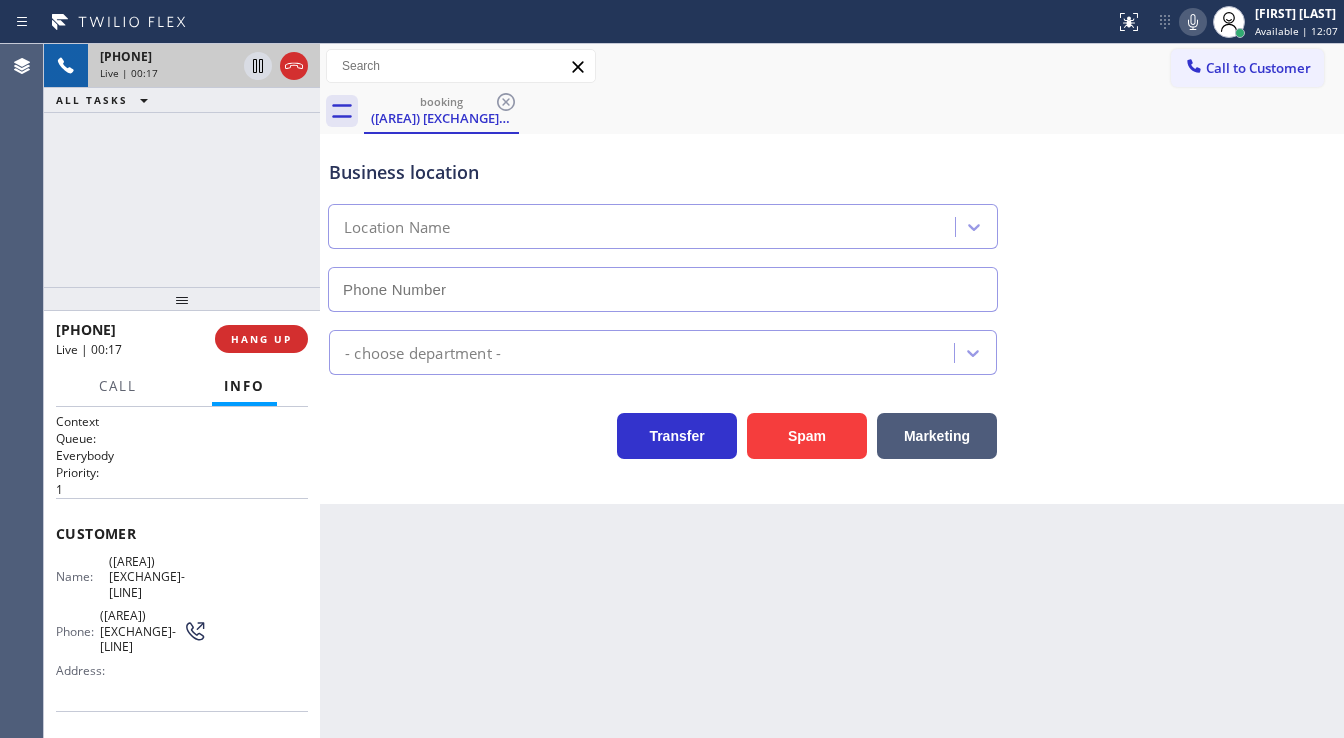 click on "[PHONE] Live | 00:17 ALL TASKS ALL TASKS ACTIVE TASKS TASKS IN WRAP UP" at bounding box center (182, 165) 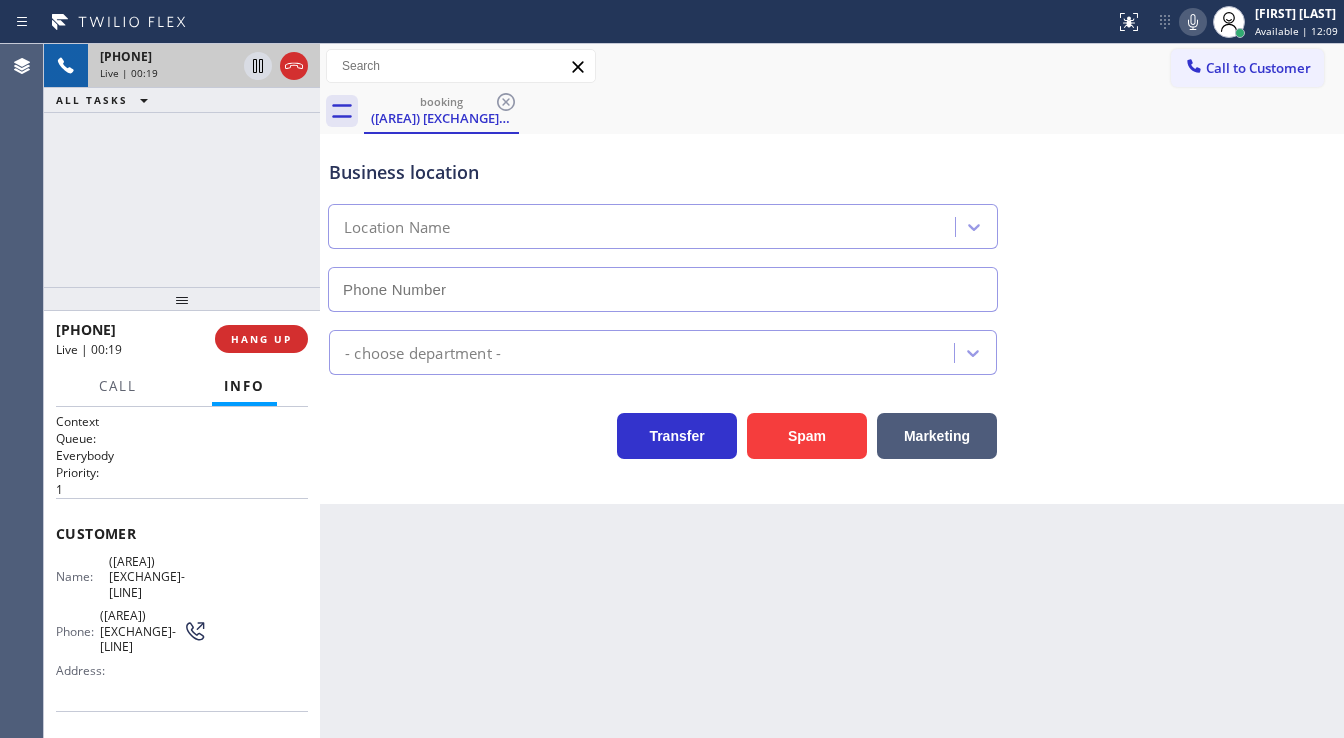 click on "+1[AREA][EXCHANGE][LINE] Live | 00:19 ALL TASKS ALL TASKS ACTIVE TASKS TASKS IN WRAP UP" at bounding box center [182, 165] 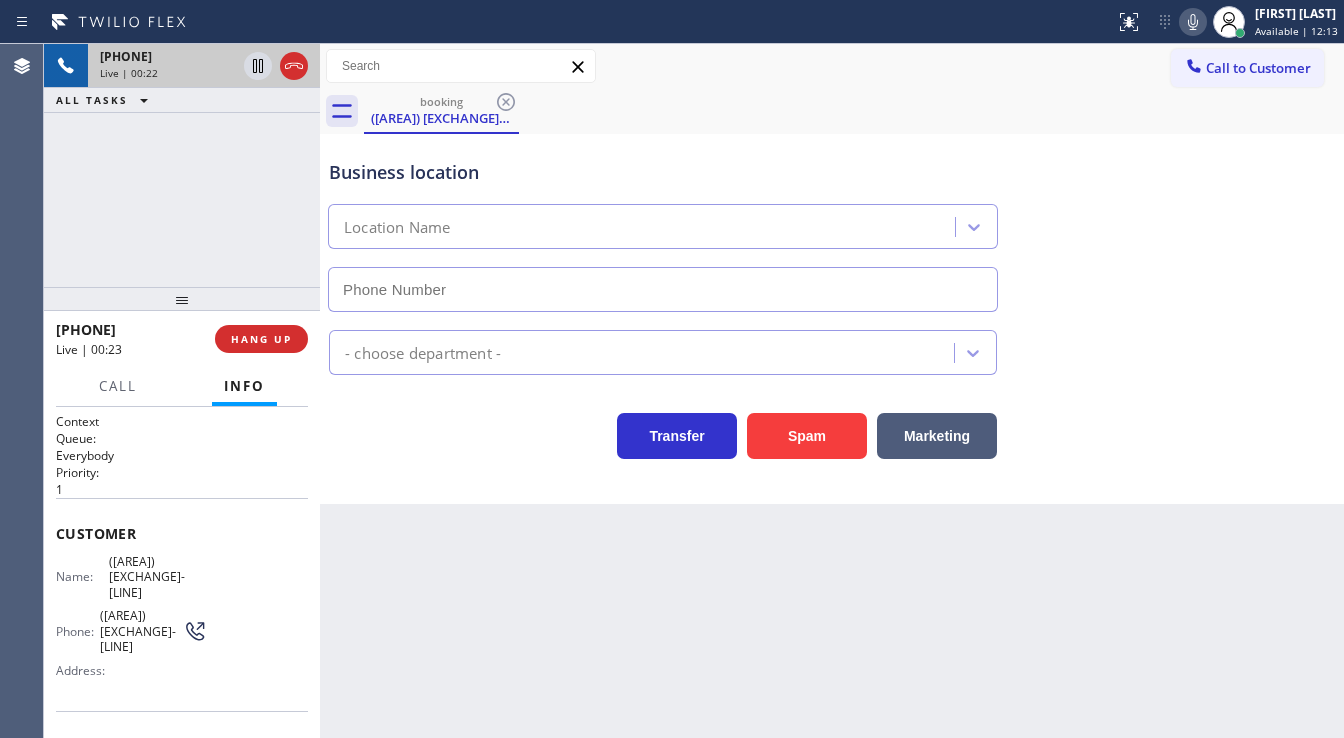 click on "[PHONE] Live | 00:22 ALL TASKS ALL TASKS ACTIVE TASKS TASKS IN WRAP UP" at bounding box center (182, 165) 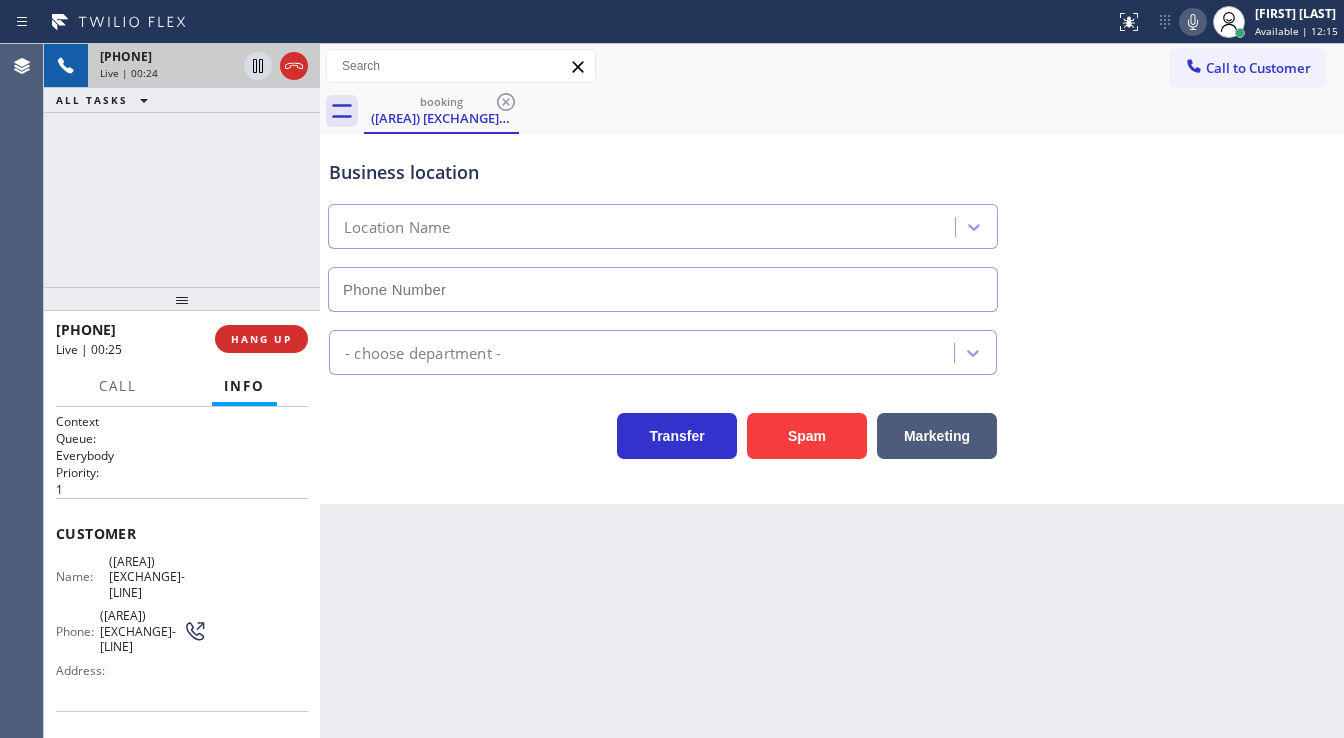 click on "[PHONE] Live | 00:24 ALL TASKS ALL TASKS ACTIVE TASKS TASKS IN WRAP UP" at bounding box center (182, 165) 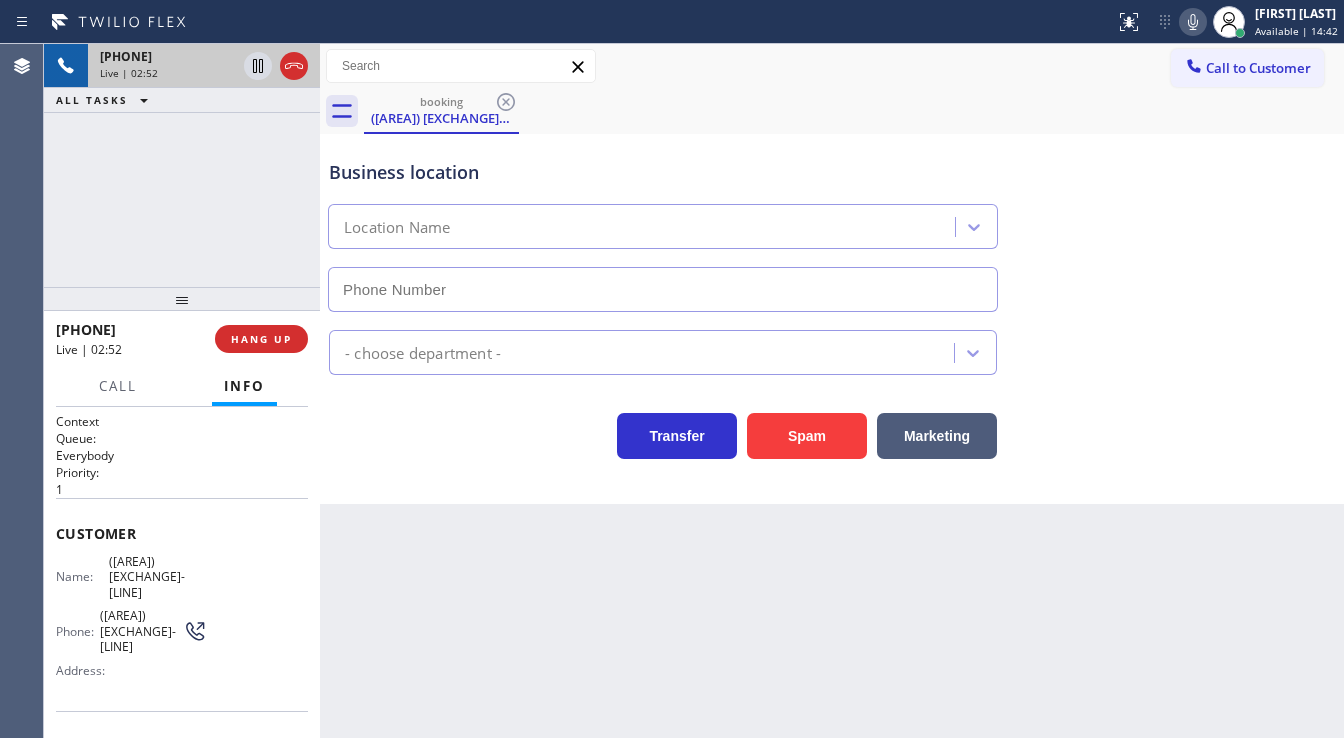 click 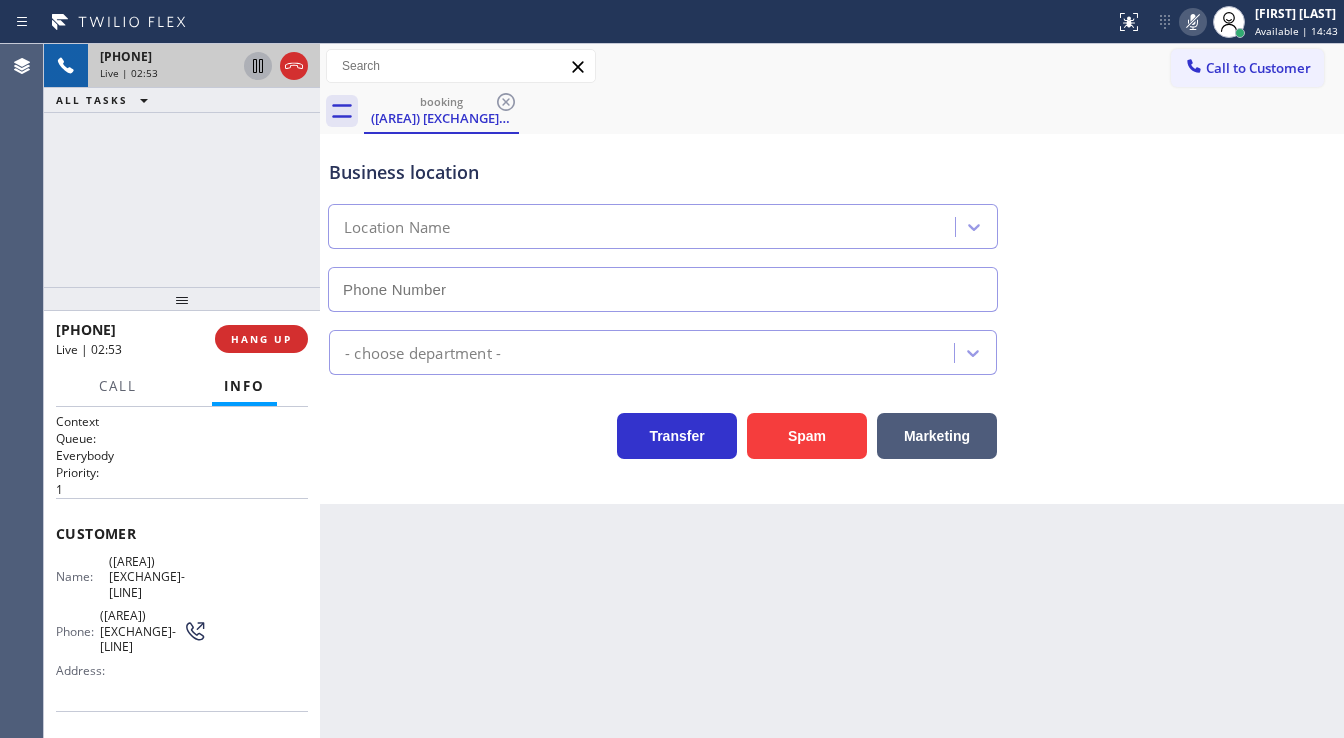 click 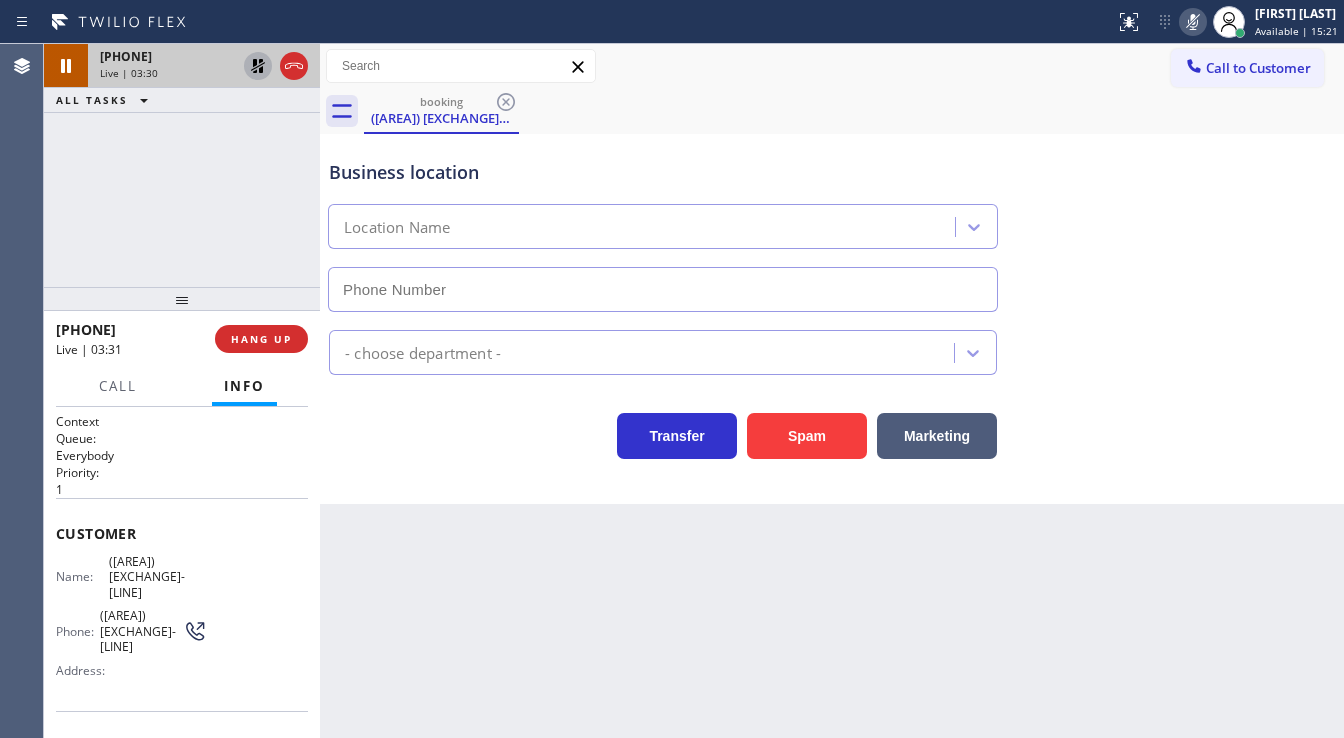 click 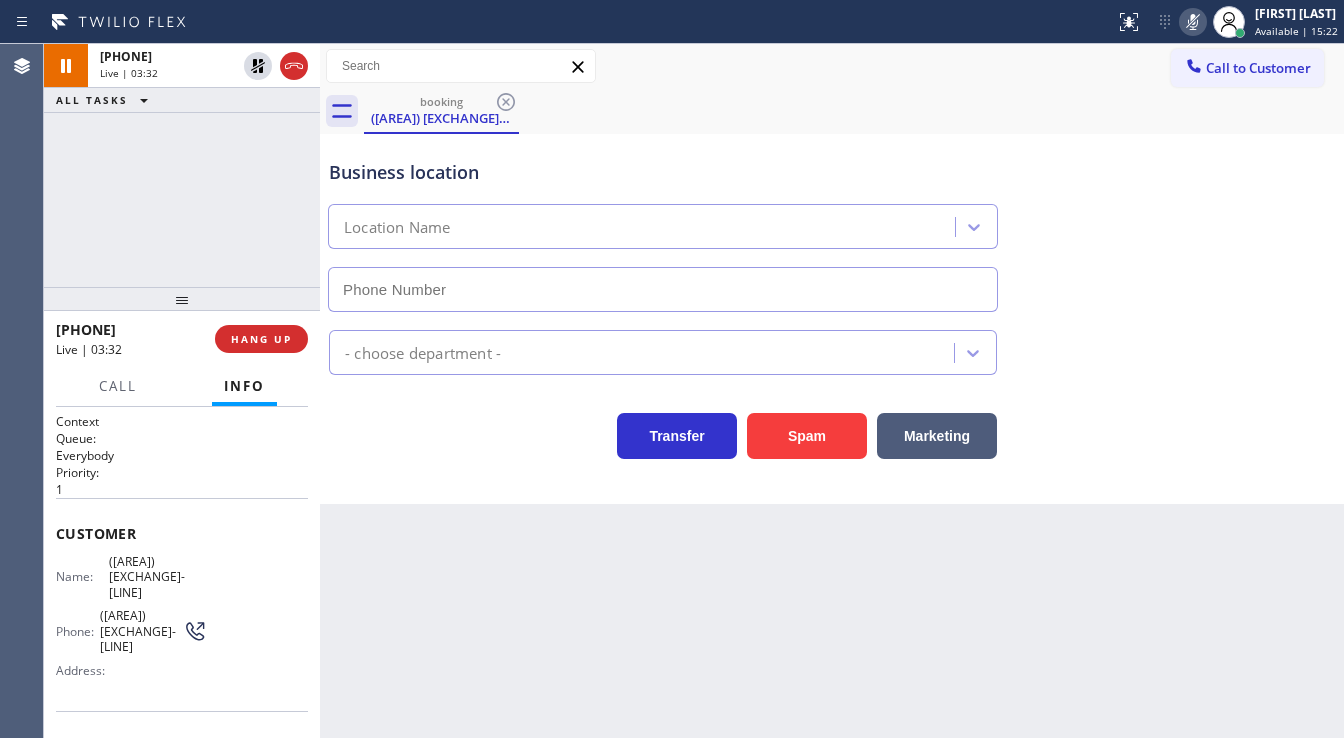 click 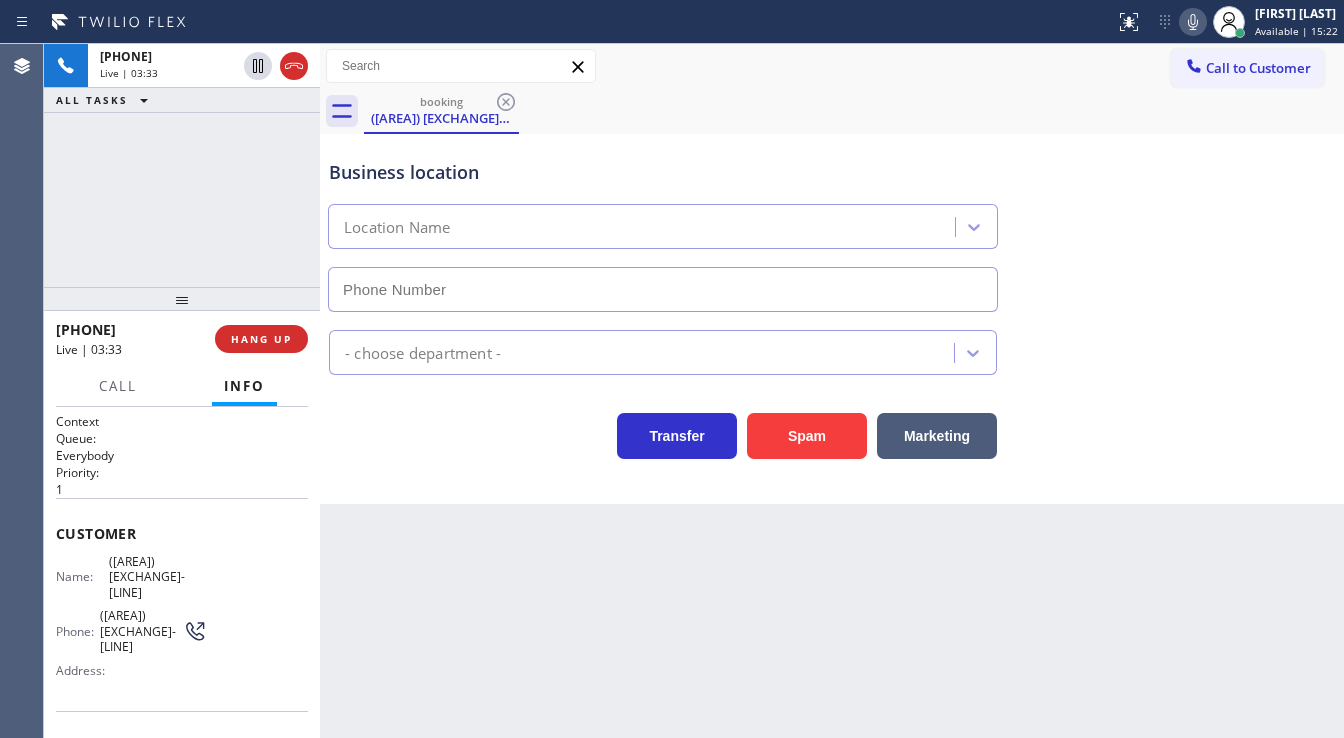 click on "[PHONE] Live | 03:33 ALL TASKS ALL TASKS ACTIVE TASKS TASKS IN WRAP UP" at bounding box center (182, 165) 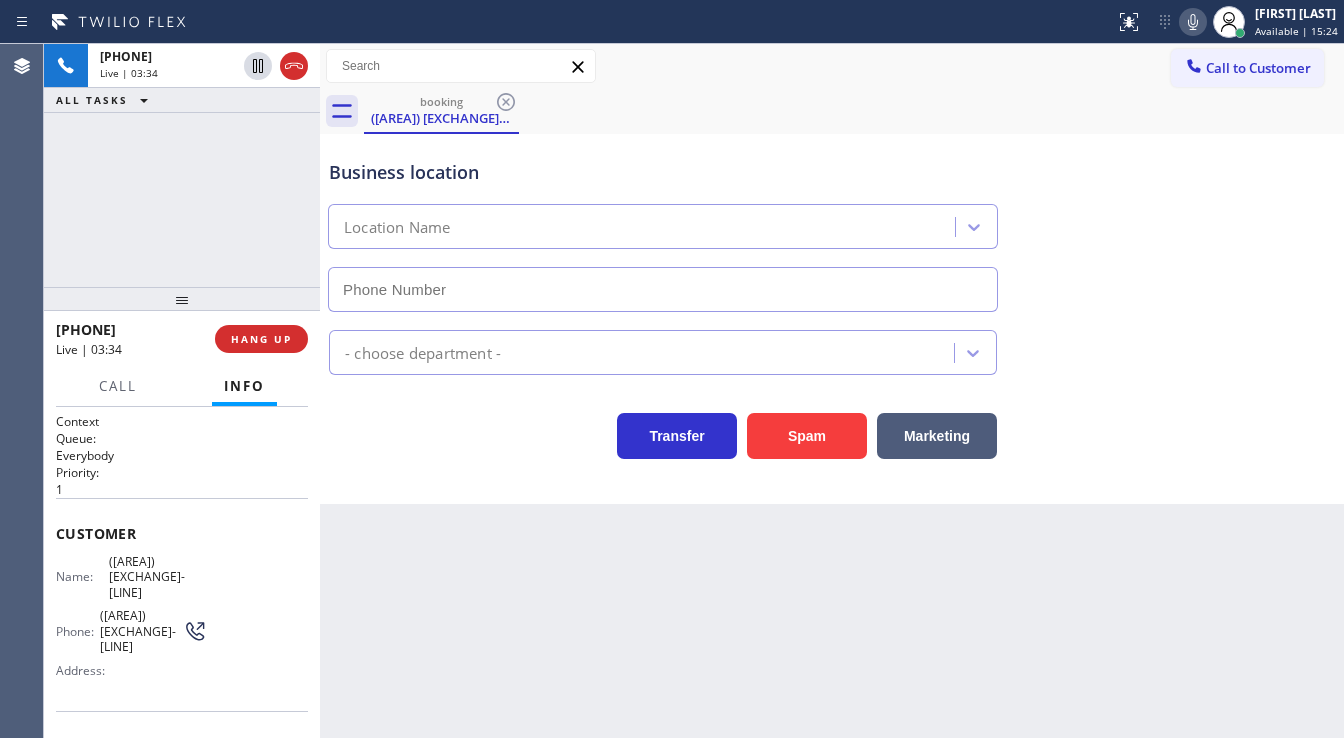 click on "[PHONE] Live | 03:34 ALL TASKS ALL TASKS ACTIVE TASKS TASKS IN WRAP UP" at bounding box center (182, 165) 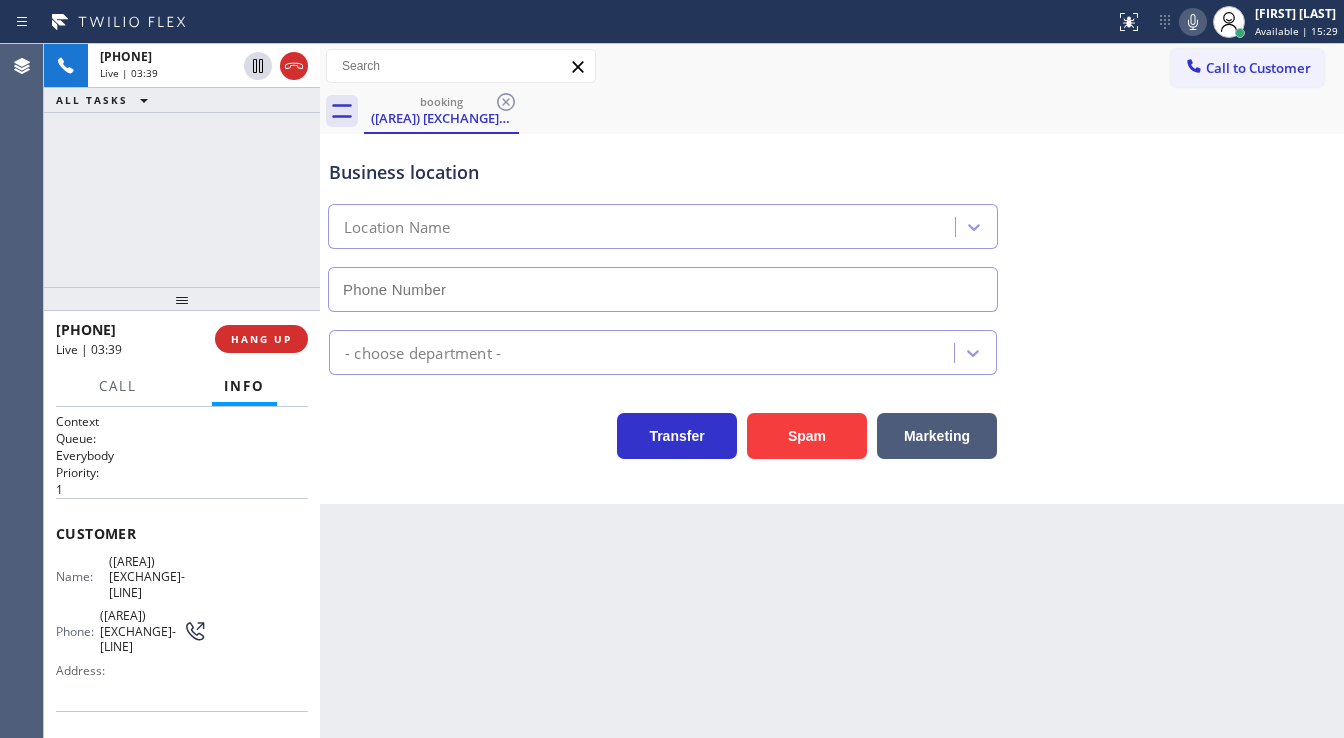 click on "+1[AREA][EXCHANGE][LINE] Live | 03:39 ALL TASKS ALL TASKS ACTIVE TASKS TASKS IN WRAP UP" at bounding box center [182, 165] 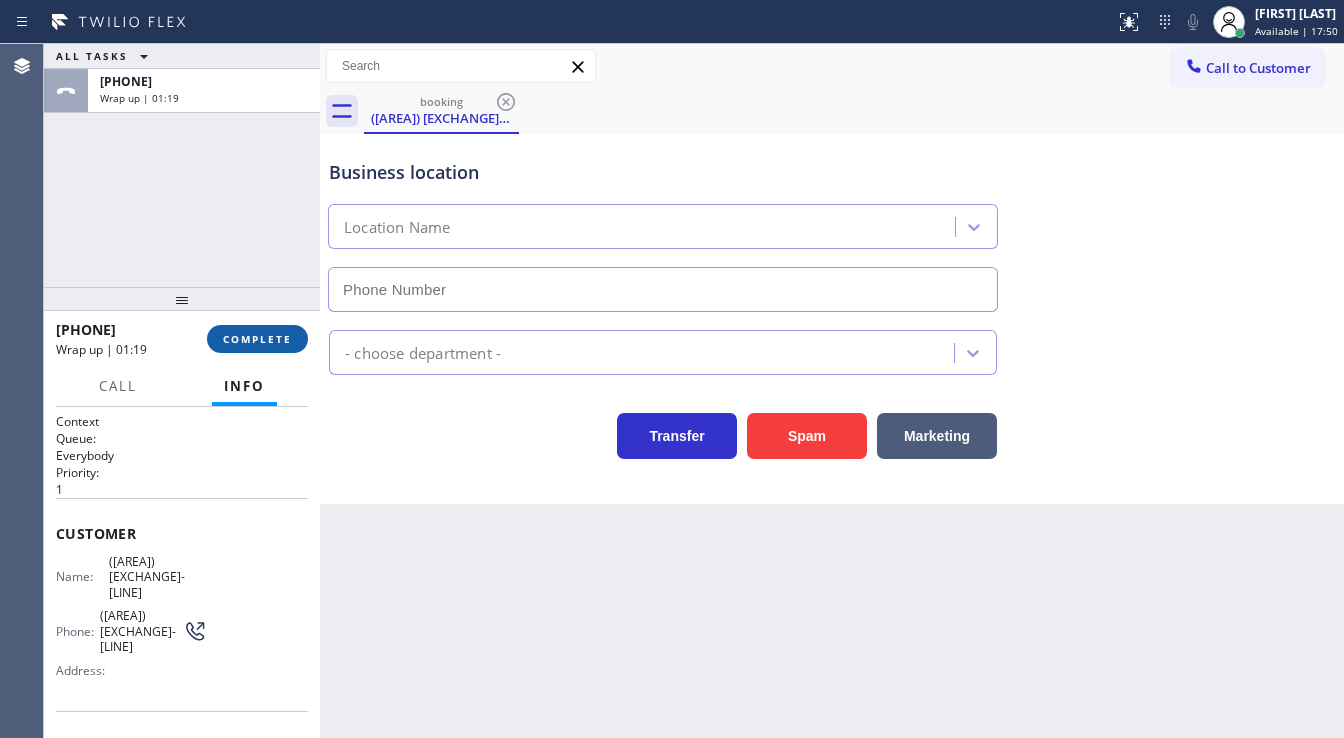 click on "COMPLETE" at bounding box center (257, 339) 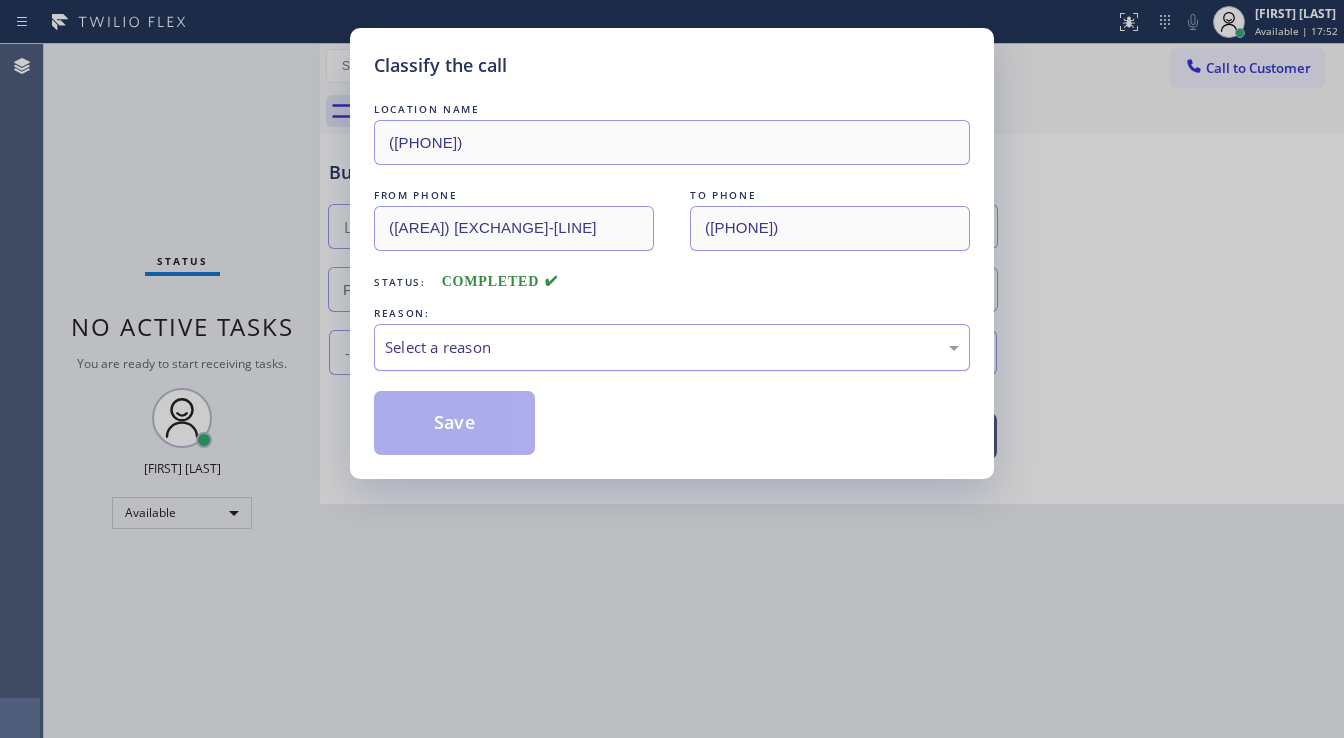 drag, startPoint x: 438, startPoint y: 344, endPoint x: 443, endPoint y: 355, distance: 12.083046 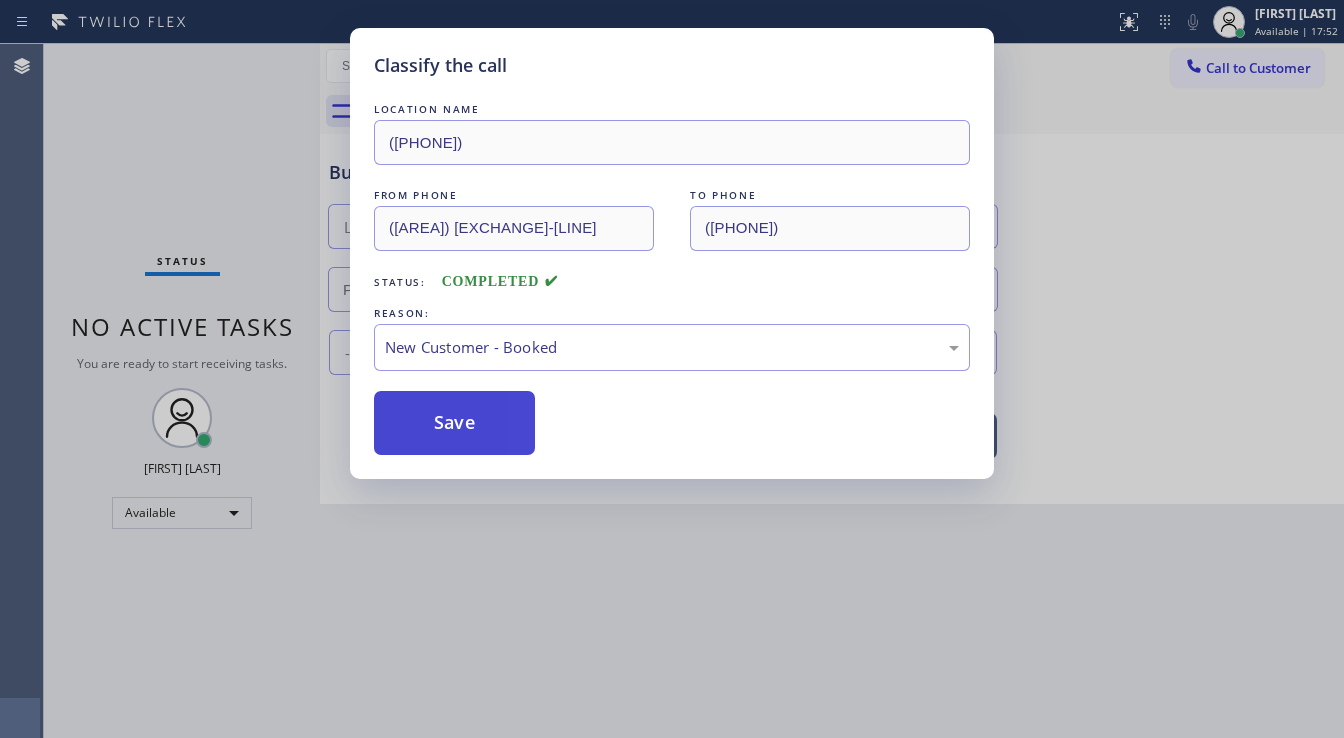 click on "Save" at bounding box center [454, 423] 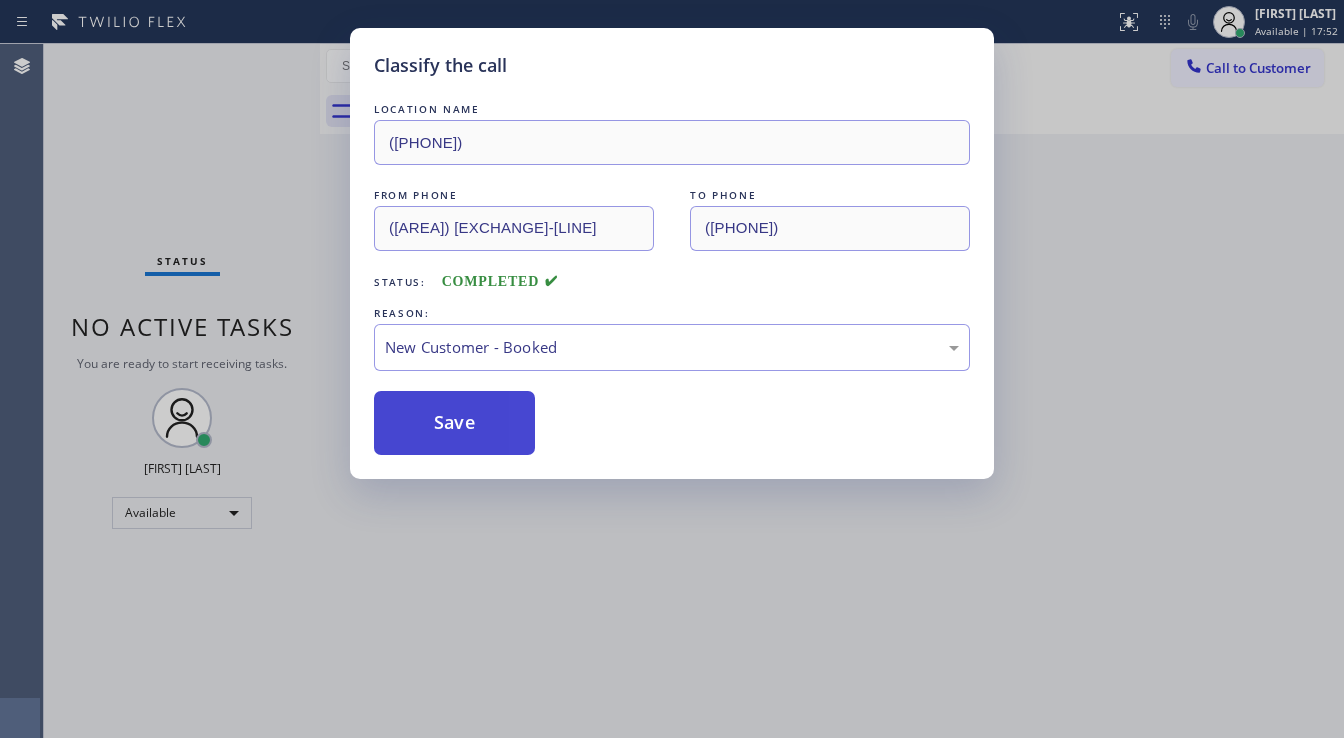 type 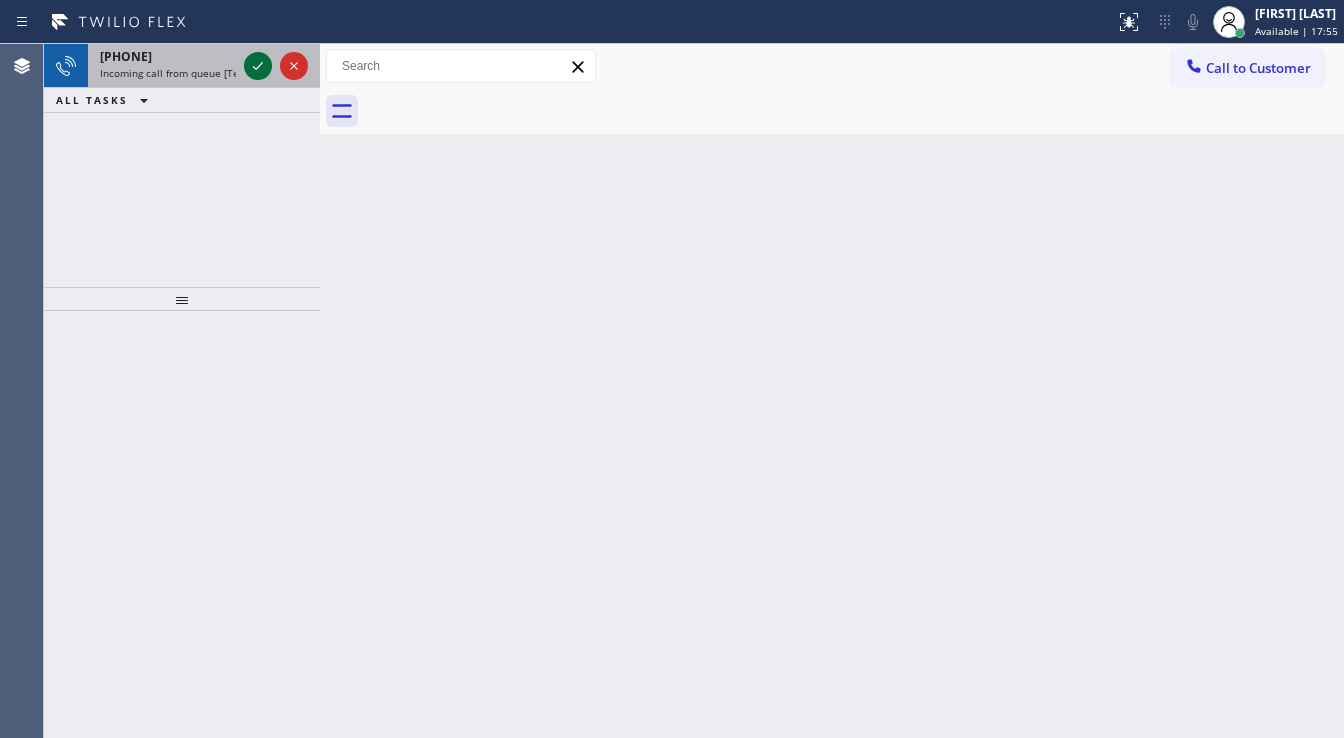 click 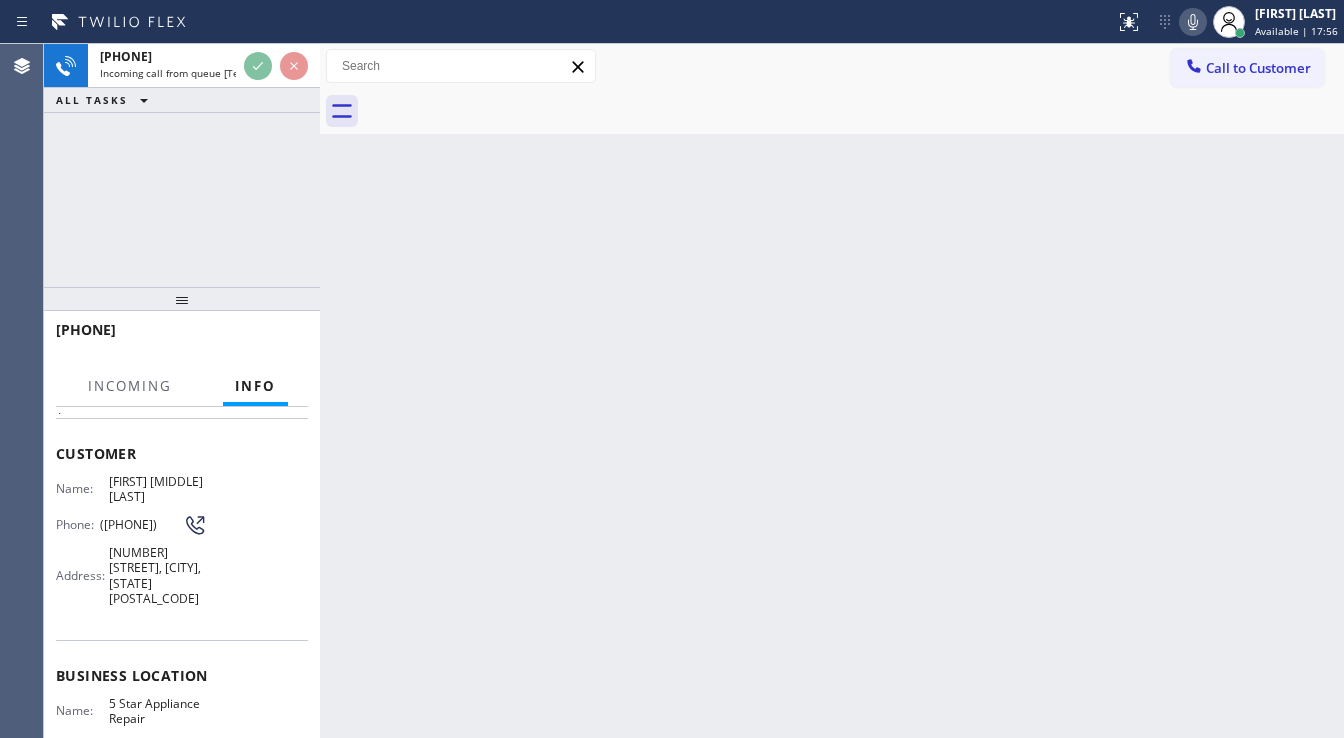 scroll, scrollTop: 160, scrollLeft: 0, axis: vertical 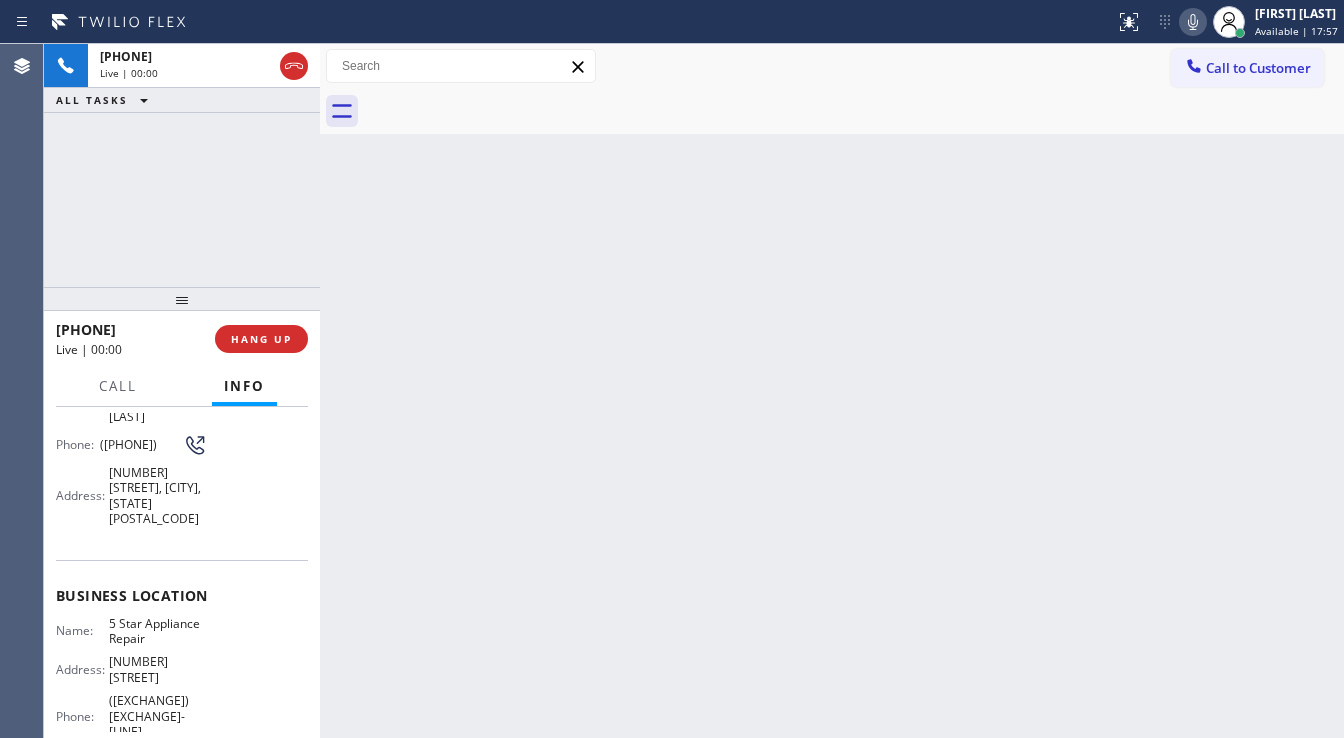 click on "[PHONE] Live | 00:00 ALL TASKS ALL TASKS ACTIVE TASKS TASKS IN WRAP UP" at bounding box center (182, 165) 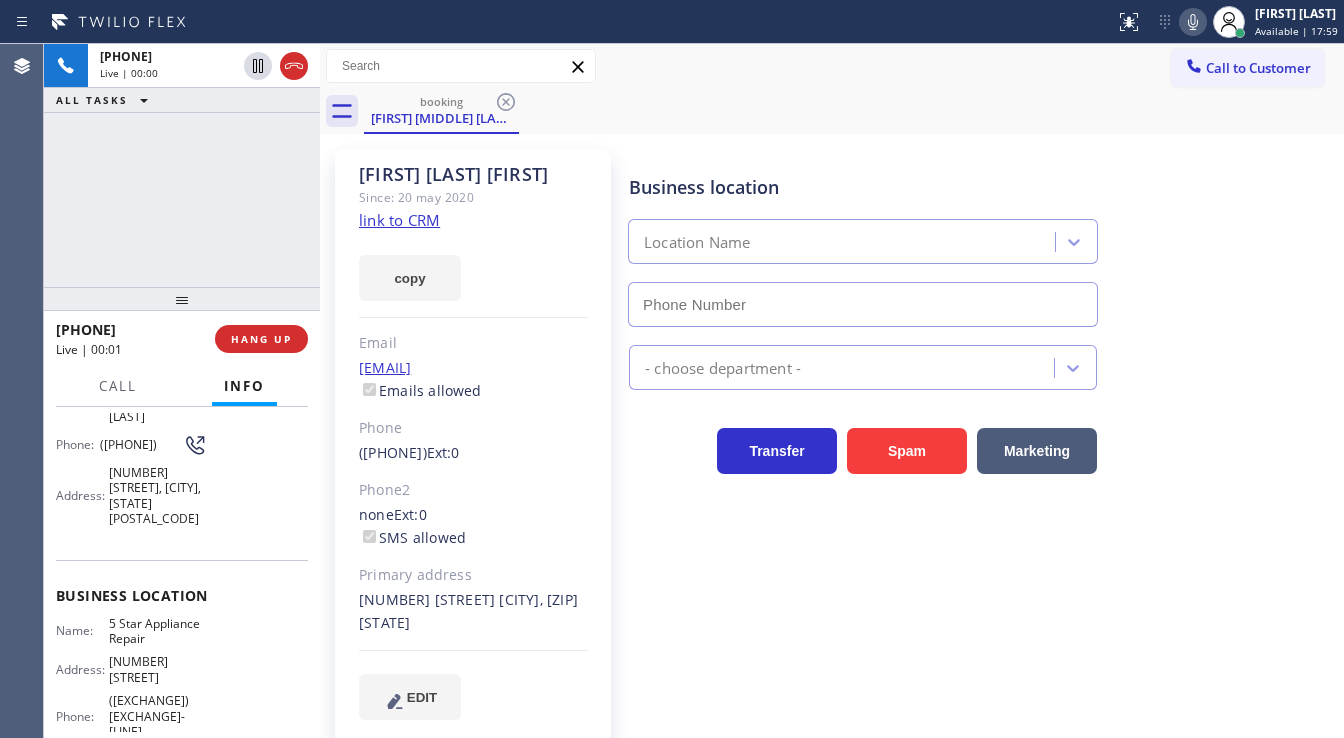 click on "[PHONE] Live | 00:00 ALL TASKS ALL TASKS ACTIVE TASKS TASKS IN WRAP UP" at bounding box center (182, 165) 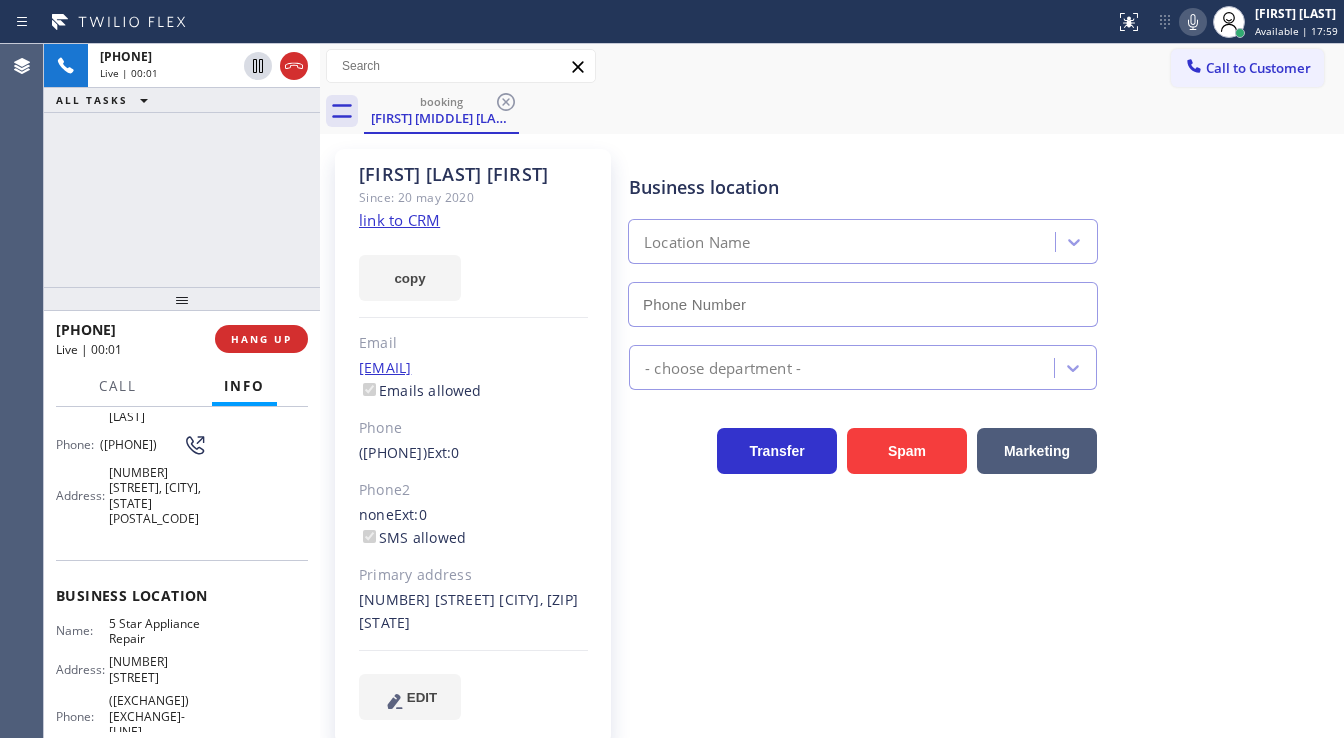 type on "([EXCHANGE]) [EXCHANGE]-[LINE]" 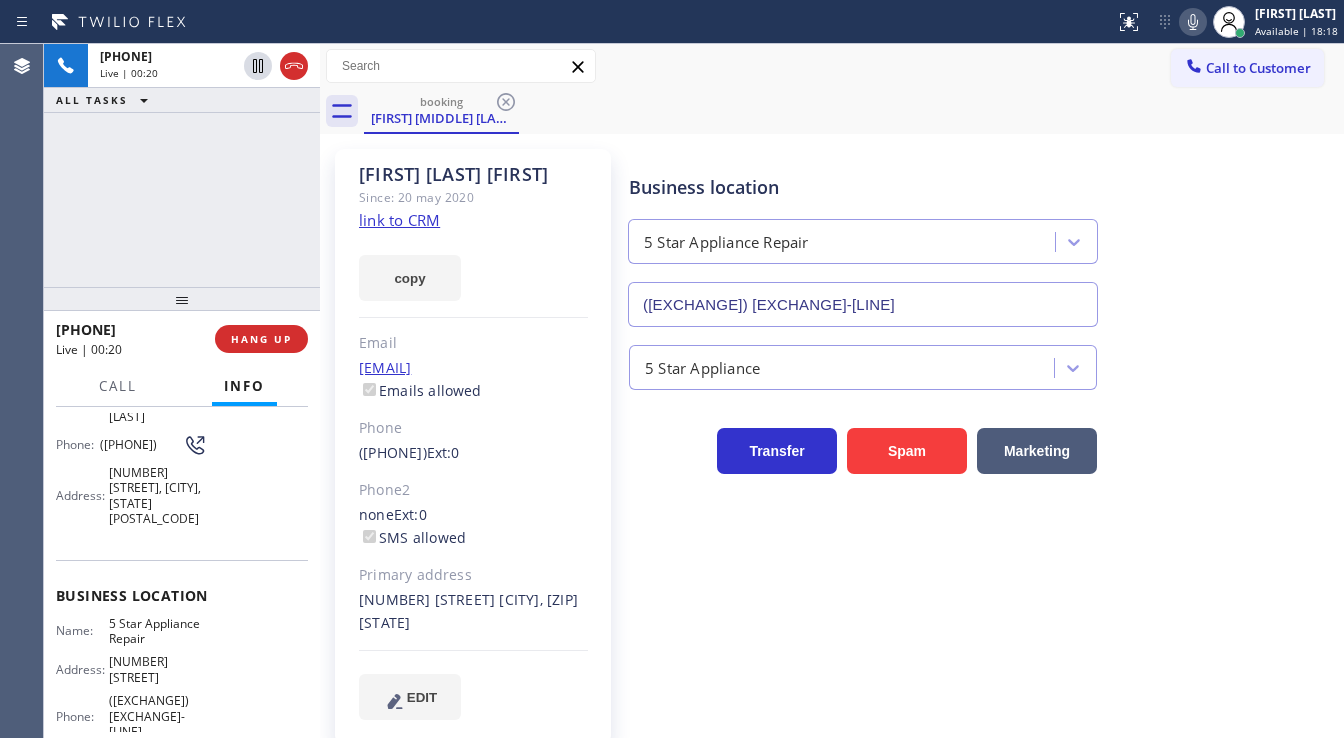 click on "link to CRM" 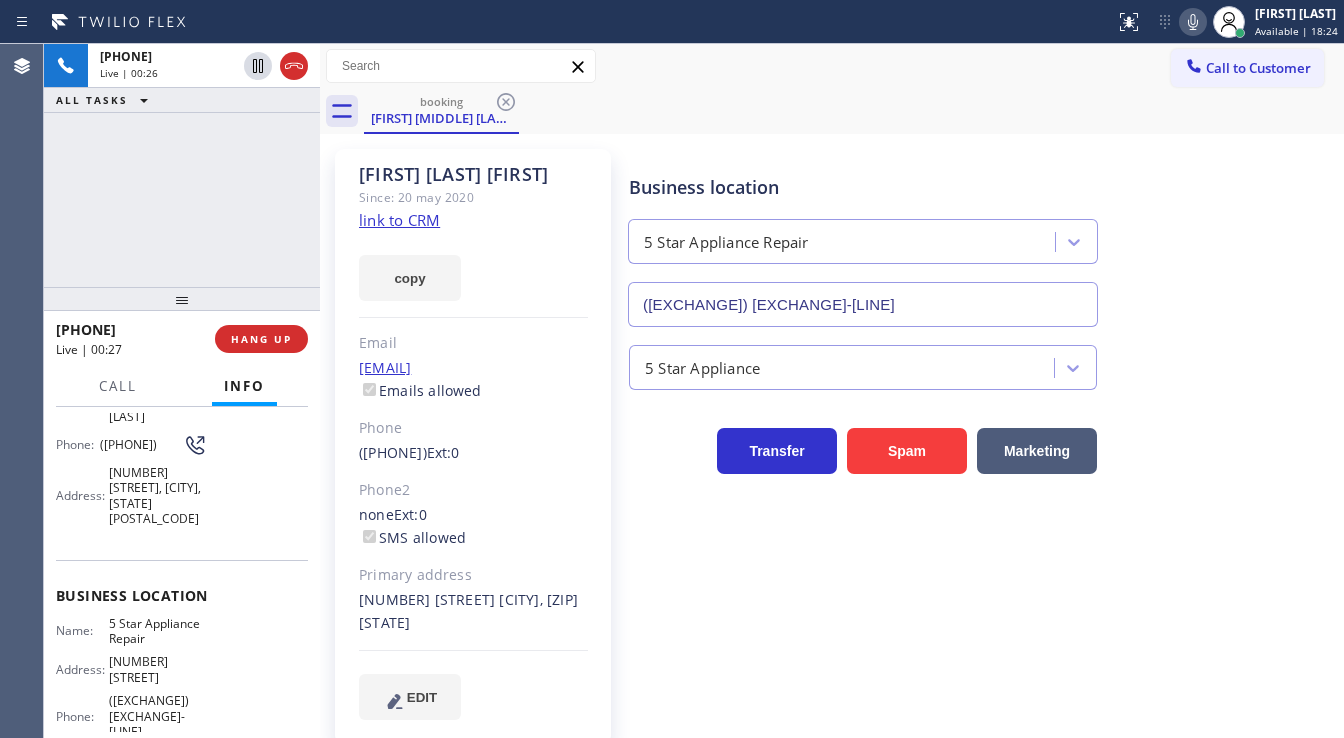 click 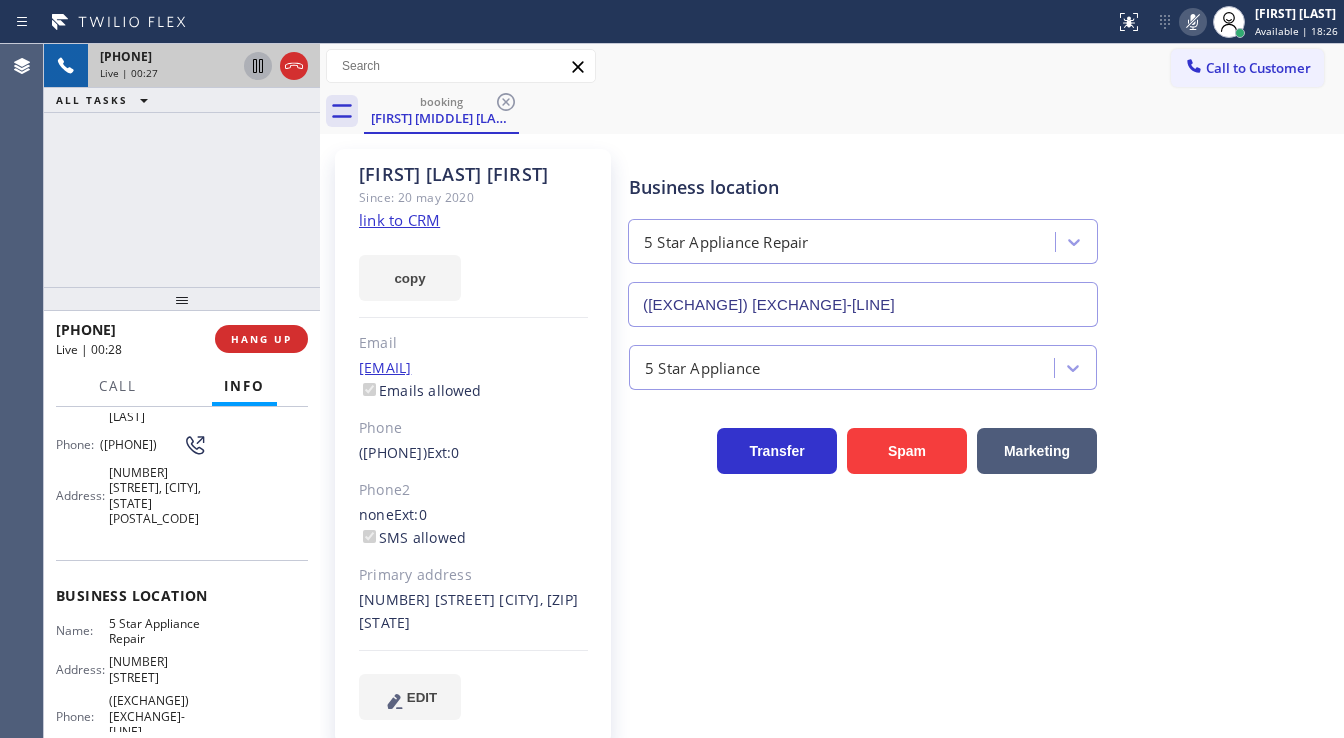 click 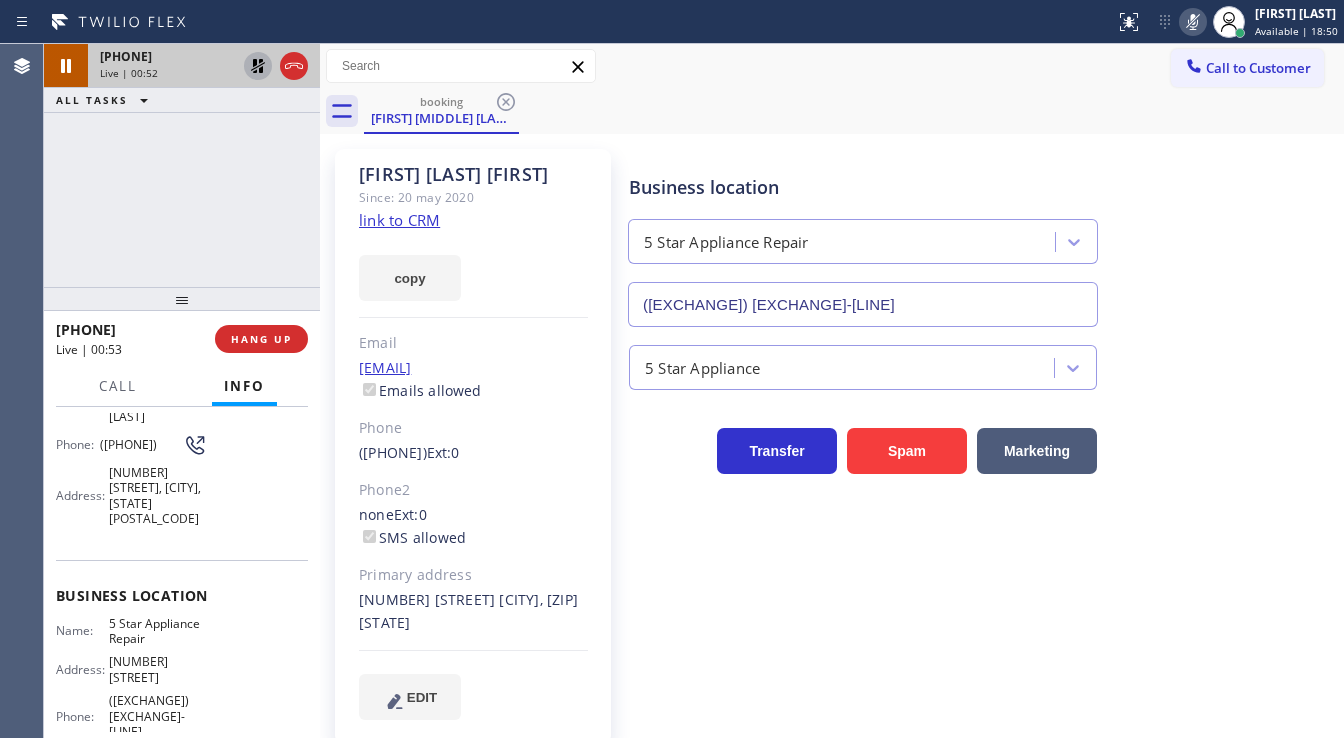 click on "+1[PHONE]" at bounding box center [182, 165] 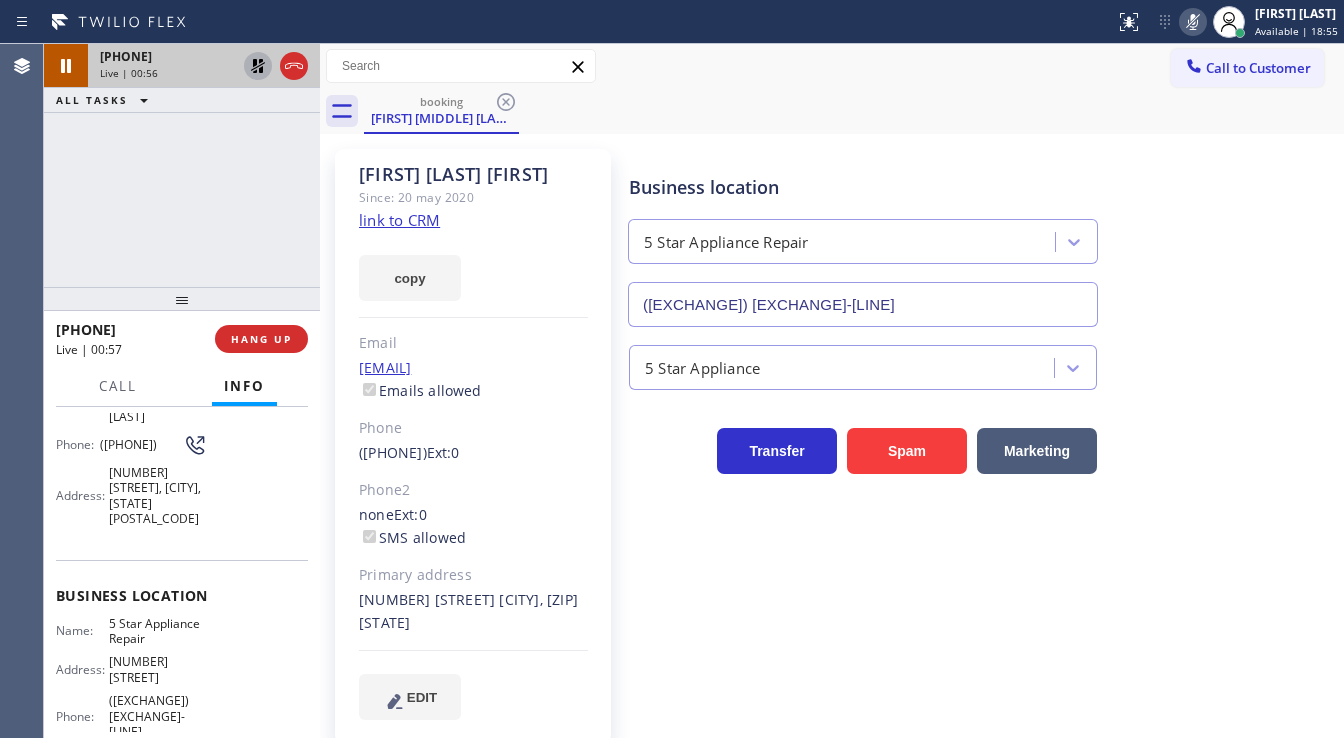 click 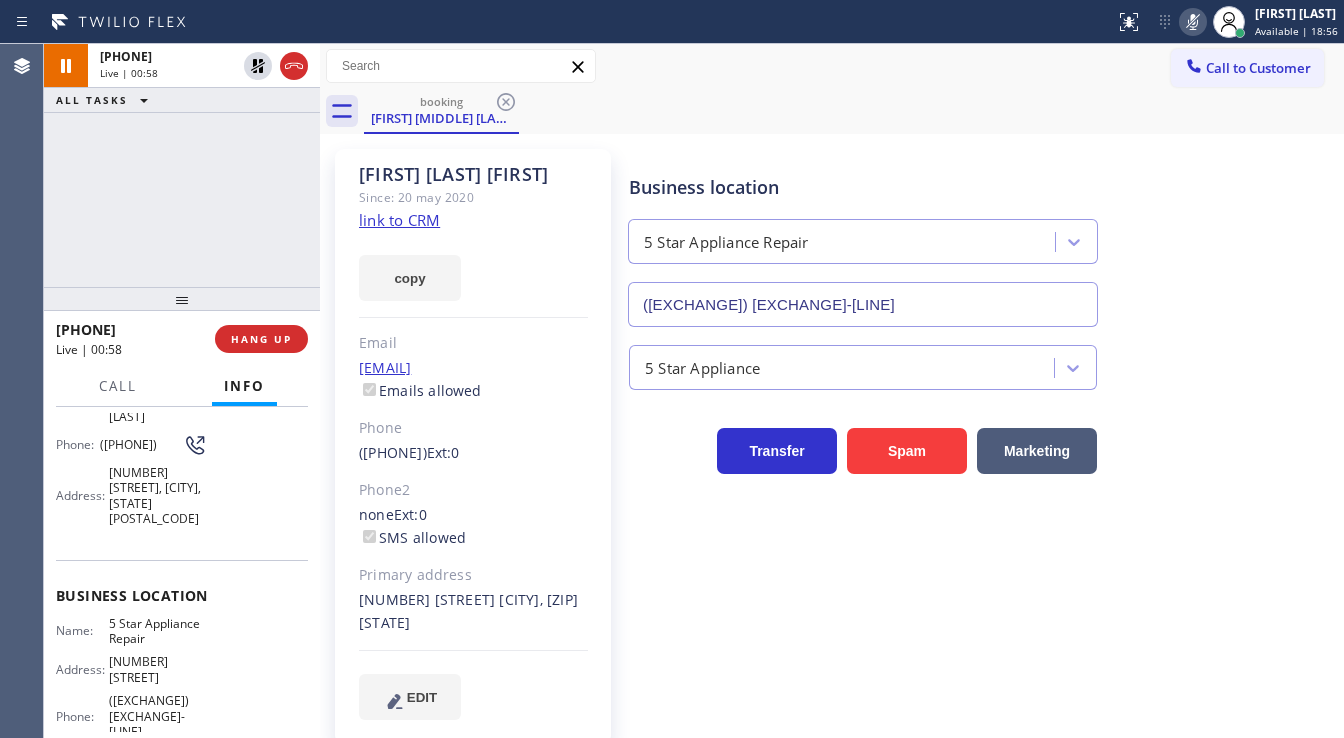 click 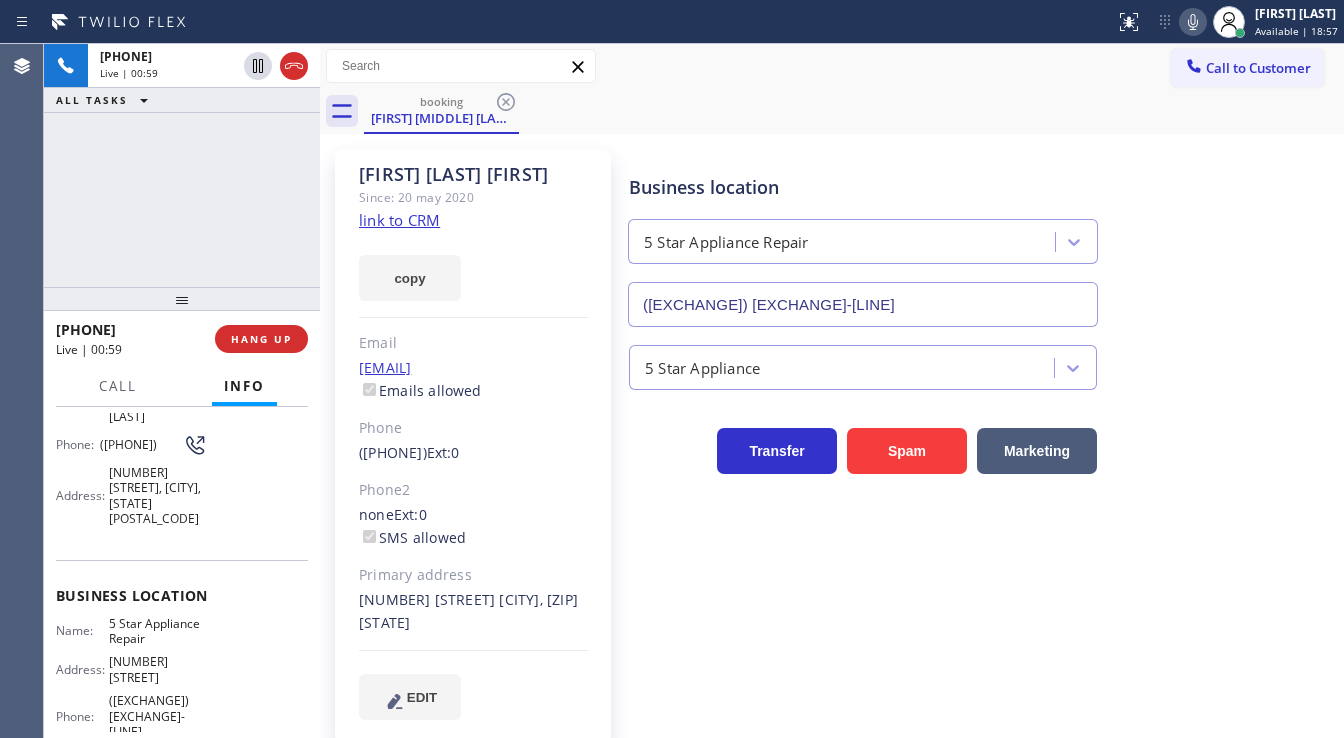 click on "[PHONE] Live | 00:59 ALL TASKS ALL TASKS ACTIVE TASKS TASKS IN WRAP UP" at bounding box center [182, 165] 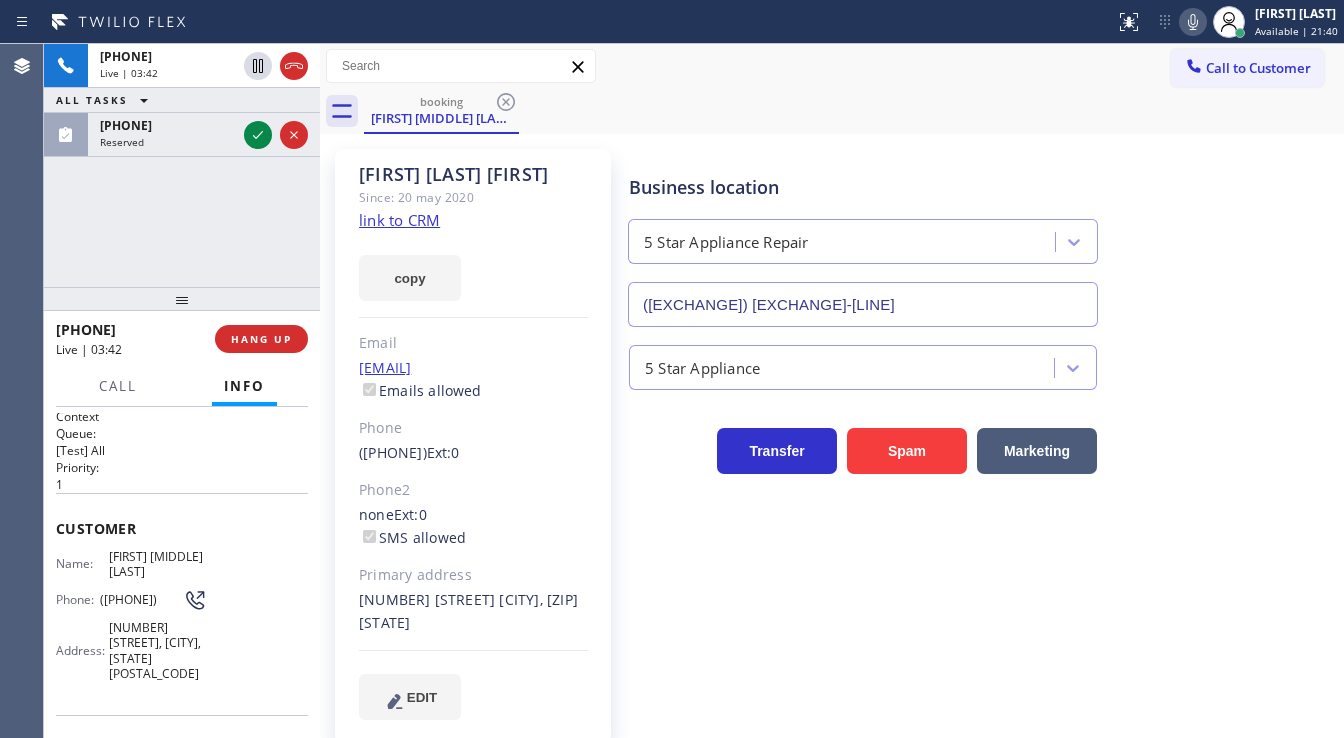 scroll, scrollTop: 0, scrollLeft: 0, axis: both 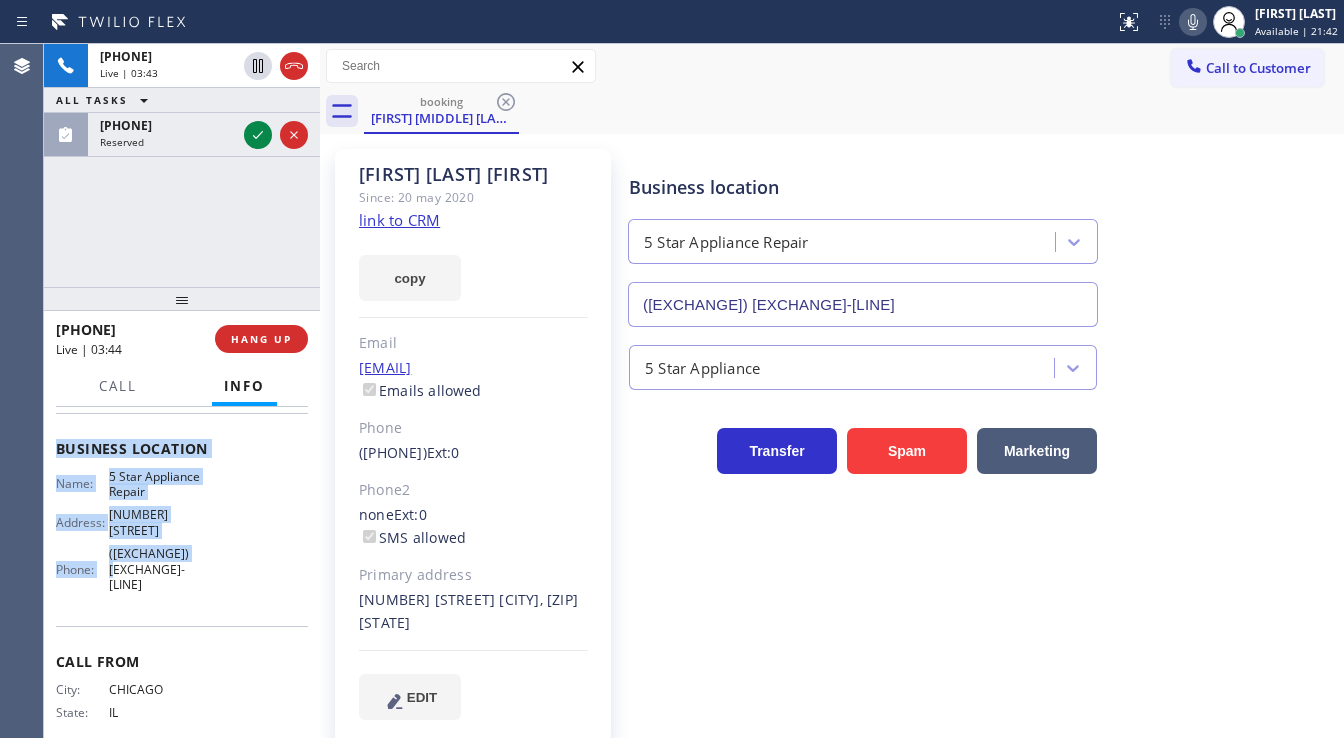 drag, startPoint x: 57, startPoint y: 524, endPoint x: 203, endPoint y: 546, distance: 147.64822 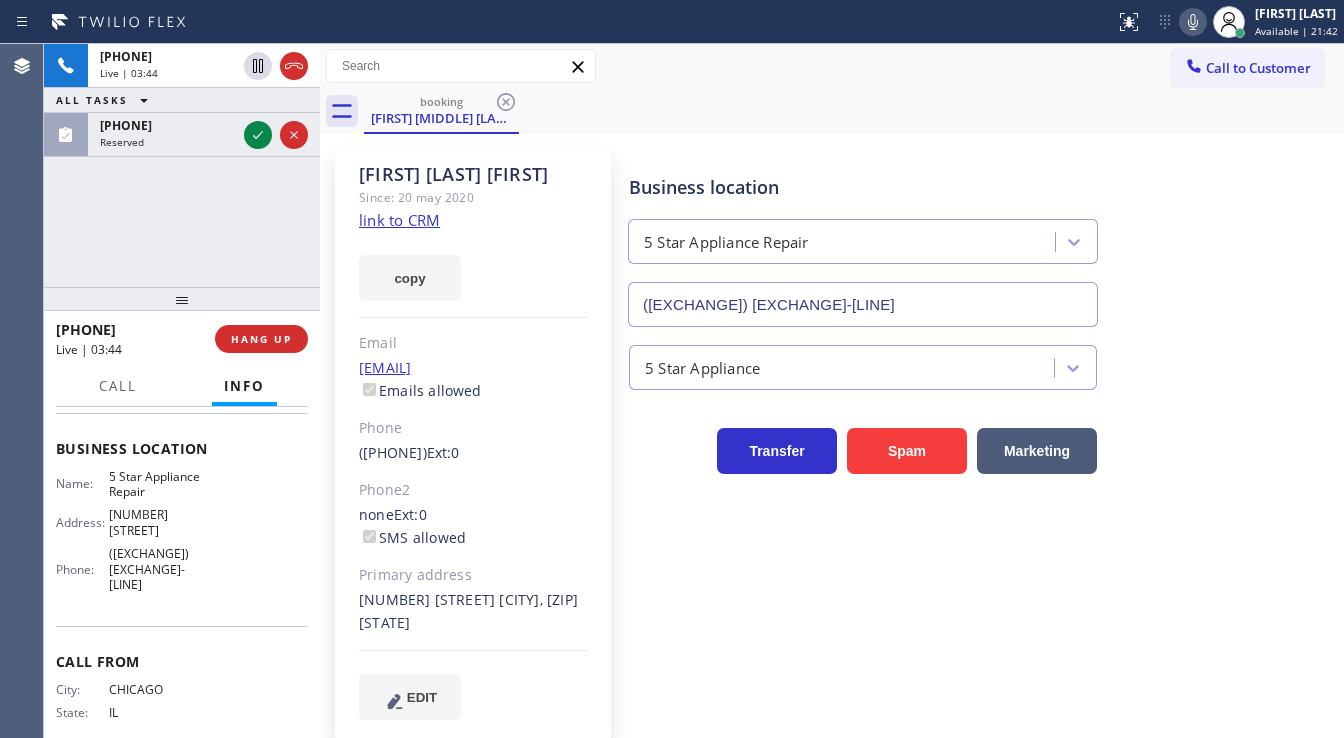 click on "+1[AREA][EXCHANGE][LINE] Live | 03:44 ALL TASKS ALL TASKS ACTIVE TASKS TASKS IN WRAP UP ([AREA]) [EXCHANGE]-[LINE] Reserved" at bounding box center [182, 165] 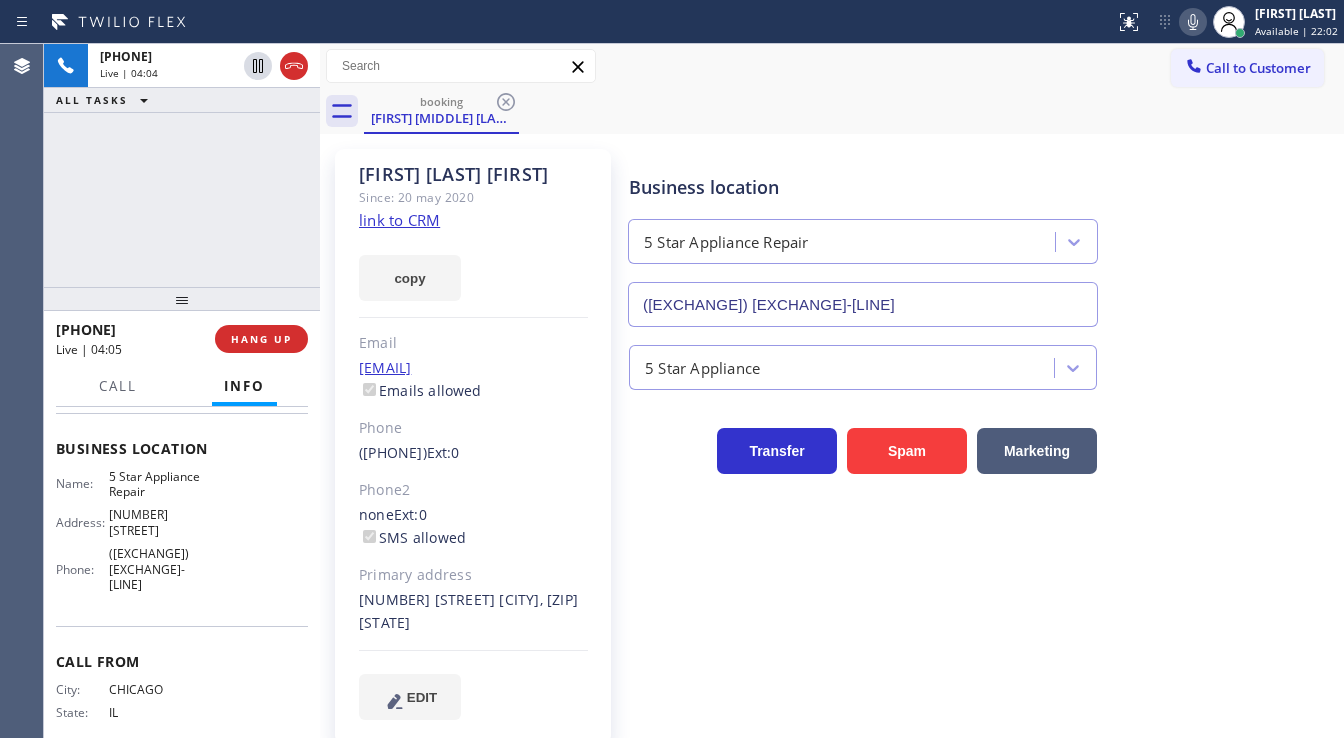 click on "+1[AREA][EXCHANGE][LINE] Live | 04:04 ALL TASKS ALL TASKS ACTIVE TASKS TASKS IN WRAP UP" at bounding box center [182, 165] 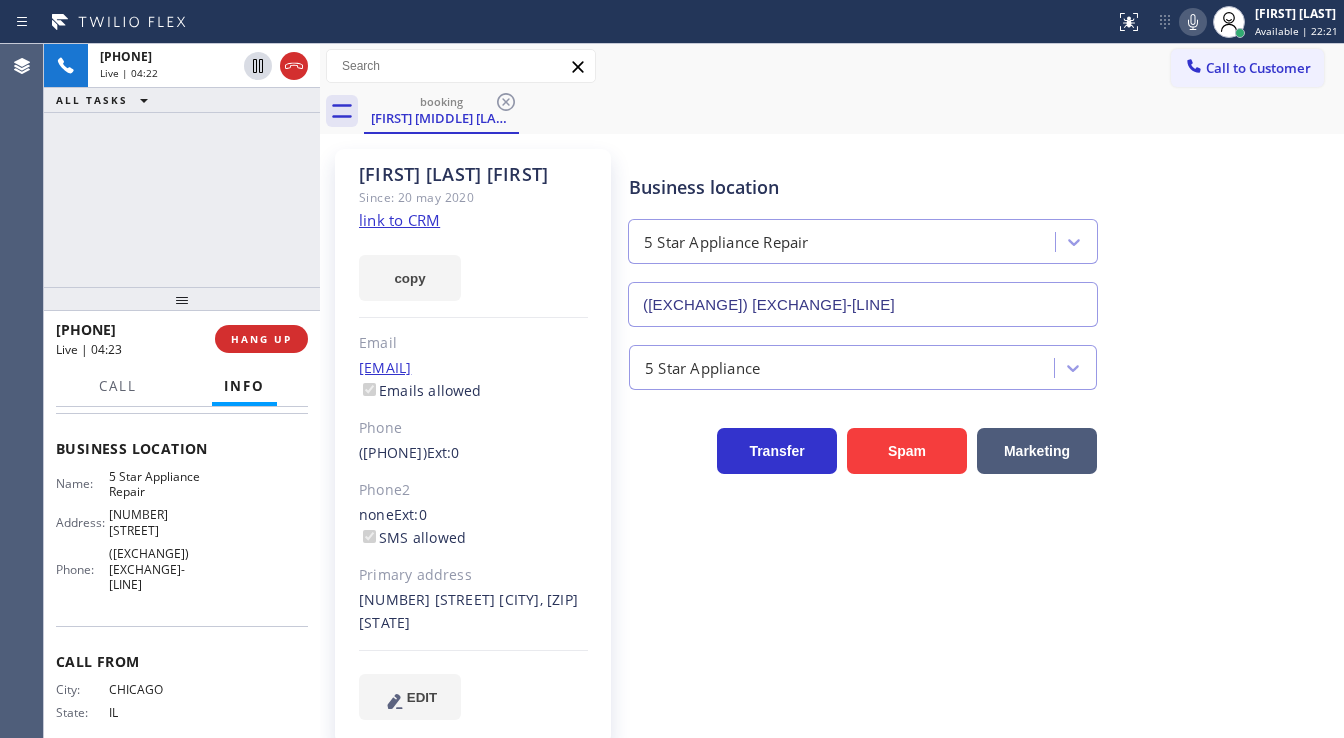 click on "+1[PHONE]" at bounding box center (182, 165) 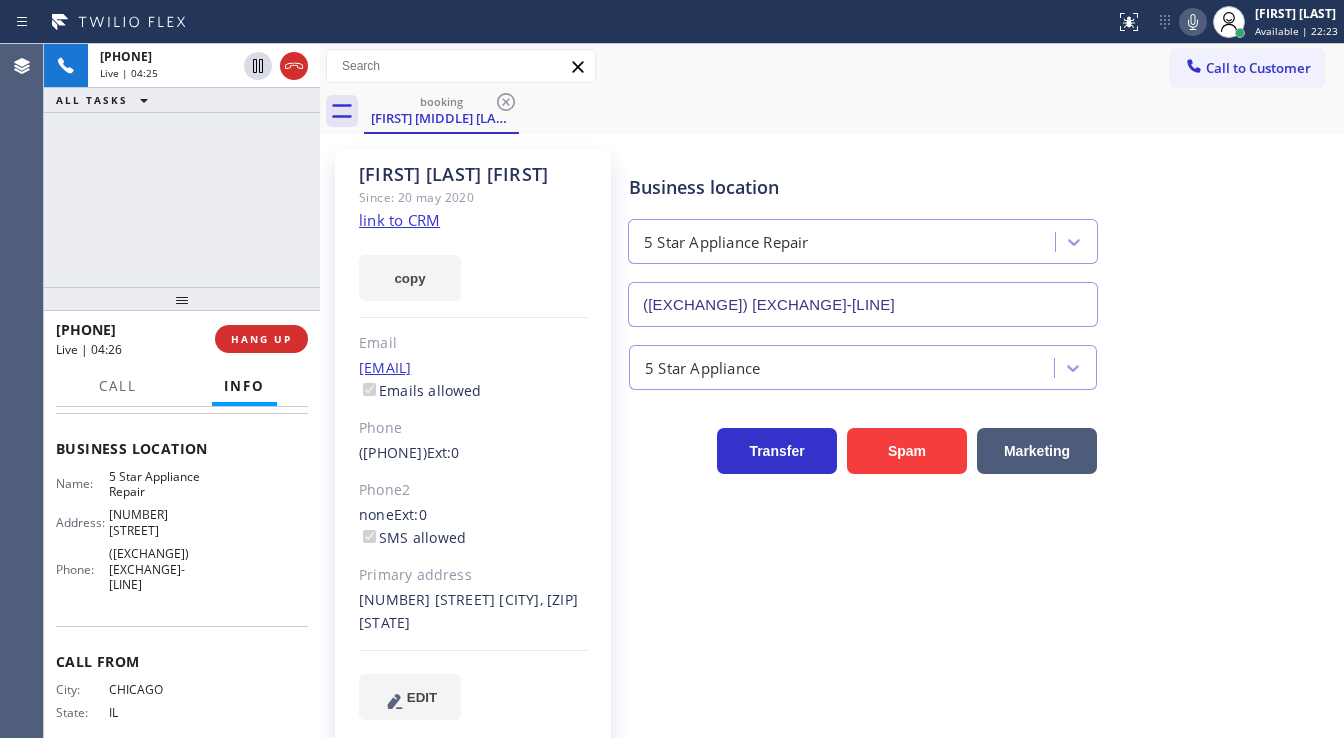 click on "+1[AREA][EXCHANGE][LINE] Live | 04:25 ALL TASKS ALL TASKS ACTIVE TASKS TASKS IN WRAP UP" at bounding box center [182, 165] 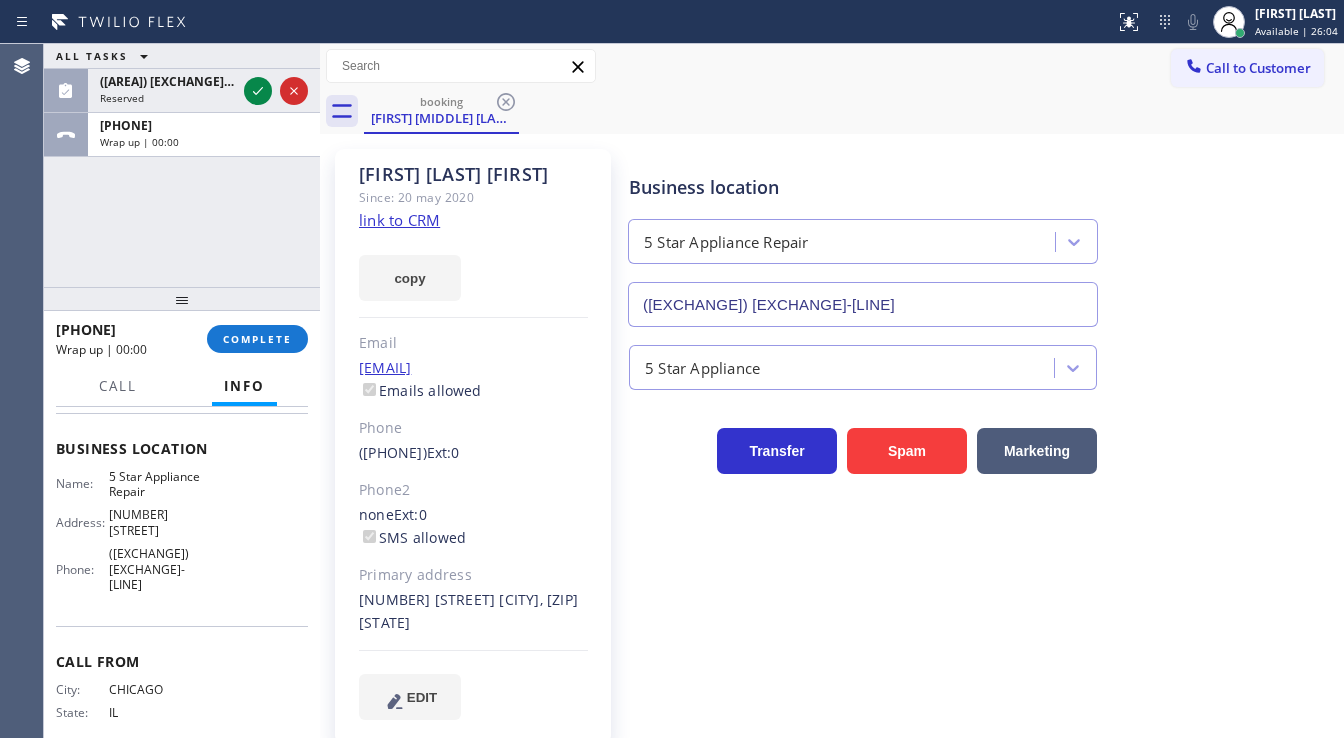 drag, startPoint x: 297, startPoint y: 68, endPoint x: 835, endPoint y: 92, distance: 538.53503 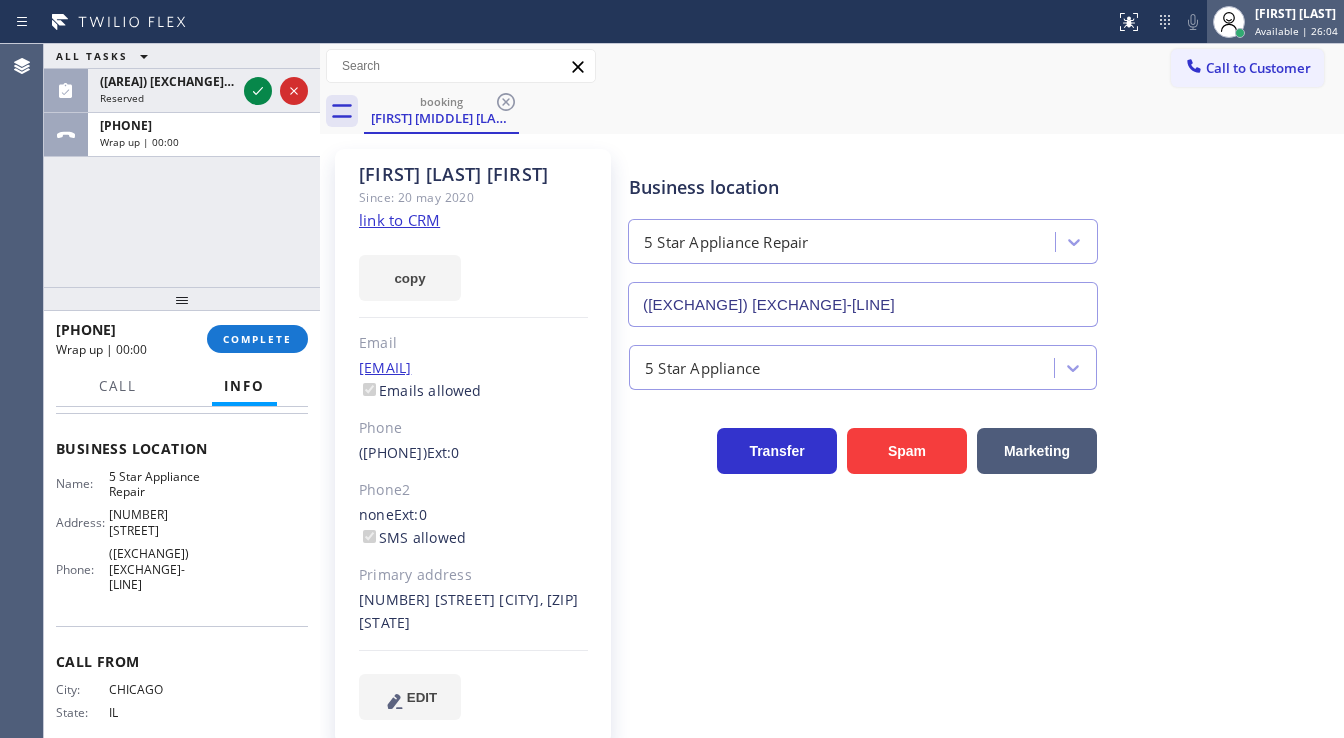 click on "Available | 26:04" at bounding box center (1296, 31) 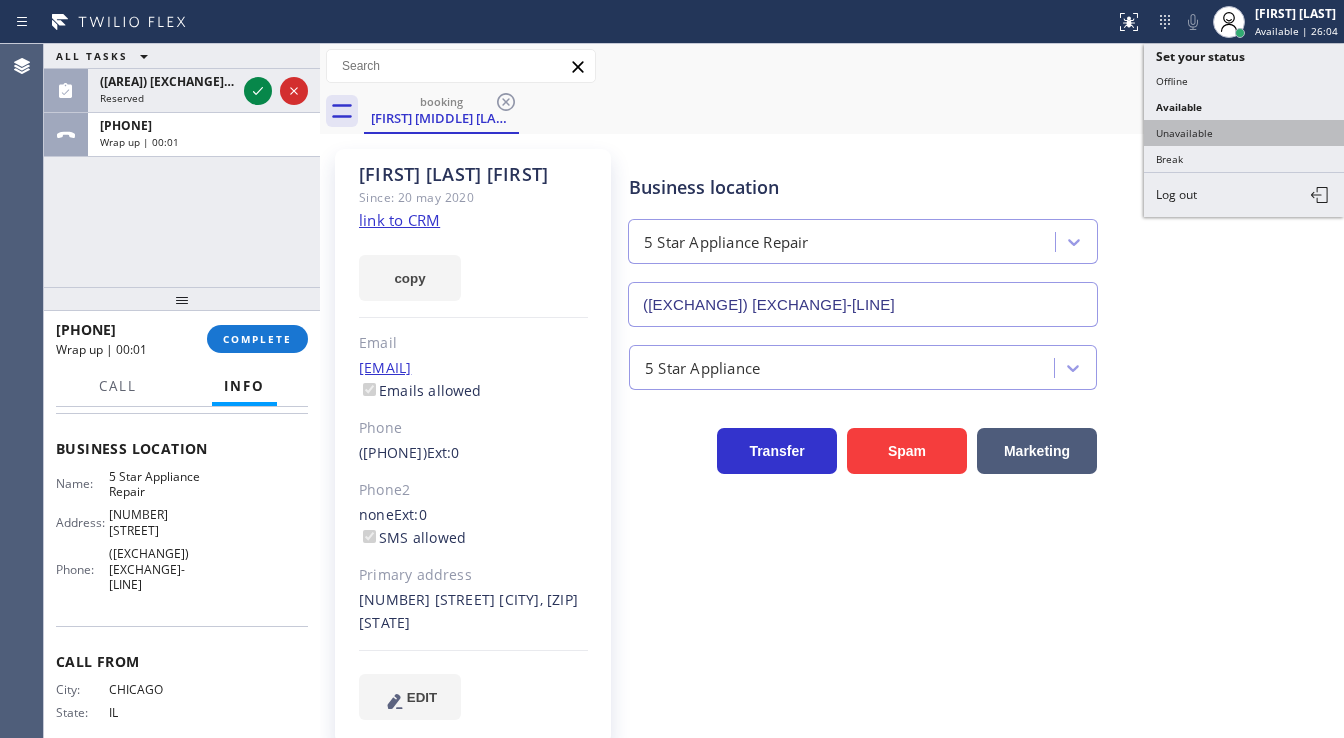 click on "Unavailable" at bounding box center [1244, 133] 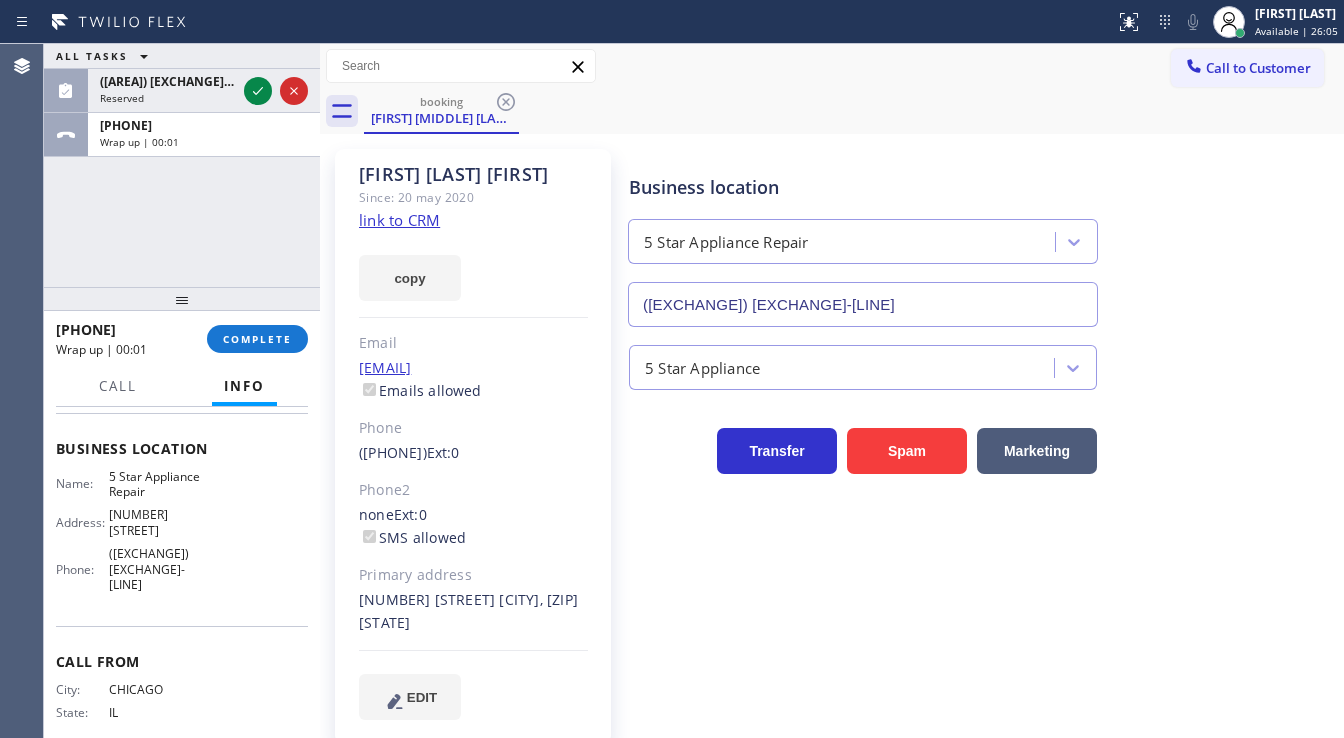 click on "Business location 5 Star Appliance Repair ([EXCHANGE]) [EXCHANGE]-[LINE]" at bounding box center [982, 236] 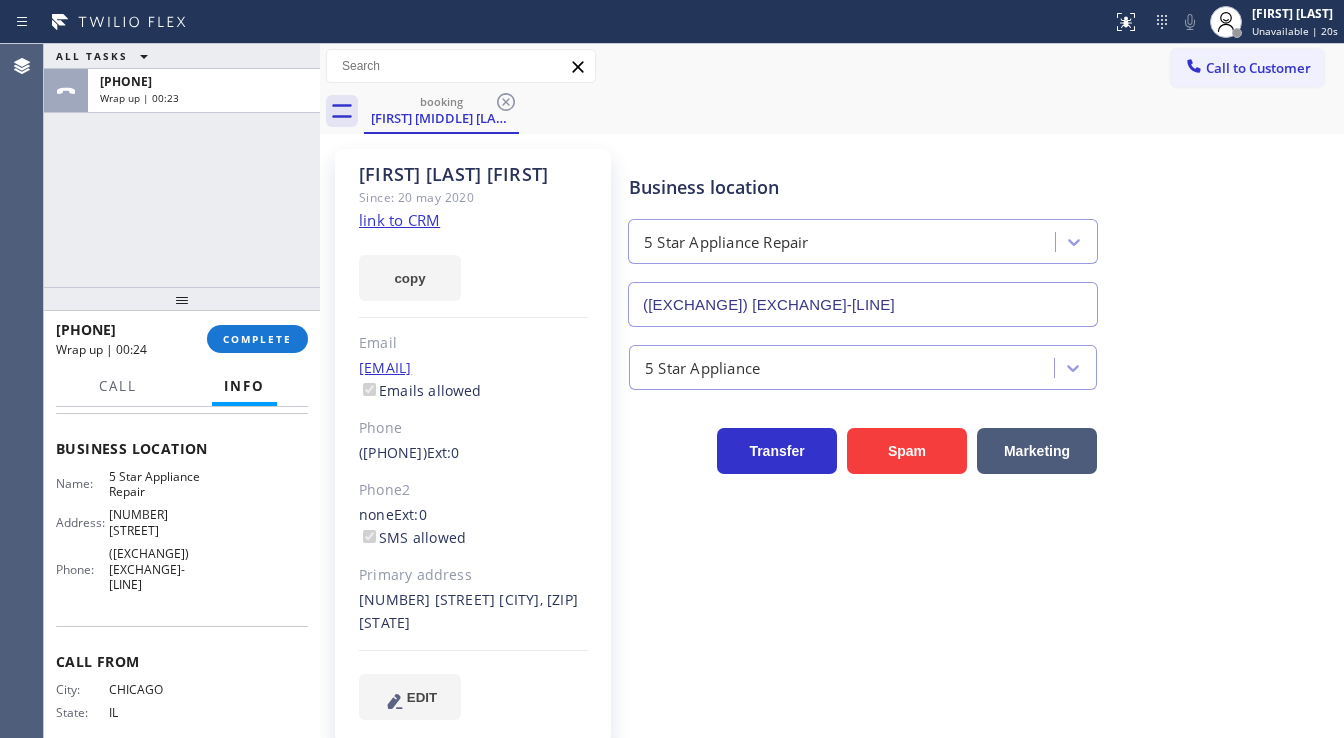 click on "Agent Desktop" at bounding box center (21, 391) 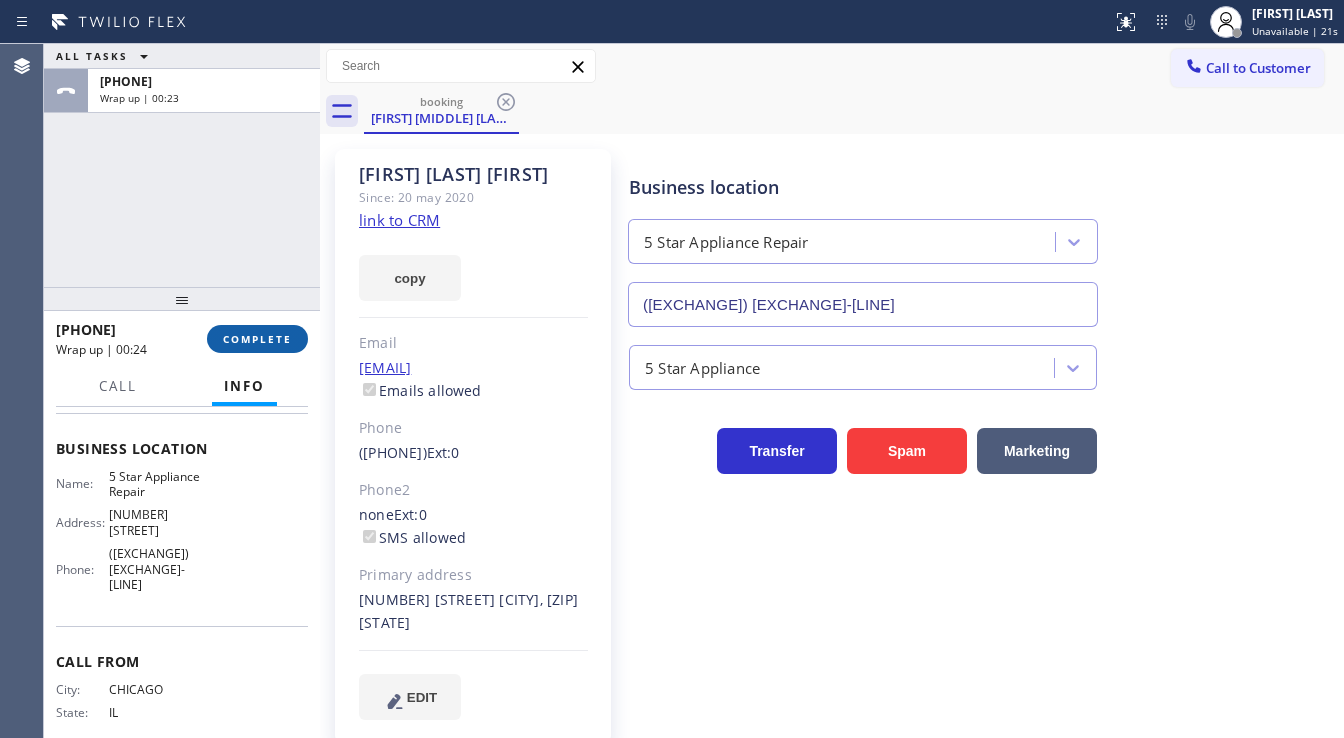 click on "COMPLETE" at bounding box center (257, 339) 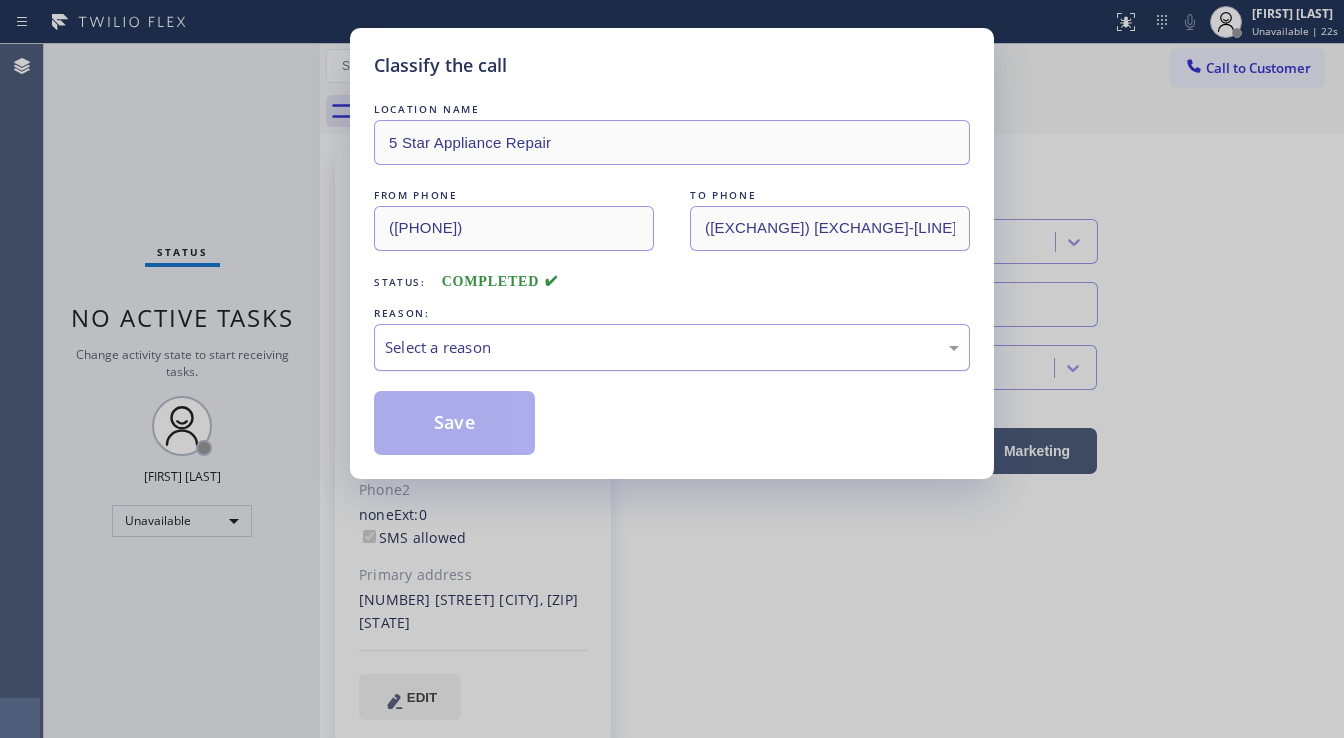 click on "Select a reason" at bounding box center [672, 347] 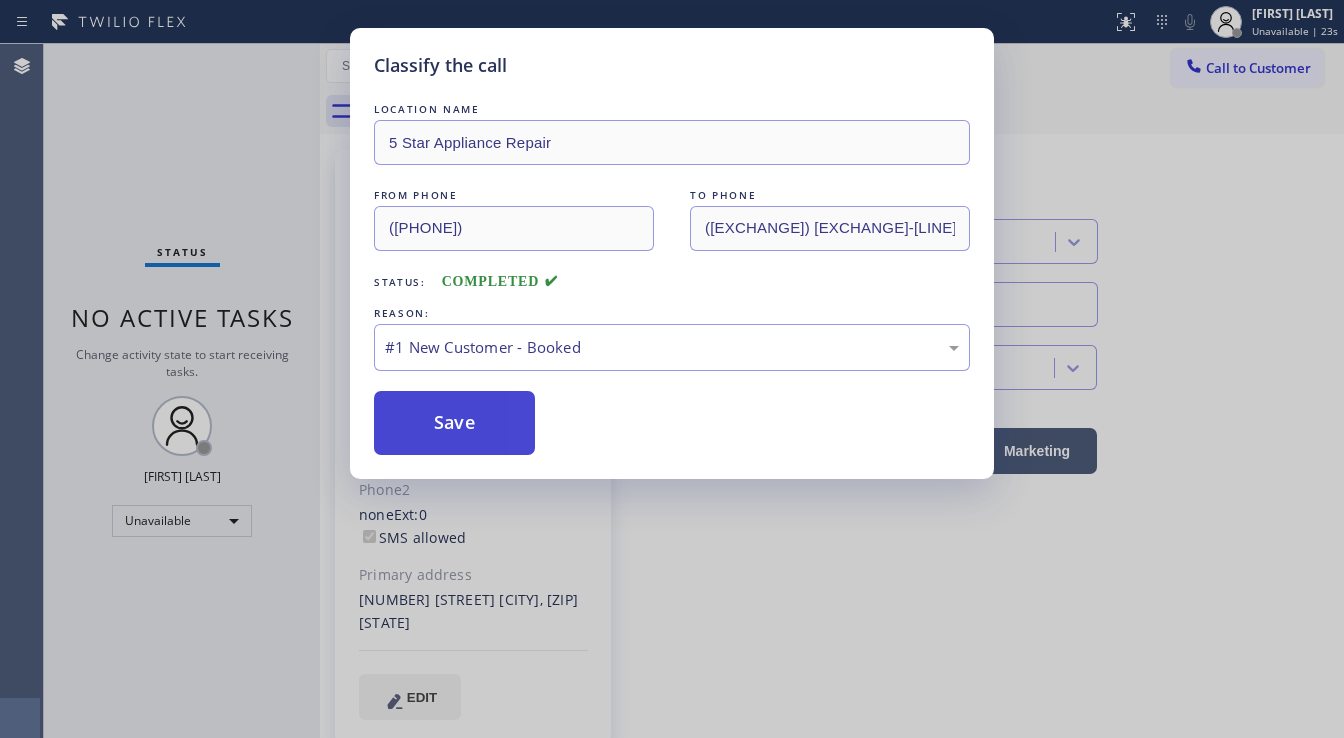 click on "Save" at bounding box center (454, 423) 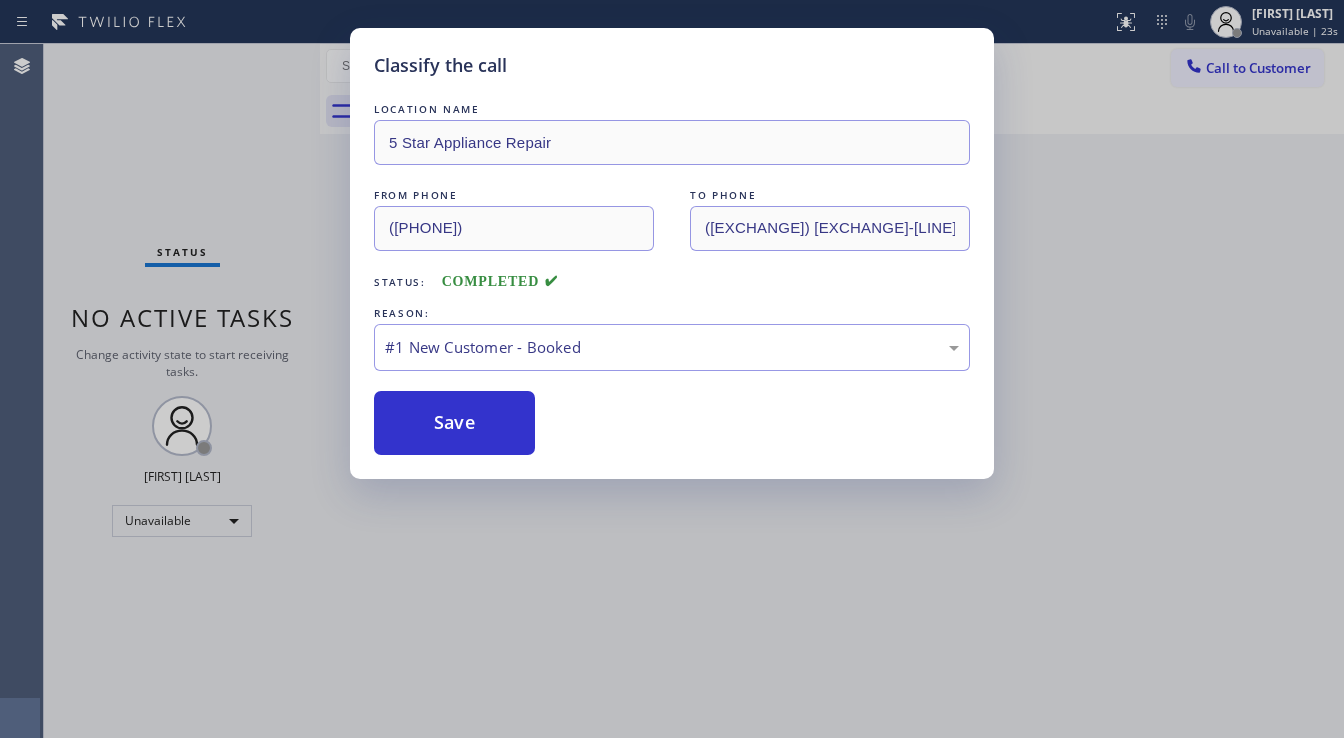 click on "Classify the call LOCATION NAME 5 Star Appliance Repair FROM PHONE ([PHONE]) TO PHONE ([PHONE]) Status: COMPLETED REASON: #1 New Customer - Booked Save" at bounding box center (672, 369) 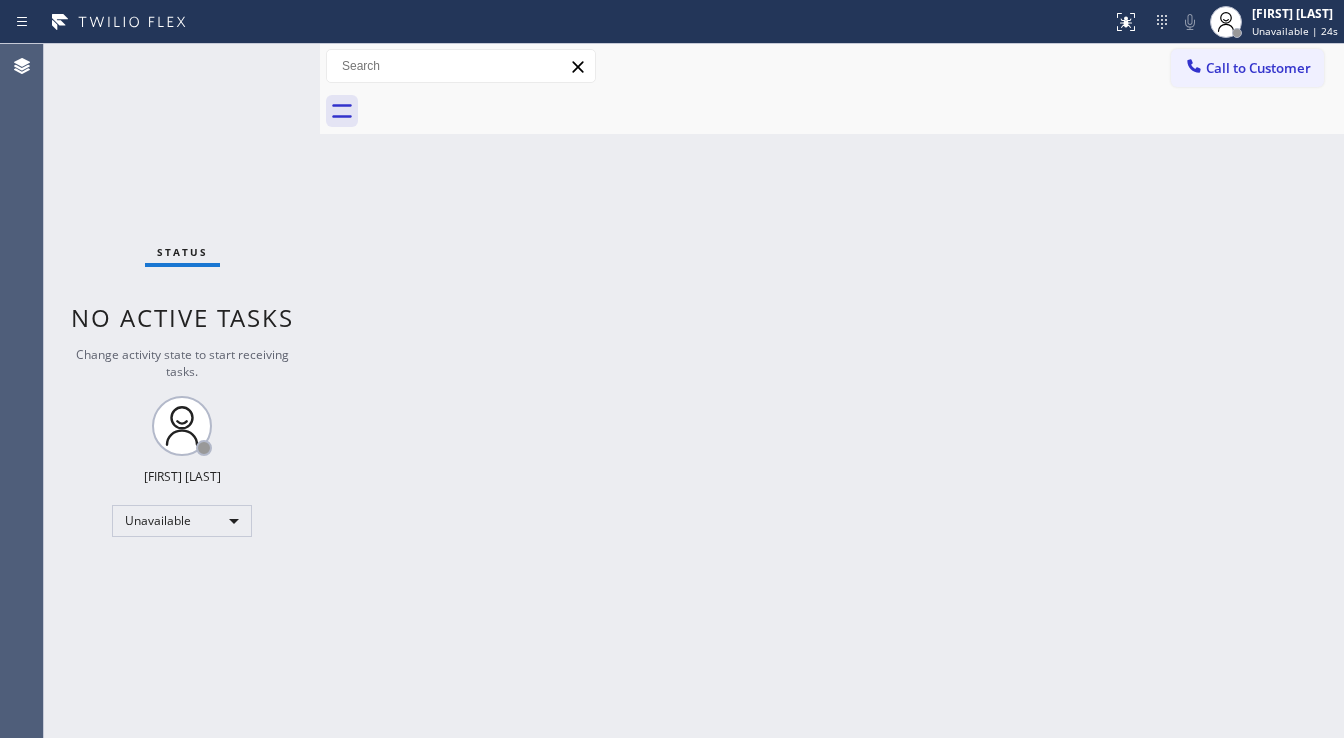 click on "Unavailable | 24s" at bounding box center [1295, 31] 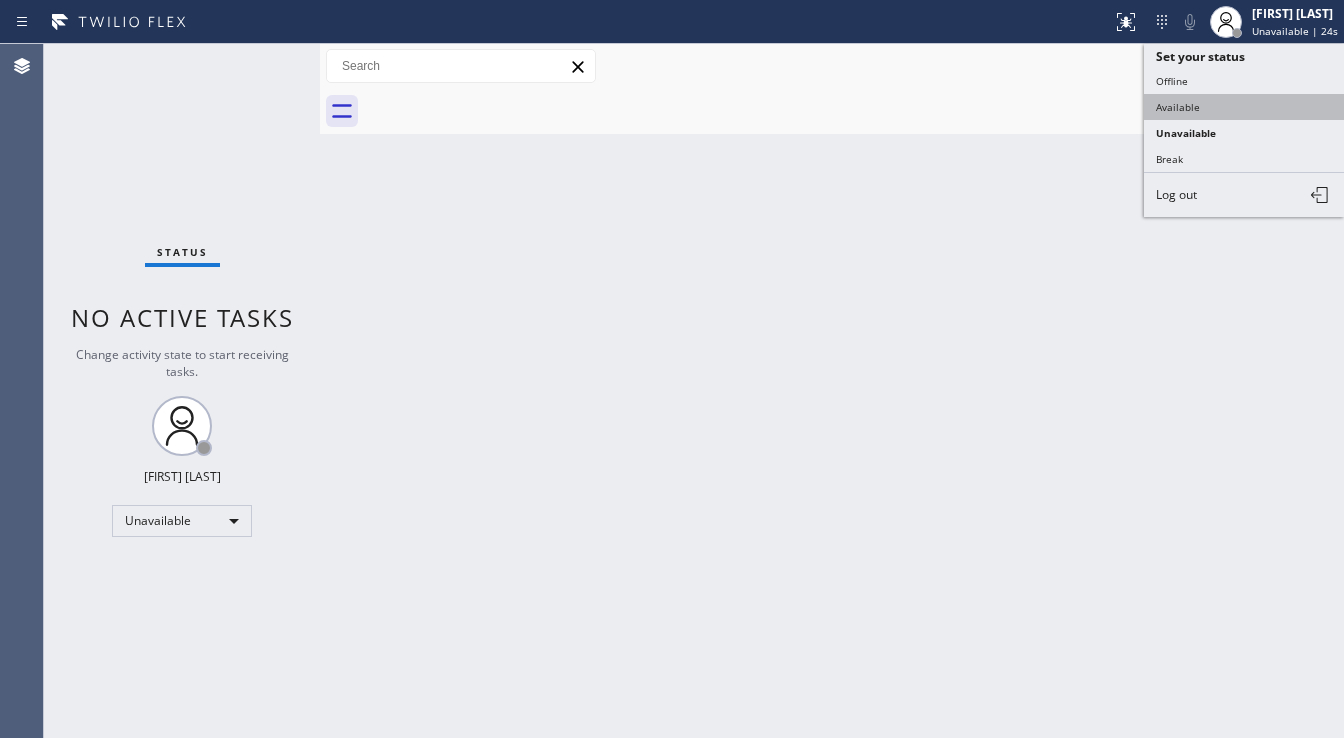 click on "Available" at bounding box center [1244, 107] 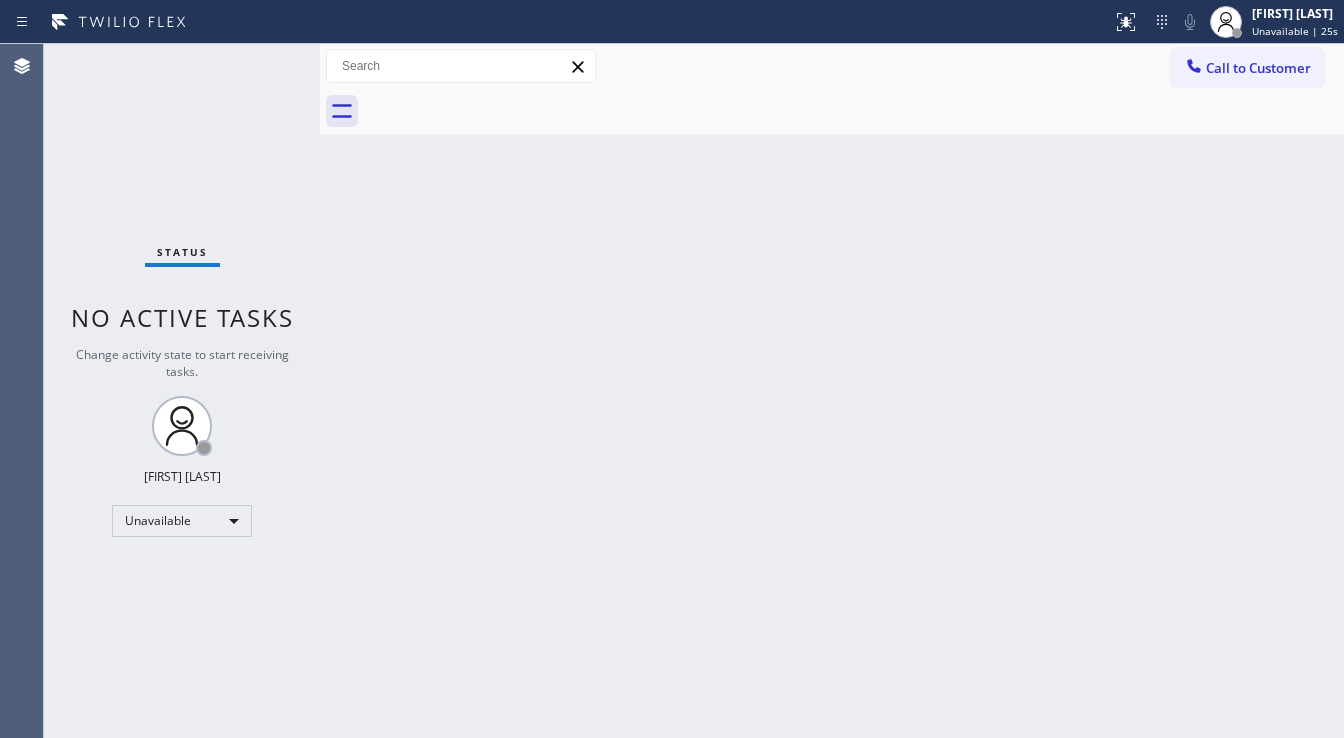 click on "Back to Dashboard Change Sender ID Customers Technicians Select a contact Outbound call Technician Search Technician Your caller id phone number Your caller id phone number Call Technician info Name   Phone none Address none Change Sender ID HVAC +1[PHONE] 5 Star Appliance +1[PHONE] Appliance Repair +1[PHONE] Plumbing +1[PHONE] Air Duct Cleaning +1[PHONE]  Electricians +1[PHONE] Cancel Change Check personal SMS Reset Change No tabs Call to Customer Outbound call Location Search location Your caller id phone number ([PHONE]) Customer number Call Outbound call Technician Search Technician Your caller id phone number Your caller id phone number Call" at bounding box center (832, 391) 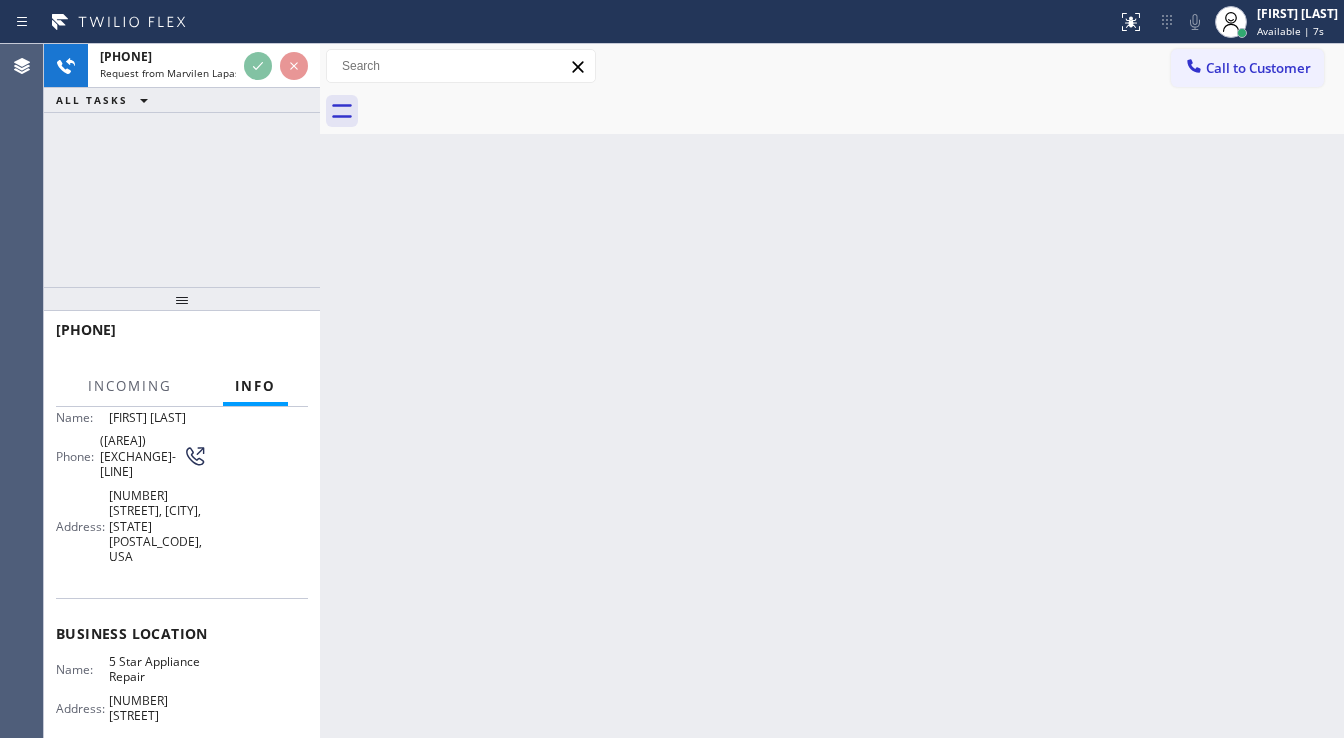 scroll, scrollTop: 160, scrollLeft: 0, axis: vertical 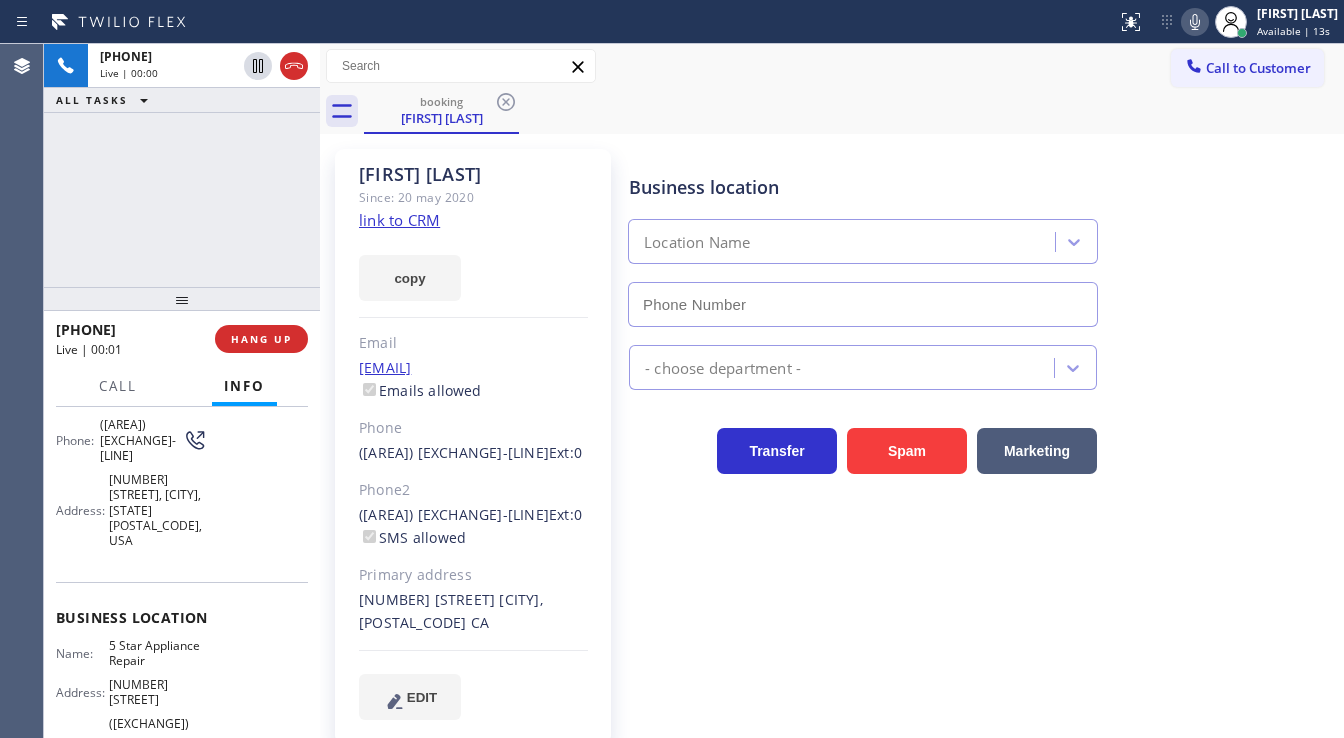 type on "([EXCHANGE]) [EXCHANGE]-[LINE]" 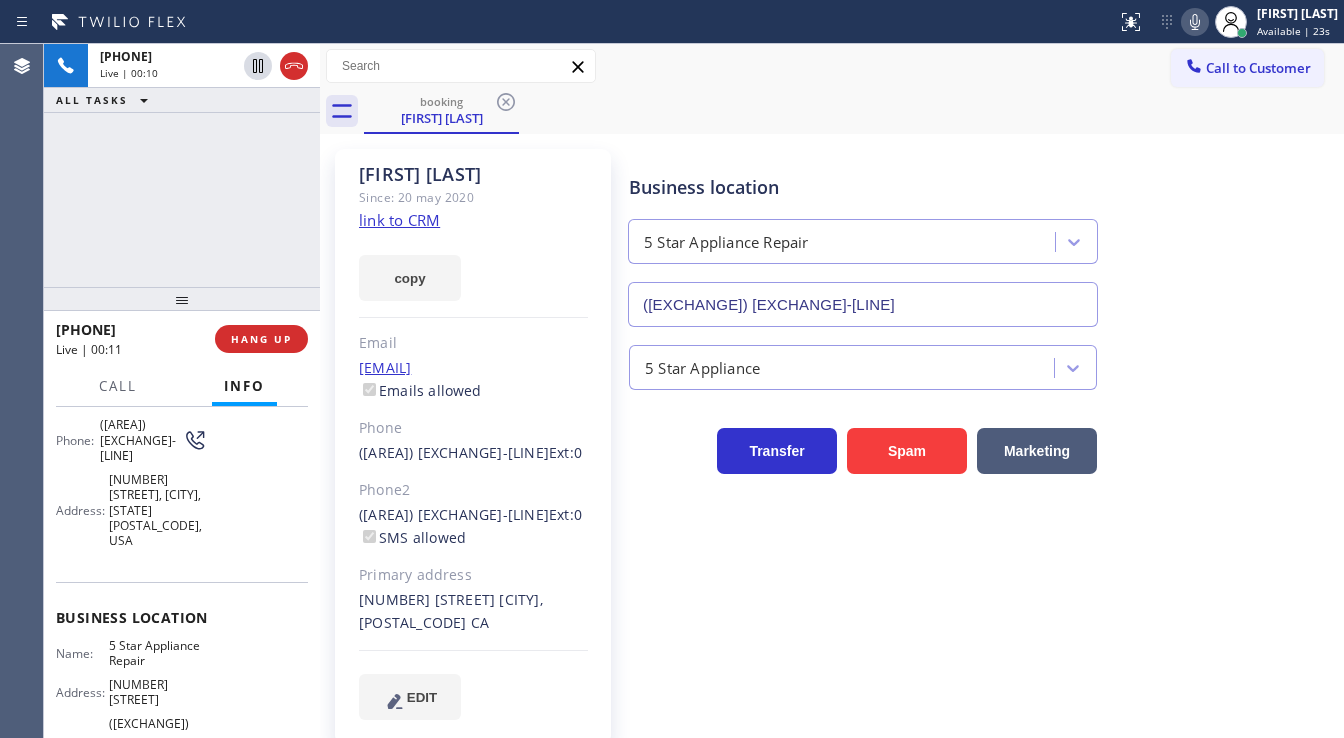 click on "+1[PHONE]" at bounding box center (182, 165) 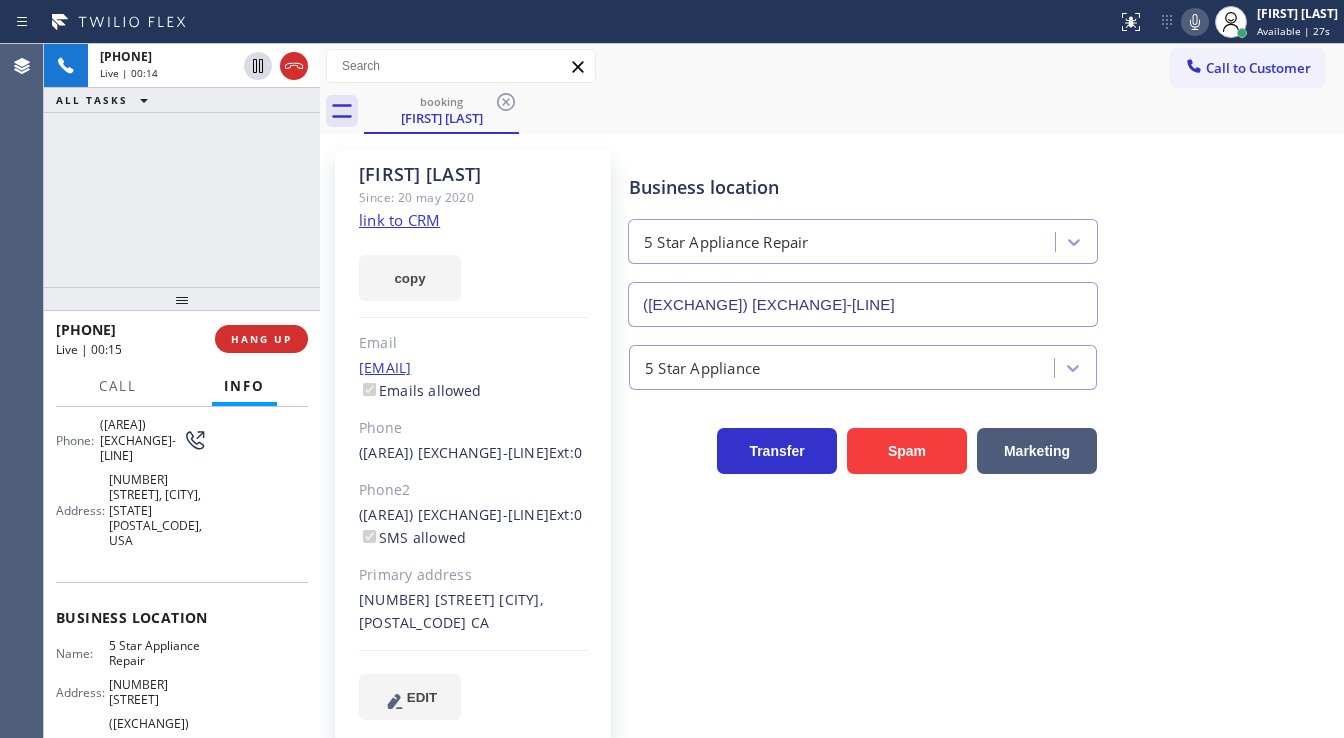 click on "link to CRM" 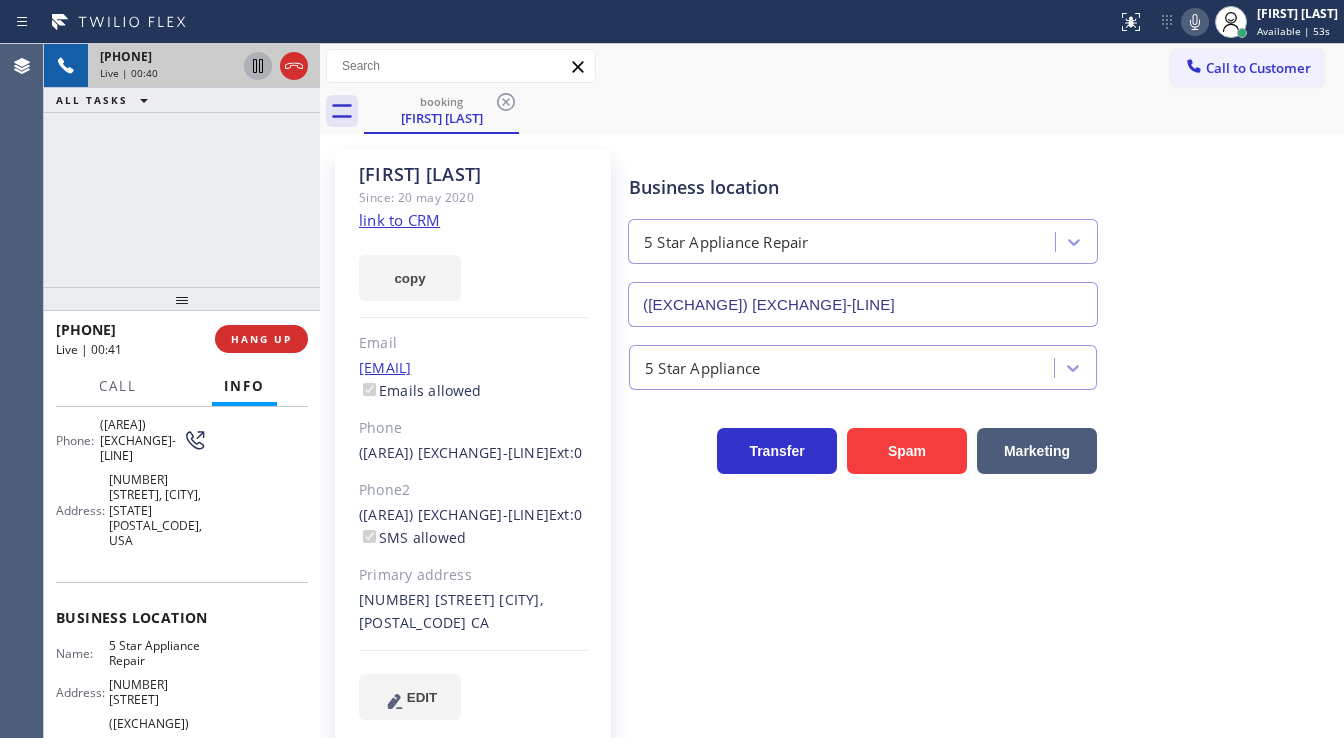 click 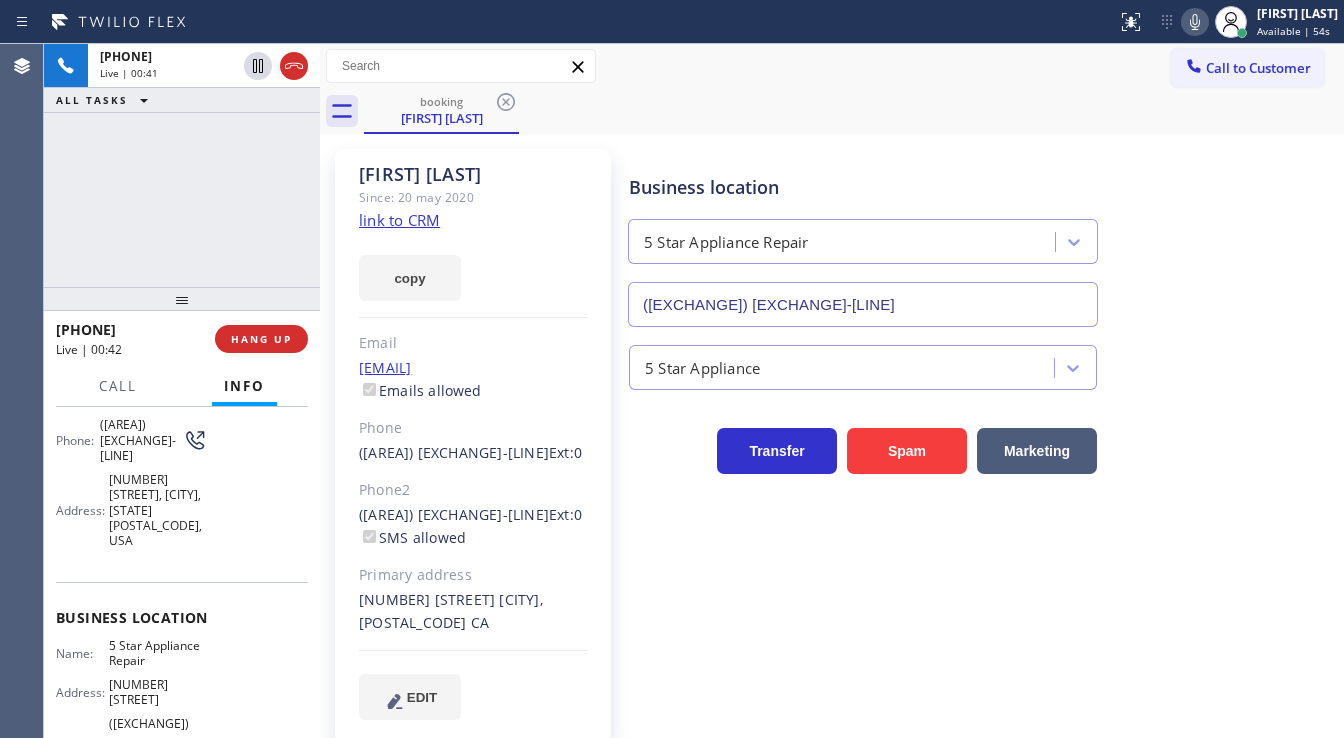 click 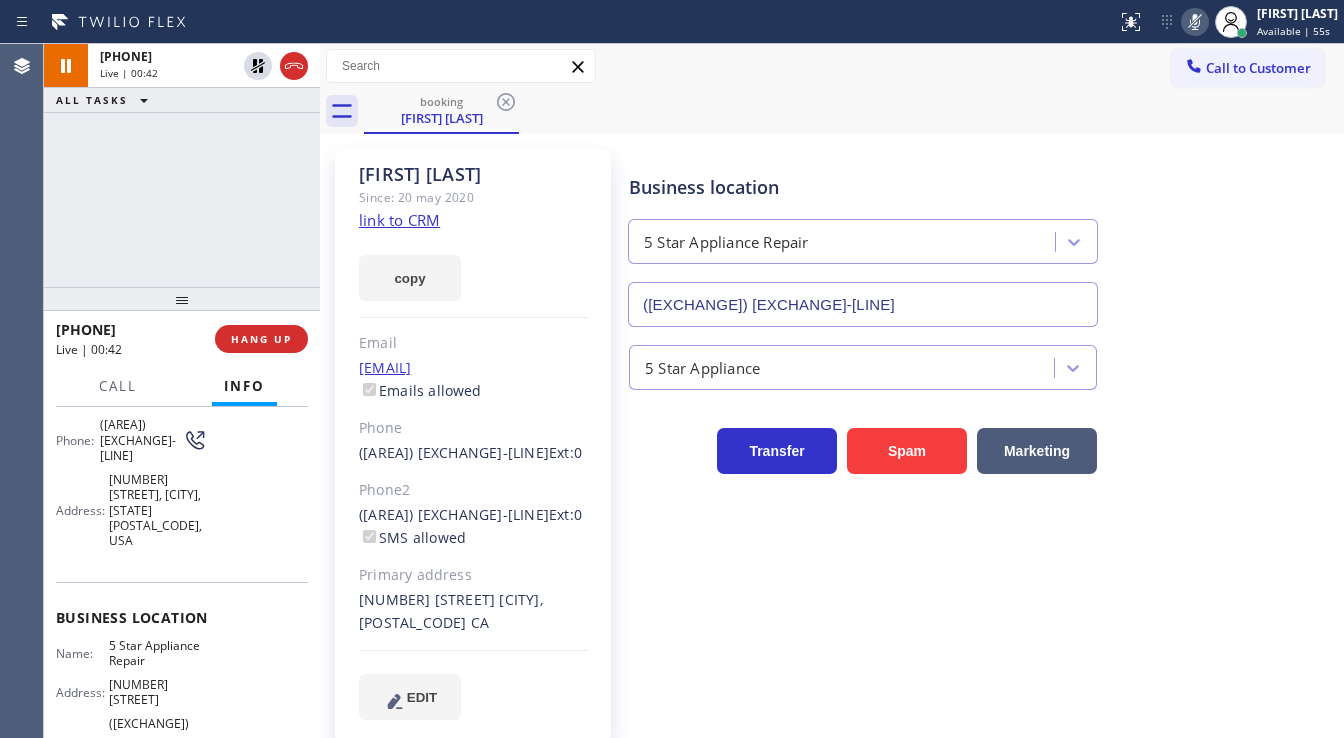 click on "[PHONE] Live | 00:42 ALL TASKS ALL TASKS ACTIVE TASKS TASKS IN WRAP UP" at bounding box center (182, 165) 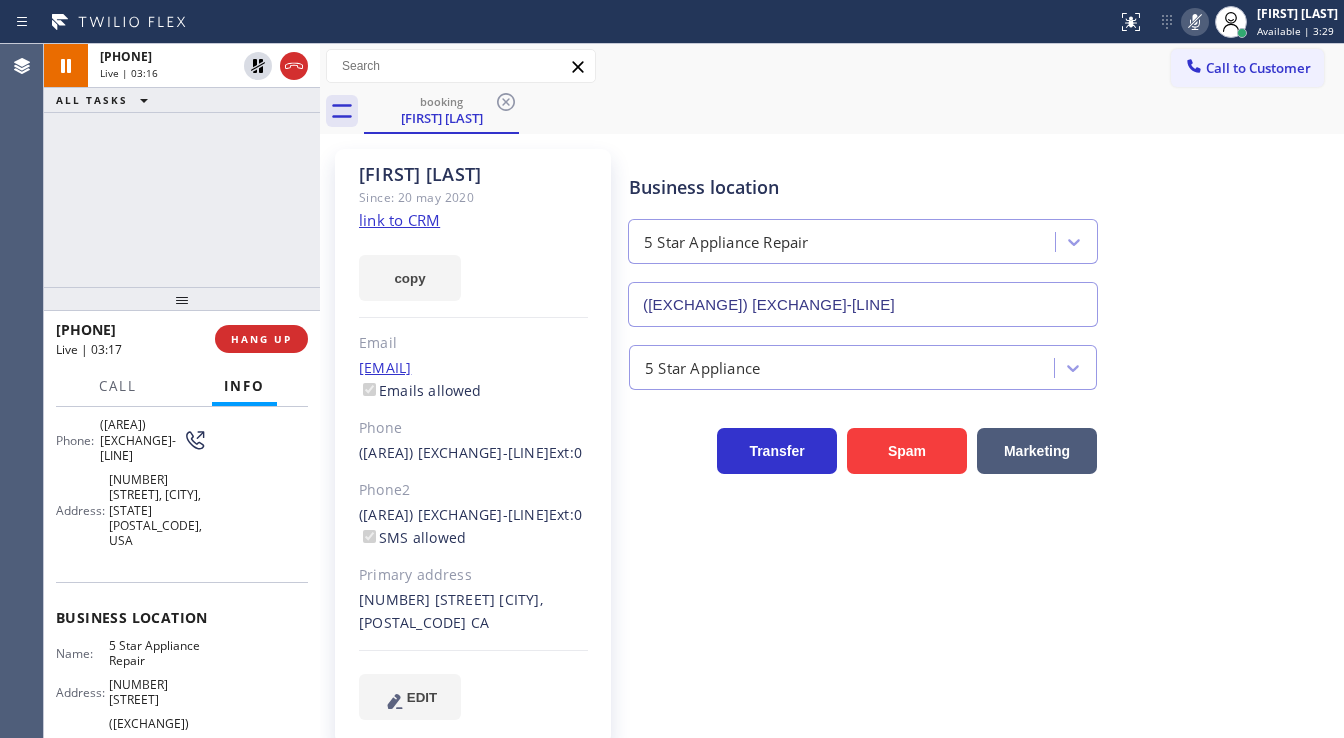 click on "link to CRM" 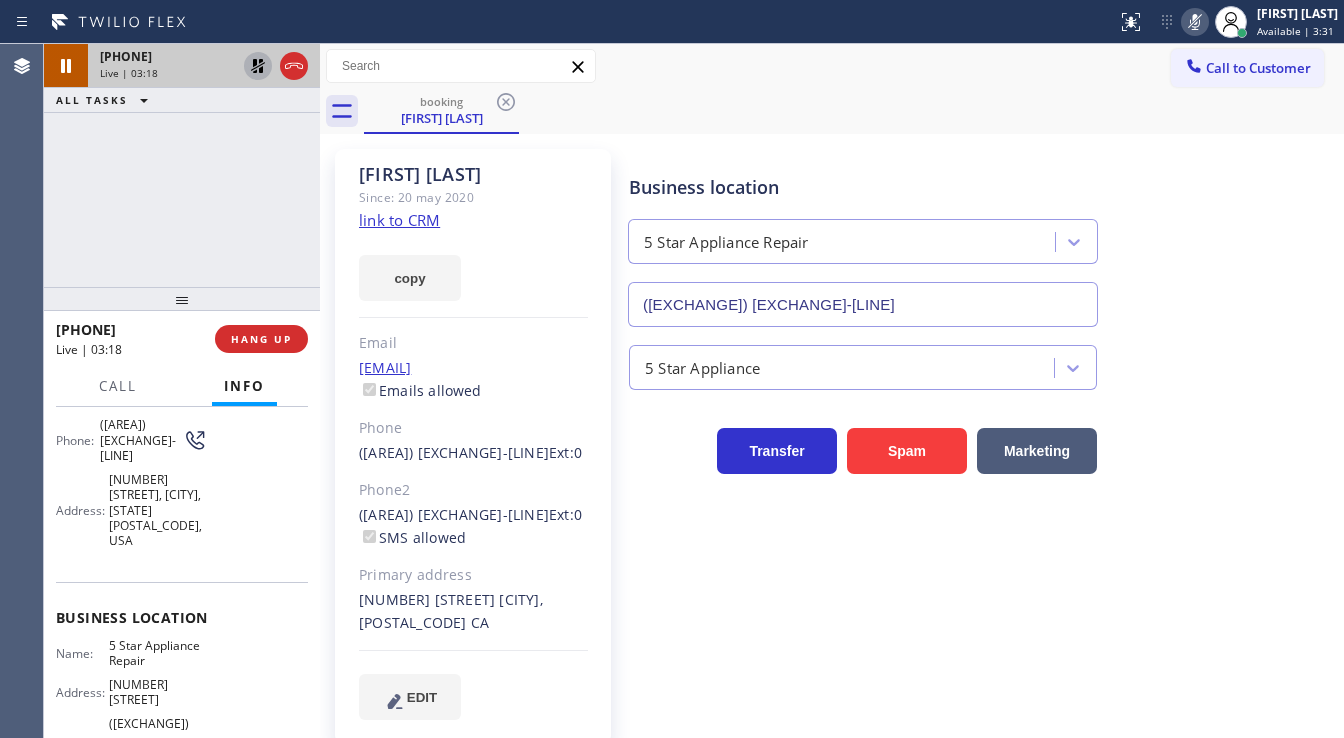 click 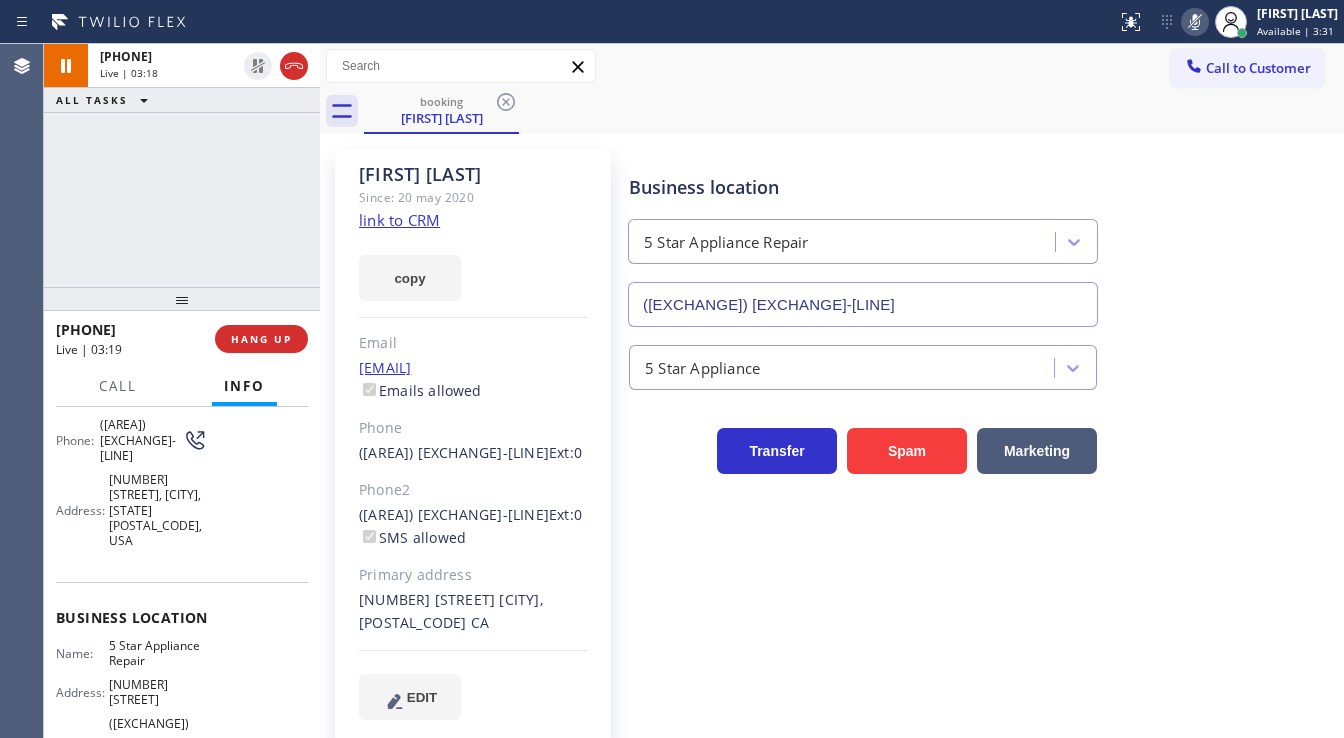 click 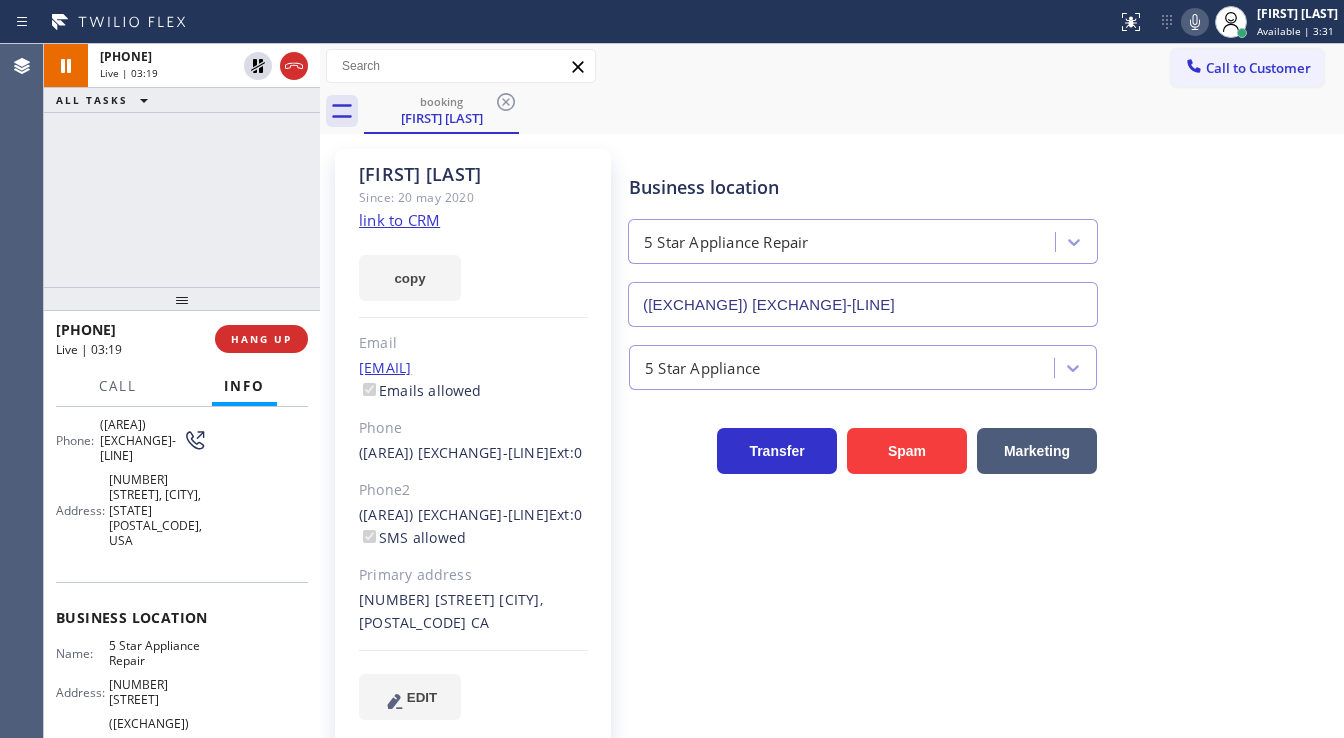 click on "+1[AREA][EXCHANGE][LINE] Live | 03:19 ALL TASKS ALL TASKS ACTIVE TASKS TASKS IN WRAP UP" at bounding box center [182, 165] 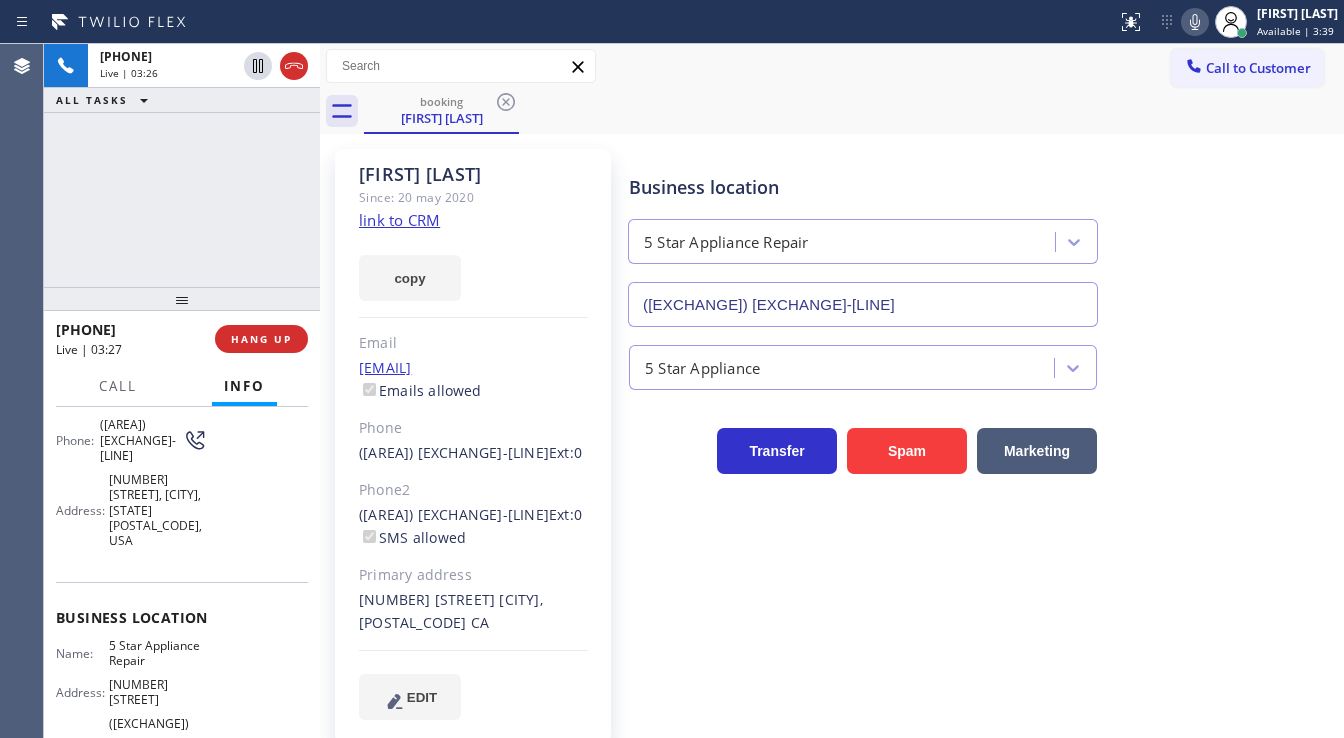 click on "[PHONE] Live | 03:26 ALL TASKS ALL TASKS ACTIVE TASKS TASKS IN WRAP UP" at bounding box center (182, 165) 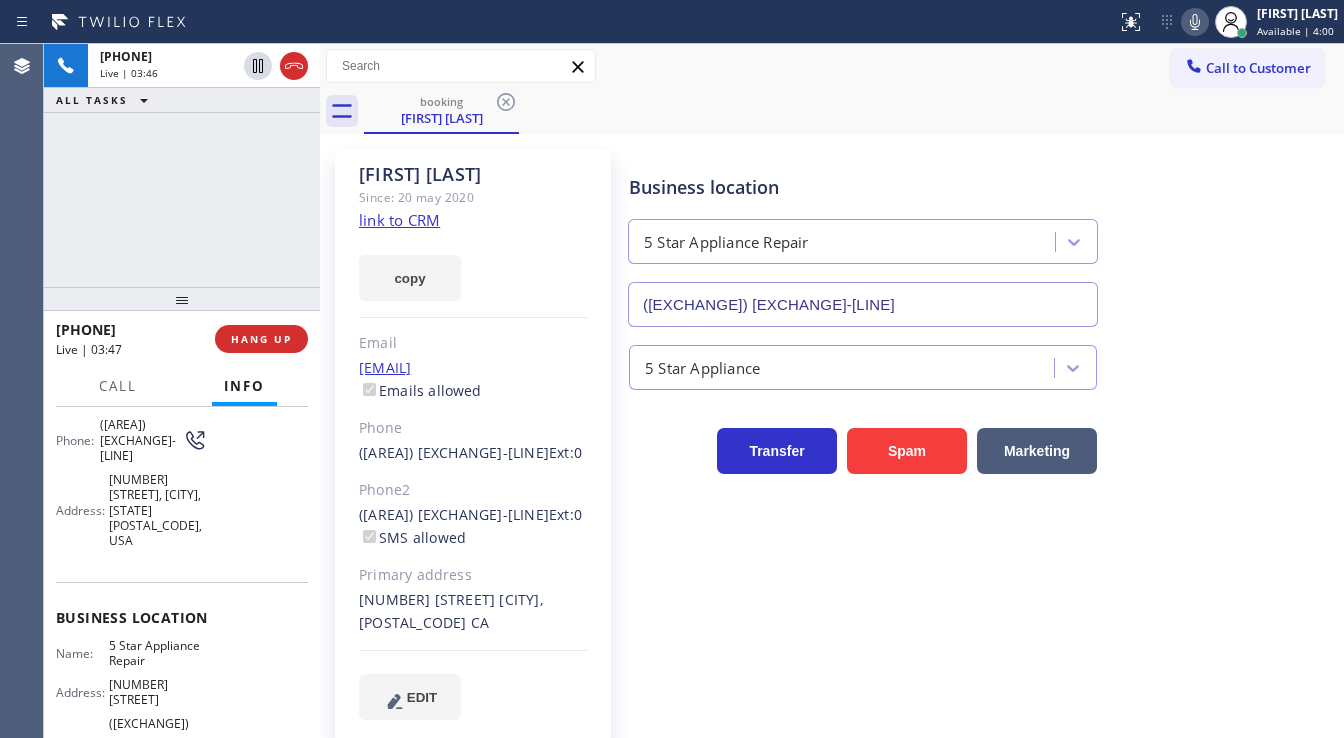 drag, startPoint x: 122, startPoint y: 228, endPoint x: 343, endPoint y: 220, distance: 221.14474 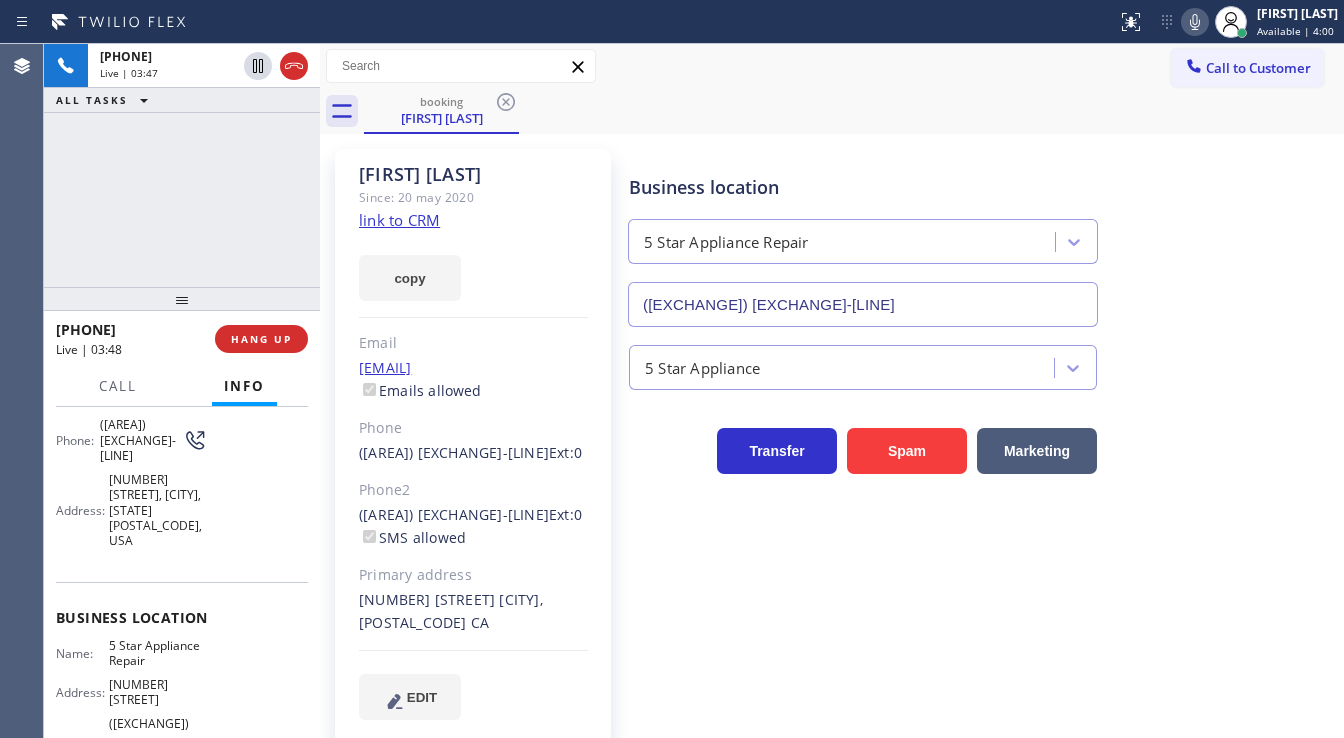 click on "booking [FIRST] [LAST] Call to Customer Outbound call Location Search location Your caller id phone number [PHONE] Customer number Call Outbound call Technician Search Technician Your caller id phone number Your caller id phone number Call booking [FIRST] [LAST] [FIRST] [LAST] Since: [DATE] link to CRM copy Email [EMAIL] Emails allowed Phone [PHONE]  Ext:  0 Phone2 [PHONE]  Ext:  0  SMS allowed Primary address  [NUMBER] [STREET] [CITY], [POSTAL_CODE] [STATE] EDIT Outbound call Location 5 Star Appliance Repair Your caller id phone number [PHONE] Customer number Call Benefits  Business location 5 Star Appliance Repair [PHONE] 5 Star Appliance Transfer Spam Marketing" at bounding box center (832, 401) 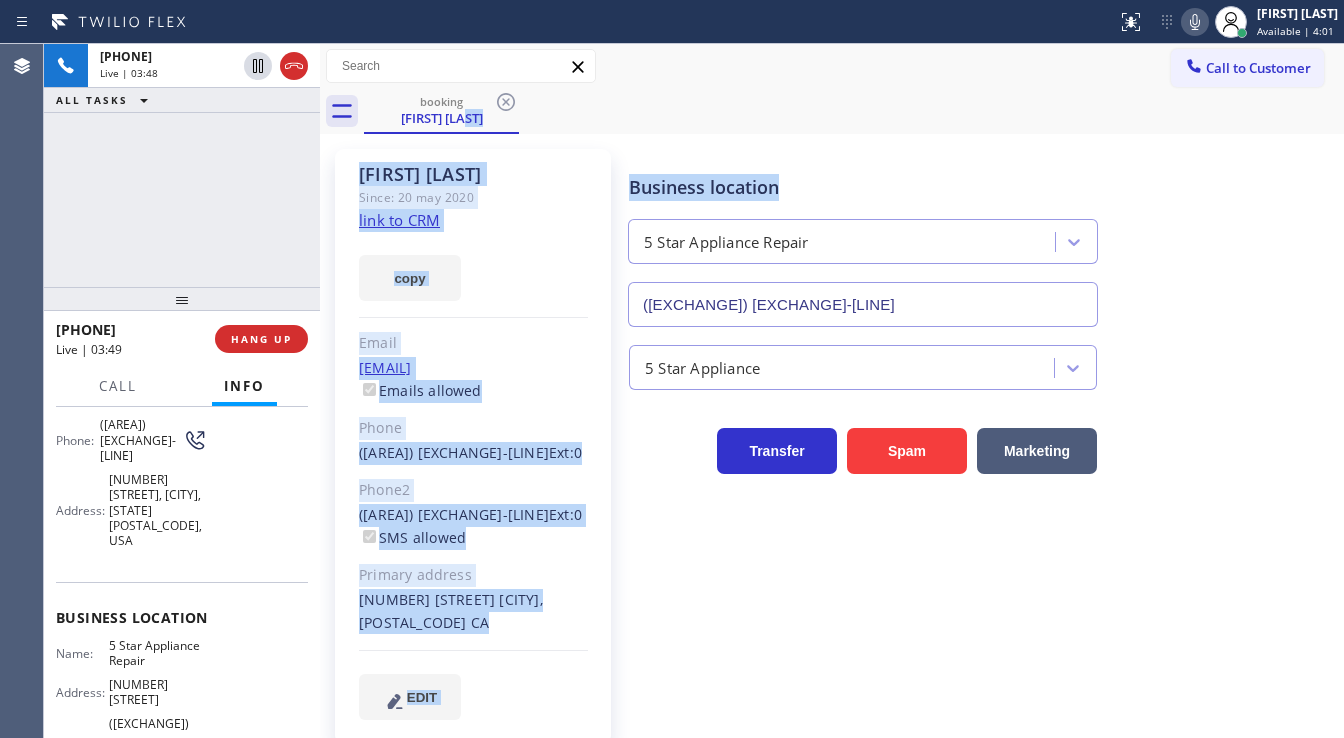 click on "Business location 5 Star Appliance Repair ([EXCHANGE]) [EXCHANGE]-[LINE]" at bounding box center (982, 236) 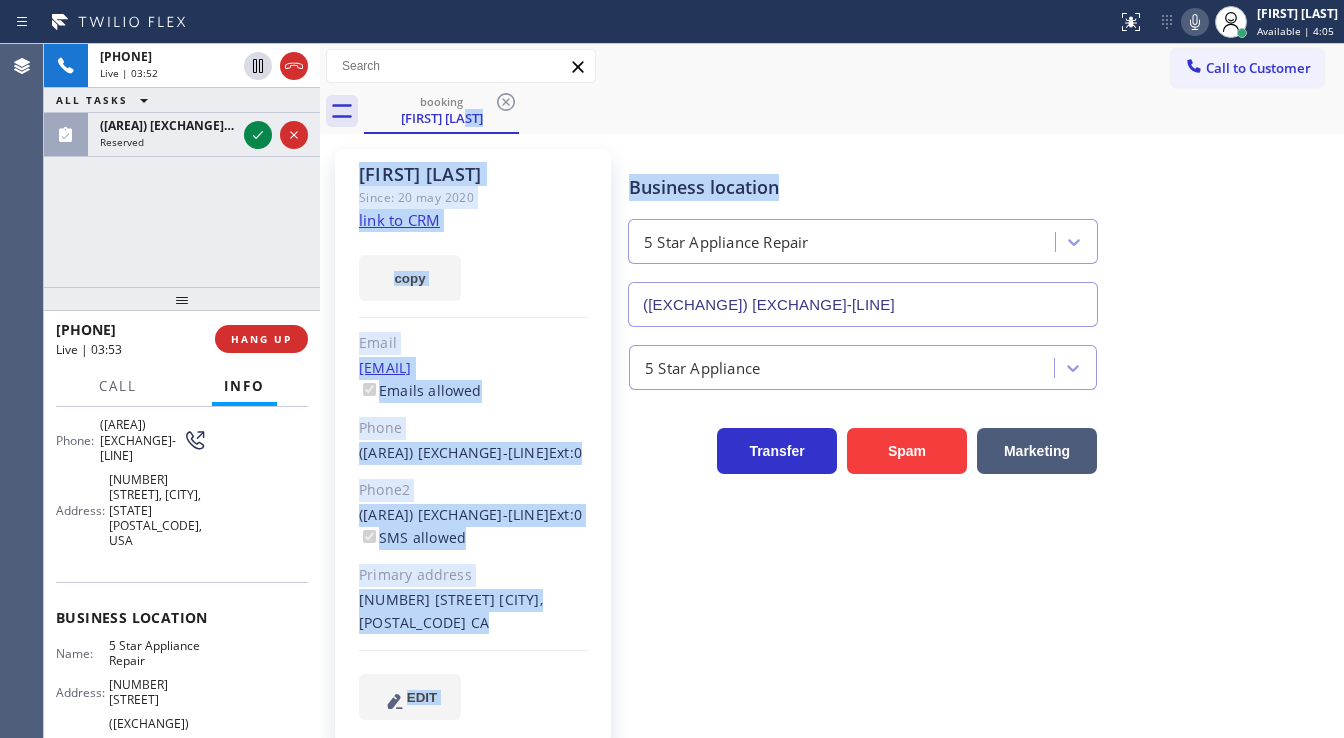 click 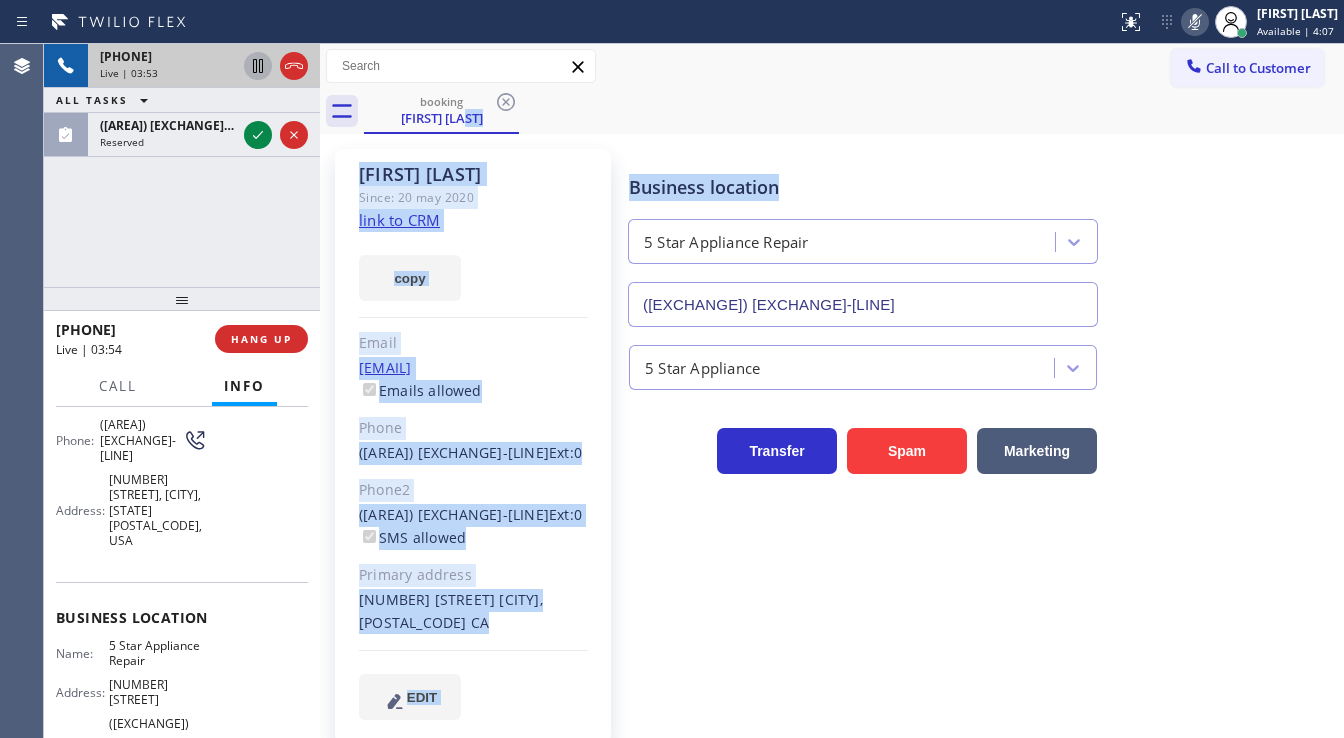 click 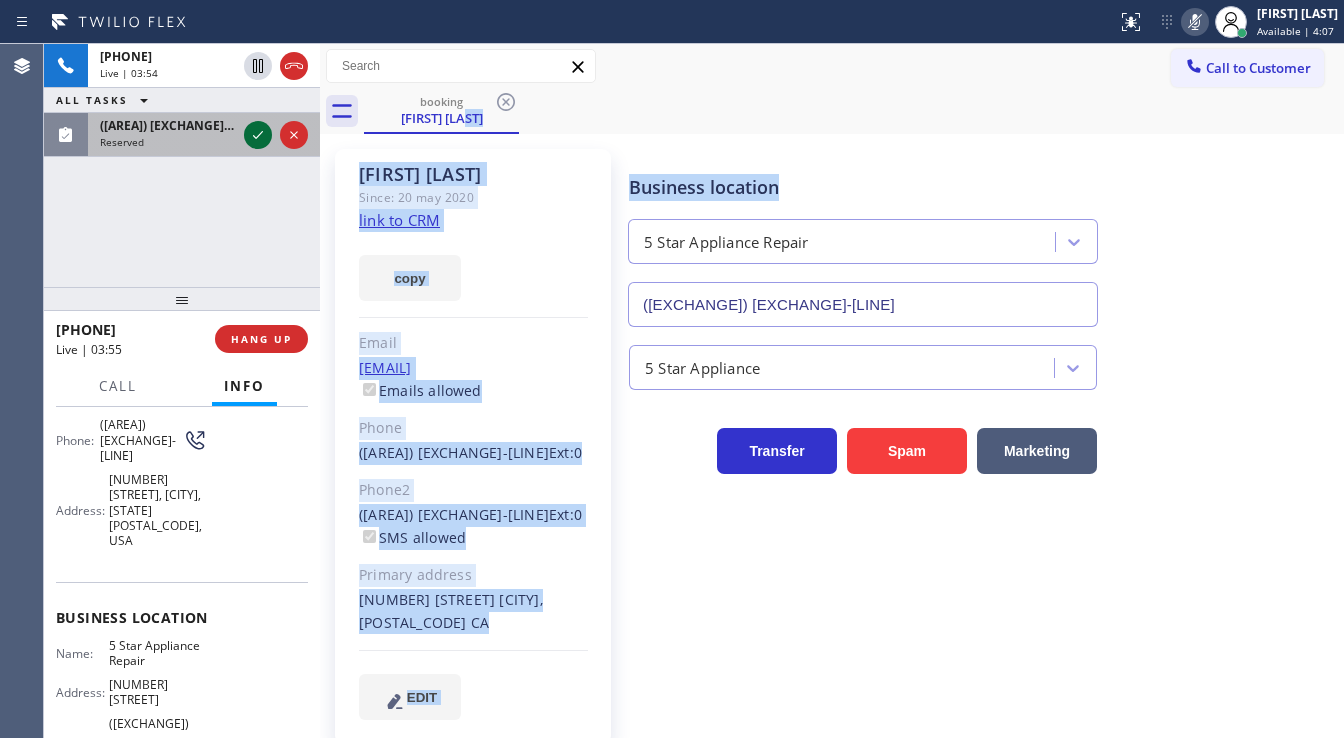 click 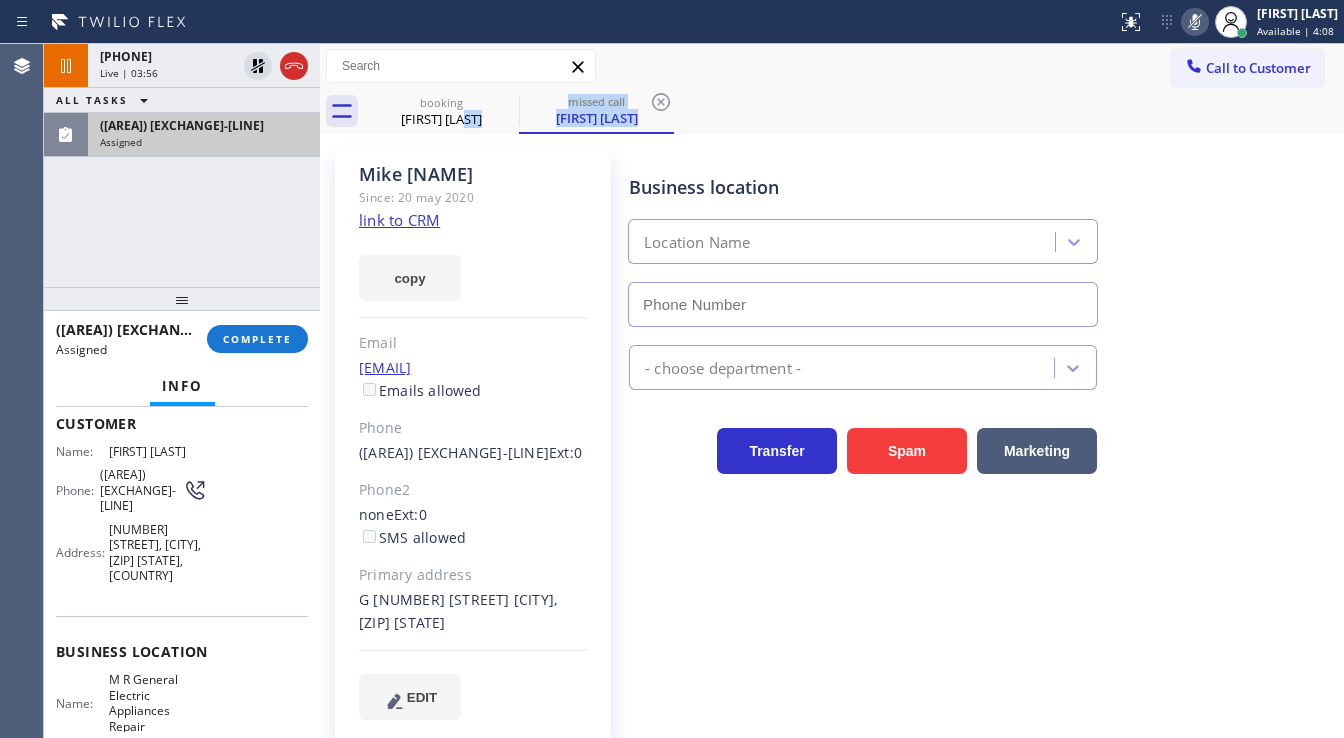 scroll, scrollTop: 16, scrollLeft: 0, axis: vertical 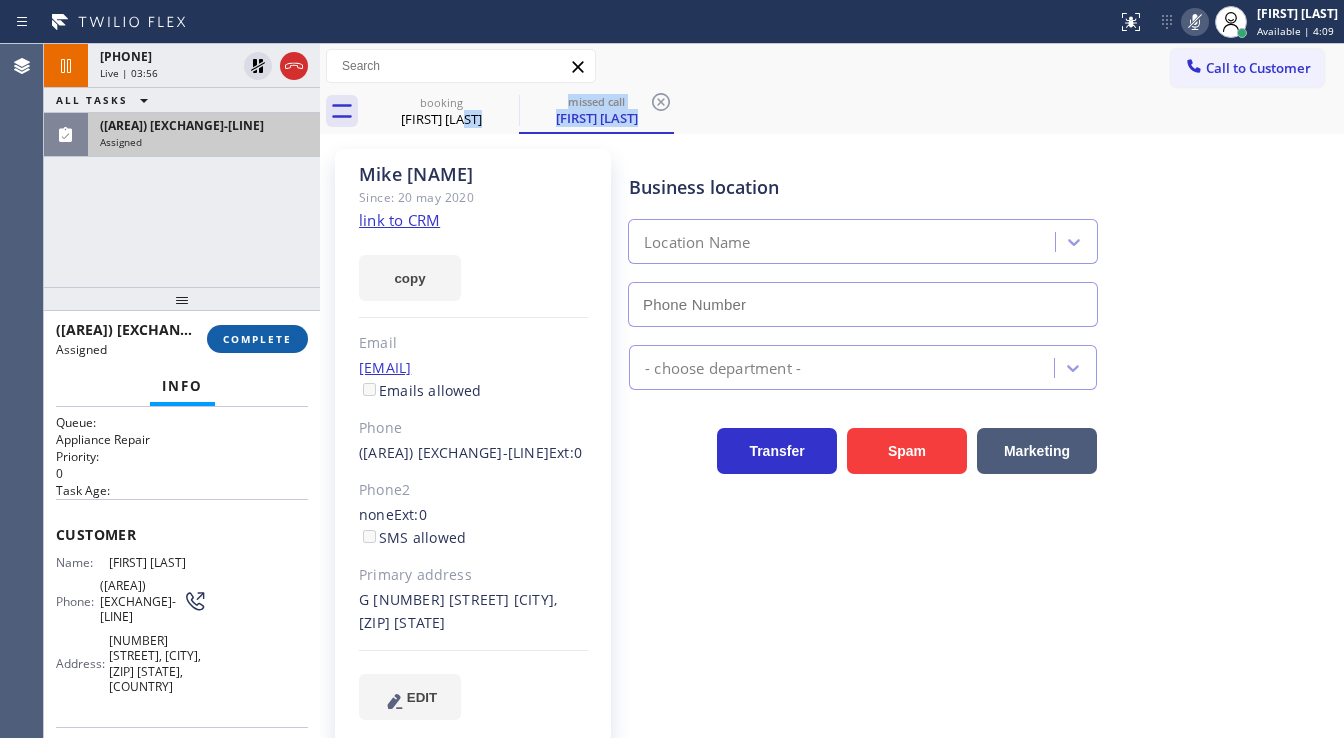type on "([PHONE])" 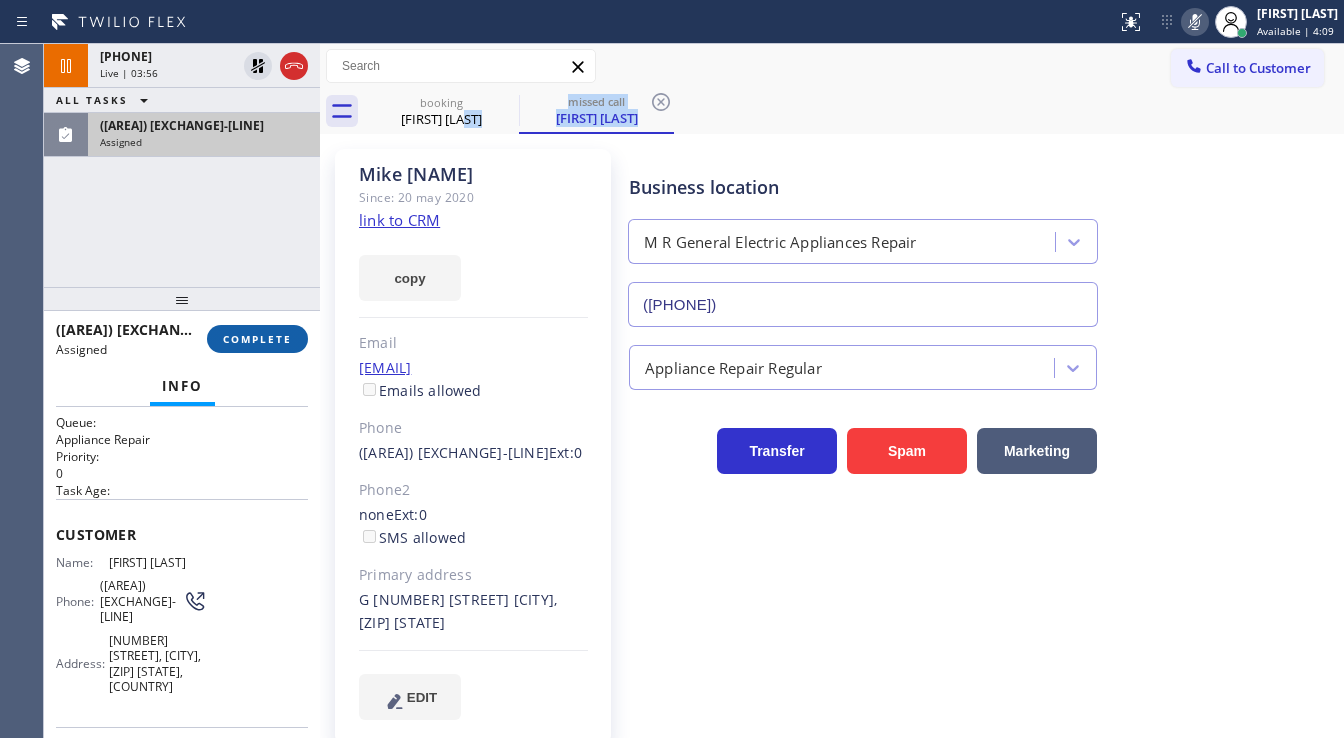 click on "COMPLETE" at bounding box center [257, 339] 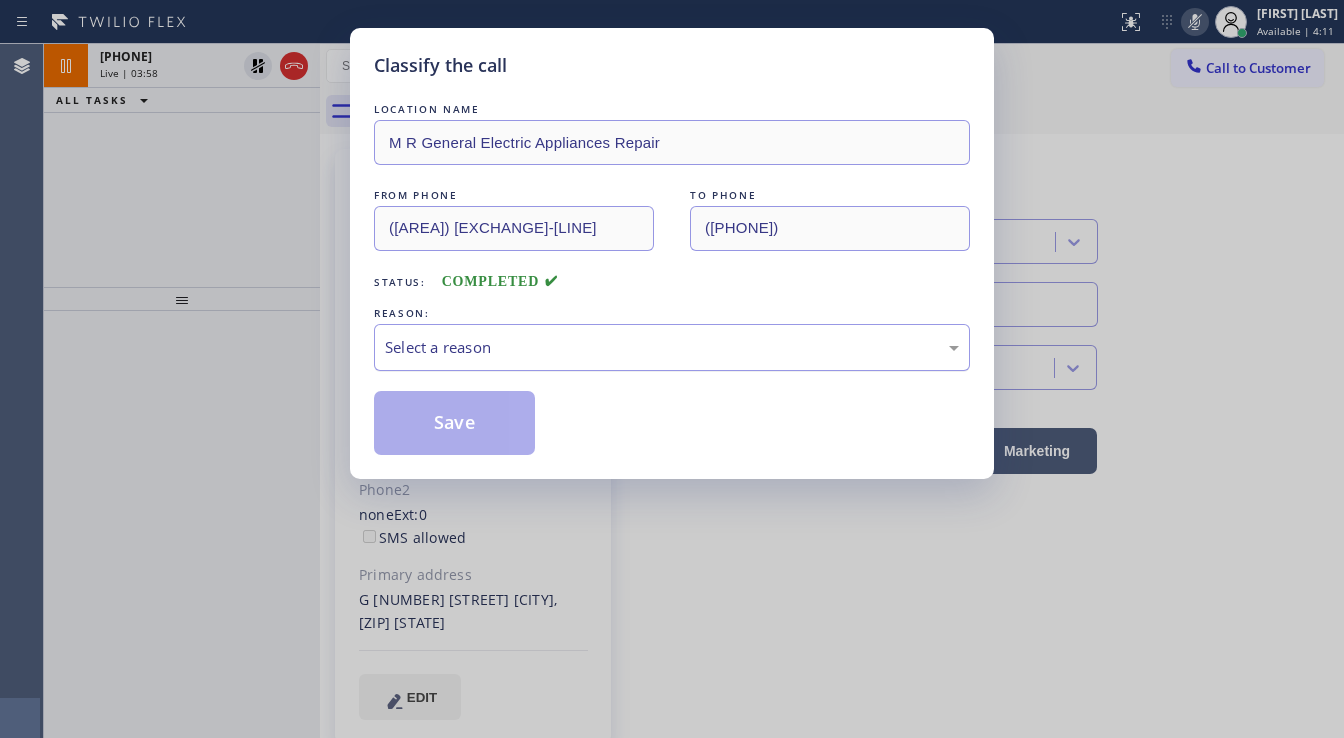 click on "Select a reason" at bounding box center [672, 347] 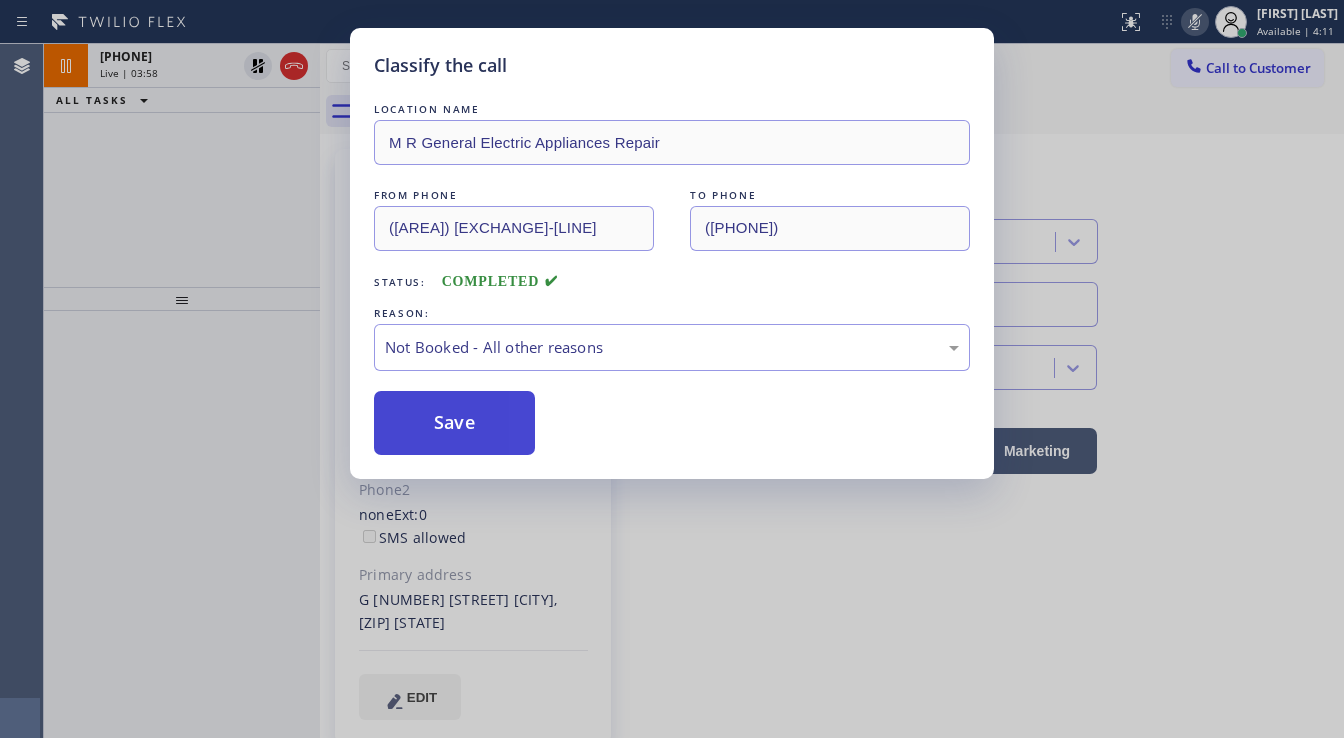 click on "Save" at bounding box center (454, 423) 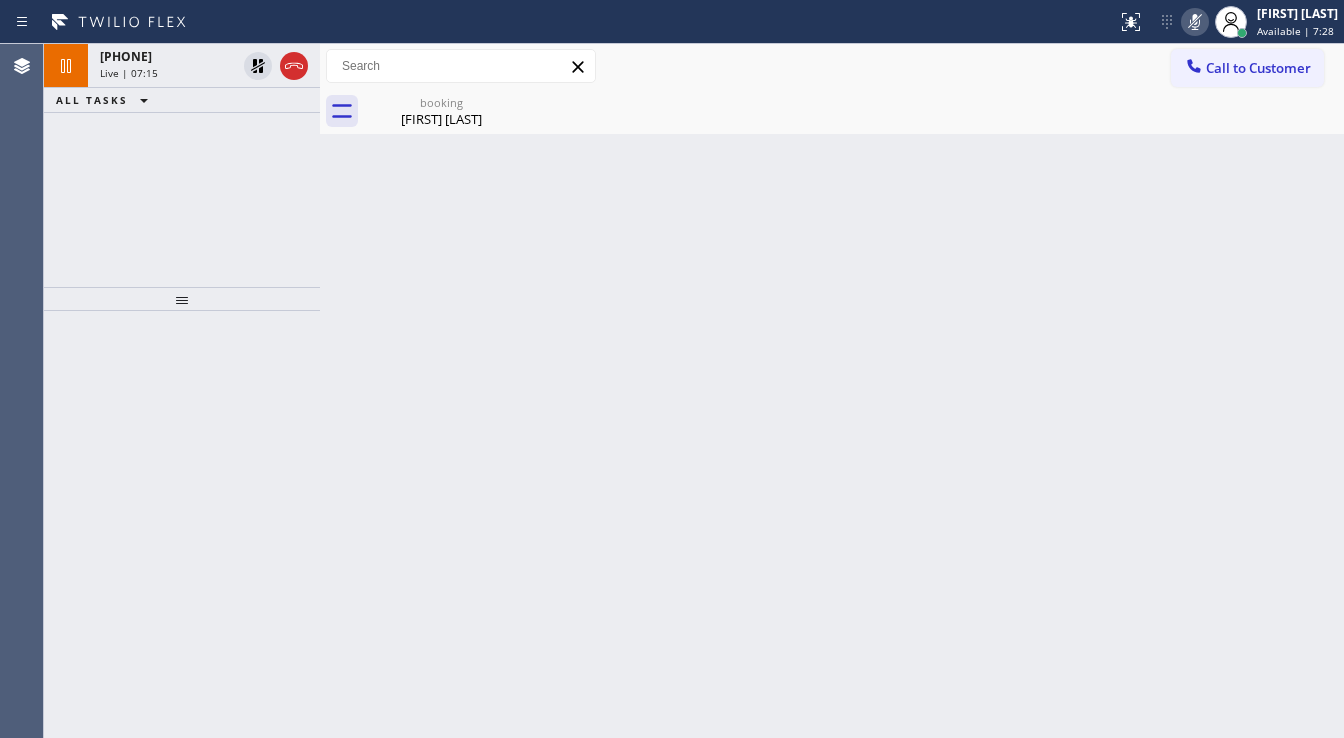 click on "+1[PHONE]" at bounding box center [182, 165] 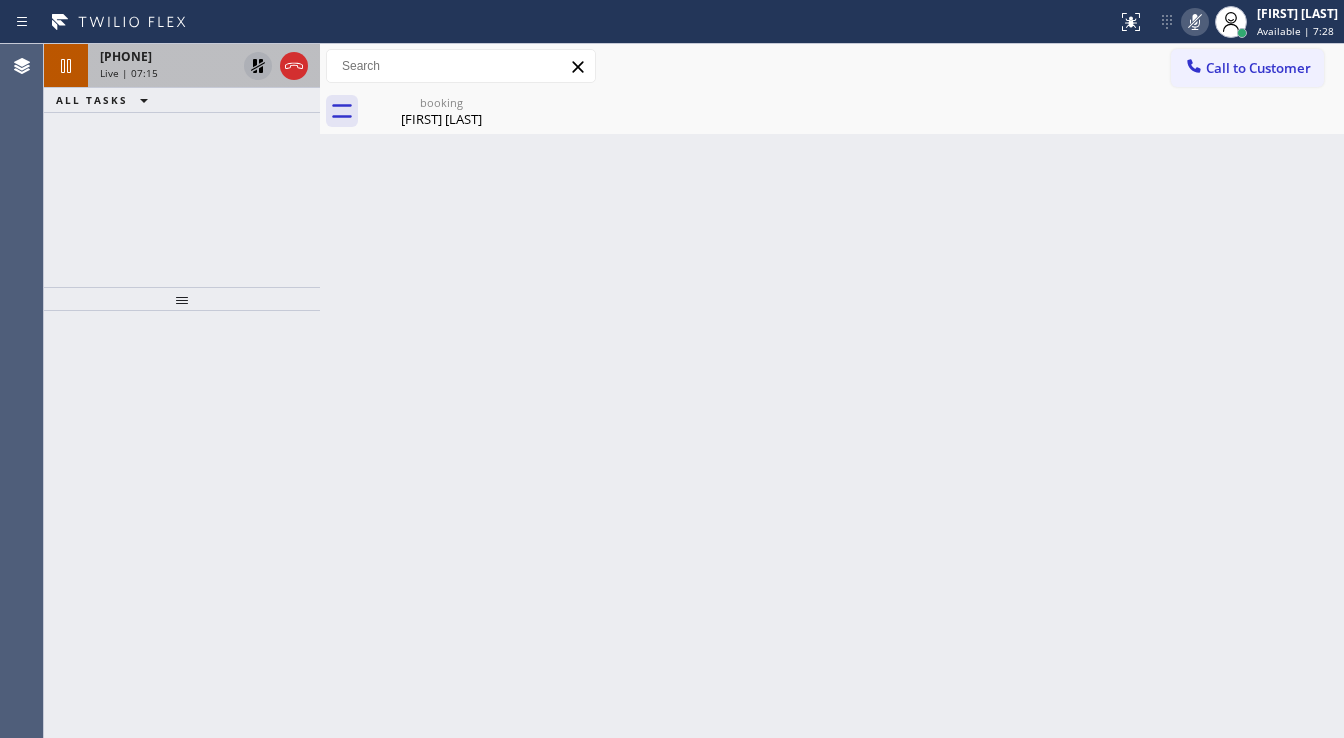 click 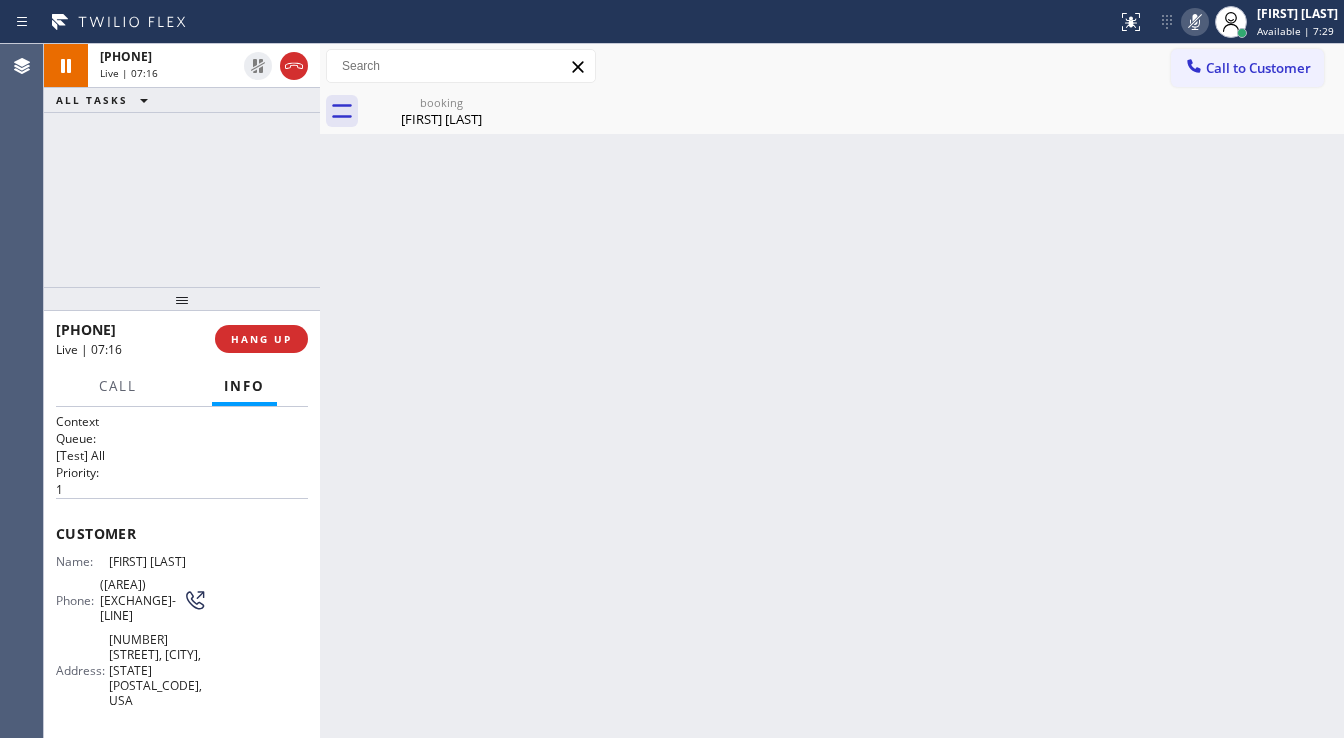 click 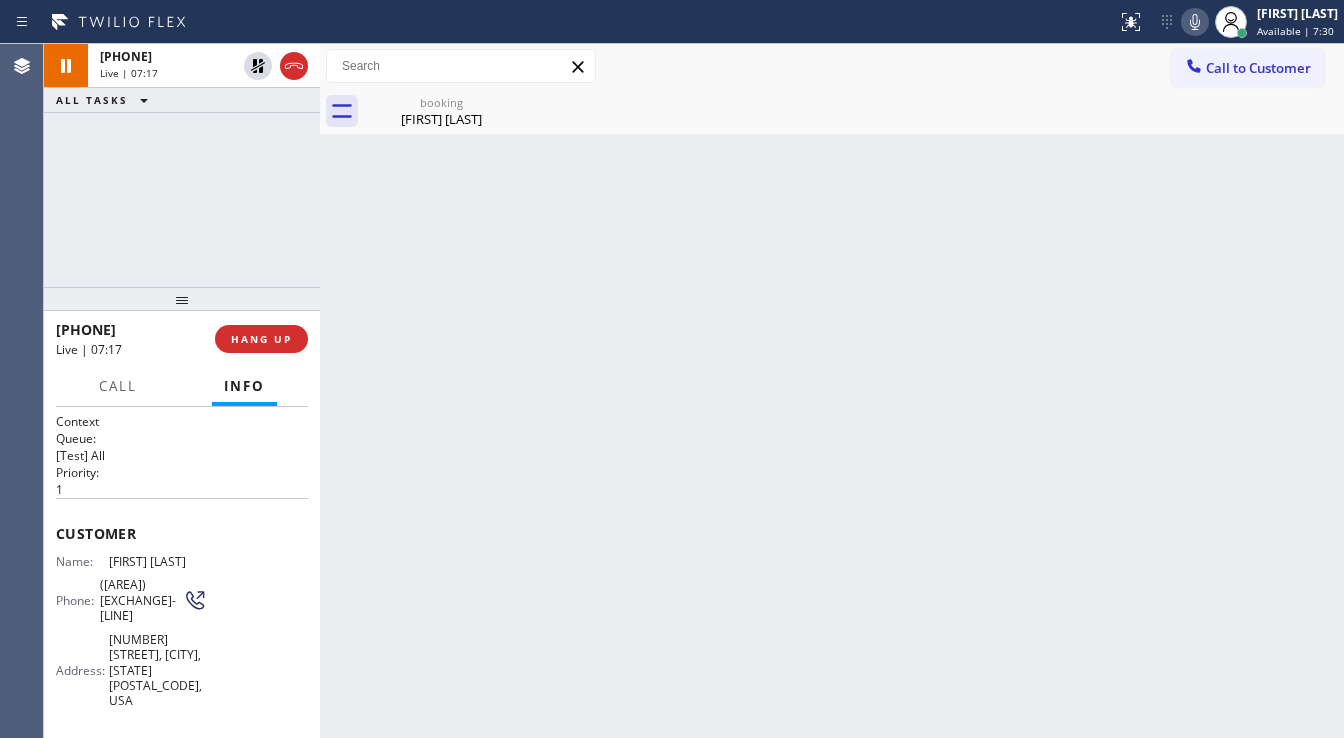 click on "+1[PHONE]" at bounding box center [182, 165] 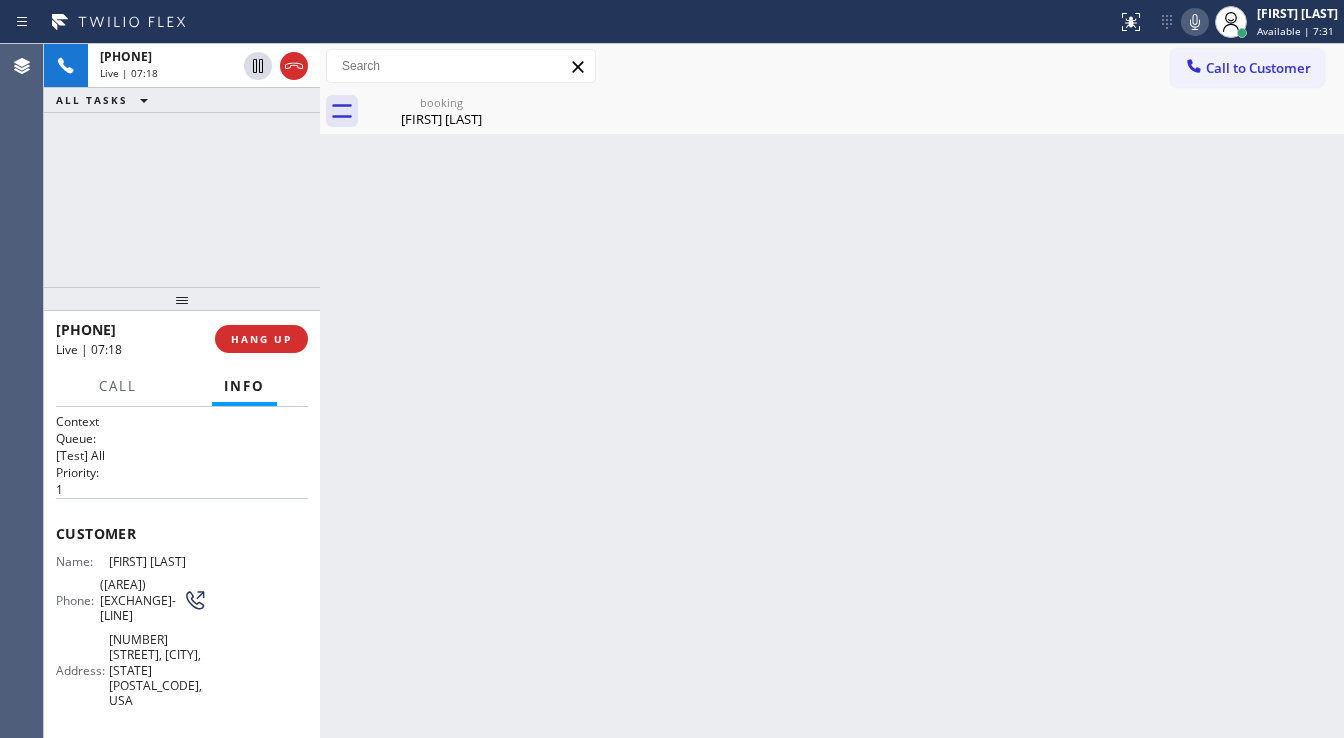 click on "[PHONE] Live | 07:18 ALL TASKS ALL TASKS ACTIVE TASKS TASKS IN WRAP UP" at bounding box center [182, 165] 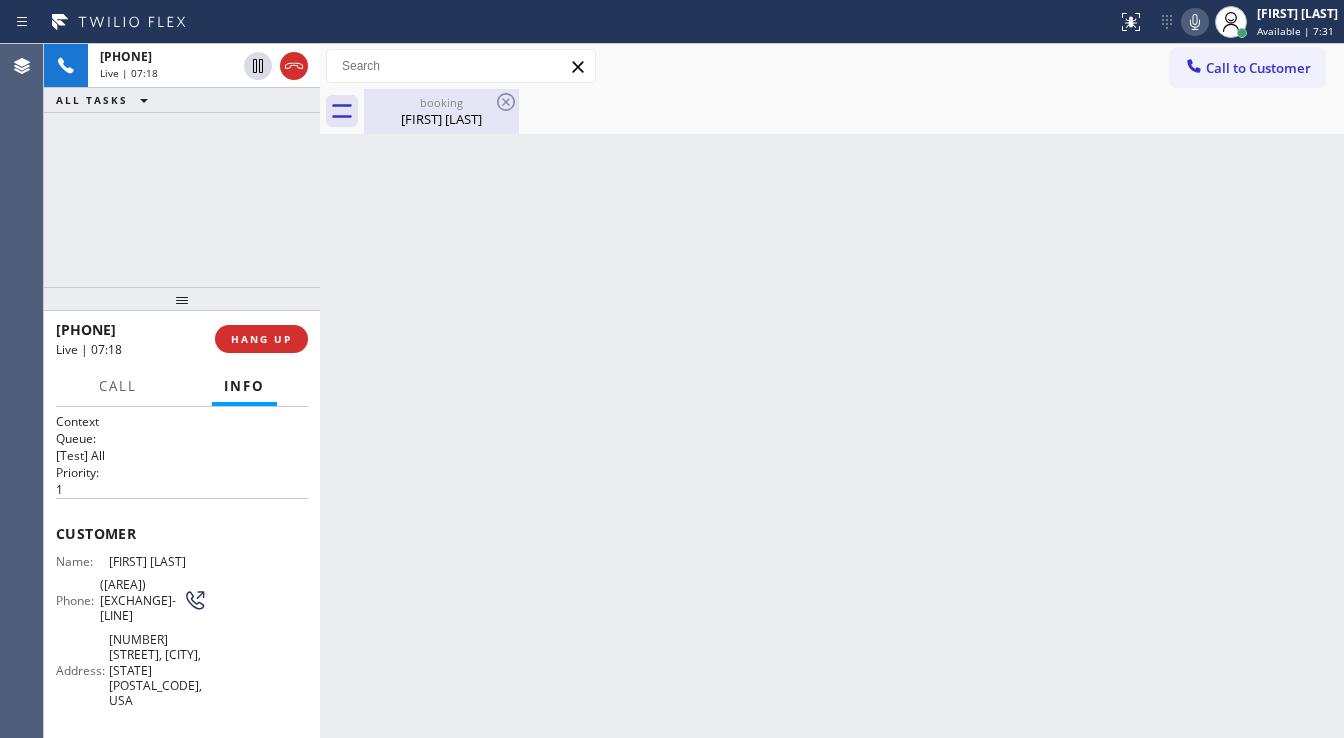 click on "[FIRST] [LAST]" at bounding box center [441, 119] 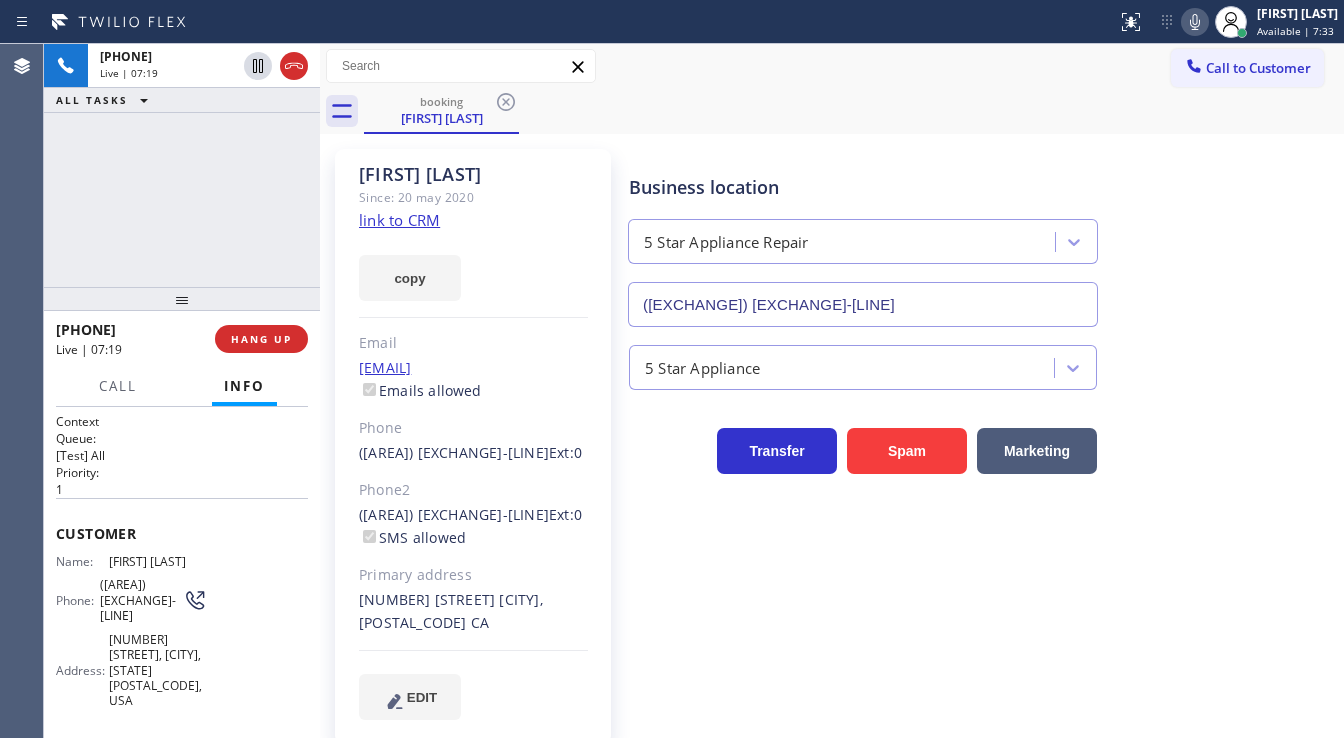 click on "+1[AREA][EXCHANGE][LINE] Live | 07:19 ALL TASKS ALL TASKS ACTIVE TASKS TASKS IN WRAP UP" at bounding box center (182, 165) 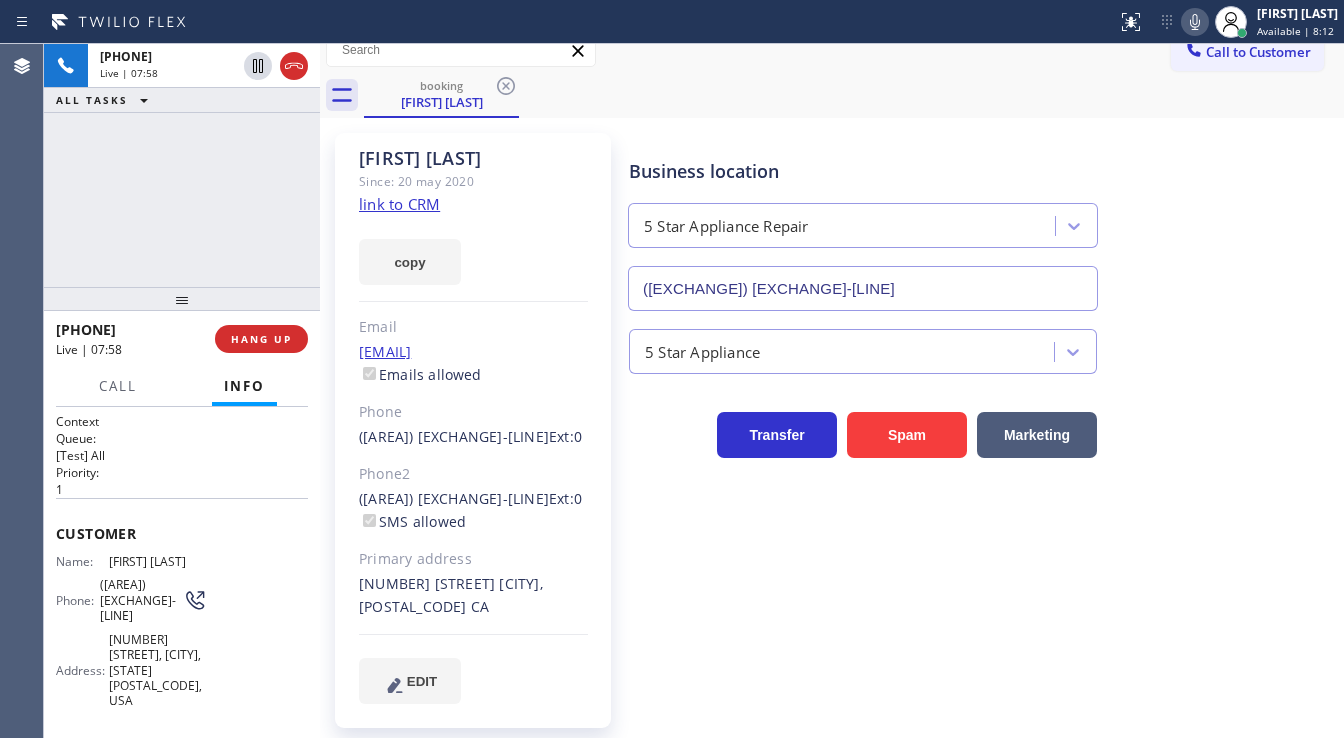 scroll, scrollTop: 20, scrollLeft: 0, axis: vertical 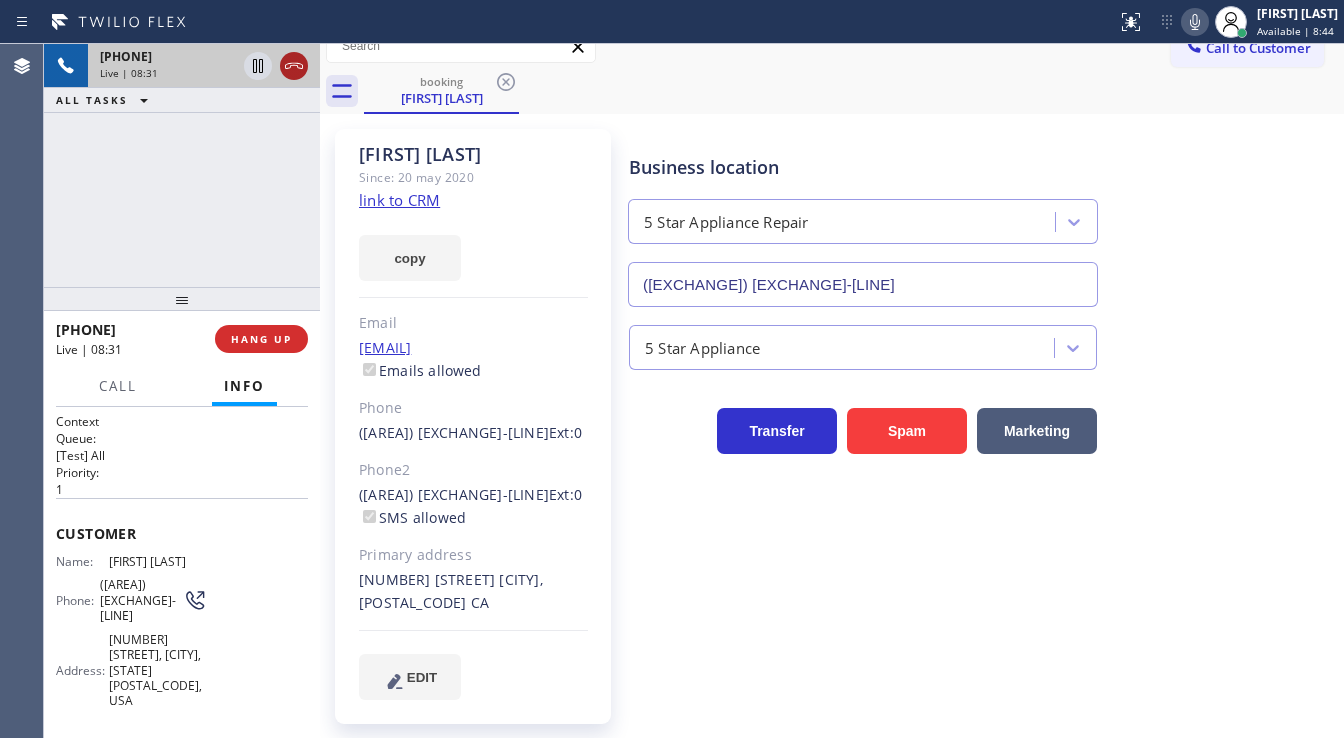 click 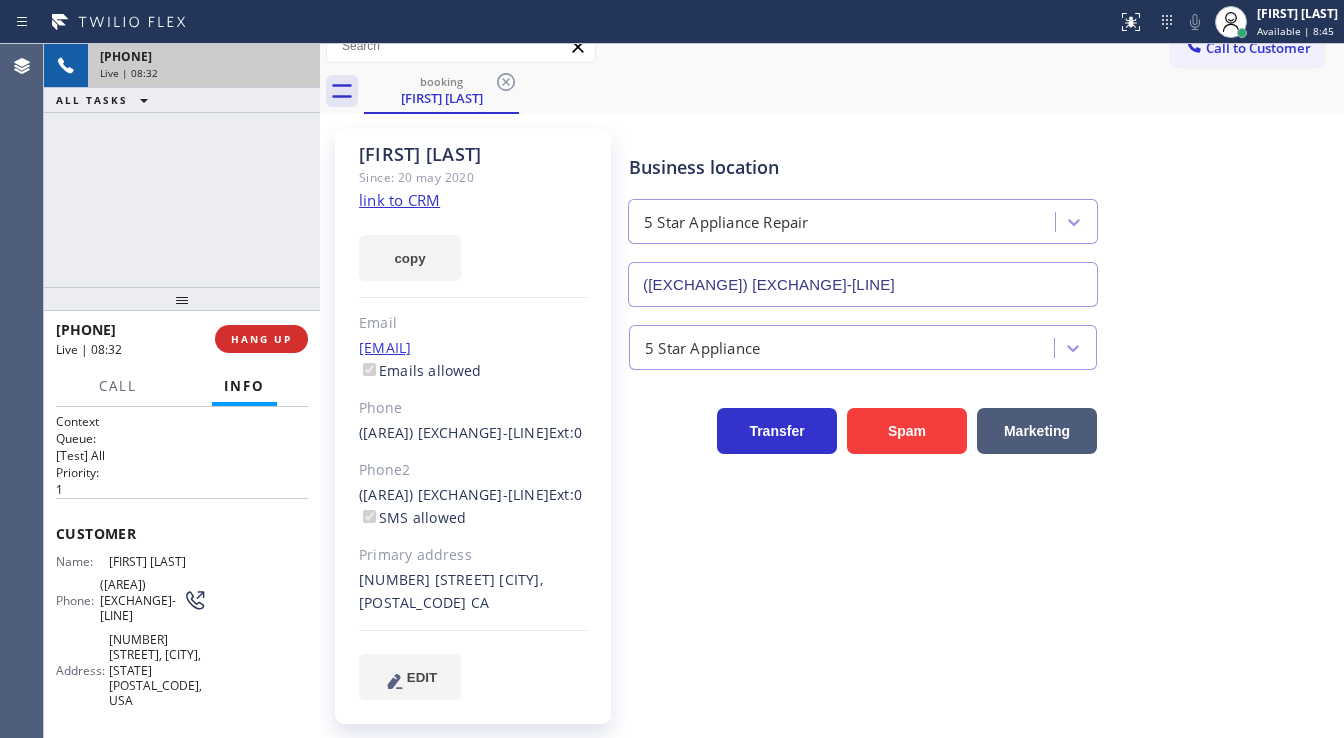 click on "+1[PHONE]" at bounding box center [182, 165] 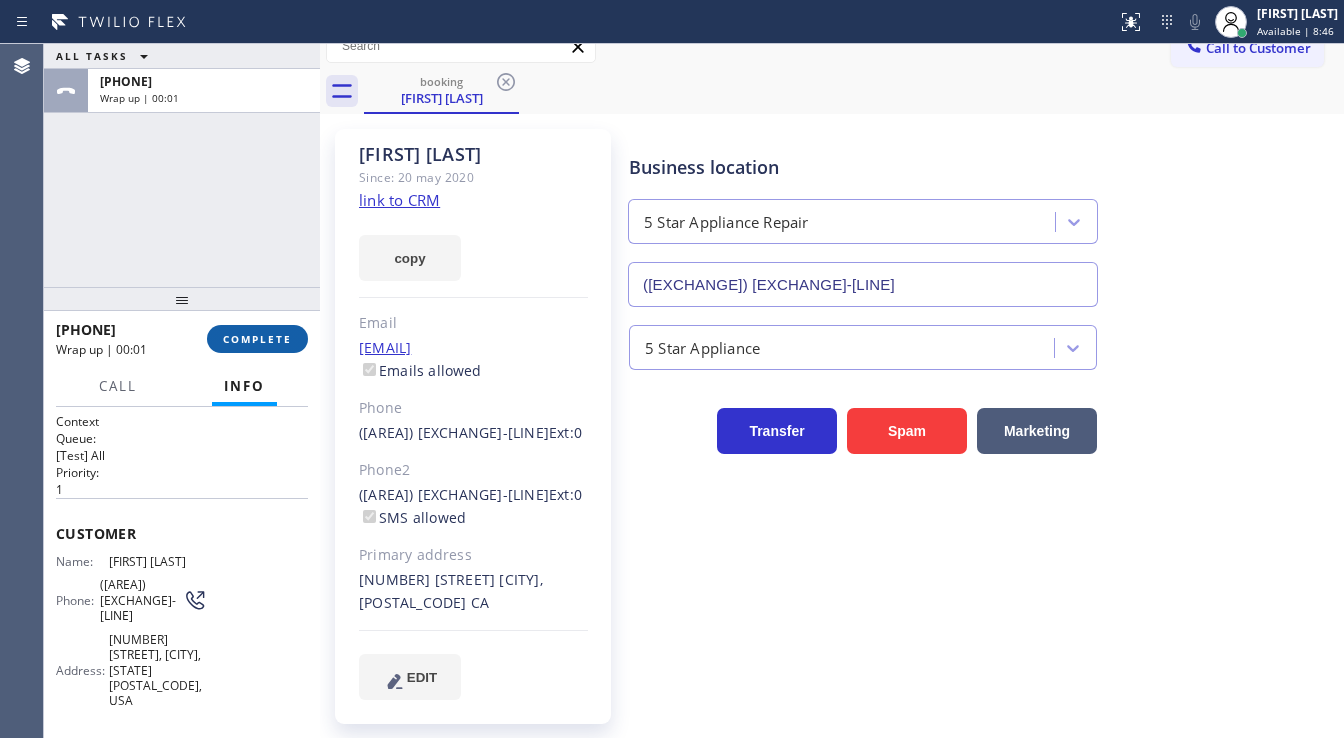 click on "COMPLETE" at bounding box center [257, 339] 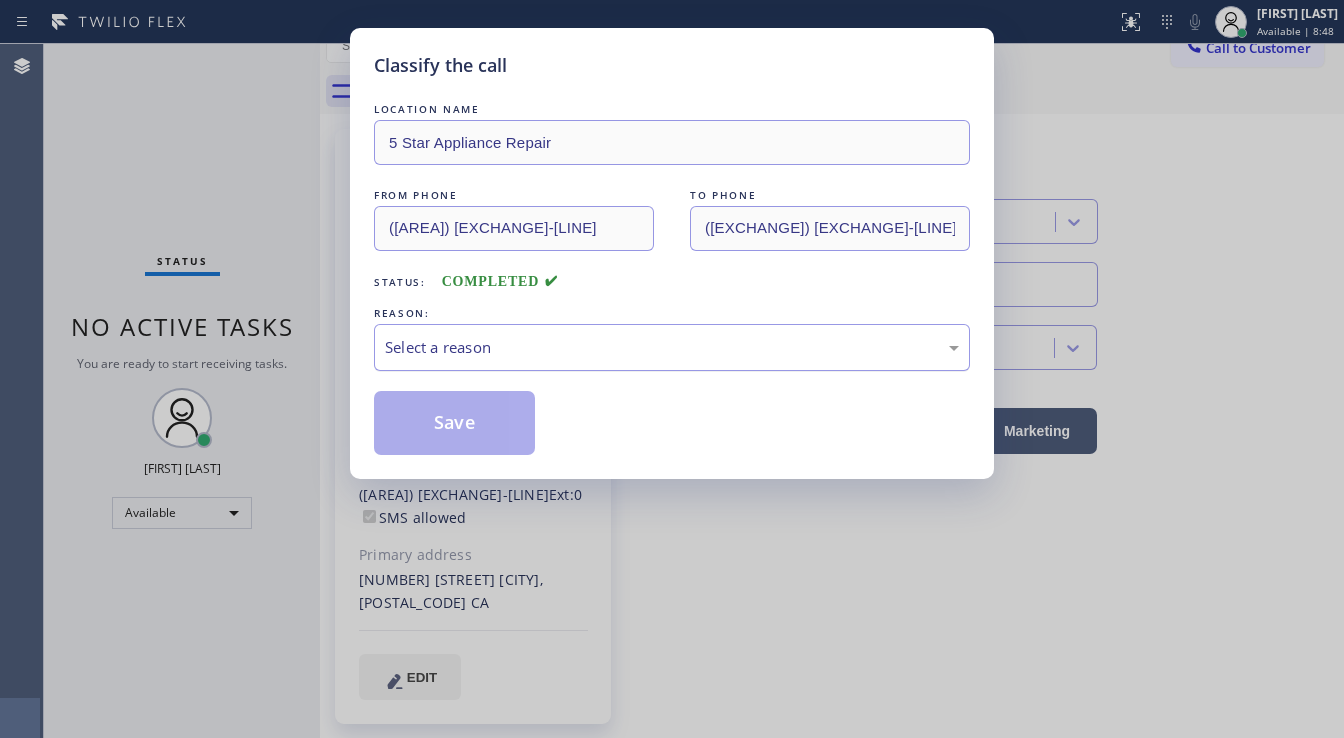 drag, startPoint x: 464, startPoint y: 349, endPoint x: 483, endPoint y: 364, distance: 24.207438 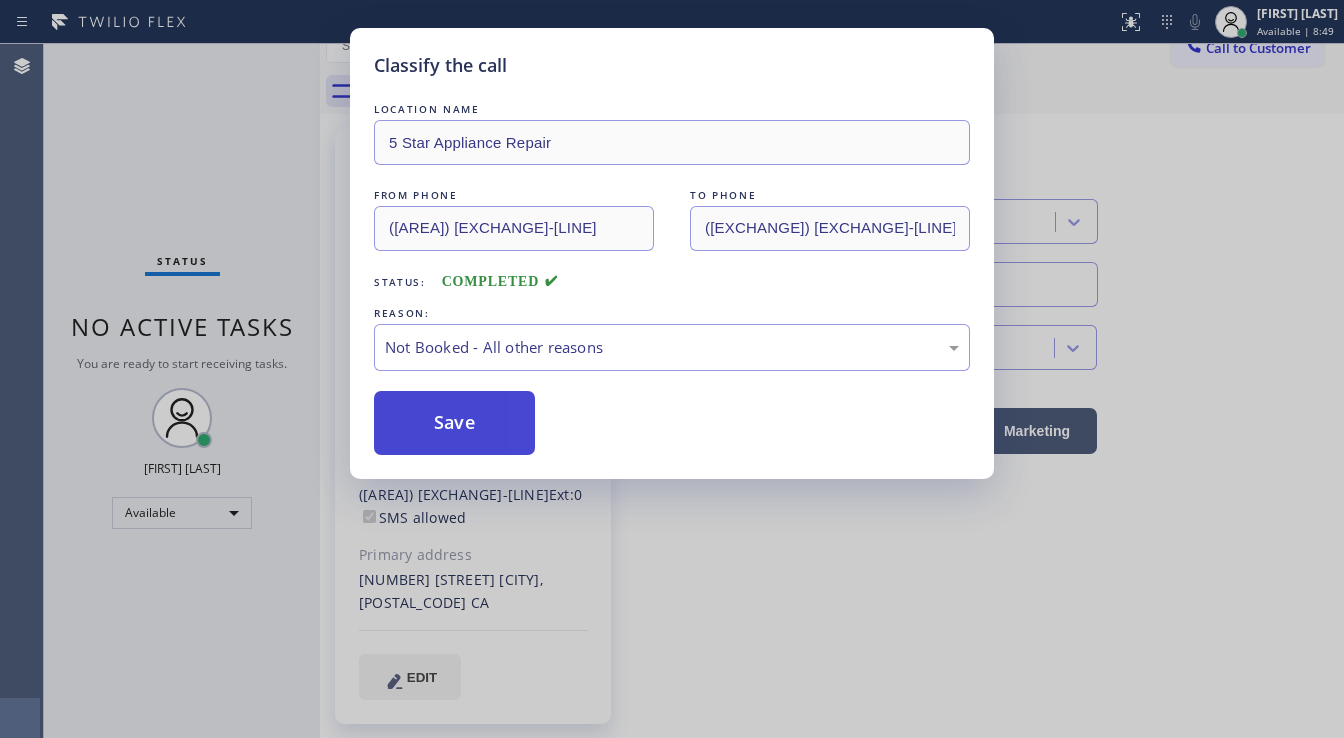 click on "Save" at bounding box center (454, 423) 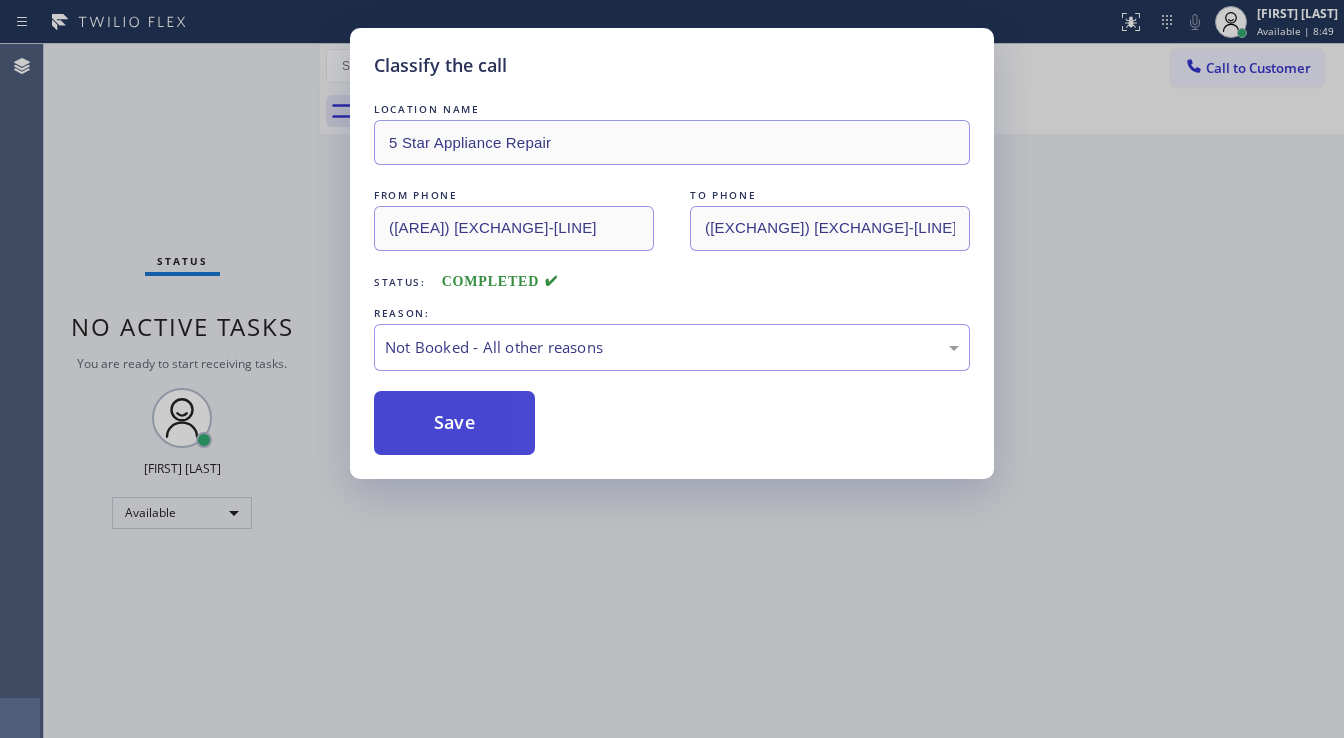click on "Save" at bounding box center (454, 423) 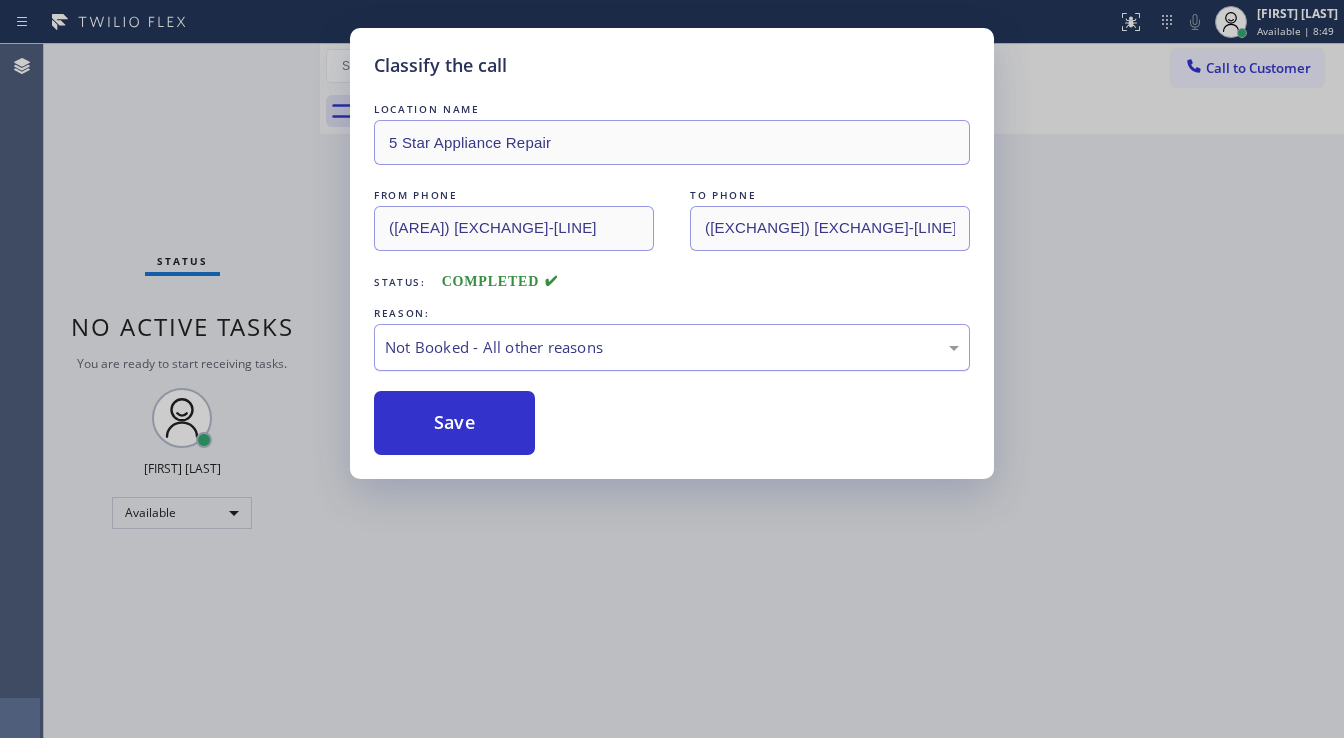 type 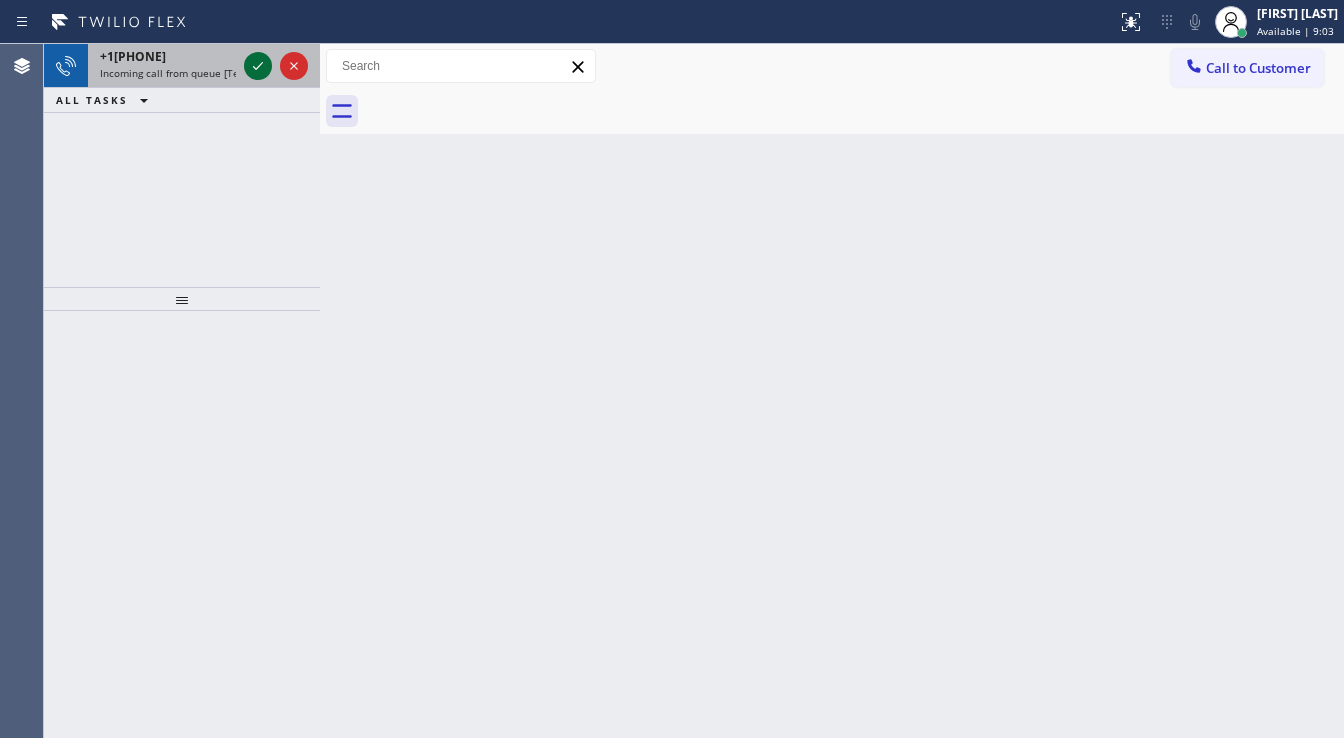 click 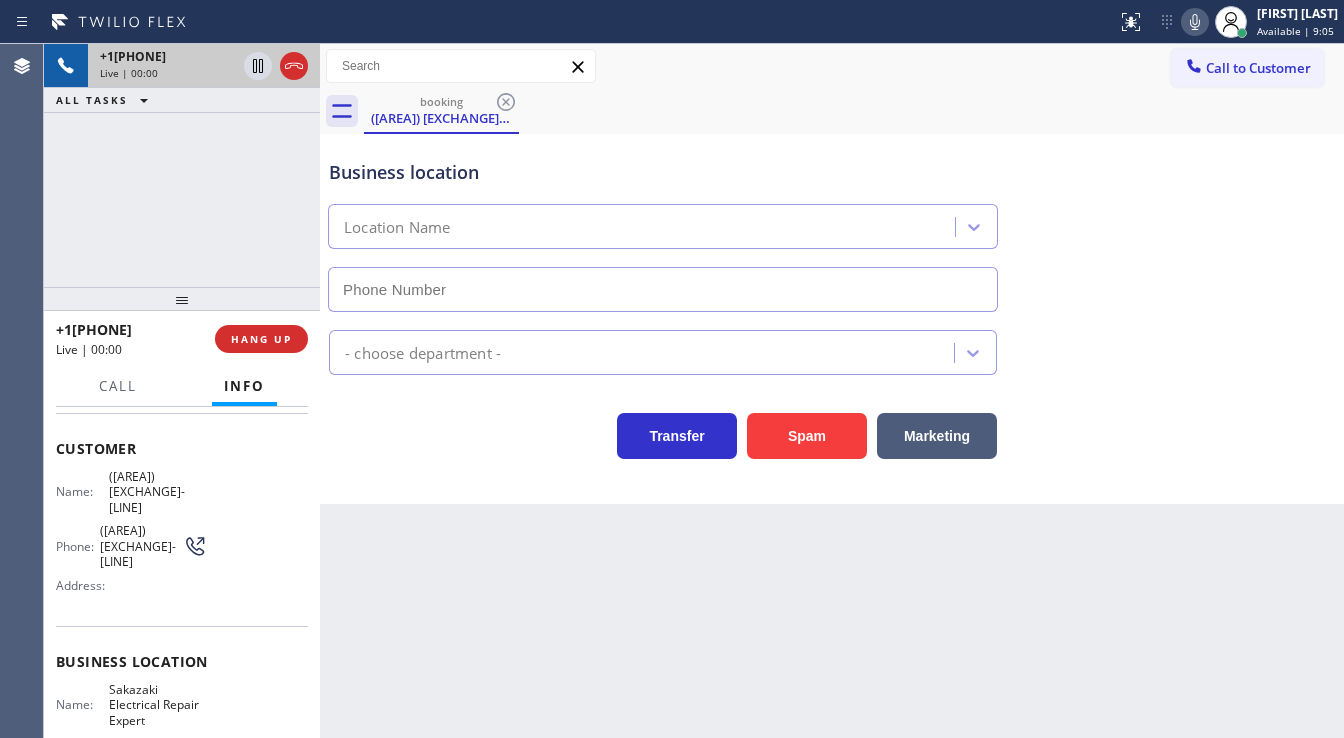 scroll, scrollTop: 160, scrollLeft: 0, axis: vertical 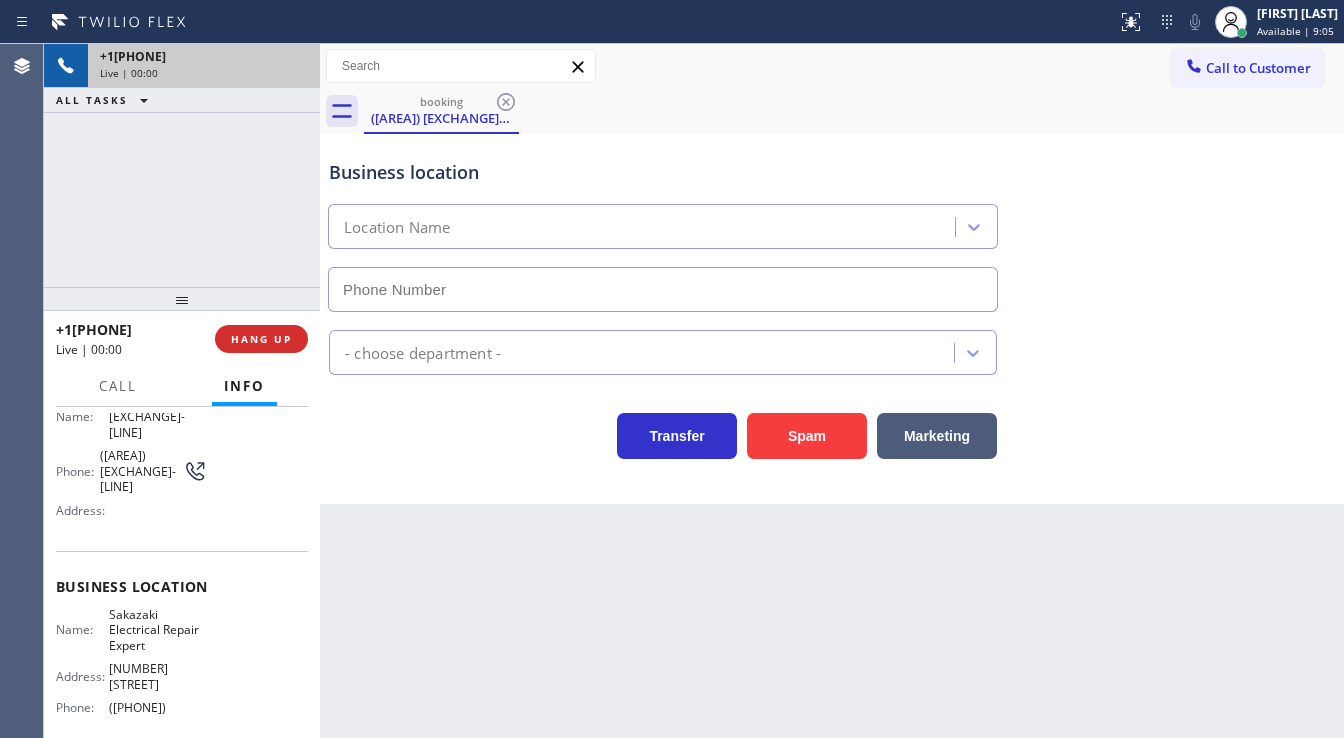 type on "([PHONE])" 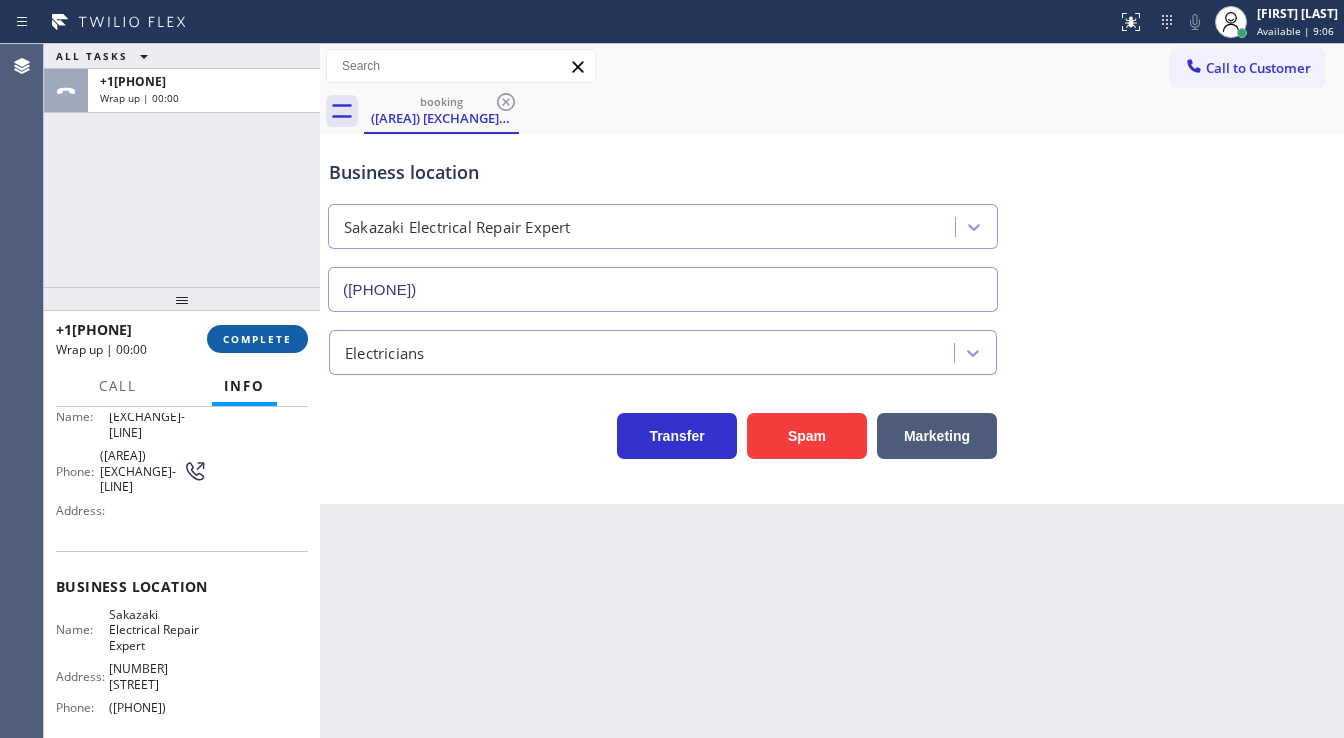click on "COMPLETE" at bounding box center [257, 339] 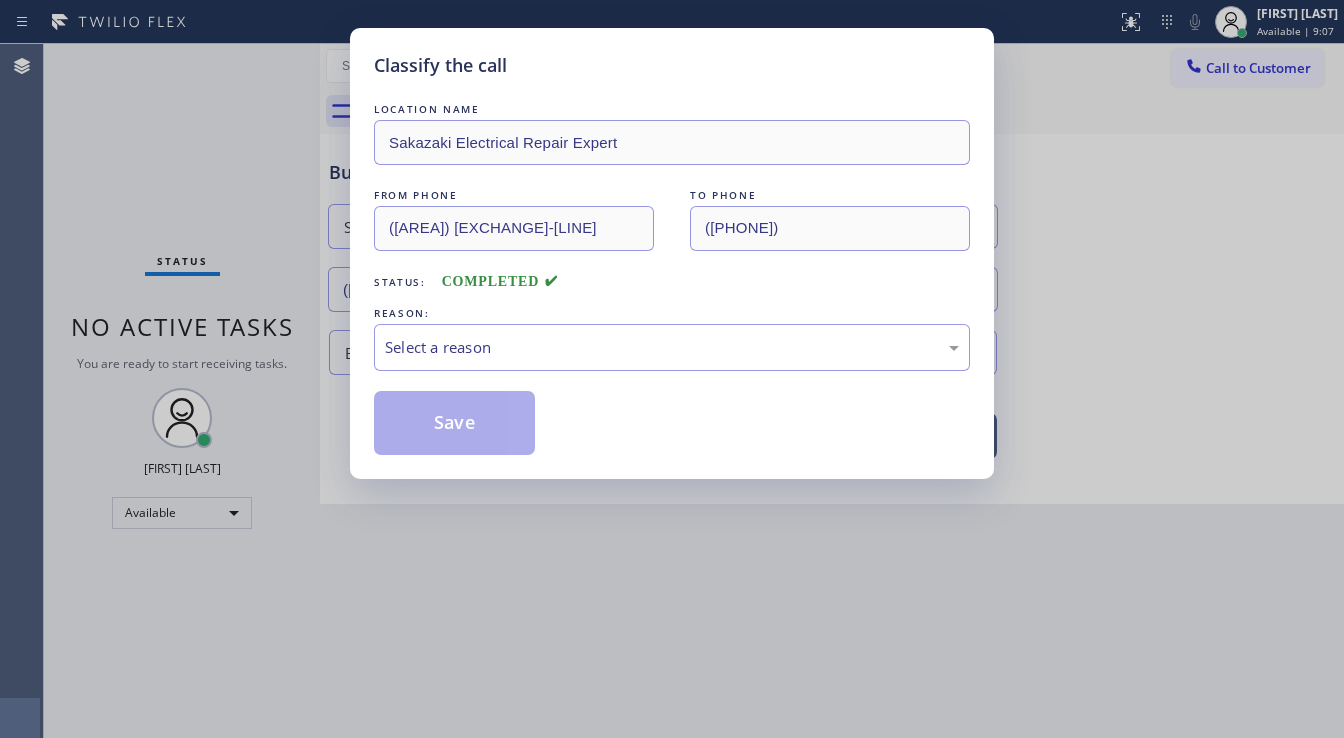 click on "LOCATION NAME [LAST] Electrical Repair Expert FROM PHONE [PHONE] TO PHONE [PHONE] Status: COMPLETED REASON: Select a reason Save" at bounding box center (672, 277) 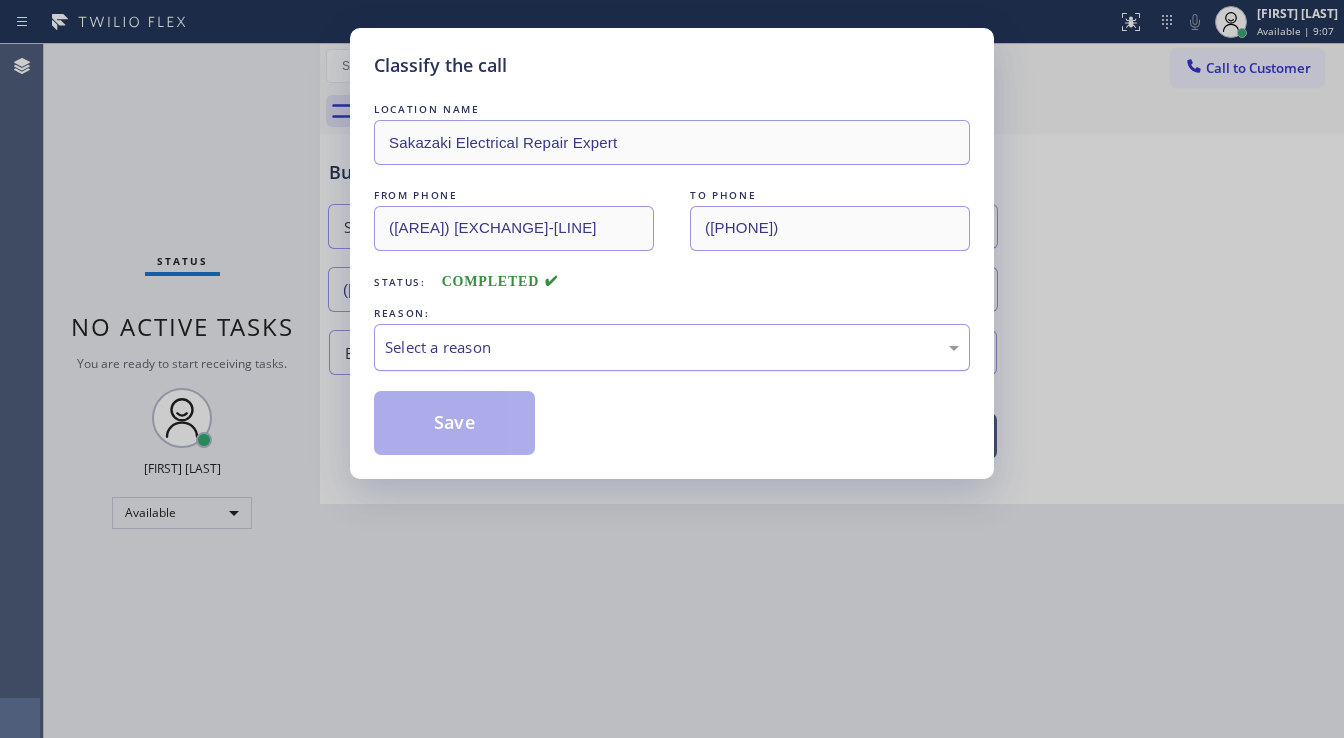 click on "Select a reason" at bounding box center (672, 347) 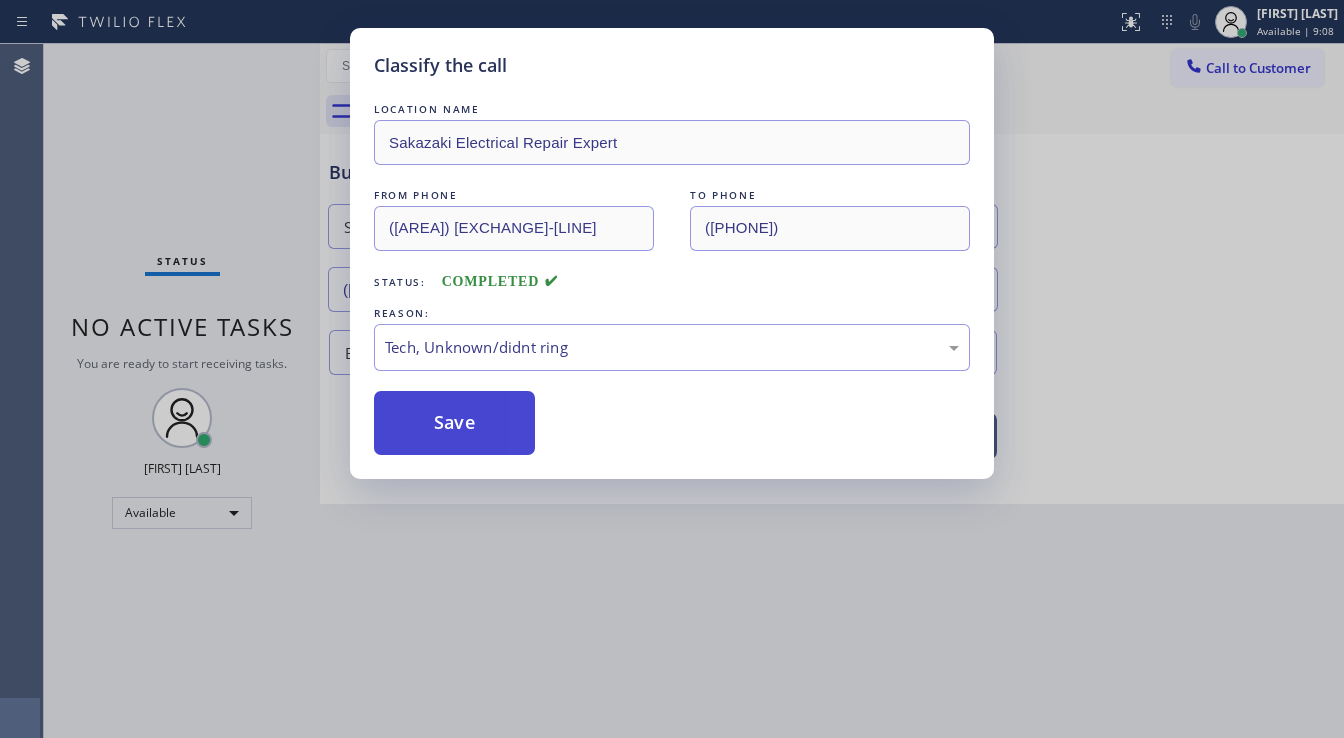 click on "Save" at bounding box center [454, 423] 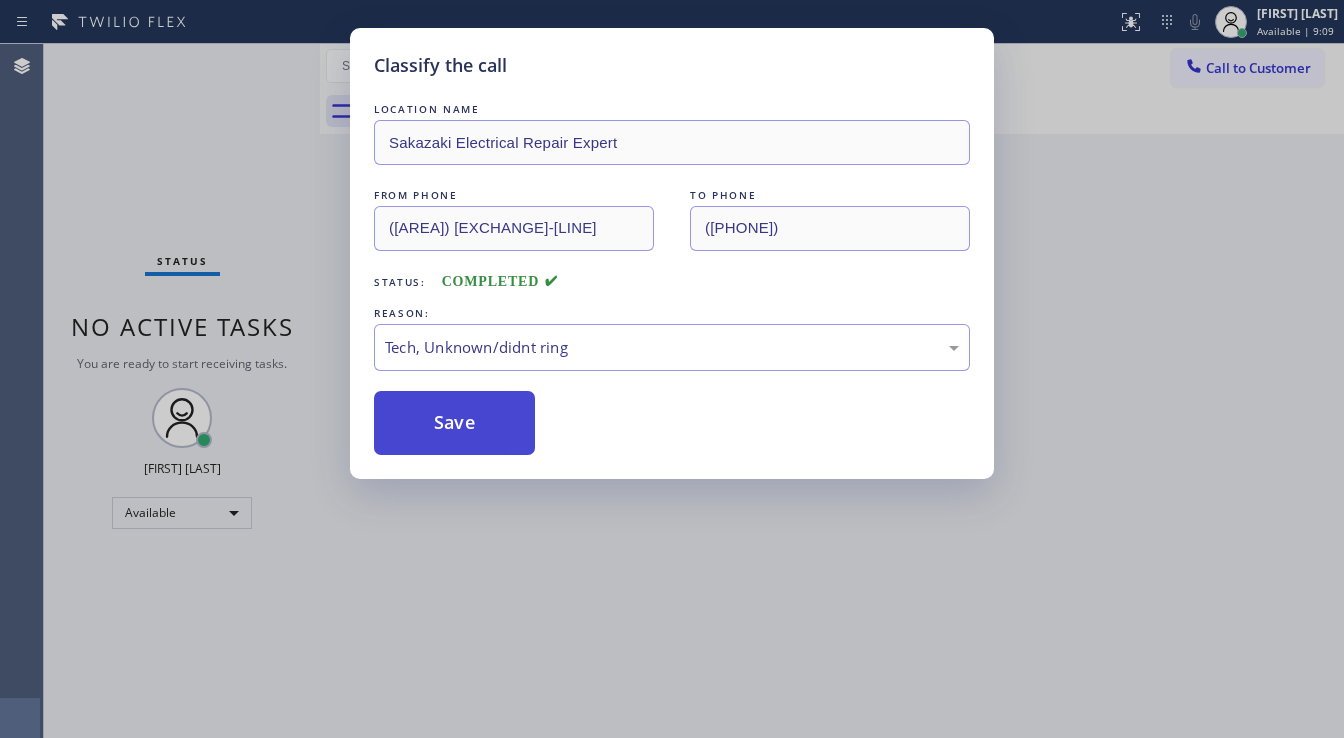 click on "Save" at bounding box center (454, 423) 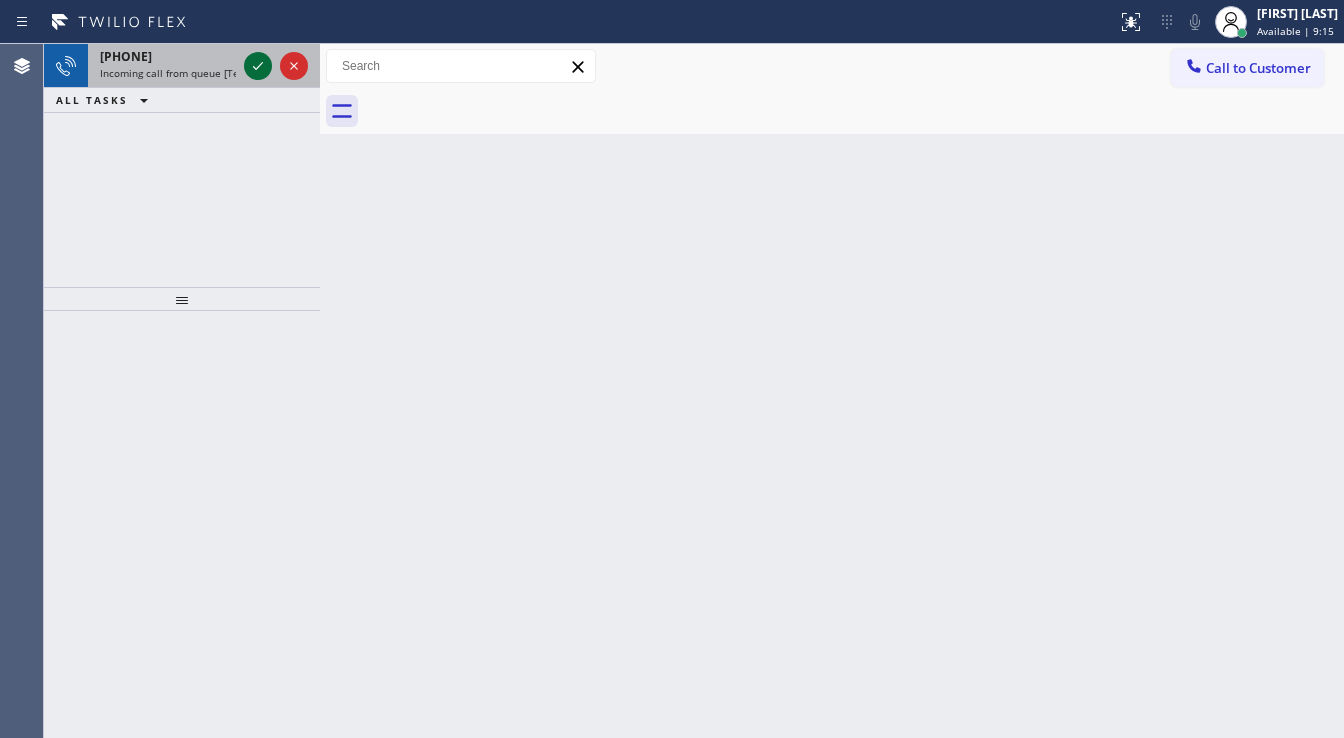 click 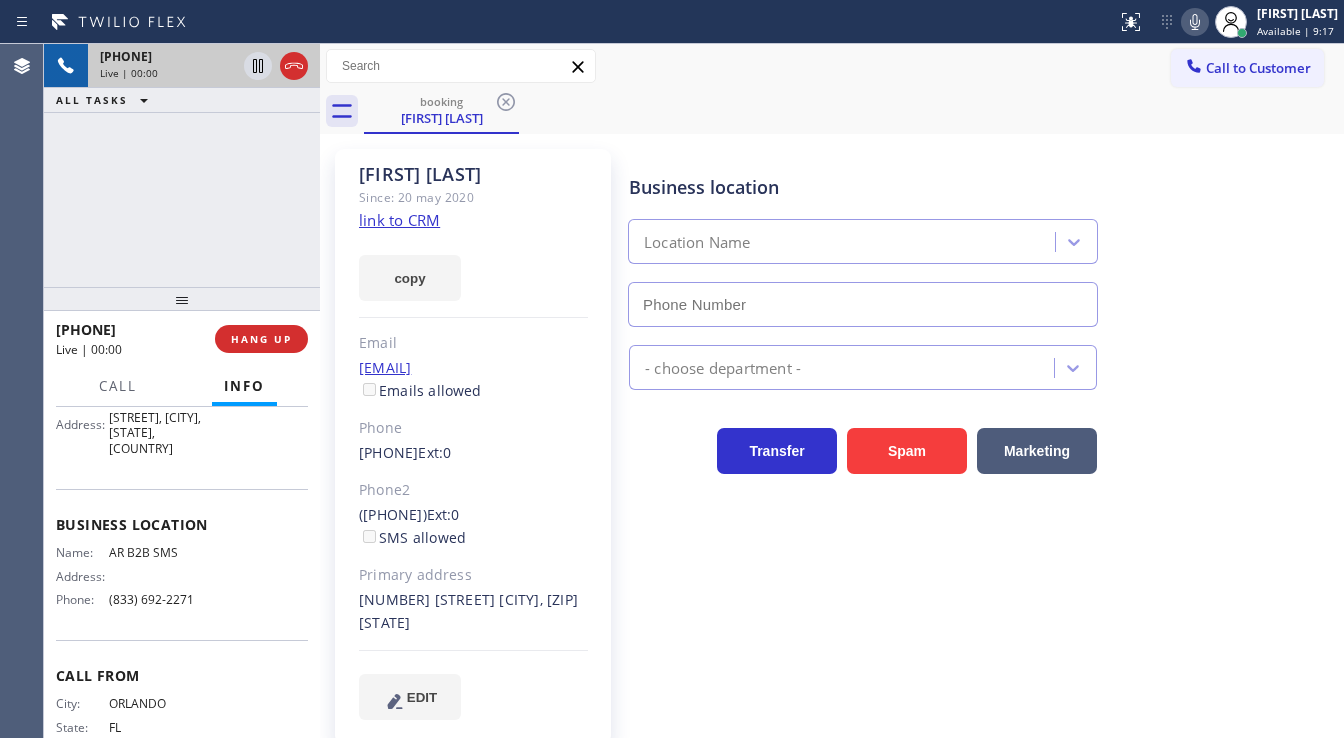 scroll, scrollTop: 240, scrollLeft: 0, axis: vertical 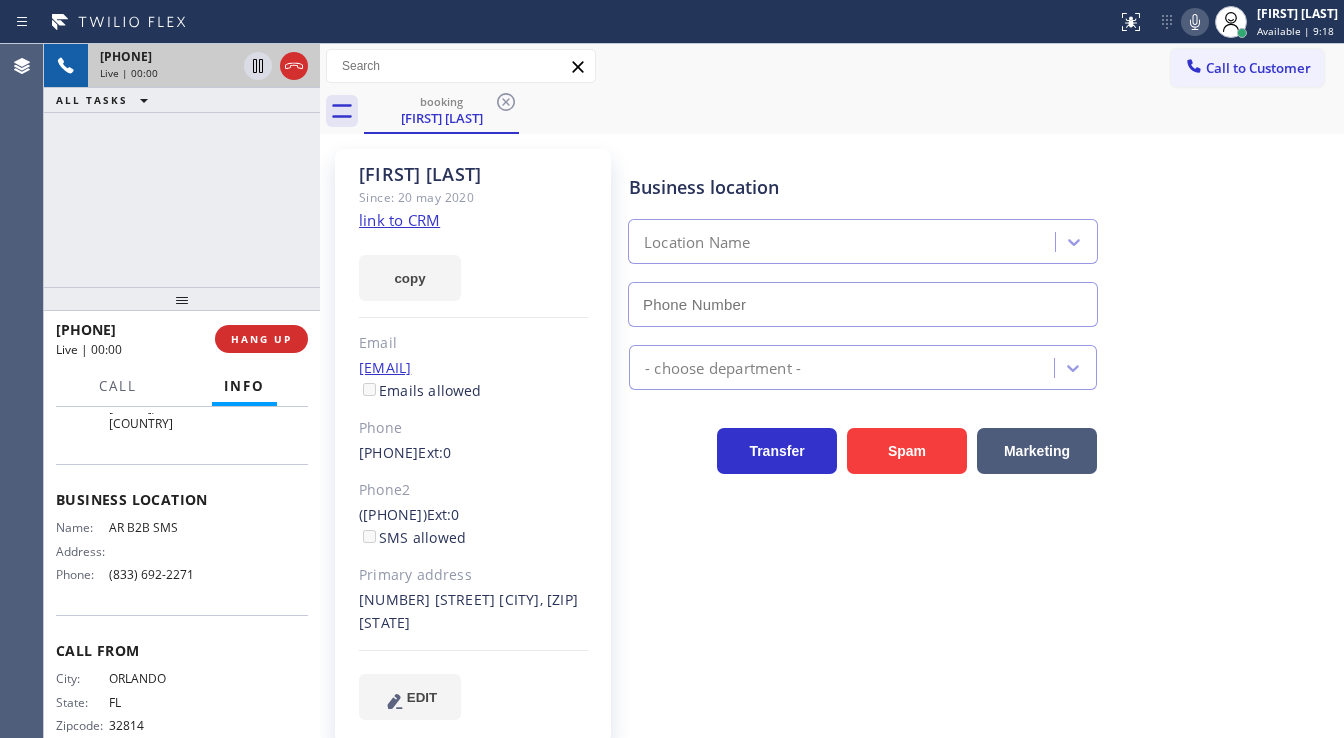 type on "(833) 692-2271" 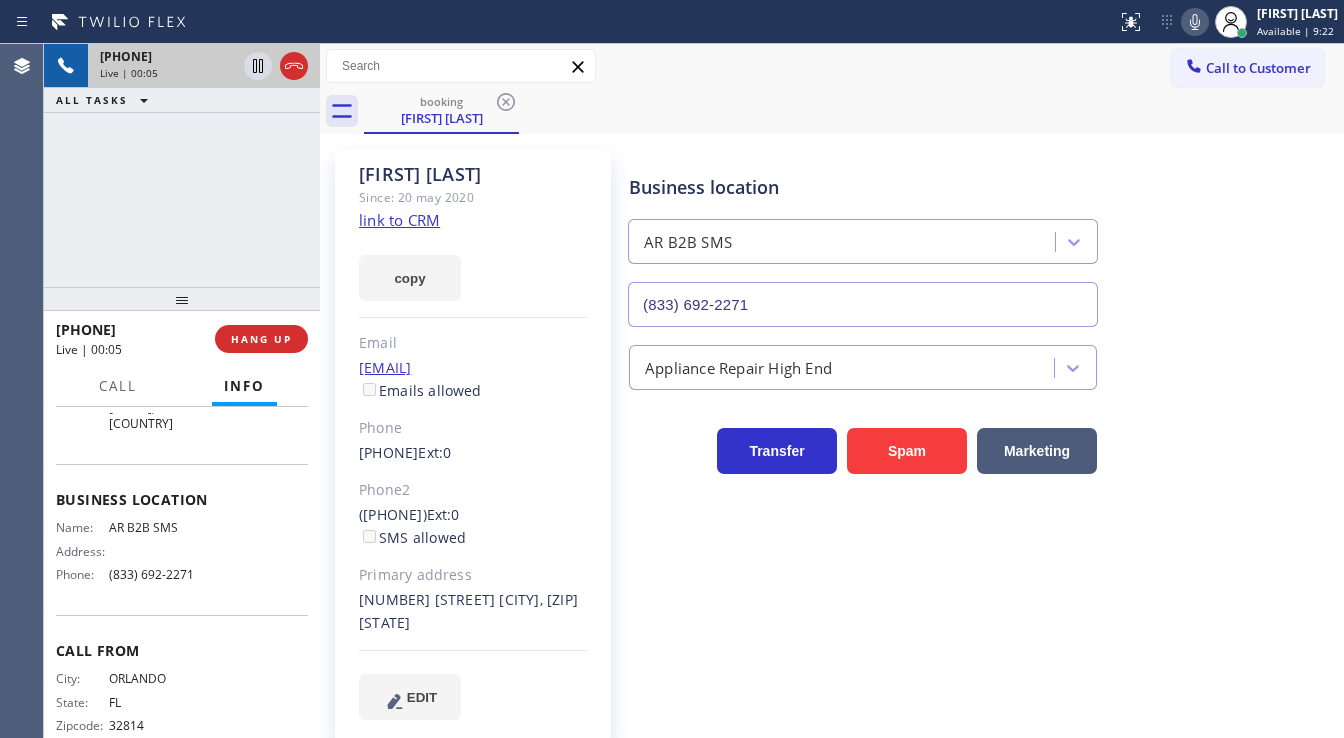 click on "+1[AREA][EXCHANGE][LINE] Live | 00:05 ALL TASKS ALL TASKS ACTIVE TASKS TASKS IN WRAP UP" at bounding box center (182, 165) 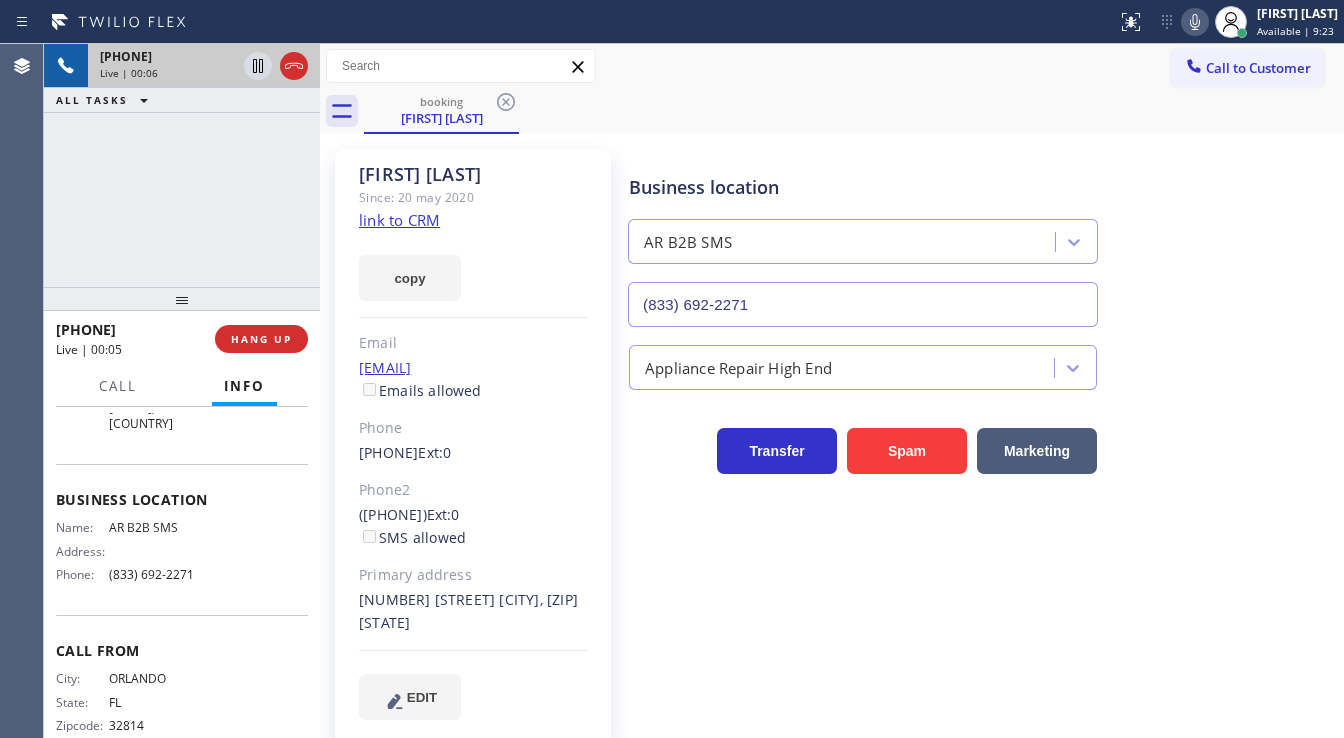 click on "link to CRM" 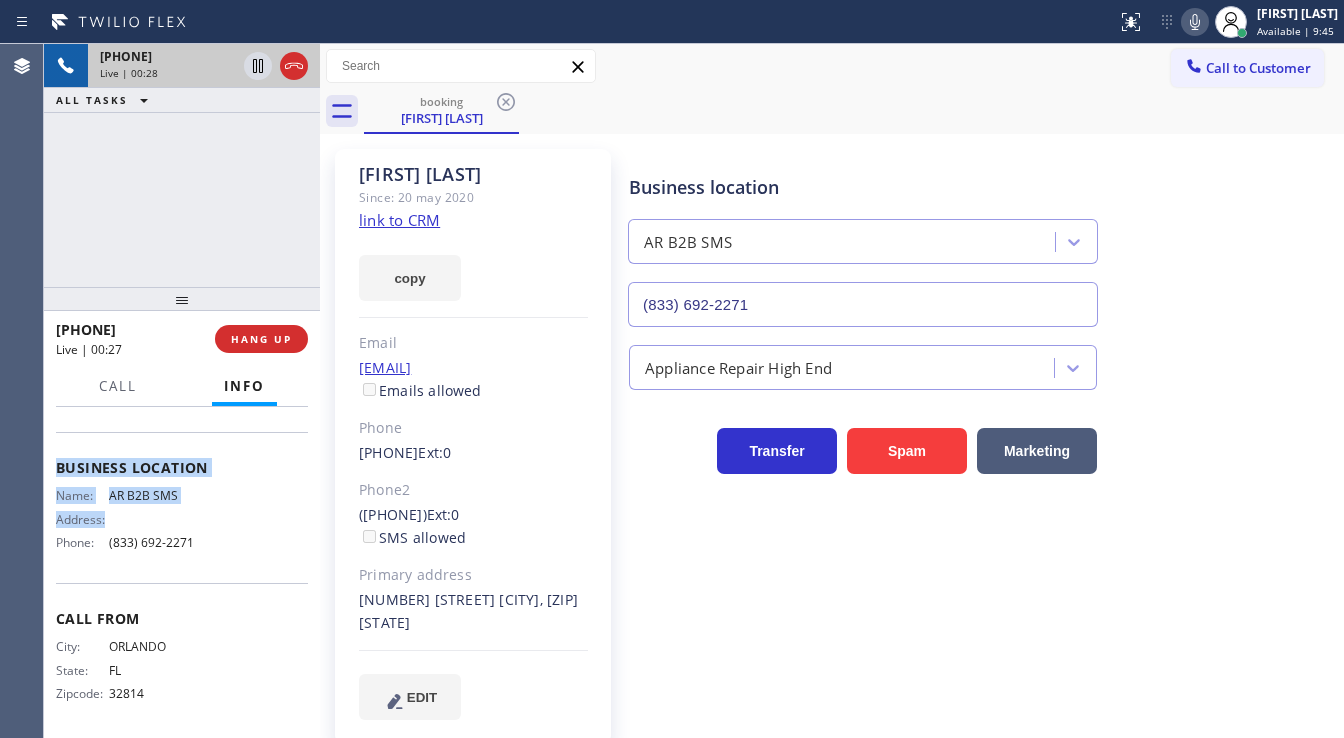 scroll, scrollTop: 276, scrollLeft: 0, axis: vertical 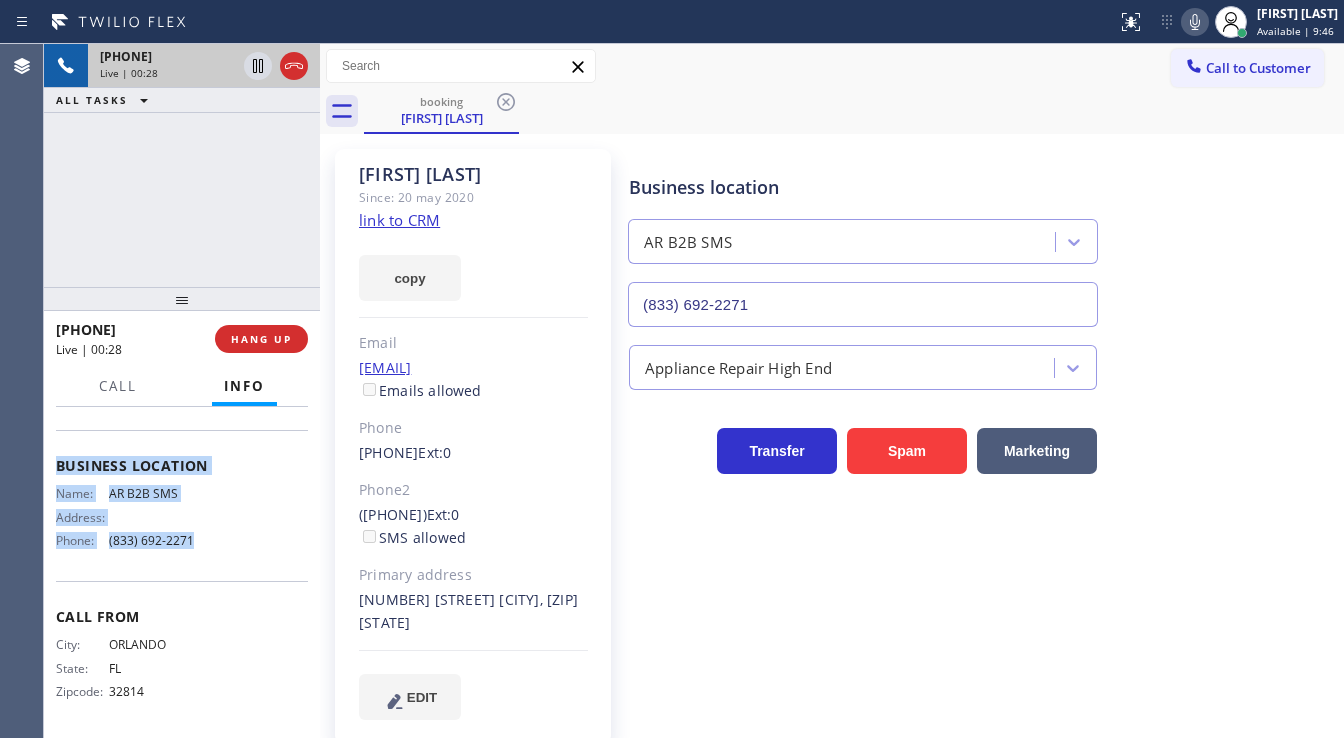 drag, startPoint x: 56, startPoint y: 444, endPoint x: 201, endPoint y: 552, distance: 180.801 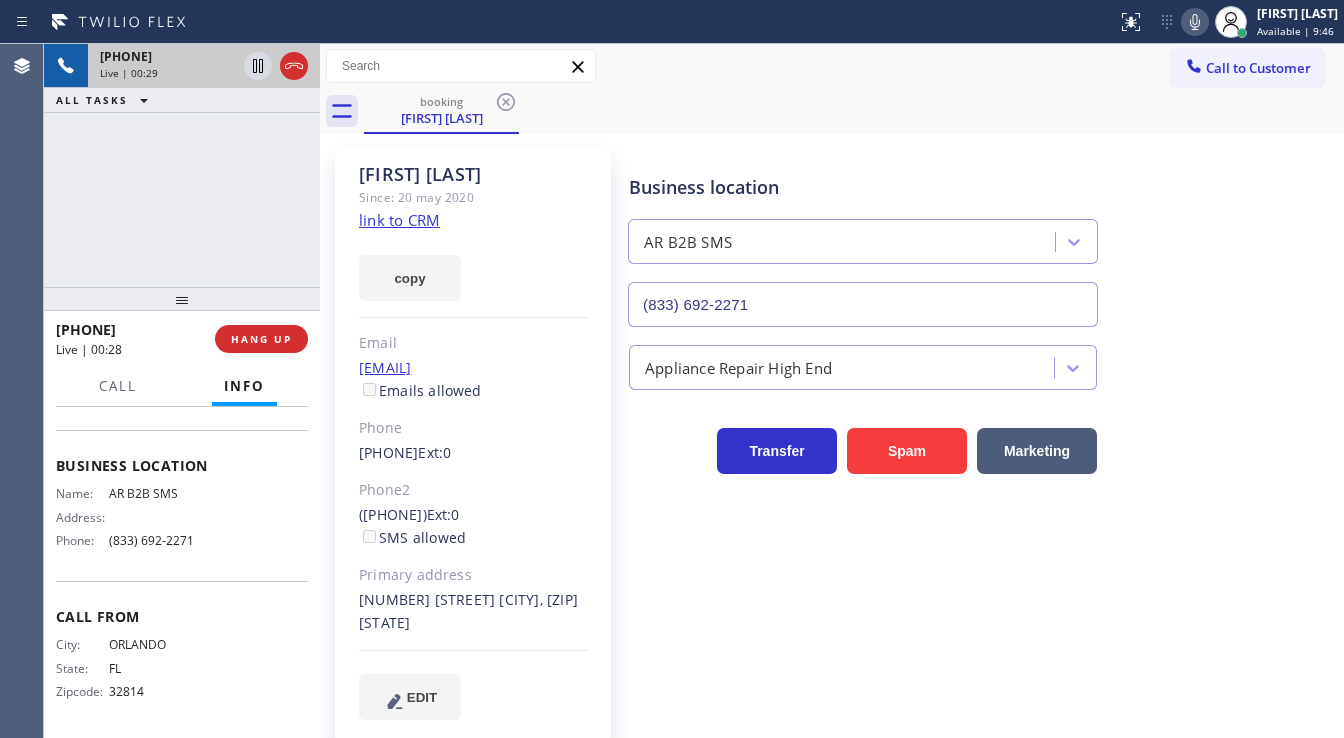 click on "+1[PHONE]" at bounding box center (182, 165) 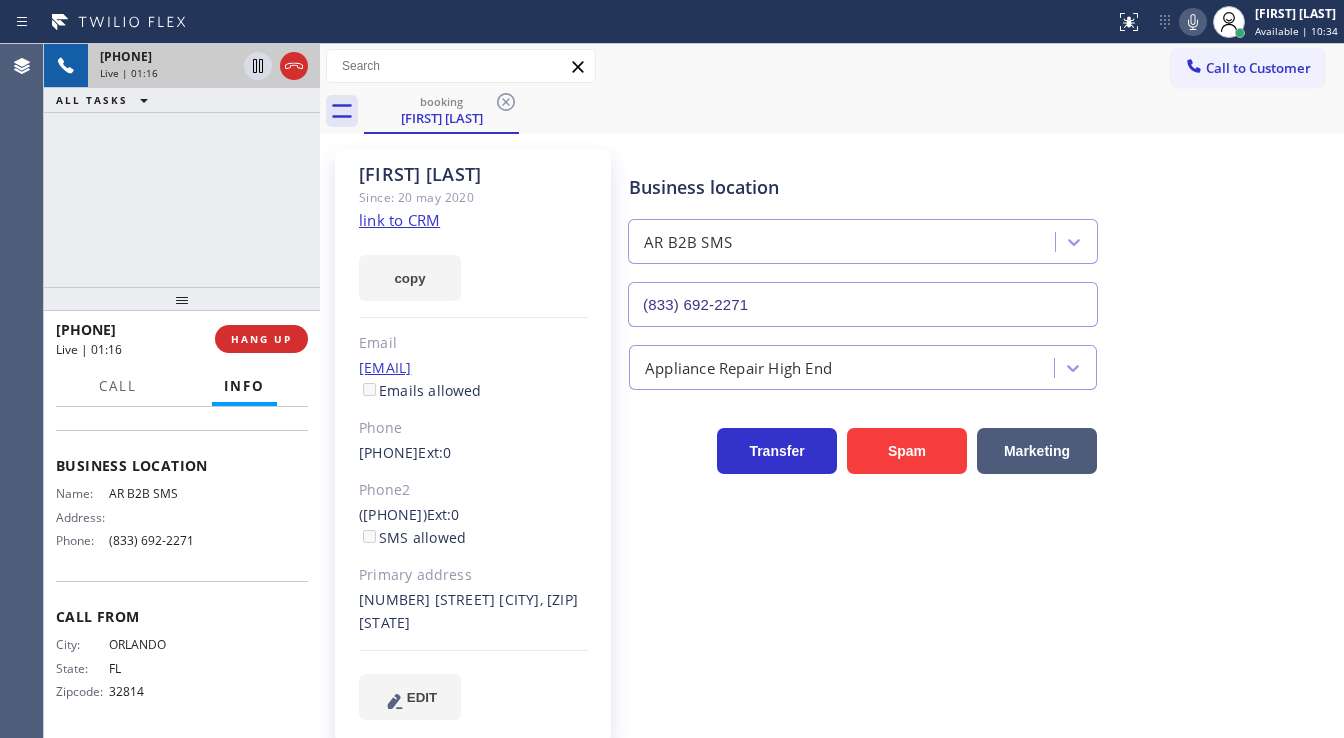 click on "Agent Desktop" at bounding box center (21, 391) 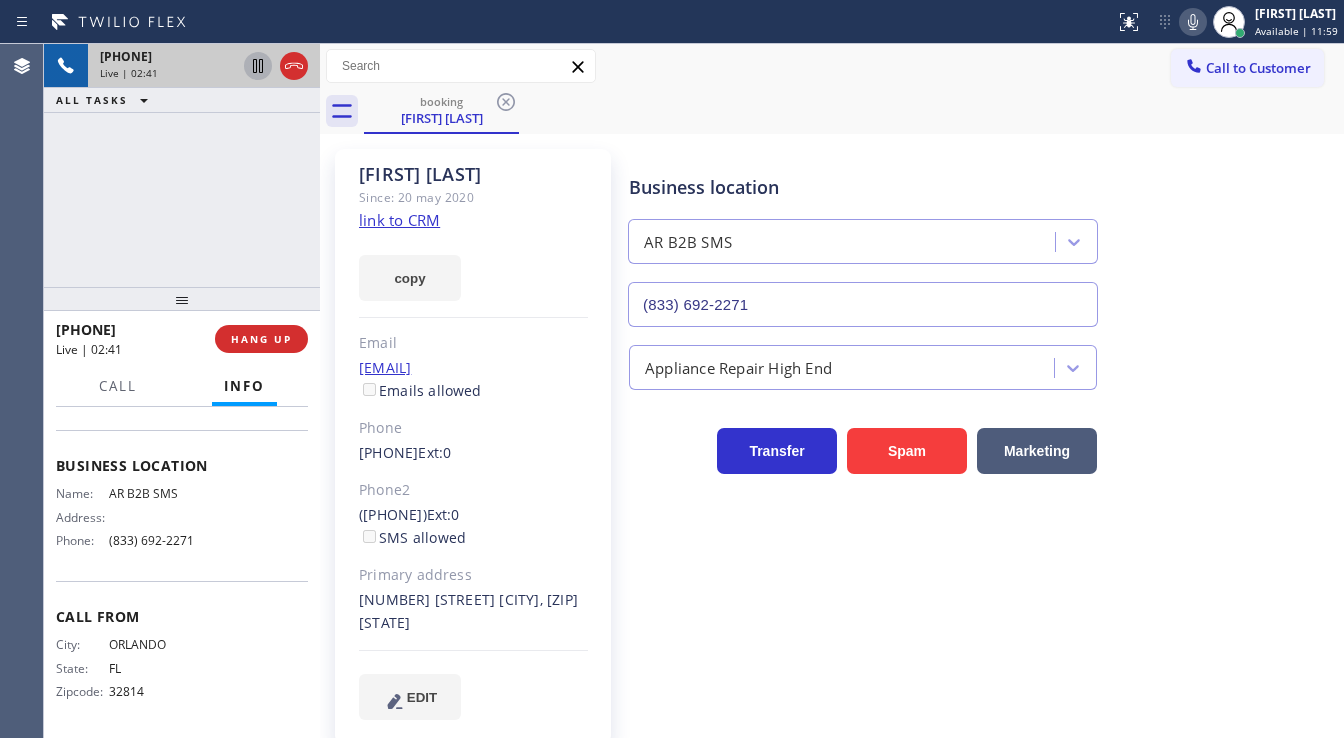 click 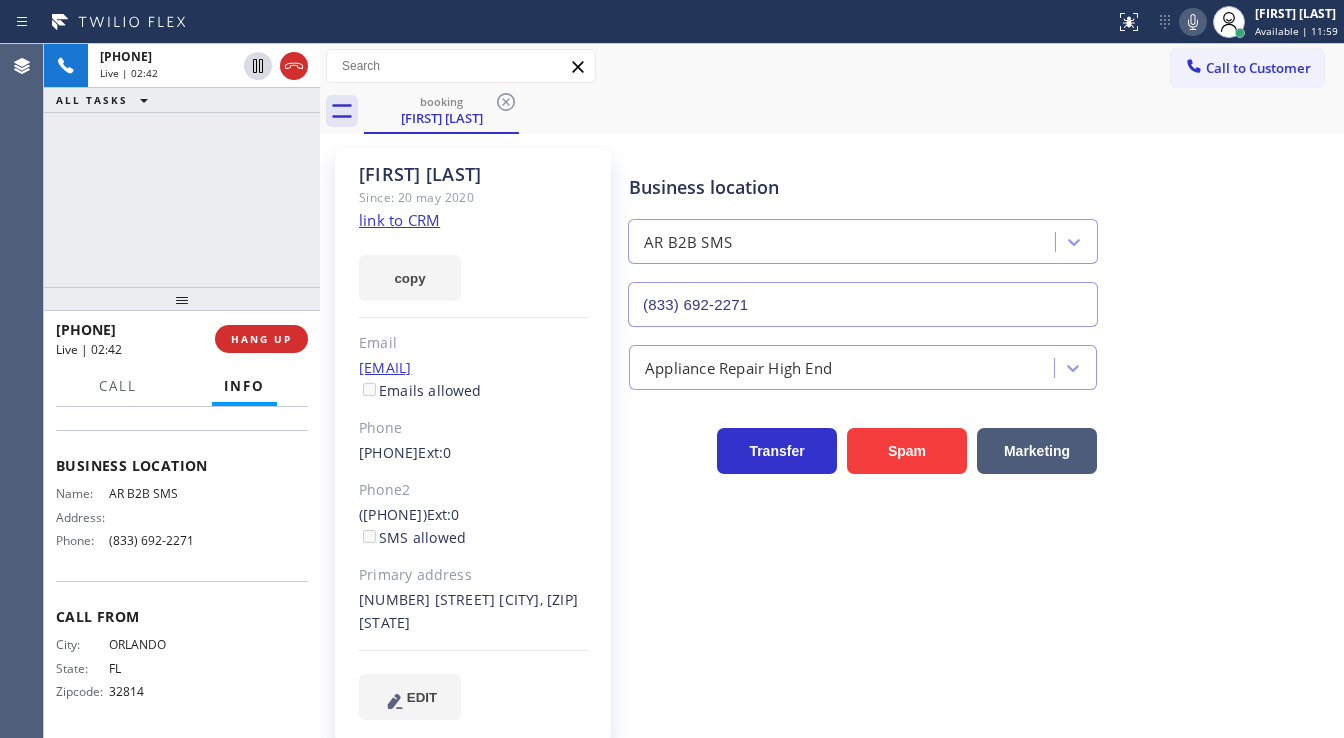 click 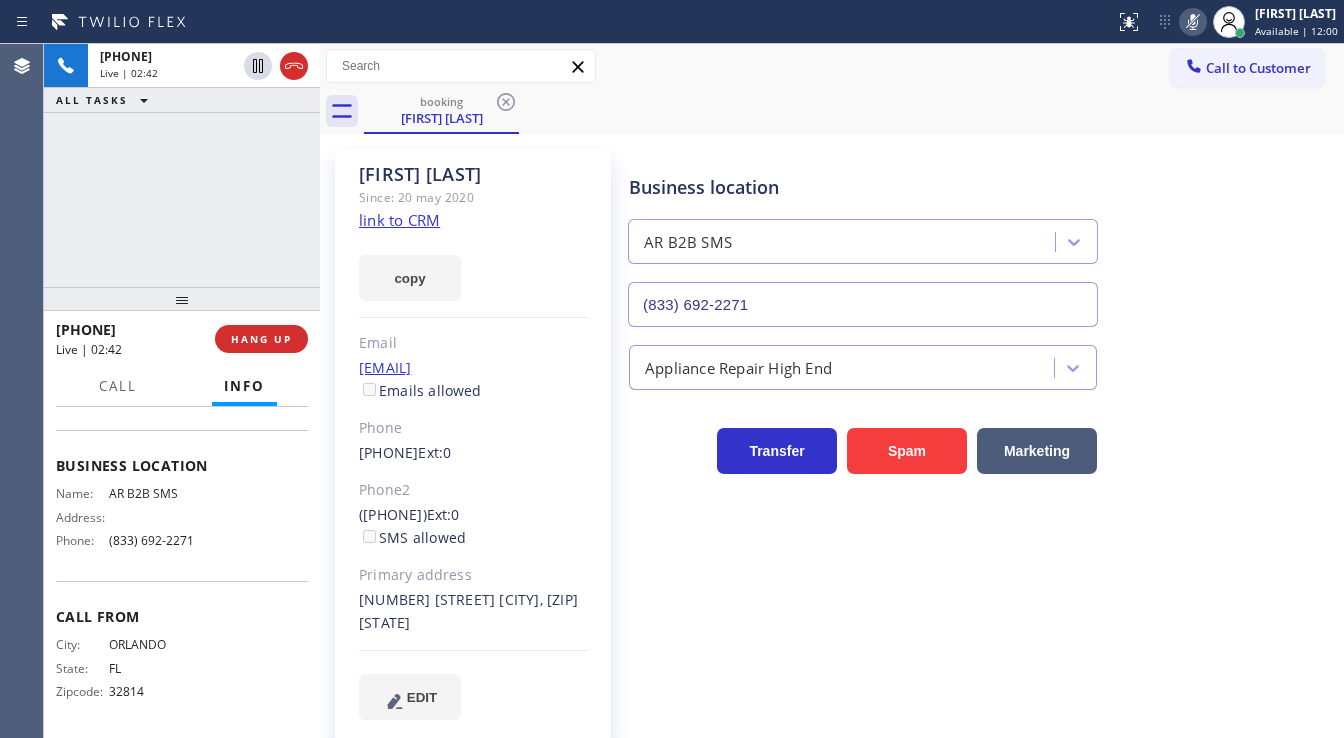 click on "[PHONE] Live | 02:42 ALL TASKS ALL TASKS ACTIVE TASKS TASKS IN WRAP UP" at bounding box center [182, 165] 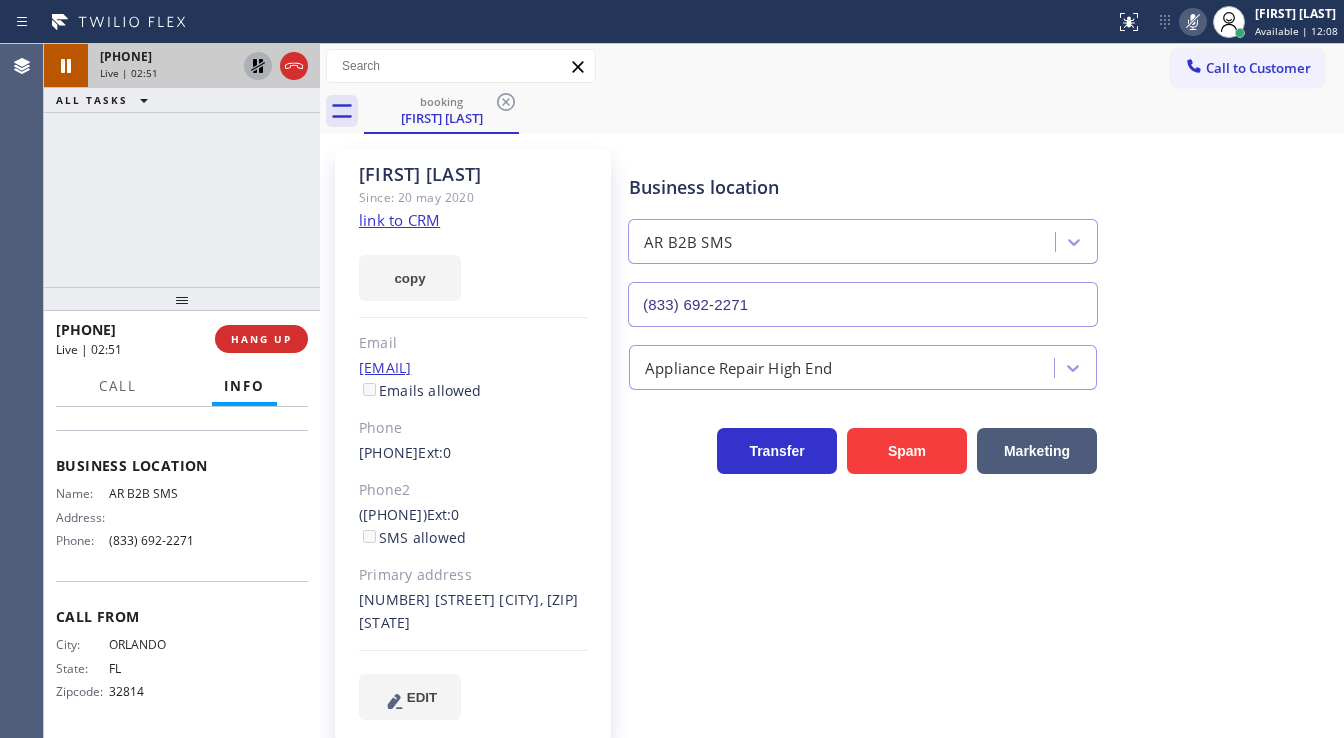 click 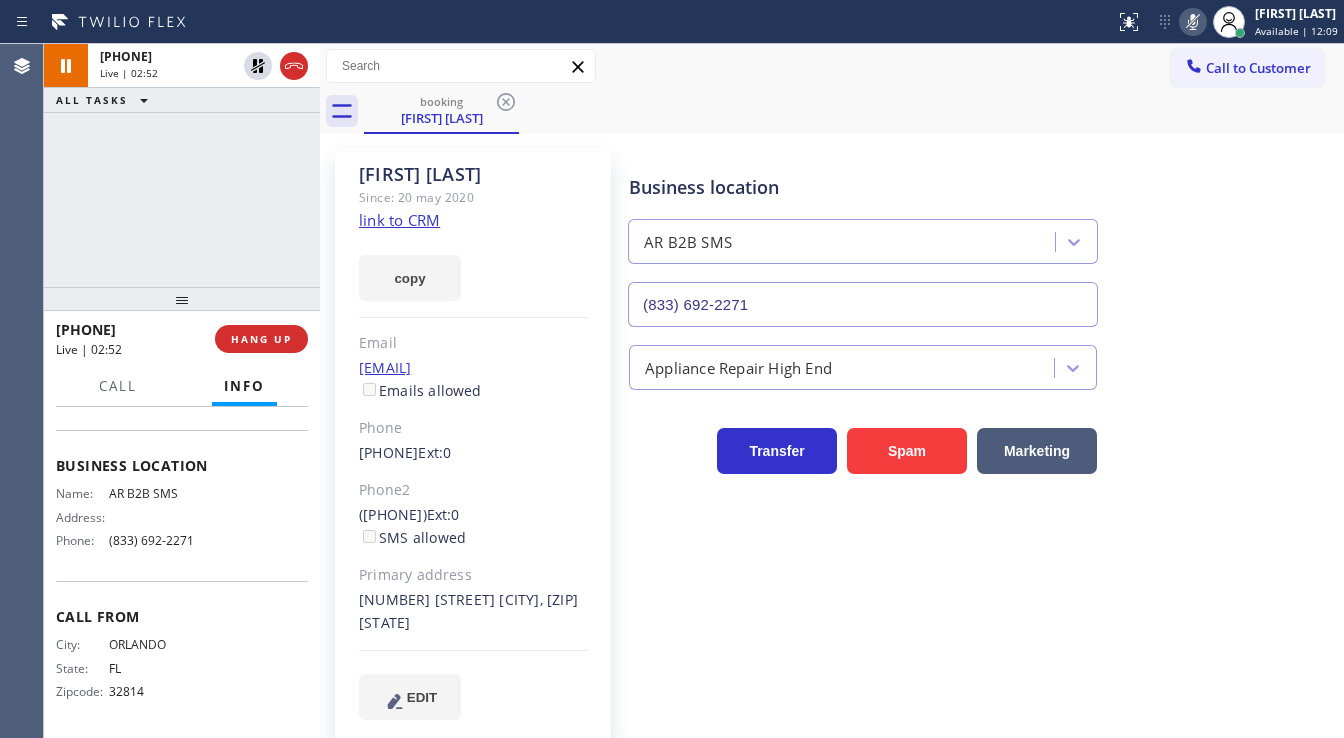click 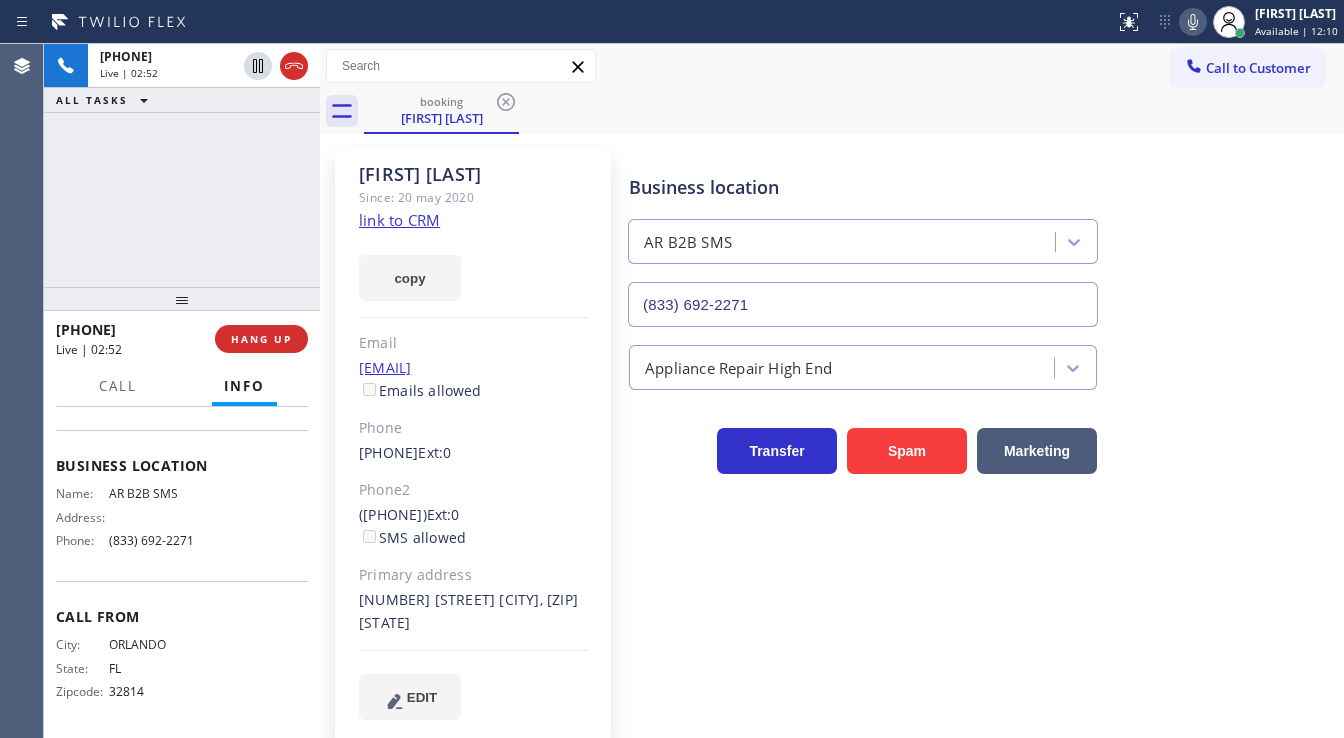 click on "booking [FIRST] [LAST]" at bounding box center [854, 111] 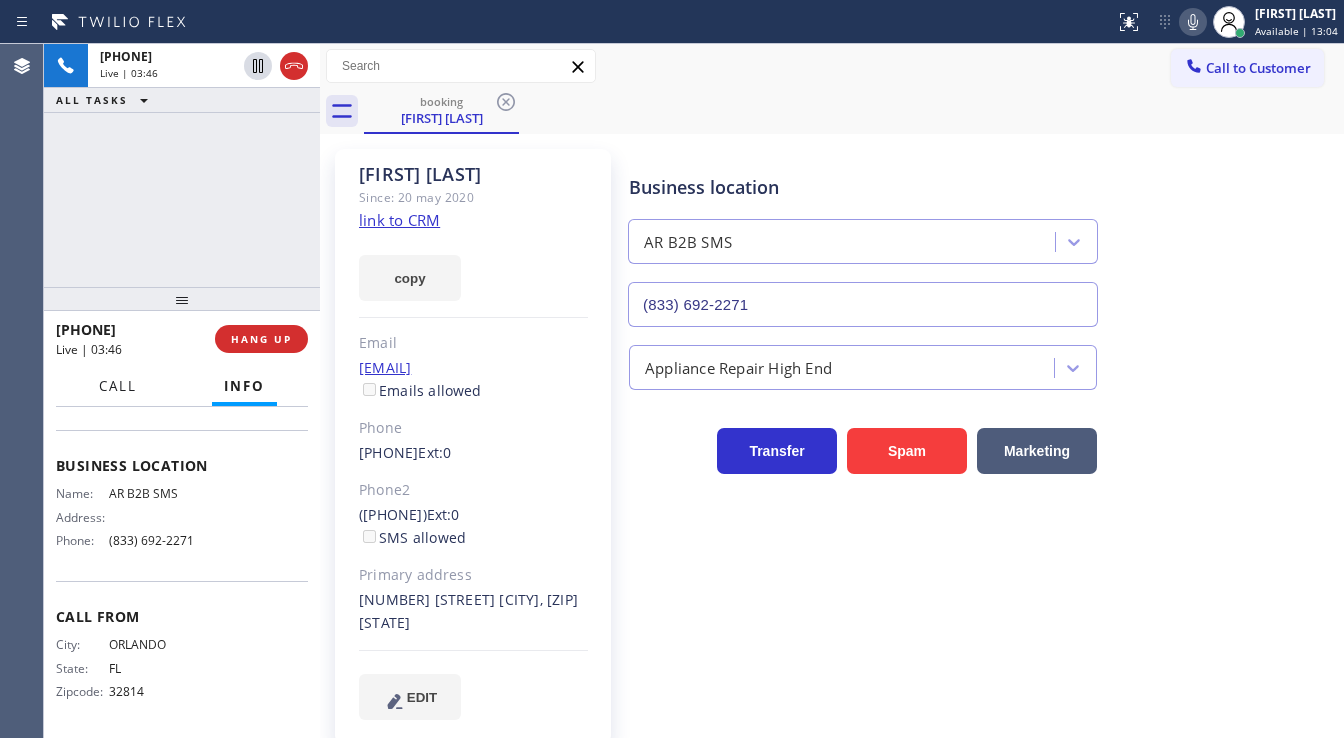 click on "Call" at bounding box center [118, 386] 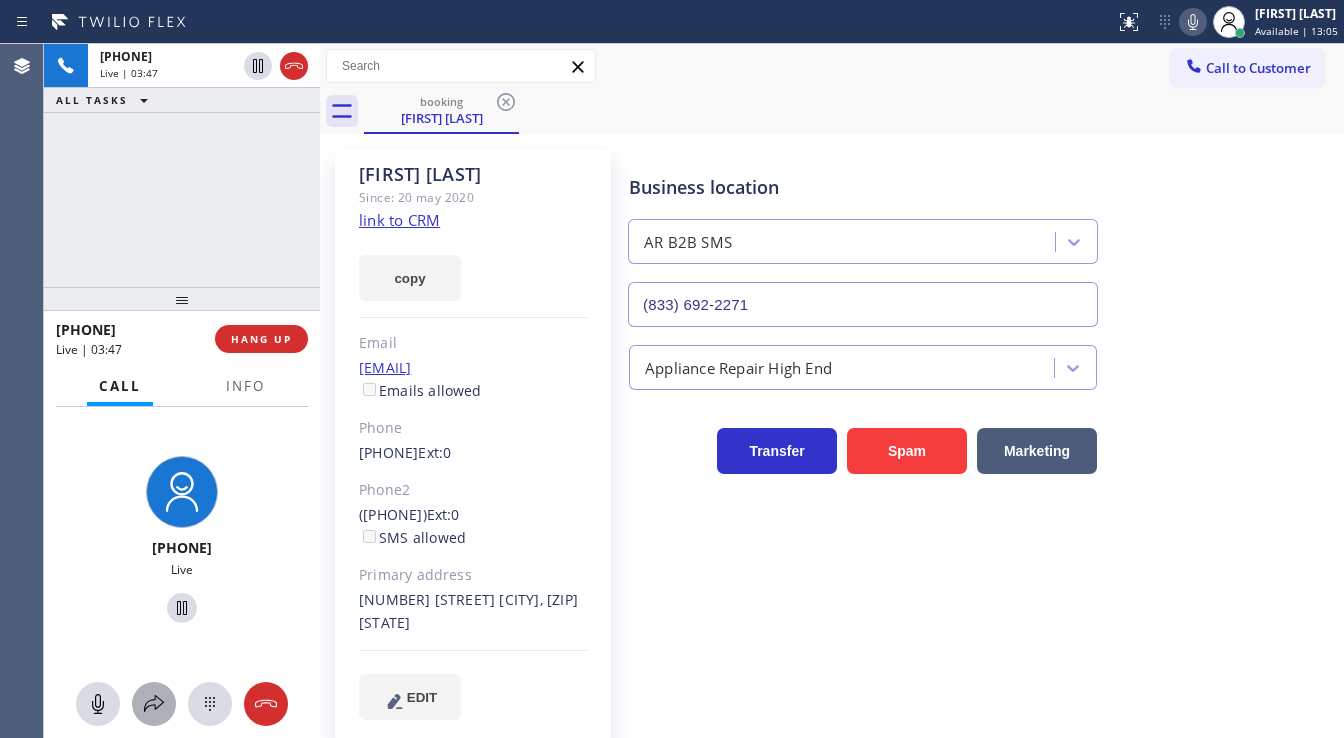 click 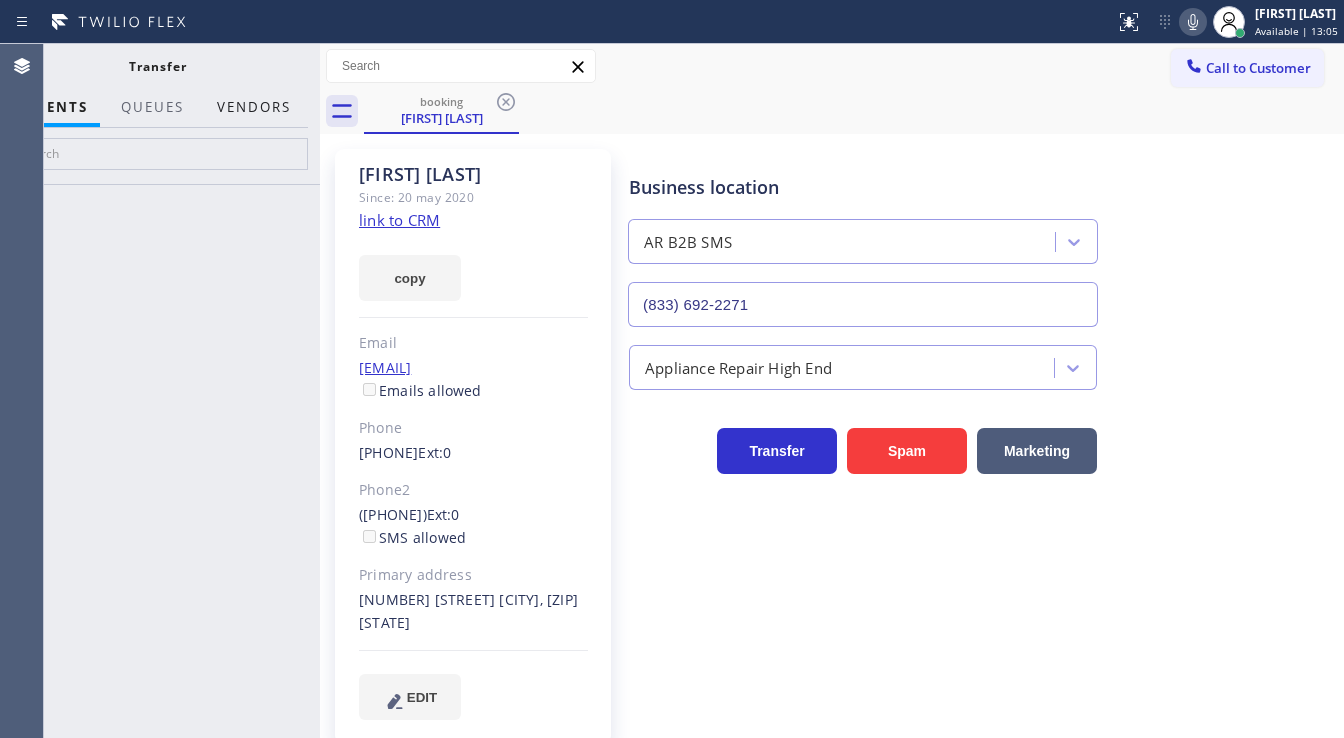 click on "Vendors" at bounding box center (254, 107) 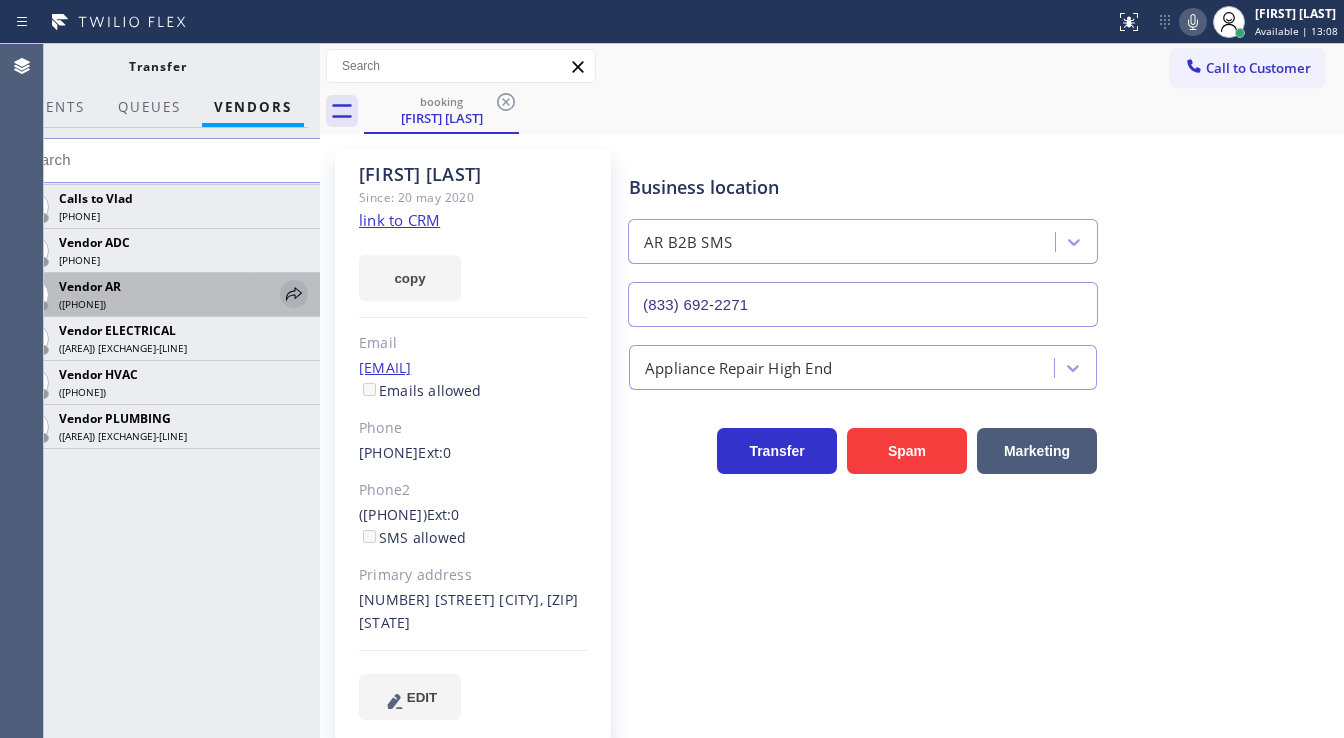 click 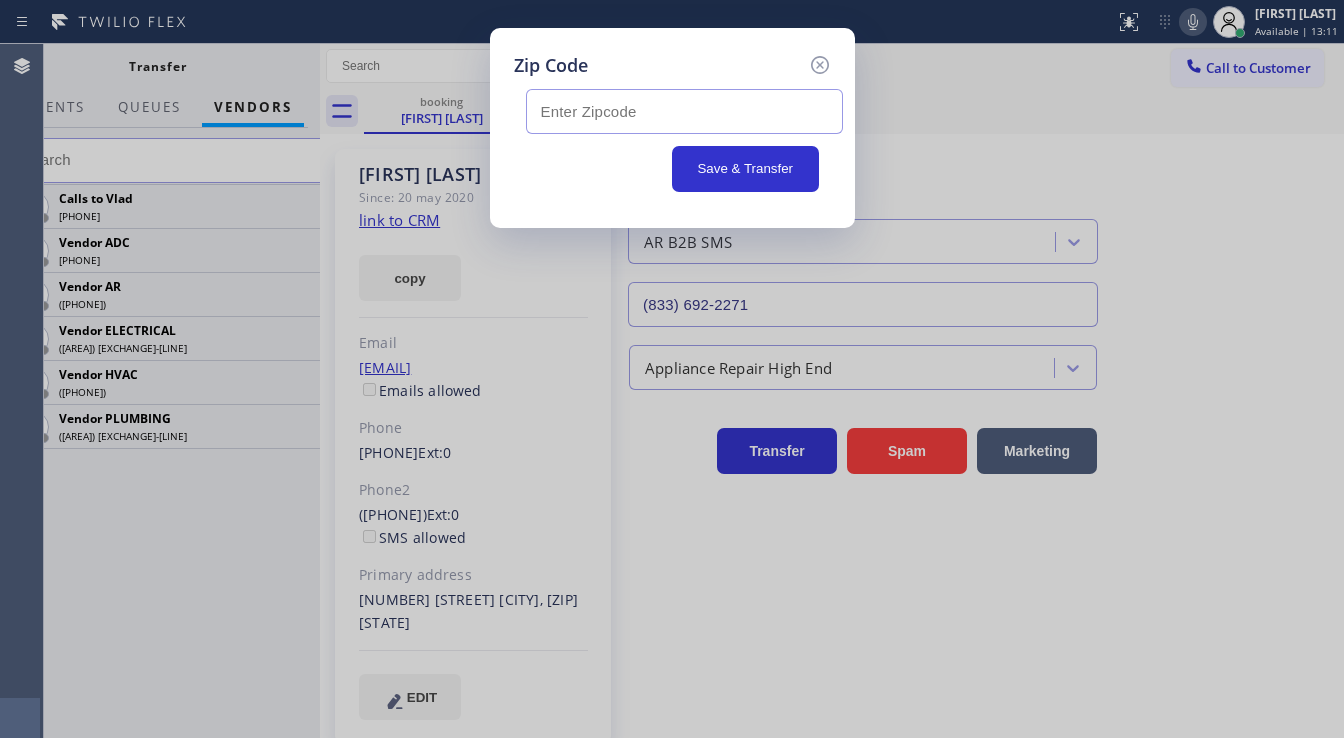 click at bounding box center [684, 111] 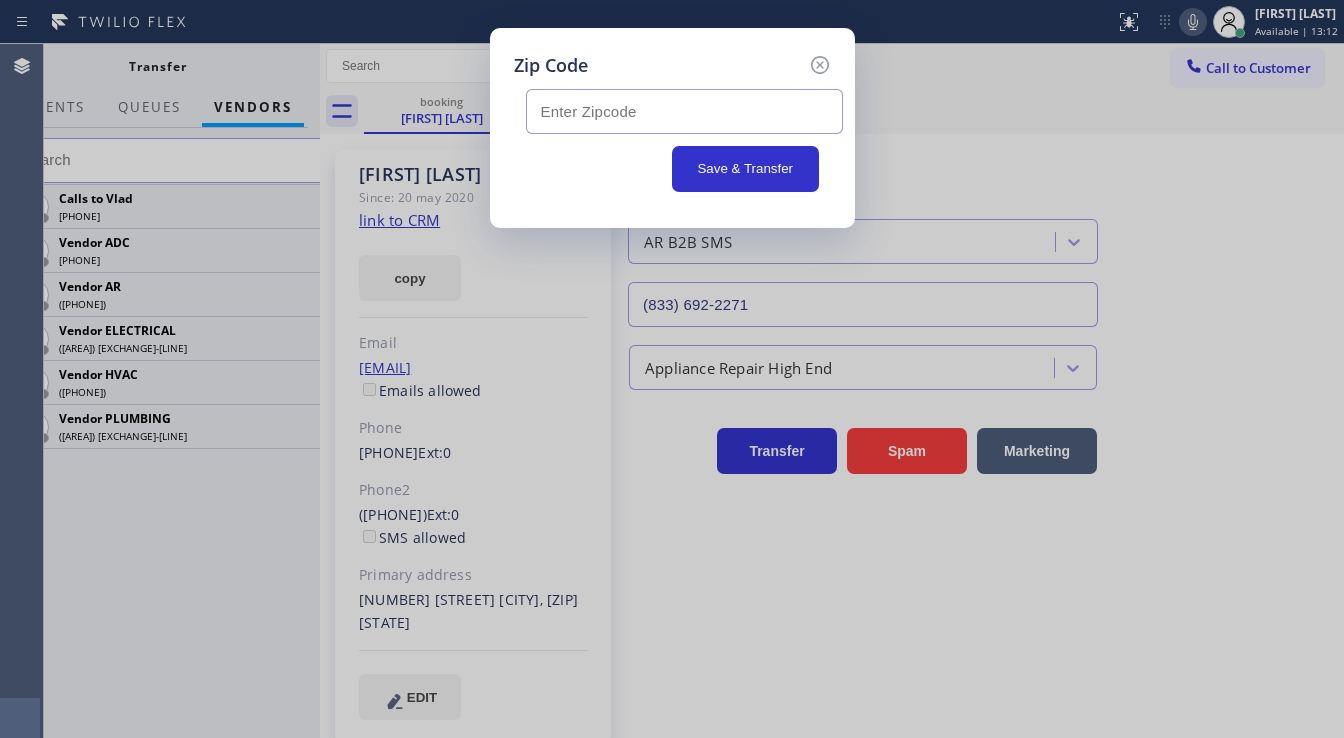paste on "33158" 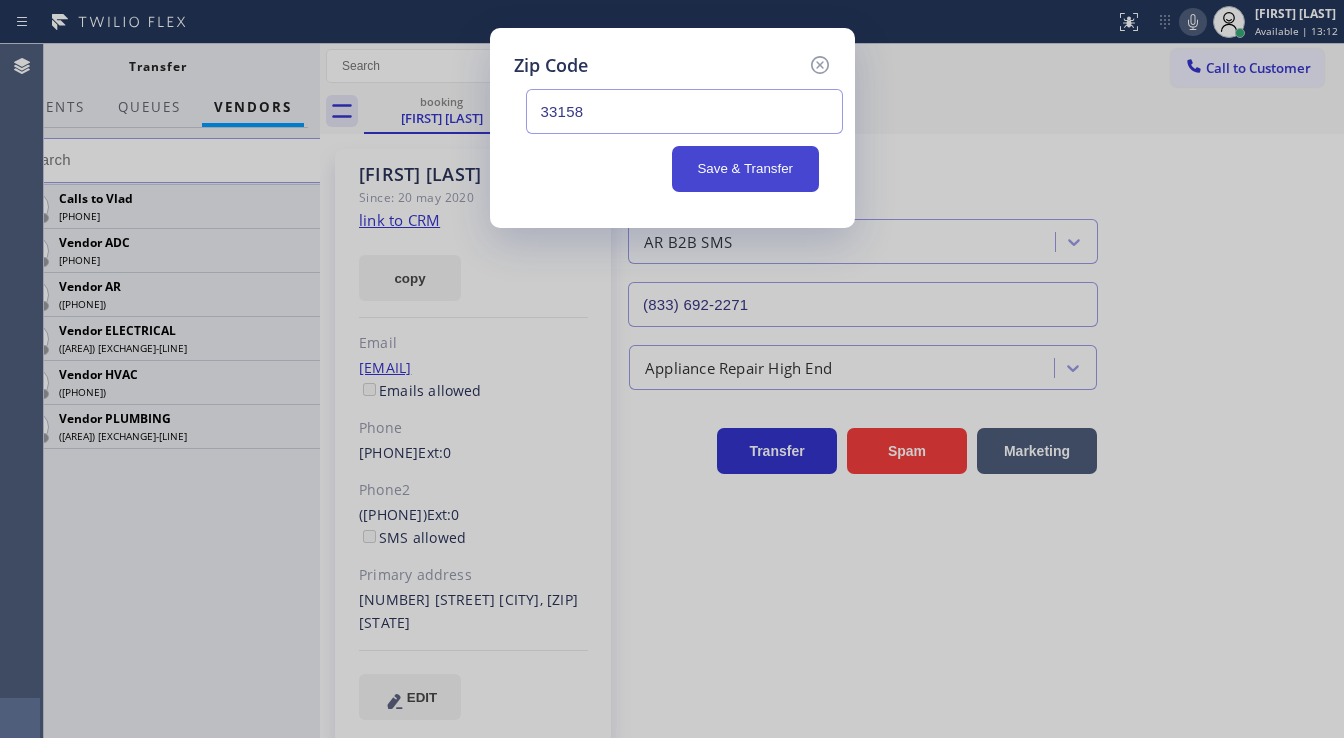 type on "33158" 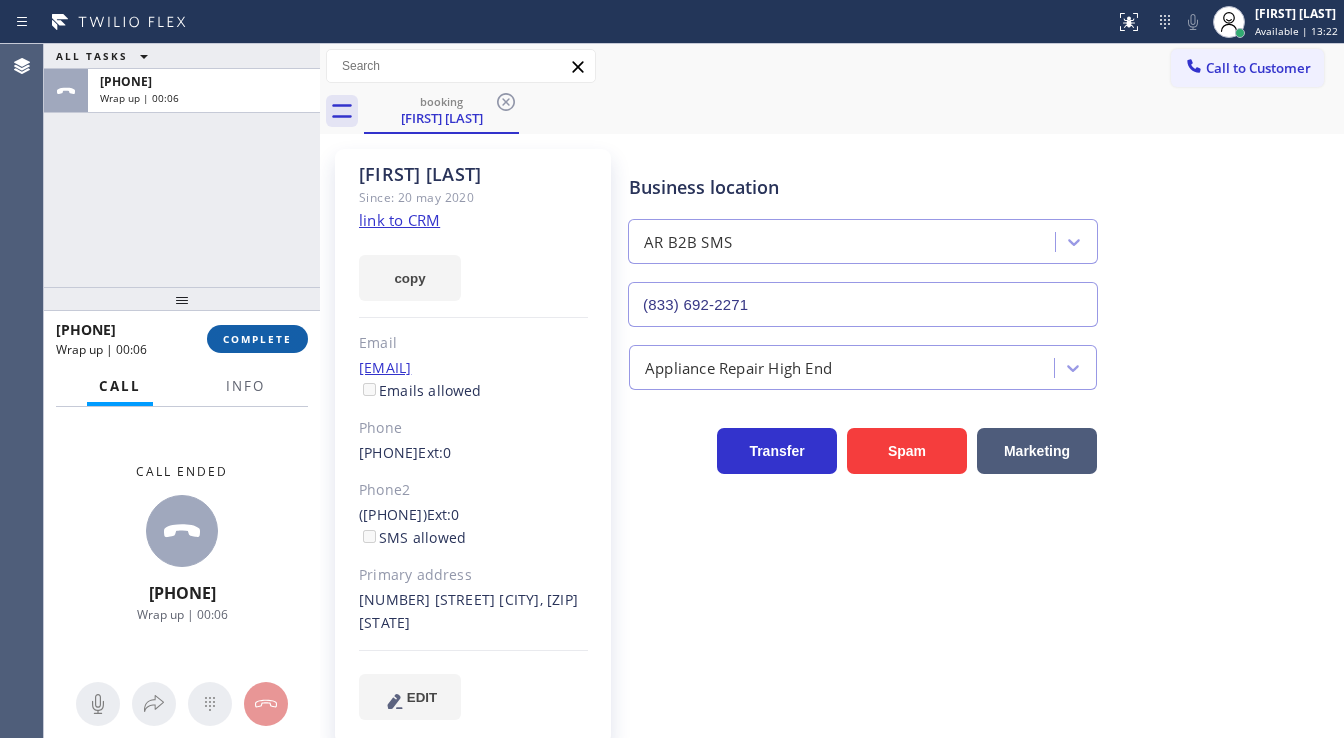 click on "COMPLETE" at bounding box center (257, 339) 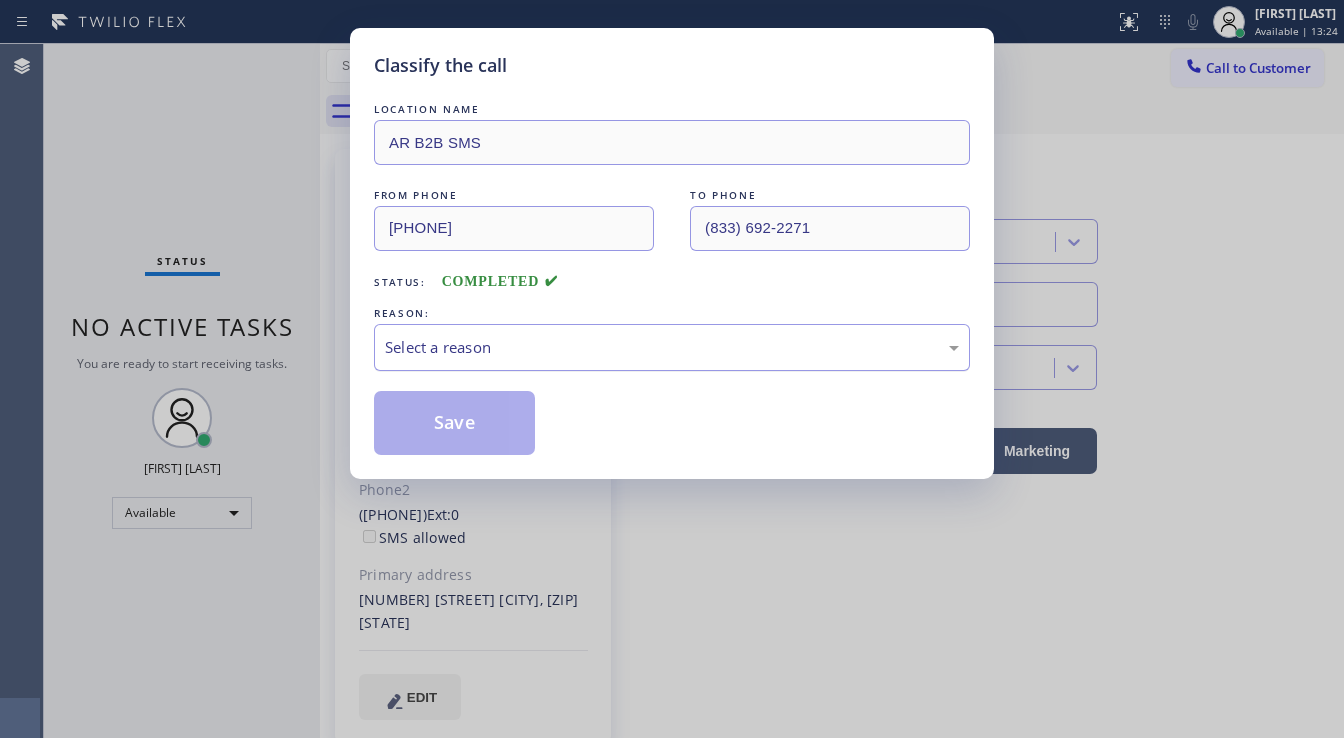 click on "Select a reason" at bounding box center [672, 347] 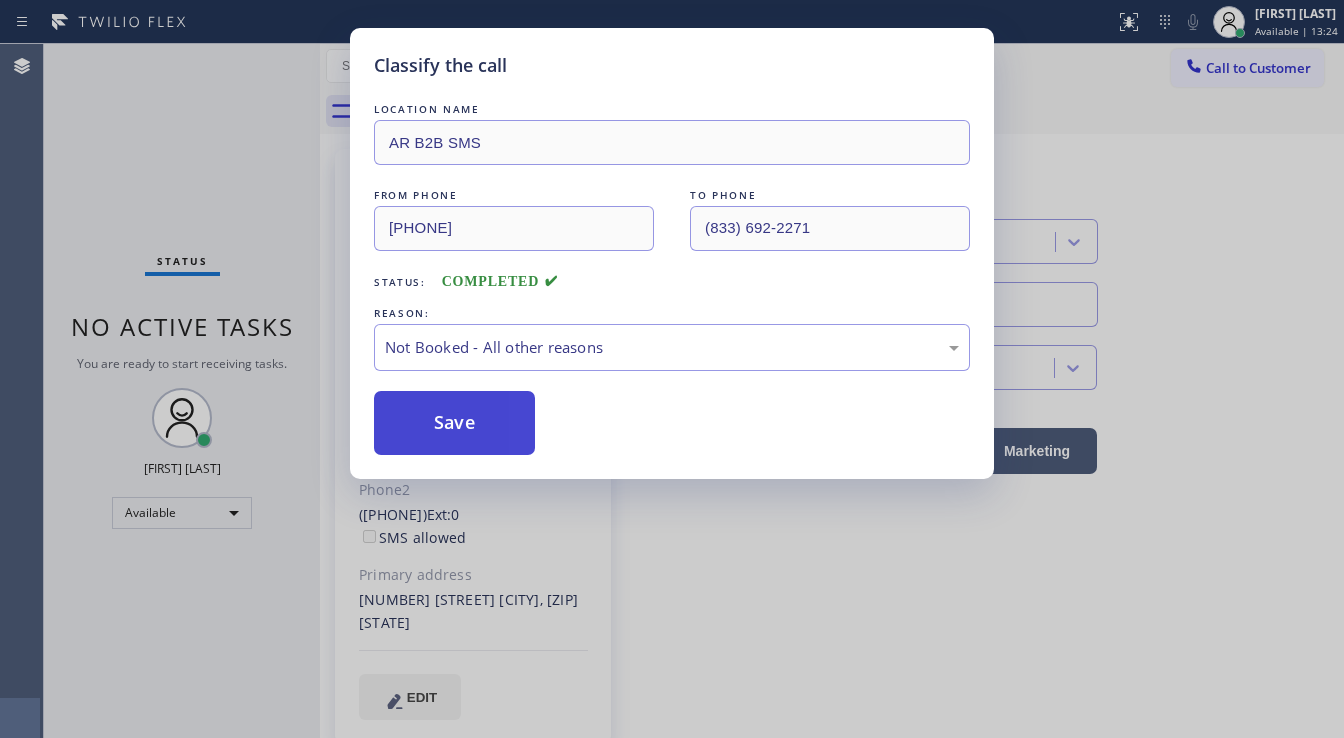 click on "Save" at bounding box center (454, 423) 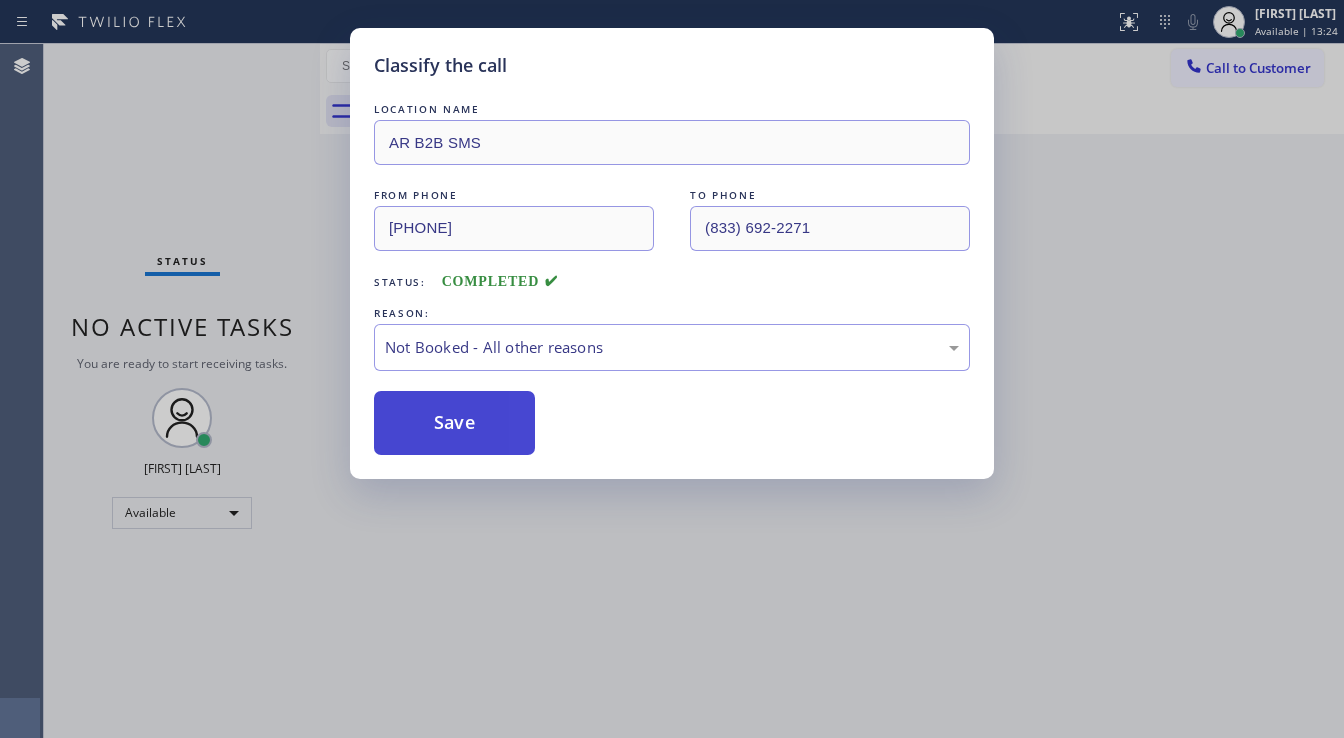 click on "Save" at bounding box center [454, 423] 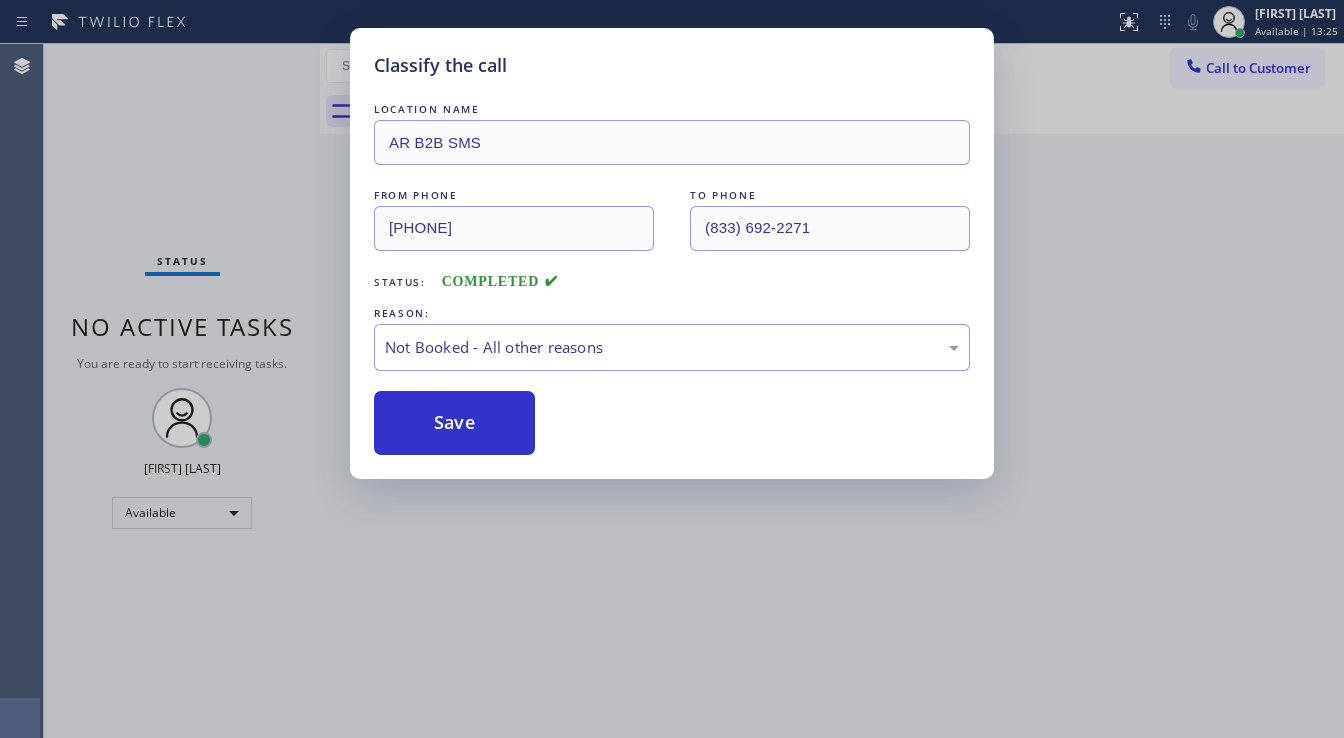 click on "Classify the call LOCATION NAME AR B2B SMS FROM PHONE [PHONE] TO PHONE [PHONE] Status: COMPLETED REASON: Not Booked - All other reasons Save" at bounding box center [672, 369] 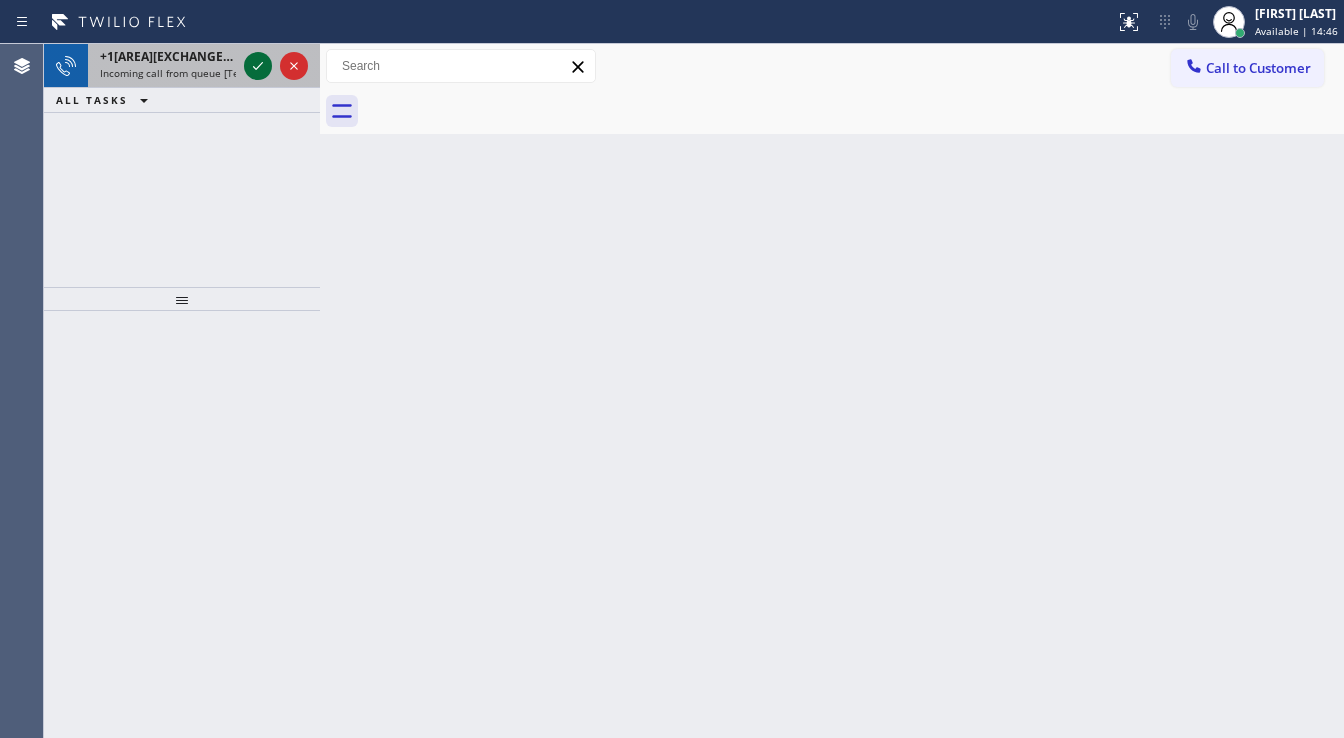 click 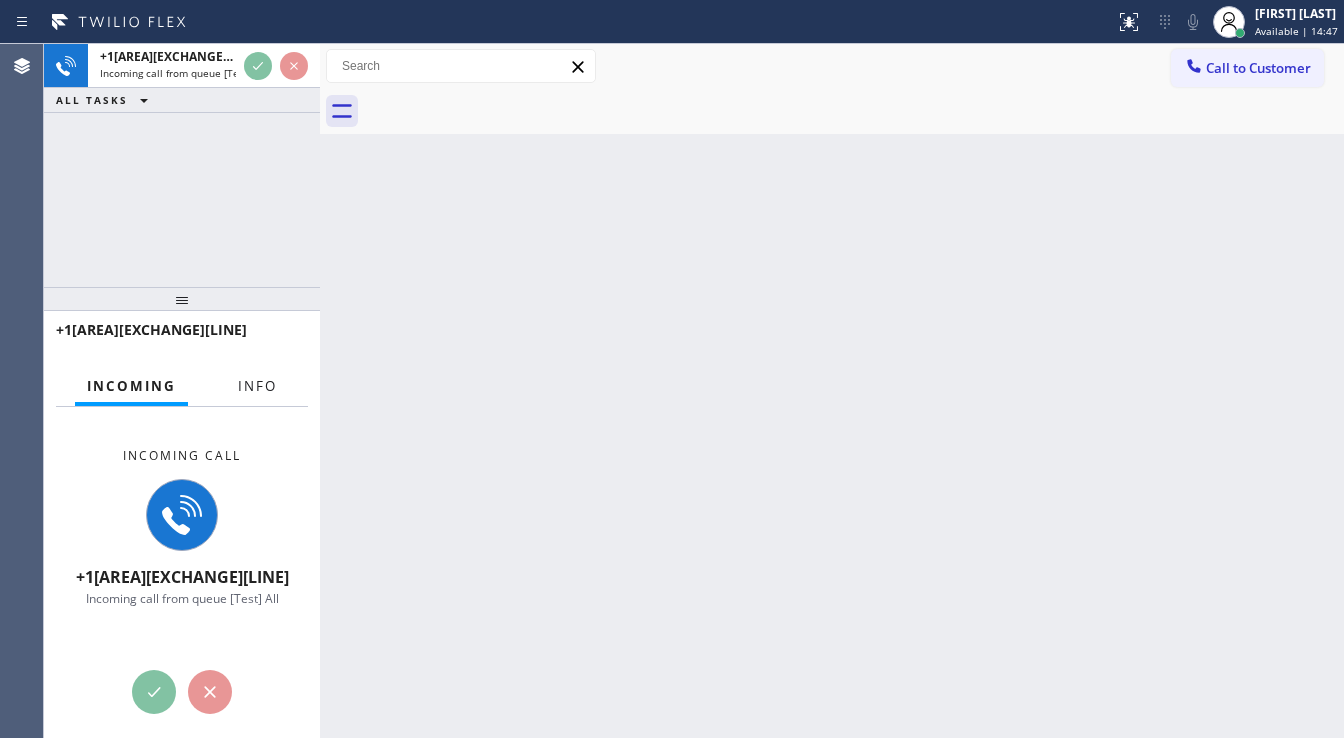 click on "Info" at bounding box center (257, 386) 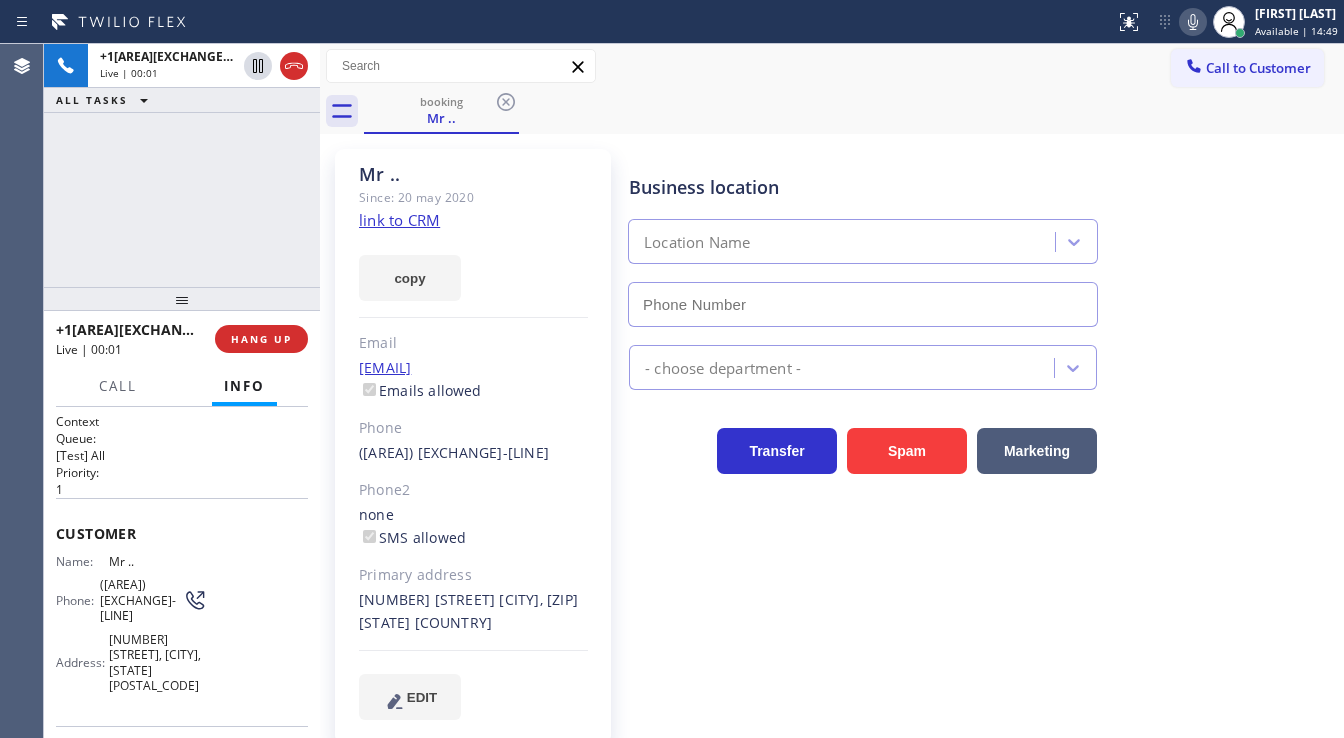 type on "([EXCHANGE]) [EXCHANGE]-[LINE]" 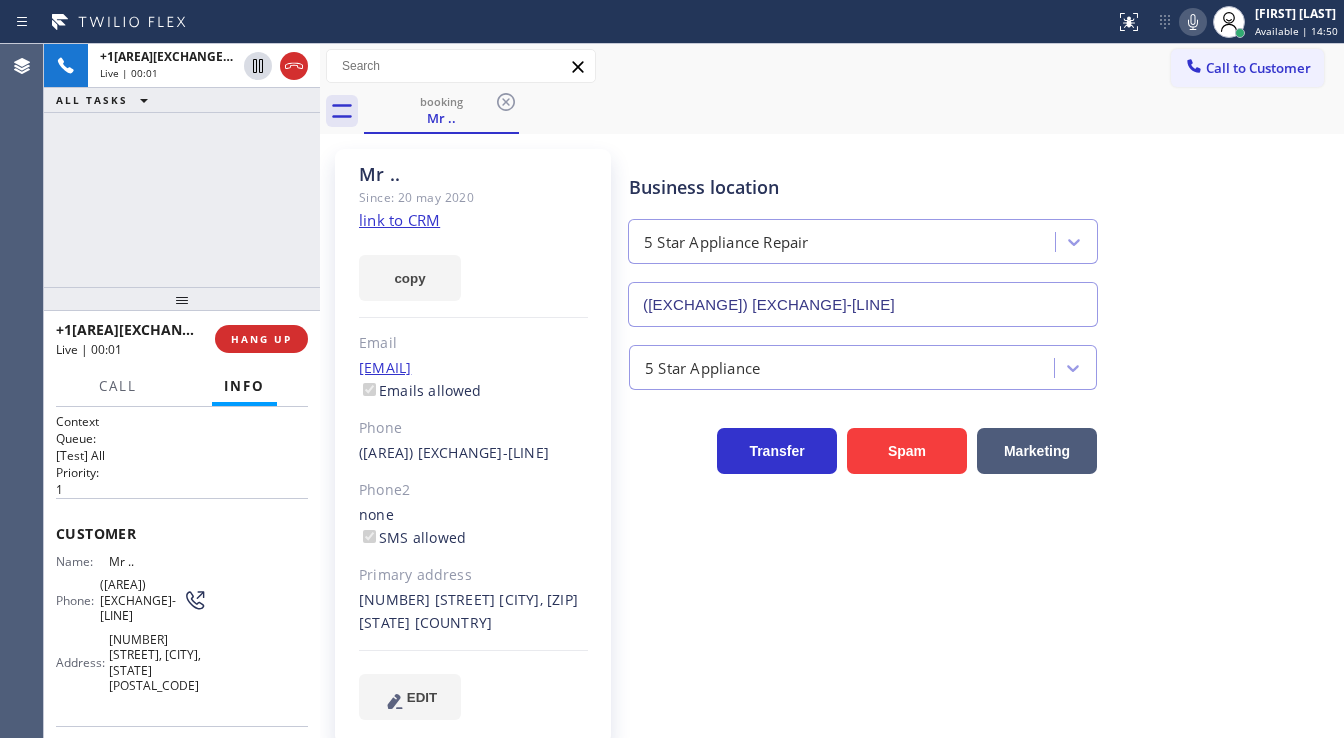 click on "Agent Desktop" at bounding box center (21, 391) 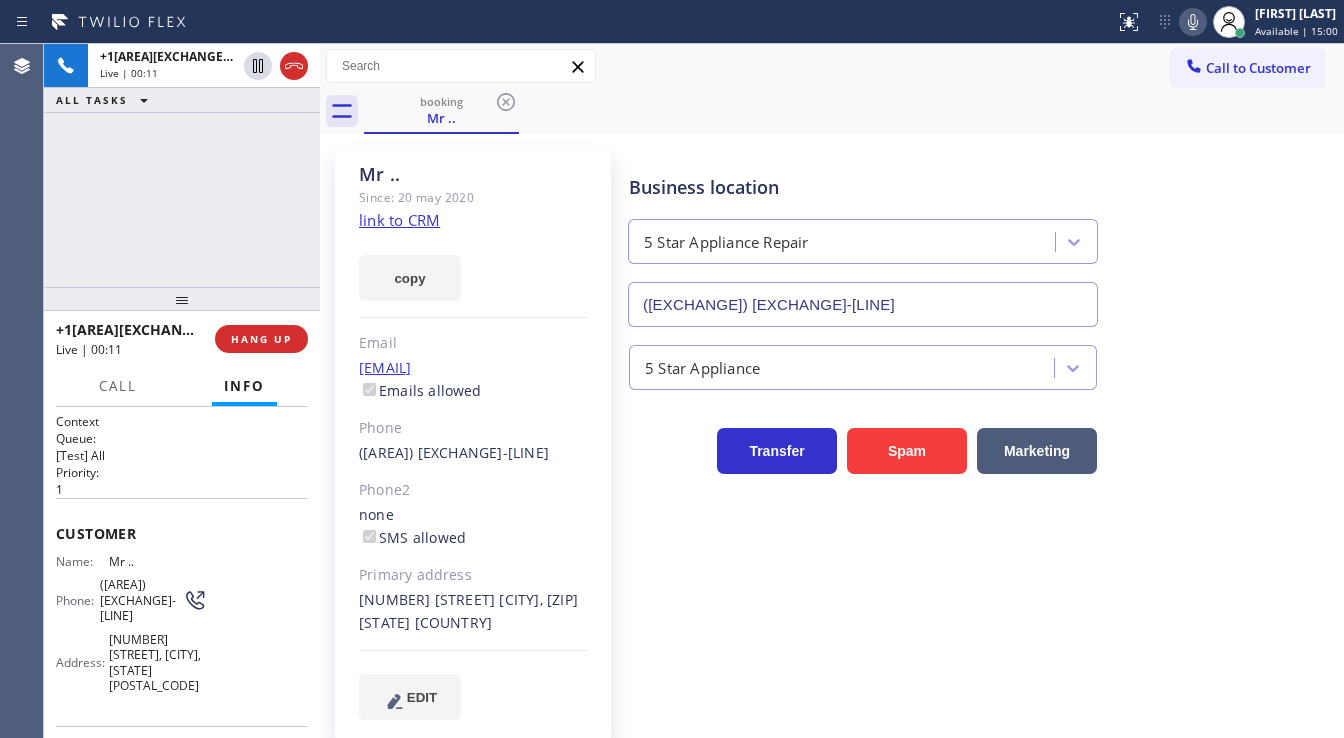 drag, startPoint x: 85, startPoint y: 207, endPoint x: 365, endPoint y: 202, distance: 280.04465 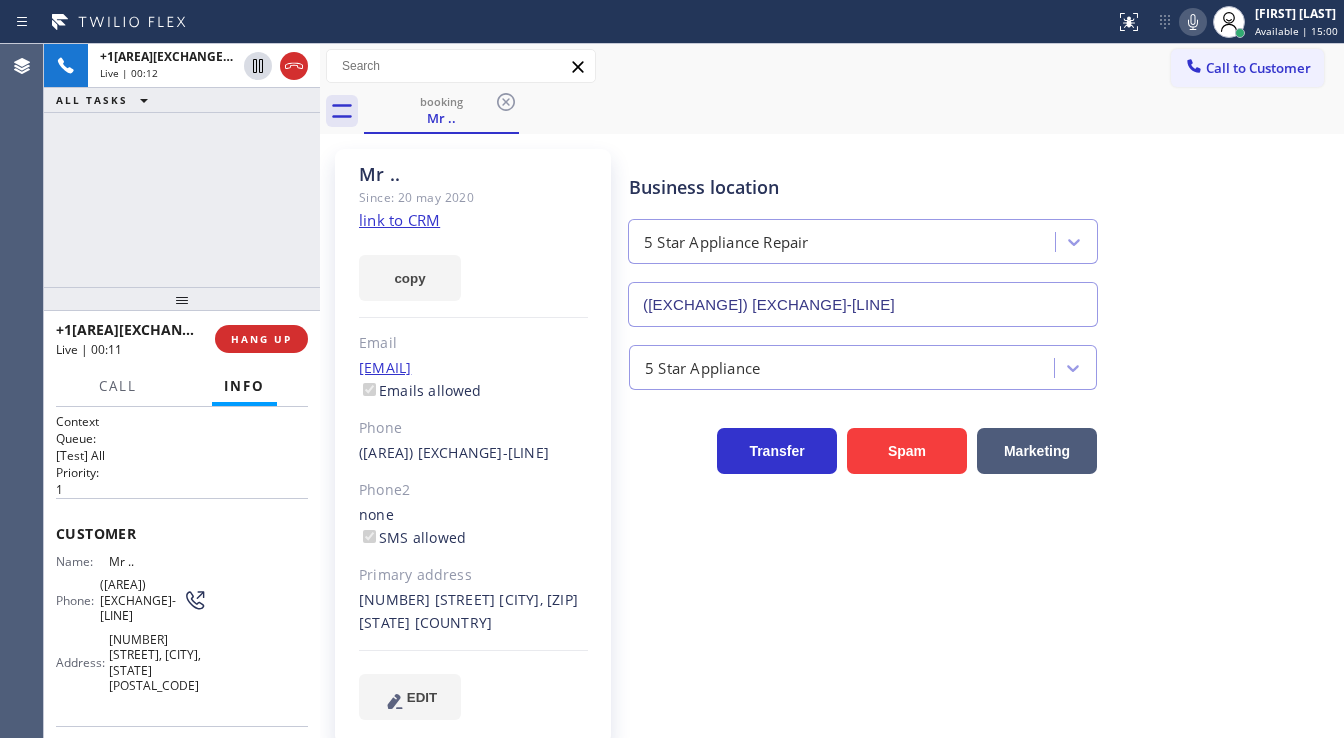 click on "link to CRM" 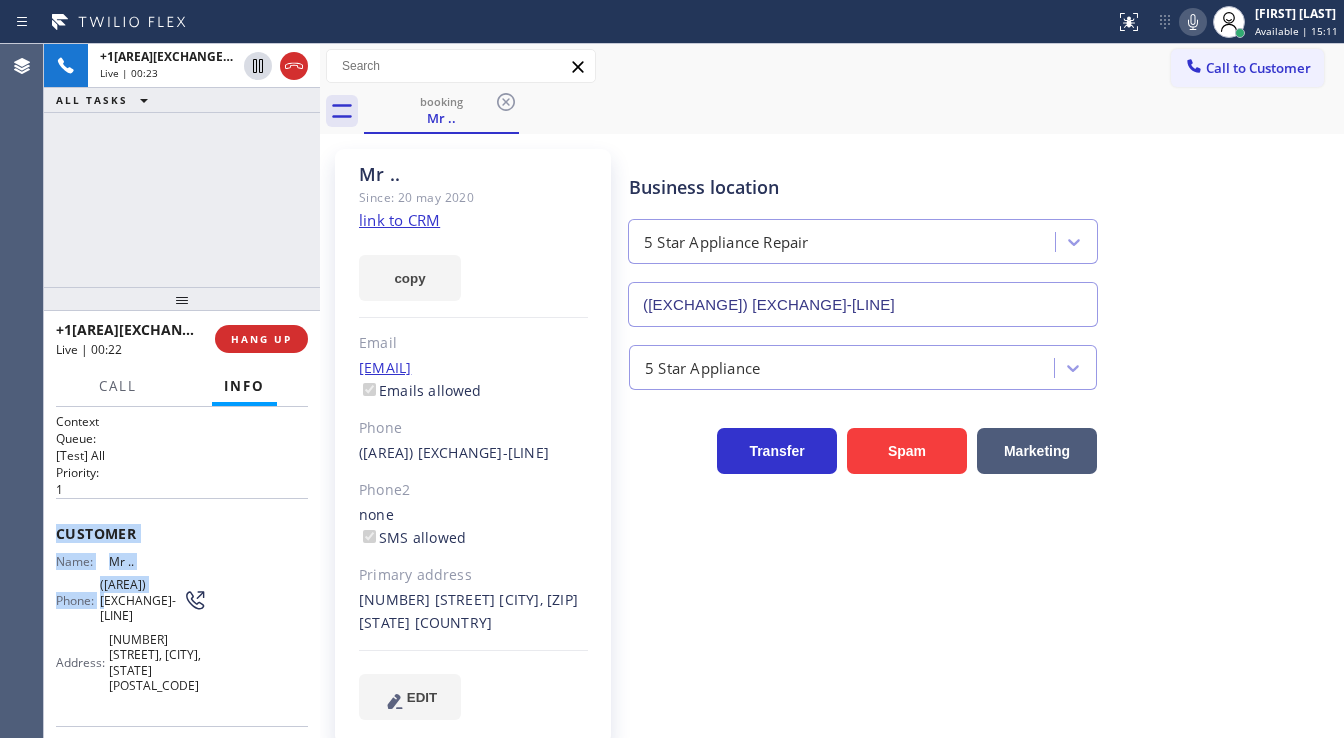scroll, scrollTop: 240, scrollLeft: 0, axis: vertical 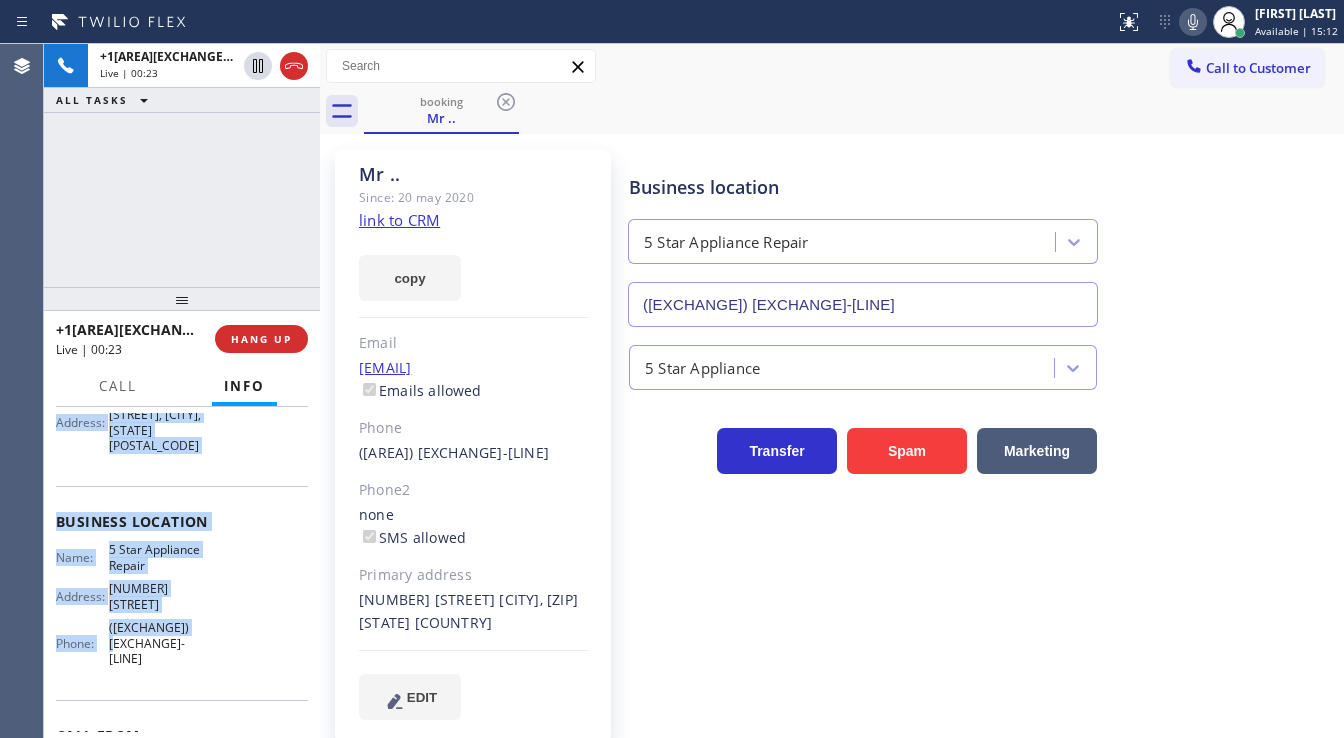 drag, startPoint x: 51, startPoint y: 522, endPoint x: 220, endPoint y: 591, distance: 182.54315 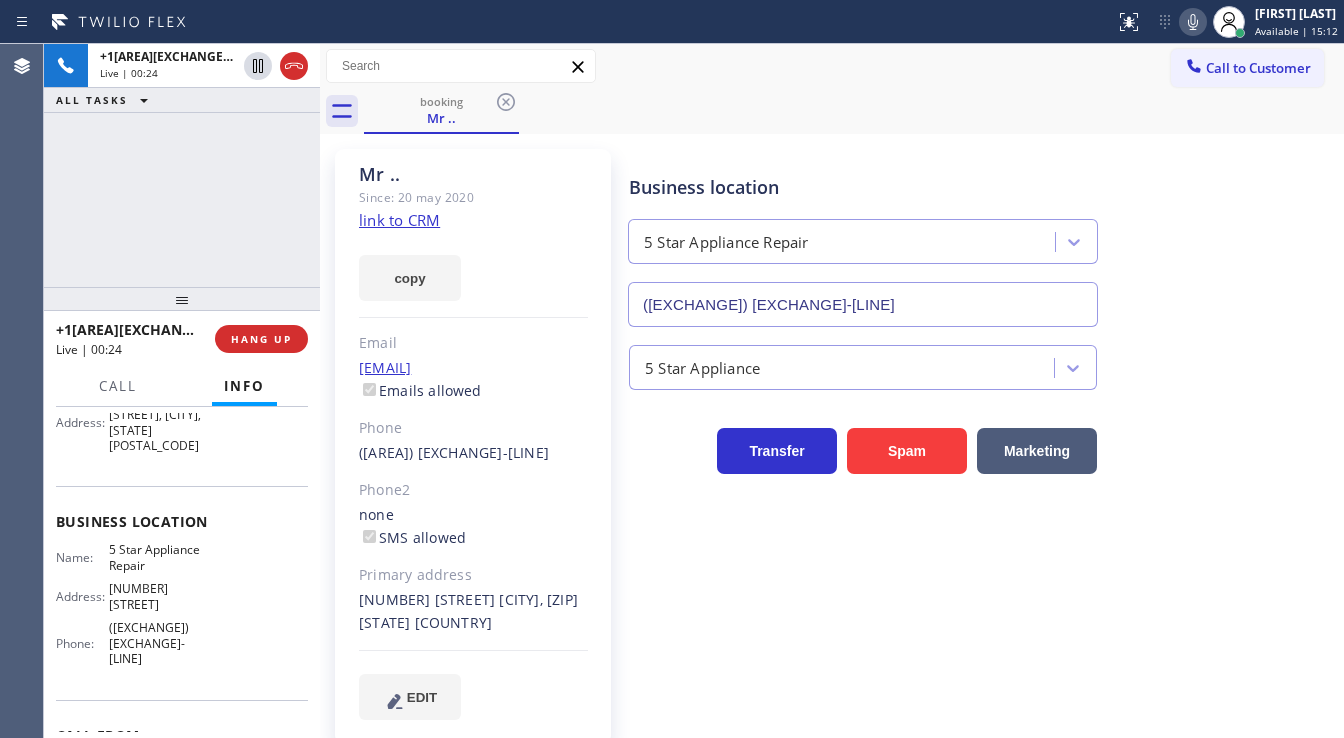 click on "[PHONE] Live | 00:24 ALL TASKS ALL TASKS ACTIVE TASKS TASKS IN WRAP UP" at bounding box center [182, 165] 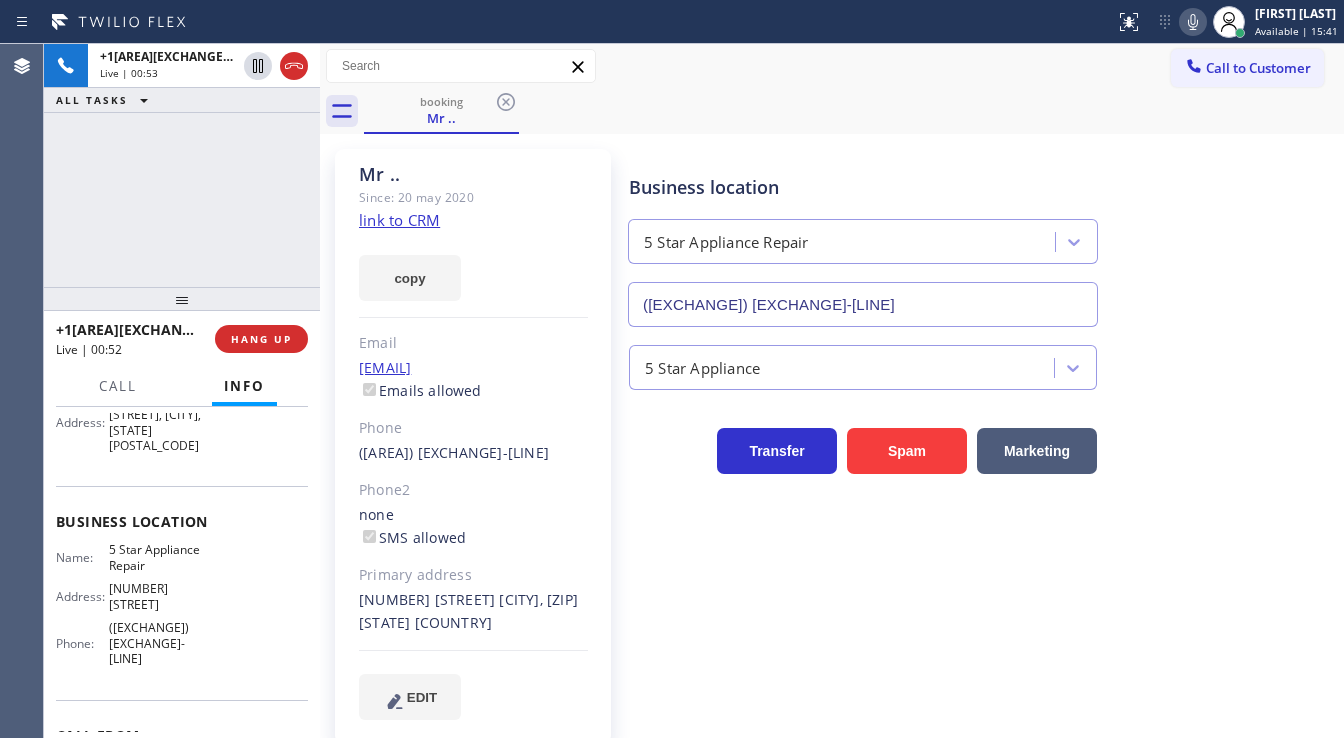 click on "+1[PHONE]" at bounding box center [182, 165] 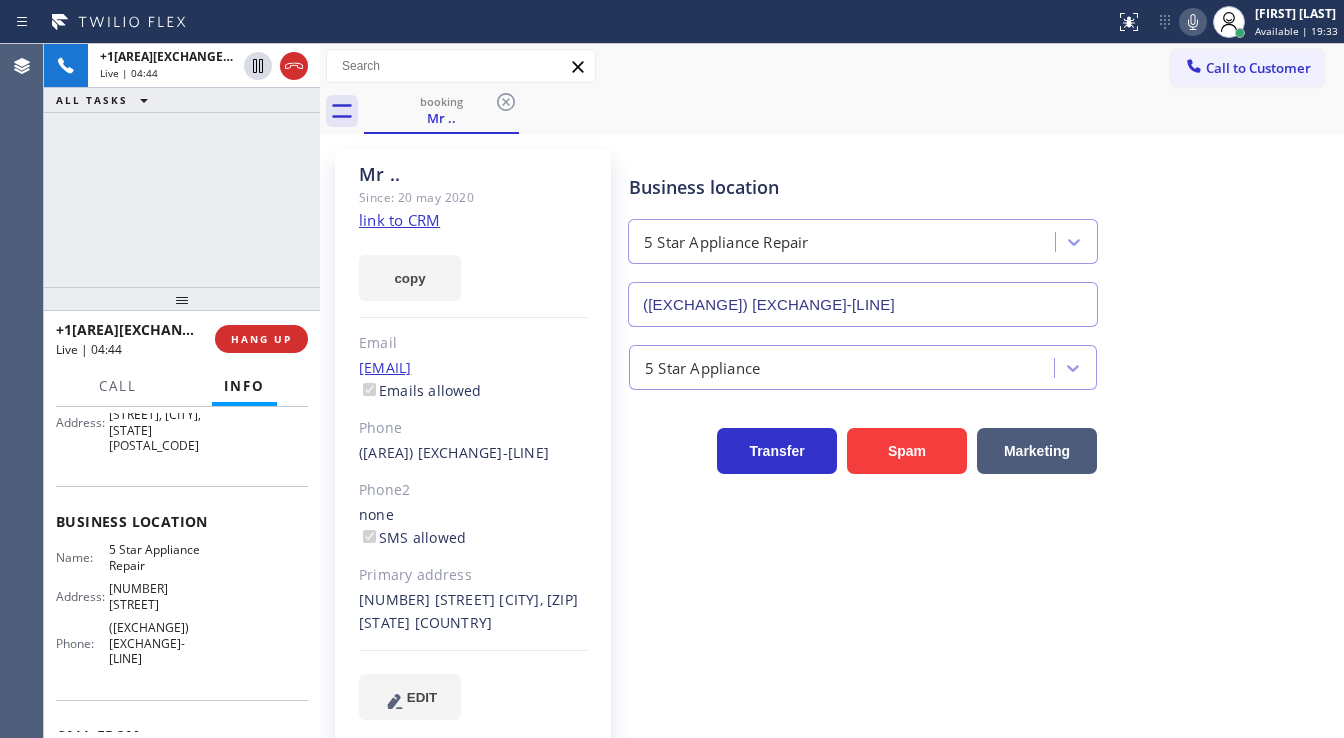 click 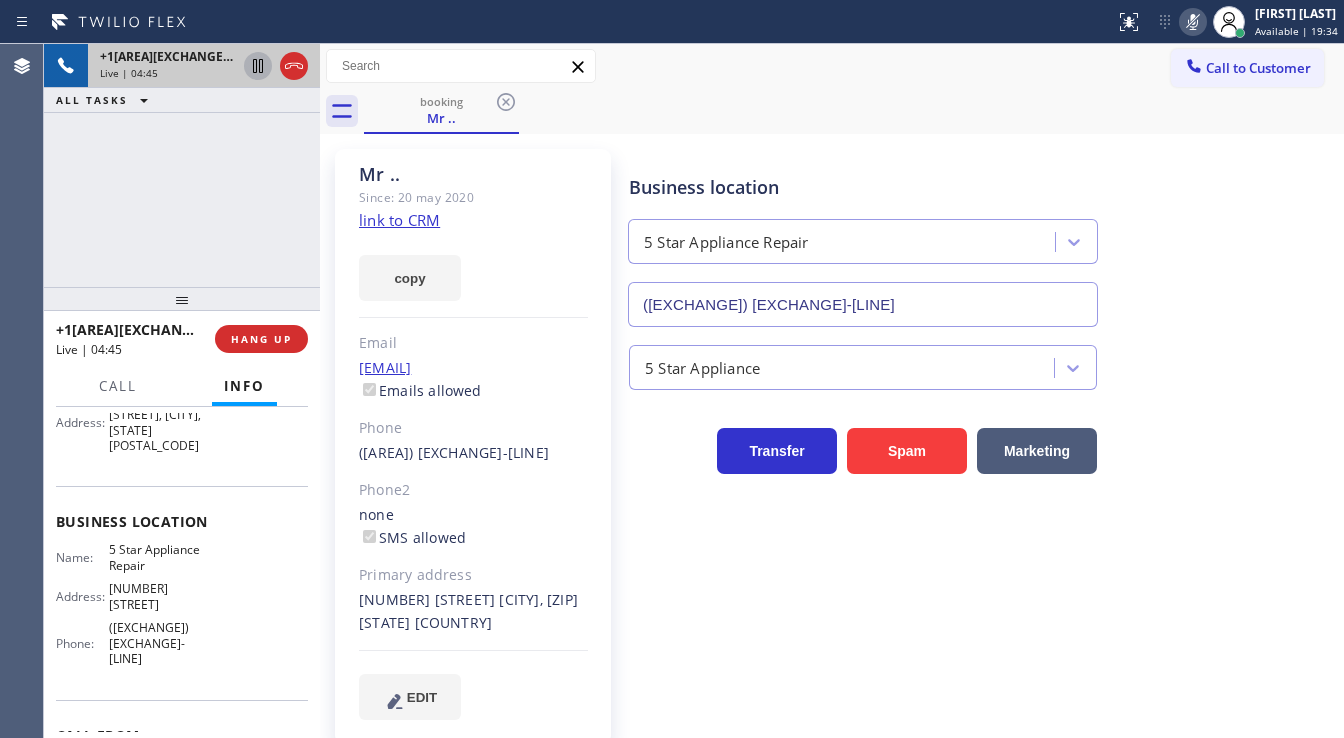 click 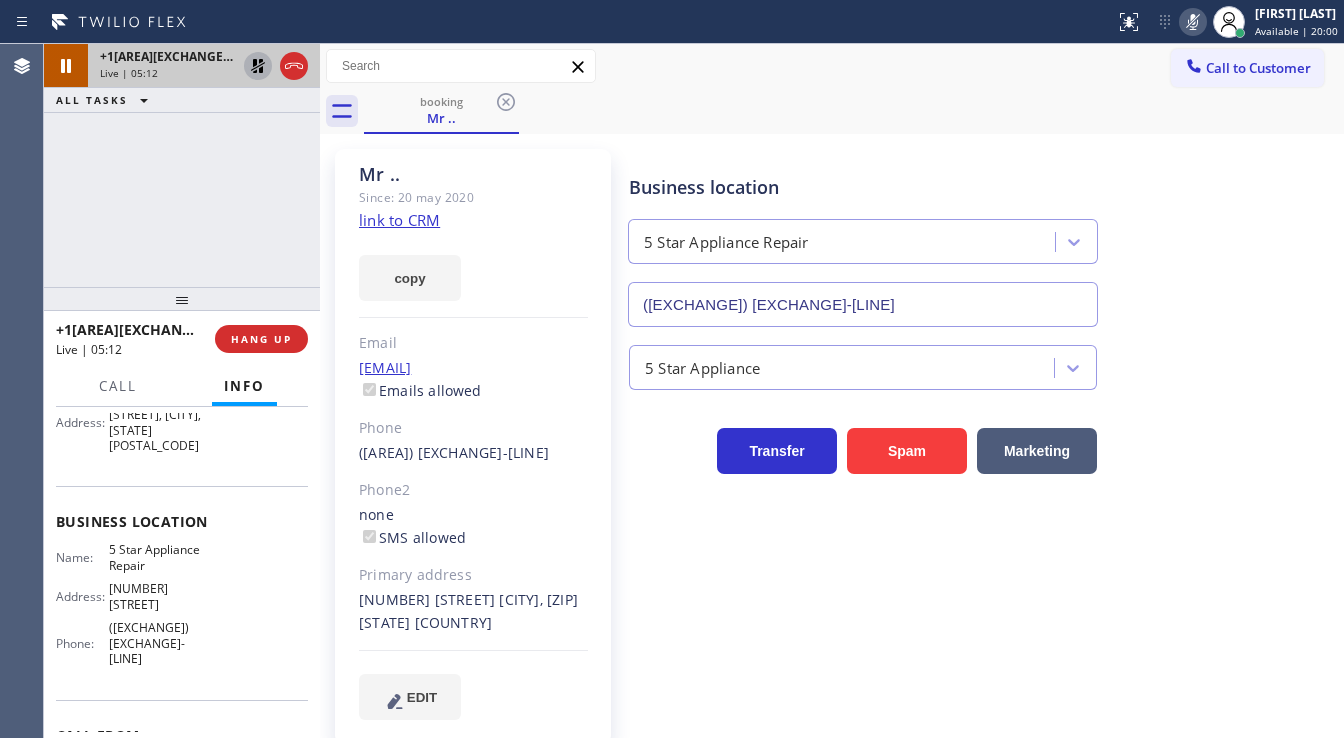 click 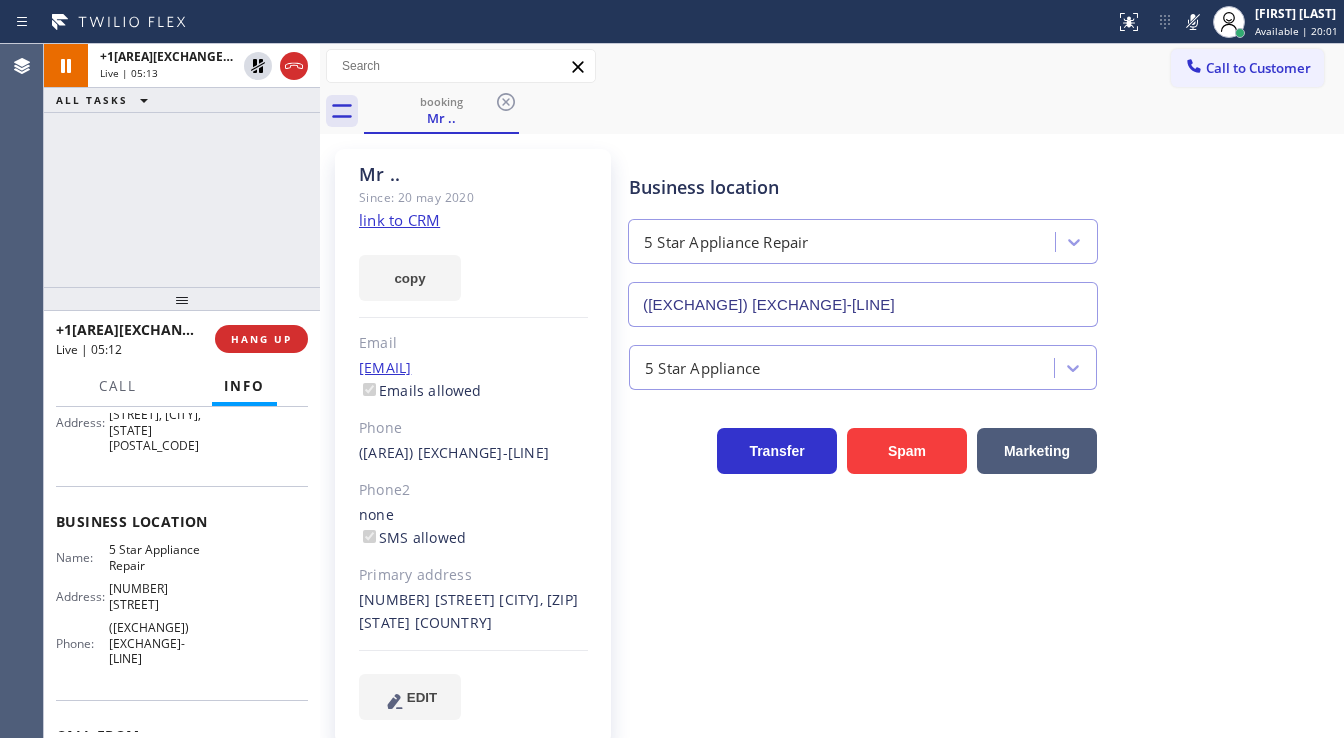 drag, startPoint x: 1188, startPoint y: 28, endPoint x: 1114, endPoint y: 119, distance: 117.29024 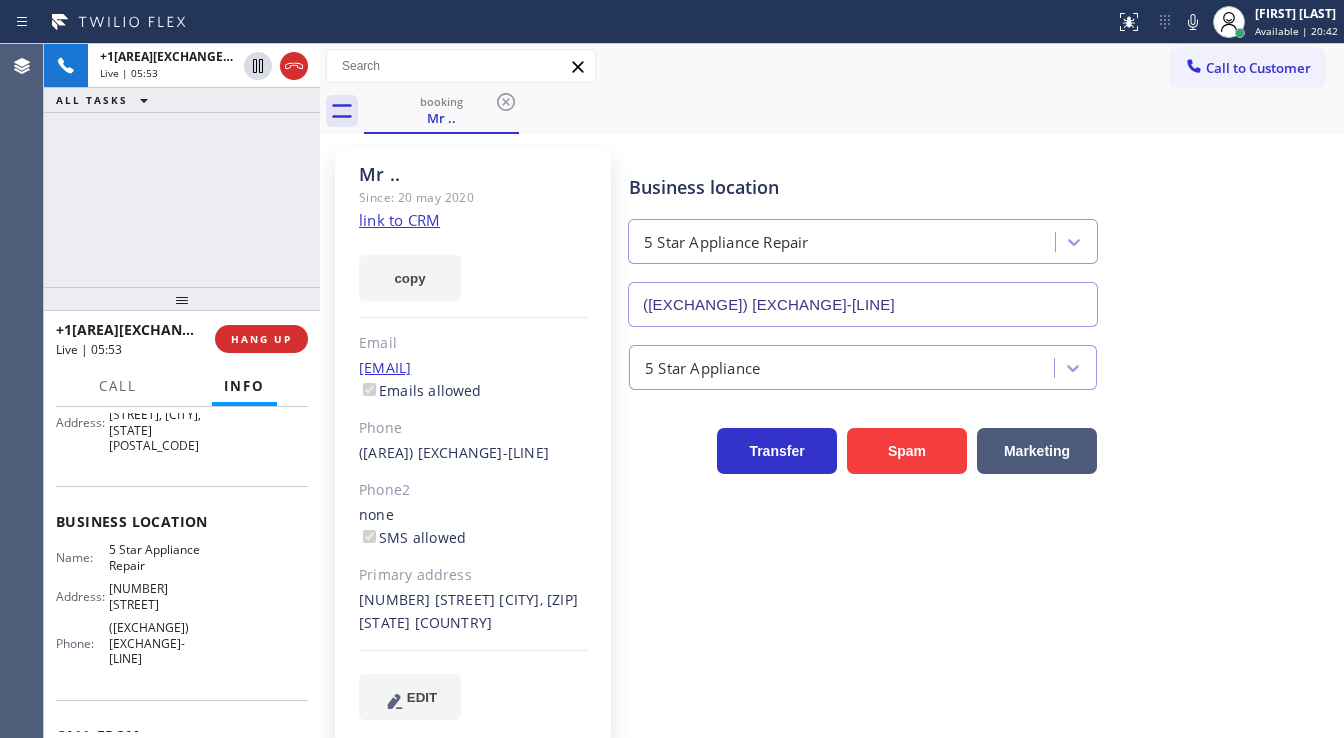 click on "Call Info" at bounding box center [182, 387] 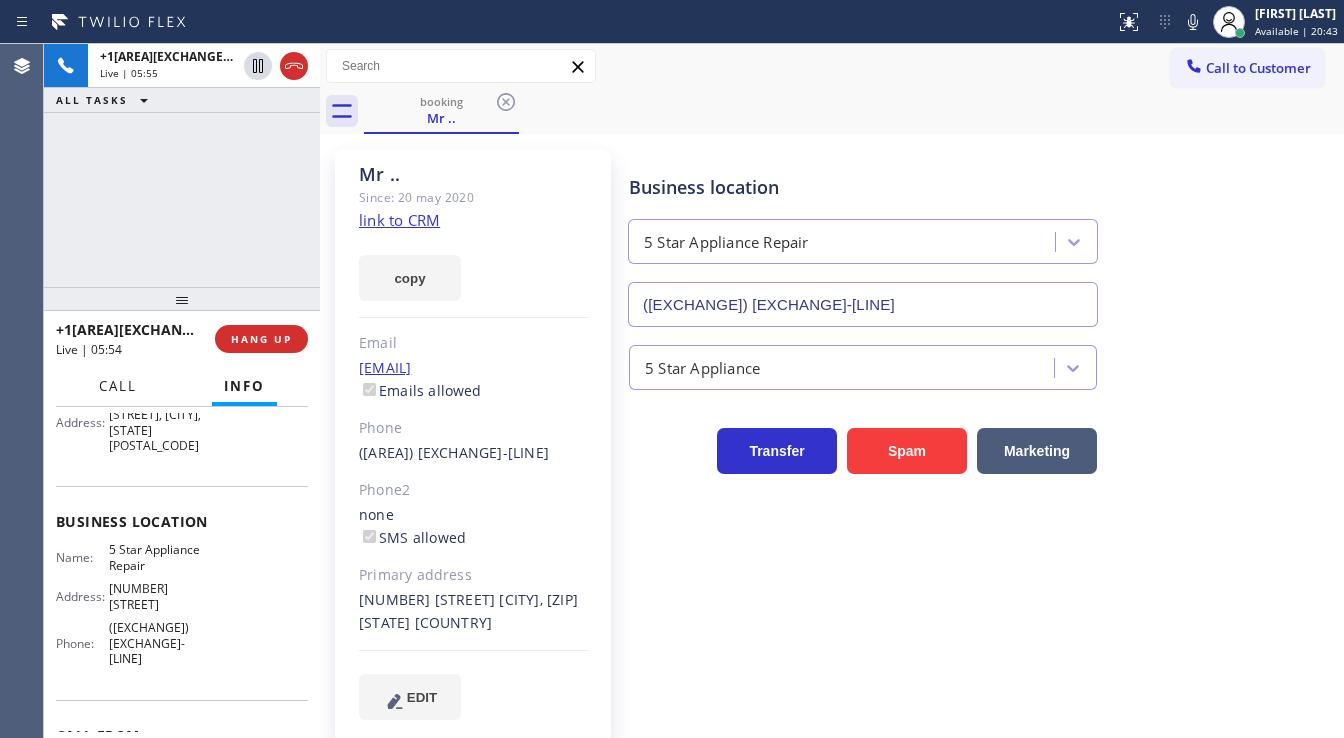 click on "Call" at bounding box center (118, 386) 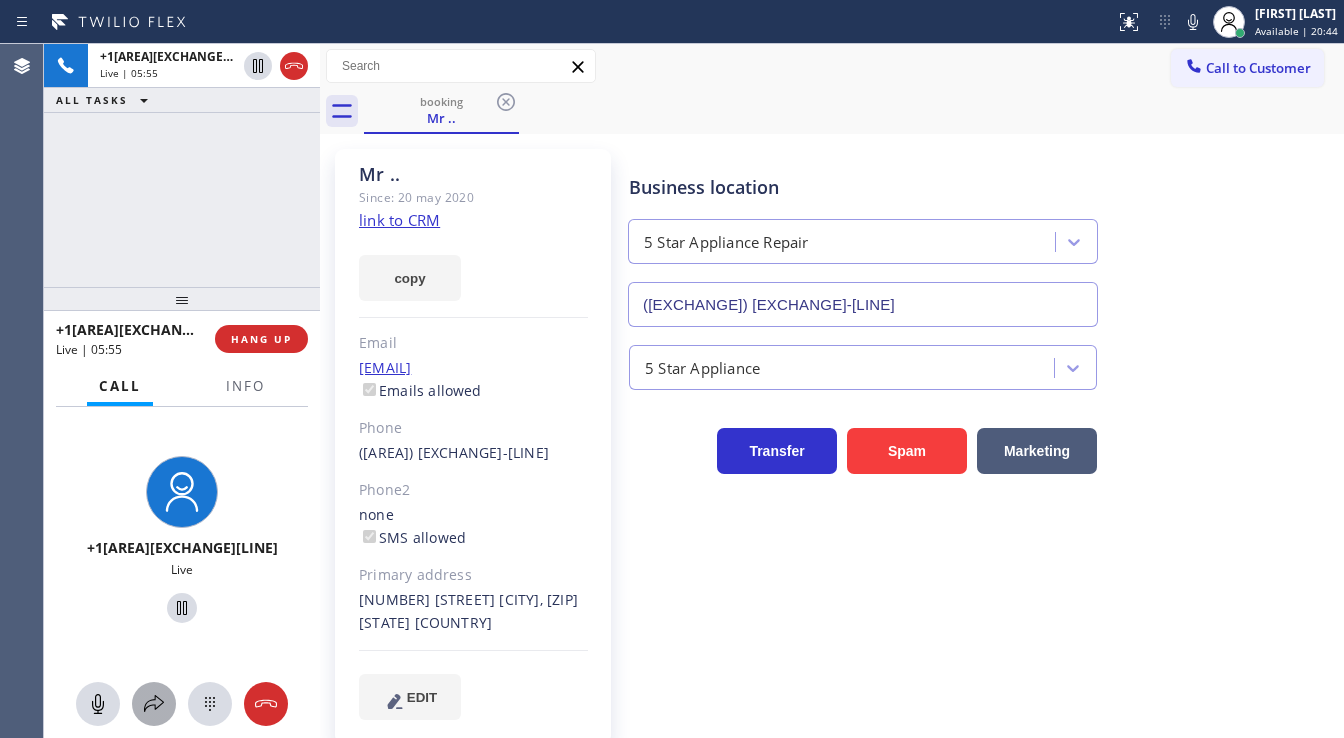 click 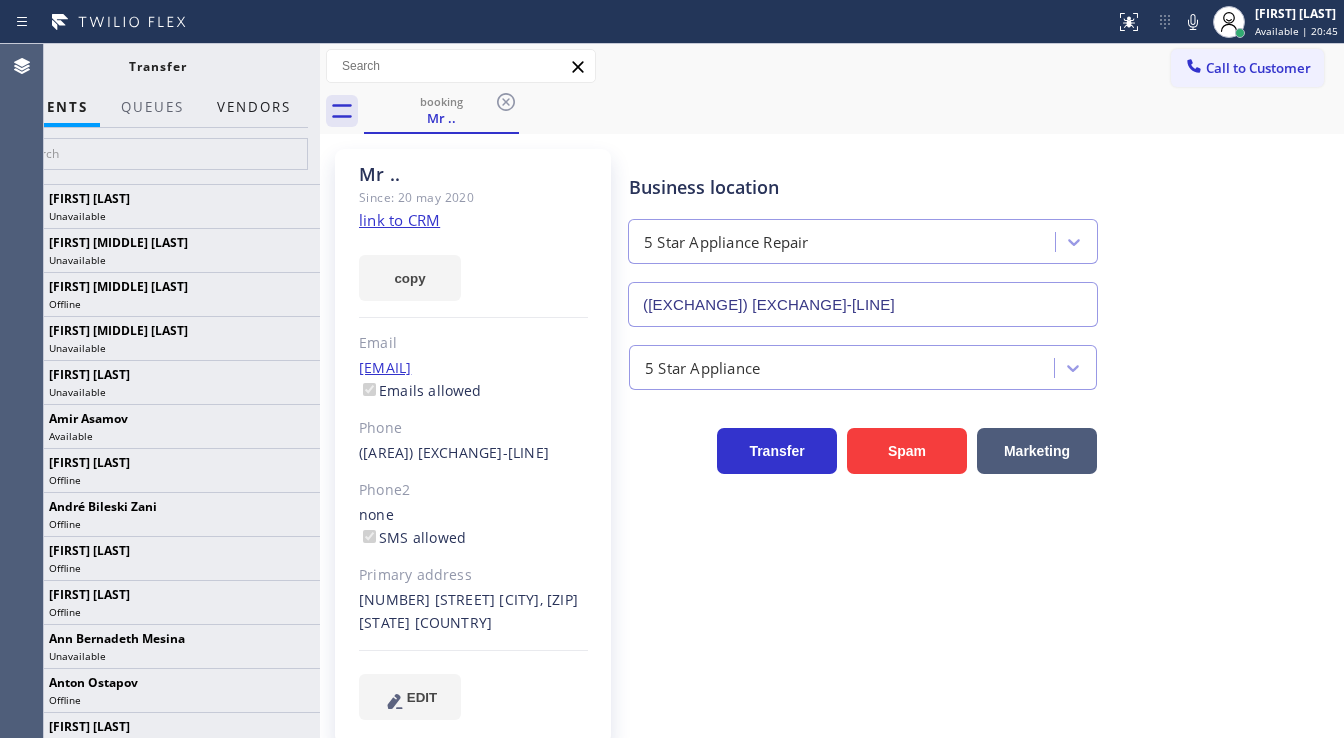 click on "Vendors" at bounding box center (254, 107) 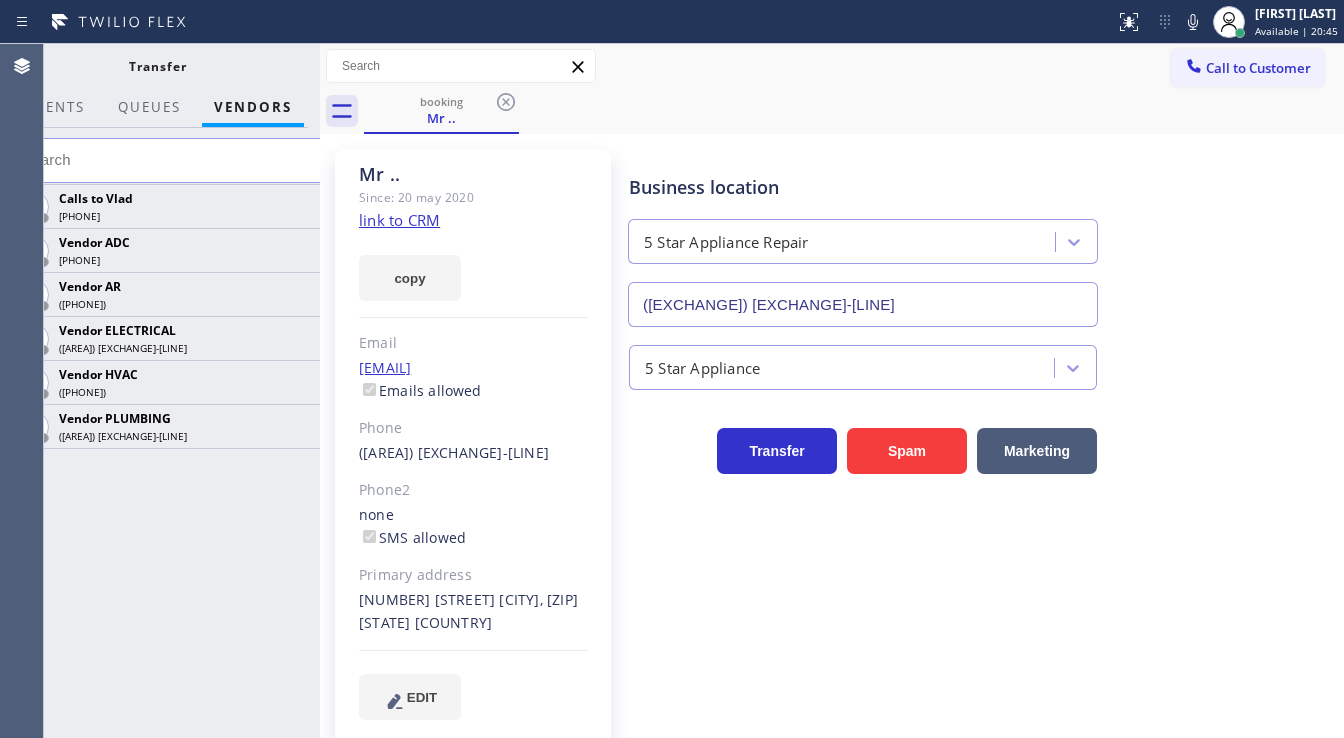 click on "Vendors" at bounding box center (253, 107) 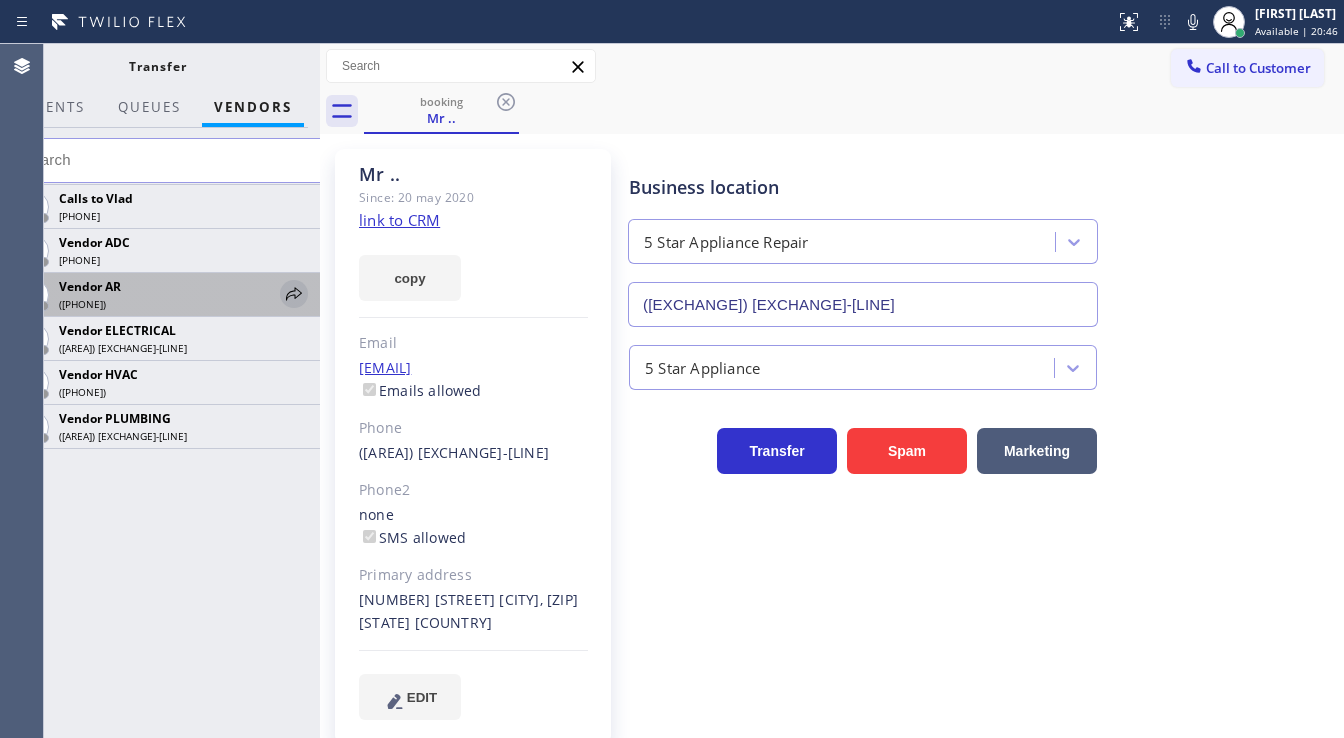 click 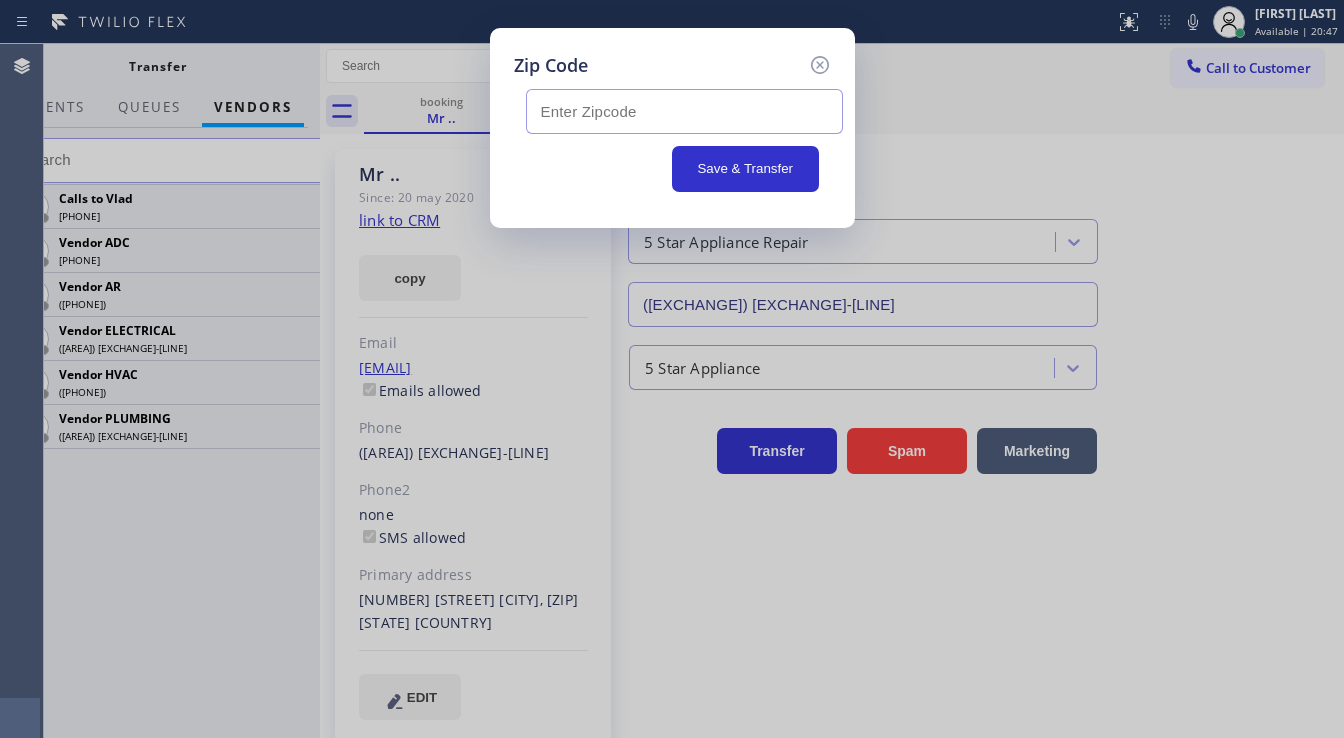 click at bounding box center [684, 111] 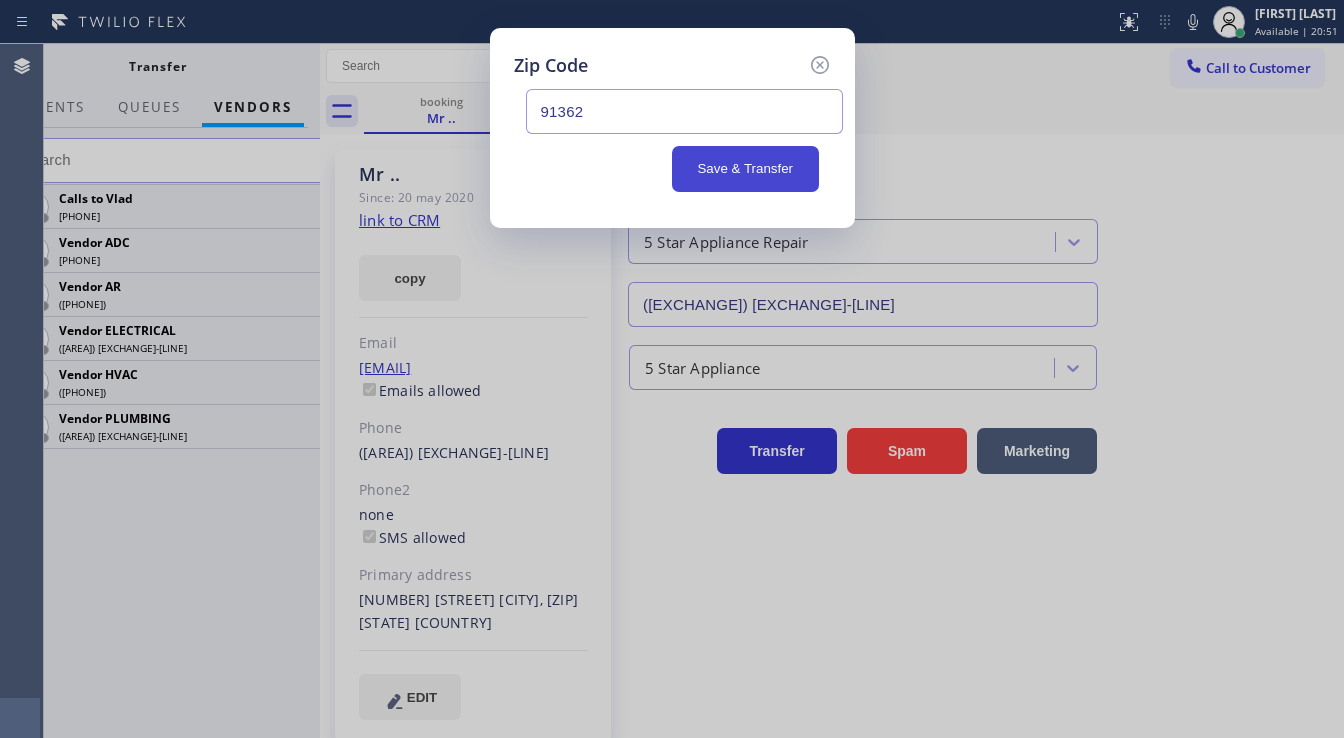 type on "91362" 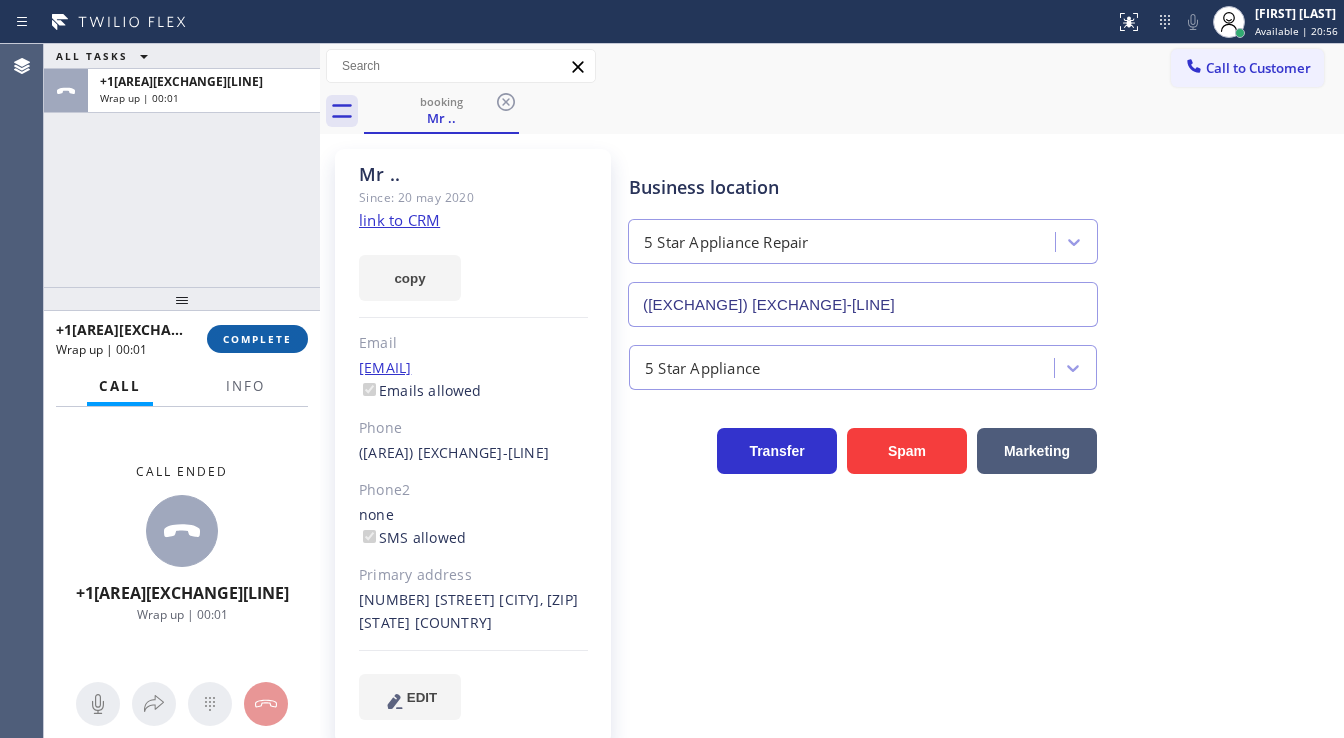 click on "COMPLETE" at bounding box center (257, 339) 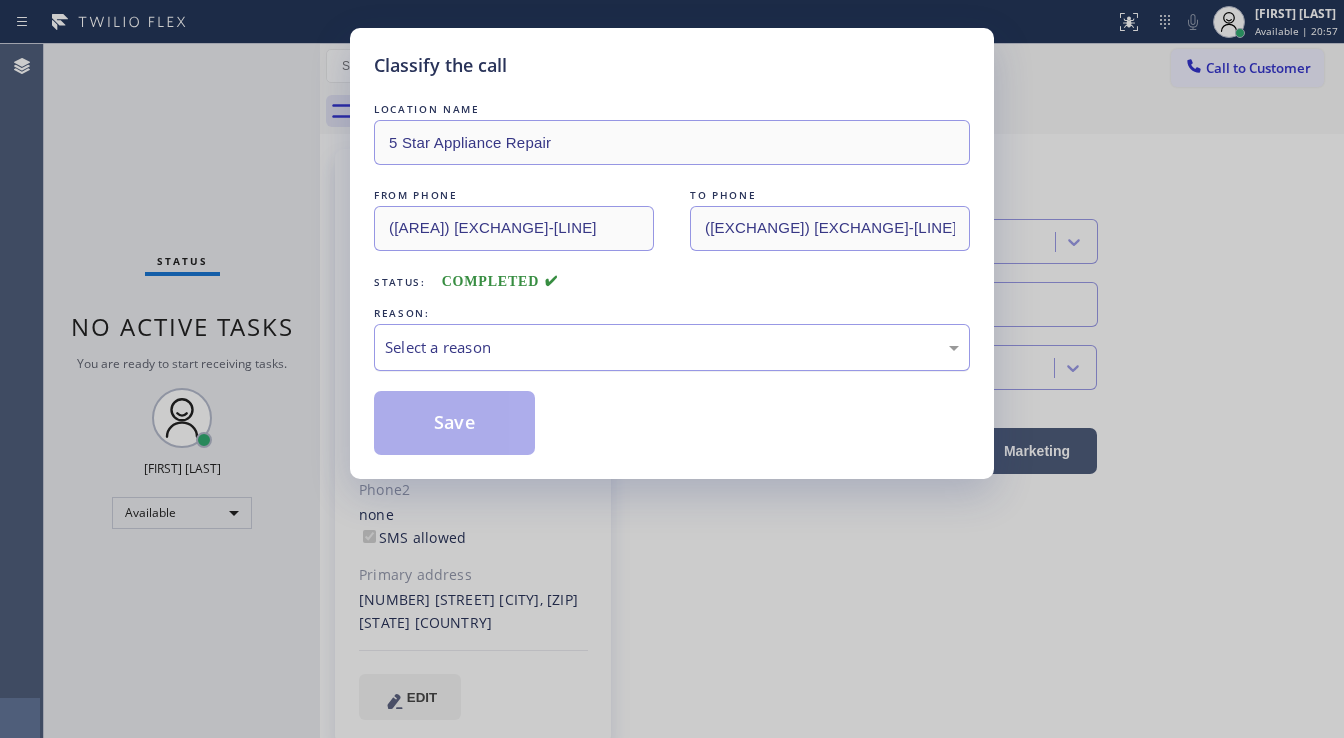 click on "Select a reason" at bounding box center (672, 347) 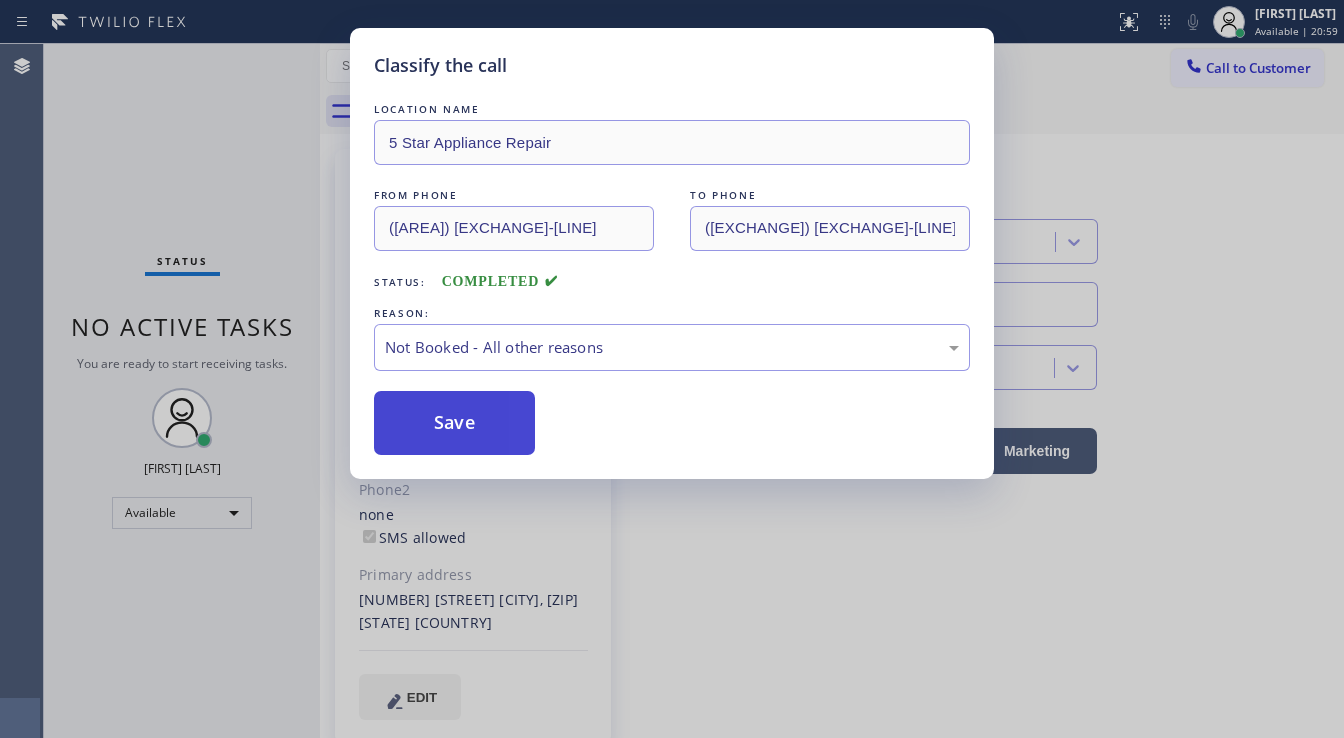 click on "Save" at bounding box center [454, 423] 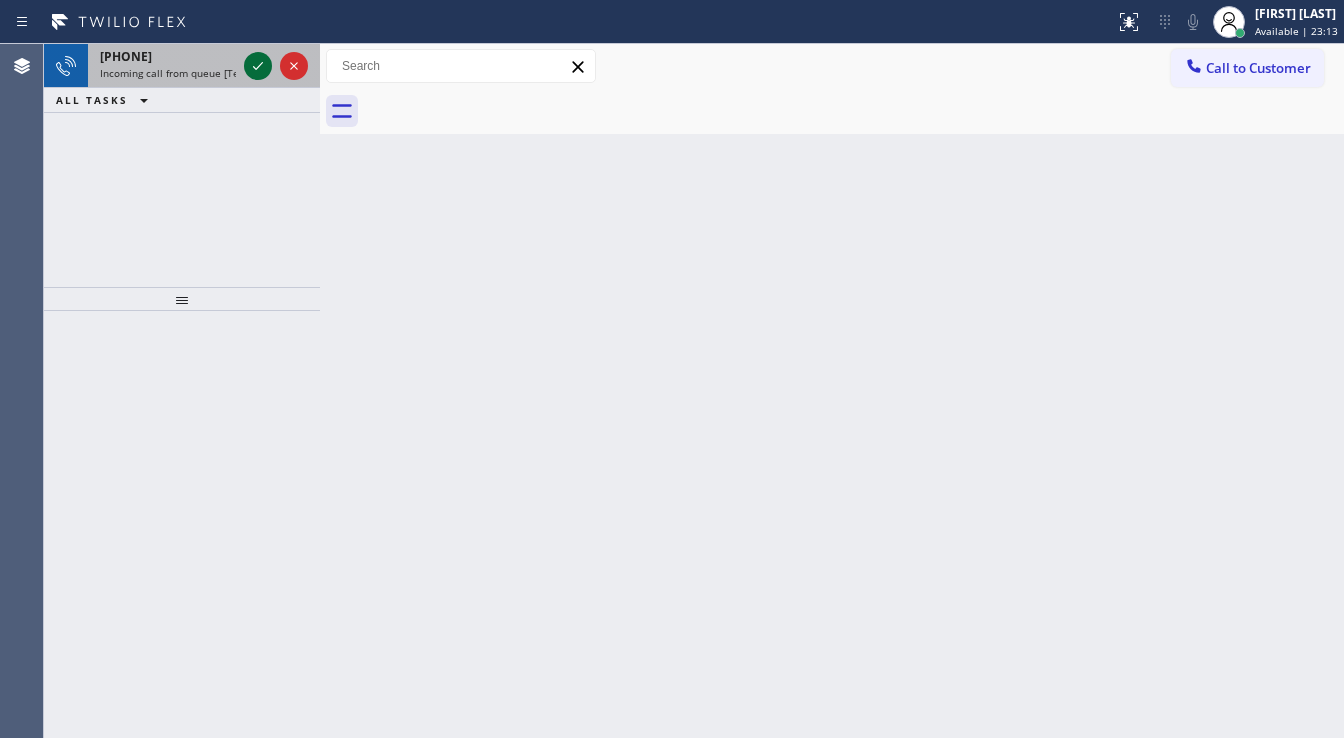 click 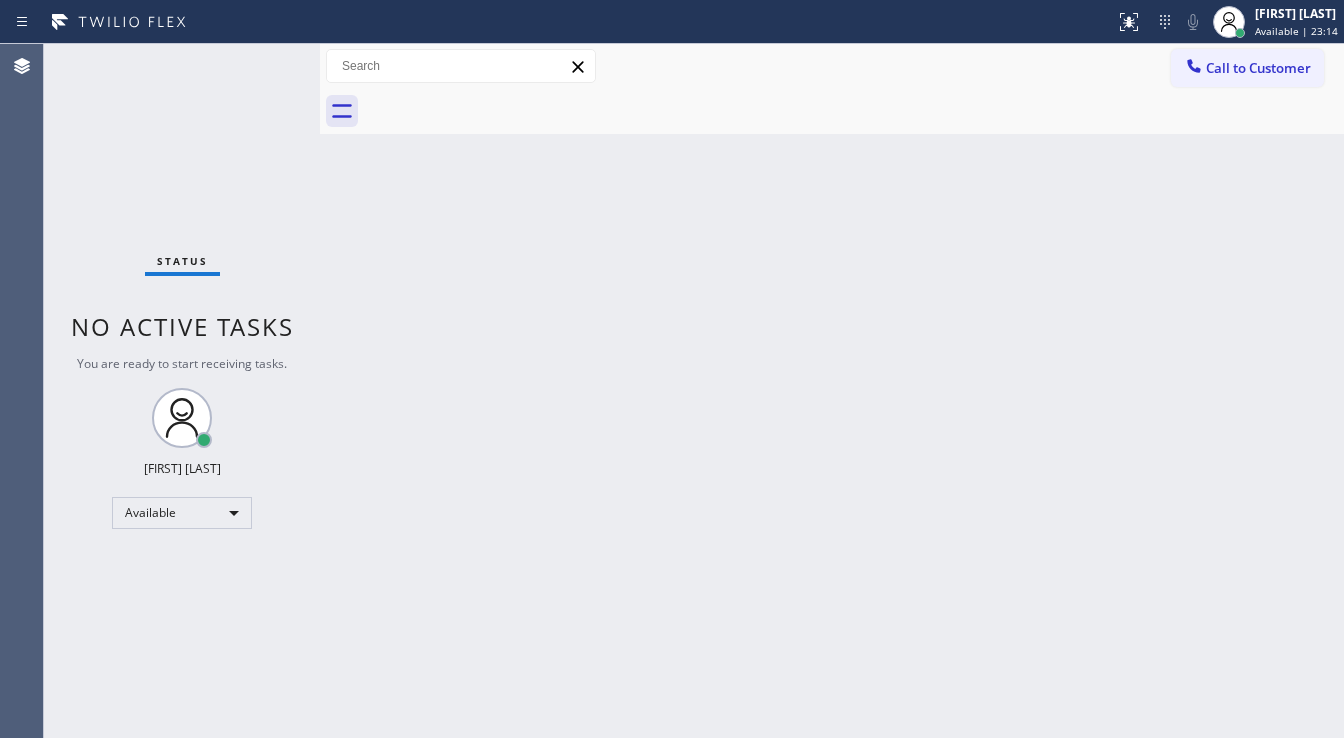 click on "Status   No active tasks     You are ready to start receiving tasks.   [FIRST] [LAST] Available" at bounding box center (182, 391) 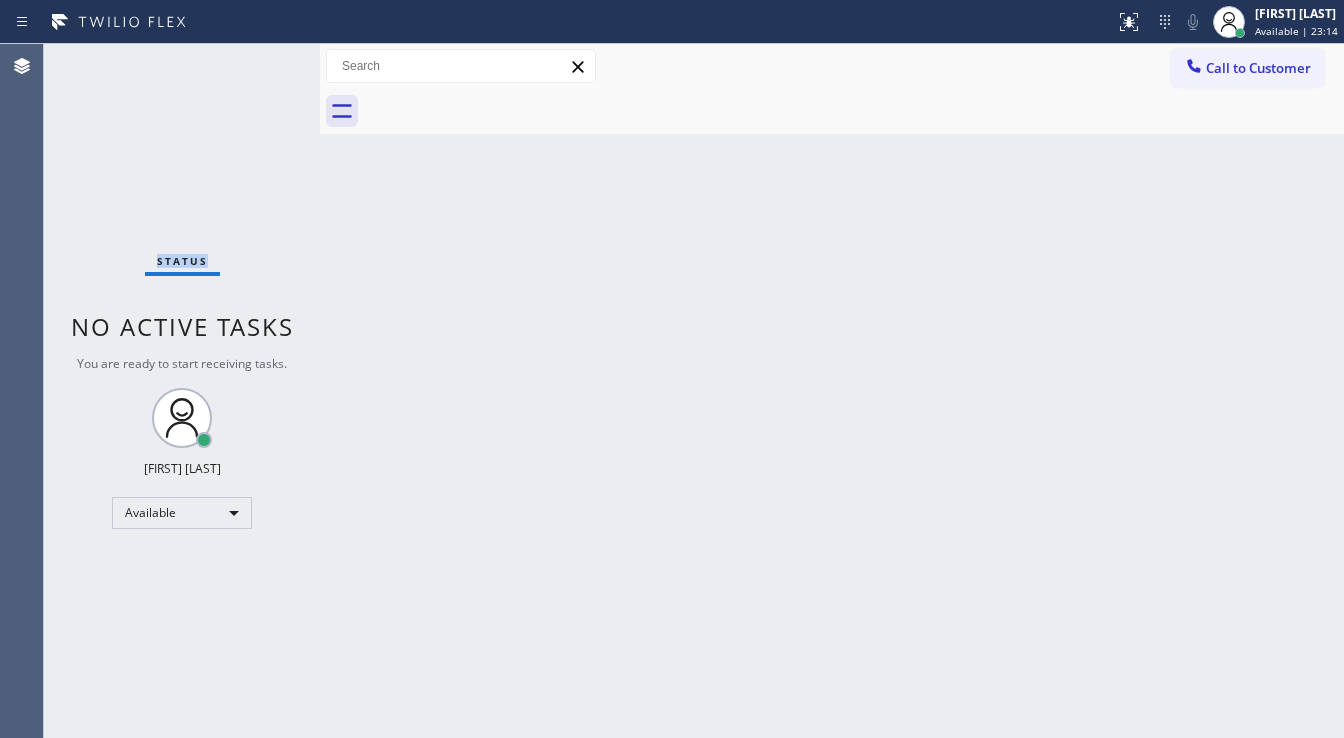 click on "Status   No active tasks     You are ready to start receiving tasks.   [FIRST] [LAST] Available" at bounding box center [182, 391] 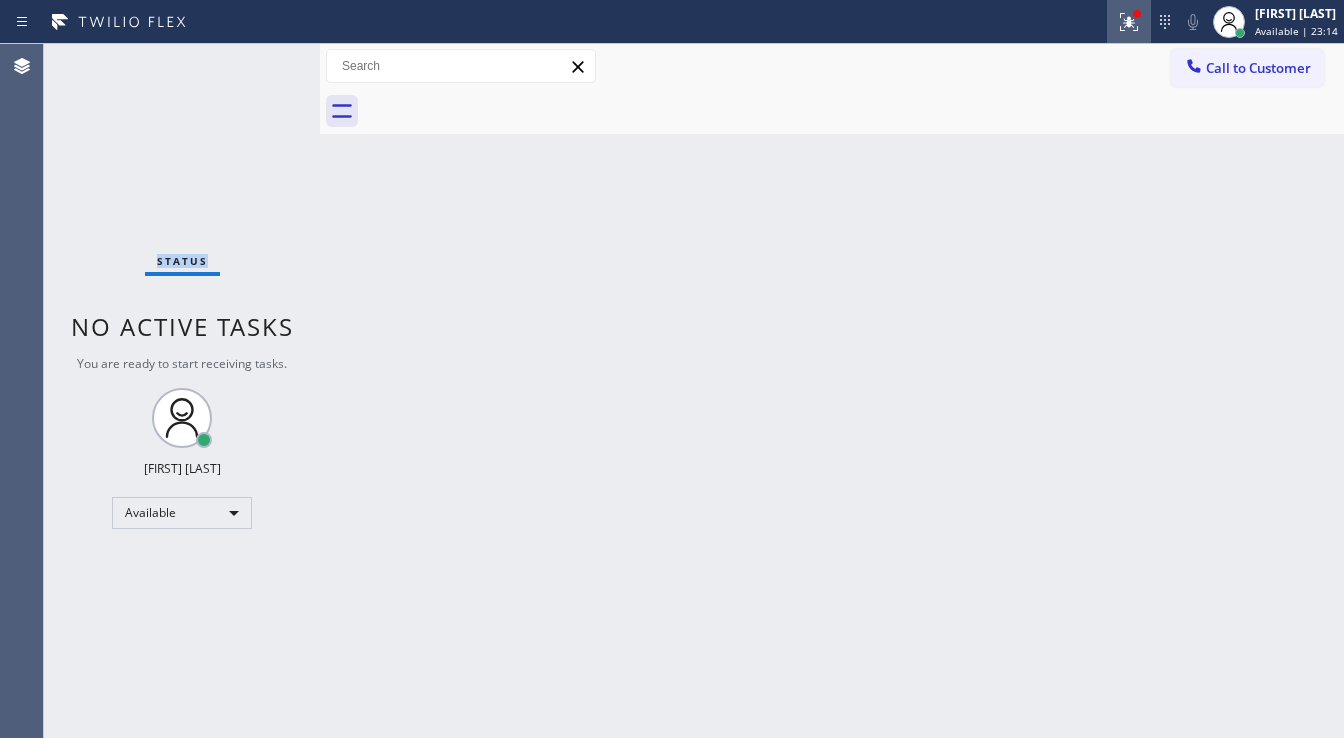 click 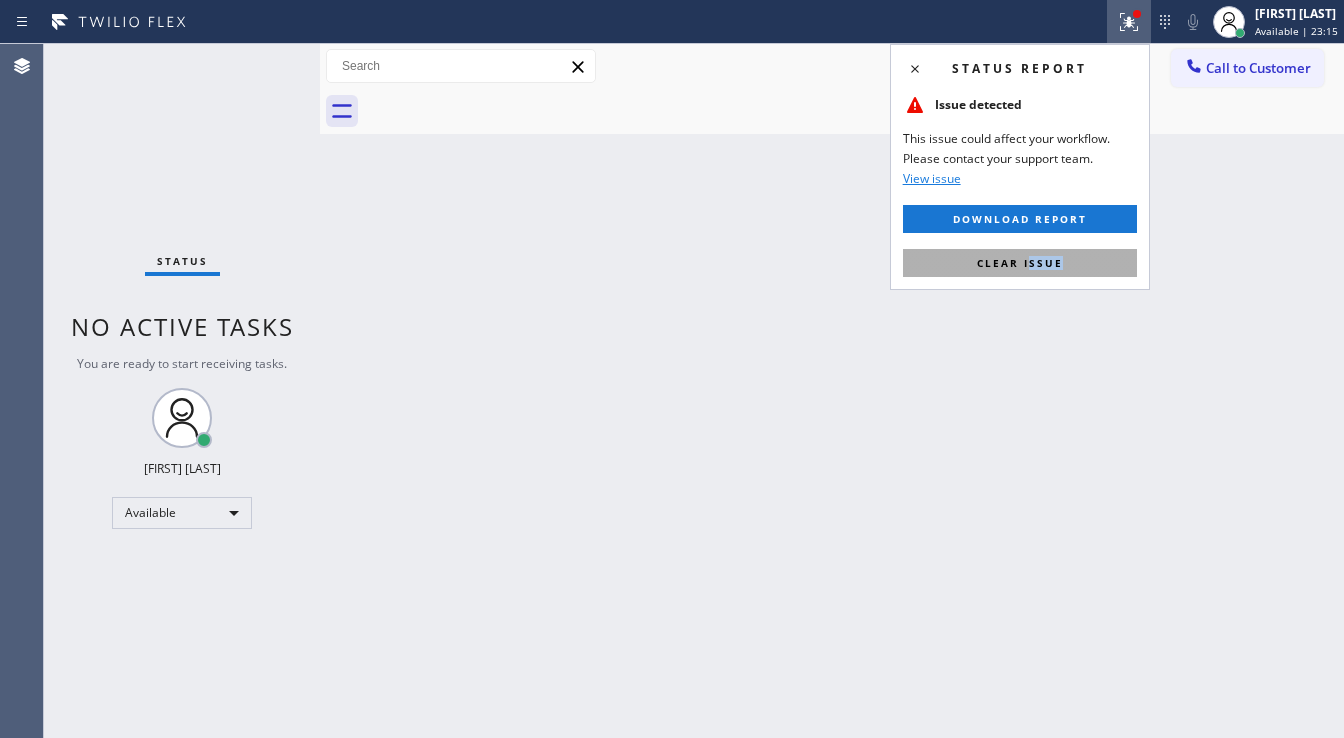 click on "Status report Issue detected This issue could affect your workflow. Please contact your support team. View issue Download report Clear issue" at bounding box center (1020, 167) 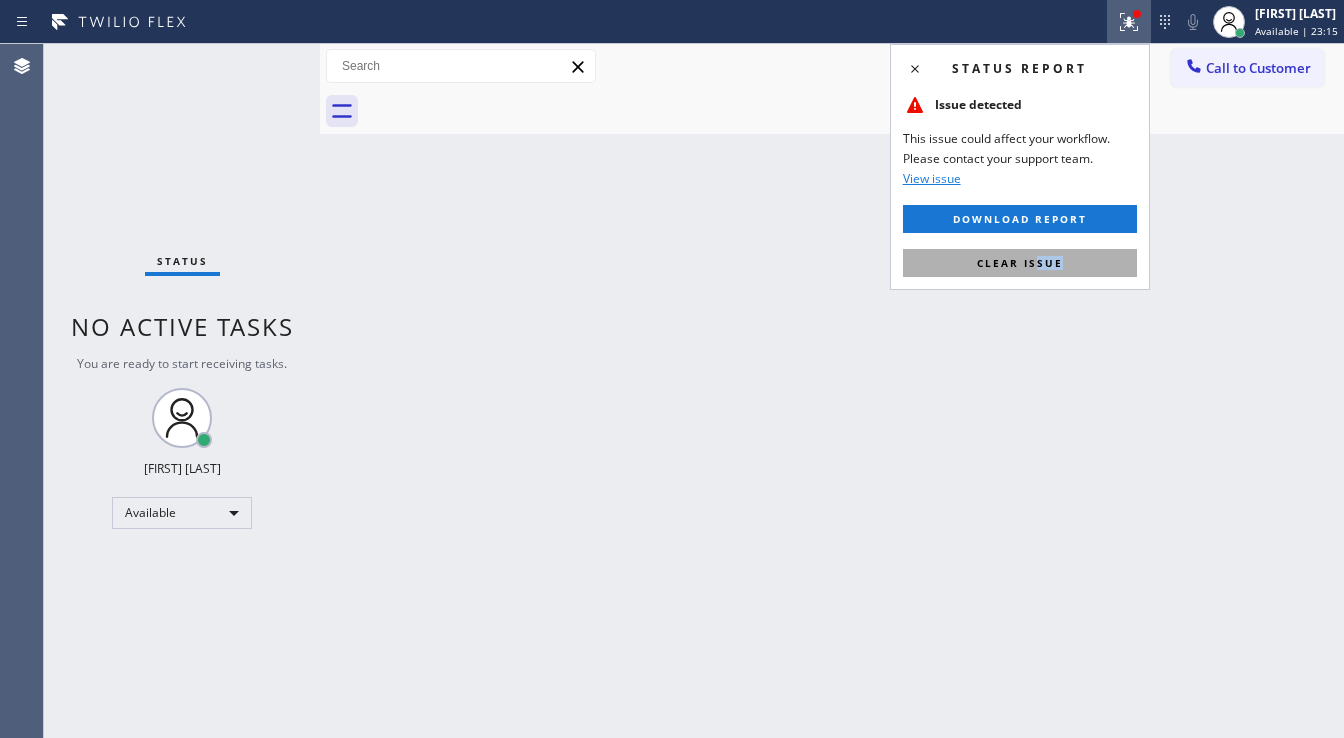 click on "Clear issue" at bounding box center (1020, 263) 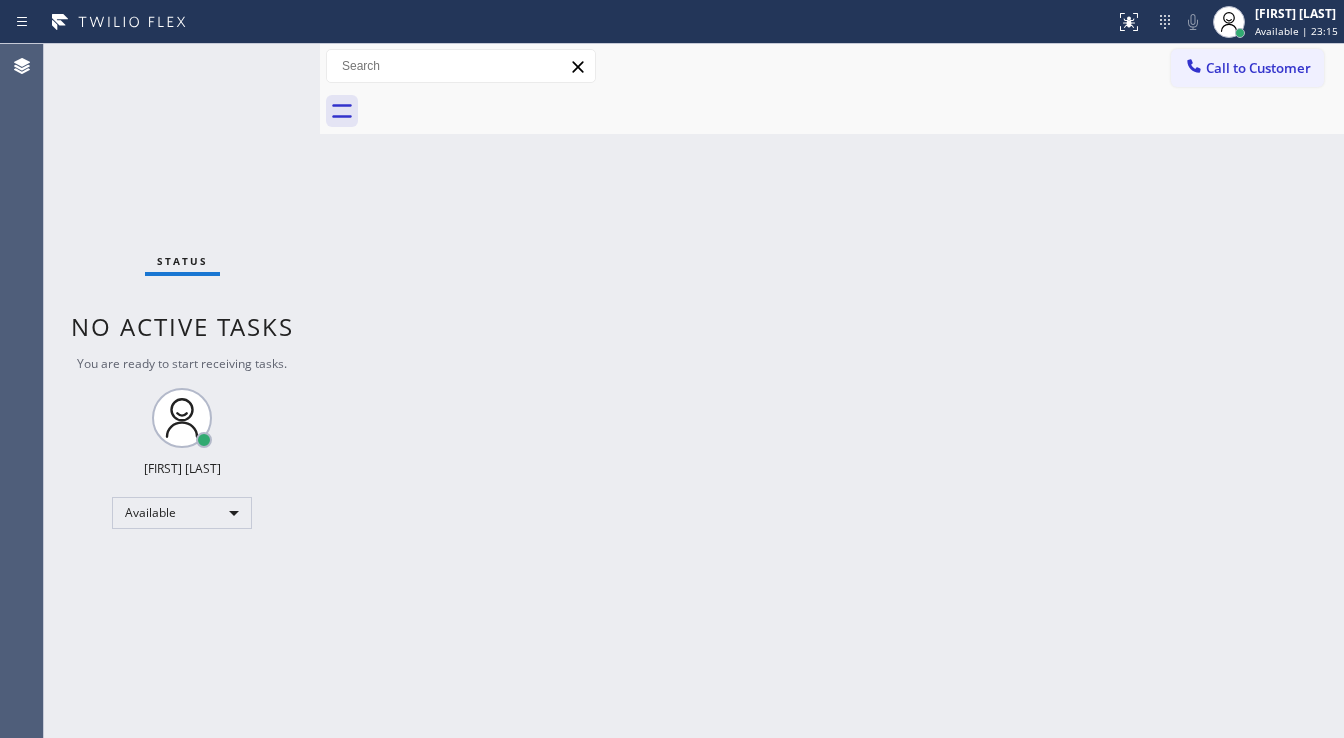 click on "Back to Dashboard Change Sender ID Customers Technicians Select a contact Outbound call Technician Search Technician Your caller id phone number Your caller id phone number Call Technician info Name   Phone none Address none Change Sender ID HVAC +1[PHONE] 5 Star Appliance +1[PHONE] Appliance Repair +1[PHONE] Plumbing +1[PHONE] Air Duct Cleaning +1[PHONE]  Electricians +1[PHONE] Cancel Change Check personal SMS Reset Change No tabs Call to Customer Outbound call Location Search location Your caller id phone number ([PHONE]) Customer number Call Outbound call Technician Search Technician Your caller id phone number Your caller id phone number Call" at bounding box center (832, 391) 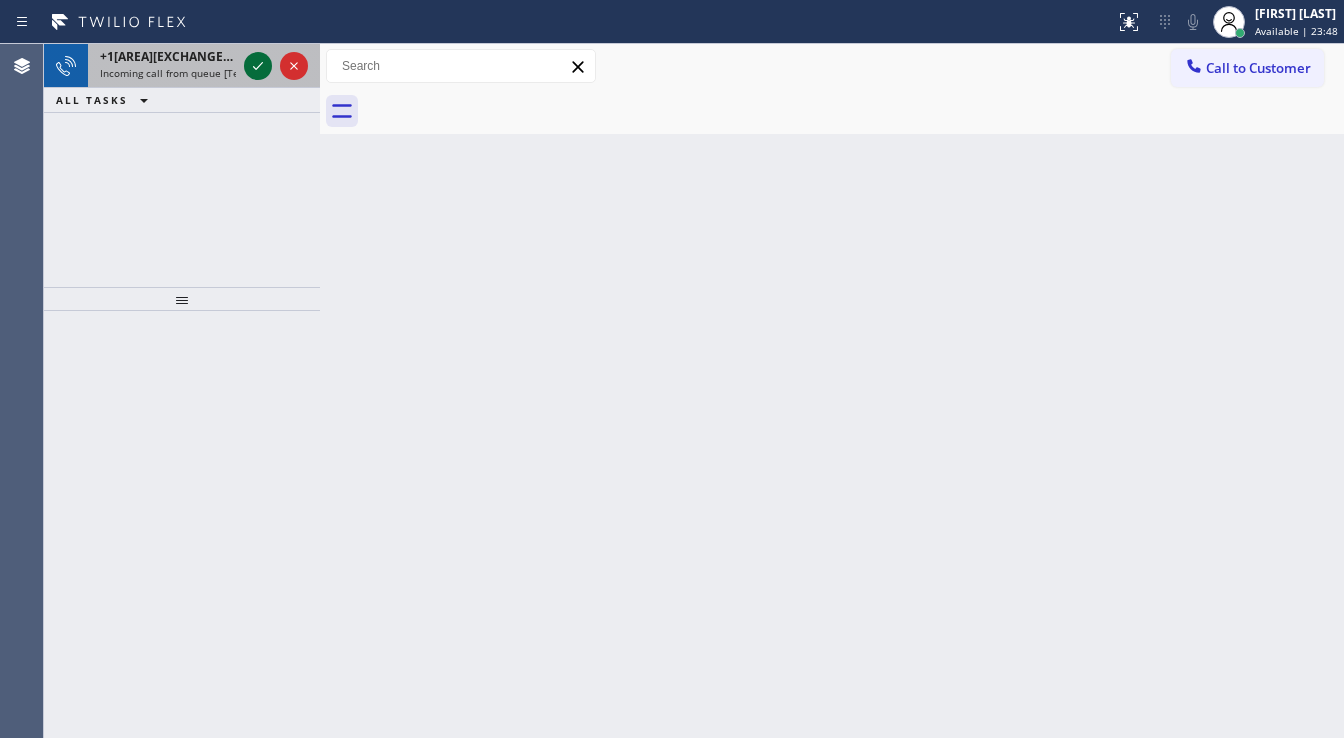 click 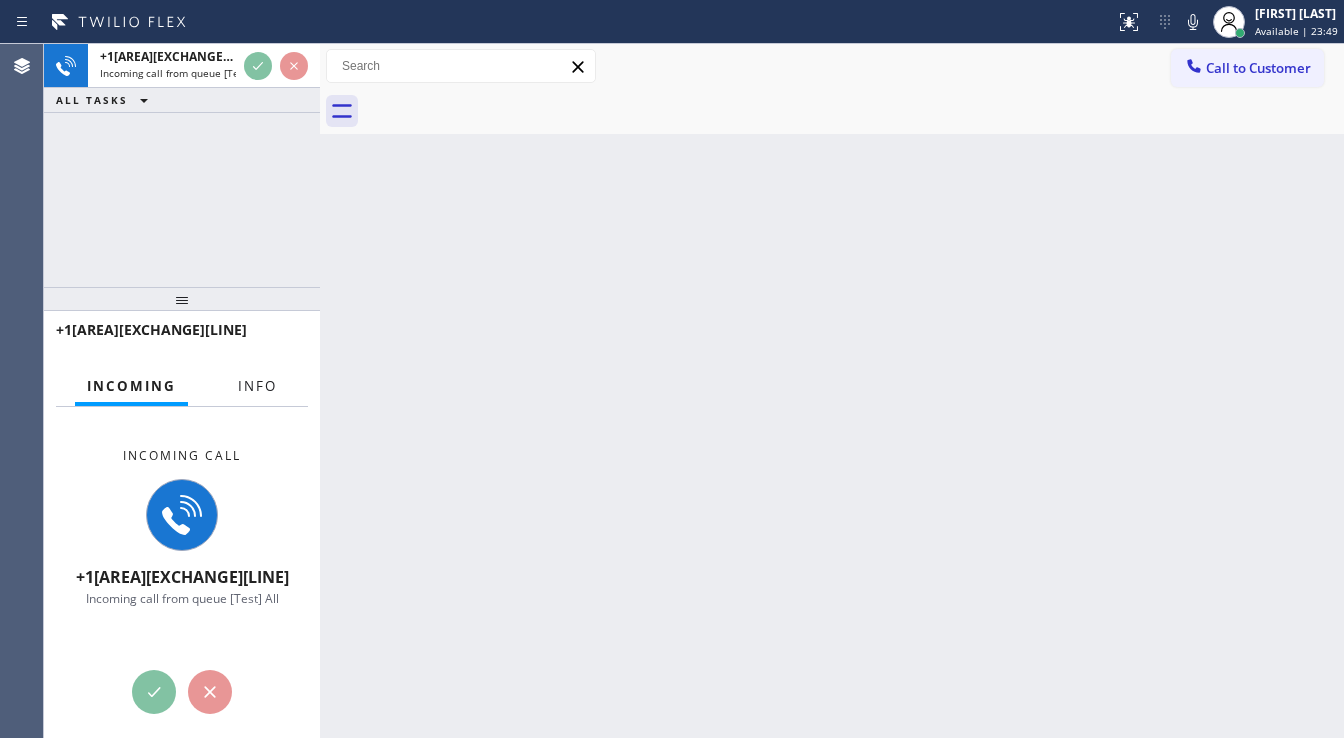 click on "Info" at bounding box center (257, 386) 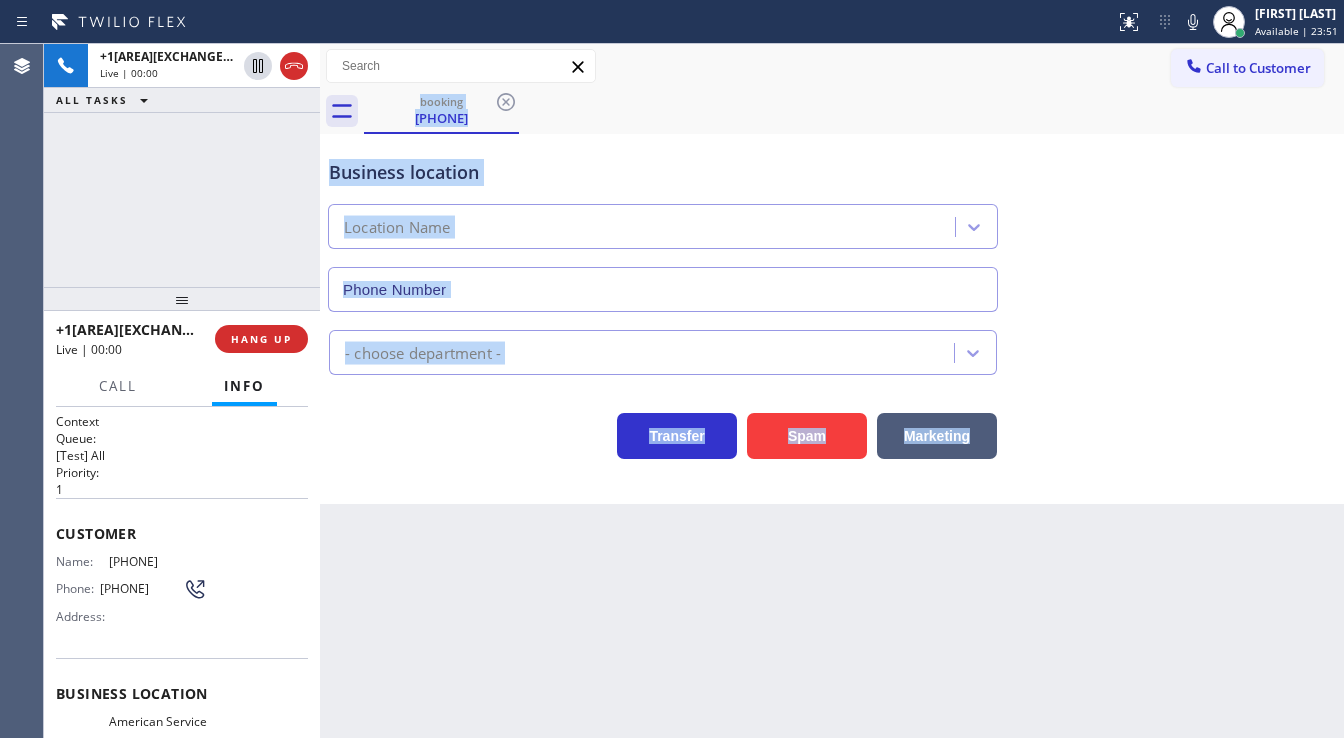 type on "[PHONE]" 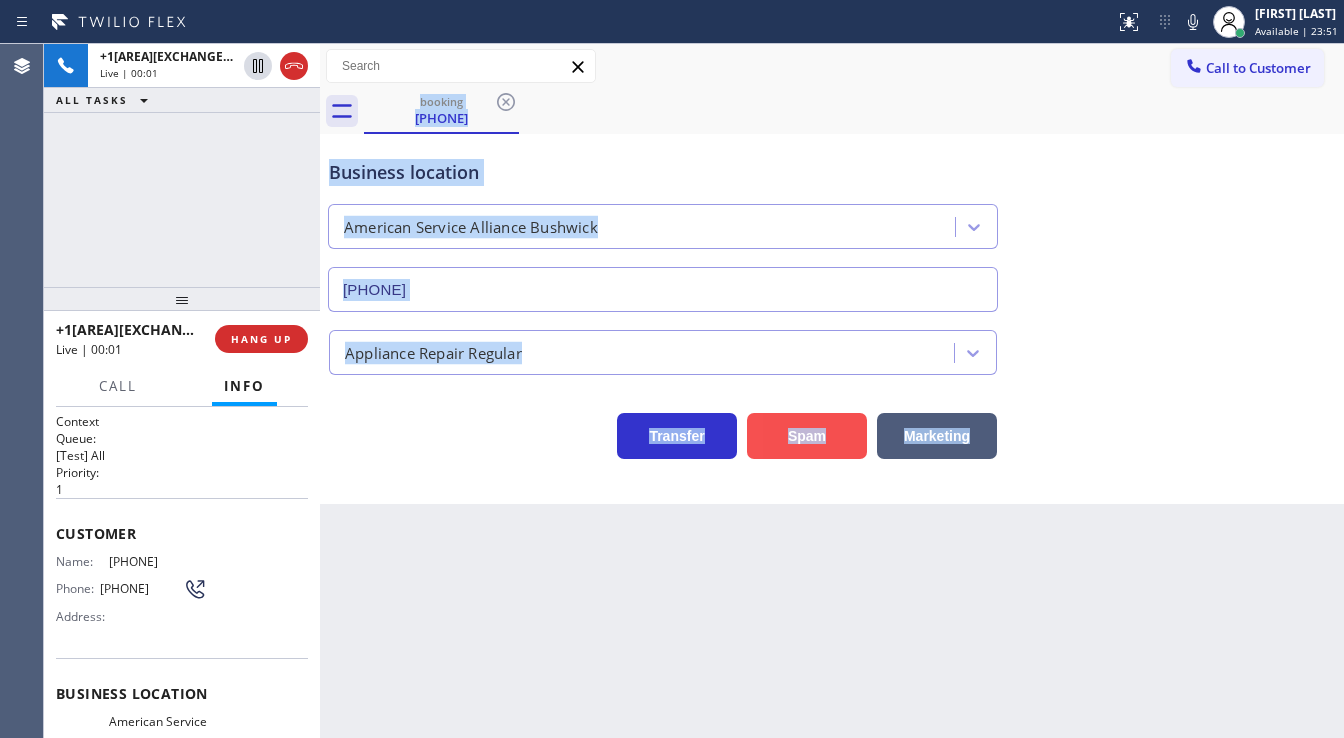 click on "Spam" at bounding box center (807, 436) 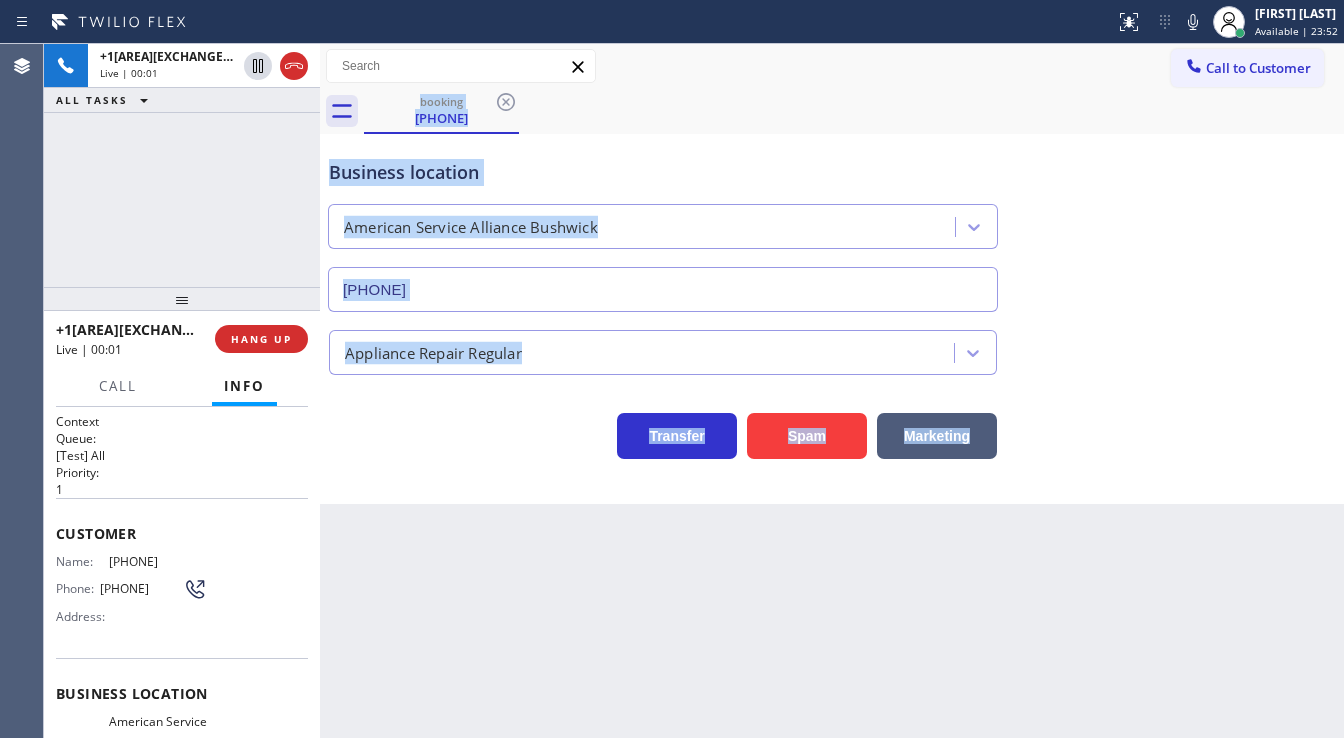 click on "+1[PHONE]" at bounding box center [182, 165] 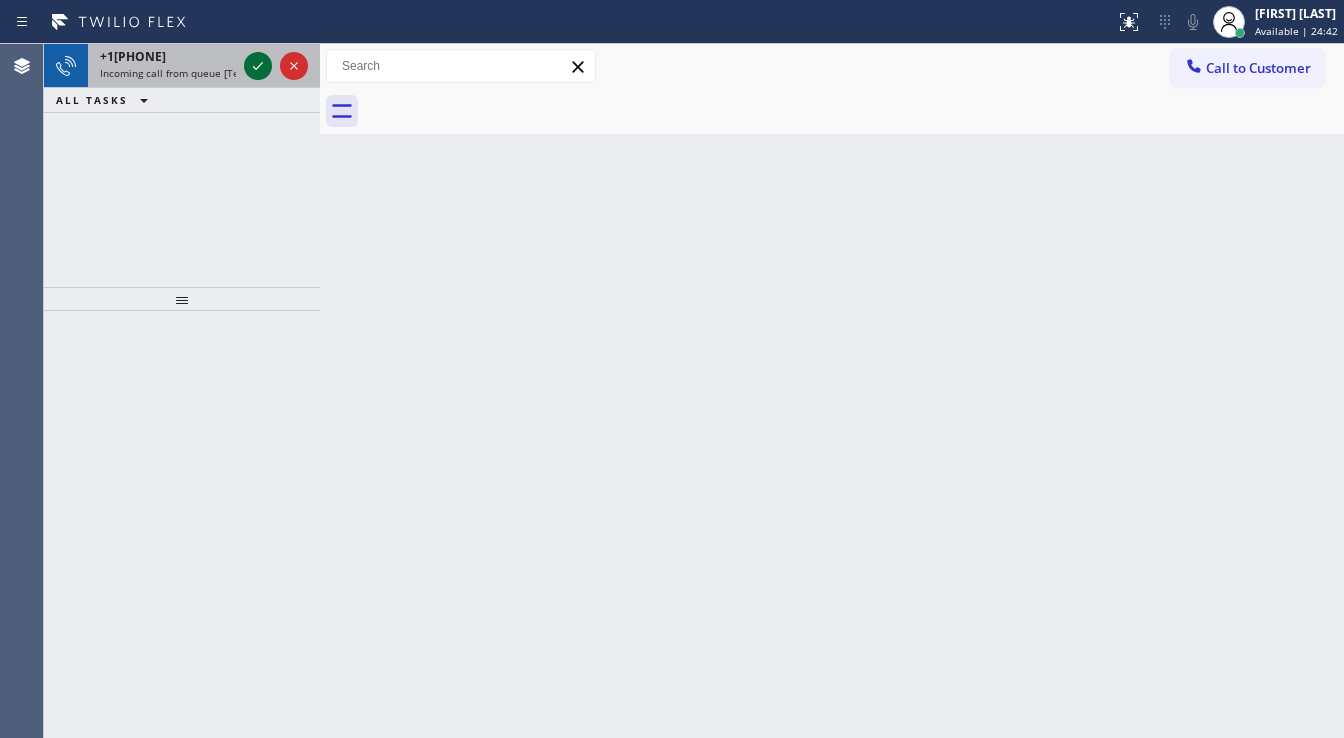click 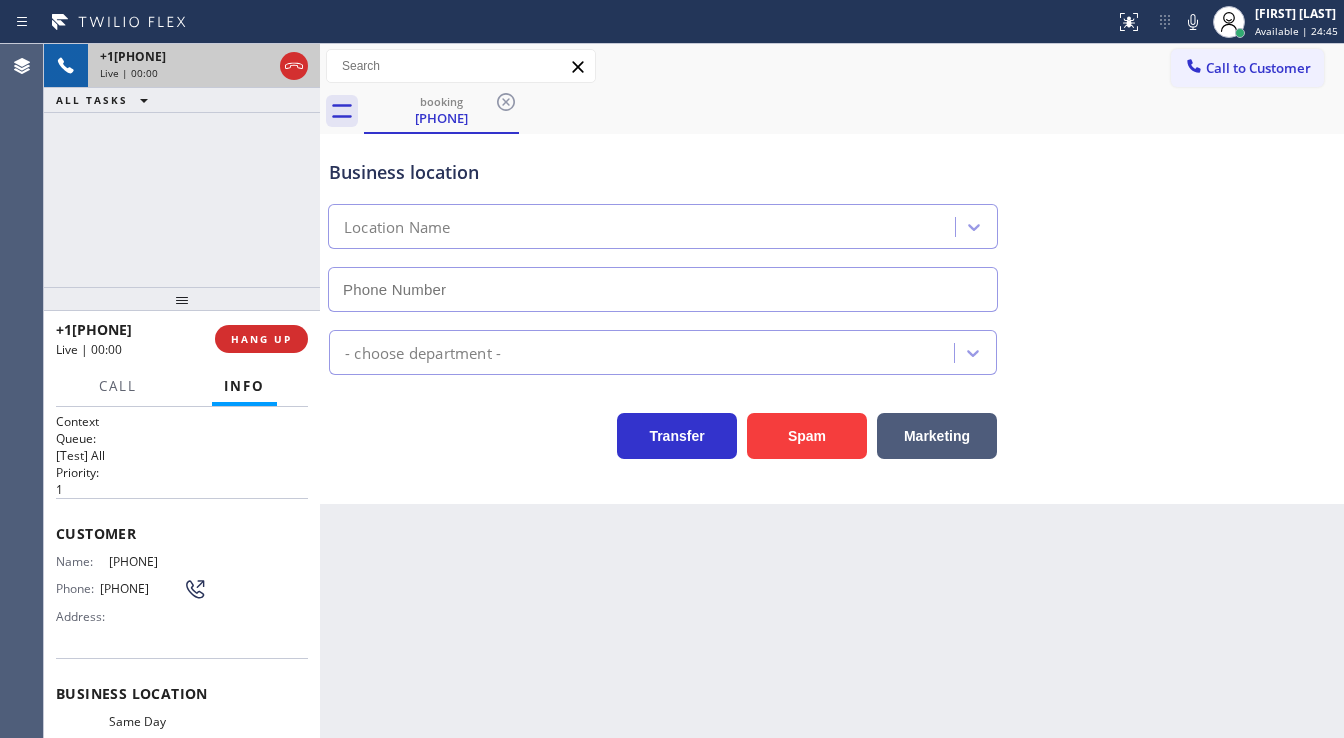 type on "([AREA]) [EXCHANGE]-[LINE]" 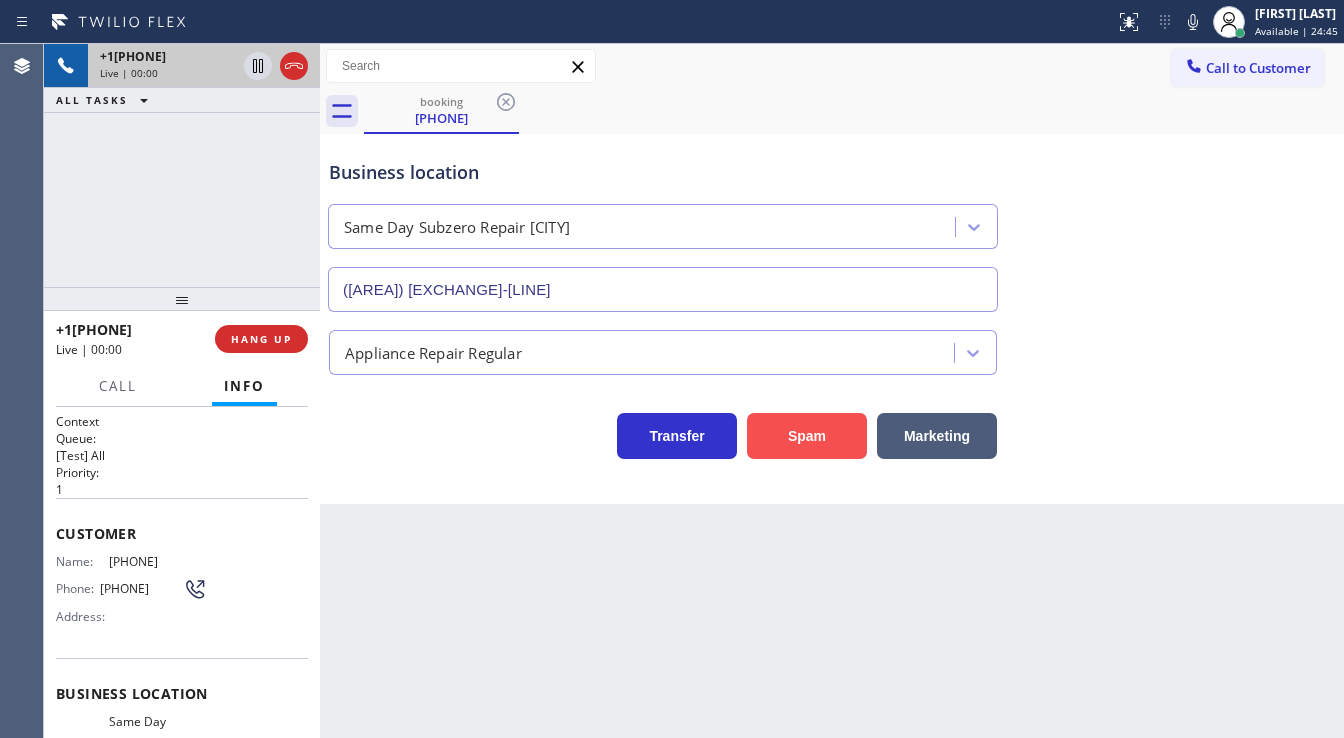 click on "Spam" at bounding box center [807, 436] 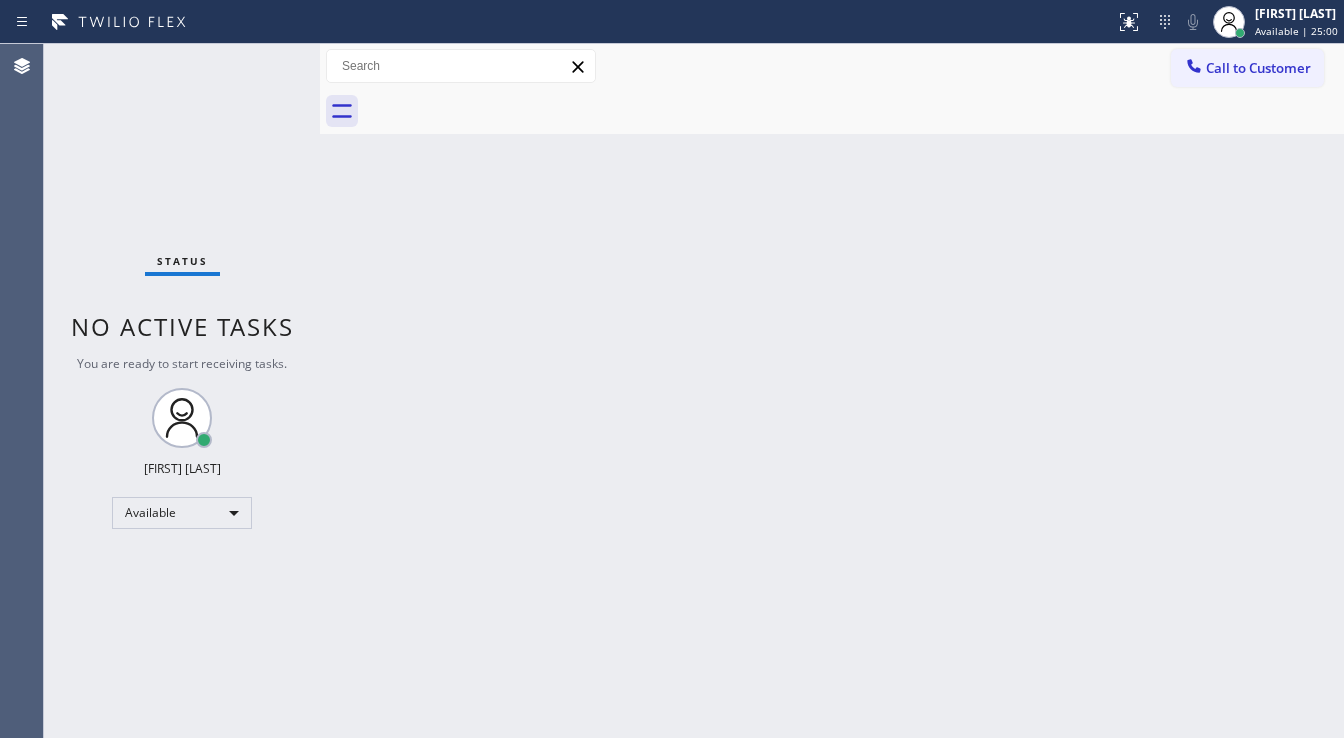 click on "Call to Customer Outbound call Location Search location Your caller id phone number [PHONE] Customer number Call Outbound call Technician Search Technician Your caller id phone number Your caller id phone number Call" at bounding box center [832, 66] 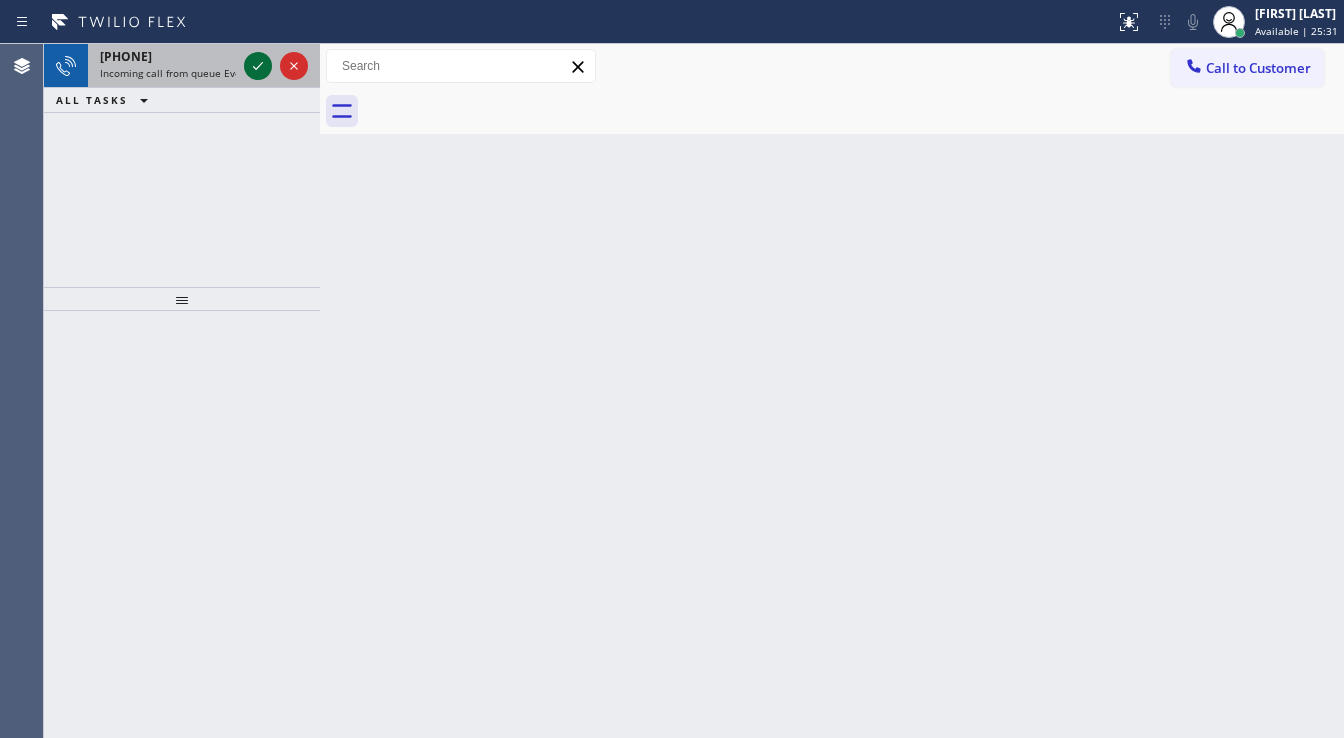 click 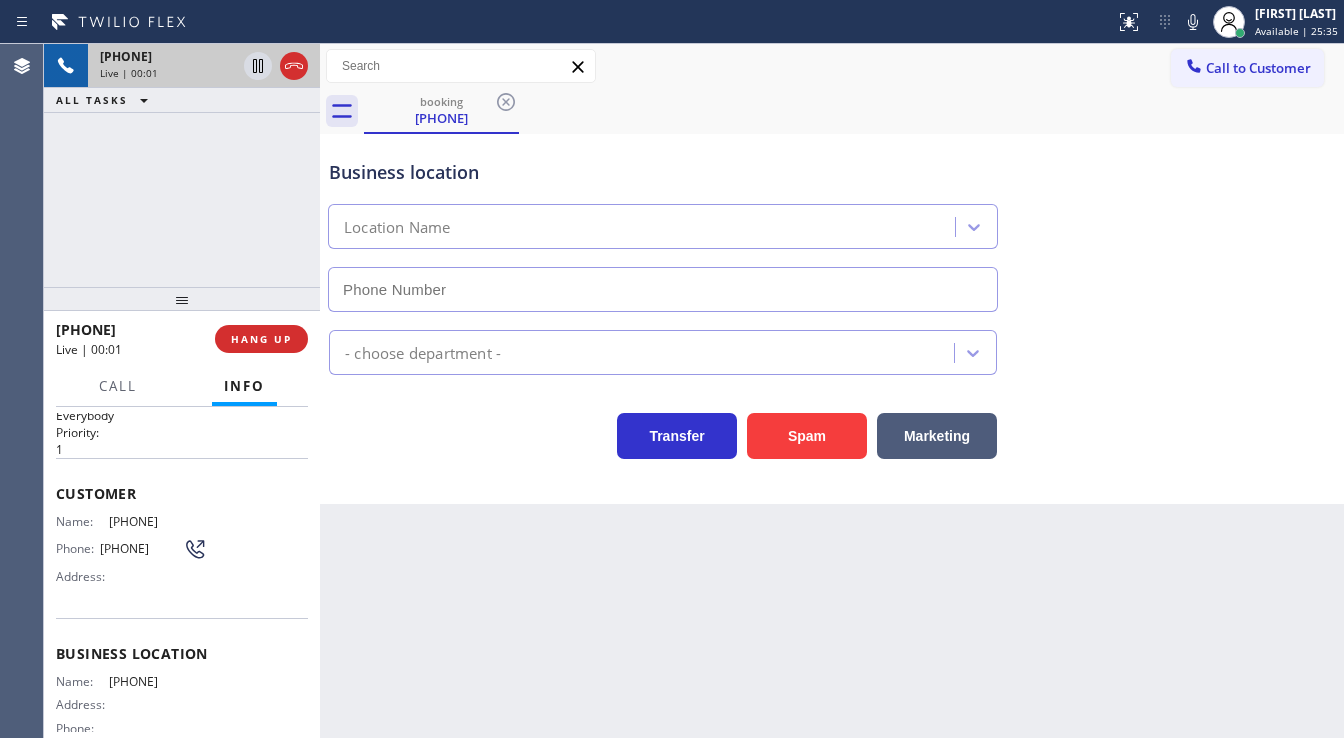 scroll, scrollTop: 80, scrollLeft: 0, axis: vertical 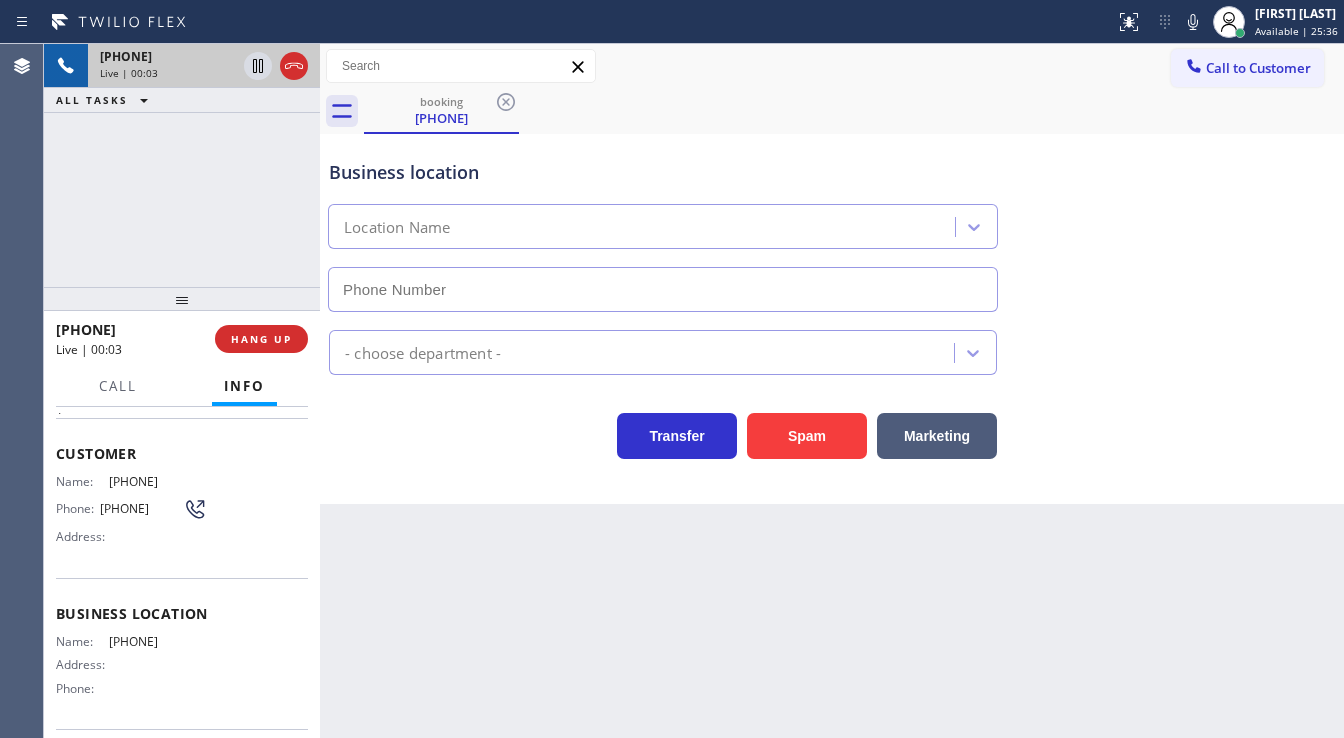 click on "+1[PHONE]" at bounding box center [182, 165] 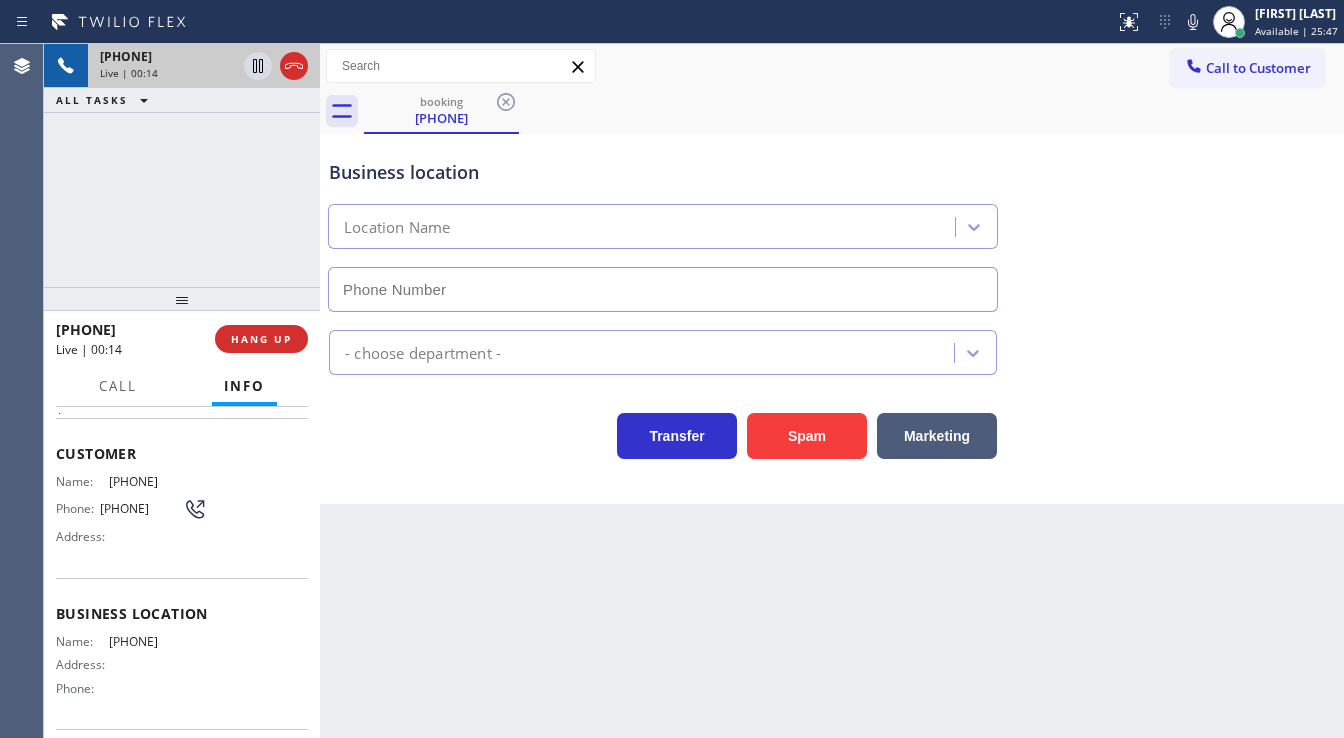 click on "+1[PHONE]" at bounding box center (182, 165) 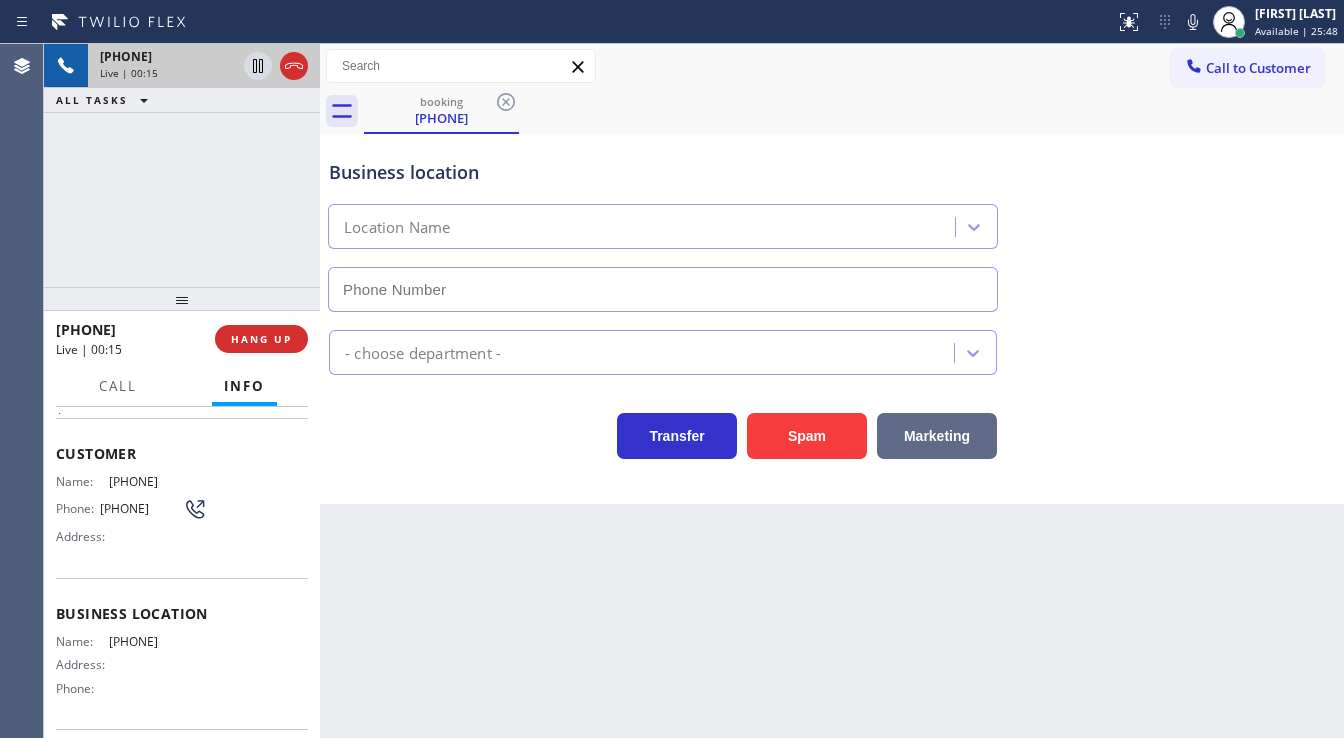 click on "Marketing" at bounding box center [937, 436] 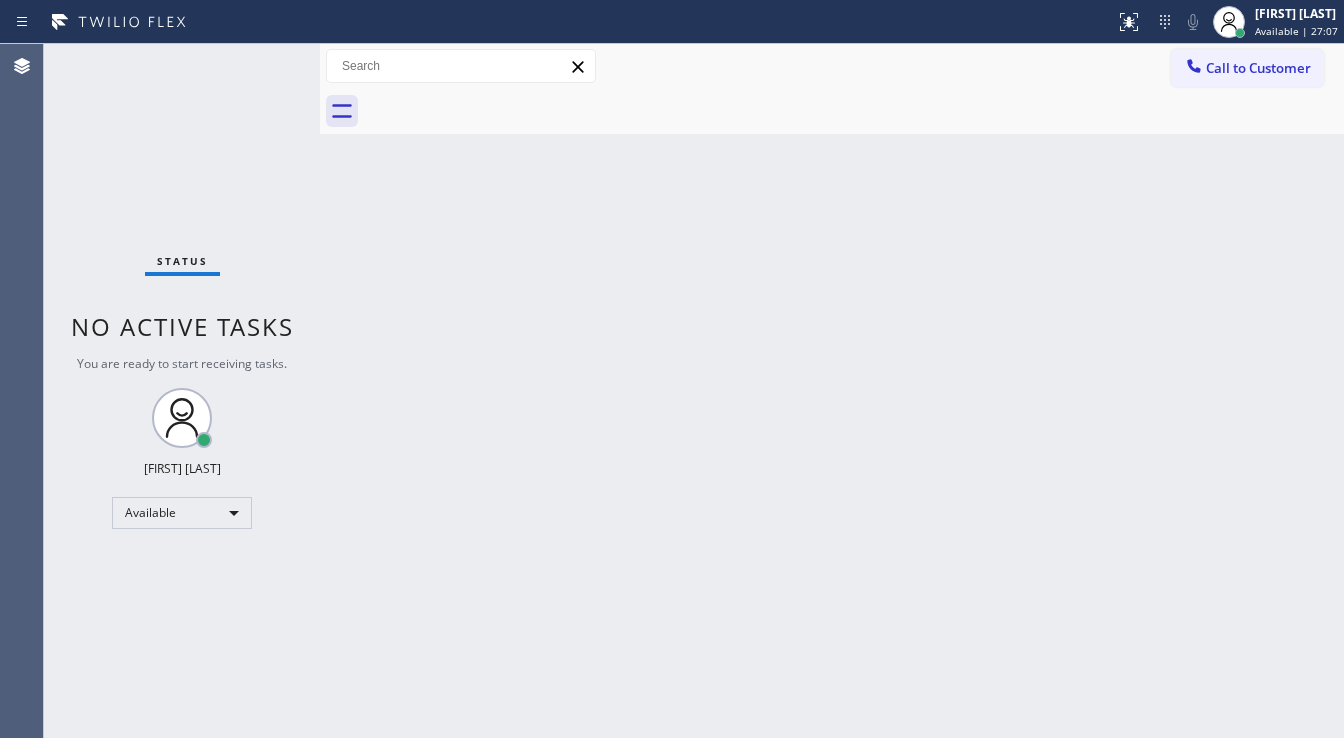 click at bounding box center [557, 22] 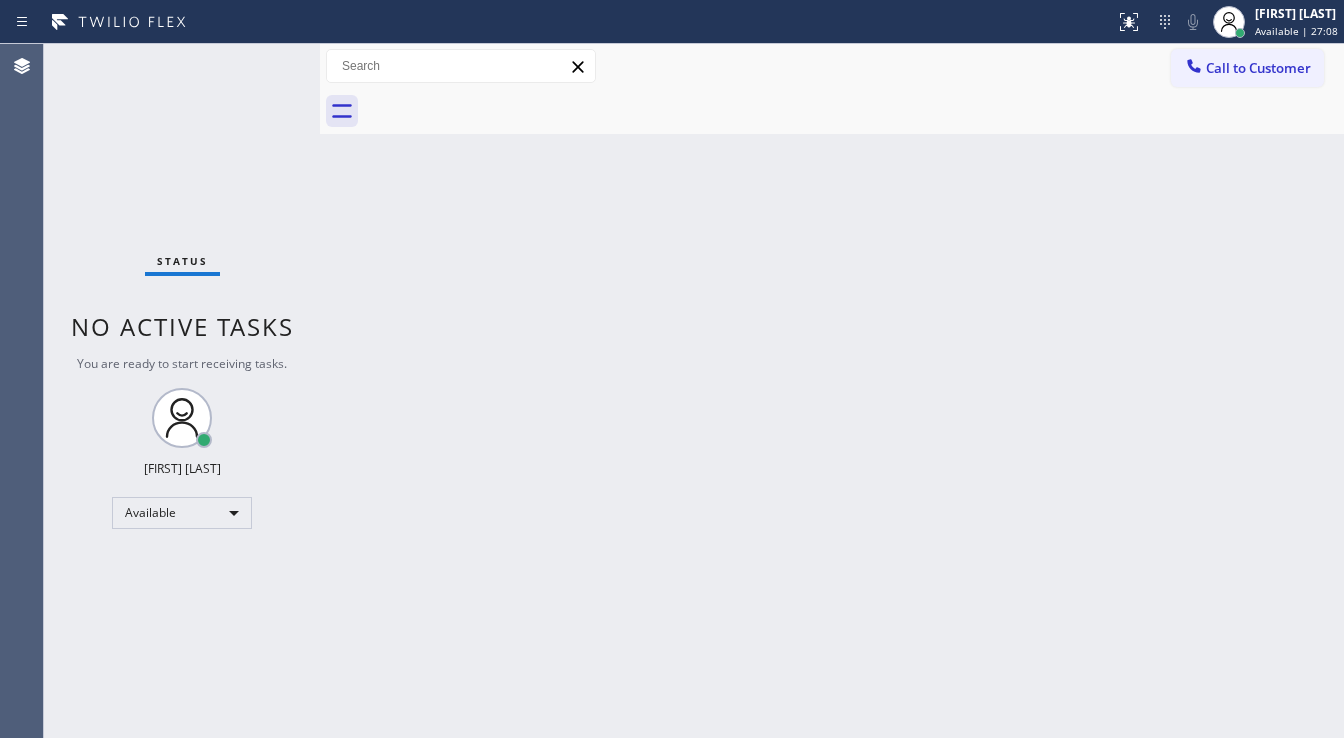click on "Status   No active tasks     You are ready to start receiving tasks.   [FIRST] [LAST] Available" at bounding box center (182, 391) 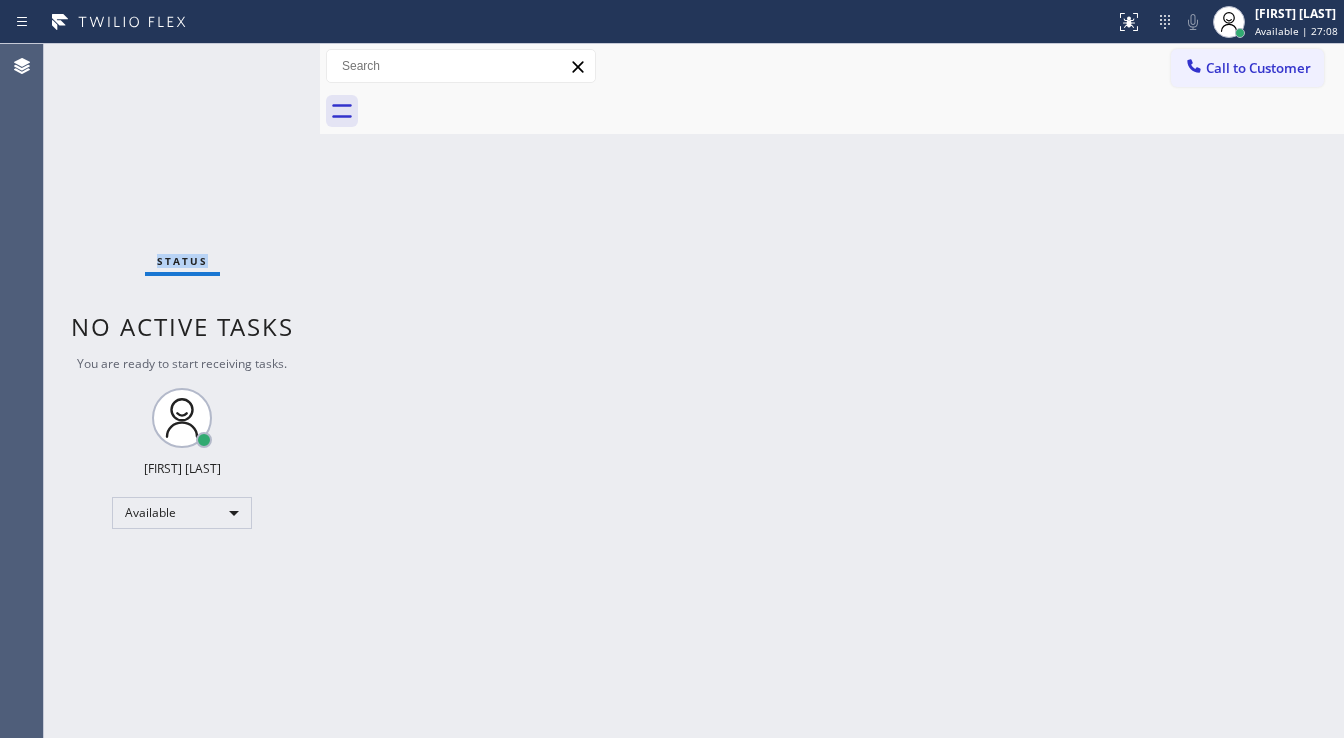 click on "Status   No active tasks     You are ready to start receiving tasks.   [FIRST] [LAST] Available" at bounding box center (182, 391) 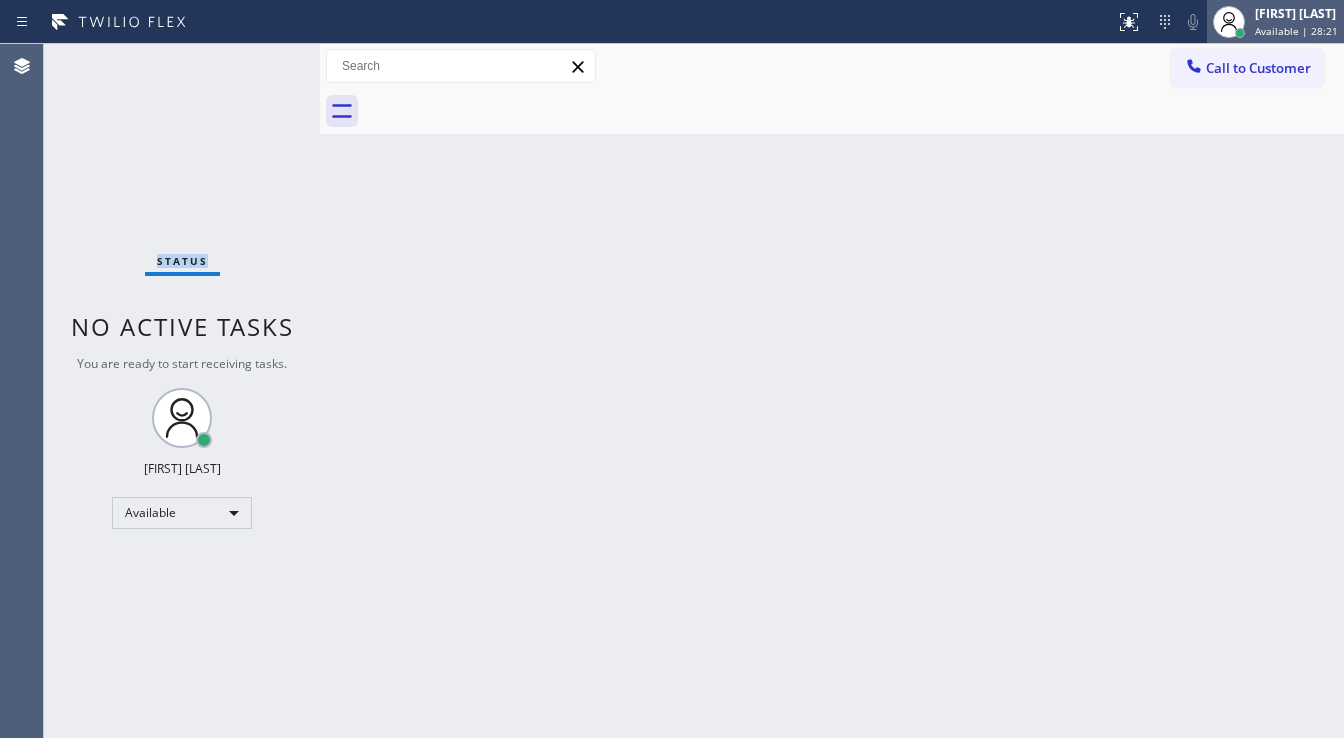 click on "Available | 28:21" at bounding box center [1296, 31] 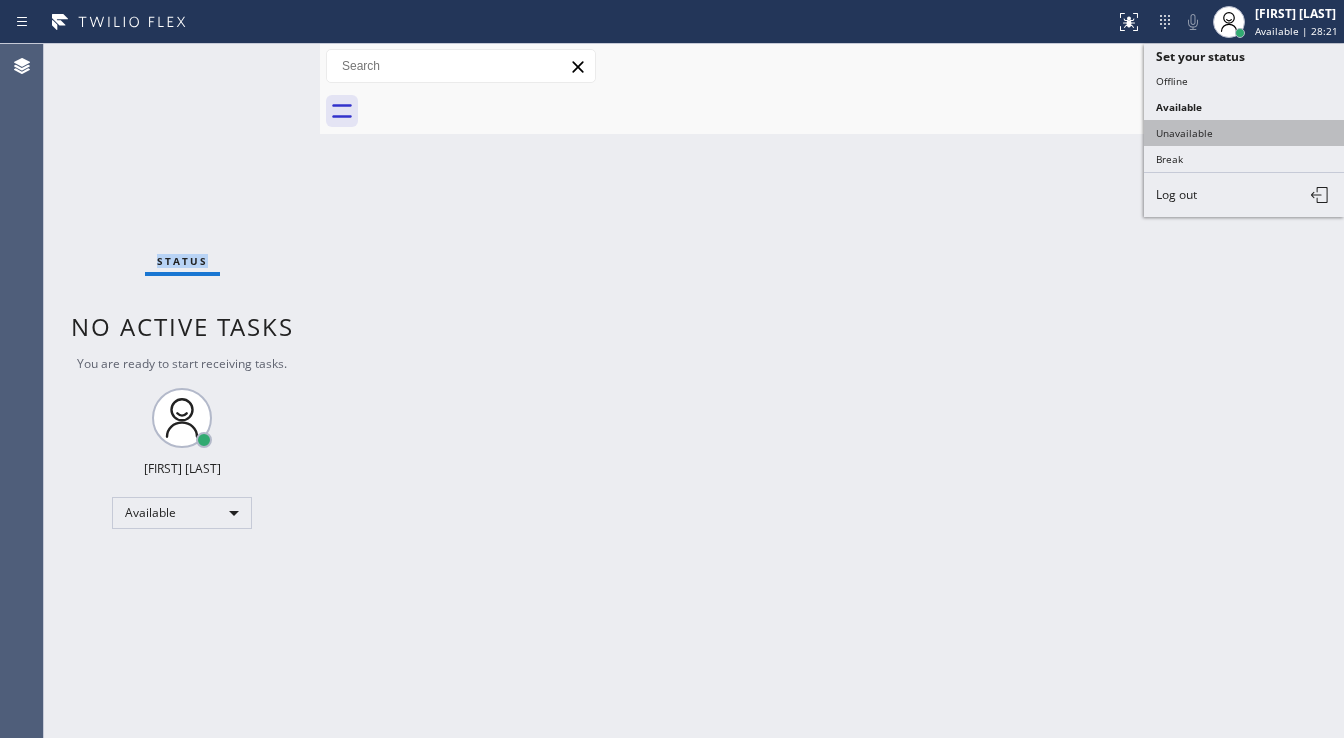 click on "Unavailable" at bounding box center [1244, 133] 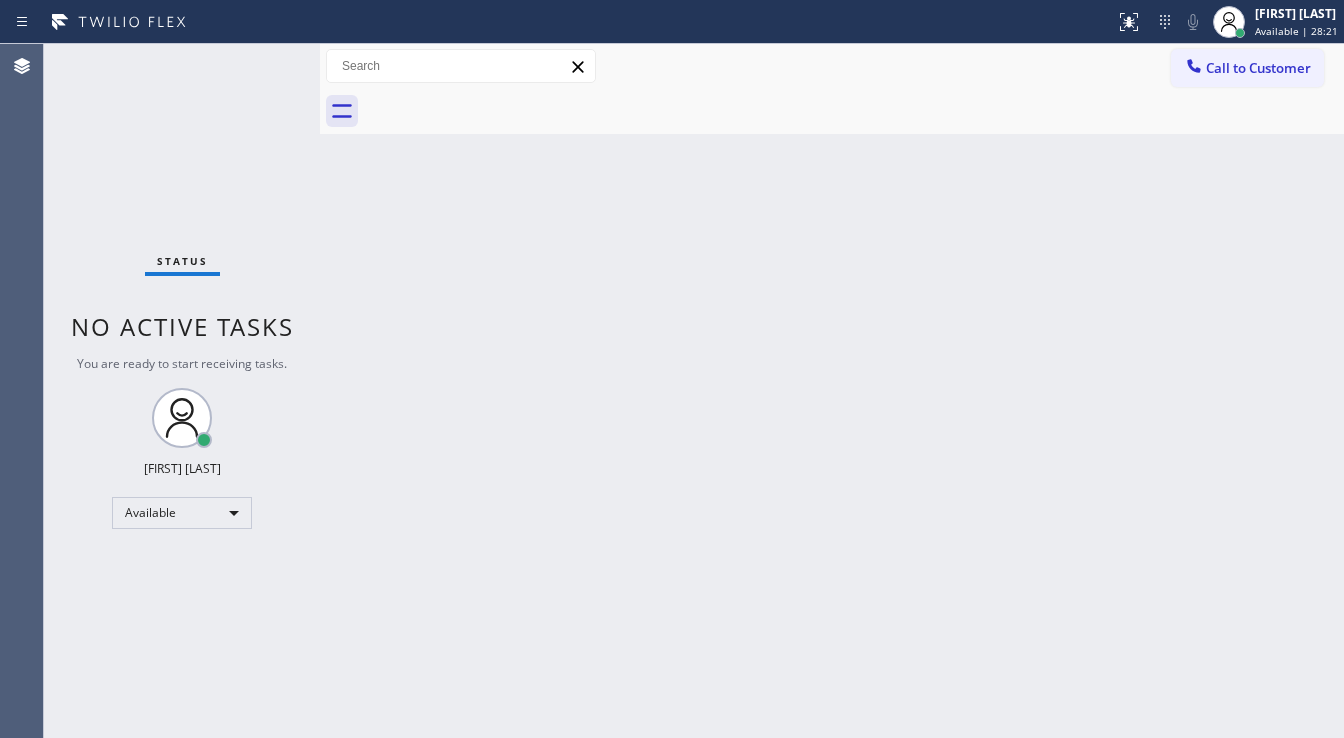 click on "Back to Dashboard Change Sender ID Customers Technicians Select a contact Outbound call Technician Search Technician Your caller id phone number Your caller id phone number Call Technician info Name   Phone none Address none Change Sender ID HVAC +1[PHONE] 5 Star Appliance +1[PHONE] Appliance Repair +1[PHONE] Plumbing +1[PHONE] Air Duct Cleaning +1[PHONE]  Electricians +1[PHONE] Cancel Change Check personal SMS Reset Change No tabs Call to Customer Outbound call Location Search location Your caller id phone number ([PHONE]) Customer number Call Outbound call Technician Search Technician Your caller id phone number Your caller id phone number Call" at bounding box center [832, 391] 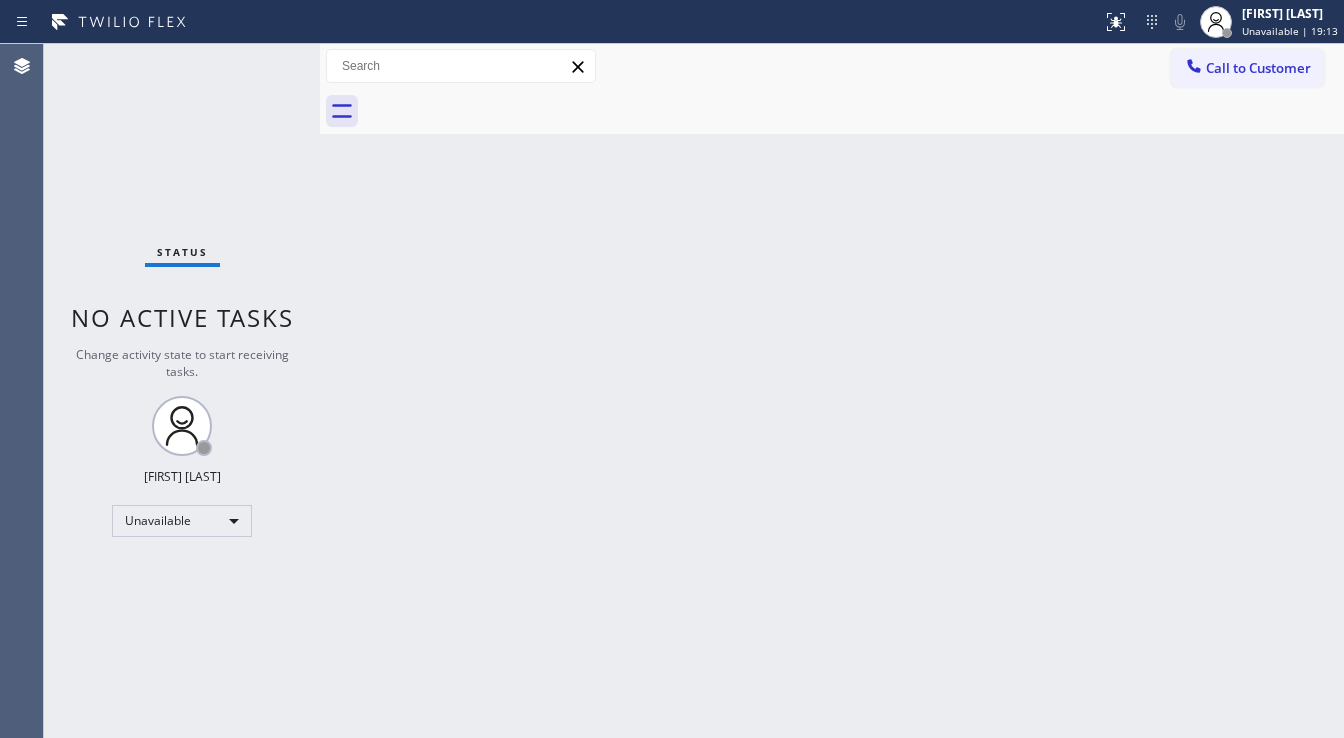 click on "Change activity state to start receiving tasks." at bounding box center (182, 363) 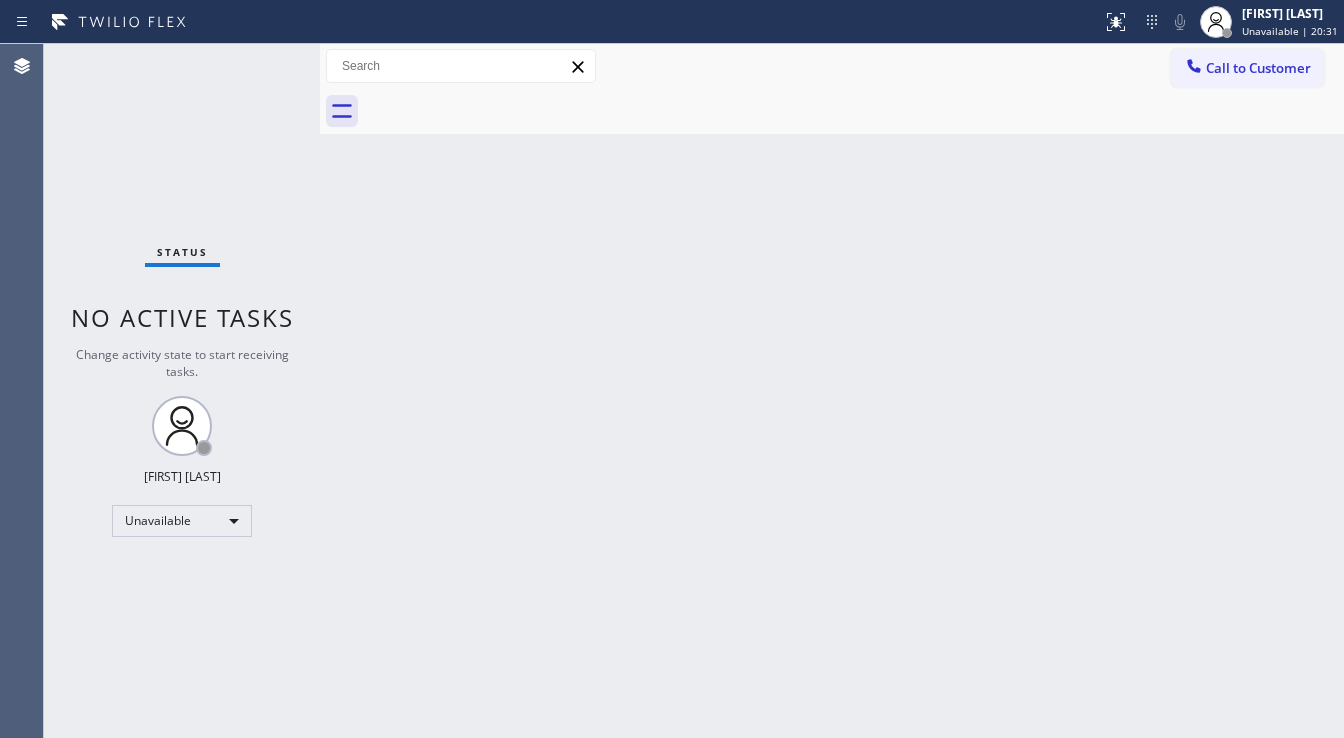 drag, startPoint x: 746, startPoint y: 72, endPoint x: 916, endPoint y: 16, distance: 178.98604 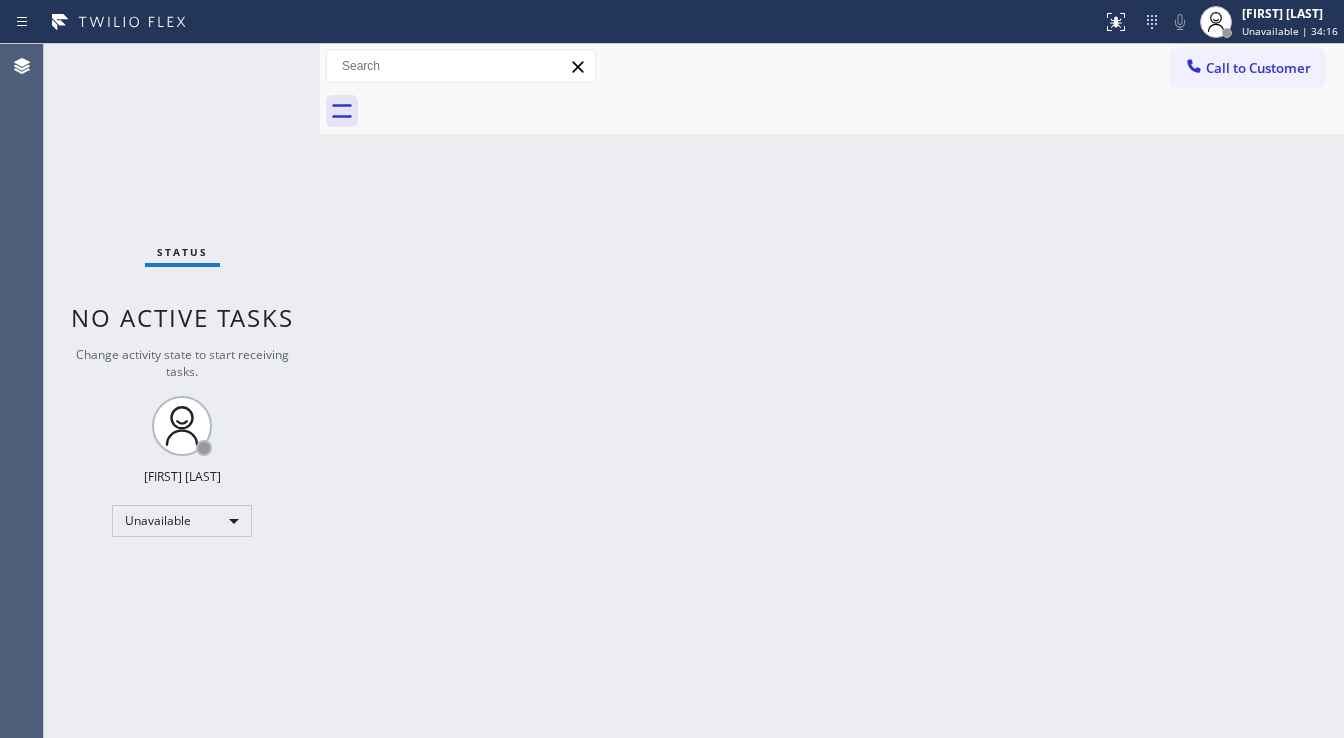 click on "No active tasks" at bounding box center (182, 317) 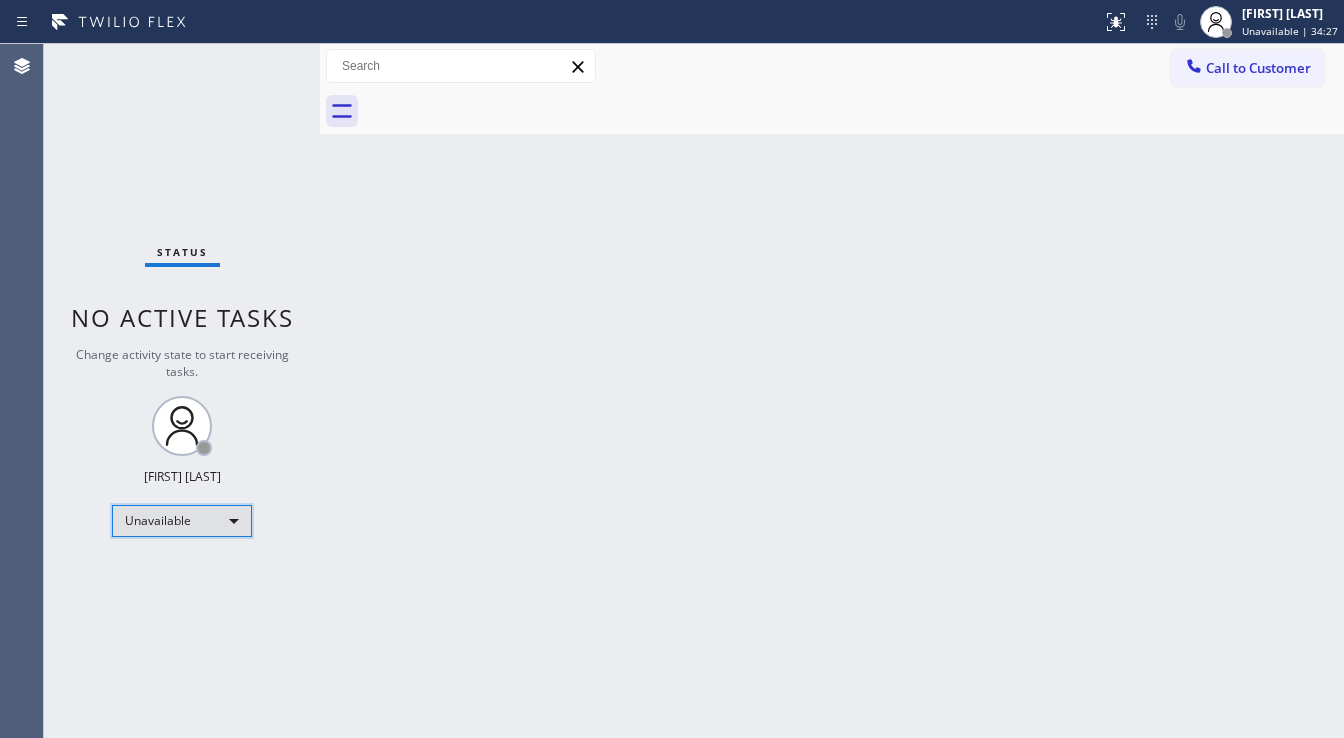 click on "Unavailable" at bounding box center (182, 521) 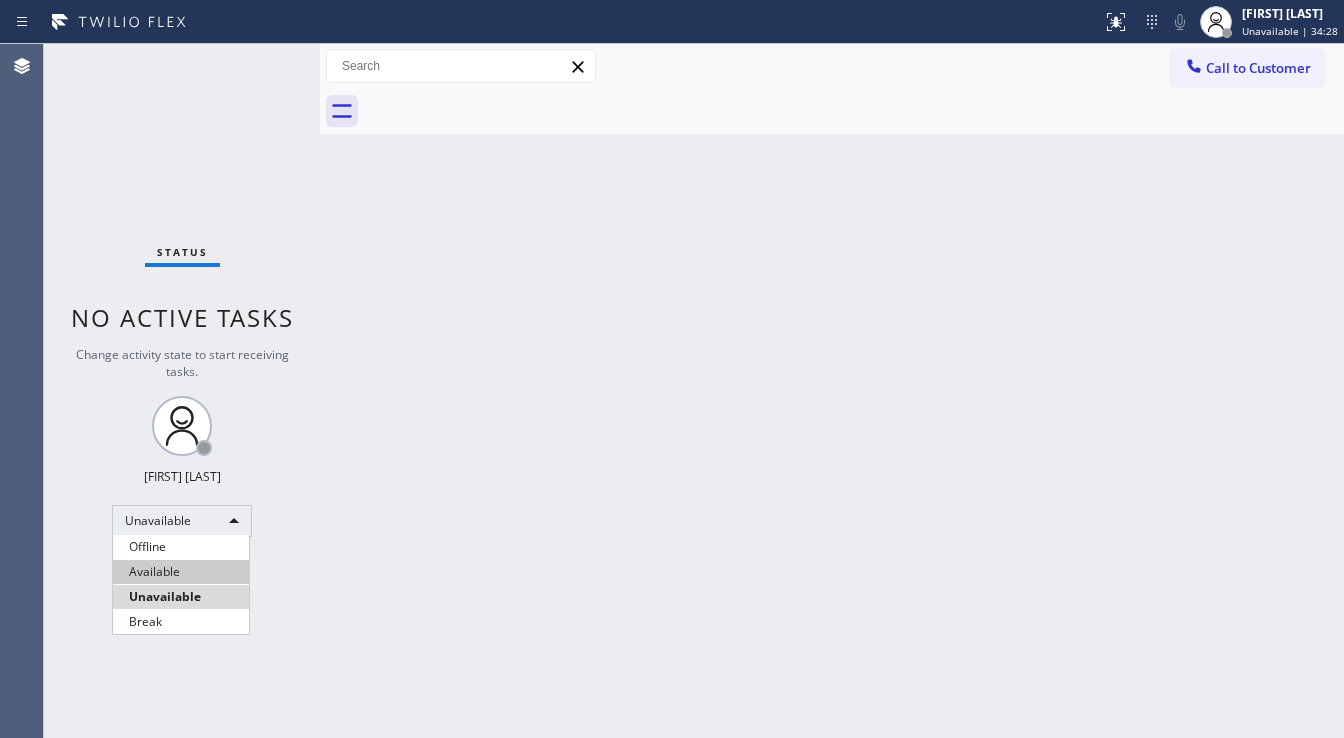 click on "Available" at bounding box center (181, 572) 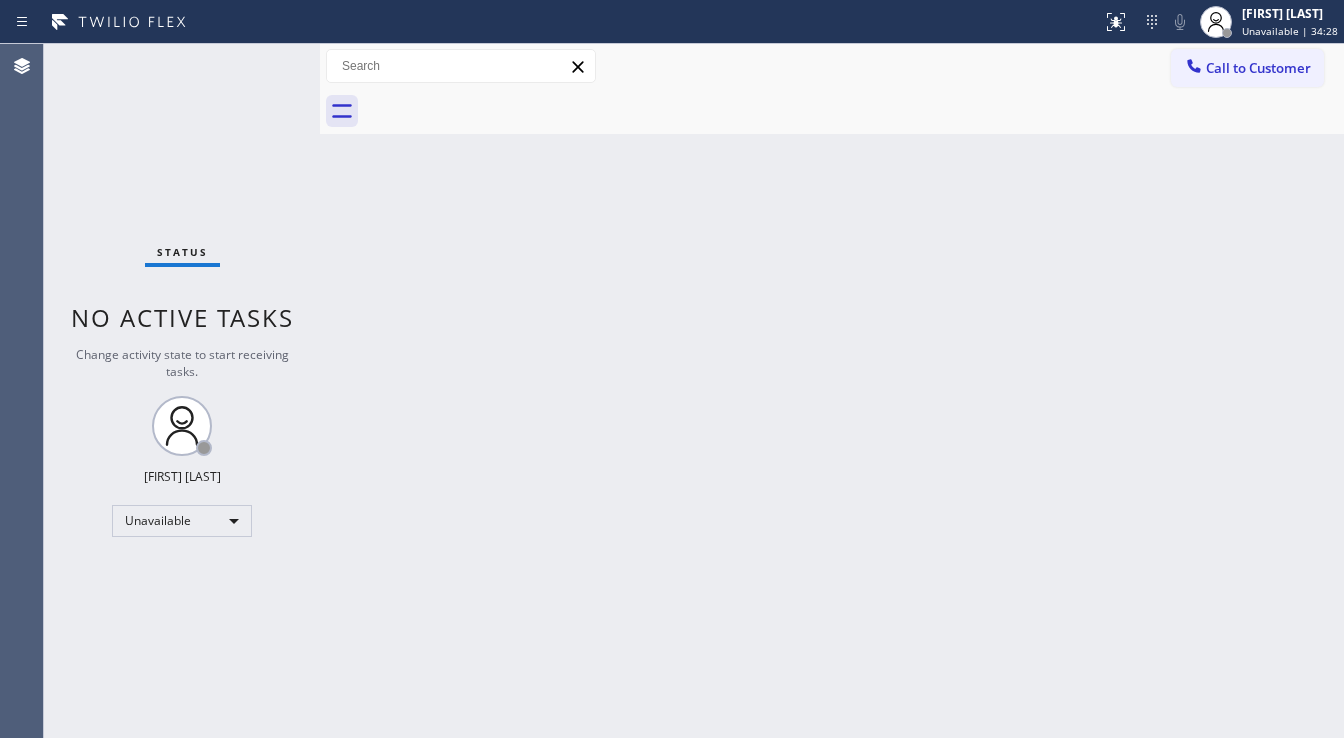 drag, startPoint x: 450, startPoint y: 540, endPoint x: 508, endPoint y: 689, distance: 159.8906 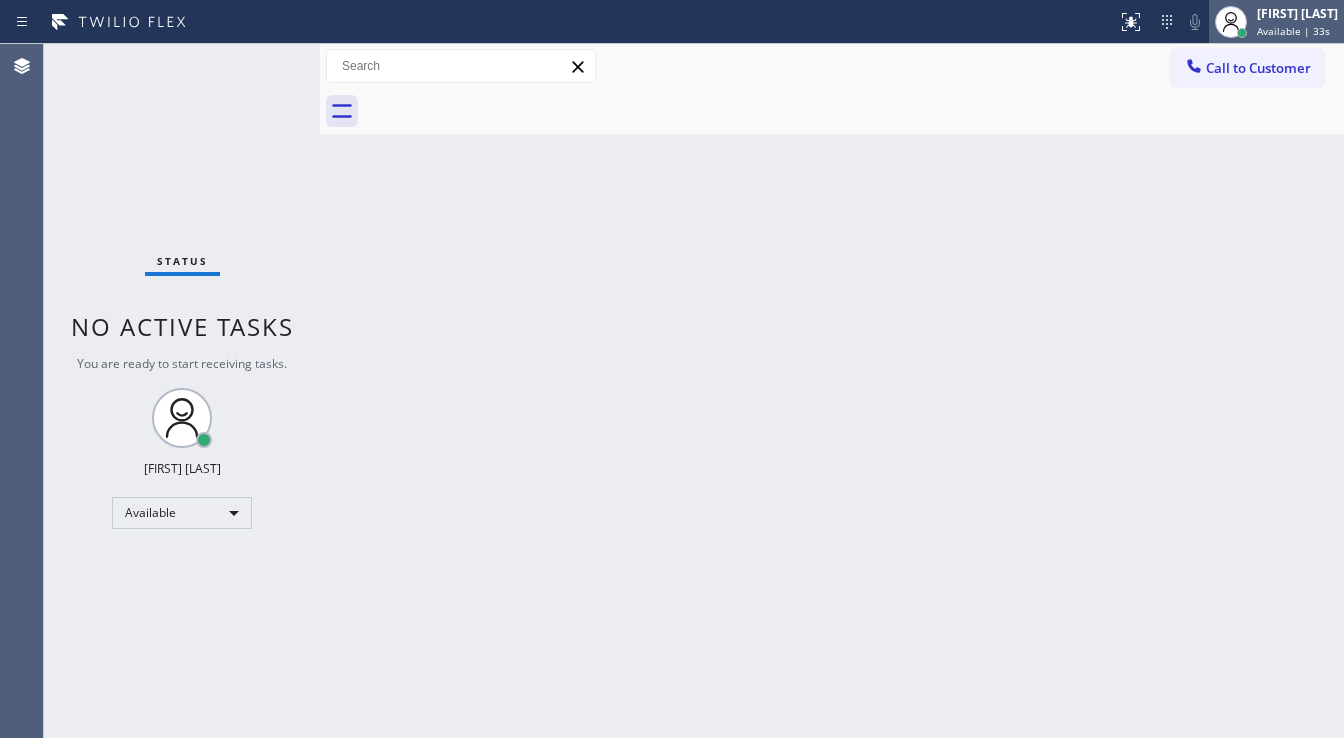 click on "Available | 33s" at bounding box center [1293, 31] 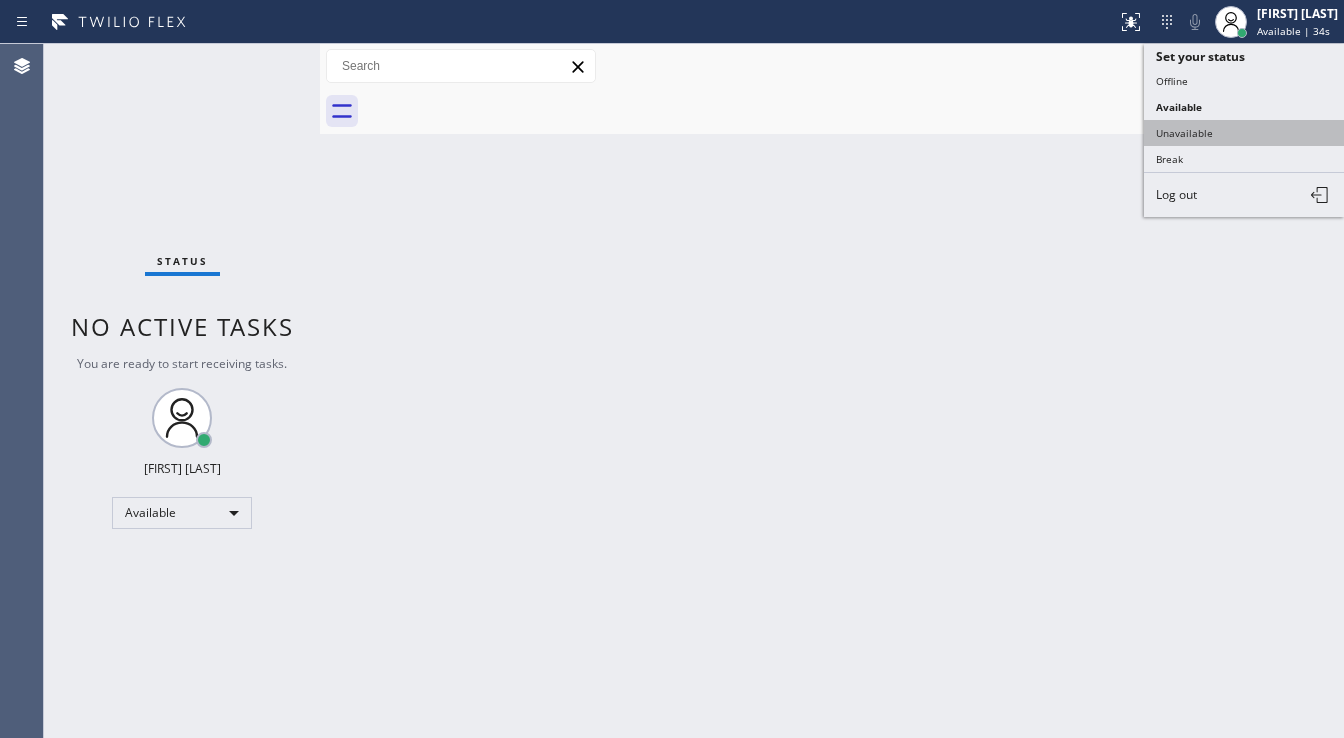 click on "Set your status Offline Available Unavailable Break Log out" at bounding box center [1244, 130] 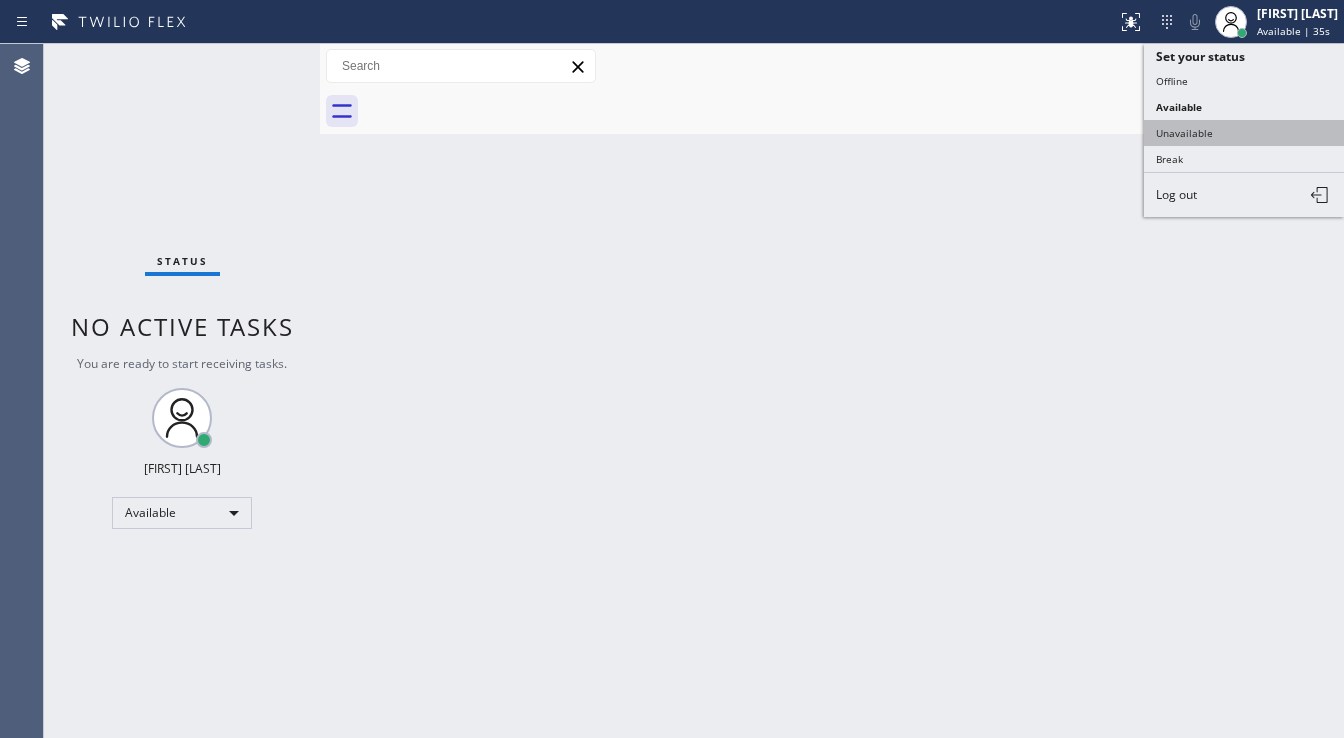 click on "Unavailable" at bounding box center [1244, 133] 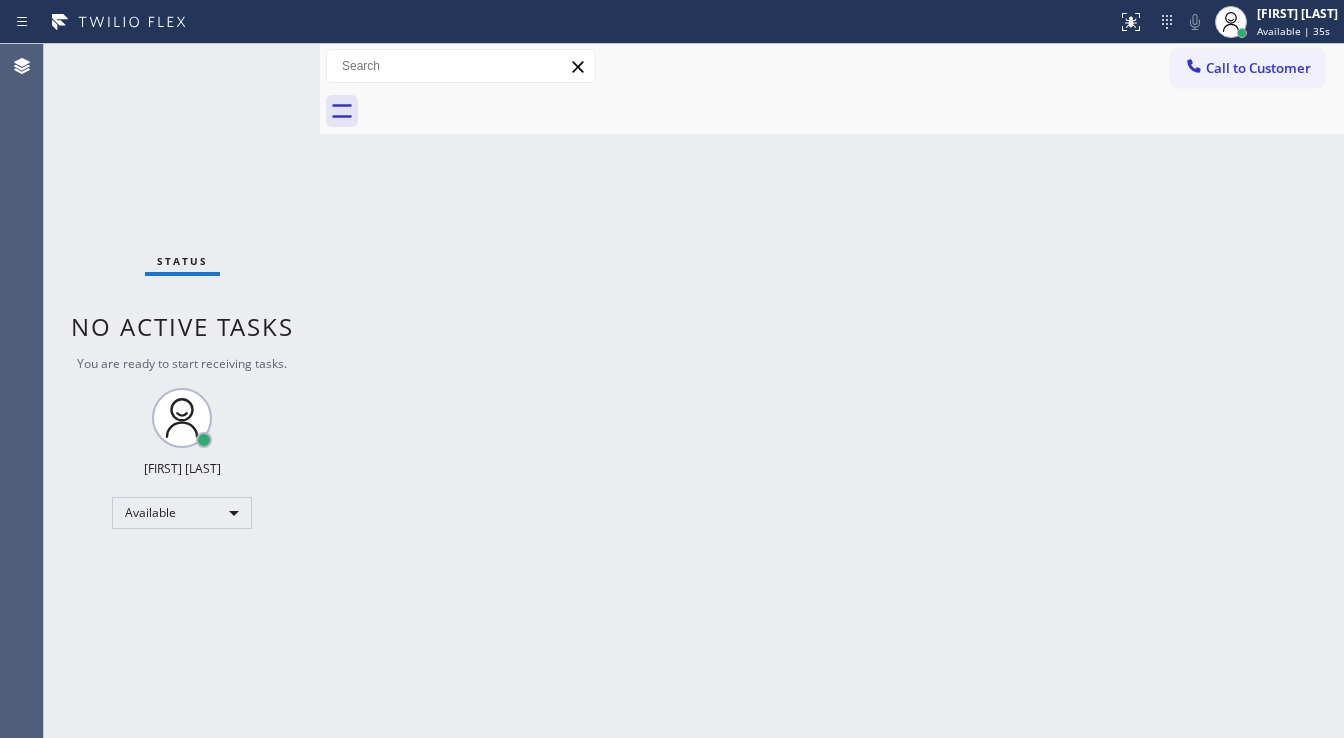 click on "Back to Dashboard Change Sender ID Customers Technicians Select a contact Outbound call Technician Search Technician Your caller id phone number Your caller id phone number Call Technician info Name   Phone none Address none Change Sender ID HVAC +1[PHONE] 5 Star Appliance +1[PHONE] Appliance Repair +1[PHONE] Plumbing +1[PHONE] Air Duct Cleaning +1[PHONE]  Electricians +1[PHONE] Cancel Change Check personal SMS Reset Change No tabs Call to Customer Outbound call Location Search location Your caller id phone number ([PHONE]) Customer number Call Outbound call Technician Search Technician Your caller id phone number Your caller id phone number Call" at bounding box center [832, 391] 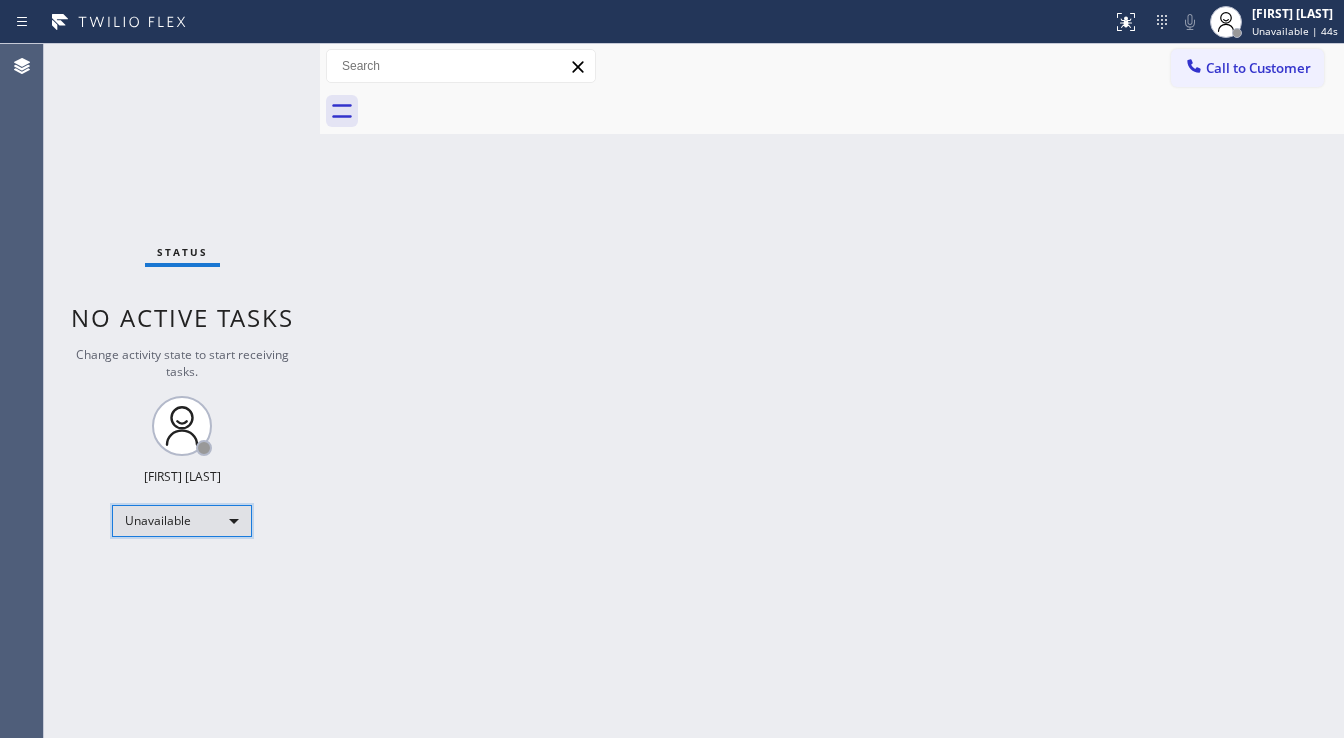 click on "Unavailable" at bounding box center [182, 521] 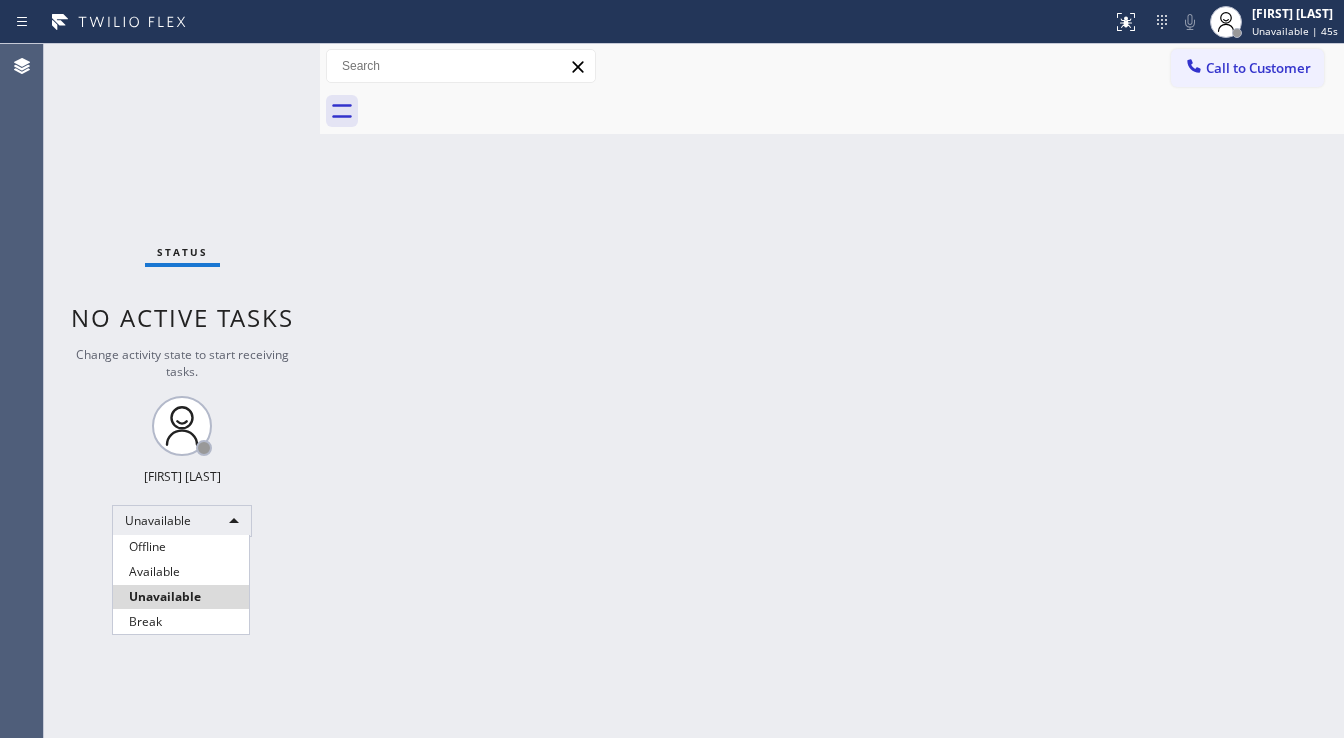 click at bounding box center [672, 369] 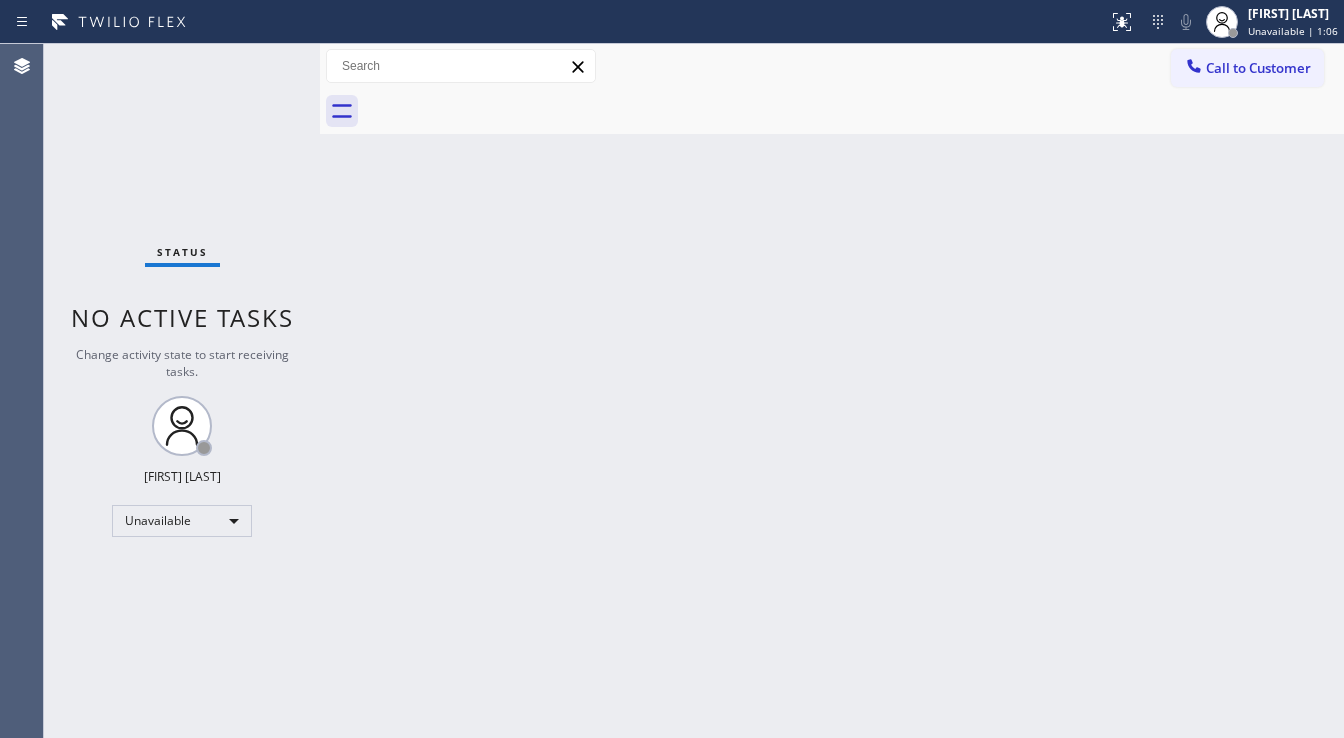 click on "Status   No active tasks     Change activity state to start receiving tasks.   [FIRST] [LAST] Unavailable" at bounding box center [182, 391] 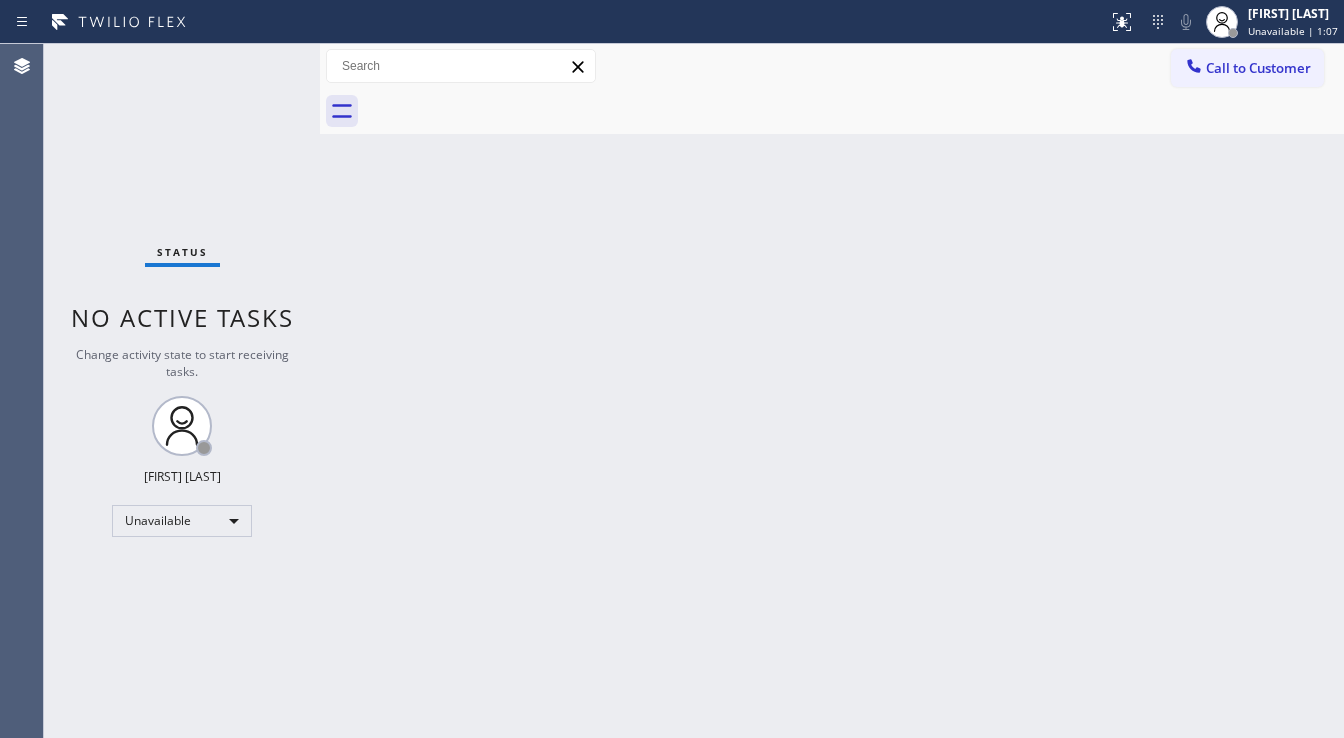 click on "Status   No active tasks     Change activity state to start receiving tasks.   [FIRST] [LAST] Unavailable" at bounding box center [182, 391] 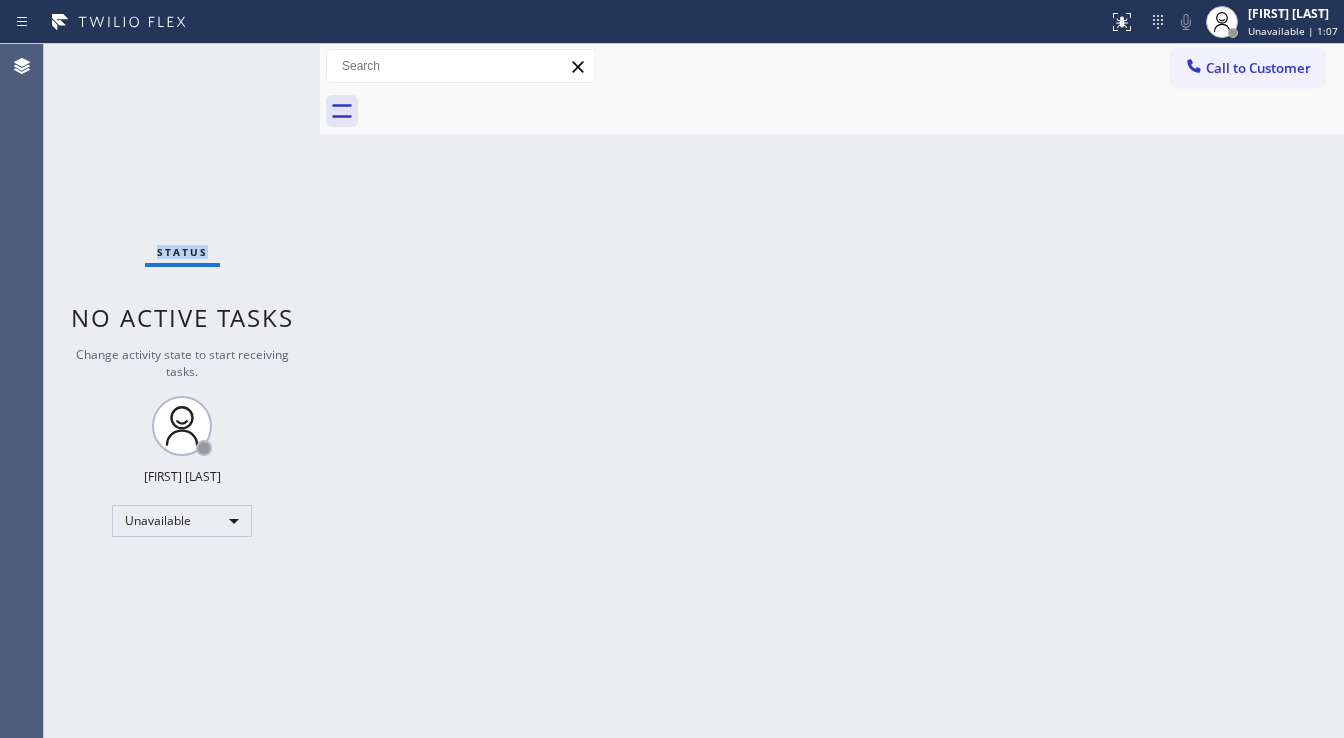 click on "Status   No active tasks     Change activity state to start receiving tasks.   [FIRST] [LAST] Unavailable" at bounding box center [182, 391] 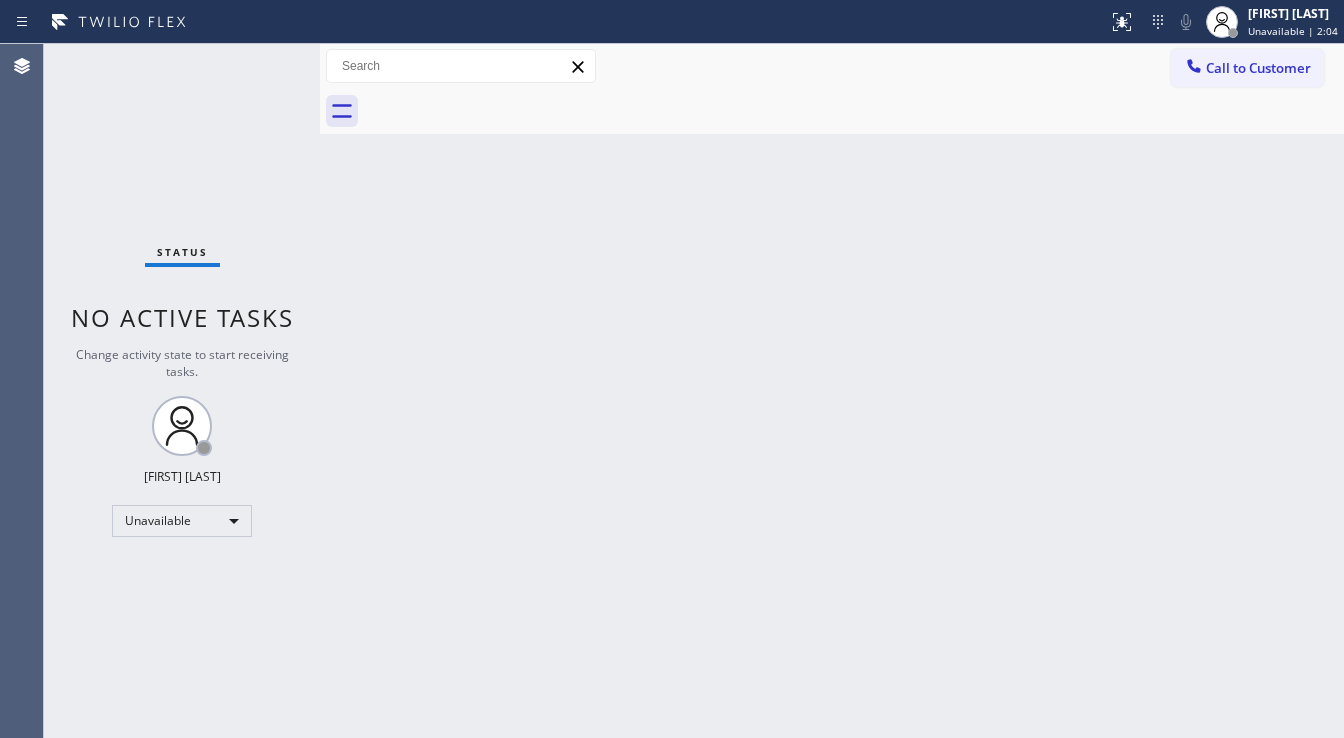click on "Back to Dashboard Change Sender ID Customers Technicians Select a contact Outbound call Technician Search Technician Your caller id phone number Your caller id phone number Call Technician info Name   Phone none Address none Change Sender ID HVAC +1[PHONE] 5 Star Appliance +1[PHONE] Appliance Repair +1[PHONE] Plumbing +1[PHONE] Air Duct Cleaning +1[PHONE]  Electricians +1[PHONE] Cancel Change Check personal SMS Reset Change No tabs Call to Customer Outbound call Location Search location Your caller id phone number ([PHONE]) Customer number Call Outbound call Technician Search Technician Your caller id phone number Your caller id phone number Call" at bounding box center [832, 391] 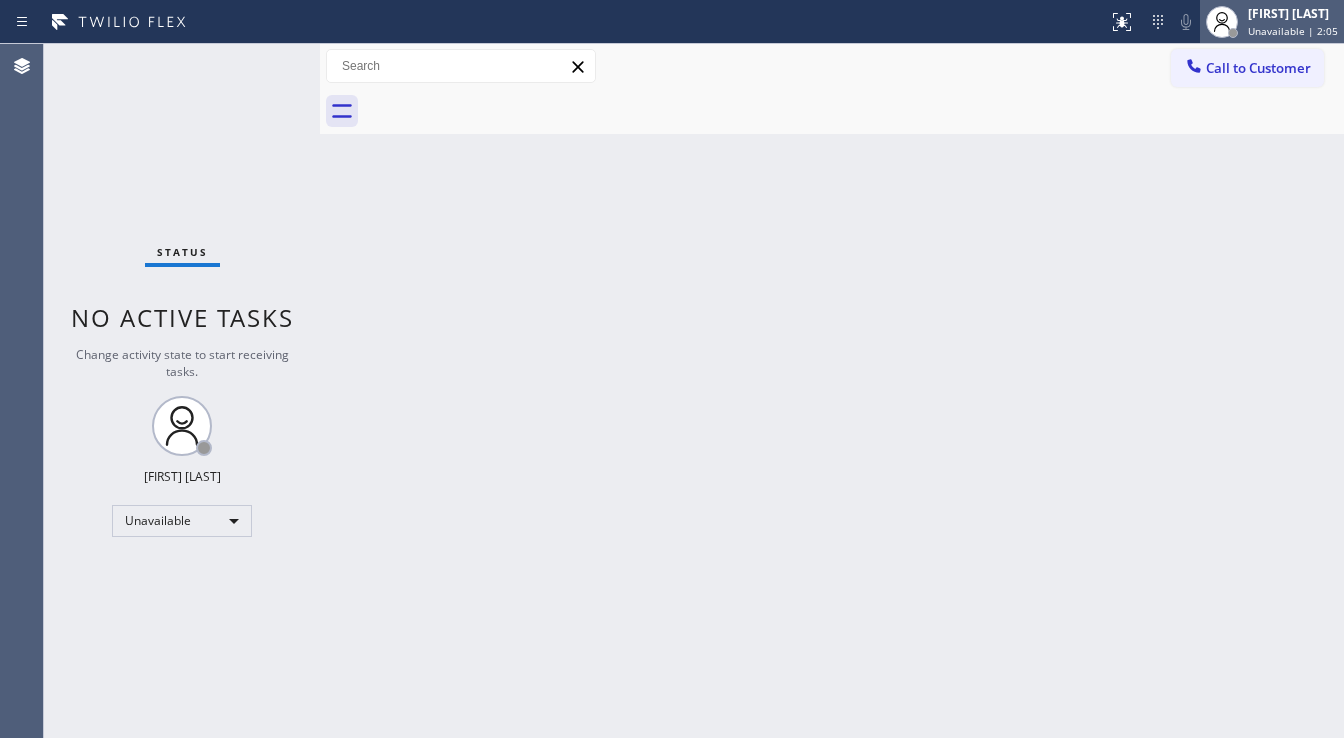 click on "Unavailable | 2:05" at bounding box center [1293, 31] 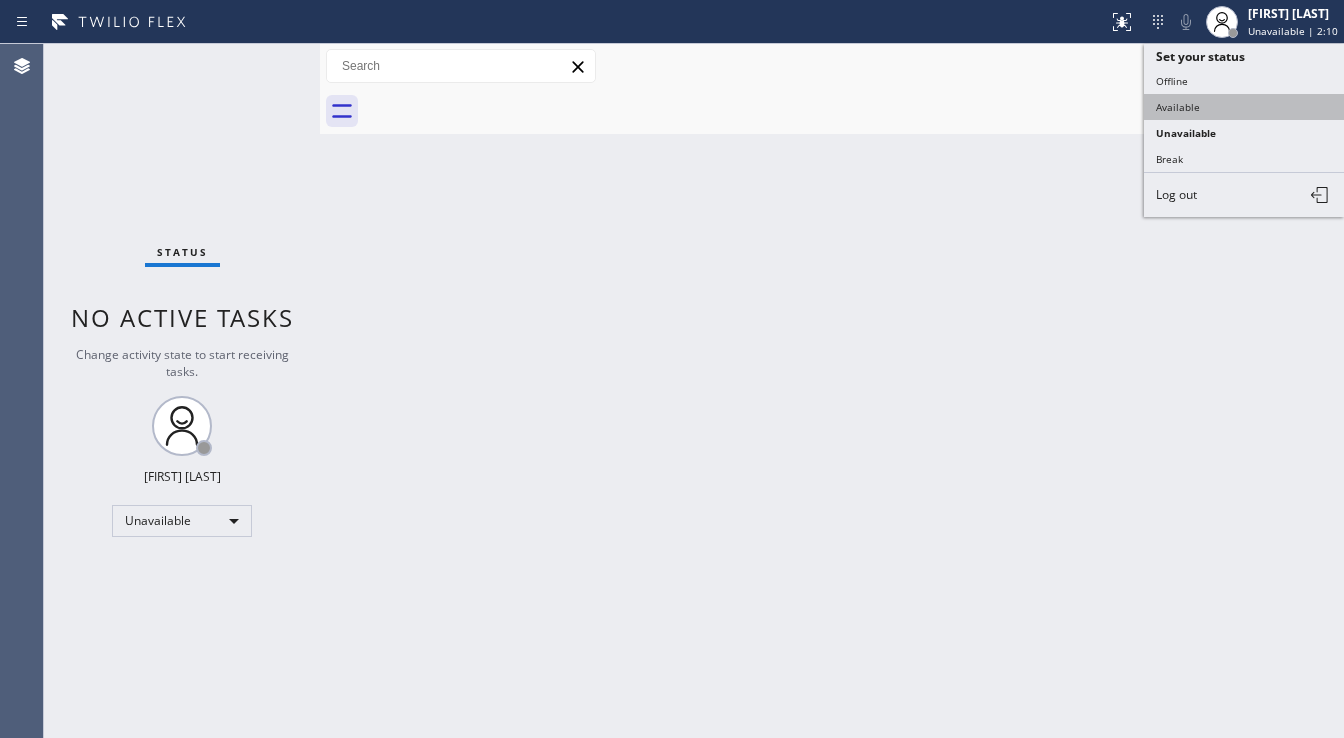 click on "Available" at bounding box center [1244, 107] 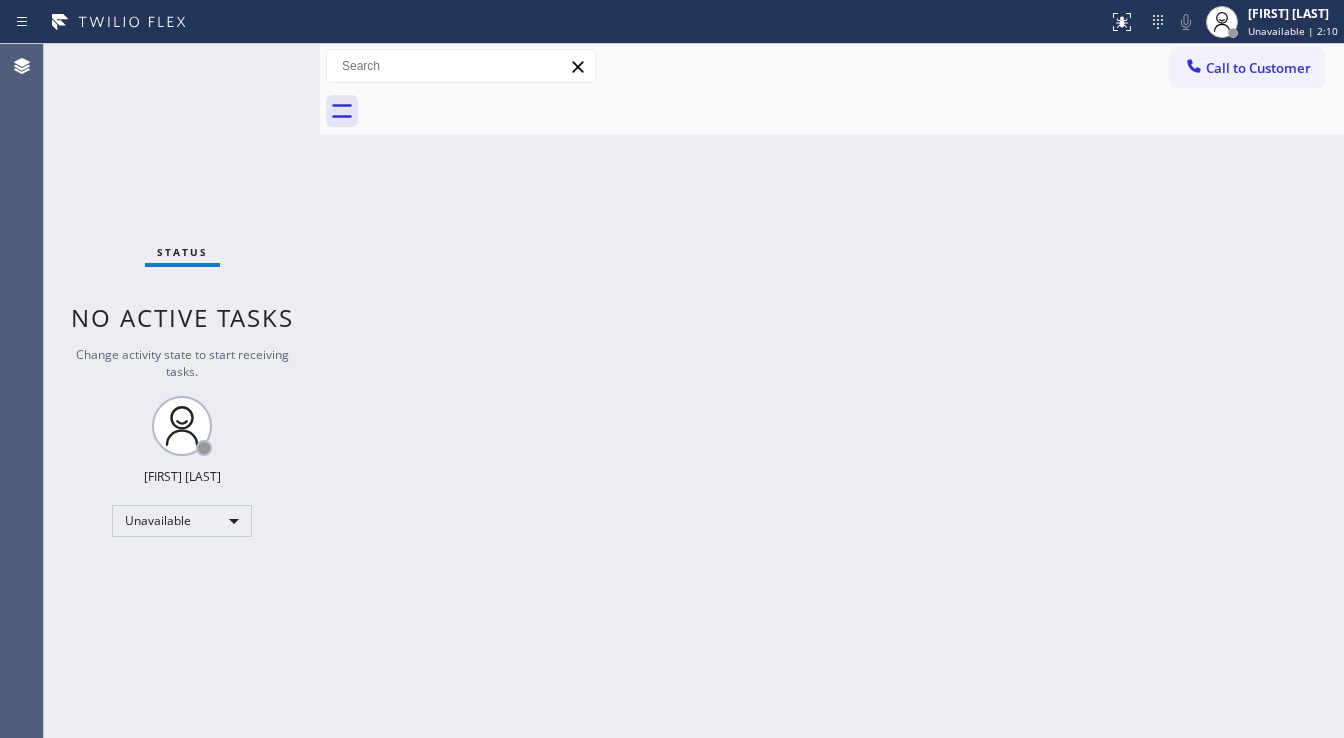 click on "Back to Dashboard Change Sender ID Customers Technicians Select a contact Outbound call Technician Search Technician Your caller id phone number Your caller id phone number Call Technician info Name   Phone none Address none Change Sender ID HVAC +1[PHONE] 5 Star Appliance +1[PHONE] Appliance Repair +1[PHONE] Plumbing +1[PHONE] Air Duct Cleaning +1[PHONE]  Electricians +1[PHONE] Cancel Change Check personal SMS Reset Change No tabs Call to Customer Outbound call Location Search location Your caller id phone number ([PHONE]) Customer number Call Outbound call Technician Search Technician Your caller id phone number Your caller id phone number Call" at bounding box center [832, 391] 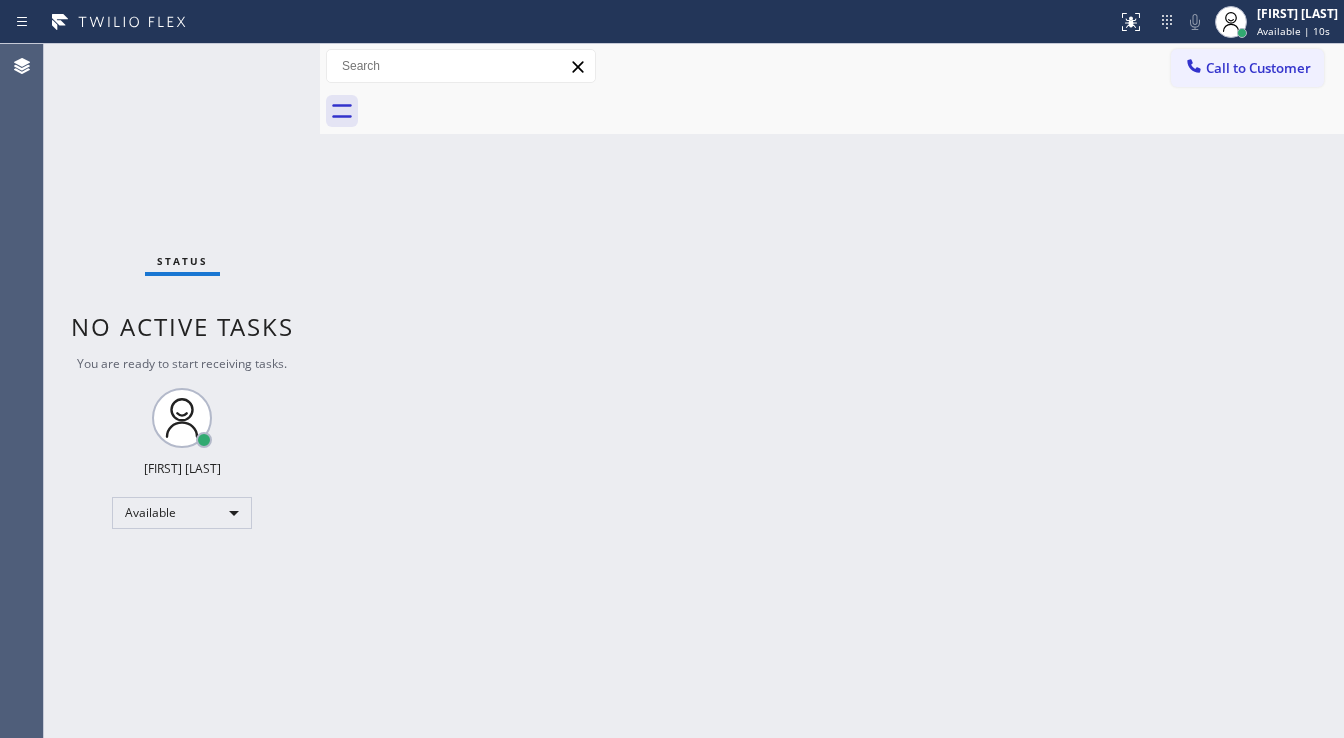 click on "Agent Desktop" at bounding box center (21, 391) 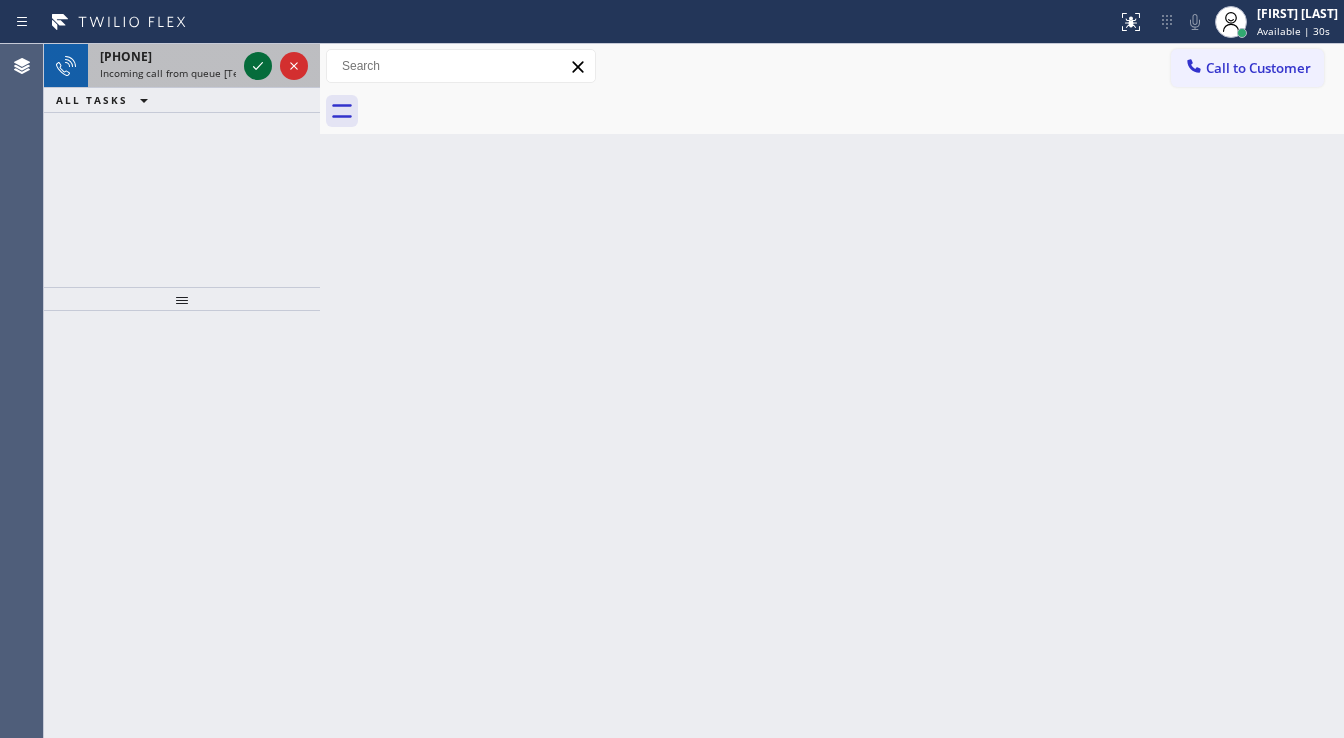 click 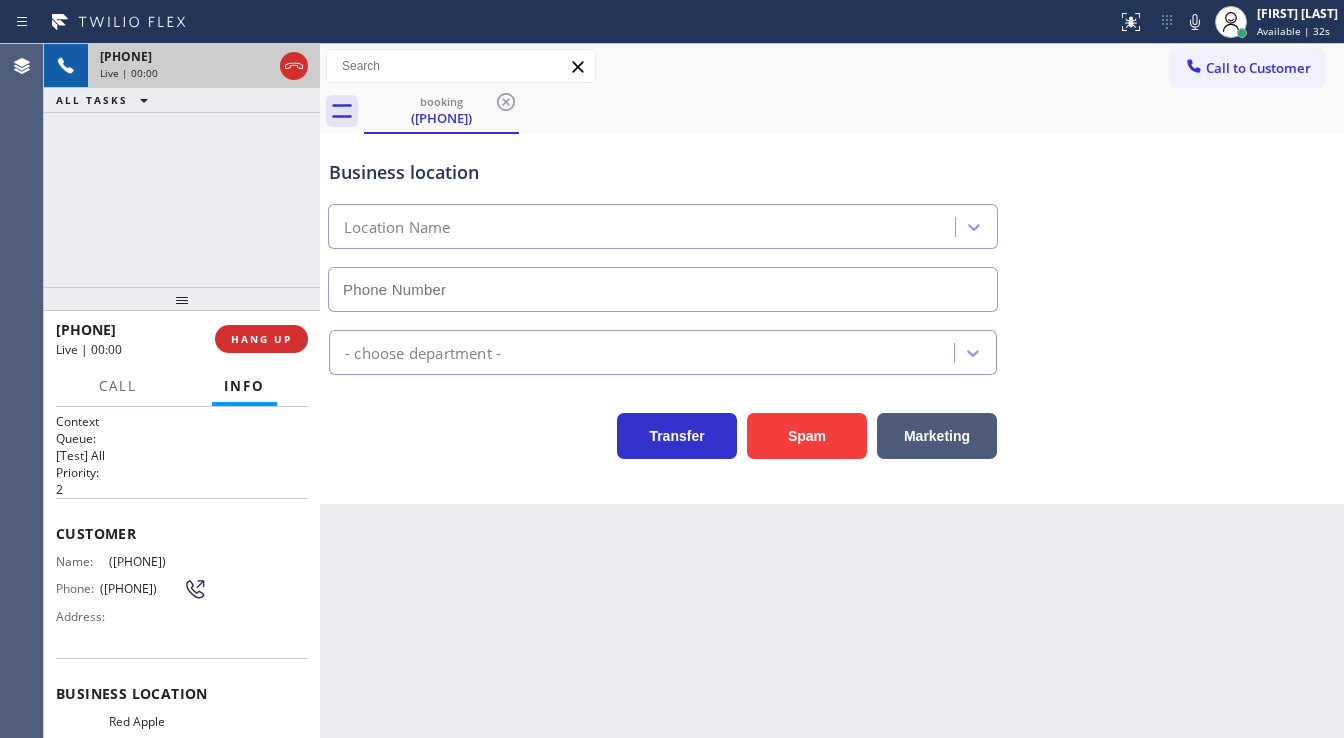 type on "[PHONE]" 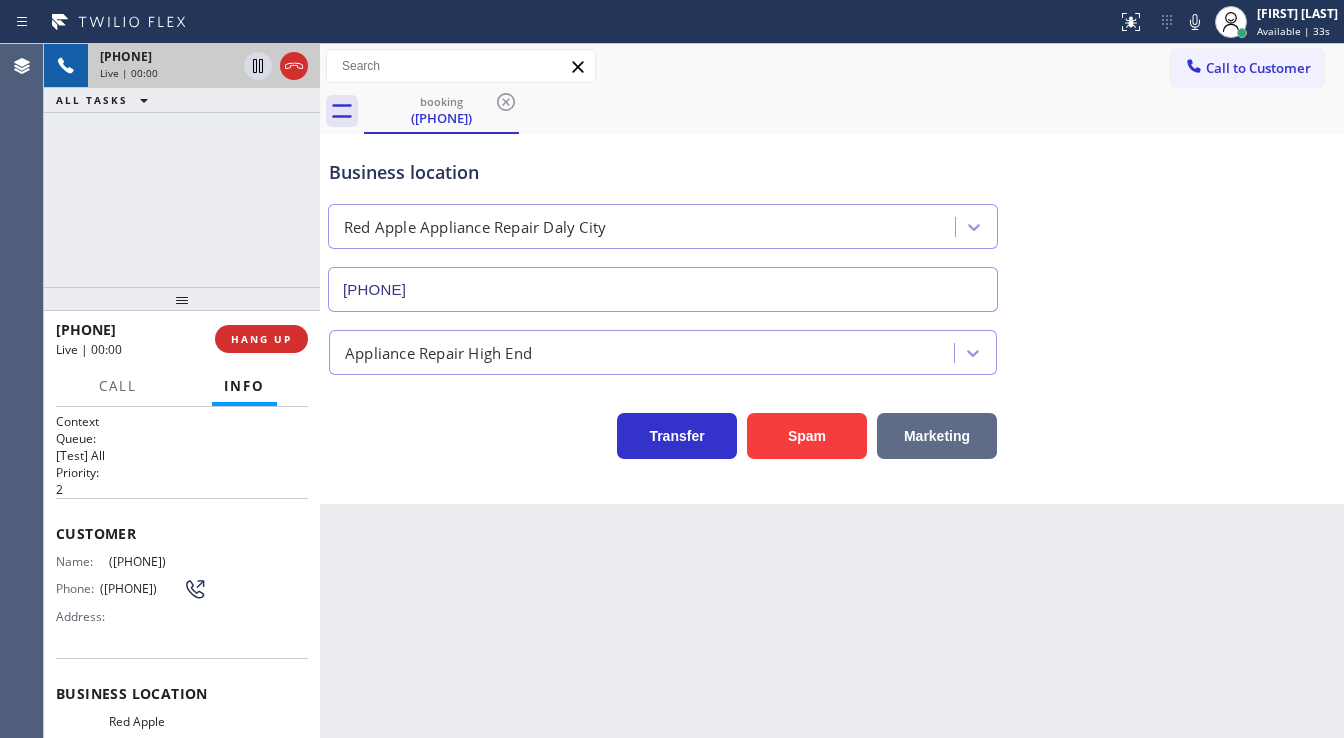 click on "Marketing" at bounding box center (937, 436) 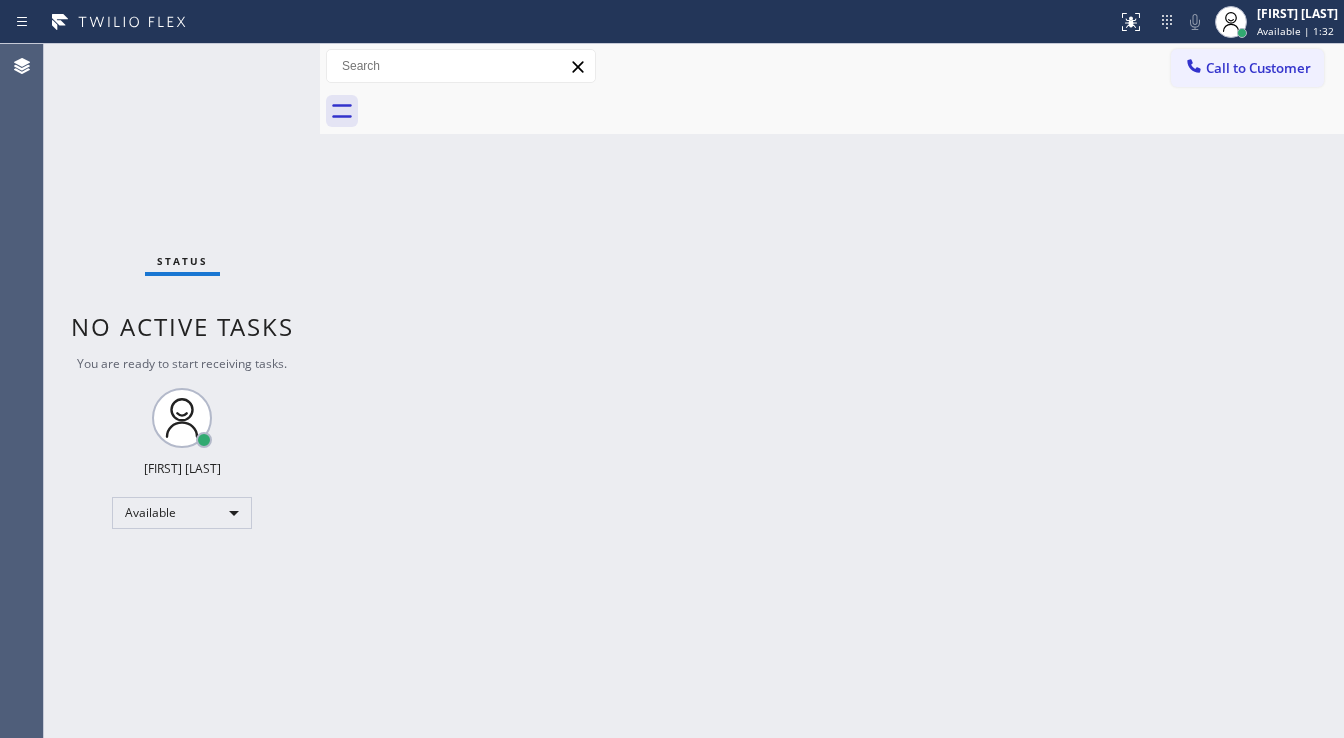click on "Status   No active tasks     You are ready to start receiving tasks.   [FIRST] [LAST] Available" at bounding box center [182, 391] 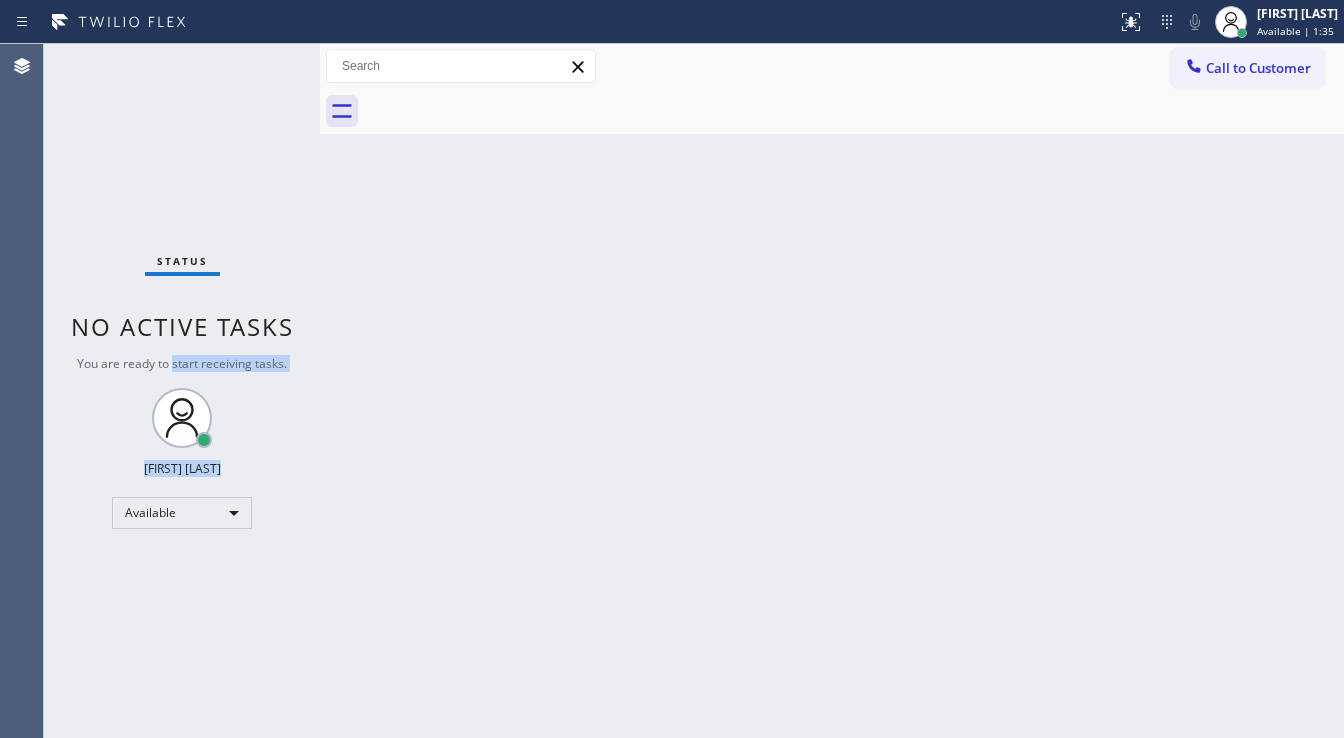 drag, startPoint x: 171, startPoint y: 359, endPoint x: 219, endPoint y: 454, distance: 106.437775 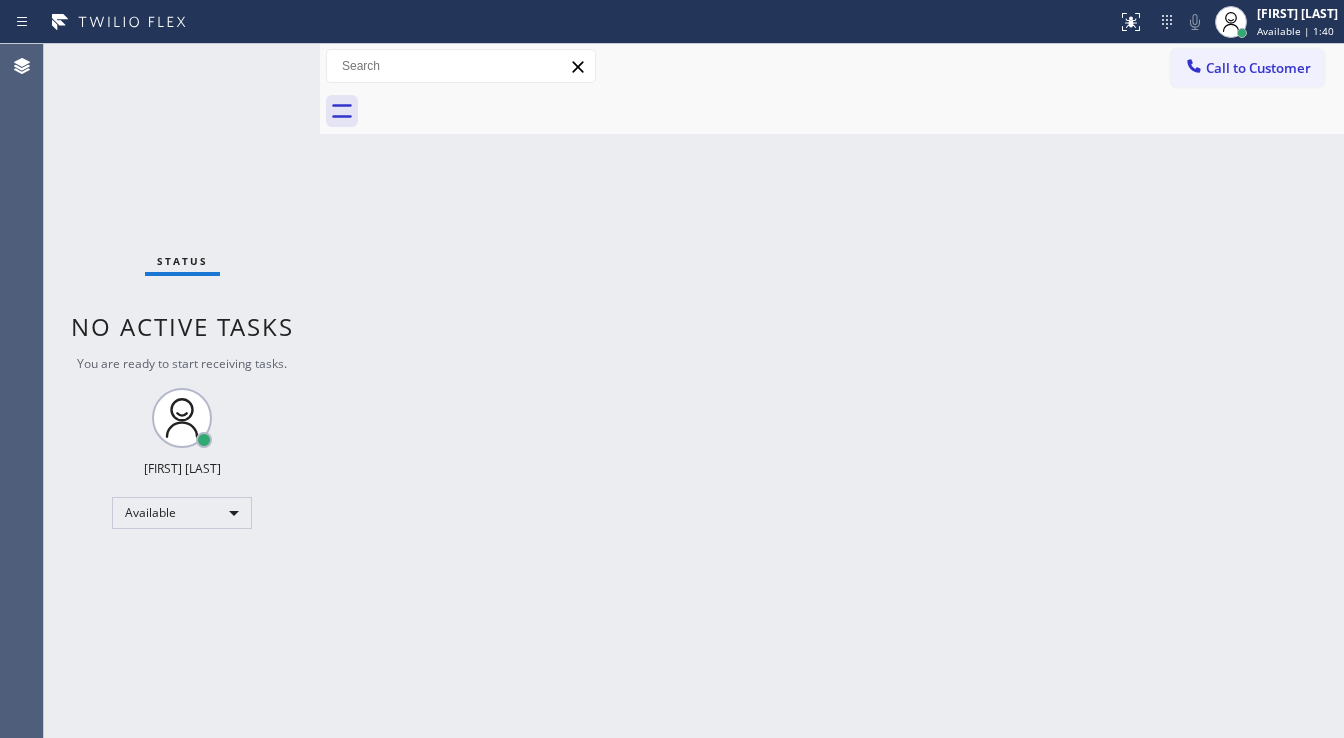 drag, startPoint x: 273, startPoint y: 72, endPoint x: 268, endPoint y: 63, distance: 10.29563 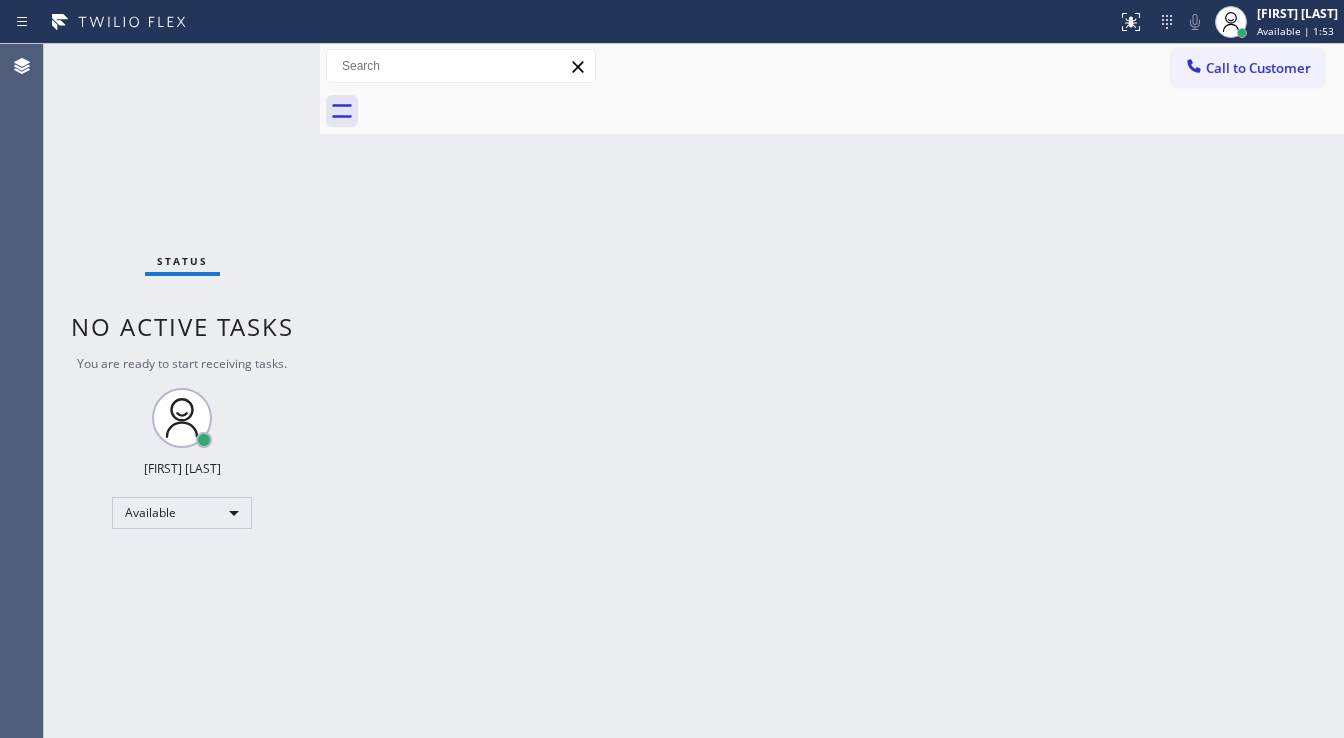 click on "Status   No active tasks     You are ready to start receiving tasks.   [FIRST] [LAST] Available" at bounding box center (182, 391) 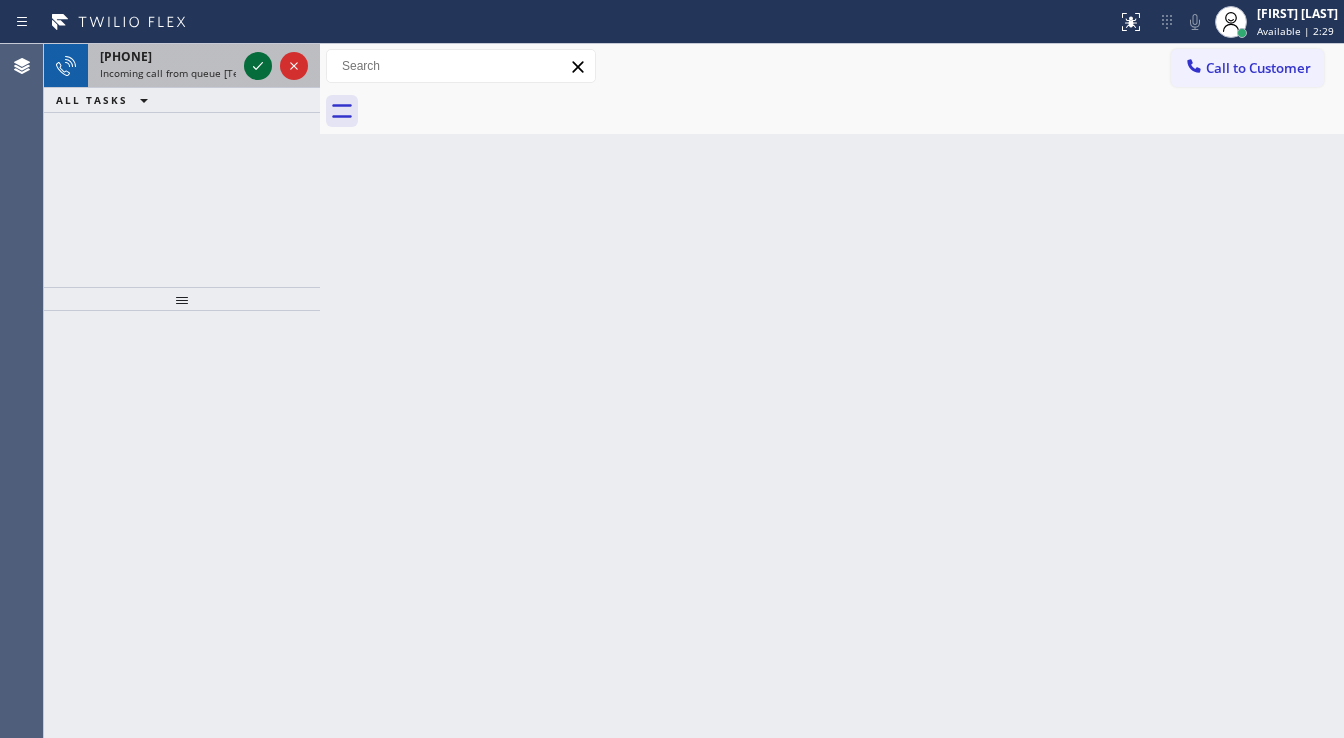 click 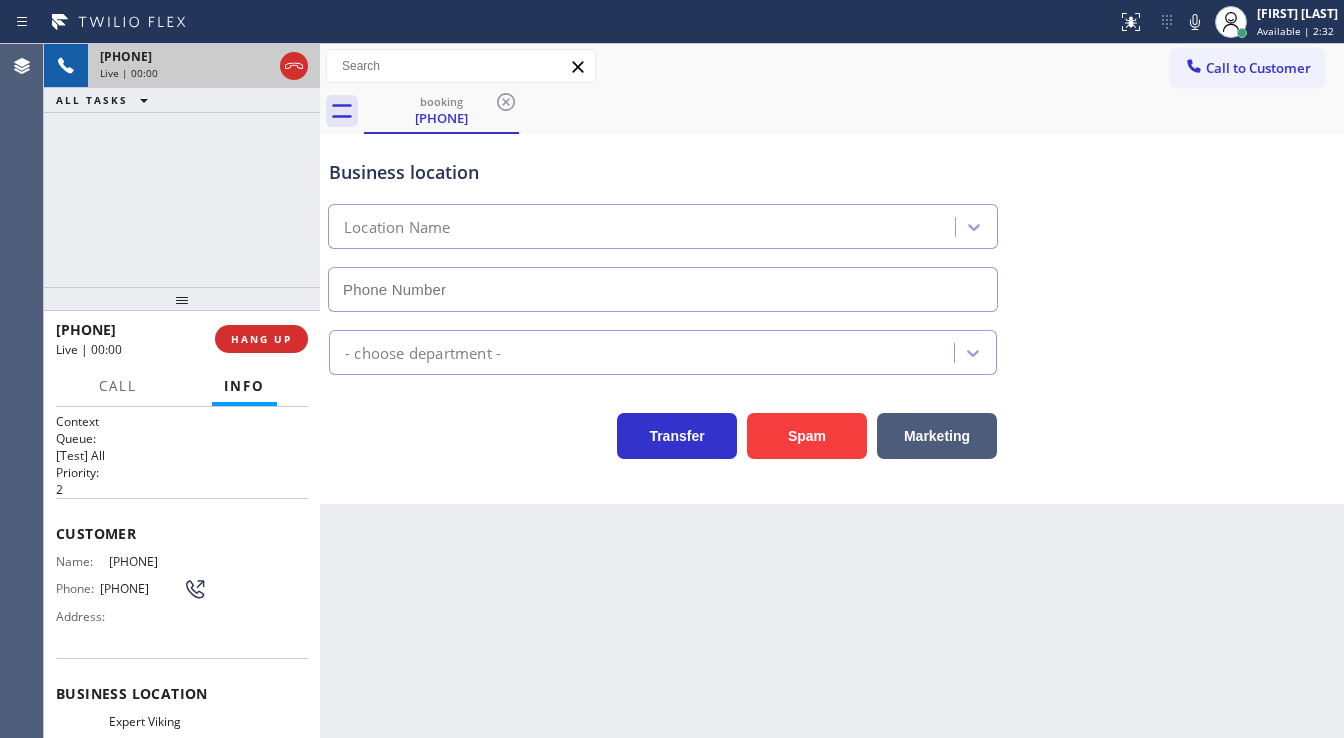 type on "[PHONE]" 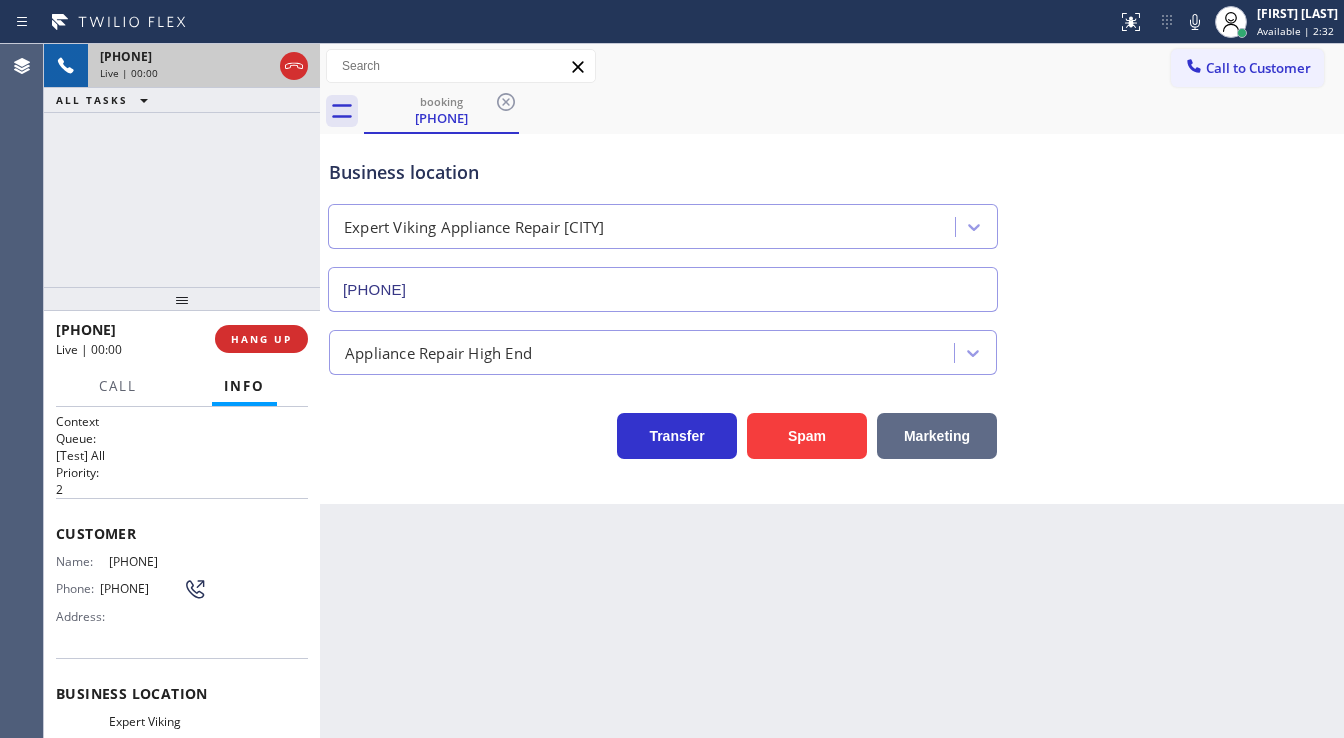 click on "Marketing" at bounding box center [937, 436] 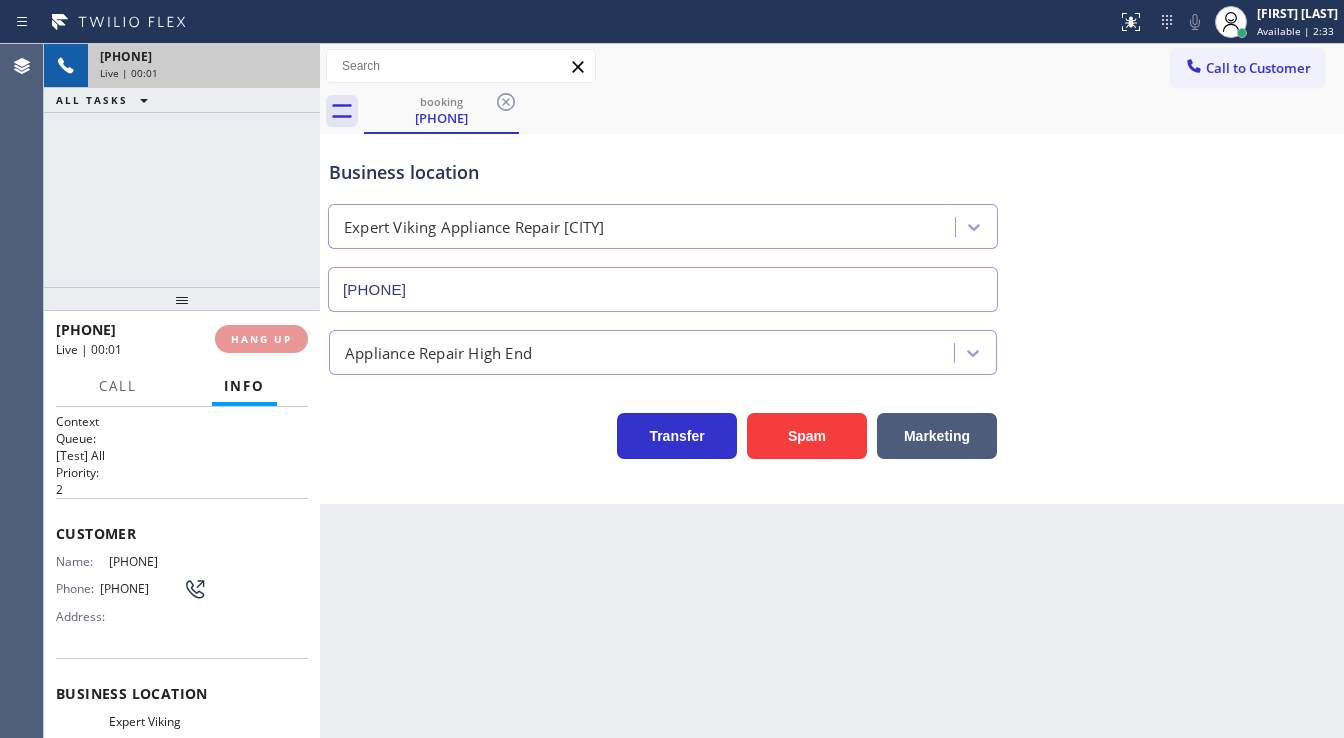 click on "Transfer Spam Marketing" at bounding box center (832, 417) 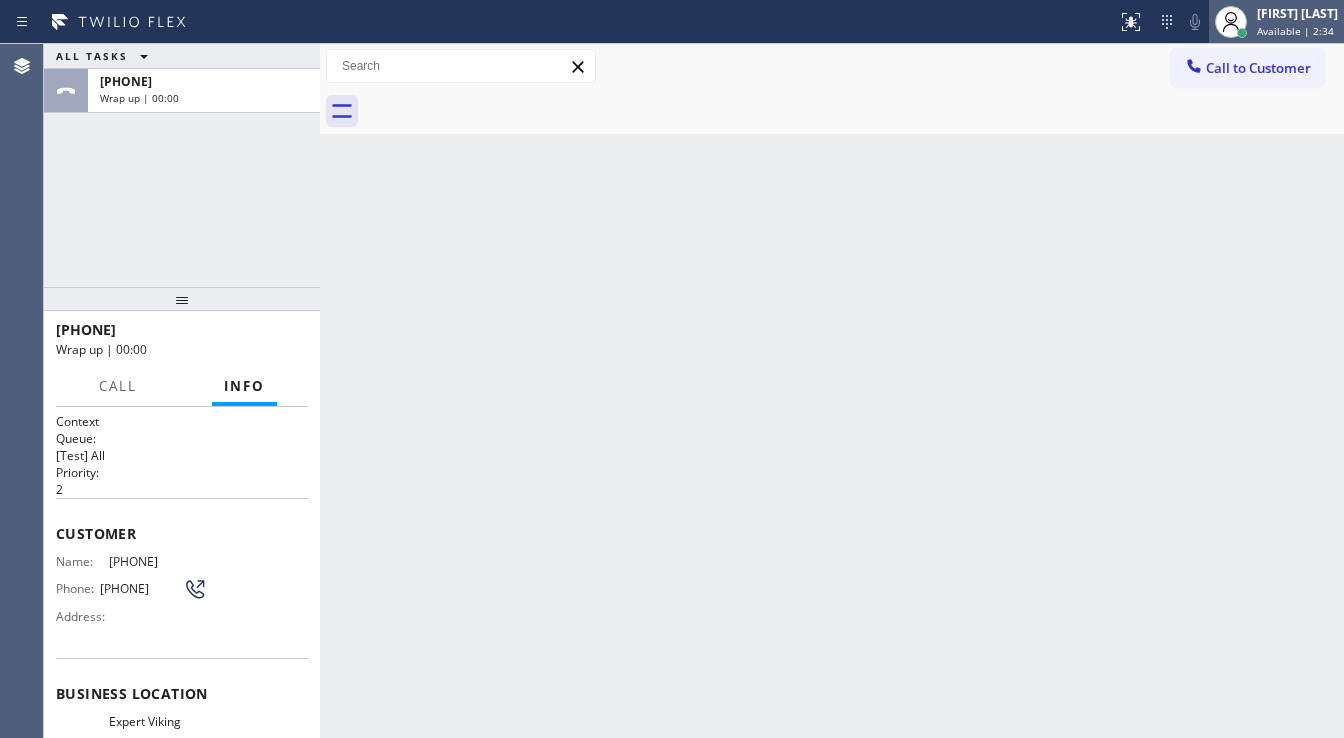 click on "[FIRST] [LAST]" at bounding box center [1297, 13] 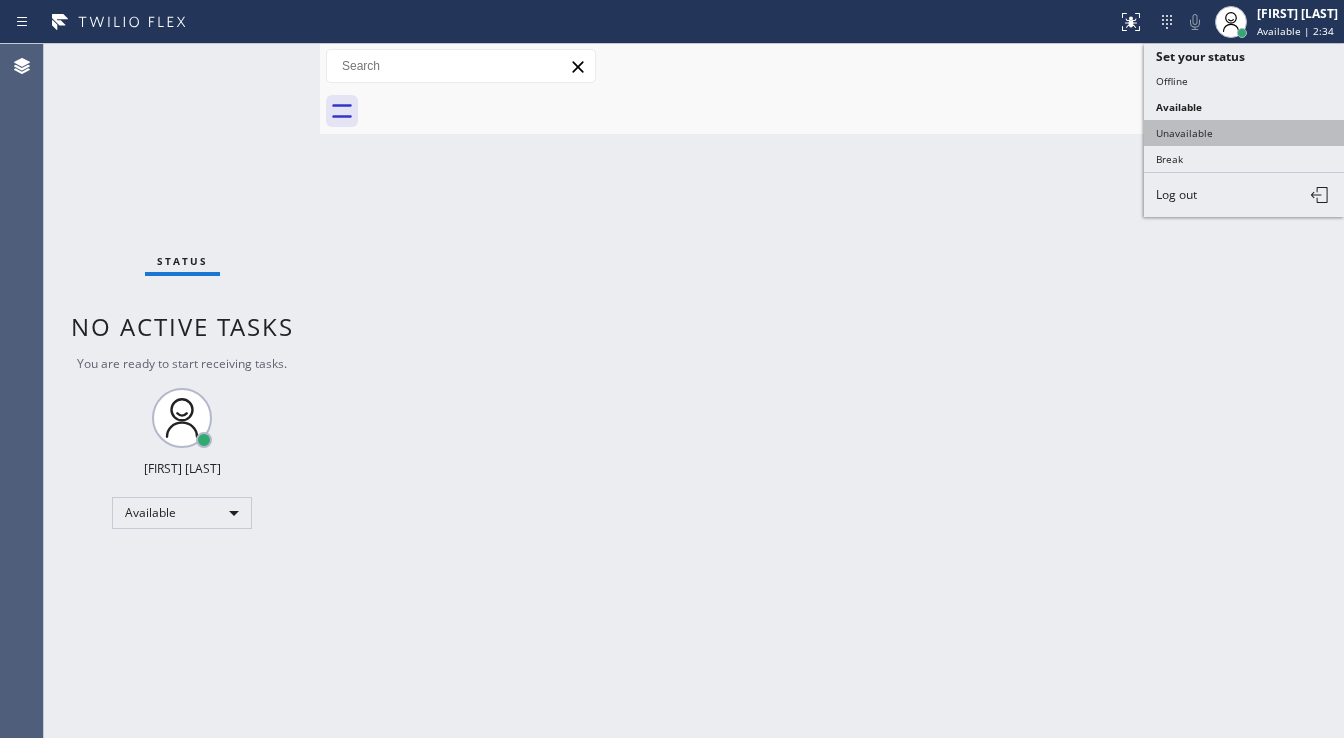 click on "Unavailable" at bounding box center (1244, 133) 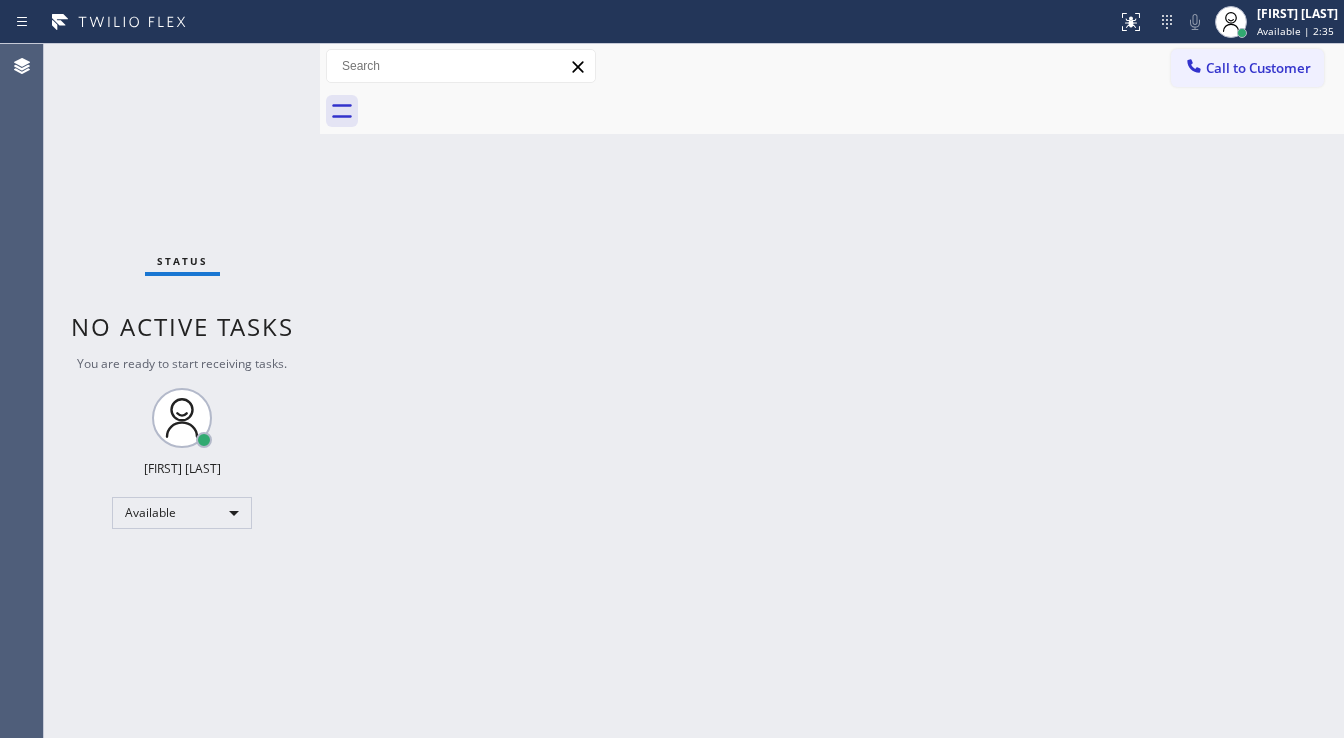 click on "Back to Dashboard Change Sender ID Customers Technicians Select a contact Outbound call Technician Search Technician Your caller id phone number Your caller id phone number Call Technician info Name   Phone none Address none Change Sender ID HVAC +1[PHONE] 5 Star Appliance +1[PHONE] Appliance Repair +1[PHONE] Plumbing +1[PHONE] Air Duct Cleaning +1[PHONE]  Electricians +1[PHONE] Cancel Change Check personal SMS Reset Change No tabs Call to Customer Outbound call Location Search location Your caller id phone number ([PHONE]) Customer number Call Outbound call Technician Search Technician Your caller id phone number Your caller id phone number Call" at bounding box center [832, 391] 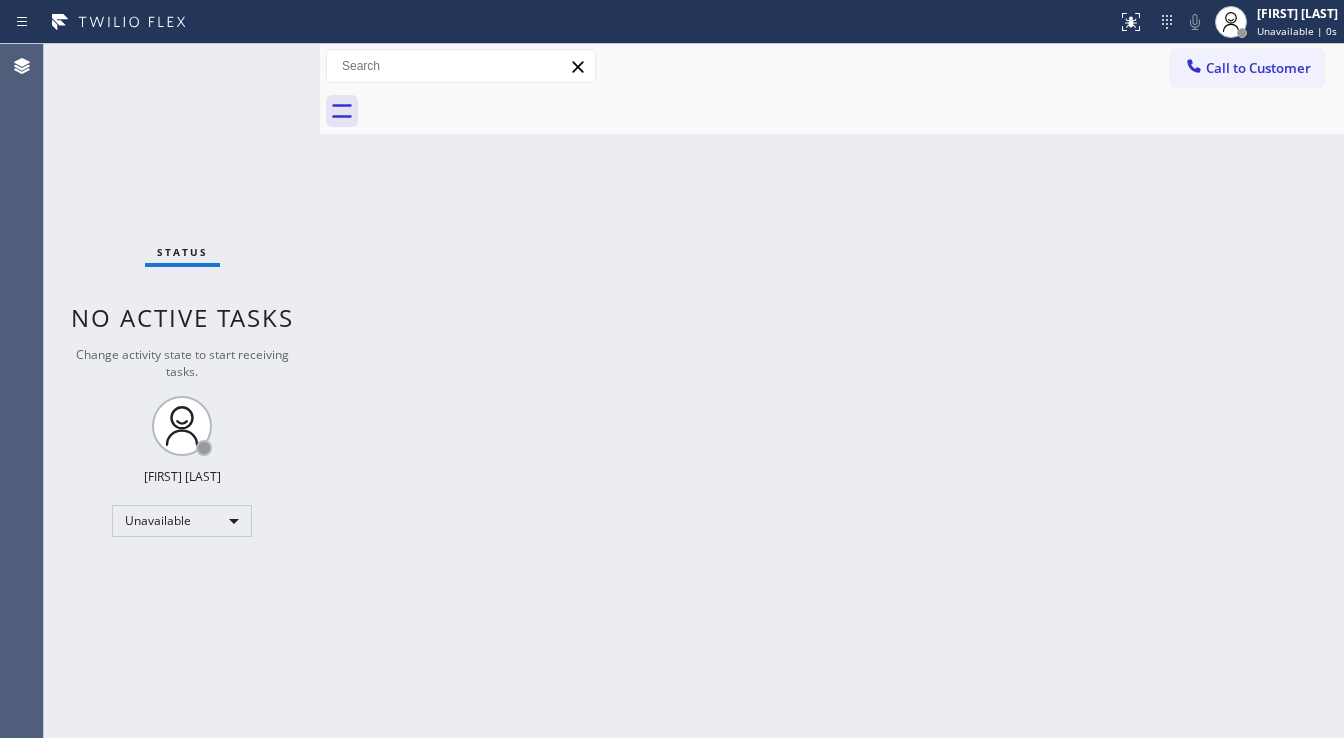 click on "Back to Dashboard Change Sender ID Customers Technicians Select a contact Outbound call Technician Search Technician Your caller id phone number Your caller id phone number Call Technician info Name   Phone none Address none Change Sender ID HVAC +1[PHONE] 5 Star Appliance +1[PHONE] Appliance Repair +1[PHONE] Plumbing +1[PHONE] Air Duct Cleaning +1[PHONE]  Electricians +1[PHONE] Cancel Change Check personal SMS Reset Change No tabs Call to Customer Outbound call Location Search location Your caller id phone number ([PHONE]) Customer number Call Outbound call Technician Search Technician Your caller id phone number Your caller id phone number Call" at bounding box center [832, 391] 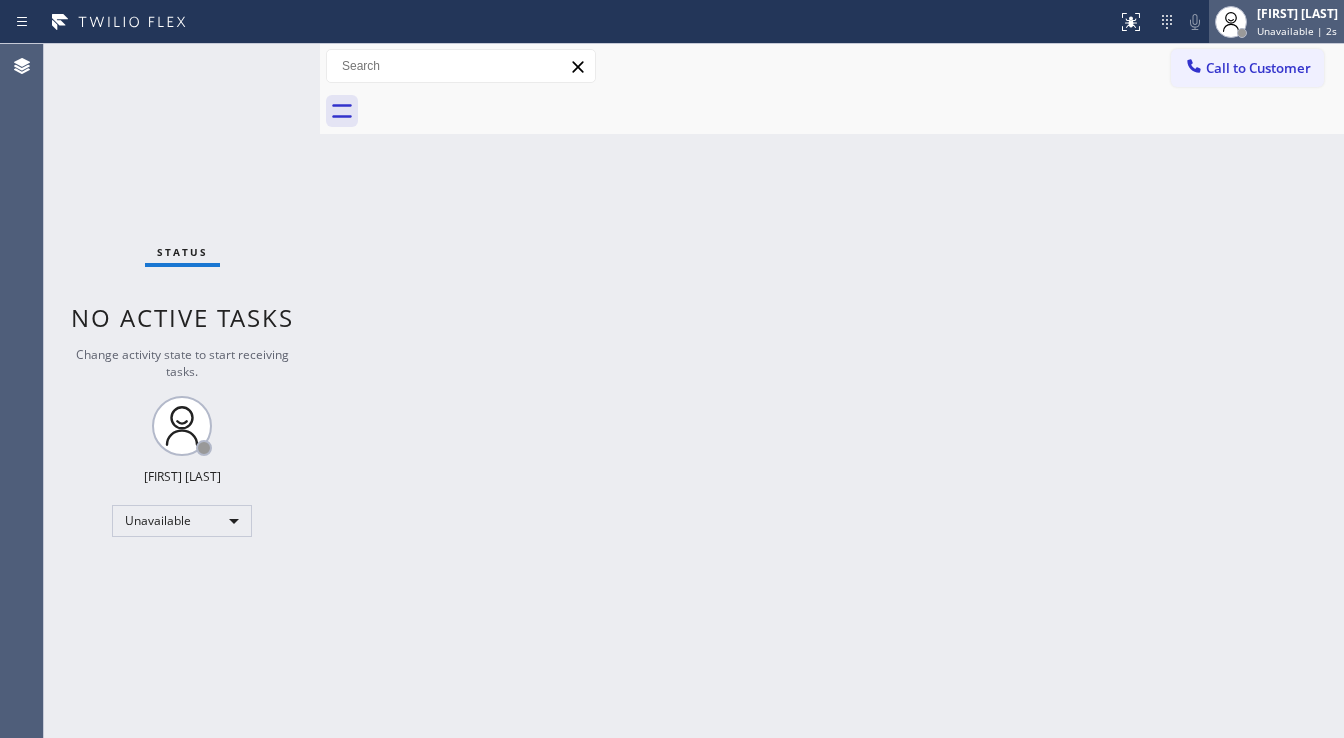 click on "Unavailable | 2s" at bounding box center [1297, 31] 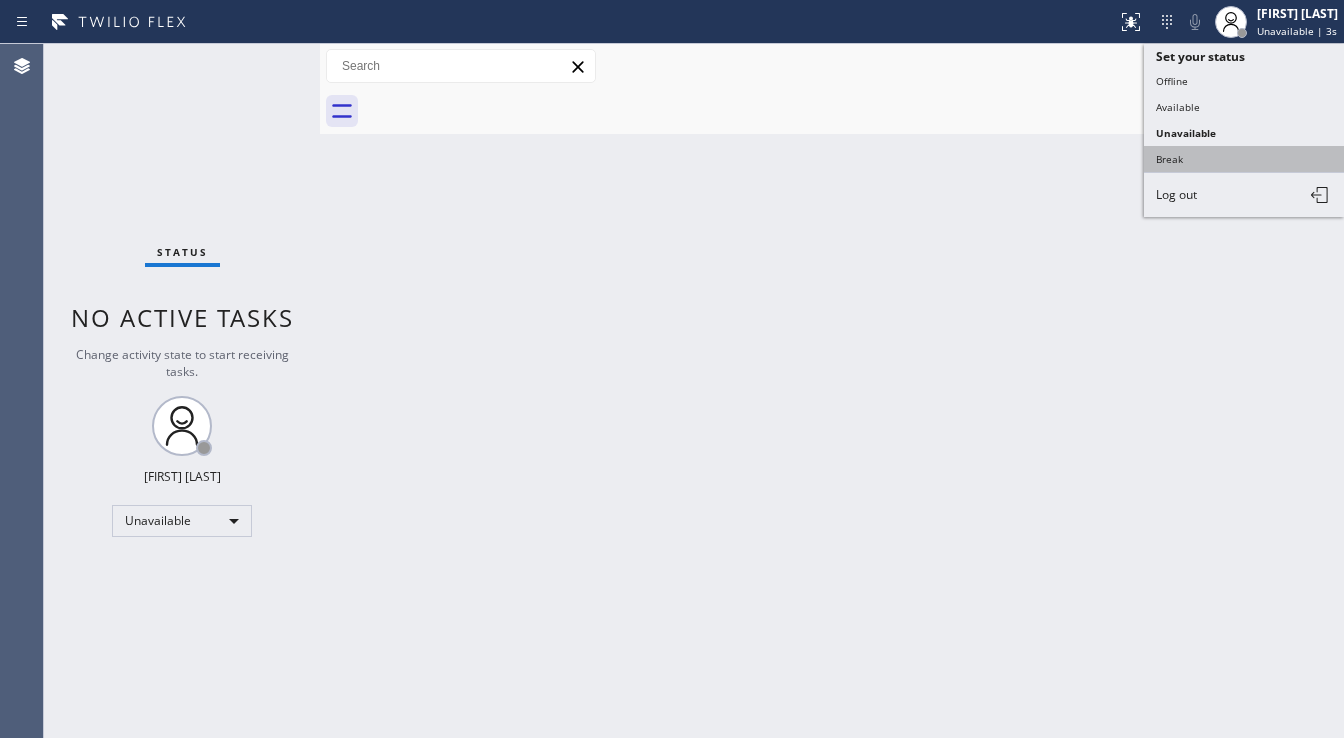 click on "Break" at bounding box center (1244, 159) 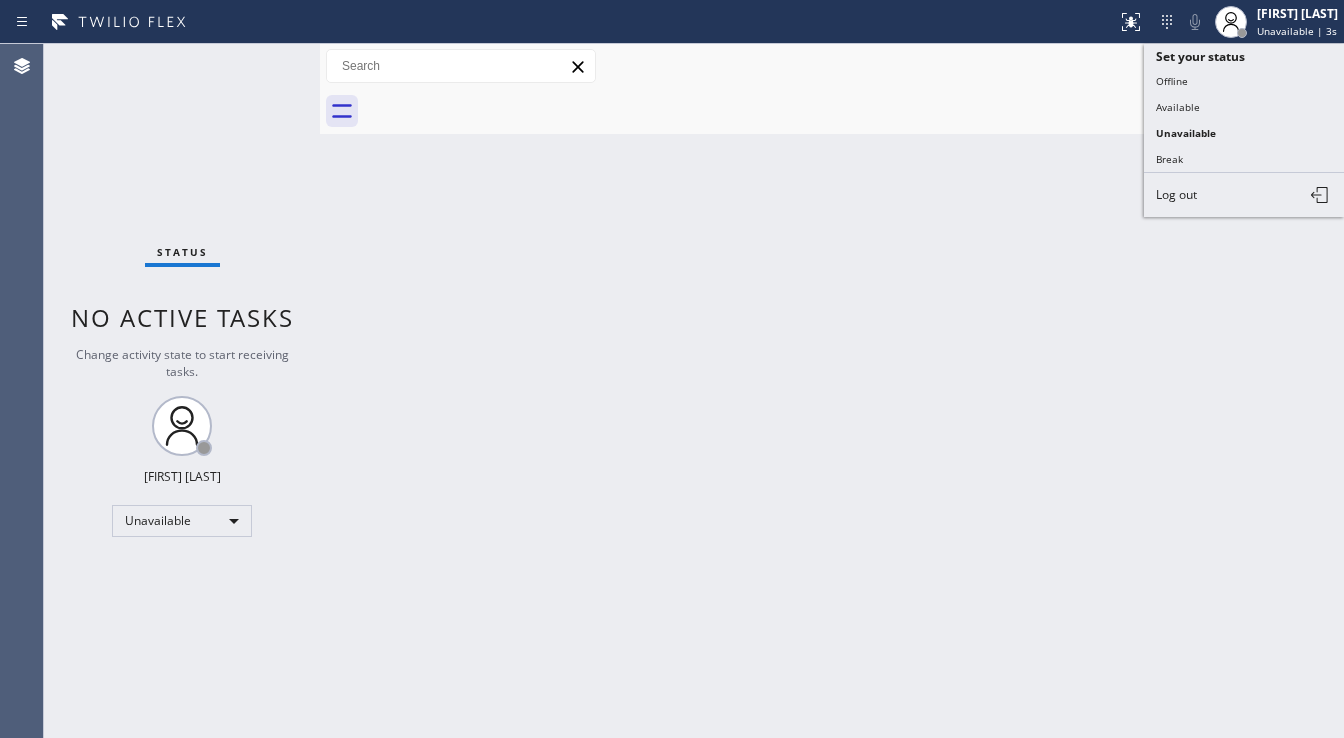 click on "Back to Dashboard Change Sender ID Customers Technicians Select a contact Outbound call Technician Search Technician Your caller id phone number Your caller id phone number Call Technician info Name   Phone none Address none Change Sender ID HVAC +1[PHONE] 5 Star Appliance +1[PHONE] Appliance Repair +1[PHONE] Plumbing +1[PHONE] Air Duct Cleaning +1[PHONE]  Electricians +1[PHONE] Cancel Change Check personal SMS Reset Change No tabs Call to Customer Outbound call Location Search location Your caller id phone number ([PHONE]) Customer number Call Outbound call Technician Search Technician Your caller id phone number Your caller id phone number Call" at bounding box center [832, 391] 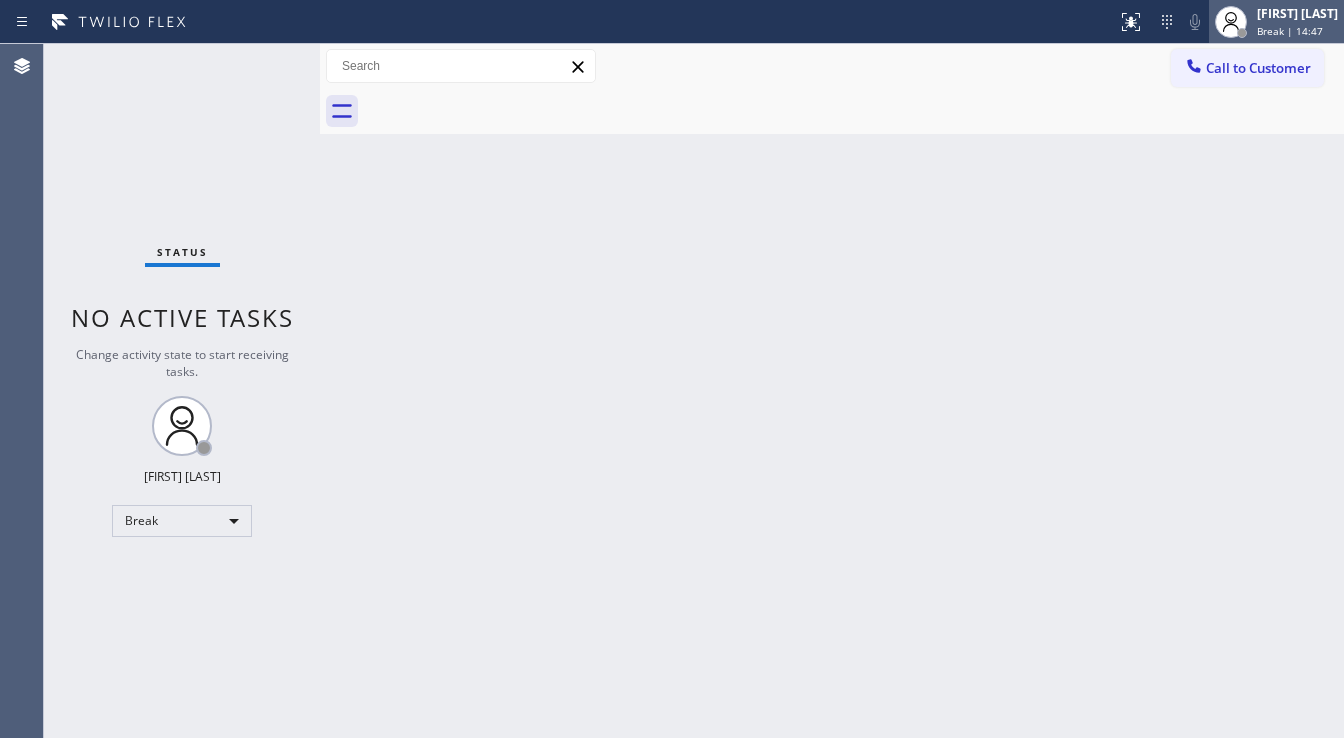 click on "Break | 14:47" at bounding box center (1290, 31) 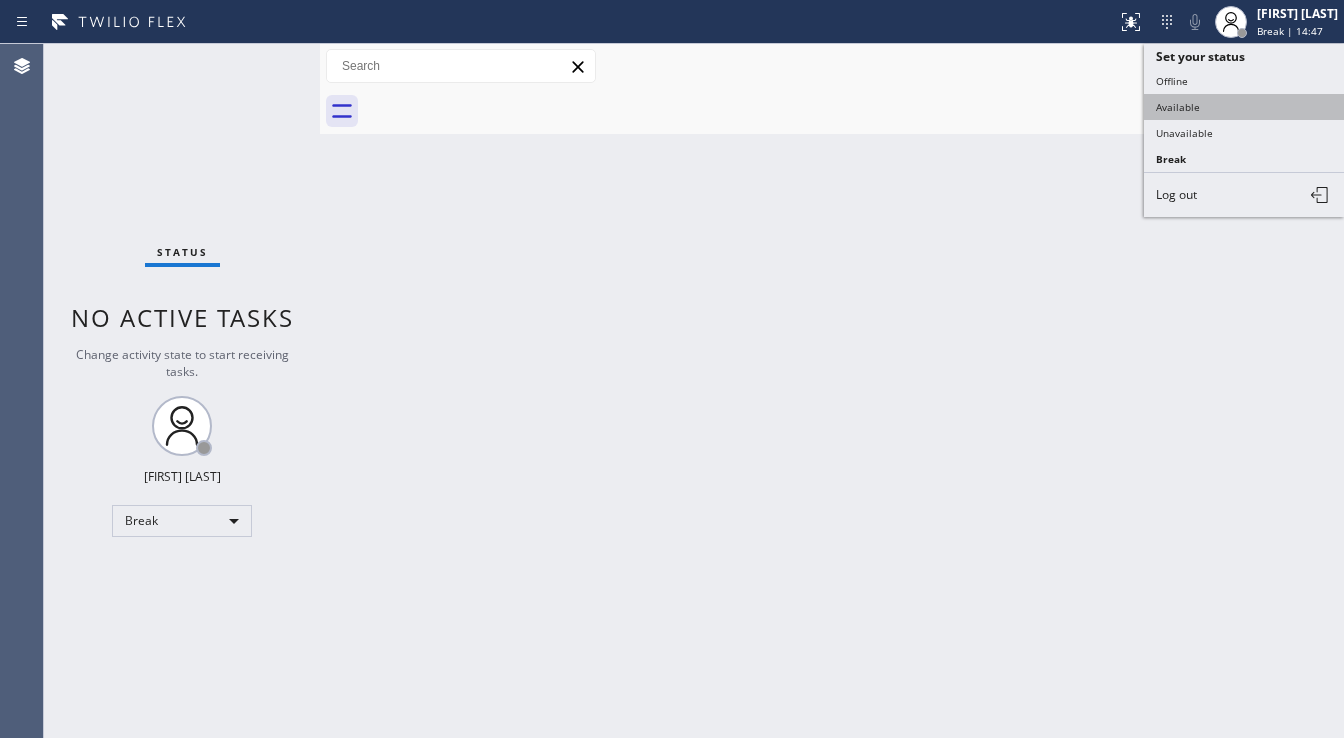 click on "Available" at bounding box center [1244, 107] 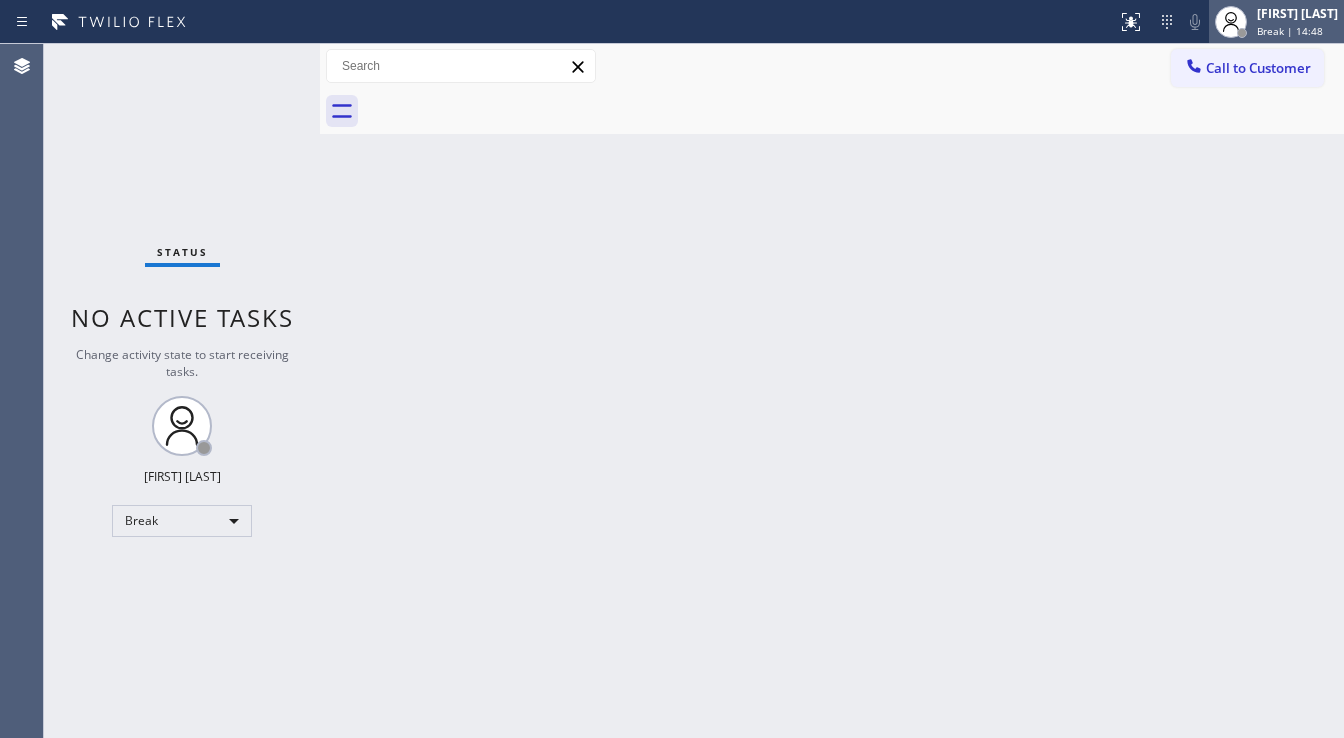 click on "Break | 14:48" at bounding box center (1290, 31) 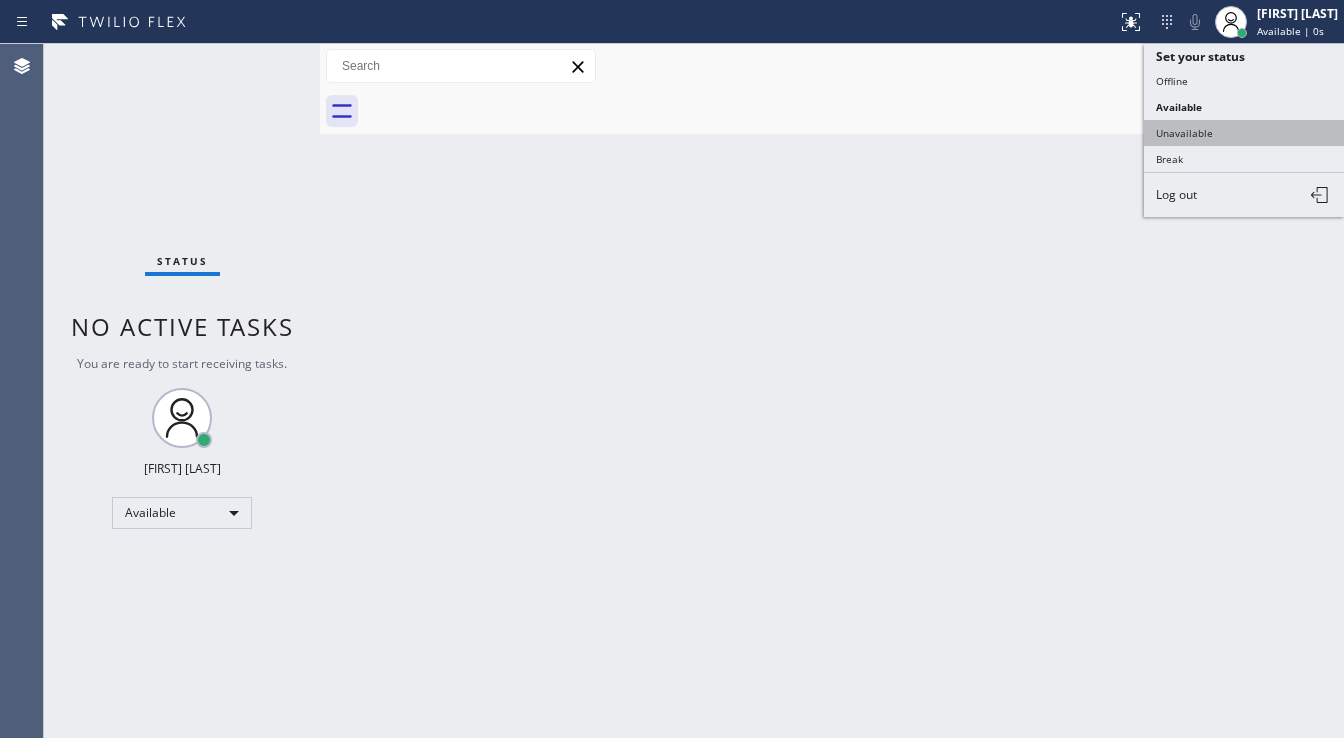 click on "Unavailable" at bounding box center (1244, 133) 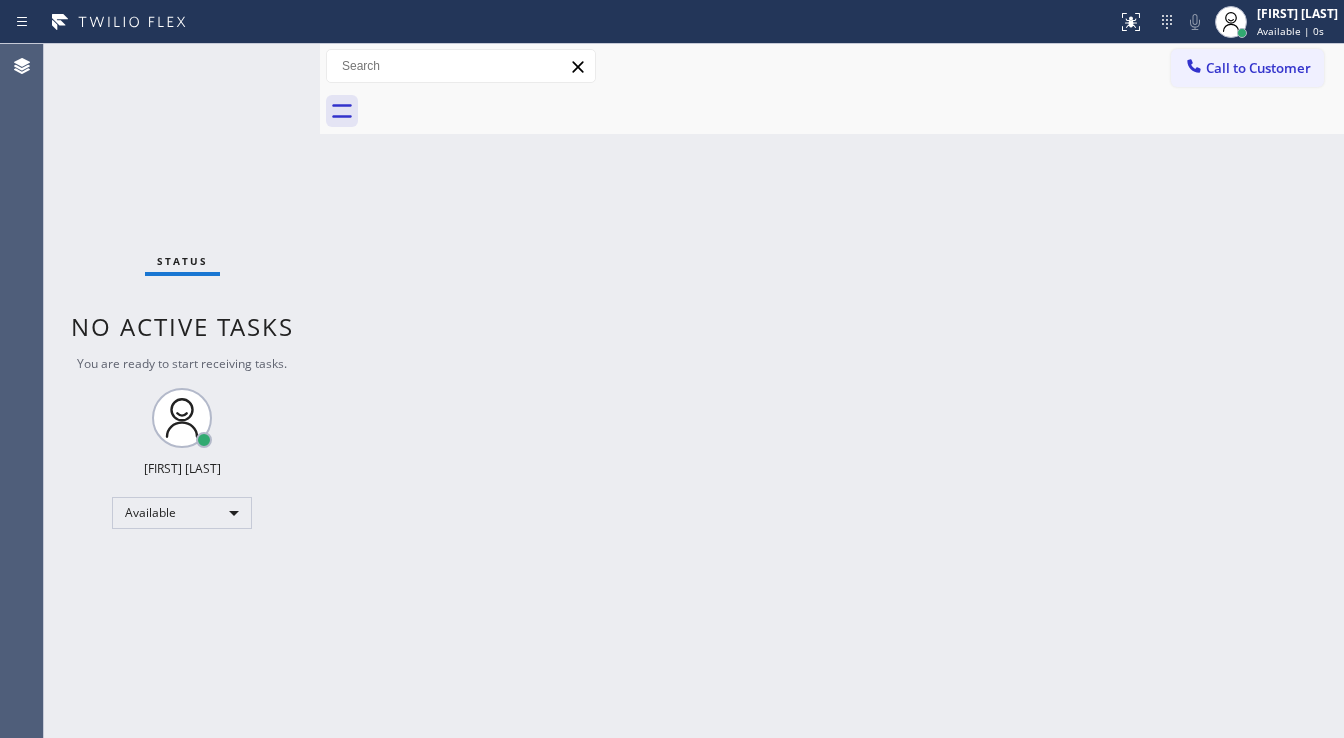 click on "Back to Dashboard Change Sender ID Customers Technicians Select a contact Outbound call Technician Search Technician Your caller id phone number Your caller id phone number Call Technician info Name   Phone none Address none Change Sender ID HVAC +1[PHONE] 5 Star Appliance +1[PHONE] Appliance Repair +1[PHONE] Plumbing +1[PHONE] Air Duct Cleaning +1[PHONE]  Electricians +1[PHONE] Cancel Change Check personal SMS Reset Change No tabs Call to Customer Outbound call Location Search location Your caller id phone number ([PHONE]) Customer number Call Outbound call Technician Search Technician Your caller id phone number Your caller id phone number Call" at bounding box center [832, 391] 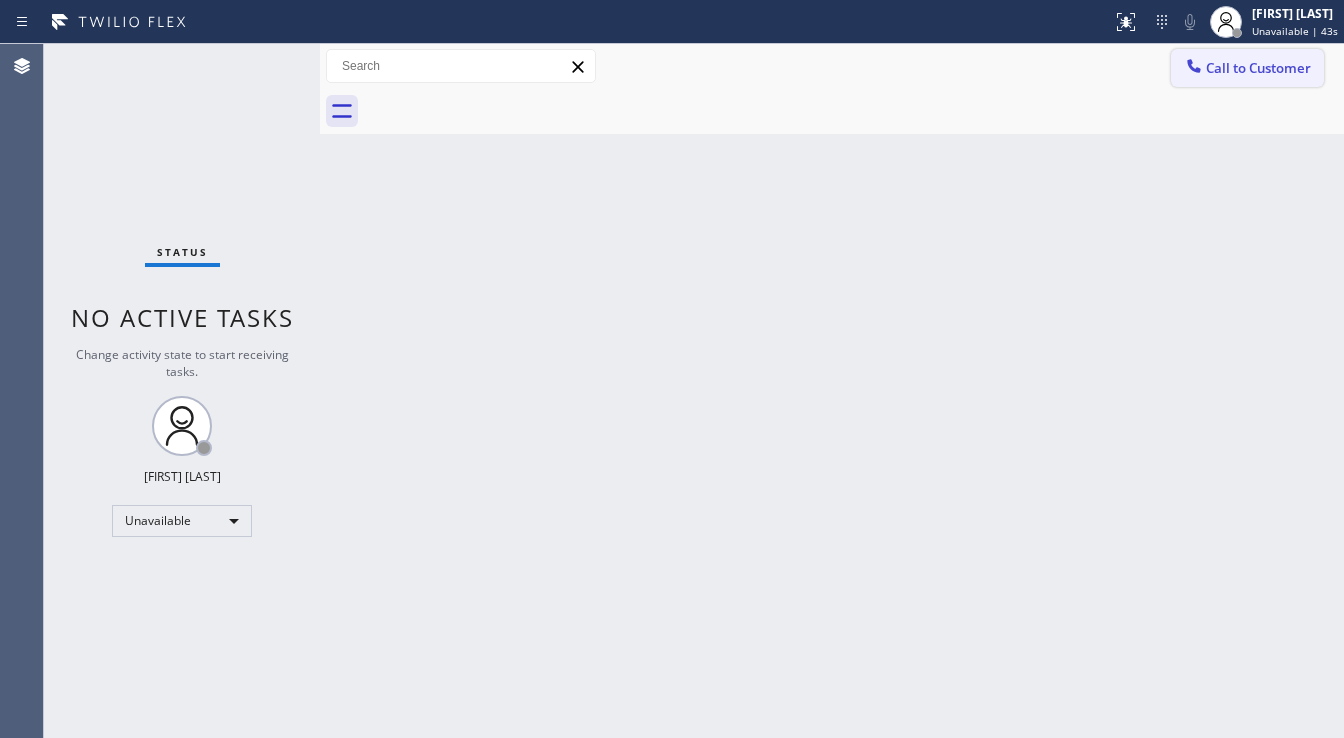 click on "Call to Customer" at bounding box center [1258, 68] 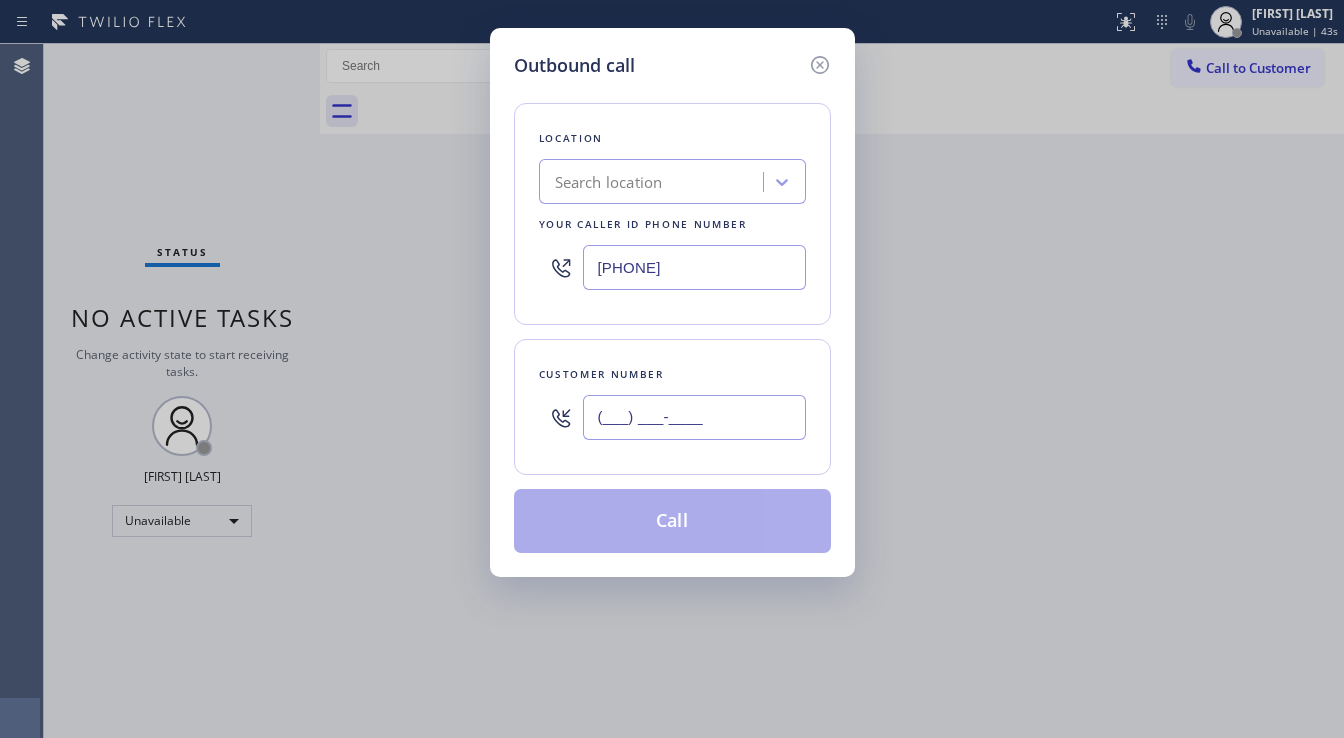click on "(___) ___-____" at bounding box center [694, 417] 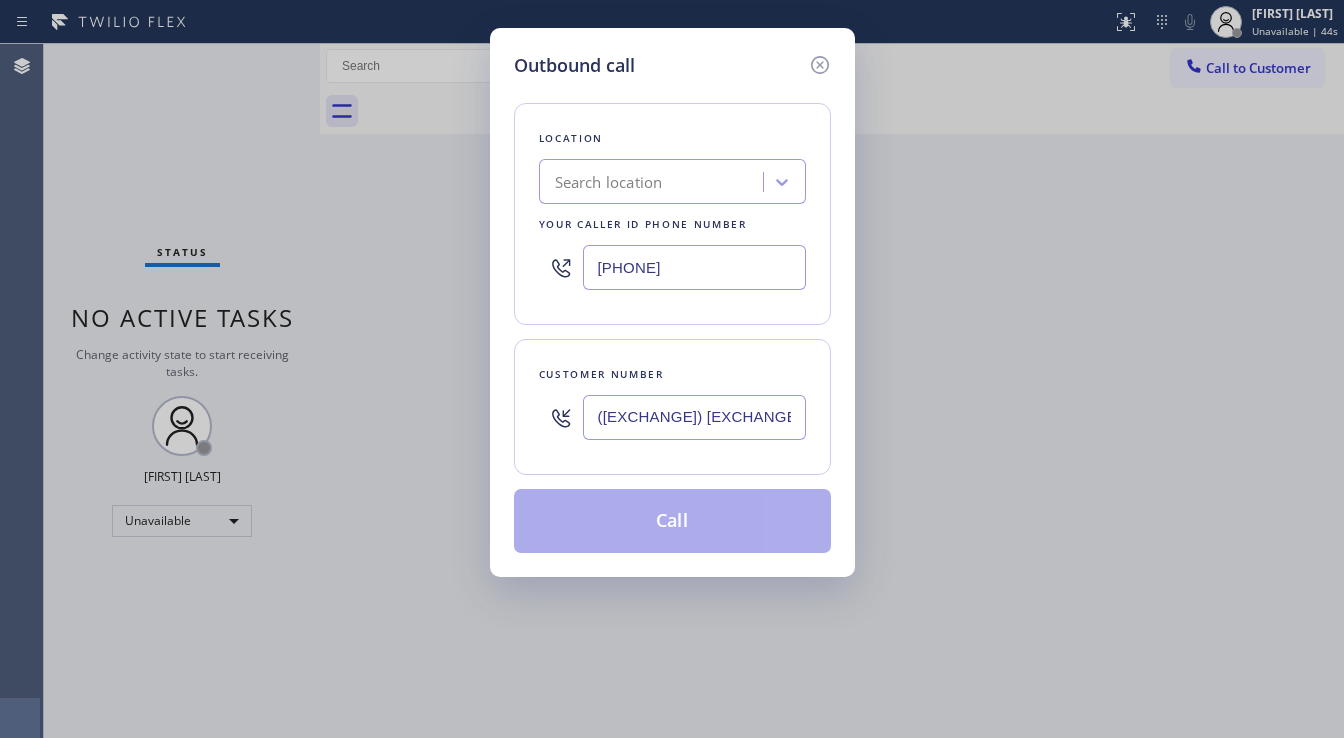 click on "[PHONE]" at bounding box center [694, 267] 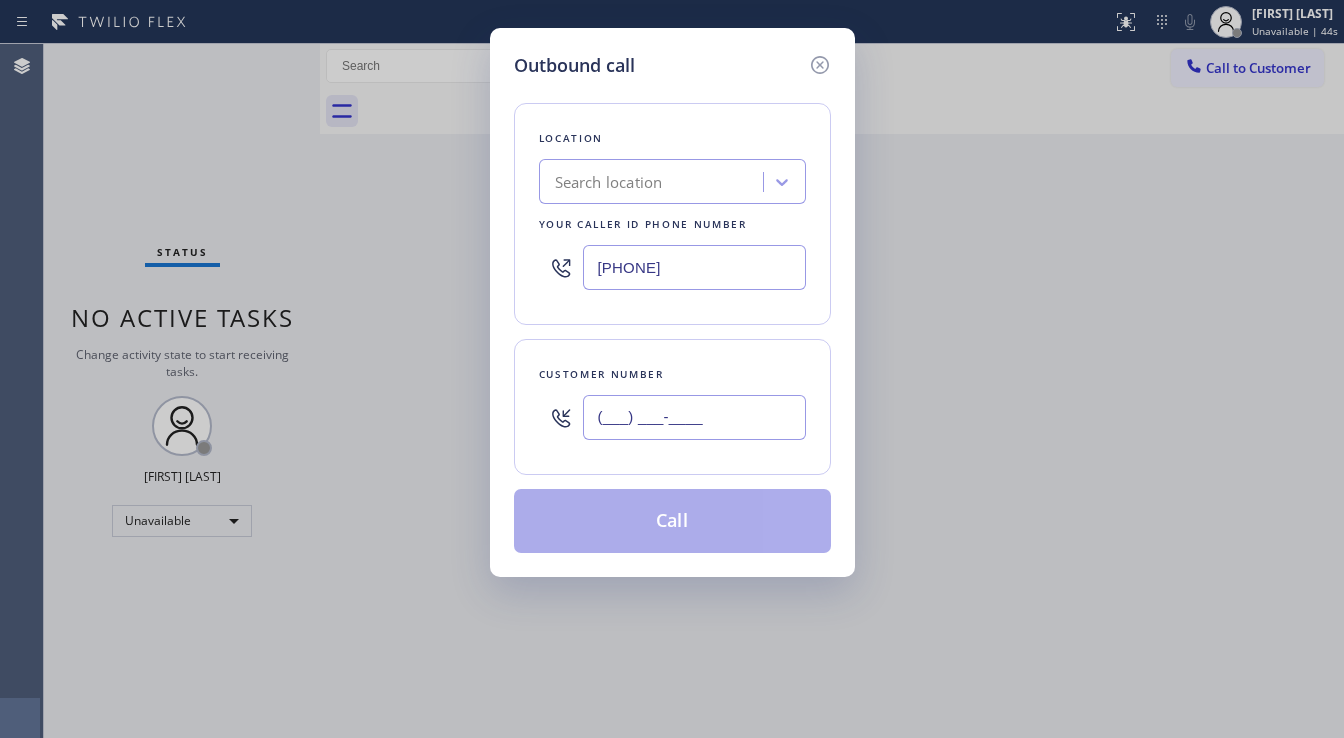 type on "([EXCHANGE]) [EXCHANGE]-[LINE]" 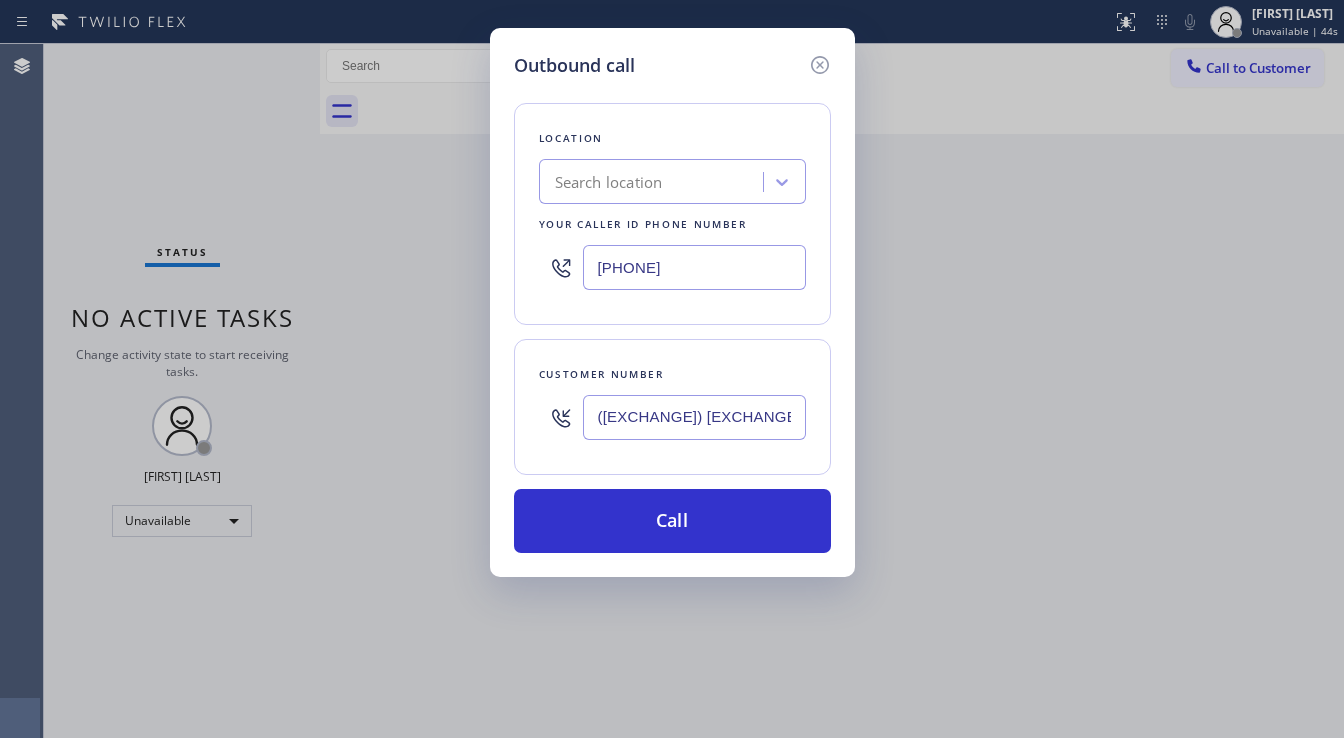 click on "[PHONE]" at bounding box center (694, 267) 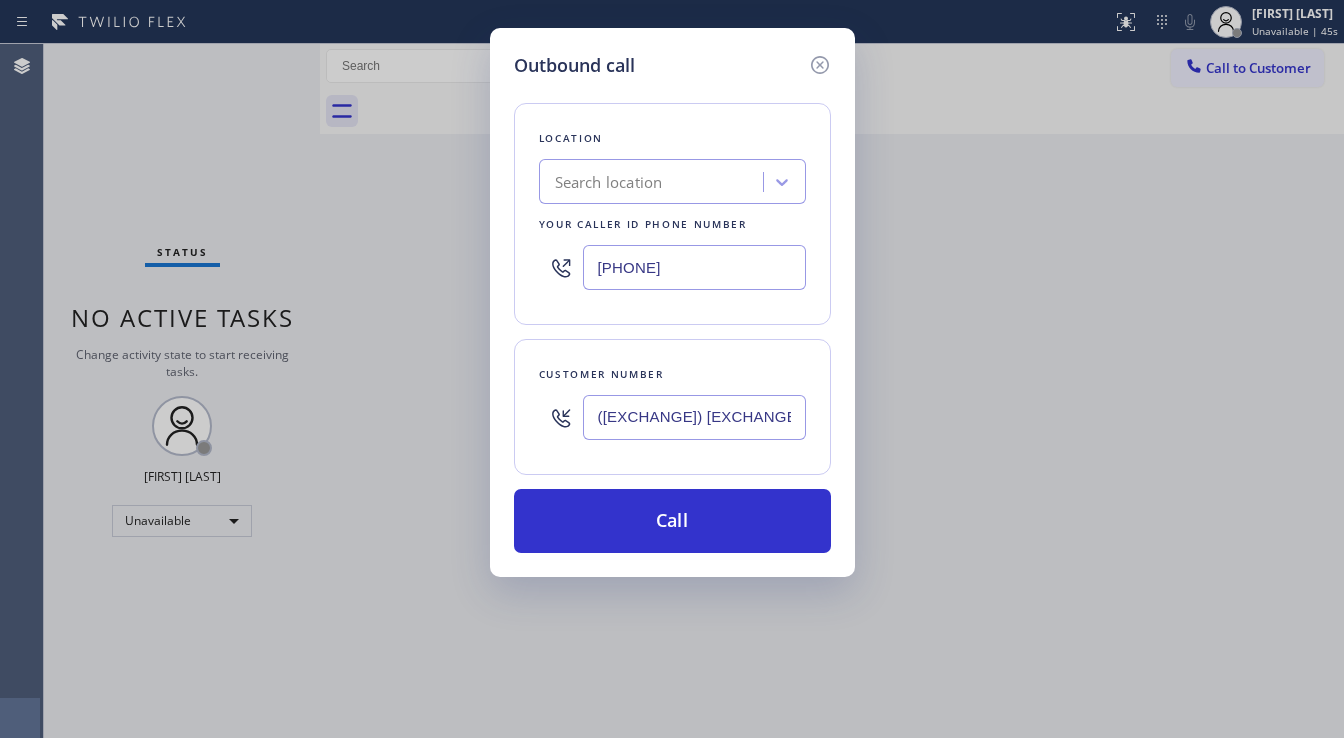 click on "[PHONE]" at bounding box center [694, 267] 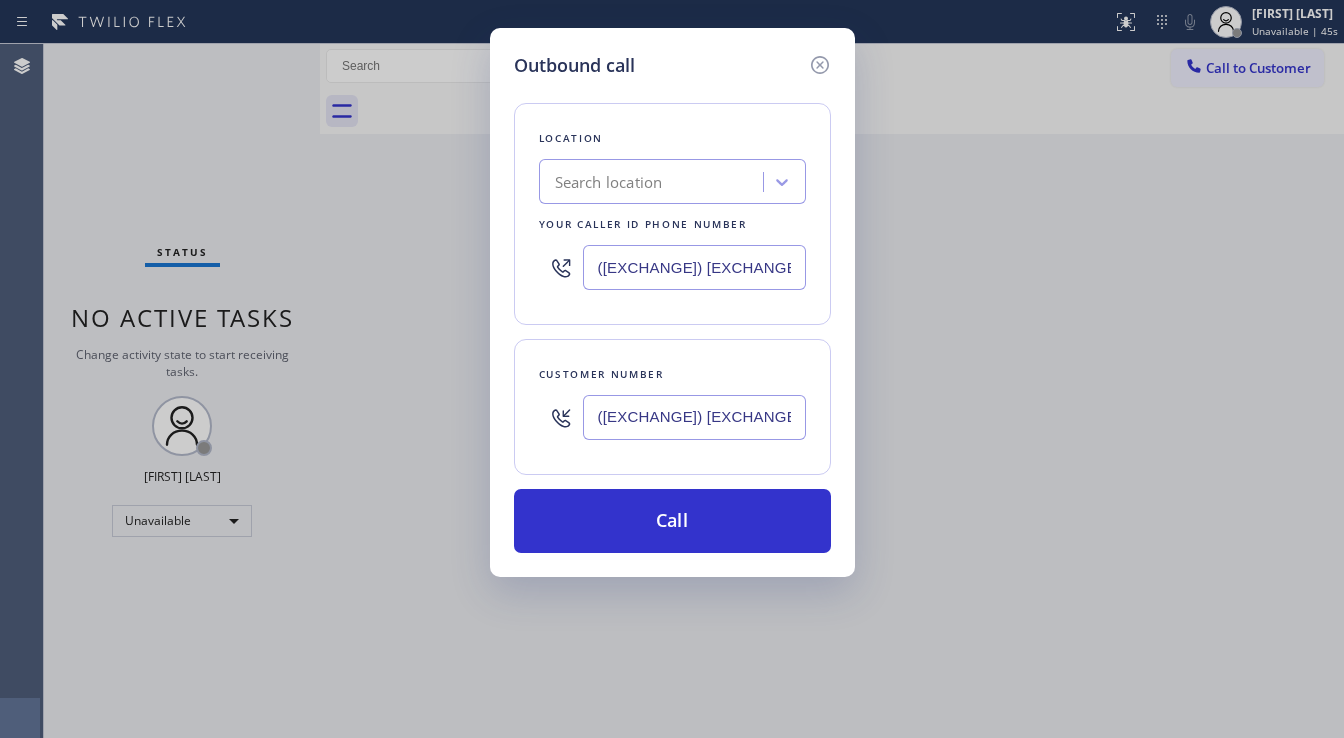 type on "([EXCHANGE]) [EXCHANGE]-[LINE]" 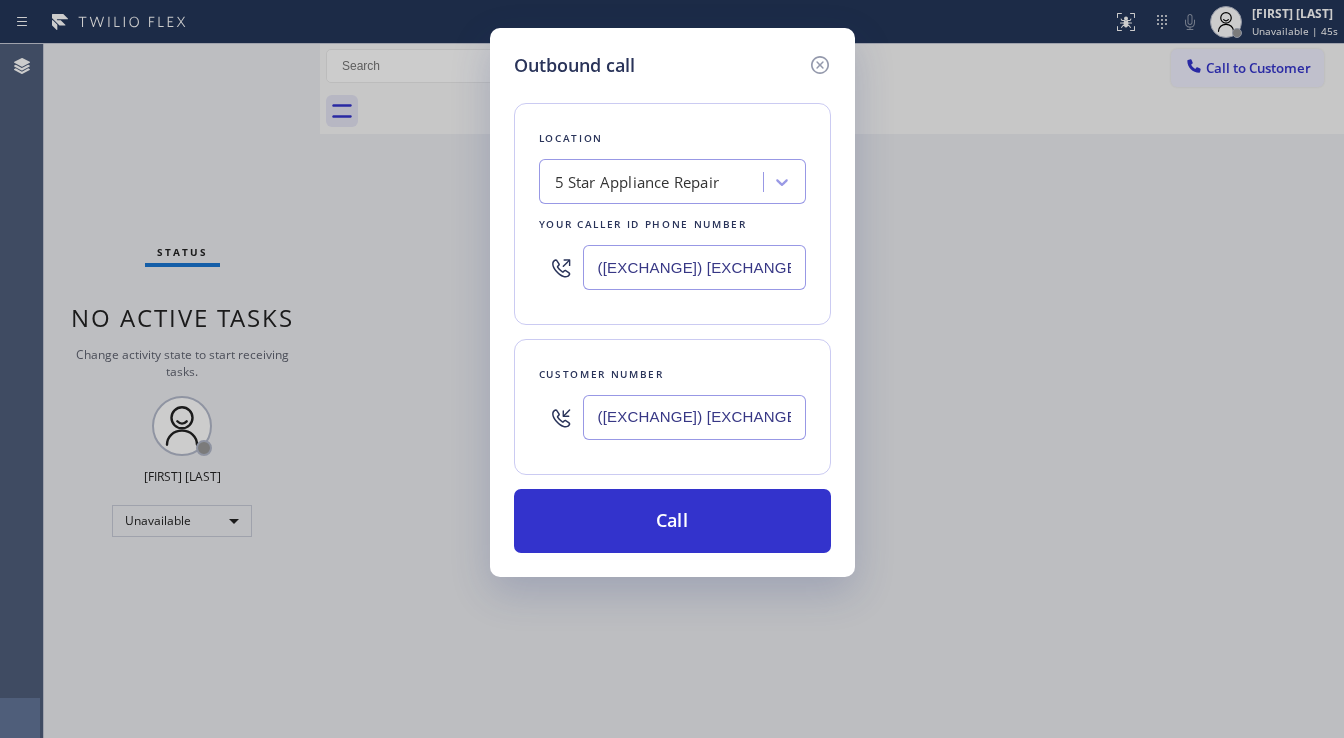 click on "([EXCHANGE]) [EXCHANGE]-[LINE]" at bounding box center (694, 417) 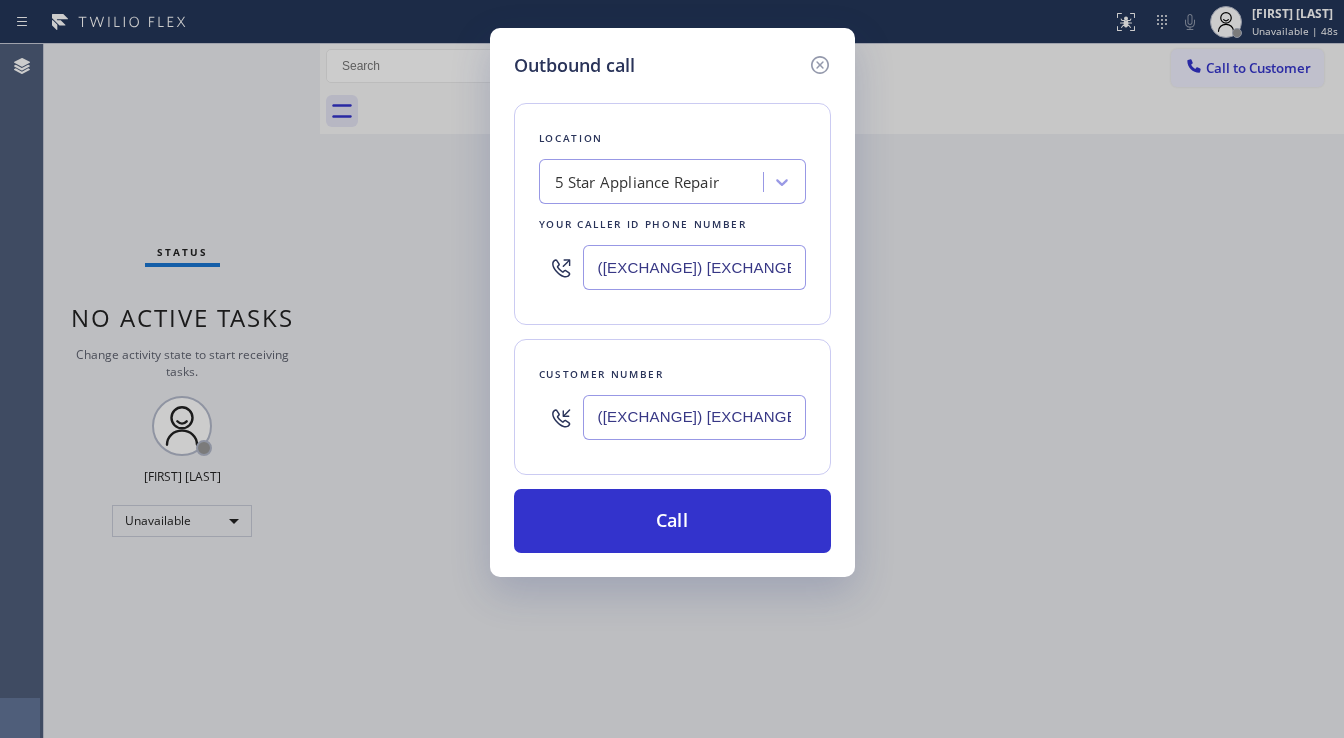 paste on "([PHONE])" 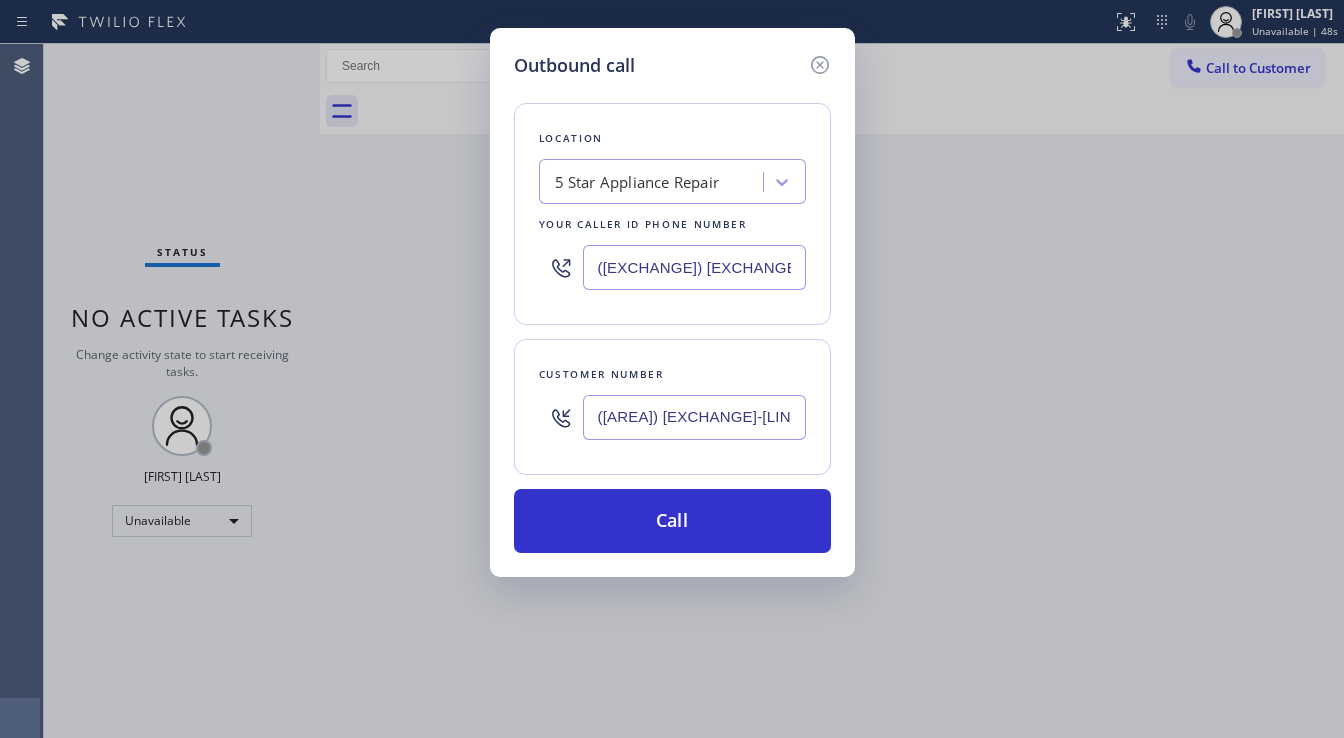 type on "([AREA]) [EXCHANGE]-[LINE]" 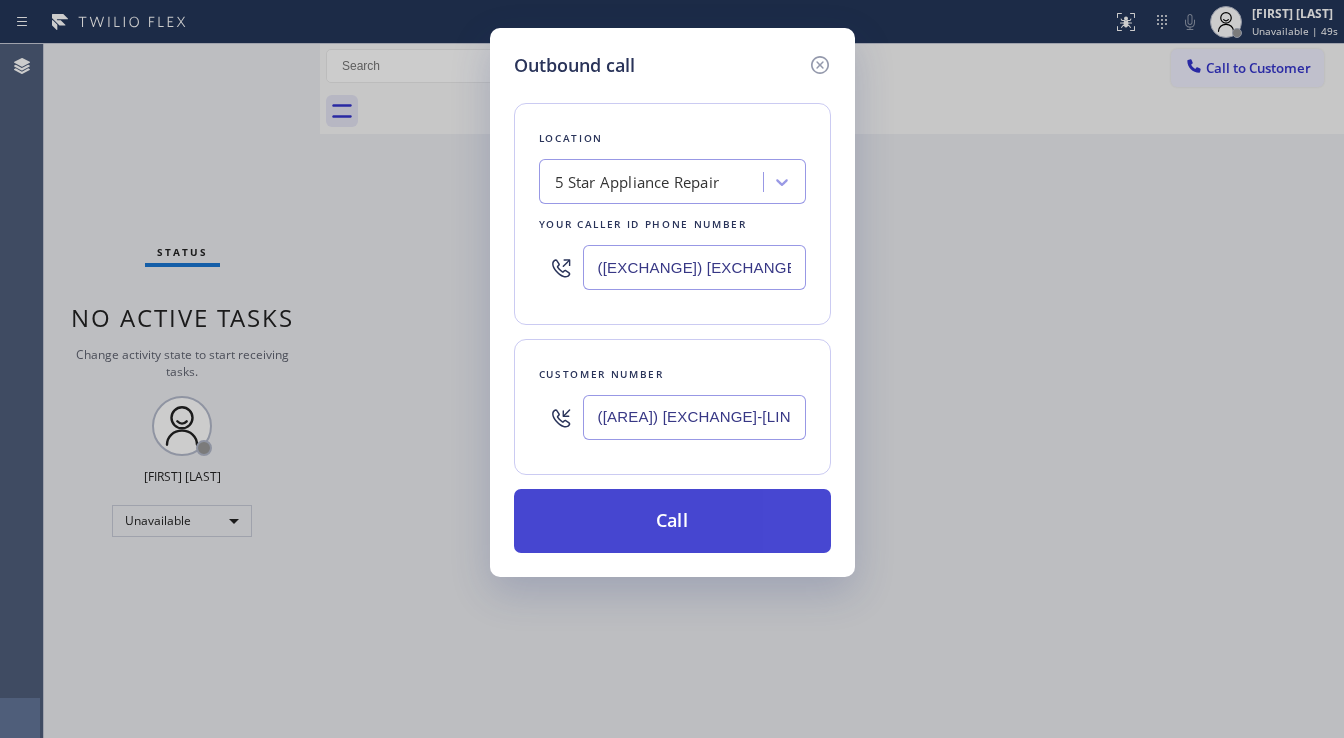 click on "Call" at bounding box center (672, 521) 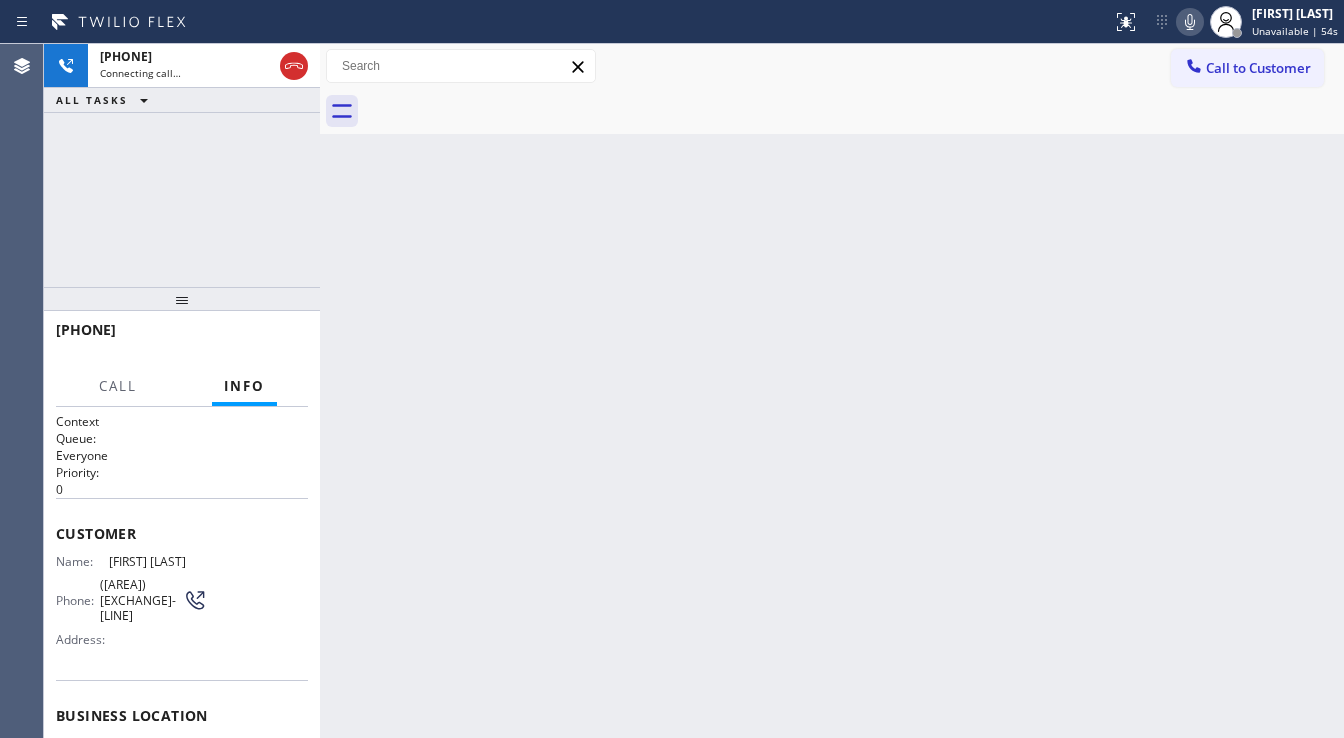 click 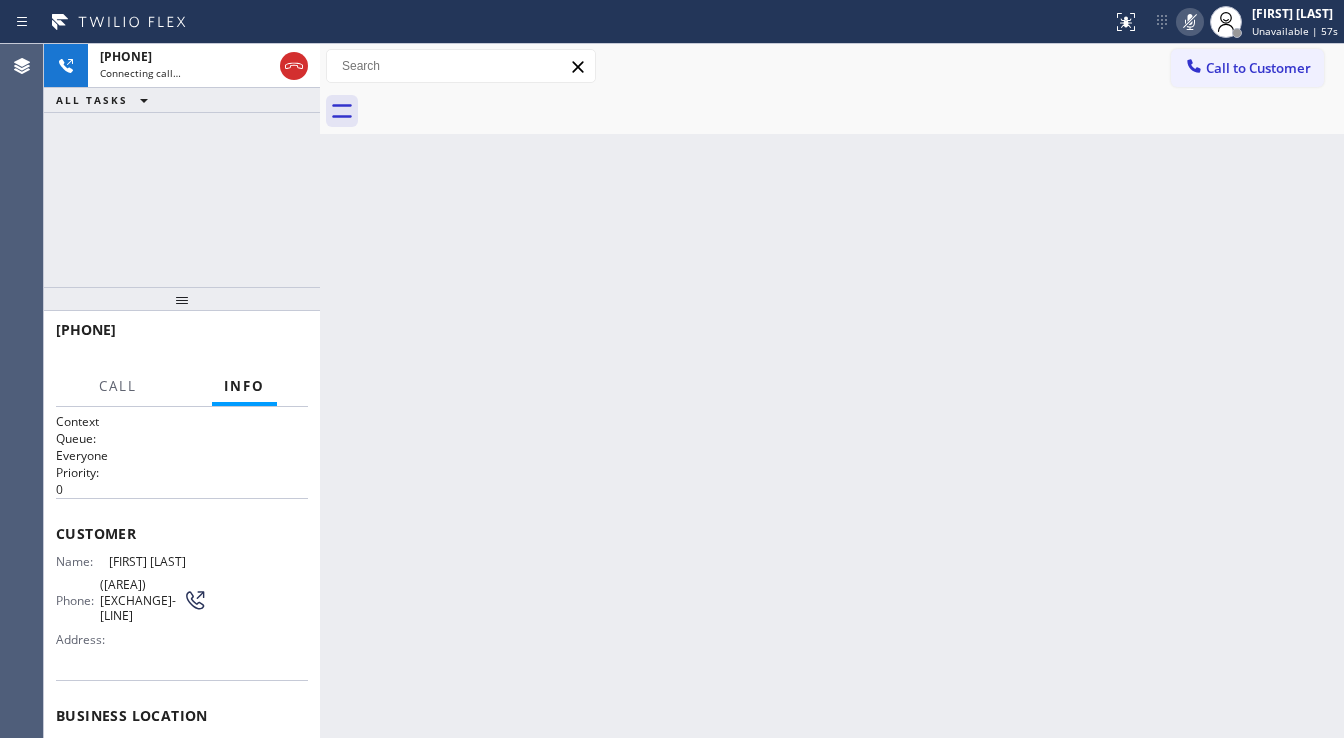 click 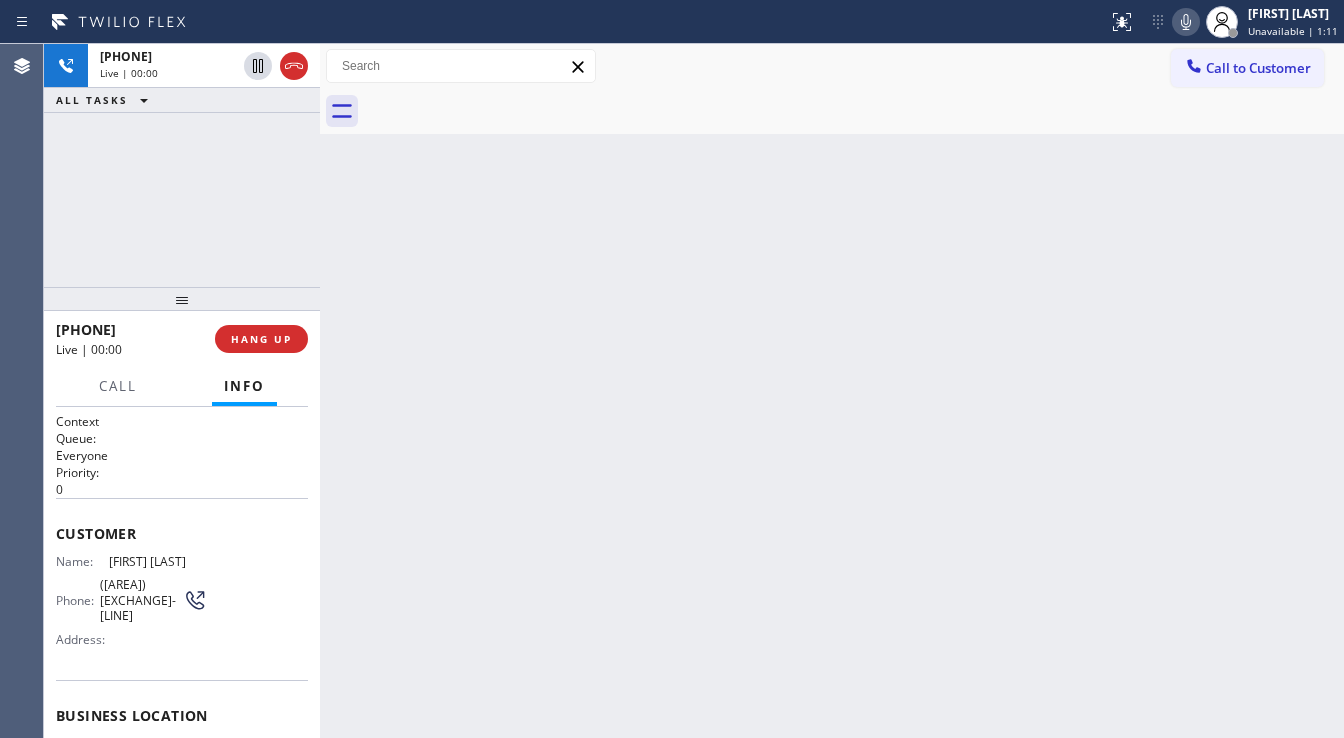click on "[PHONE] Live | 00:00 ALL TASKS ALL TASKS ACTIVE TASKS TASKS IN WRAP UP" at bounding box center [182, 165] 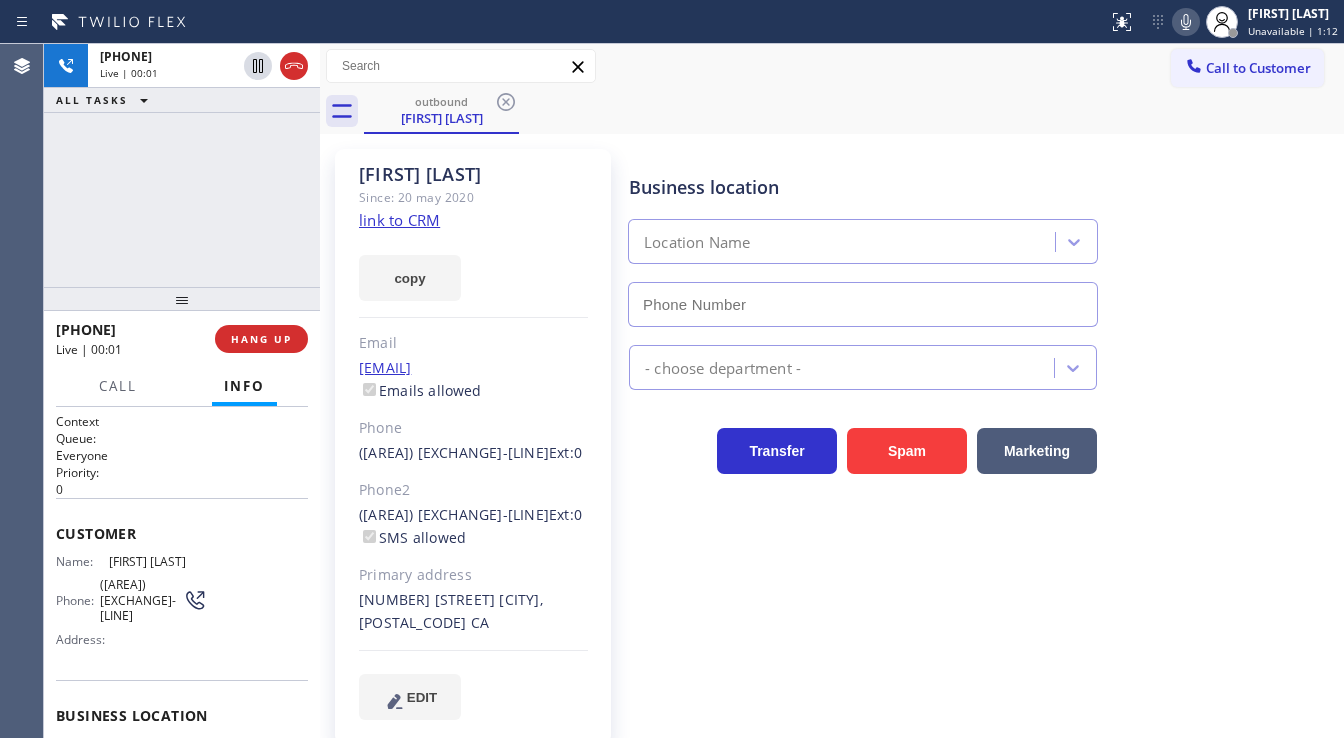 type on "([EXCHANGE]) [EXCHANGE]-[LINE]" 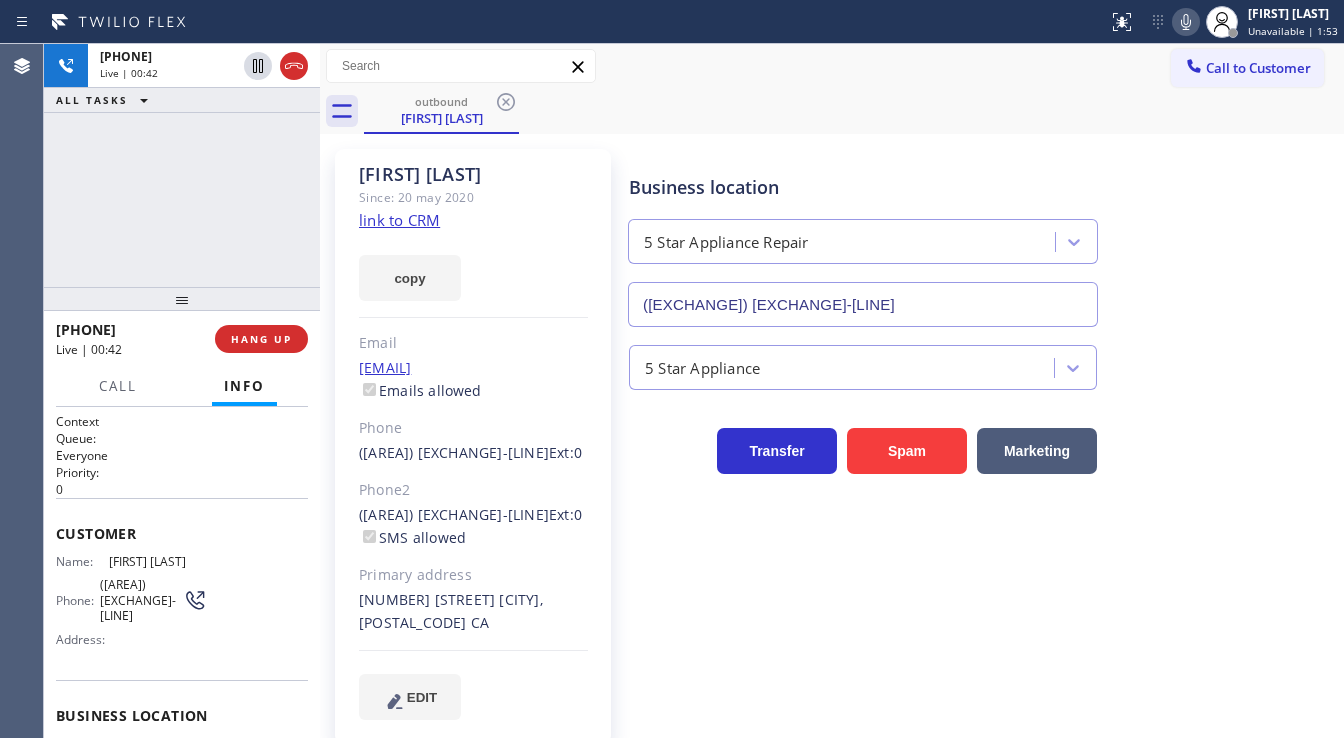 click on "[PHONE] Live | 00:42 ALL TASKS ALL TASKS ACTIVE TASKS TASKS IN WRAP UP" at bounding box center [182, 165] 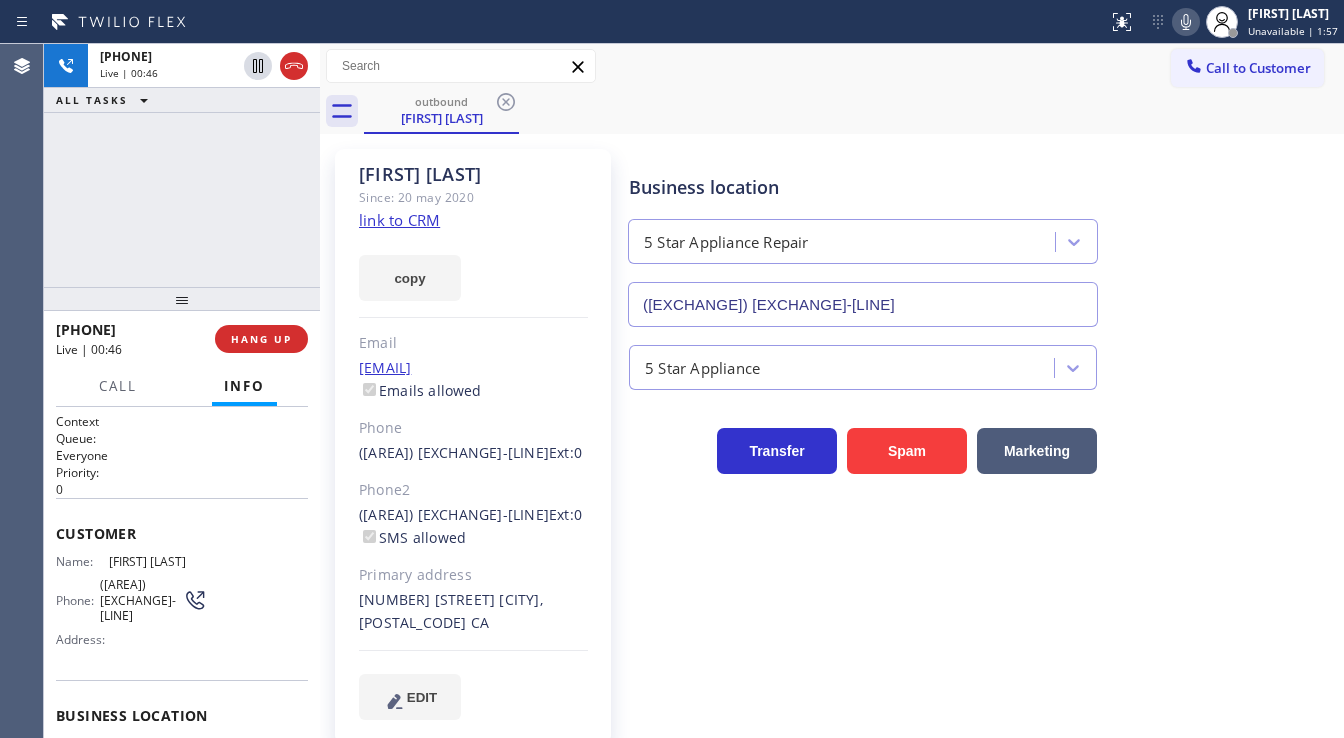 click on "link to CRM" 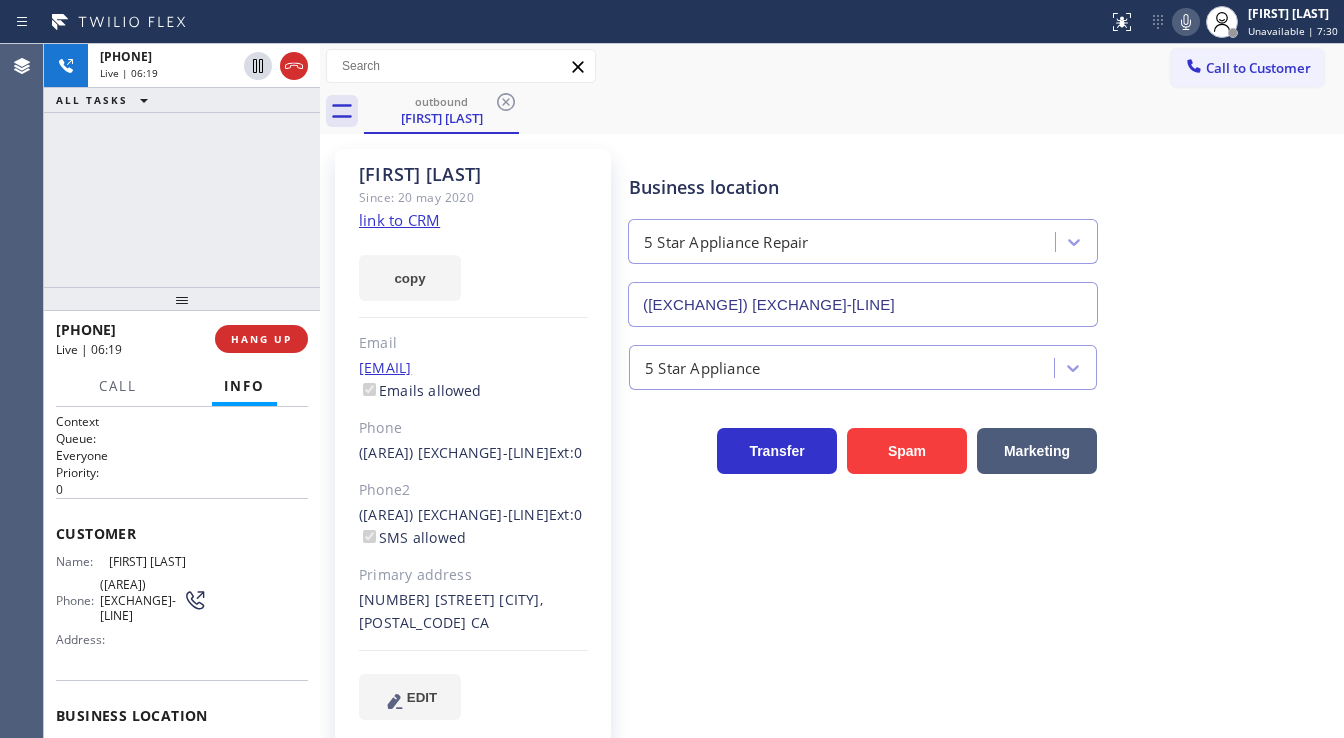 drag, startPoint x: 1046, startPoint y: 74, endPoint x: 1070, endPoint y: 71, distance: 24.186773 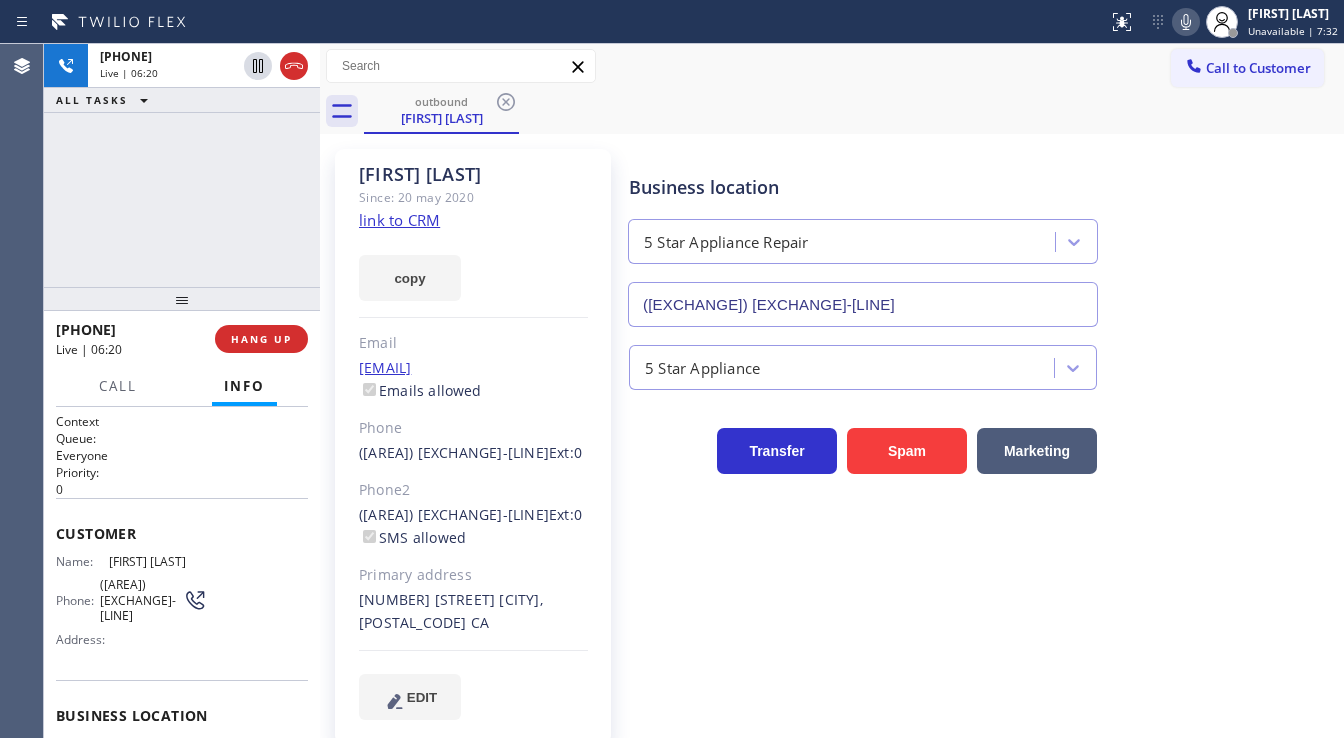 click 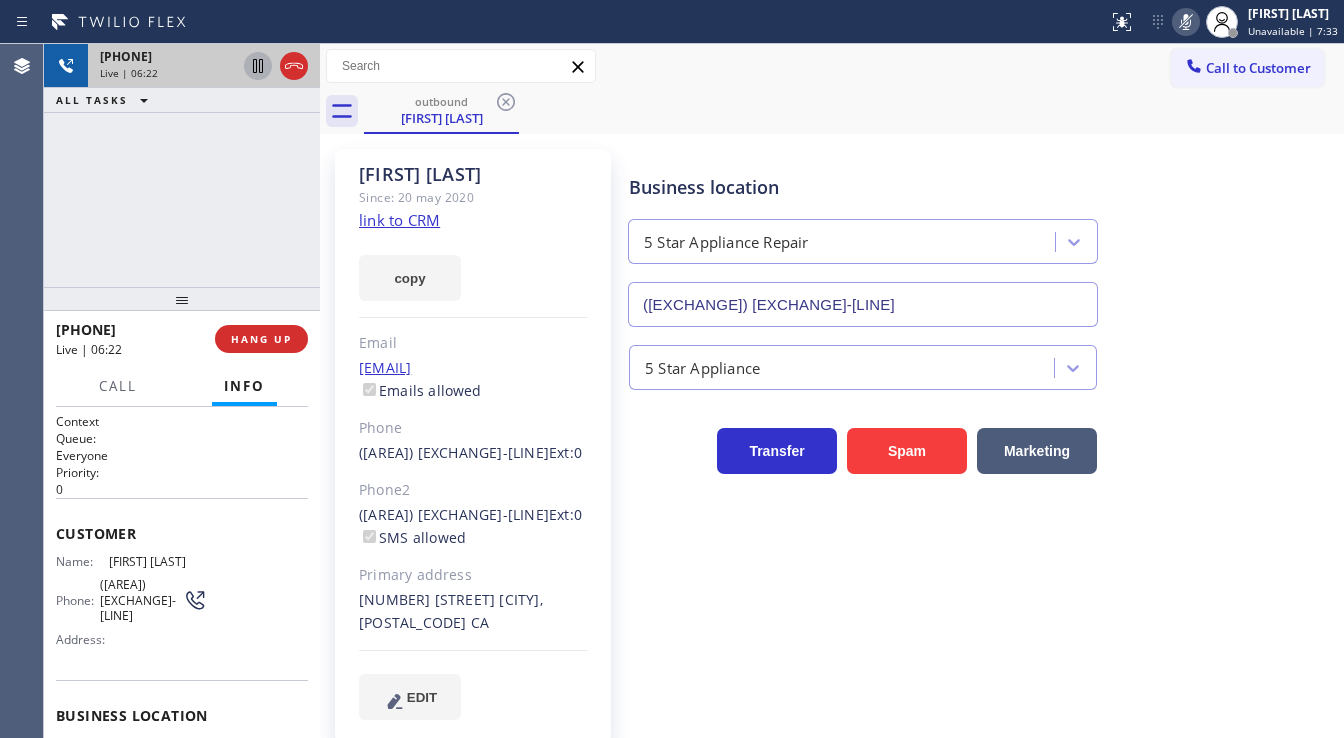 click 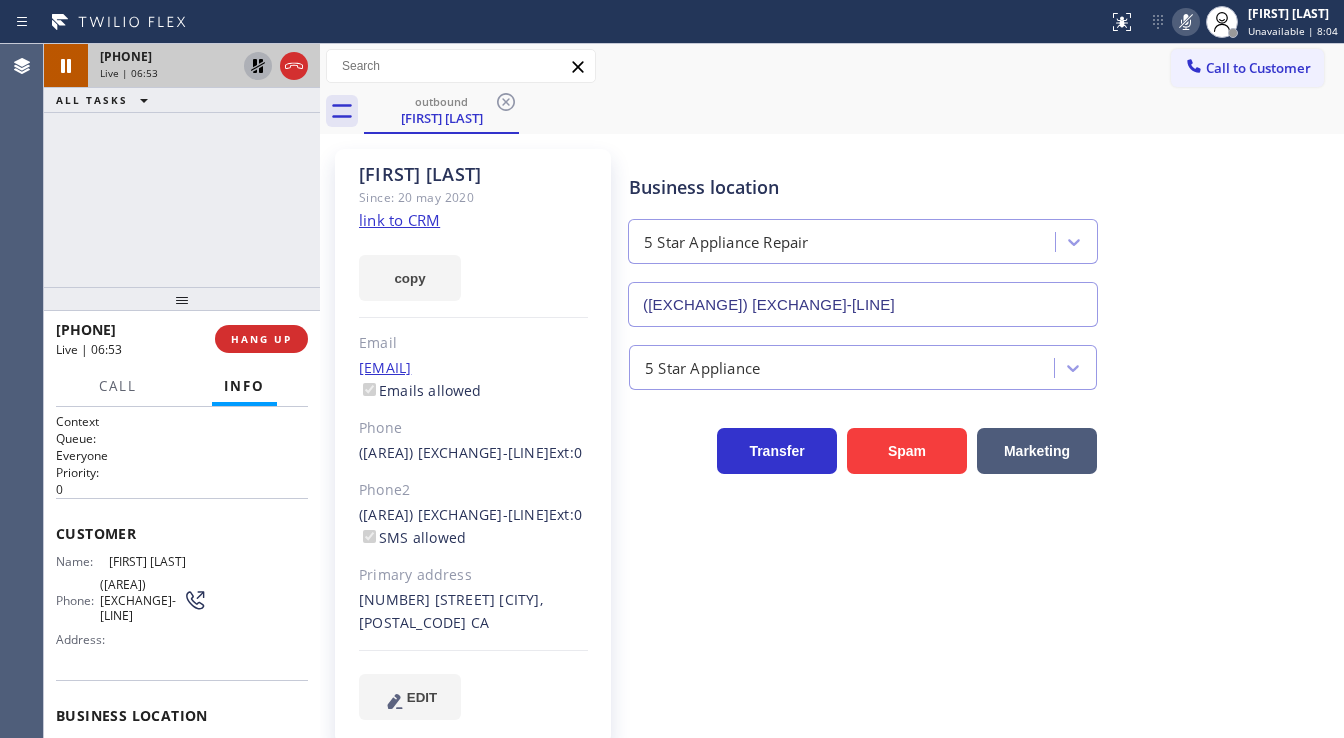click 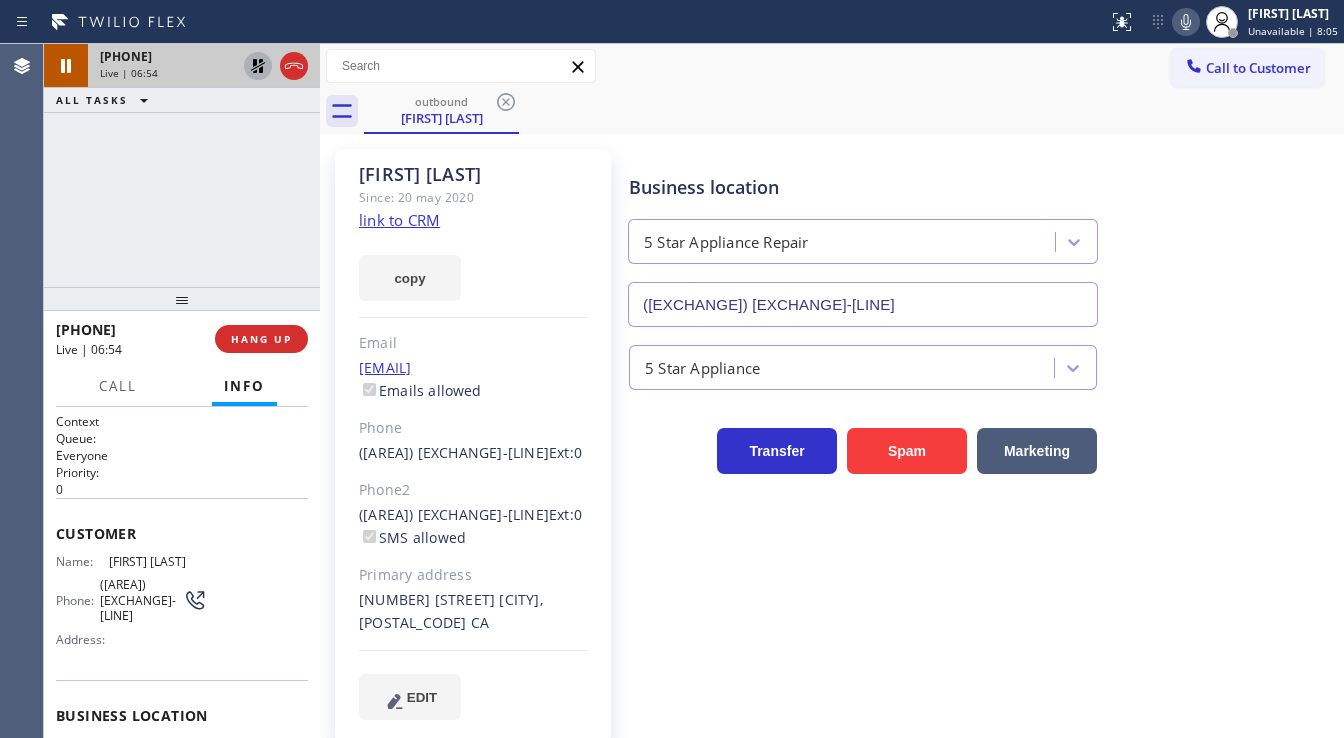click 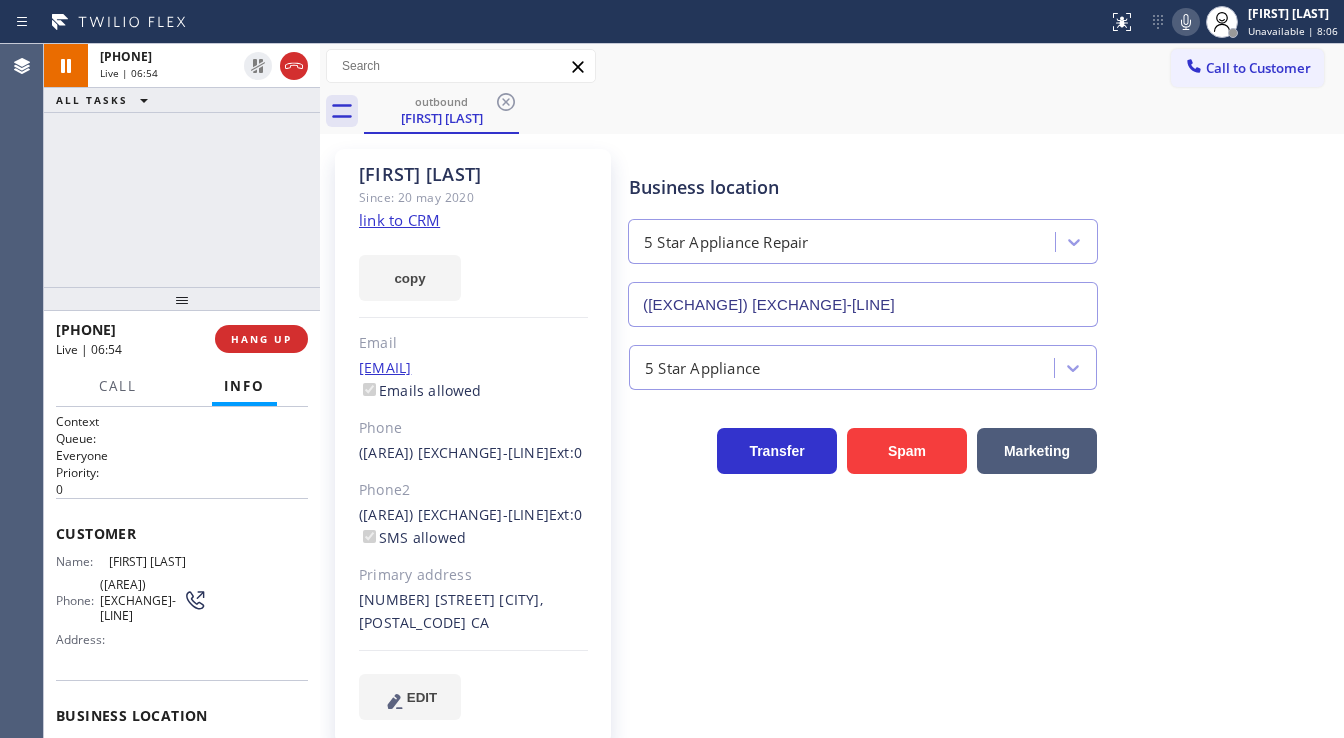 click on "+1[AREA][EXCHANGE][LINE] Live | 06:54 ALL TASKS ALL TASKS ACTIVE TASKS TASKS IN WRAP UP" at bounding box center (182, 165) 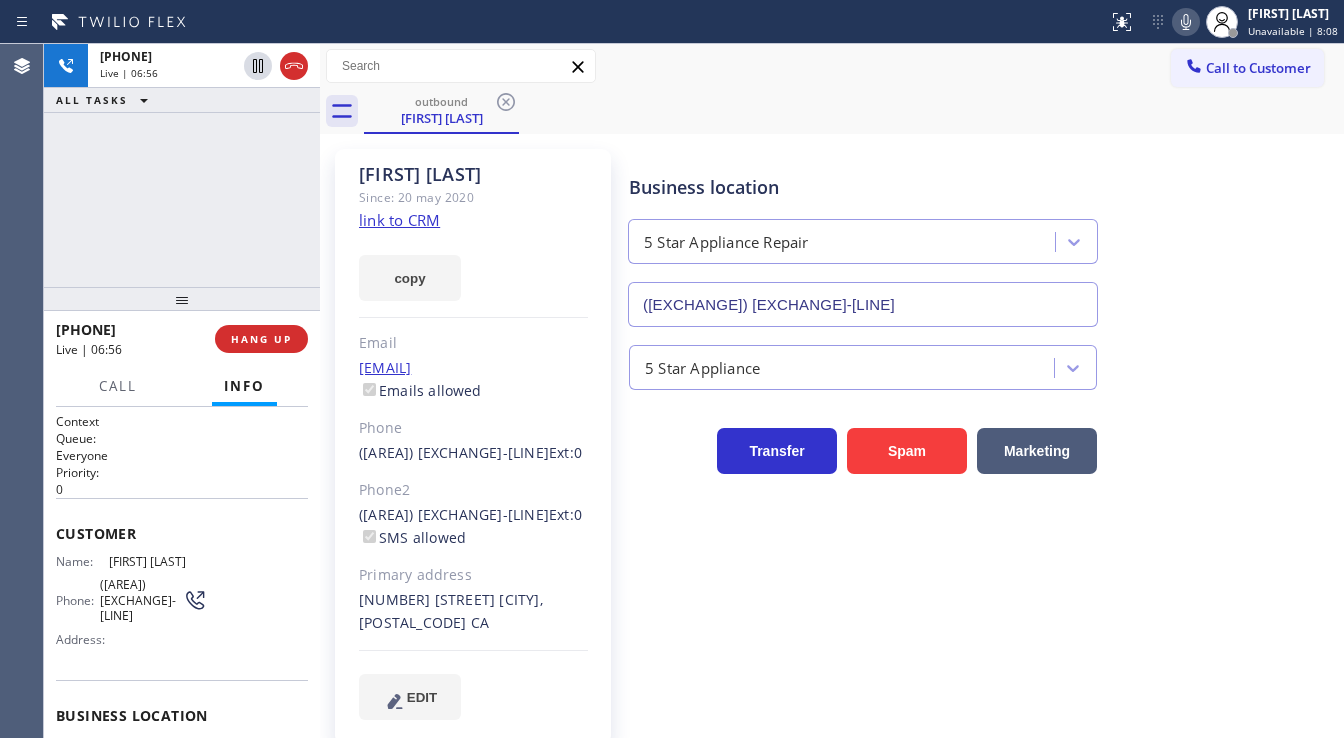click on "+1[PHONE]" at bounding box center [182, 165] 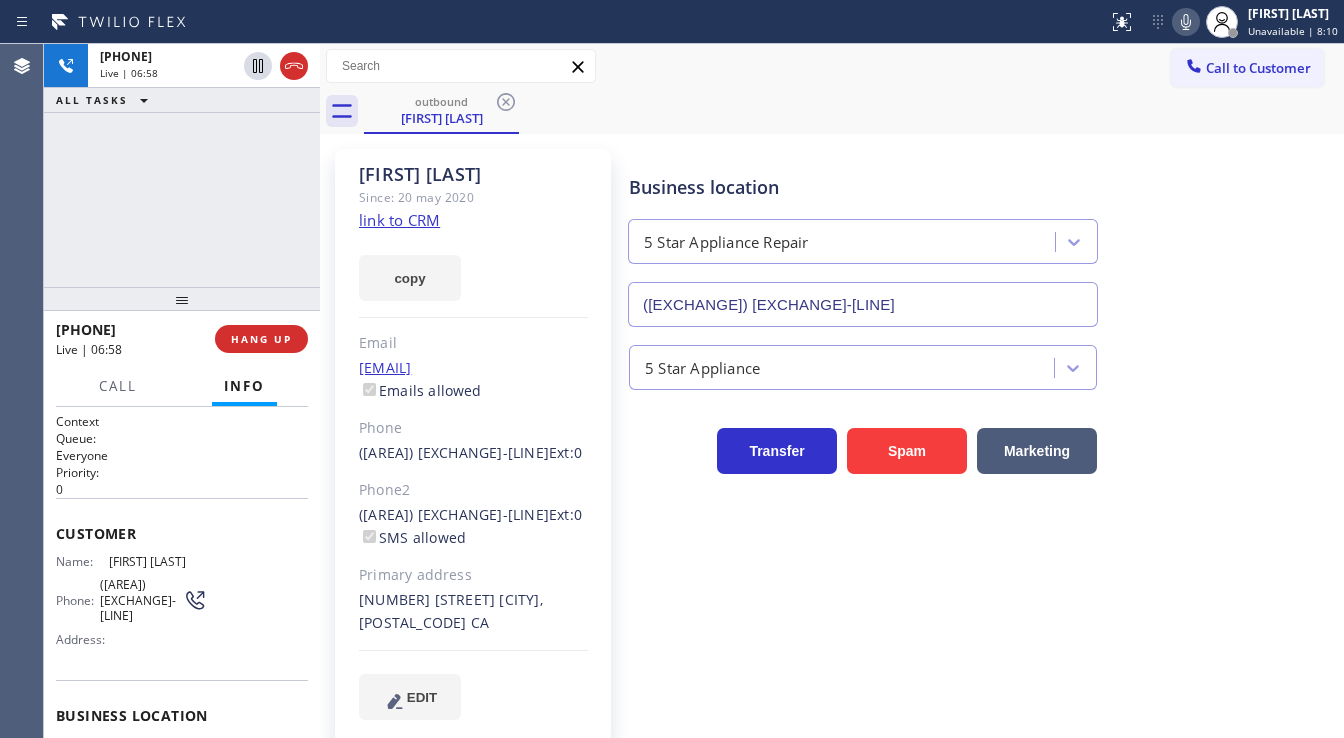 click on "copy" at bounding box center [473, 266] 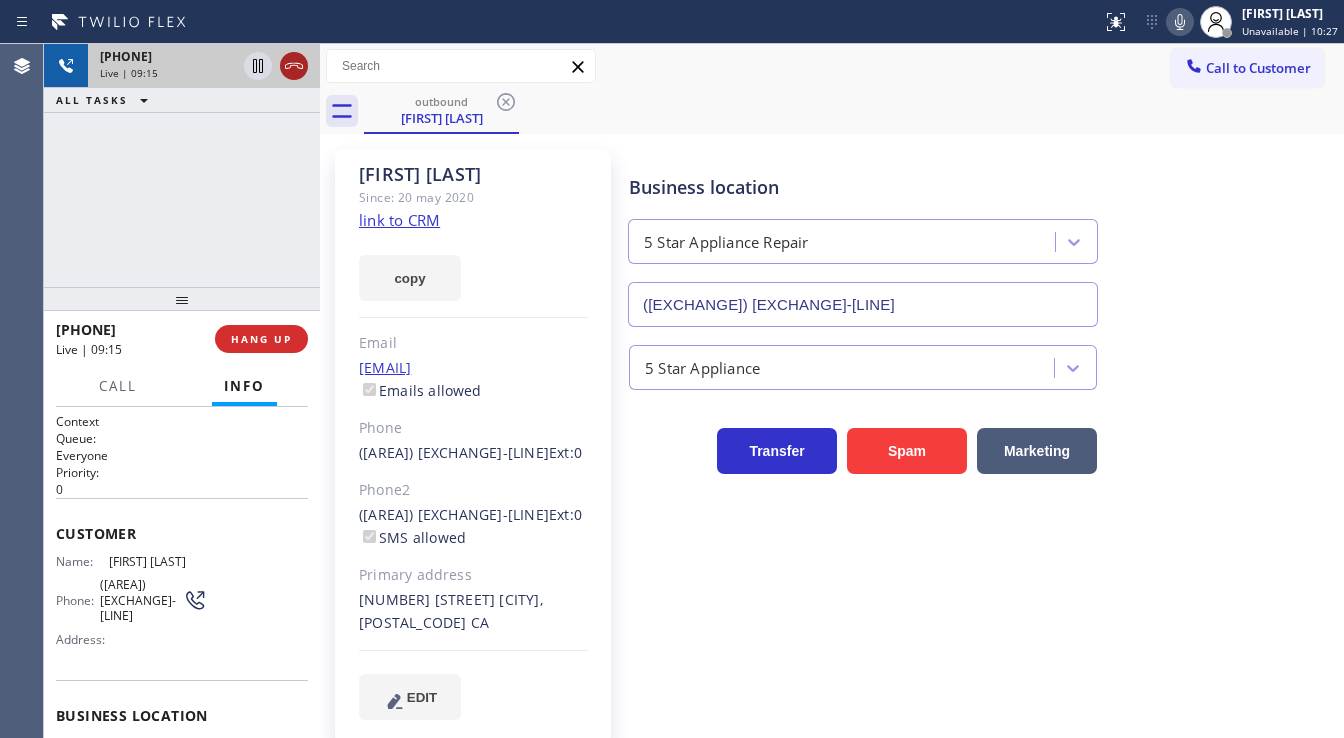 click 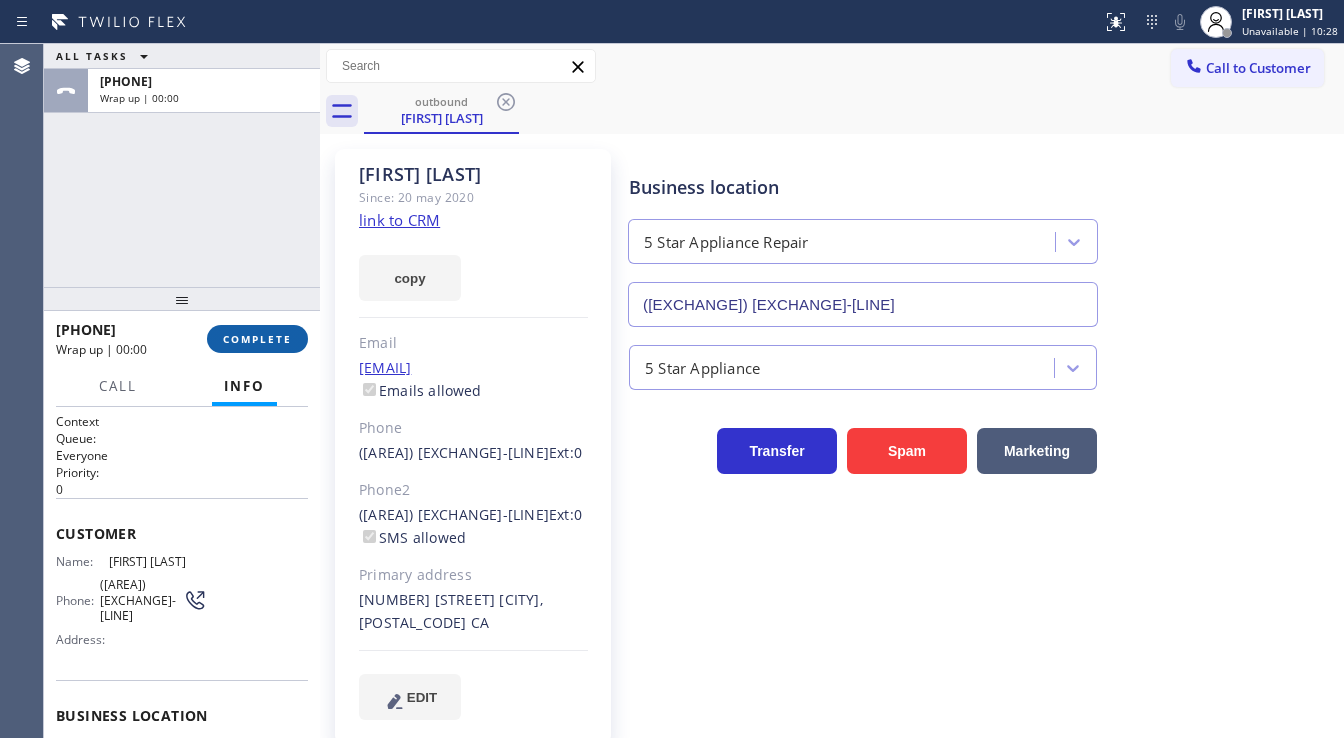 click on "COMPLETE" at bounding box center [257, 339] 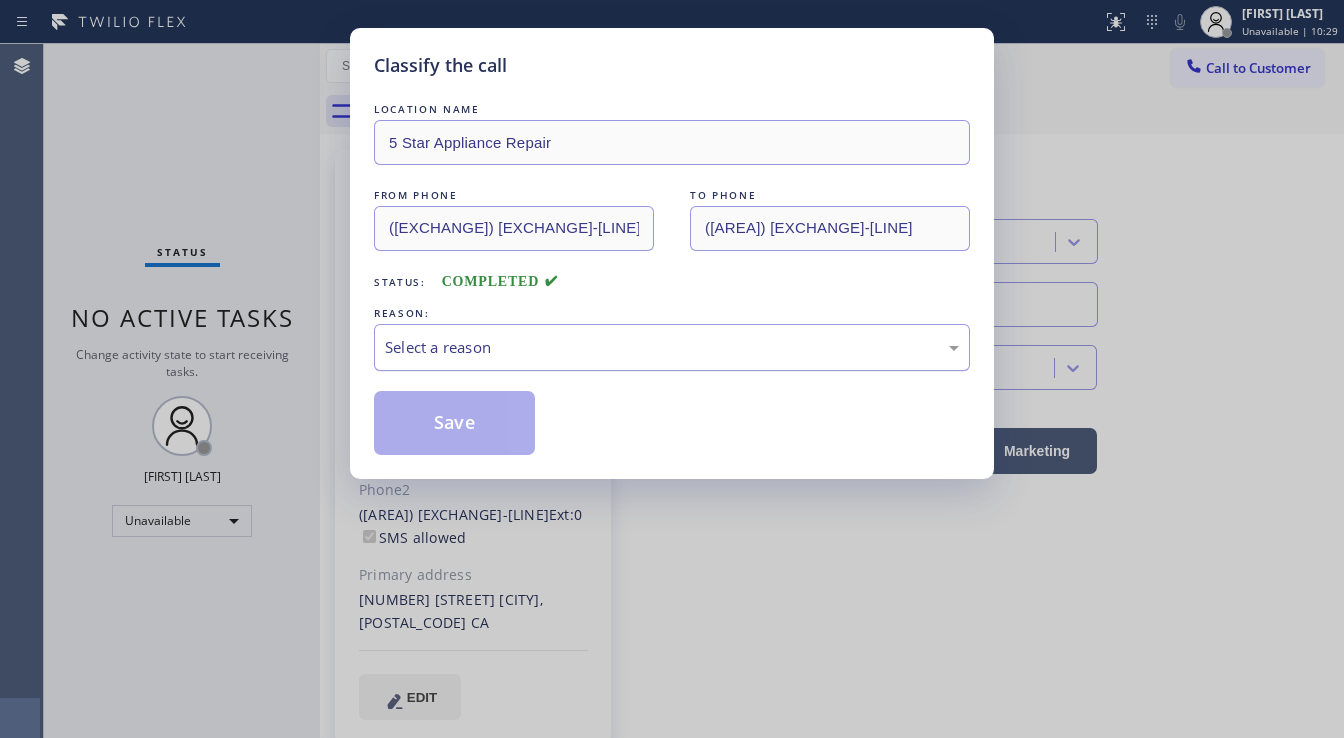 click on "Select a reason" at bounding box center (672, 347) 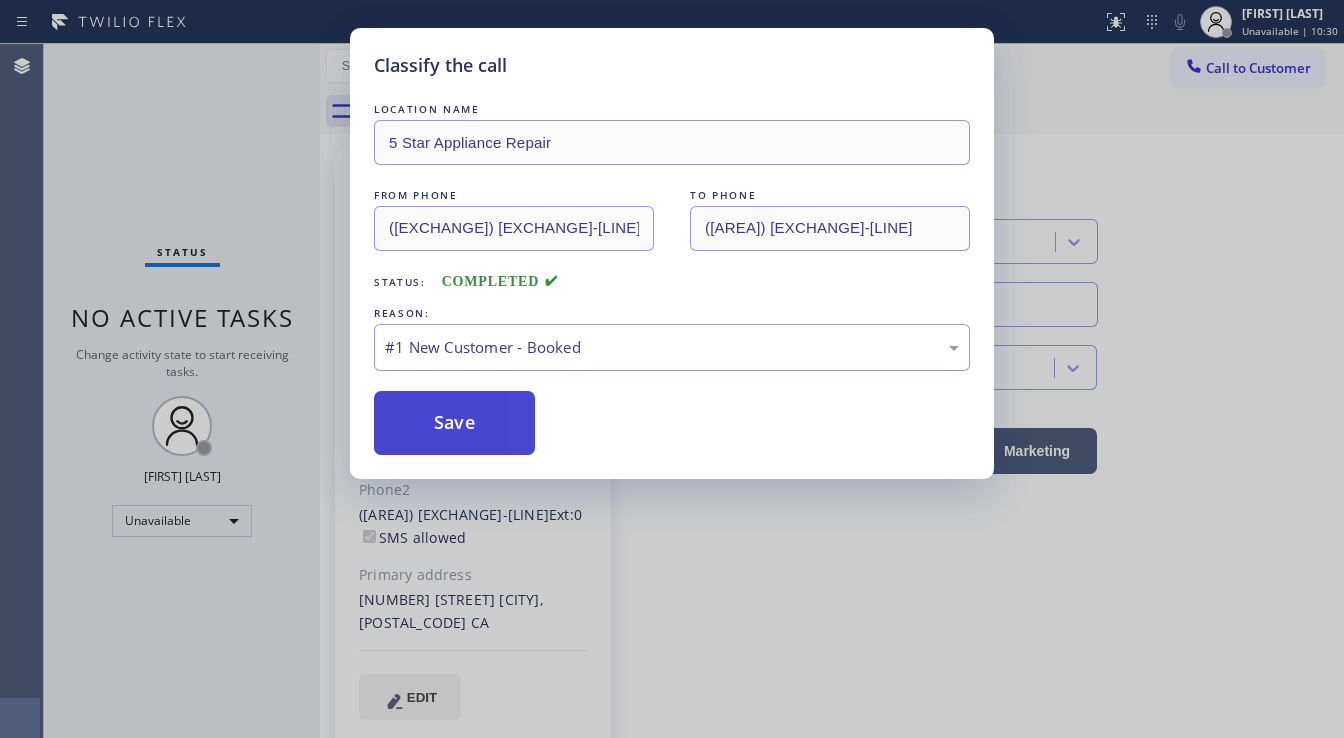 click on "Save" at bounding box center (454, 423) 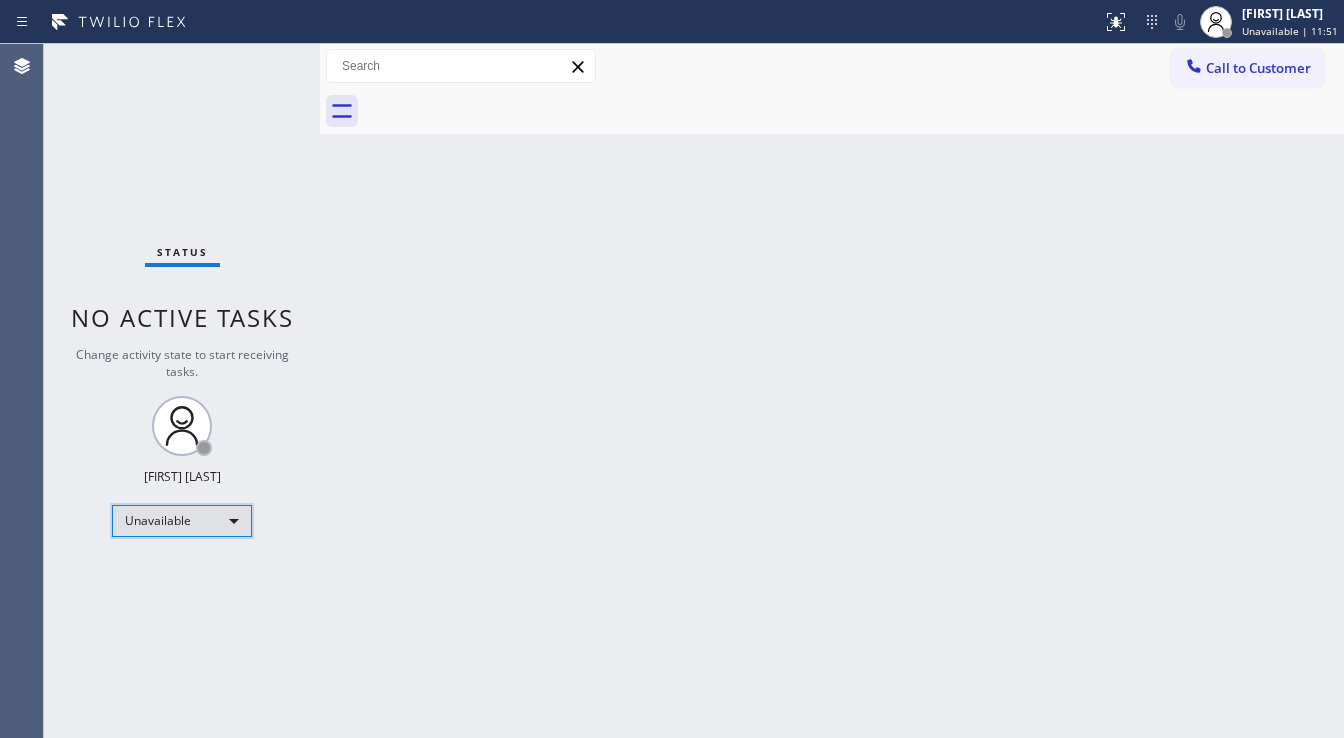 click on "Unavailable" at bounding box center (182, 521) 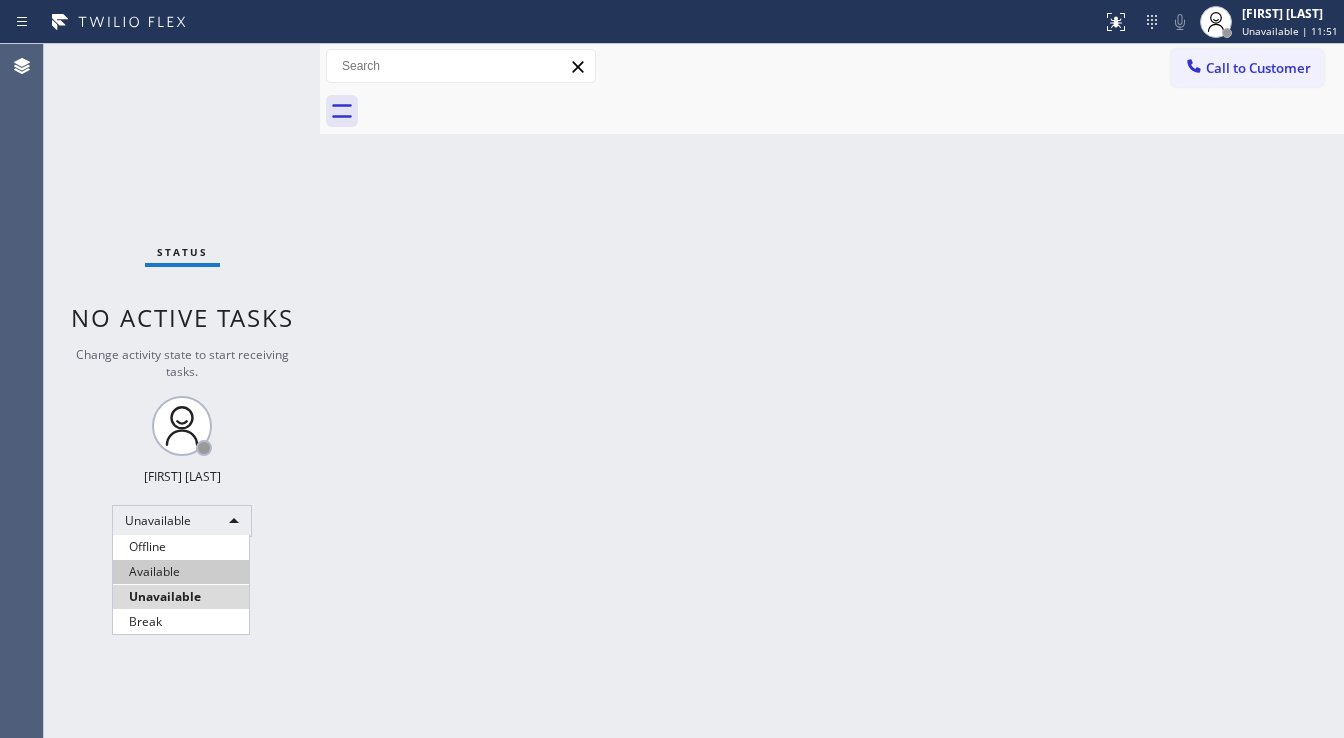 click on "Available" at bounding box center [181, 572] 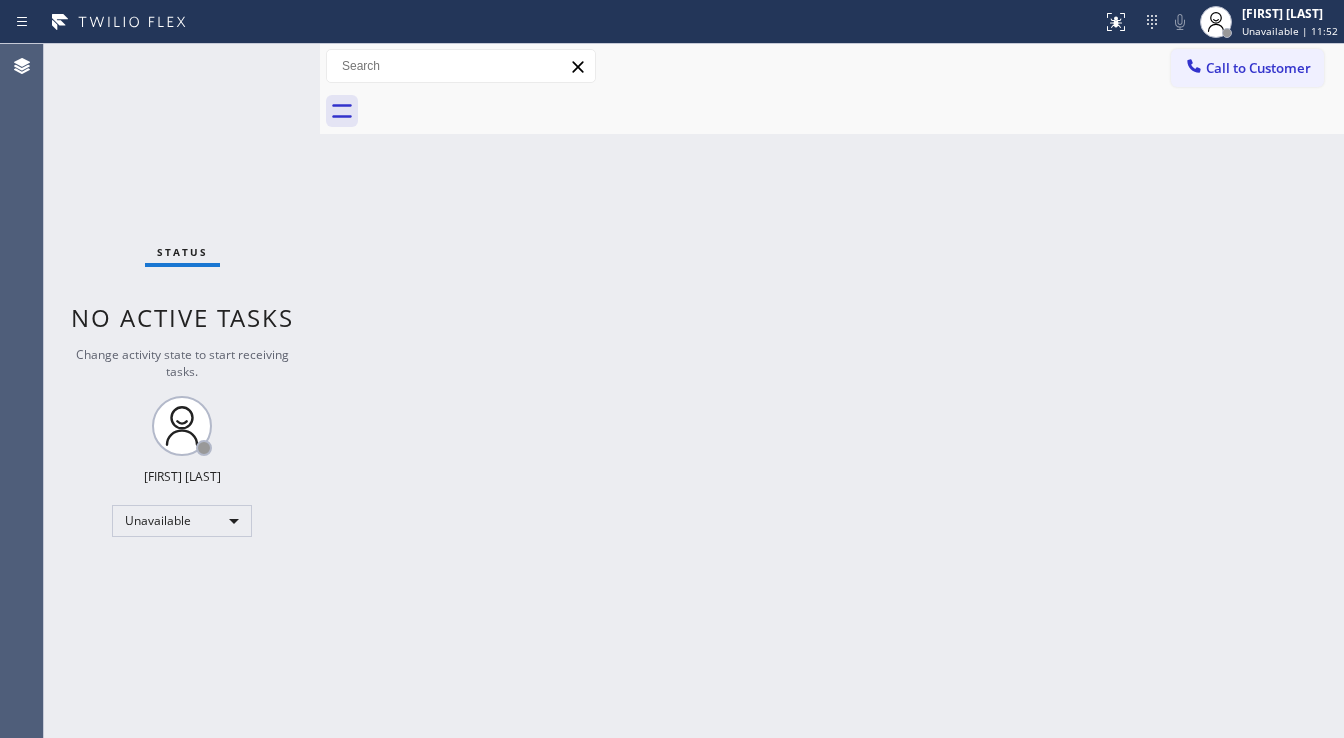 drag, startPoint x: 416, startPoint y: 374, endPoint x: 406, endPoint y: 357, distance: 19.723083 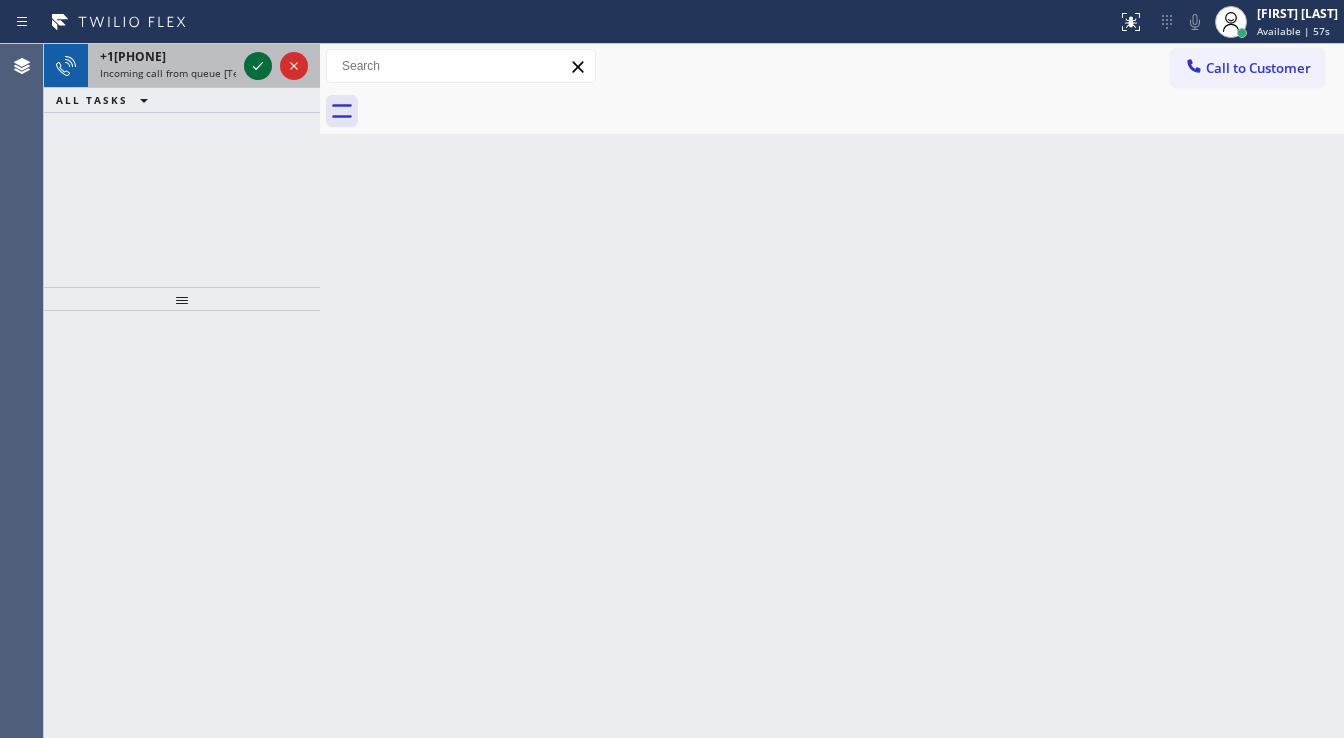 click at bounding box center (276, 66) 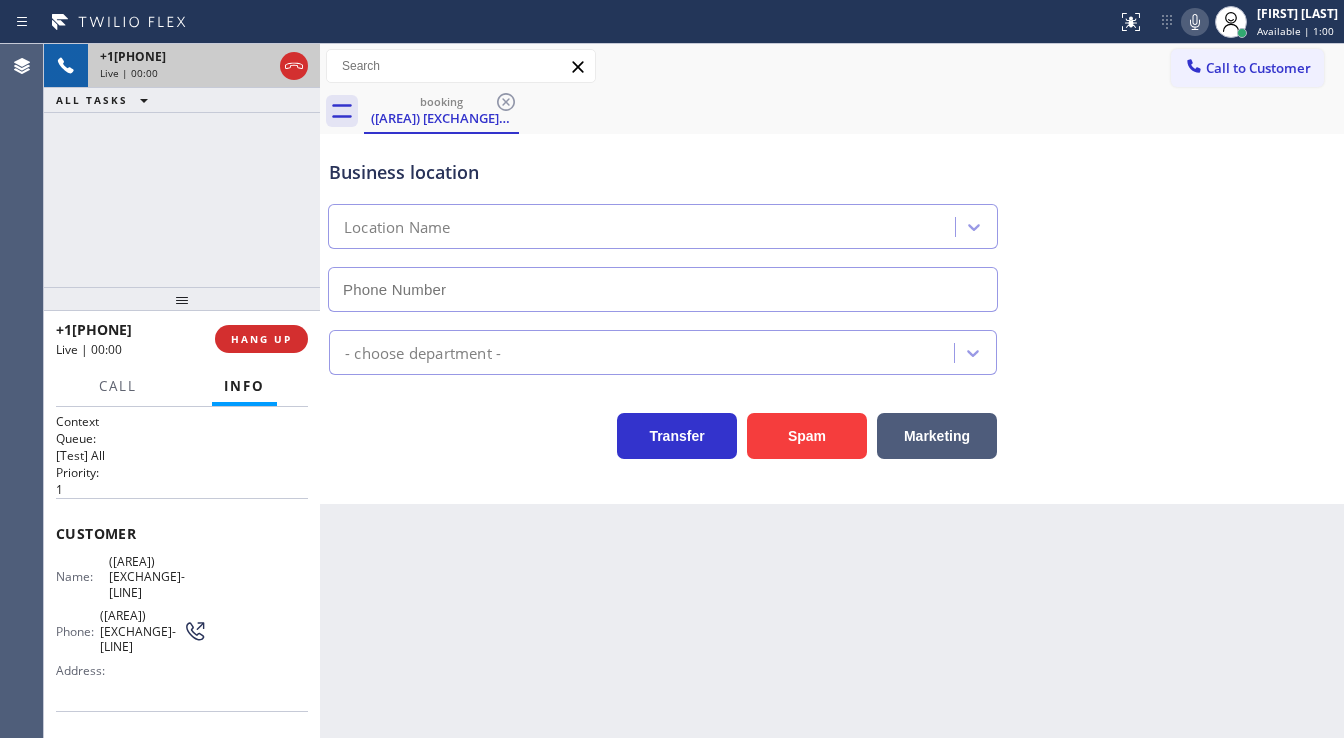 type on "[PHONE]" 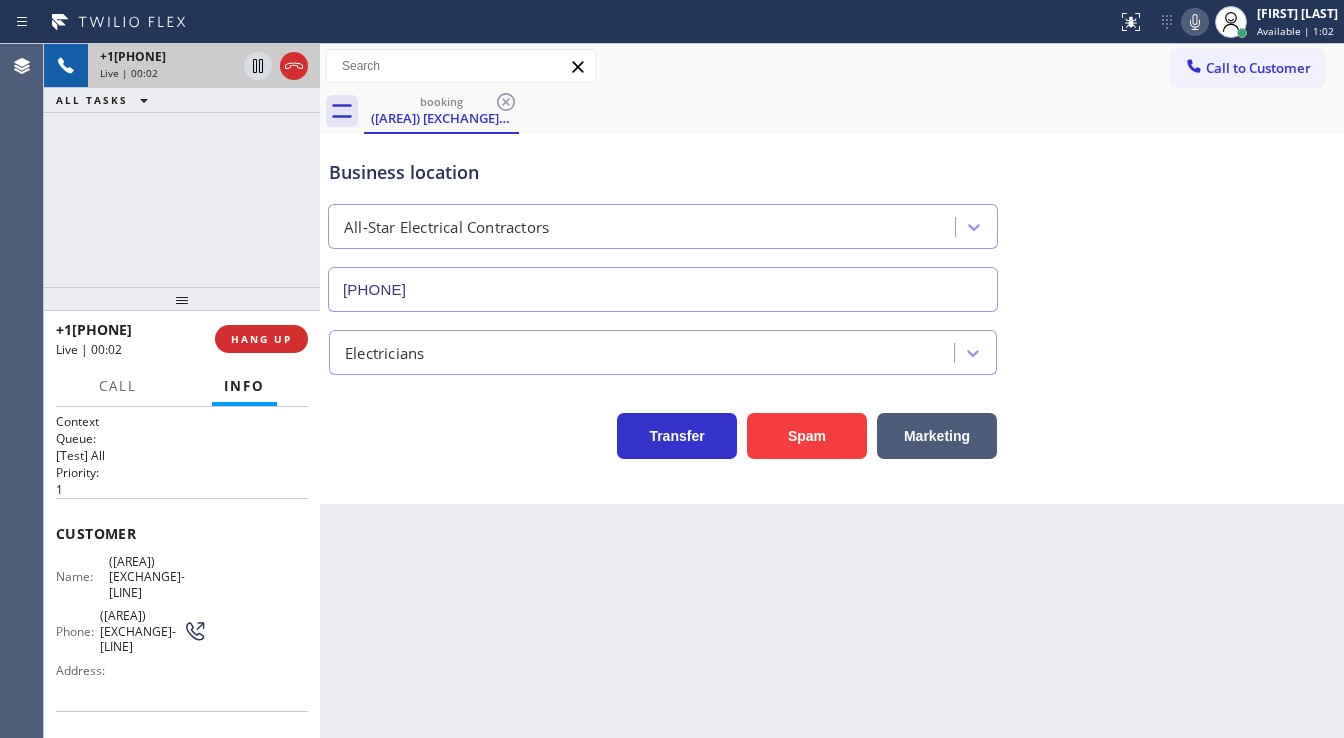 click on "[PHONE] Live | 00:02 ALL TASKS ALL TASKS ACTIVE TASKS TASKS IN WRAP UP" at bounding box center [182, 165] 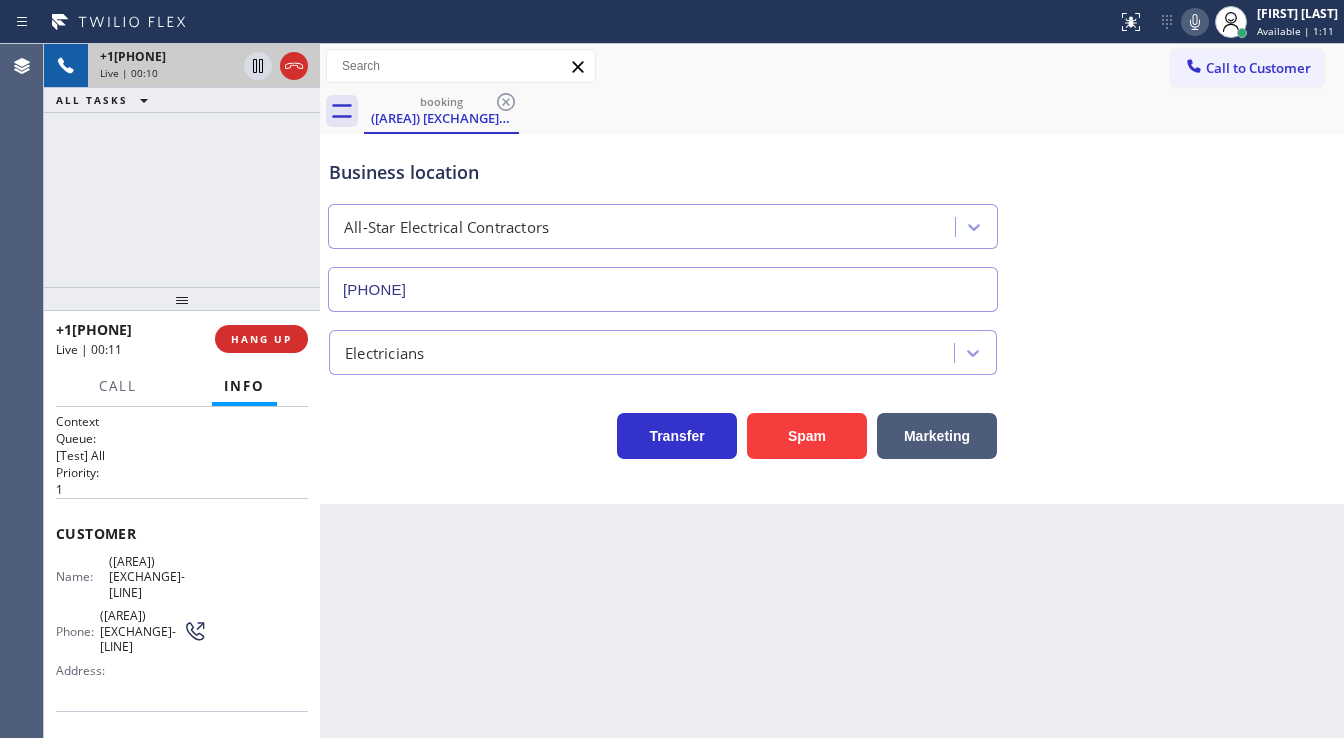 click on "+1[AREA][EXCHANGE][LINE] Live | 00:10 ALL TASKS ALL TASKS ACTIVE TASKS TASKS IN WRAP UP" at bounding box center (182, 165) 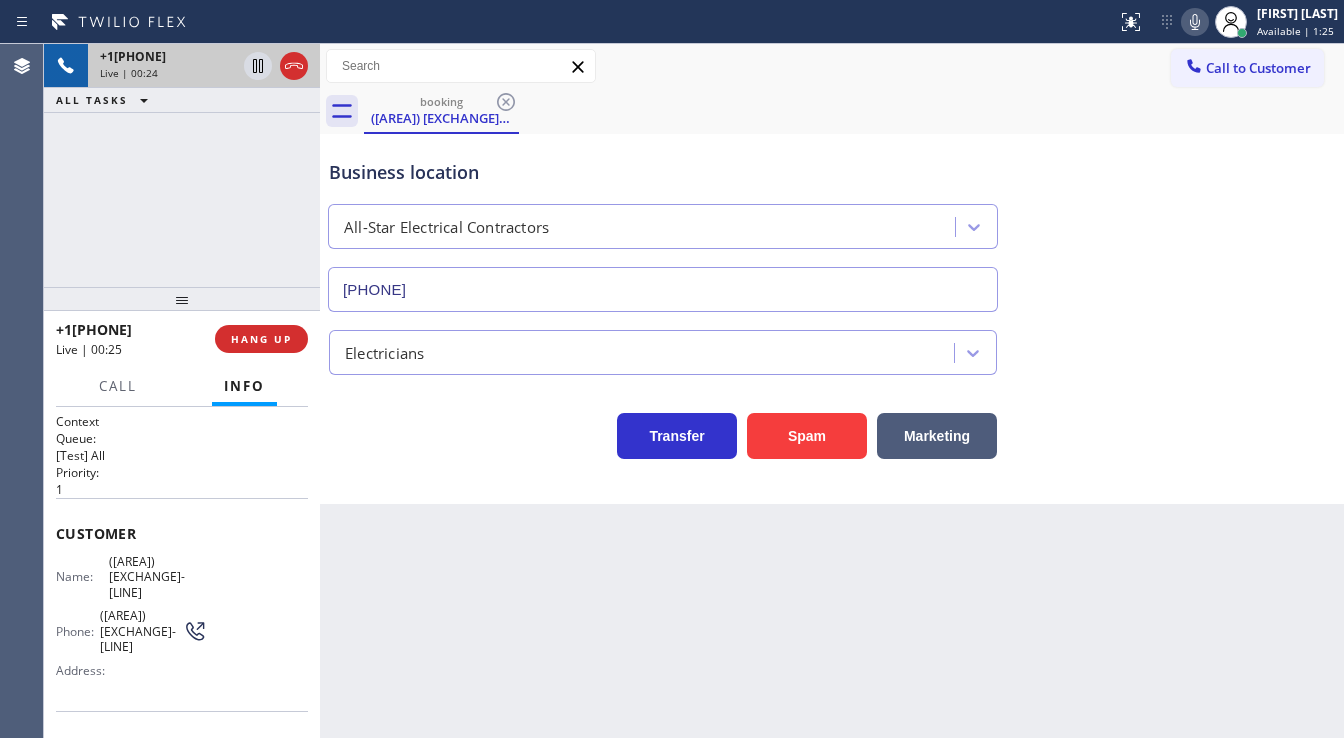 click on "+1[PHONE]" at bounding box center [182, 165] 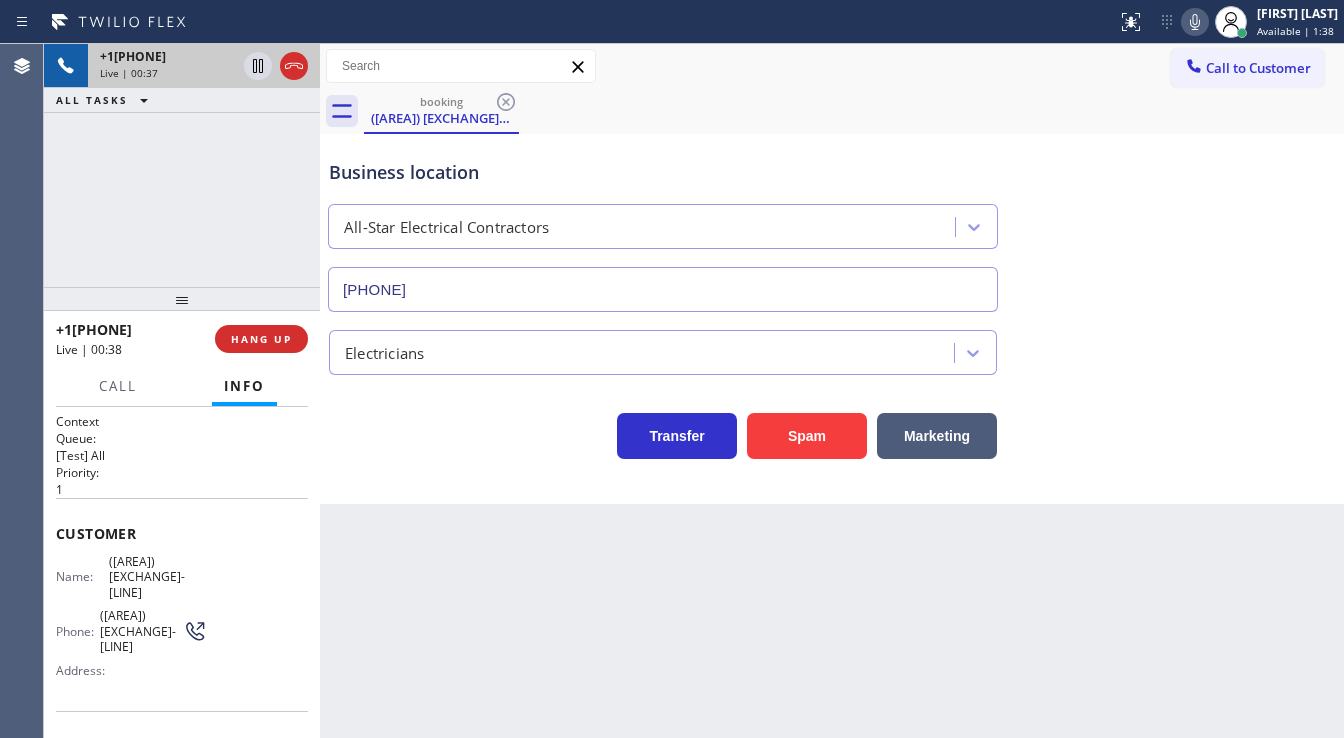 click on "Priority:" at bounding box center (182, 472) 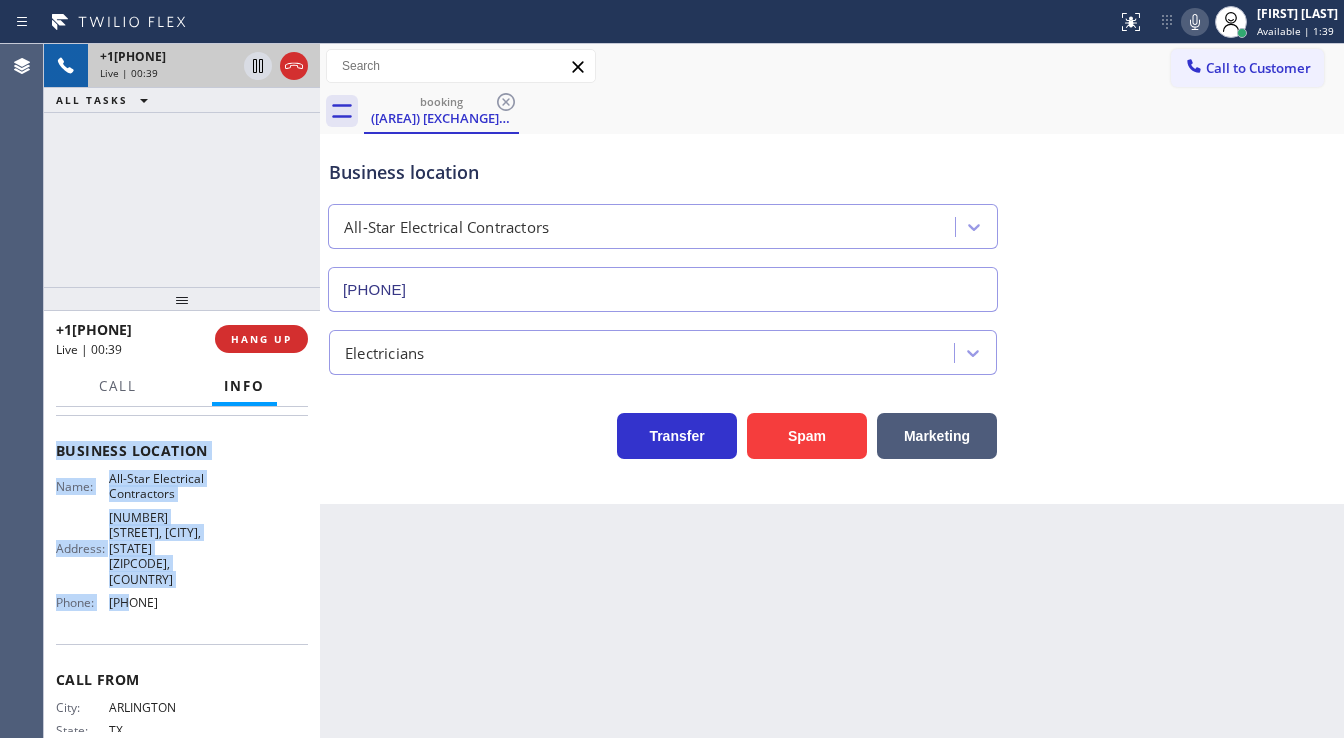 scroll, scrollTop: 307, scrollLeft: 0, axis: vertical 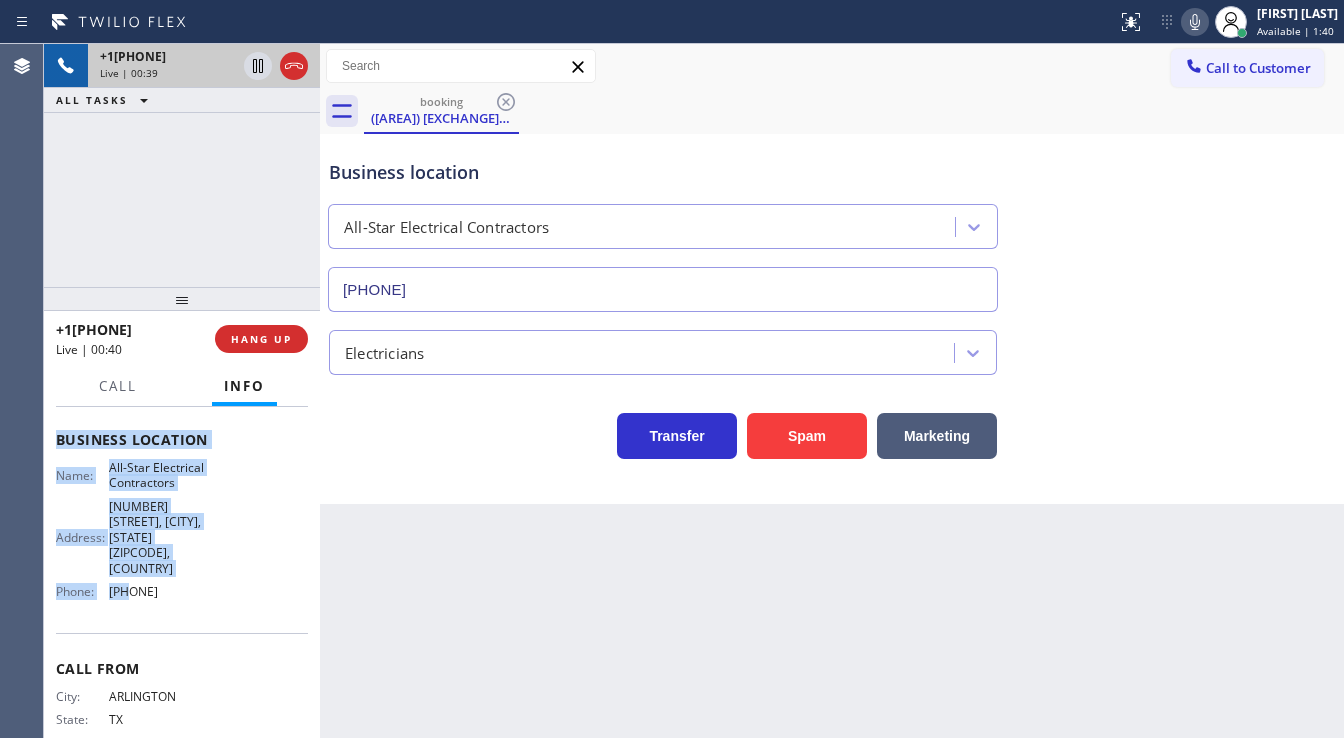 drag, startPoint x: 59, startPoint y: 523, endPoint x: 192, endPoint y: 546, distance: 134.97408 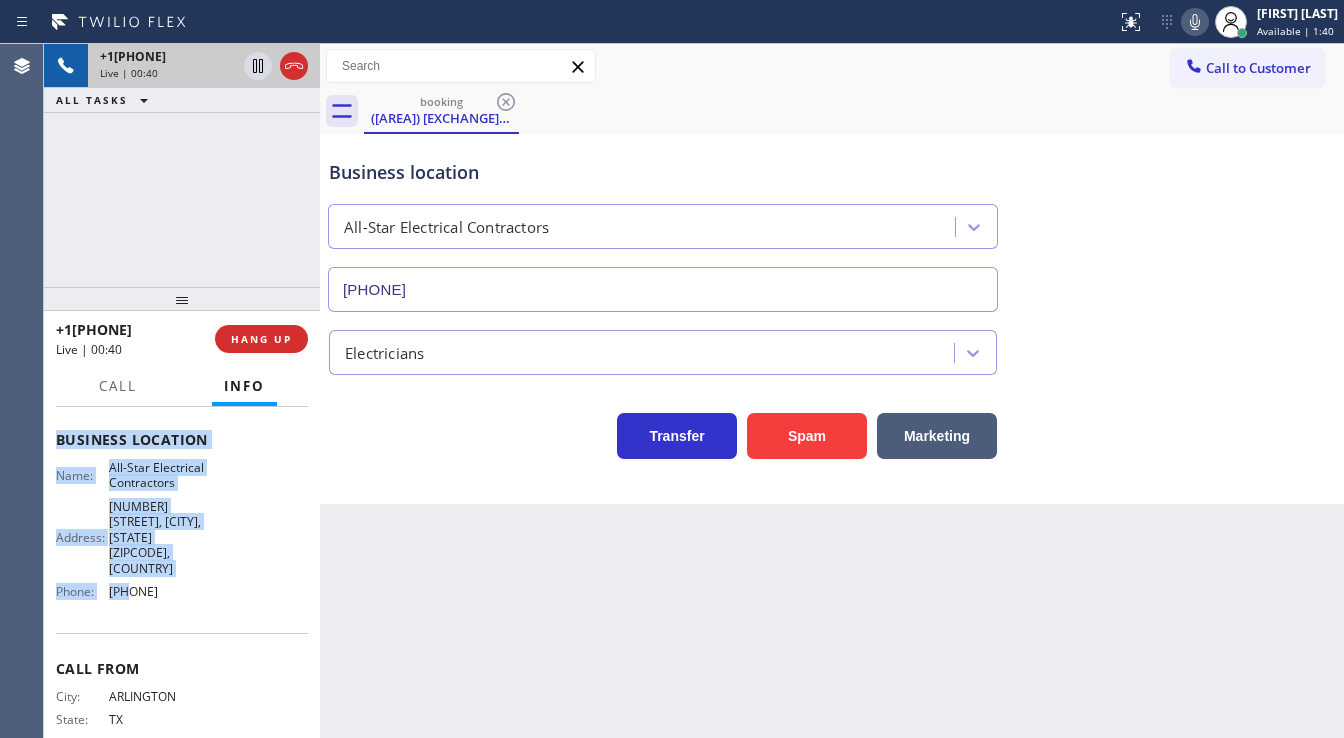 copy on "Customer Name: [PHONE] Phone: [PHONE] Address: Business location Name: All-Star Electrical Contractors Address: [NUMBER] [STREET], [CITY], [STATE] [POSTAL_CODE], United States  Phone: [PHONE]" 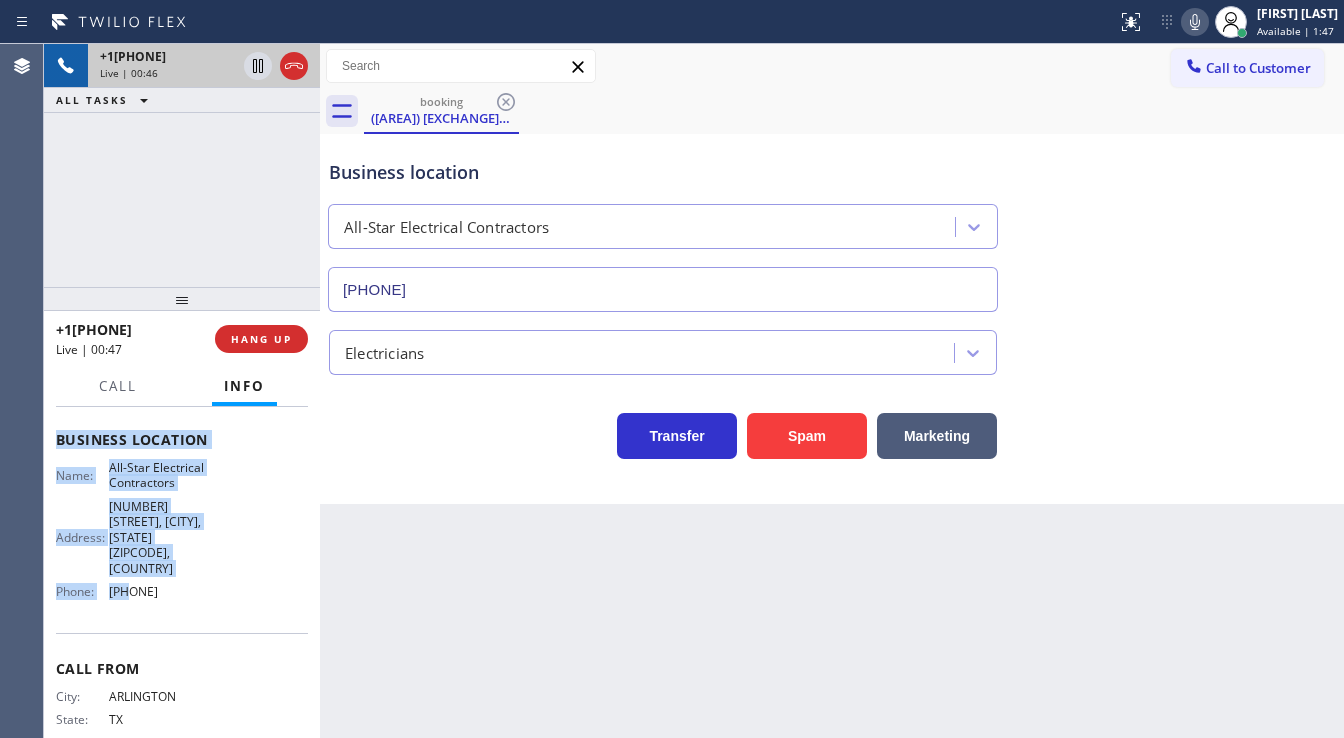 click on "[PHONE] Live | 00:46 ALL TASKS ALL TASKS ACTIVE TASKS TASKS IN WRAP UP" at bounding box center (182, 165) 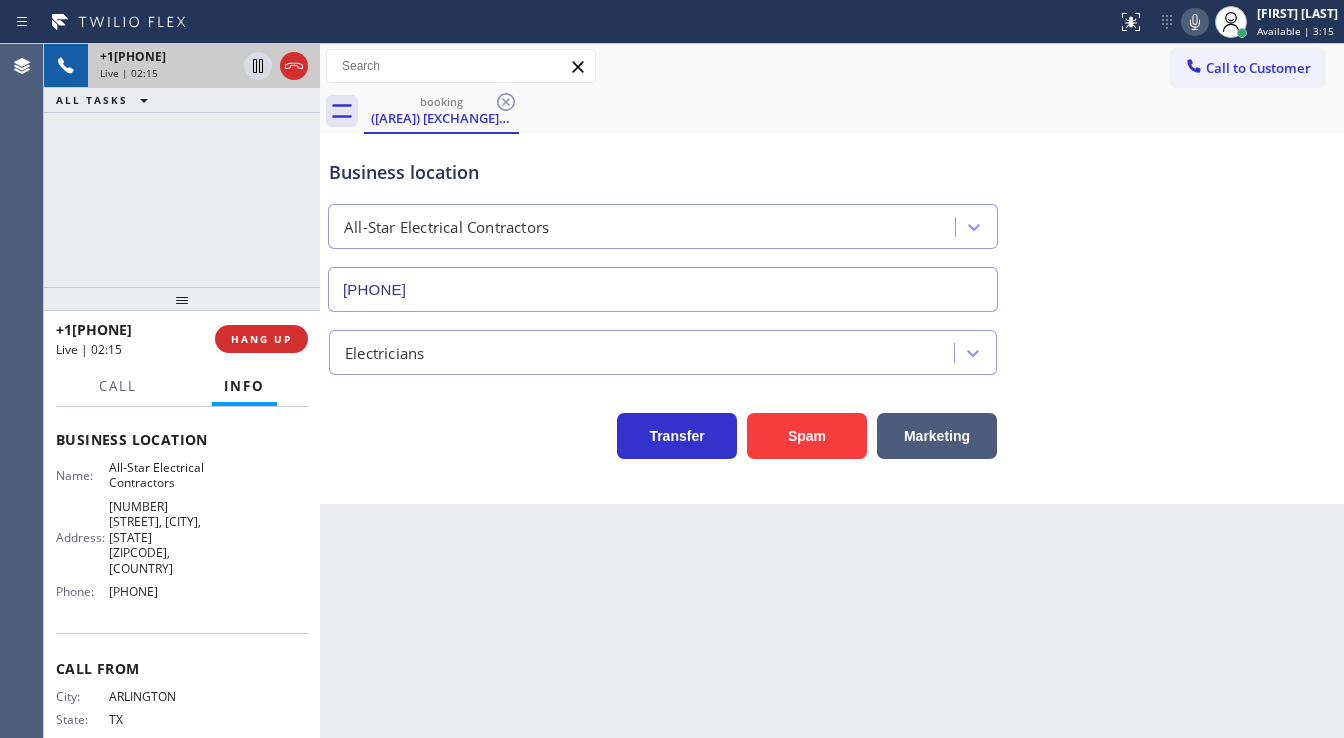 click on "[PHONE] Live | 02:15 ALL TASKS ALL TASKS ACTIVE TASKS TASKS IN WRAP UP" at bounding box center (182, 165) 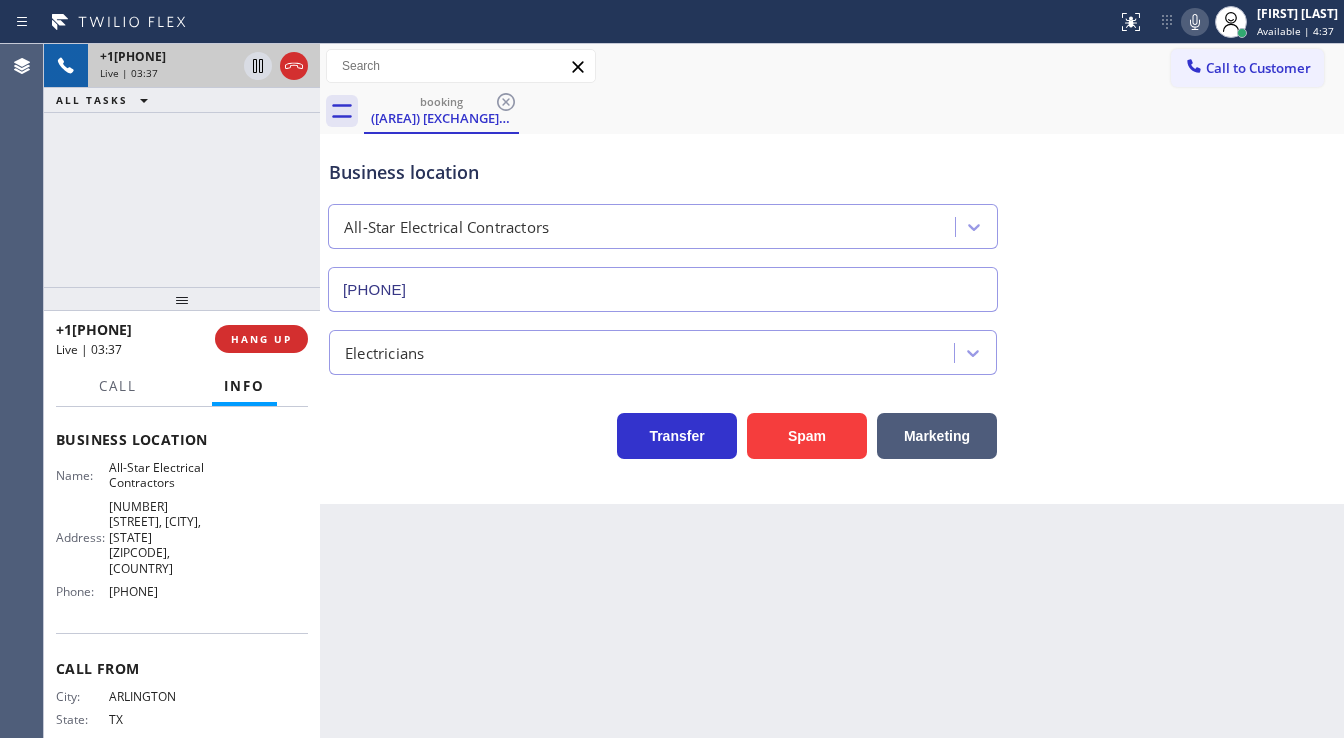 click on "[PHONE] Live | 03:37 ALL TASKS ALL TASKS ACTIVE TASKS TASKS IN WRAP UP" at bounding box center [182, 165] 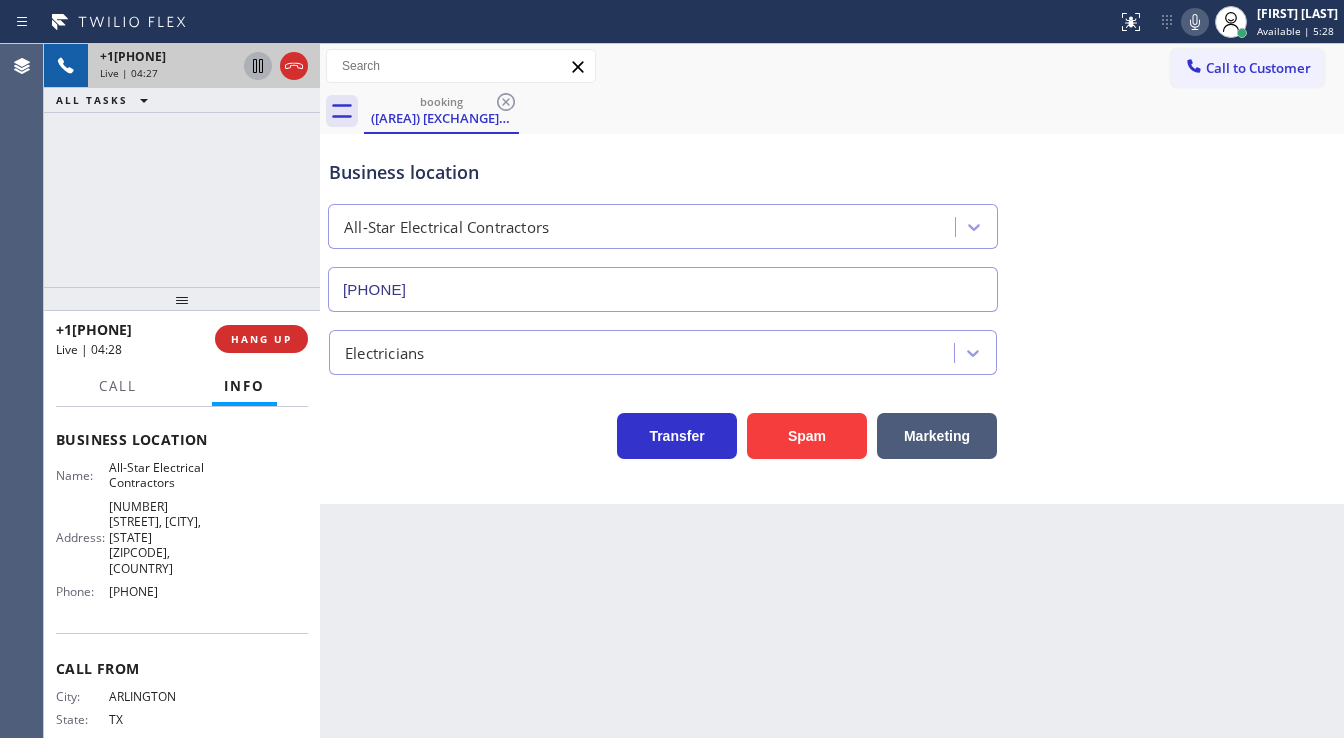 click 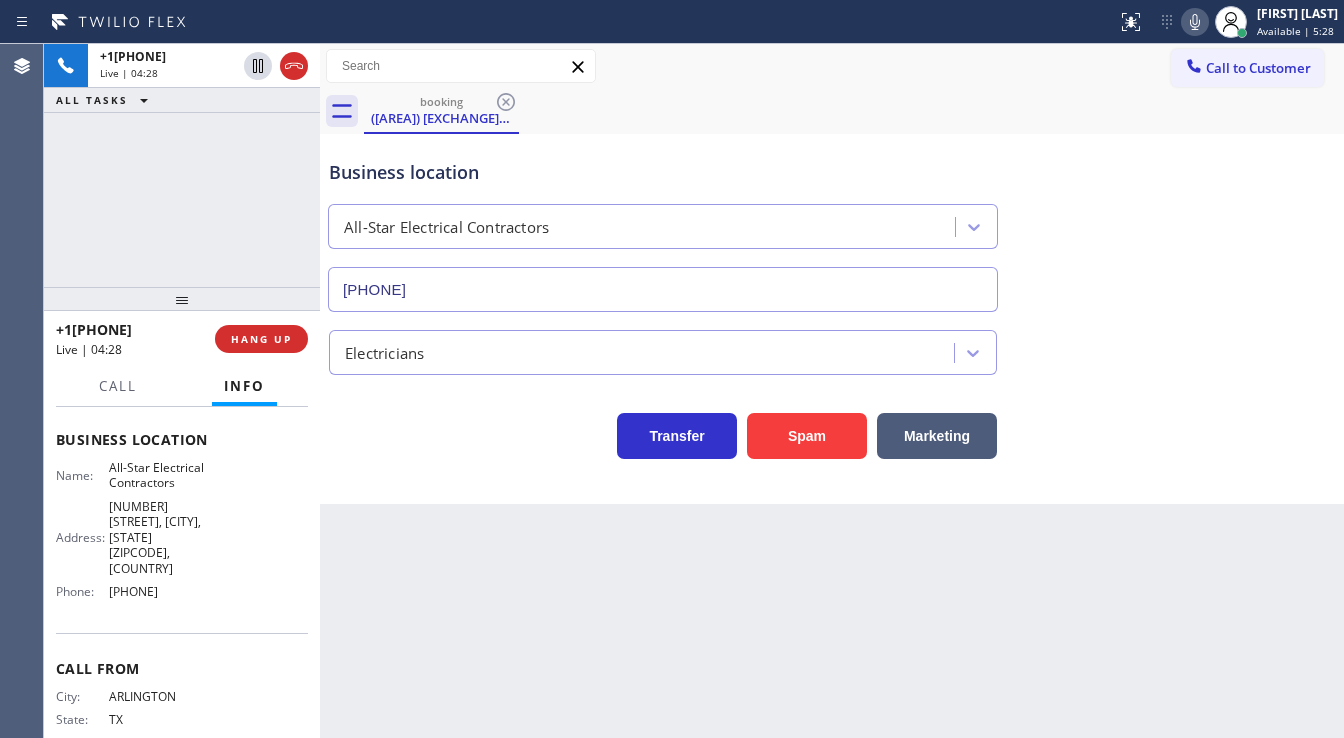 click 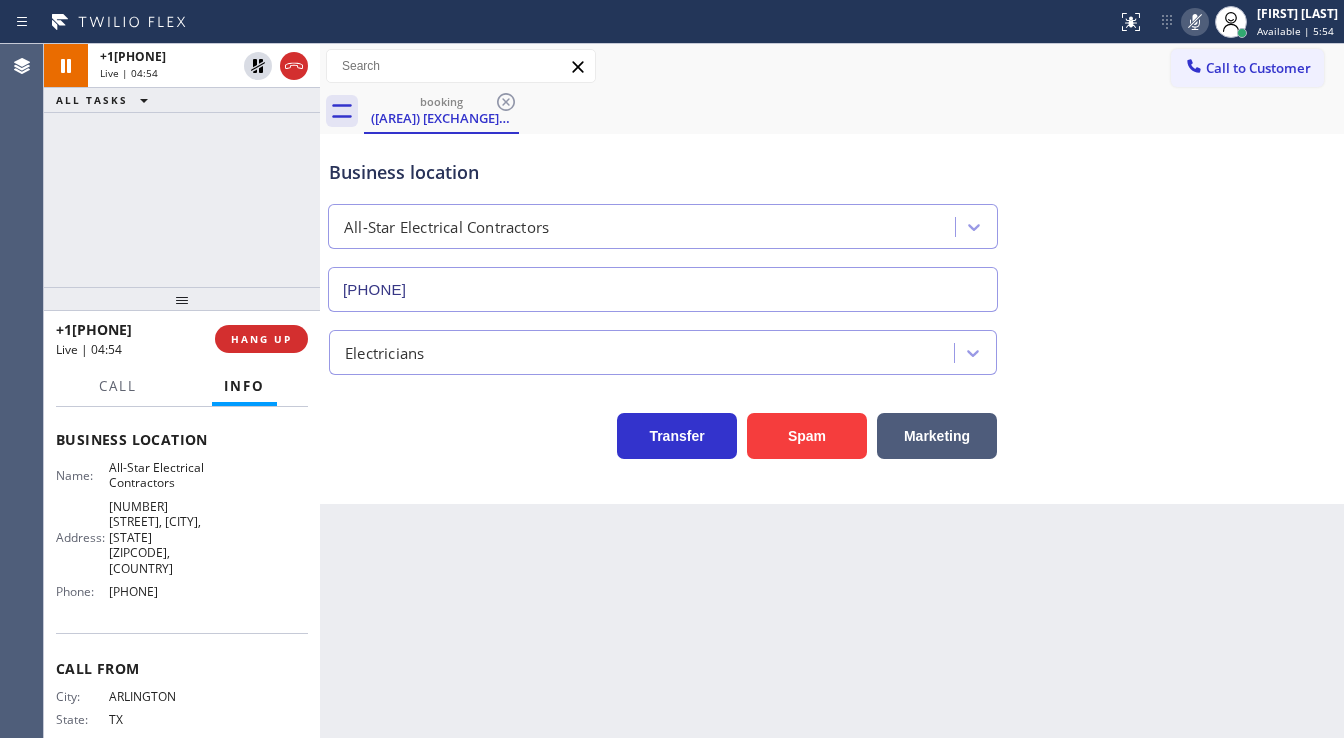 click on "+1[PHONE]" at bounding box center [182, 165] 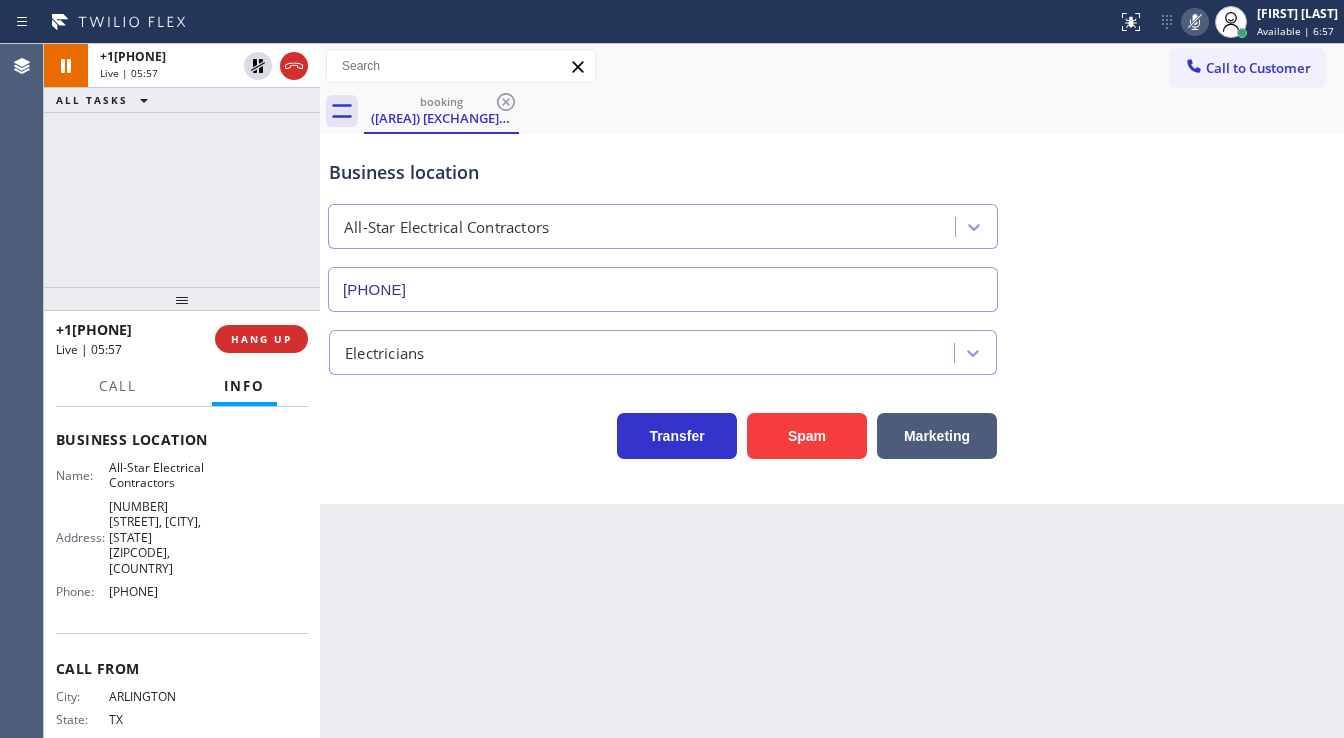 click on "+1[AREA][EXCHANGE][LINE] Live | 05:57 ALL TASKS ALL TASKS ACTIVE TASKS TASKS IN WRAP UP" at bounding box center [182, 165] 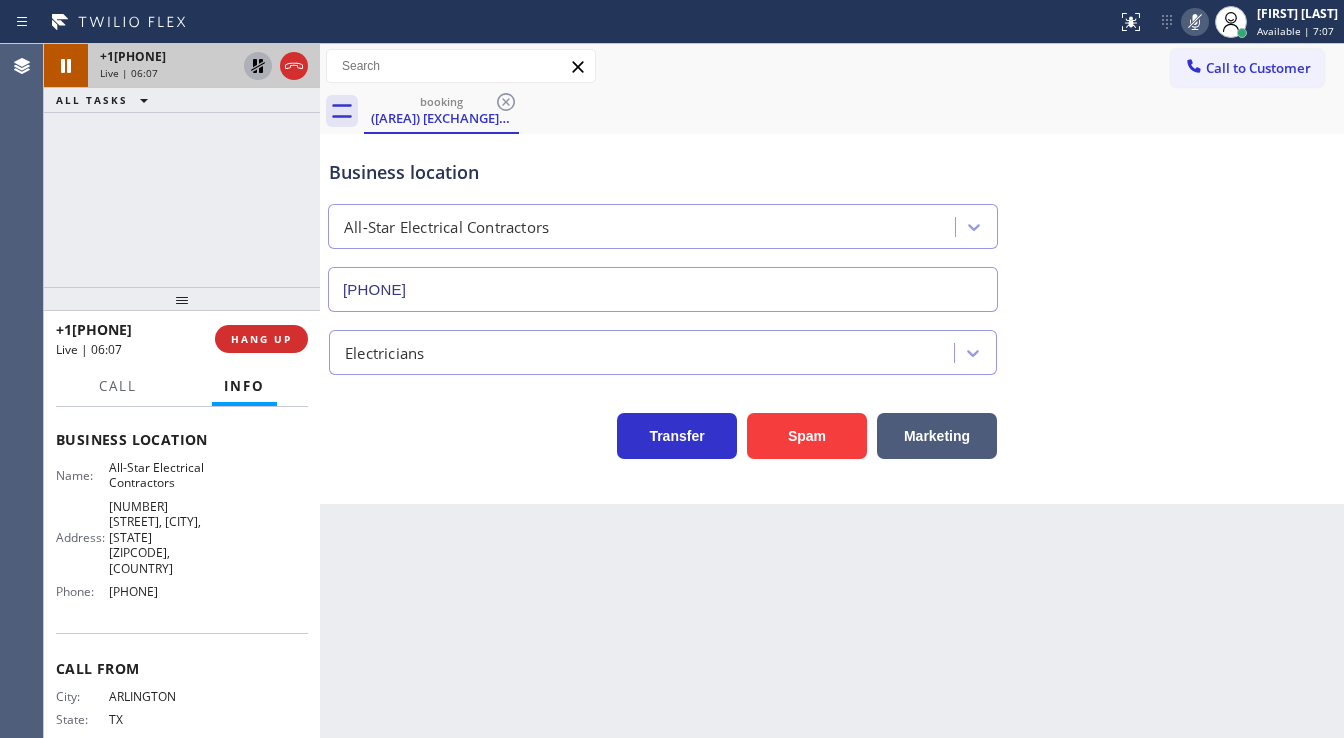 click 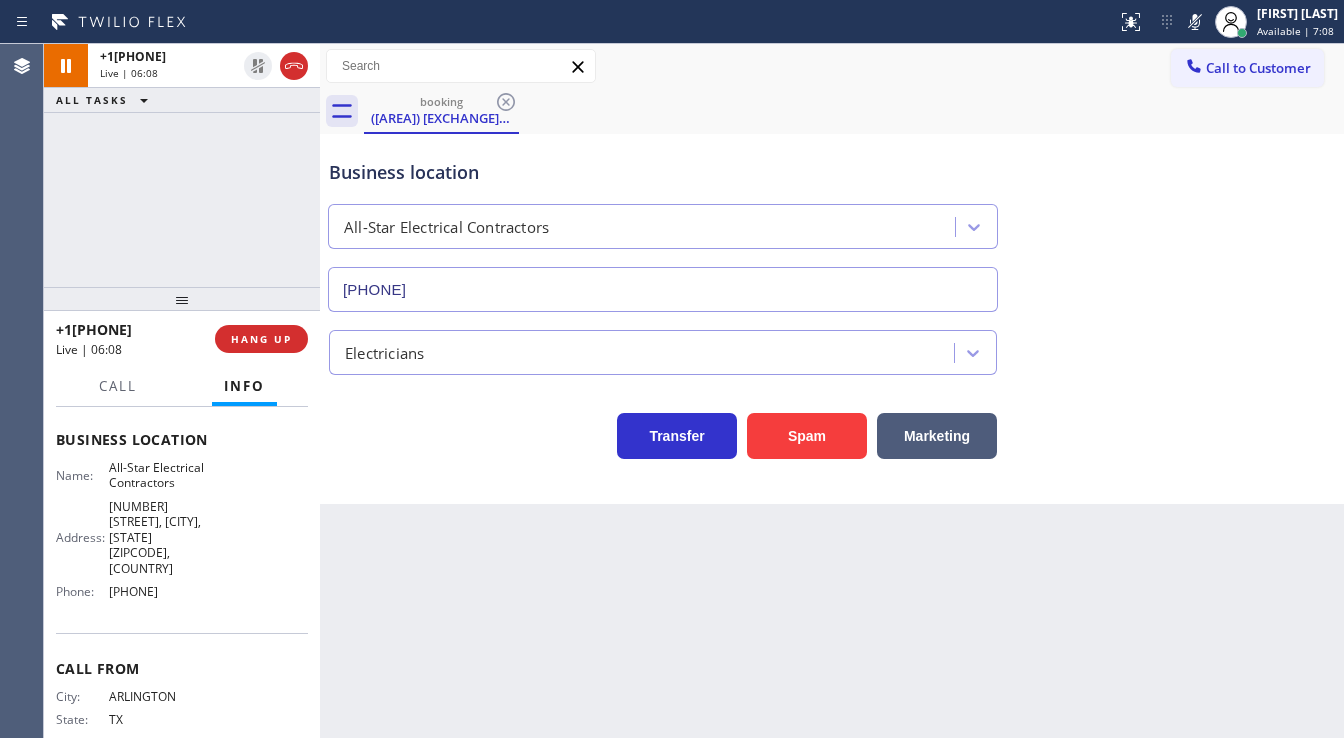 drag, startPoint x: 1185, startPoint y: 19, endPoint x: 1132, endPoint y: 208, distance: 196.2906 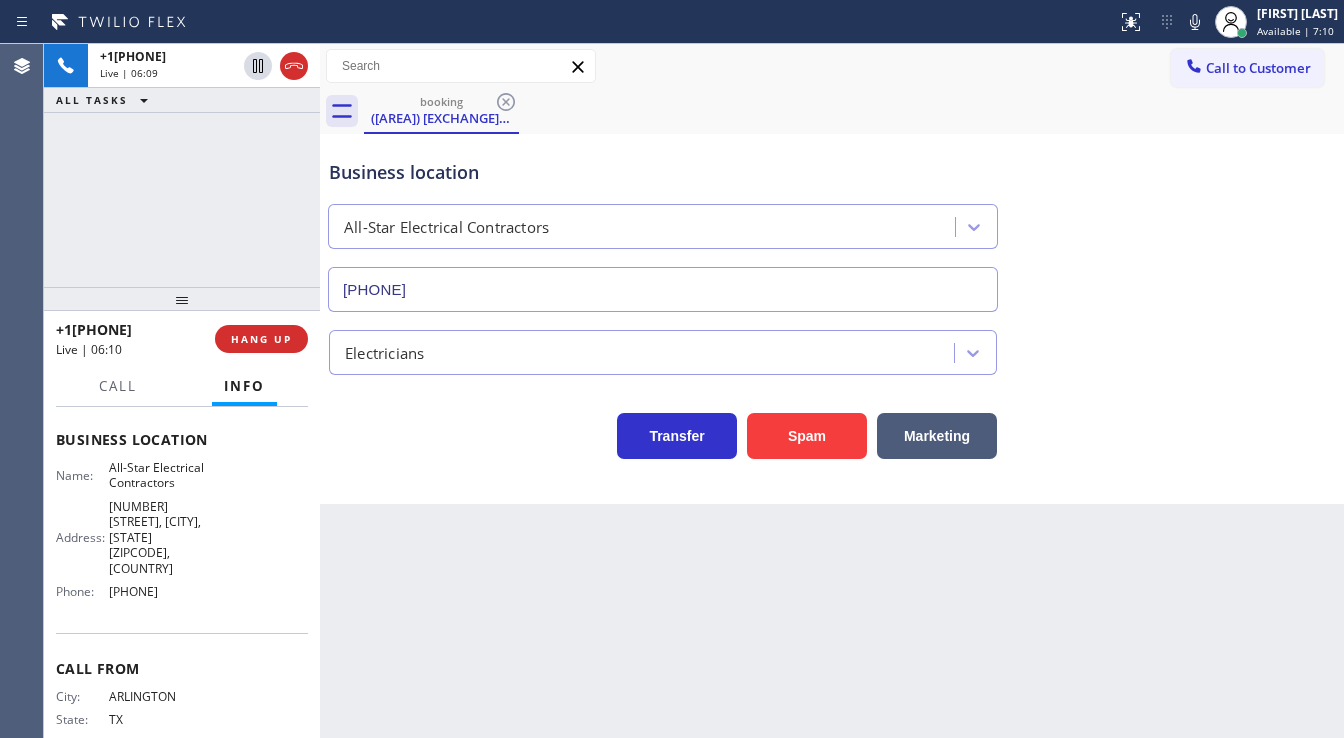 click on "[PHONE] Live | 06:09 ALL TASKS ALL TASKS ACTIVE TASKS TASKS IN WRAP UP" at bounding box center [182, 165] 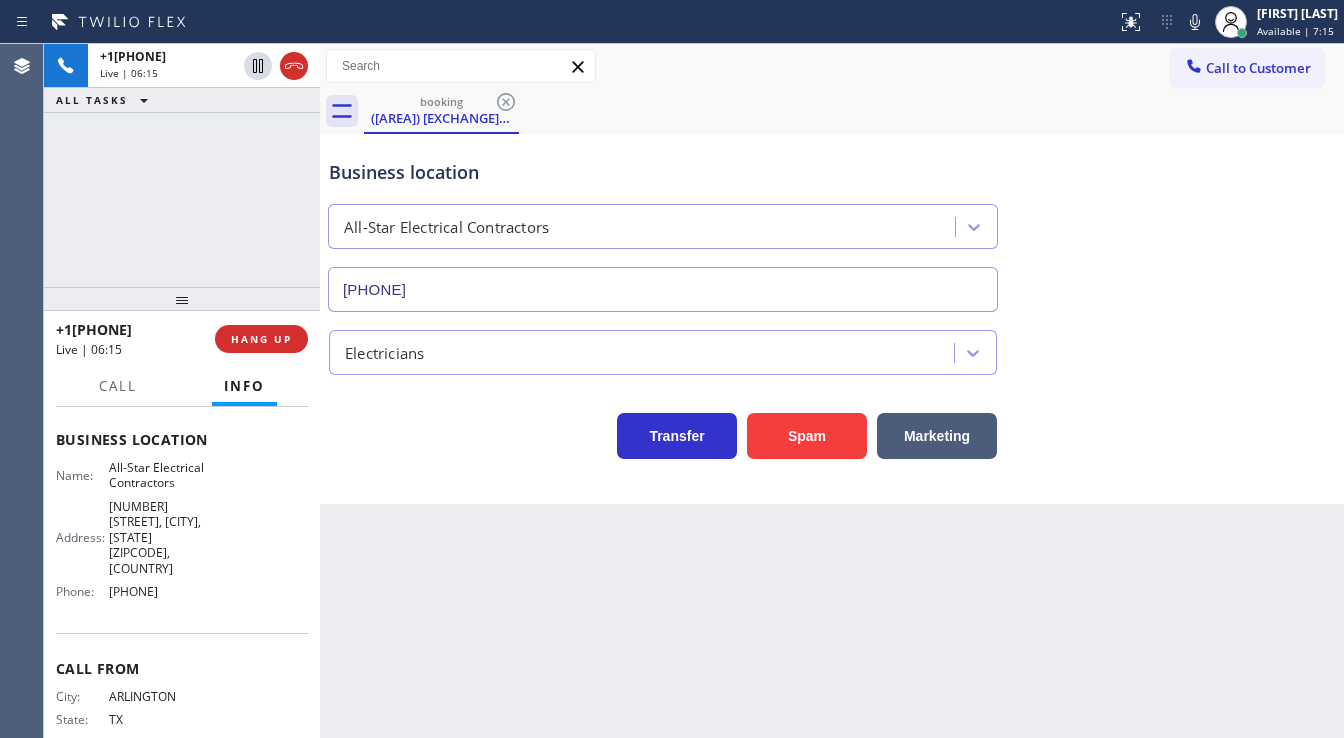 click on "+1[PHONE]" at bounding box center (182, 165) 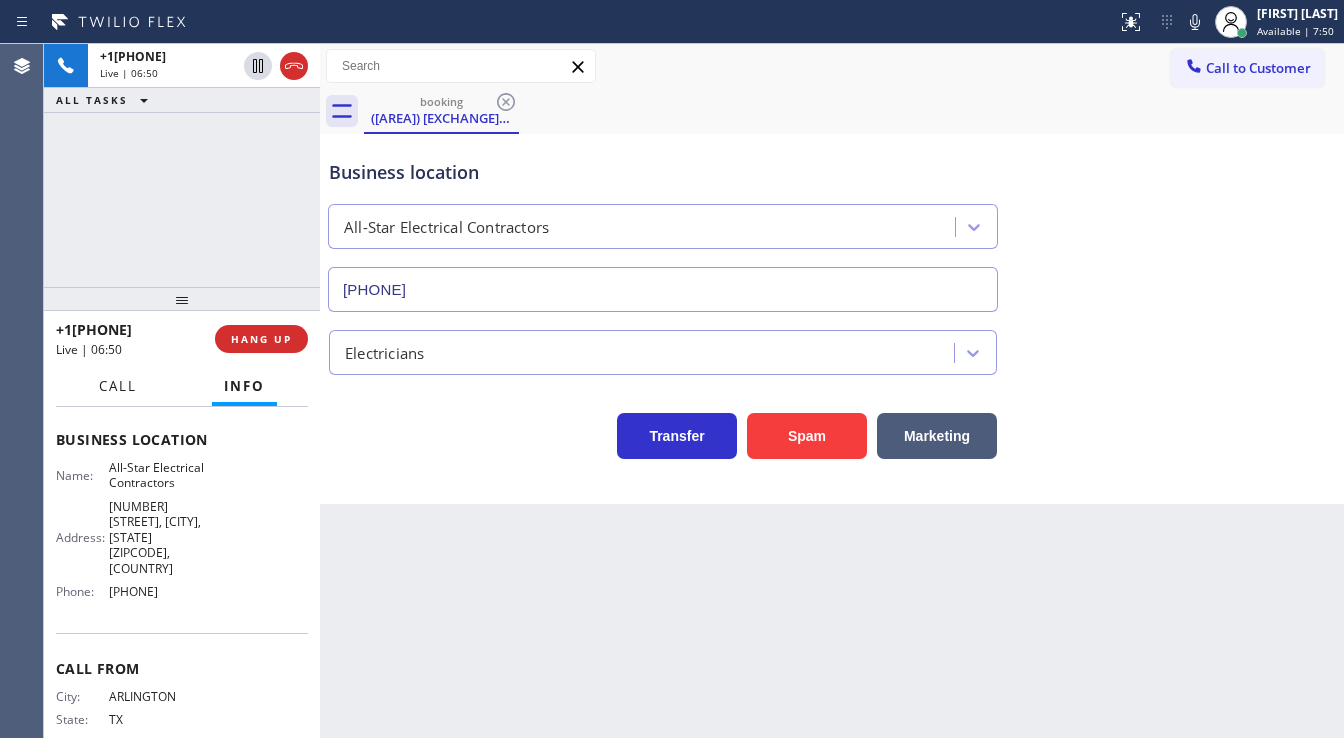 click on "Call" at bounding box center (118, 386) 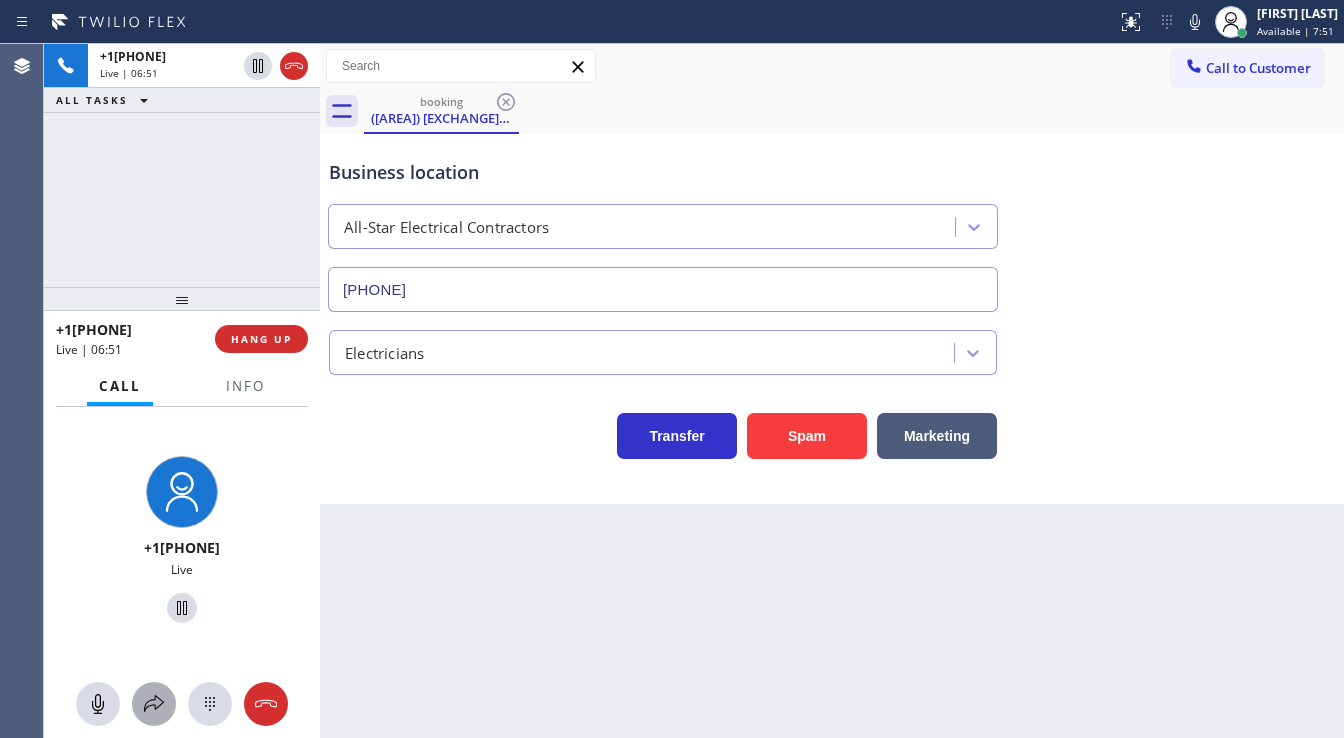 click 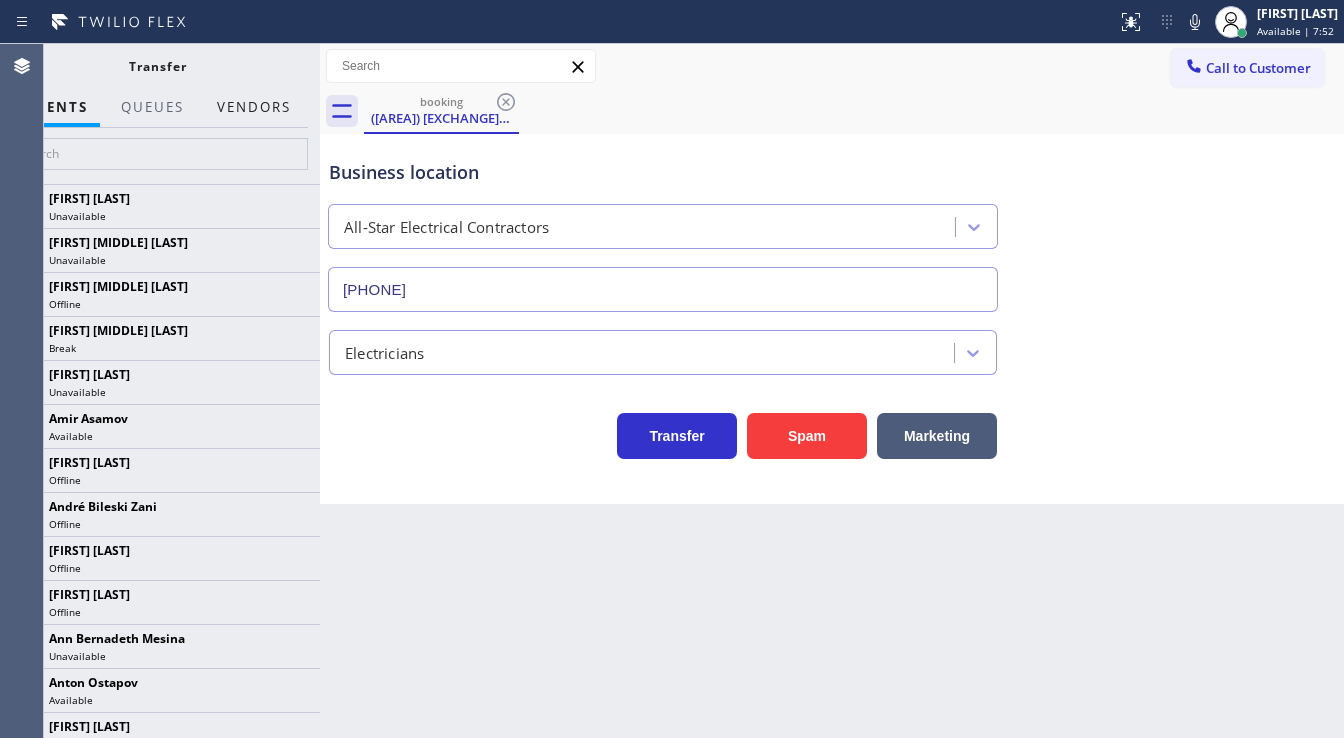 click on "Vendors" at bounding box center (254, 107) 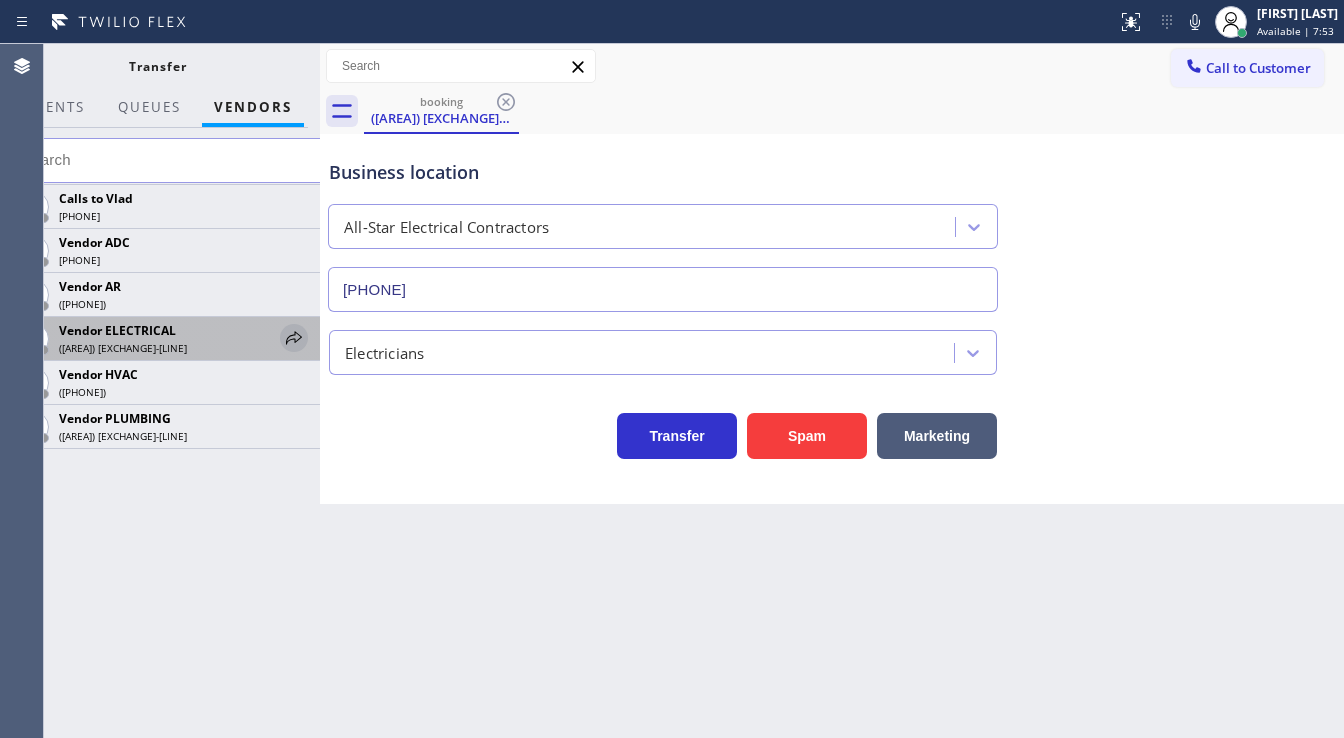 click 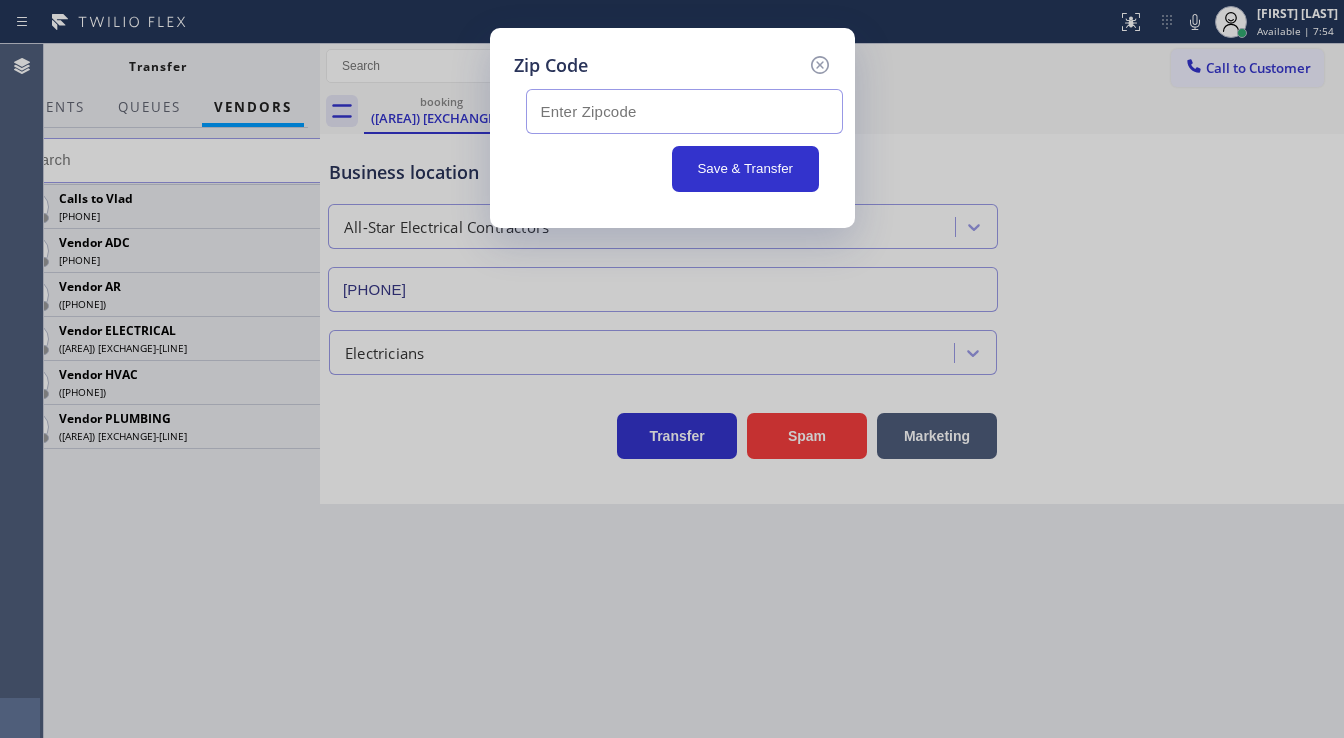 click at bounding box center (684, 111) 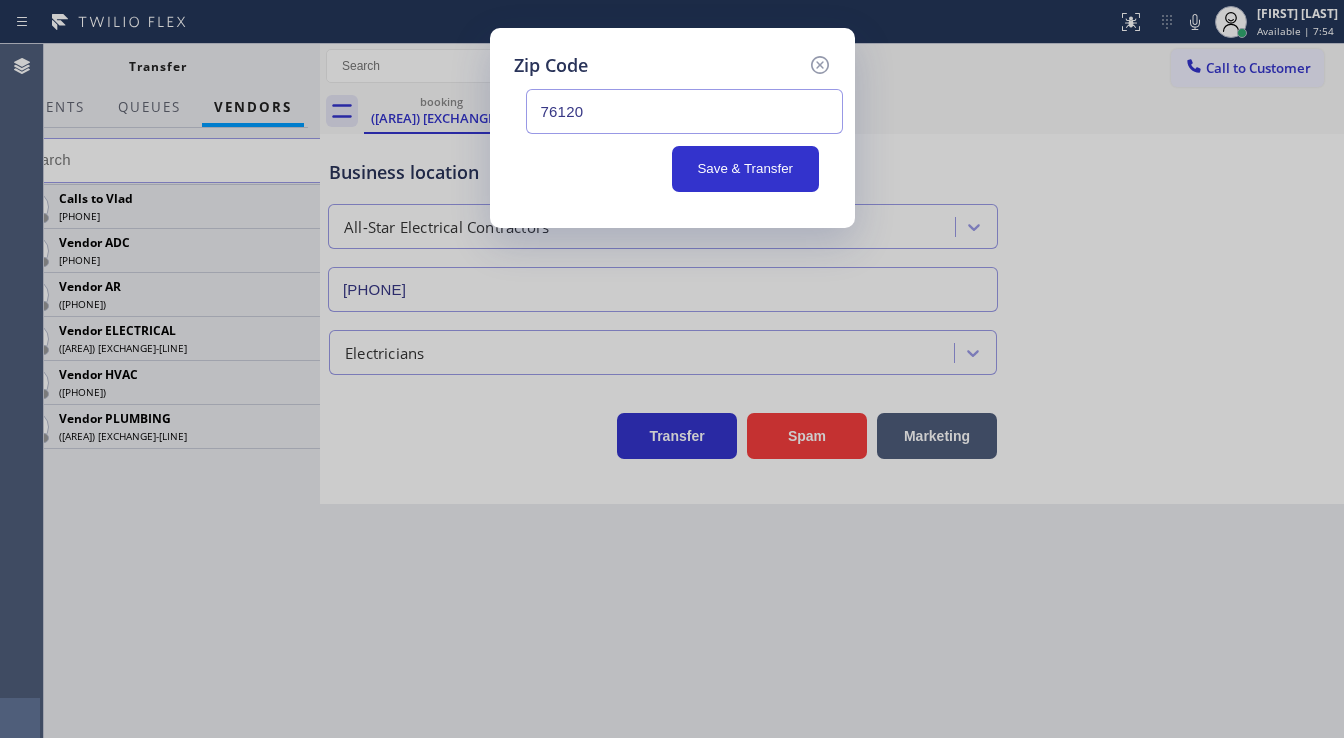 type on "76120" 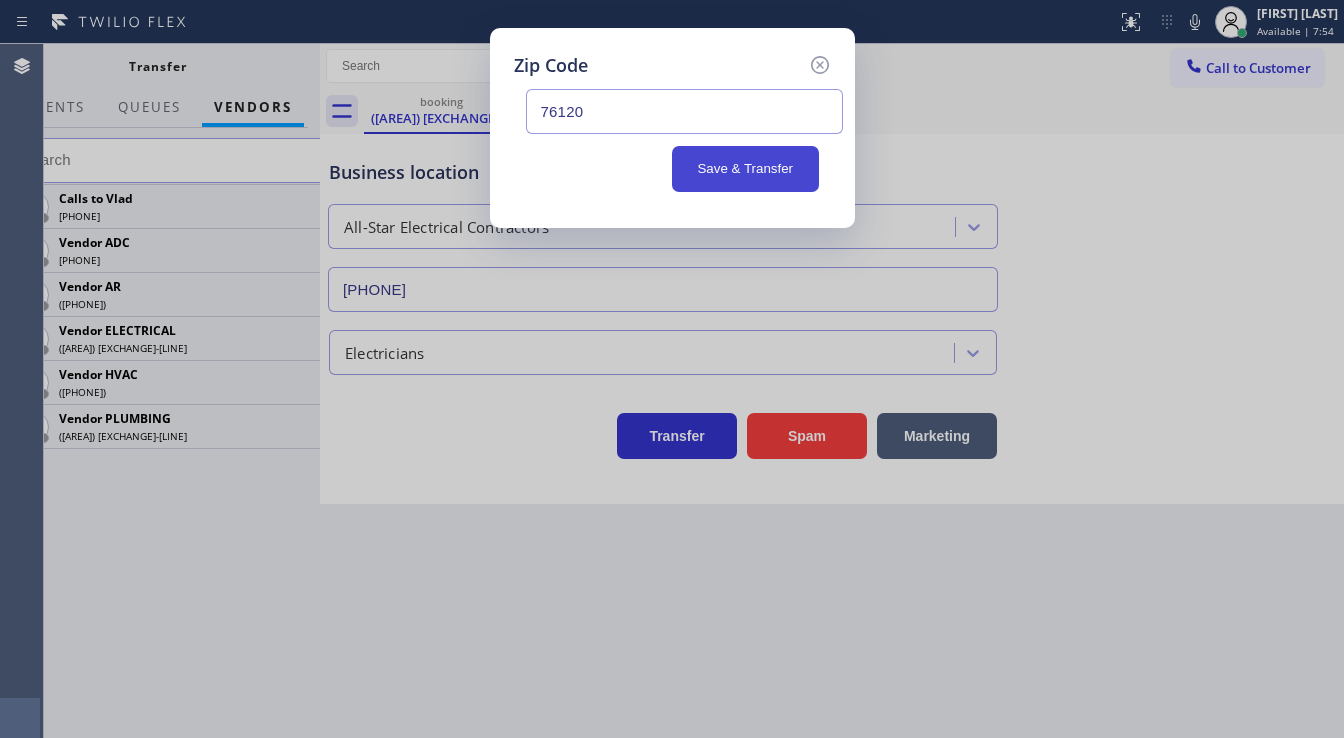 click on "Save & Transfer" at bounding box center [745, 169] 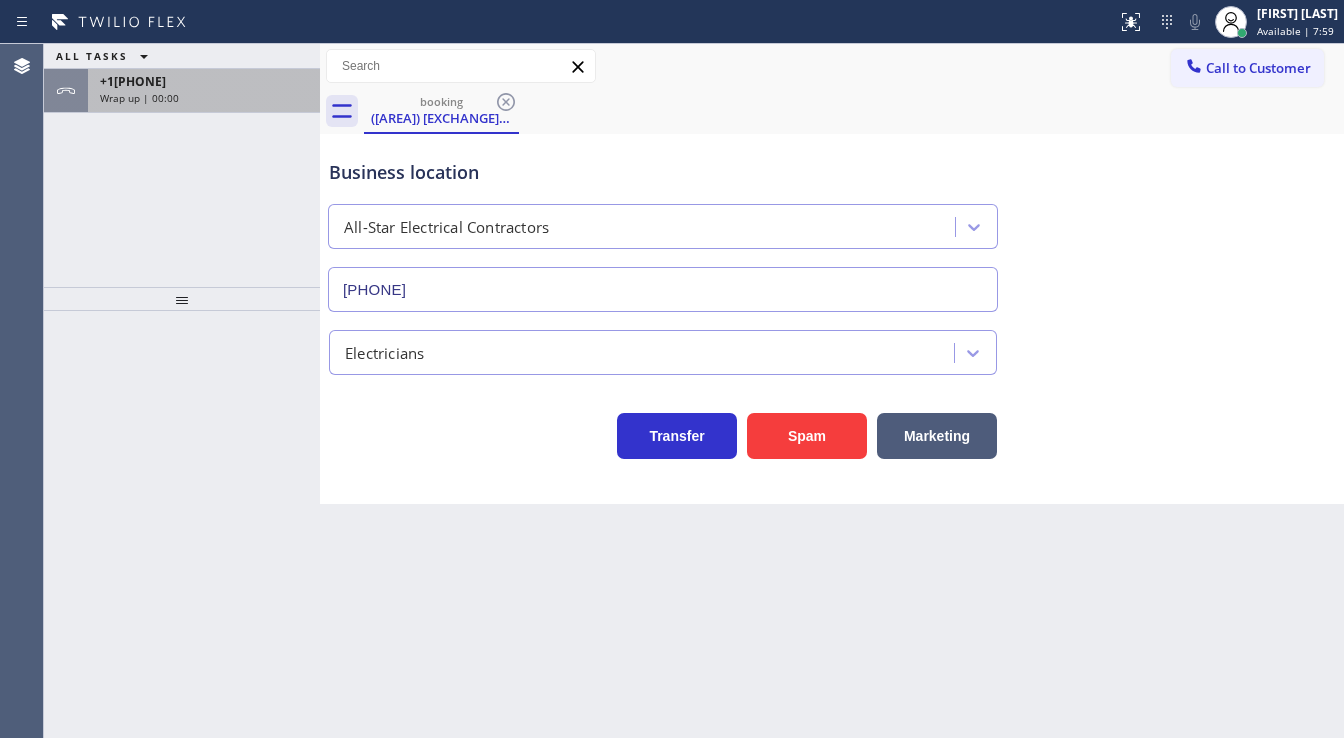 click on "Wrap up | 00:00" at bounding box center (204, 98) 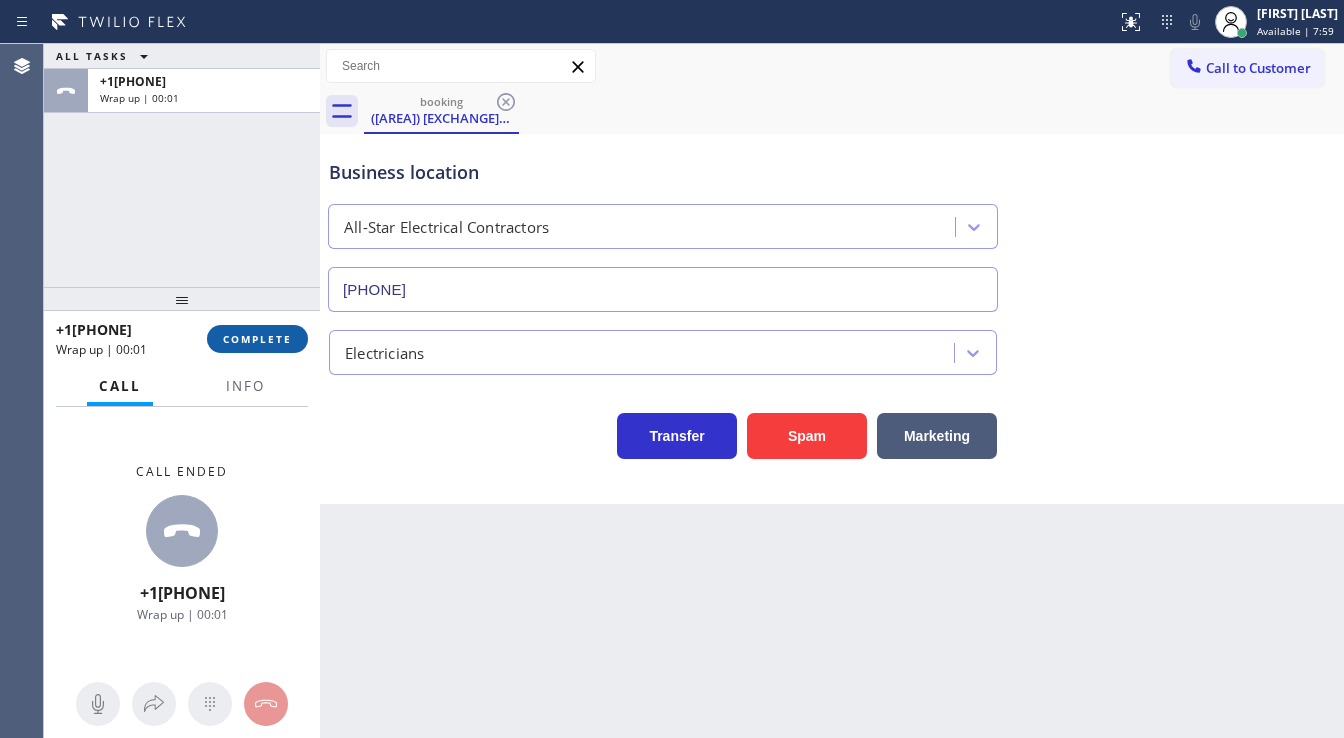 click on "COMPLETE" at bounding box center (257, 339) 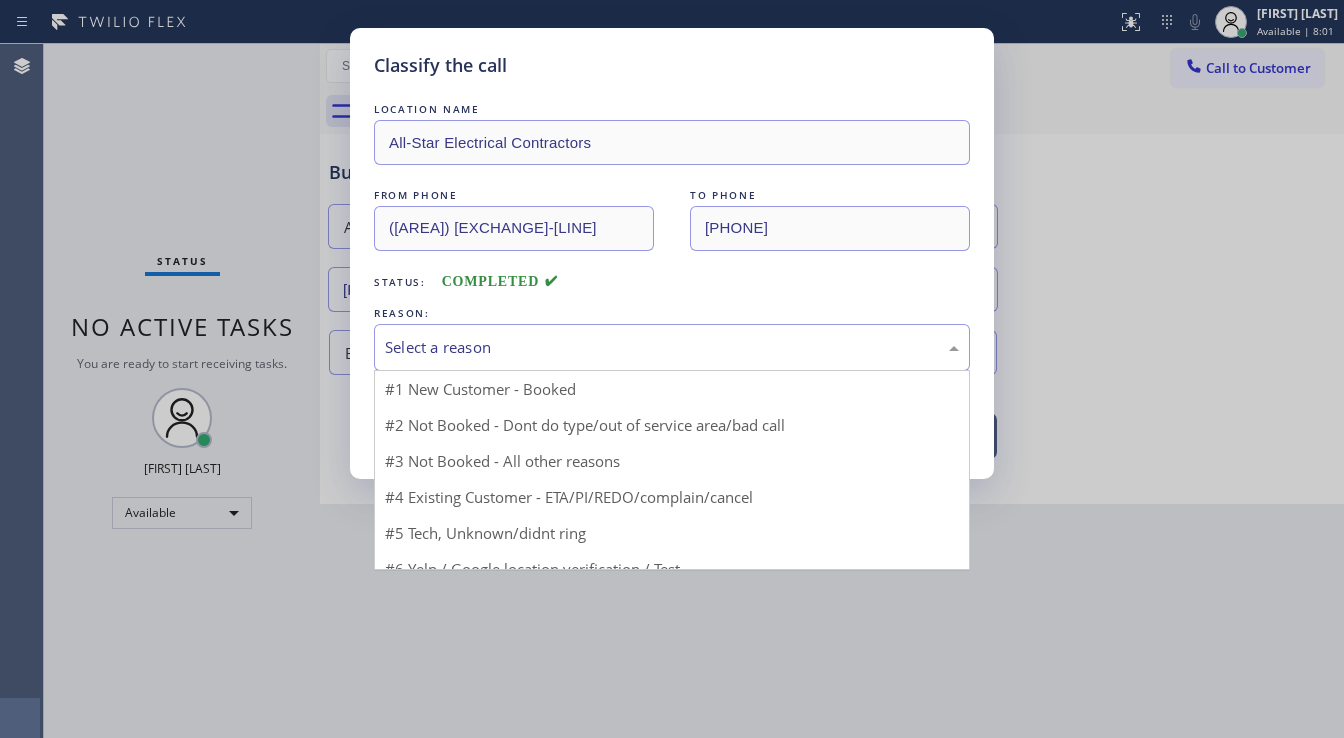click on "Select a reason" at bounding box center [672, 347] 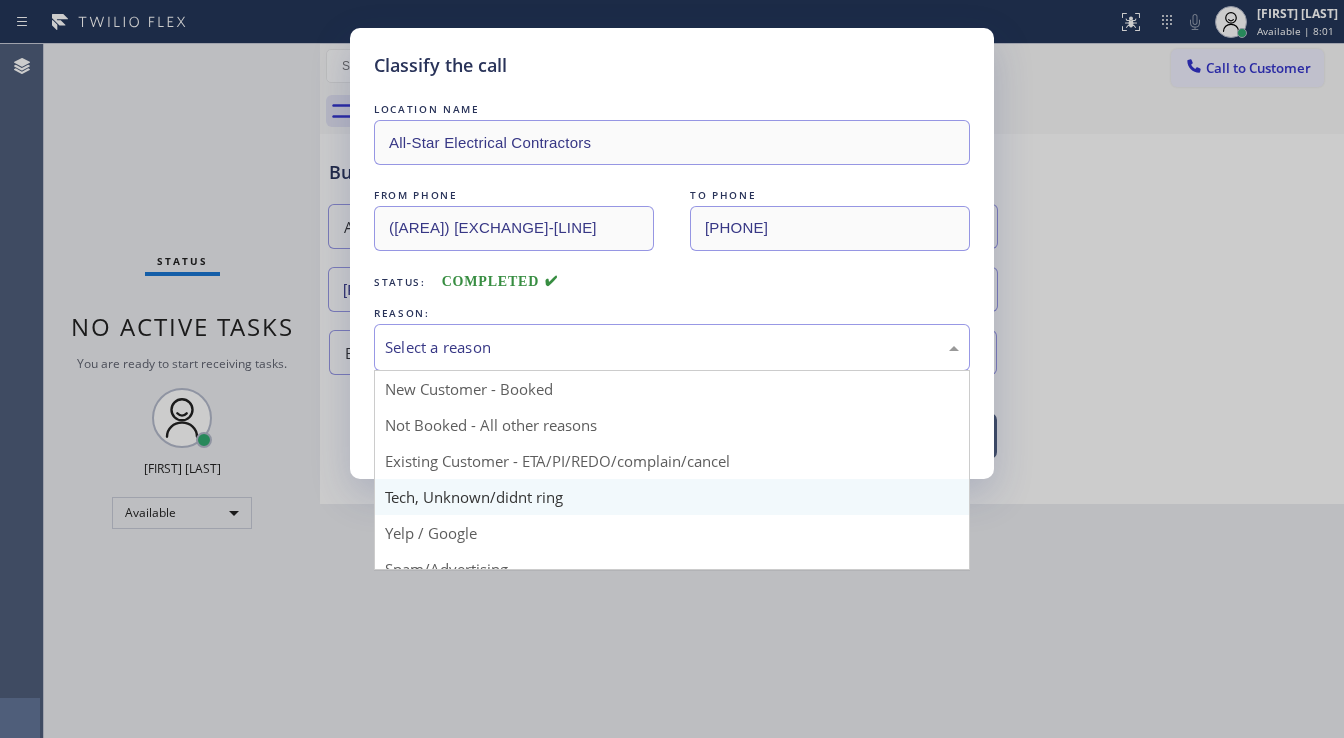 drag, startPoint x: 486, startPoint y: 496, endPoint x: 472, endPoint y: 412, distance: 85.158676 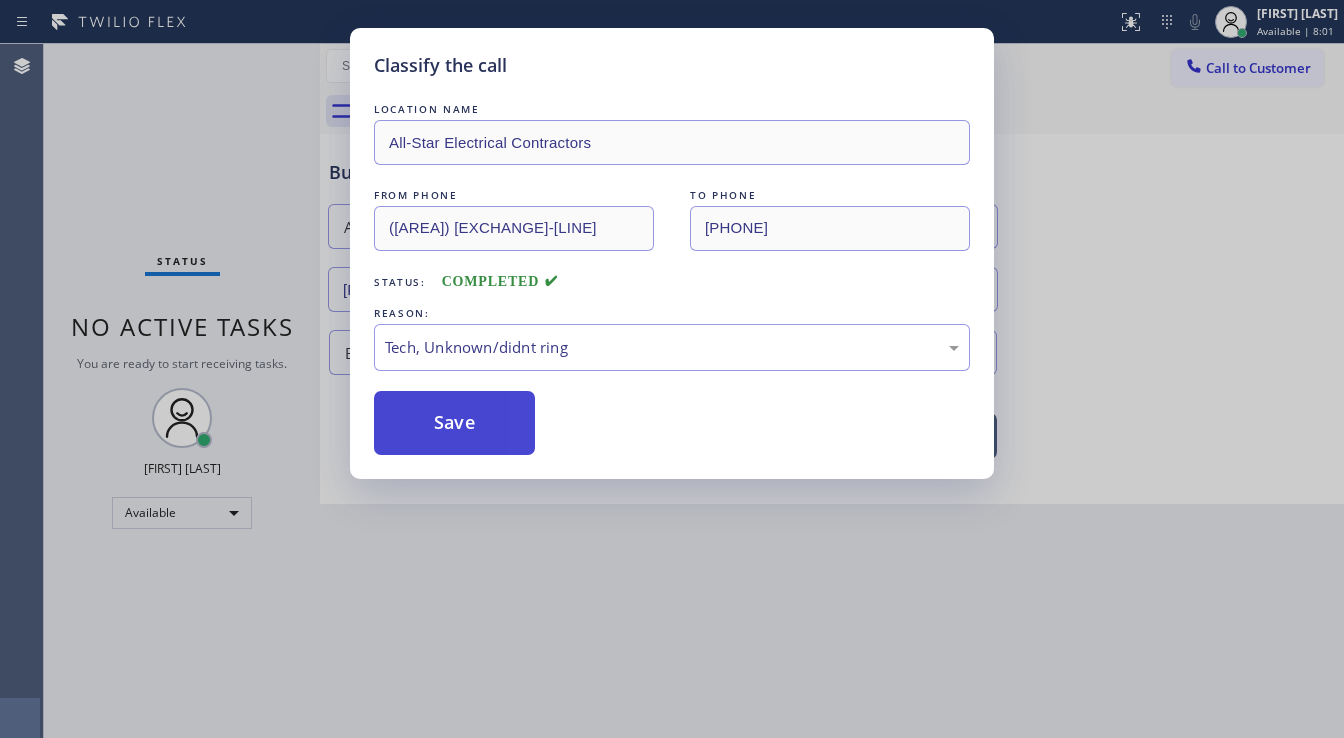 click on "Save" at bounding box center (454, 423) 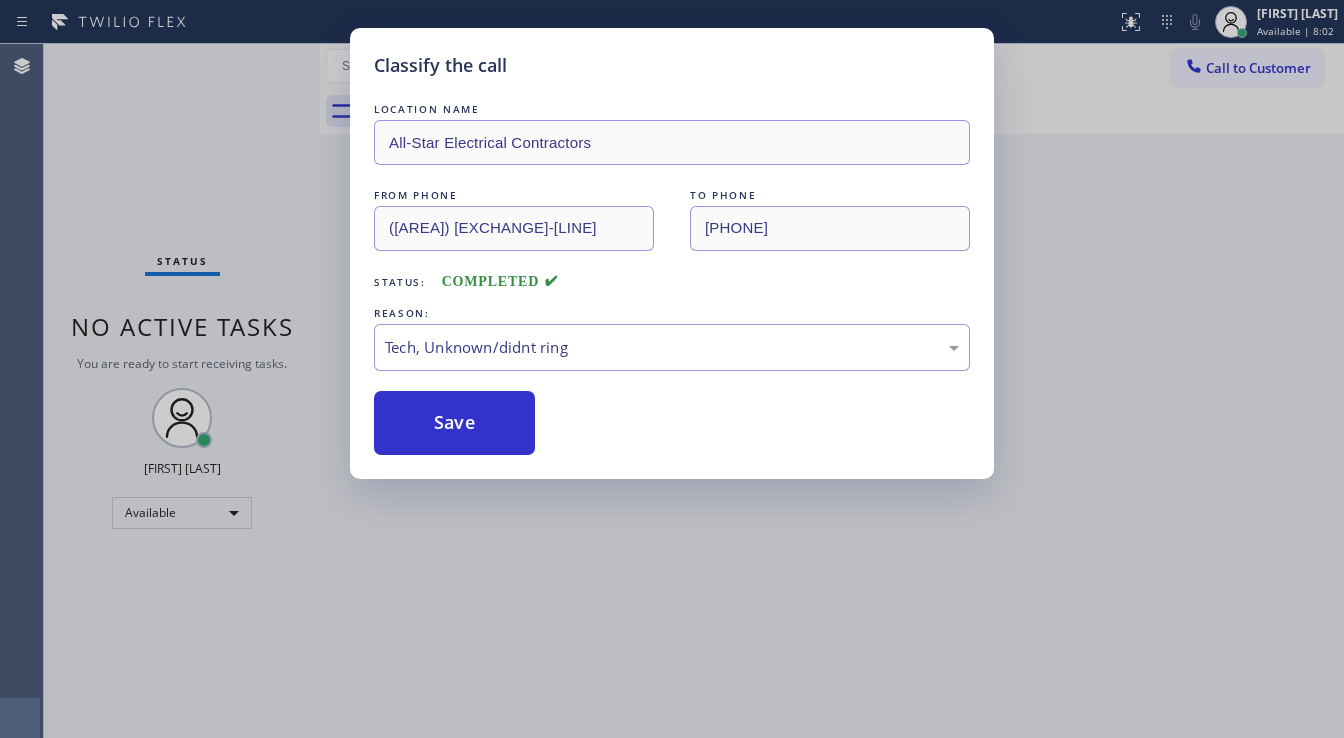 click on "Classify the call LOCATION NAME All-Star Electrical Contractors FROM PHONE ([AREA]) [EXCHANGE]-[LINE] TO PHONE ([AREA]) [EXCHANGE]-[LINE] Status: COMPLETED REASON: Tech, Unknown/didnt ring Save" at bounding box center (672, 369) 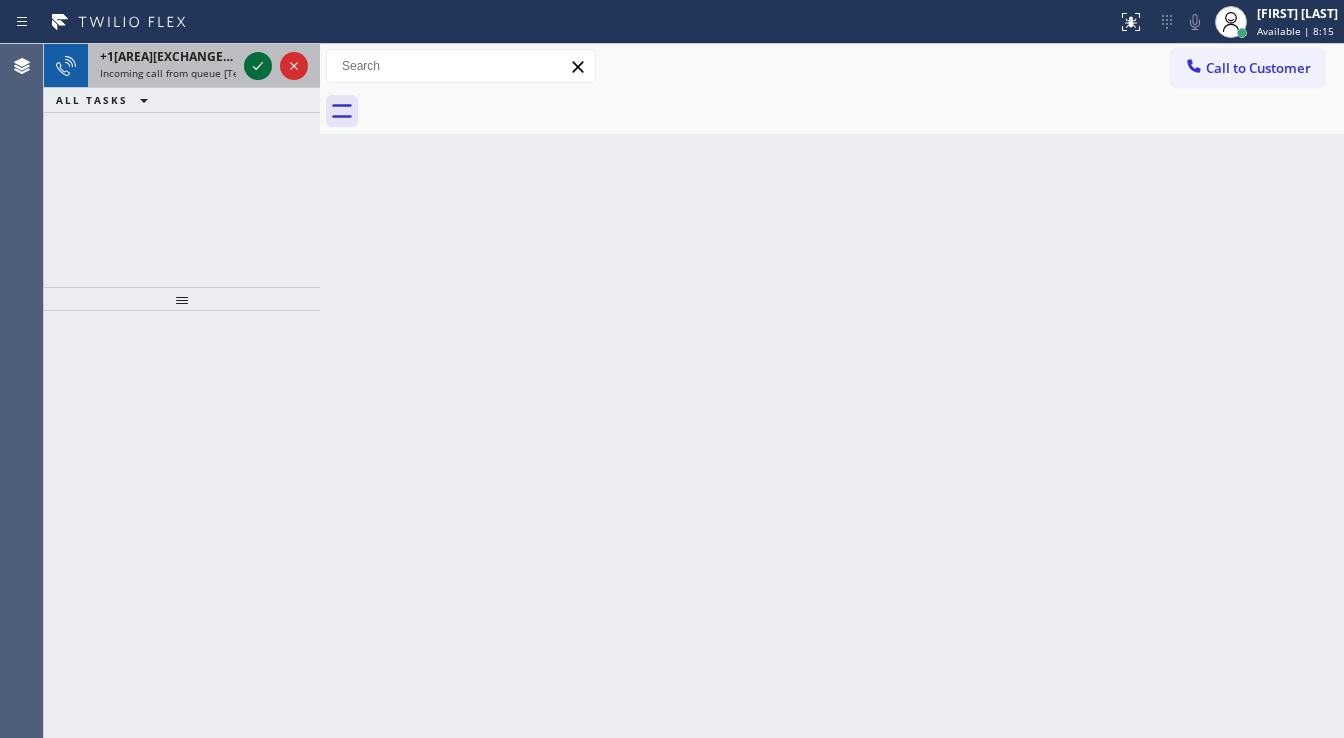 click 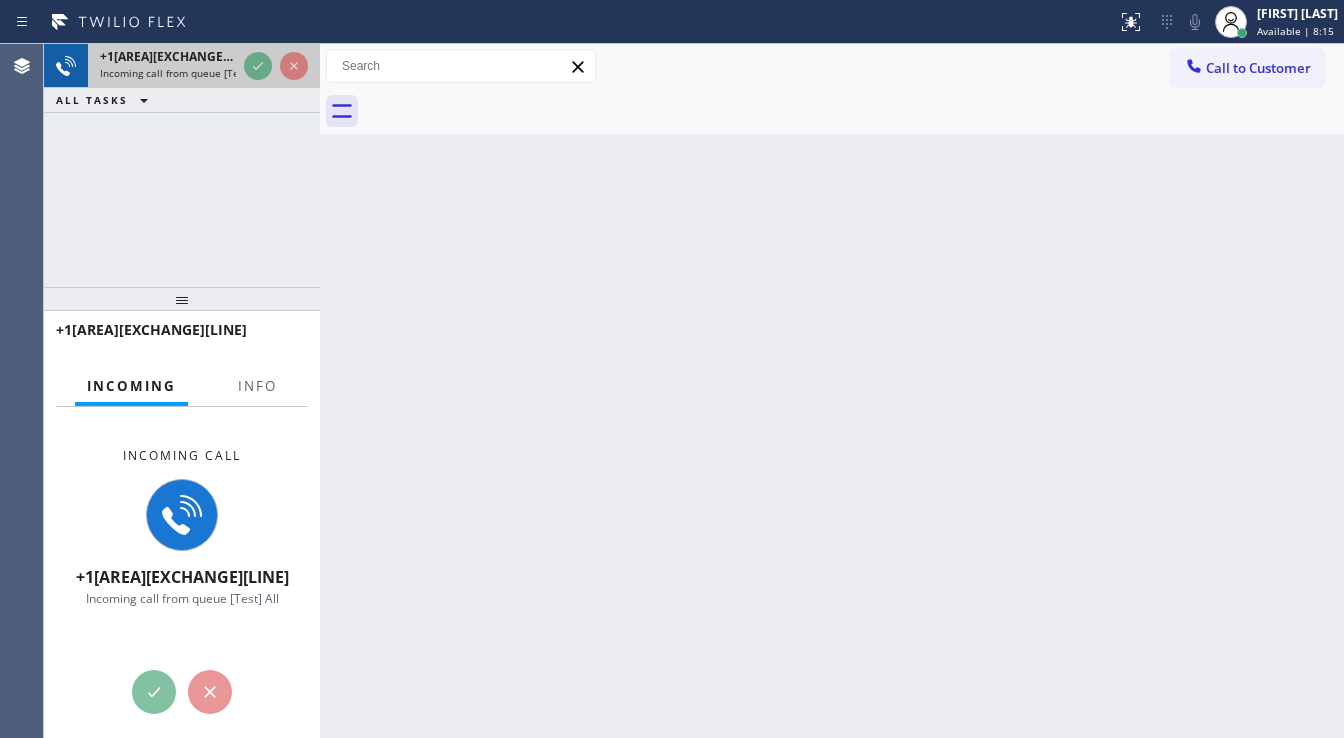 click at bounding box center [276, 66] 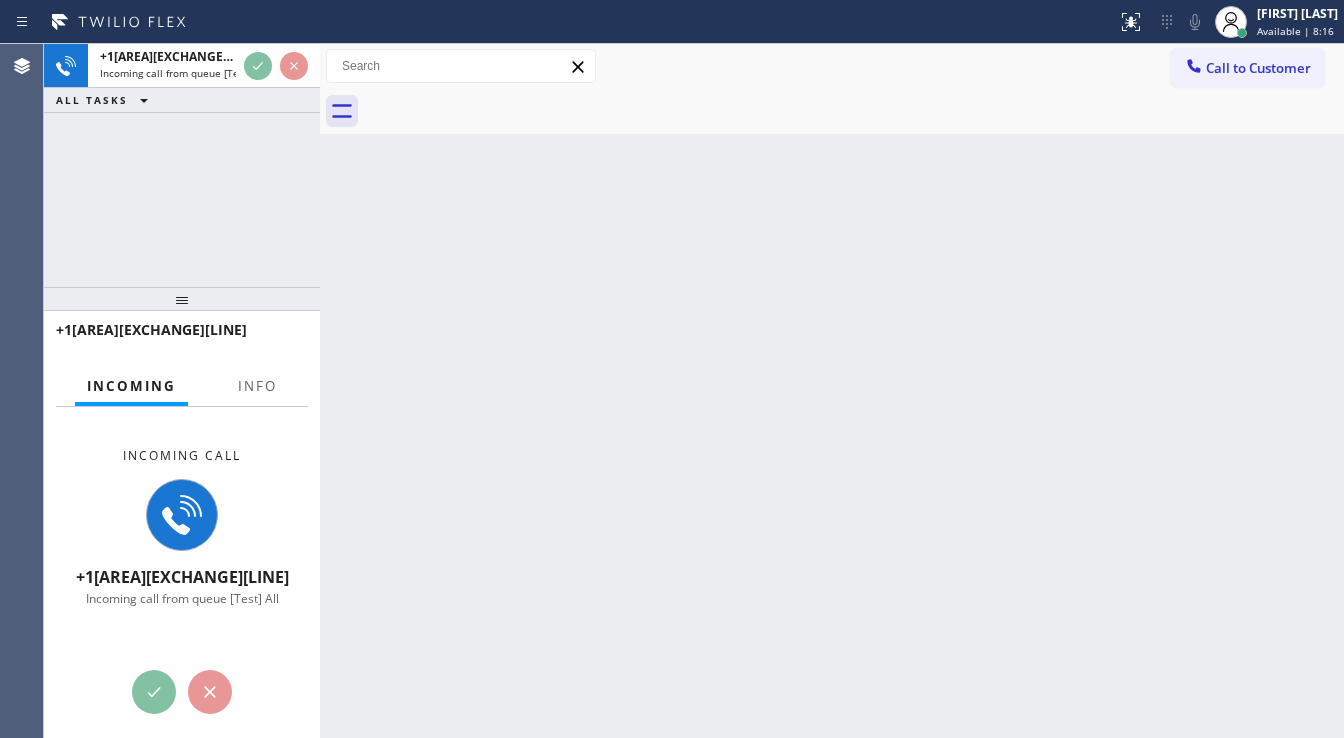 drag, startPoint x: 275, startPoint y: 60, endPoint x: 268, endPoint y: 188, distance: 128.19127 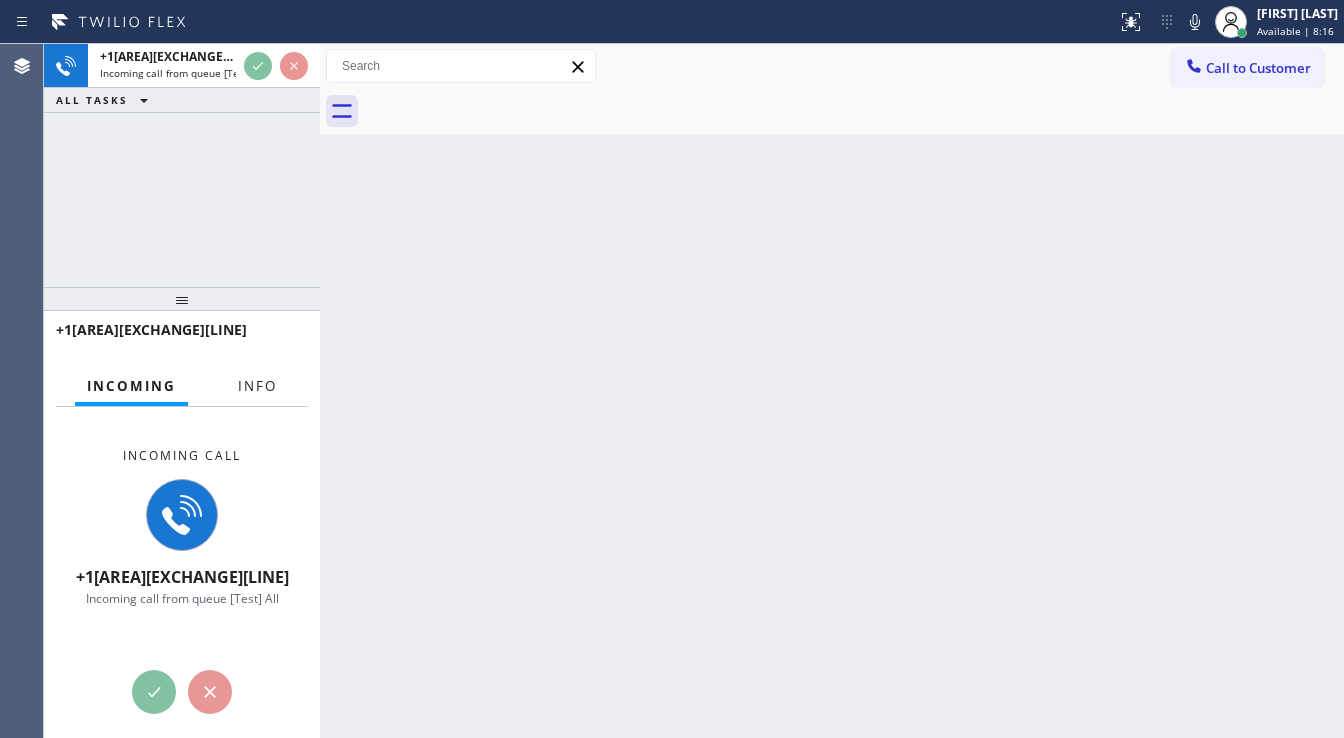 click on "Info" at bounding box center [257, 386] 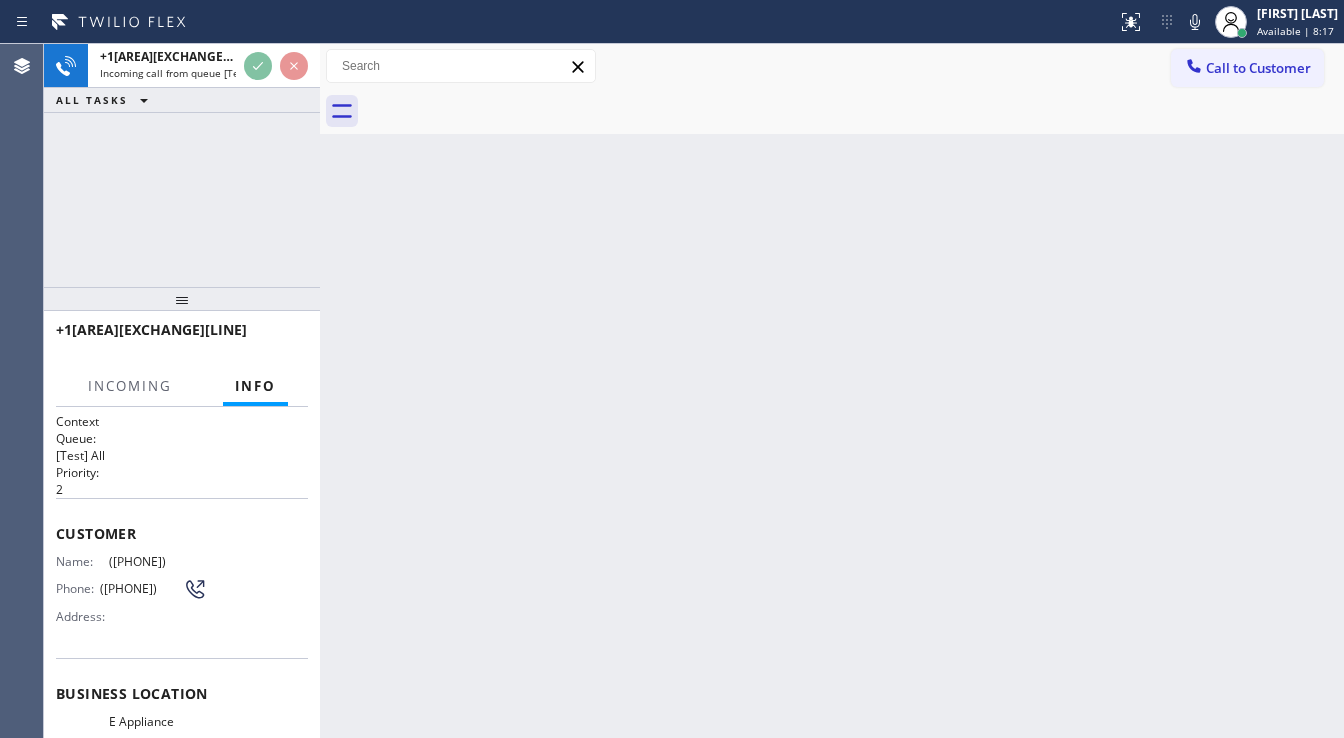 click on "+1[PHONE] Incoming call from queue [Test] All ALL TASKS ALL TASKS ACTIVE TASKS TASKS IN WRAP UP" at bounding box center [182, 165] 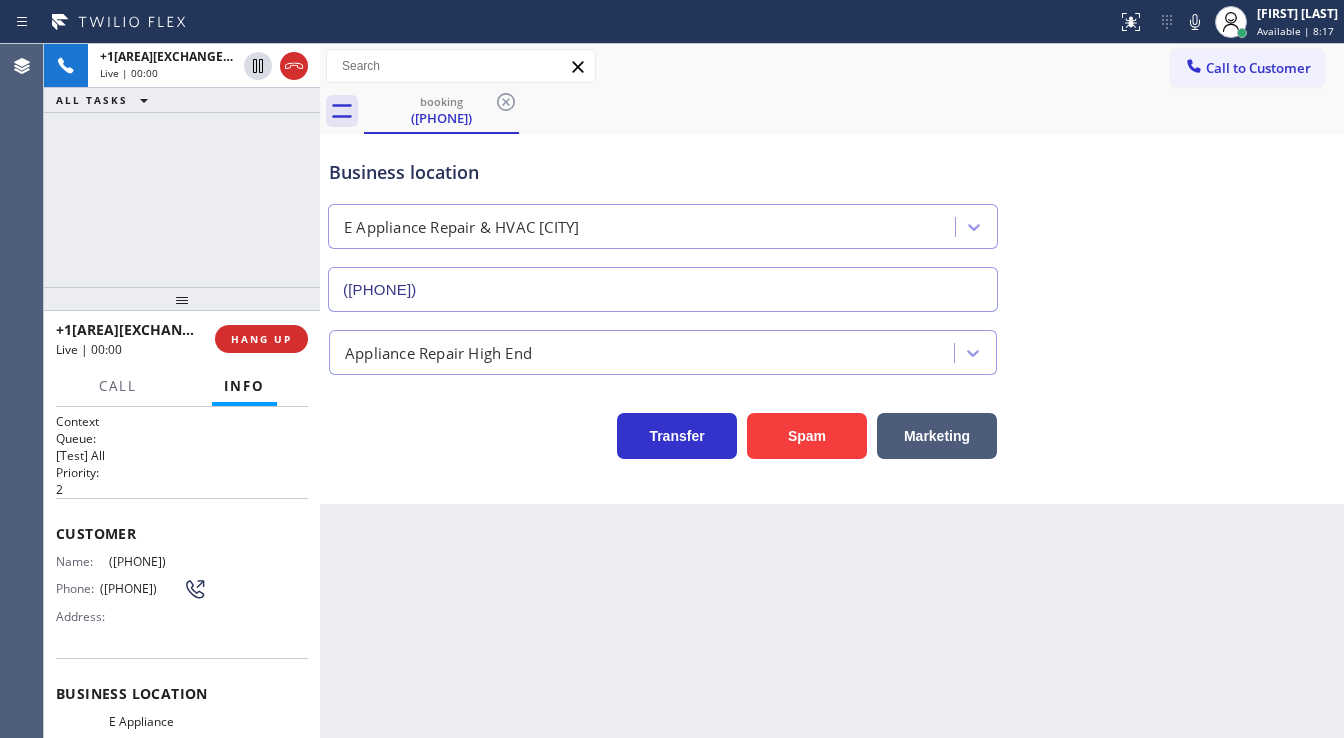 type on "([PHONE])" 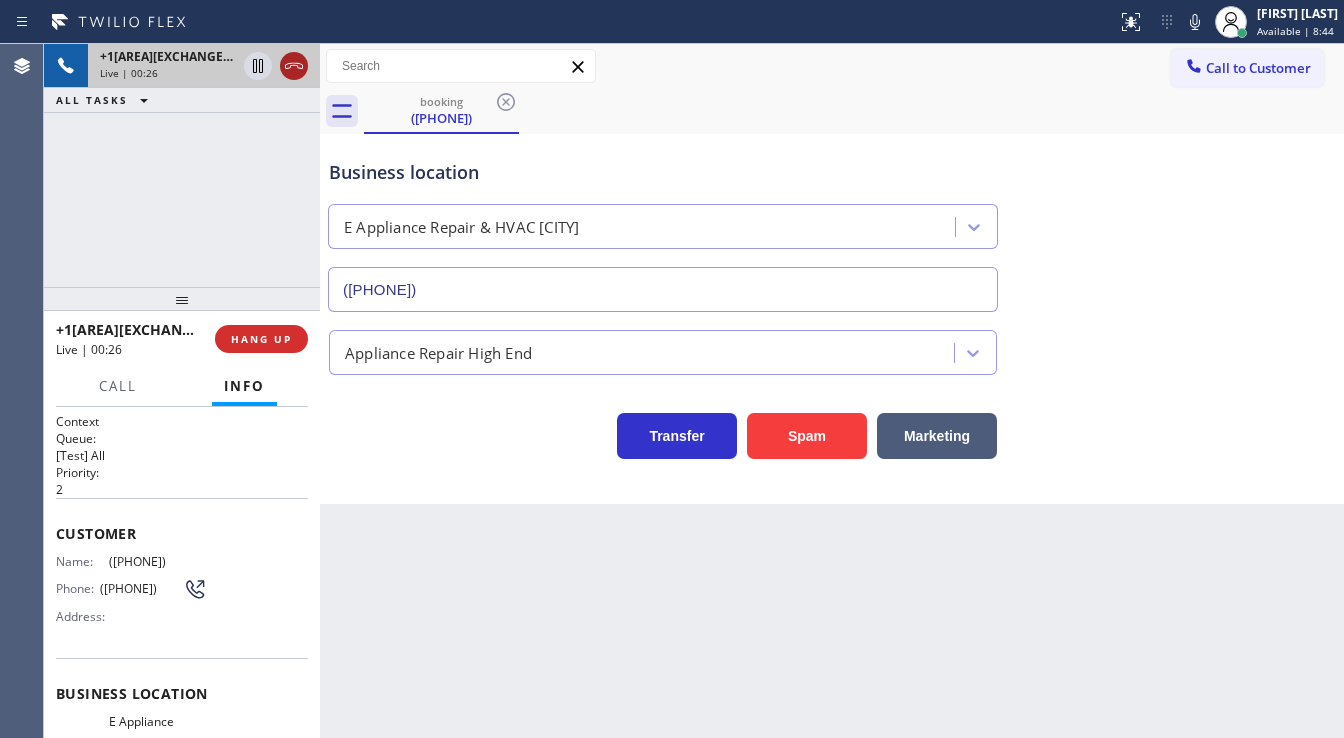 click 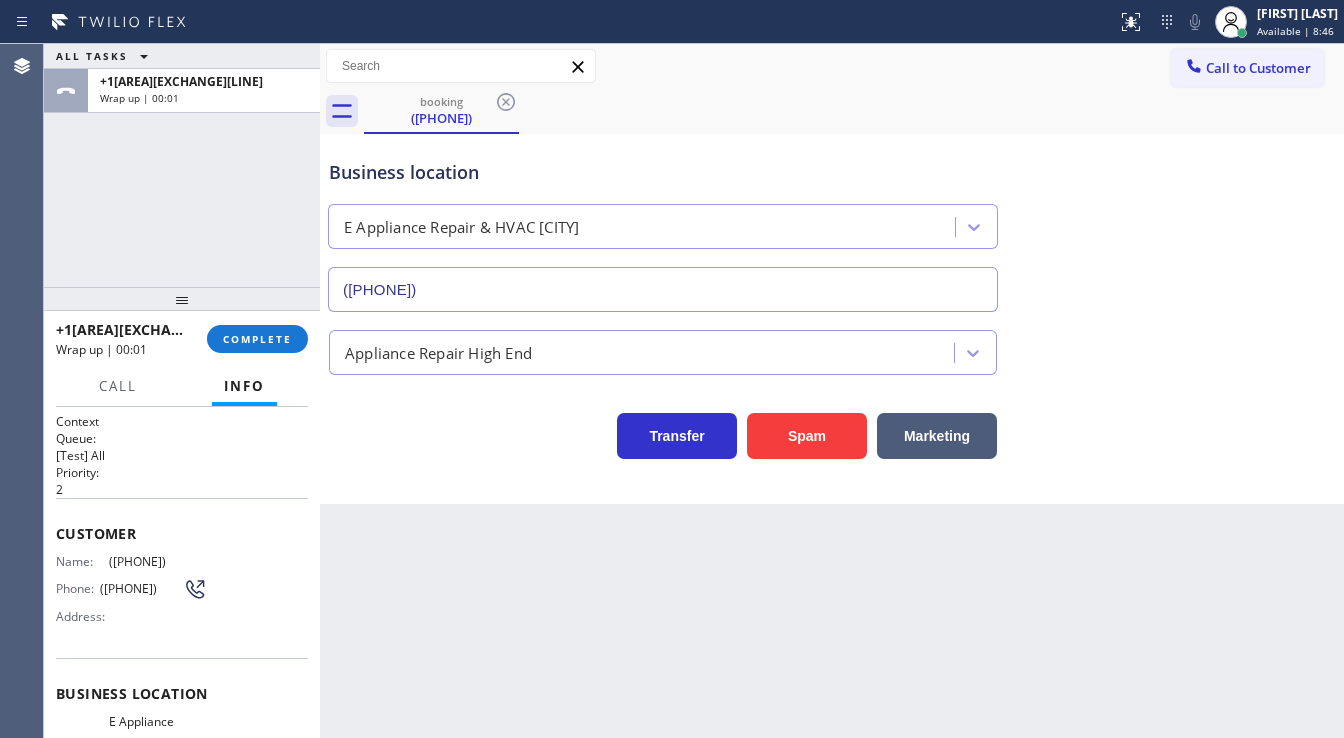click on "+1[PHONE]" at bounding box center (182, 339) 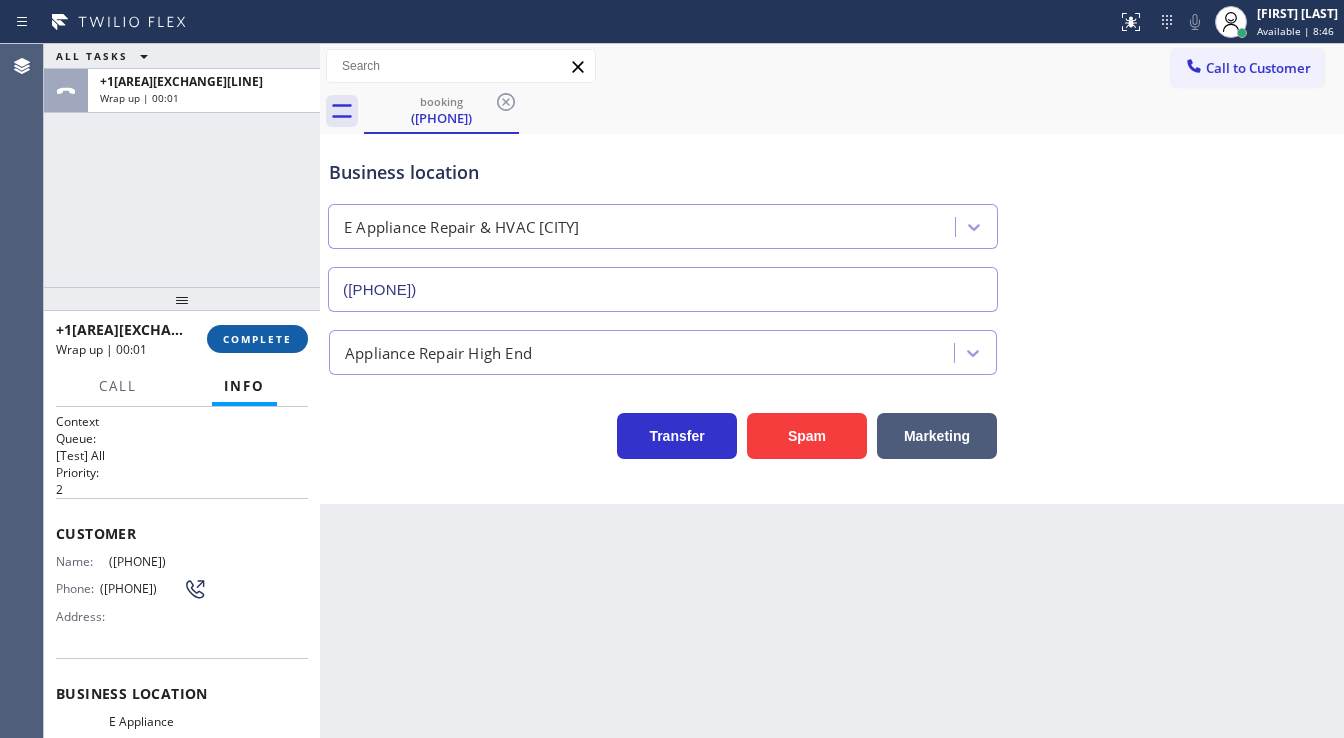 click on "COMPLETE" at bounding box center (257, 339) 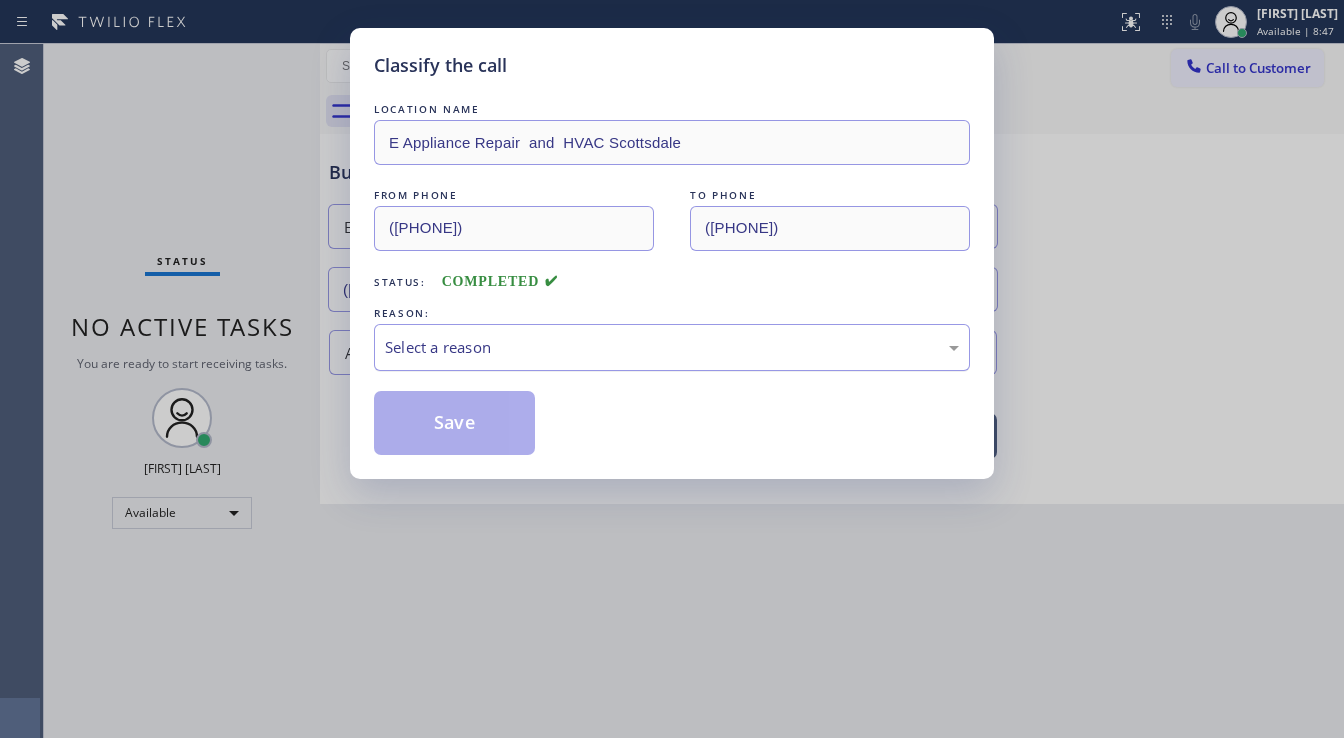 click on "Select a reason" at bounding box center [672, 347] 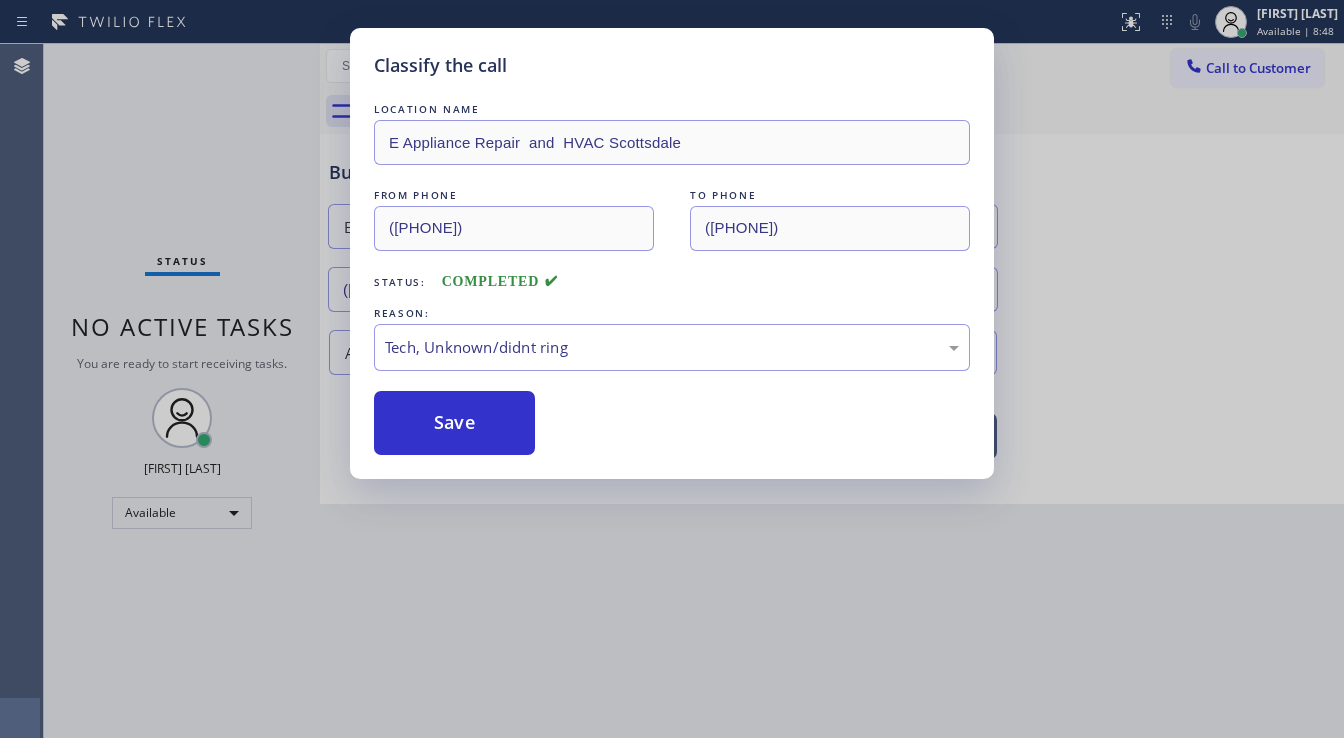 click on "Save" at bounding box center (454, 423) 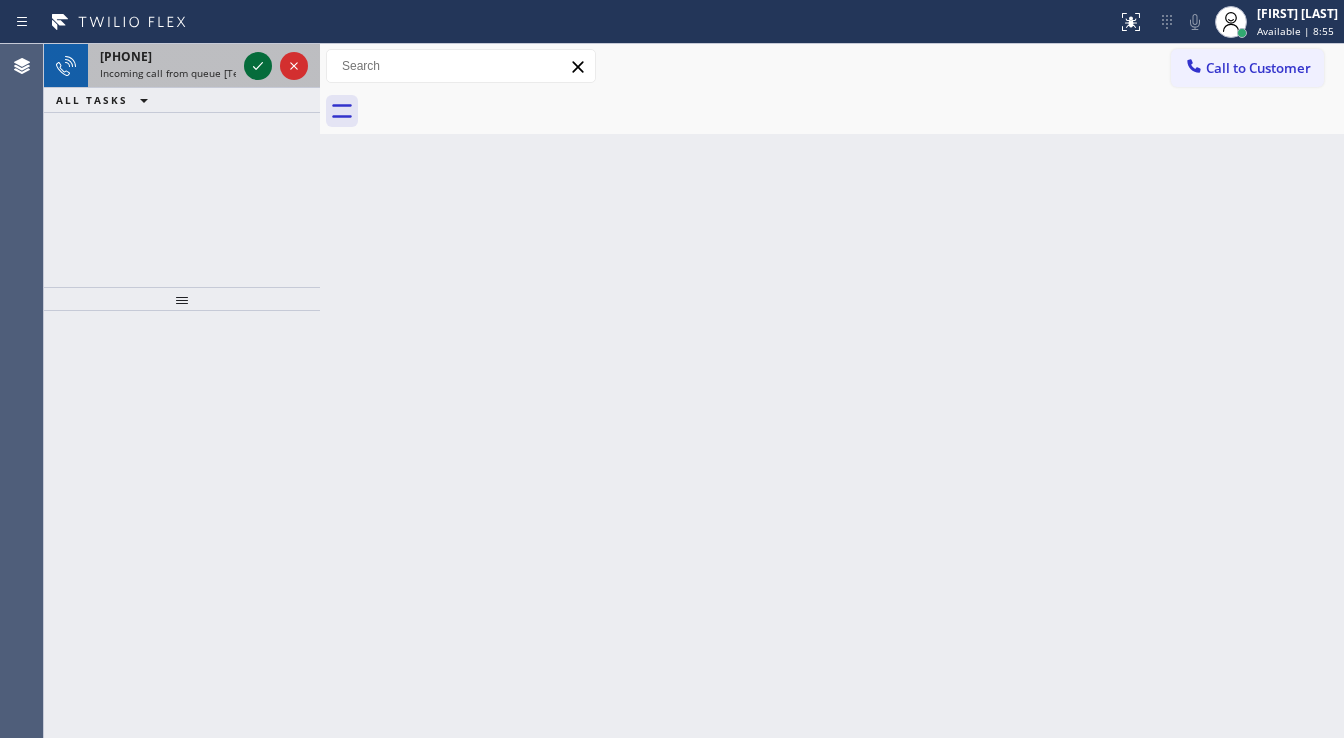 click 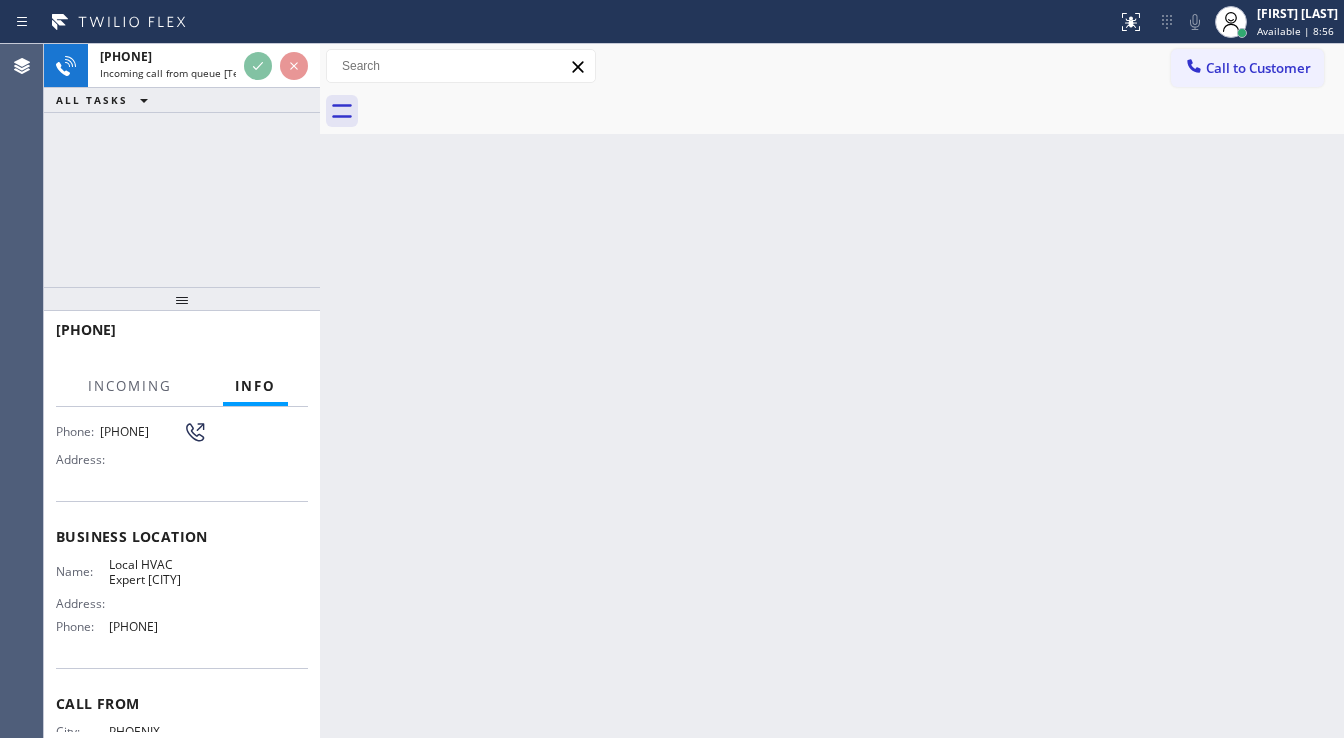 scroll, scrollTop: 160, scrollLeft: 0, axis: vertical 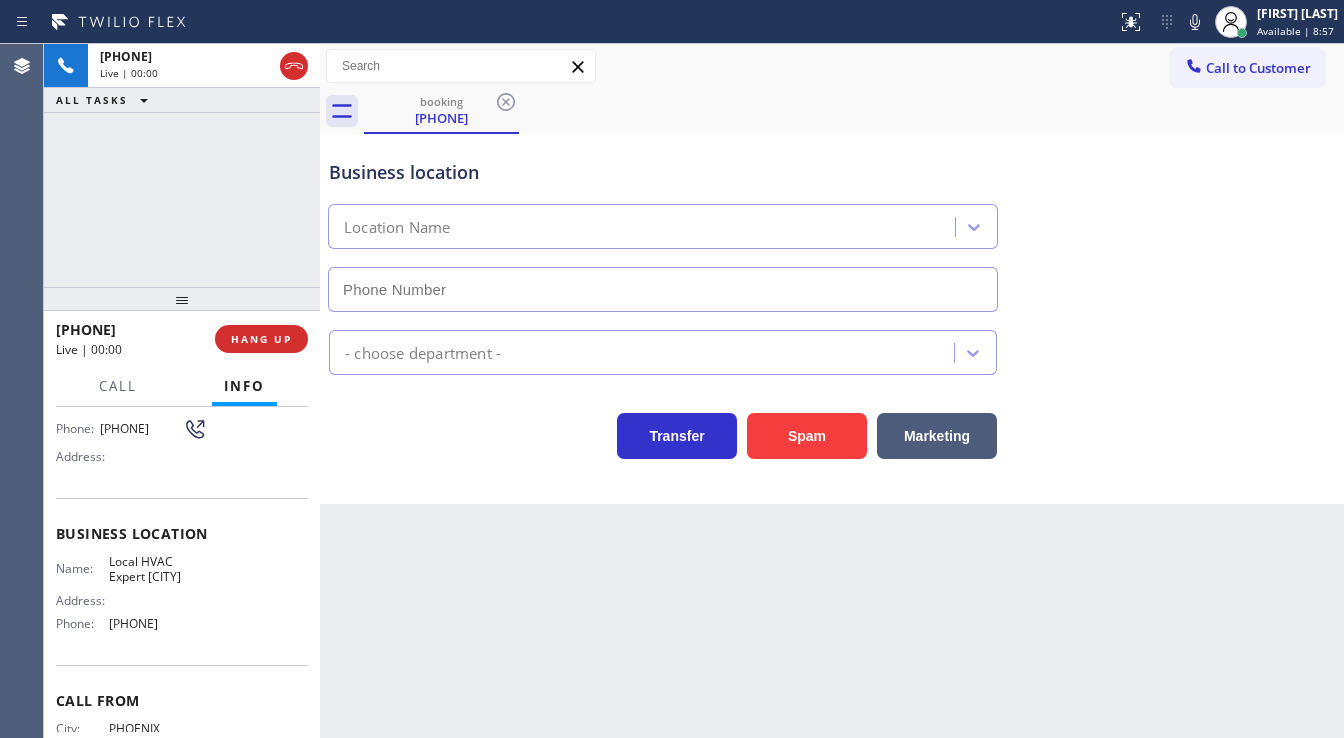 type on "[PHONE]" 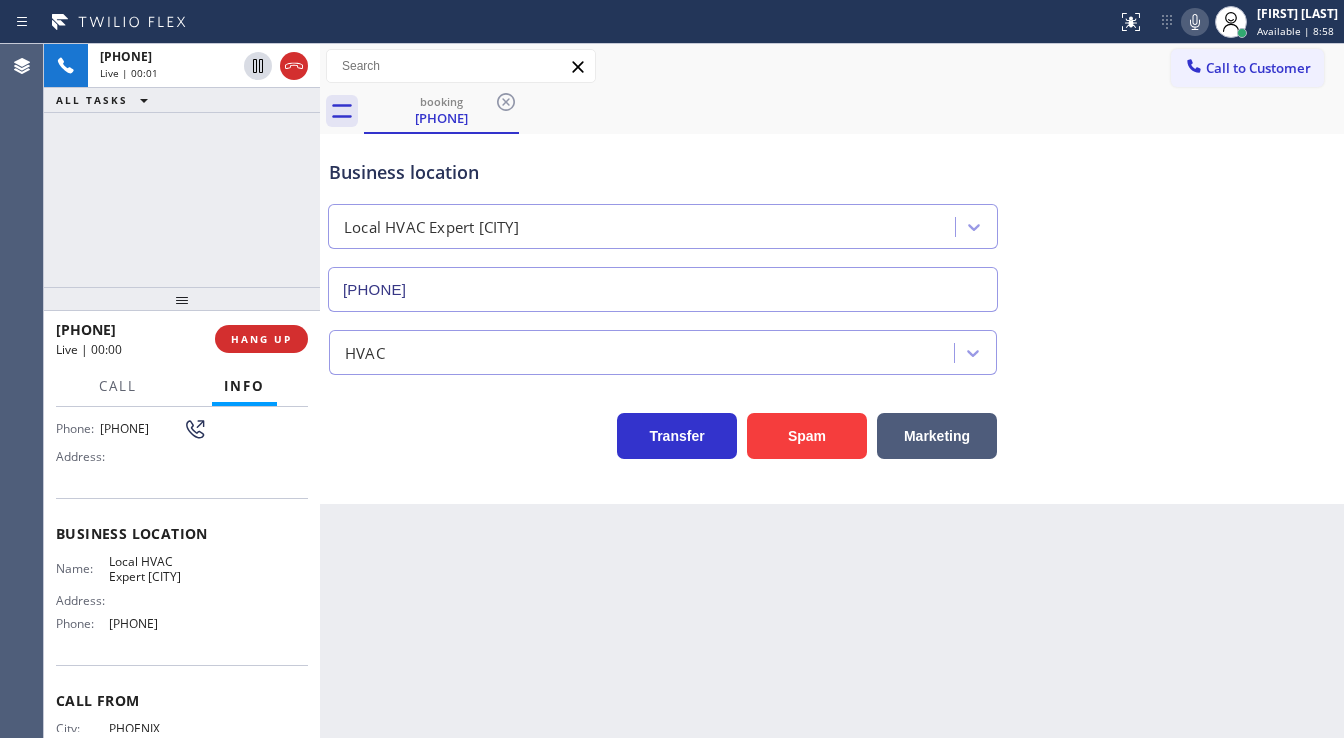 click 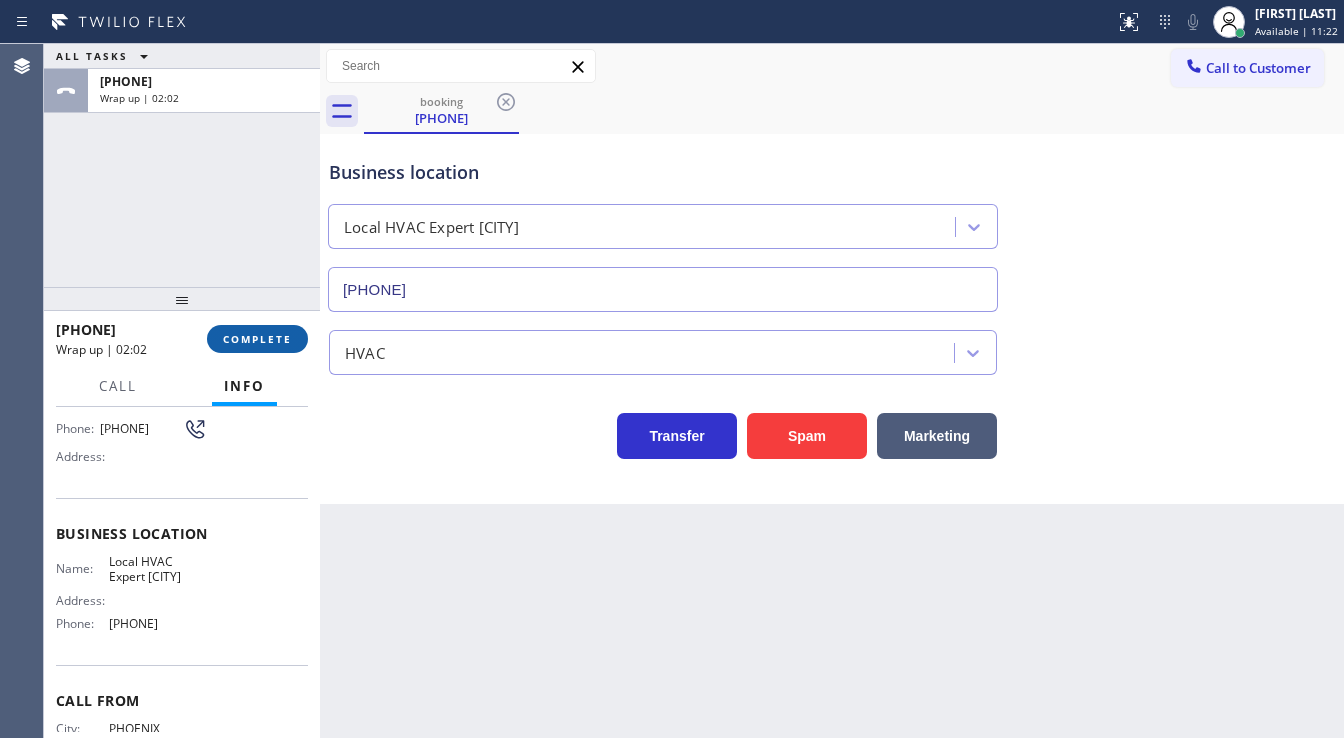 click on "COMPLETE" at bounding box center [257, 339] 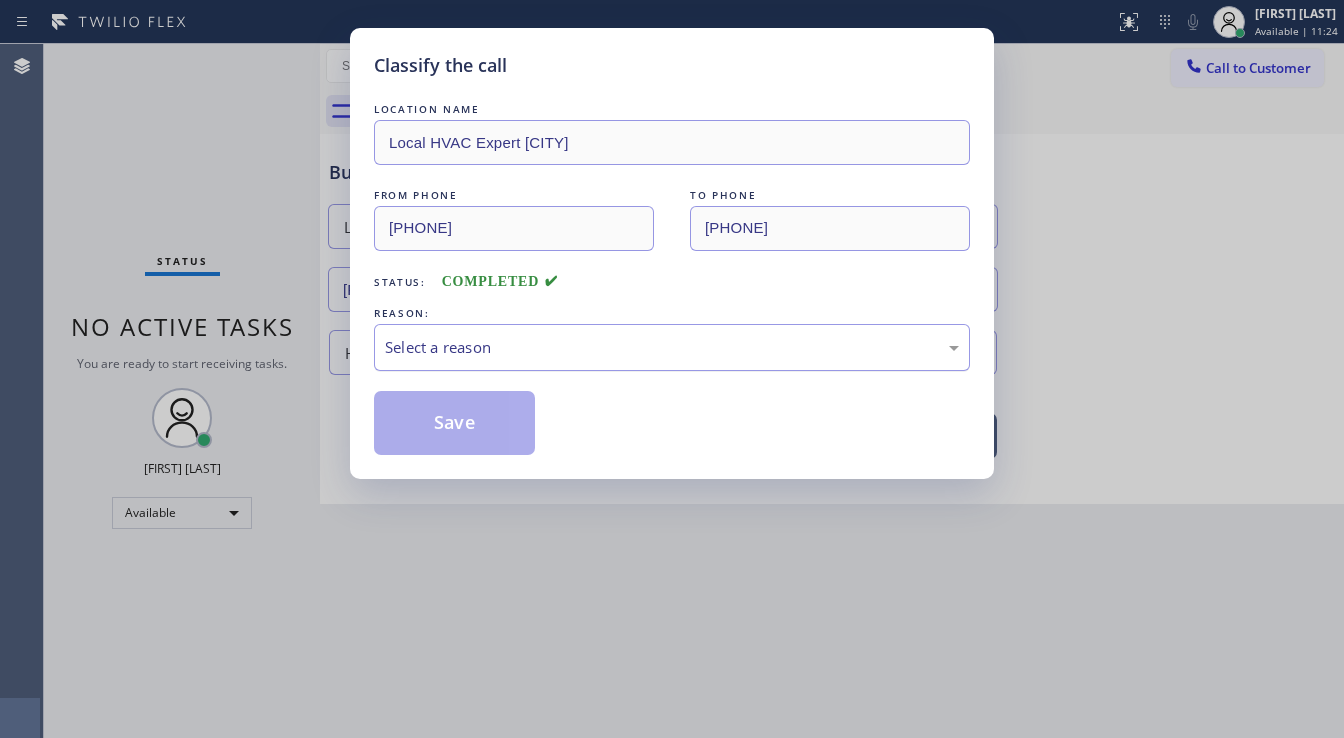 click on "Select a reason" at bounding box center [672, 347] 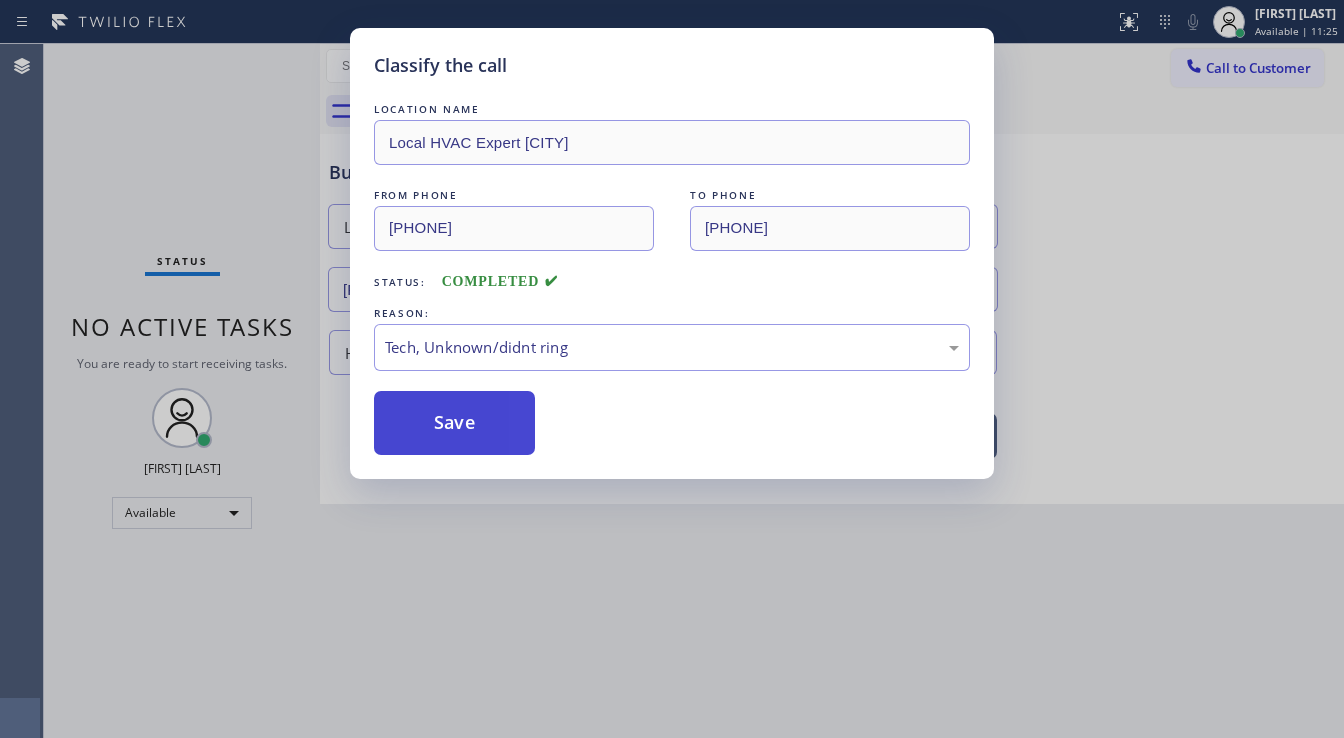 click on "Save" at bounding box center (454, 423) 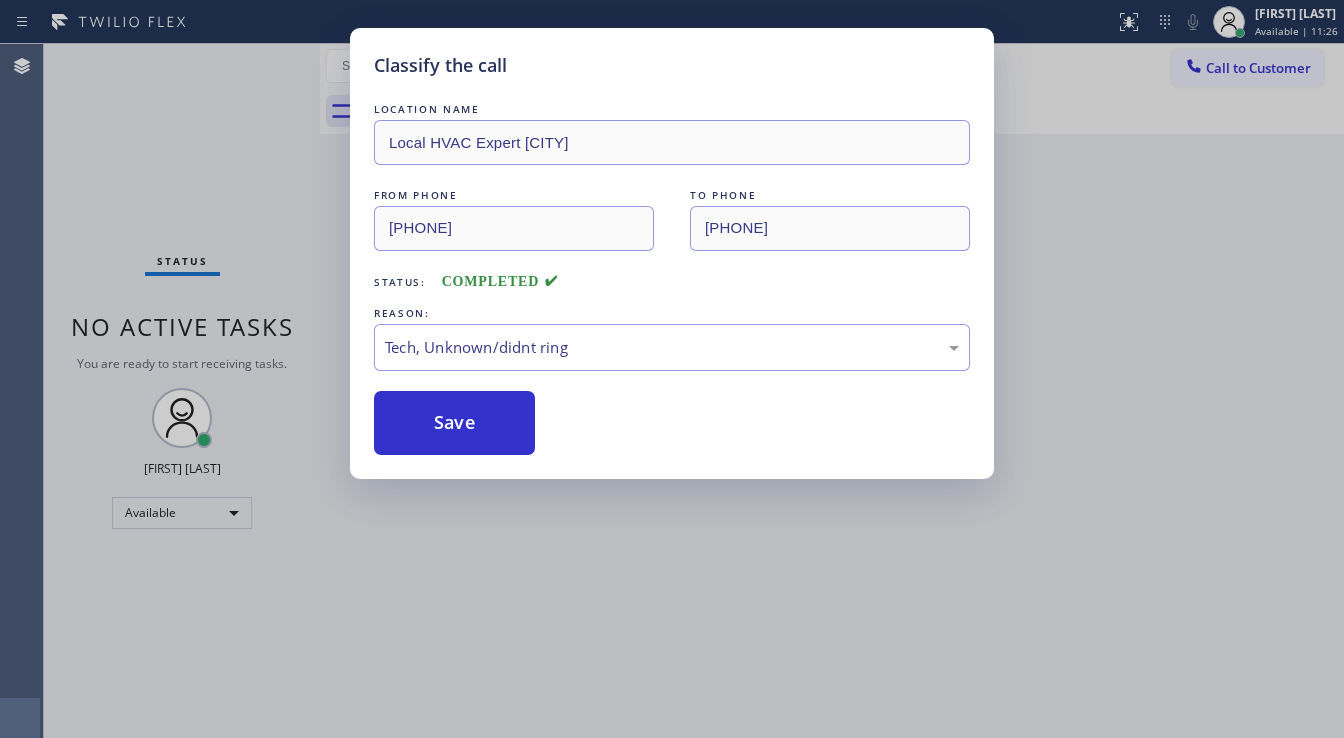 click on "Classify the call LOCATION NAME Local HVAC Expert [CITY] FROM PHONE ([AREA]) [EXCHANGE]-[LINE] TO PHONE ([AREA]) [EXCHANGE]-[LINE] Status: COMPLETED REASON: Tech, Unknown/didnt ring Save" at bounding box center (672, 369) 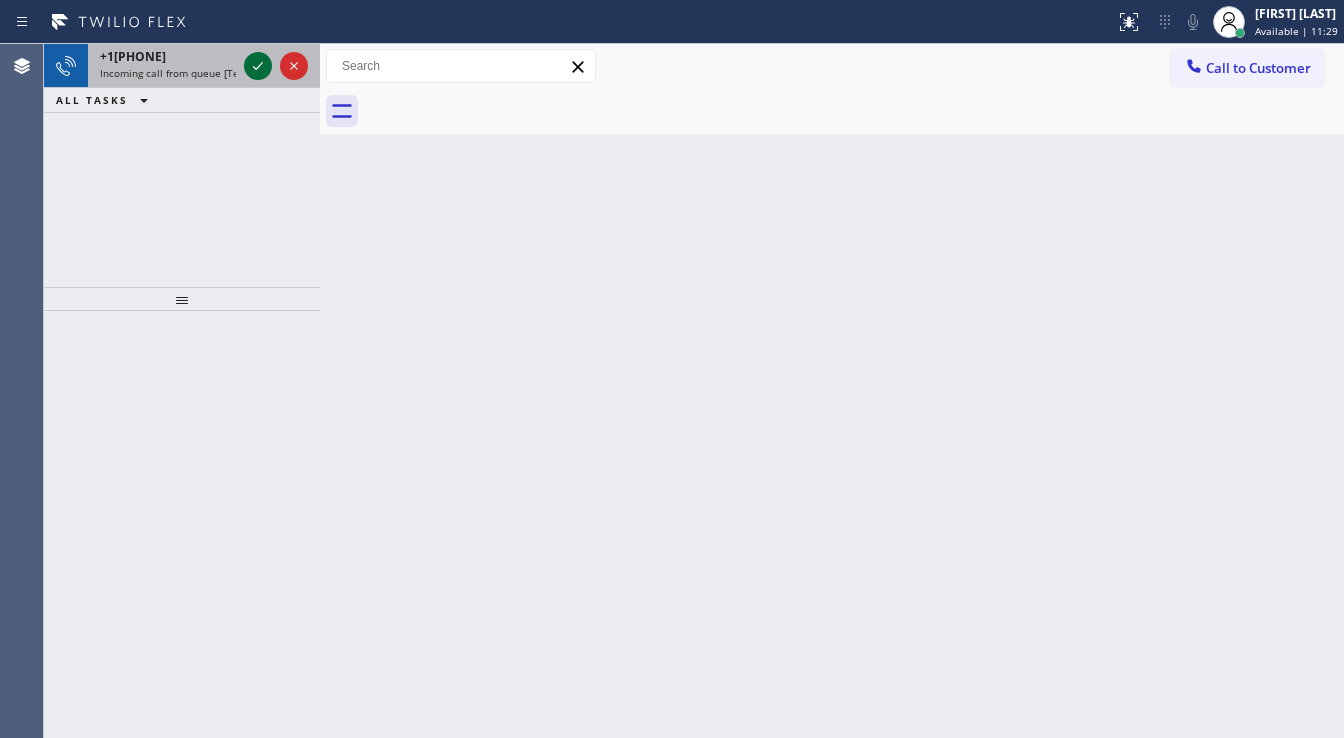 click 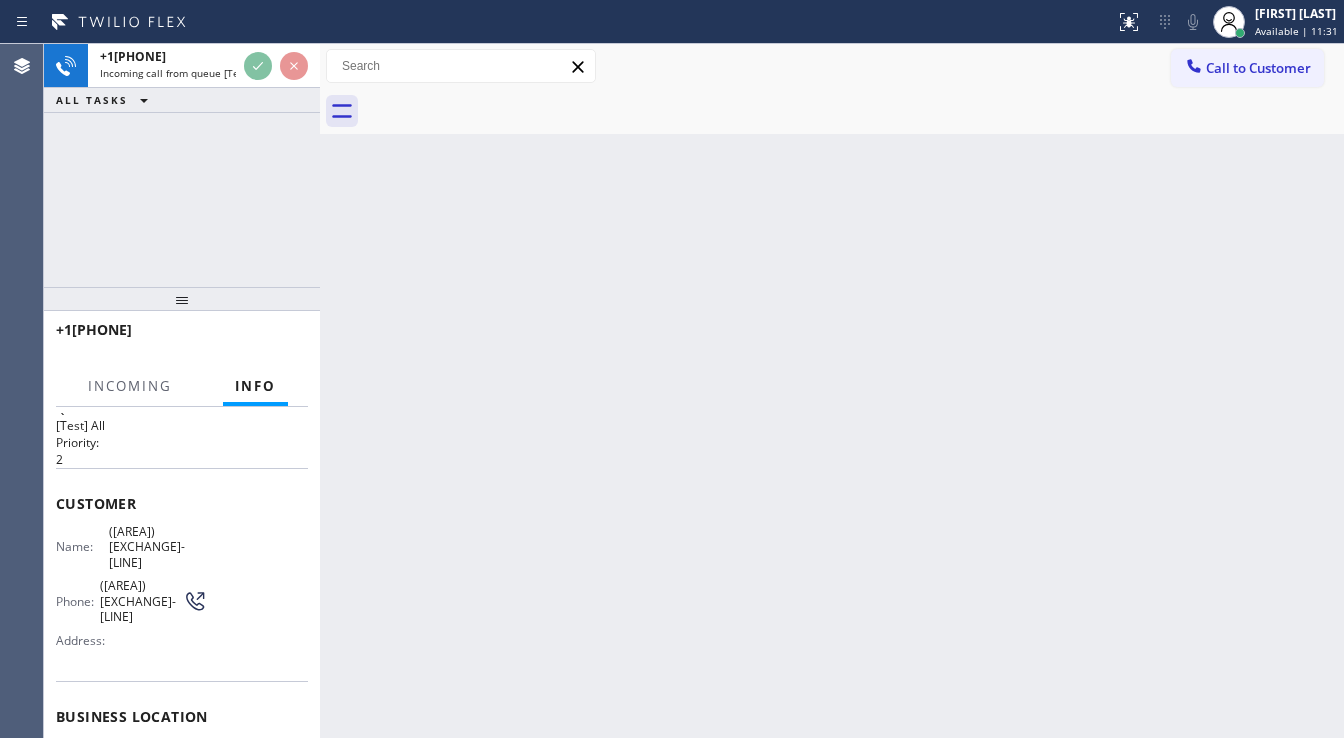 scroll, scrollTop: 80, scrollLeft: 0, axis: vertical 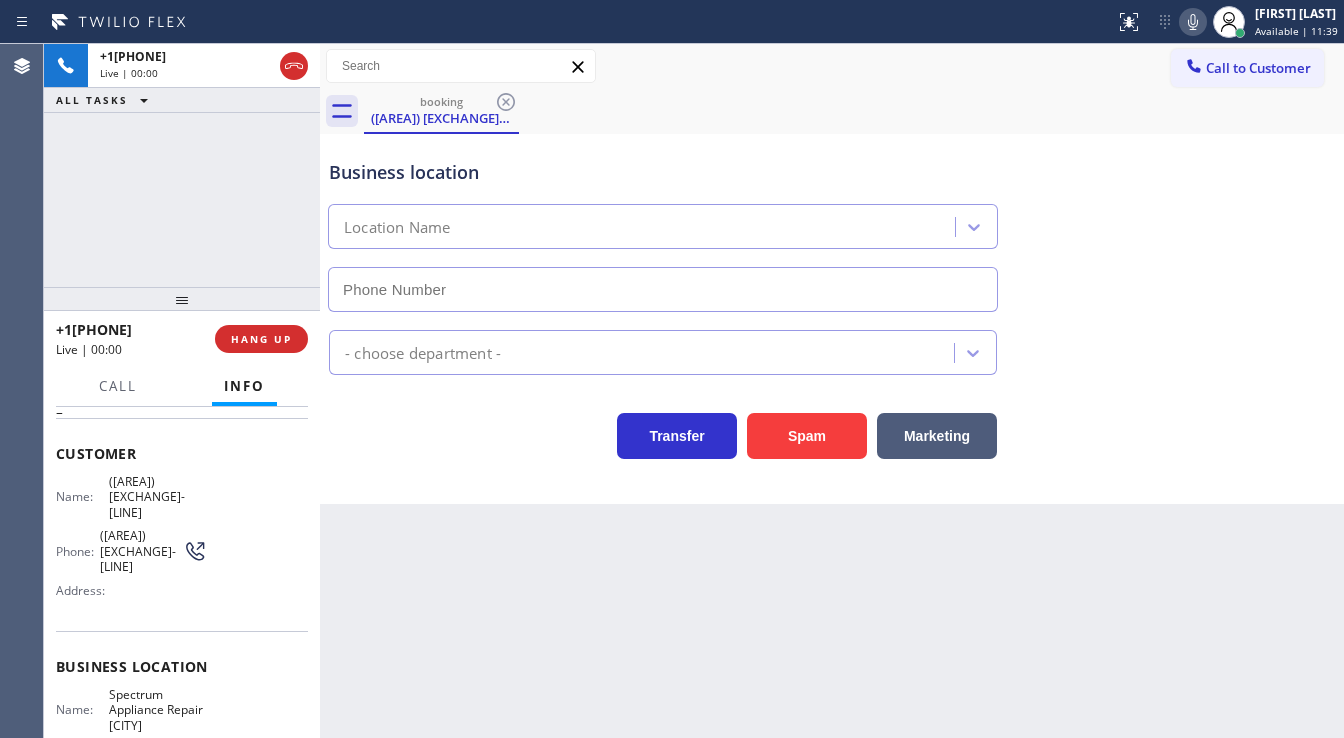 type on "([AREA]) [EXCHANGE]-[LINE]" 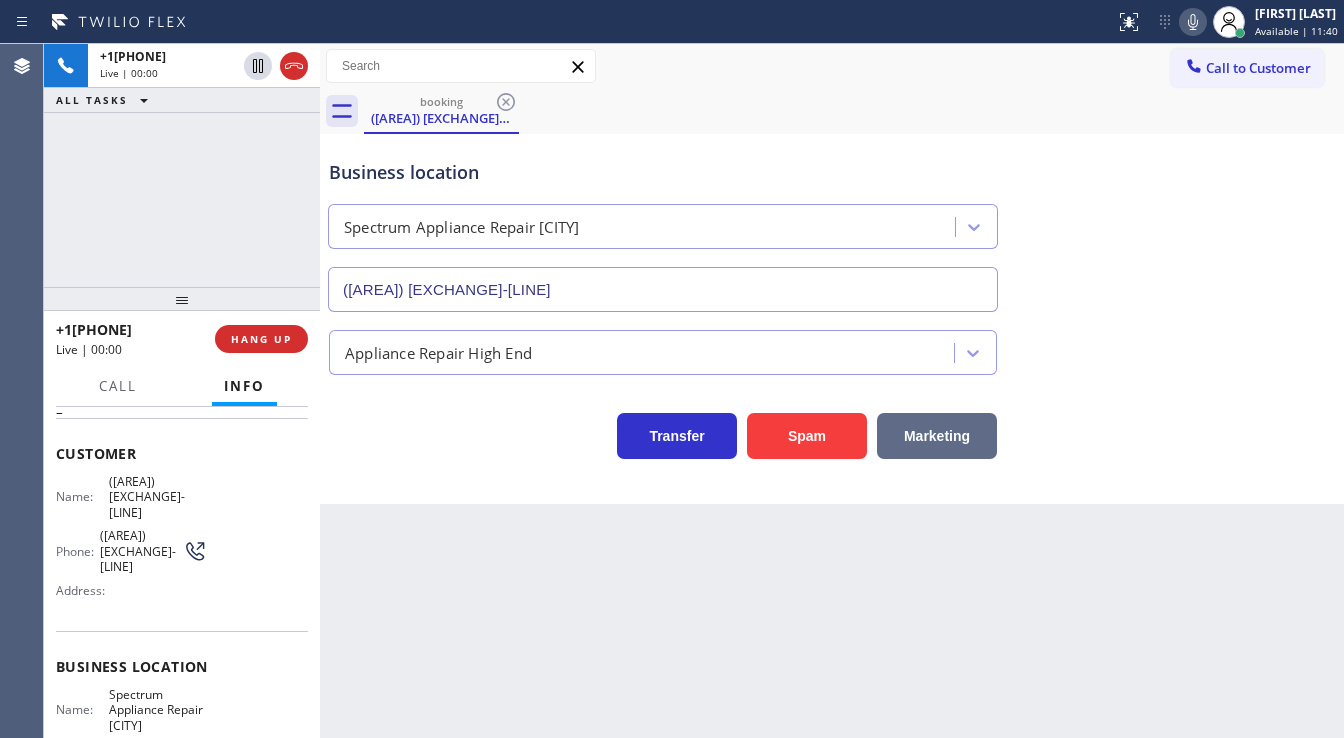 click on "Marketing" at bounding box center (937, 436) 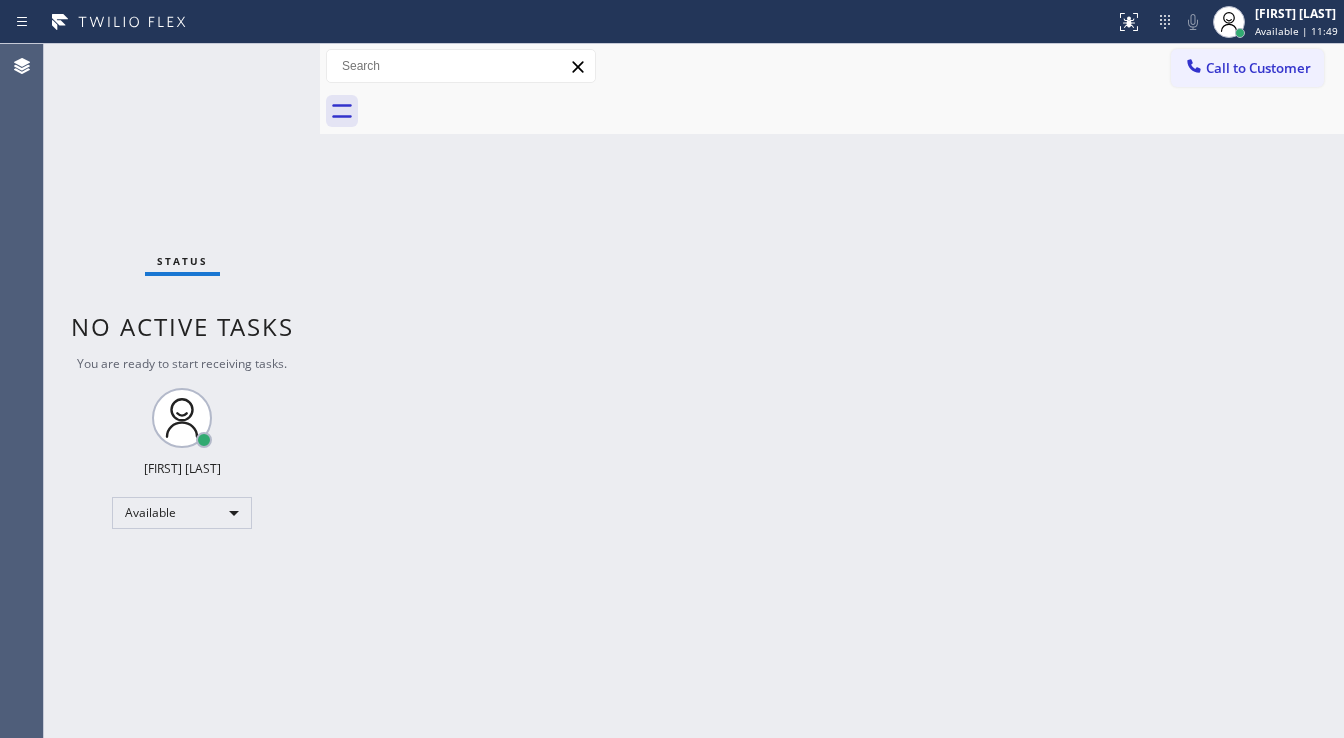 click on "Status   No active tasks     You are ready to start receiving tasks.   [FIRST] [LAST] Available" at bounding box center (182, 391) 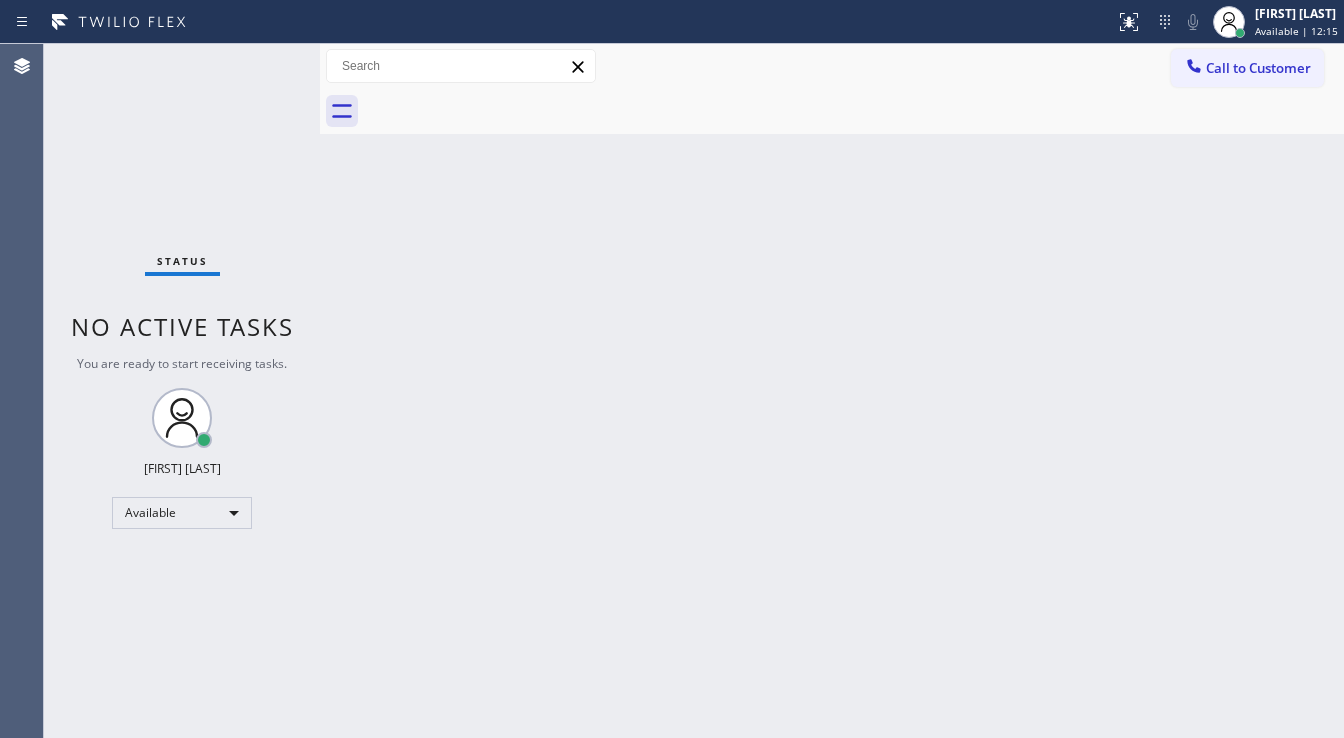 click on "Status   No active tasks     You are ready to start receiving tasks.   [FIRST] [LAST] Available" at bounding box center (182, 391) 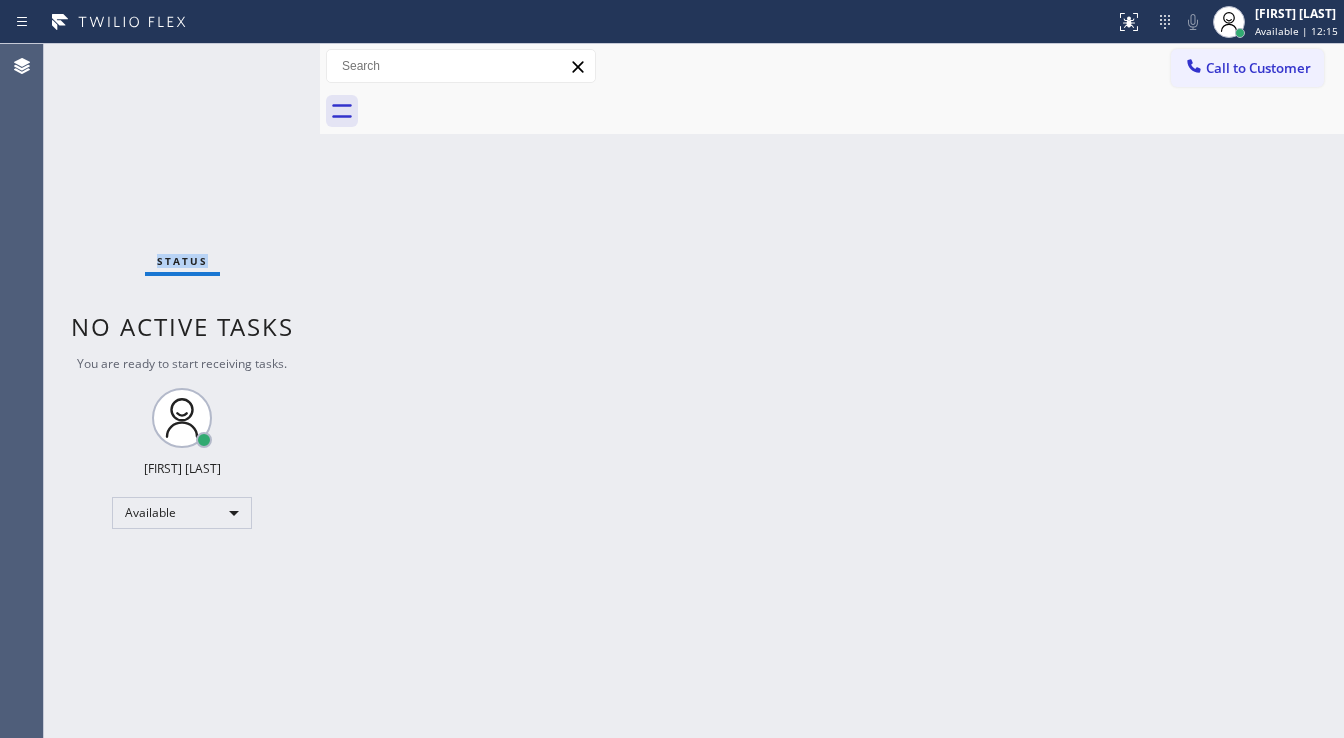 click on "Status   No active tasks     You are ready to start receiving tasks.   [FIRST] [LAST] Available" at bounding box center (182, 391) 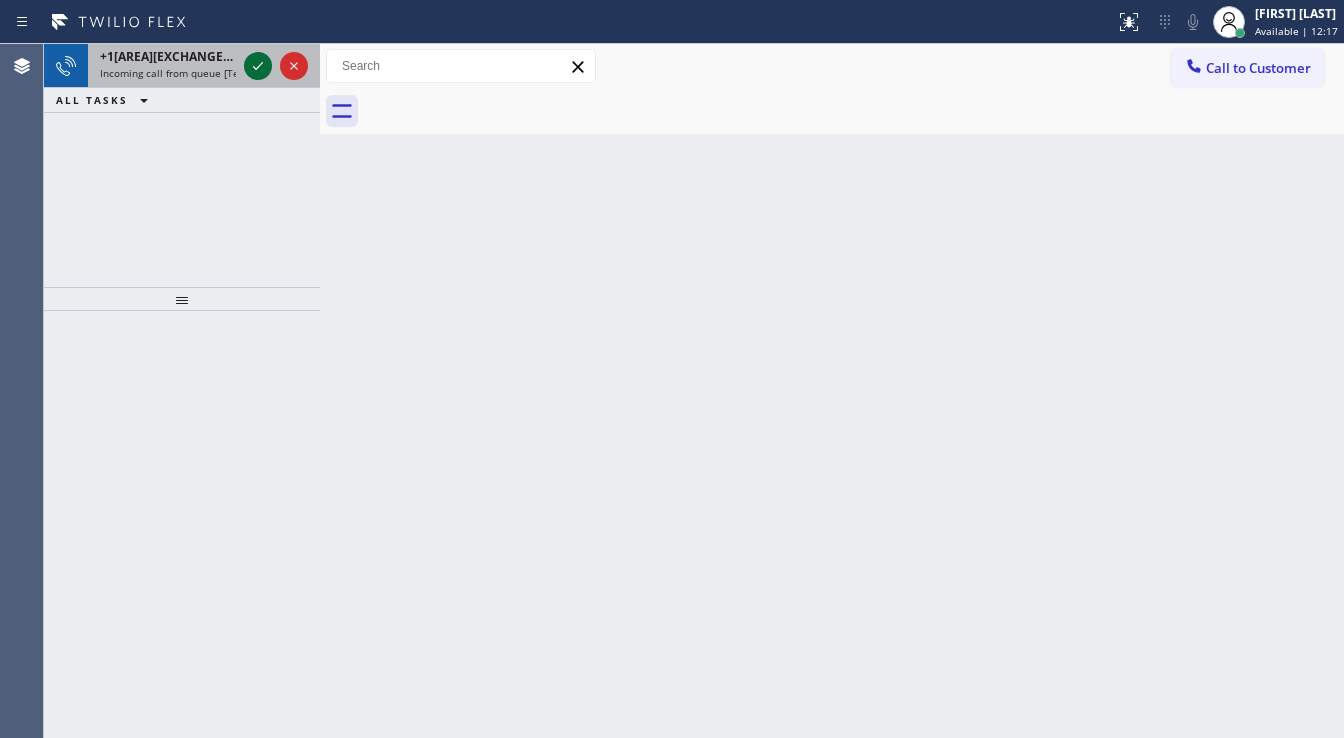 click 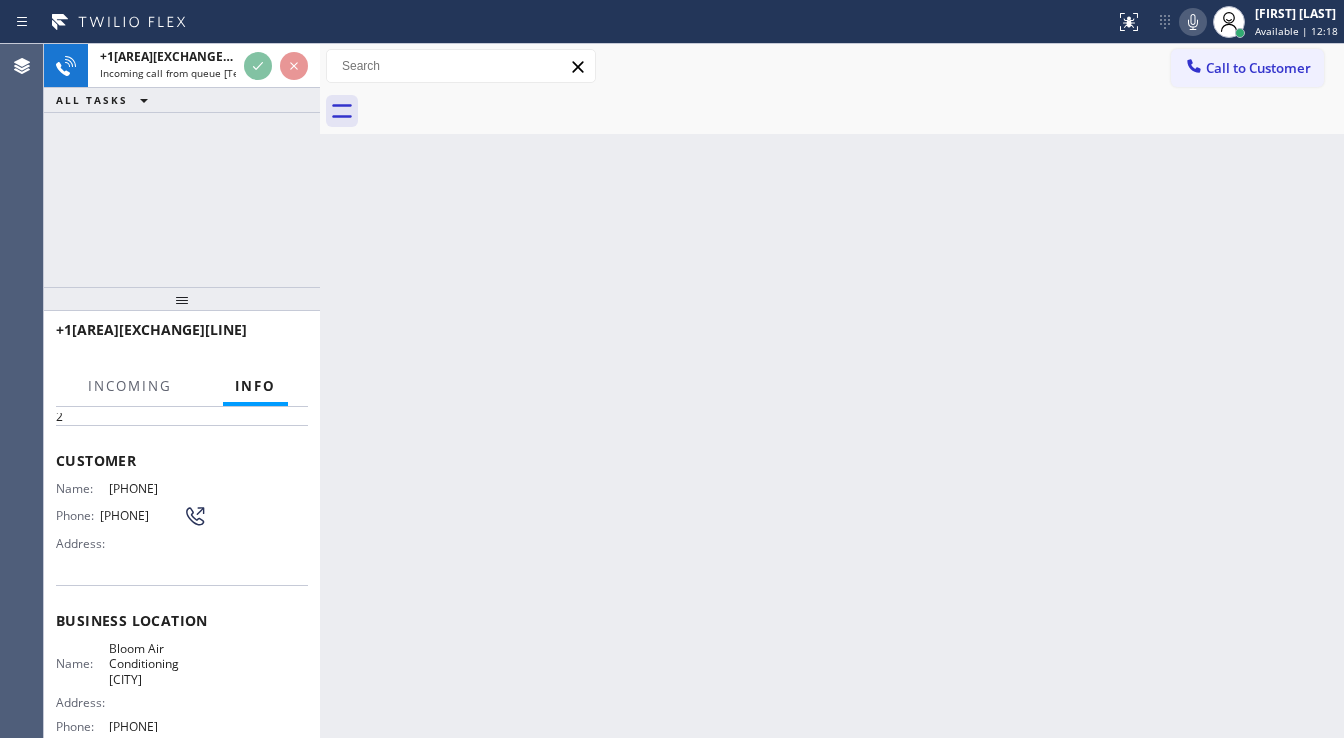 scroll, scrollTop: 160, scrollLeft: 0, axis: vertical 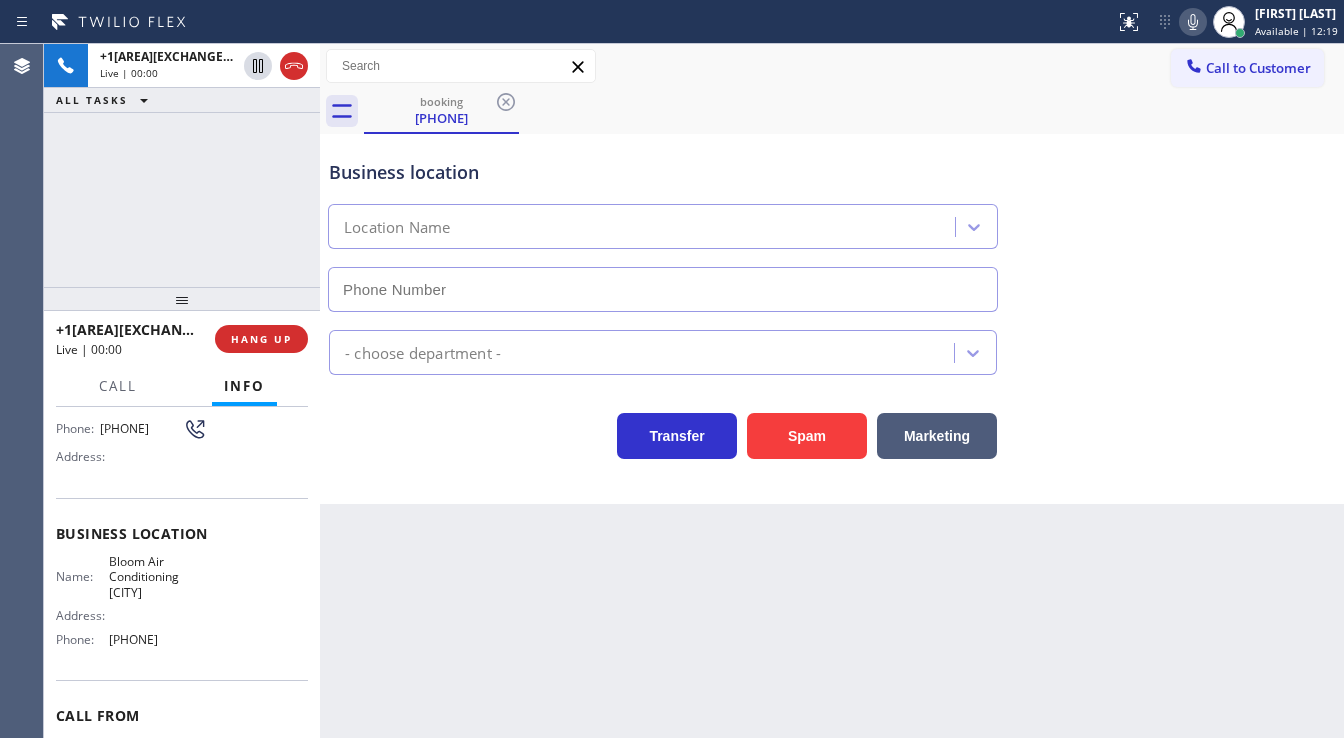 type on "[PHONE]" 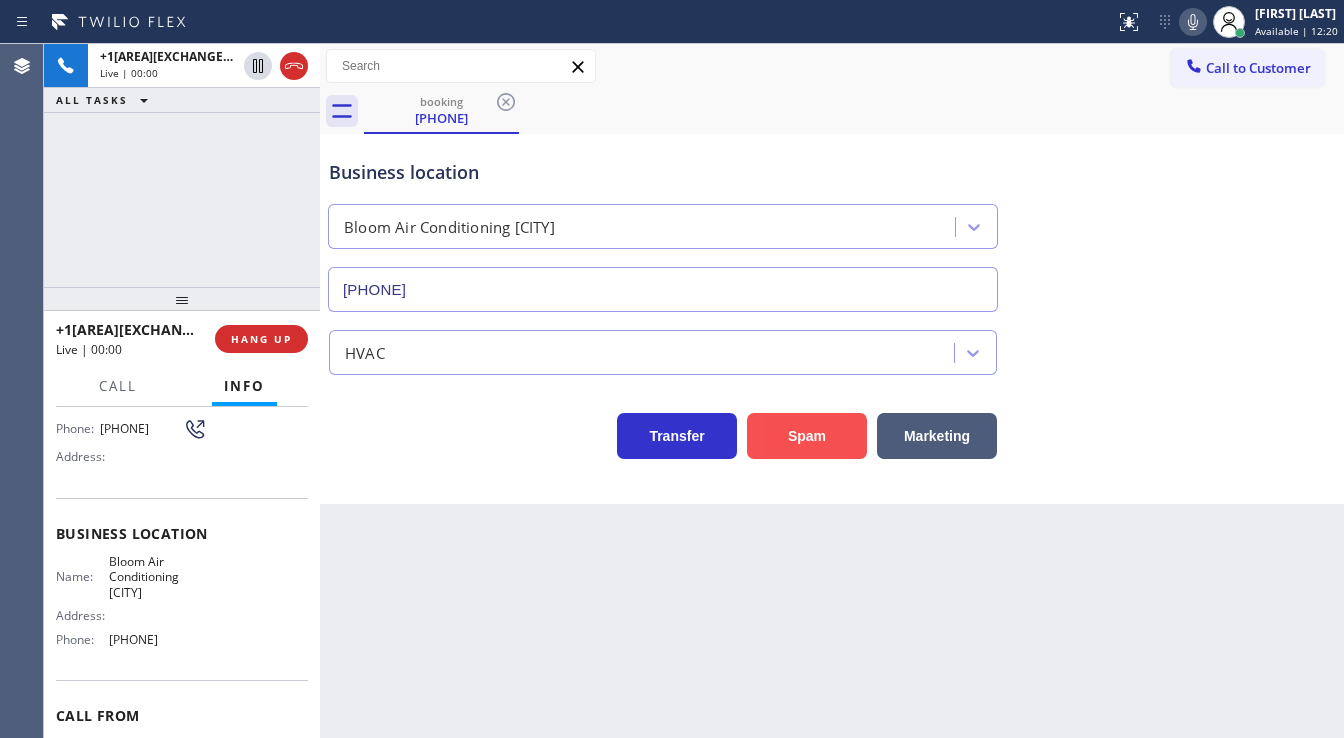 click on "Spam" at bounding box center [807, 436] 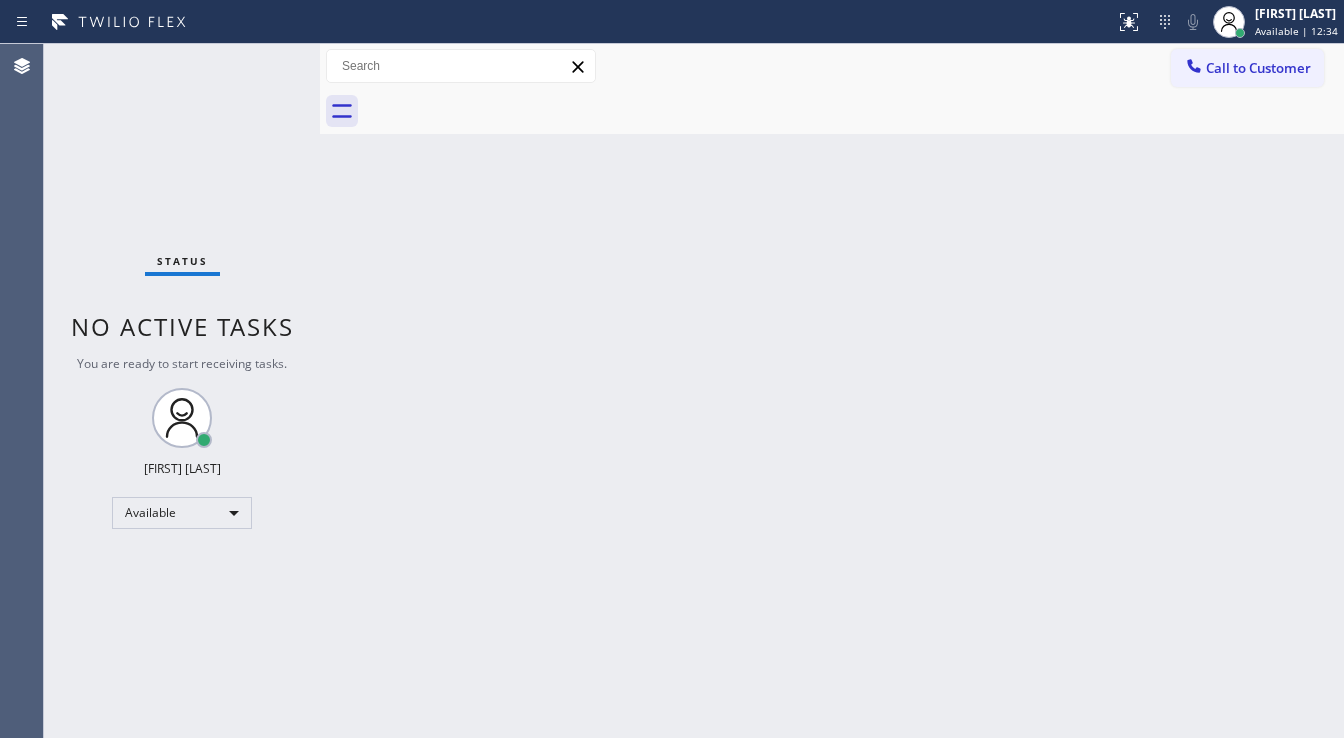click on "Status   No active tasks     You are ready to start receiving tasks.   [FIRST] [LAST] Available" at bounding box center [182, 391] 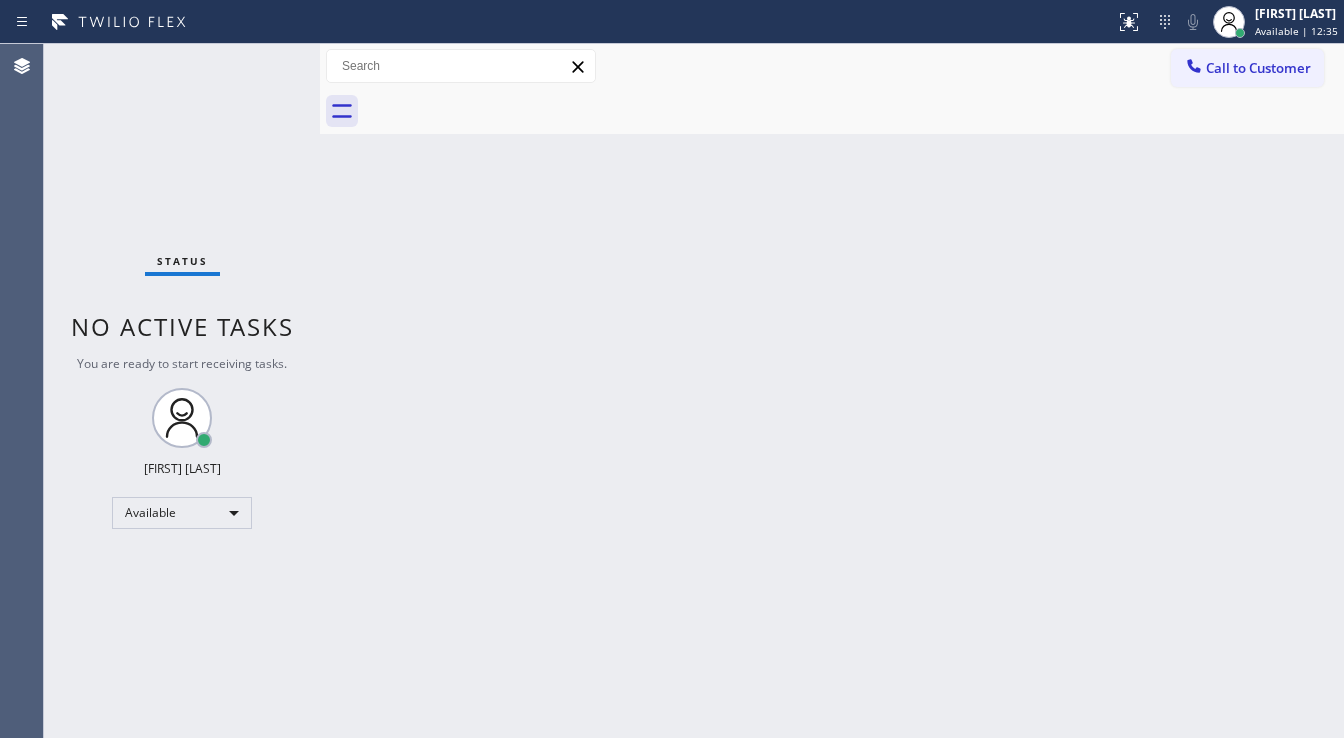 click on "Status   No active tasks     You are ready to start receiving tasks.   [FIRST] [LAST] Available" at bounding box center (182, 391) 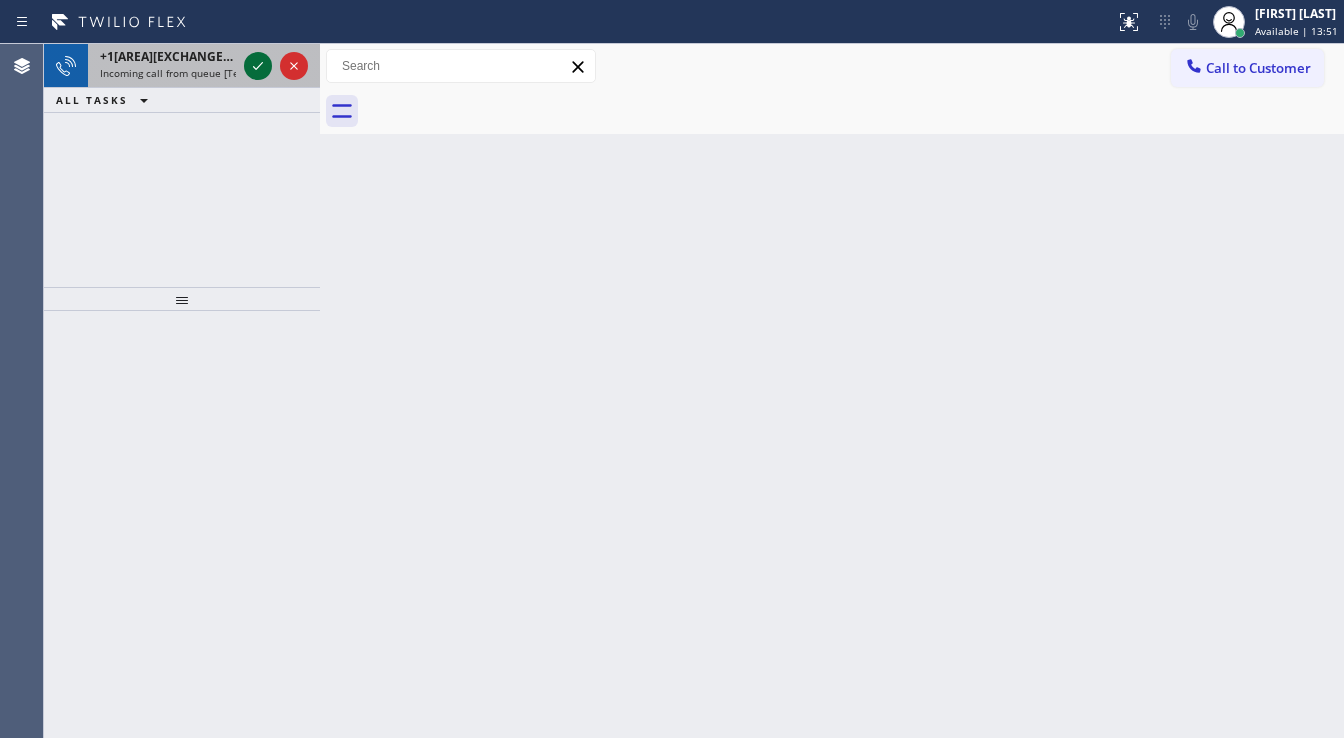 click 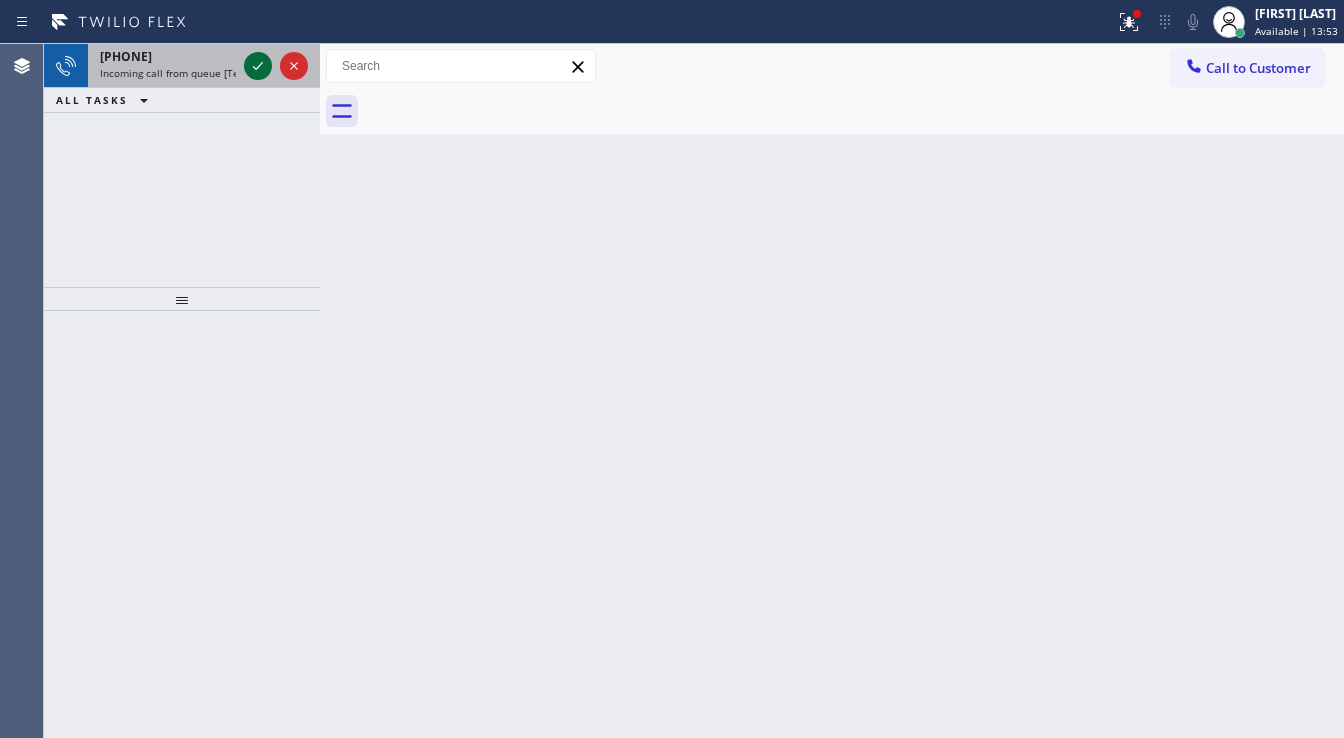 click 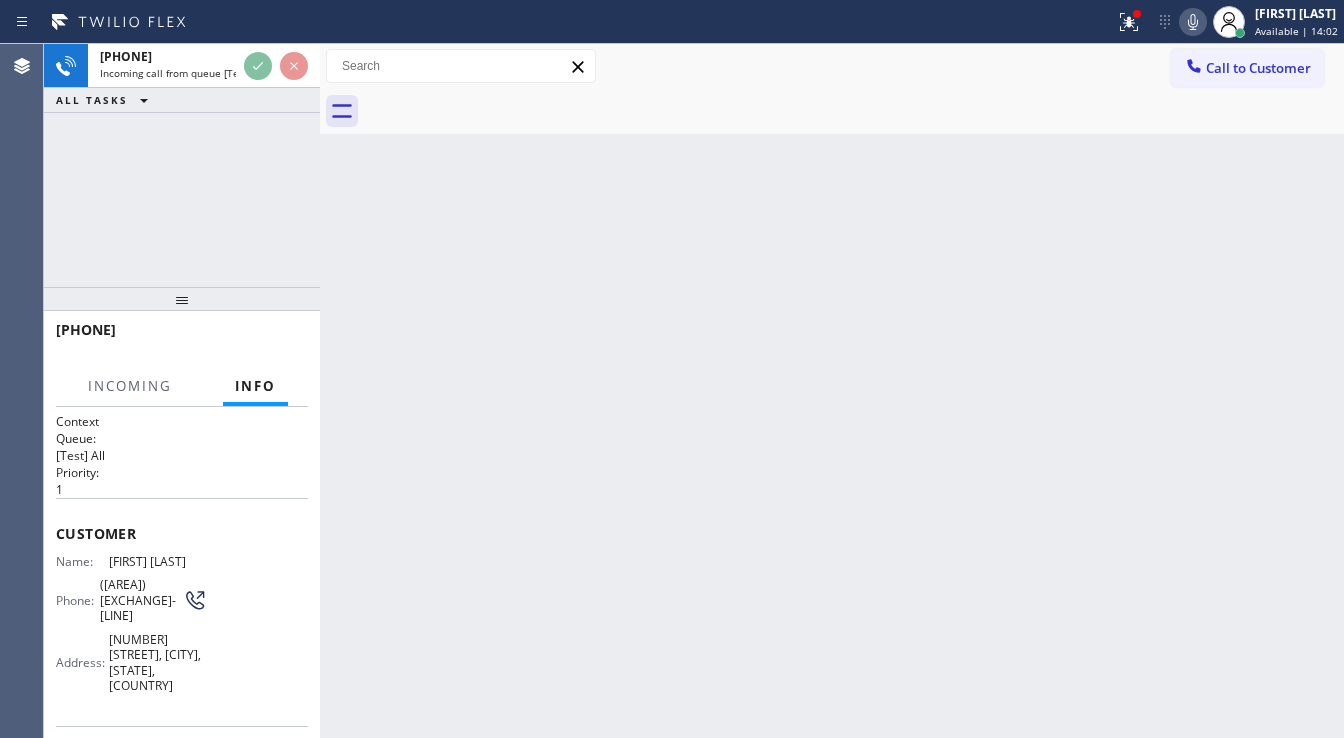 click on "+1[AREA][EXCHANGE][LINE] Incoming call from queue [Test] All ALL TASKS ALL TASKS ACTIVE TASKS TASKS IN WRAP UP" at bounding box center [182, 165] 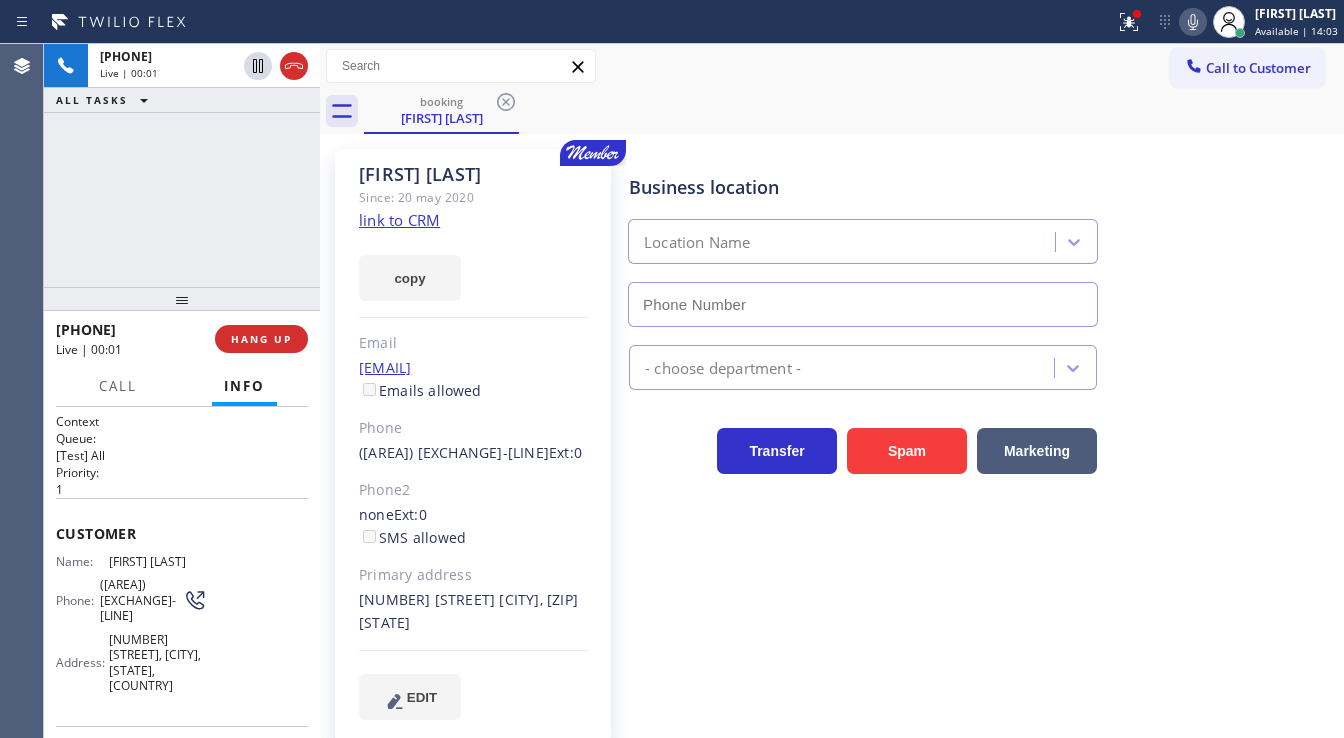 type on "(833) 692-2271" 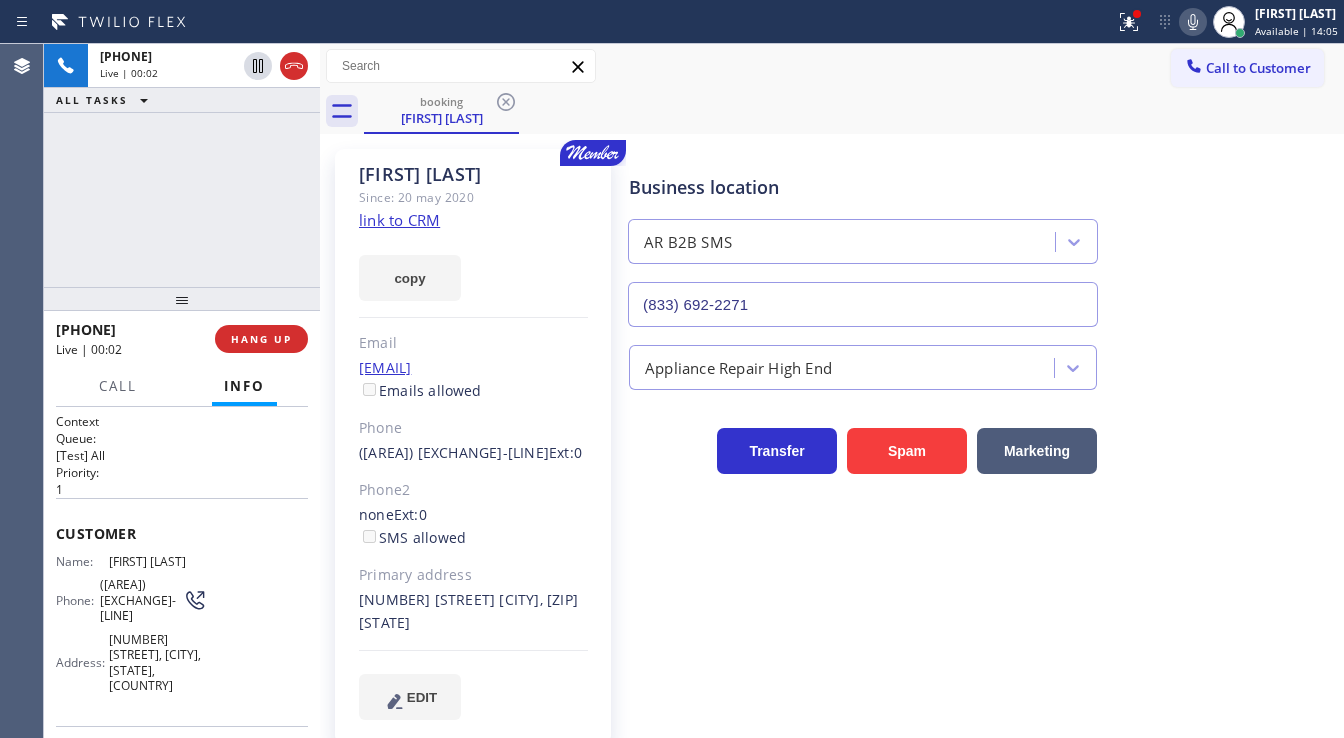 click on "link to CRM" at bounding box center (399, 220) 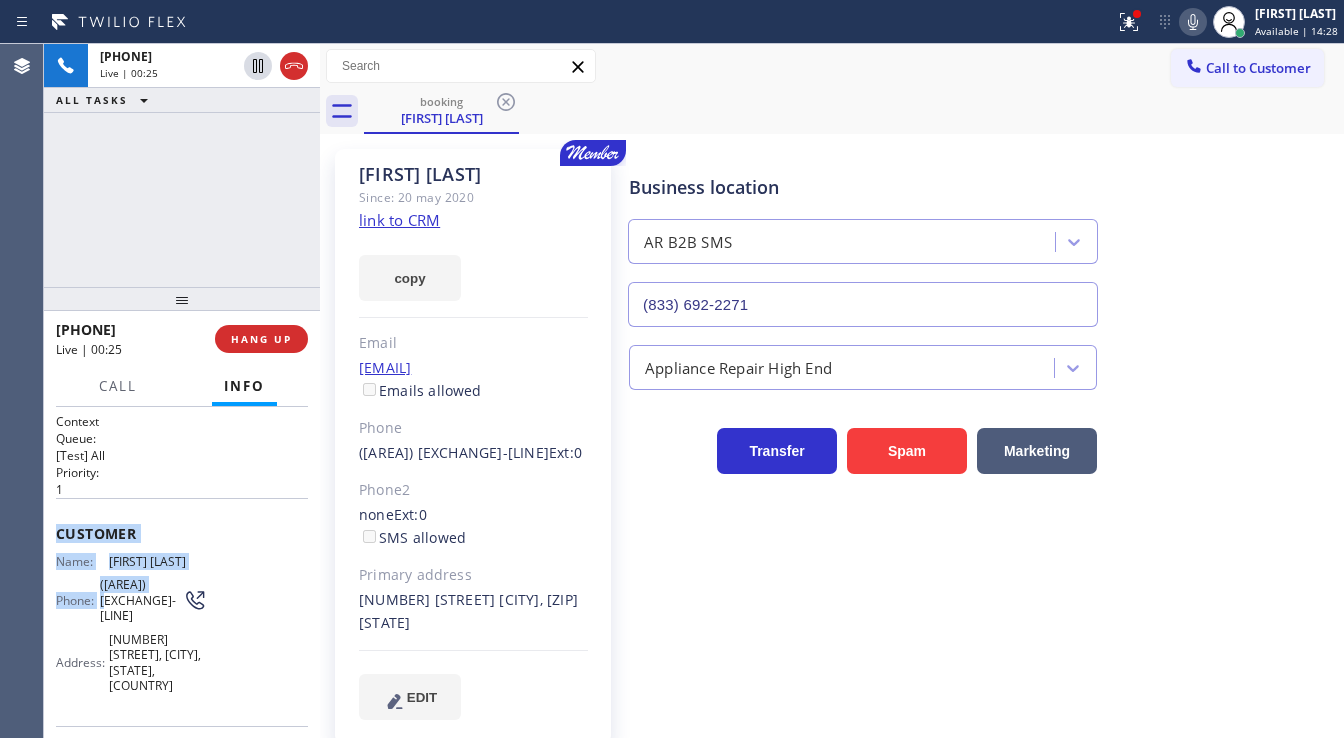 scroll, scrollTop: 240, scrollLeft: 0, axis: vertical 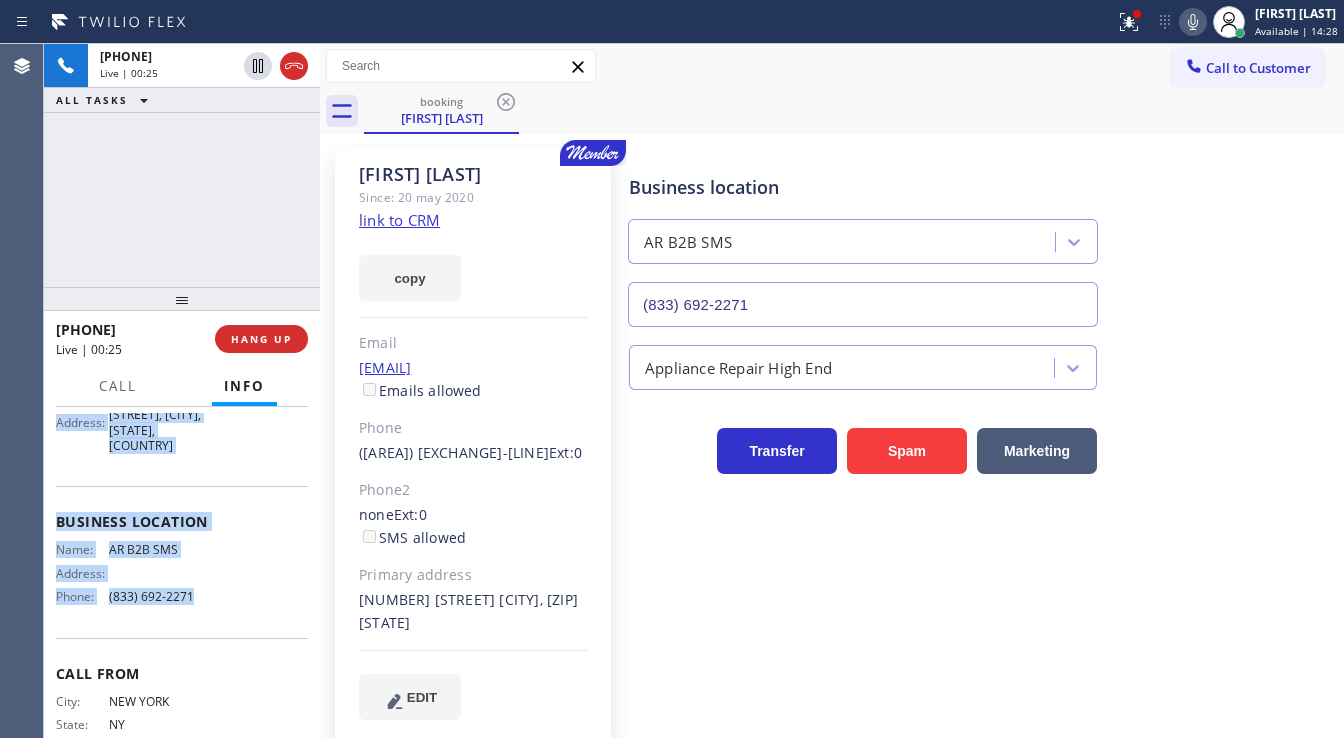 drag, startPoint x: 52, startPoint y: 530, endPoint x: 164, endPoint y: 204, distance: 344.70276 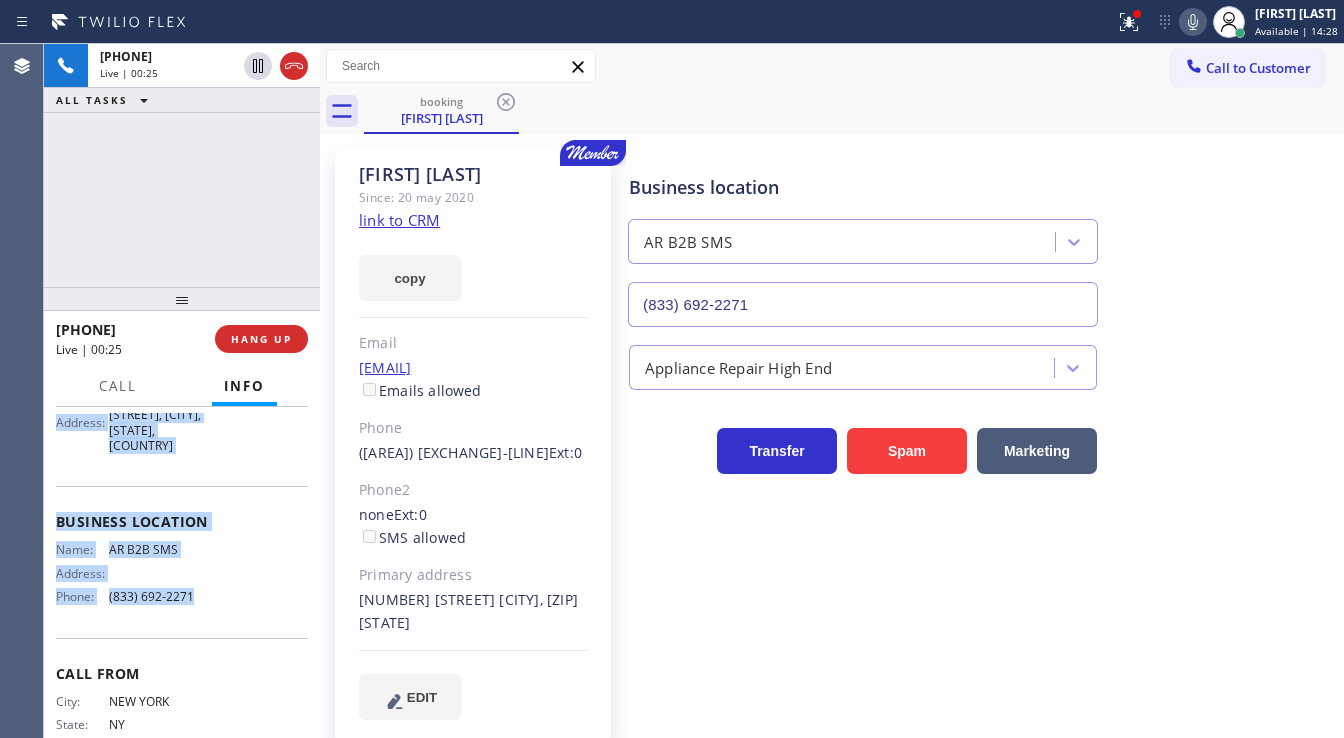 click on "Context Queue: [Test] All Priority: 1 Customer Name: [FIRST] [LAST] Phone: ([AREA]) [EXCHANGE]-[LINE] Address: [NUMBER] [STREET], [CITY], [STATE] [ZIPCODE], [COUNTRY] Business location Name: AR B2B SMS Address:   Phone: ([EXCHANGE]) [EXCHANGE]-[LINE] Call From City: [CITY] State: [STATE] Zipcode: [ZIPCODE] Outbound call Location AR B2B SMS Your caller id phone number ([EXCHANGE]) [EXCHANGE]-[LINE] Customer number ([AREA]) [EXCHANGE]-[LINE] Call" at bounding box center (182, 573) 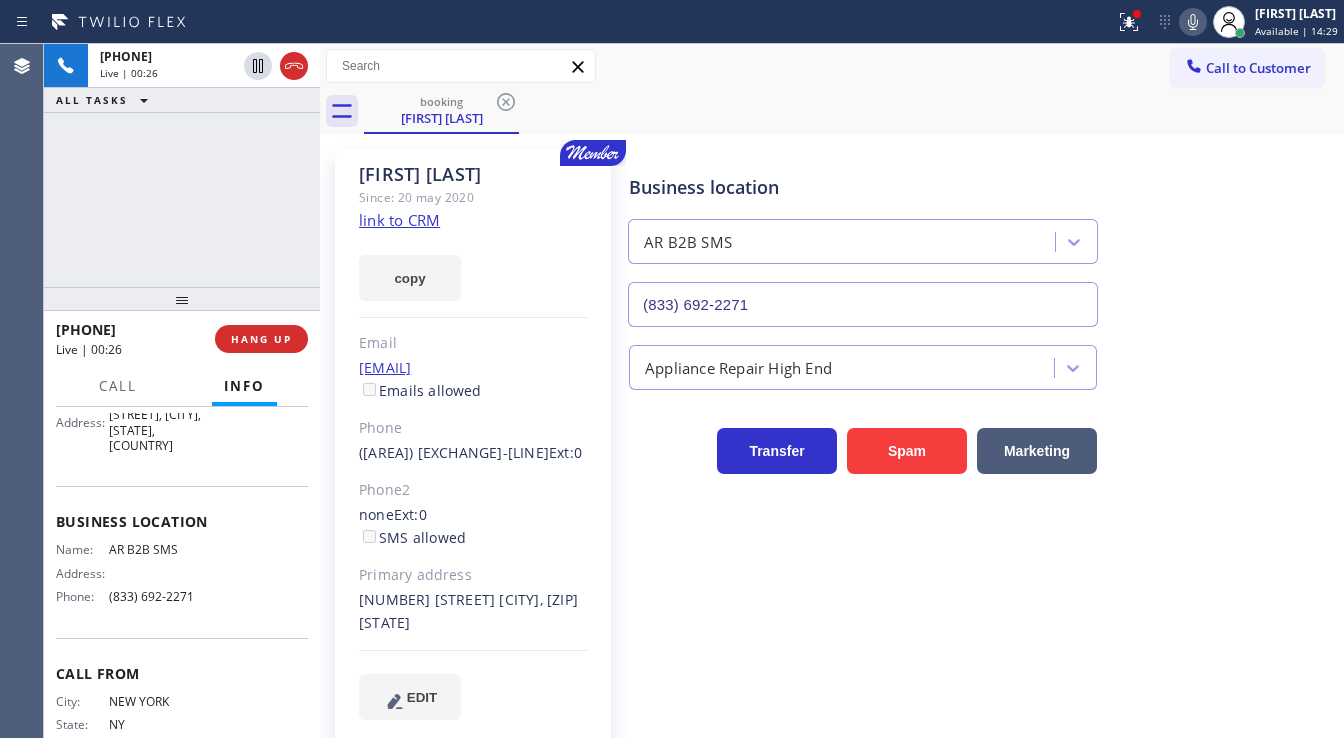 click on "+1[PHONE]" at bounding box center [182, 165] 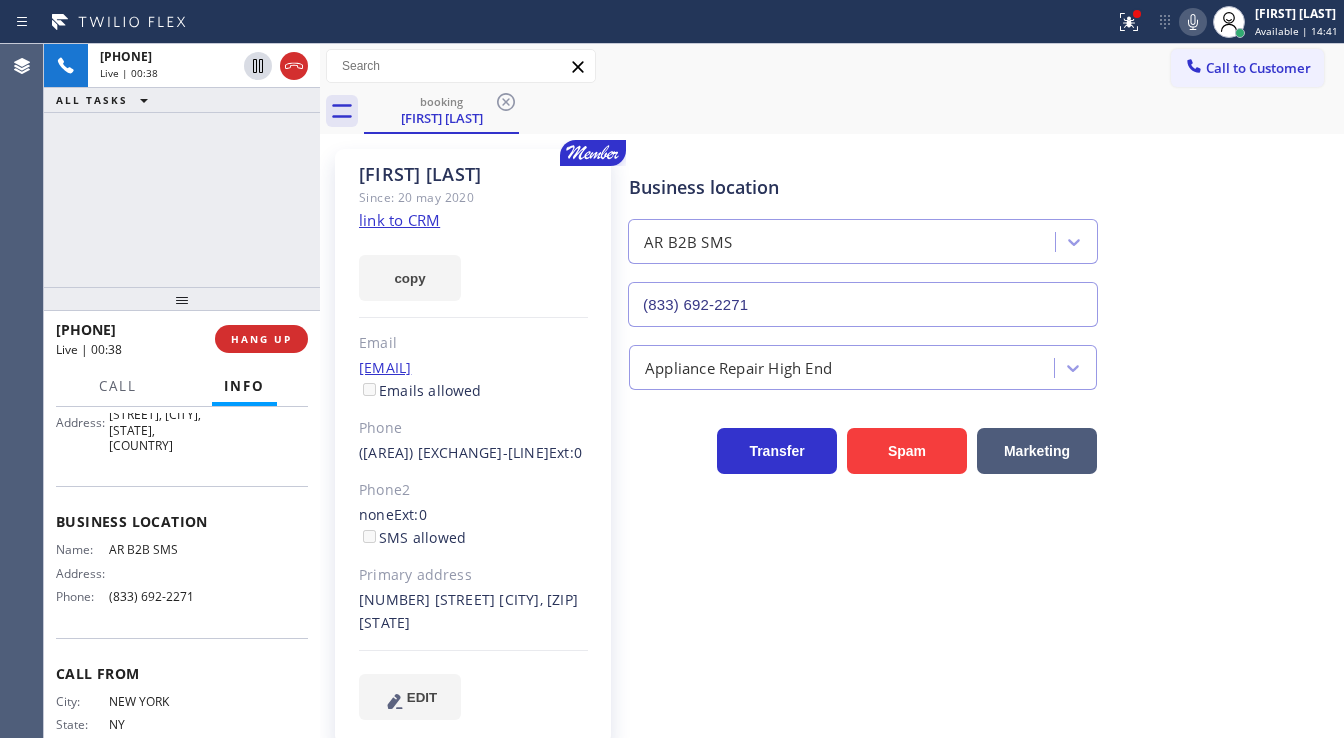 click on "+1[AREA][EXCHANGE][LINE] Live | 00:38 ALL TASKS ALL TASKS ACTIVE TASKS TASKS IN WRAP UP" at bounding box center [182, 165] 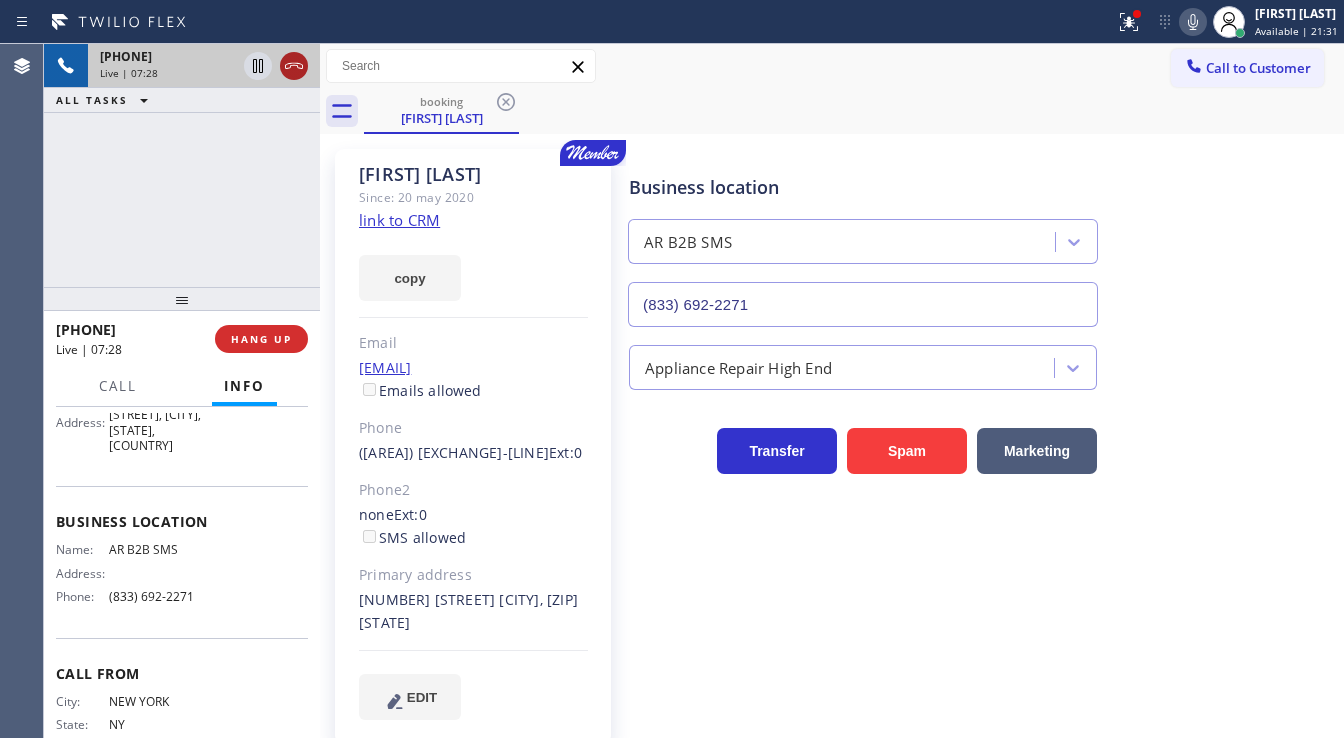 click 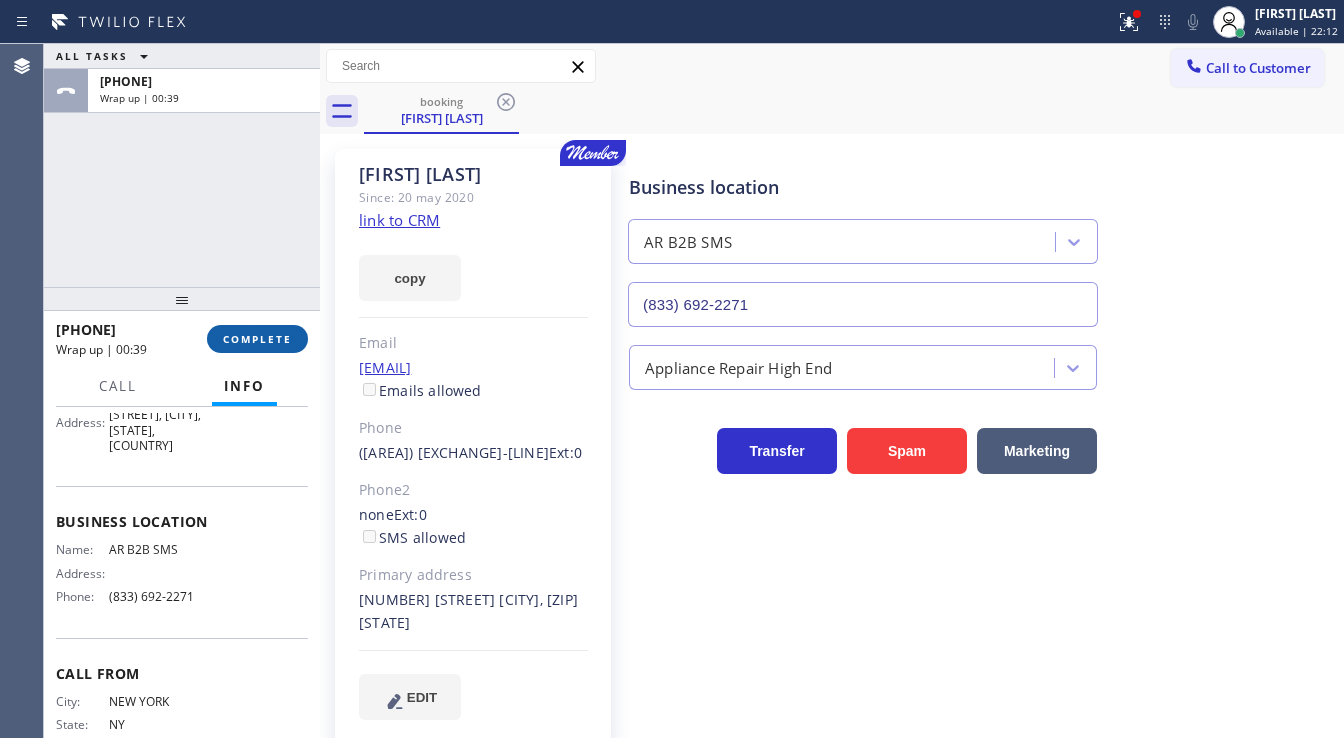 click on "COMPLETE" at bounding box center (257, 339) 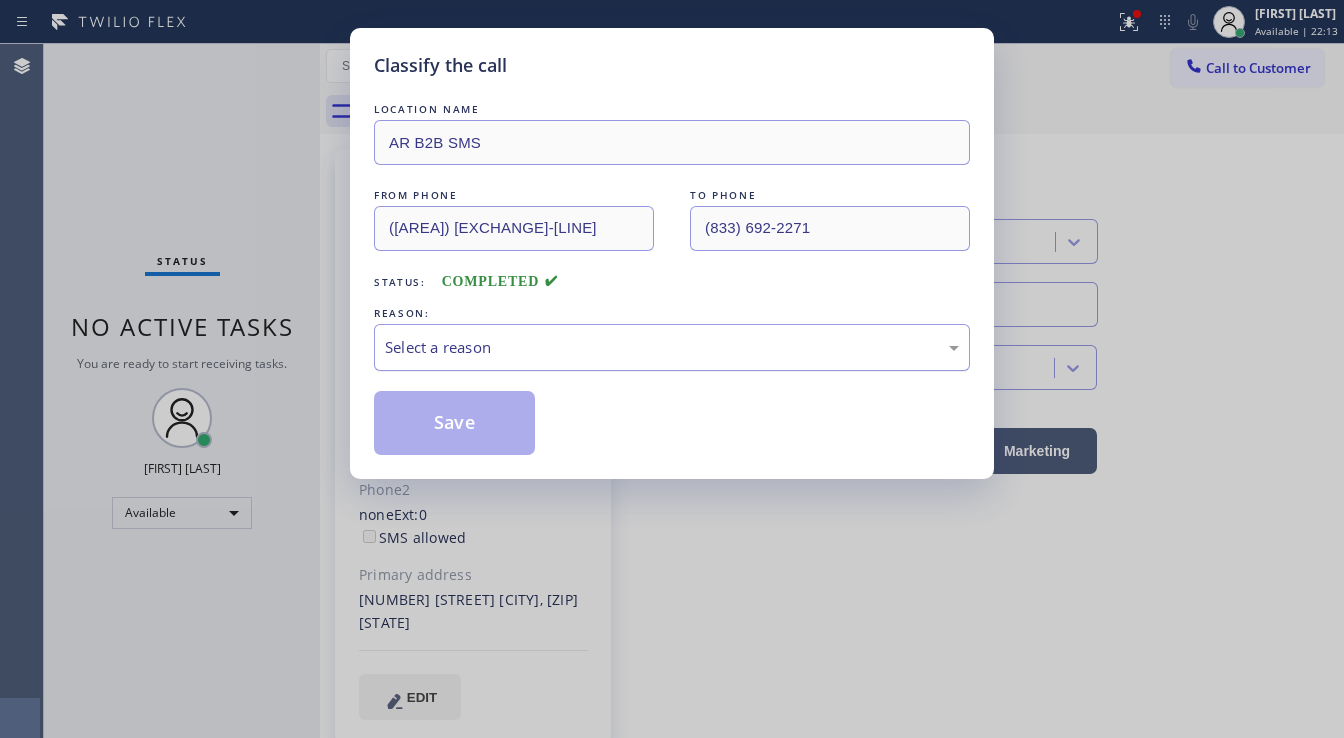 click on "Select a reason" at bounding box center [672, 347] 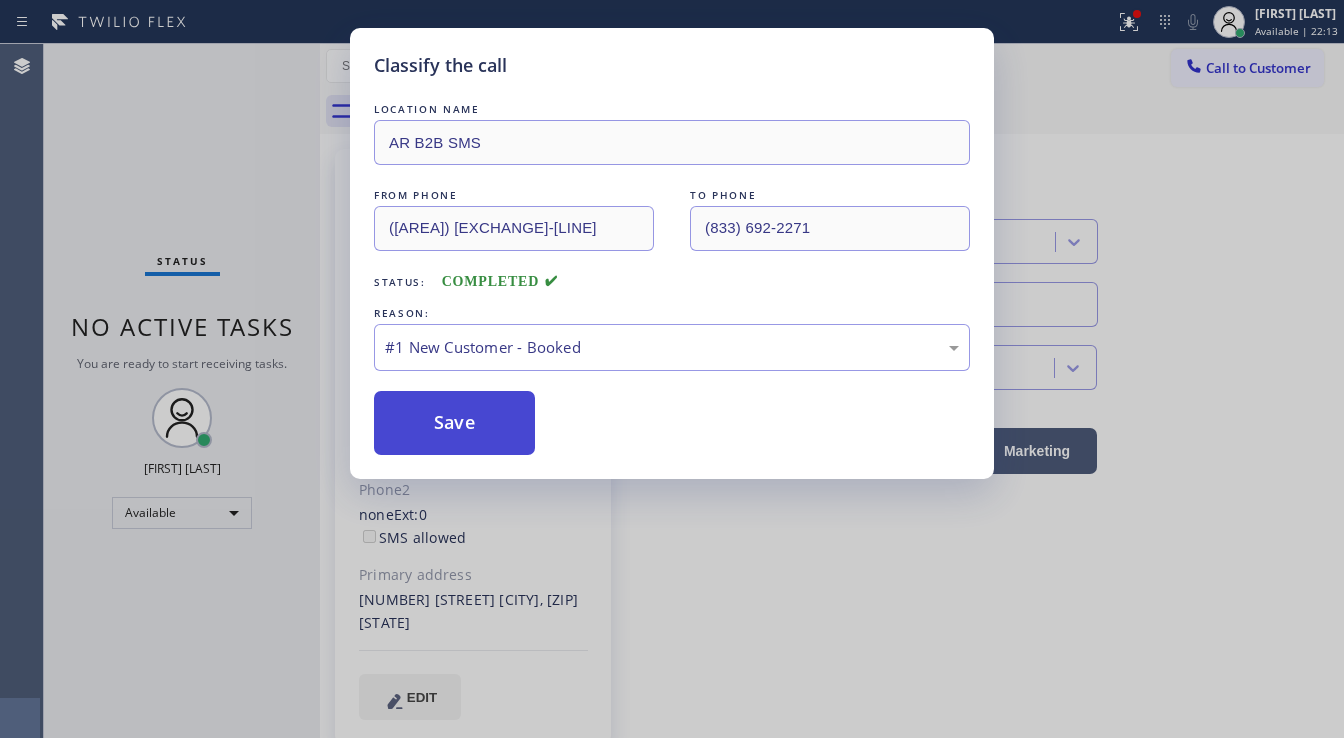 click on "Save" at bounding box center [454, 423] 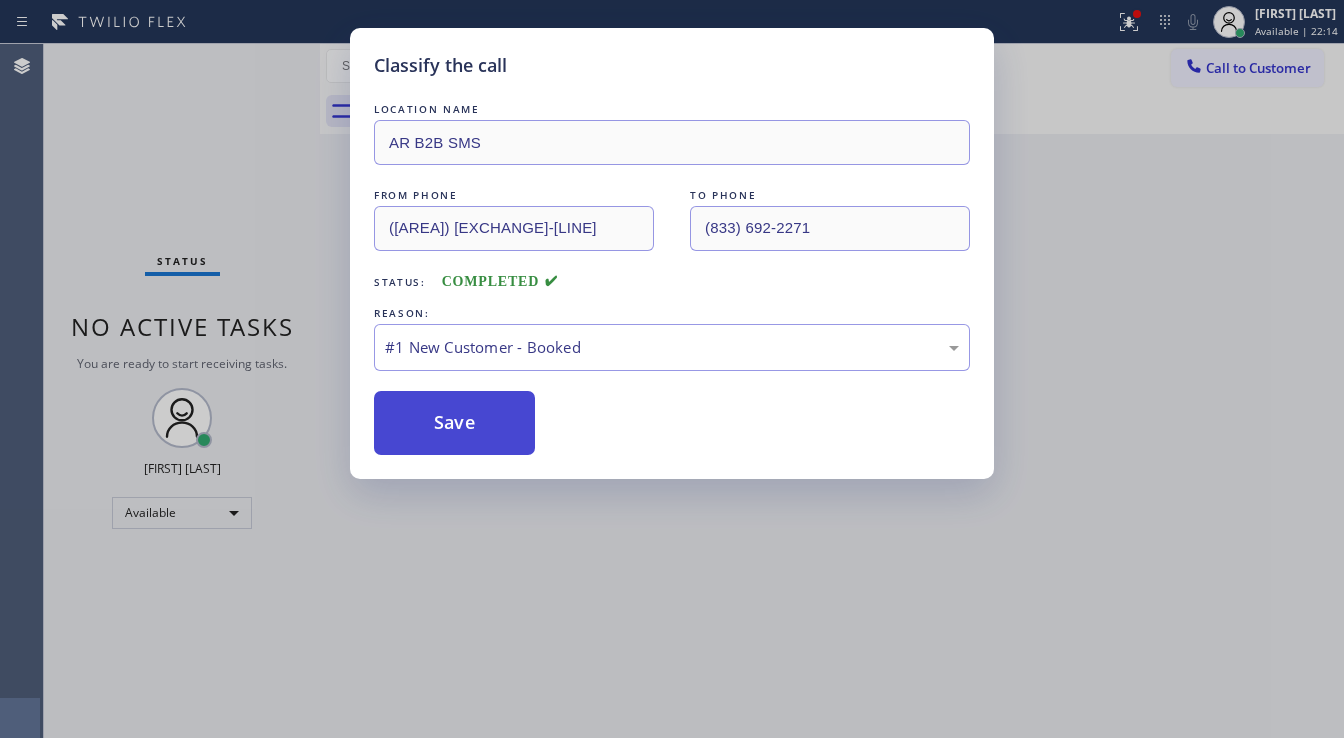 click on "Save" at bounding box center [454, 423] 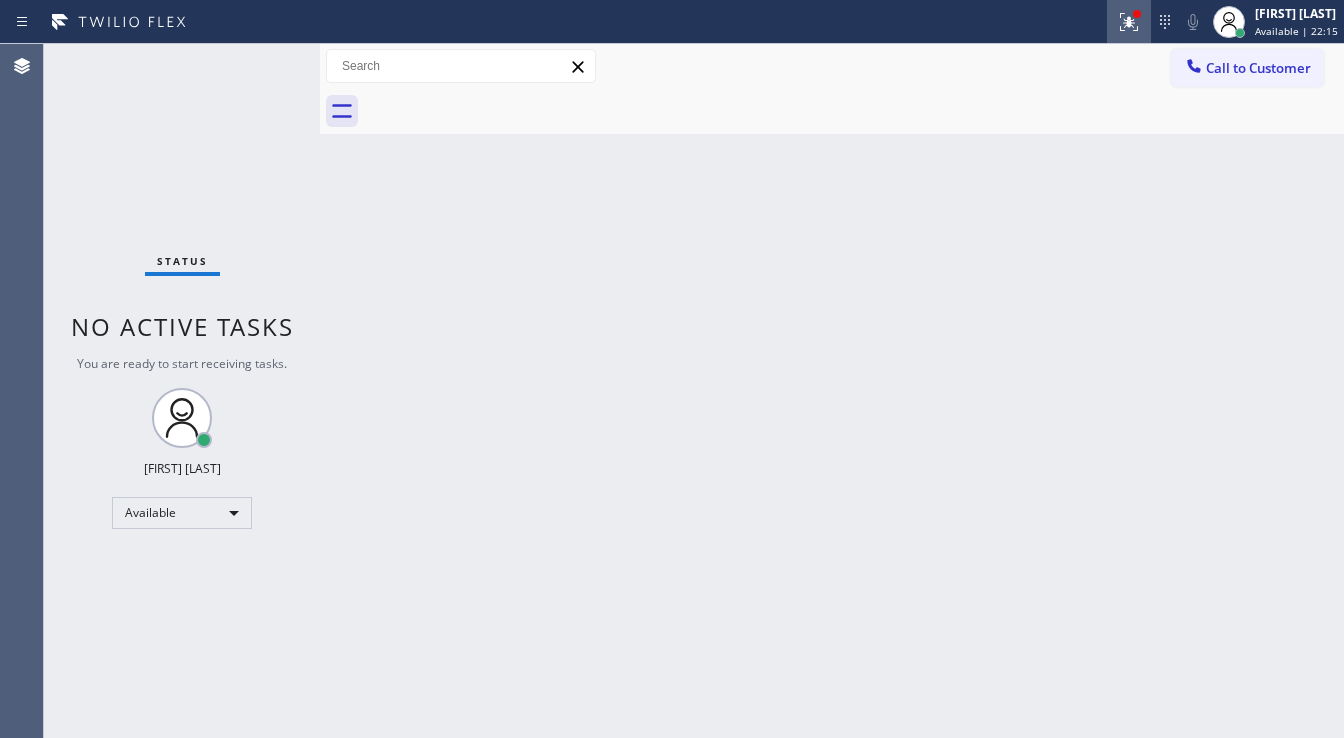 click 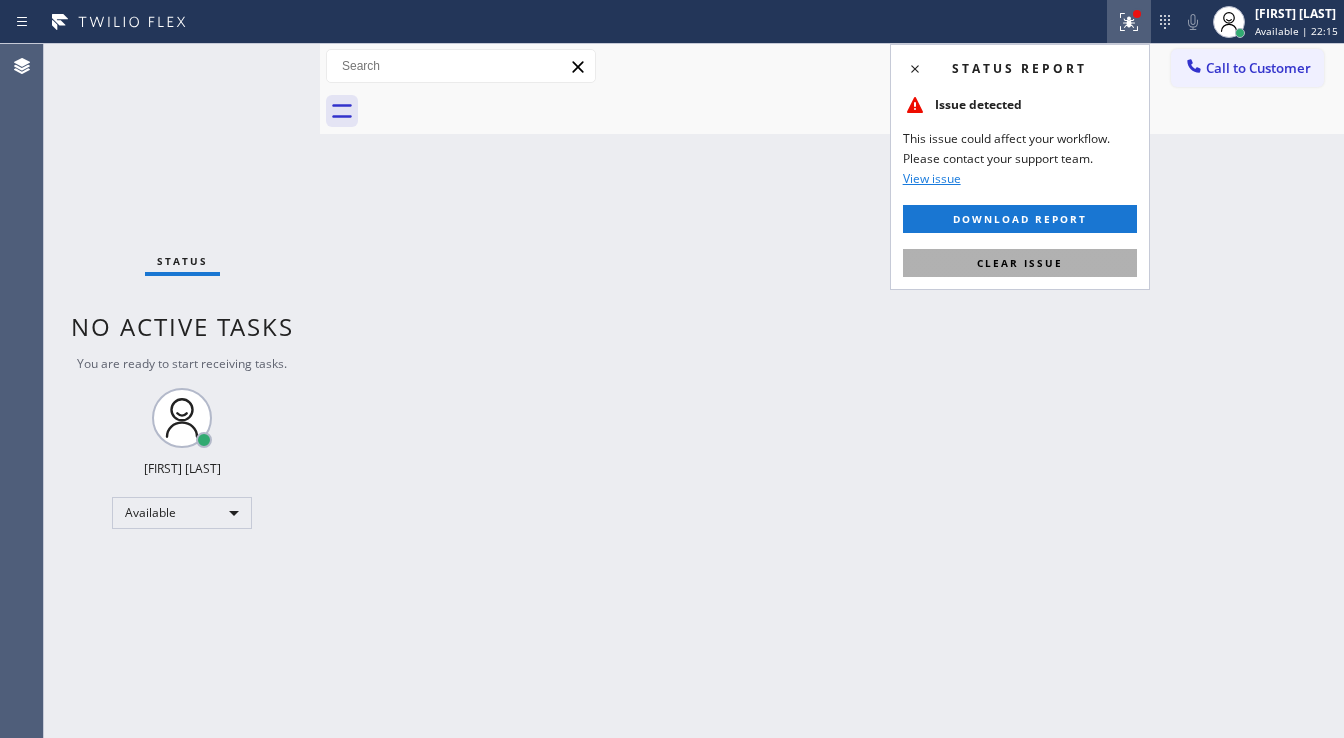 click on "Clear issue" at bounding box center [1020, 263] 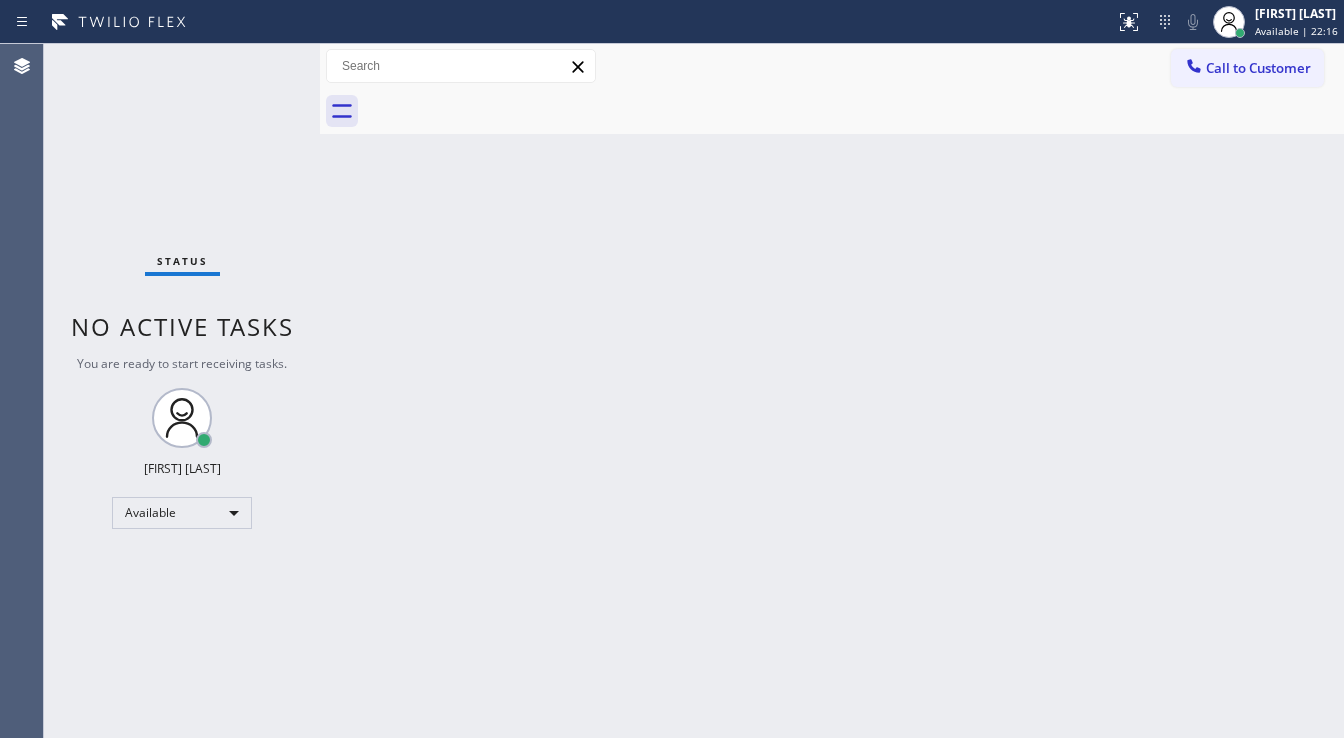 click on "Back to Dashboard Change Sender ID Customers Technicians Select a contact Outbound call Technician Search Technician Your caller id phone number Your caller id phone number Call Technician info Name   Phone none Address none Change Sender ID HVAC [PHONE] 5 Star Appliance [PHONE] Appliance Repair [PHONE] Plumbing [PHONE] Air Duct Cleaning [PHONE]  Electricians [PHONE] Cancel Change Check personal SMS Reset Change No tabs Call to Customer Outbound call Location 5 Star Appliance Repair Your caller id phone number [PHONE] Customer number Call Outbound call Technician Search Technician Your caller id phone number Your caller id phone number Call" at bounding box center (832, 391) 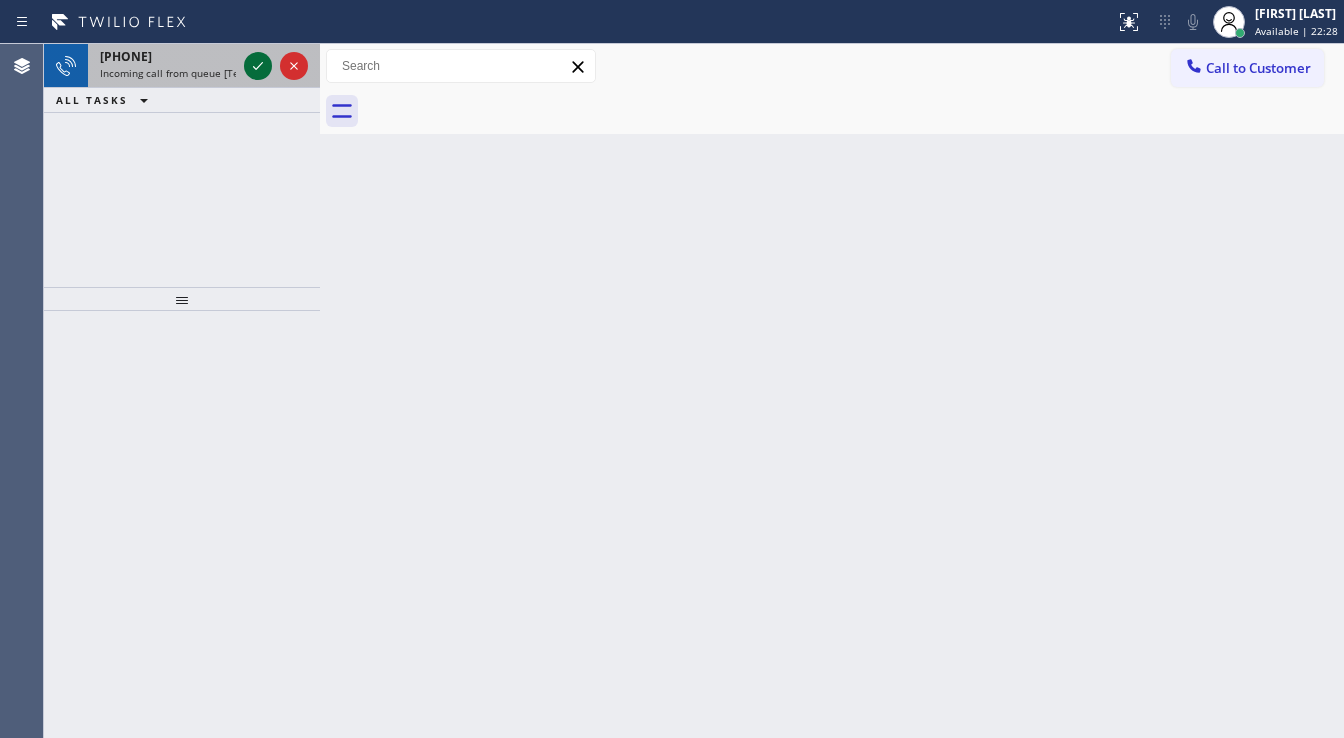 click at bounding box center (276, 66) 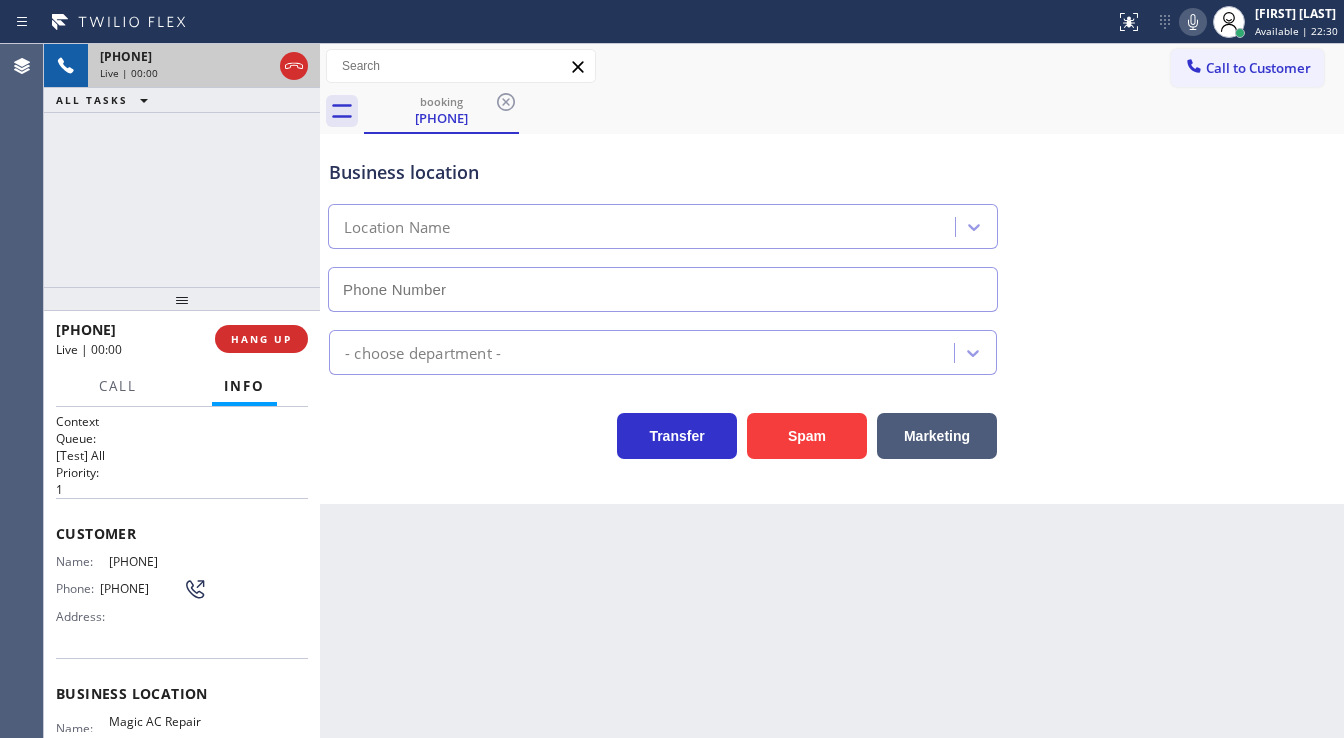 type on "([AREA]) [EXCHANGE]-[LINE]" 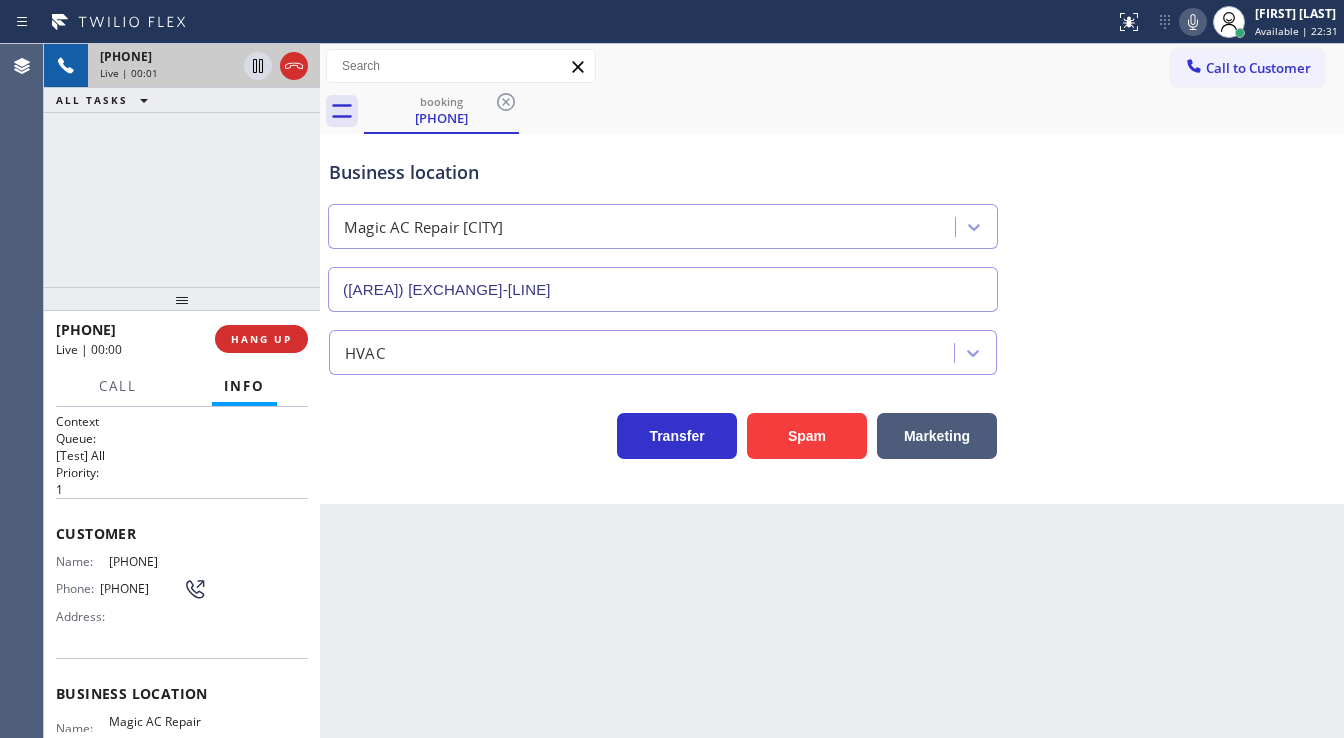 click on "[PHONE] Live | 00:01 ALL TASKS ALL TASKS ACTIVE TASKS TASKS IN WRAP UP" at bounding box center (182, 165) 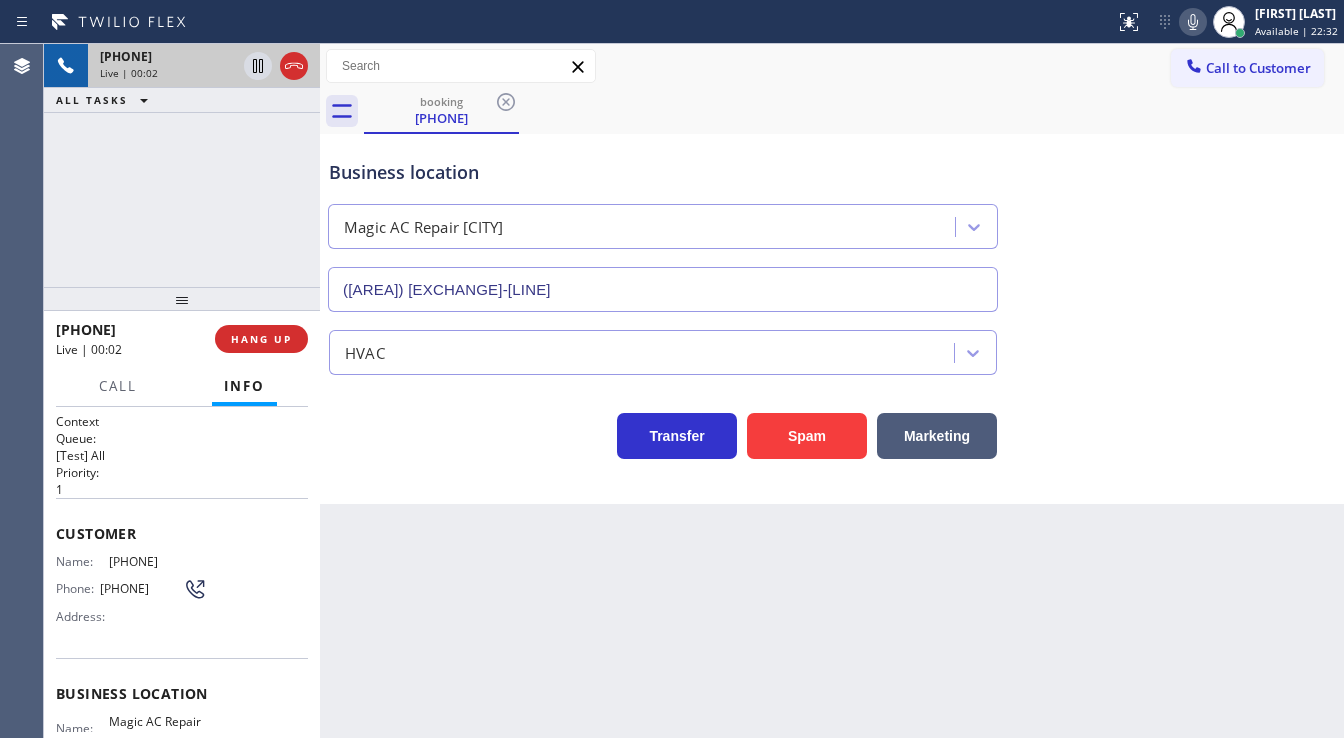 click on "+1[AREA][EXCHANGE][LINE] Live | 00:02 ALL TASKS ALL TASKS ACTIVE TASKS TASKS IN WRAP UP" at bounding box center (182, 165) 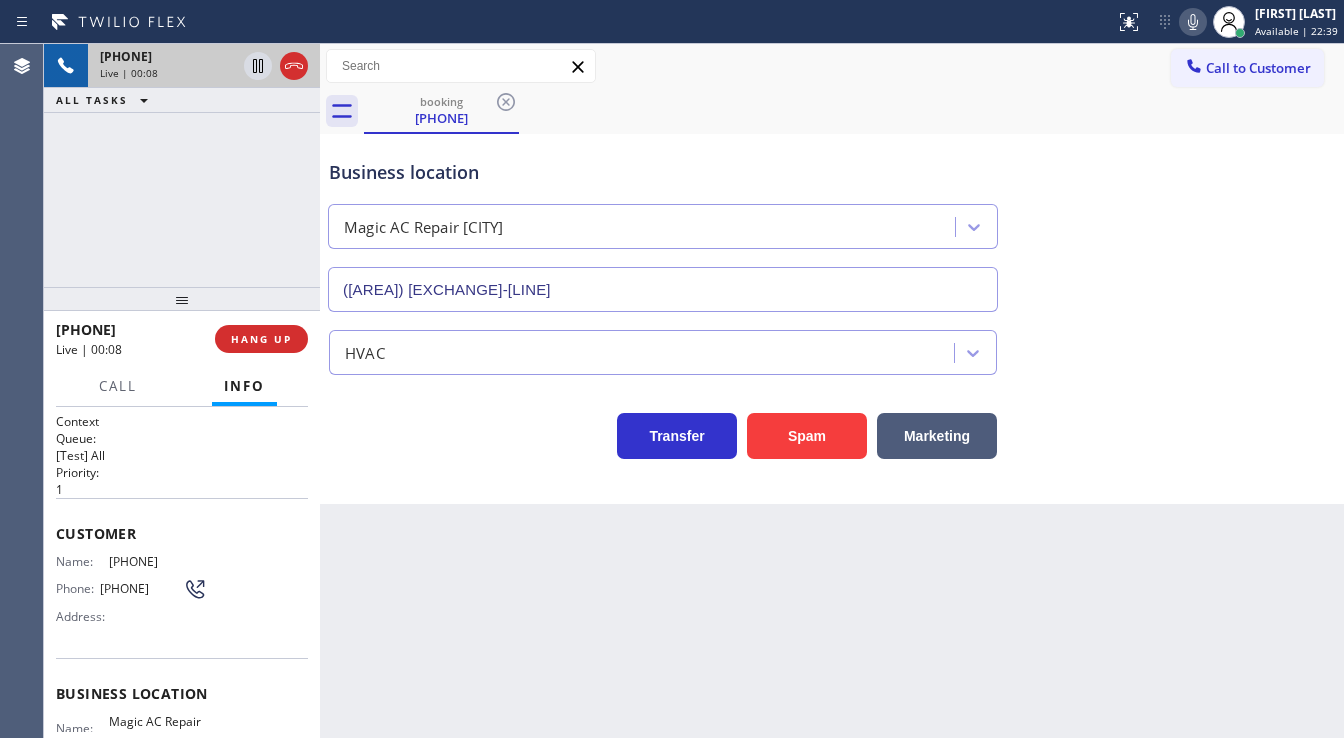 click on "+1[PHONE]" at bounding box center (182, 165) 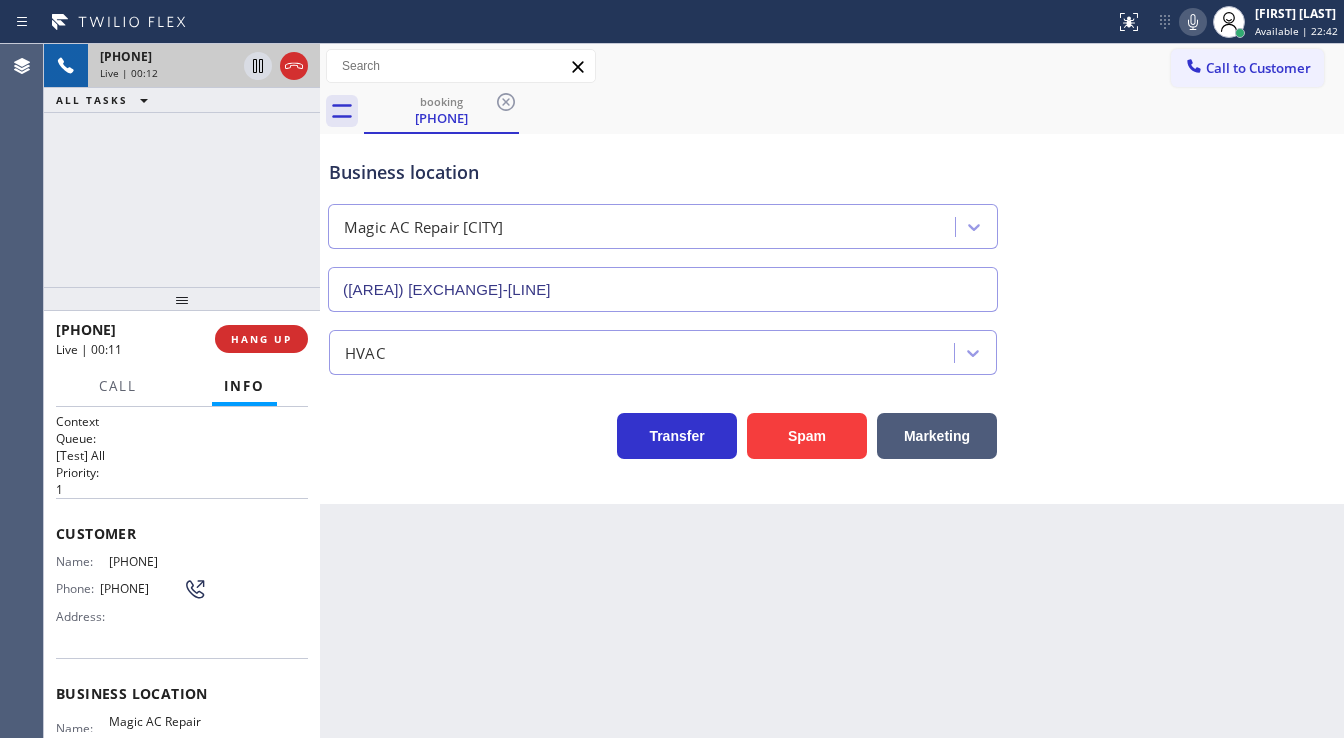 click on "+1[PHONE]" at bounding box center (182, 165) 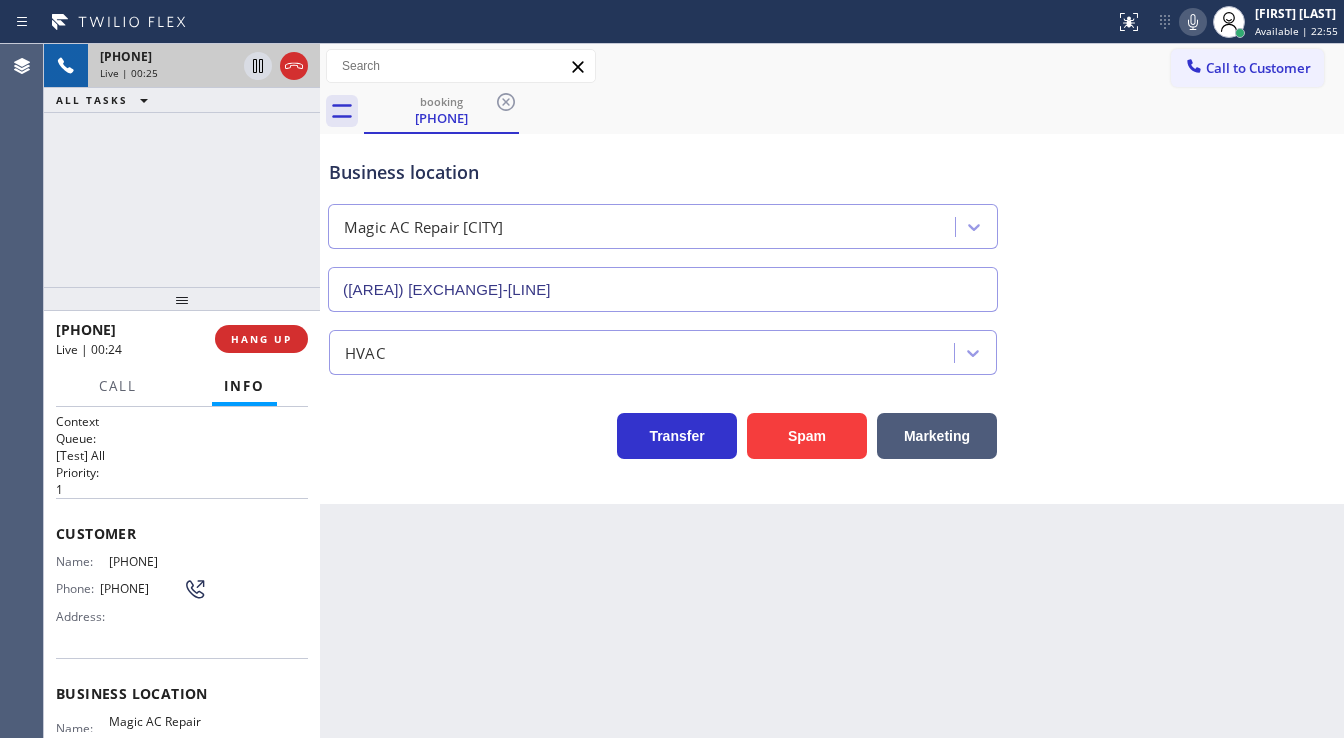 click on "+1[AREA][EXCHANGE][LINE] Live | 00:25 ALL TASKS ALL TASKS ACTIVE TASKS TASKS IN WRAP UP" at bounding box center [182, 165] 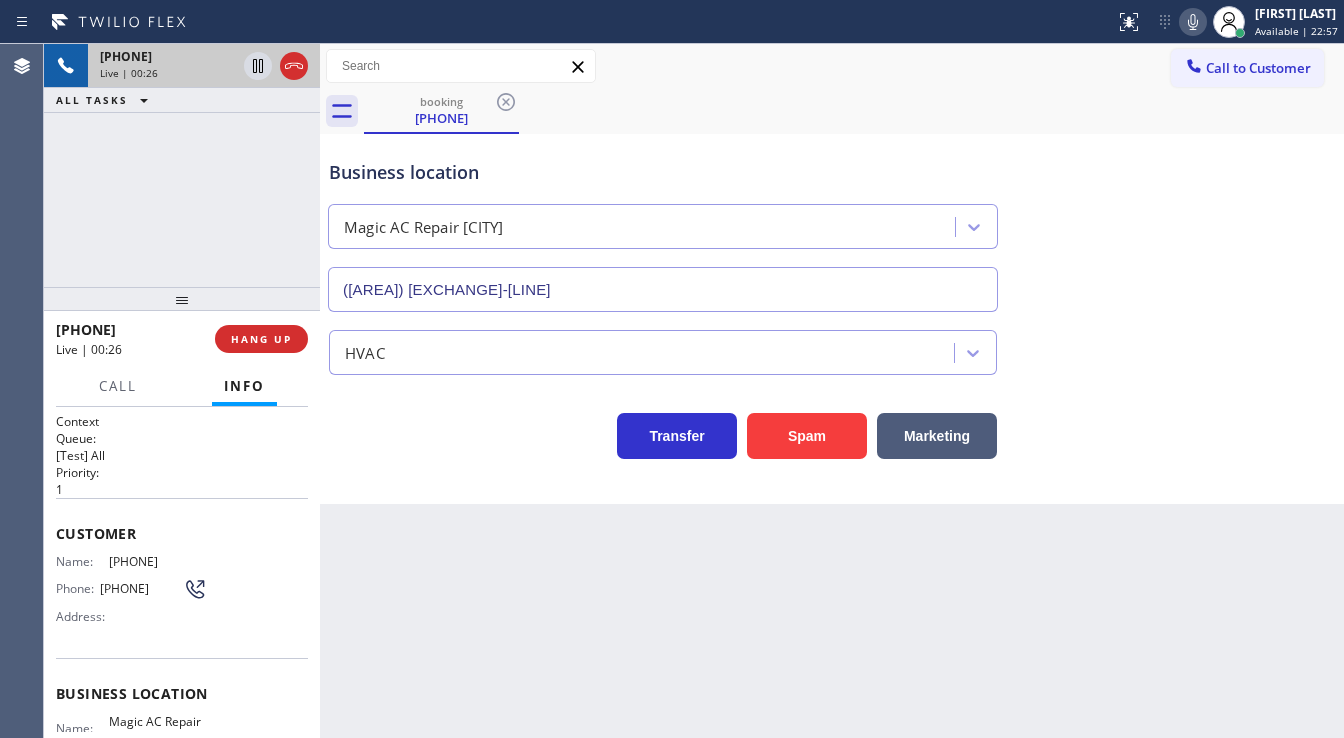 click on "[PHONE] Live | 00:26 ALL TASKS ALL TASKS ACTIVE TASKS TASKS IN WRAP UP" at bounding box center (182, 165) 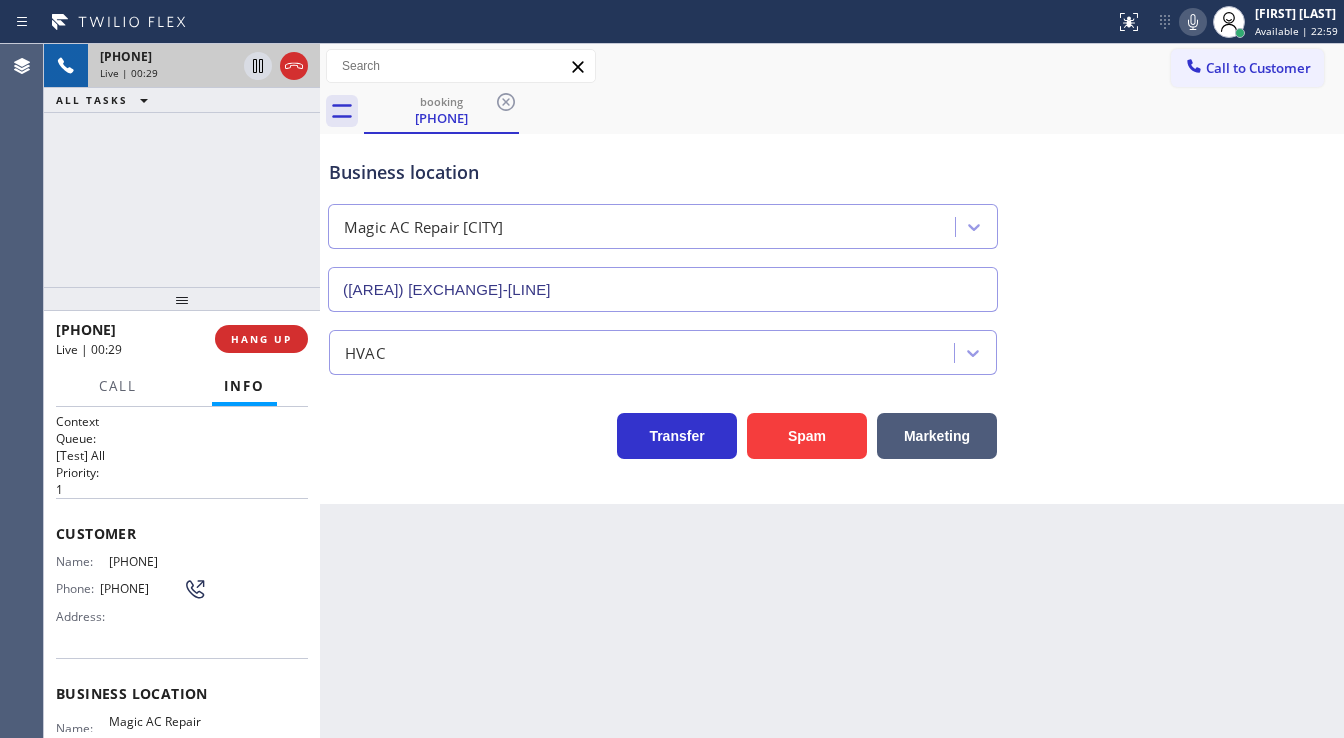 drag, startPoint x: 319, startPoint y: 225, endPoint x: 204, endPoint y: 260, distance: 120.20815 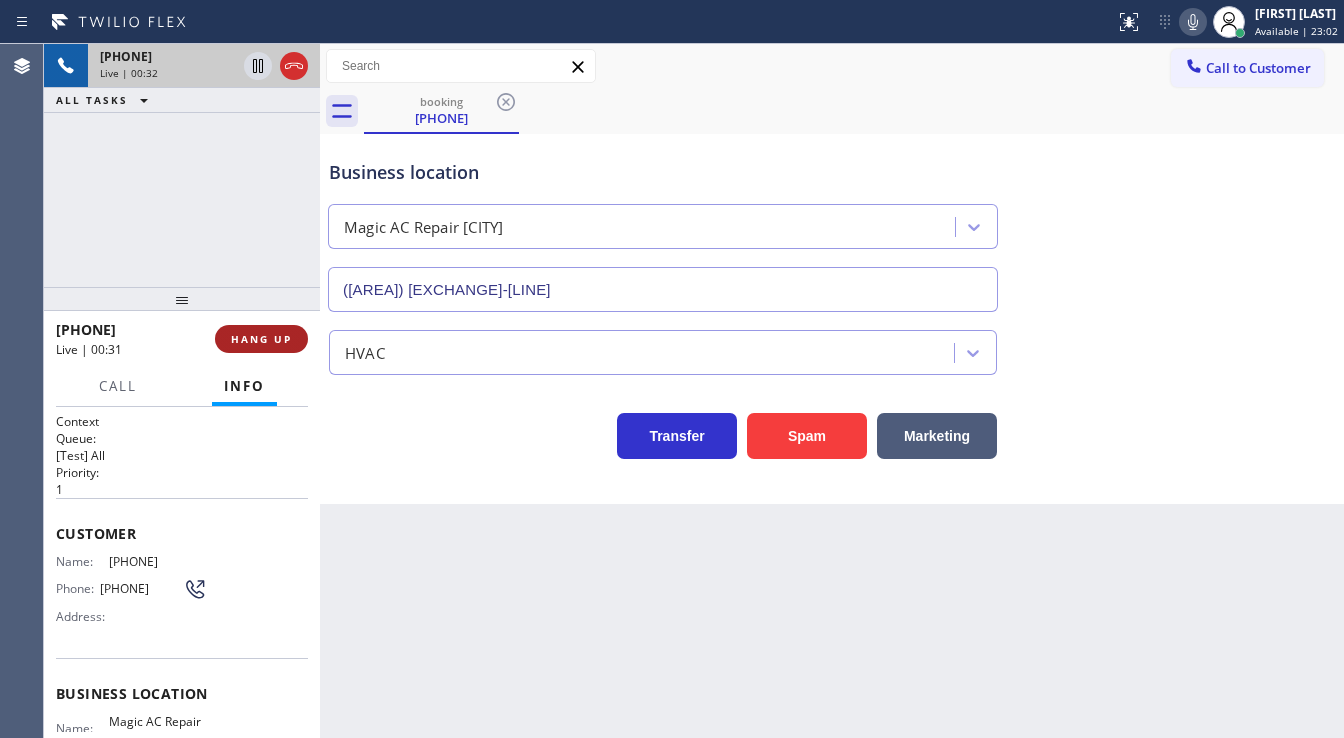 click on "HANG UP" at bounding box center [261, 339] 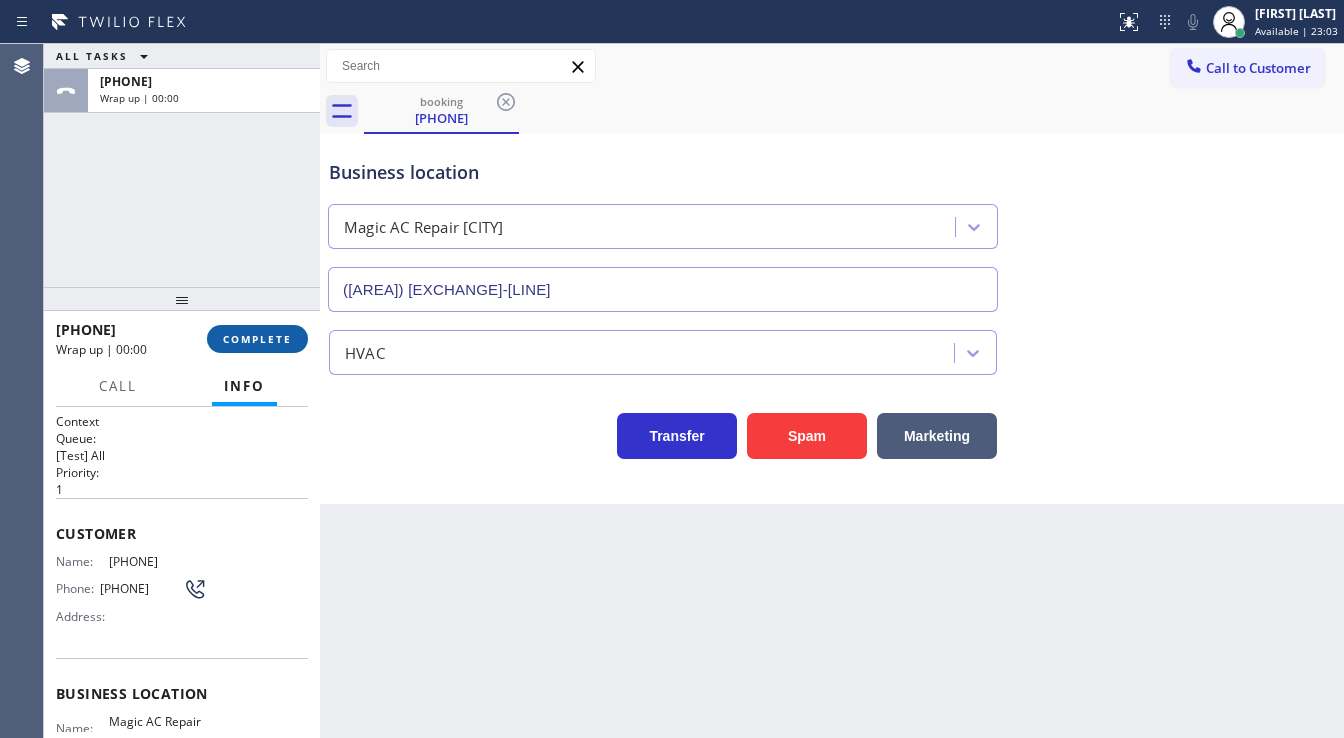 click on "COMPLETE" at bounding box center (257, 339) 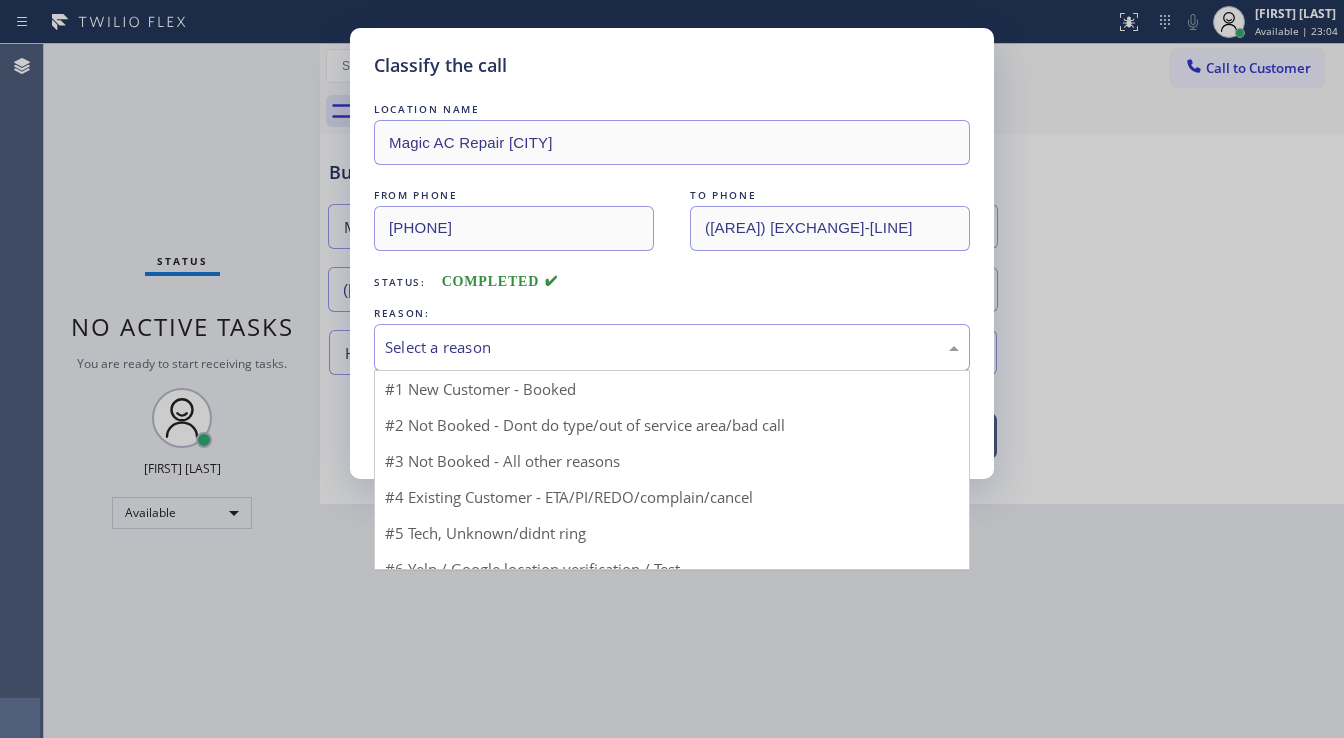 click on "Select a reason" at bounding box center (672, 347) 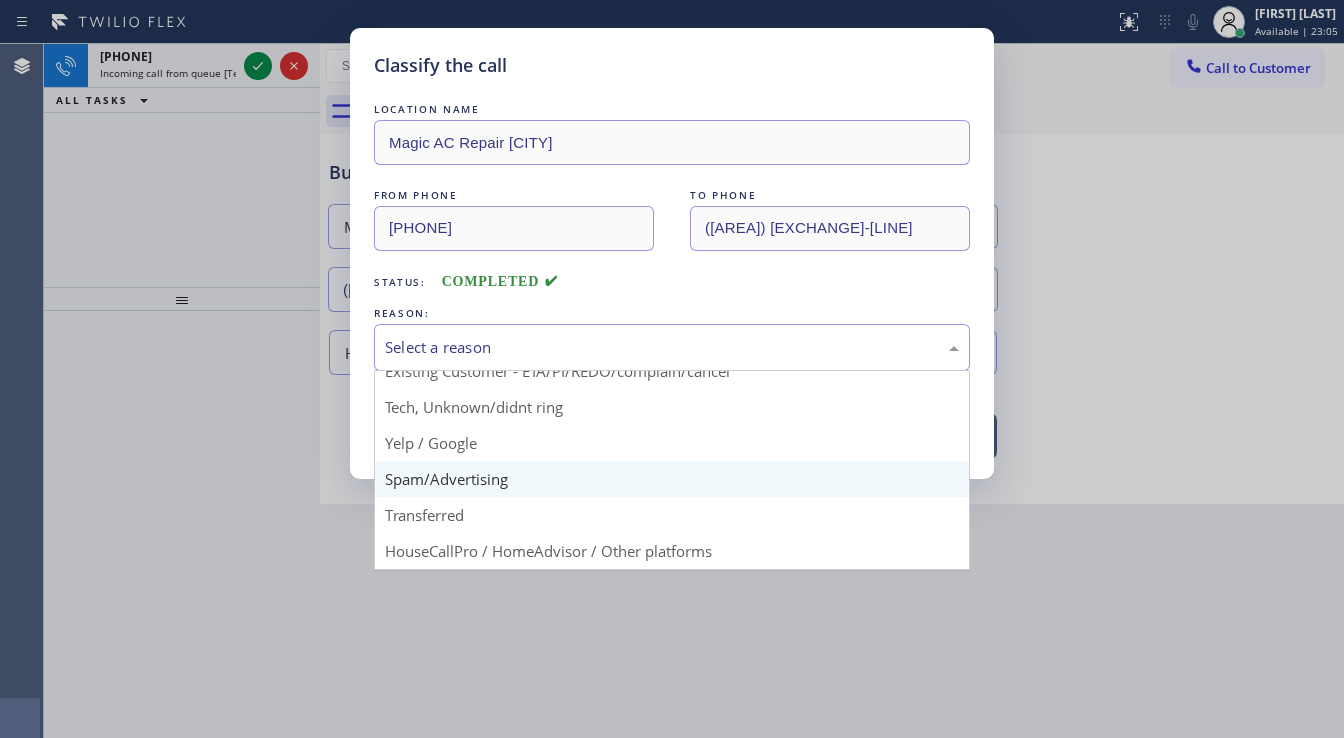scroll, scrollTop: 125, scrollLeft: 0, axis: vertical 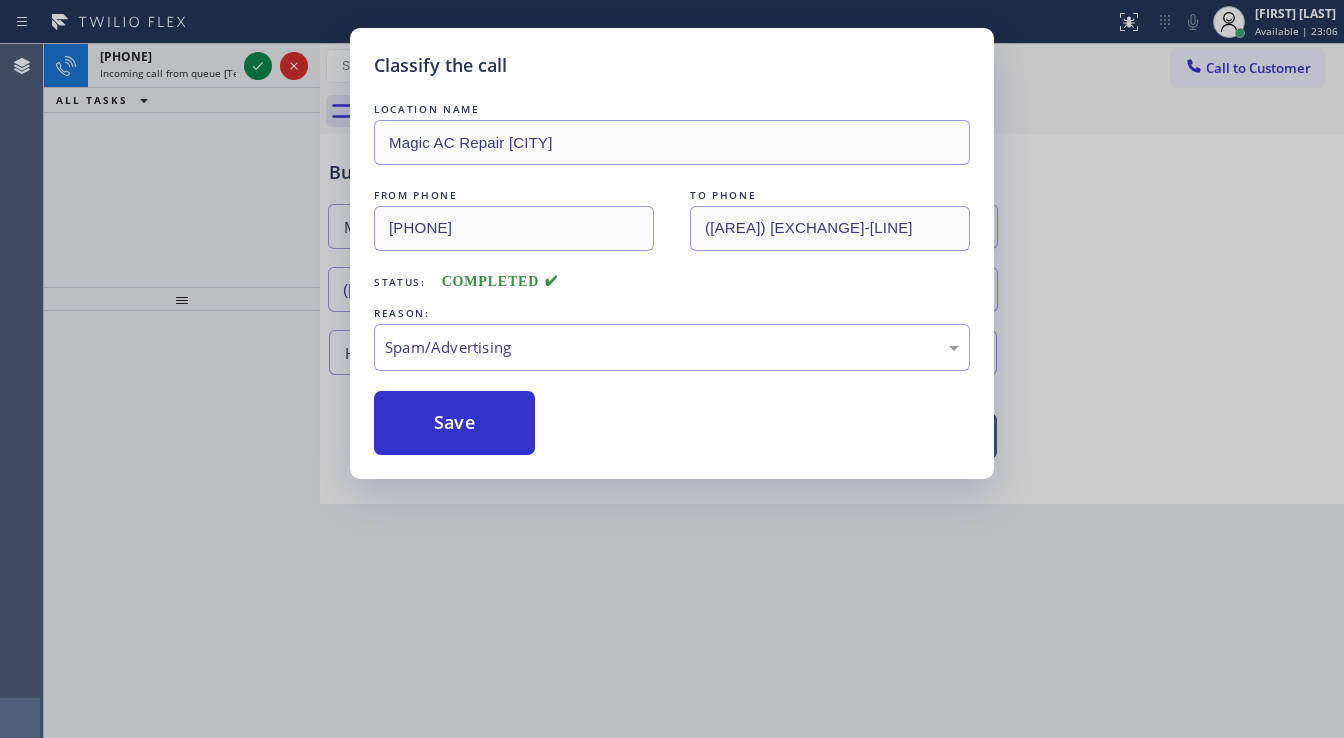 click on "Save" at bounding box center [454, 423] 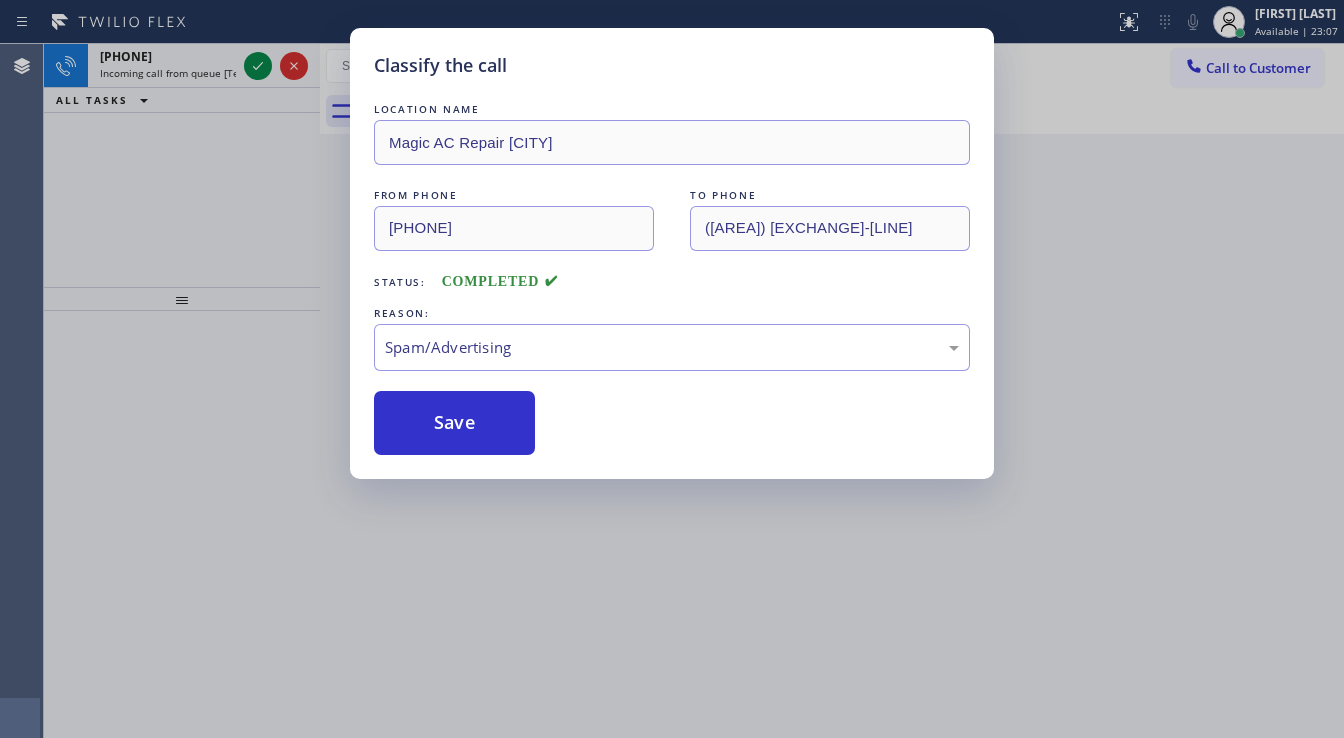 click on "Classify the call LOCATION NAME Magic AC Repair [CITY] FROM PHONE ([PHONE]) TO PHONE ([PHONE]) Status: COMPLETED REASON: Spam/Advertising Save" at bounding box center (672, 369) 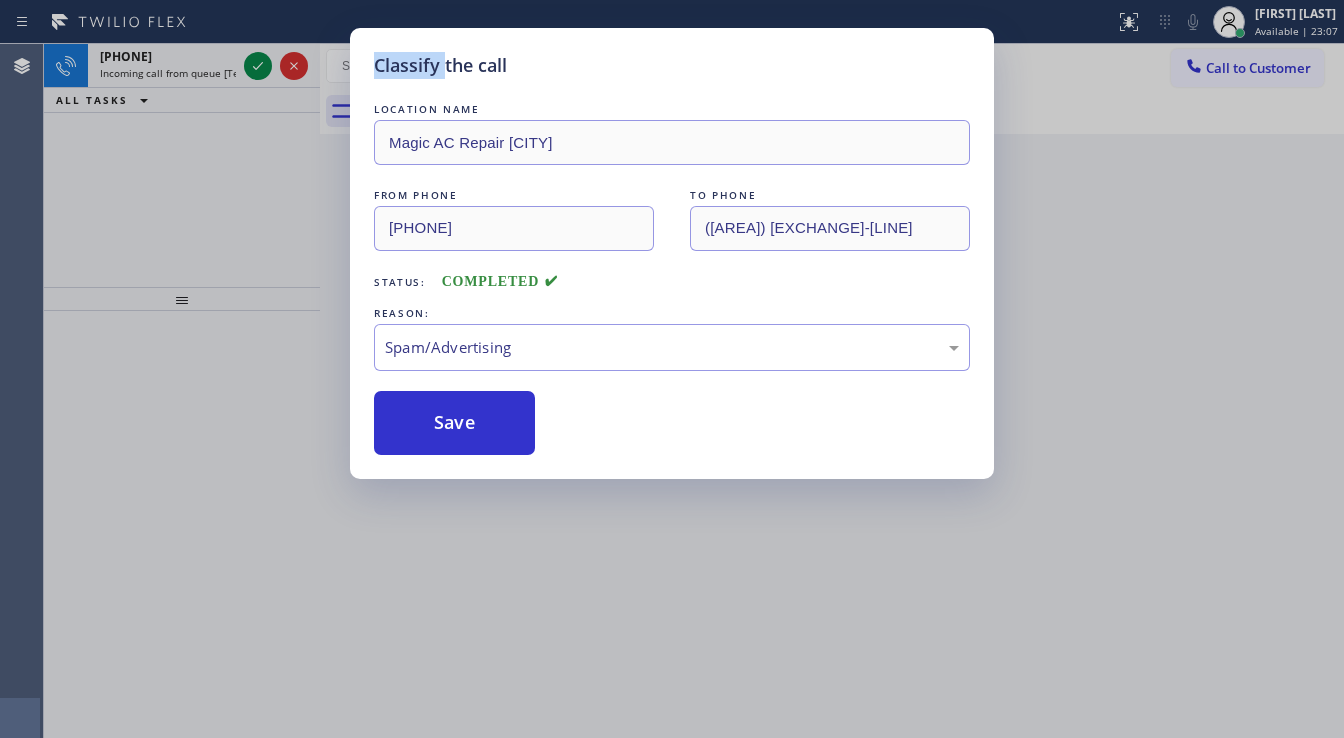 click on "Classify the call LOCATION NAME 5 Star Appliance Repair FROM PHONE ([AREA]) [EXCHANGE]-[LINE] TO PHONE ([EXCHANGE]) [EXCHANGE]-[LINE] Status: COMPLETED REASON: Existing Customer - ETA/PI/REDO/complain/cancel Save Classify the call LOCATION NAME Kelly Electric FROM PHONE ([AREA]) [EXCHANGE]-[LINE] TO PHONE ([AREA]) [EXCHANGE]-[LINE] Status: COMPLETED REASON: Tech, Unknown/didnt ring Save Classify the call LOCATION NAME Oasis Plumbers [CITY] FROM PHONE ([AREA]) [EXCHANGE]-[LINE] TO PHONE ([AREA]) [EXCHANGE]-[LINE] Status: COMPLETED REASON: Existing Customer - ETA/PI/REDO/complain/cancel Save Classify the call LOCATION NAME 5 Star Best Plumbing LA GLSA FROM PHONE ([AREA]) [EXCHANGE]-[LINE] TO PHONE ([AREA]) [EXCHANGE]-[LINE] Status: COMPLETED REASON: Existing Customer - ETA/PI/REDO/complain/cancel Save Classify the call LOCATION NAME 5 Star Plumbing FROM PHONE ([AREA]) [EXCHANGE]-[LINE] TO PHONE ([AREA]) [EXCHANGE]-[LINE] Status: COMPLETED REASON: Tech, Unknown/didnt ring Save Classify the call LOCATION NAME University Park Plumbing FROM PHONE ([AREA]) [EXCHANGE]-[LINE] TO PHONE ([AREA]) [EXCHANGE]-[LINE] Status: COMPLETED REASON: Save LOCATION NAME" at bounding box center (694, 391) 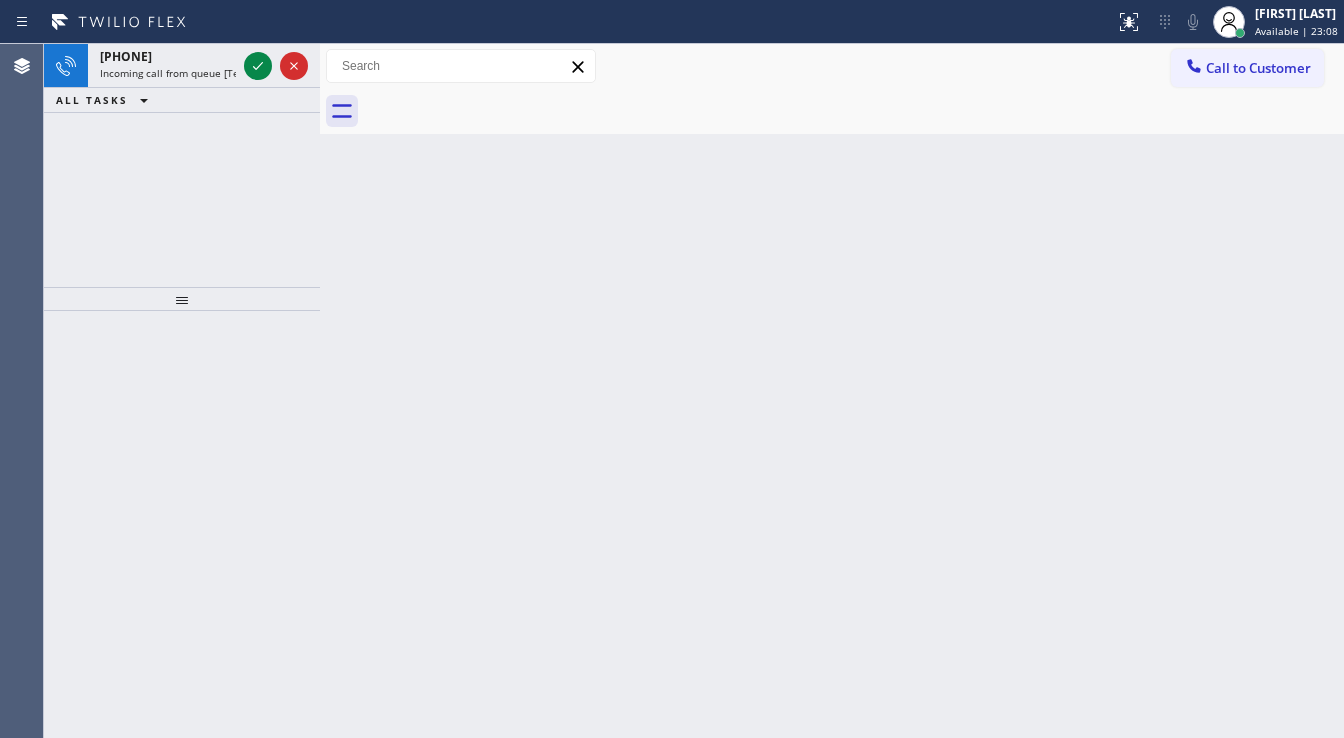 click 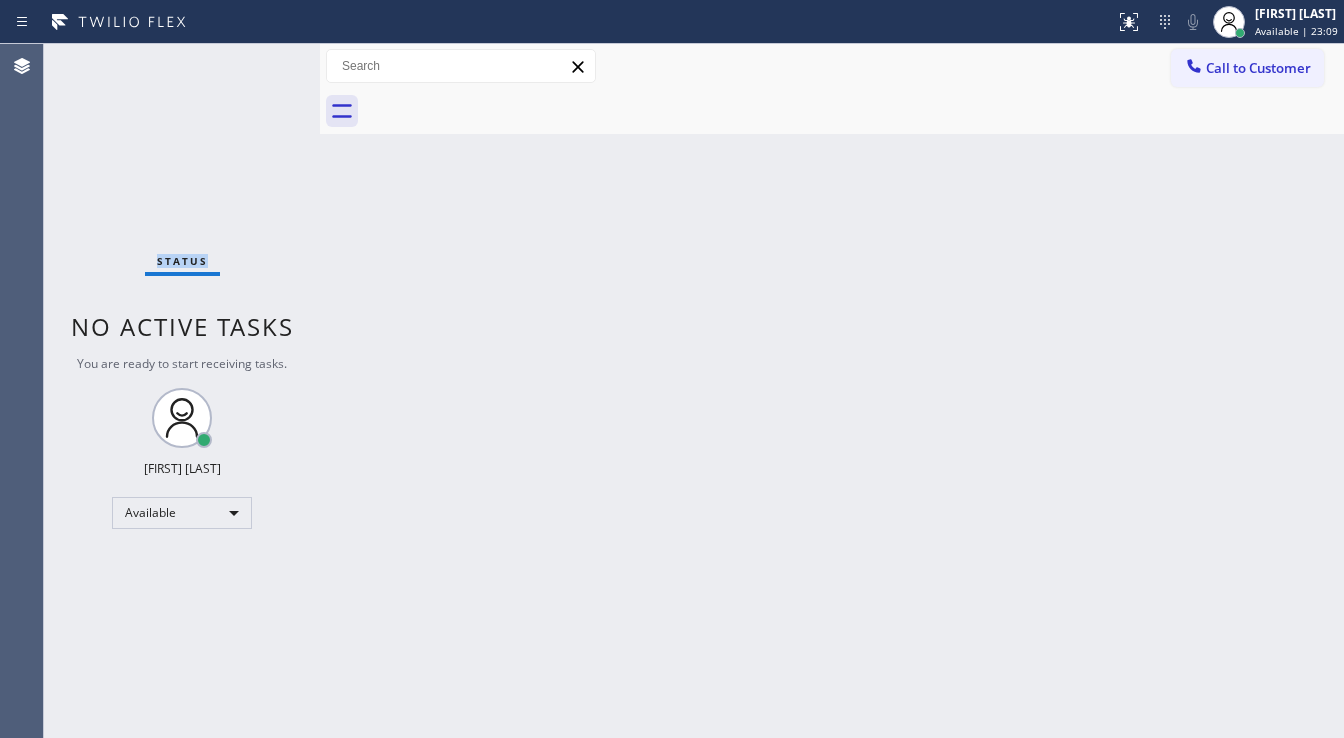 click on "Status   No active tasks     You are ready to start receiving tasks.   [FIRST] [LAST] Available" at bounding box center [182, 391] 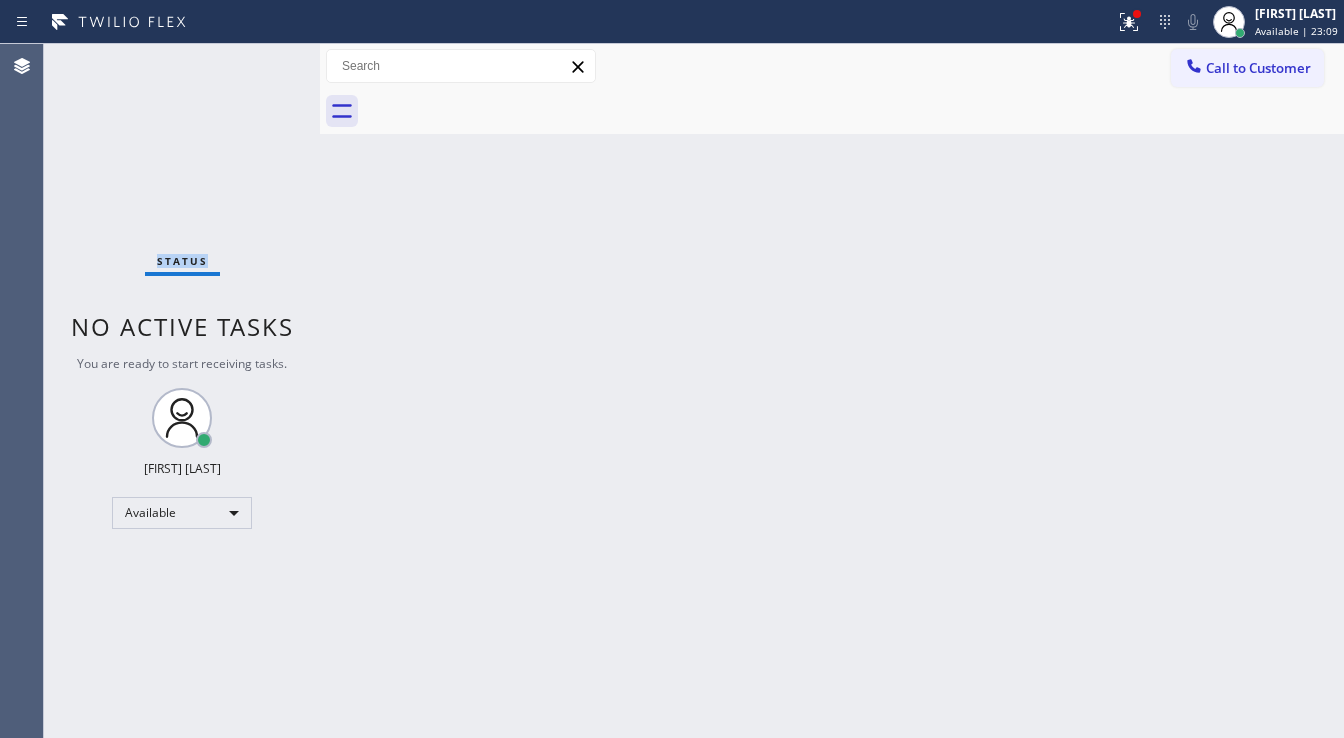 click on "Status   No active tasks     You are ready to start receiving tasks.   [FIRST] [LAST] Available" at bounding box center (182, 391) 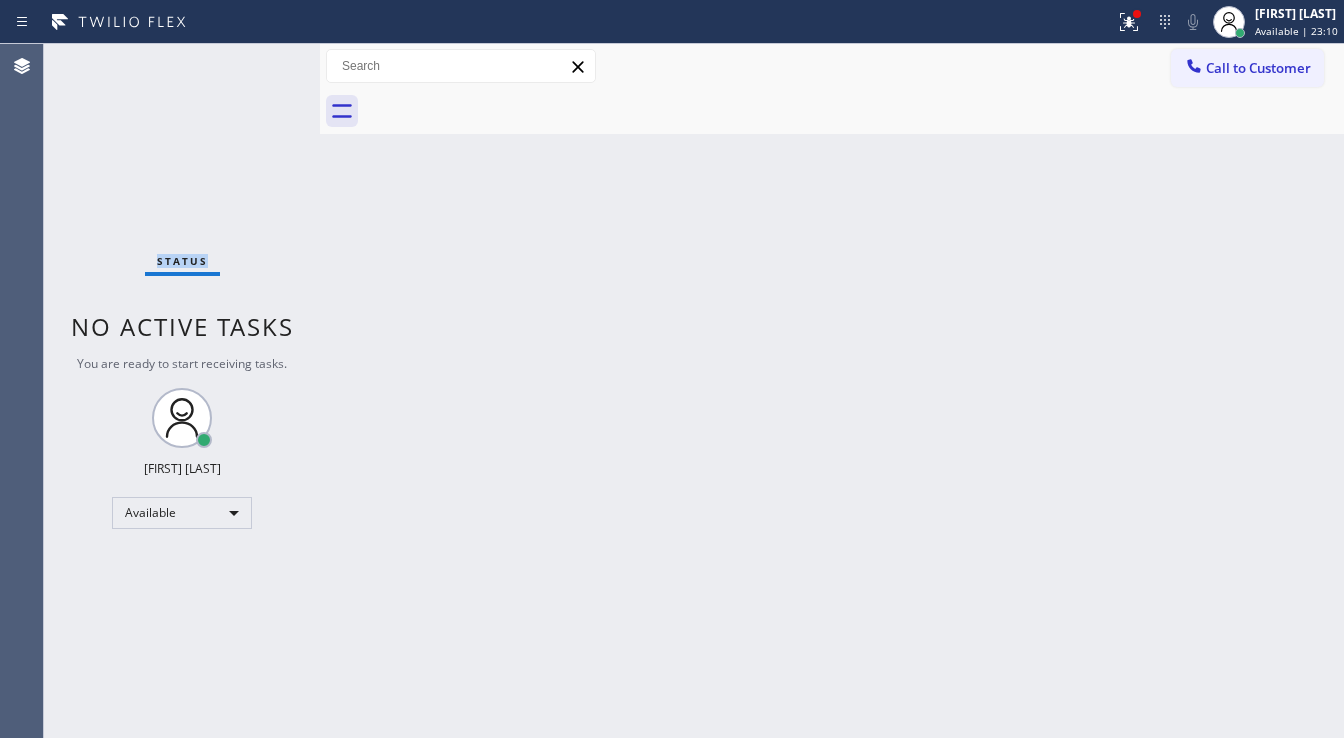 click on "Status   No active tasks     You are ready to start receiving tasks.   [FIRST] [LAST] Available" at bounding box center (182, 391) 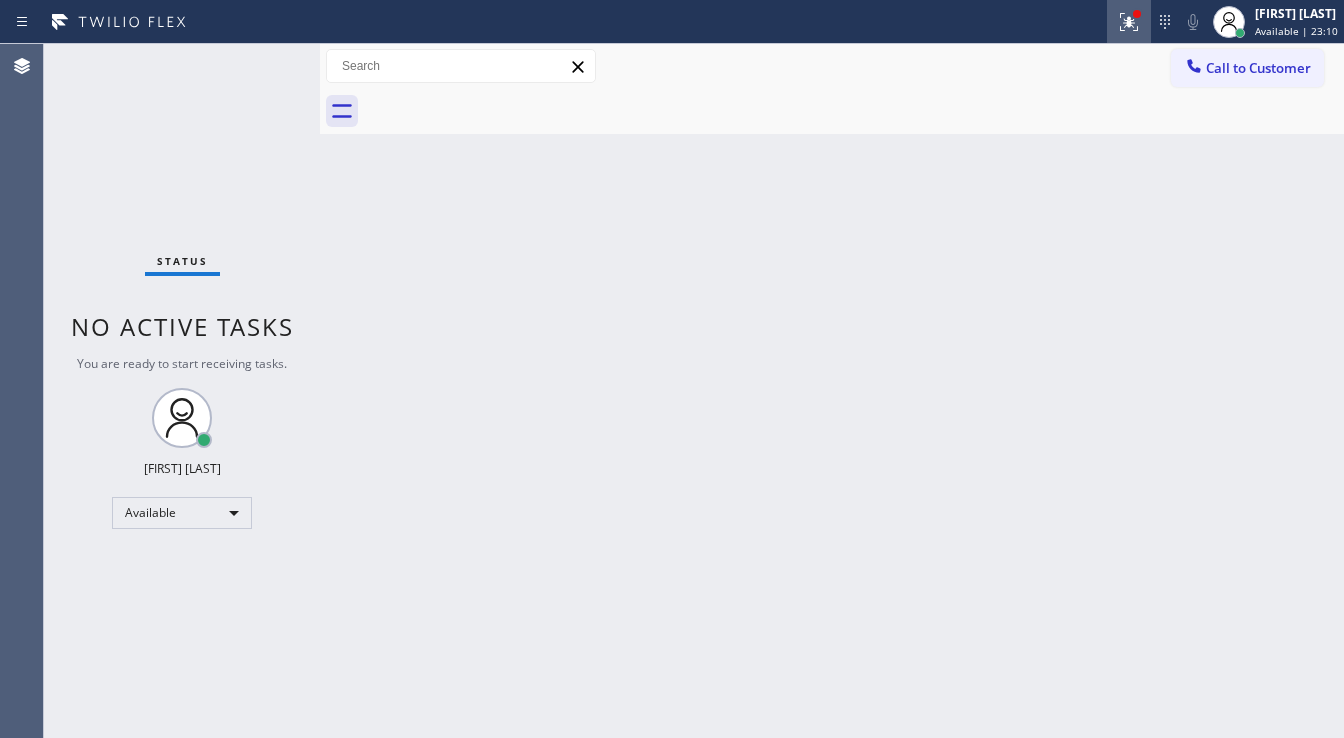 click 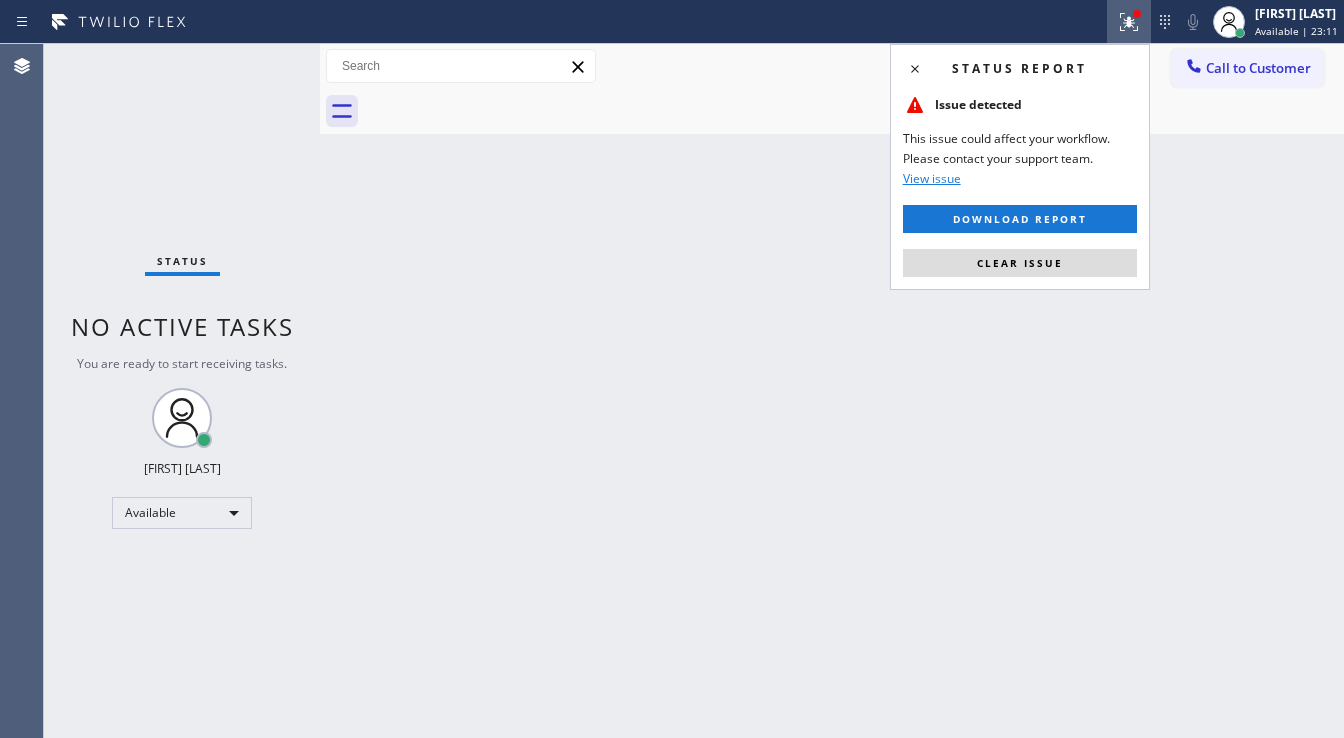 click on "Status report Issue detected This issue could affect your workflow. Please contact your support team. View issue Download report Clear issue" at bounding box center [1020, 167] 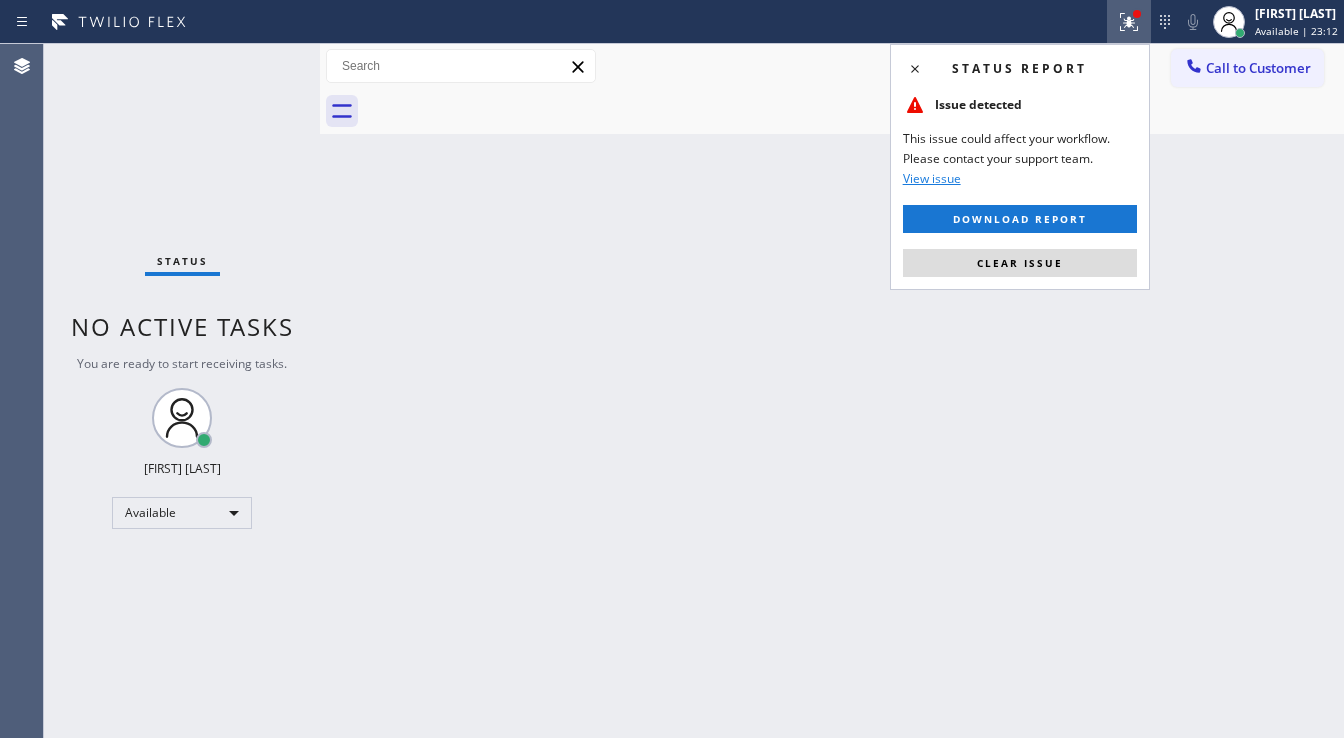 click on "Status report Issue detected This issue could affect your workflow. Please contact your support team. View issue Download report Clear issue" at bounding box center [1020, 167] 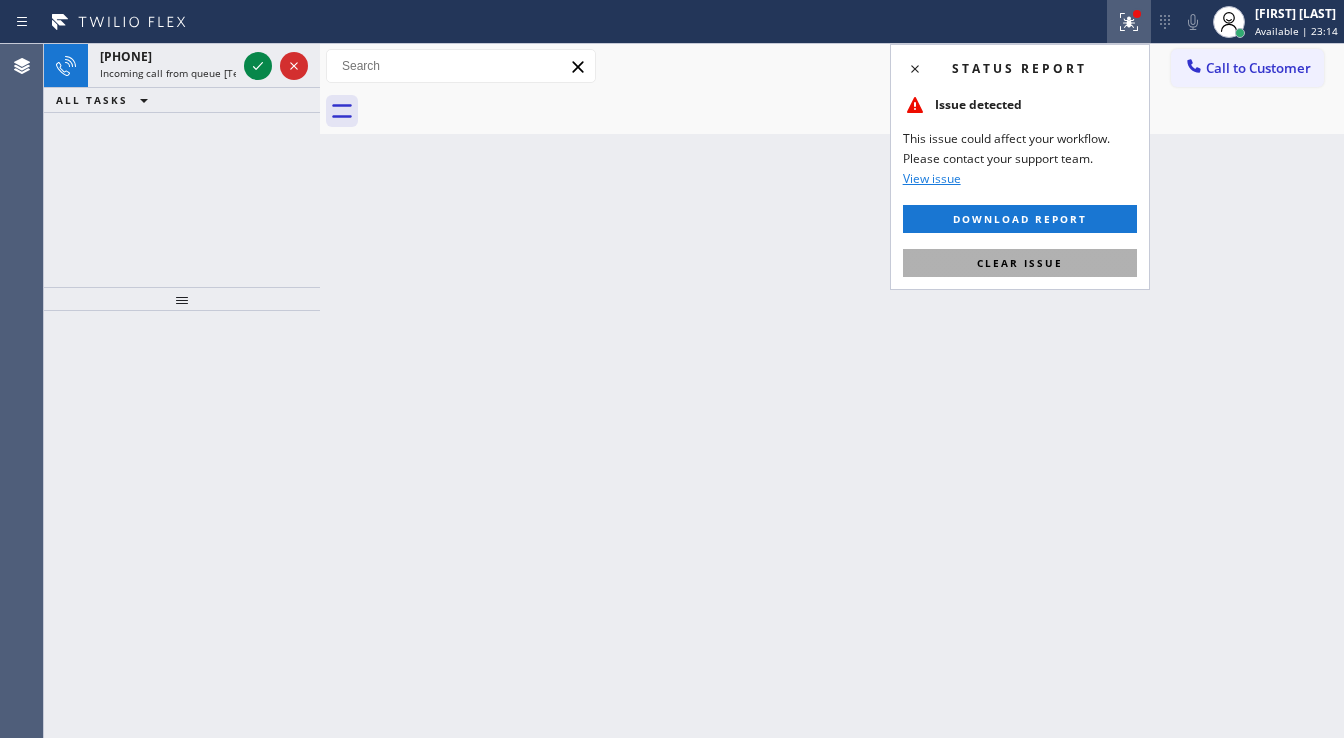 click on "Clear issue" at bounding box center [1020, 263] 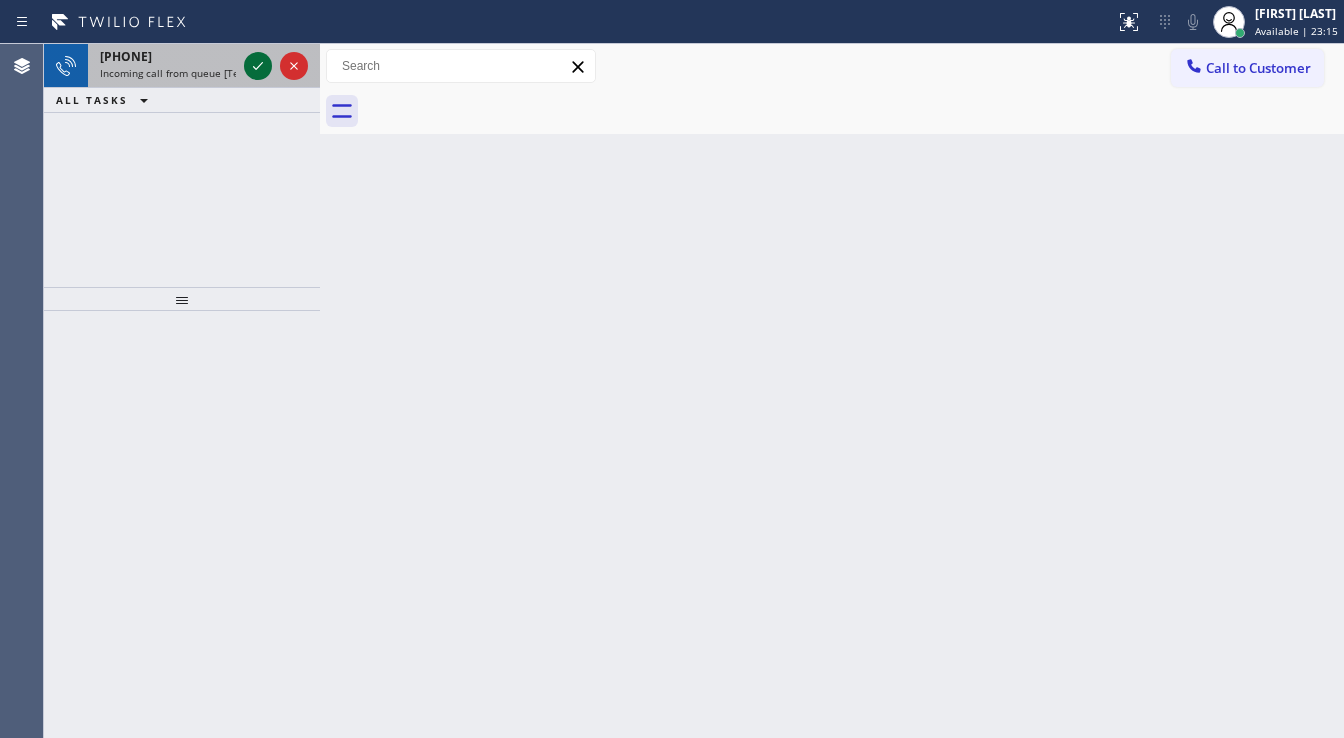 click 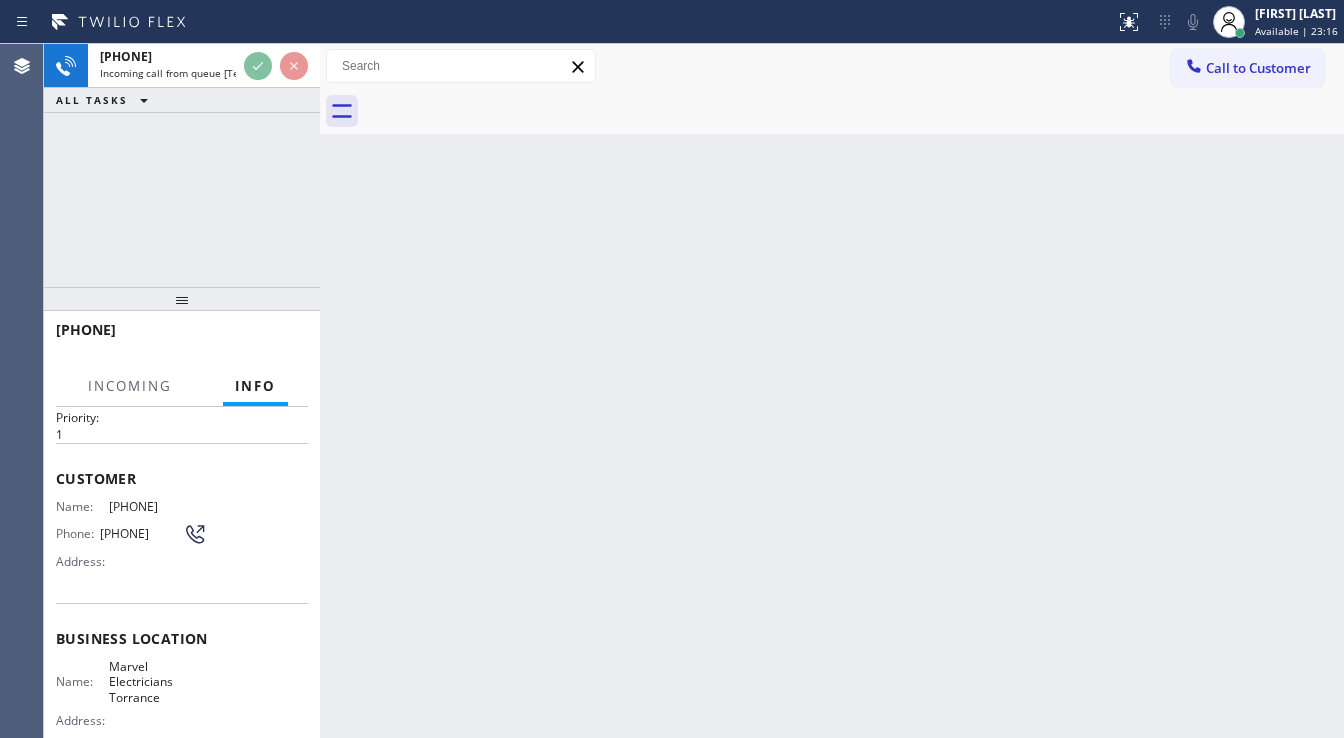 scroll, scrollTop: 80, scrollLeft: 0, axis: vertical 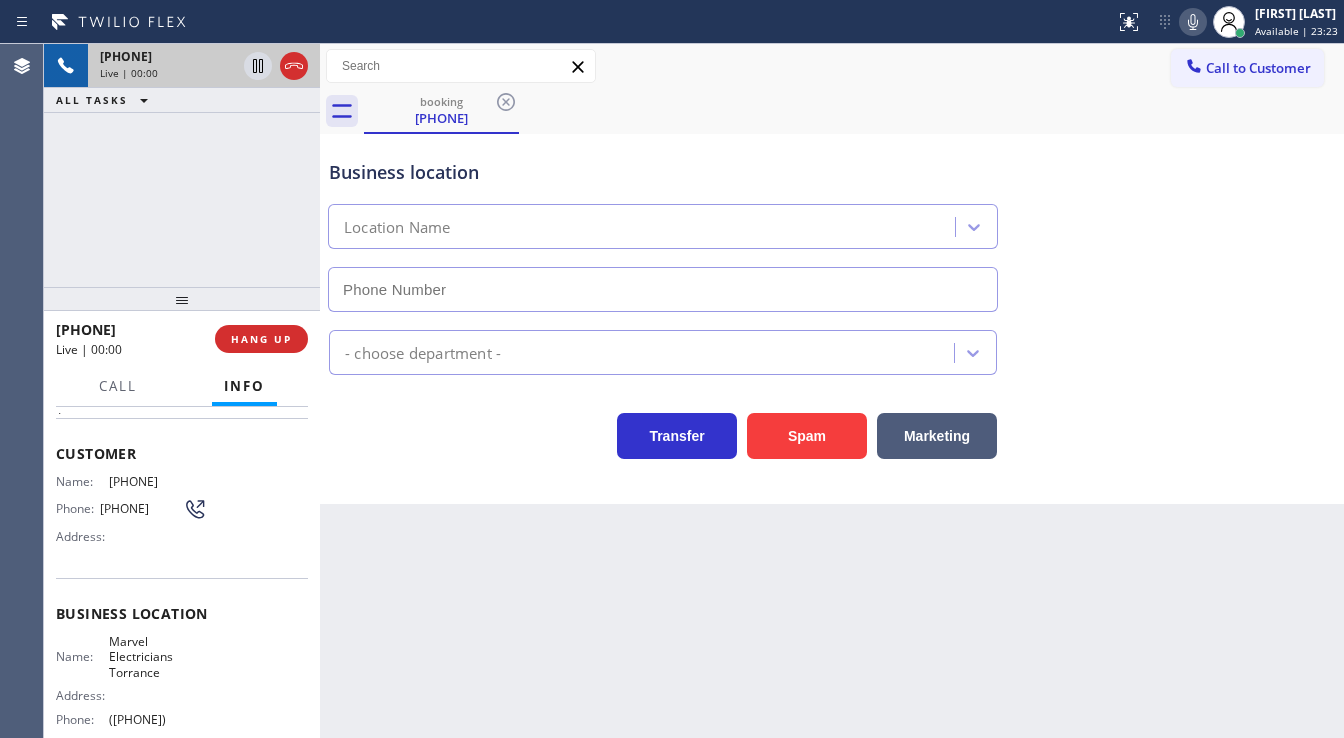 type on "([PHONE])" 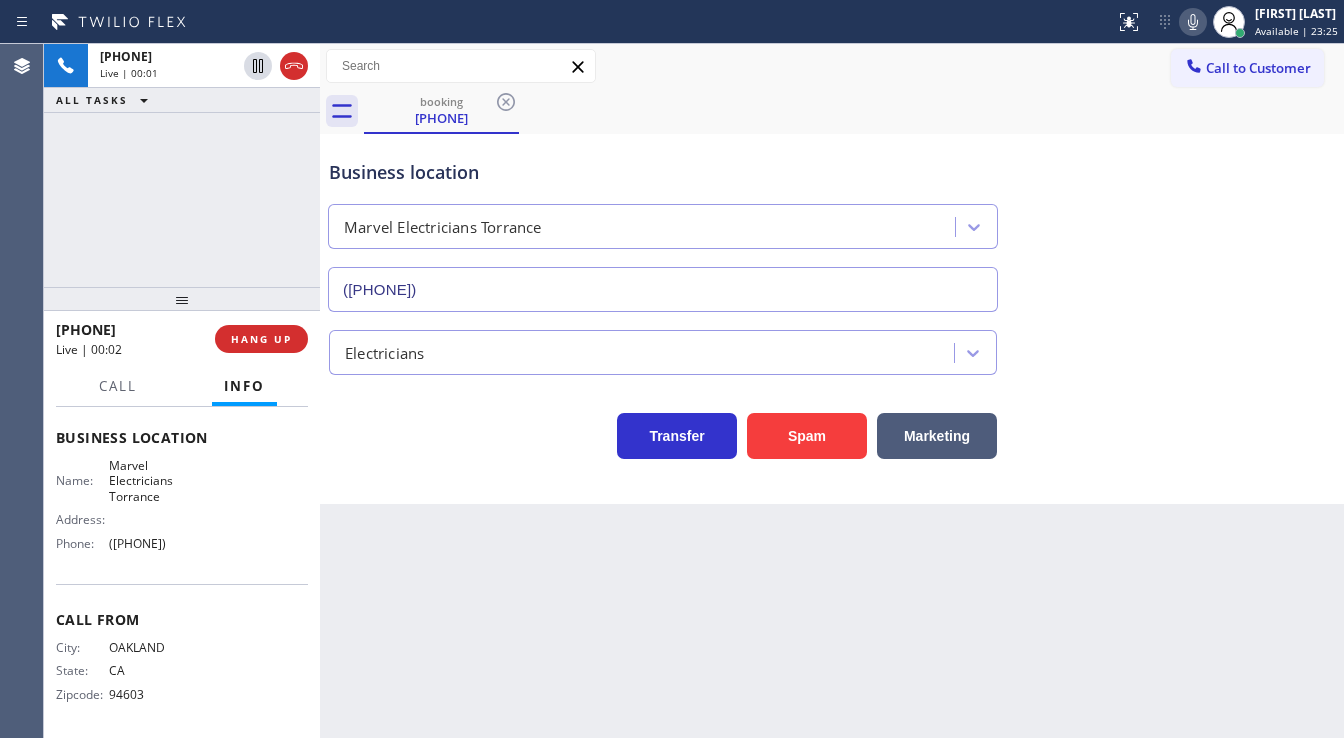 scroll, scrollTop: 260, scrollLeft: 0, axis: vertical 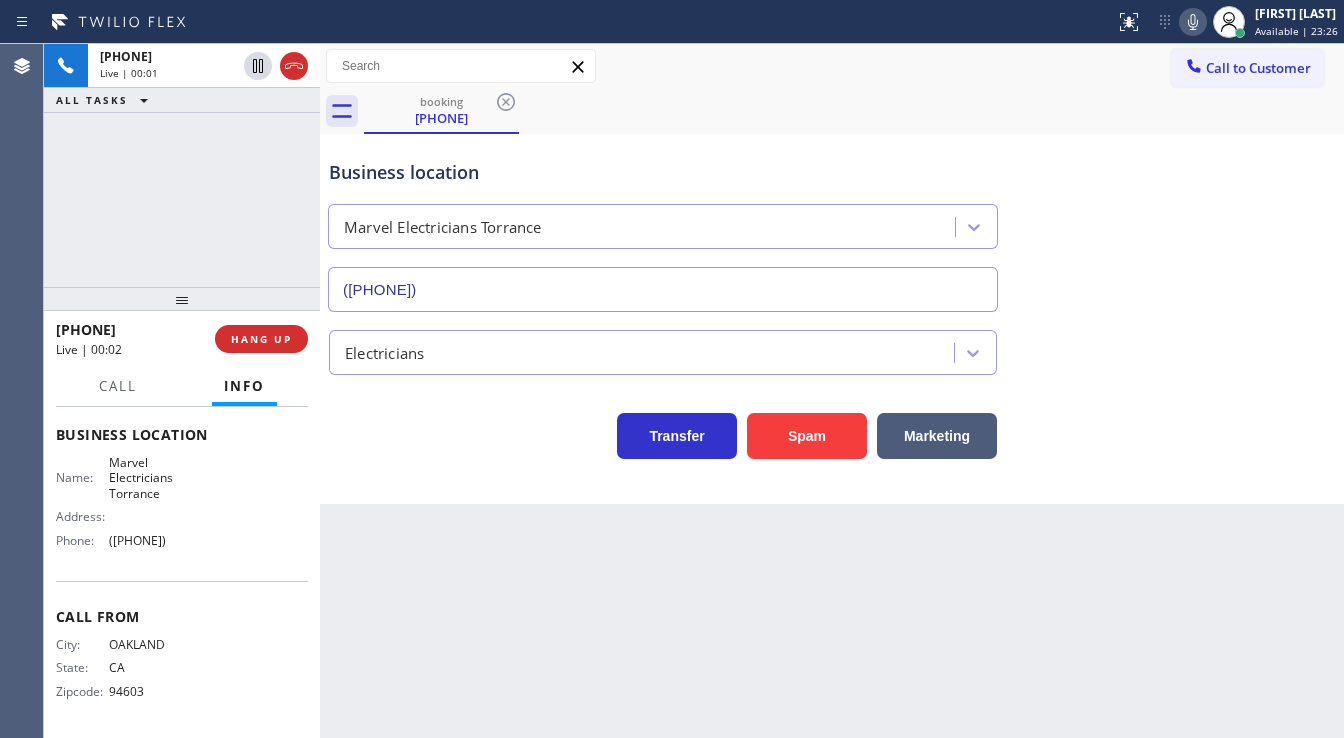 drag, startPoint x: 54, startPoint y: 446, endPoint x: 211, endPoint y: 548, distance: 187.22446 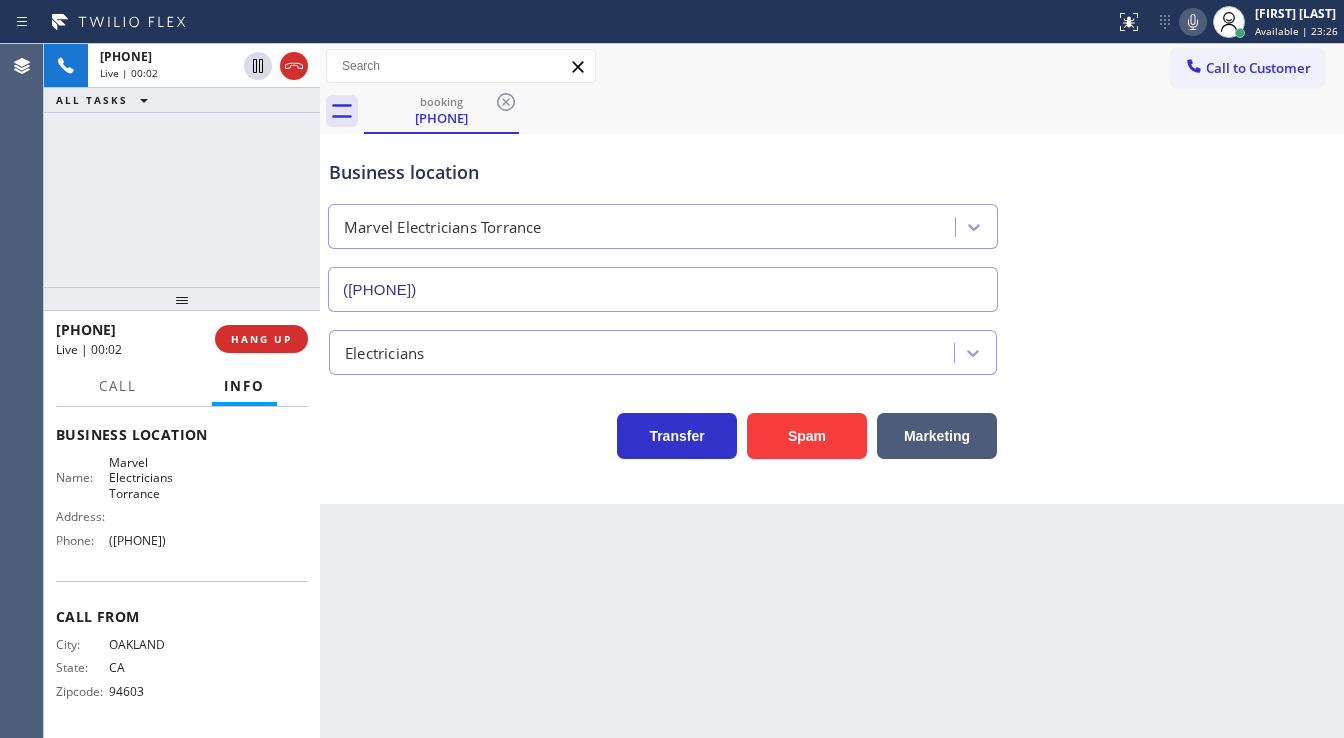 copy on "Customer Name: ([PHONE]) Phone: ([PHONE]) Address: Business location Name: Marvel Electricians [CITY] Address:   Phone: ([PHONE])" 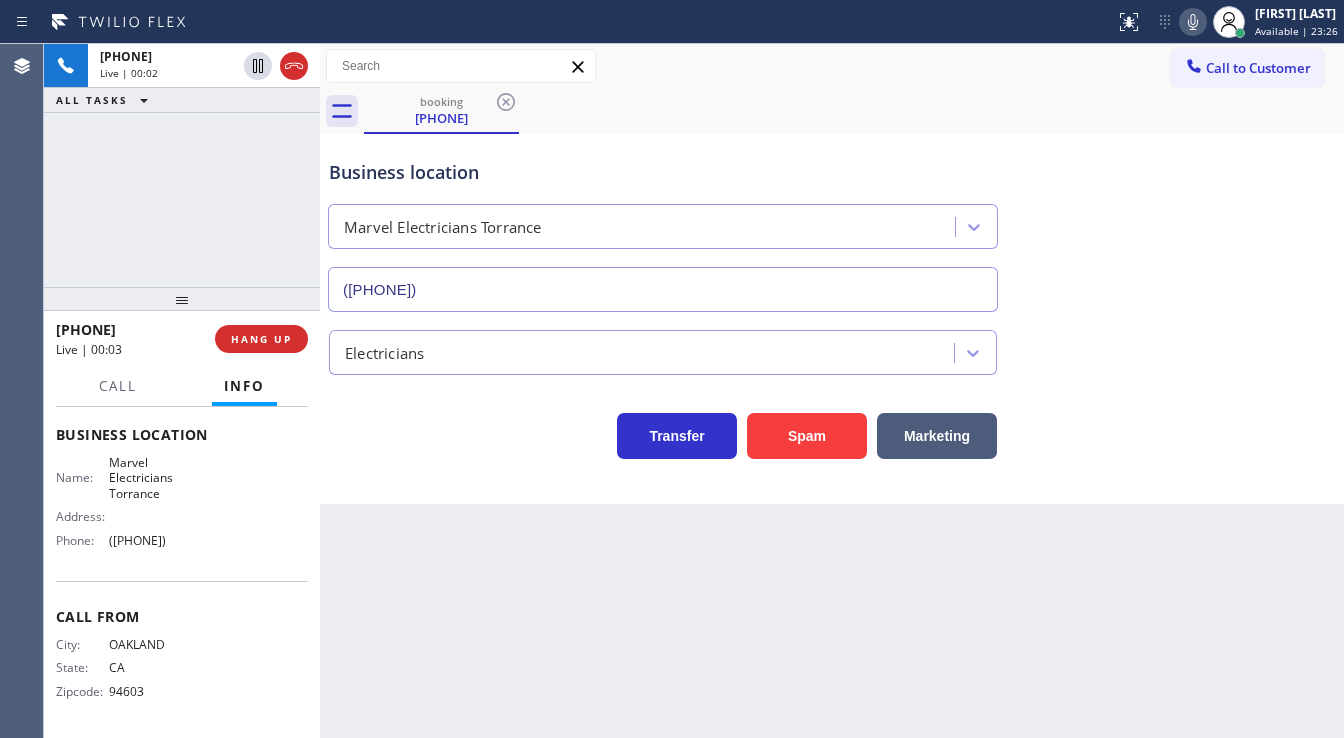click on "+1[PHONE]" at bounding box center [182, 165] 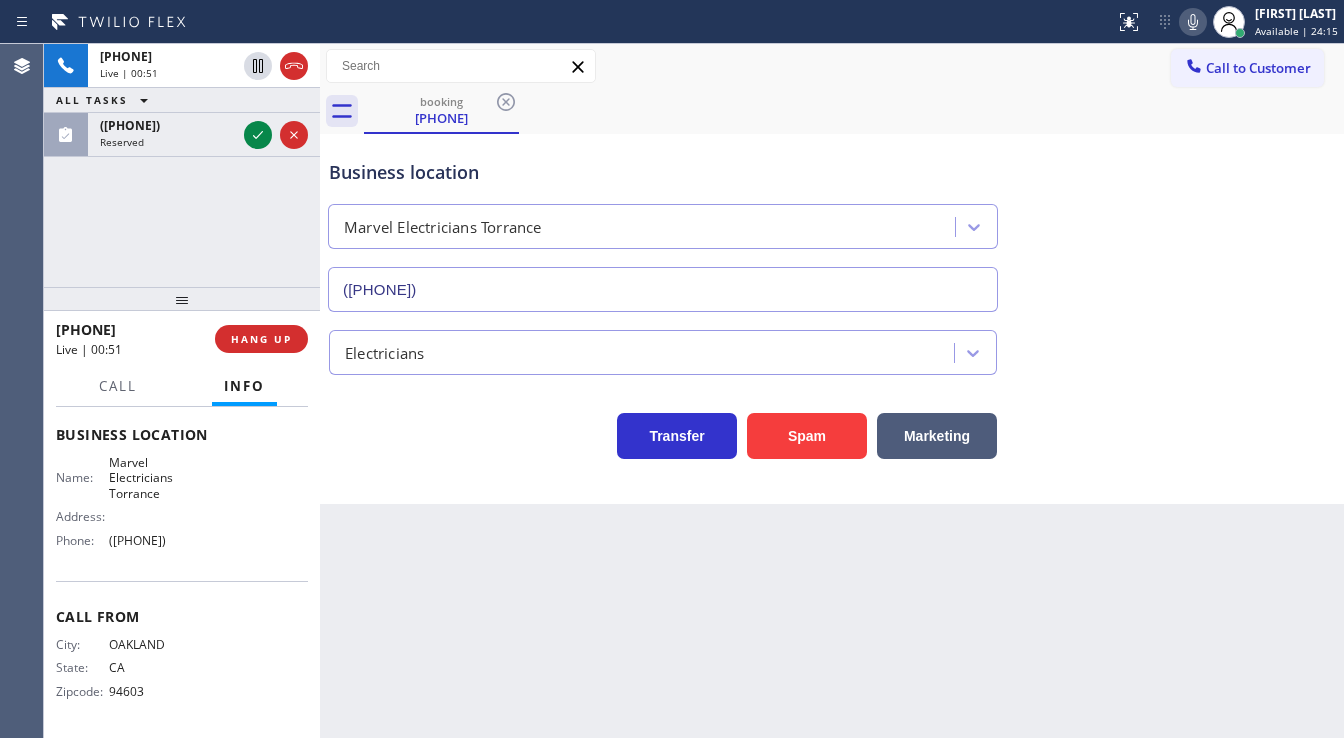 click on "[PHONE] Live | 00:51 ALL TASKS ALL TASKS ACTIVE TASKS TASKS IN WRAP UP [PHONE] Reserved" at bounding box center [182, 165] 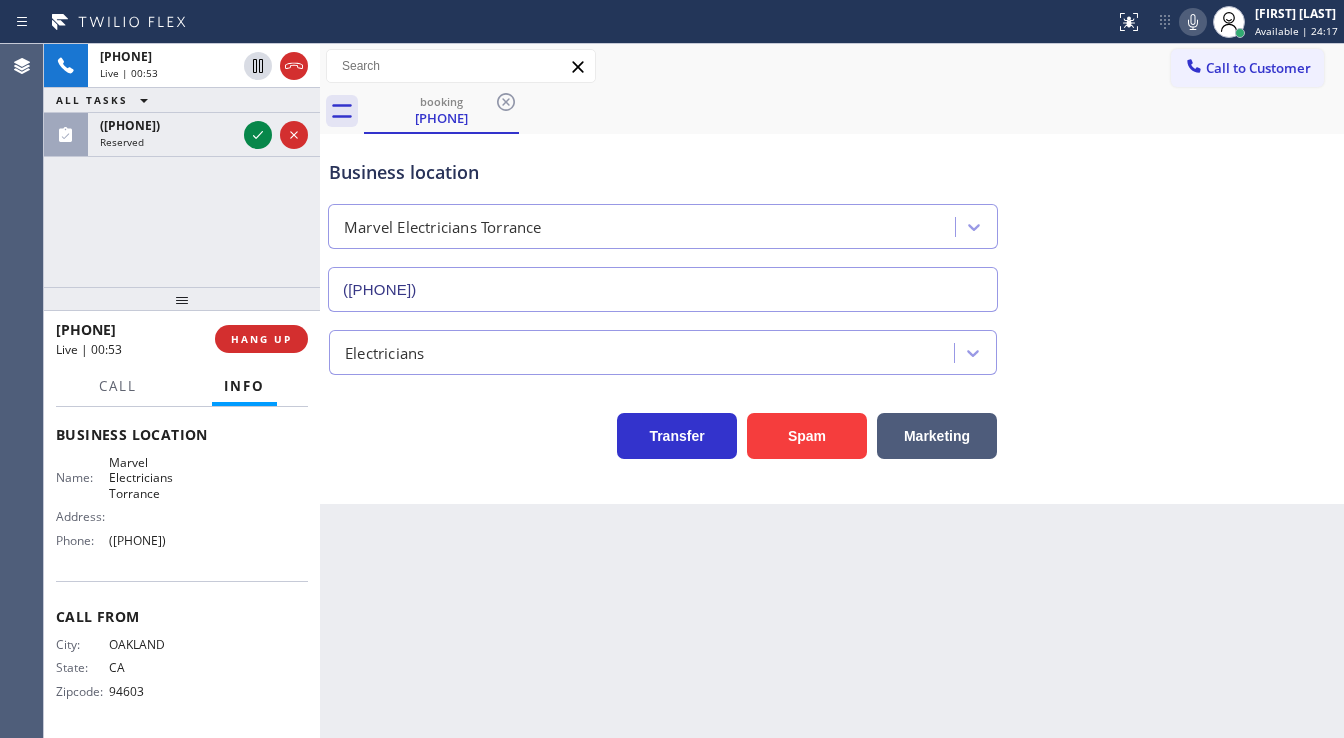 drag, startPoint x: 166, startPoint y: 235, endPoint x: 234, endPoint y: 165, distance: 97.59098 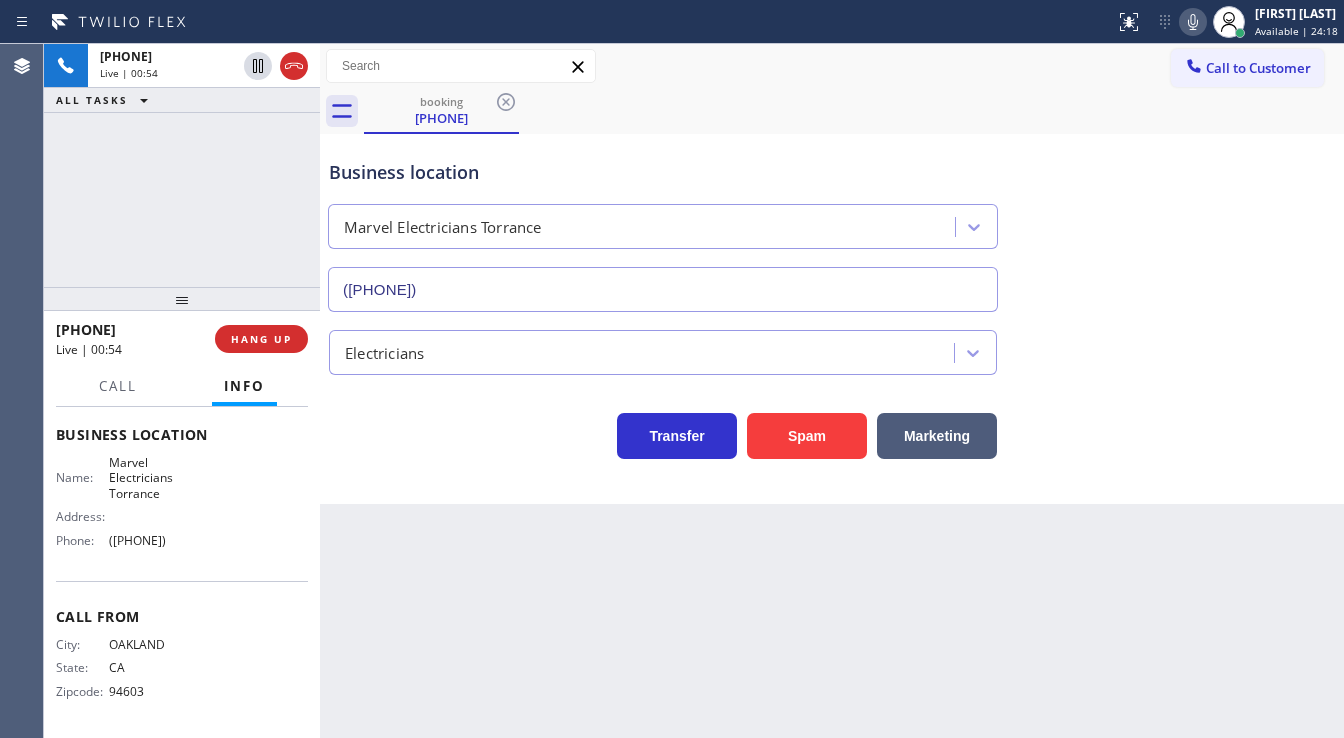 click on "+1[PHONE]" at bounding box center [182, 165] 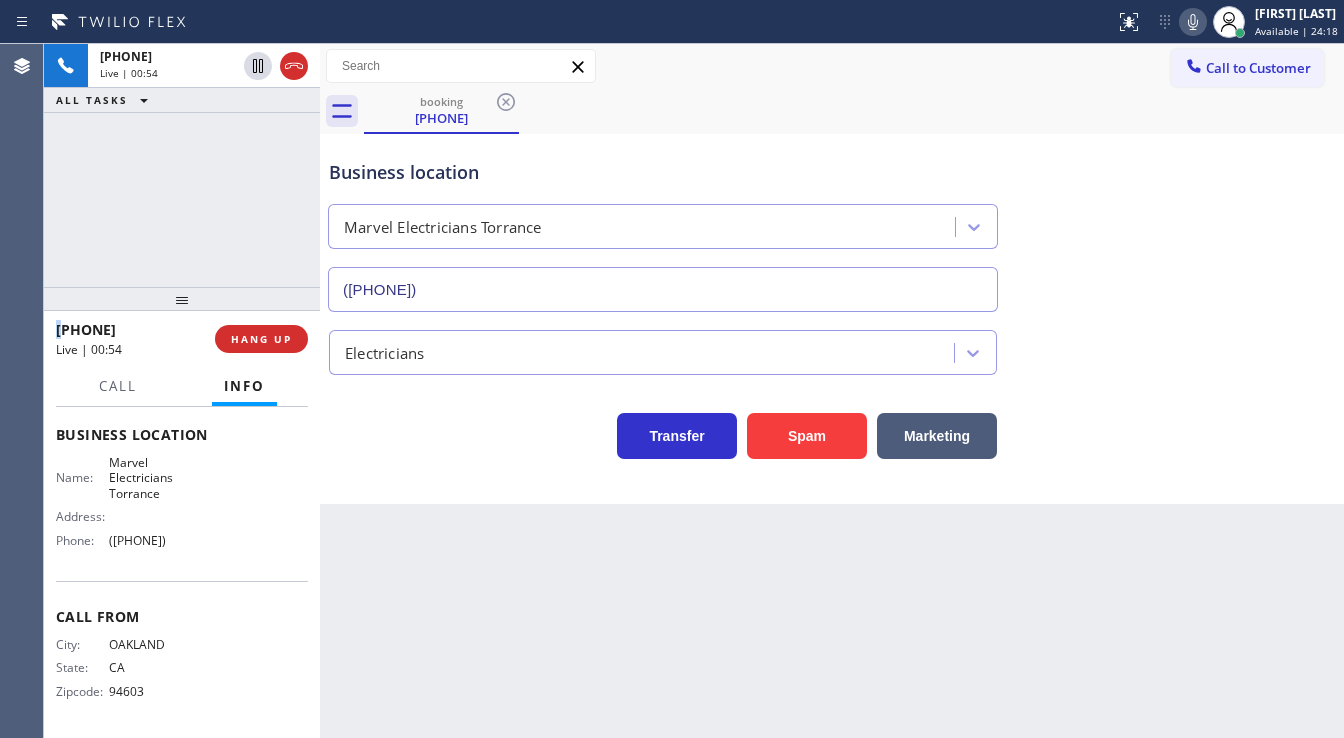 click on "+1[PHONE]" at bounding box center (182, 165) 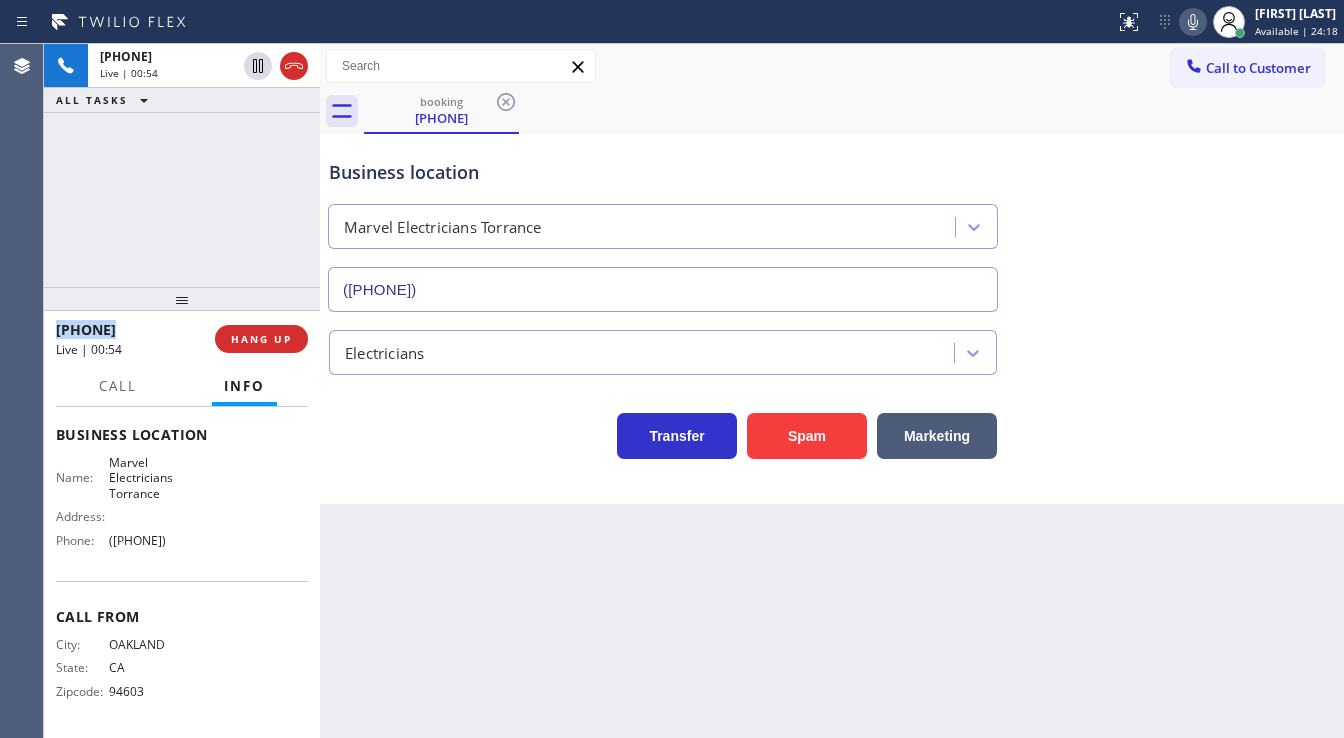 click on "+1[PHONE]" at bounding box center [182, 165] 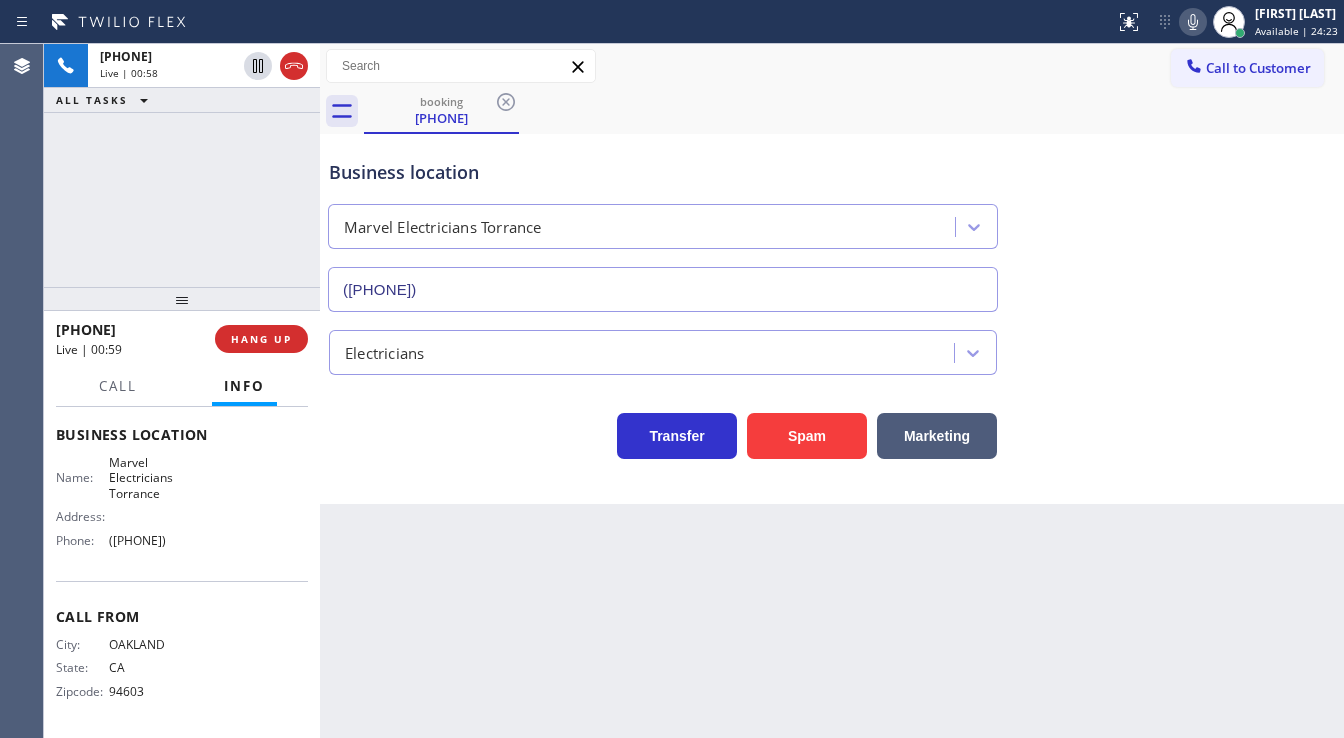 click at bounding box center [182, 299] 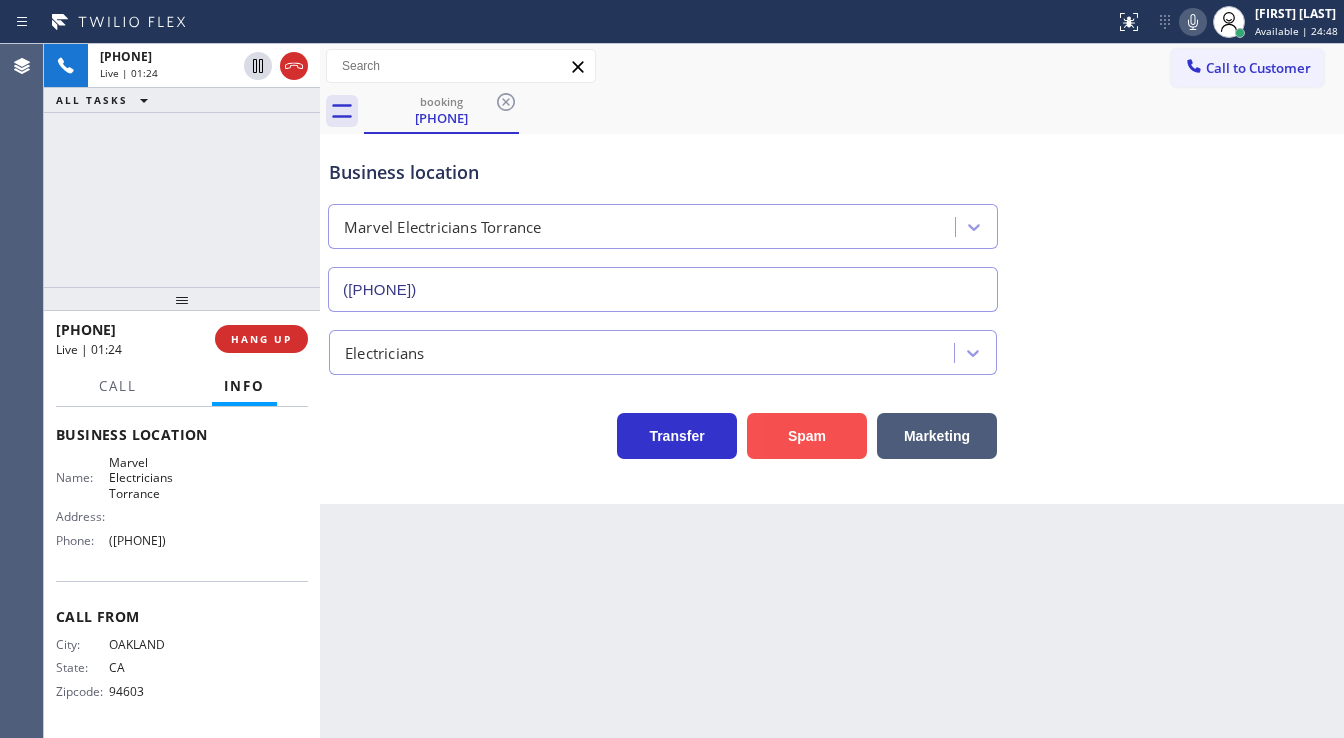 click on "Spam" at bounding box center (807, 436) 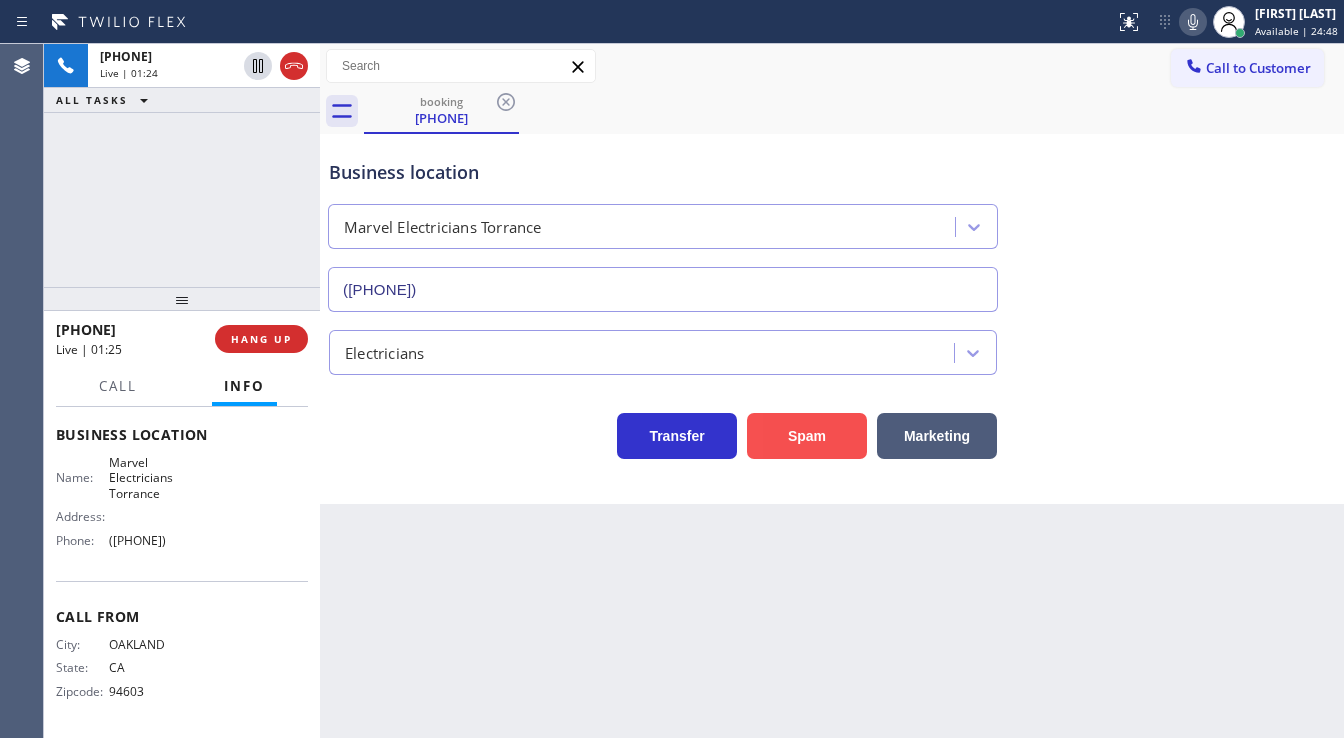 click on "Spam" at bounding box center [807, 436] 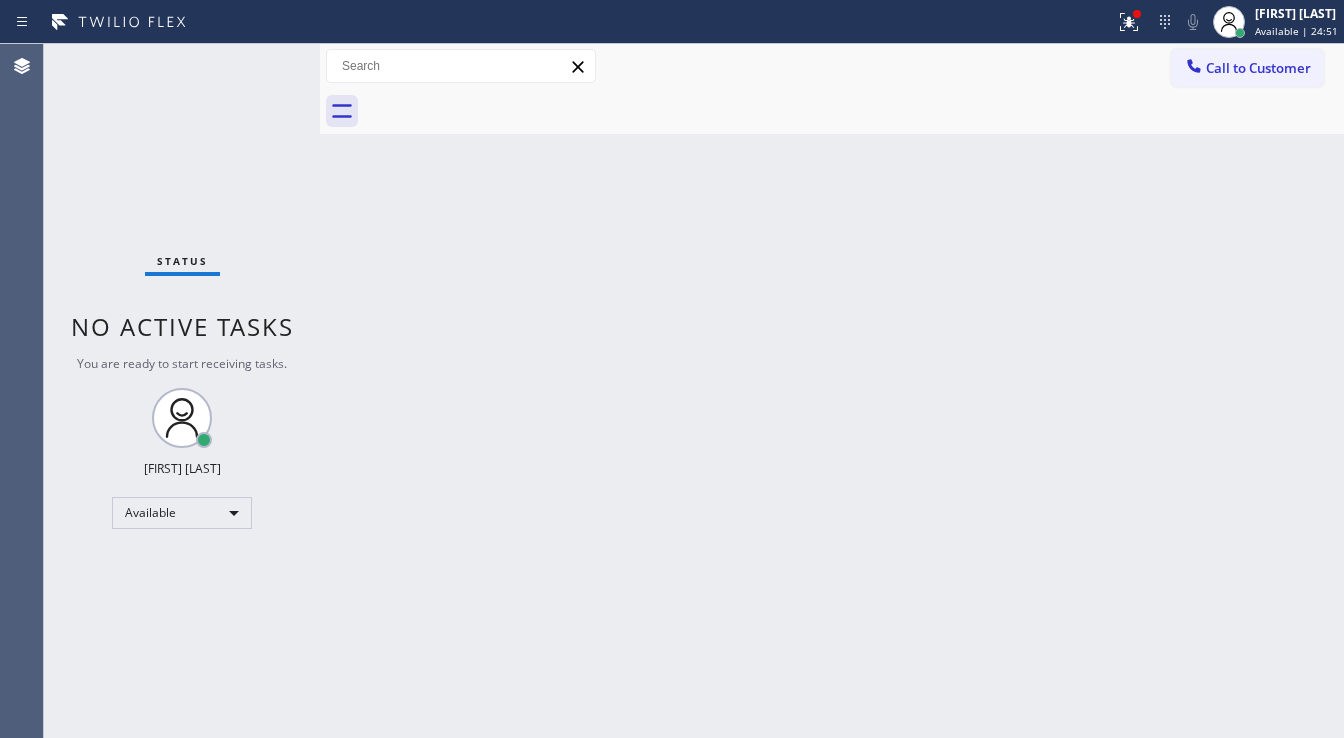 drag, startPoint x: 1113, startPoint y: 18, endPoint x: 1121, endPoint y: 54, distance: 36.878178 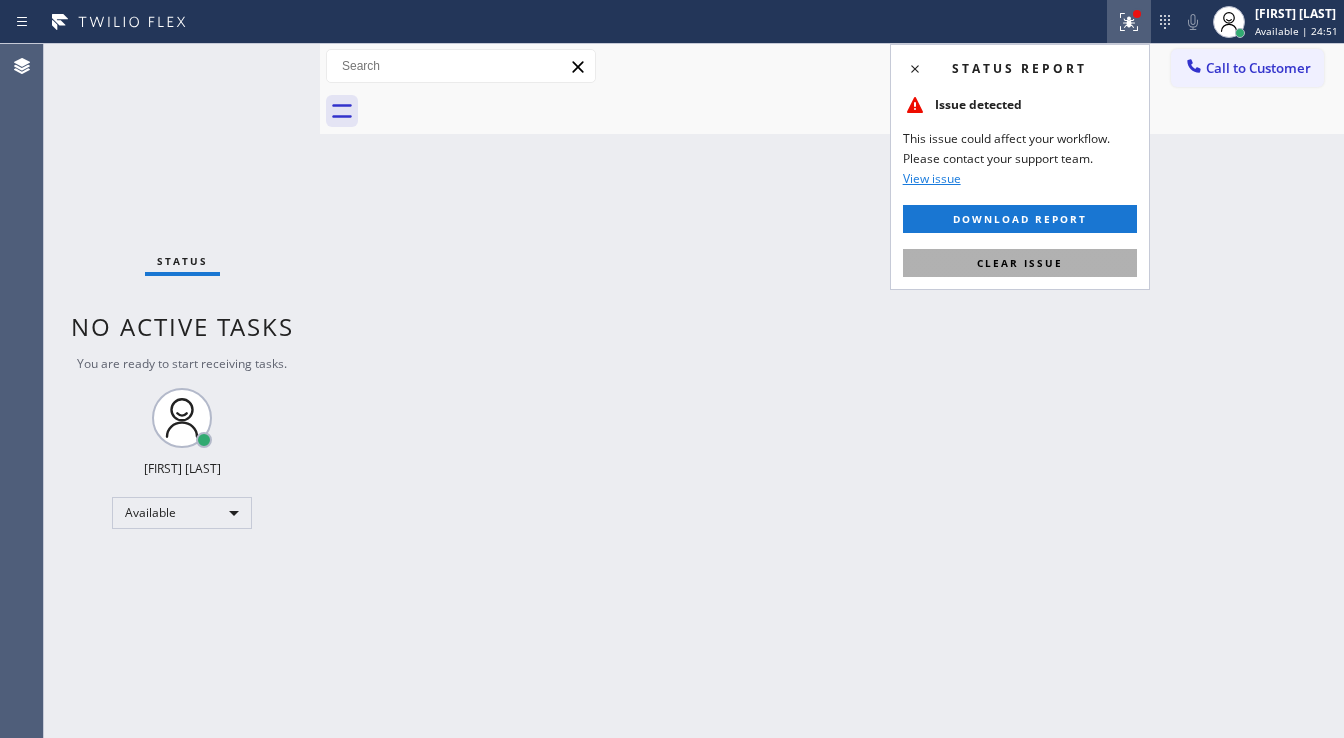 click on "Clear issue" at bounding box center (1020, 263) 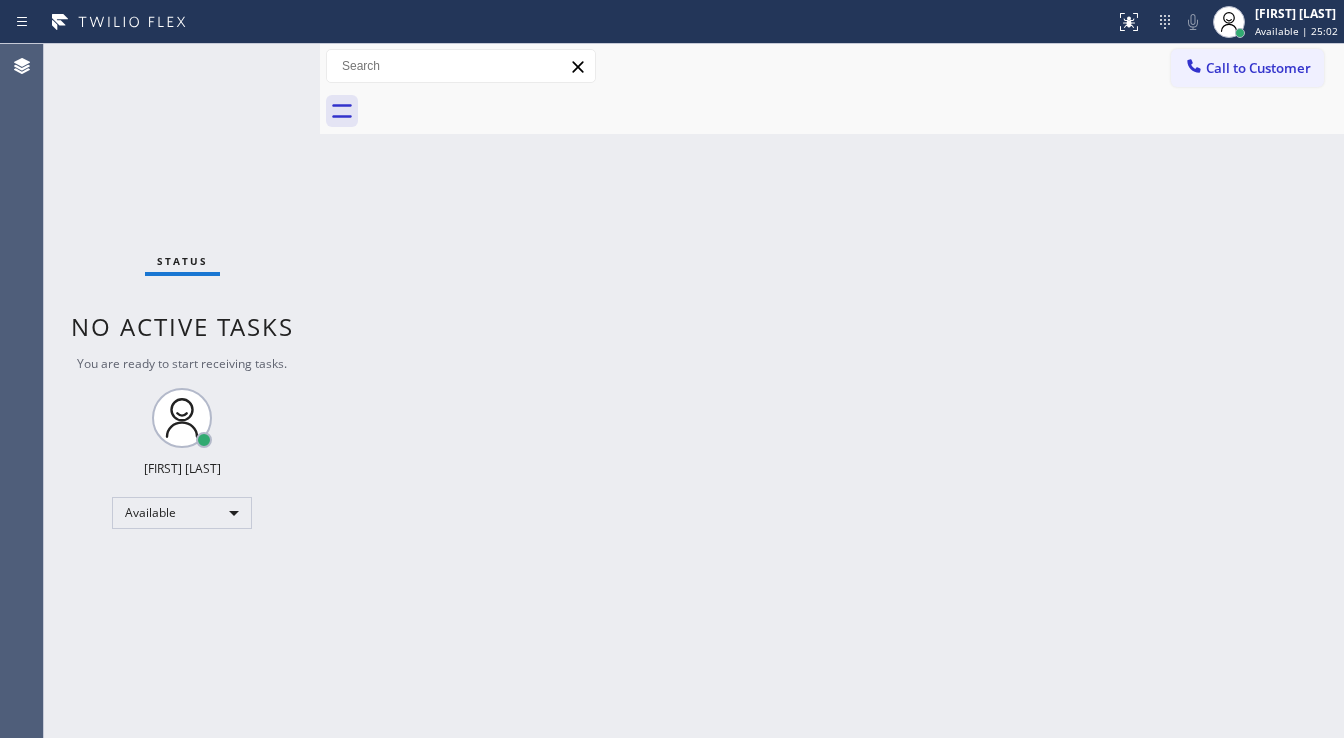 click on "Status   No active tasks     You are ready to start receiving tasks.   [FIRST] [LAST] Available" at bounding box center (182, 391) 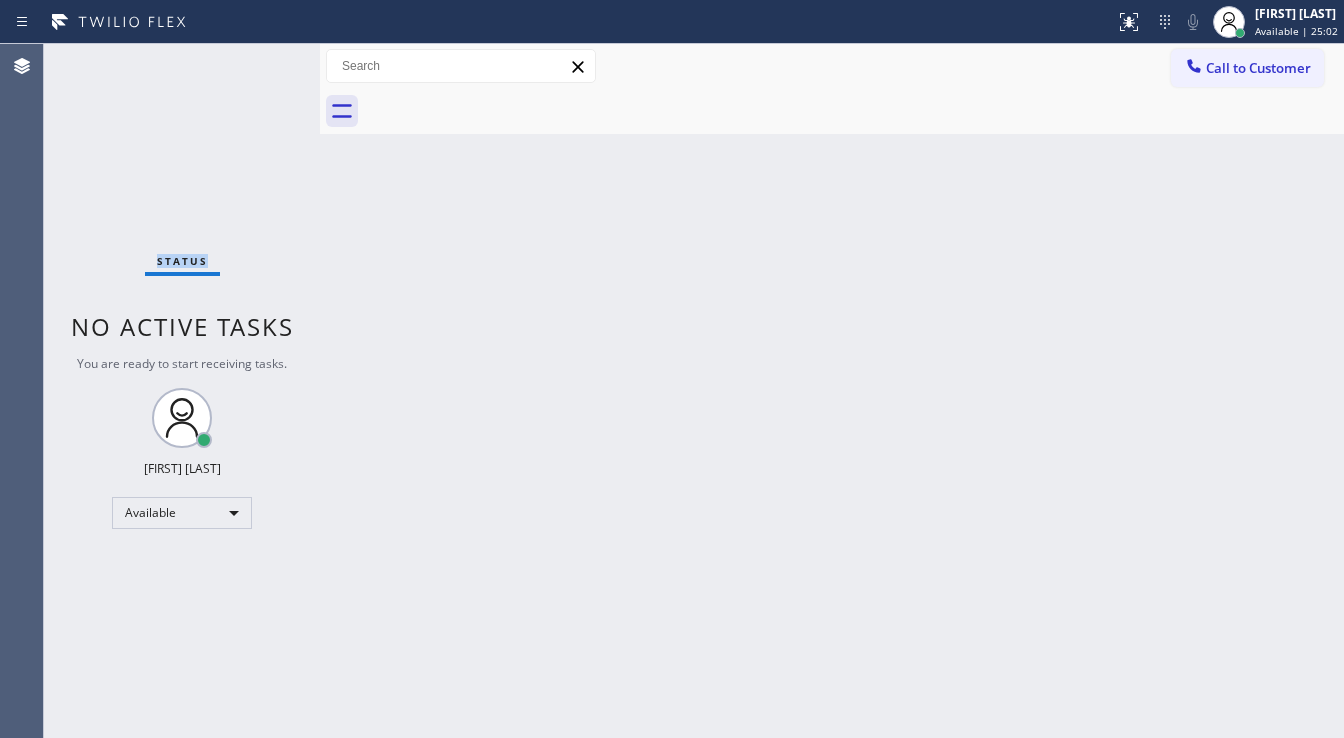 click on "Status   No active tasks     You are ready to start receiving tasks.   [FIRST] [LAST] Available" at bounding box center (182, 391) 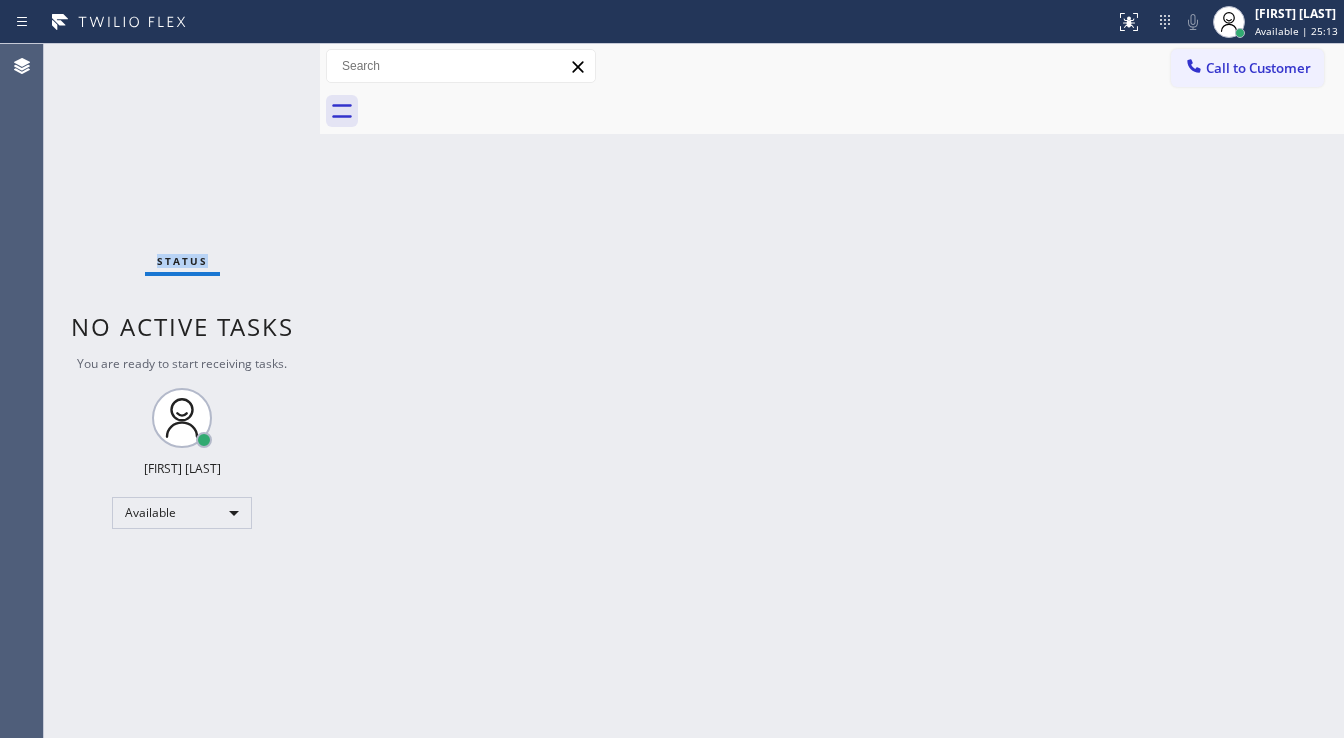 click on "Status   No active tasks     You are ready to start receiving tasks.   [FIRST] [LAST] Available" at bounding box center [182, 391] 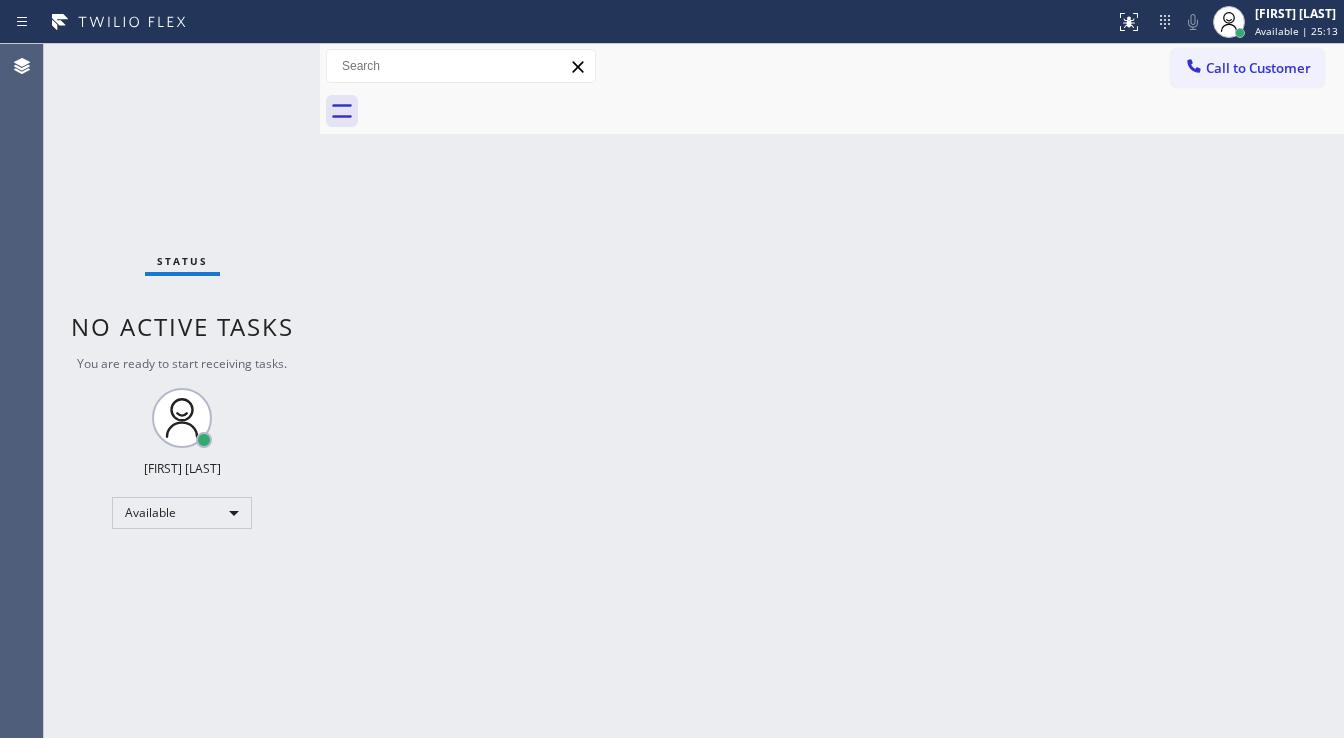 click on "Status   No active tasks     You are ready to start receiving tasks.   [FIRST] [LAST] Available" at bounding box center [182, 391] 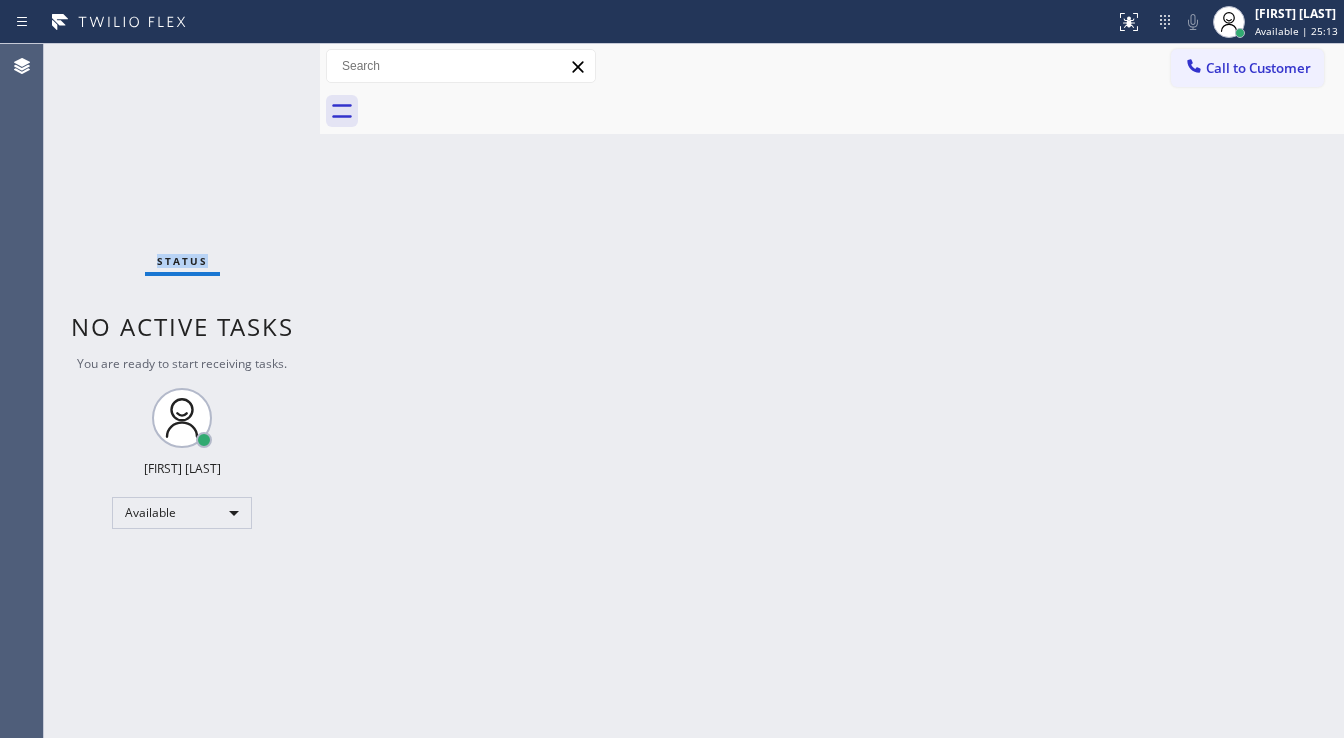 click on "Status   No active tasks     You are ready to start receiving tasks.   [FIRST] [LAST] Available" at bounding box center (182, 391) 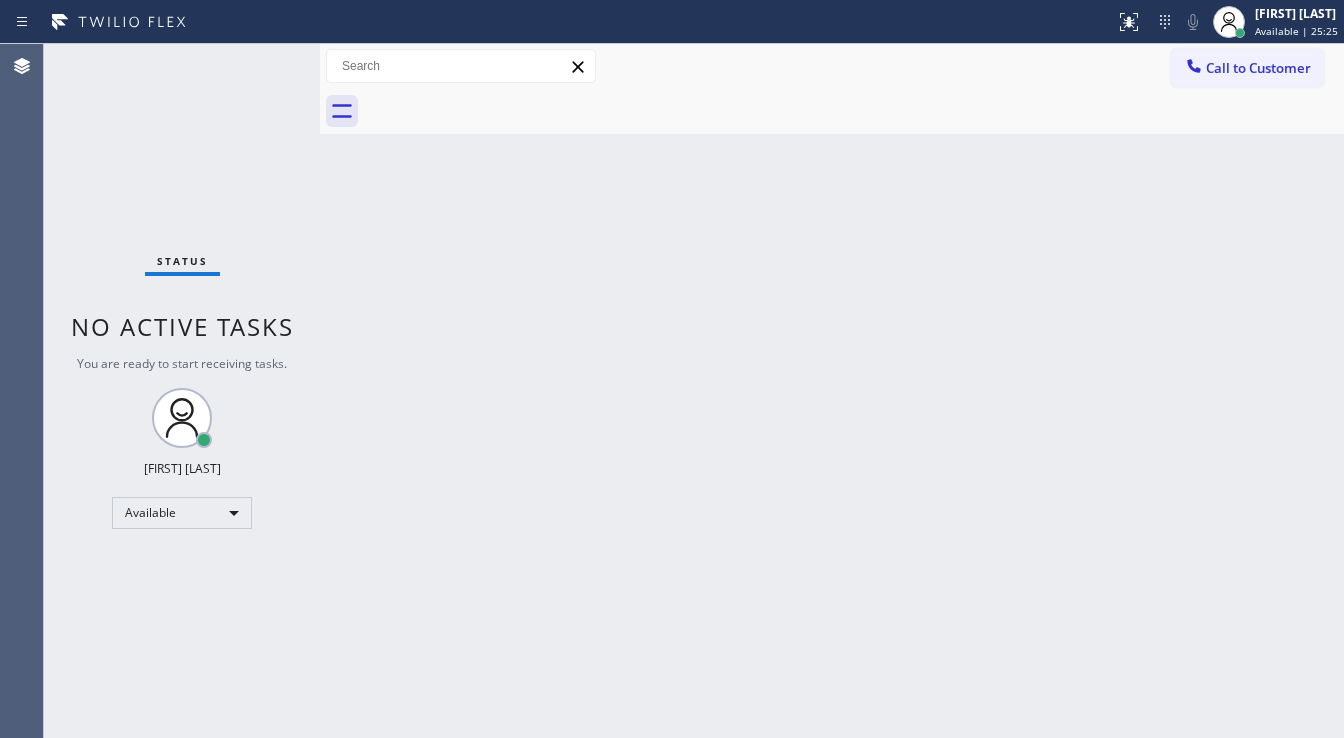 click on "Back to Dashboard Change Sender ID Customers Technicians Select a contact Outbound call Technician Search Technician Your caller id phone number Your caller id phone number Call Technician info Name   Phone none Address none Change Sender ID HVAC [PHONE] 5 Star Appliance [PHONE] Appliance Repair [PHONE] Plumbing [PHONE] Air Duct Cleaning [PHONE]  Electricians [PHONE] Cancel Change Check personal SMS Reset Change No tabs Call to Customer Outbound call Location 5 Star Appliance Repair Your caller id phone number [PHONE] Customer number Call Outbound call Technician Search Technician Your caller id phone number Your caller id phone number Call" at bounding box center (832, 391) 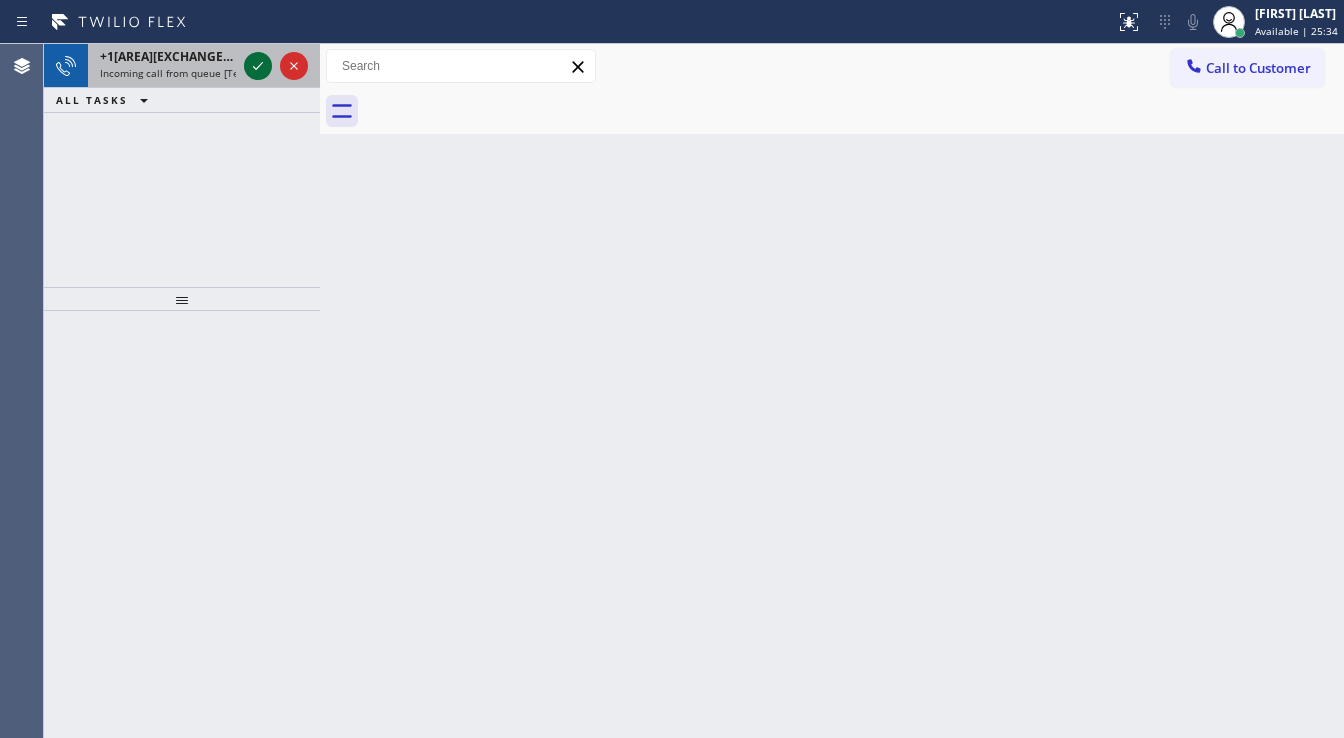 click 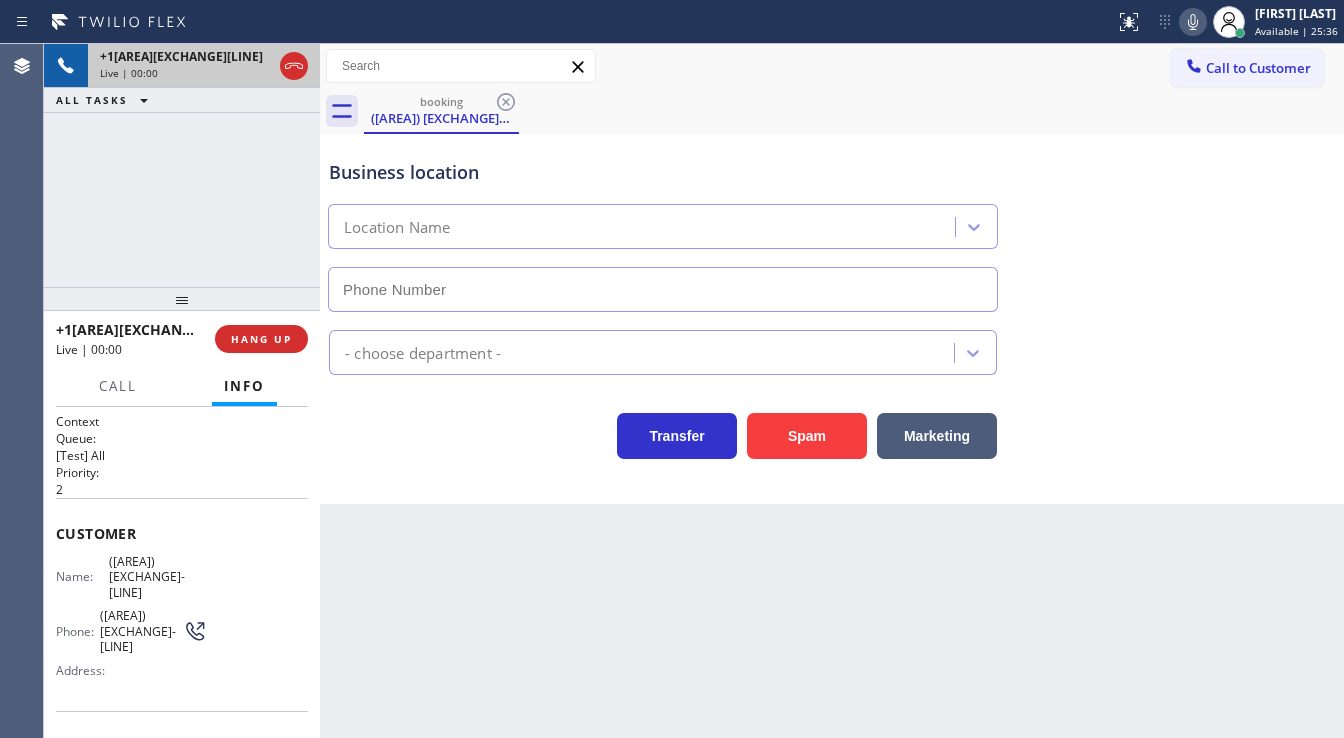 type on "[PHONE]" 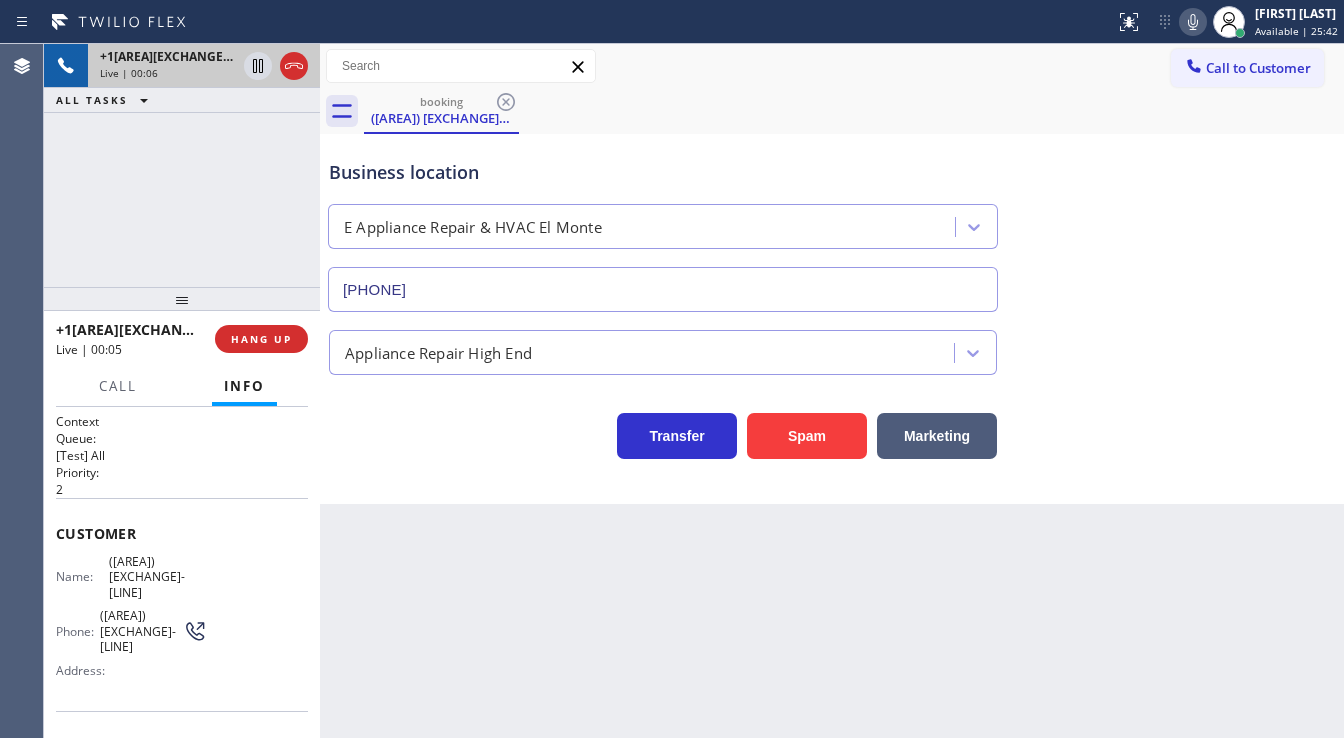 click on "+1[AREA][EXCHANGE][LINE] Live | 00:06 ALL TASKS ALL TASKS ACTIVE TASKS TASKS IN WRAP UP" at bounding box center [182, 165] 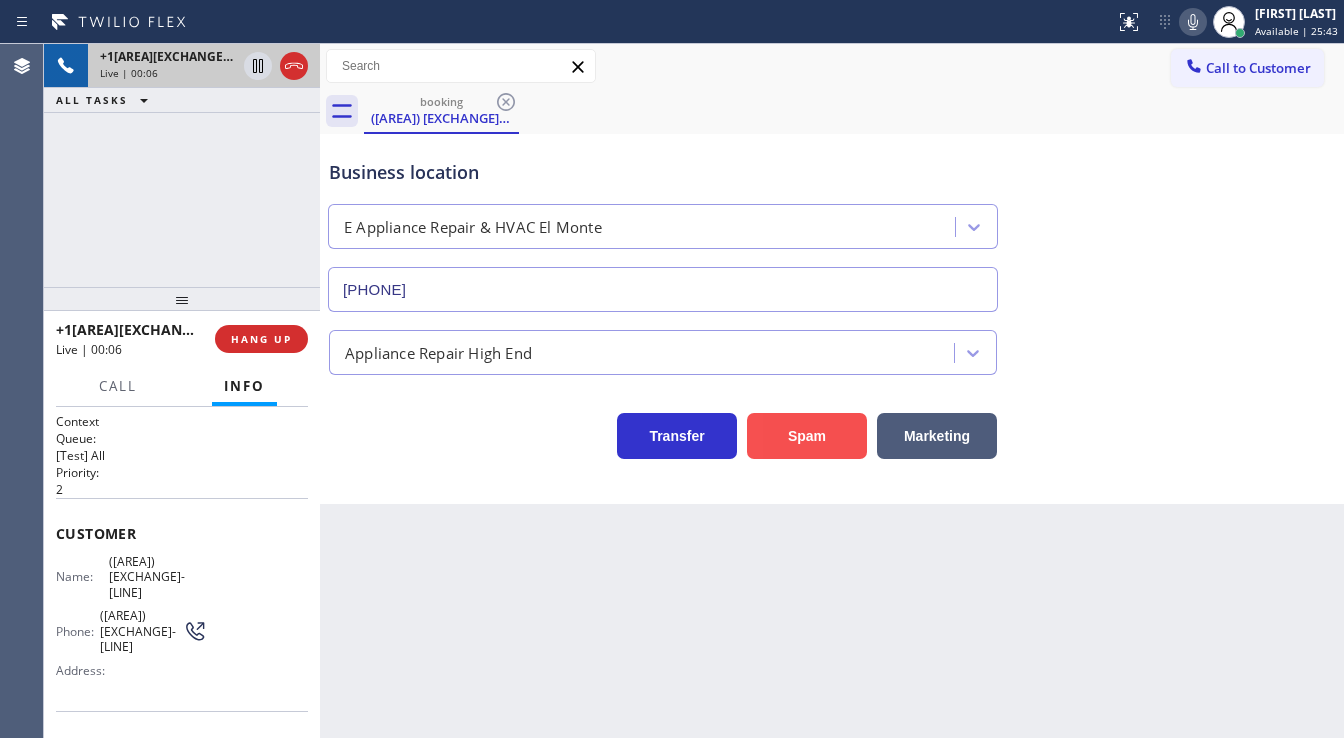 click on "Spam" at bounding box center (807, 436) 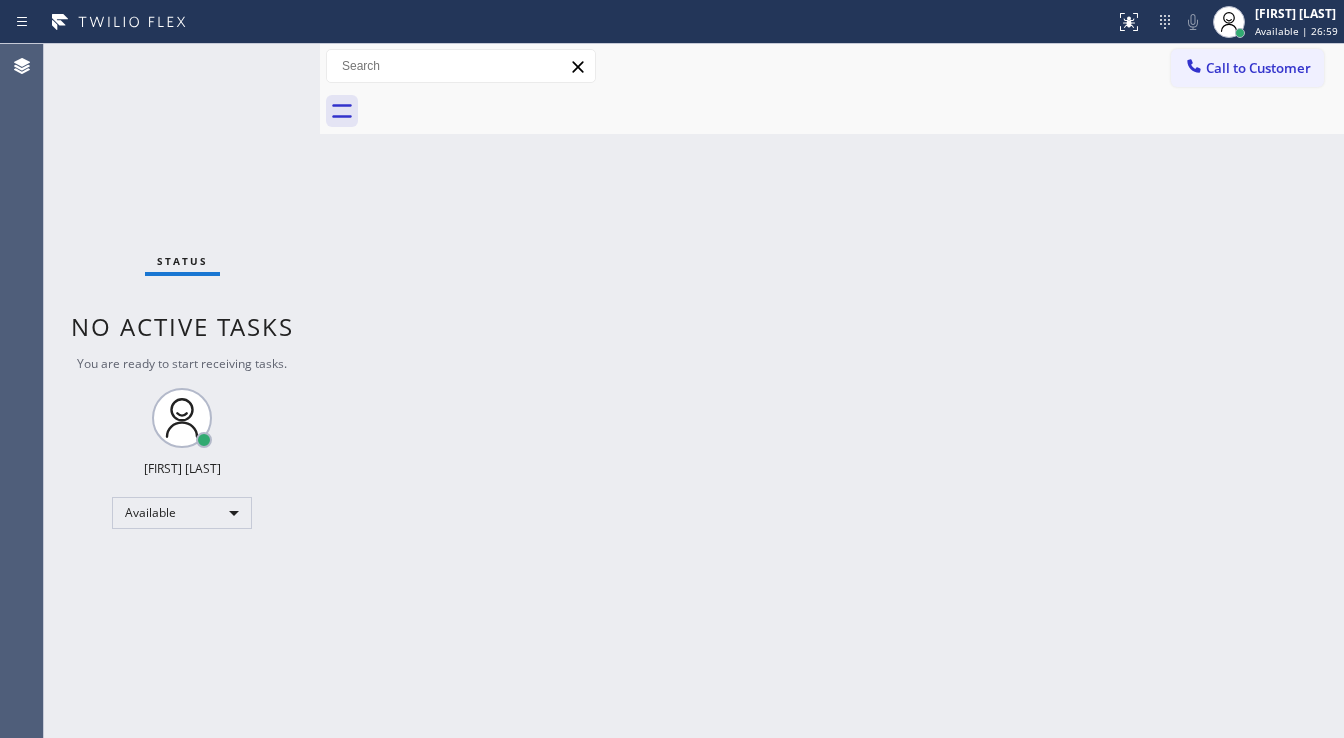 click on "Call to Customer Outbound call Location 5 Star Appliance Repair Your caller id phone number (855) 731-4952 Customer number Call Outbound call Technician Search Technician Your caller id phone number Your caller id phone number Call" at bounding box center (832, 66) 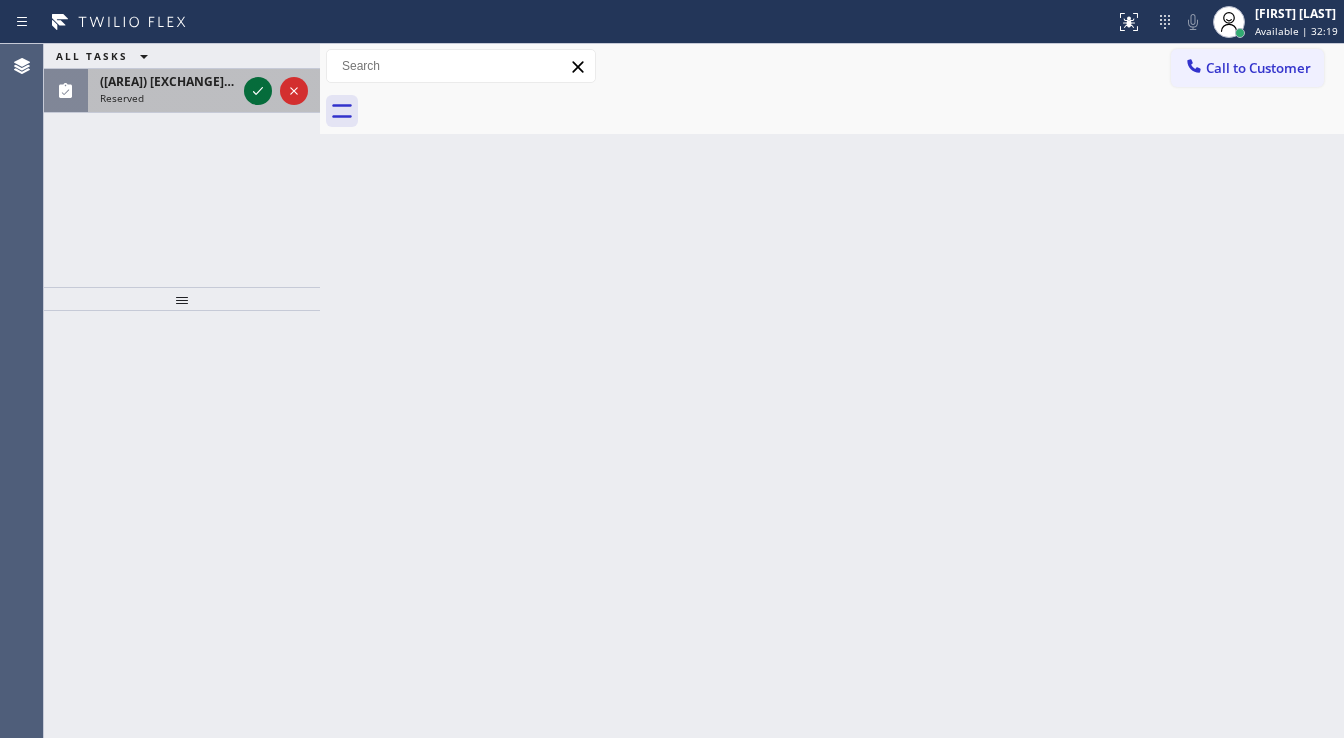 click 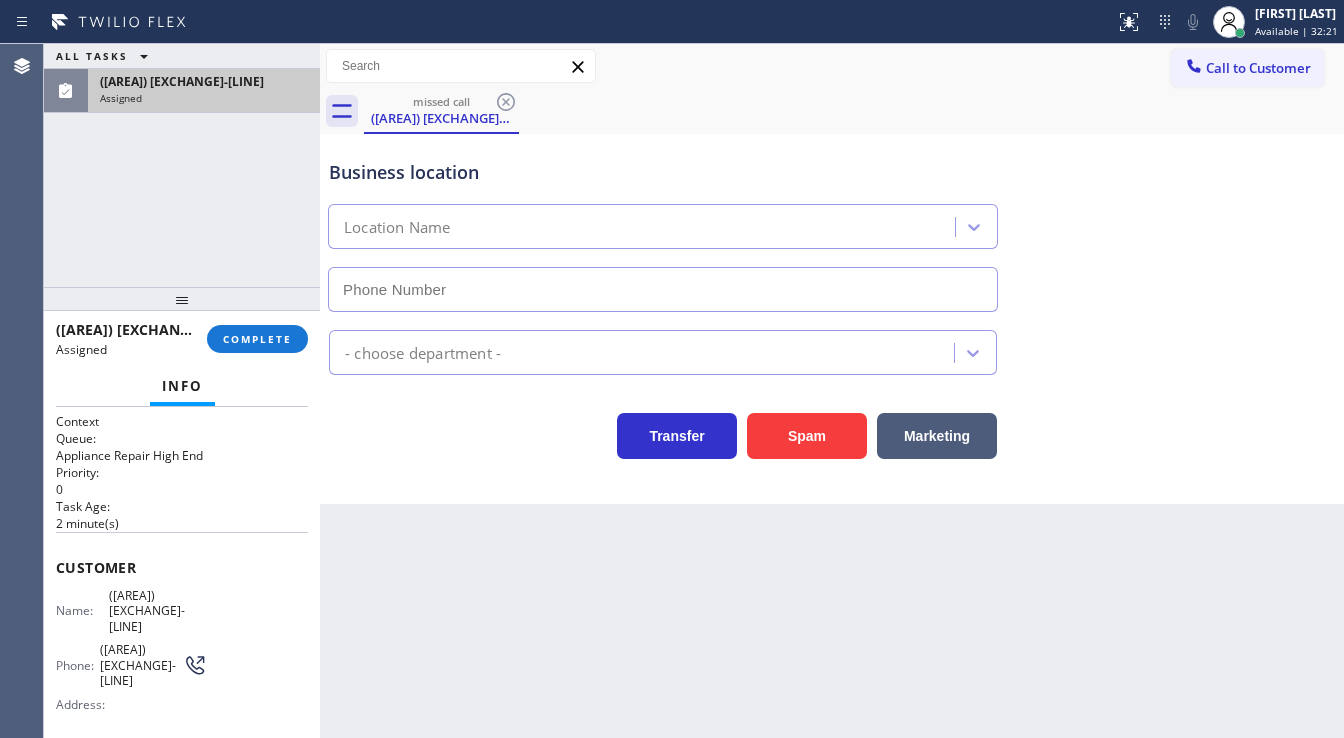 type on "[PHONE]" 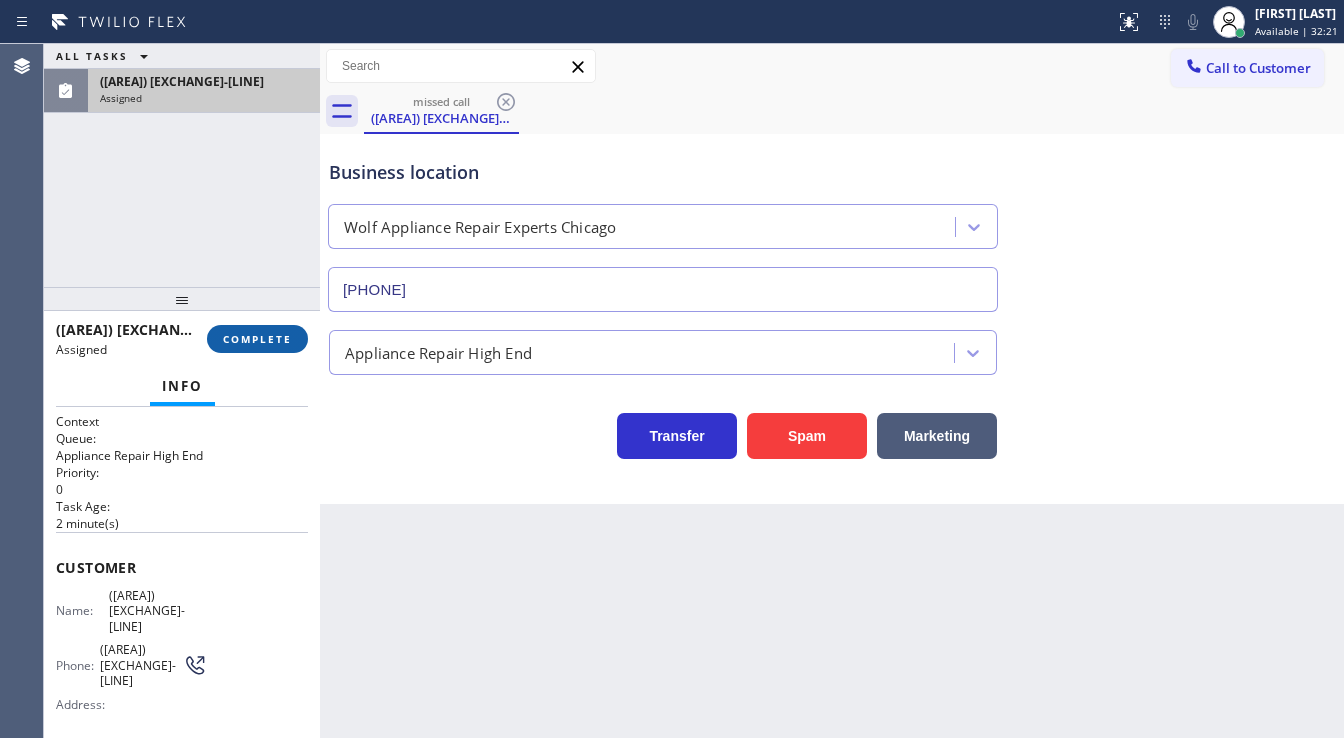 click on "COMPLETE" at bounding box center (257, 339) 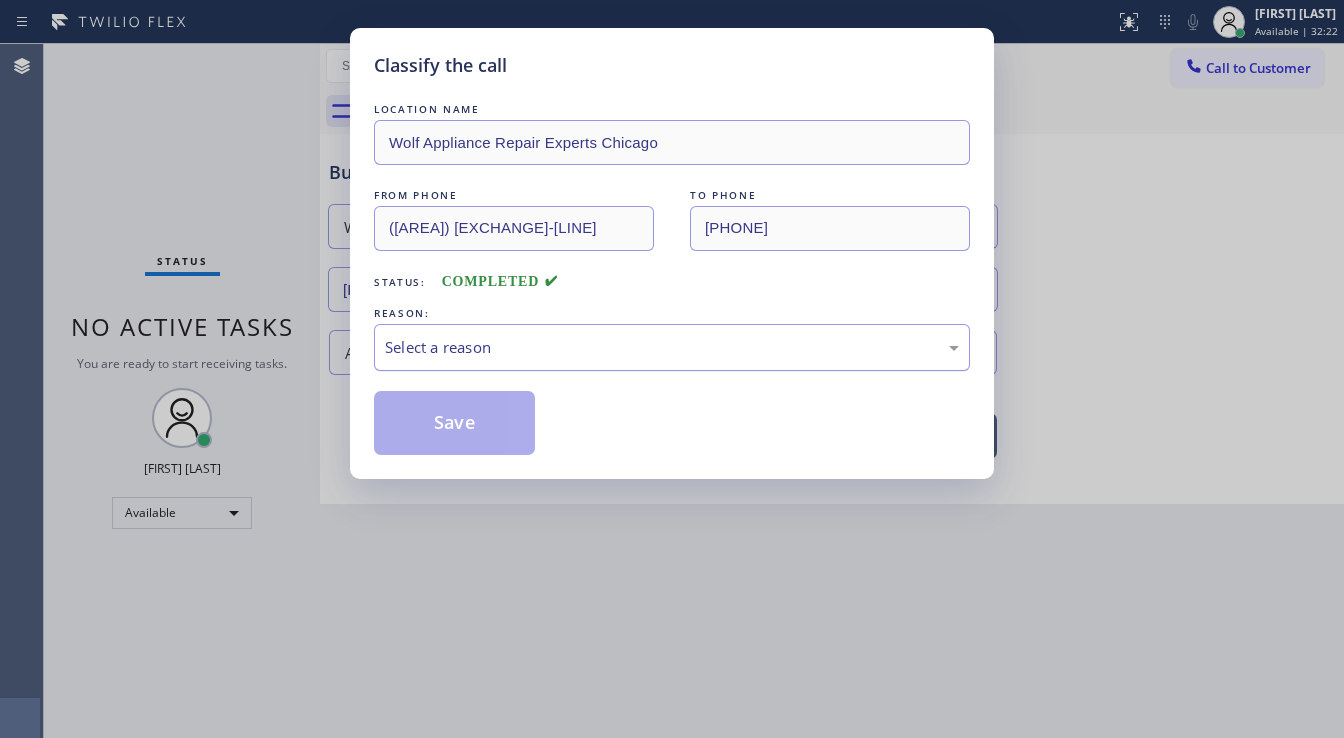 click on "Select a reason" at bounding box center [672, 347] 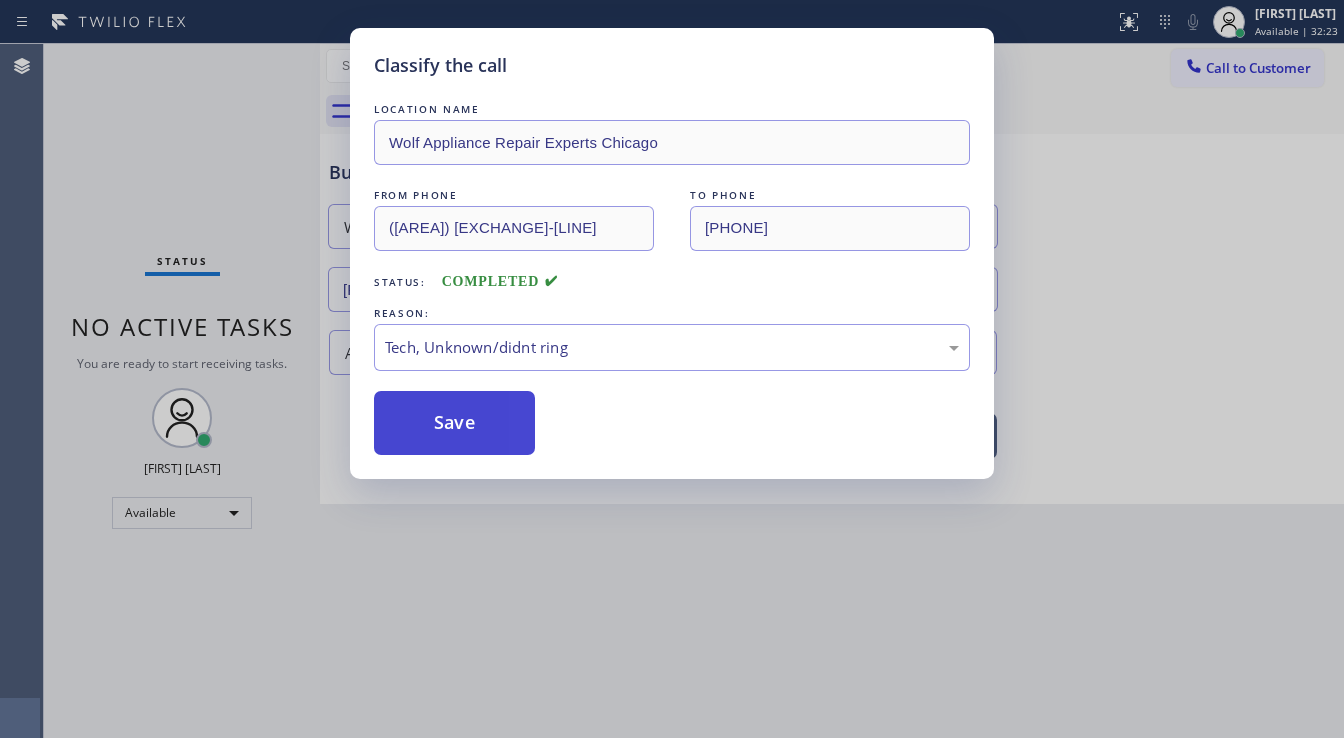 click on "Save" at bounding box center [454, 423] 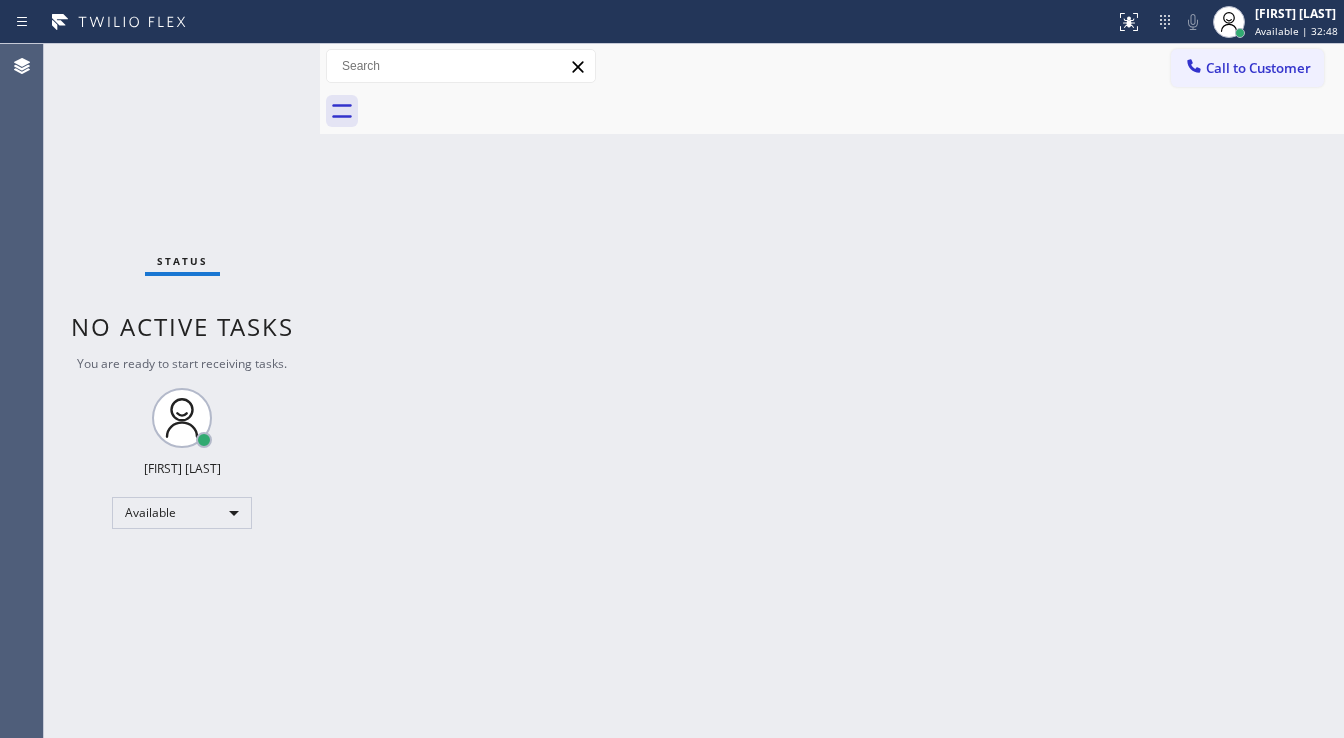 click on "Status   No active tasks     You are ready to start receiving tasks.   [FIRST] [LAST] Available" at bounding box center (182, 391) 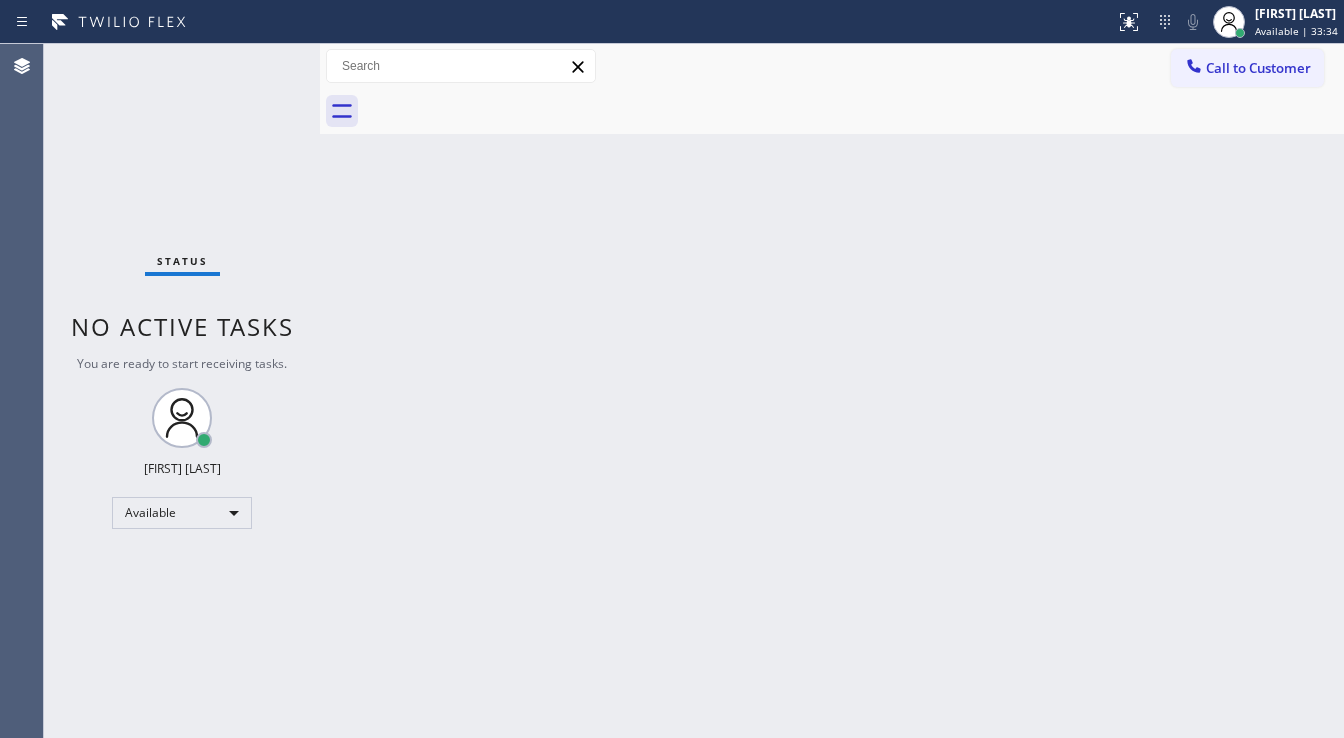 click on "Status   No active tasks     You are ready to start receiving tasks.   [FIRST] [LAST] Available" at bounding box center [182, 391] 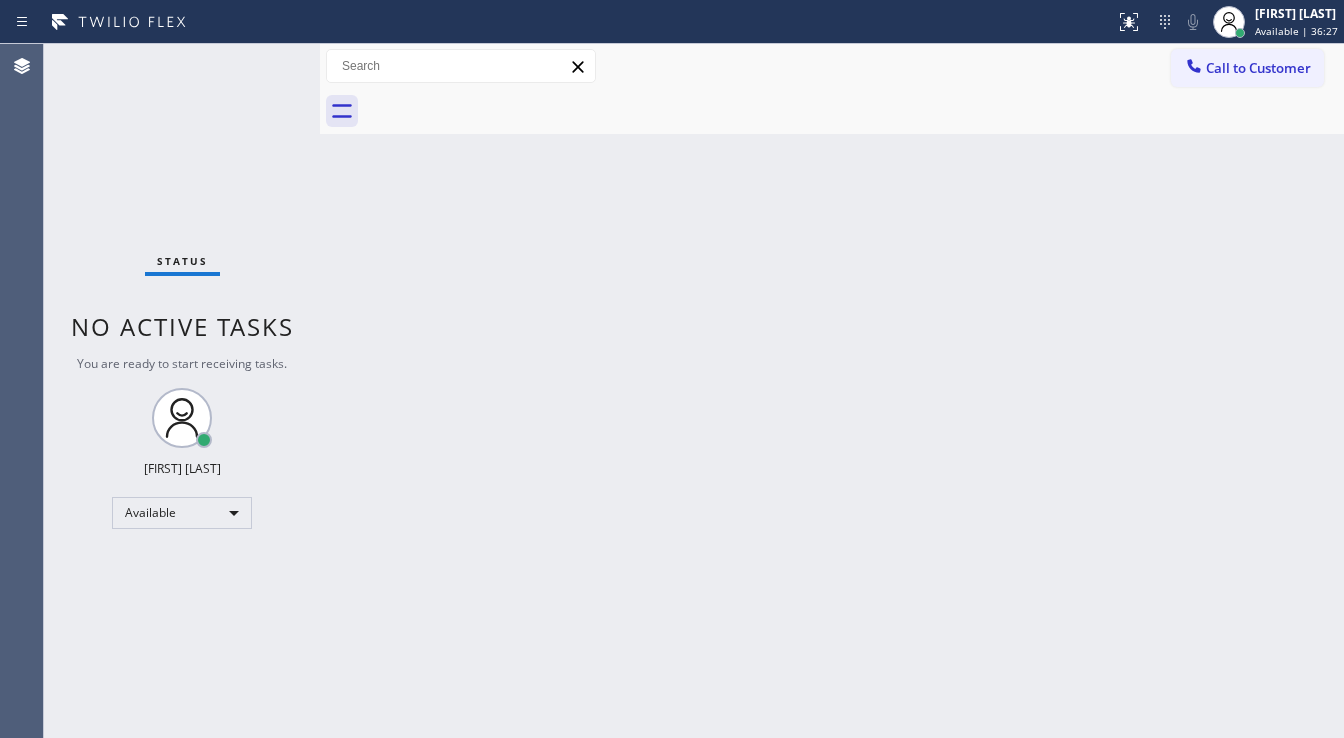 click on "Status report No issues detected If you experience an issue, please download the report and send it to your support team. Download report [FIRST] [LAST] Available | 36:27 Set your status Offline Available Unavailable Break Log out Agent Desktop Classify the call LOCATION NAME 5 Star Appliance Repair FROM PHONE ([AREA]) [EXCHANGE]-[LINE] TO PHONE ([EXCHANGE]) [EXCHANGE]-[LINE] Status: COMPLETED REASON: Existing Customer - ETA/PI/REDO/complain/cancel Save Classify the call LOCATION NAME Kelly Electric FROM PHONE ([AREA]) [EXCHANGE]-[LINE] TO PHONE ([AREA]) [EXCHANGE]-[LINE] Status: COMPLETED REASON: Tech, Unknown/didnt ring Save Classify the call LOCATION NAME Oasis Plumbers [CITY] FROM PHONE ([AREA]) [EXCHANGE]-[LINE] TO PHONE ([AREA]) [EXCHANGE]-[LINE] Status: COMPLETED REASON: Existing Customer - ETA/PI/REDO/complain/cancel Save Classify the call LOCATION NAME 5 Star Best Plumbing LA GLSA FROM PHONE ([AREA]) [EXCHANGE]-[LINE] TO PHONE ([AREA]) [EXCHANGE]-[LINE] Status: COMPLETED REASON: Existing Customer - ETA/PI/REDO/complain/cancel Save Classify the call LOCATION NAME 5 Star Plumbing FROM PHONE" at bounding box center (672, 369) 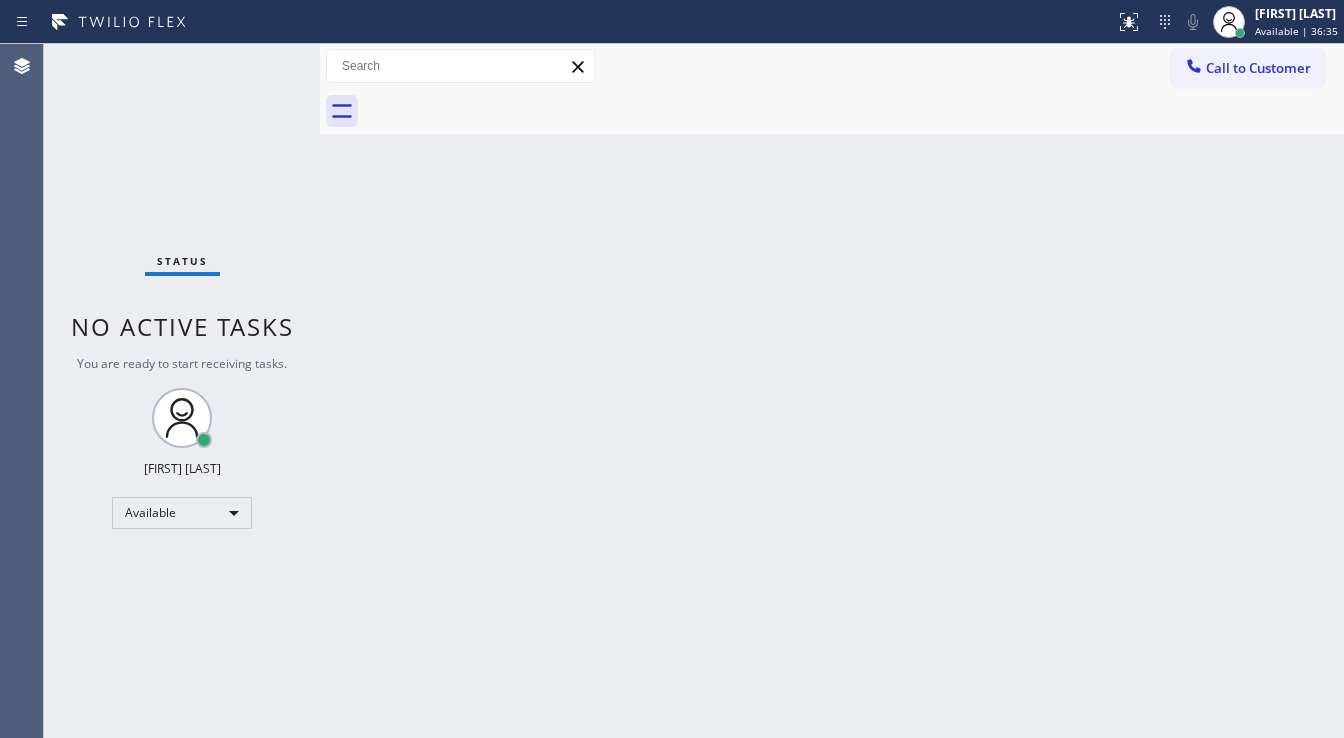 click on "Status   No active tasks     You are ready to start receiving tasks.   [FIRST] [LAST] Available" at bounding box center [182, 391] 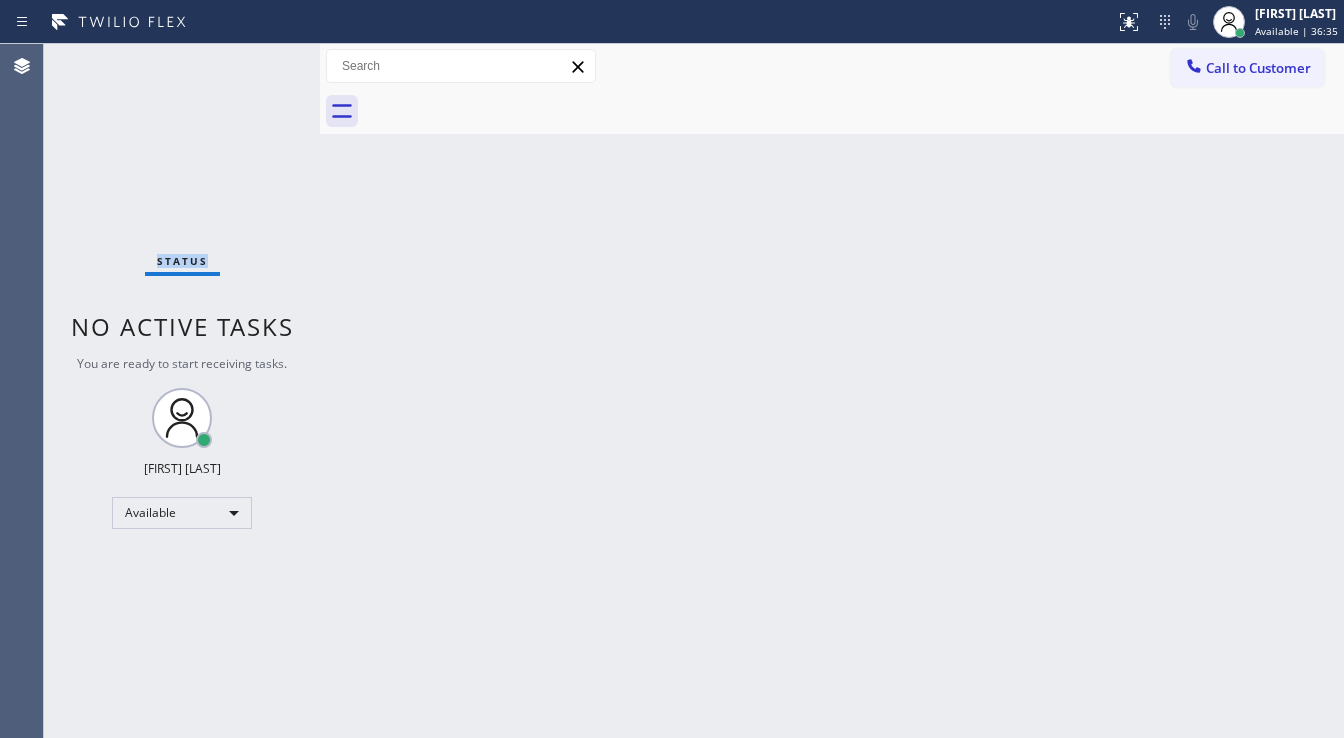 click on "Status   No active tasks     You are ready to start receiving tasks.   [FIRST] [LAST] Available" at bounding box center (182, 391) 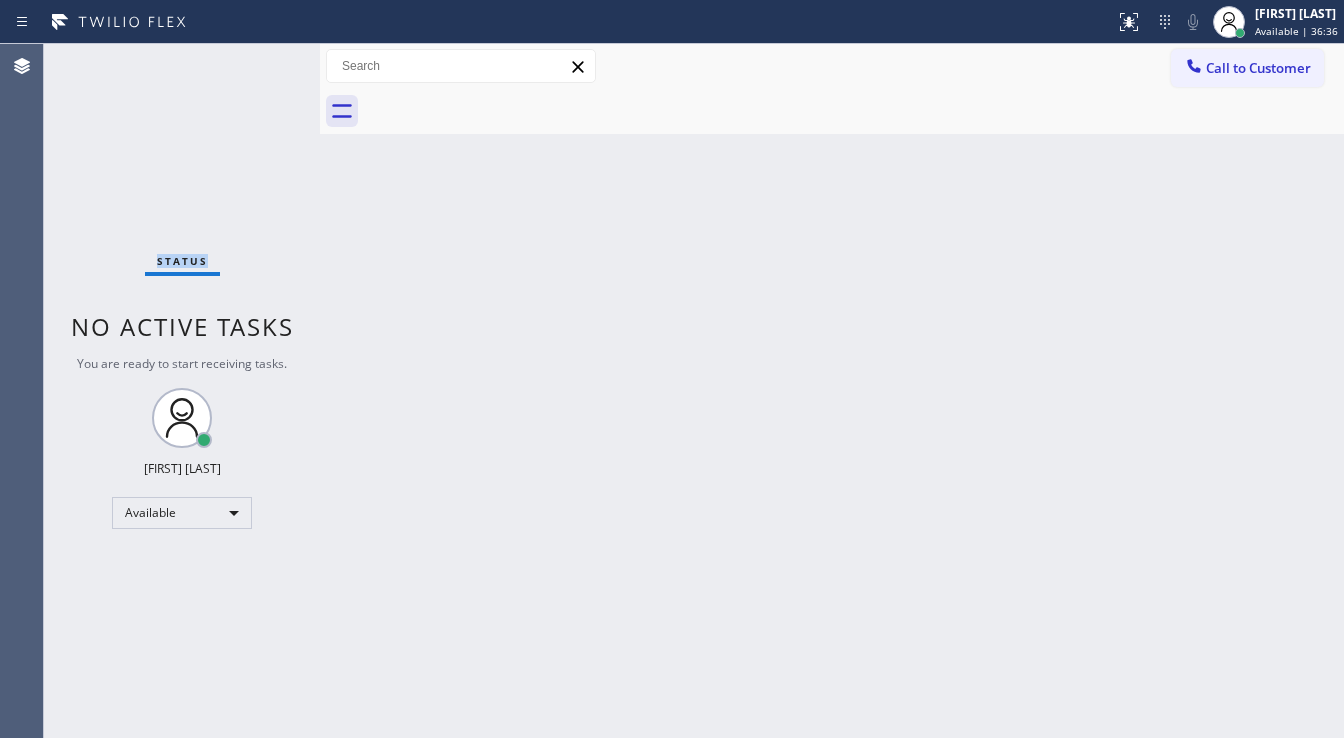 click on "Status   No active tasks     You are ready to start receiving tasks.   [FIRST] [LAST] Available" at bounding box center (182, 391) 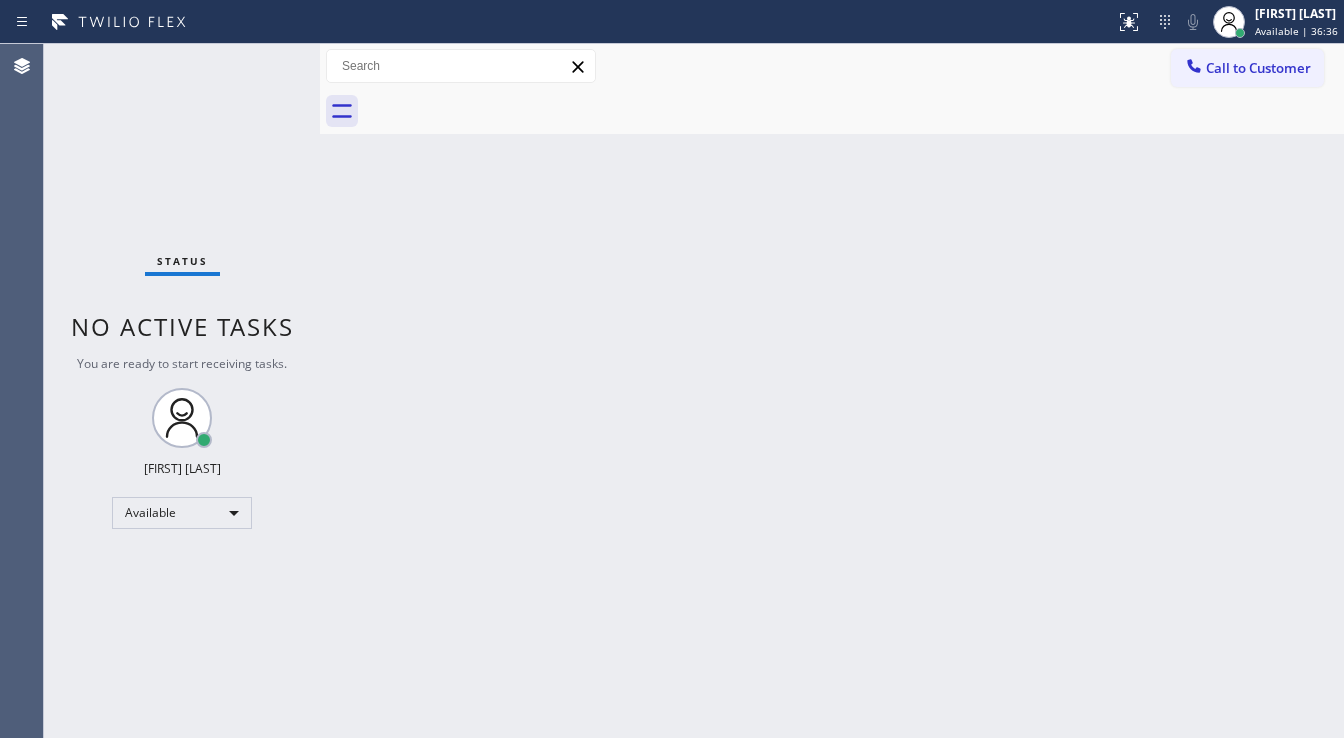 click on "Status   No active tasks     You are ready to start receiving tasks.   [FIRST] [LAST] Available" at bounding box center (182, 391) 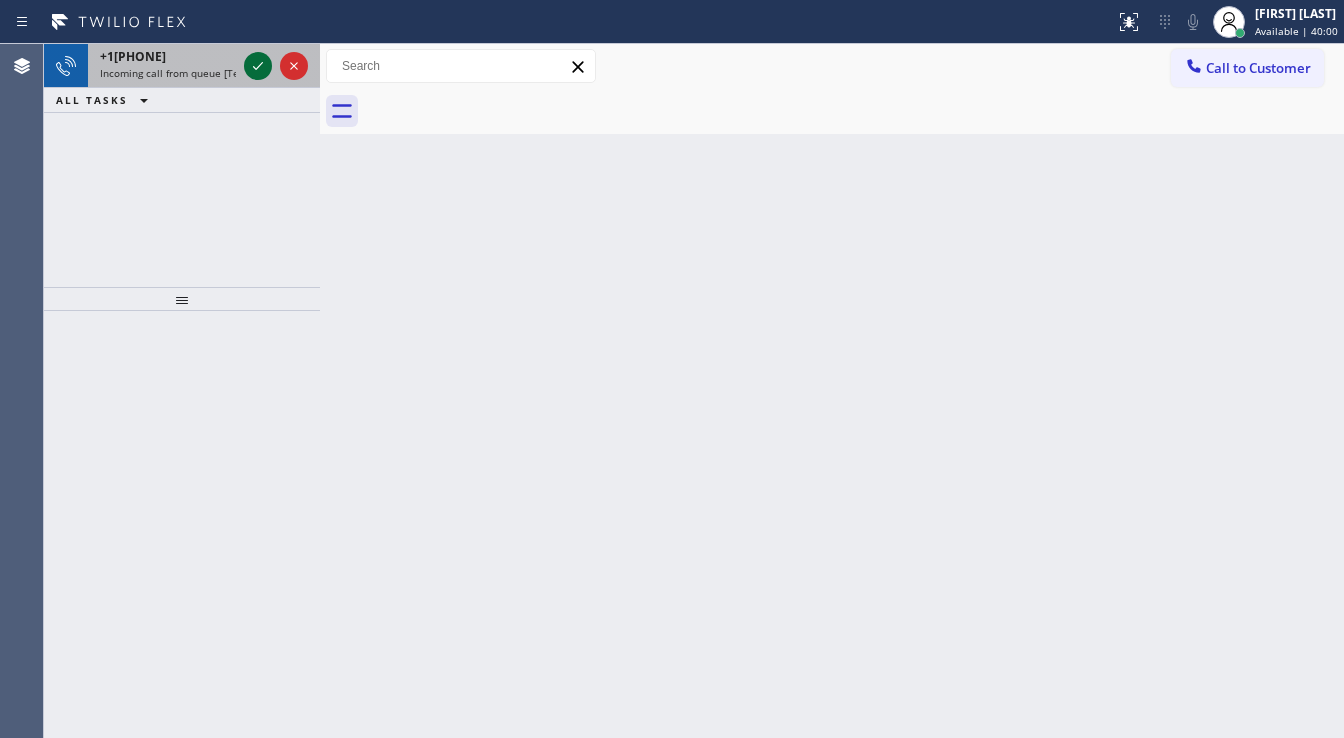 click 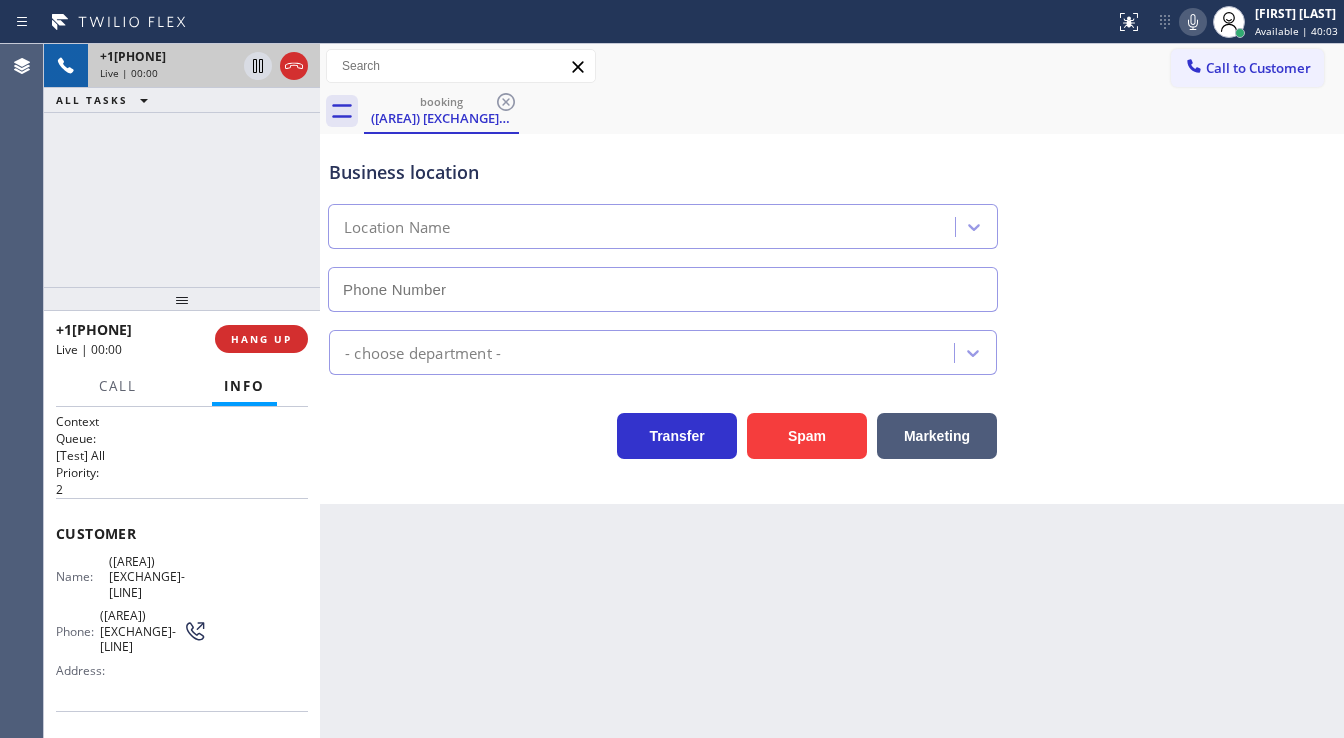 type on "([AREA]) [EXCHANGE]-[LINE]" 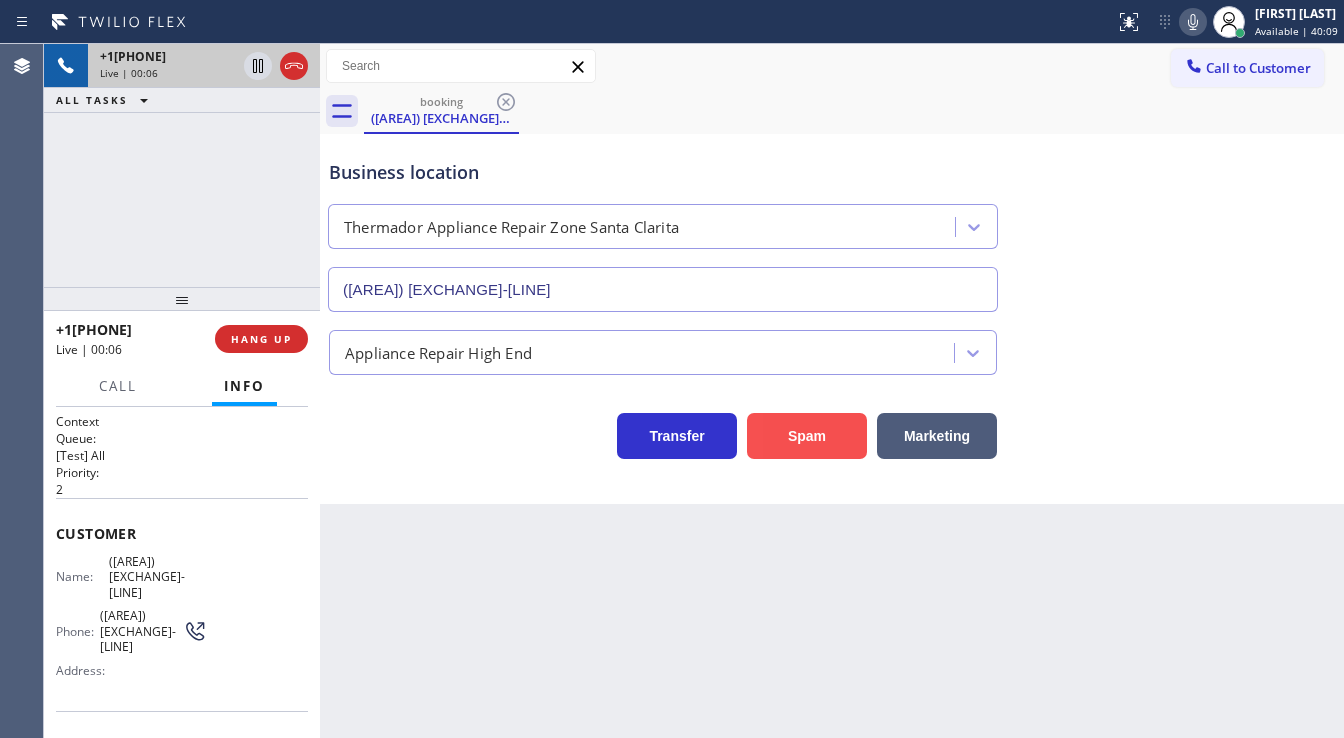 drag, startPoint x: 791, startPoint y: 430, endPoint x: 780, endPoint y: 445, distance: 18.601076 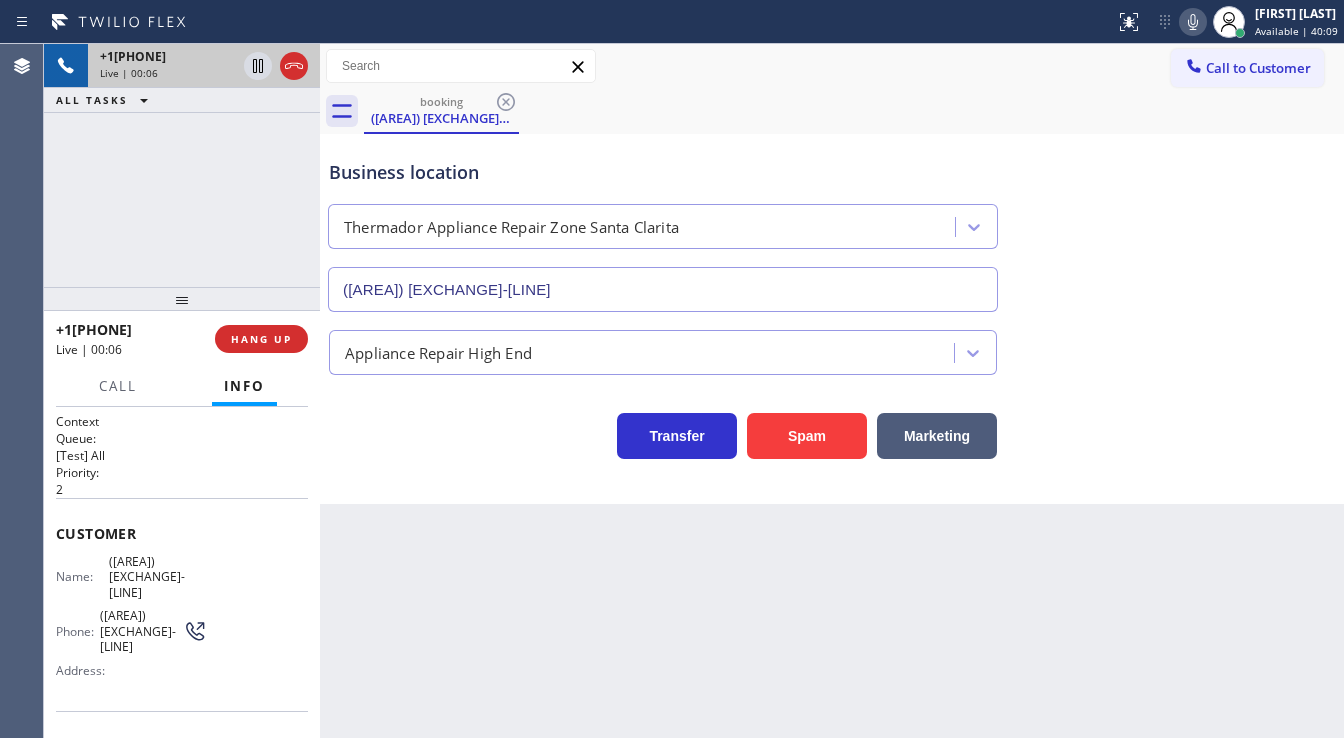 type 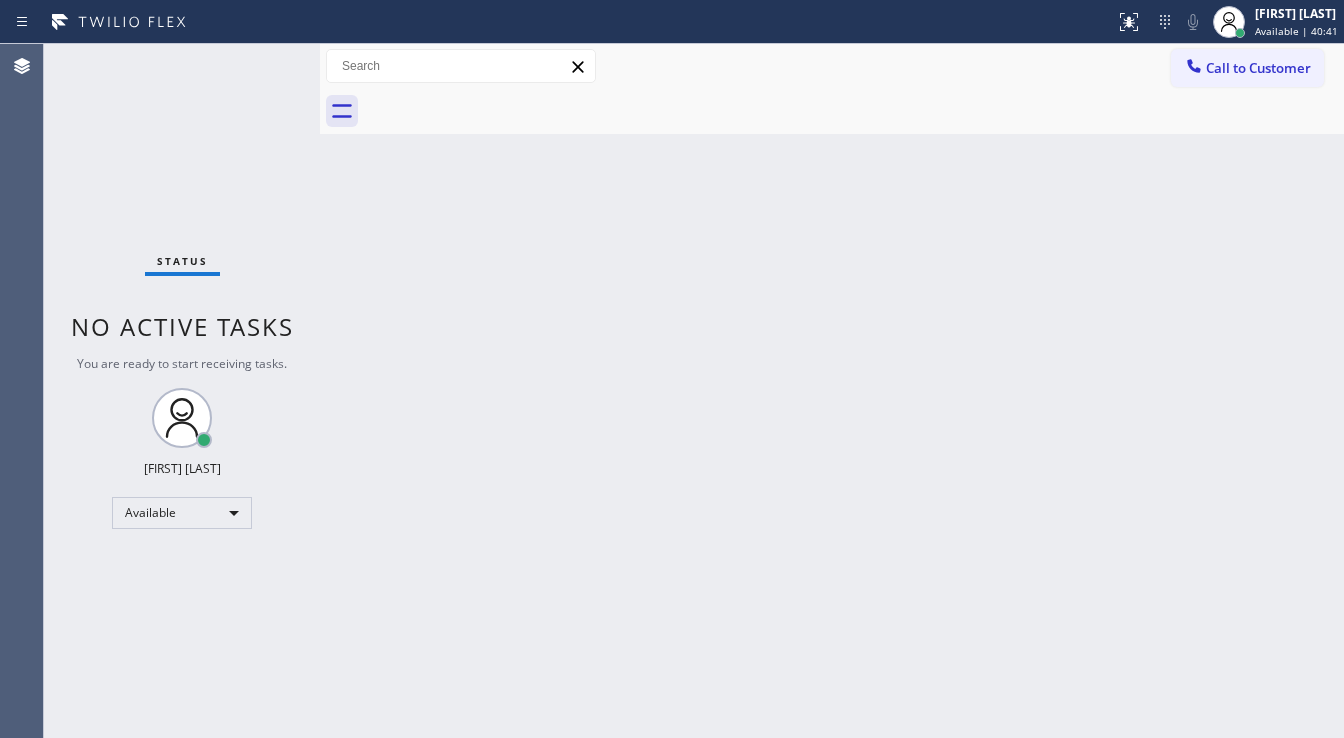 click on "Status   No active tasks     You are ready to start receiving tasks.   [FIRST] [LAST] Available" at bounding box center [182, 391] 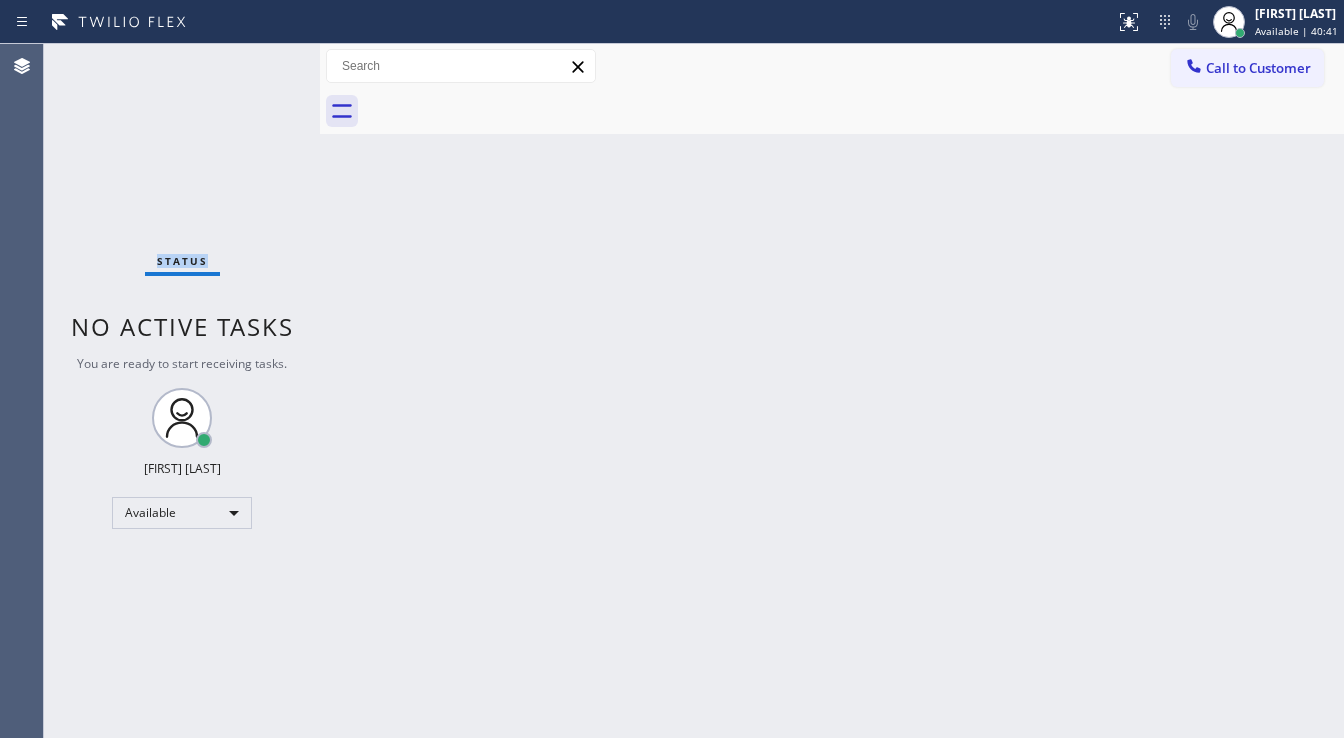 click on "Status   No active tasks     You are ready to start receiving tasks.   [FIRST] [LAST] Available" at bounding box center [182, 391] 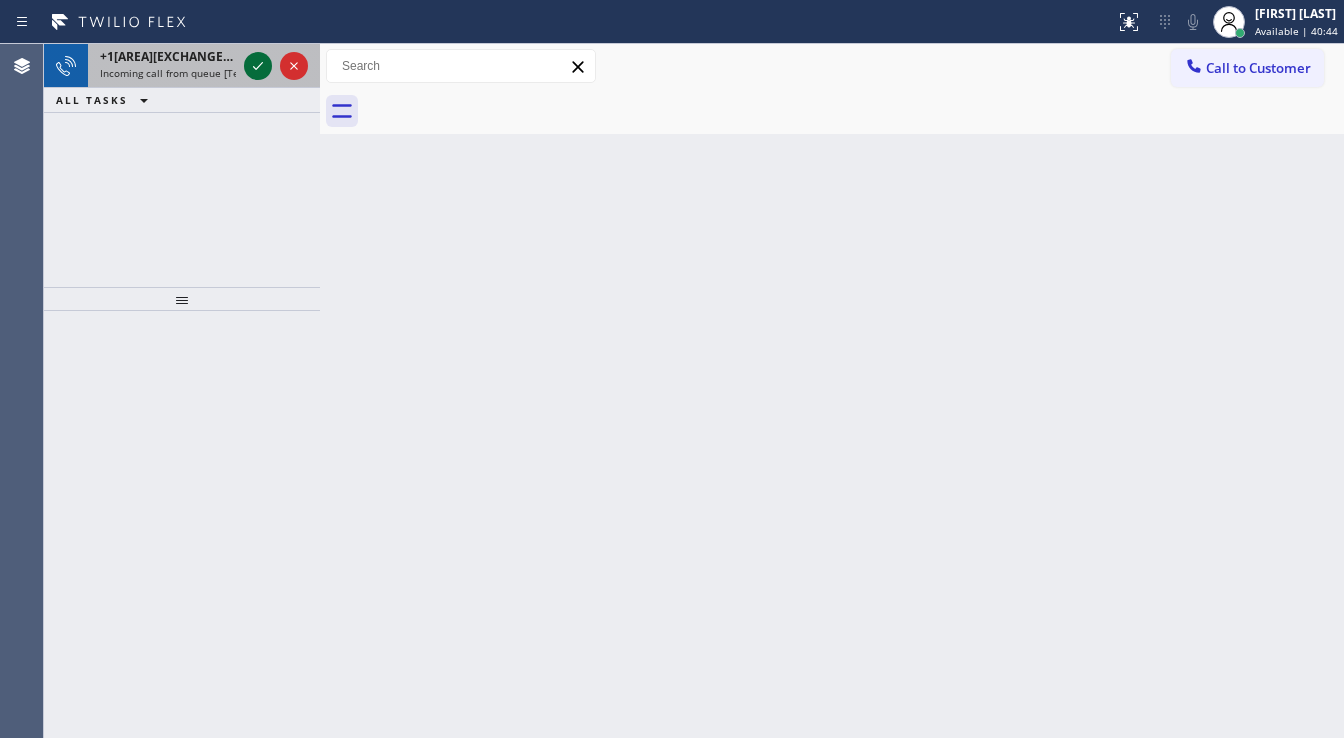 click 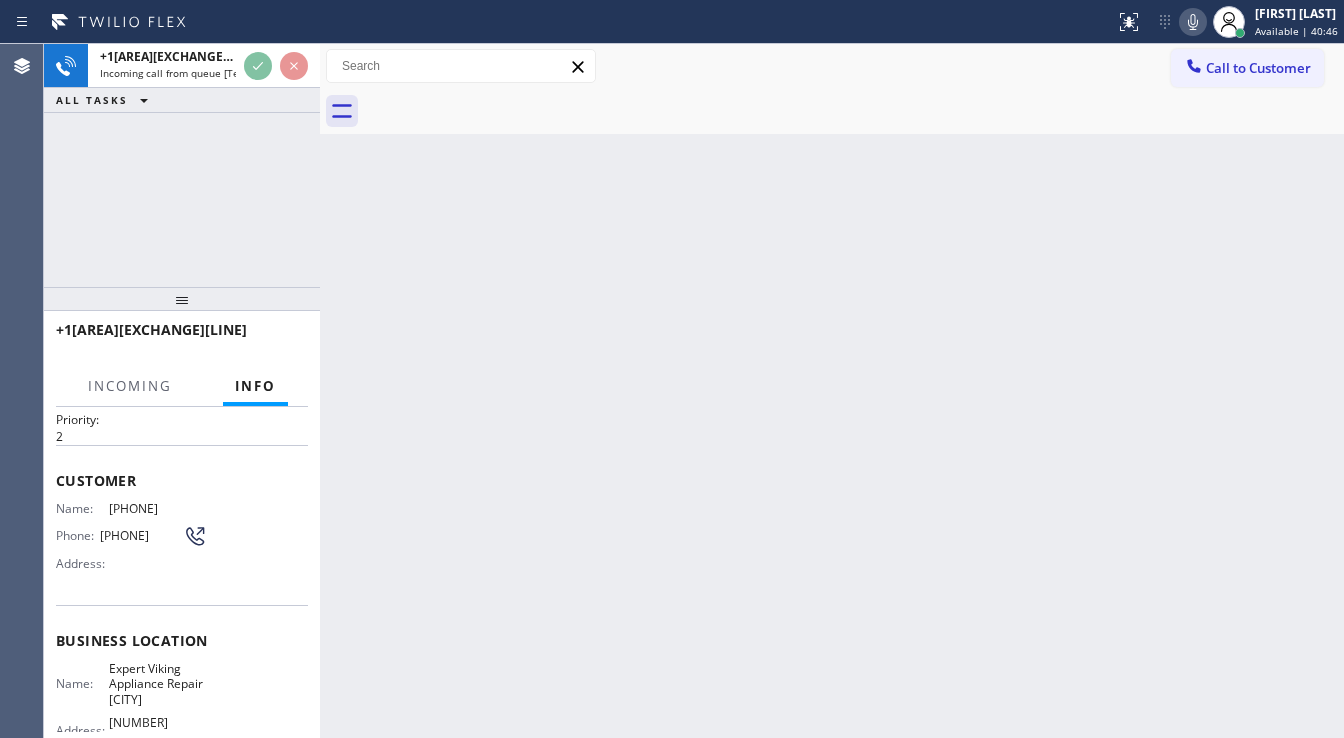 scroll, scrollTop: 80, scrollLeft: 0, axis: vertical 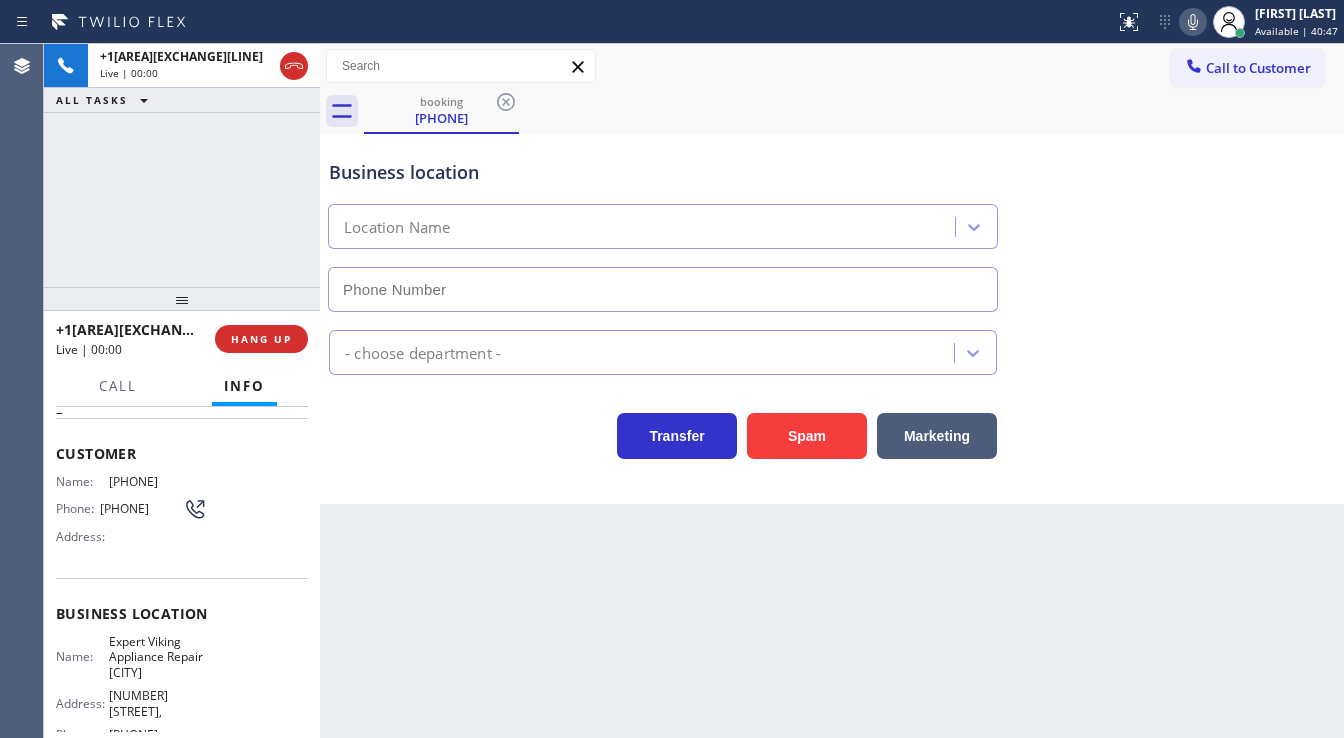 type on "[PHONE]" 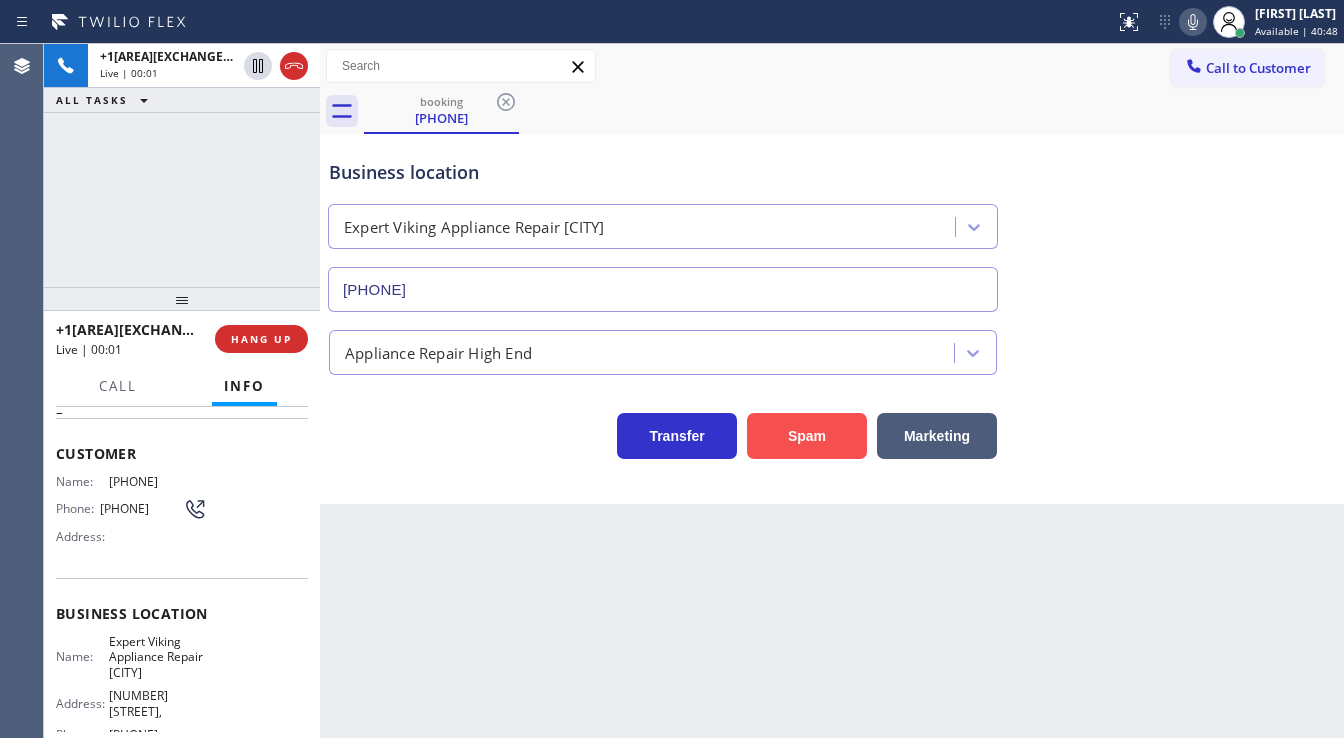 click on "Spam" at bounding box center [807, 436] 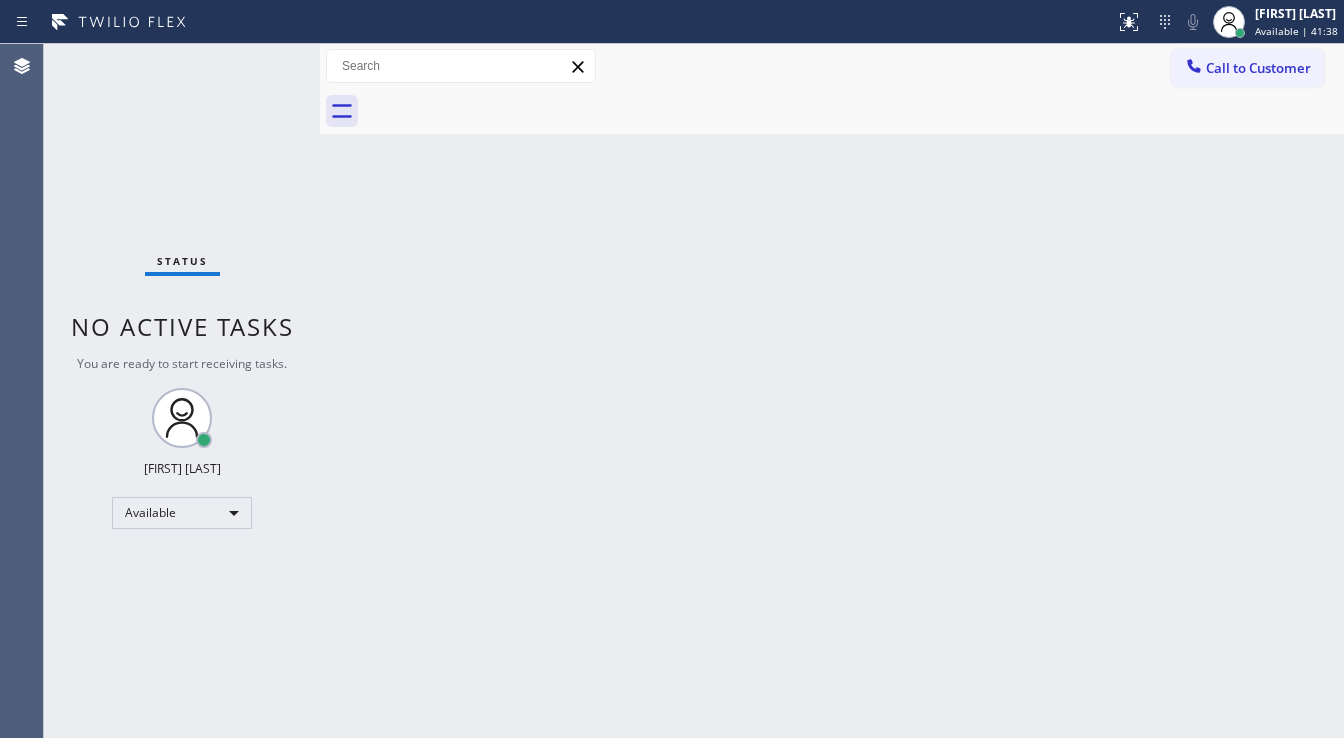 click on "Status   No active tasks     You are ready to start receiving tasks.   [FIRST] [LAST] Available" at bounding box center [182, 391] 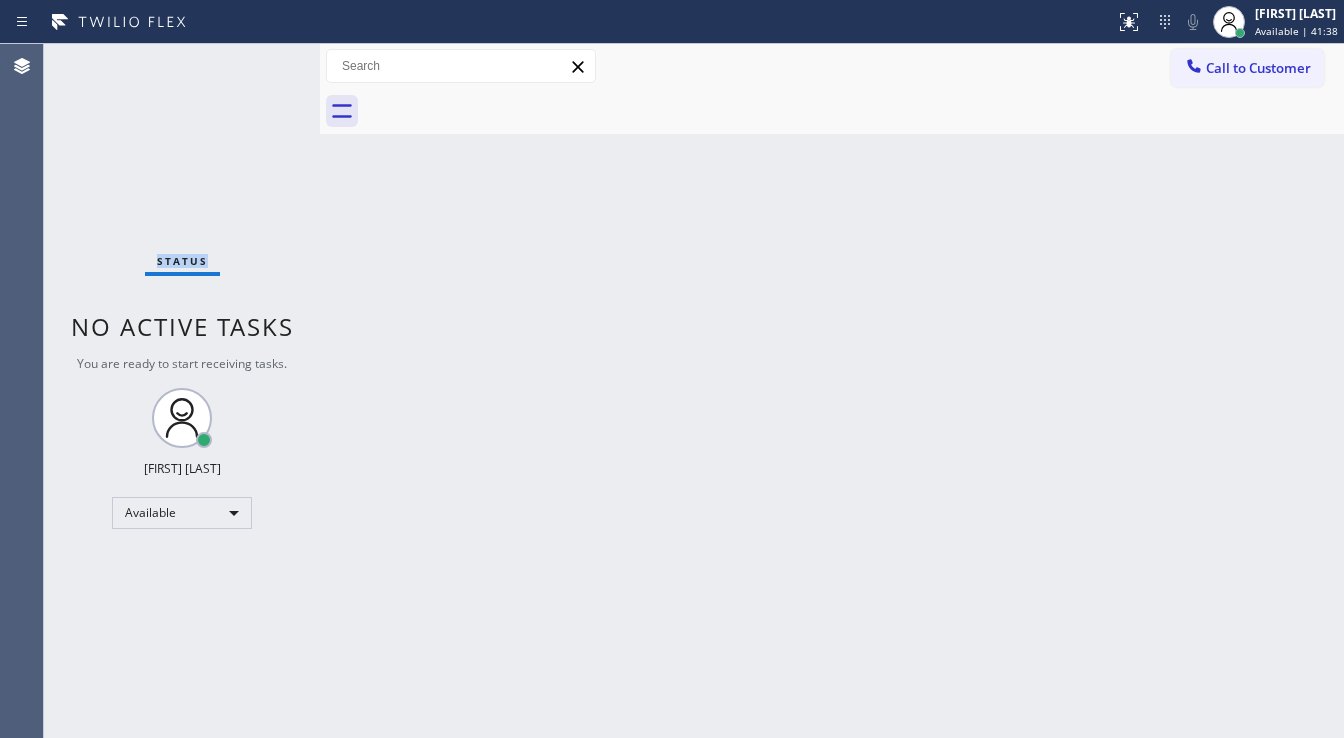 click on "Status   No active tasks     You are ready to start receiving tasks.   [FIRST] [LAST] Available" at bounding box center [182, 391] 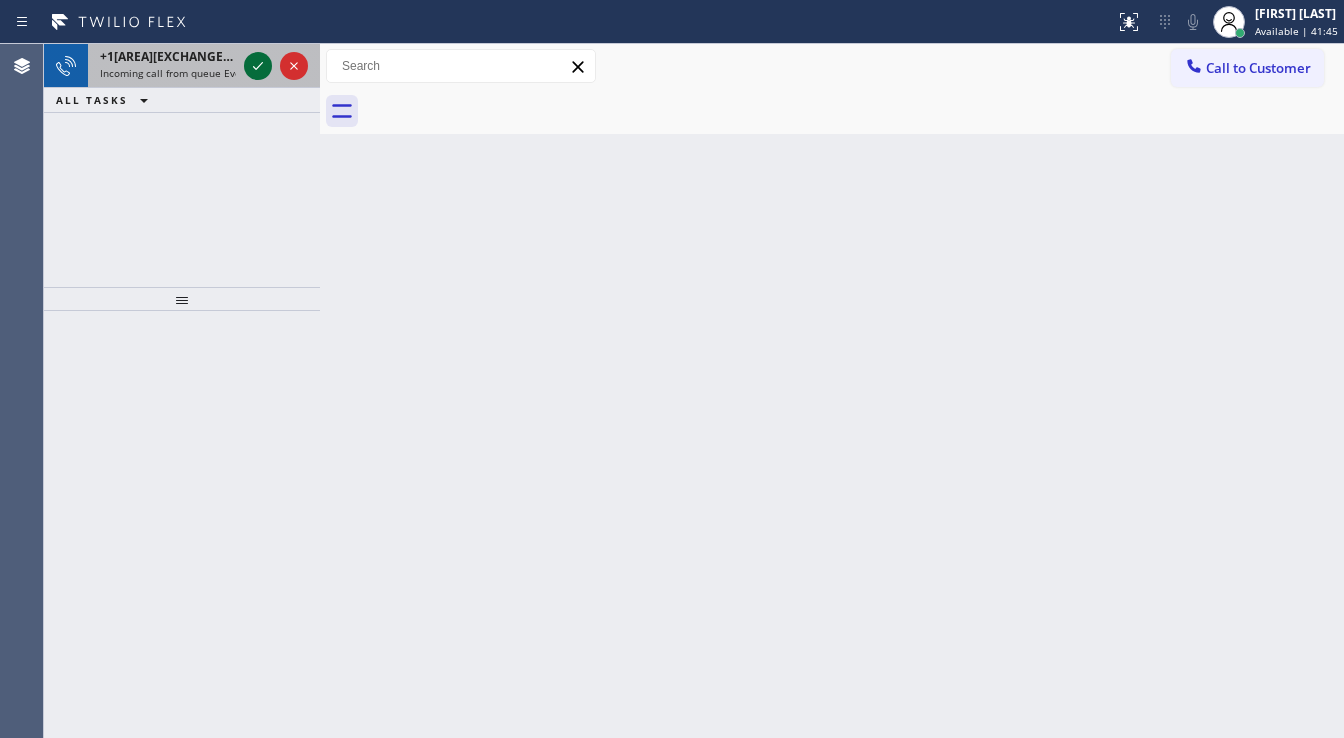 click 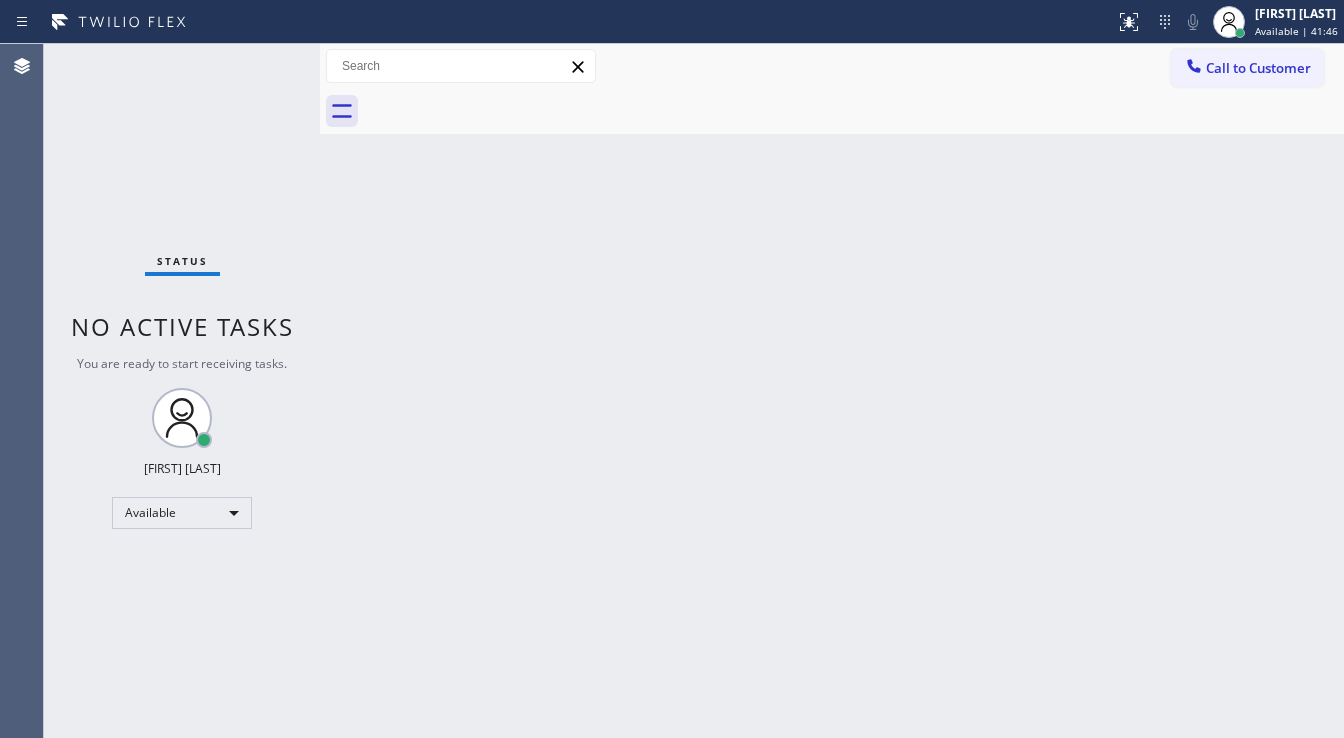 click on "Status   No active tasks     You are ready to start receiving tasks.   [FIRST] [LAST] Available" at bounding box center (182, 391) 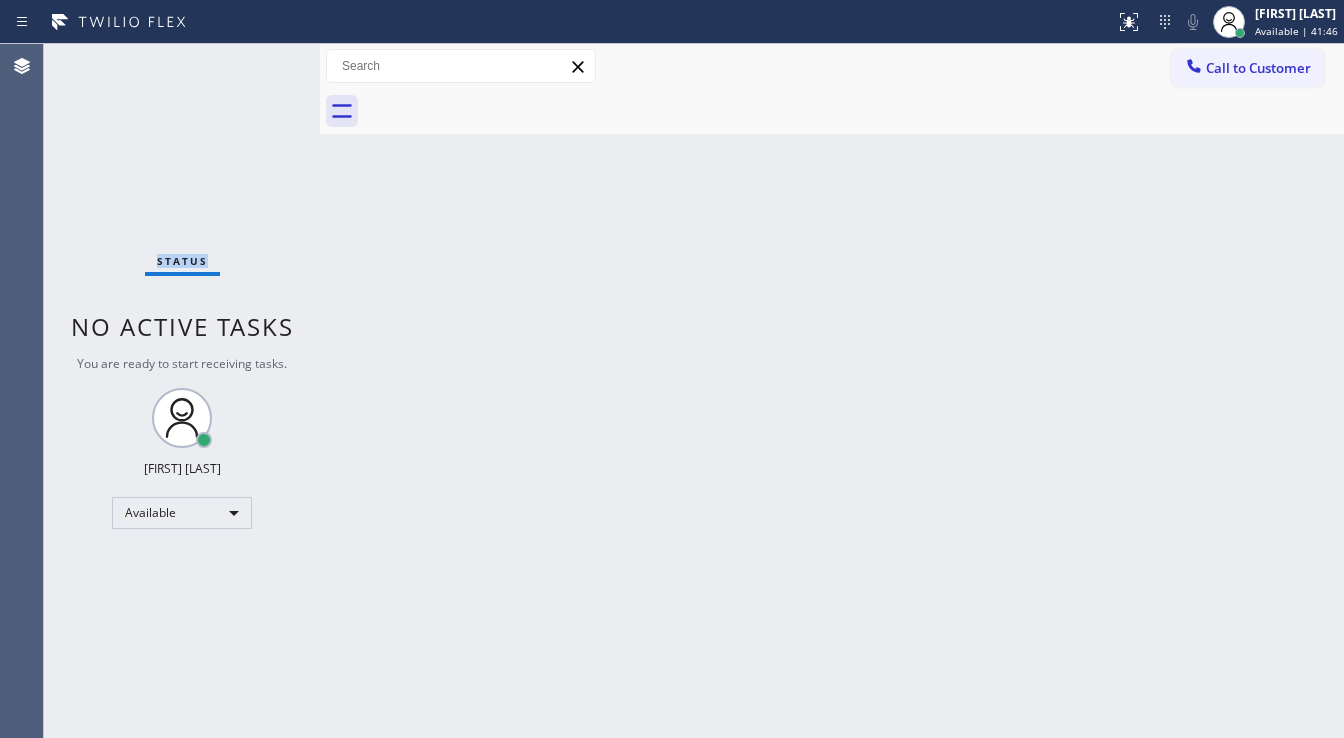 click on "Status   No active tasks     You are ready to start receiving tasks.   [FIRST] [LAST] Available" at bounding box center [182, 391] 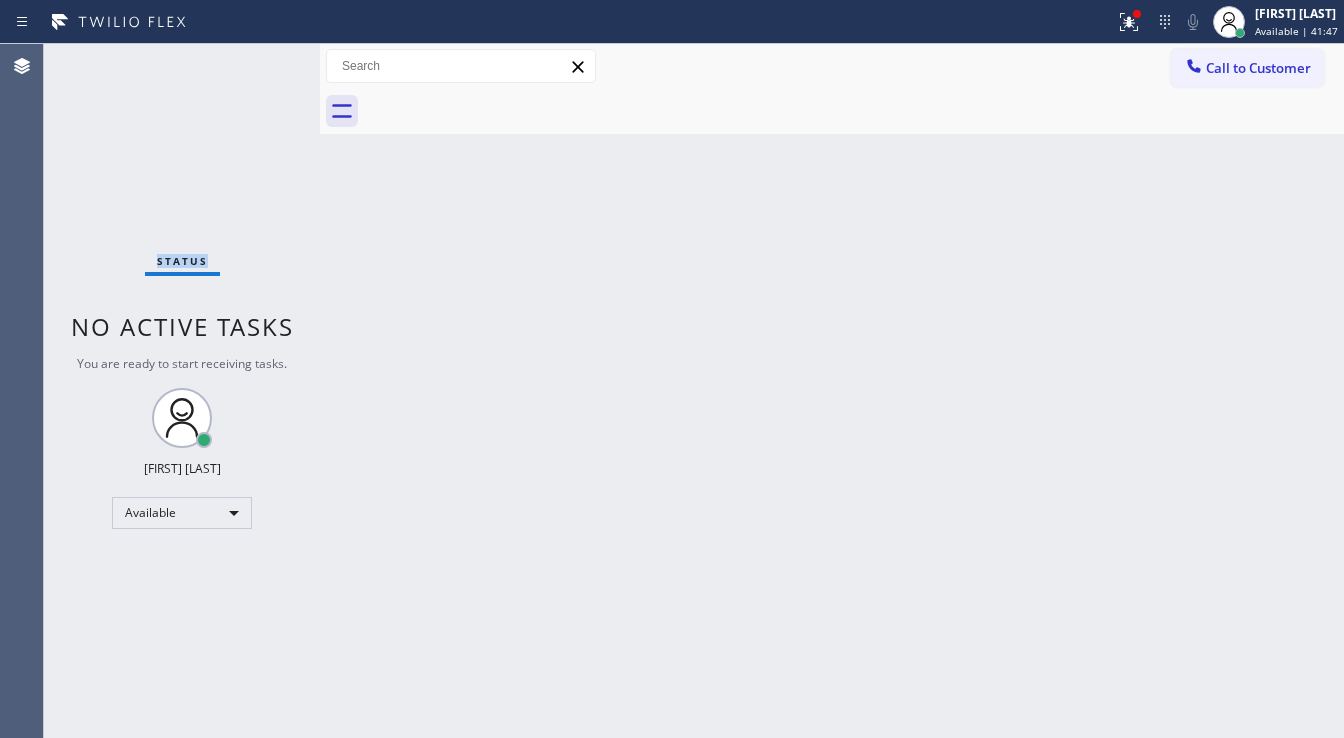 drag, startPoint x: 1110, startPoint y: 12, endPoint x: 1102, endPoint y: 271, distance: 259.12354 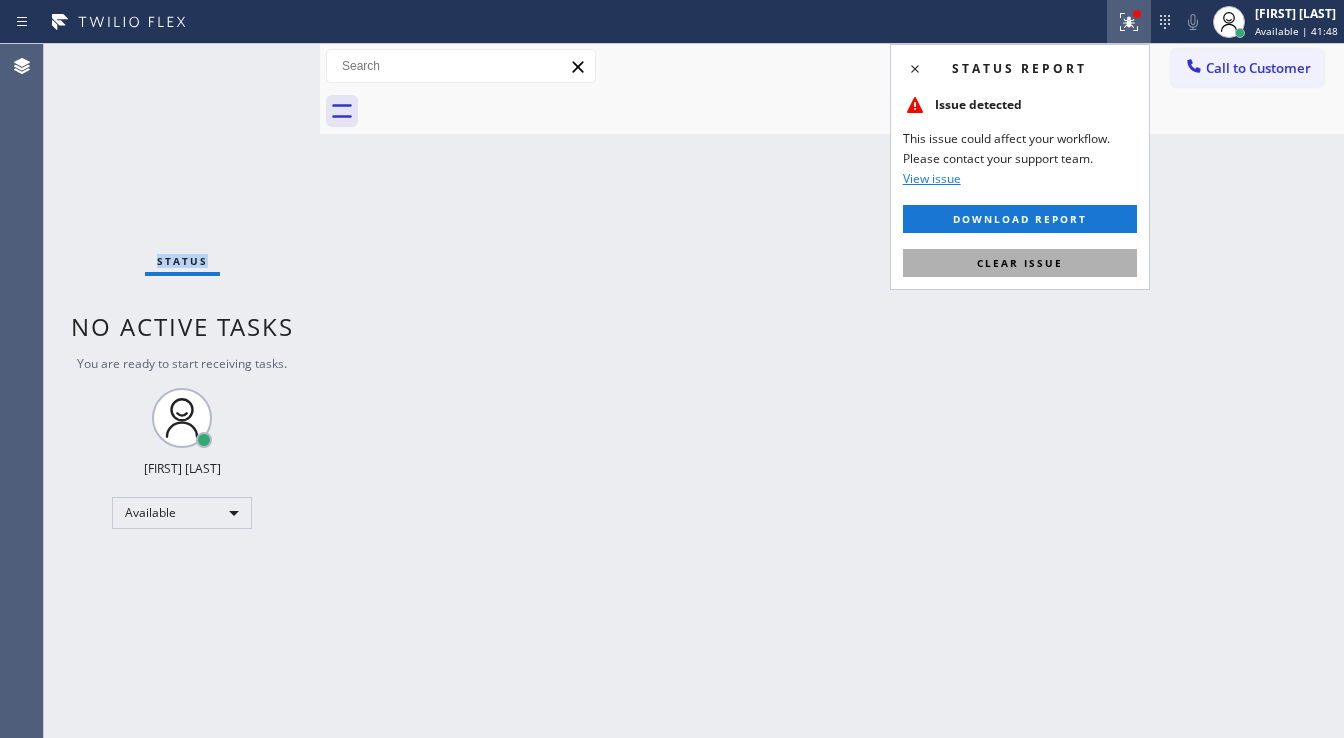 click on "Clear issue" at bounding box center (1020, 263) 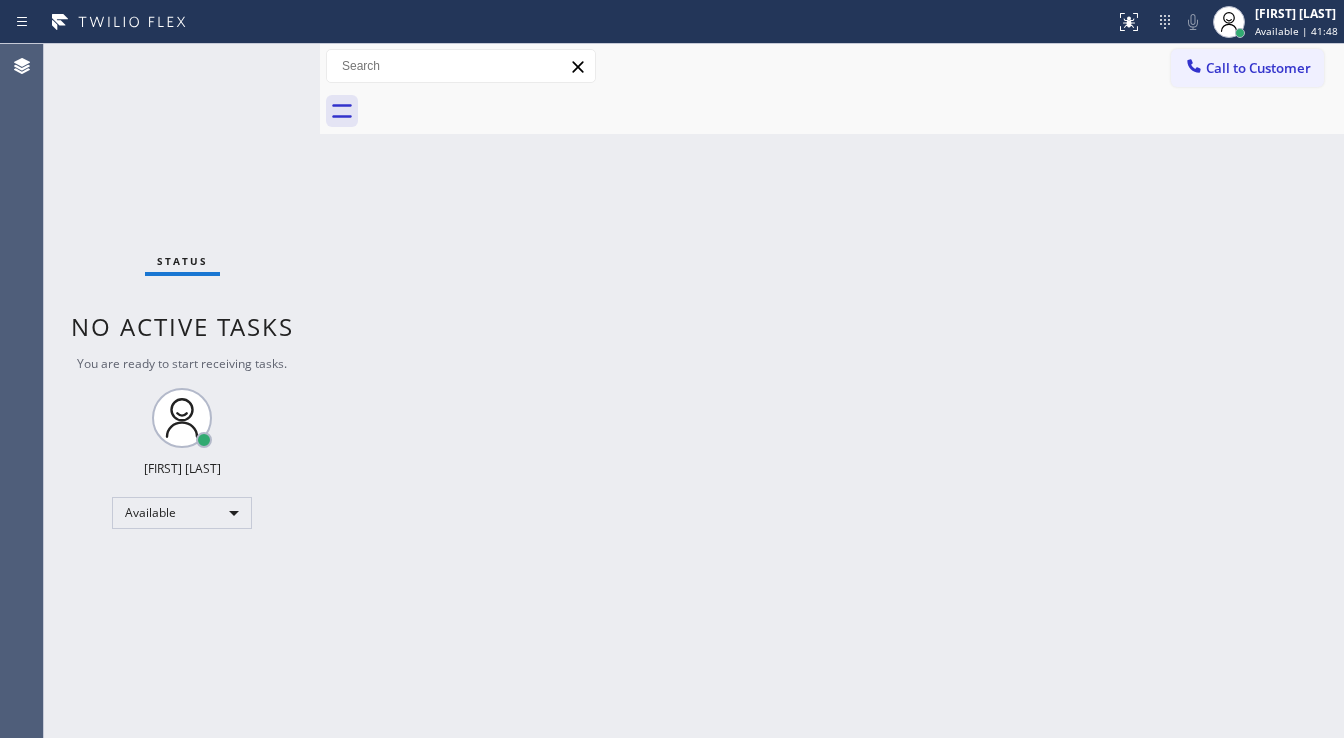 click on "Back to Dashboard Change Sender ID Customers Technicians Select a contact Outbound call Technician Search Technician Your caller id phone number Your caller id phone number Call Technician info Name   Phone none Address none Change Sender ID HVAC [PHONE] 5 Star Appliance [PHONE] Appliance Repair [PHONE] Plumbing [PHONE] Air Duct Cleaning [PHONE]  Electricians [PHONE] Cancel Change Check personal SMS Reset Change No tabs Call to Customer Outbound call Location 5 Star Appliance Repair Your caller id phone number [PHONE] Customer number Call Outbound call Technician Search Technician Your caller id phone number Your caller id phone number Call" at bounding box center [832, 391] 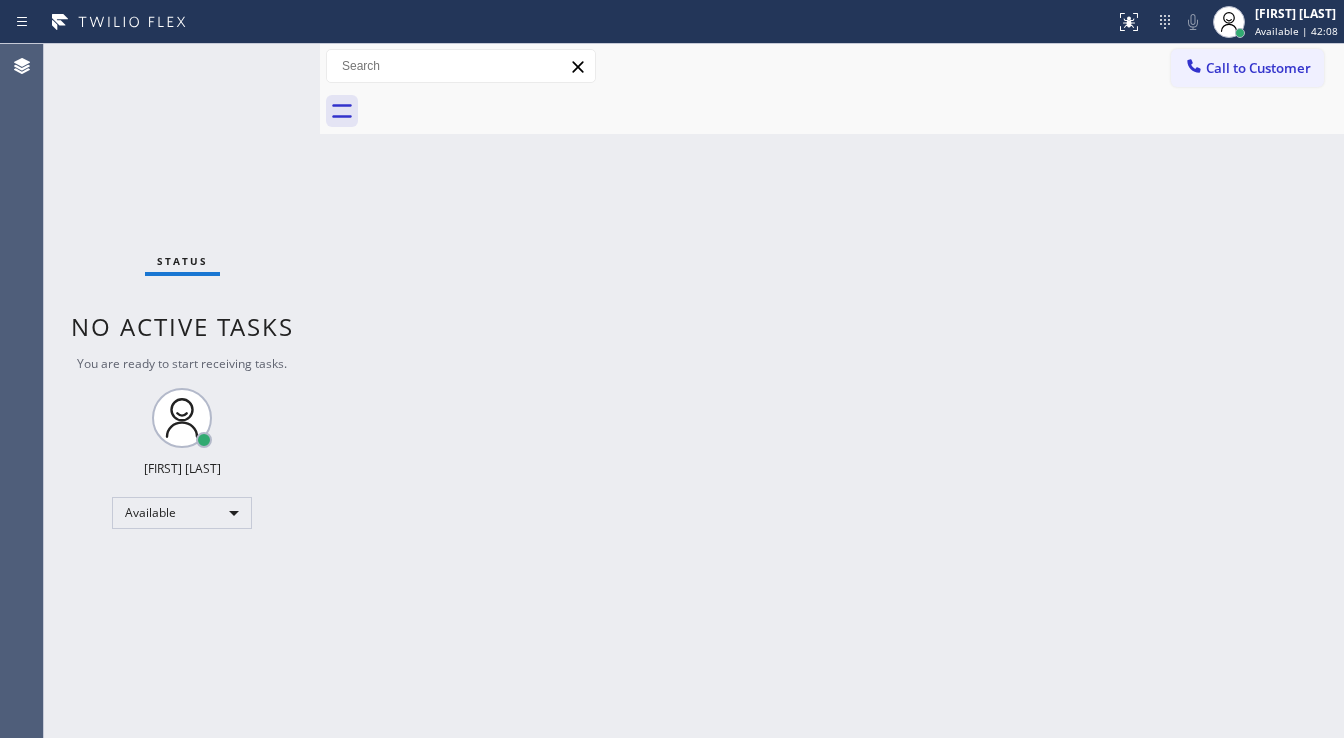 click on "Status   No active tasks     You are ready to start receiving tasks.   [FIRST] [LAST] Available" at bounding box center [182, 391] 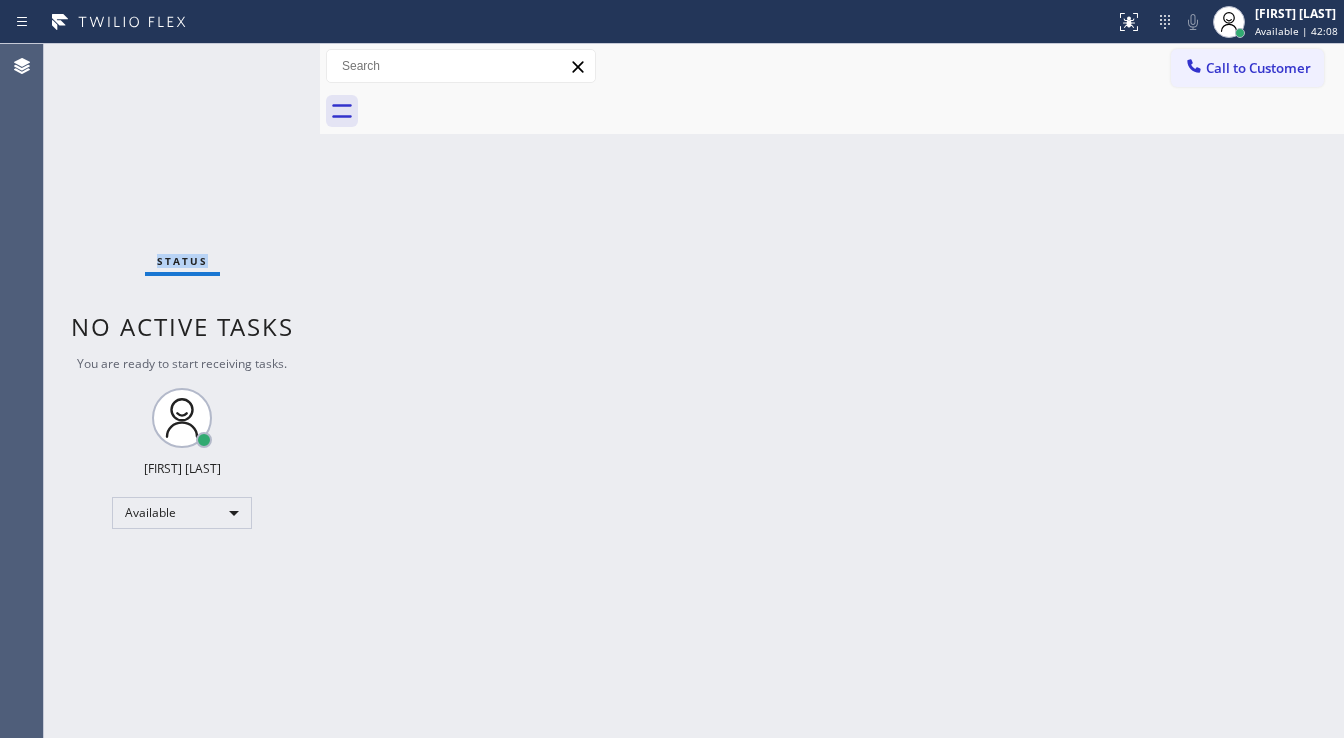 click on "Status   No active tasks     You are ready to start receiving tasks.   [FIRST] [LAST] Available" at bounding box center (182, 391) 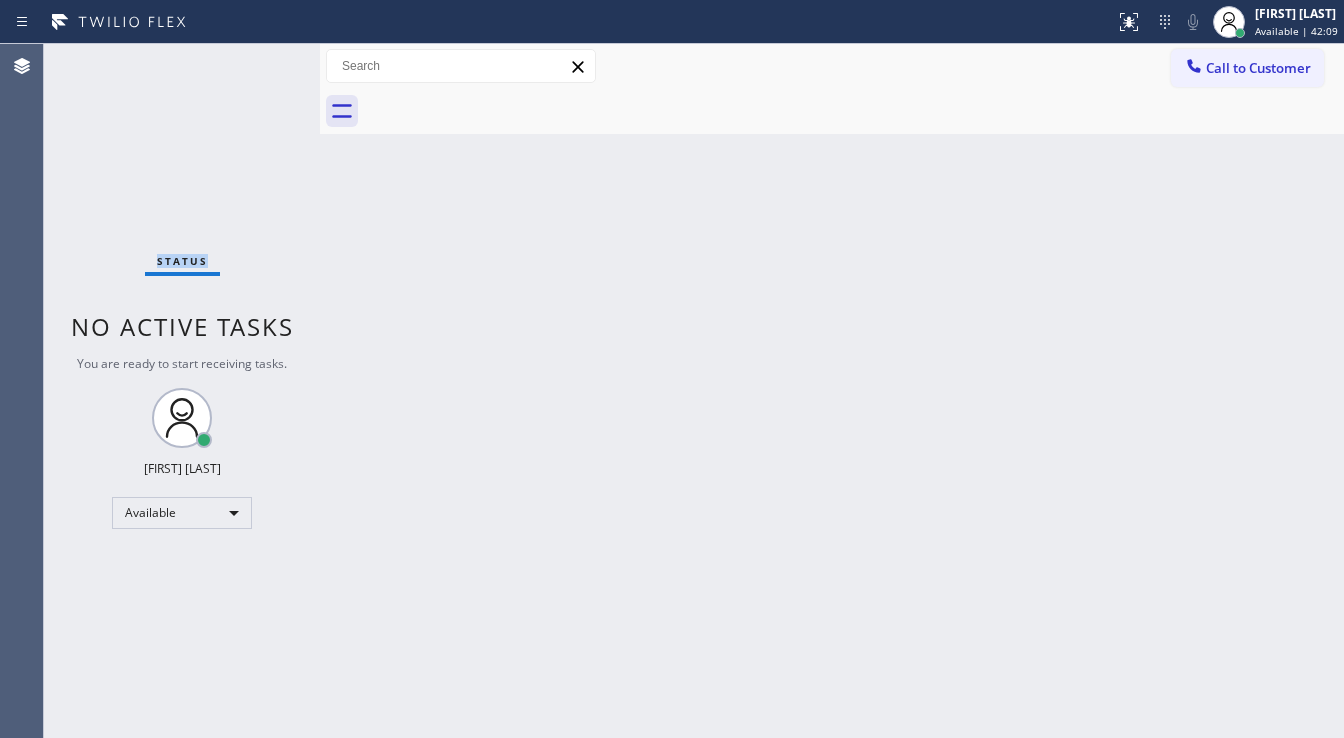 click on "Status   No active tasks     You are ready to start receiving tasks.   [FIRST] [LAST] Available" at bounding box center (182, 391) 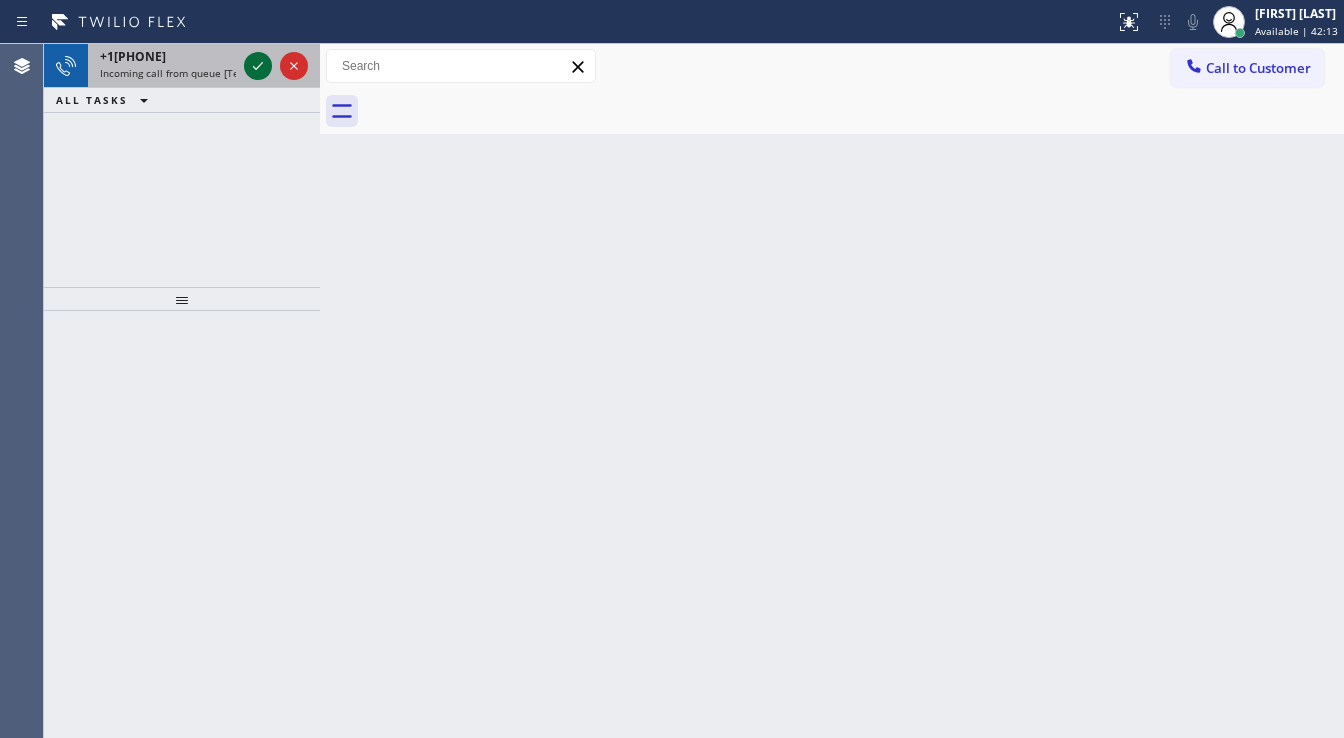 click 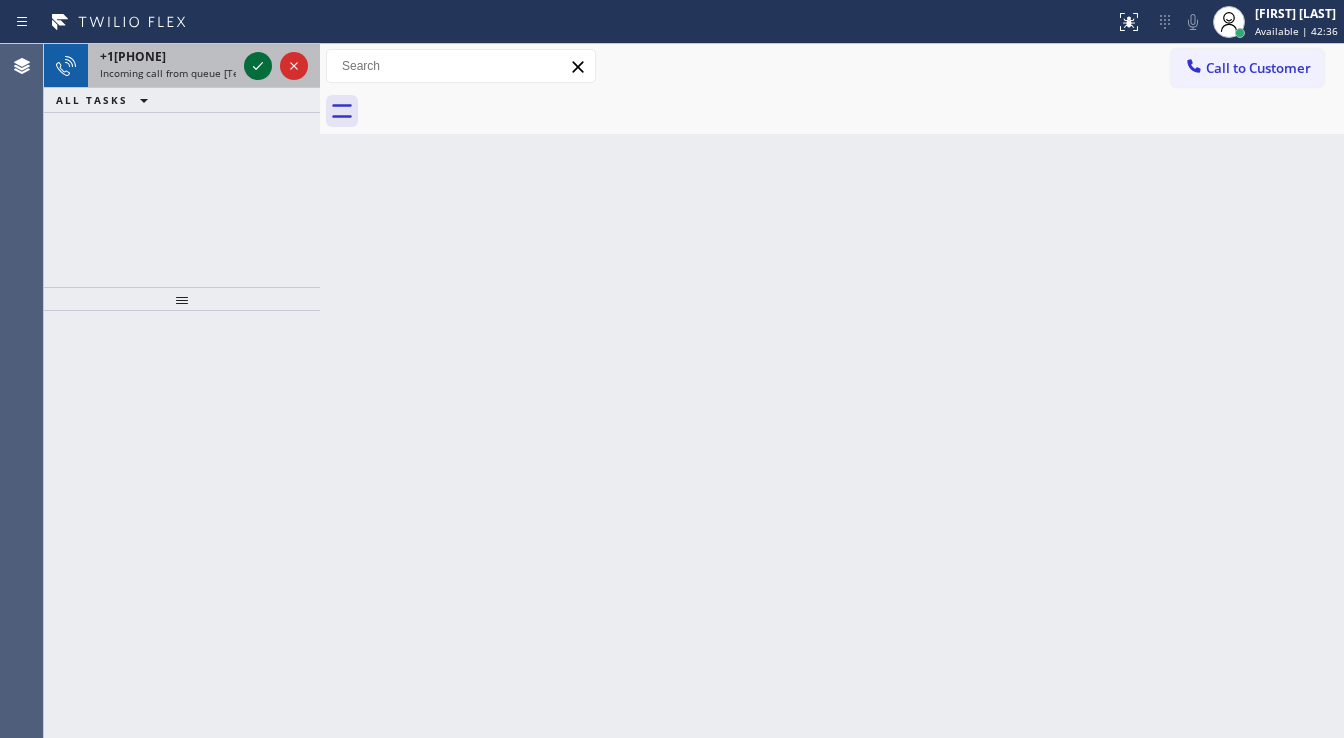click 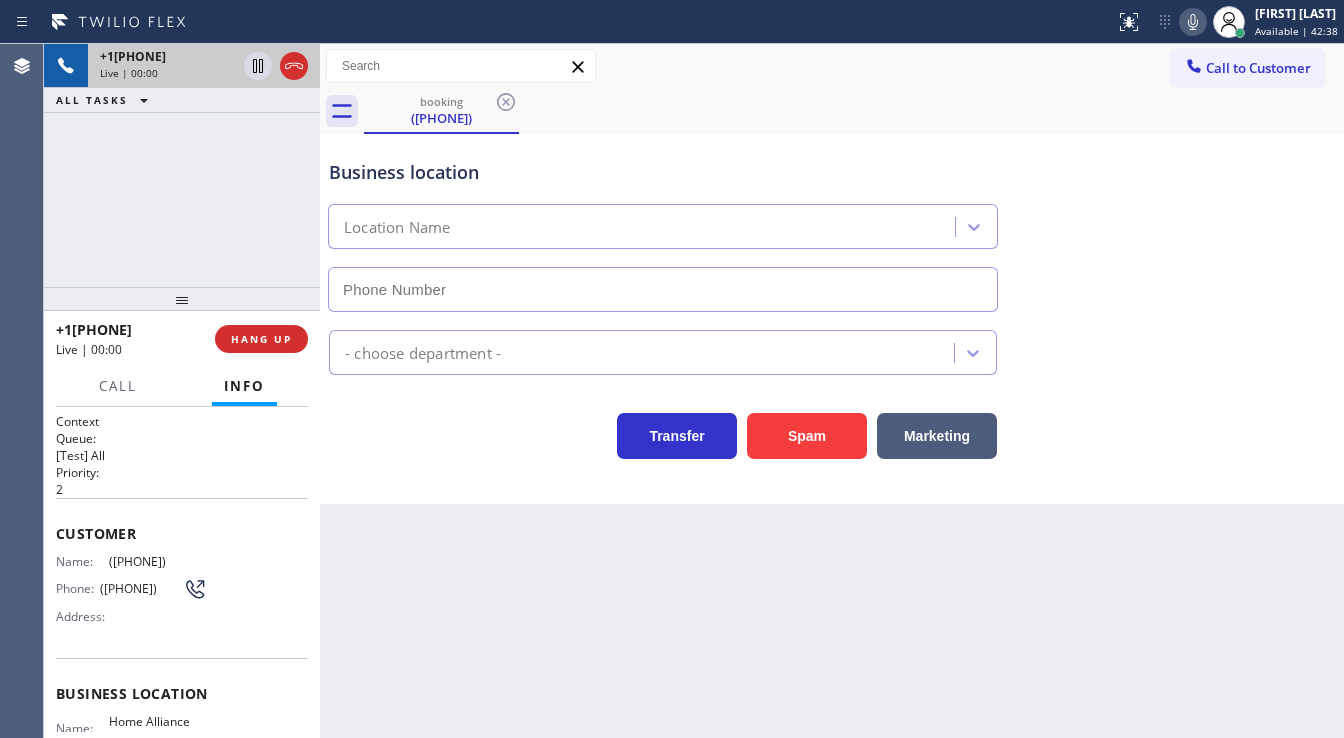 type on "([PHONE])" 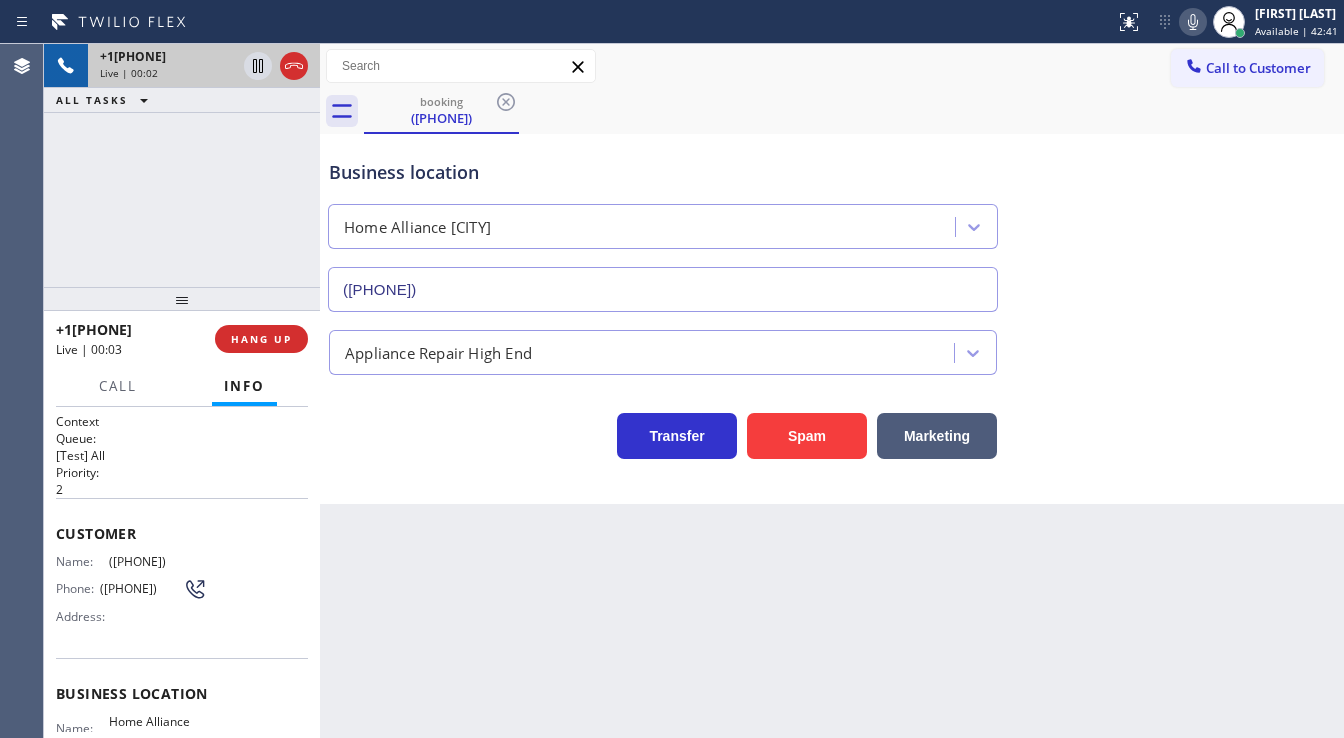 drag, startPoint x: 104, startPoint y: 180, endPoint x: 420, endPoint y: 311, distance: 342.07748 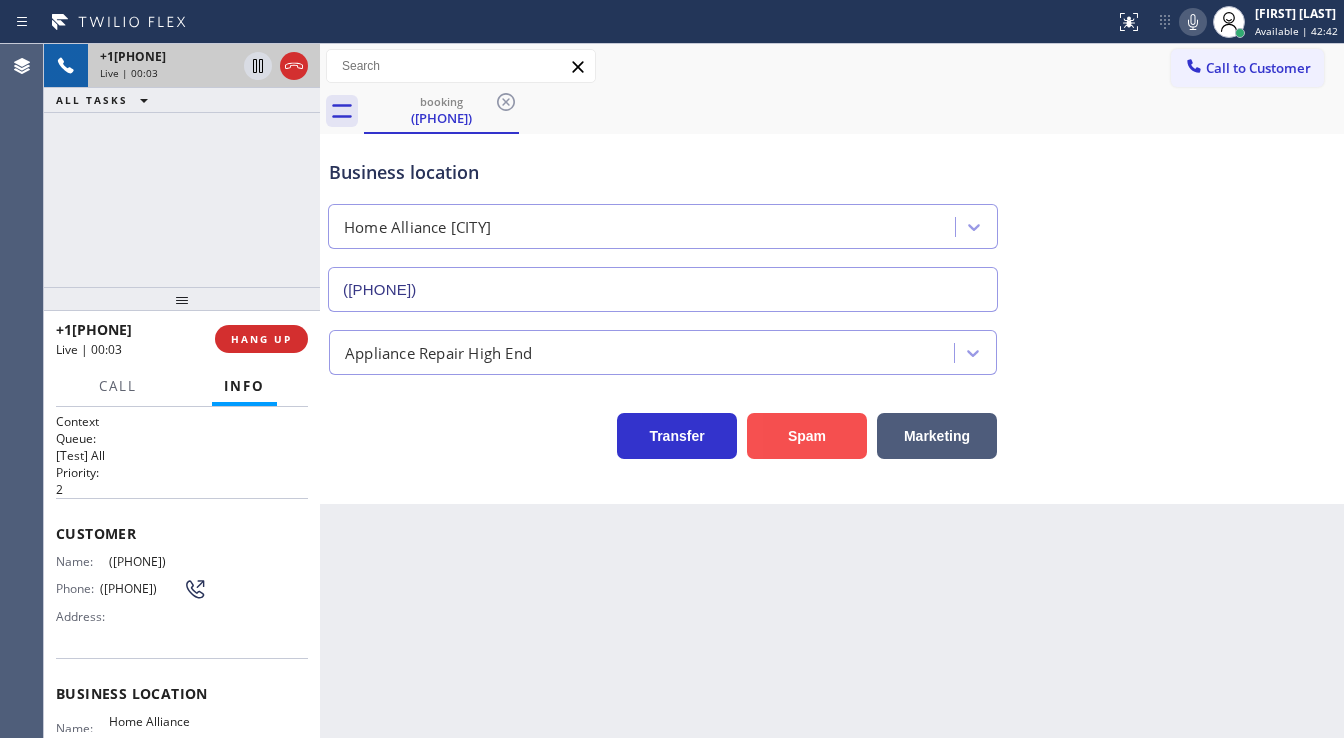 click on "Spam" at bounding box center [807, 436] 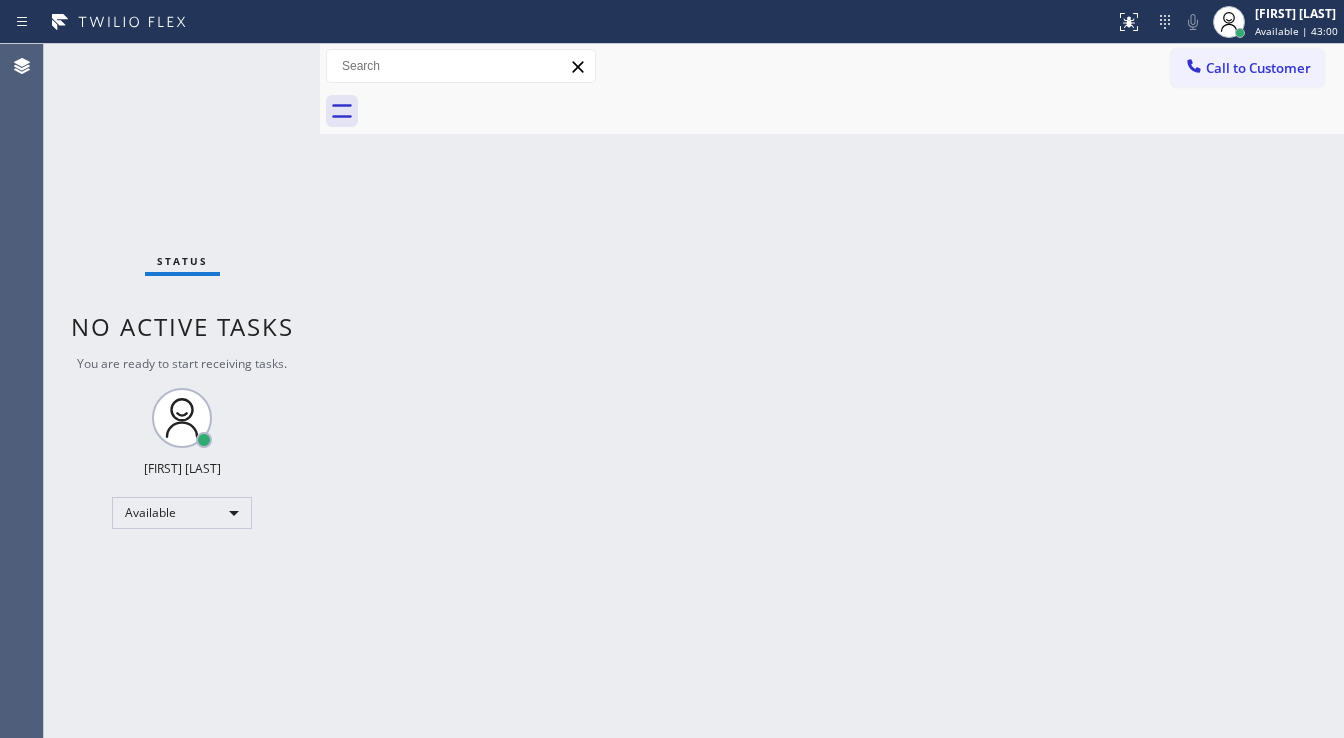 scroll, scrollTop: 0, scrollLeft: 0, axis: both 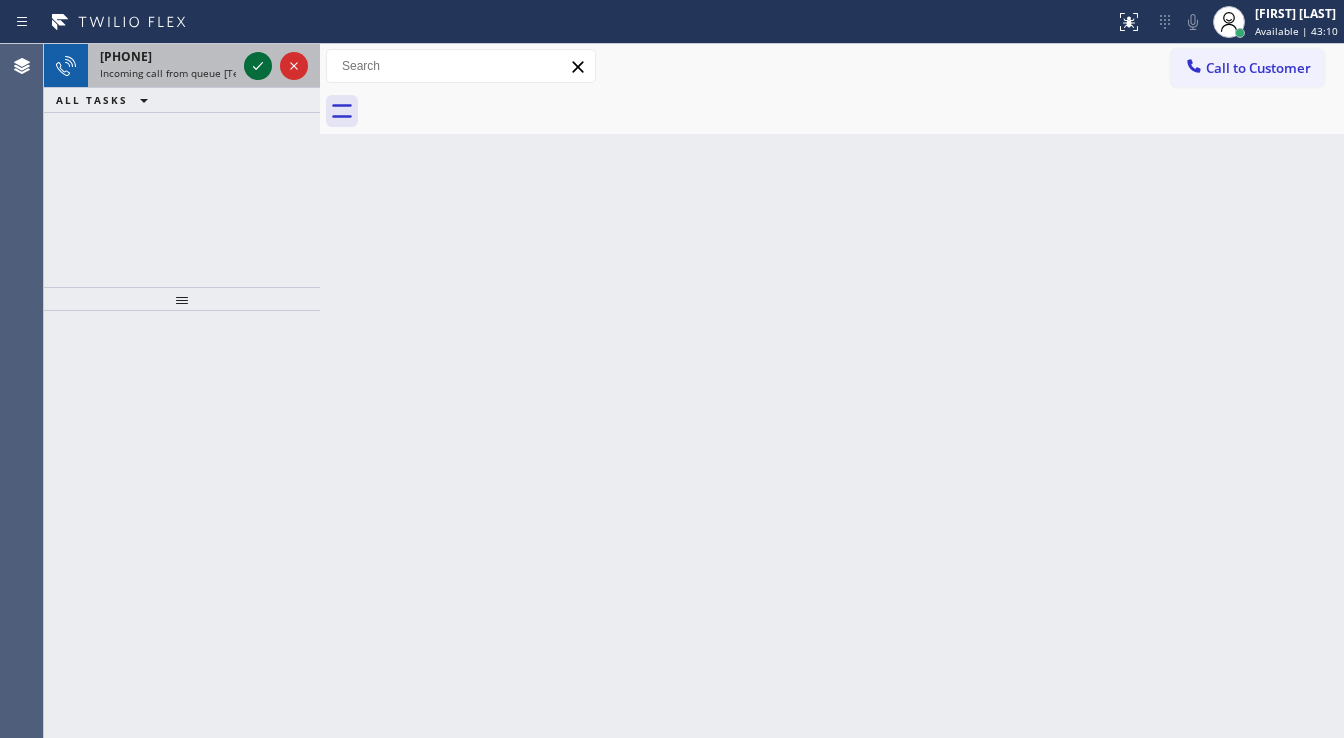 click 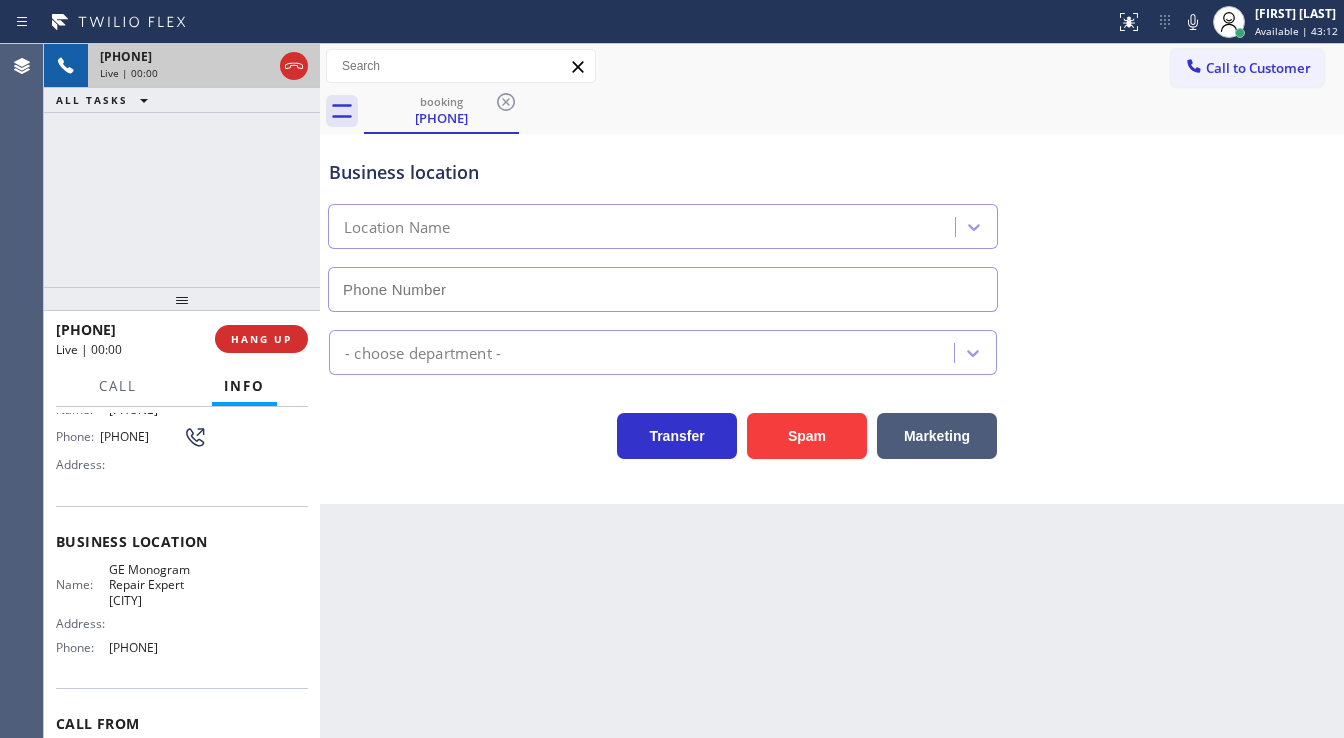 scroll, scrollTop: 160, scrollLeft: 0, axis: vertical 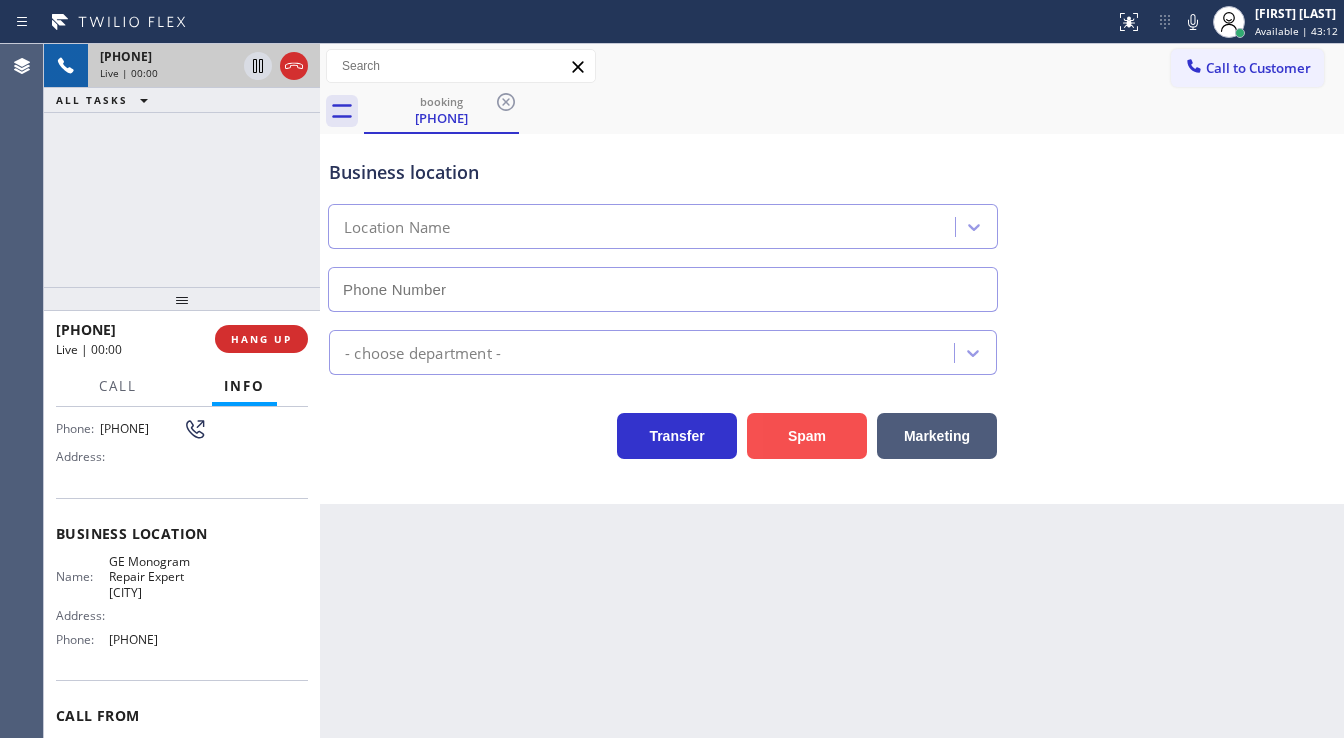 type on "[PHONE]" 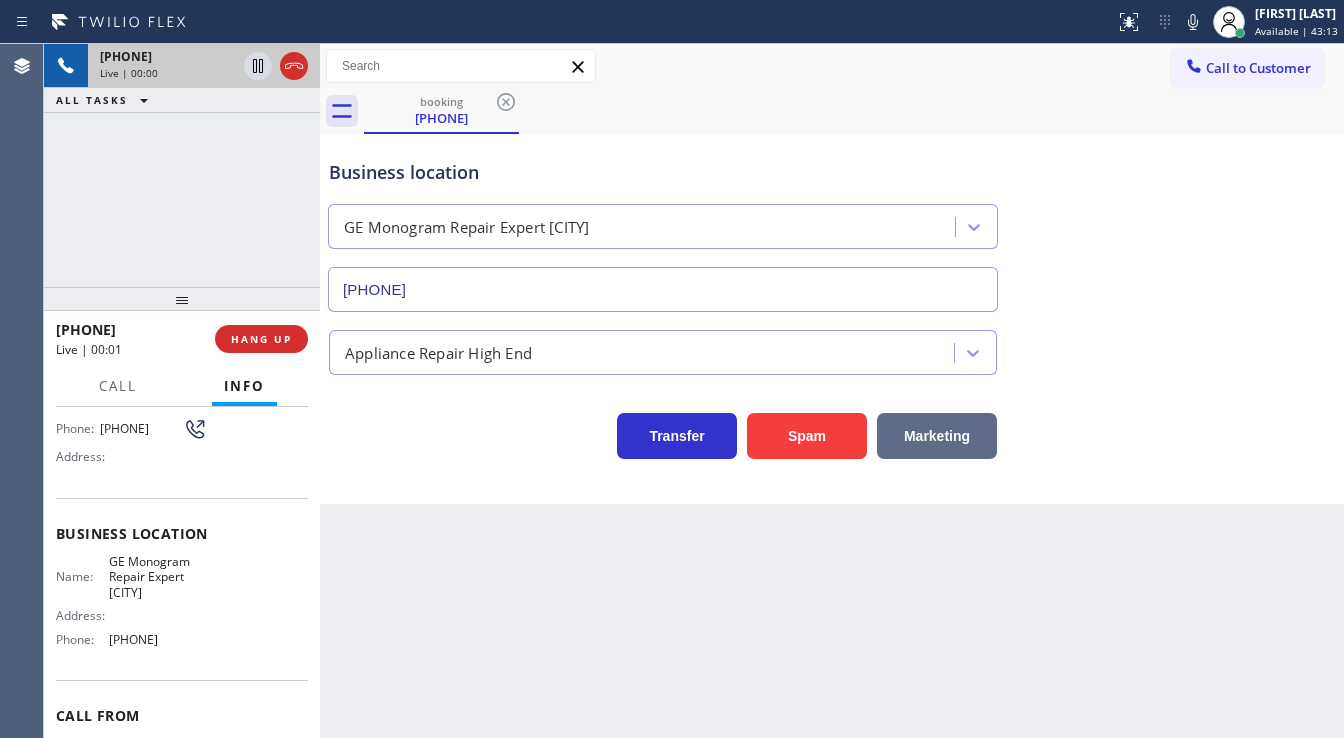 click on "Marketing" at bounding box center (937, 436) 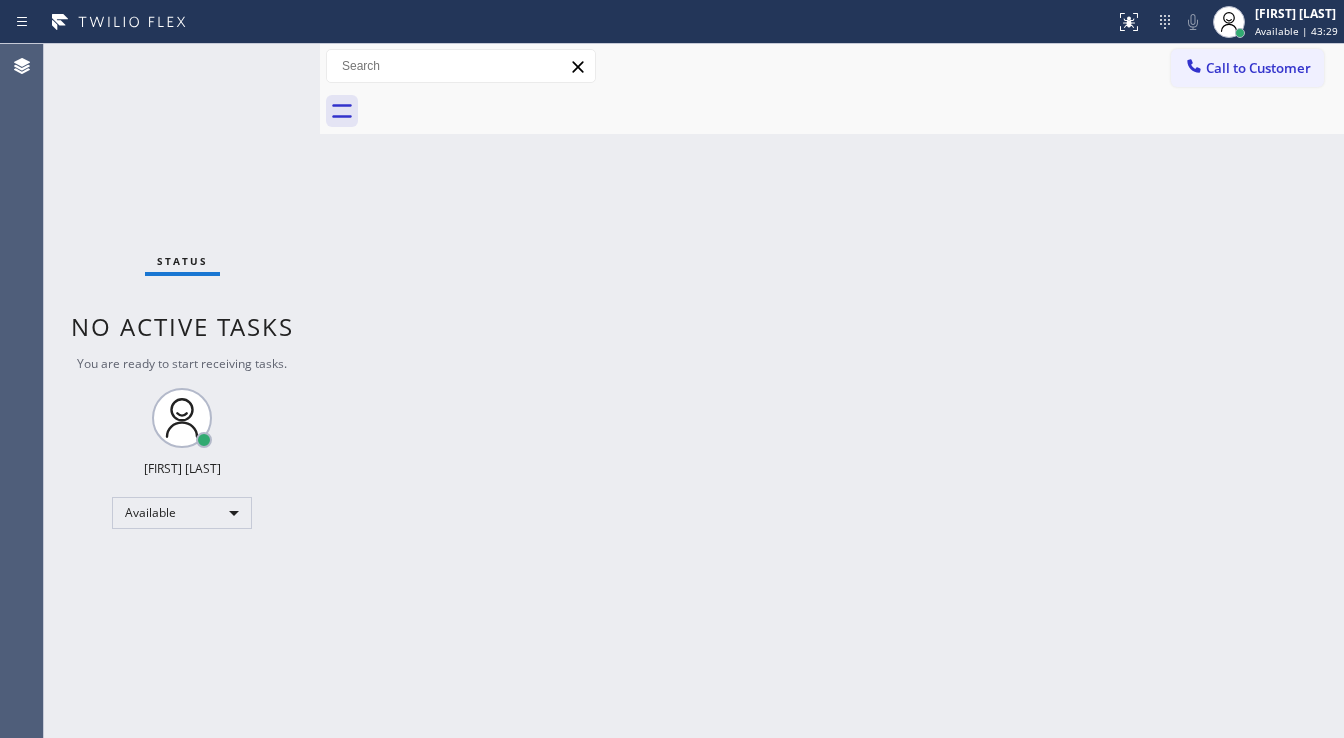 click on "Status   No active tasks     You are ready to start receiving tasks.   [FIRST] [LAST] Available" at bounding box center [182, 391] 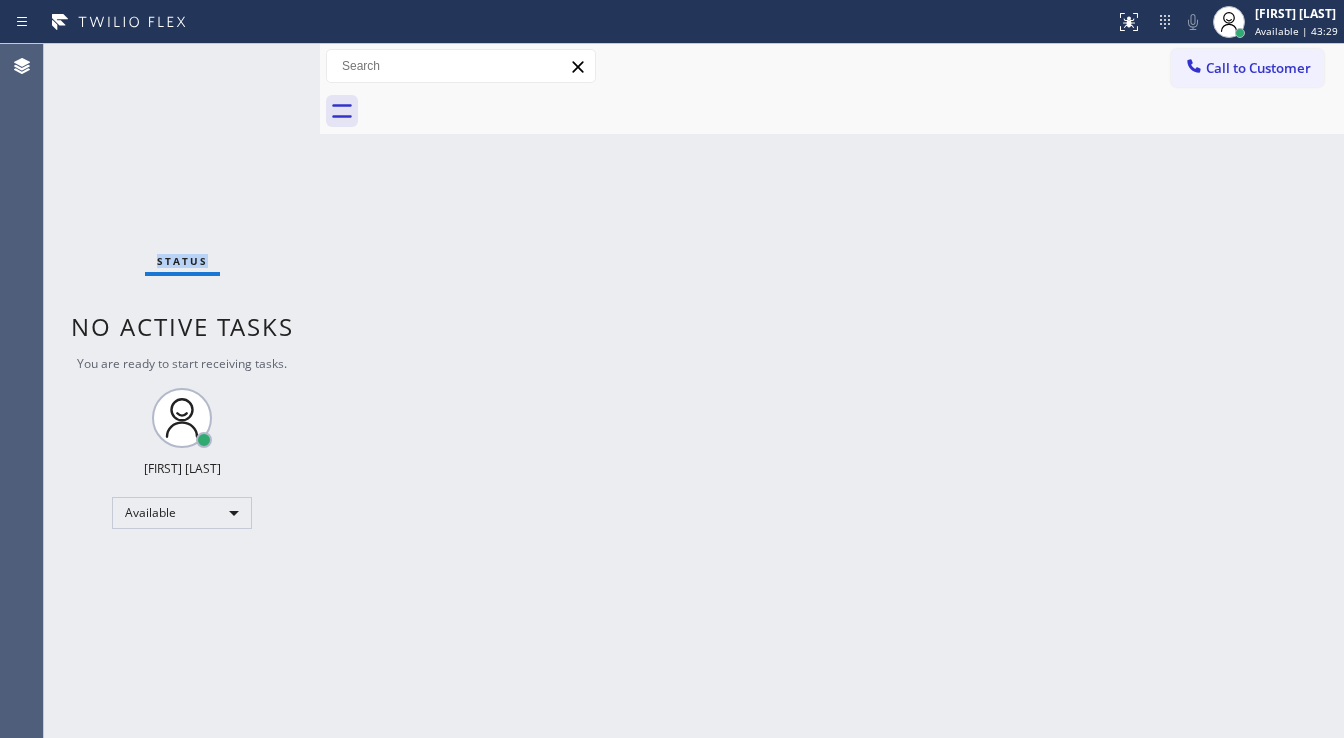 click on "Status   No active tasks     You are ready to start receiving tasks.   [FIRST] [LAST] Available" at bounding box center (182, 391) 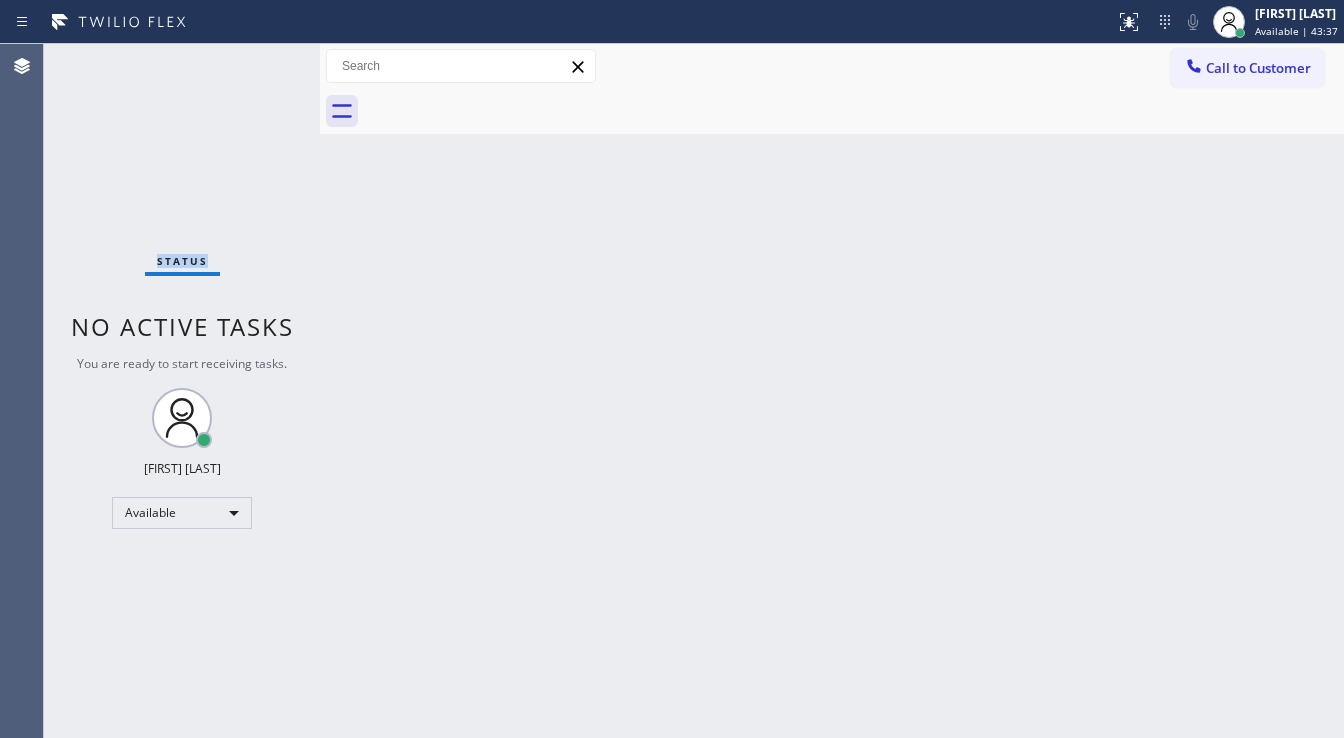 click on "Status   No active tasks     You are ready to start receiving tasks.   [FIRST] [LAST] Available" at bounding box center [182, 391] 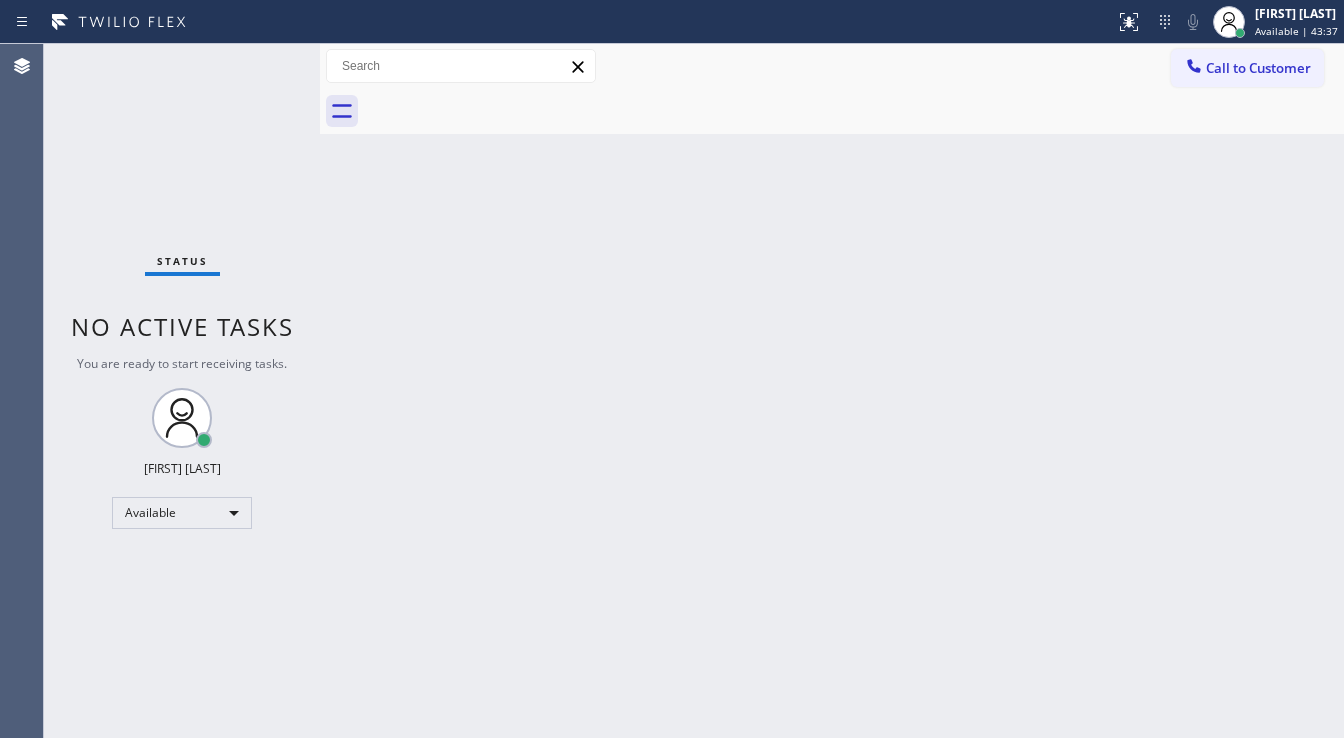 click on "Status   No active tasks     You are ready to start receiving tasks.   [FIRST] [LAST] Available" at bounding box center (182, 391) 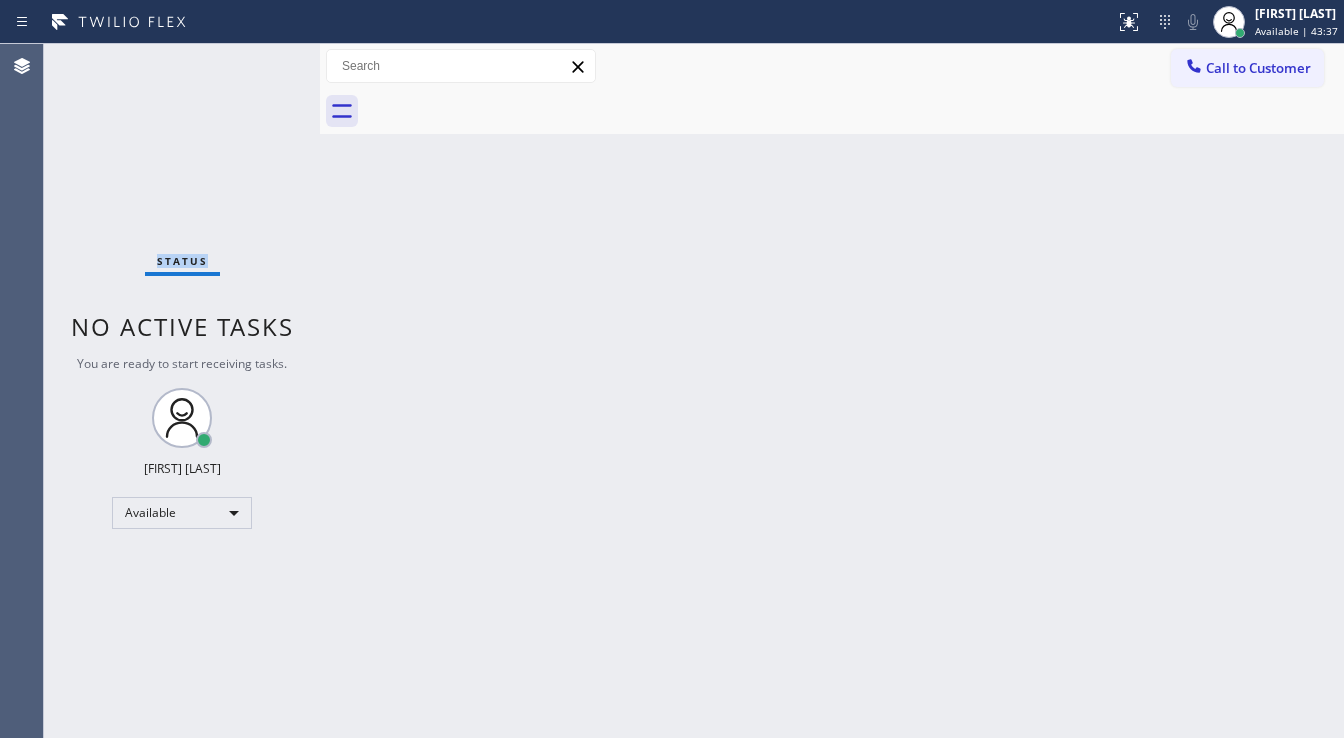 drag, startPoint x: 264, startPoint y: 55, endPoint x: 261, endPoint y: 72, distance: 17.262676 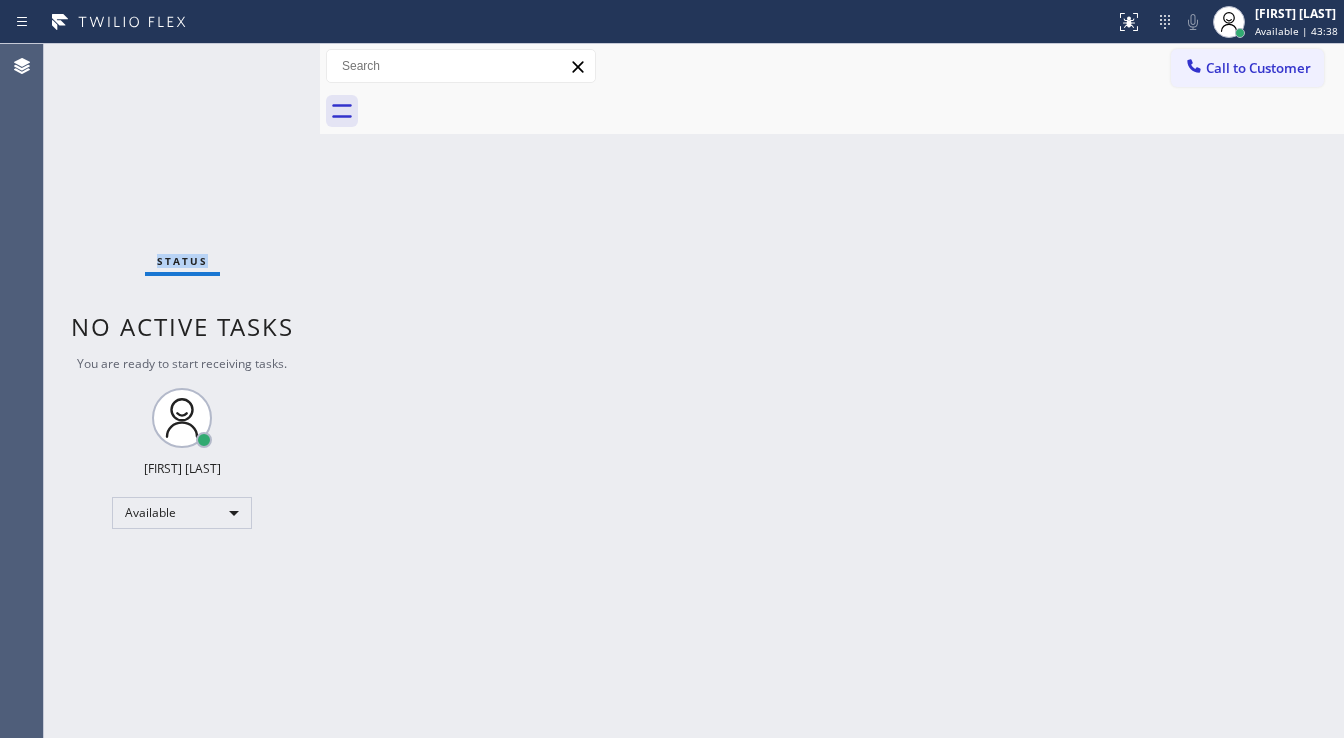 click on "Status   No active tasks     You are ready to start receiving tasks.   [FIRST] [LAST] Available" at bounding box center (182, 391) 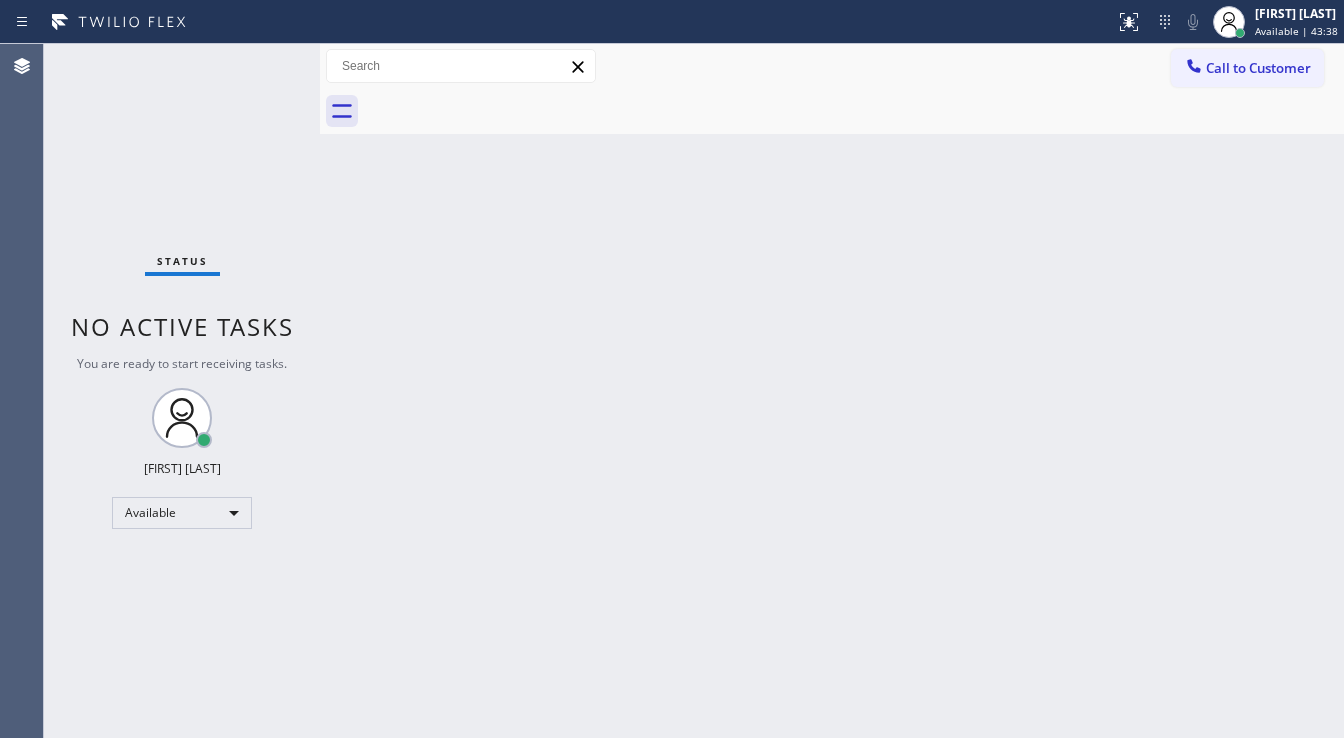click on "Status   No active tasks     You are ready to start receiving tasks.   [FIRST] [LAST] Available" at bounding box center (182, 391) 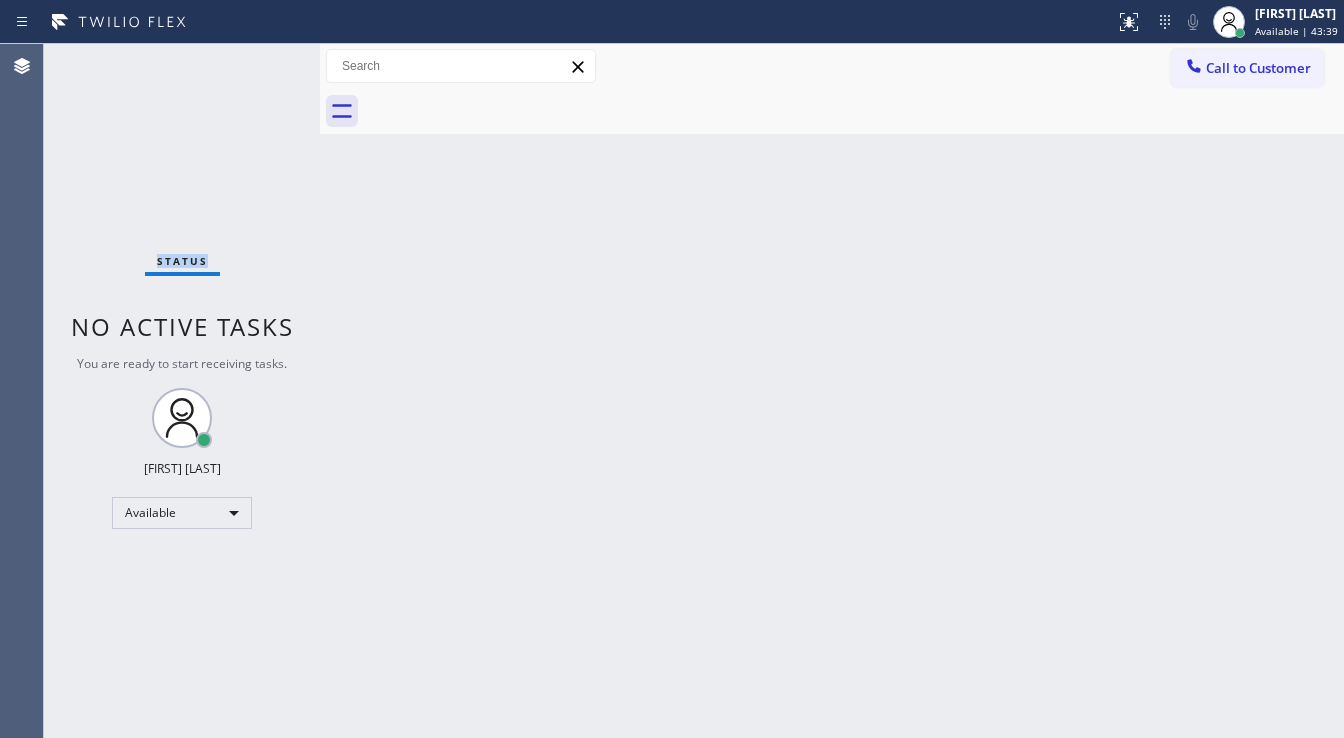 click on "Status   No active tasks     You are ready to start receiving tasks.   [FIRST] [LAST] Available" at bounding box center (182, 391) 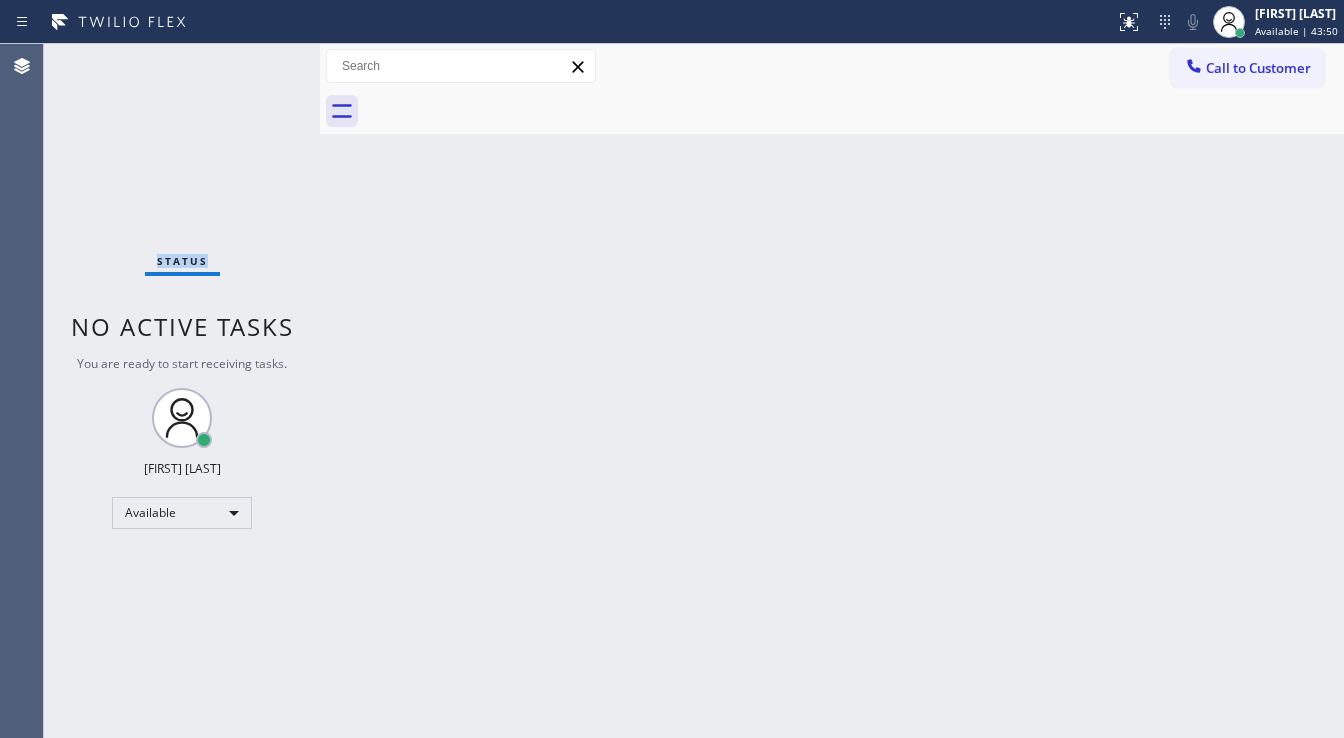 click on "Status   No active tasks     You are ready to start receiving tasks.   [FIRST] [LAST] Available" at bounding box center [182, 391] 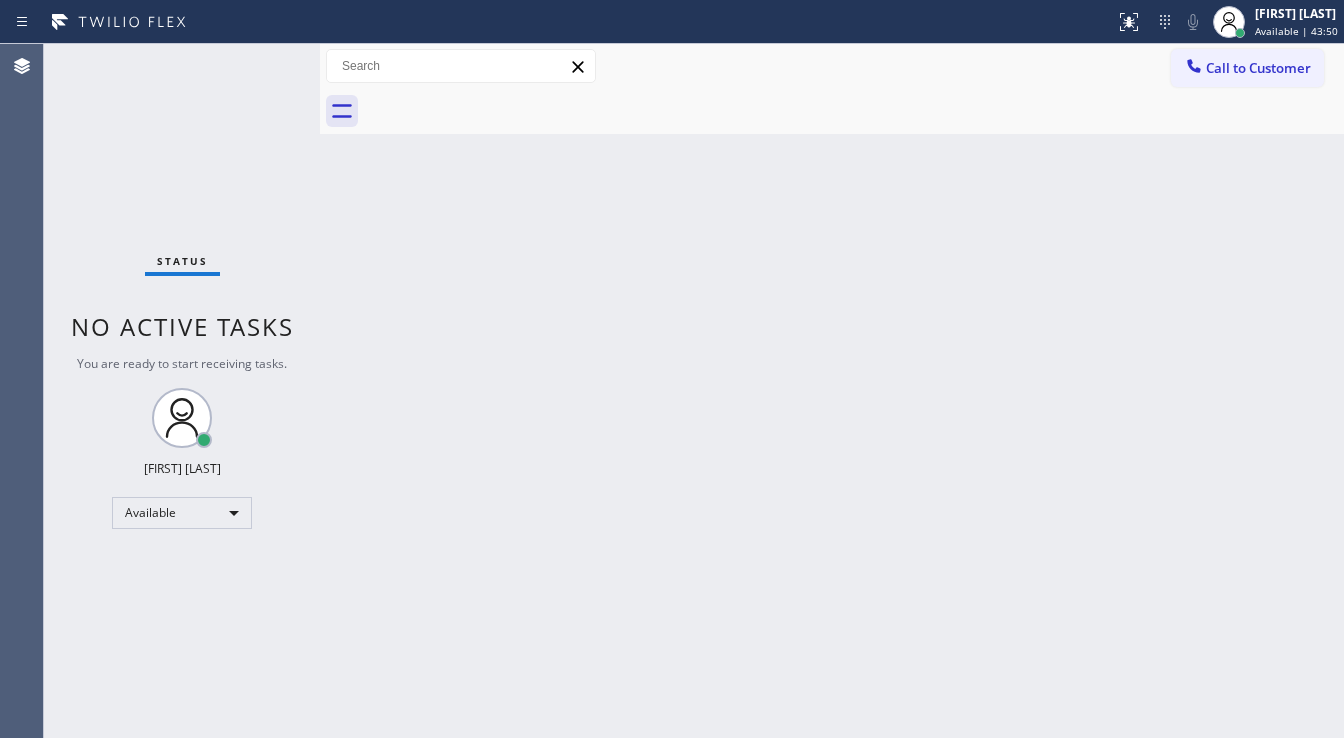 click on "Status   No active tasks     You are ready to start receiving tasks.   [FIRST] [LAST] Available" at bounding box center (182, 391) 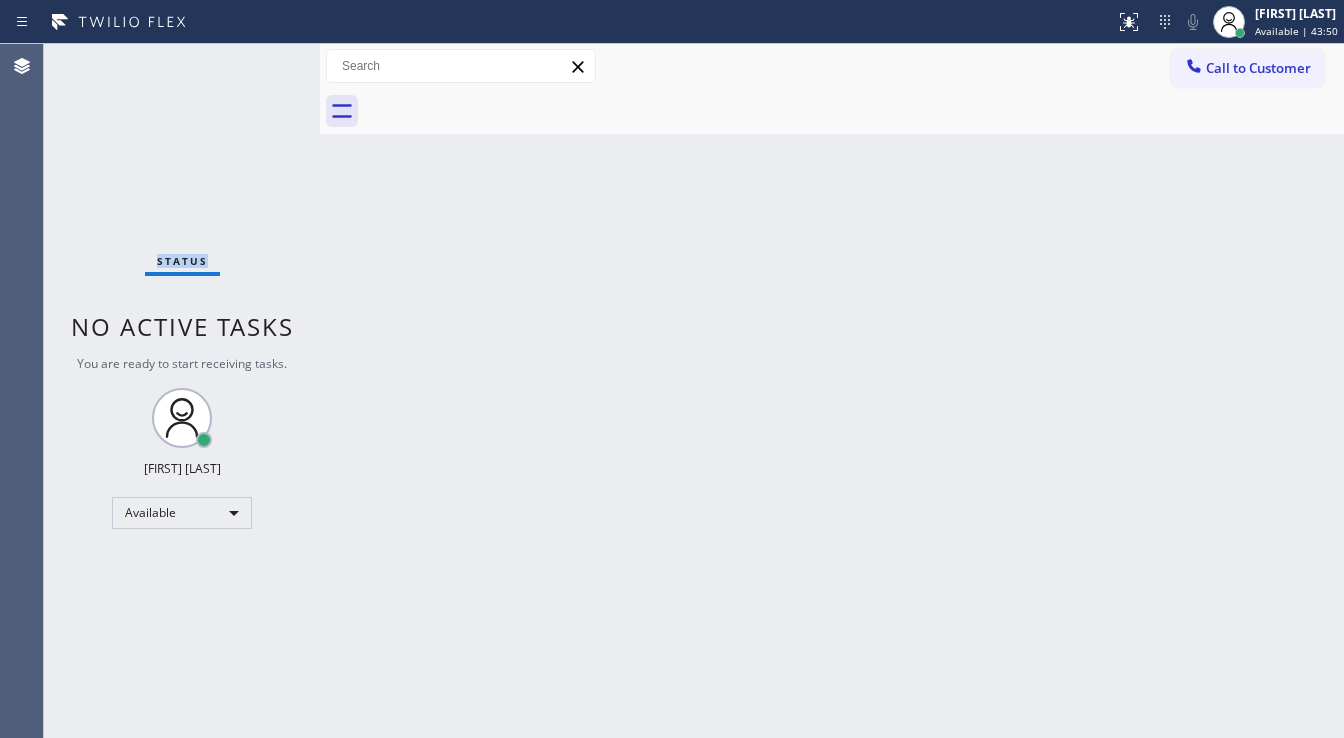 click on "Status   No active tasks     You are ready to start receiving tasks.   [FIRST] [LAST] Available" at bounding box center [182, 391] 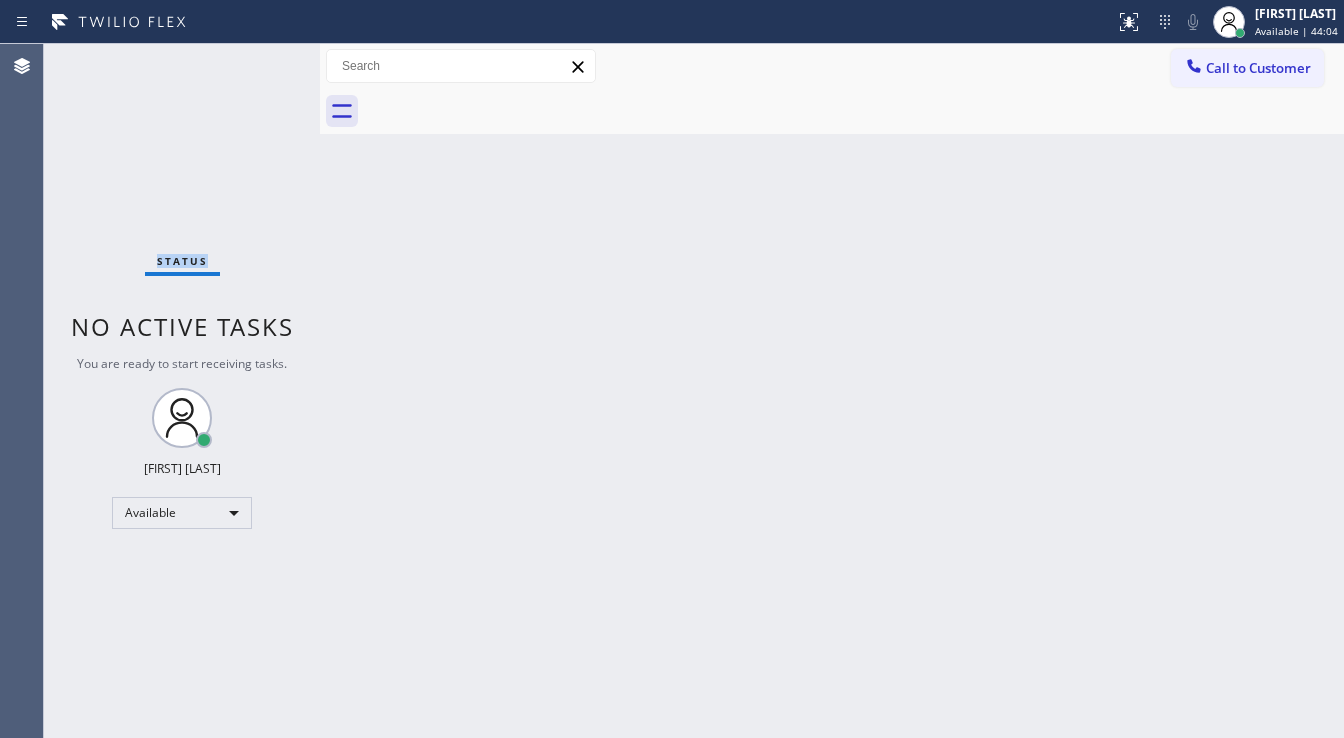 click on "Status   No active tasks     You are ready to start receiving tasks.   [FIRST] [LAST] Available" at bounding box center (182, 391) 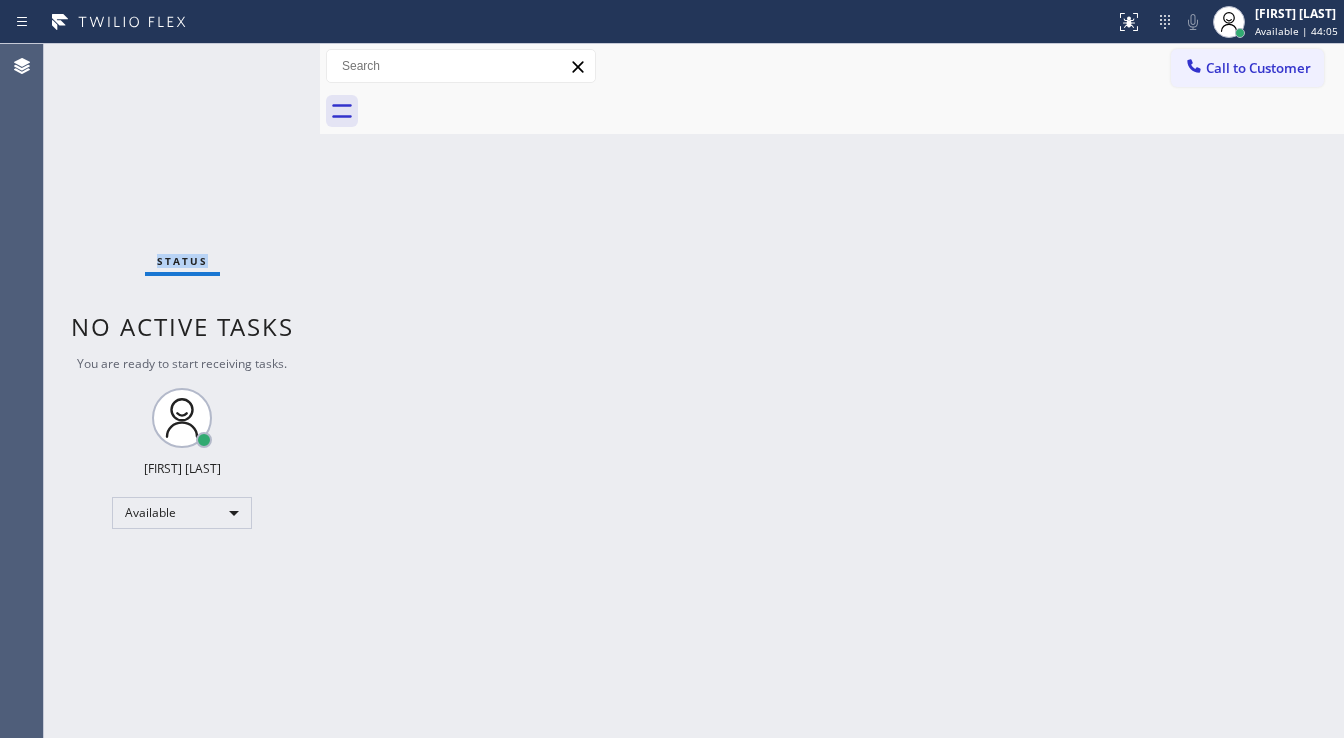click on "Status   No active tasks     You are ready to start receiving tasks.   [FIRST] [LAST] Available" at bounding box center (182, 391) 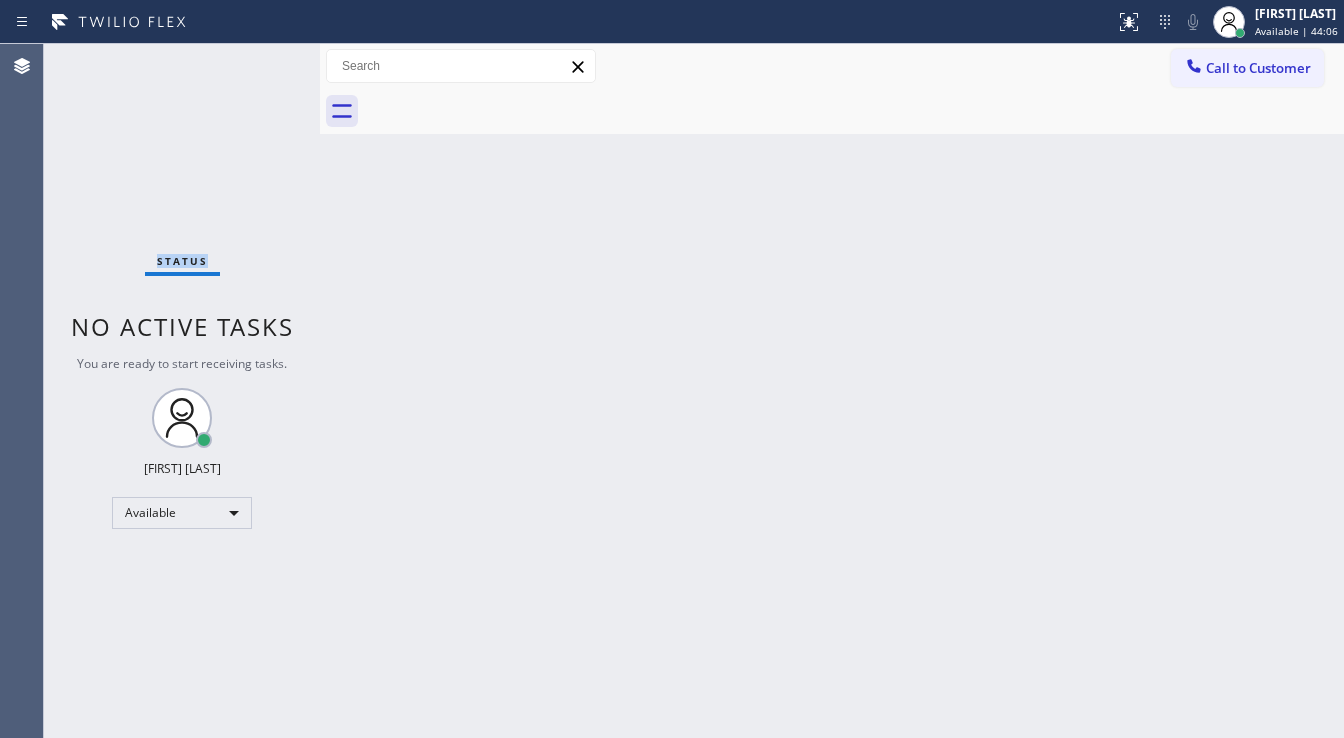 click on "Status   No active tasks     You are ready to start receiving tasks.   [FIRST] [LAST] Available" at bounding box center (182, 391) 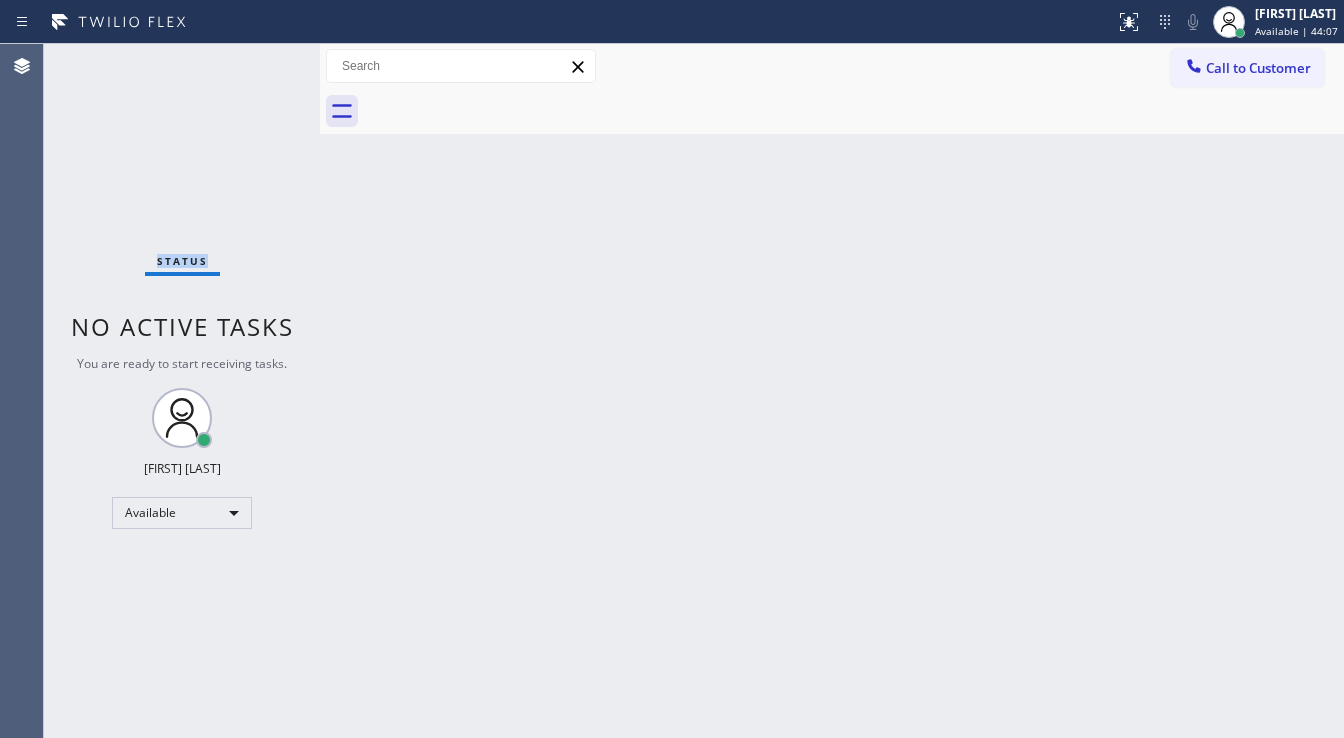 click on "Status   No active tasks     You are ready to start receiving tasks.   [FIRST] [LAST] Available" at bounding box center [182, 391] 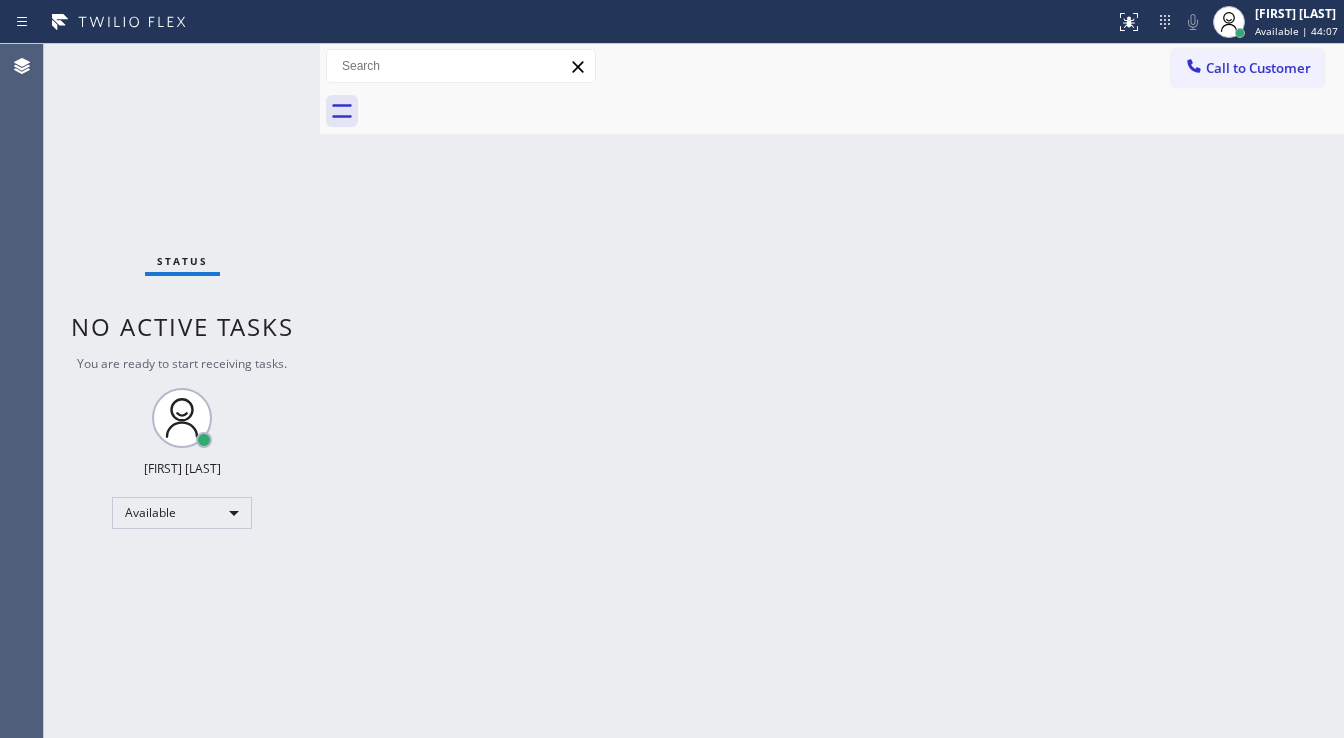 click on "Status   No active tasks     You are ready to start receiving tasks.   [FIRST] [LAST] Available" at bounding box center [182, 391] 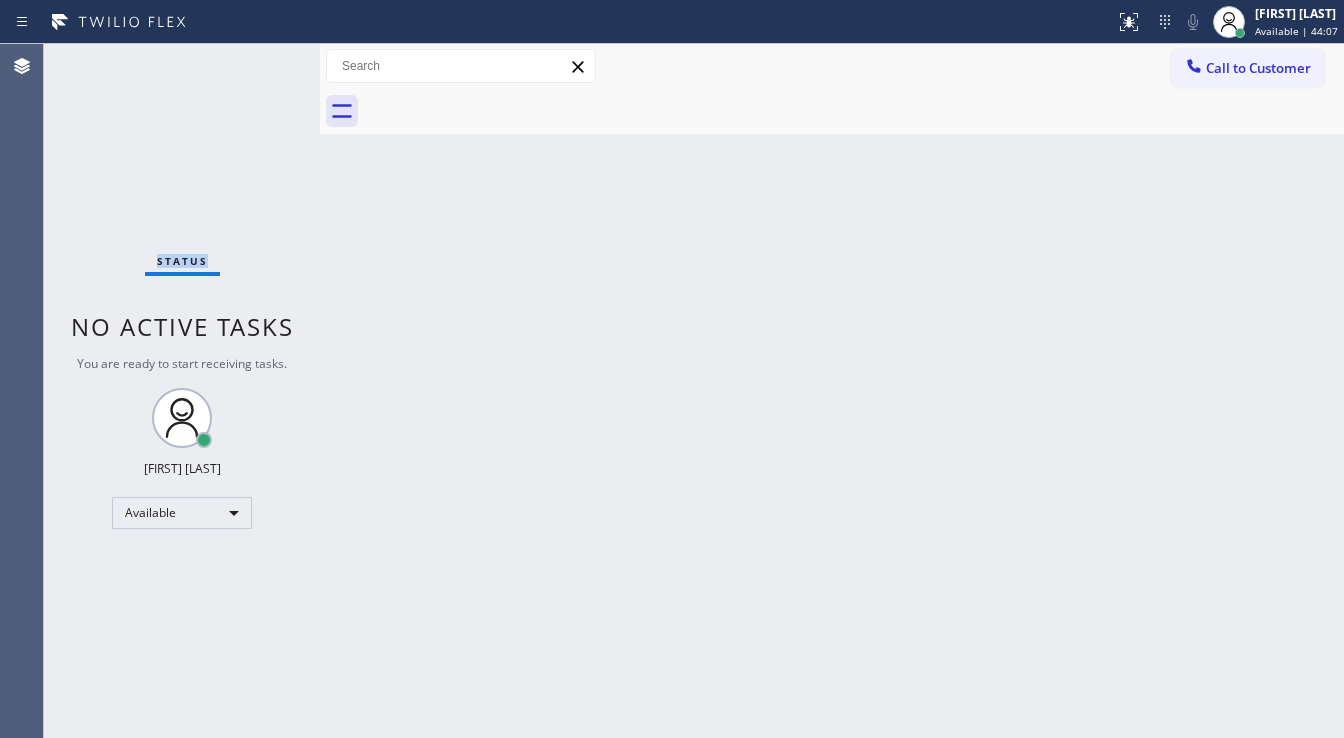 click on "Status   No active tasks     You are ready to start receiving tasks.   [FIRST] [LAST] Available" at bounding box center [182, 391] 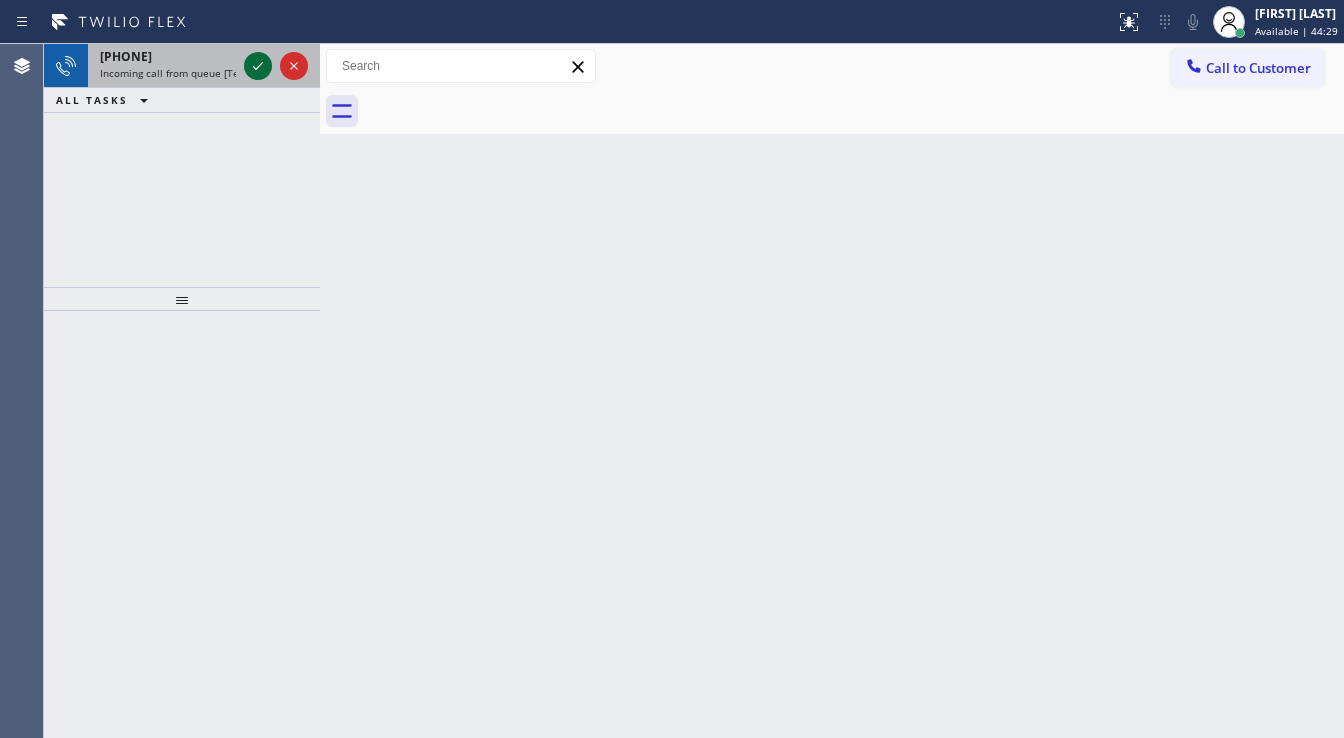 click 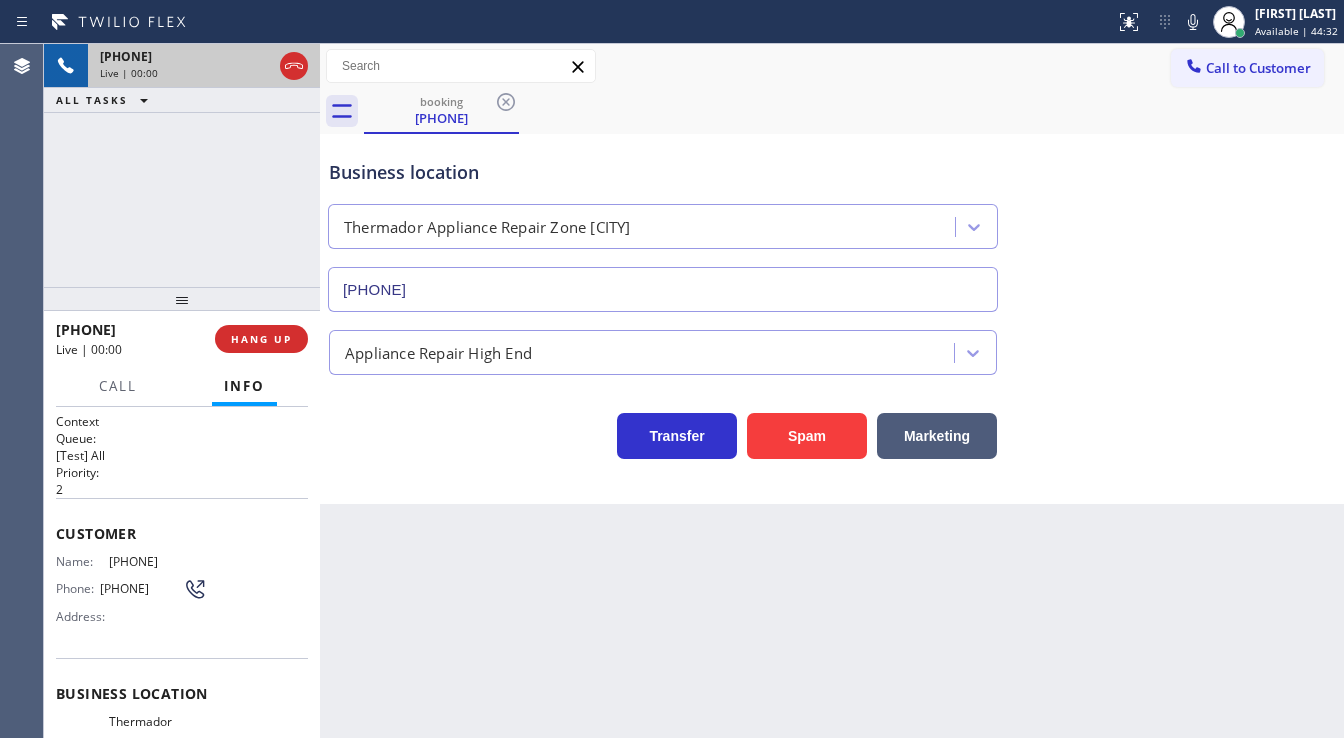 type on "(630) 756-6946" 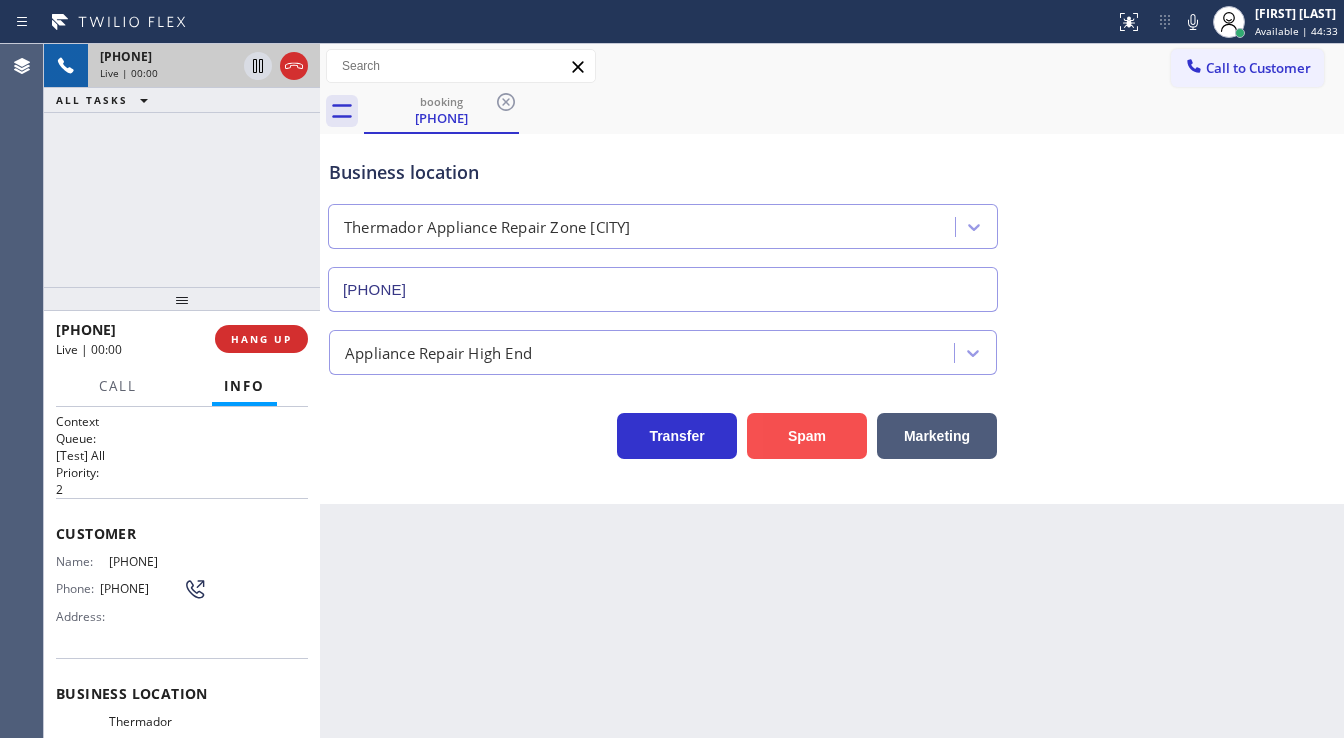 click on "Spam" at bounding box center (807, 436) 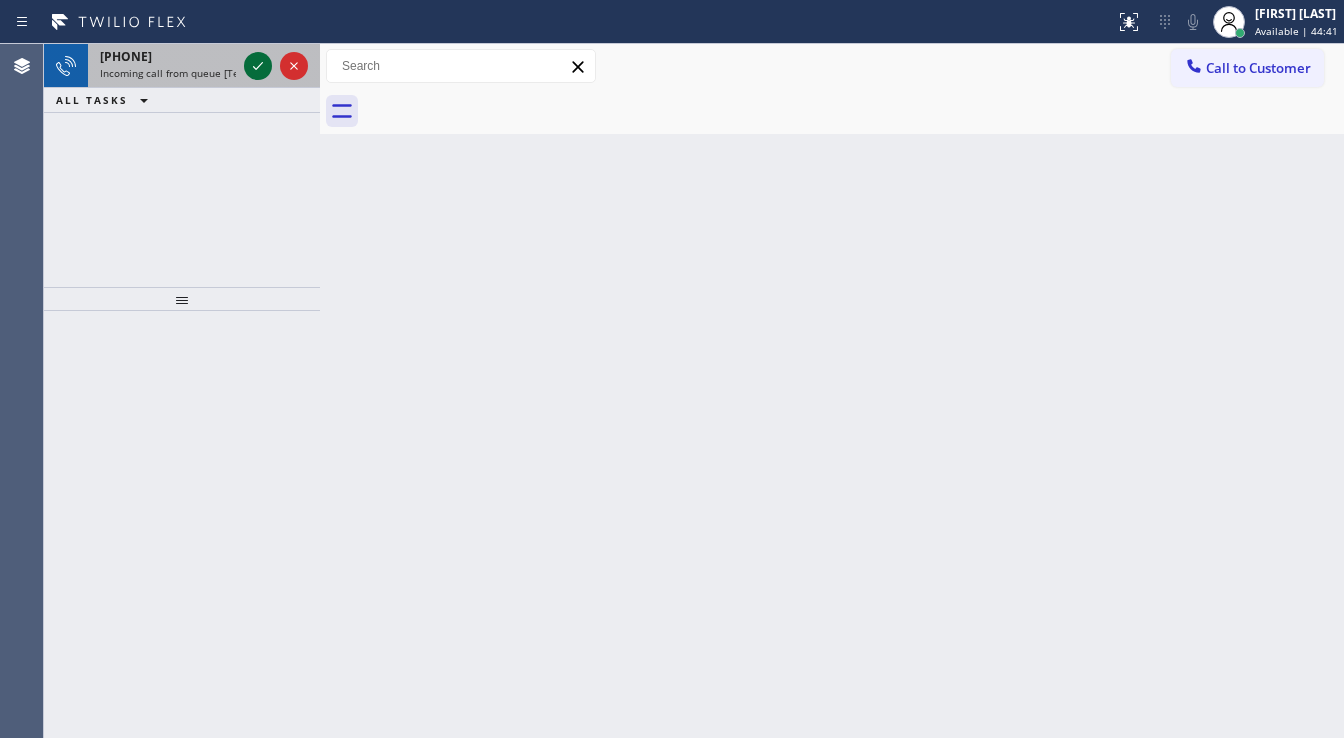 click 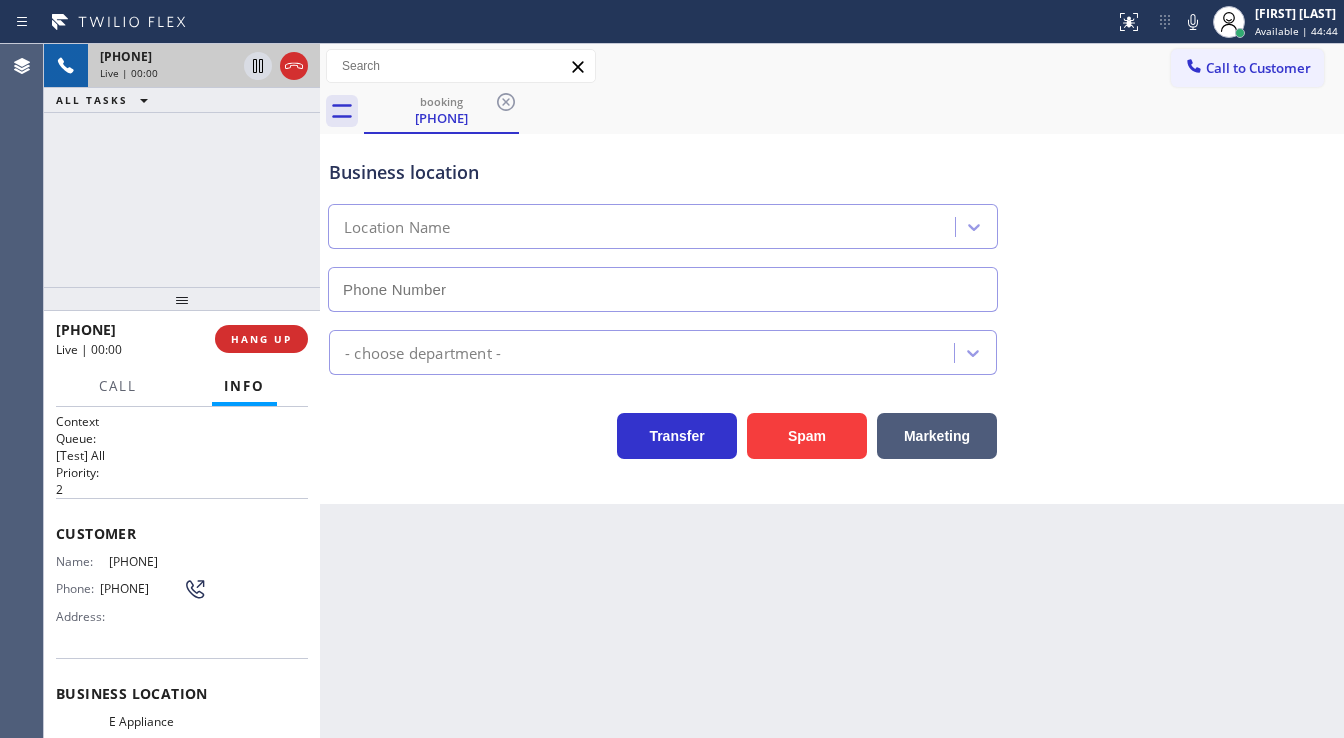type on "(425) 728-6779" 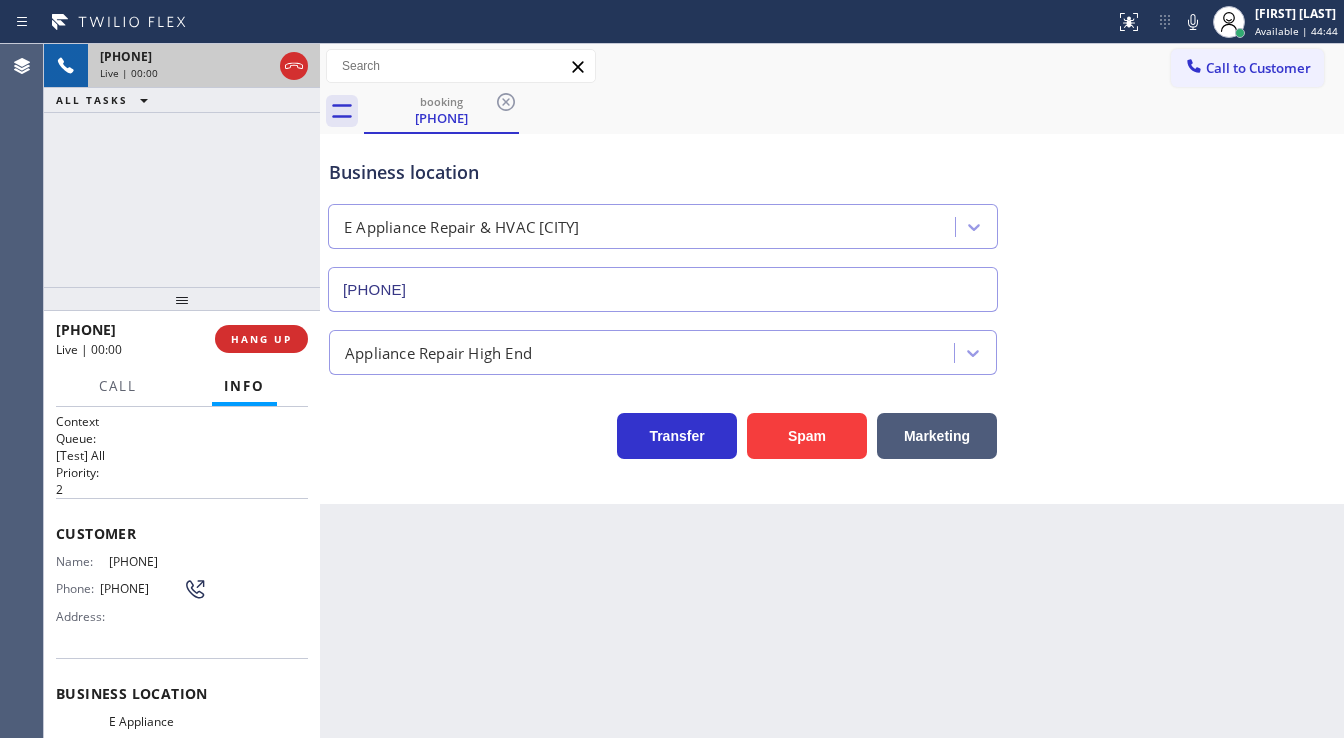 click on "Business location E Appliance Repair & HVAC SeaTac (425) 728-6779 Appliance Repair High End Transfer Spam Marketing" at bounding box center [832, 319] 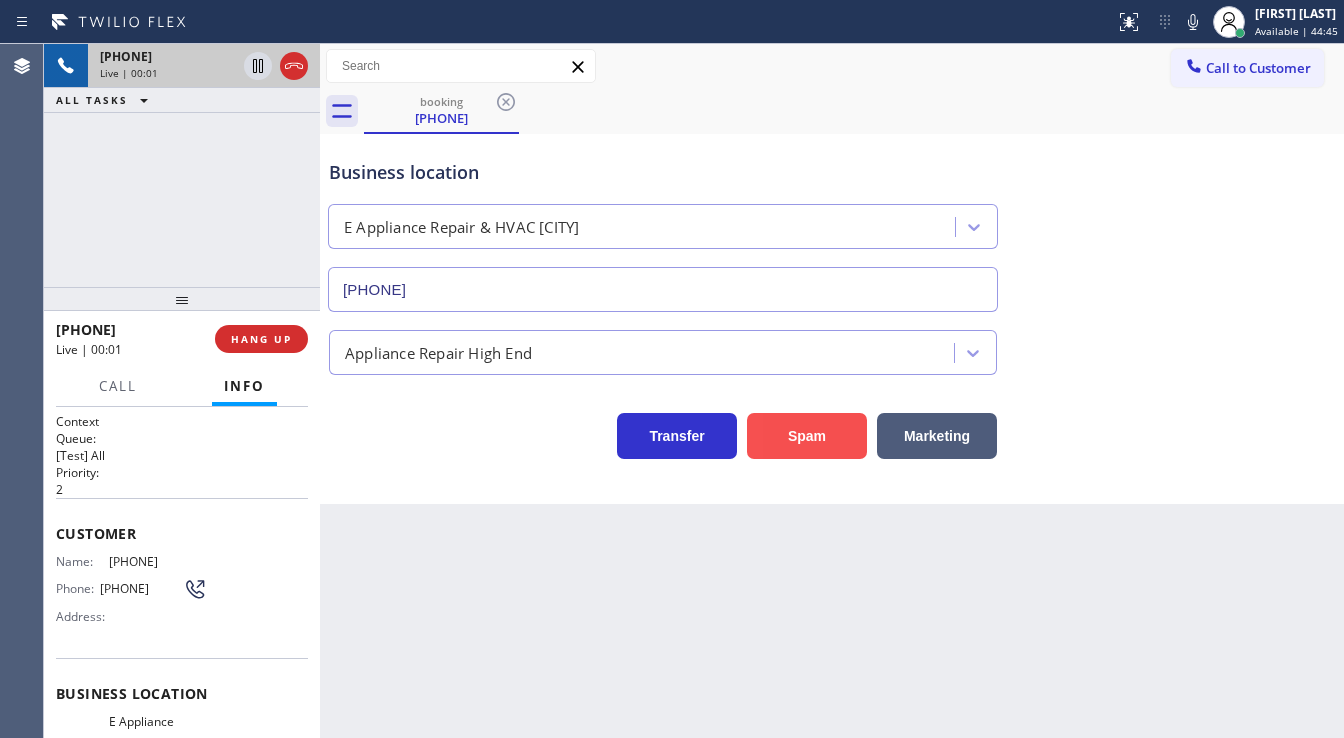 click on "Spam" at bounding box center (807, 436) 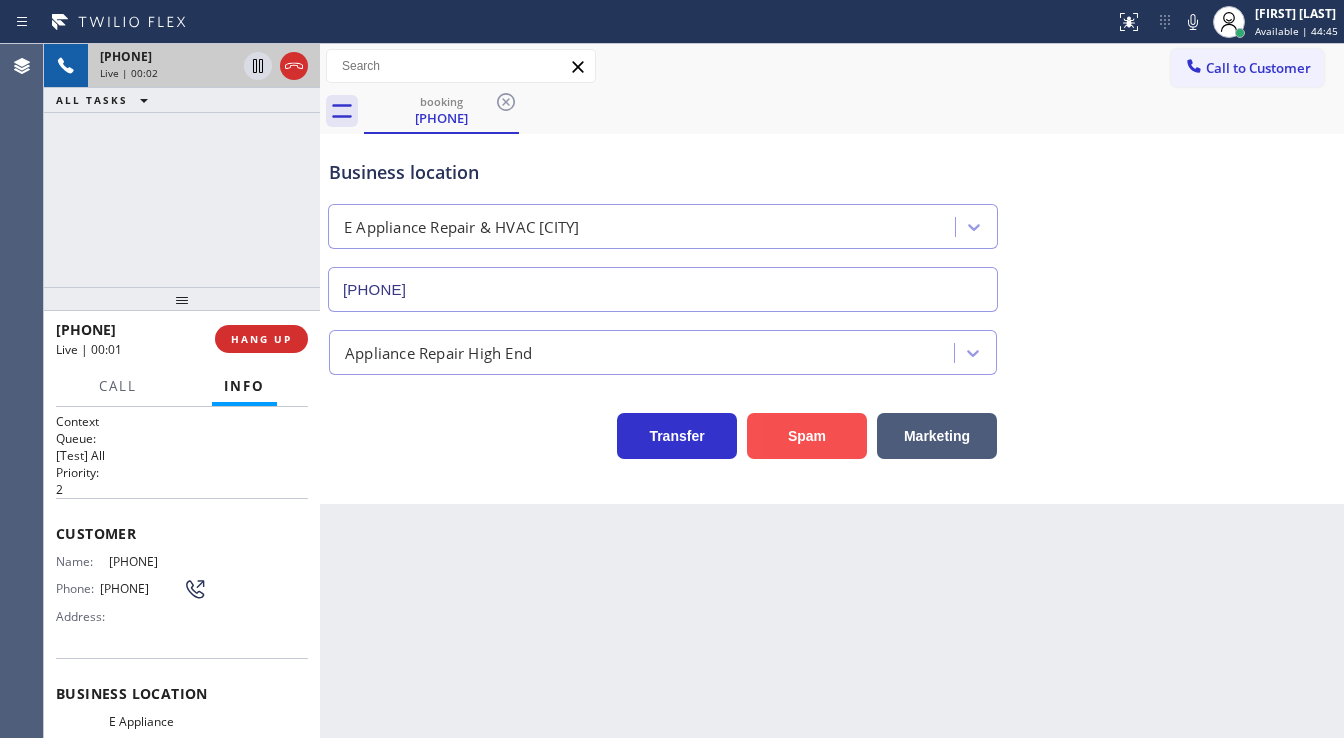 click on "Spam" at bounding box center [807, 436] 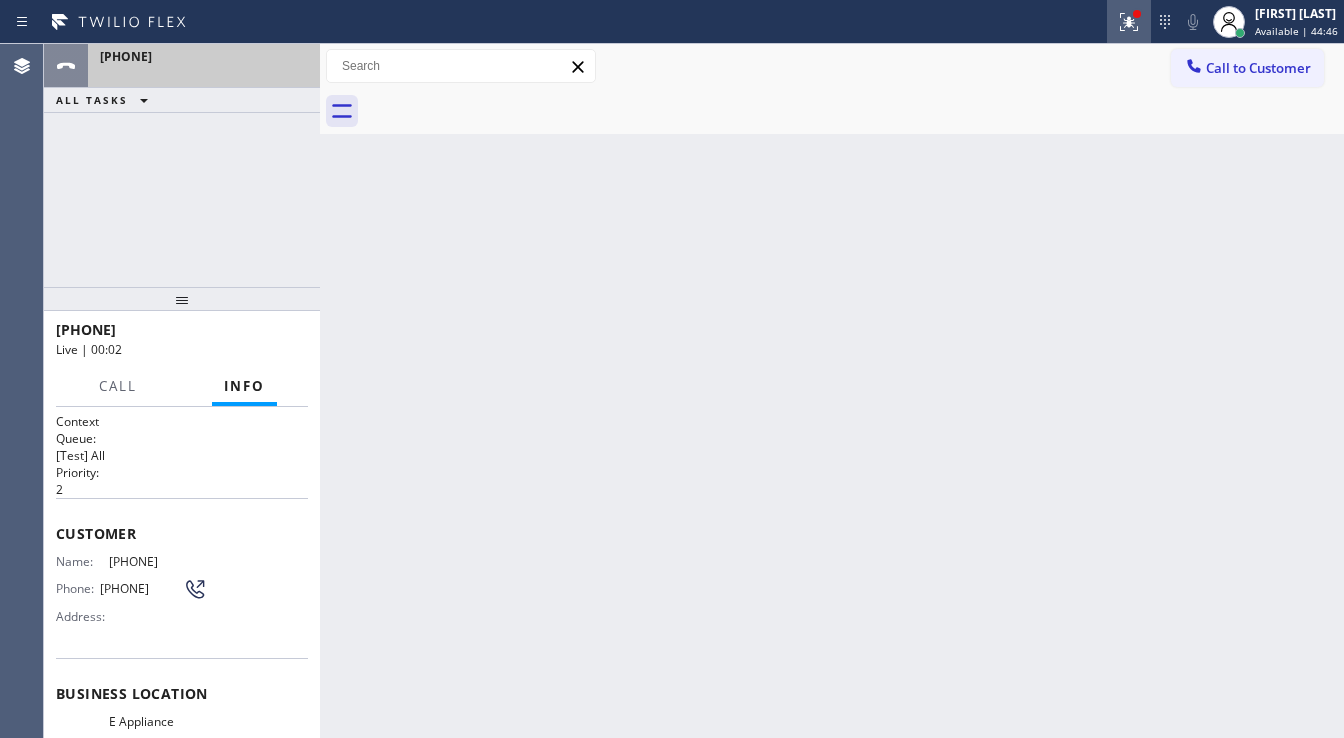 click 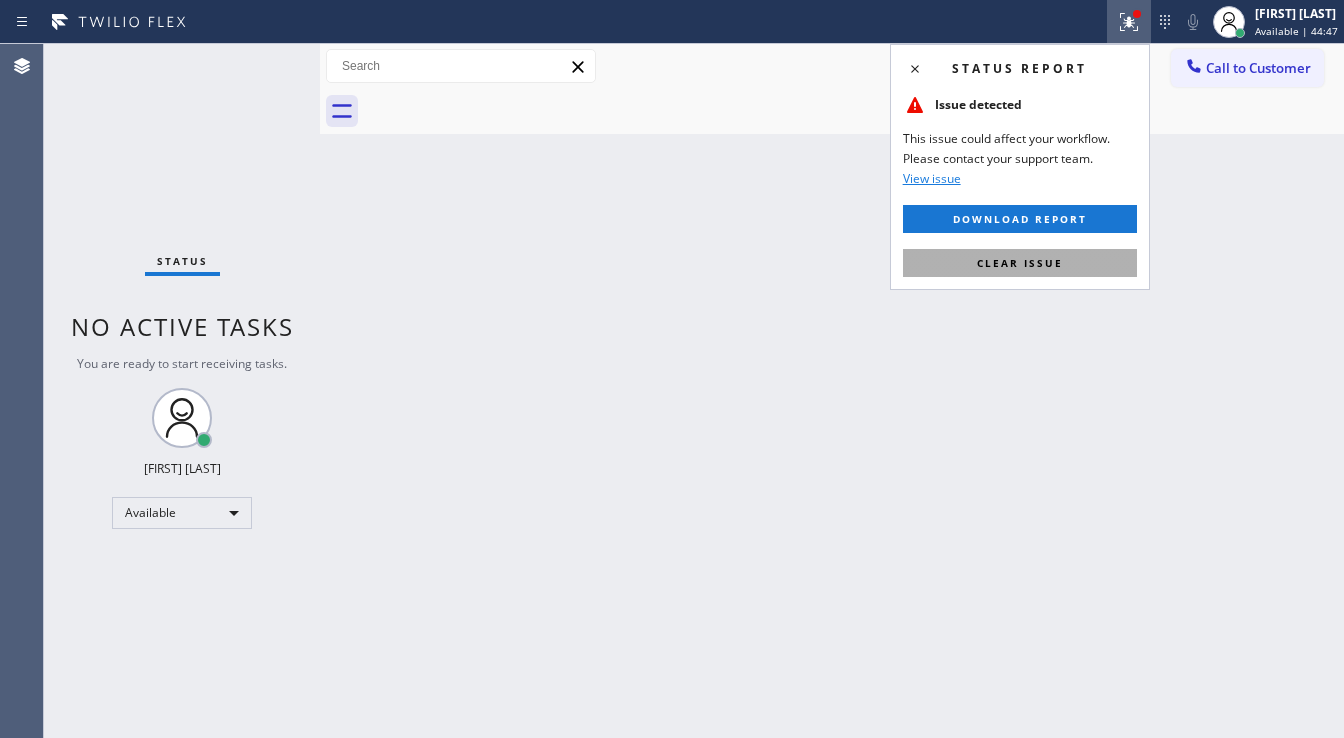 click on "Clear issue" at bounding box center (1020, 263) 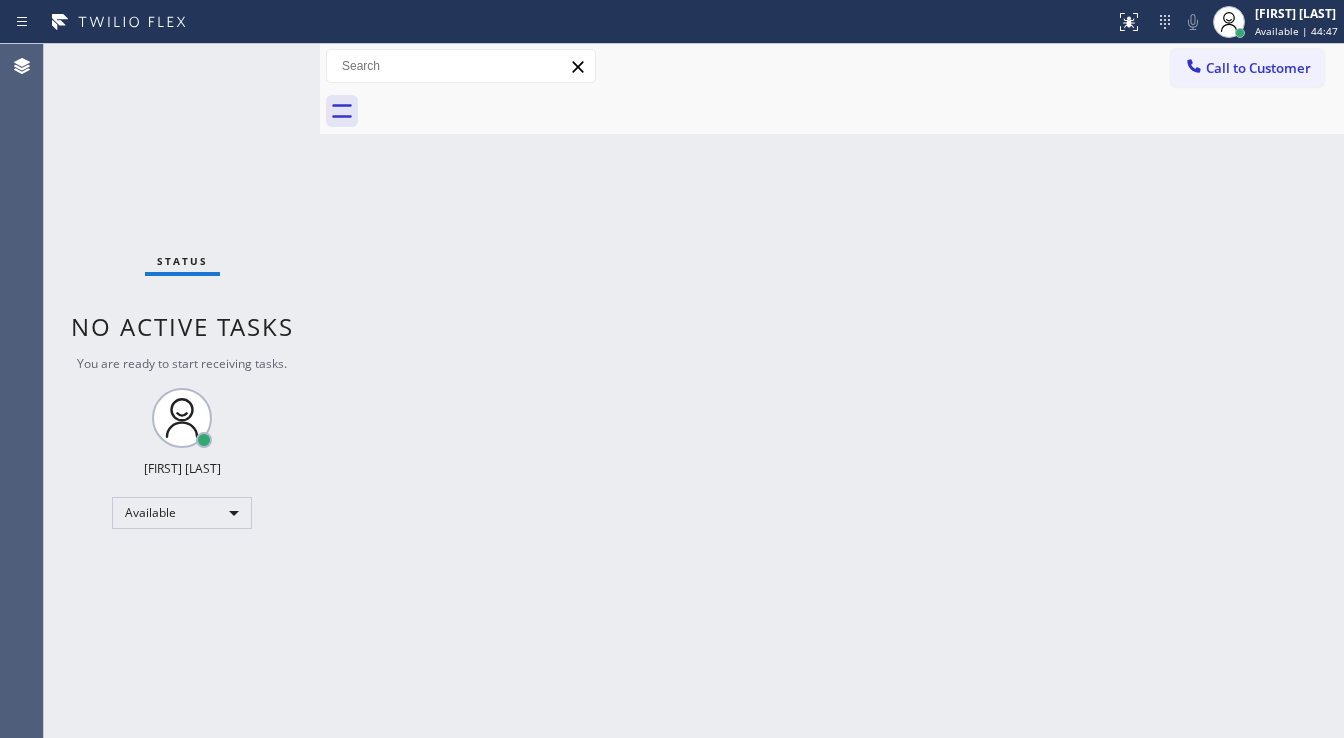 click on "Back to Dashboard Change Sender ID Customers Technicians Select a contact Outbound call Technician Search Technician Your caller id phone number Your caller id phone number Call Technician info Name   Phone none Address none Change Sender ID HVAC [PHONE] 5 Star Appliance [PHONE] Appliance Repair [PHONE] Plumbing [PHONE] Air Duct Cleaning [PHONE]  Electricians [PHONE] Cancel Change Check personal SMS Reset Change No tabs Call to Customer Outbound call Location 5 Star Appliance Repair Your caller id phone number [PHONE] Customer number Call Outbound call Technician Search Technician Your caller id phone number Your caller id phone number Call" at bounding box center [832, 391] 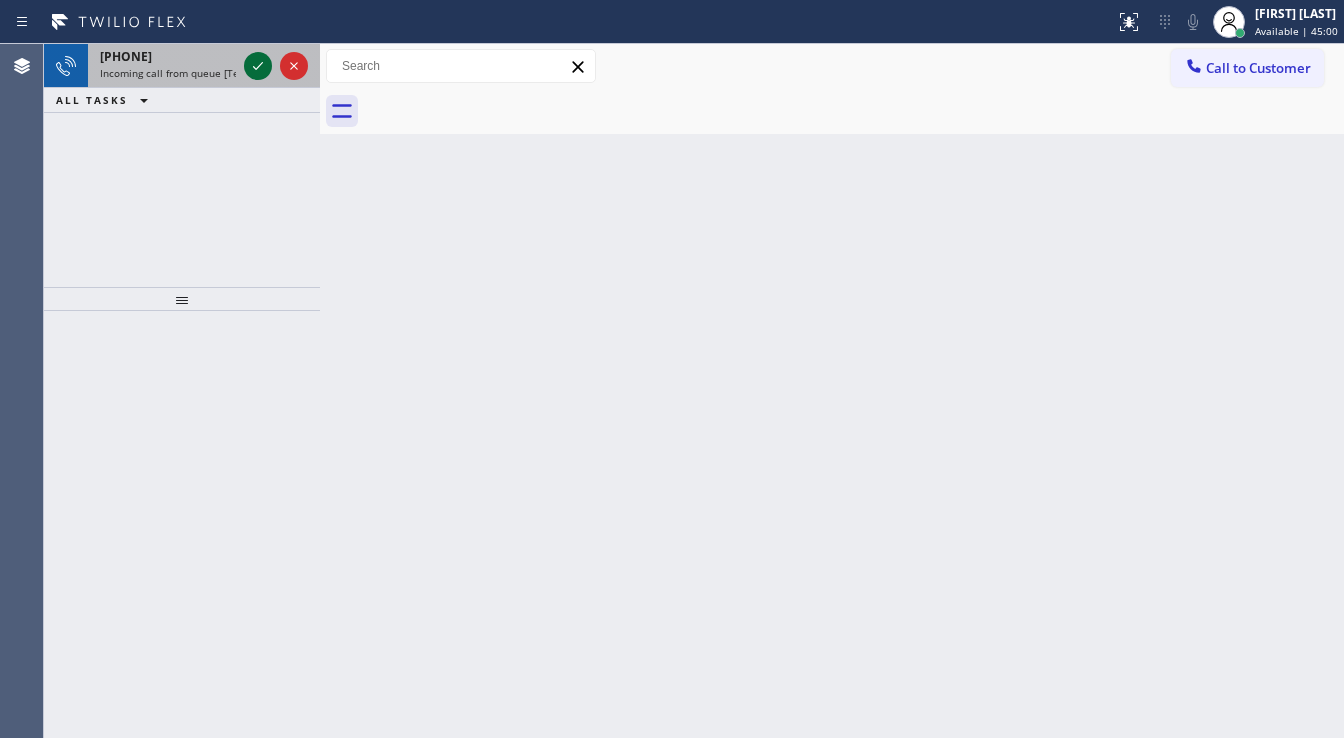 click 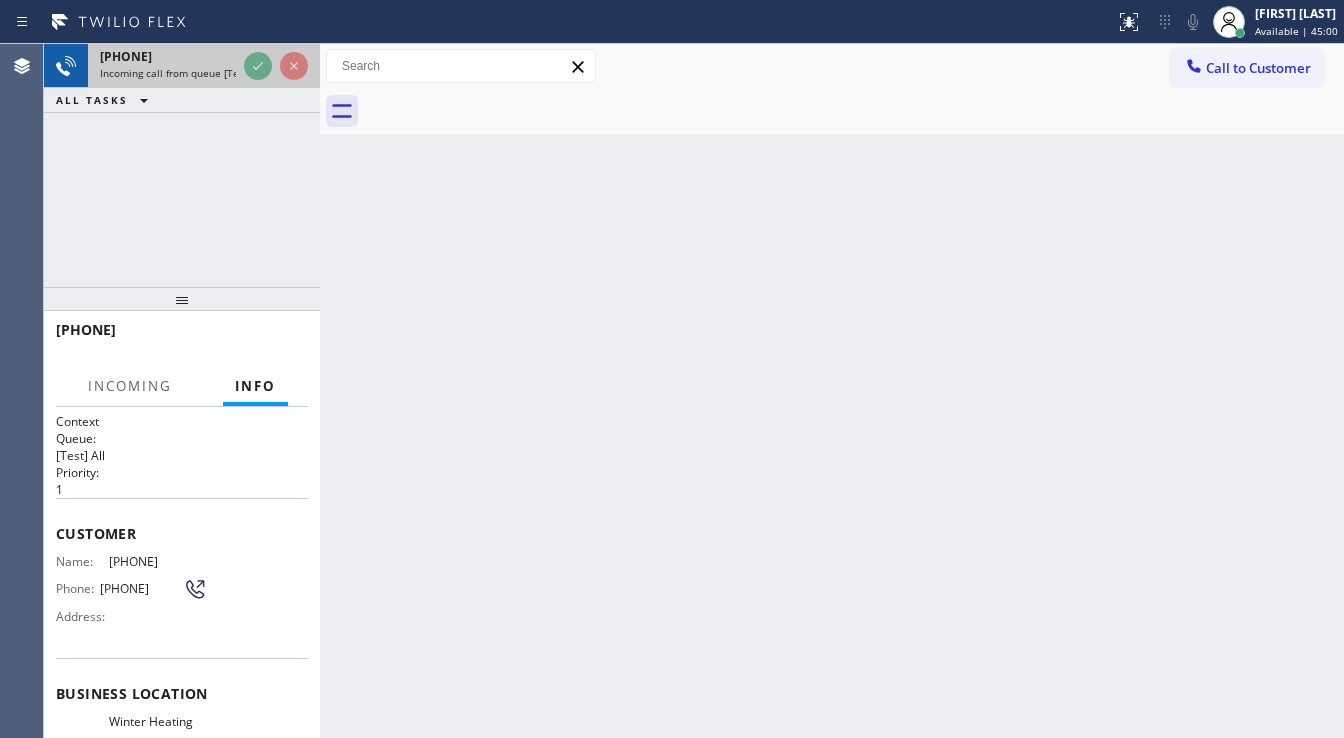 click 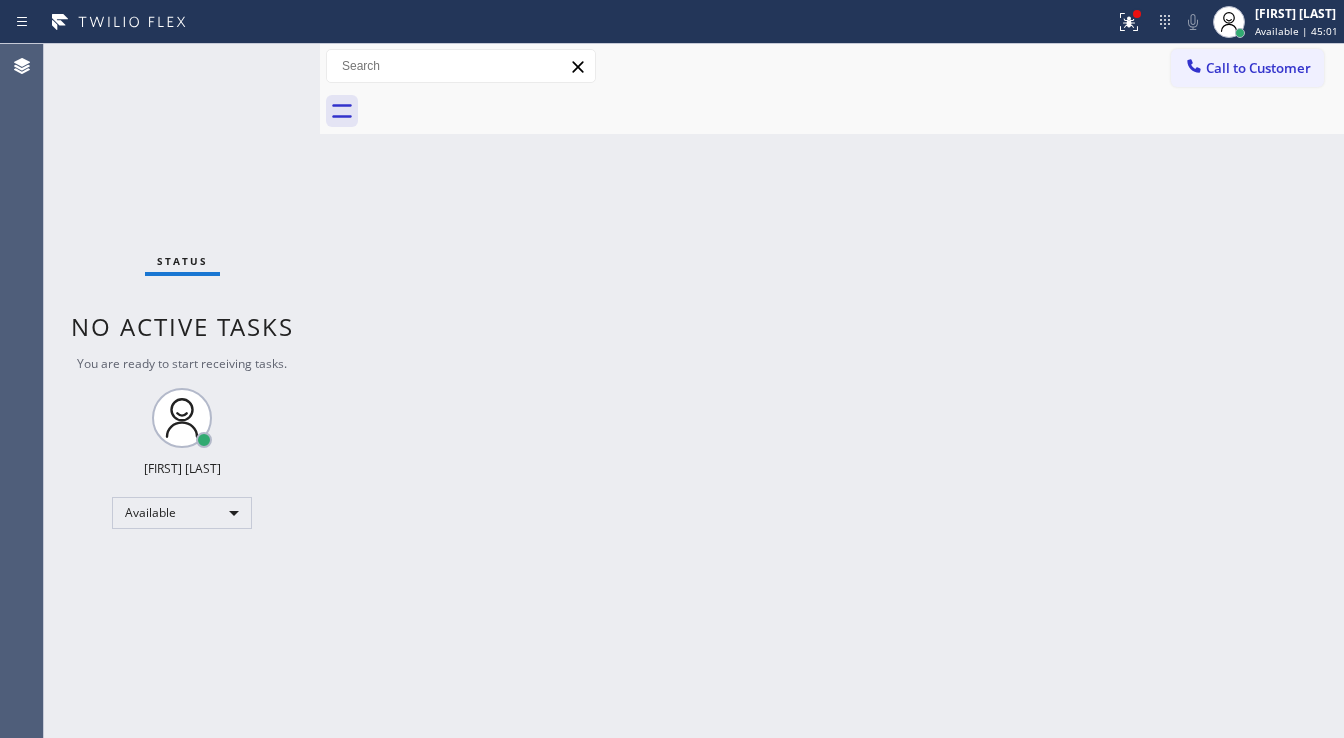 click on "Status   No active tasks     You are ready to start receiving tasks.   [FIRST] [LAST] Available" at bounding box center [182, 391] 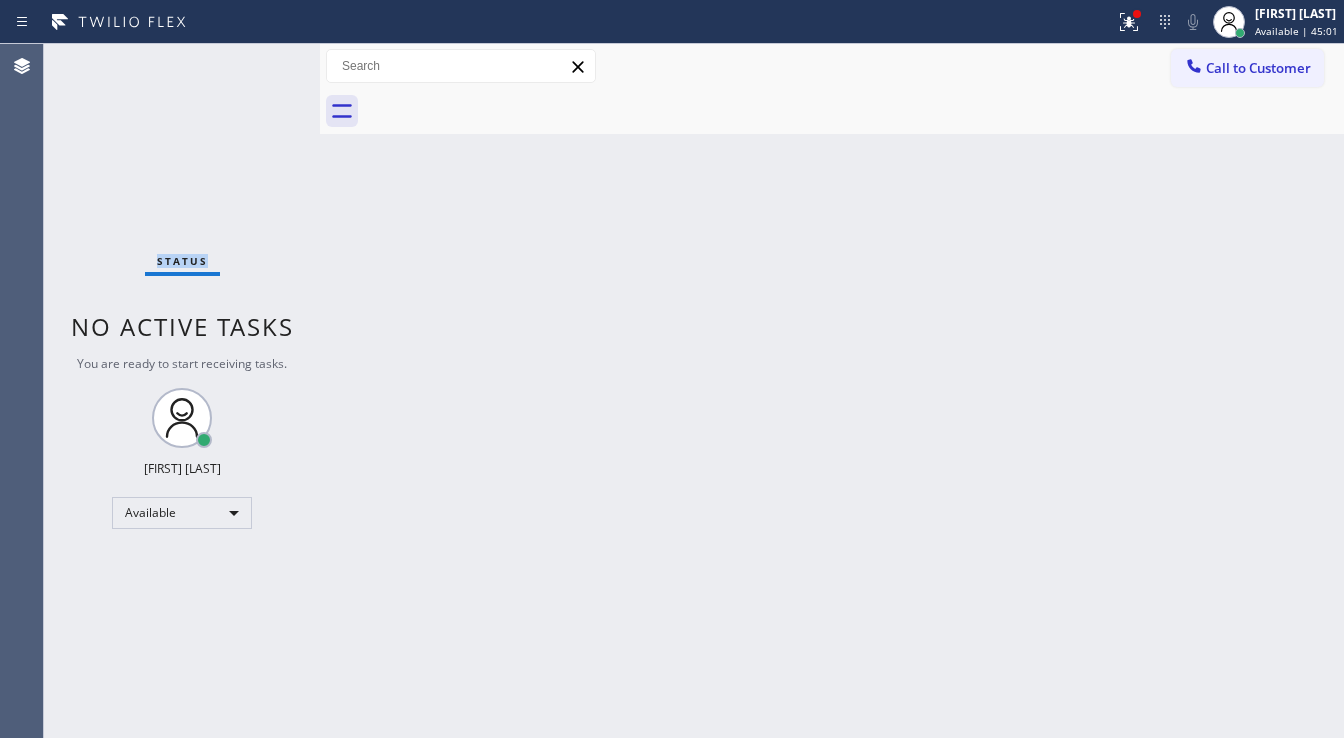 click on "Status   No active tasks     You are ready to start receiving tasks.   [FIRST] [LAST] Available" at bounding box center (182, 391) 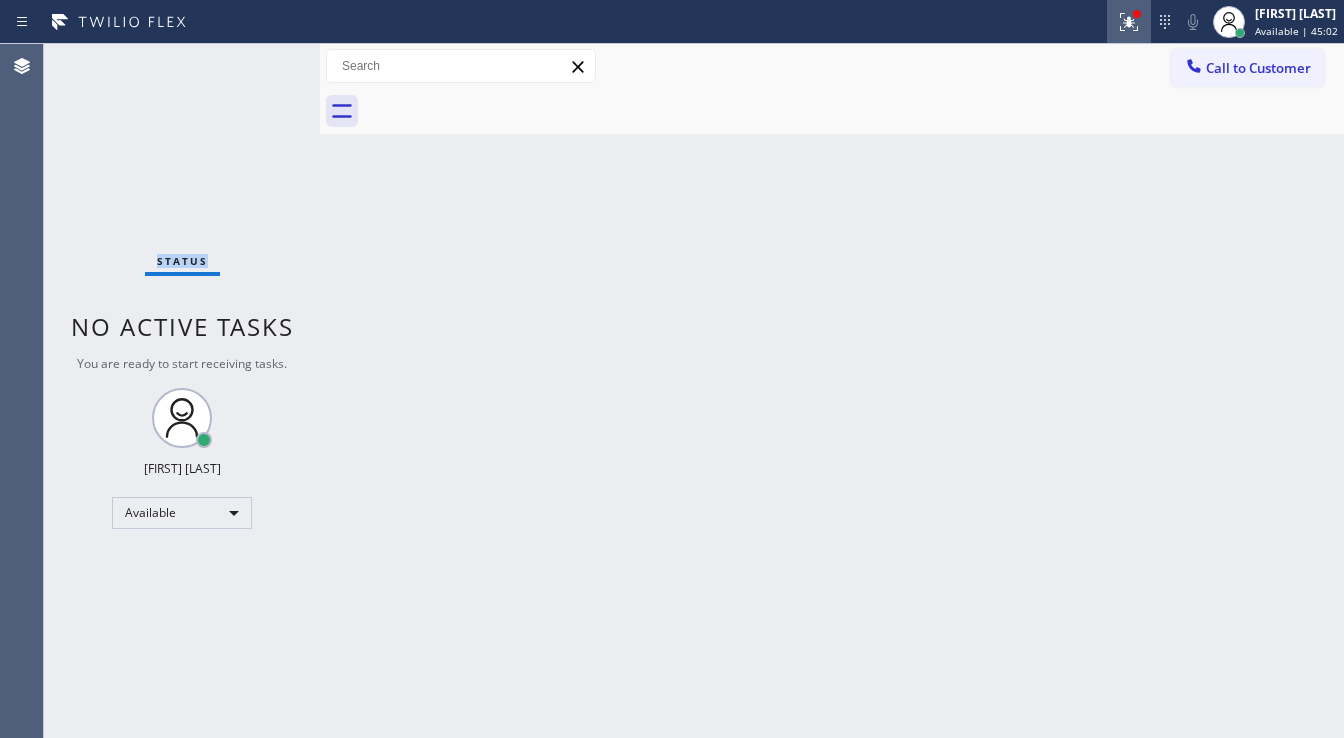 click at bounding box center [1129, 22] 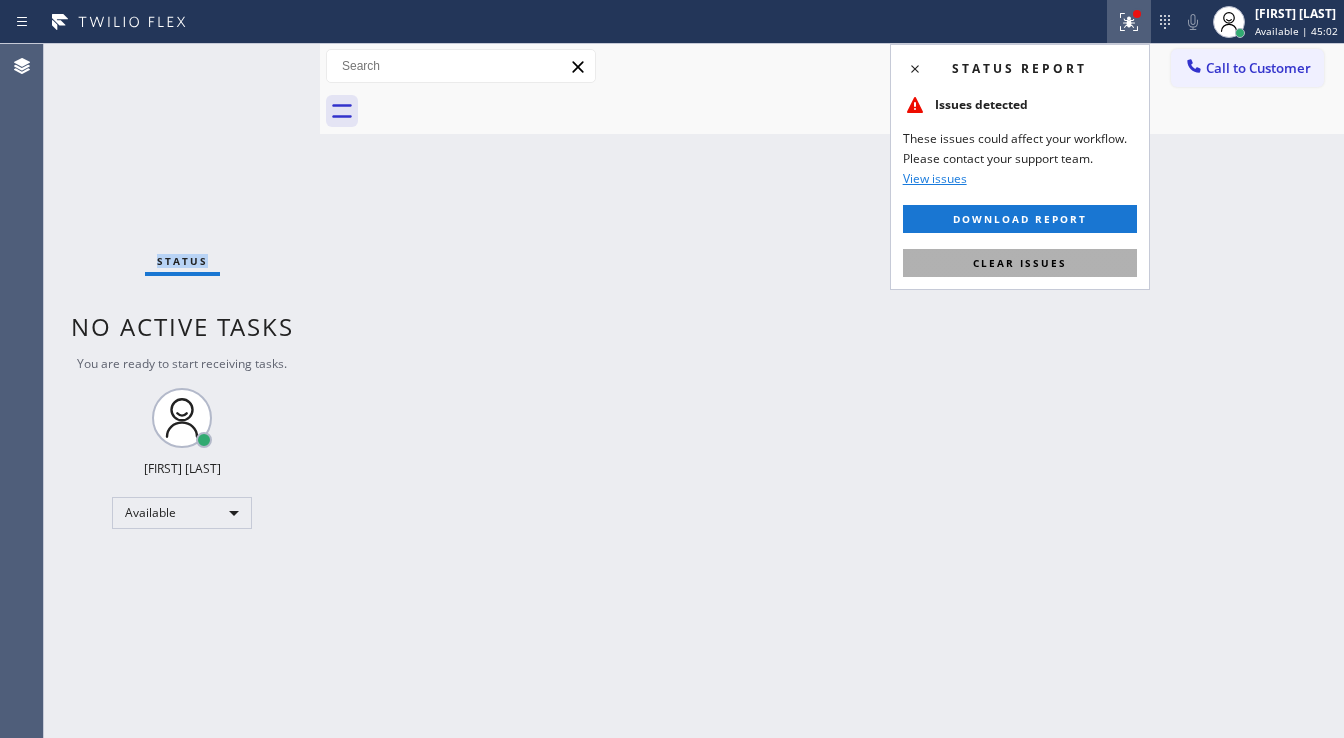 click on "Clear issues" at bounding box center (1020, 263) 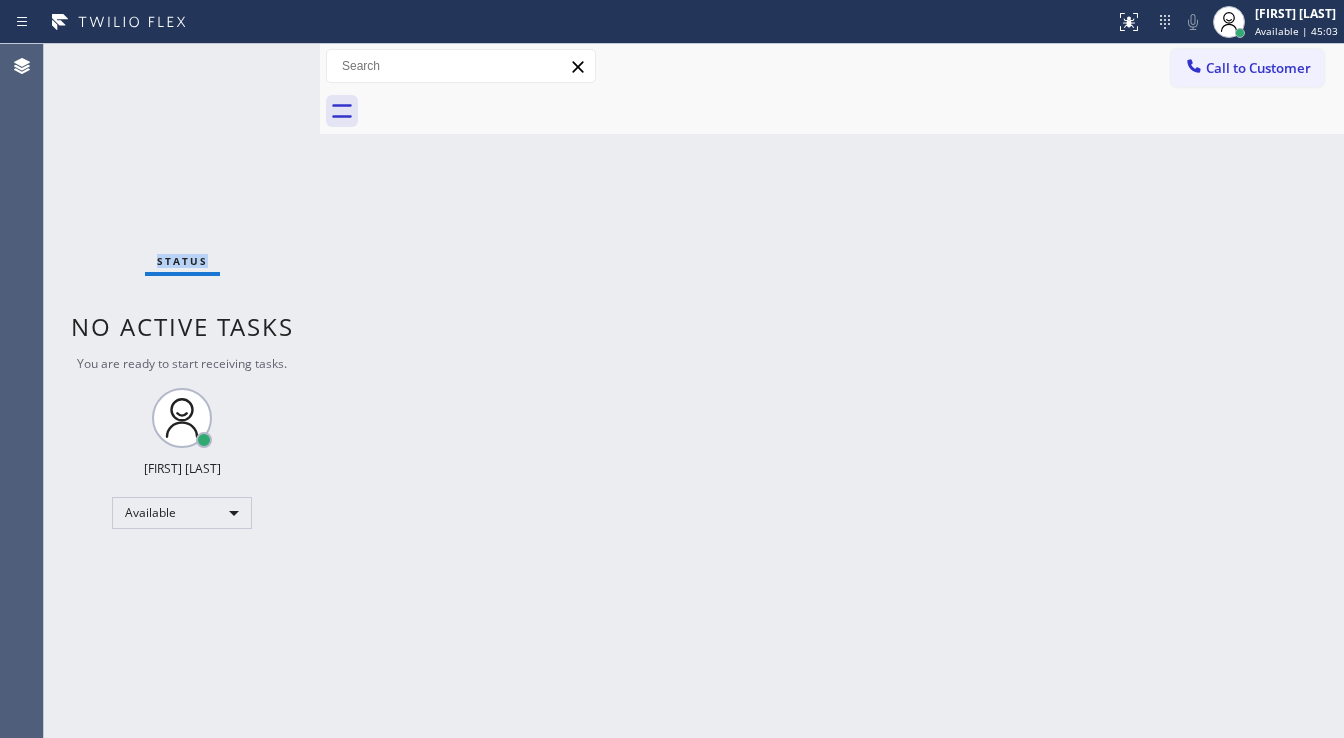 click on "Status   No active tasks     You are ready to start receiving tasks.   [FIRST] [LAST] Available" at bounding box center (182, 391) 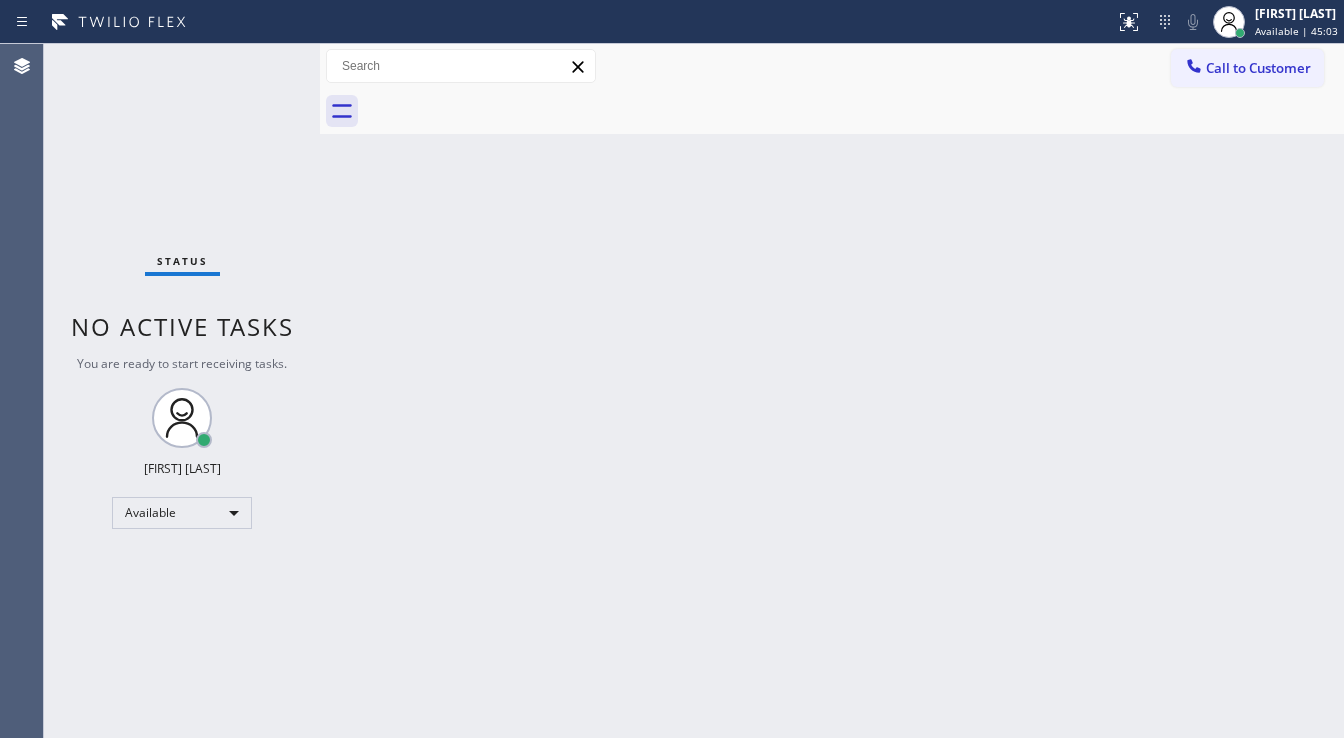 click on "Status   No active tasks     You are ready to start receiving tasks.   [FIRST] [LAST] Available" at bounding box center [182, 391] 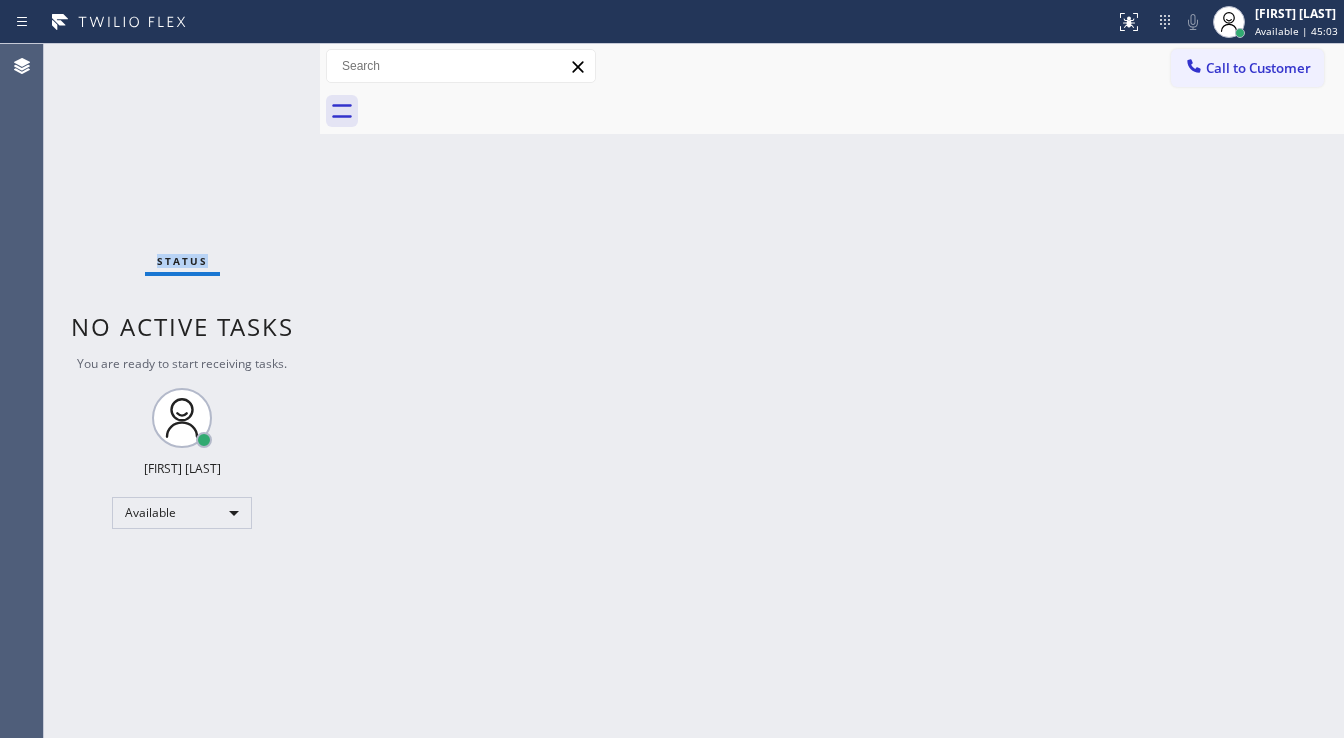 click on "Status   No active tasks     You are ready to start receiving tasks.   [FIRST] [LAST] Available" at bounding box center [182, 391] 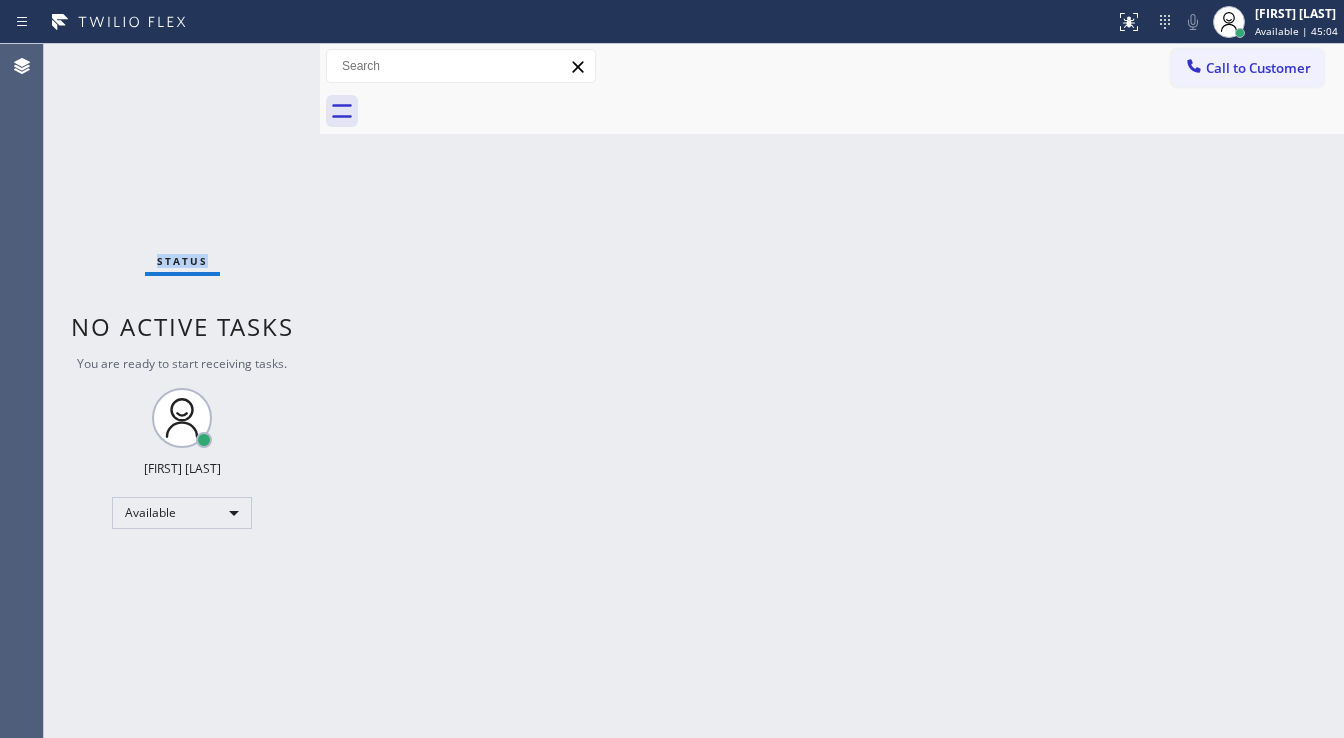 click on "Status   No active tasks     You are ready to start receiving tasks.   [FIRST] [LAST] Available" at bounding box center [182, 391] 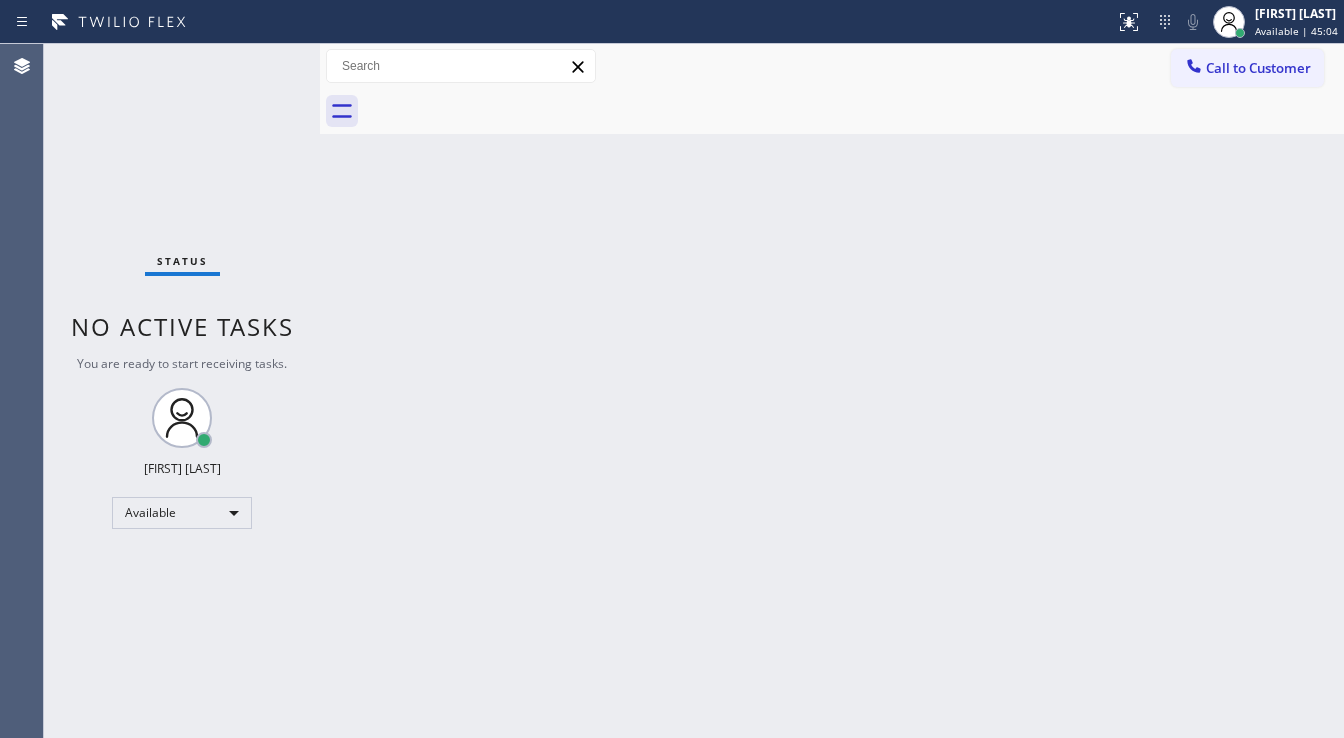 click on "Status   No active tasks     You are ready to start receiving tasks.   [FIRST] [LAST] Available" at bounding box center [182, 391] 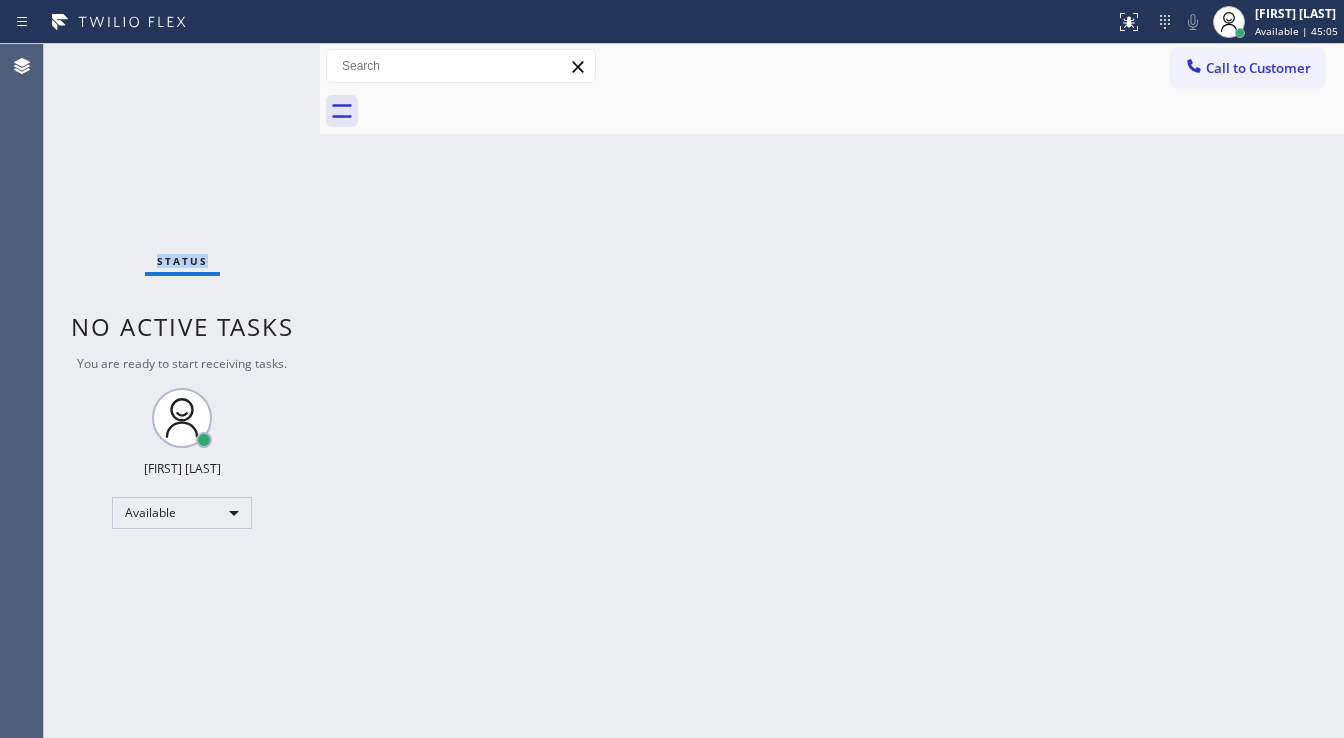 click on "Status   No active tasks     You are ready to start receiving tasks.   [FIRST] [LAST] Available" at bounding box center (182, 391) 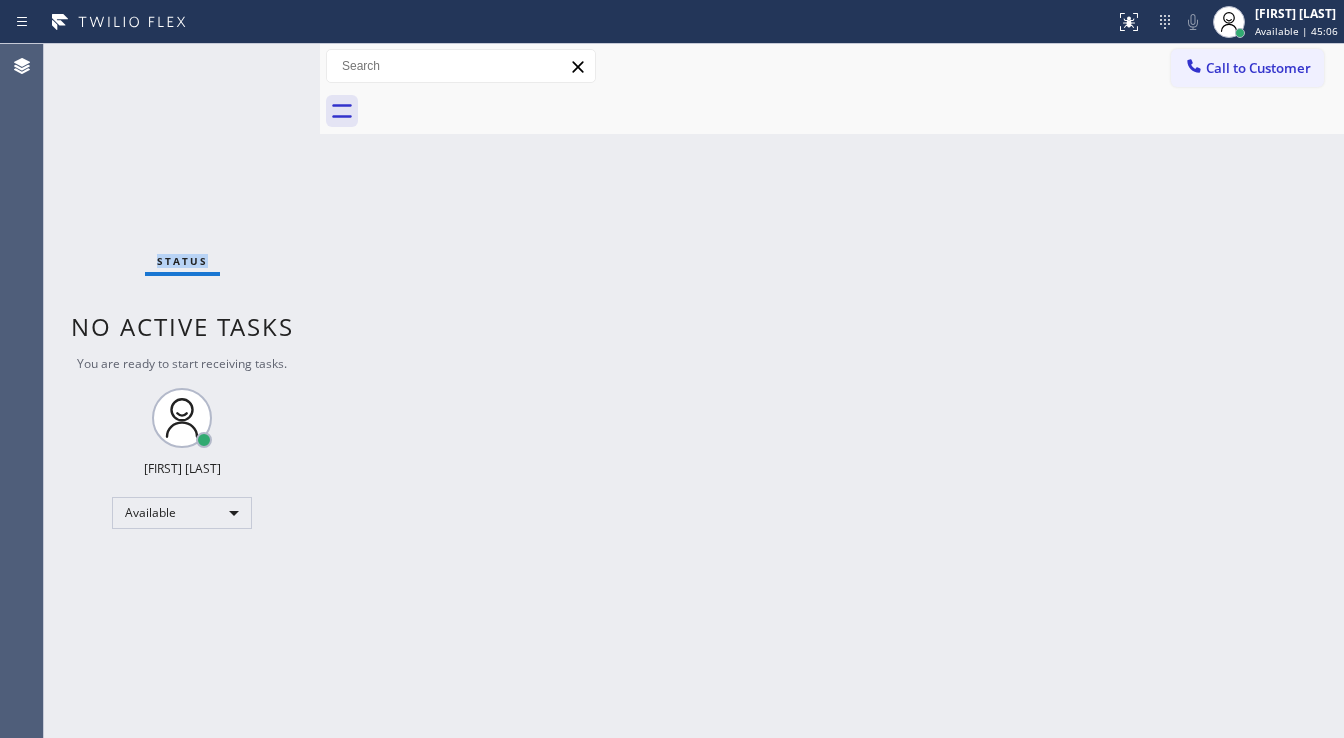 click on "Status   No active tasks     You are ready to start receiving tasks.   [FIRST] [LAST] Available" at bounding box center (182, 391) 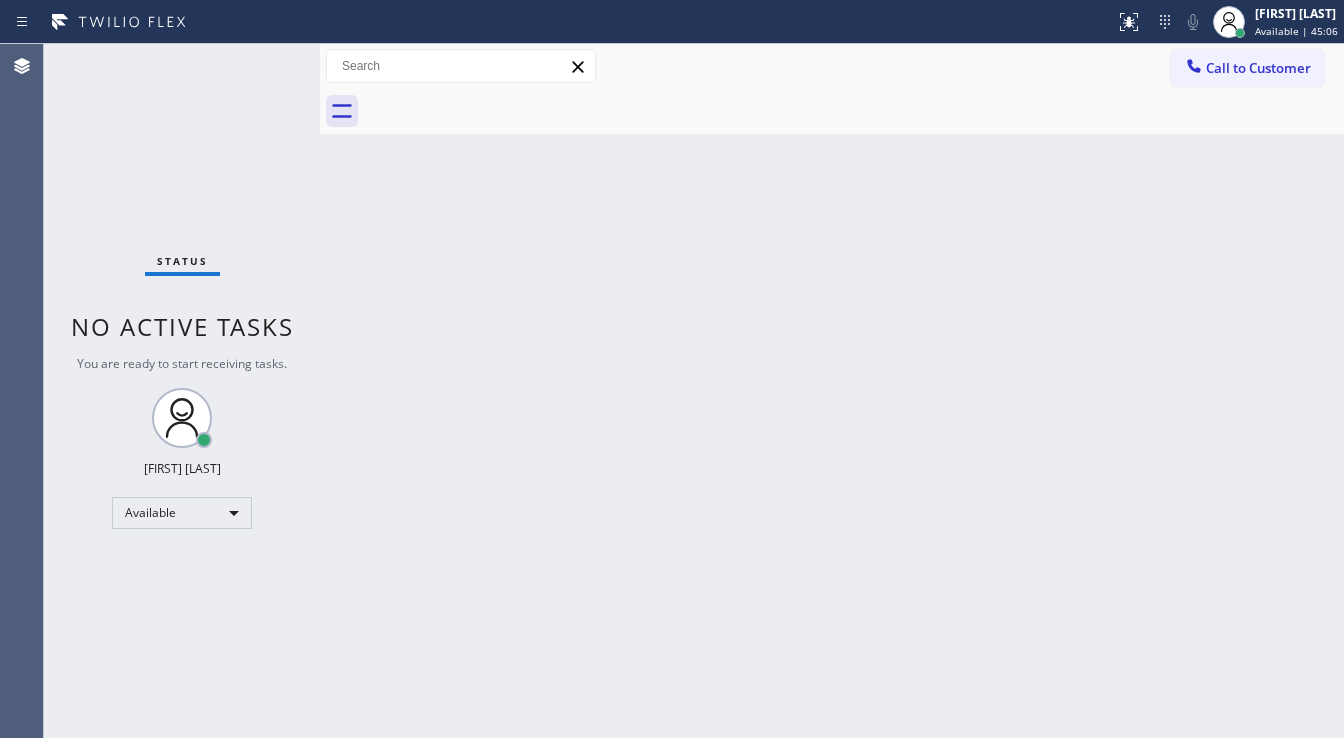 click on "Status   No active tasks     You are ready to start receiving tasks.   [FIRST] [LAST] Available" at bounding box center (182, 391) 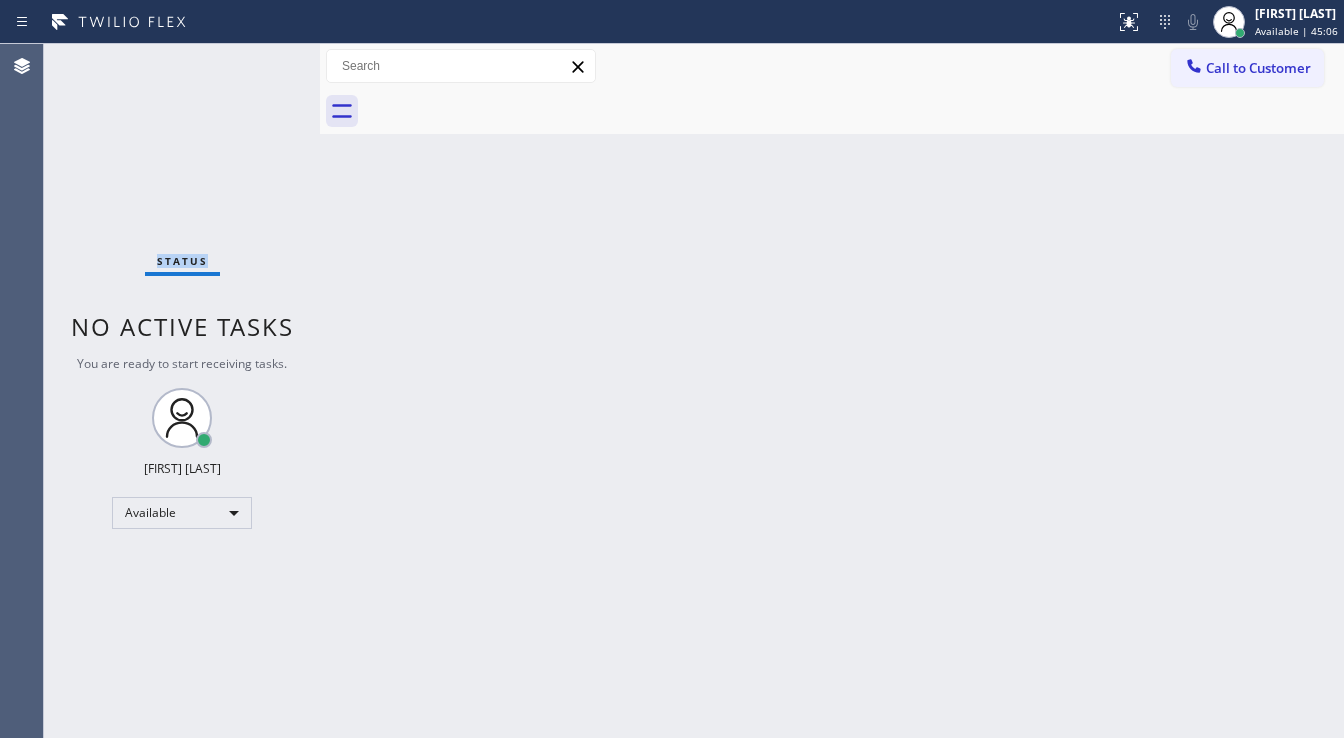click on "Status   No active tasks     You are ready to start receiving tasks.   [FIRST] [LAST] Available" at bounding box center (182, 391) 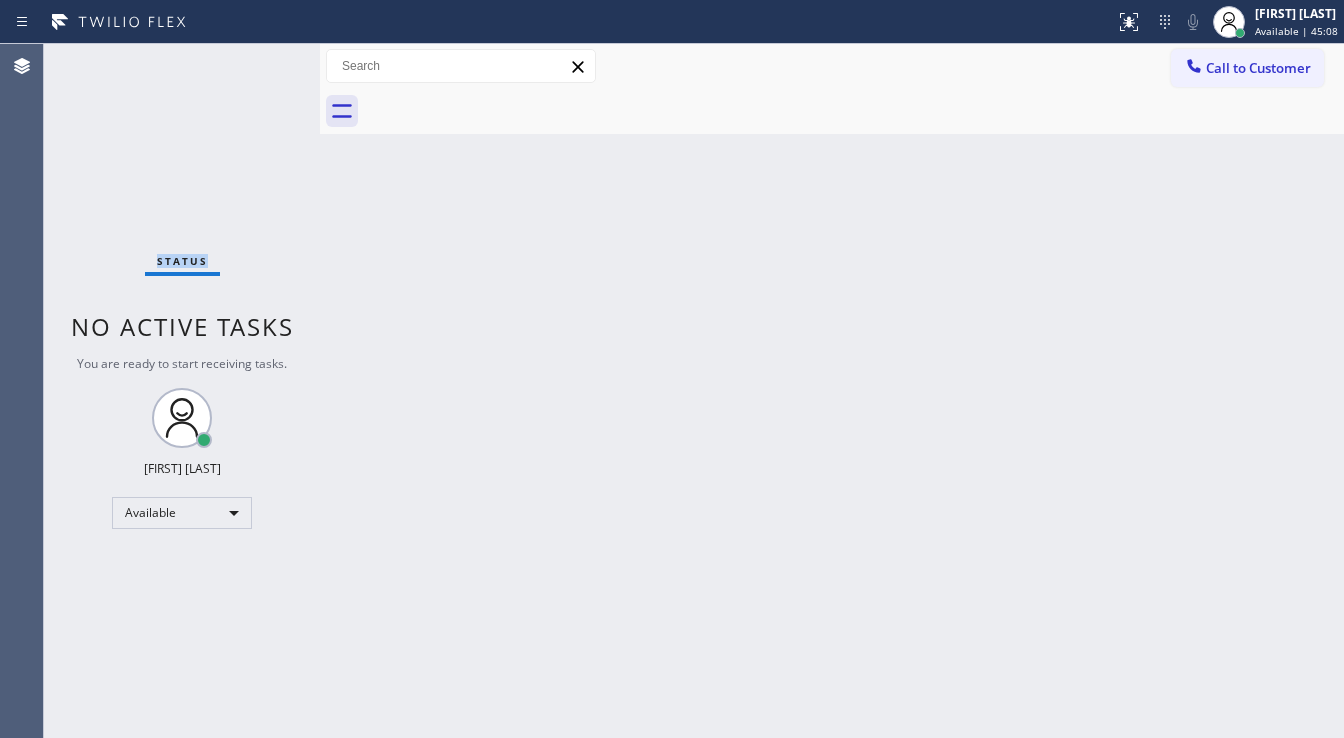 click on "Status   No active tasks     You are ready to start receiving tasks.   [FIRST] [LAST] Available" at bounding box center [182, 391] 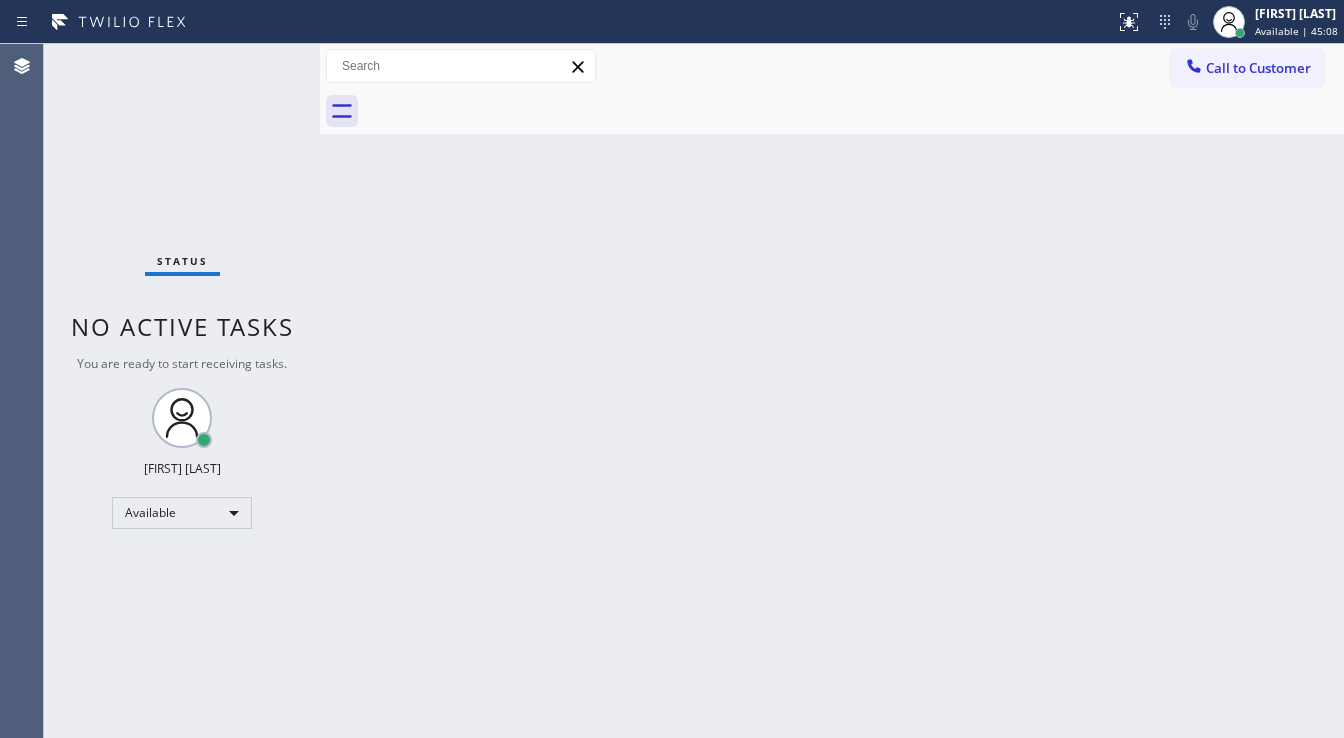 click on "Status   No active tasks     You are ready to start receiving tasks.   [FIRST] [LAST] Available" at bounding box center [182, 391] 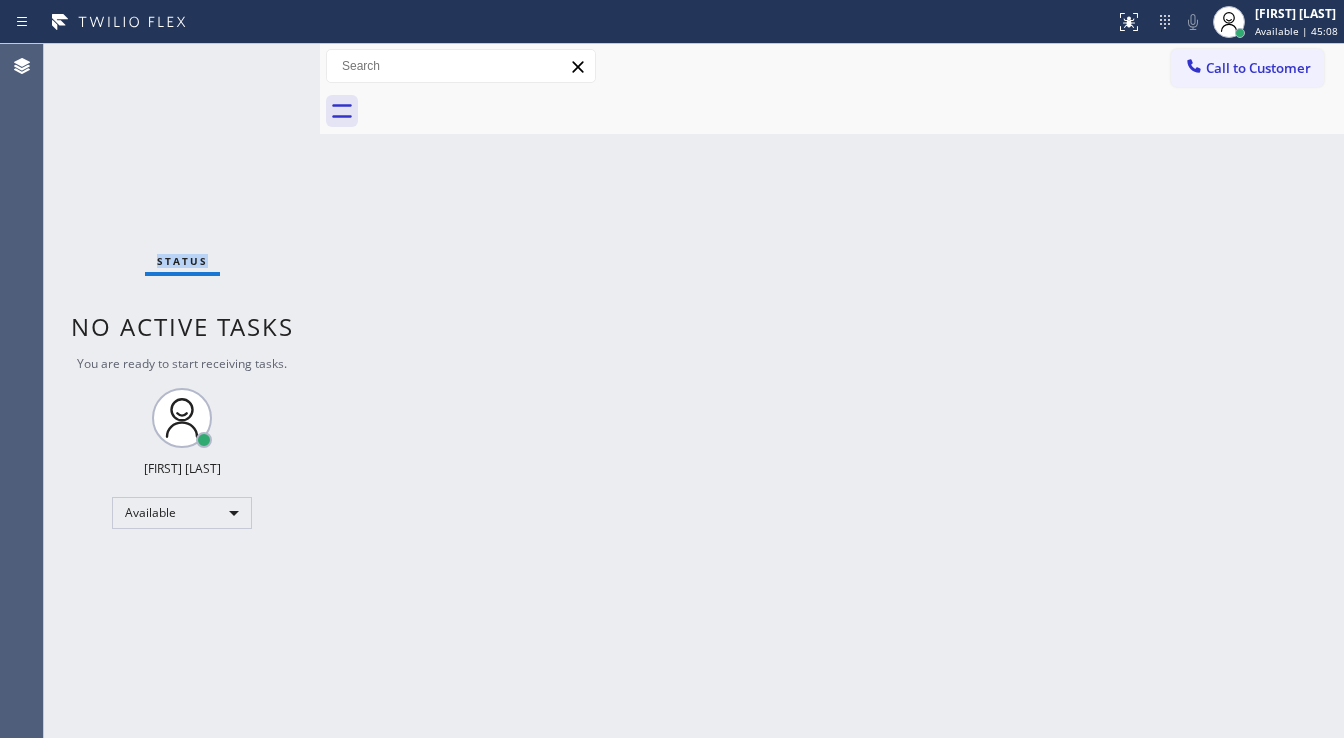 click on "Status   No active tasks     You are ready to start receiving tasks.   [FIRST] [LAST] Available" at bounding box center [182, 391] 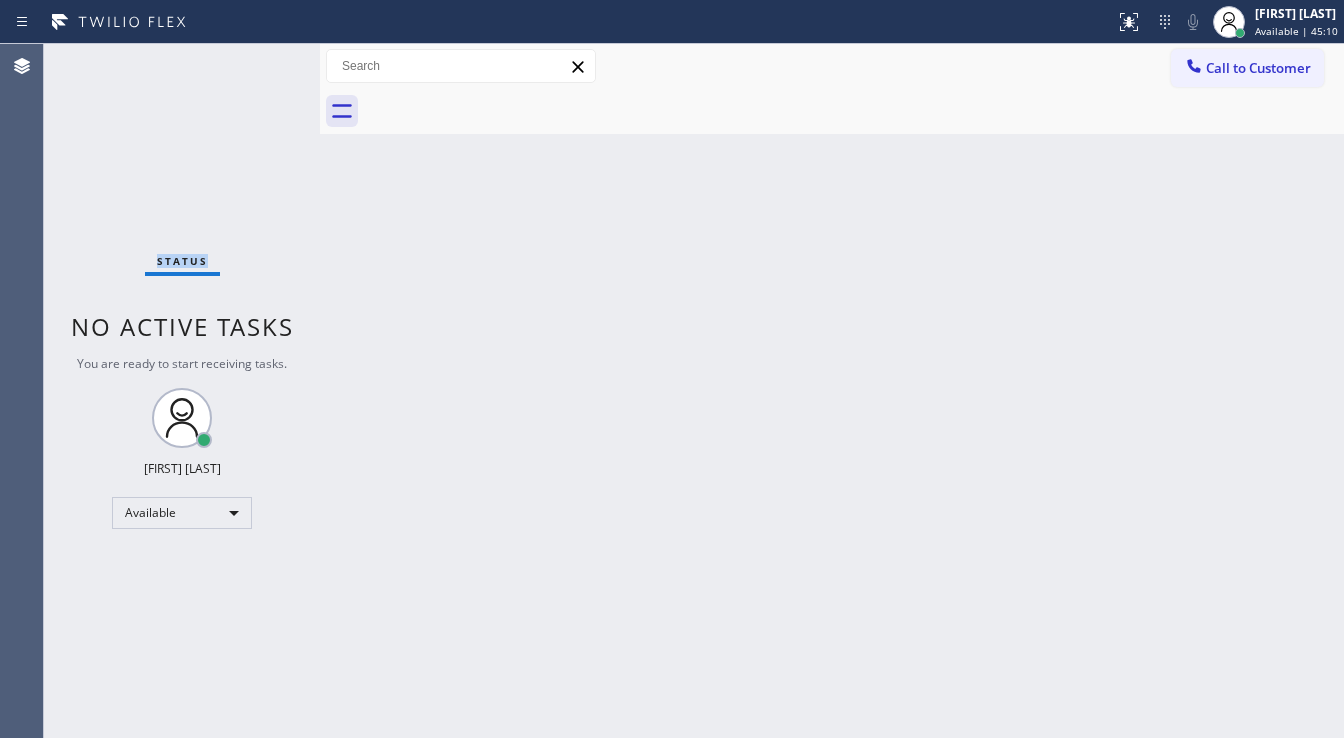 click on "Status   No active tasks     You are ready to start receiving tasks.   [FIRST] [LAST] Available" at bounding box center [182, 391] 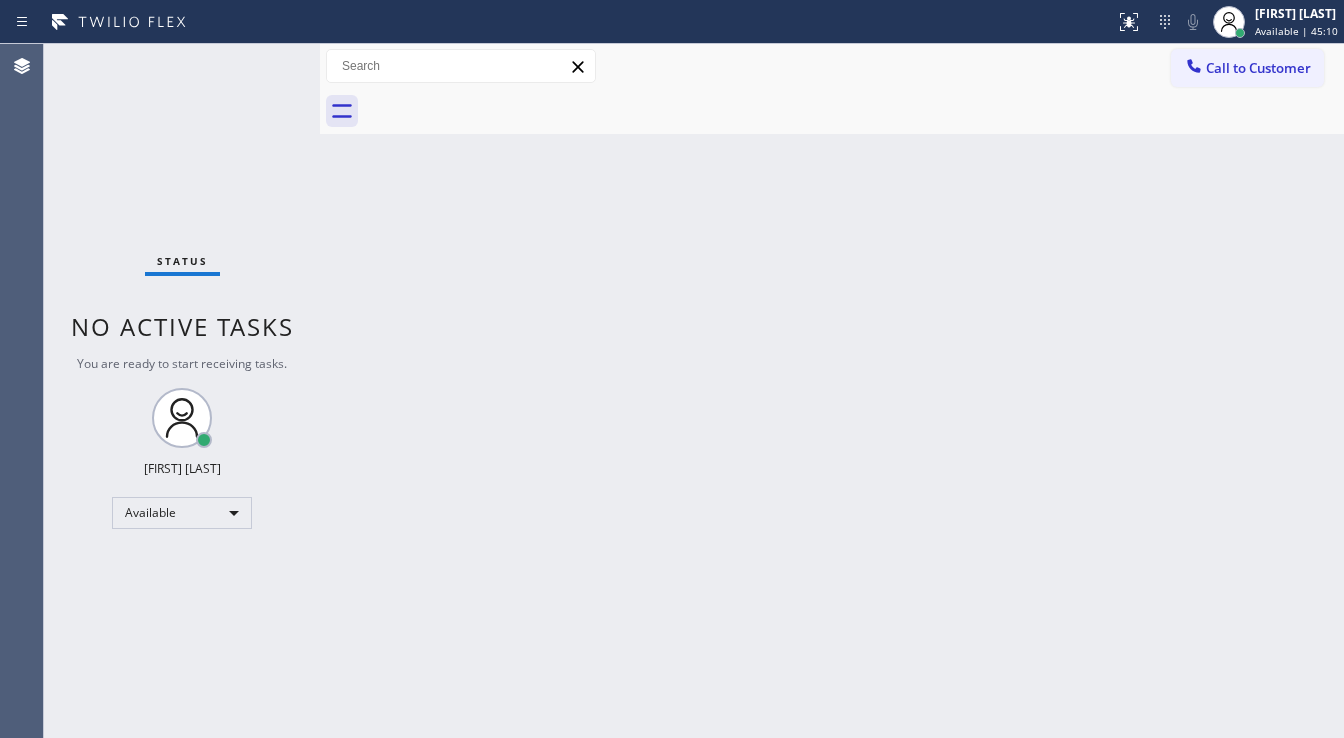 click on "Status   No active tasks     You are ready to start receiving tasks.   [FIRST] [LAST] Available" at bounding box center (182, 391) 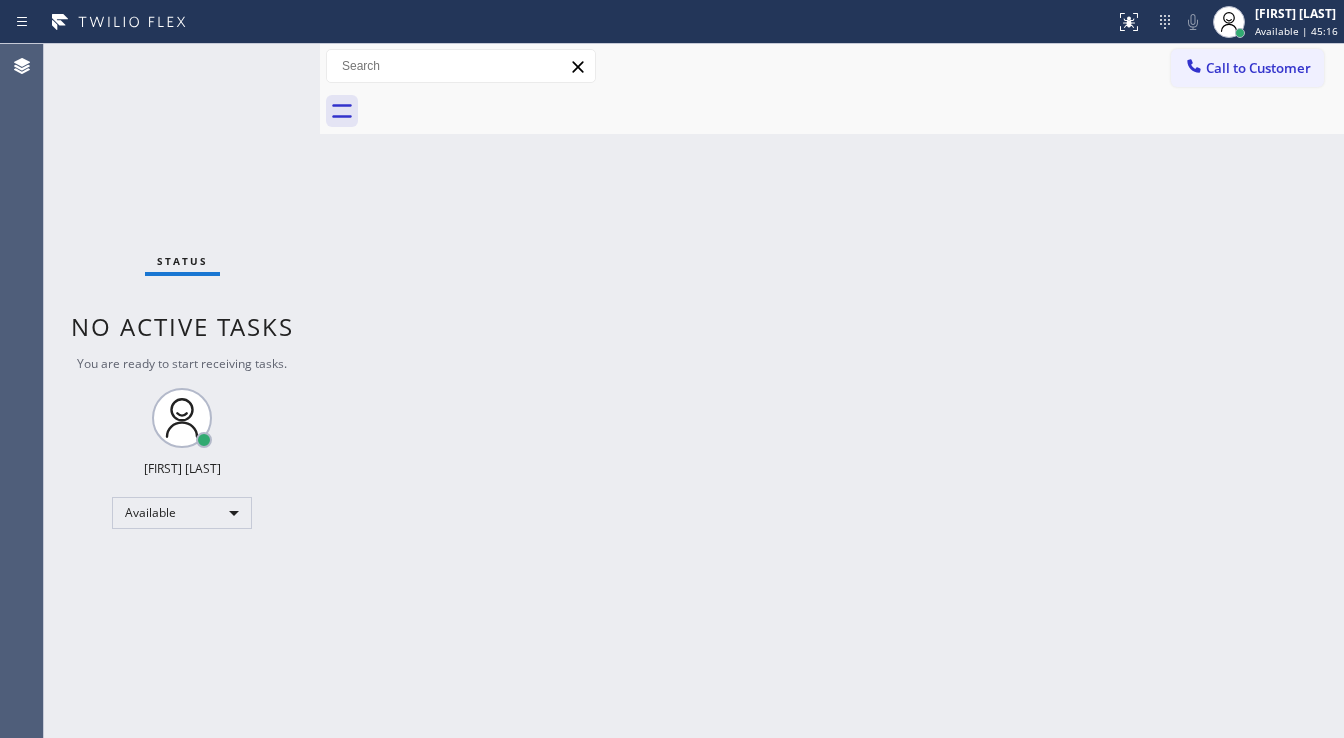 click on "Status   No active tasks     You are ready to start receiving tasks.   [FIRST] [LAST] Available" at bounding box center [182, 391] 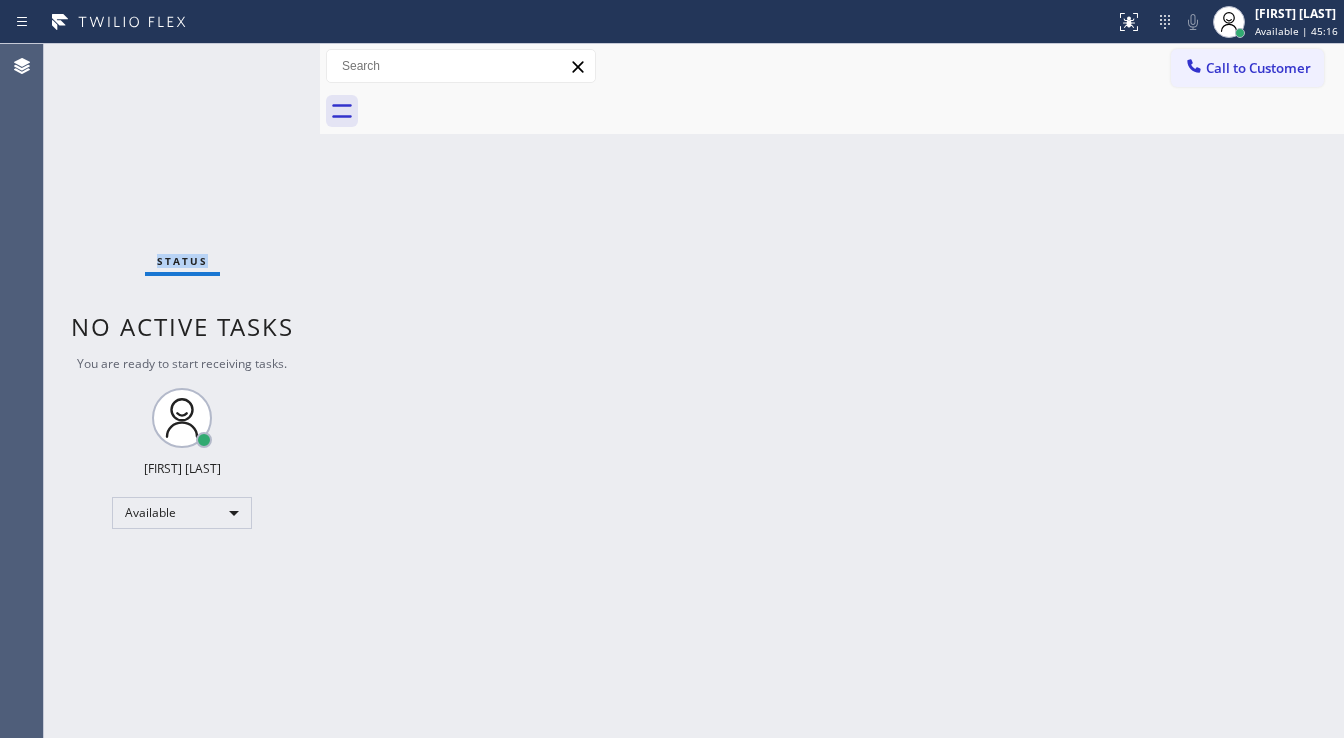 click on "Status   No active tasks     You are ready to start receiving tasks.   [FIRST] [LAST] Available" at bounding box center [182, 391] 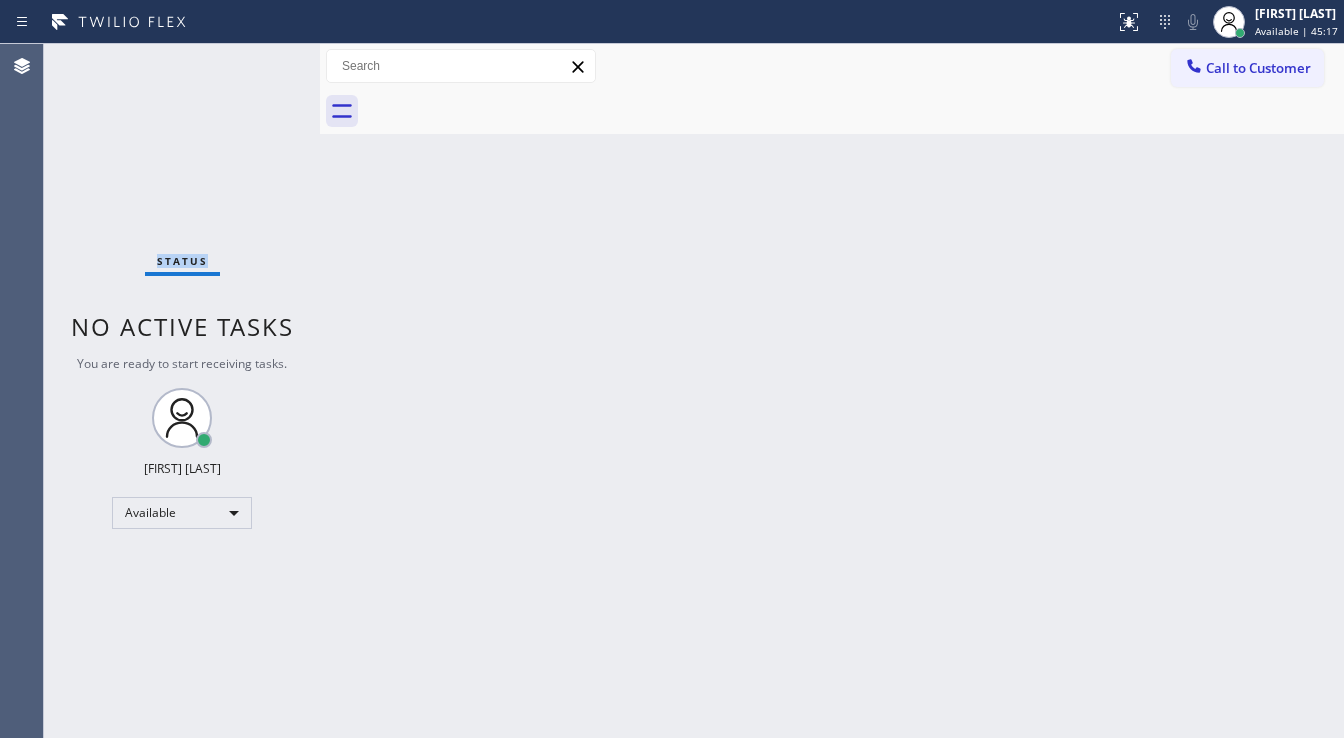 click on "Status   No active tasks     You are ready to start receiving tasks.   [FIRST] [LAST] Available" at bounding box center [182, 391] 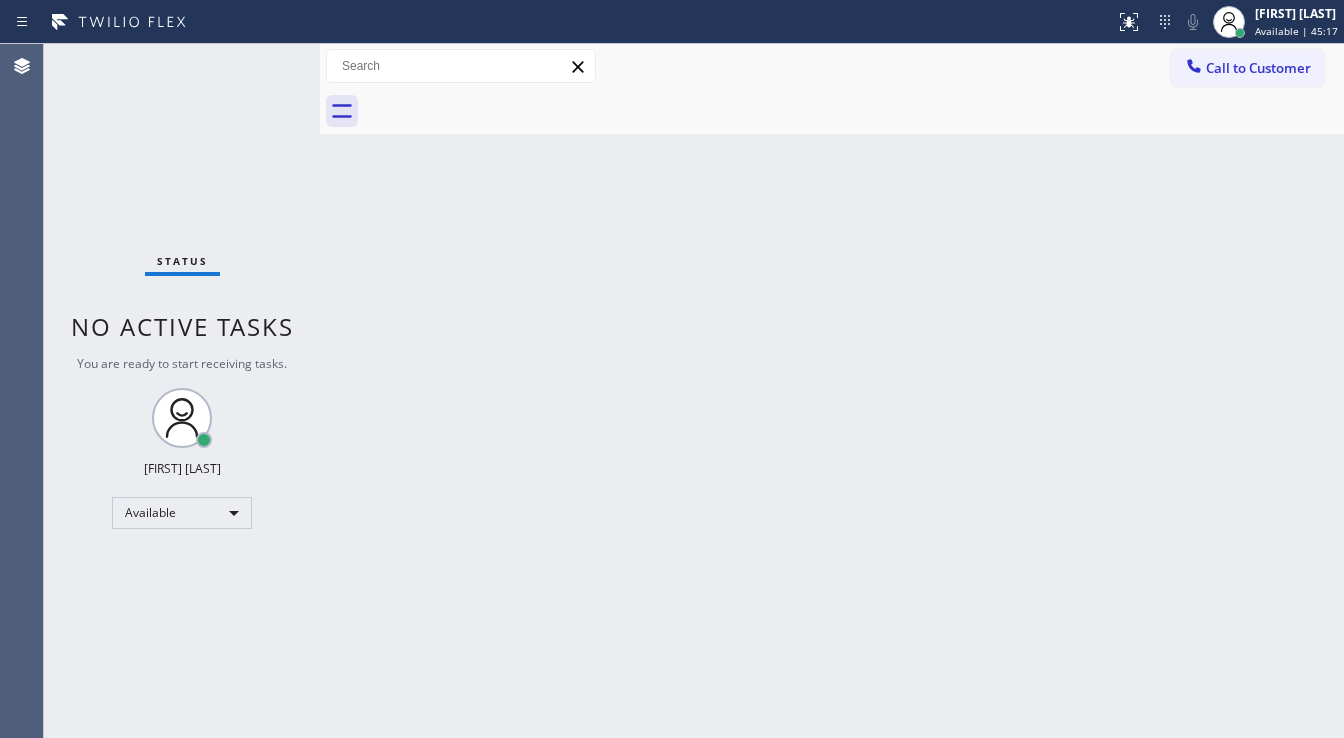 click on "Status   No active tasks     You are ready to start receiving tasks.   [FIRST] [LAST] Available" at bounding box center [182, 391] 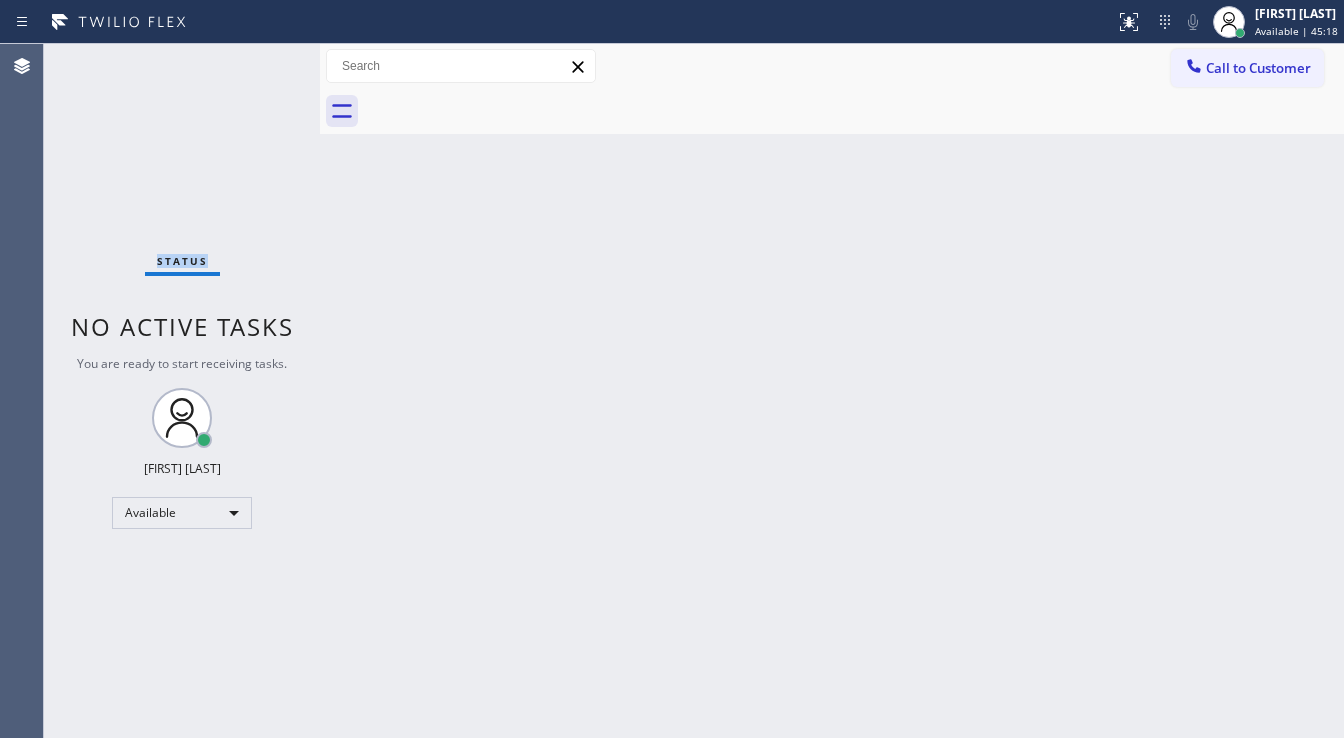 click on "Status   No active tasks     You are ready to start receiving tasks.   [FIRST] [LAST] Available" at bounding box center [182, 391] 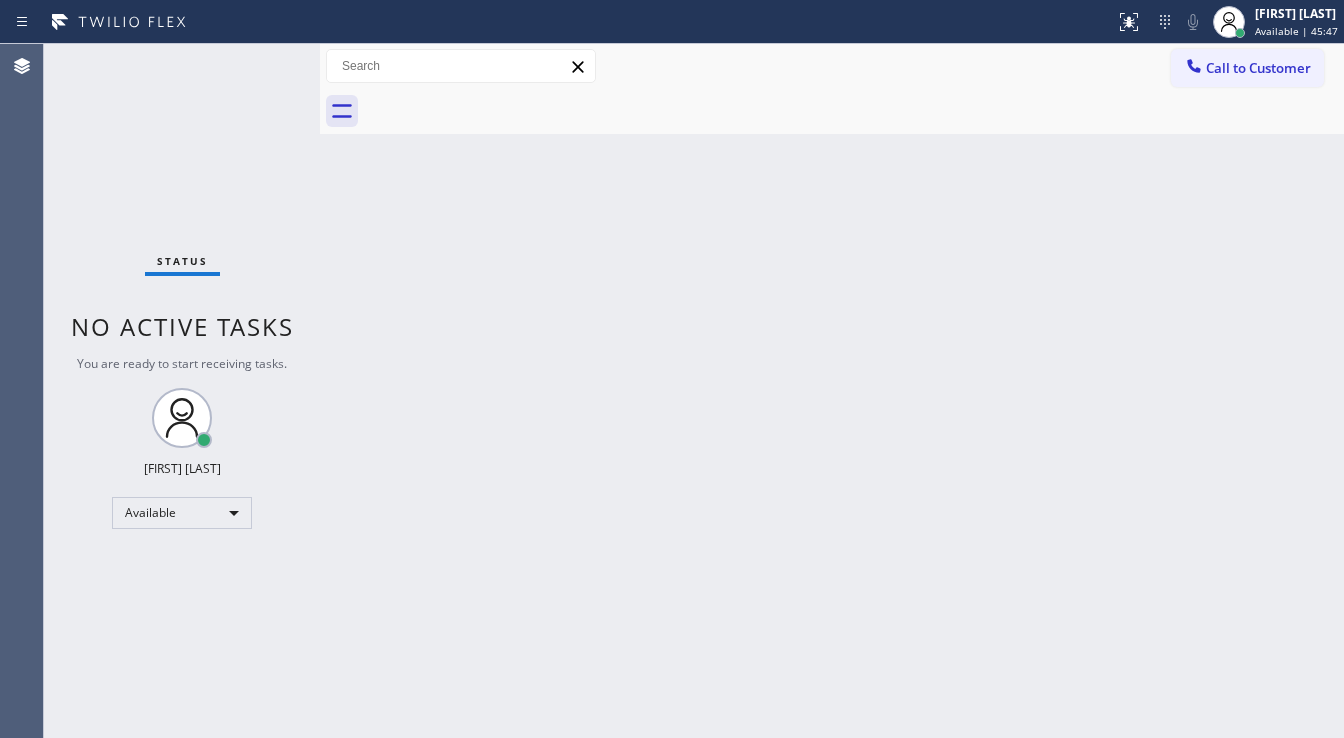 click on "Status   No active tasks     You are ready to start receiving tasks.   [FIRST] [LAST] Available" at bounding box center [182, 391] 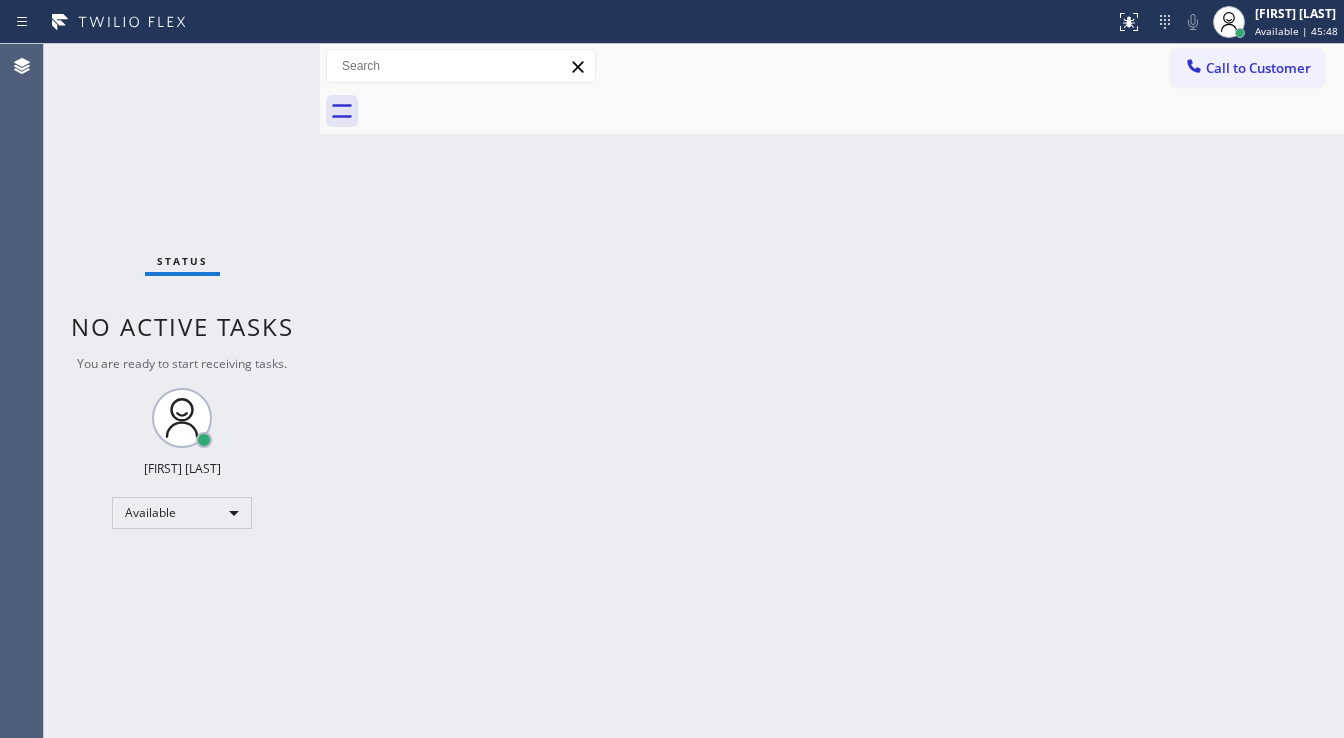 click on "Status   No active tasks     You are ready to start receiving tasks.   [FIRST] [LAST] Available" at bounding box center (182, 391) 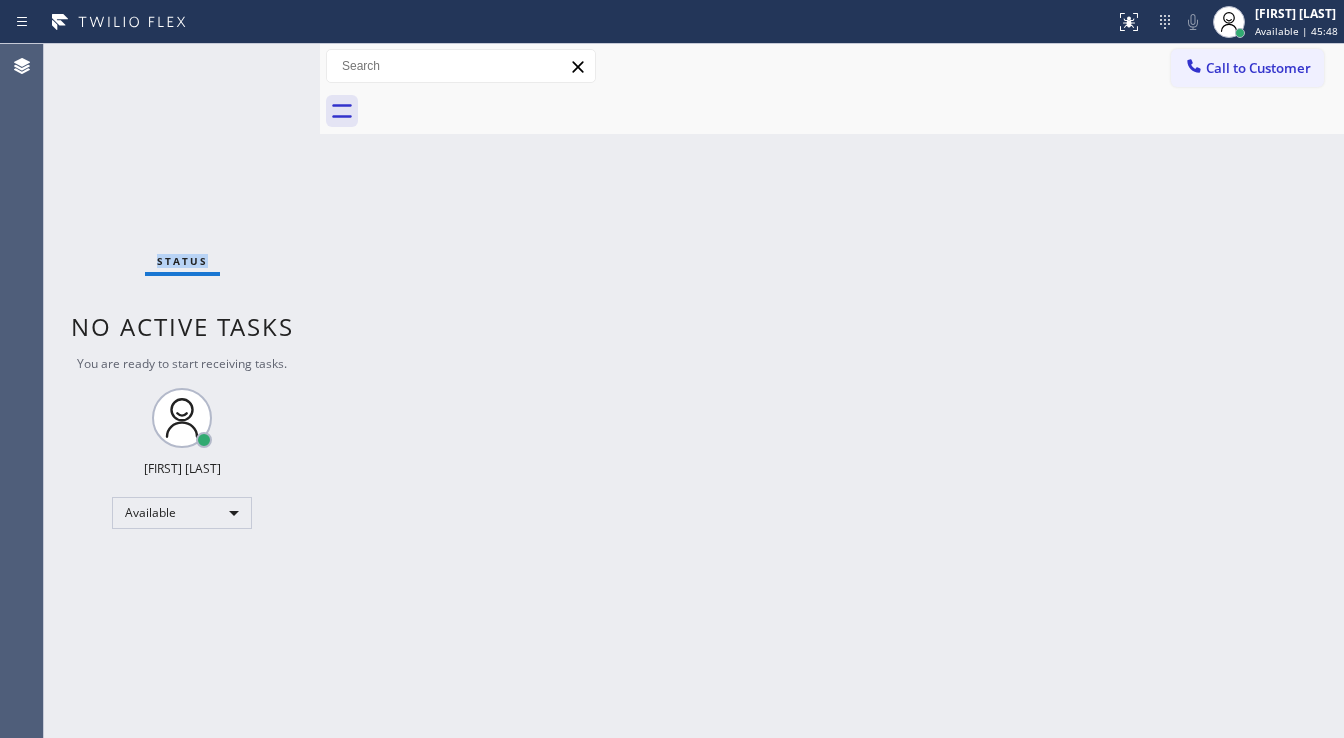 click on "Status   No active tasks     You are ready to start receiving tasks.   [FIRST] [LAST] Available" at bounding box center [182, 391] 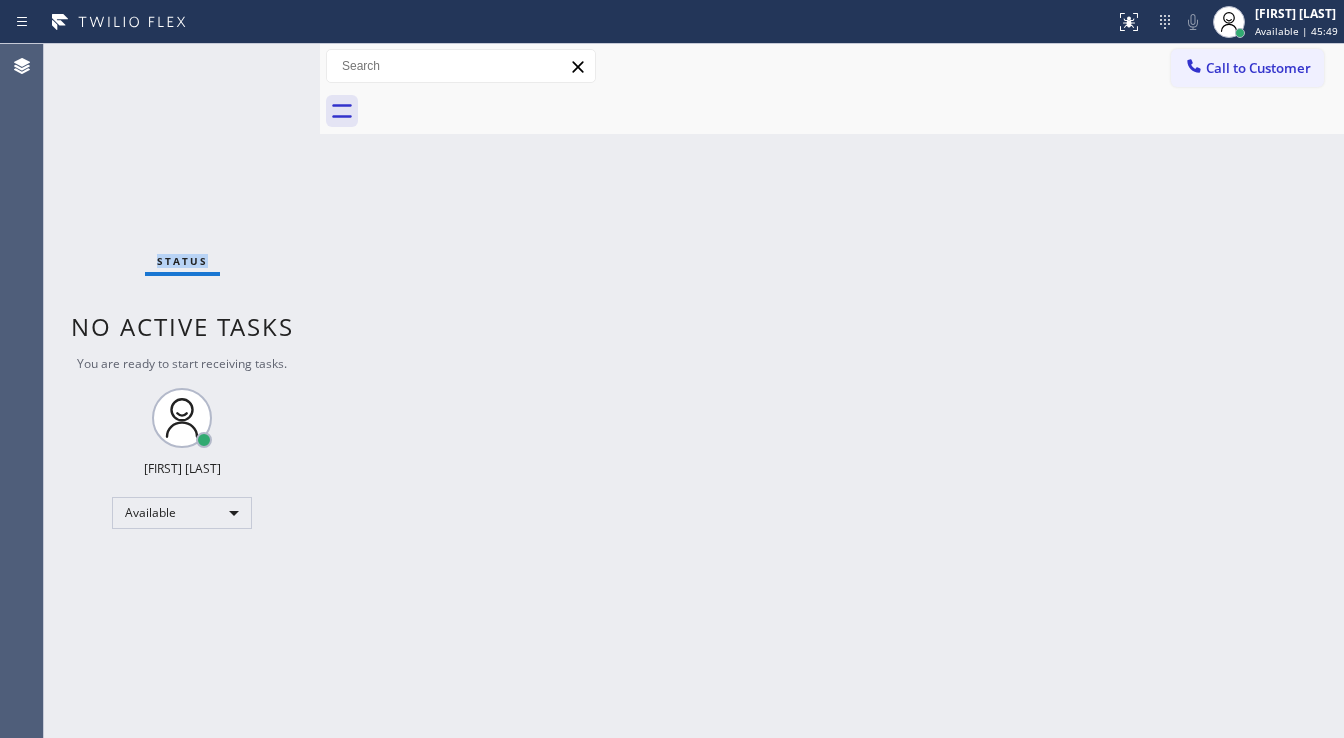 click on "Status   No active tasks     You are ready to start receiving tasks.   [FIRST] [LAST] Available" at bounding box center [182, 391] 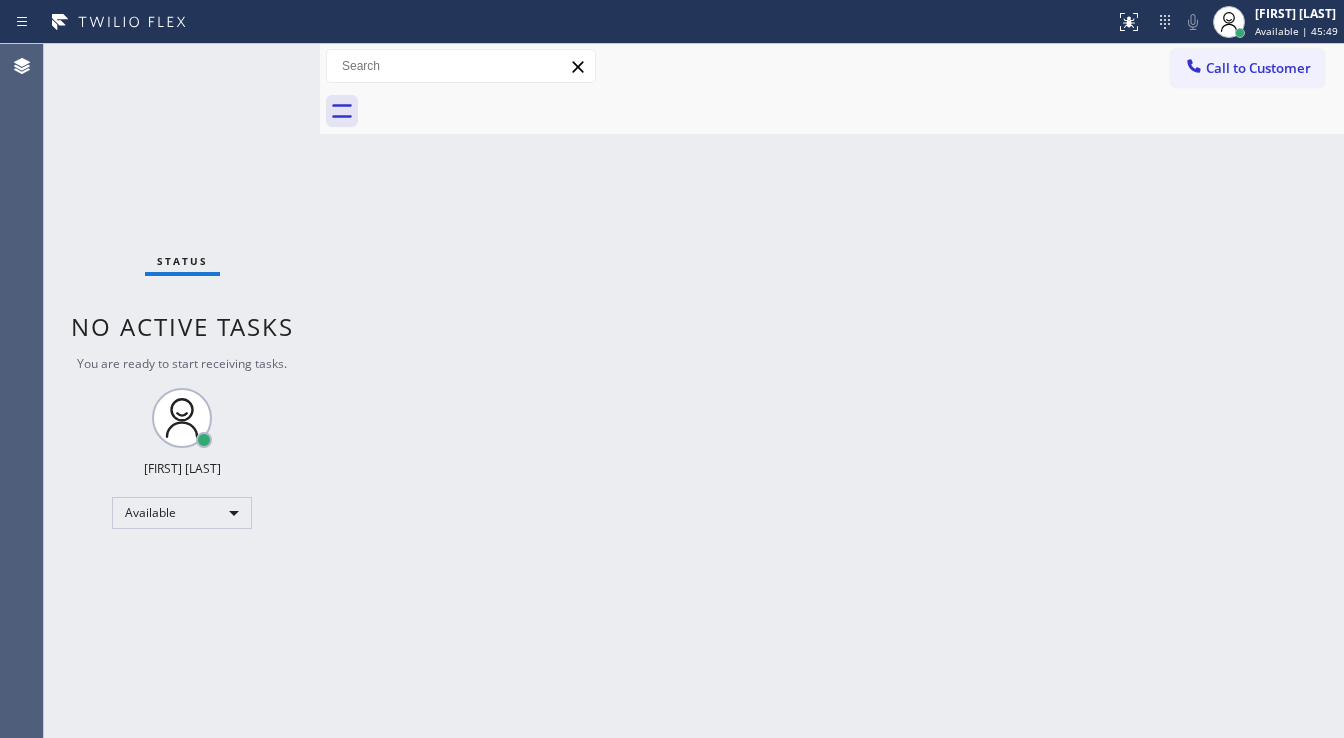 click on "Status   No active tasks     You are ready to start receiving tasks.   [FIRST] [LAST] Available" at bounding box center (182, 391) 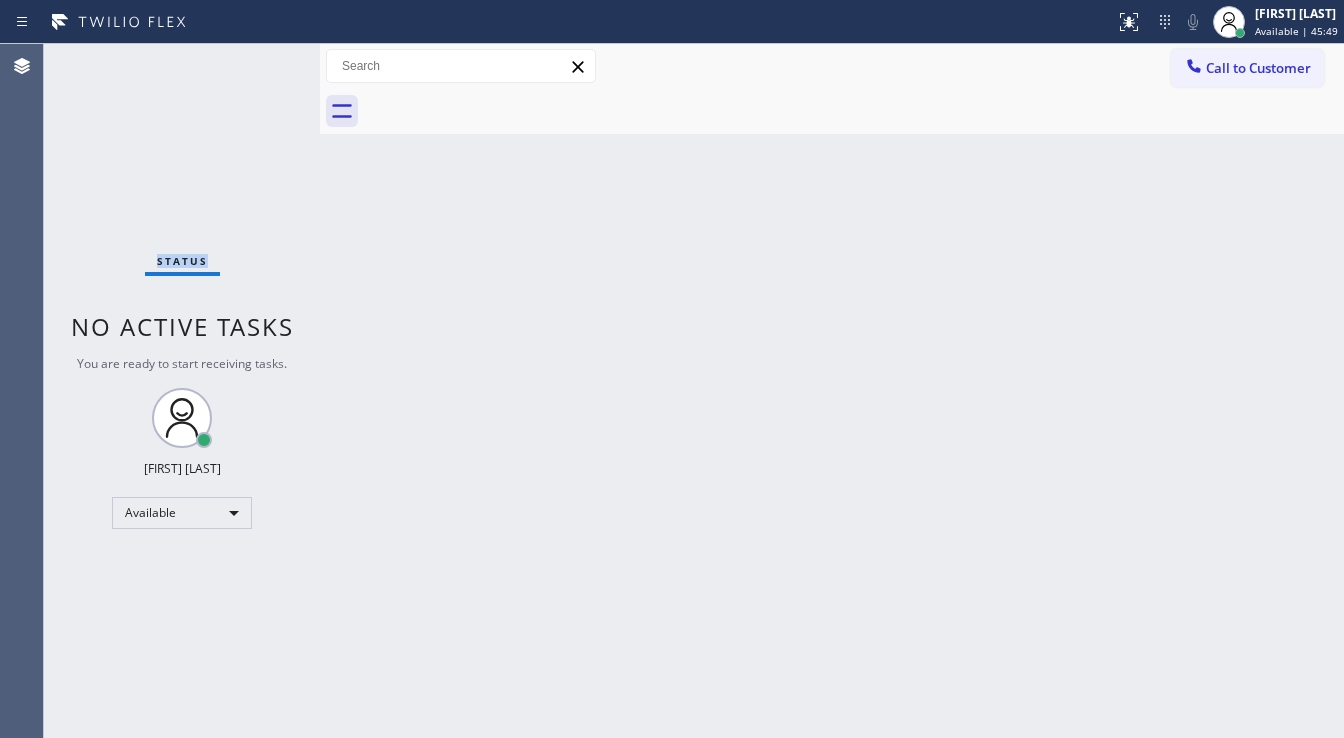 click on "Status   No active tasks     You are ready to start receiving tasks.   [FIRST] [LAST] Available" at bounding box center (182, 391) 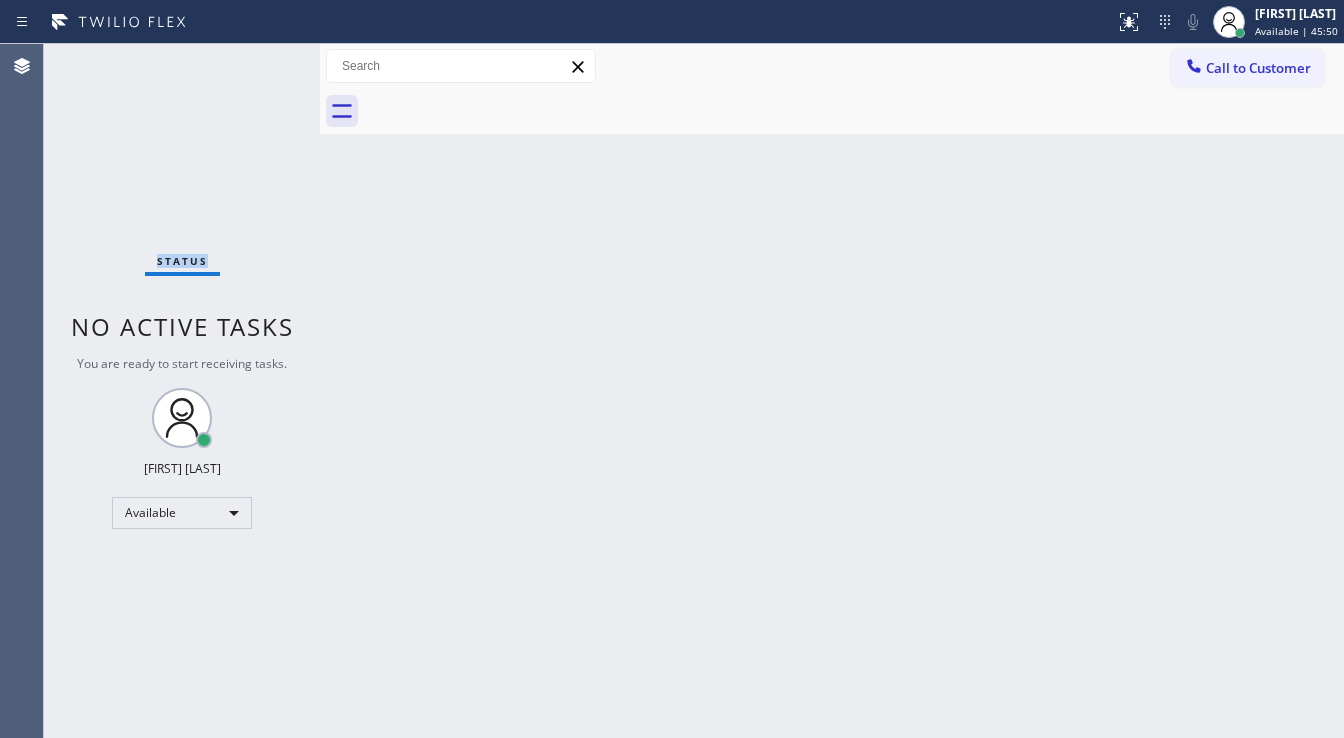 click on "Status   No active tasks     You are ready to start receiving tasks.   [FIRST] [LAST] Available" at bounding box center (182, 391) 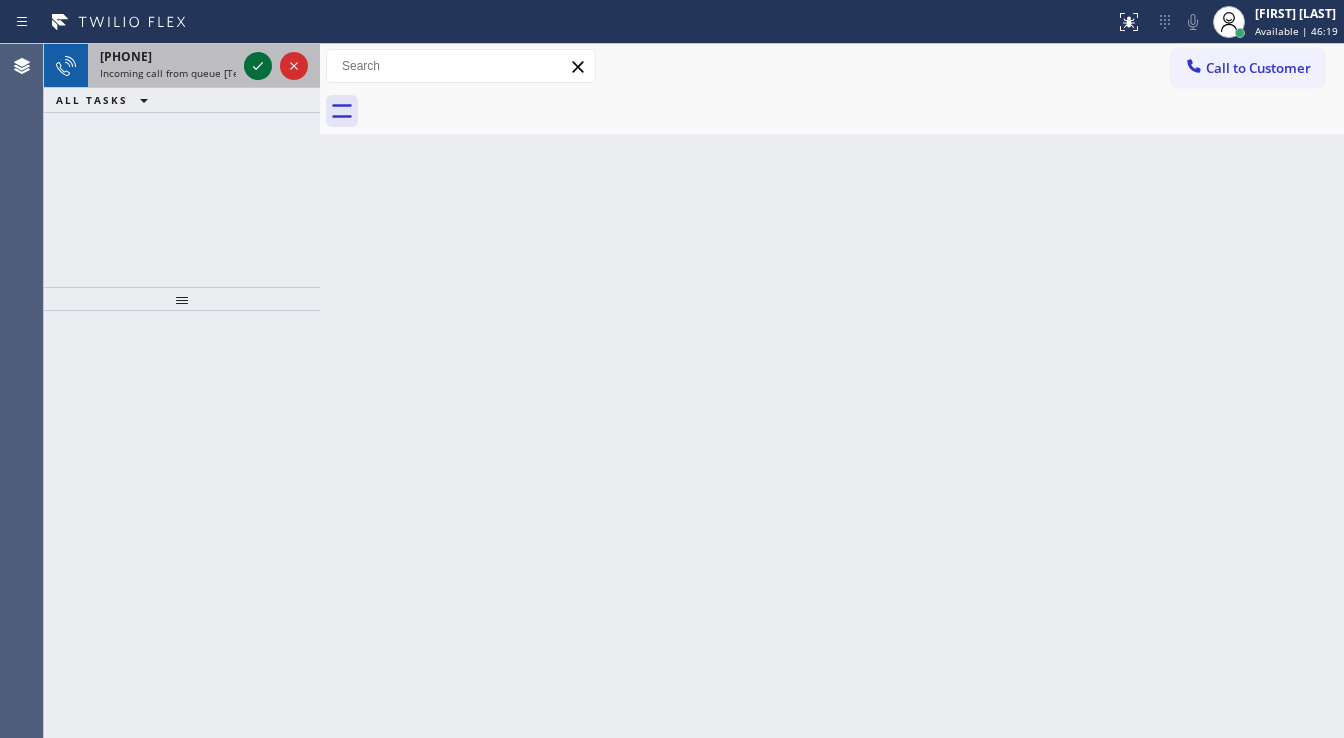 click 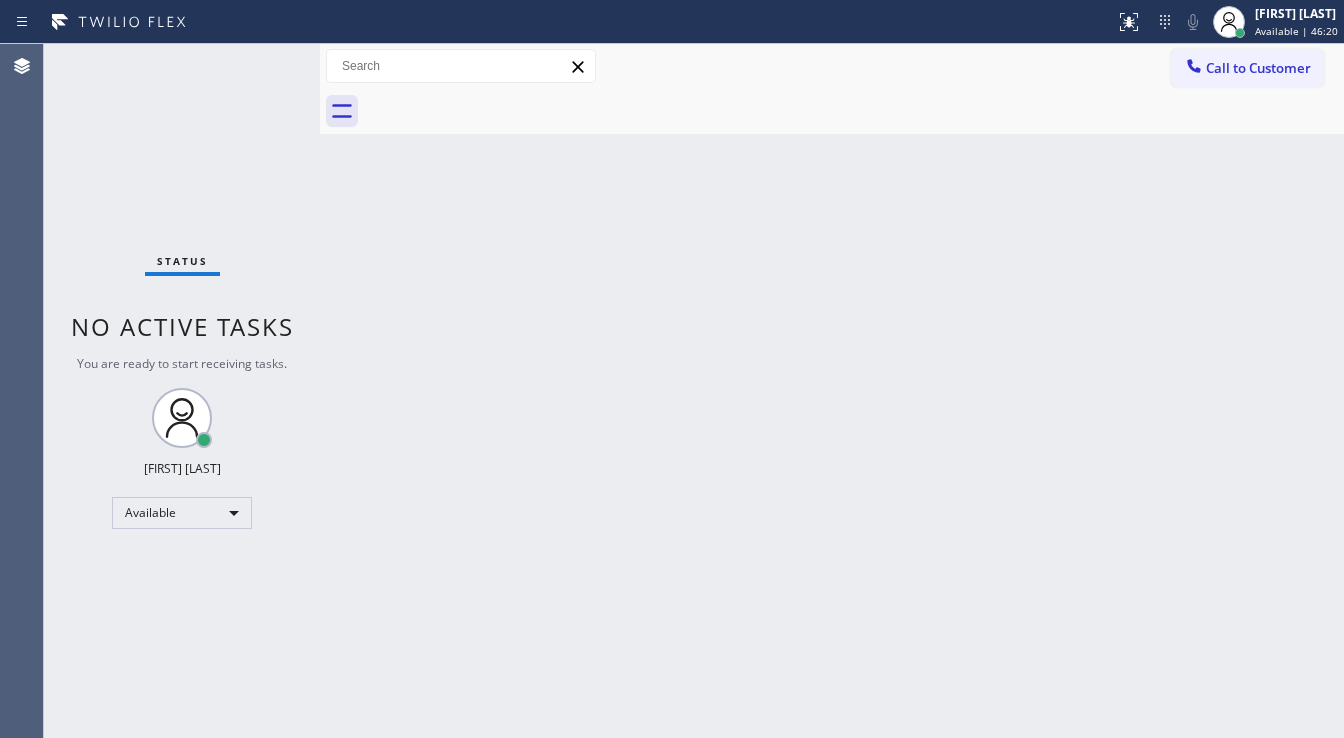 click on "Status   No active tasks     You are ready to start receiving tasks.   [FIRST] [LAST] Available" at bounding box center (182, 391) 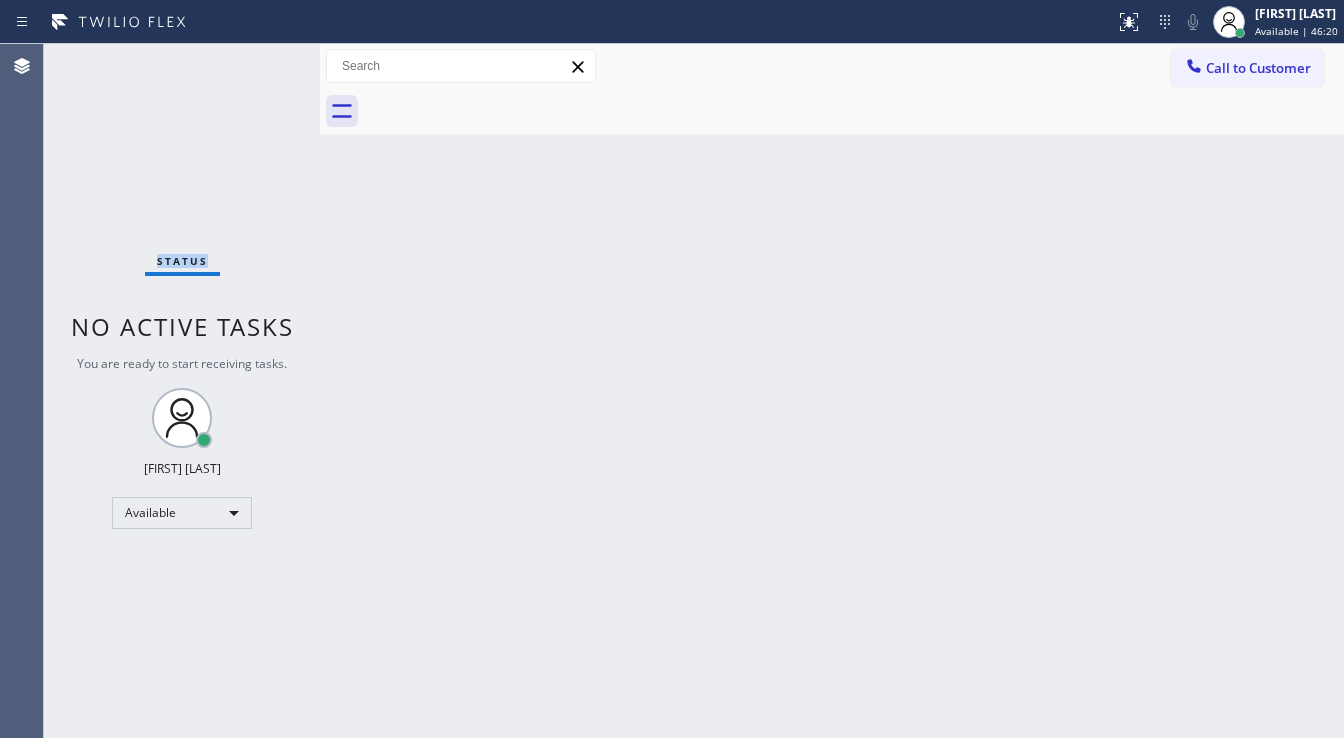 click on "Status   No active tasks     You are ready to start receiving tasks.   [FIRST] [LAST] Available" at bounding box center (182, 391) 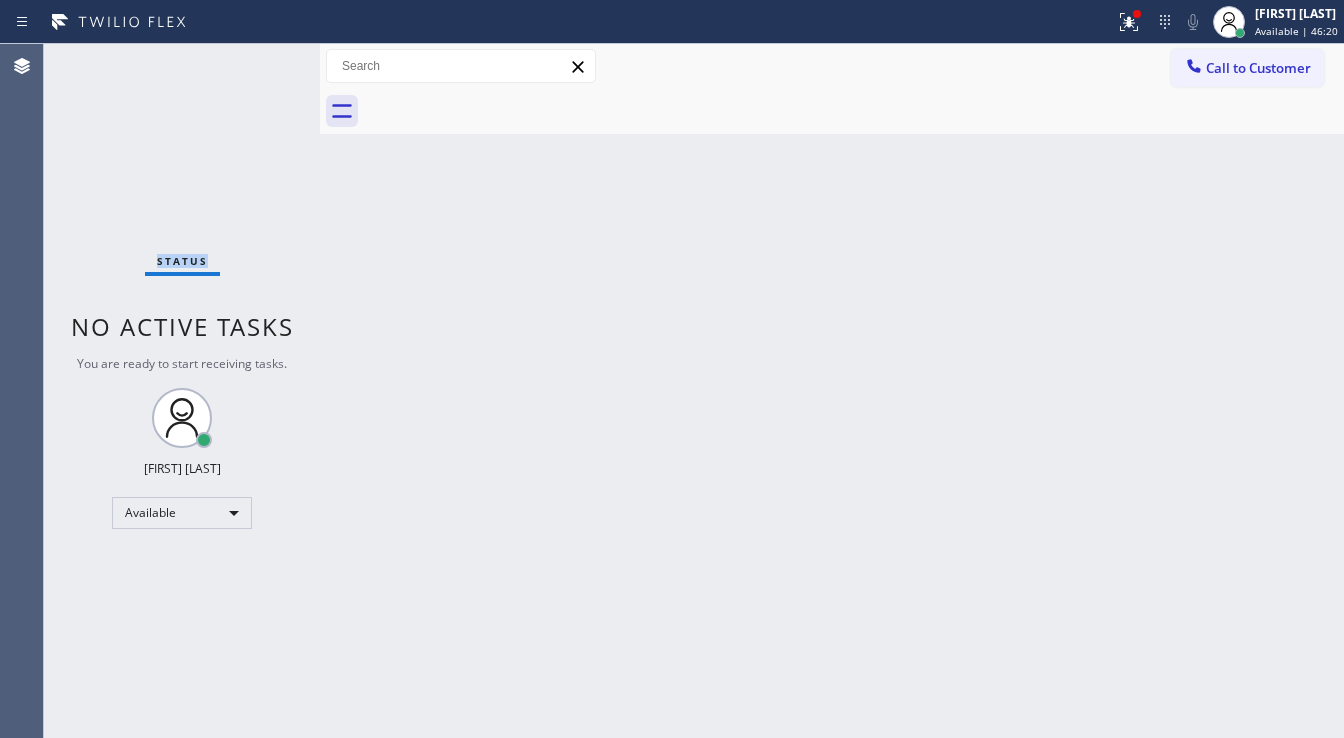 click on "Status   No active tasks     You are ready to start receiving tasks.   [FIRST] [LAST] Available" at bounding box center (182, 391) 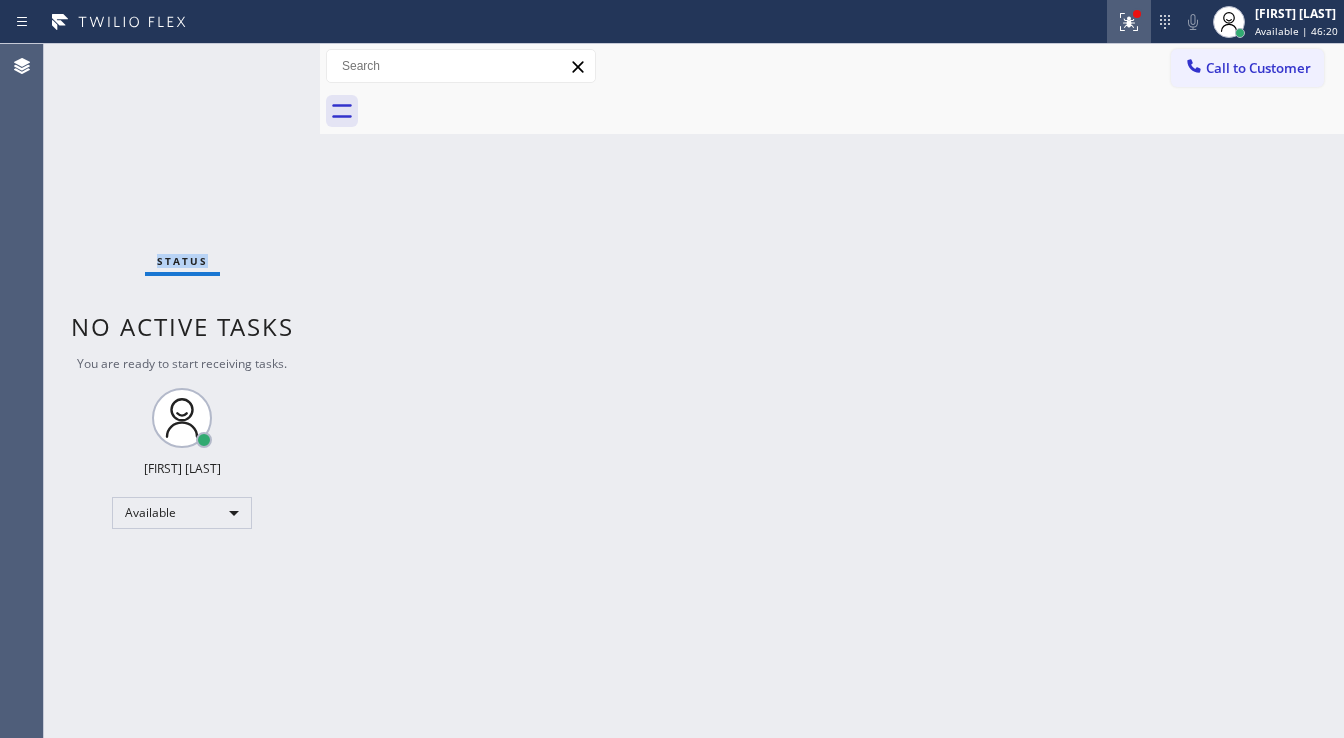 click 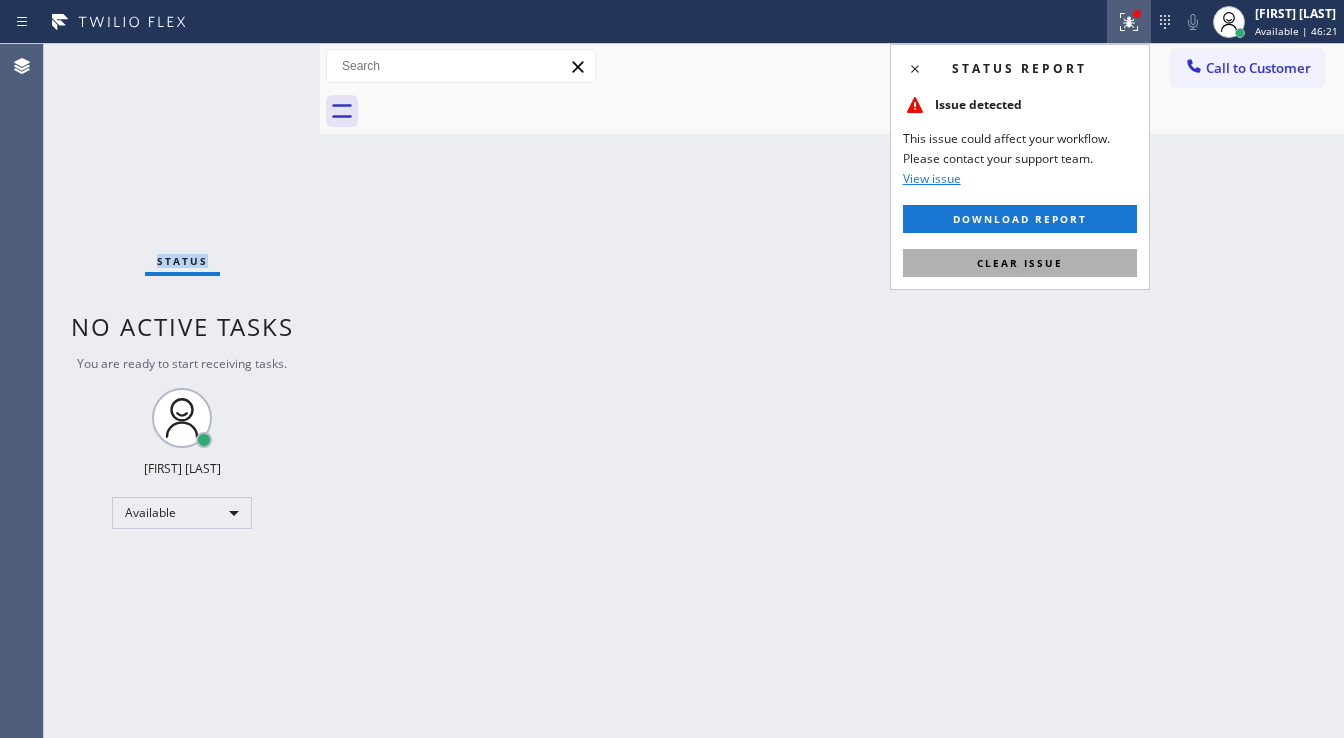 drag, startPoint x: 1032, startPoint y: 259, endPoint x: 656, endPoint y: 207, distance: 379.5787 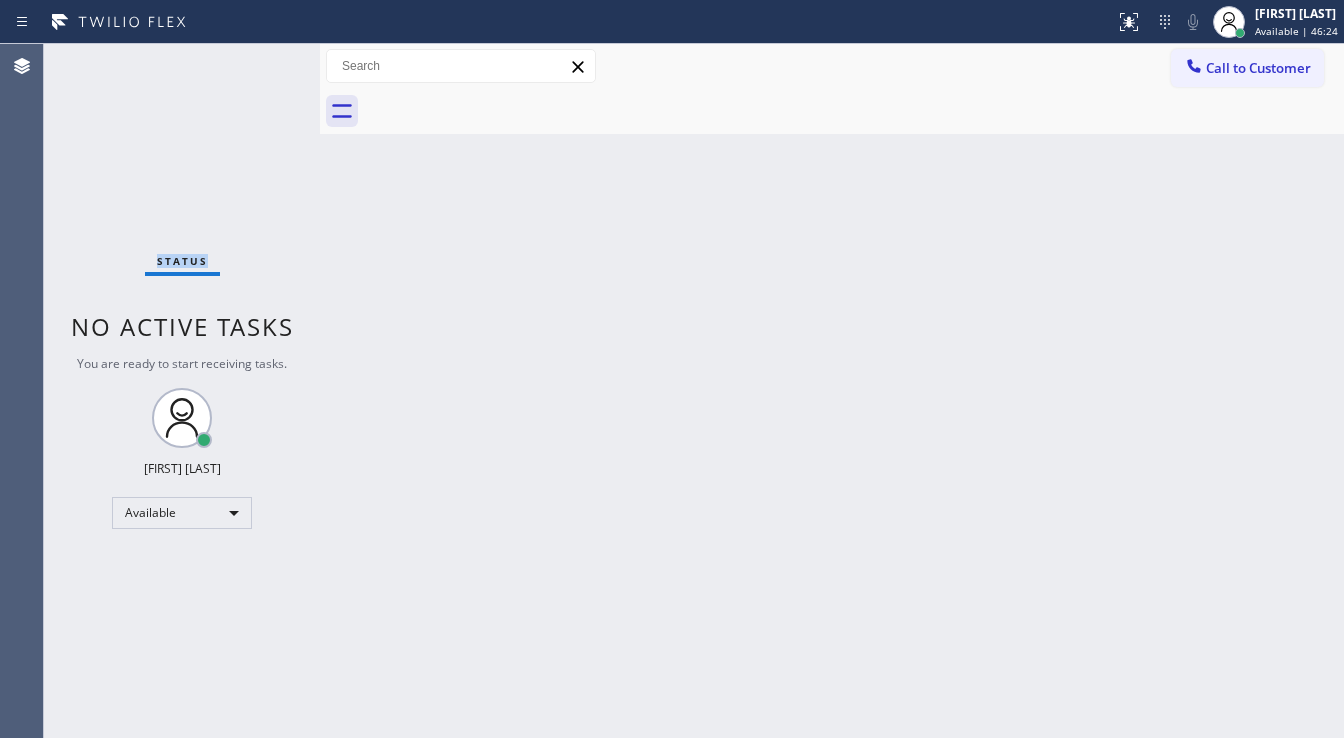 click on "Status   No active tasks     You are ready to start receiving tasks.   [FIRST] [LAST] Available" at bounding box center (182, 391) 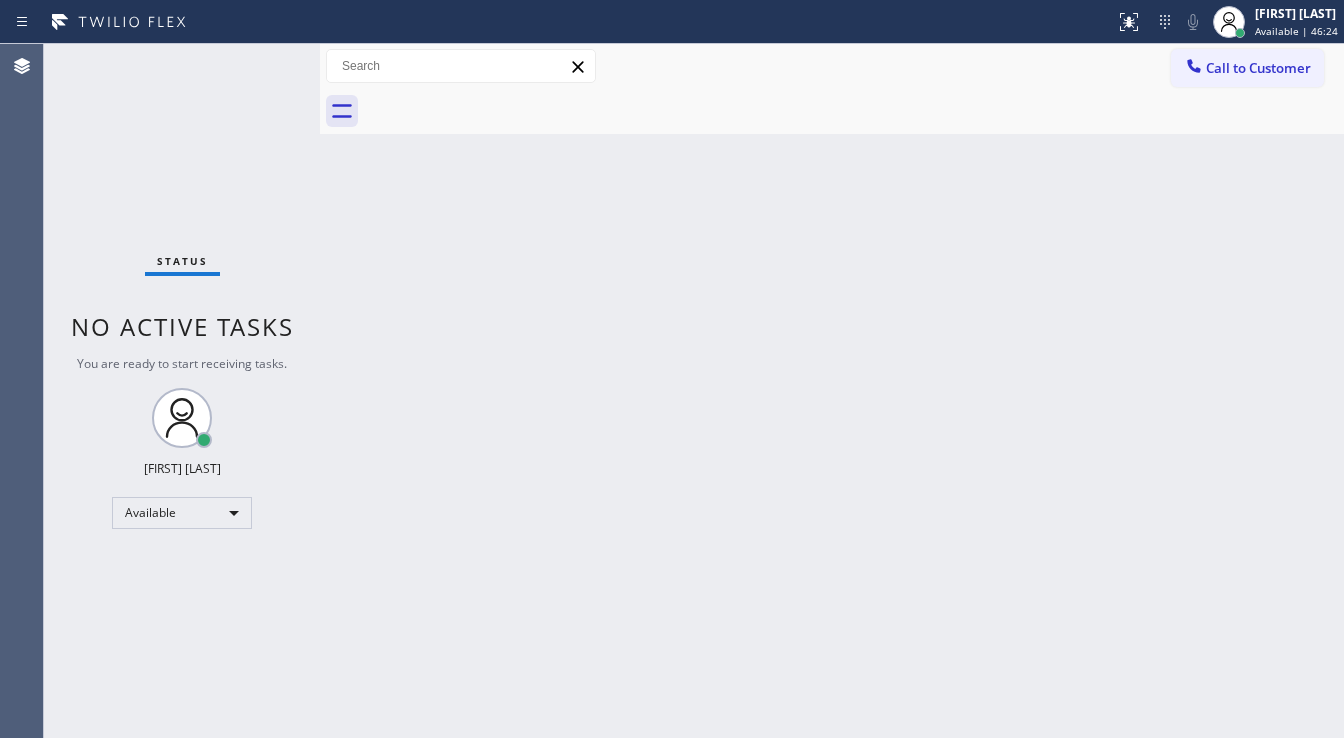 click on "Status   No active tasks     You are ready to start receiving tasks.   [FIRST] [LAST] Available" at bounding box center [182, 391] 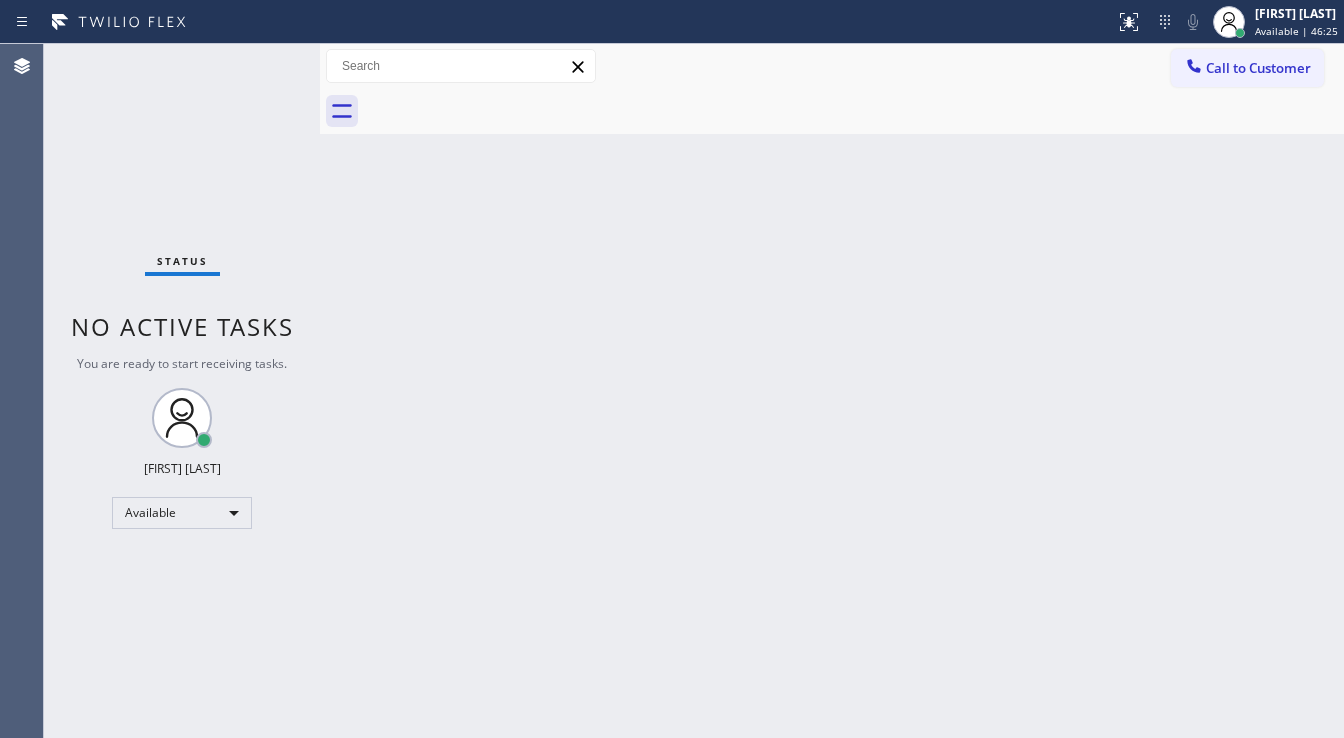 click on "Status   No active tasks     You are ready to start receiving tasks.   [FIRST] [LAST] Available" at bounding box center [182, 391] 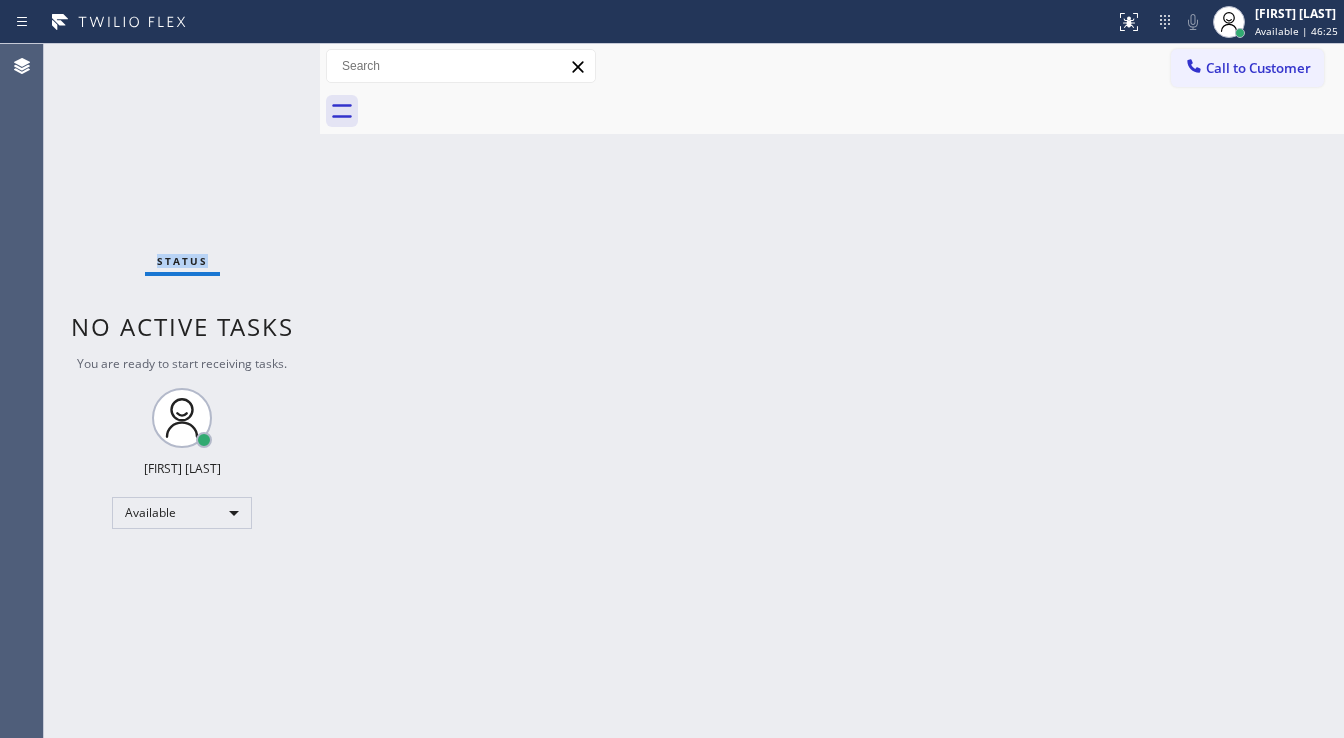 click on "Status   No active tasks     You are ready to start receiving tasks.   [FIRST] [LAST] Available" at bounding box center (182, 391) 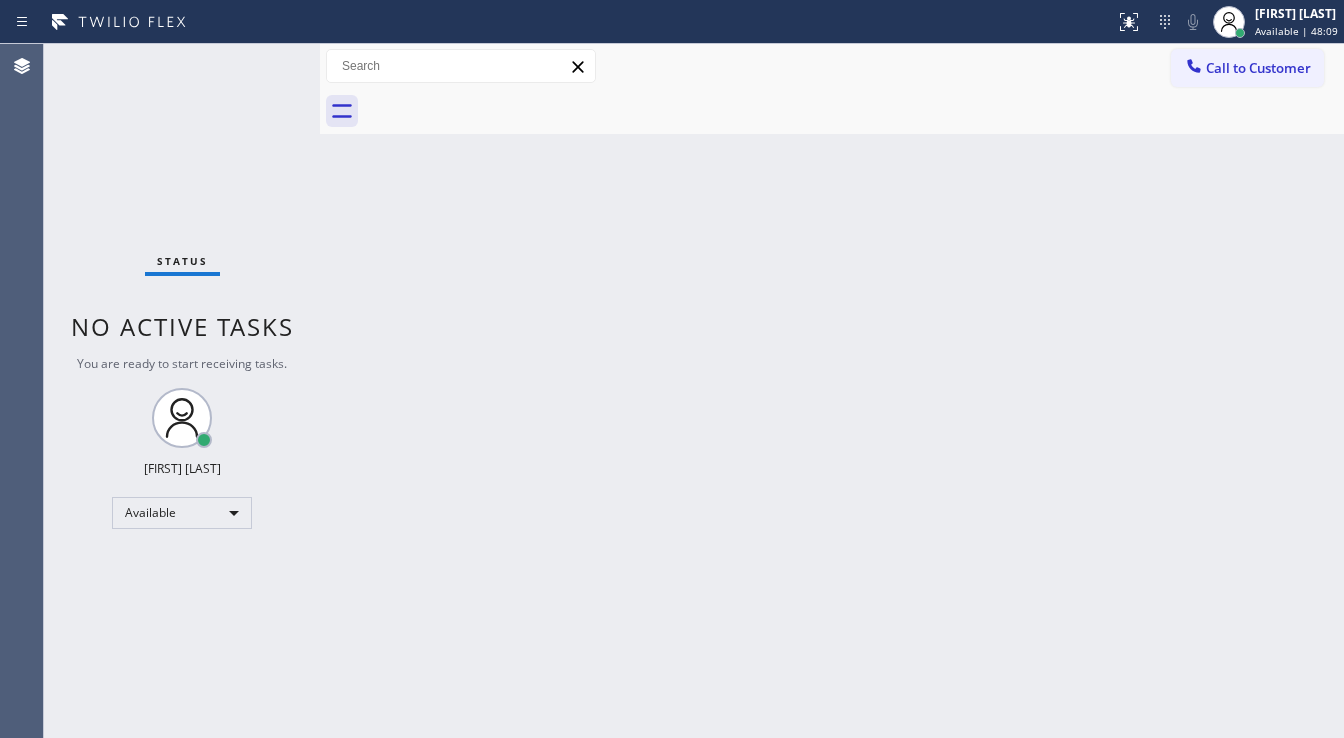 click on "Status   No active tasks     You are ready to start receiving tasks.   [FIRST] [LAST] Available" at bounding box center [182, 391] 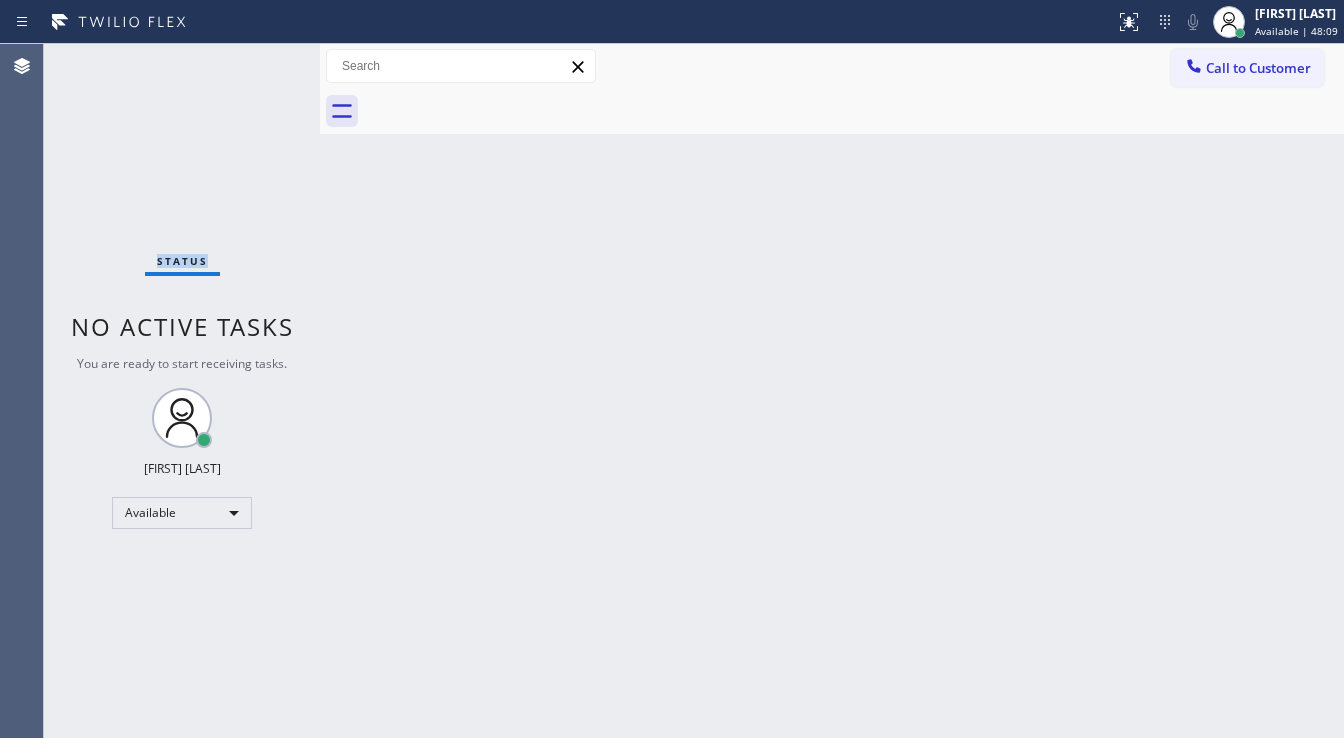 click on "Status   No active tasks     You are ready to start receiving tasks.   [FIRST] [LAST] Available" at bounding box center (182, 391) 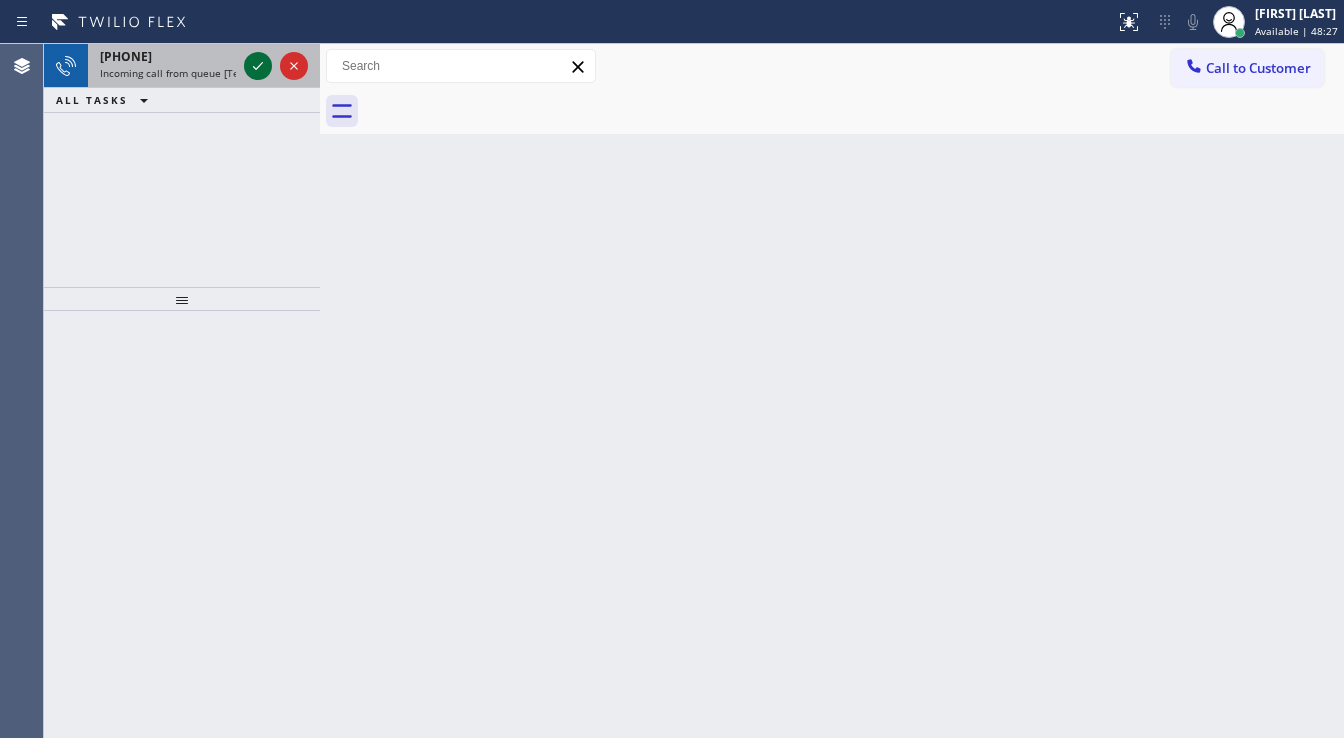 click 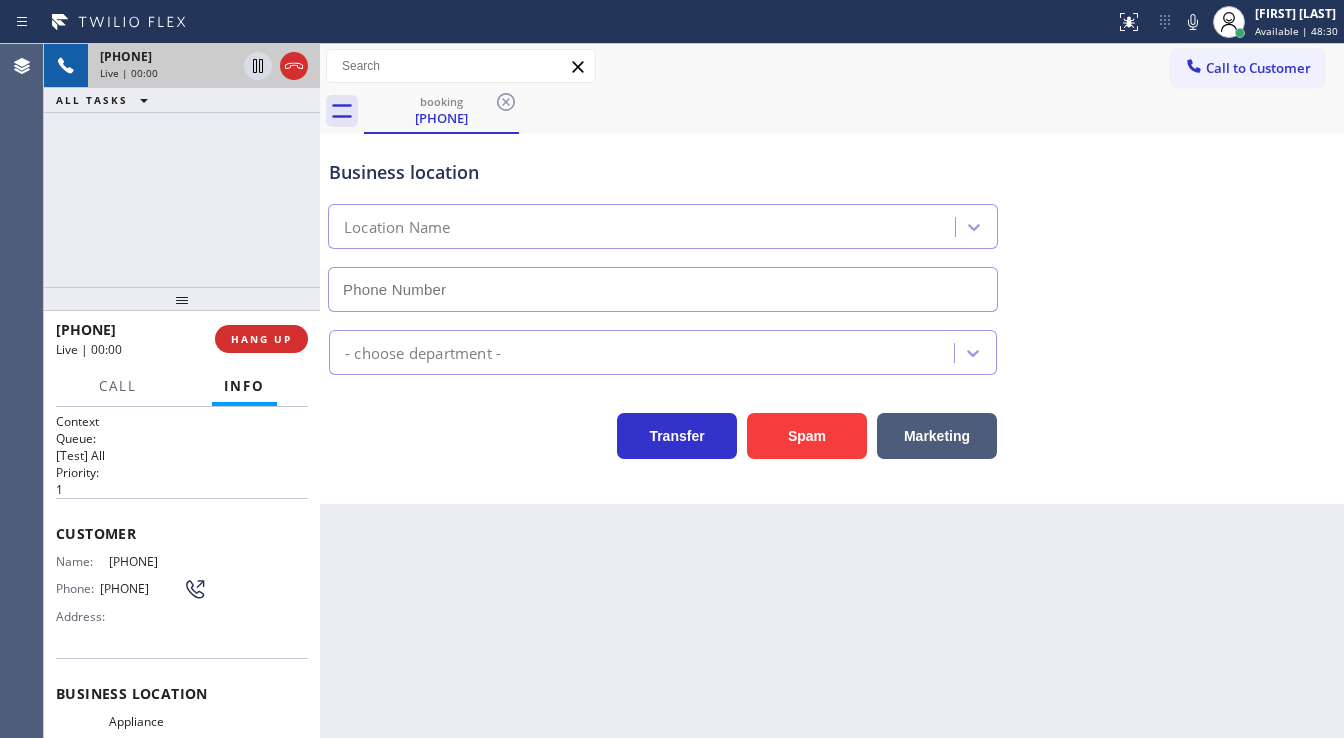 type on "(650) 397-9810" 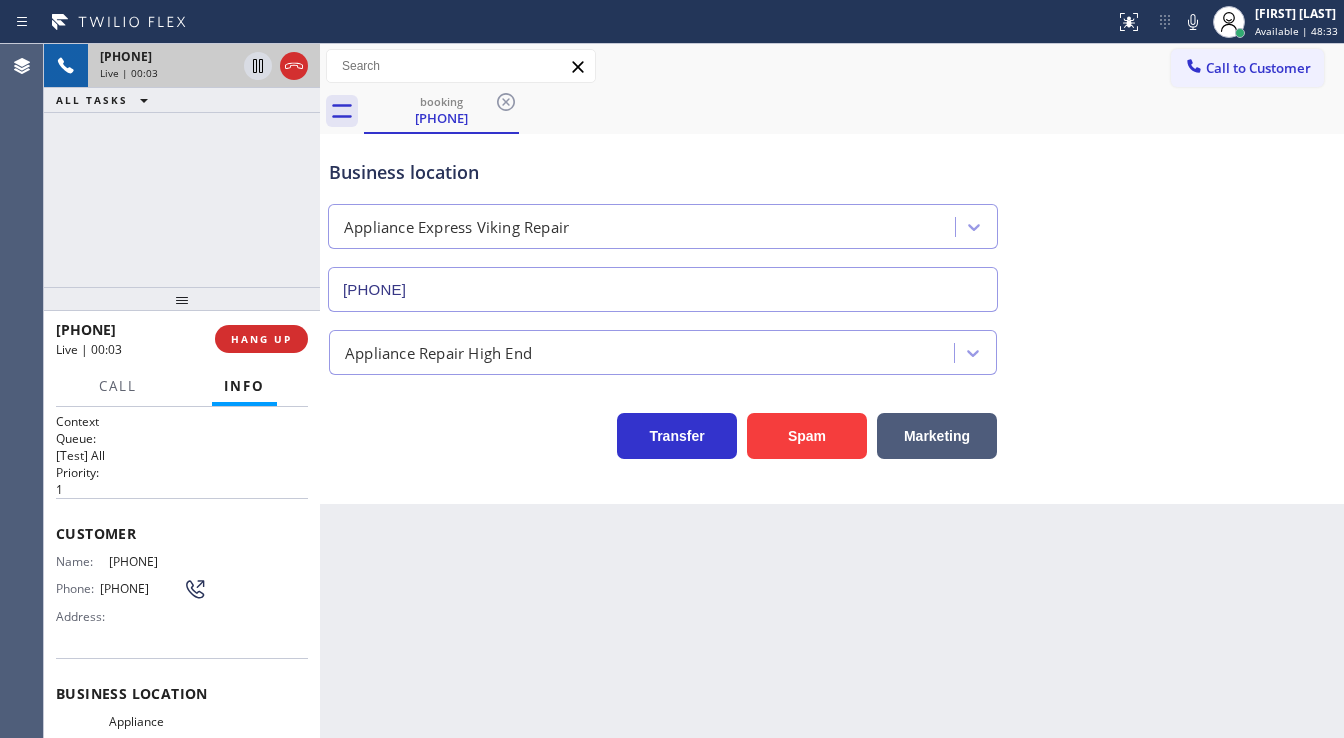 click on "+14804148801 Live | 00:03 ALL TASKS ALL TASKS ACTIVE TASKS TASKS IN WRAP UP" at bounding box center [182, 165] 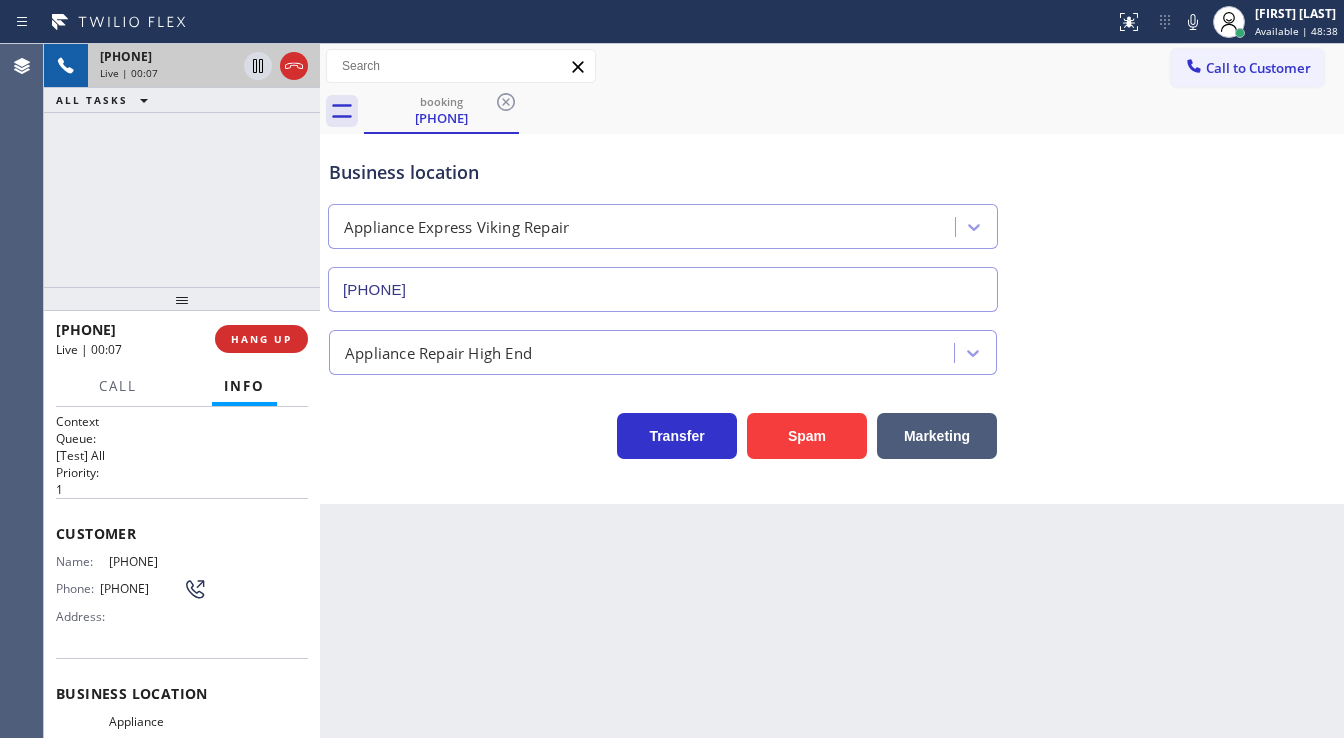 click on "Transfer Spam Marketing" at bounding box center (832, 427) 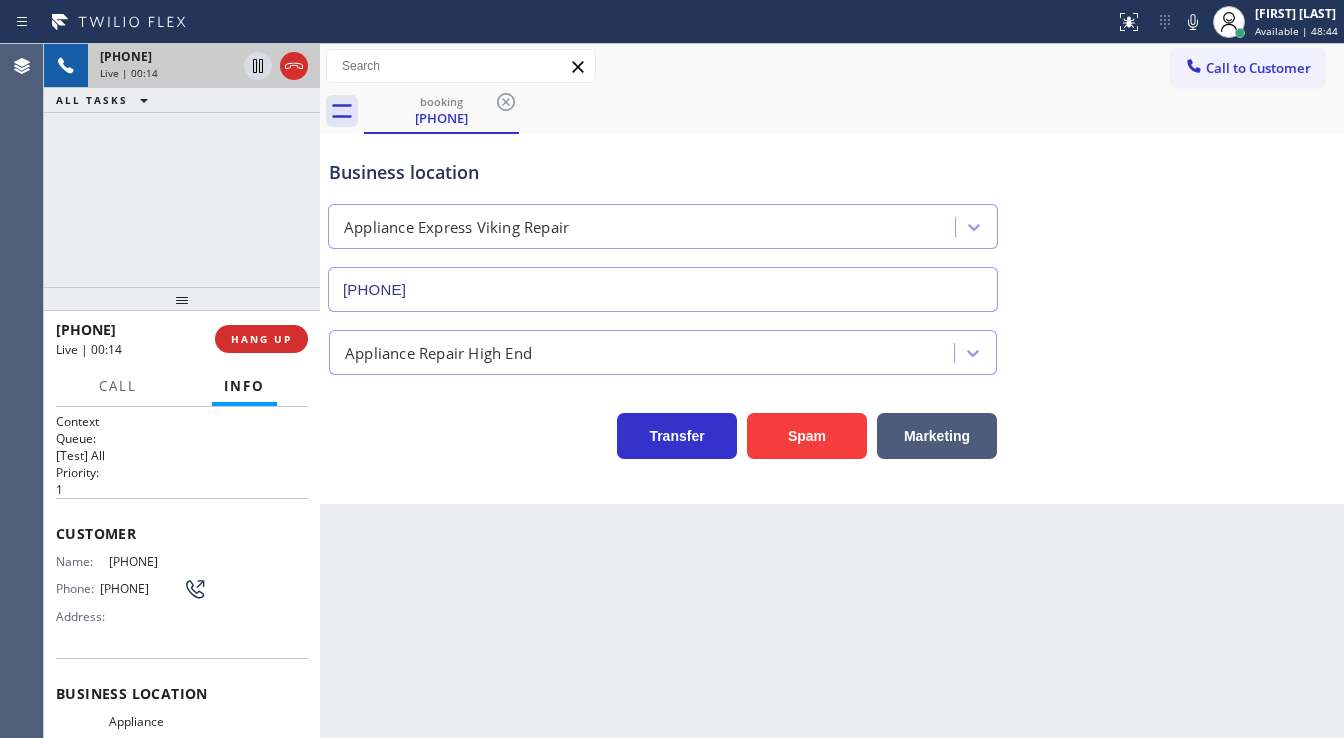 click on "Transfer Spam Marketing" at bounding box center (663, 431) 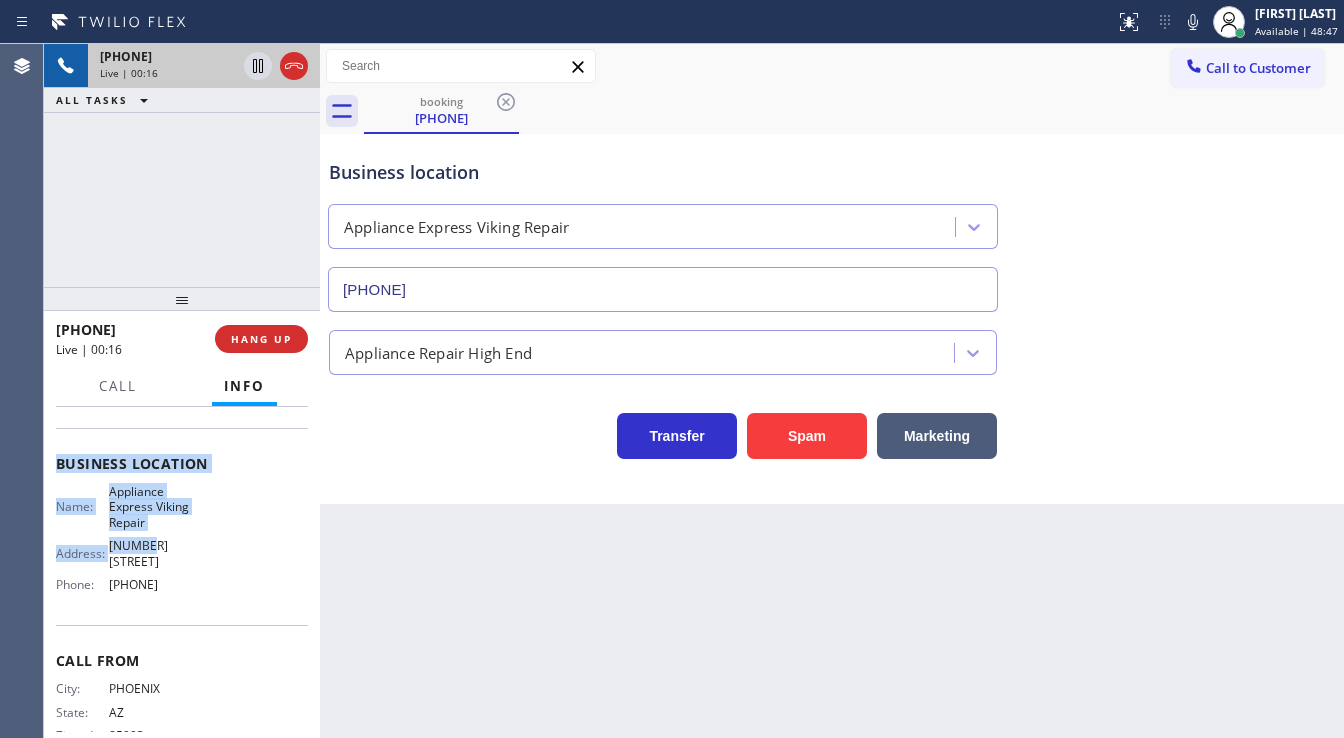 scroll, scrollTop: 240, scrollLeft: 0, axis: vertical 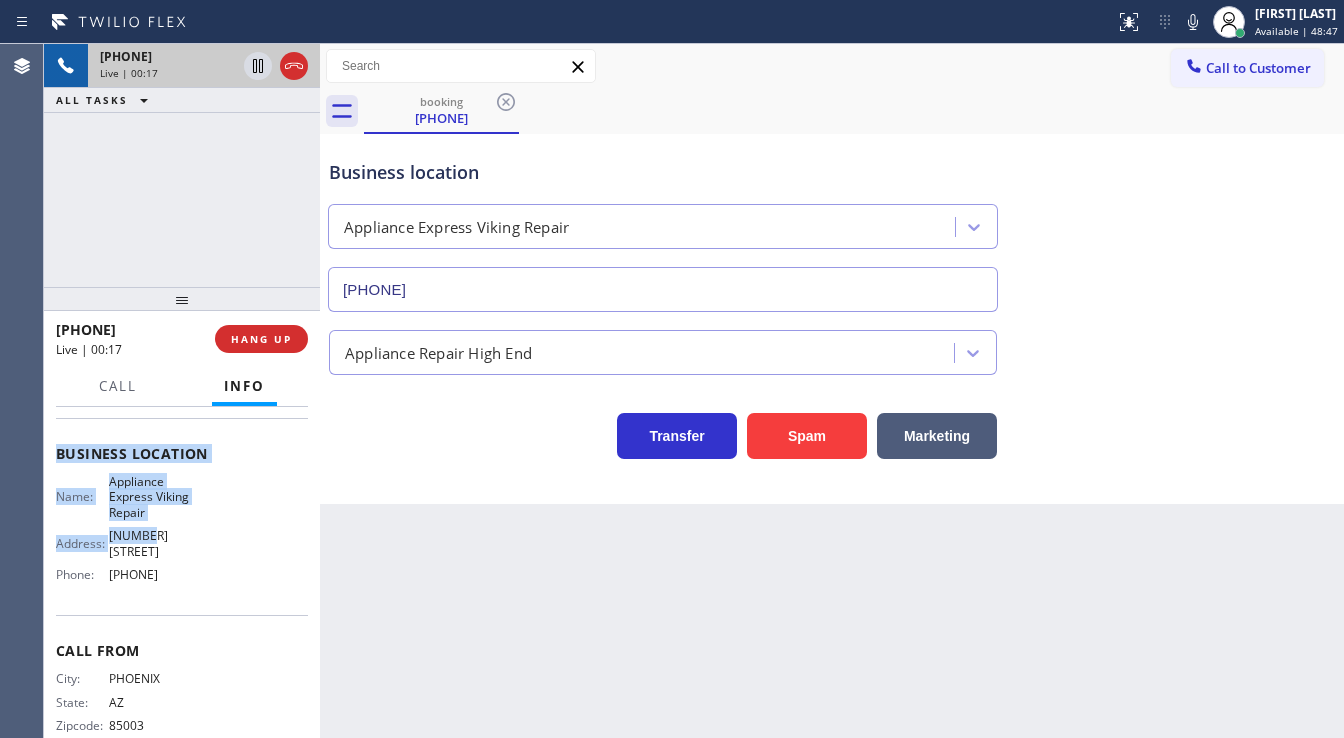 drag, startPoint x: 56, startPoint y: 527, endPoint x: 194, endPoint y: 561, distance: 142.12671 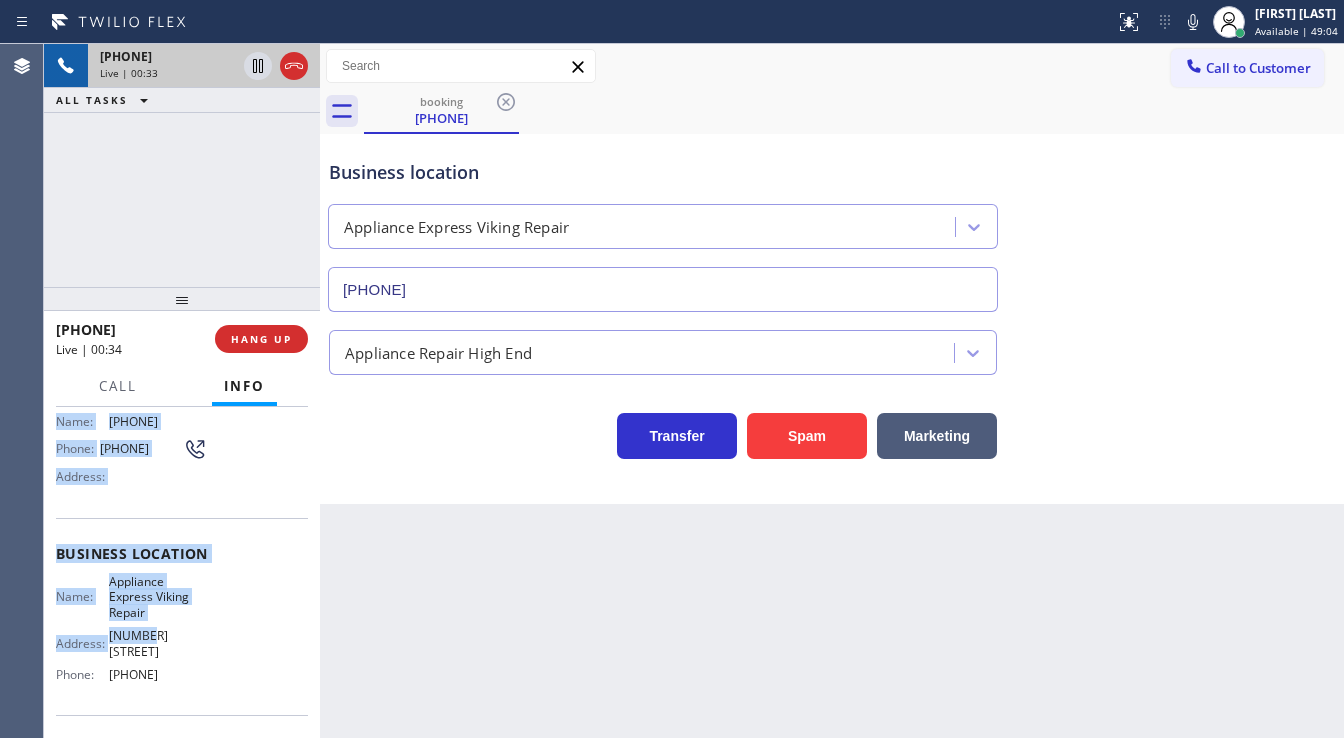 scroll, scrollTop: 80, scrollLeft: 0, axis: vertical 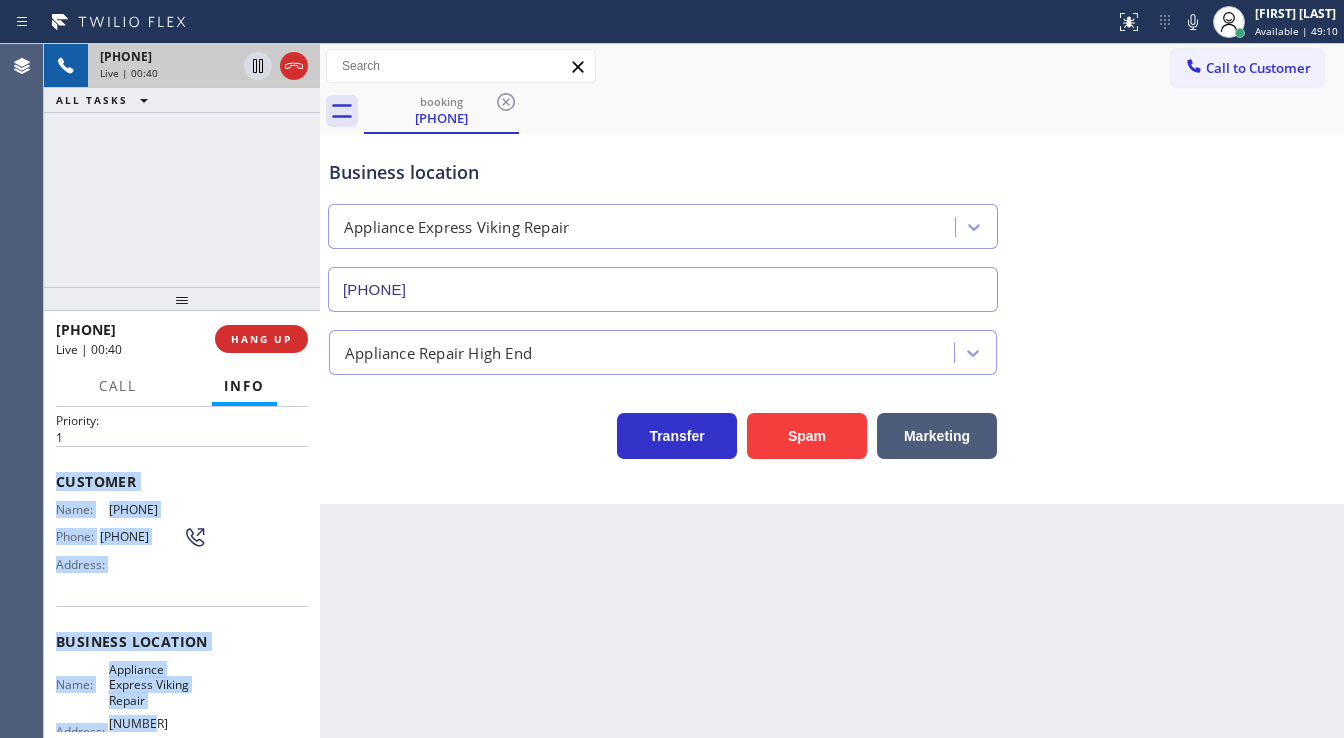 copy on "Customer Name: (480) 414-8801 Phone: (480) 414-8801 Address: Business location Name: Appliance Express Viking Repair Address: 340 Arboleda Dr  Phone: (650) 397-9810" 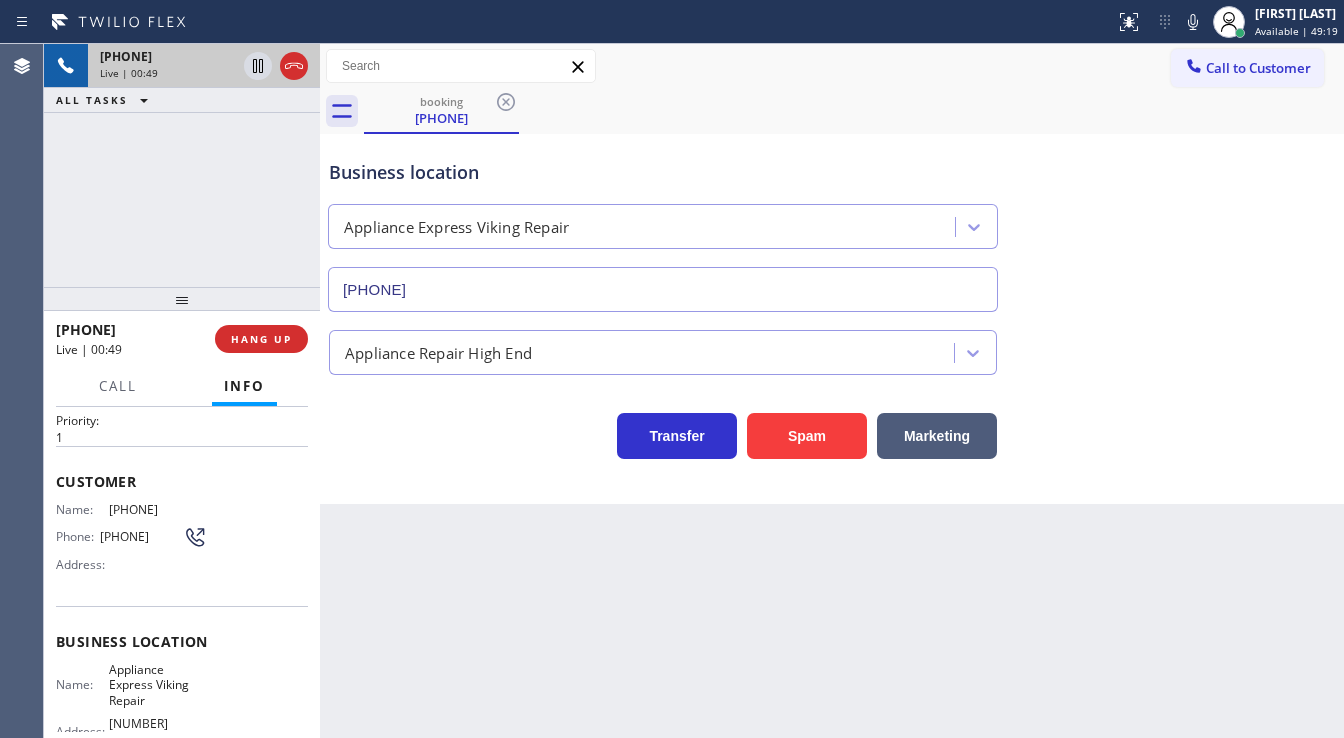 click on "+14804148801 Live | 00:49 ALL TASKS ALL TASKS ACTIVE TASKS TASKS IN WRAP UP" at bounding box center [182, 165] 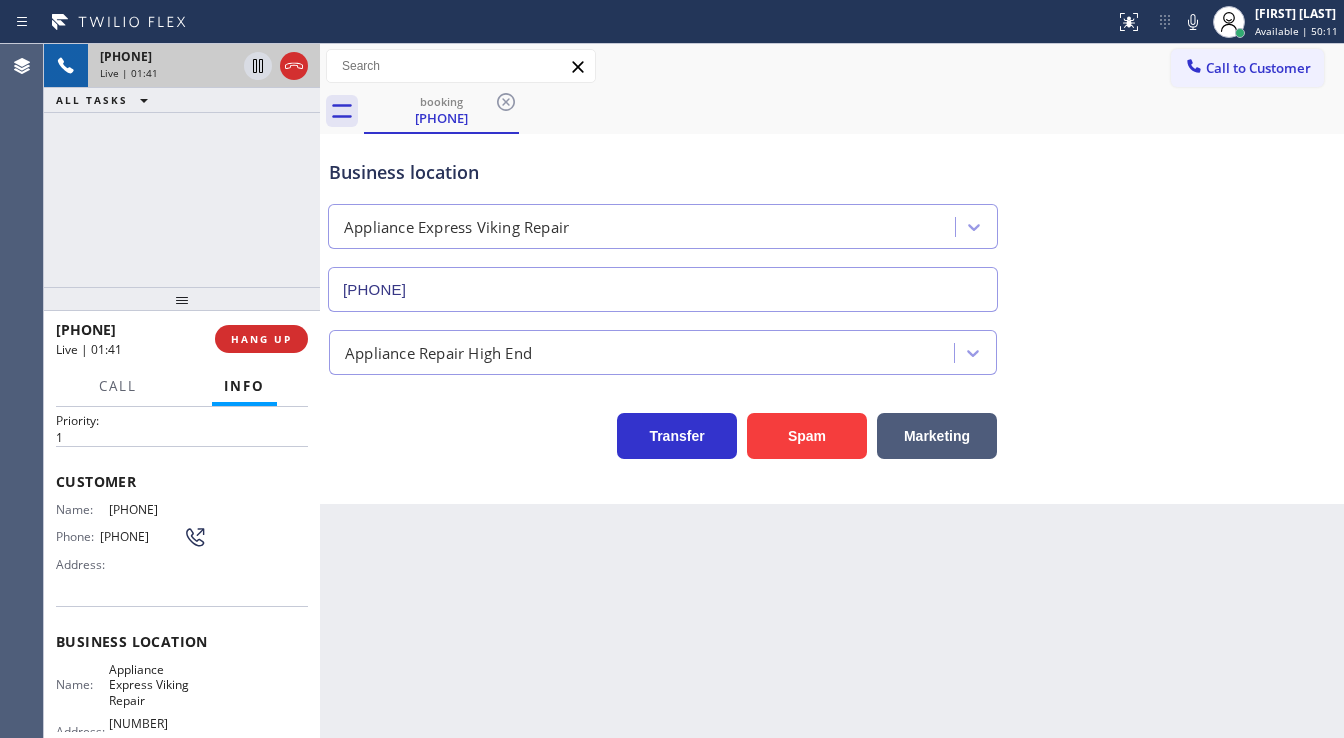click on "+14804148801 Live | 01:41 ALL TASKS ALL TASKS ACTIVE TASKS TASKS IN WRAP UP" at bounding box center [182, 165] 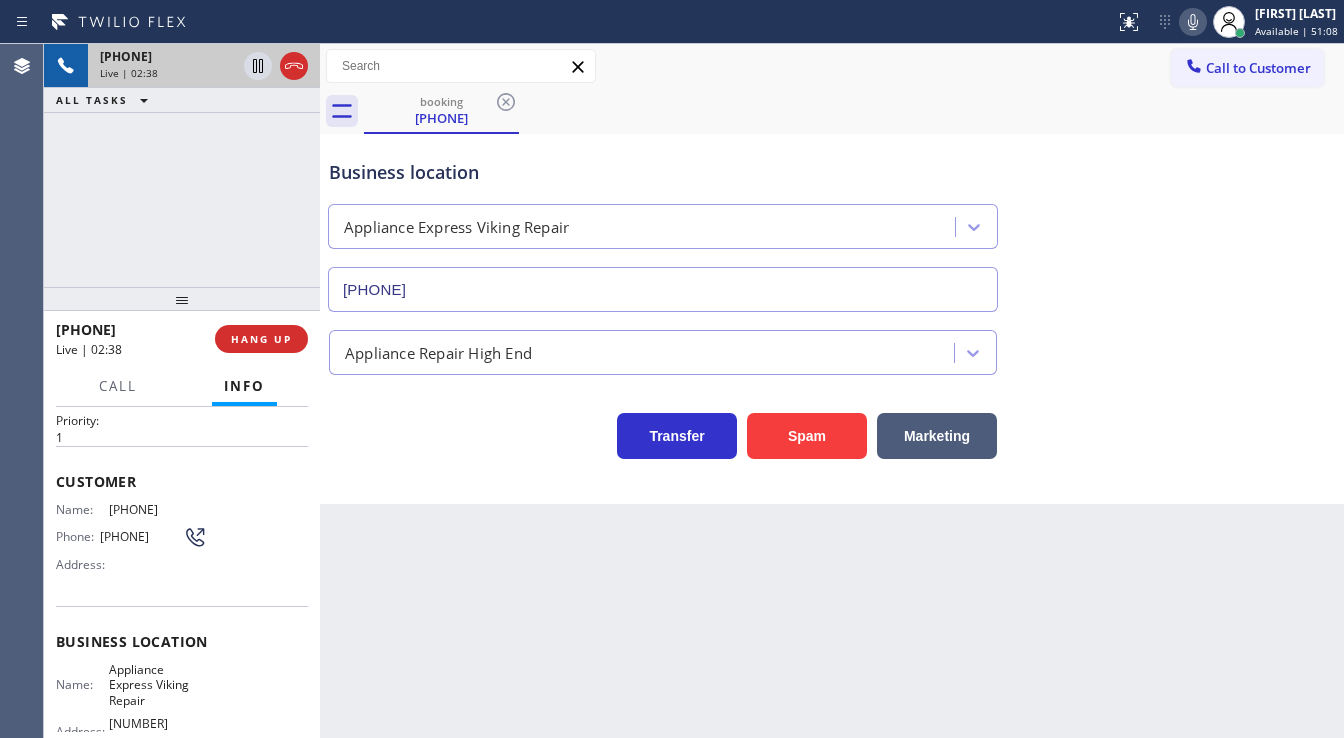 click 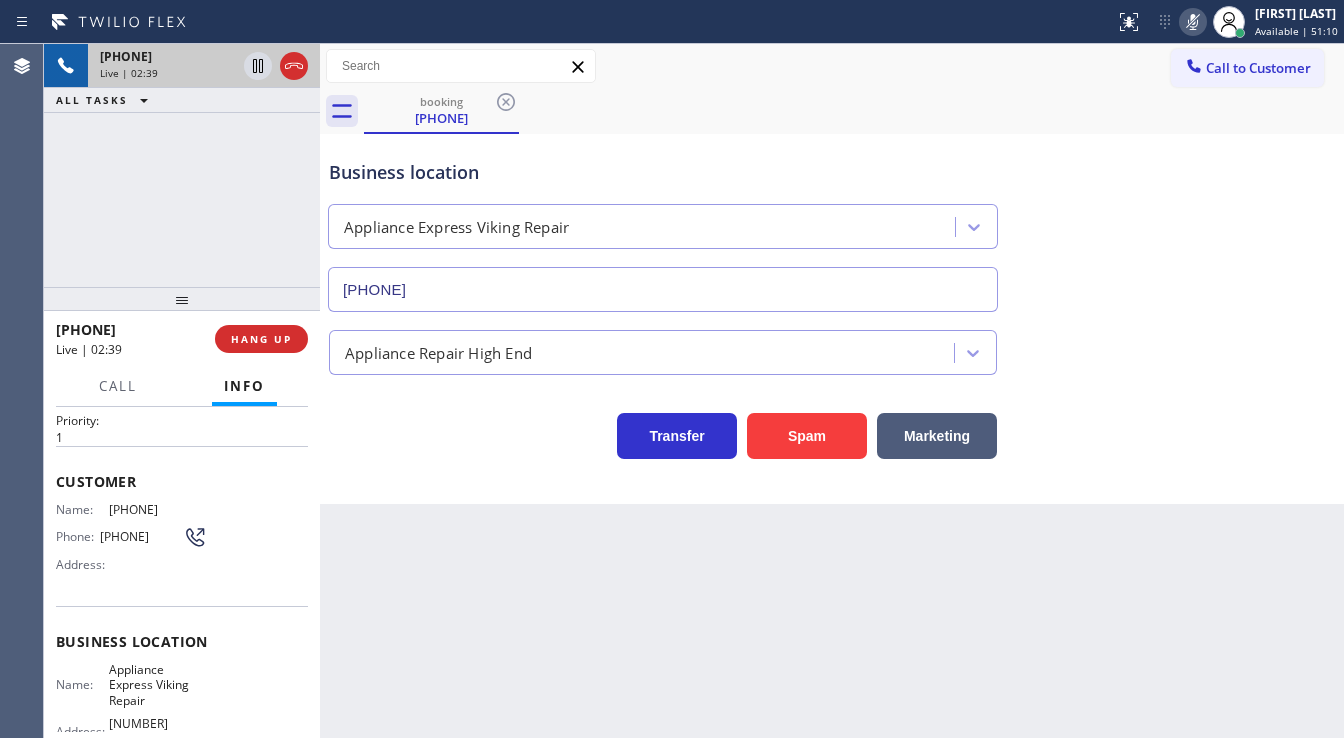 click 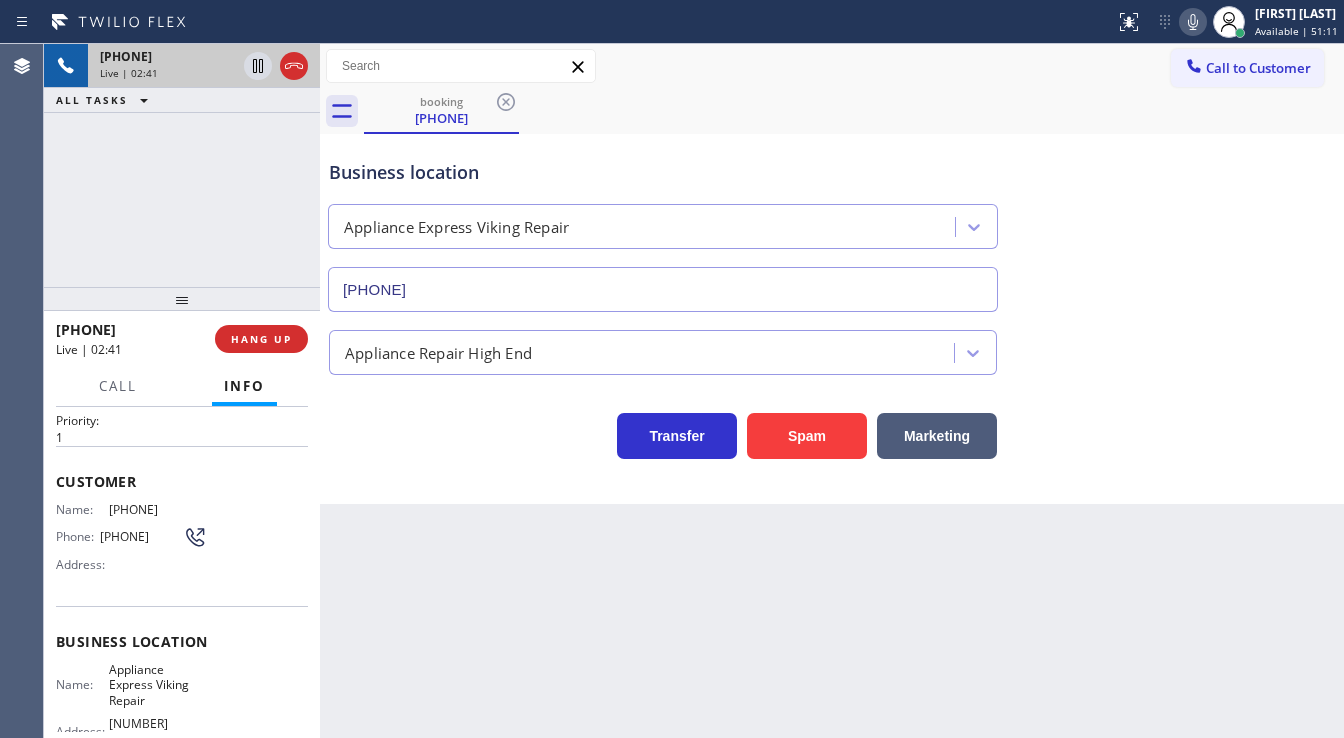 click on "Back to Dashboard Change Sender ID Customers Technicians Select a contact Outbound call Technician Search Technician Your caller id phone number Your caller id phone number Call Technician info Name   Phone none Address none Change Sender ID HVAC +18559994417 5 Star Appliance +18557314952 Appliance Repair +18554611149 Plumbing +18889090120 Air Duct Cleaning +18006865038  Electricians +18005688664 Cancel Change Check personal SMS Reset Change booking (480) 414-8801 Call to Customer Outbound call Location 5 Star Appliance Repair Your caller id phone number (855) 731-4952 Customer number Call Outbound call Technician Search Technician Your caller id phone number Your caller id phone number Call booking (480) 414-8801 Business location Appliance Express Viking Repair (650) 397-9810 Appliance Repair High End Transfer Spam Marketing" at bounding box center (832, 391) 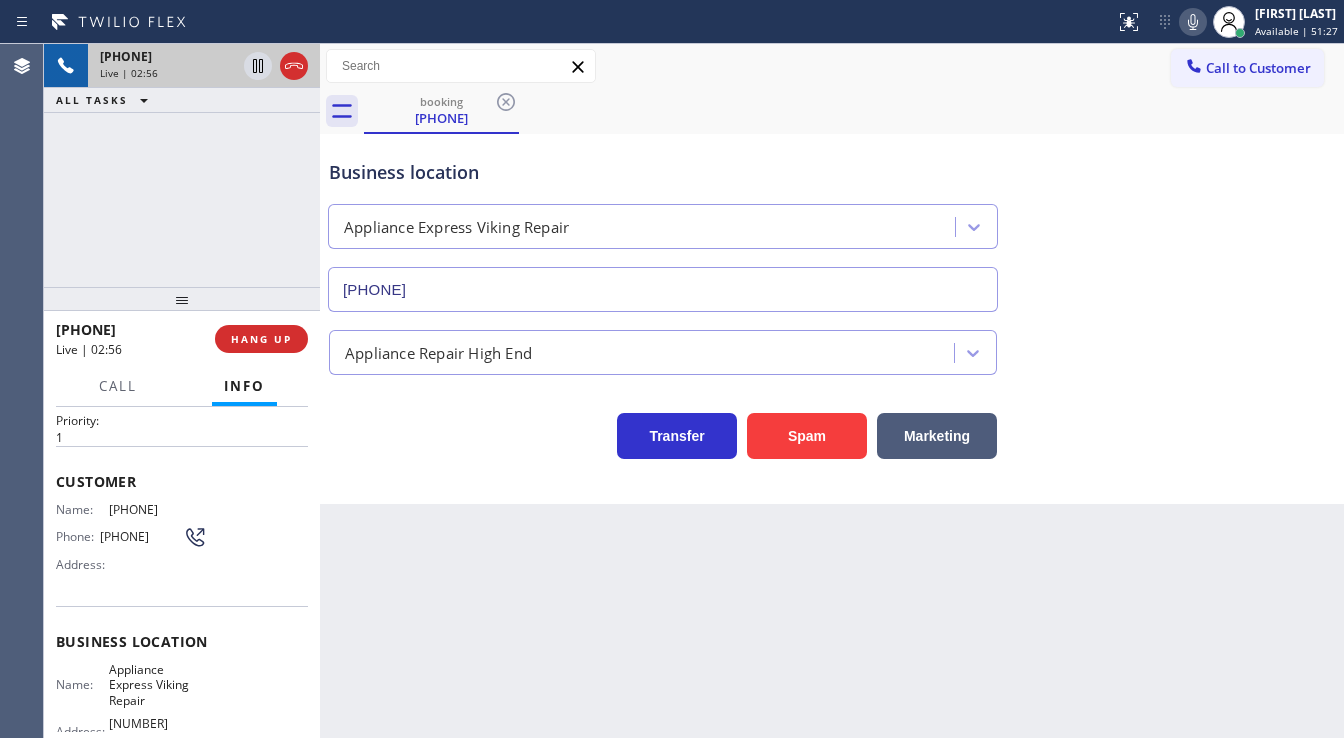 click on "+14804148801 Live | 02:56 ALL TASKS ALL TASKS ACTIVE TASKS TASKS IN WRAP UP" at bounding box center (182, 165) 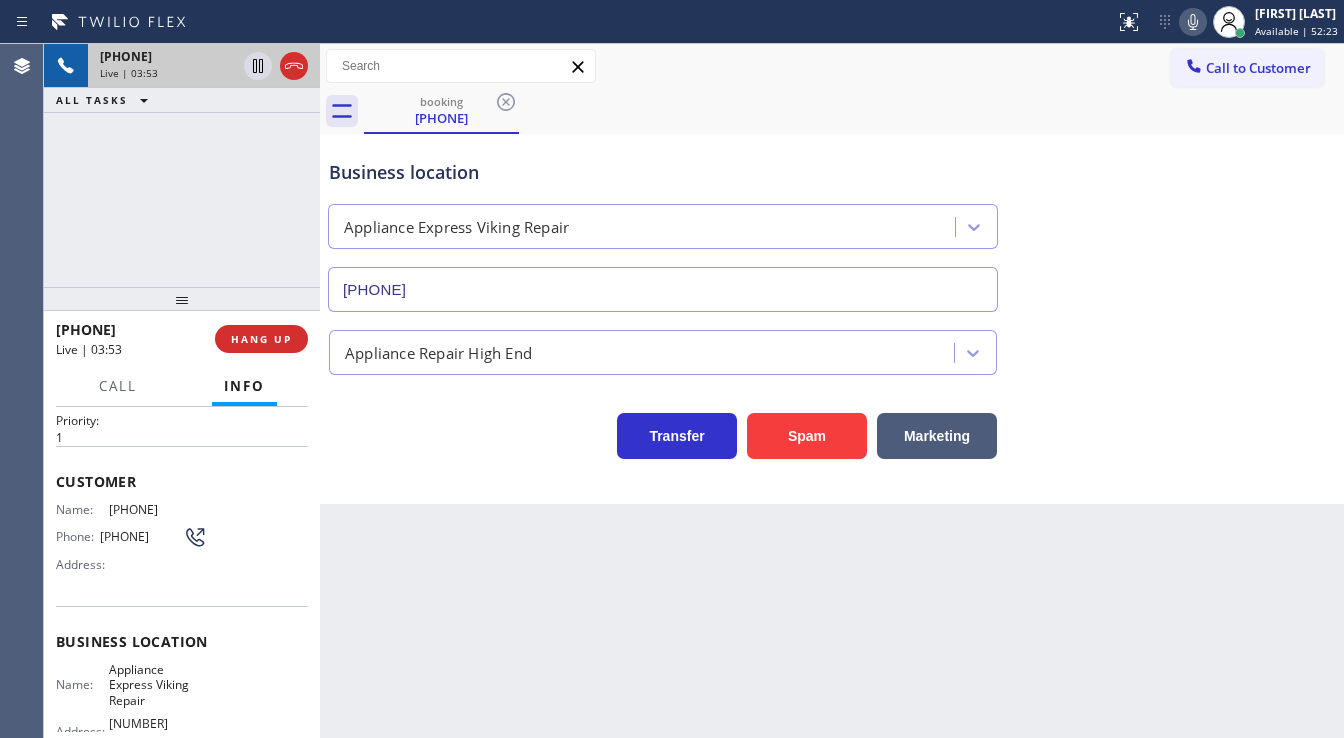 drag, startPoint x: 62, startPoint y: 256, endPoint x: 148, endPoint y: 194, distance: 106.01887 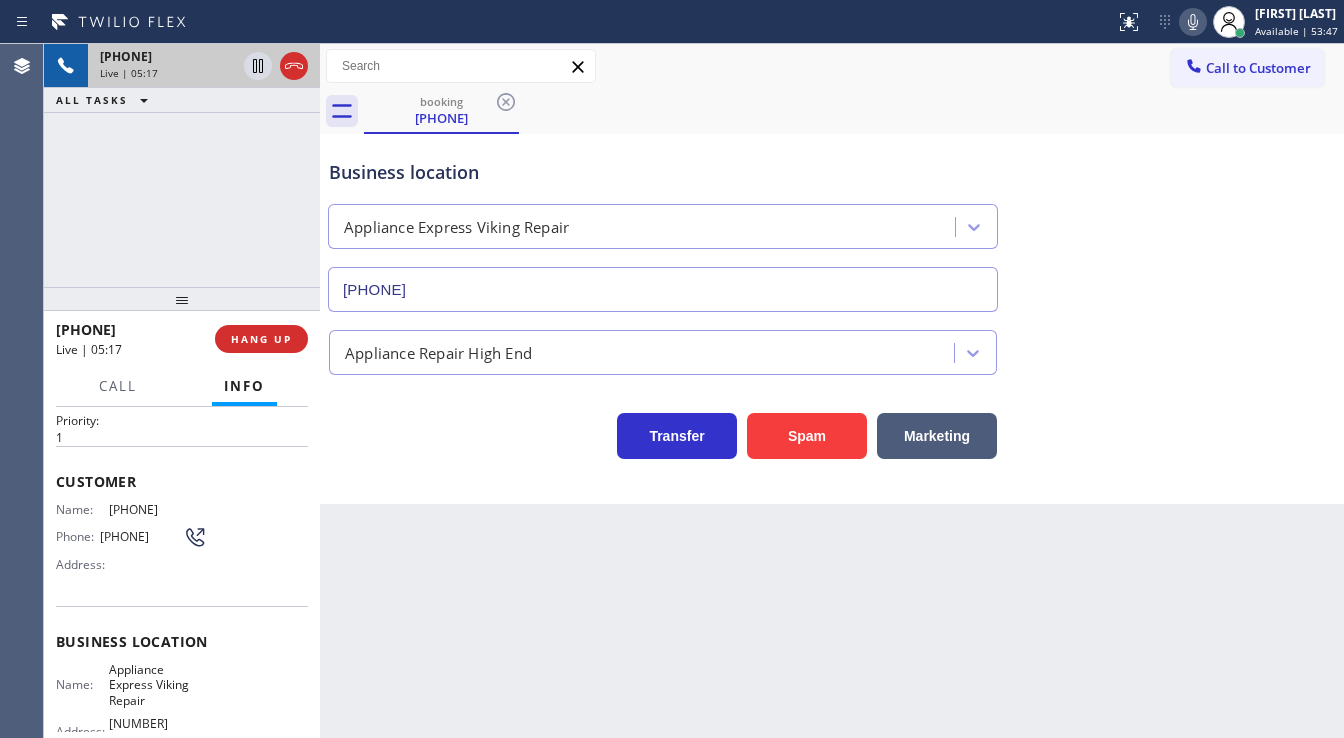 click on "booking (480) 414-8801" at bounding box center [854, 111] 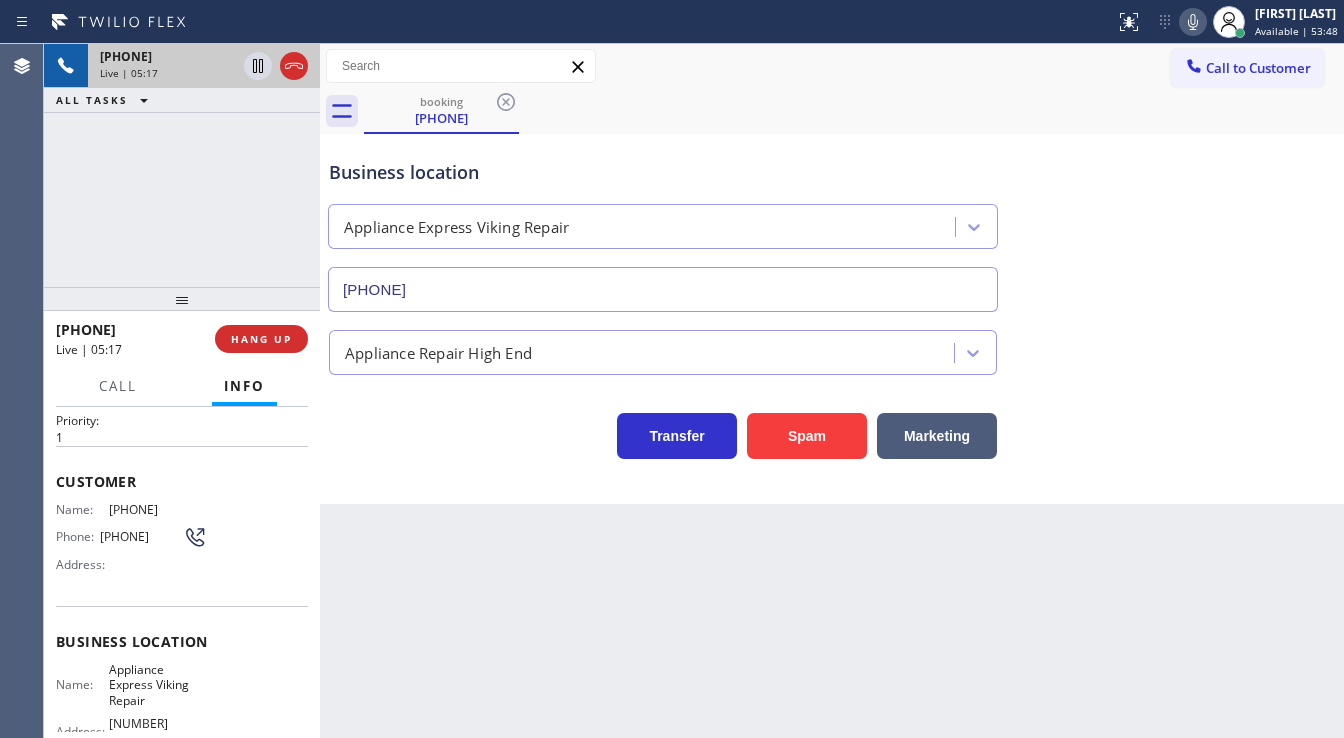 click 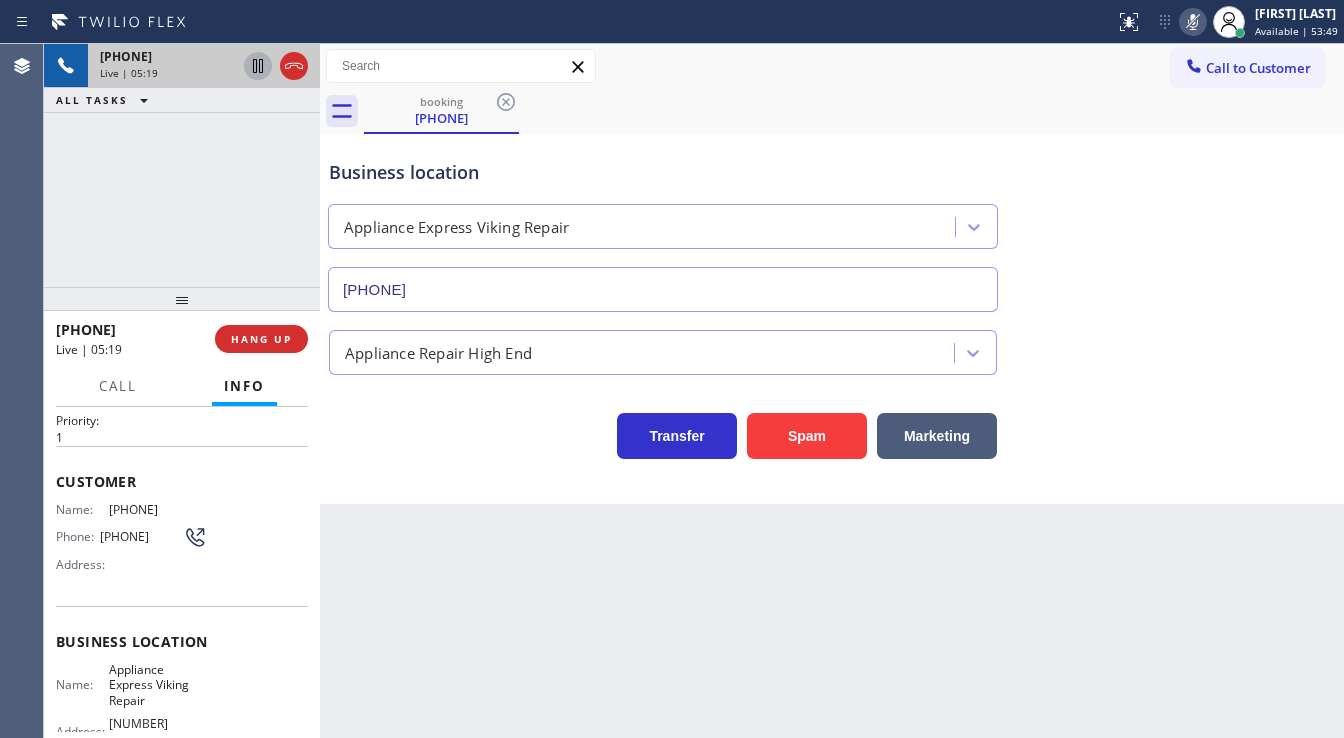 click 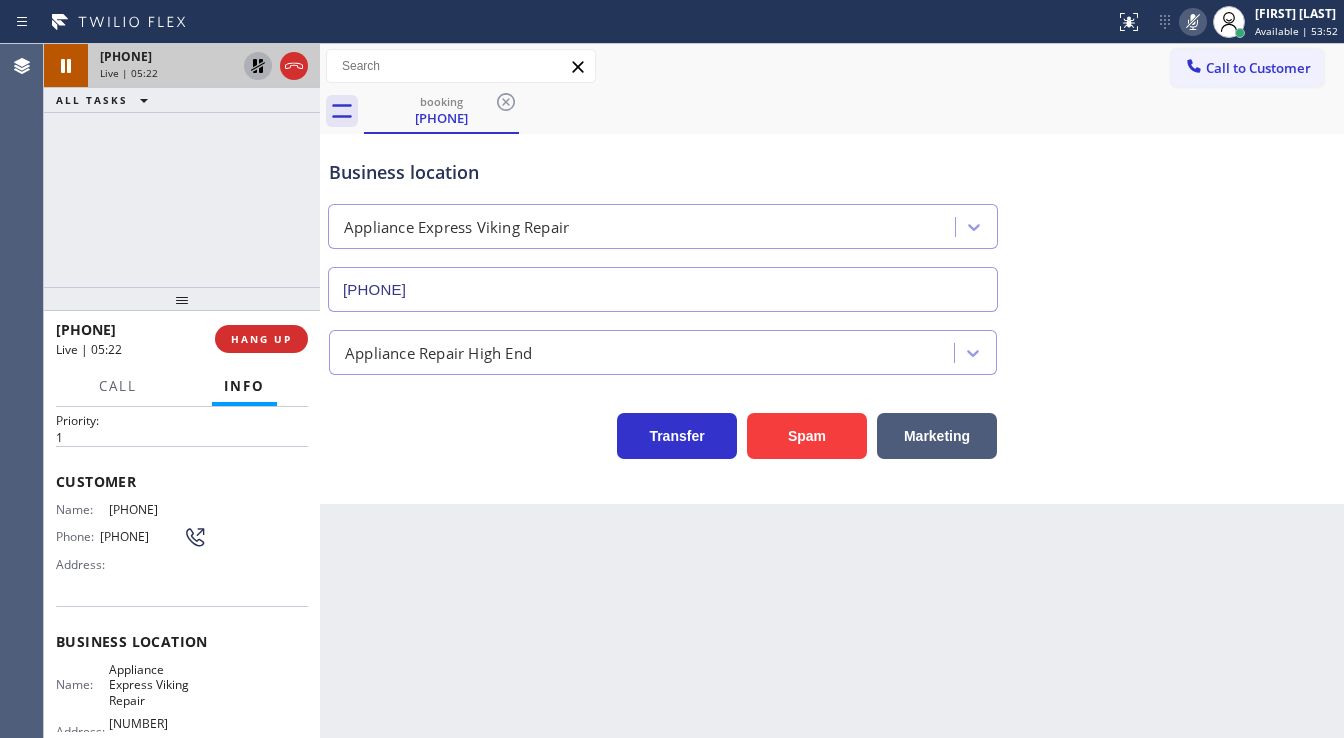 click 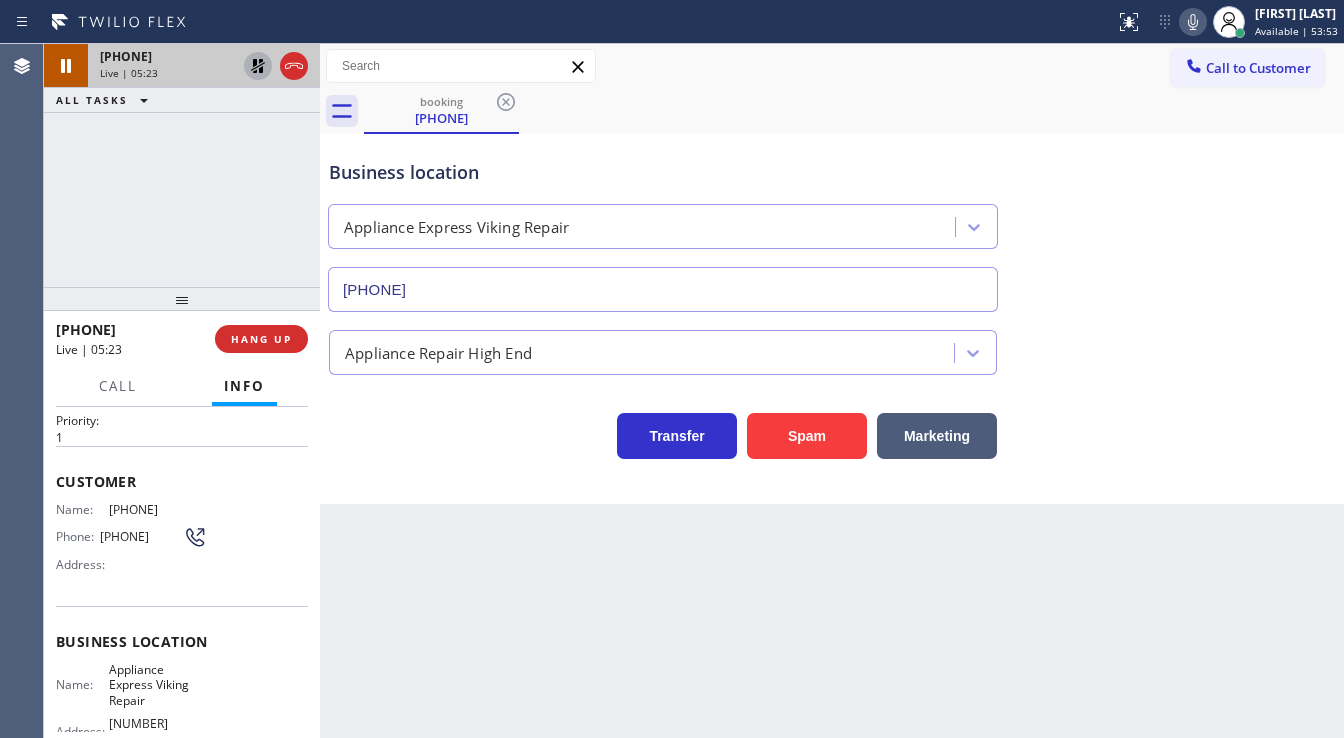 click 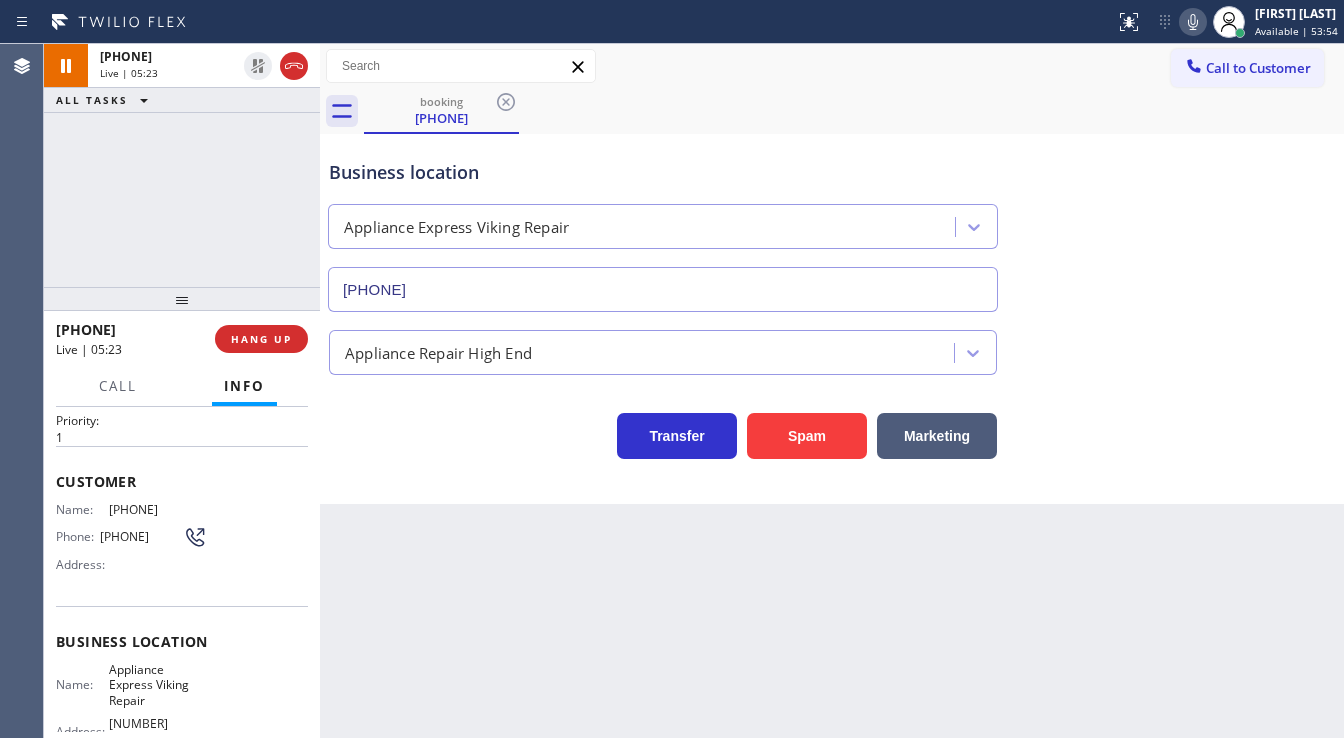 click on "+14804148801 Live | 05:23 ALL TASKS ALL TASKS ACTIVE TASKS TASKS IN WRAP UP" at bounding box center [182, 165] 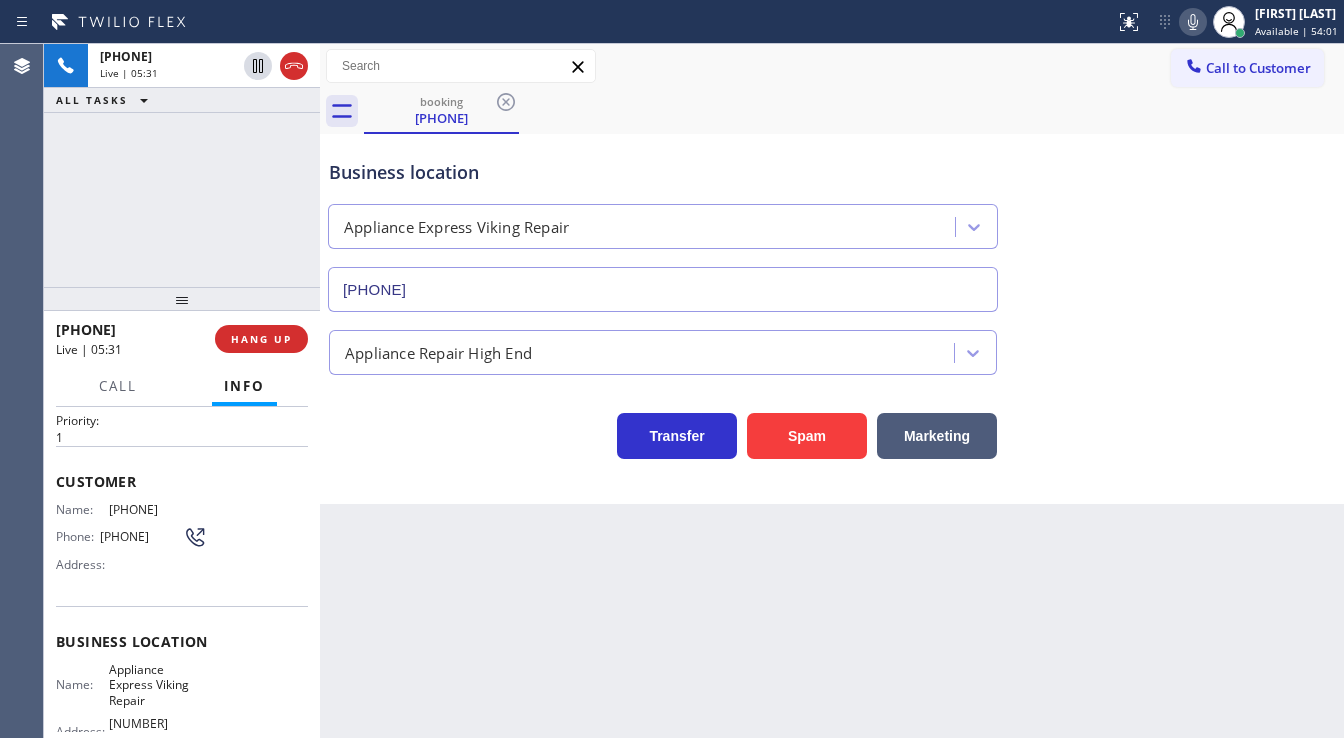 click on "Call to Customer Outbound call Location 5 Star Appliance Repair Your caller id phone number (855) 731-4952 Customer number Call Outbound call Technician Search Technician Your caller id phone number Your caller id phone number Call" at bounding box center [832, 66] 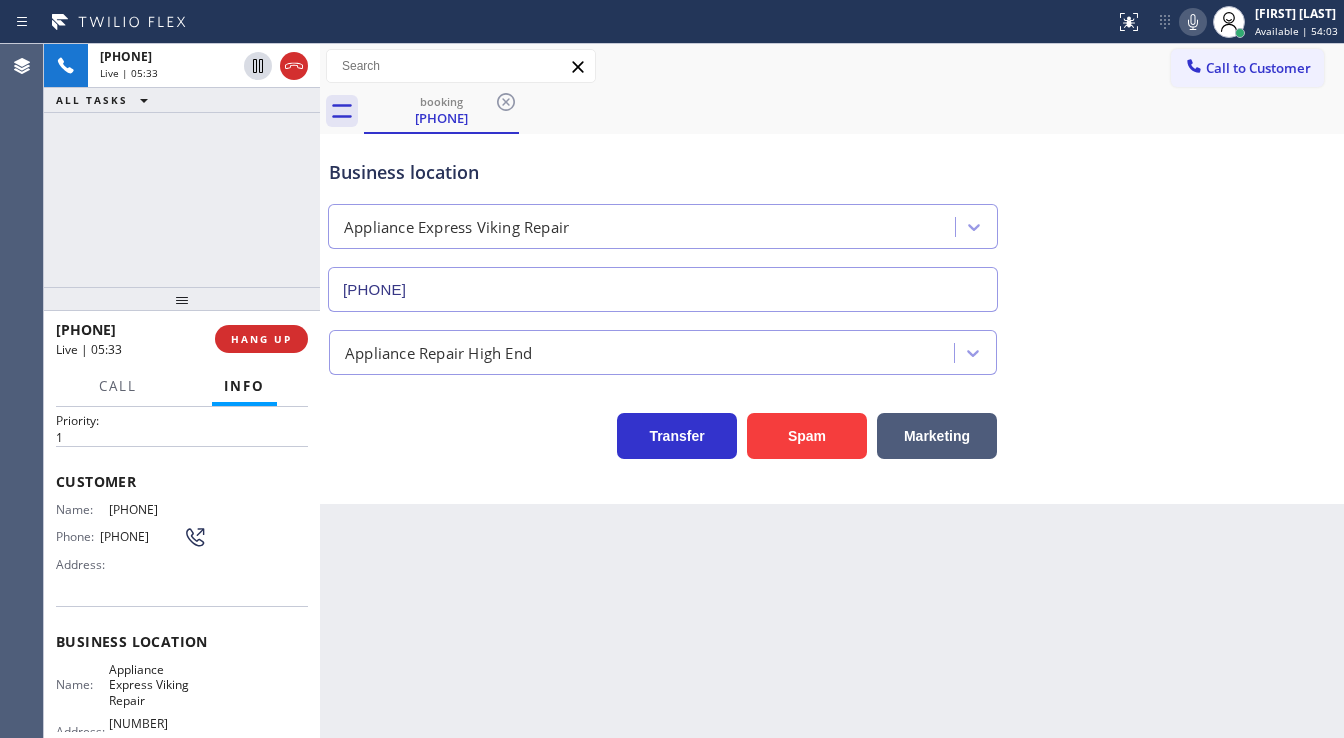 click 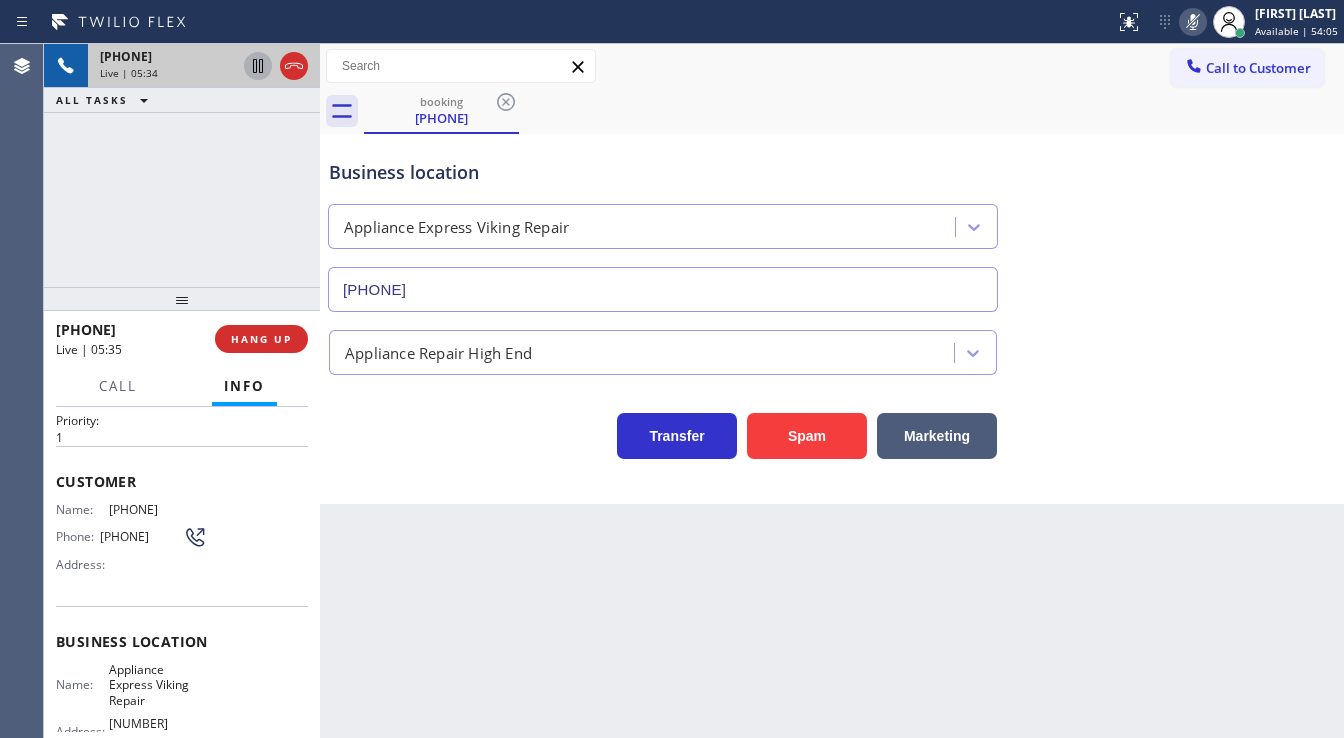 click 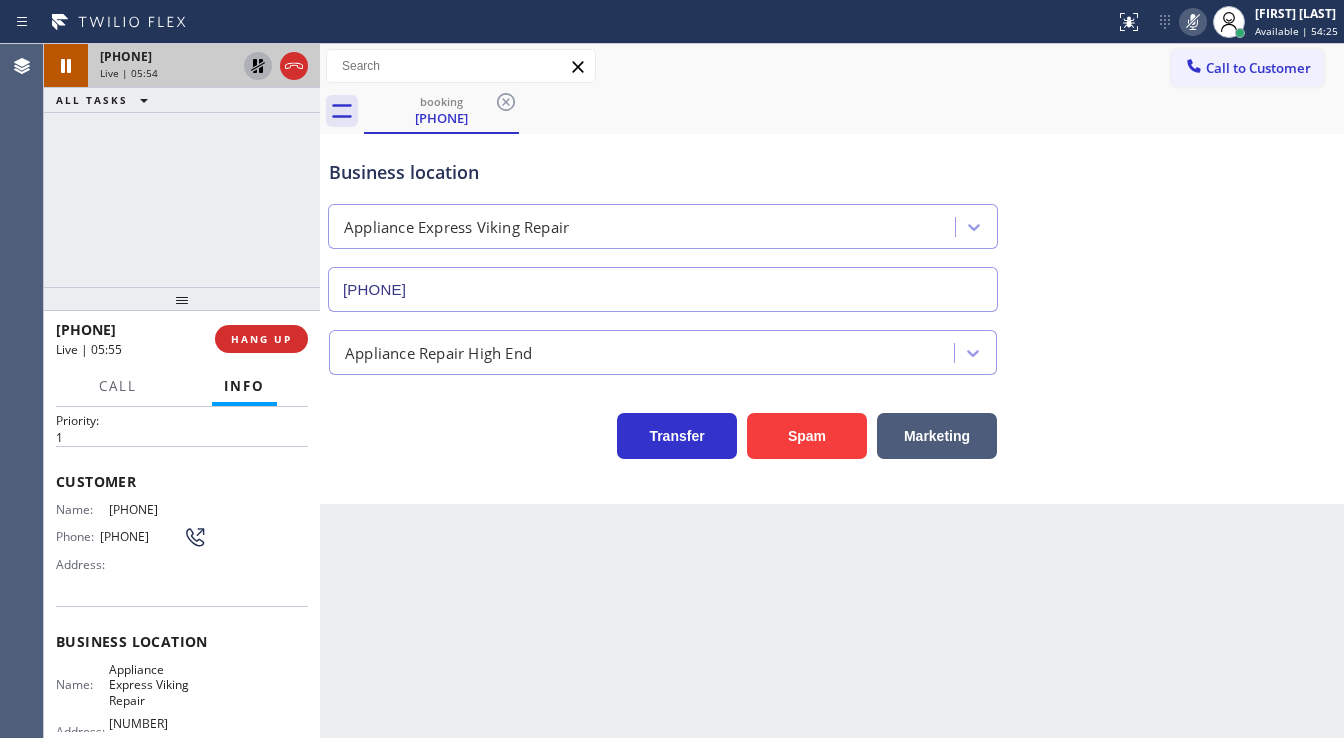 click 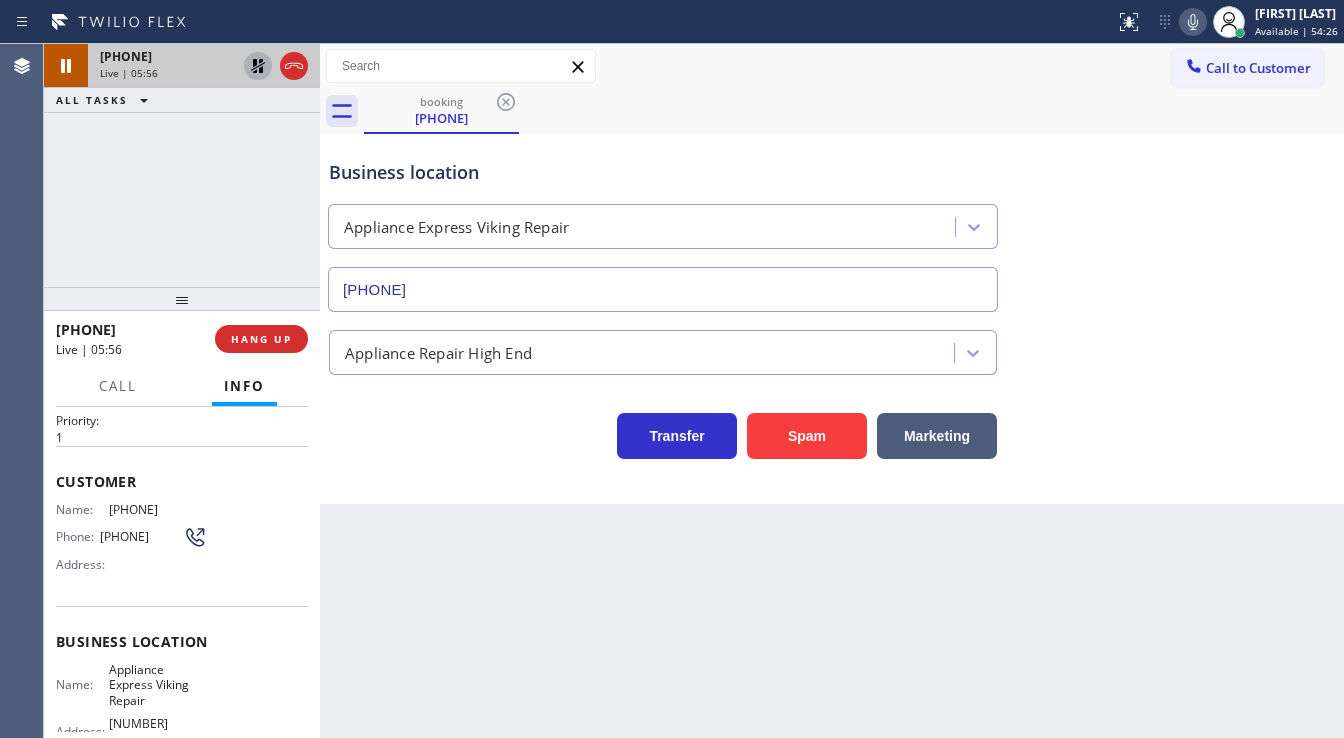 click 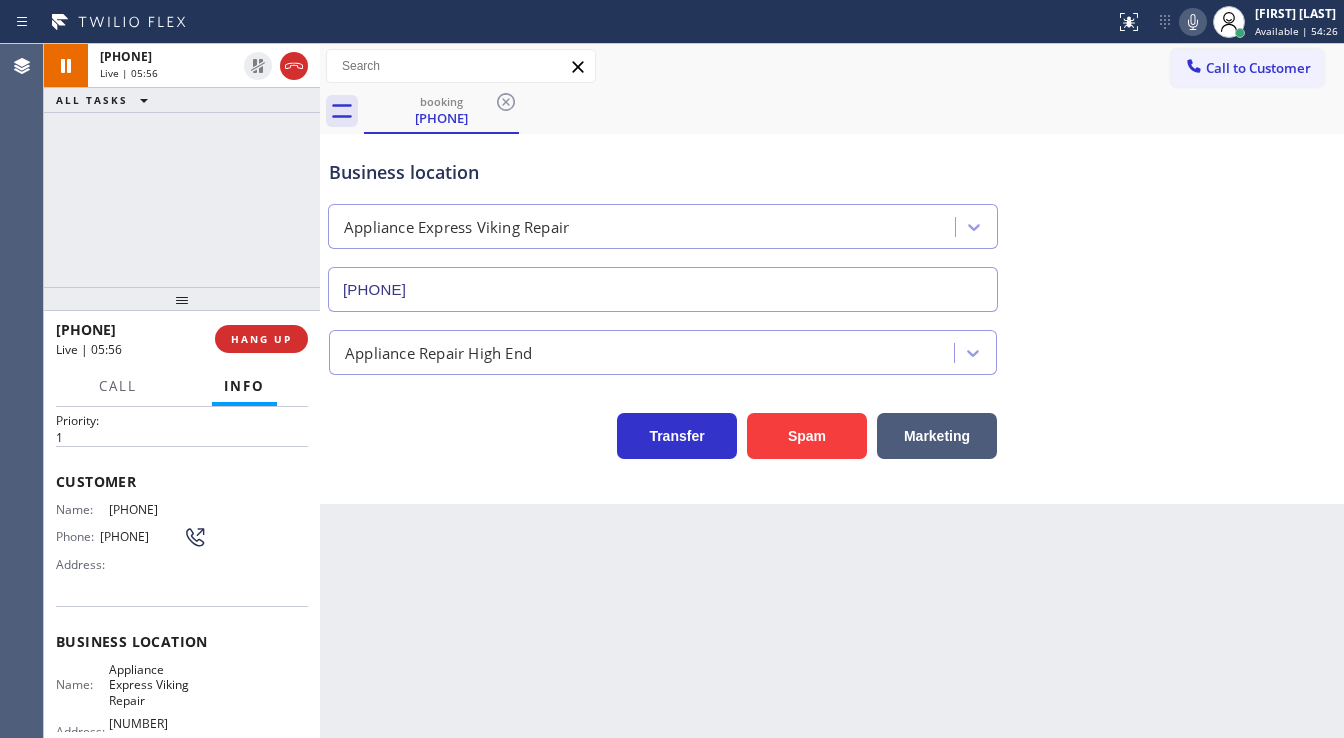 click on "+14804148801 Live | 05:56 ALL TASKS ALL TASKS ACTIVE TASKS TASKS IN WRAP UP" at bounding box center [182, 165] 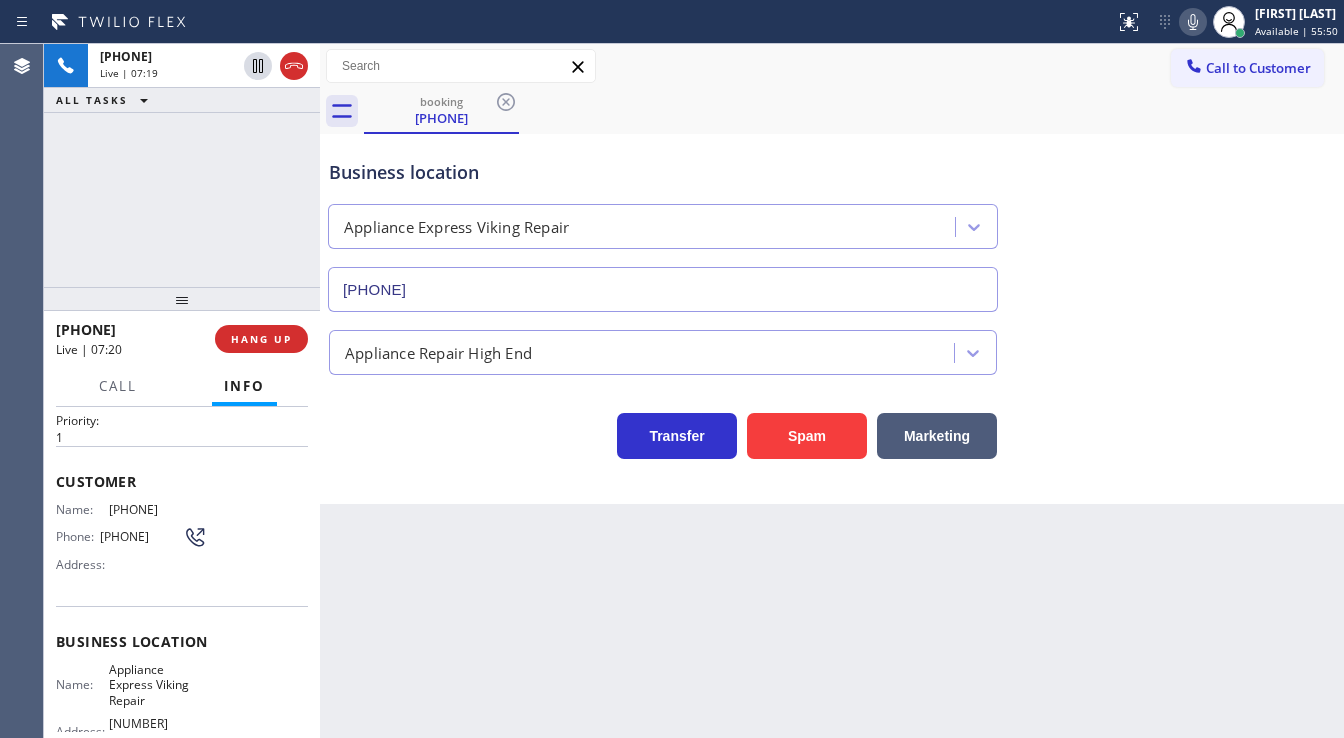 click 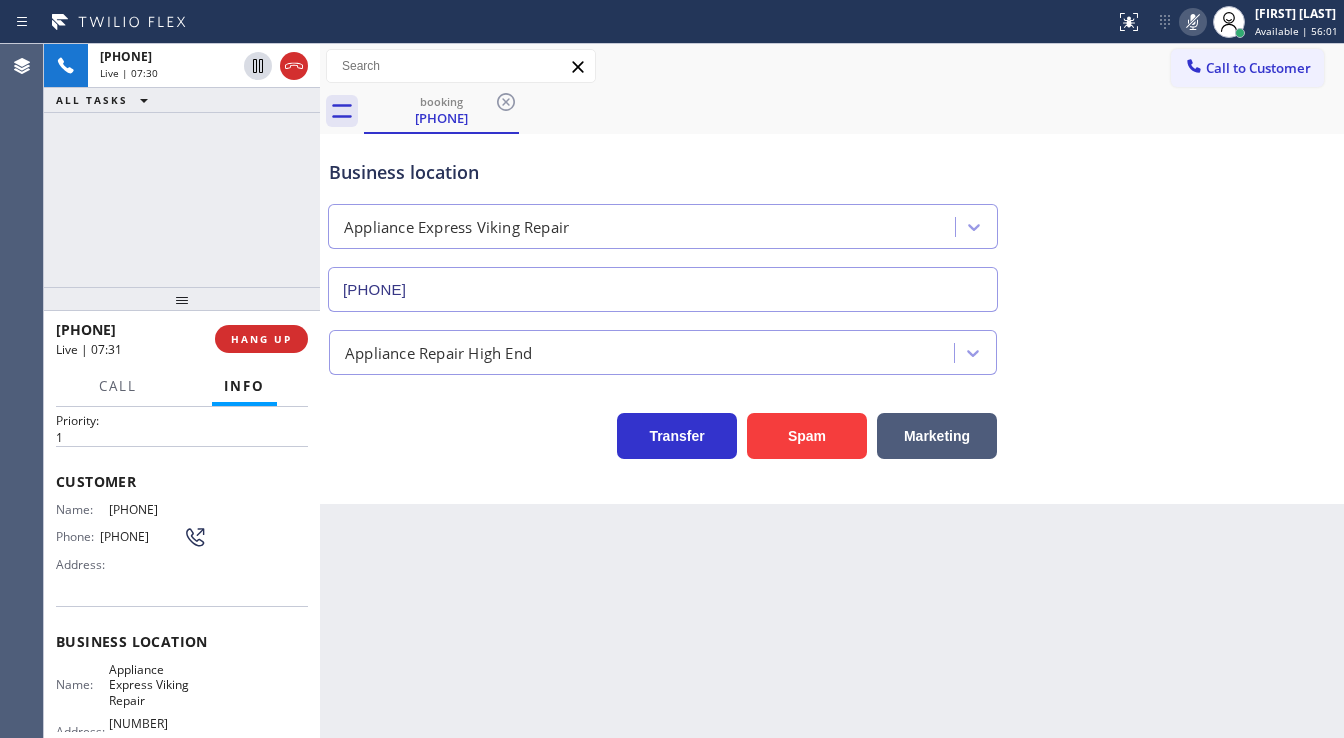 click 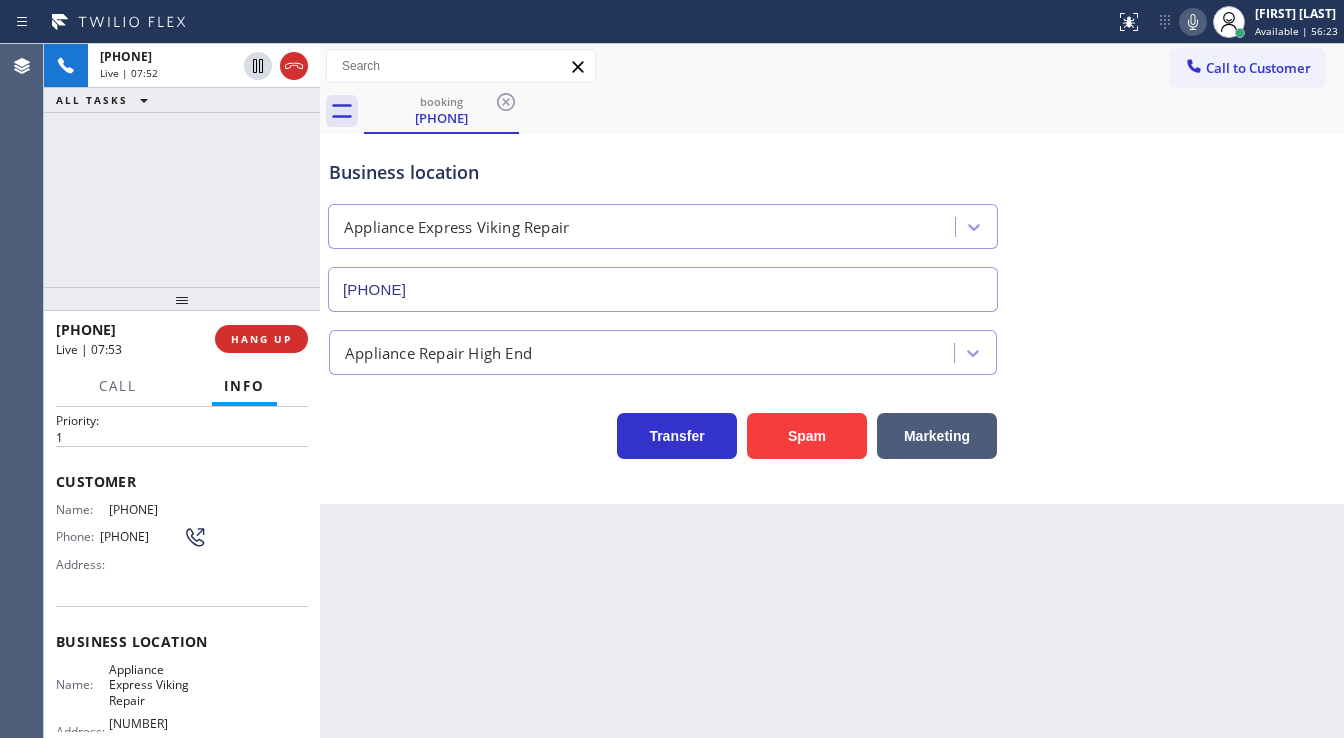 click on "+14804148801 Live | 07:52 ALL TASKS ALL TASKS ACTIVE TASKS TASKS IN WRAP UP" at bounding box center [182, 165] 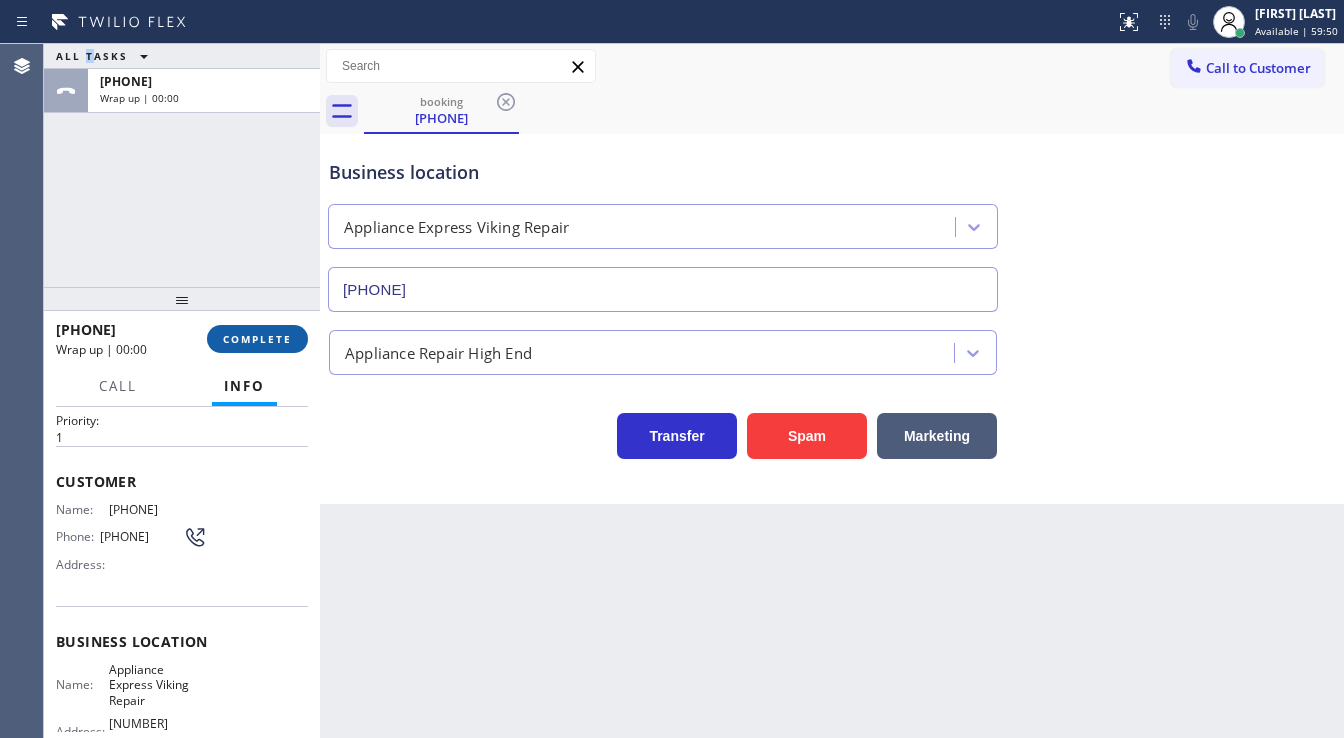 click on "COMPLETE" at bounding box center [257, 339] 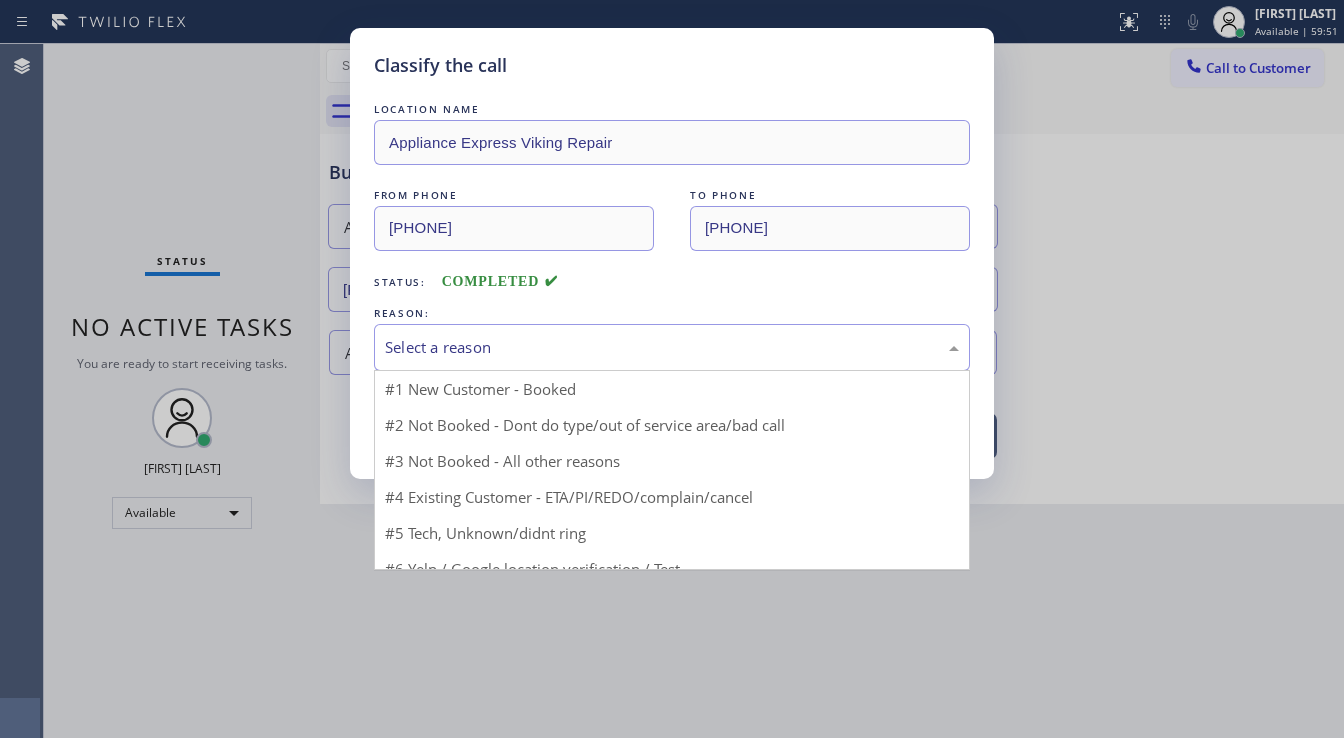 click on "Select a reason" at bounding box center [672, 347] 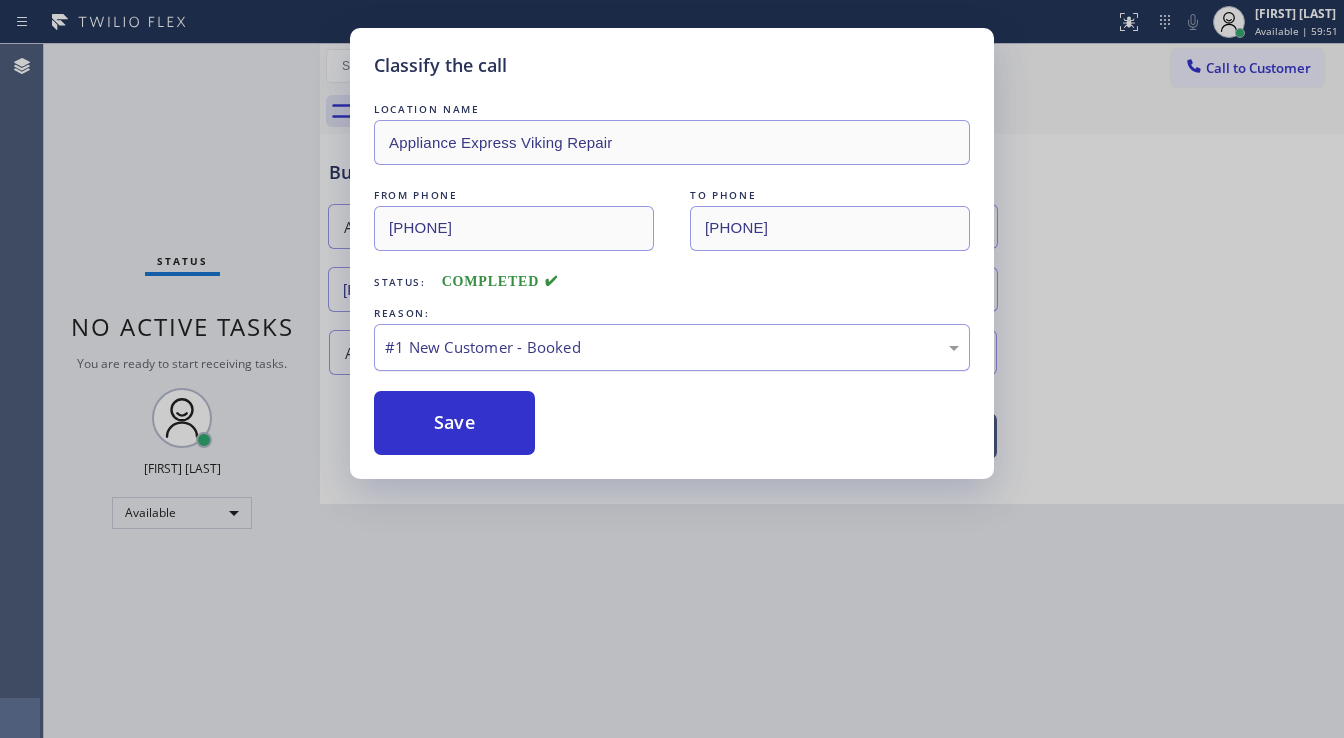 drag, startPoint x: 454, startPoint y: 424, endPoint x: 457, endPoint y: 355, distance: 69.065186 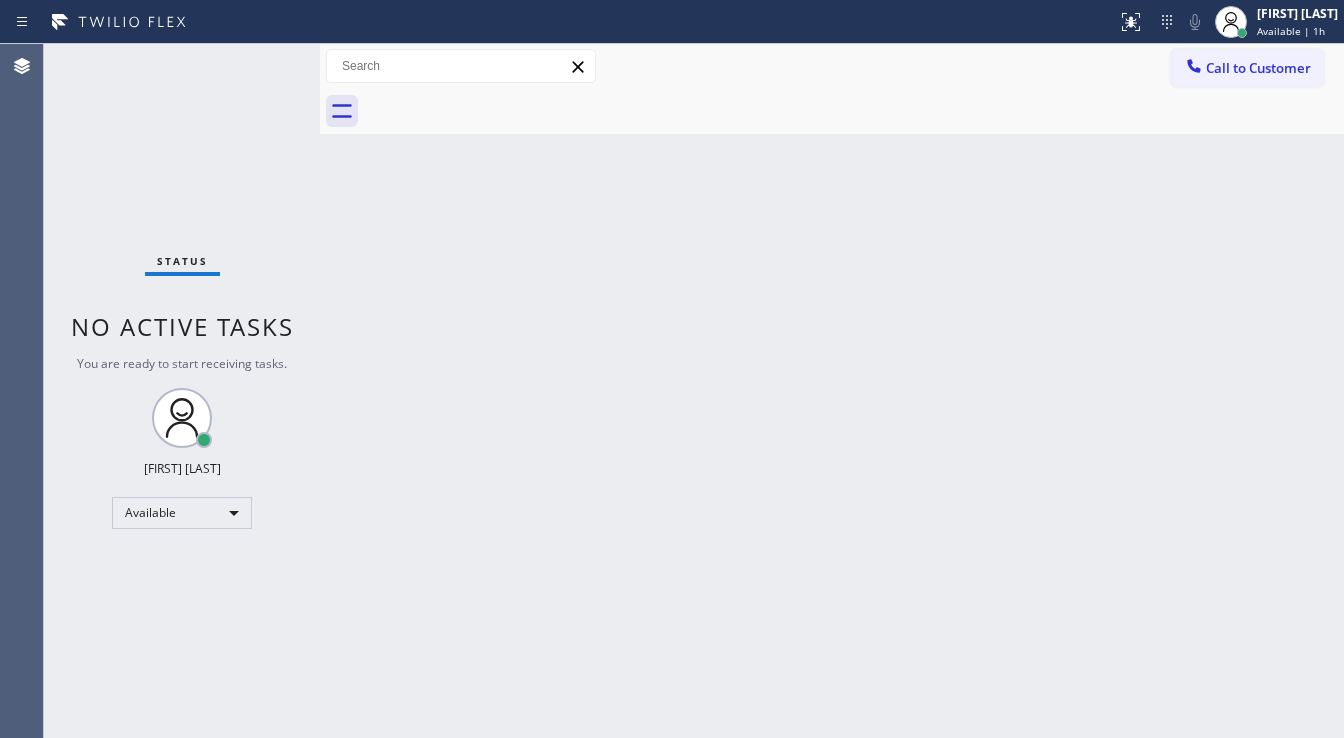 click on "Status   No active tasks     You are ready to start receiving tasks.   [FIRST] [LAST] Available" at bounding box center (182, 391) 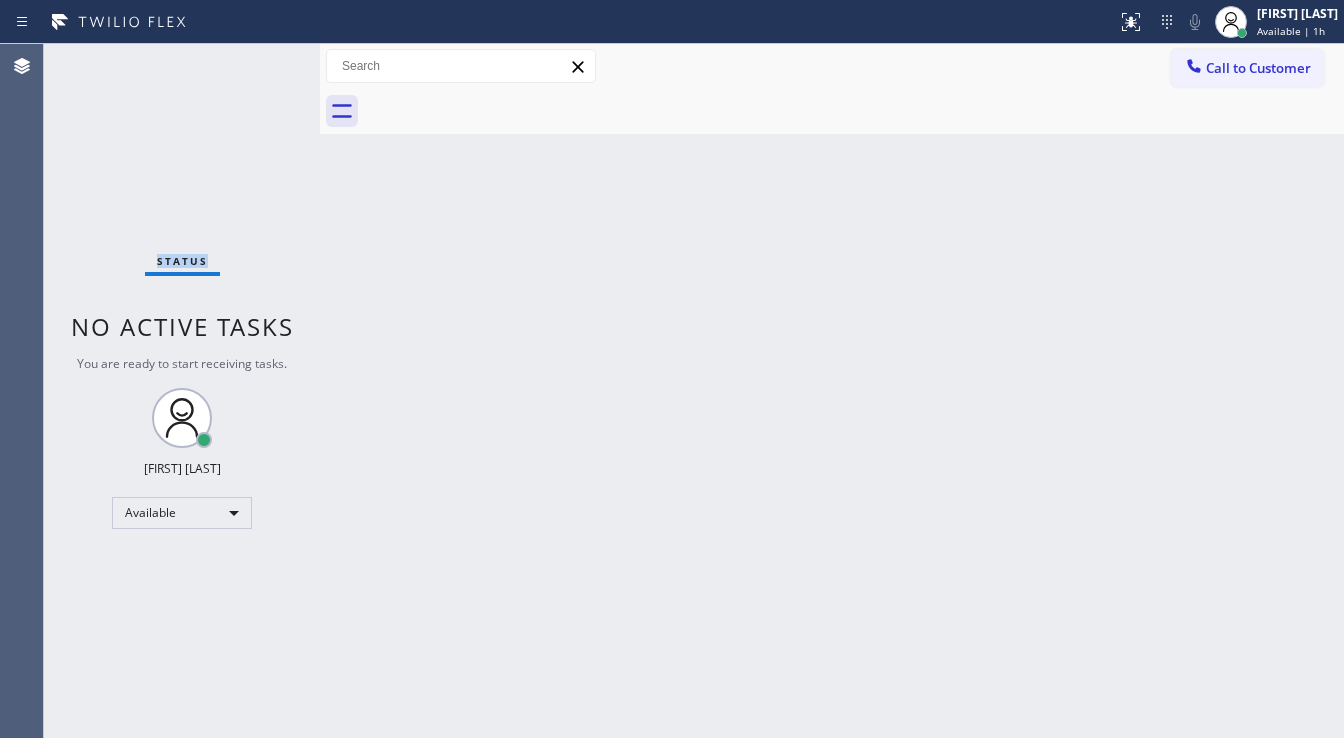 click on "Status   No active tasks     You are ready to start receiving tasks.   [FIRST] [LAST] Available" at bounding box center [182, 391] 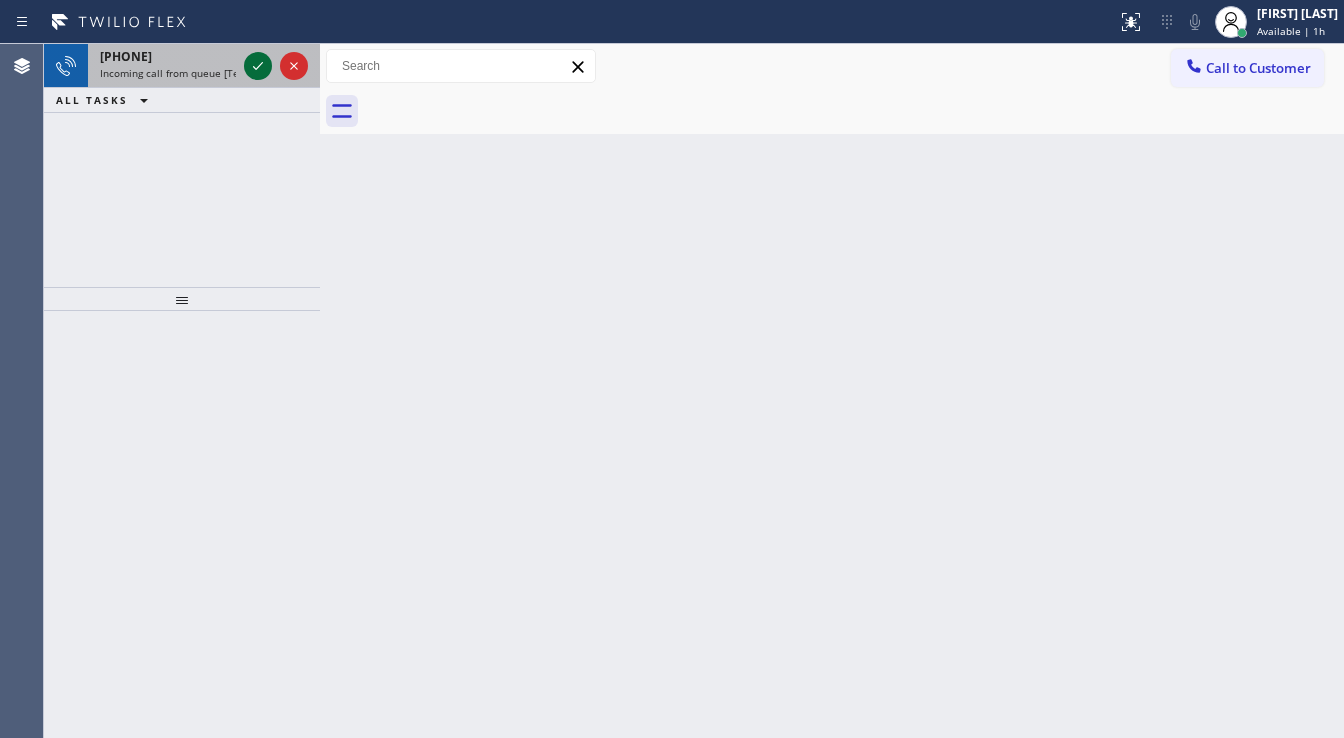 click 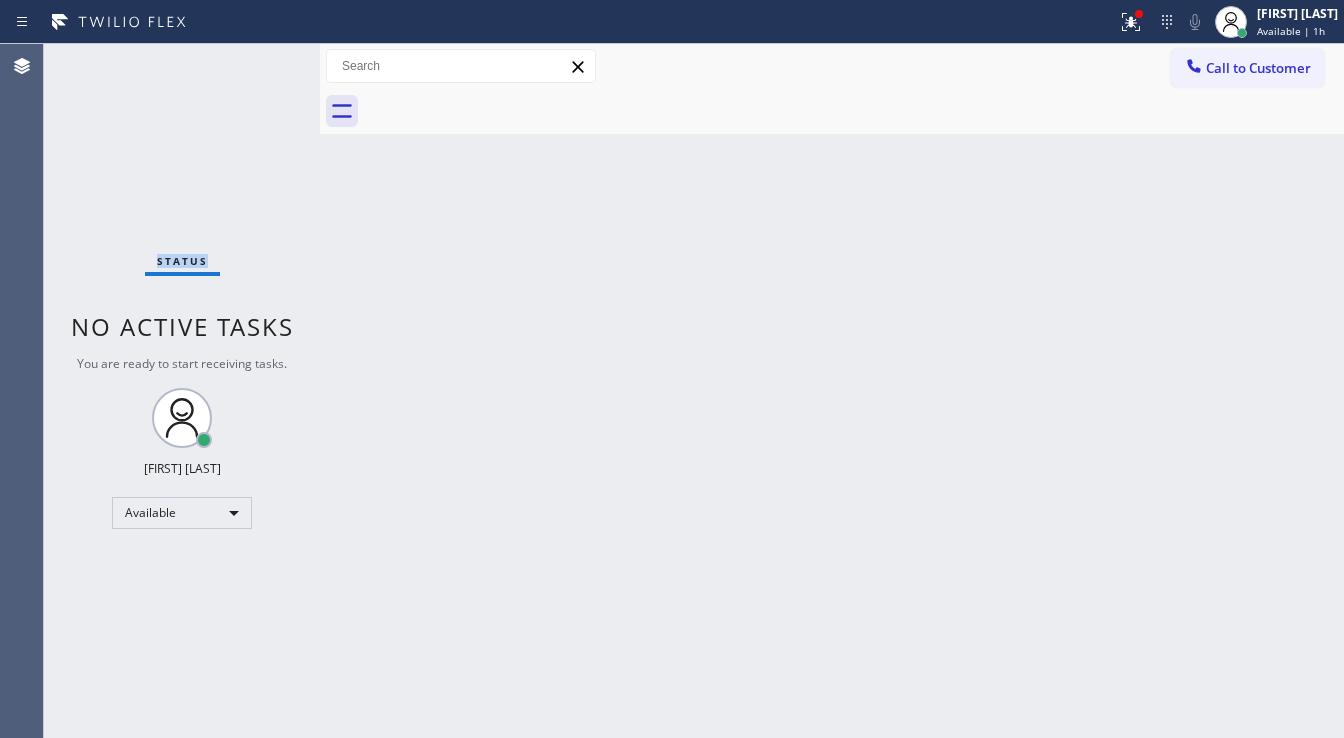 click on "Status   No active tasks     You are ready to start receiving tasks.   [FIRST] [LAST] Available" at bounding box center (182, 391) 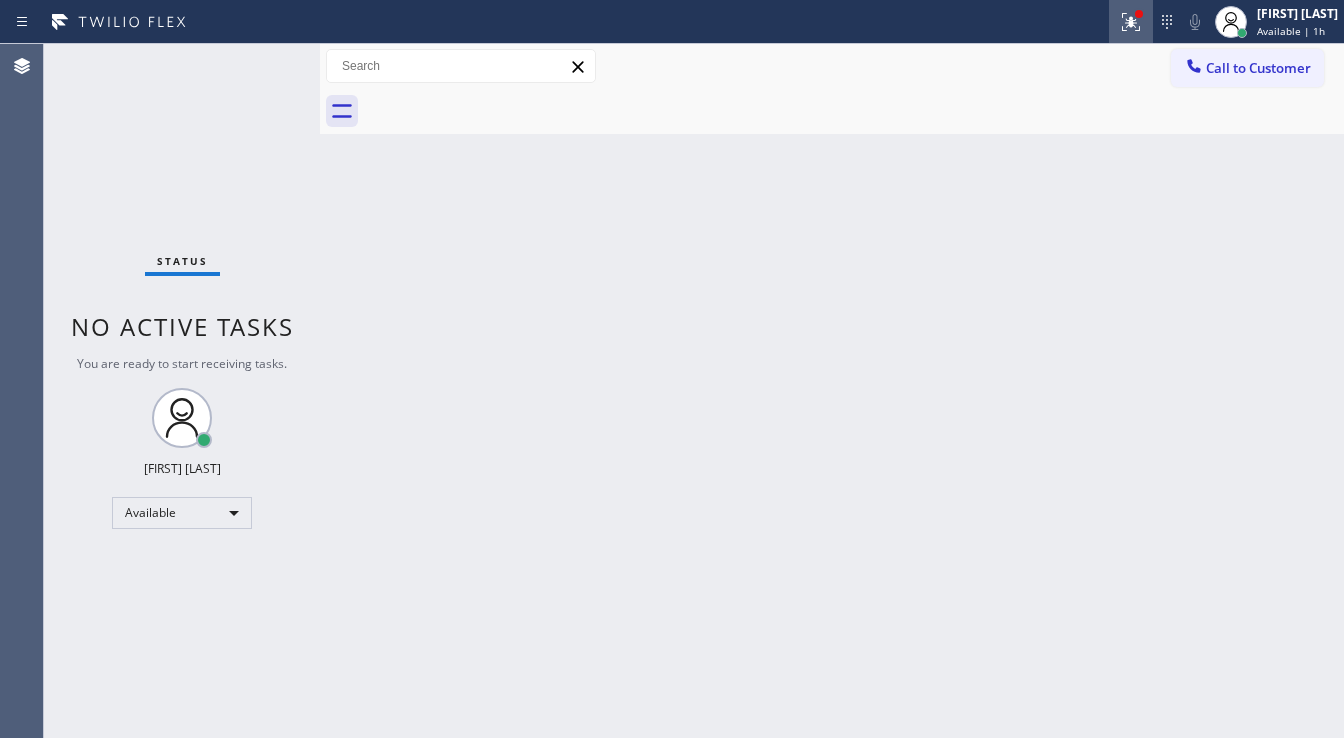 click 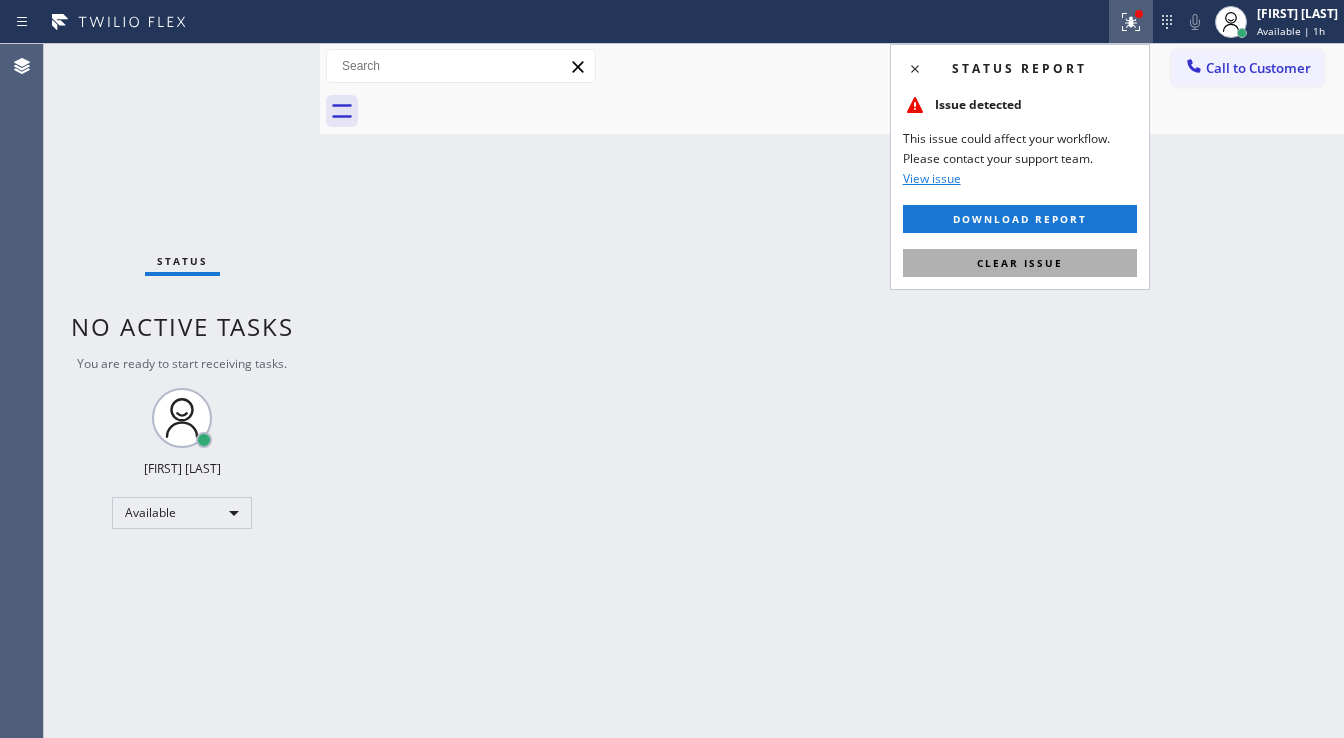 click on "Clear issue" at bounding box center (1020, 263) 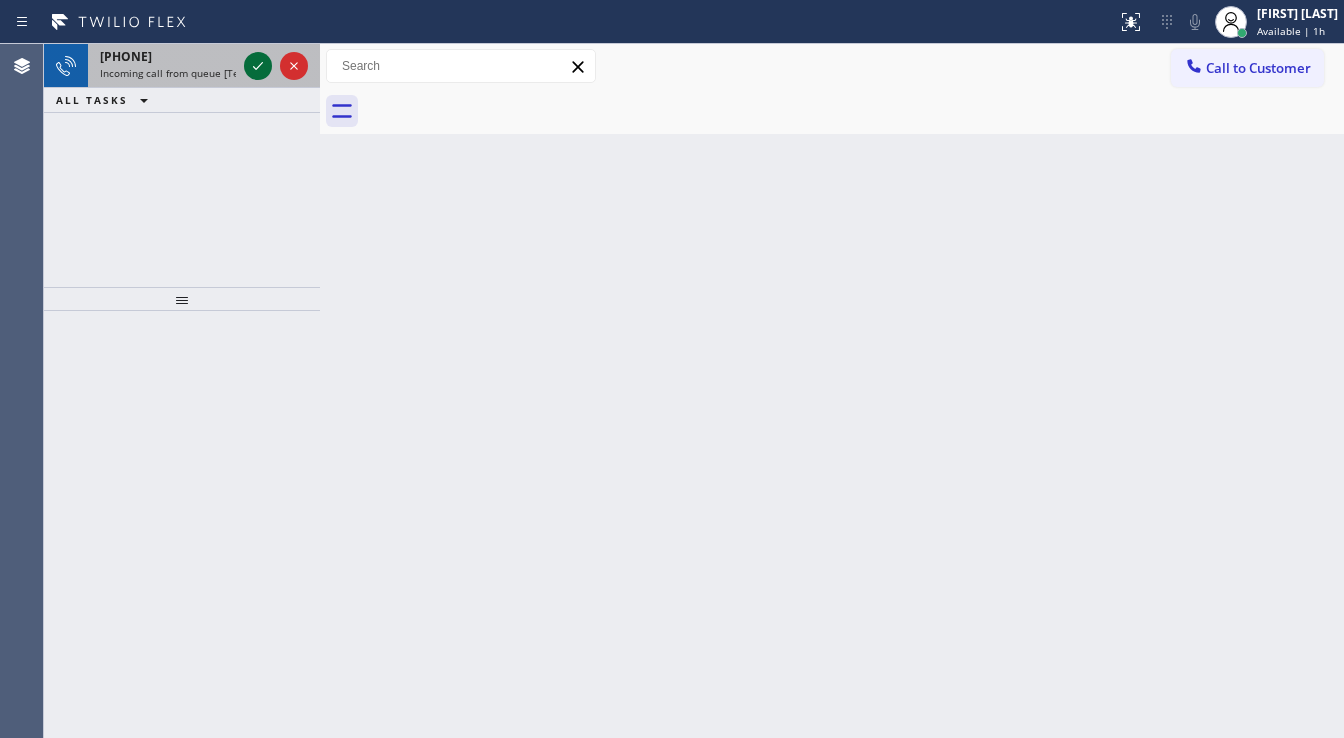 click at bounding box center (276, 66) 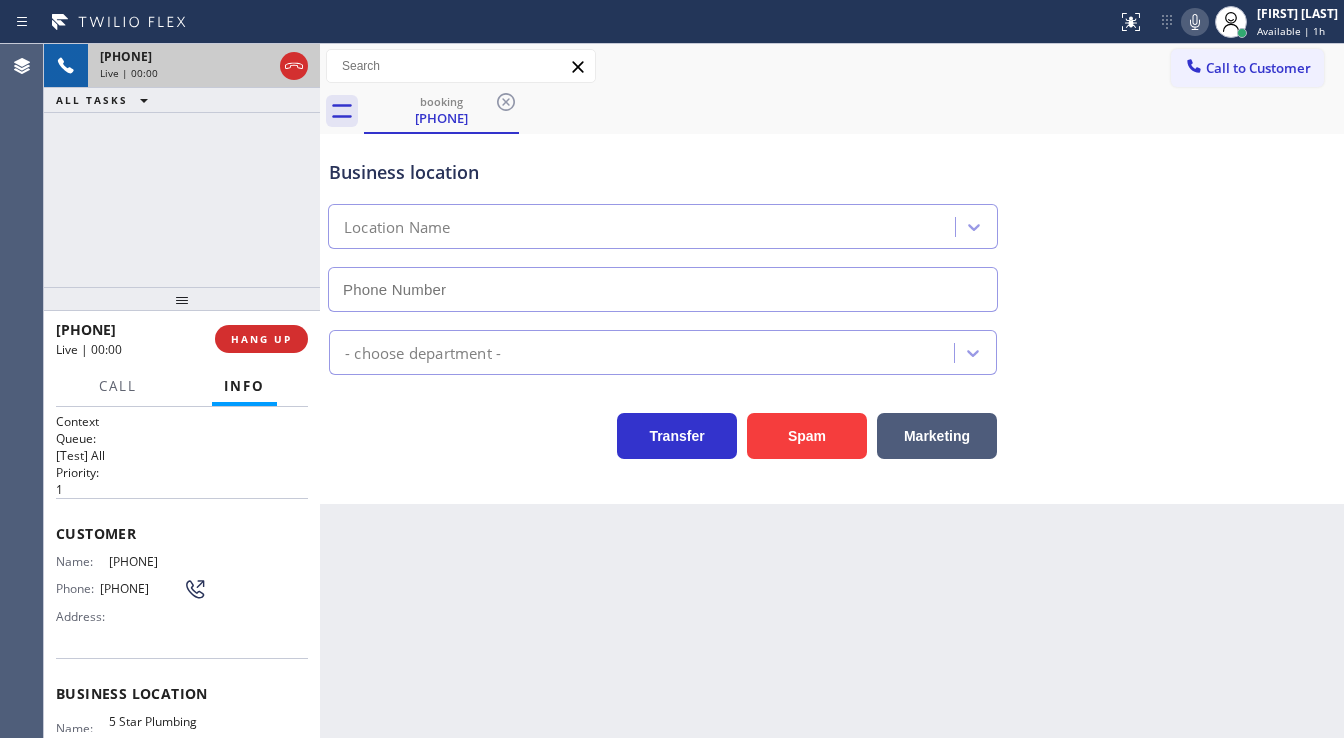 type on "(805) 549-5141" 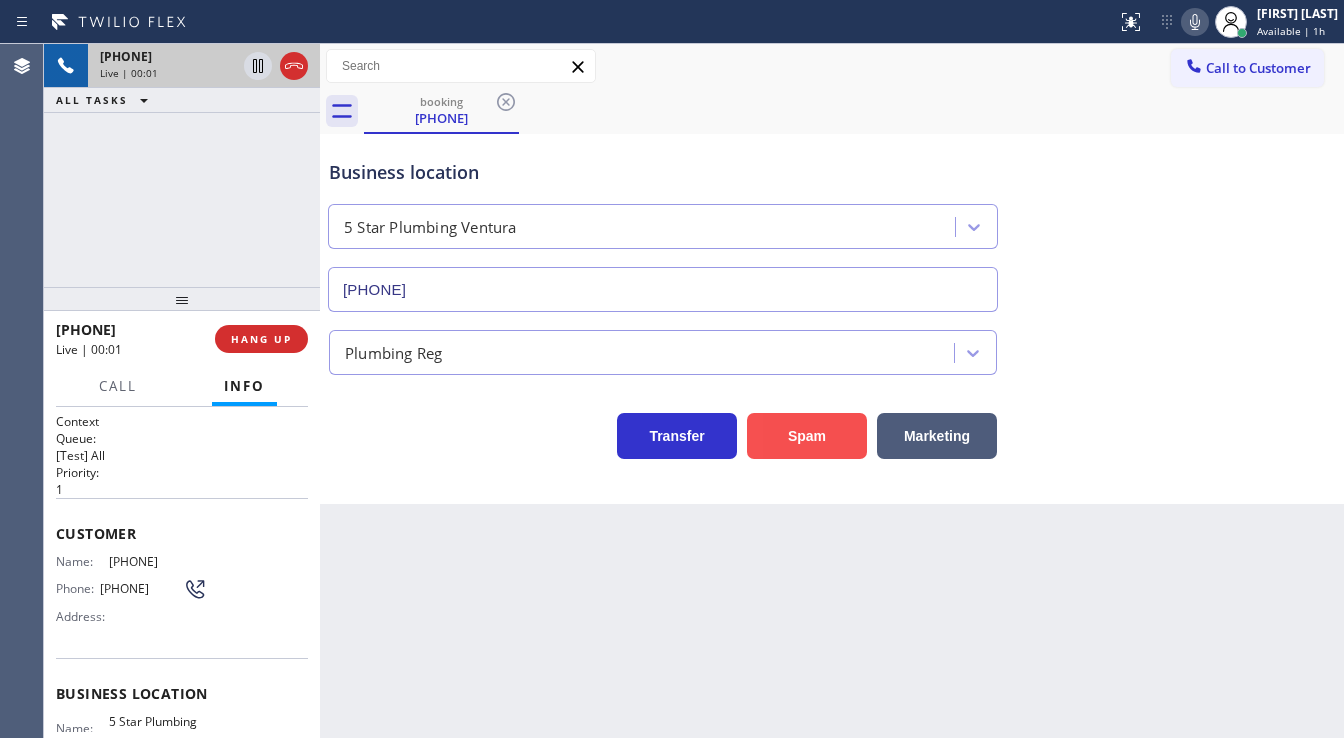 click on "Spam" at bounding box center [807, 436] 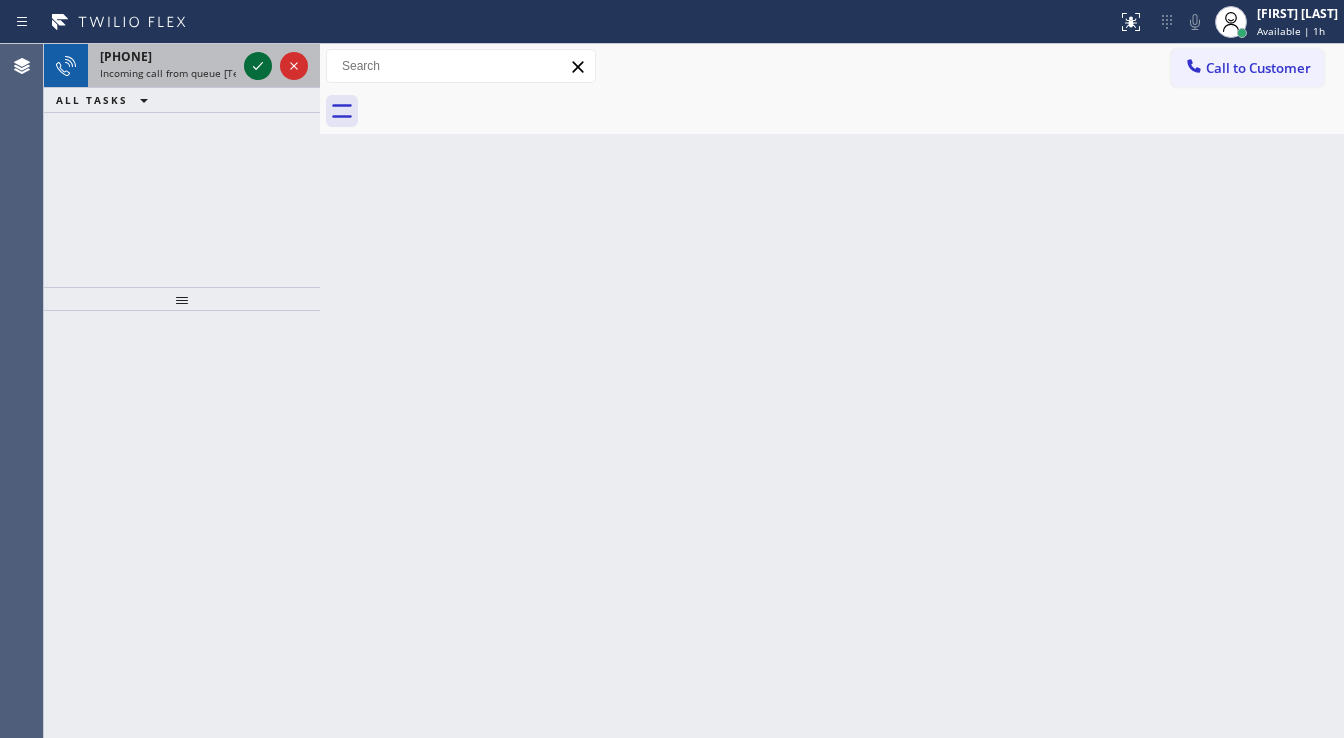 click 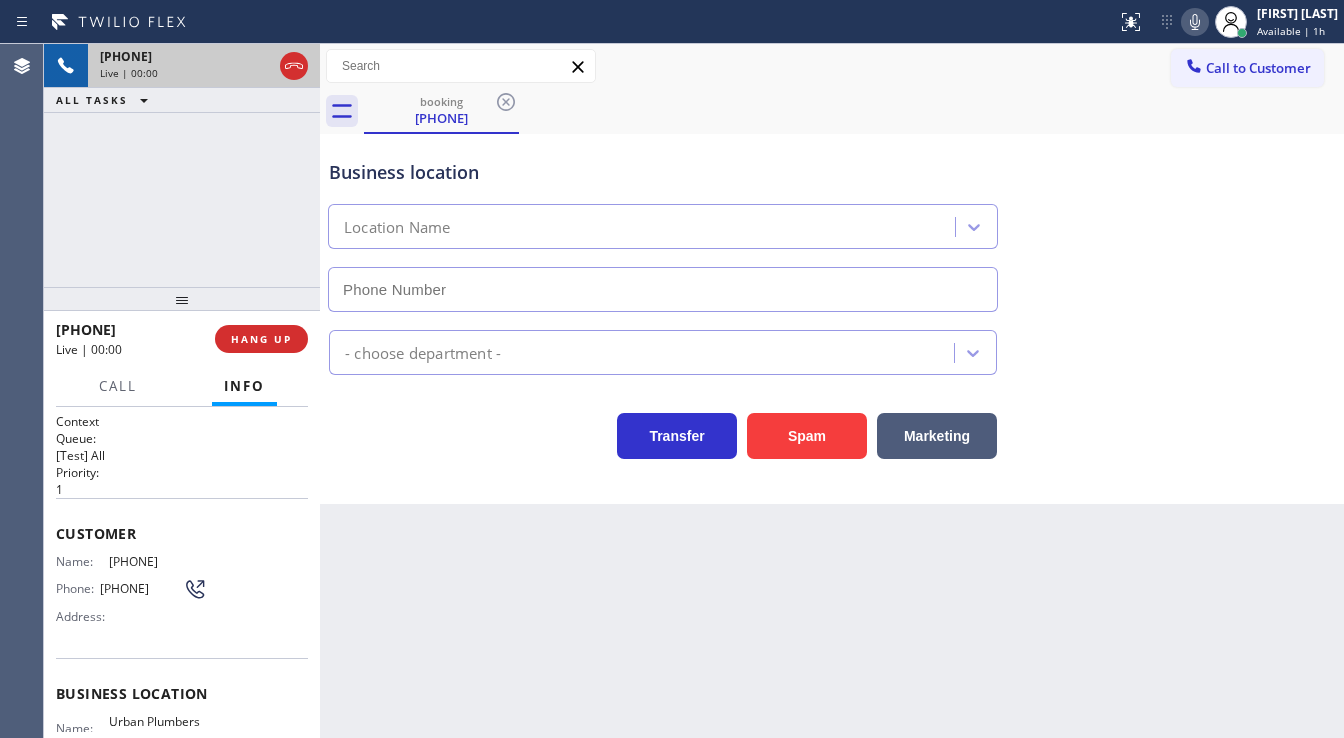 type on "(888) 554-1085" 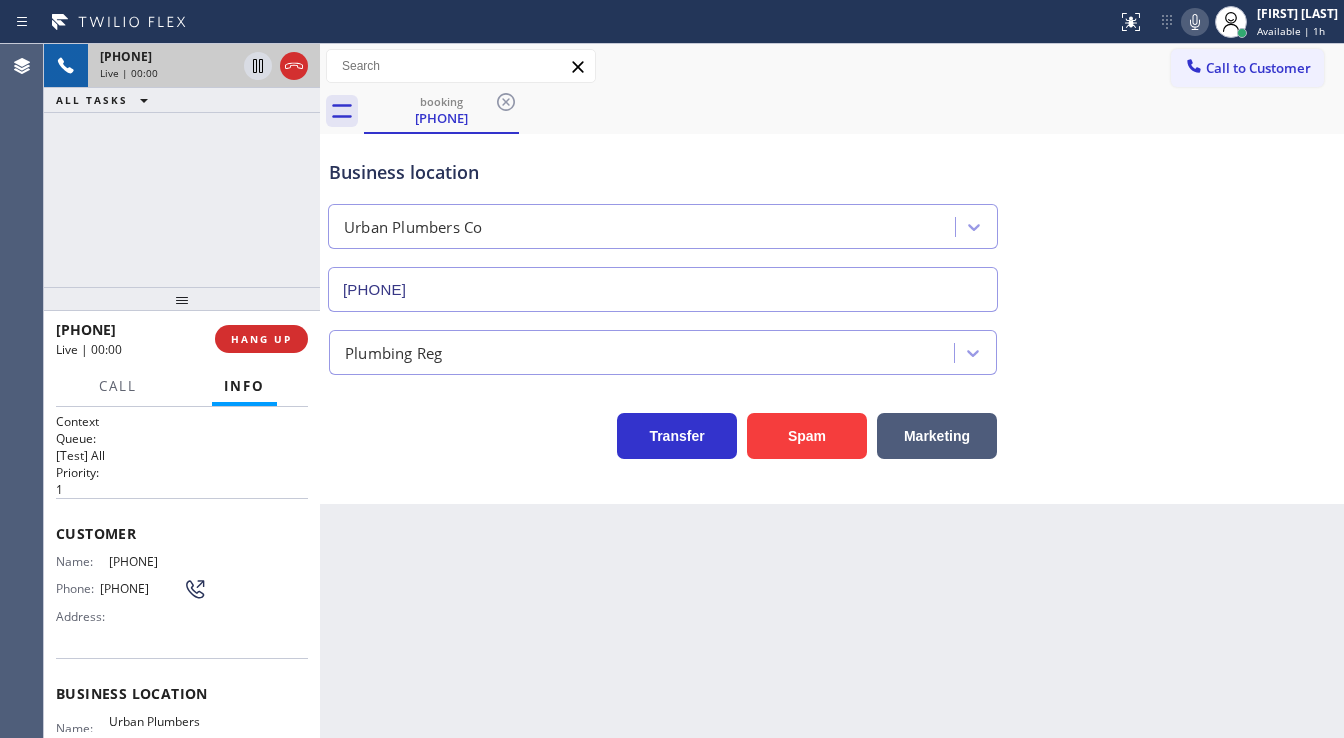 click on "Spam" at bounding box center (807, 436) 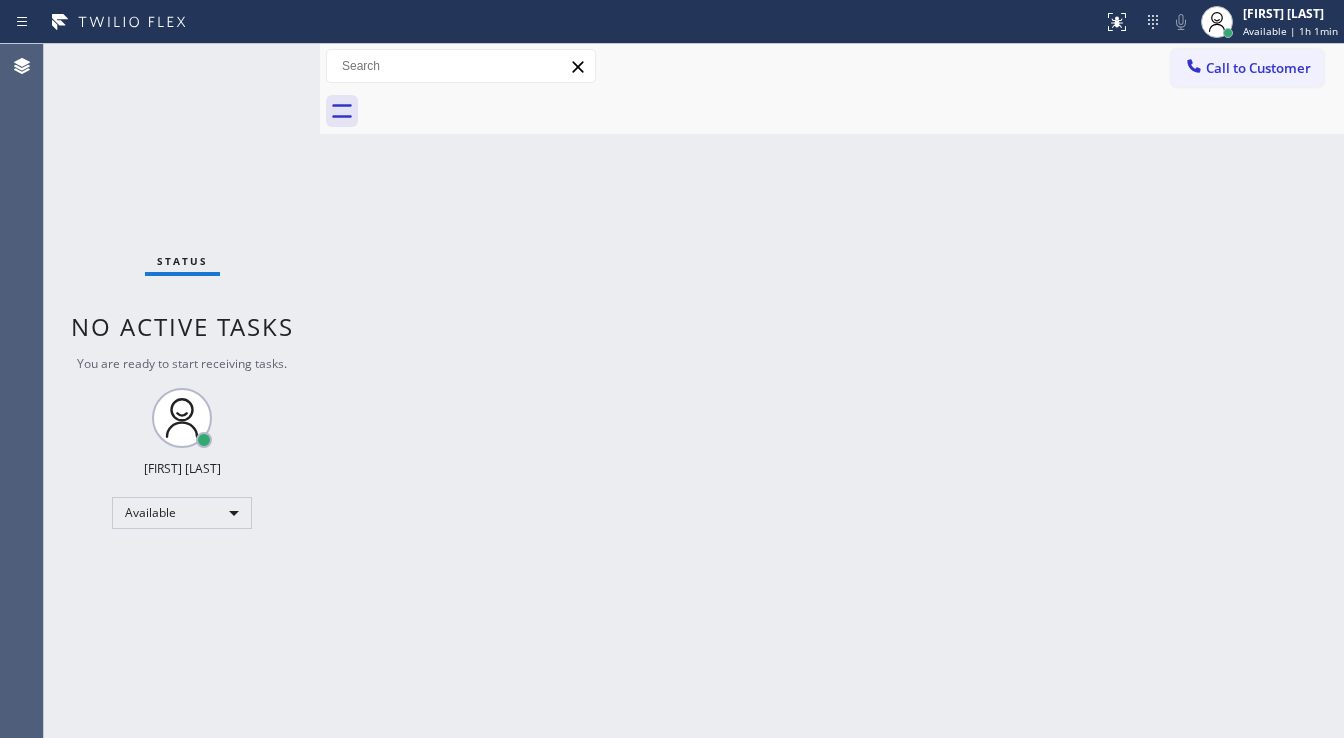 click on "Status   No active tasks     You are ready to start receiving tasks.   [FIRST] [LAST] Available" at bounding box center (182, 391) 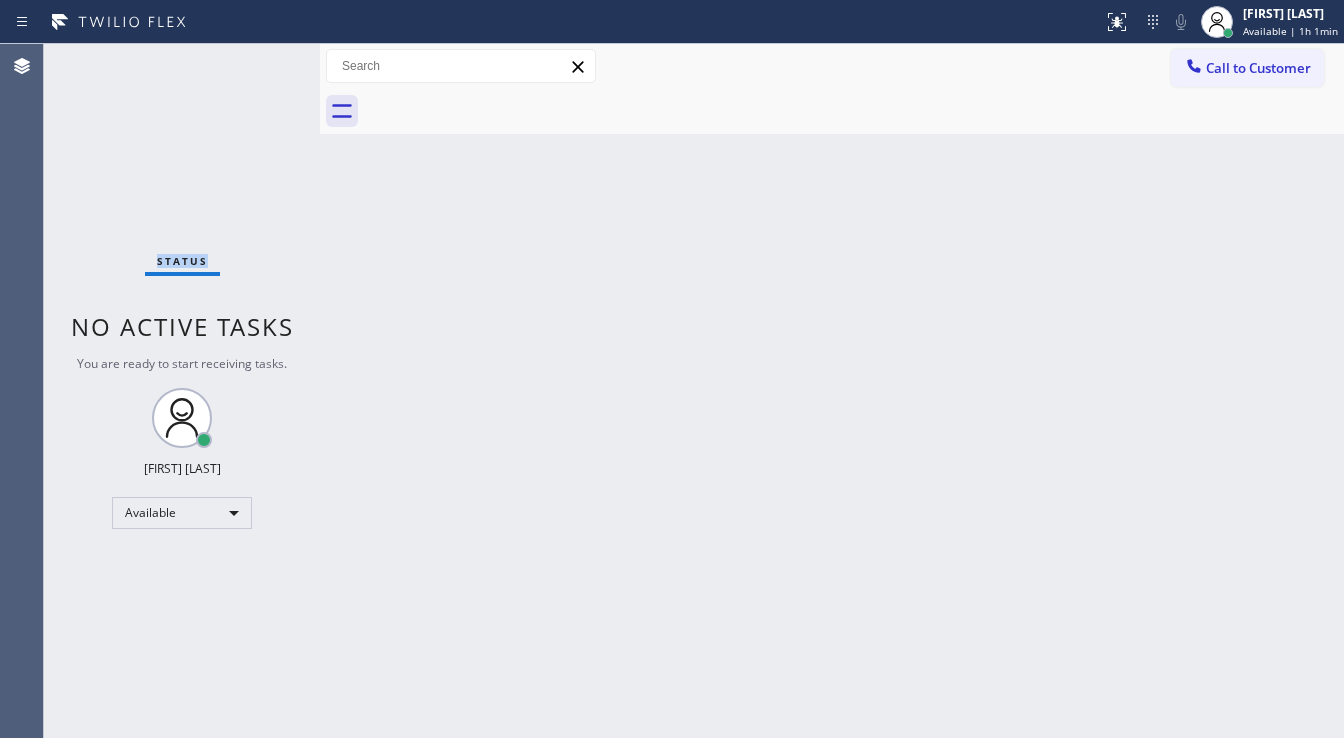 drag, startPoint x: 256, startPoint y: 56, endPoint x: 274, endPoint y: 92, distance: 40.24922 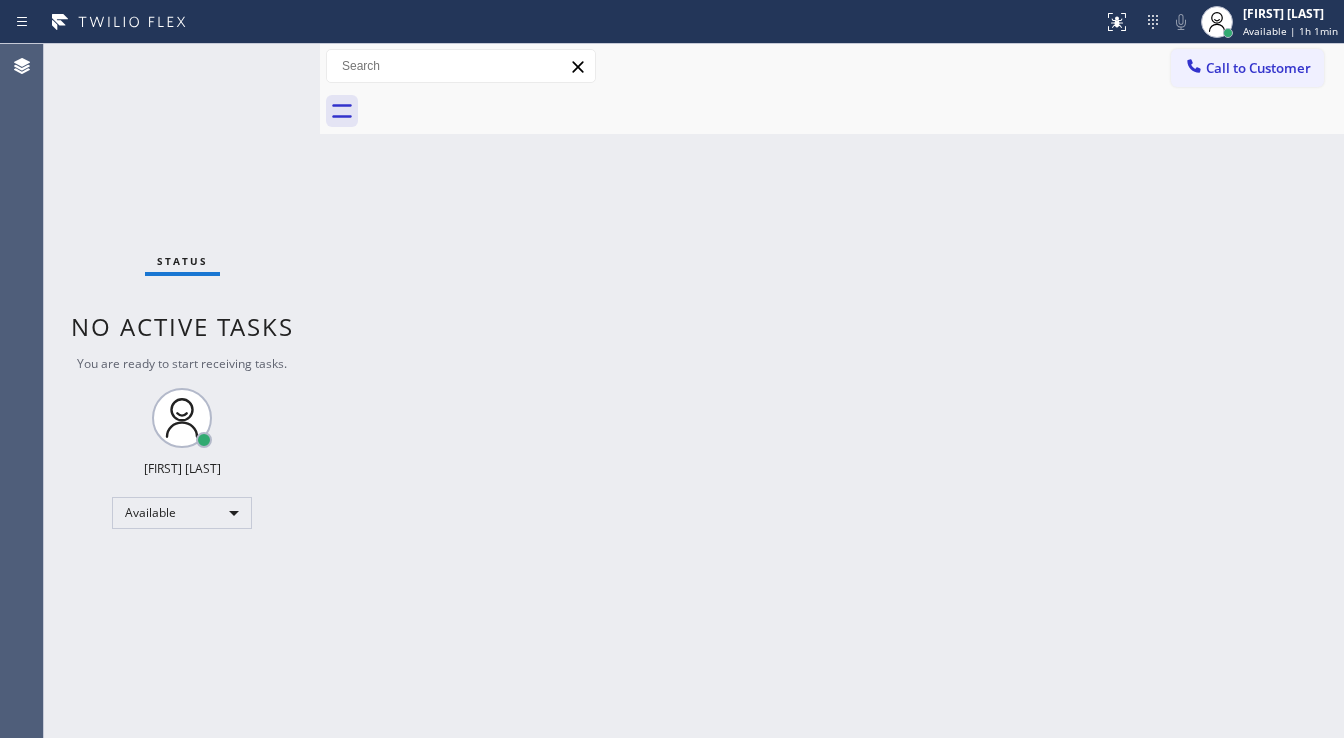 click on "Status   No active tasks     You are ready to start receiving tasks.   [FIRST] [LAST] Available" at bounding box center (182, 391) 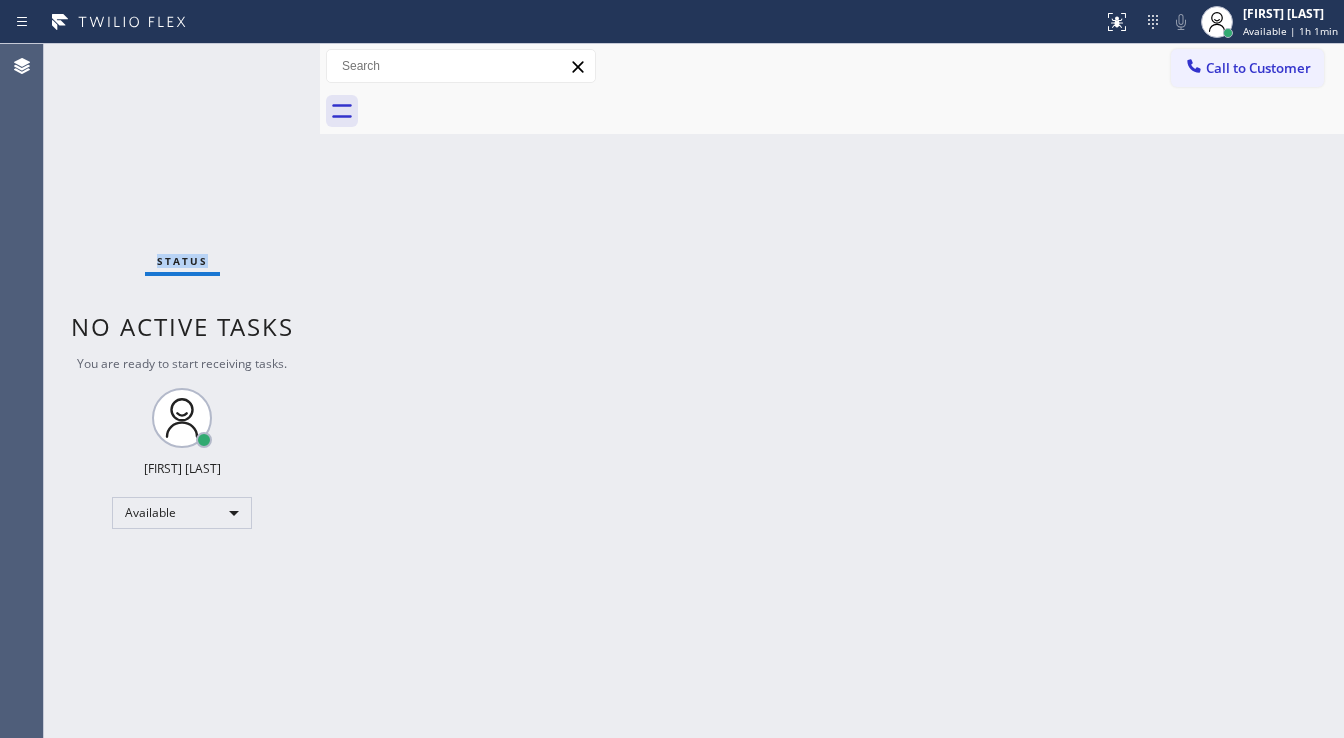 click on "Status   No active tasks     You are ready to start receiving tasks.   [FIRST] [LAST] Available" at bounding box center [182, 391] 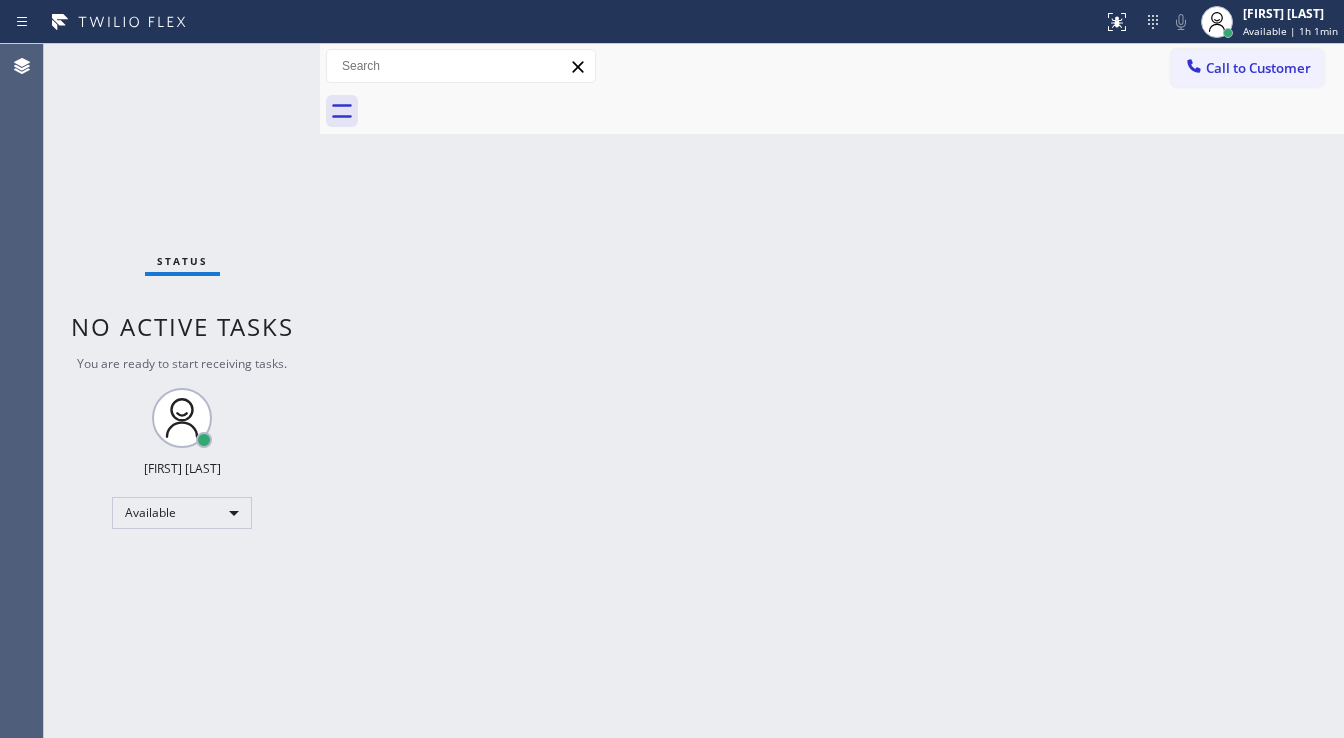 click on "Status   No active tasks     You are ready to start receiving tasks.   [FIRST] [LAST] Available" at bounding box center [182, 391] 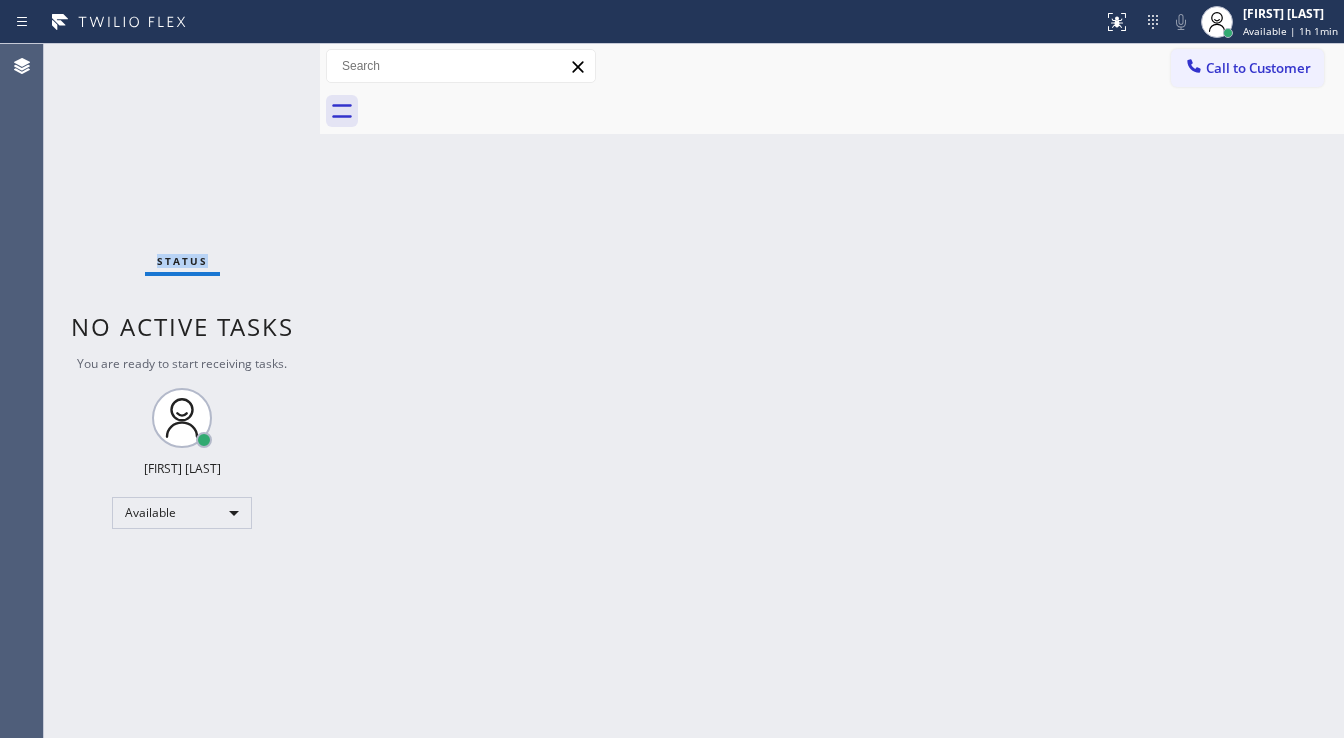 click on "Status   No active tasks     You are ready to start receiving tasks.   [FIRST] [LAST] Available" at bounding box center [182, 391] 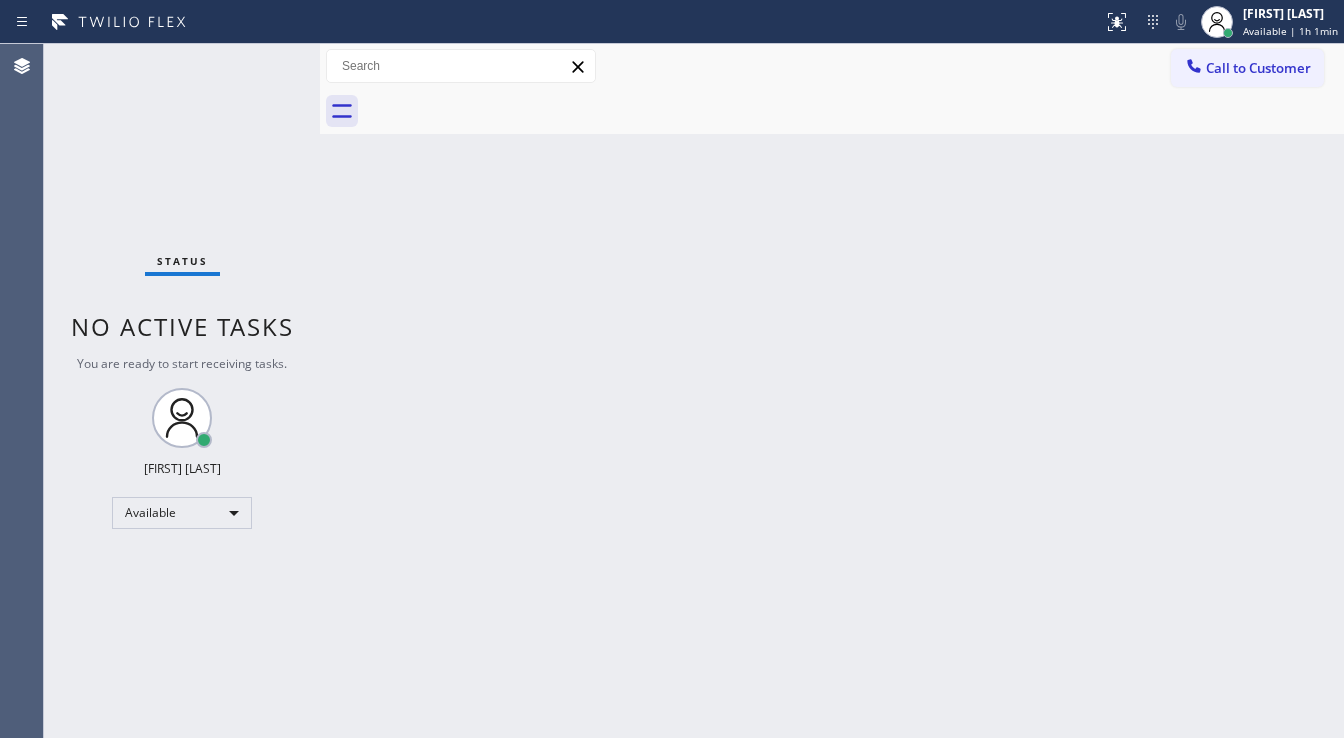 click on "Status   No active tasks     You are ready to start receiving tasks.   [FIRST] [LAST] Available" at bounding box center [182, 391] 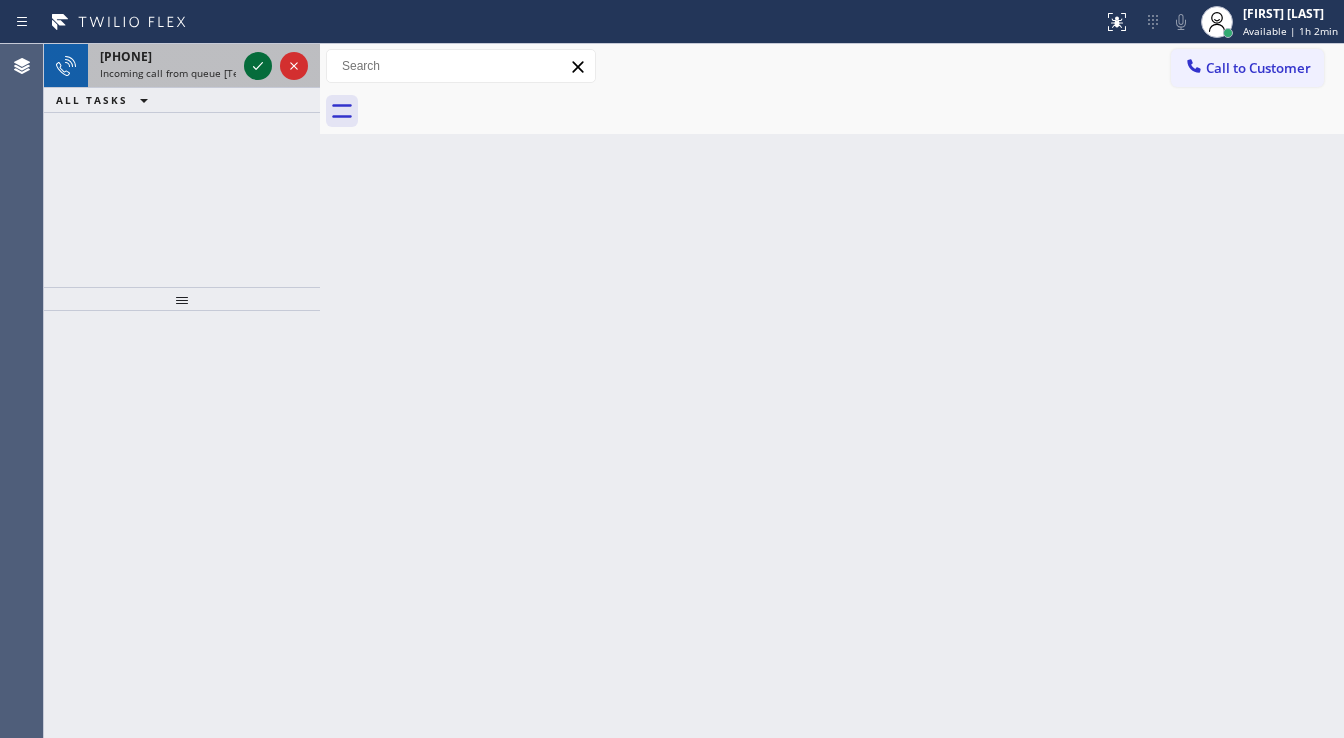 click 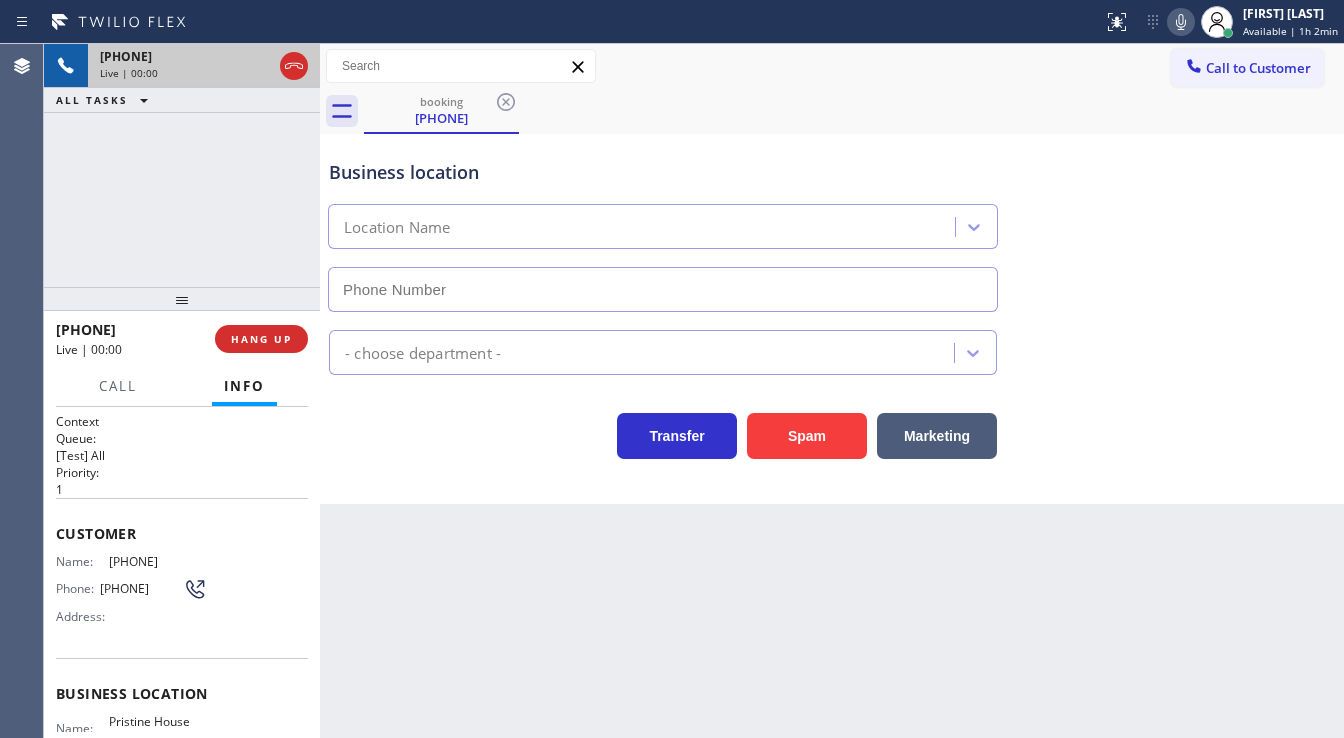 type on "([AREA]) [EXCHANGE]-[LINE]" 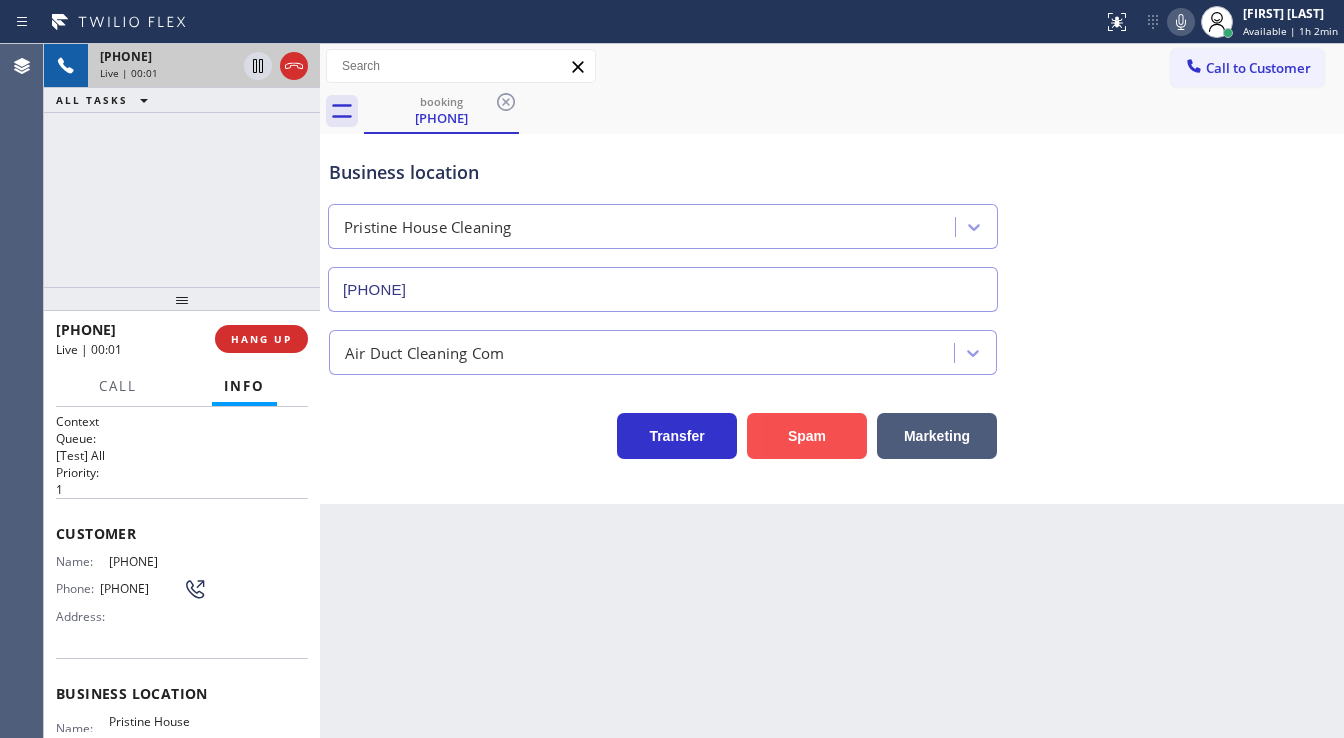 click on "Spam" at bounding box center [807, 436] 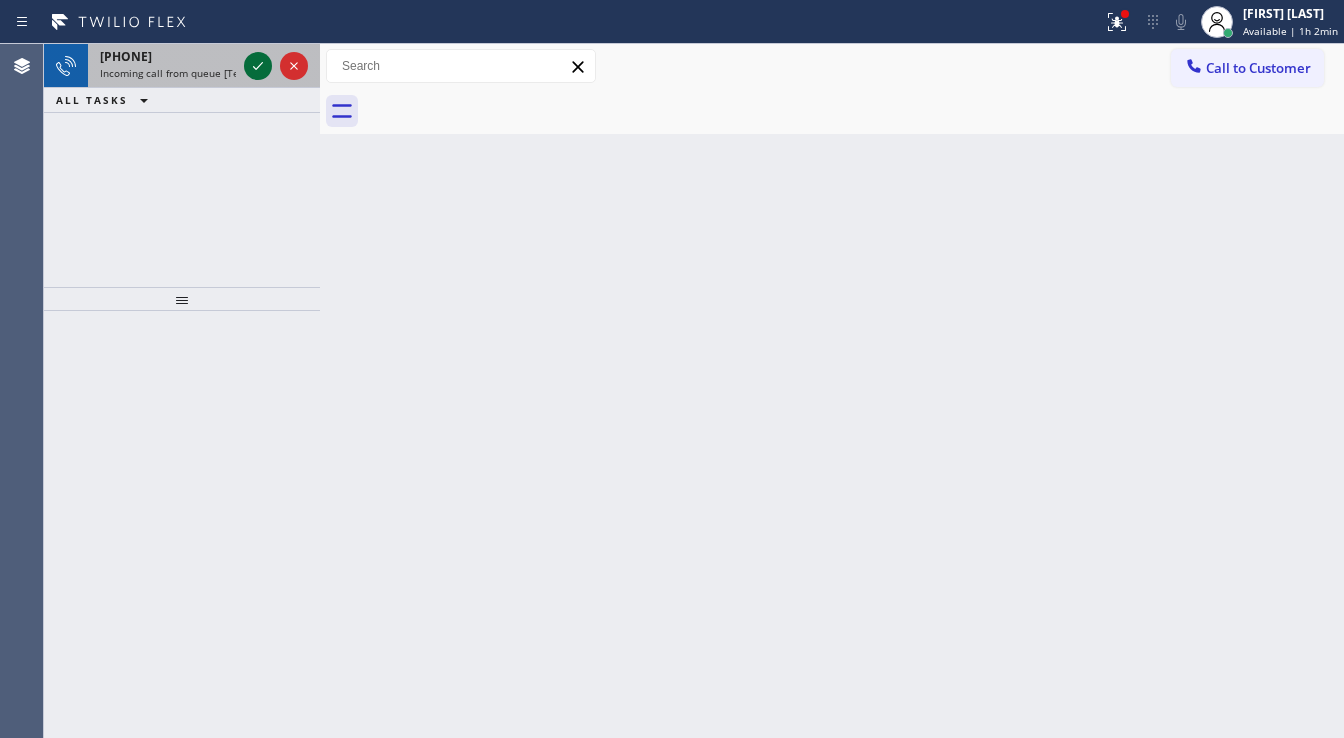 click 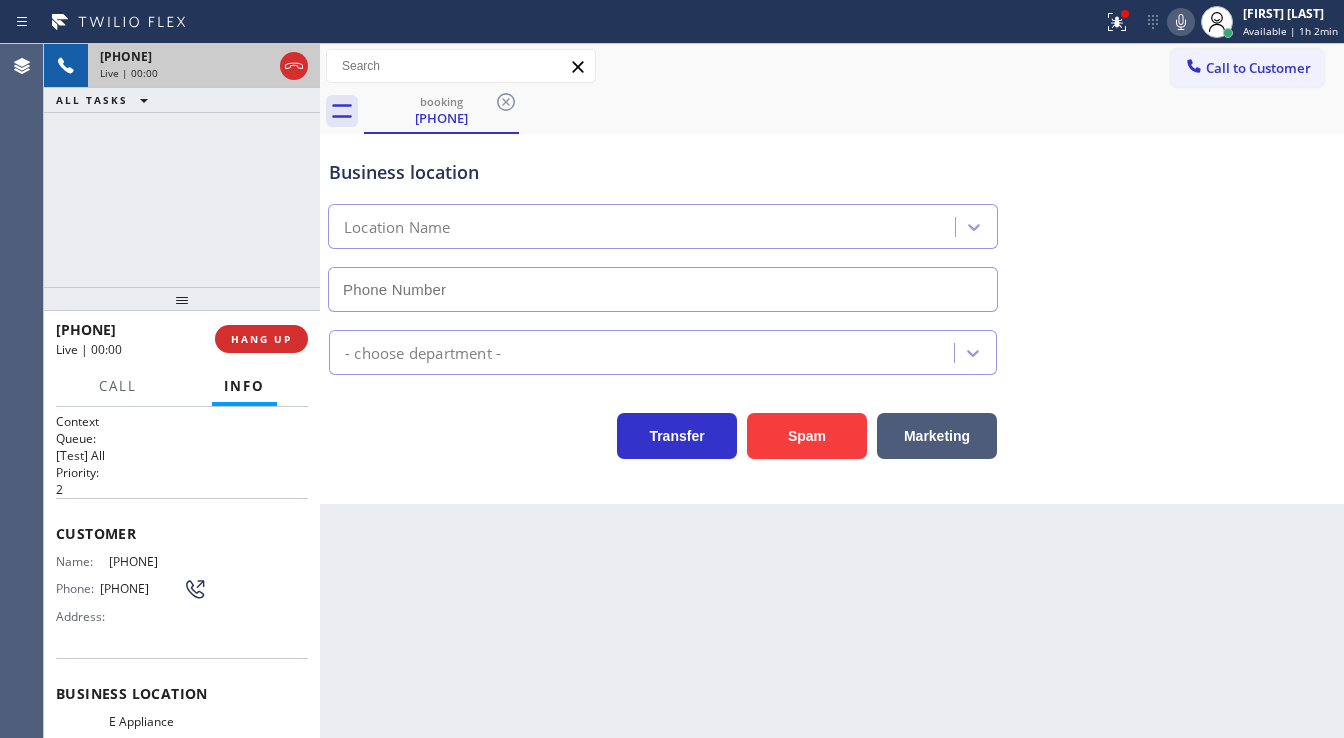 type on "(727) 273-7520" 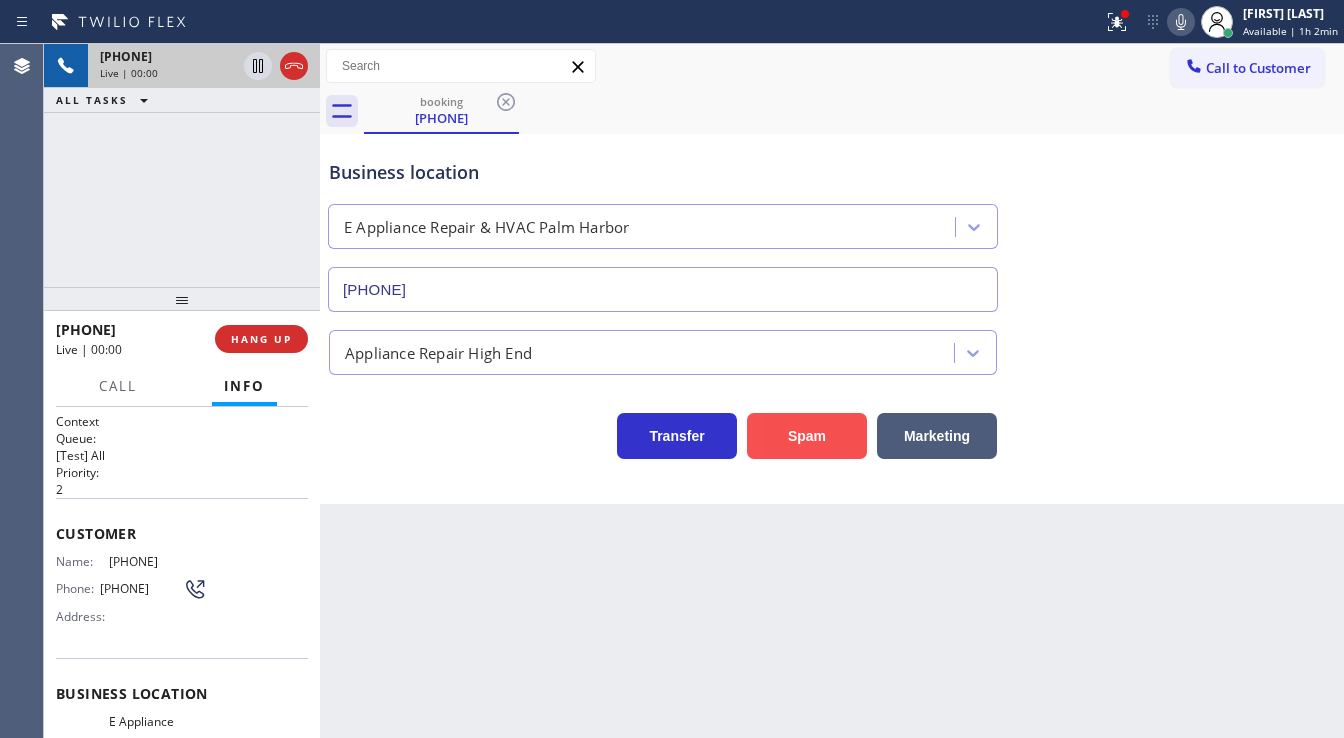 click on "Spam" at bounding box center [807, 436] 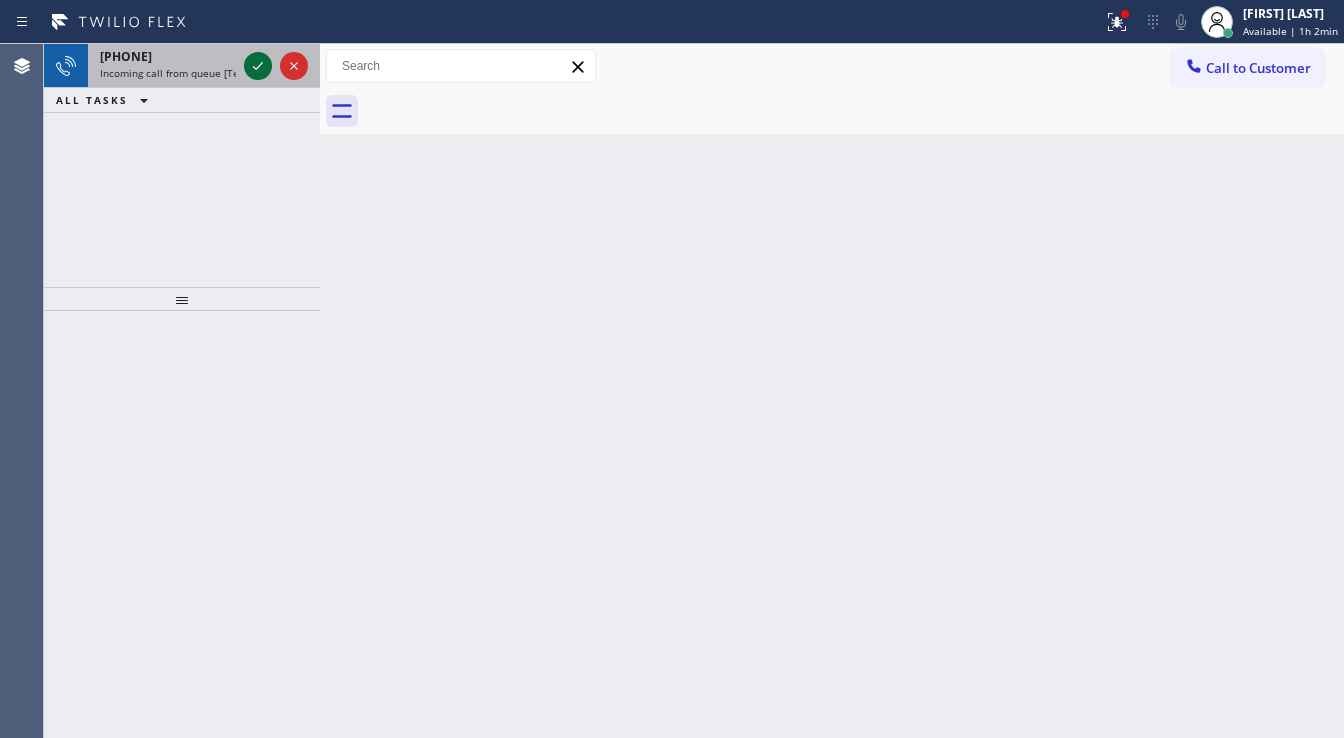 click 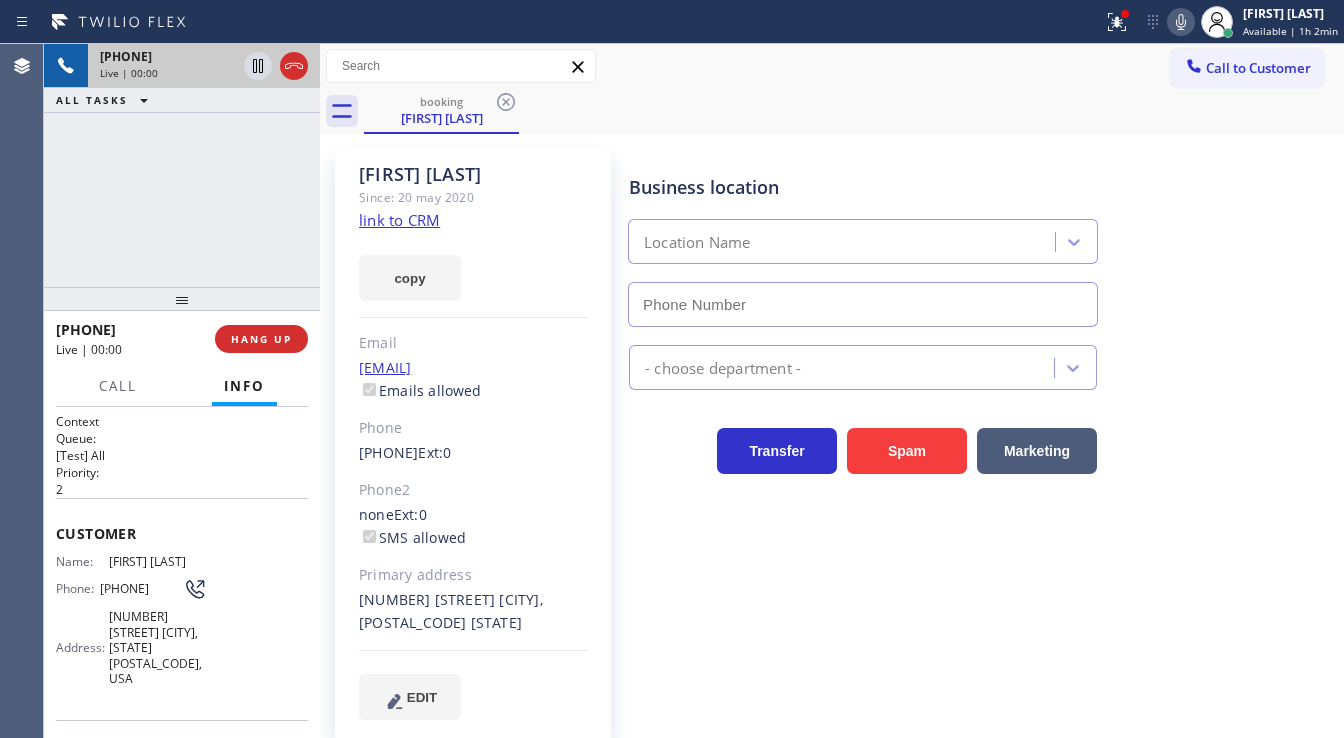 type on "(312) 948-9620" 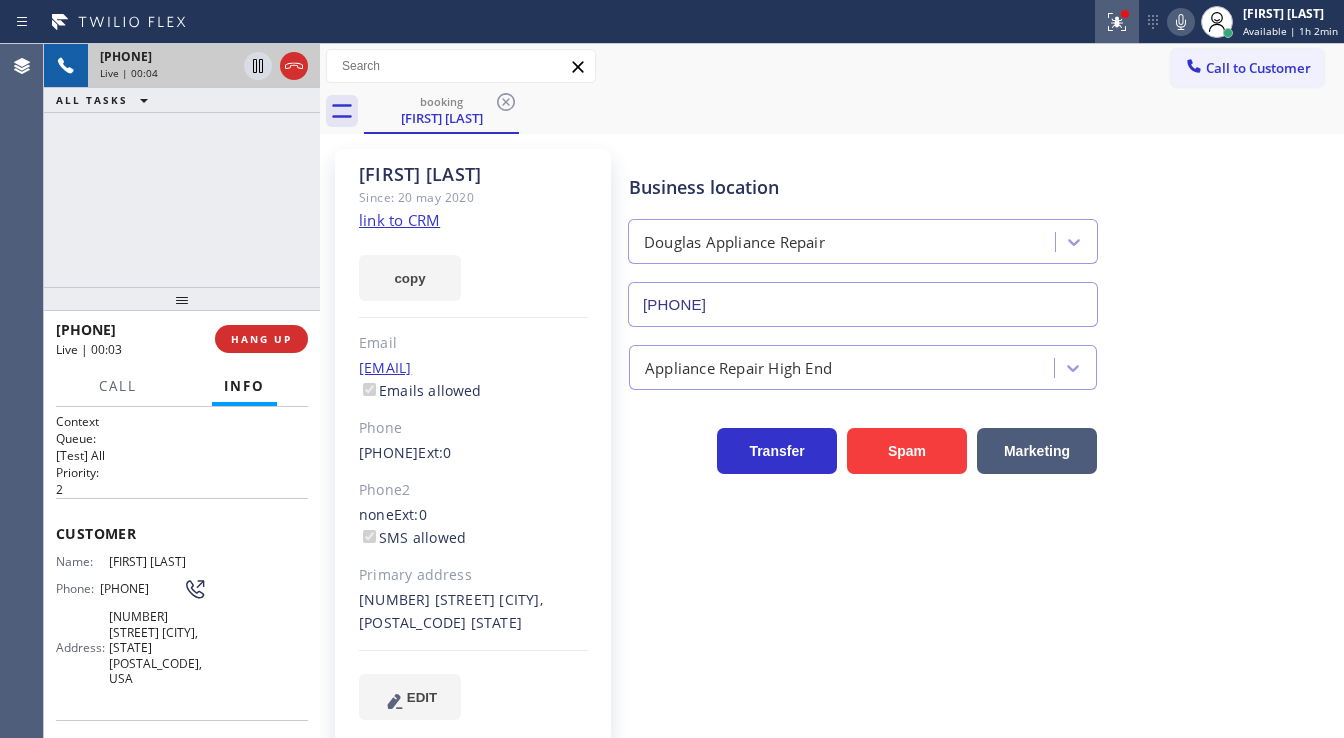 click at bounding box center (1117, 22) 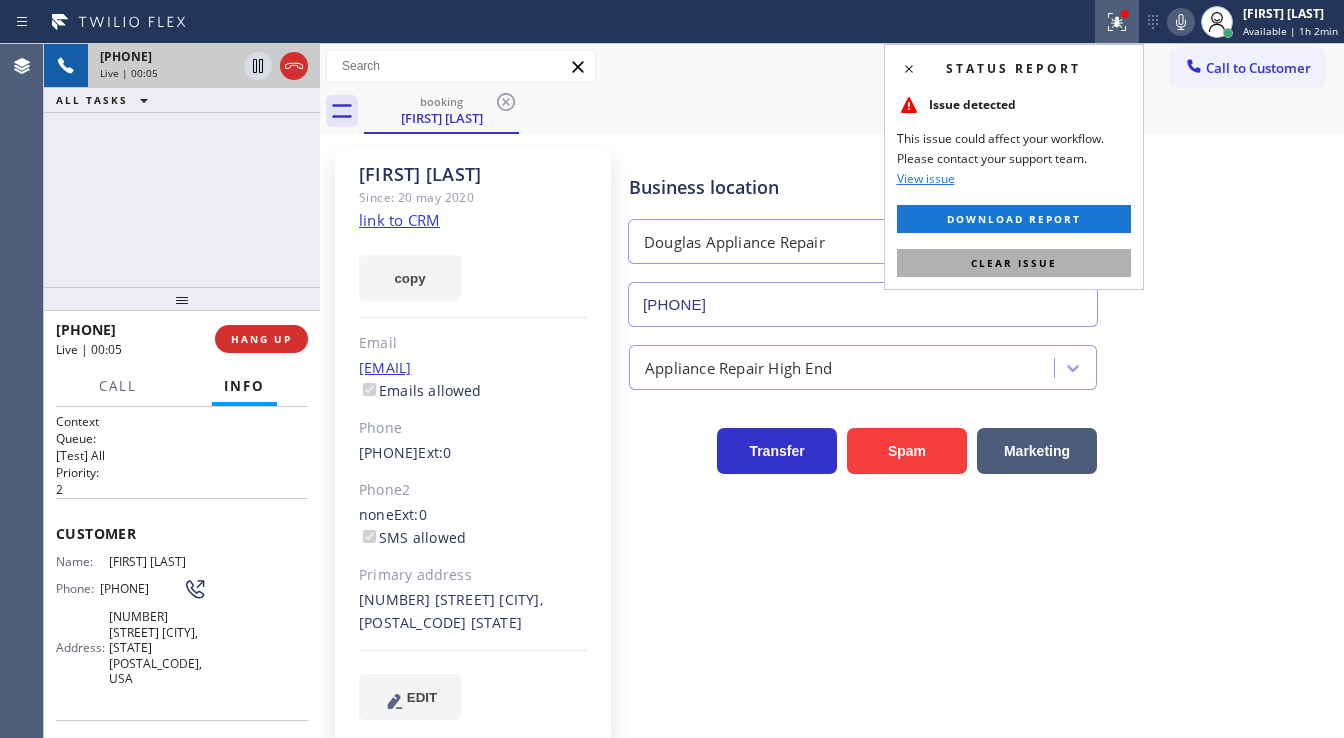click on "Clear issue" at bounding box center (1014, 263) 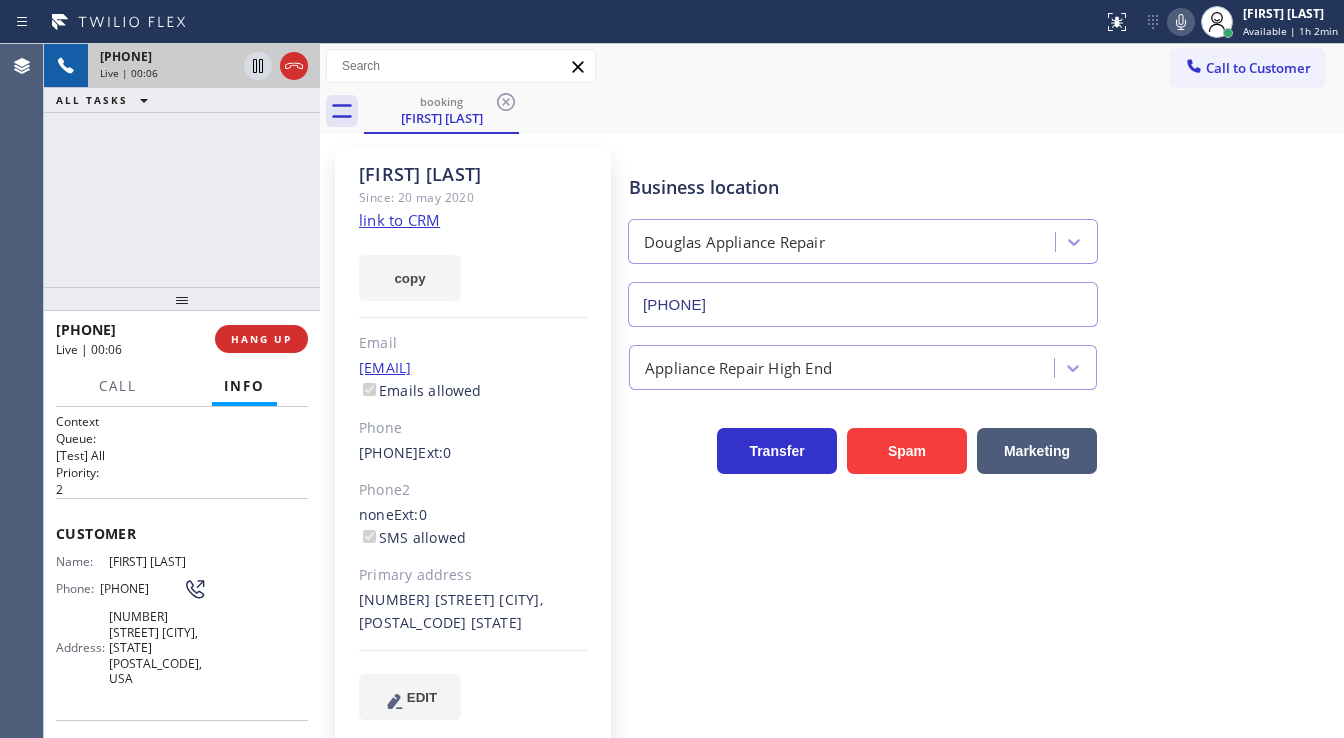 click on "+17733511700 Live | 00:06 ALL TASKS ALL TASKS ACTIVE TASKS TASKS IN WRAP UP" at bounding box center [182, 165] 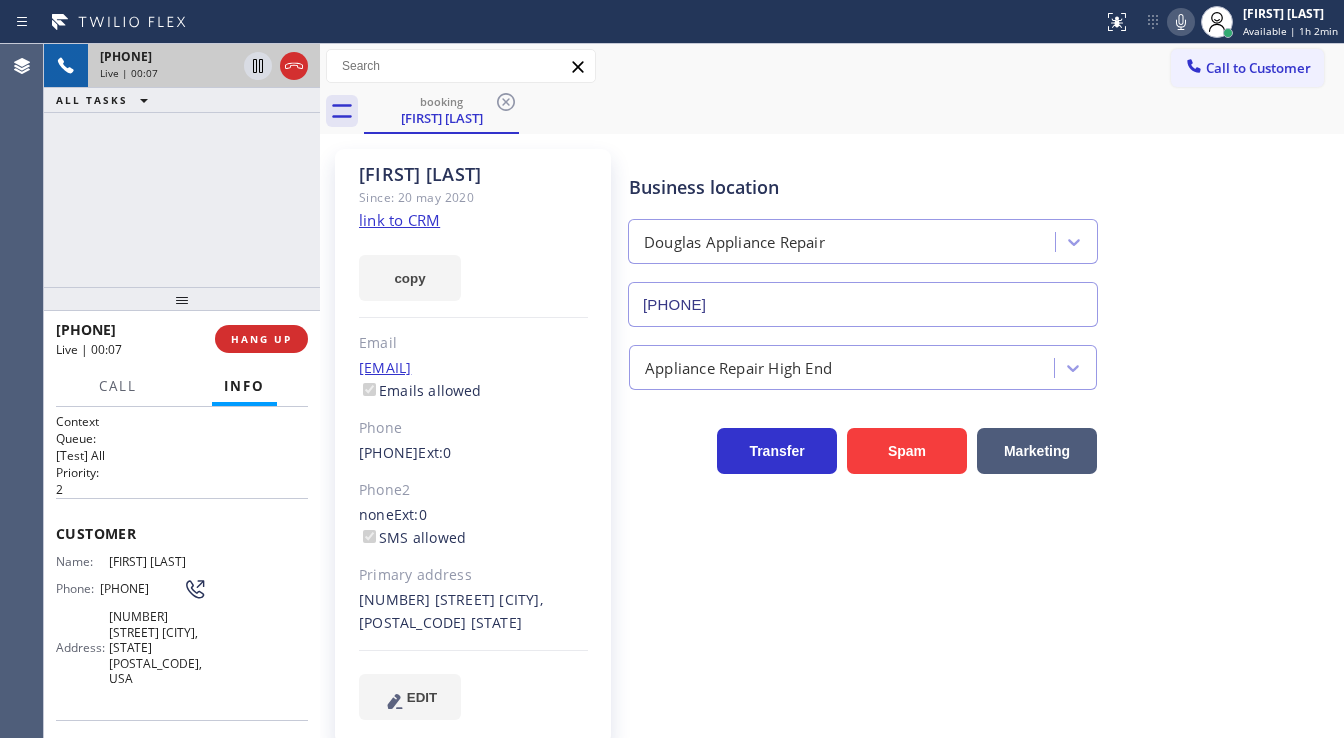 click on "Abraham   Diaz Since: 20 may 2020 link to CRM copy Email abrahamdiaz2@gmail.com  Emails allowed Phone (773) 351-1700  Ext:  0 Phone2 none  Ext:  0  SMS allowed Primary address 1W 1300 South 59th Avenue Cicero, 60804 IL EDIT" at bounding box center (473, 446) 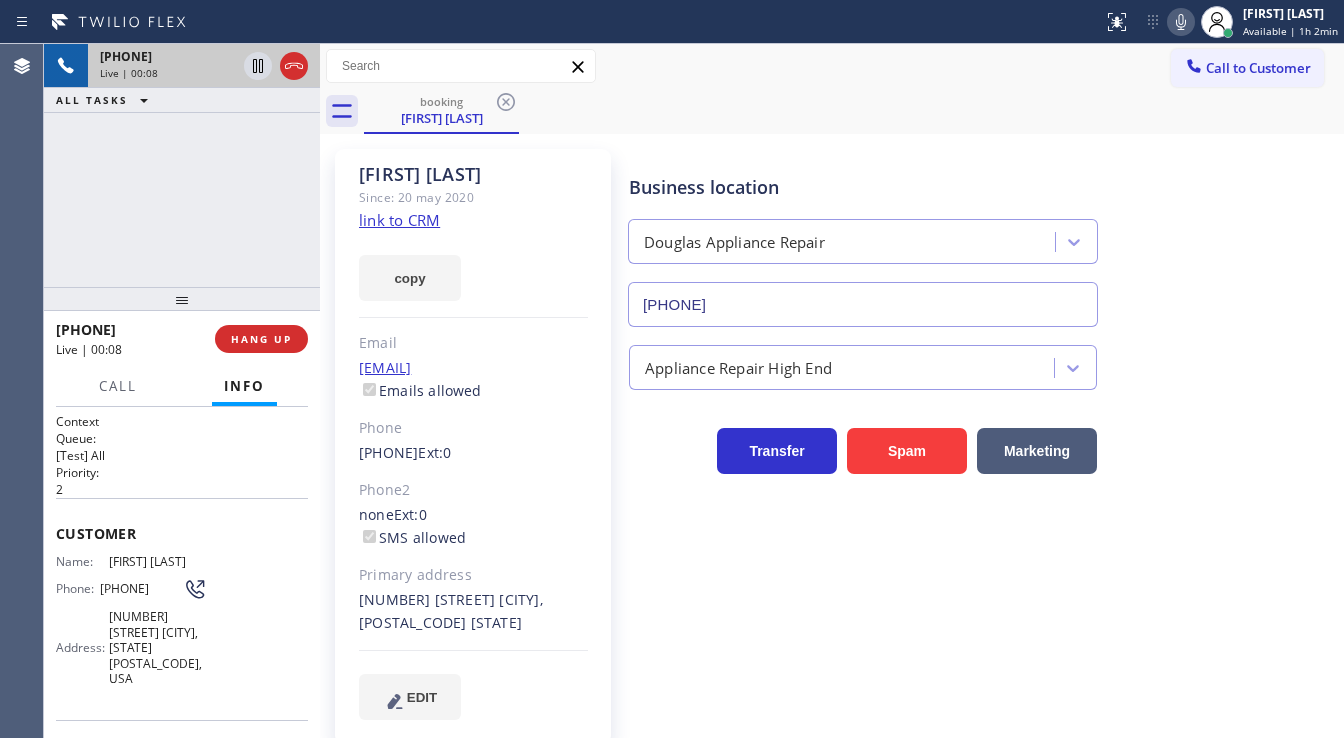 click on "link to CRM" 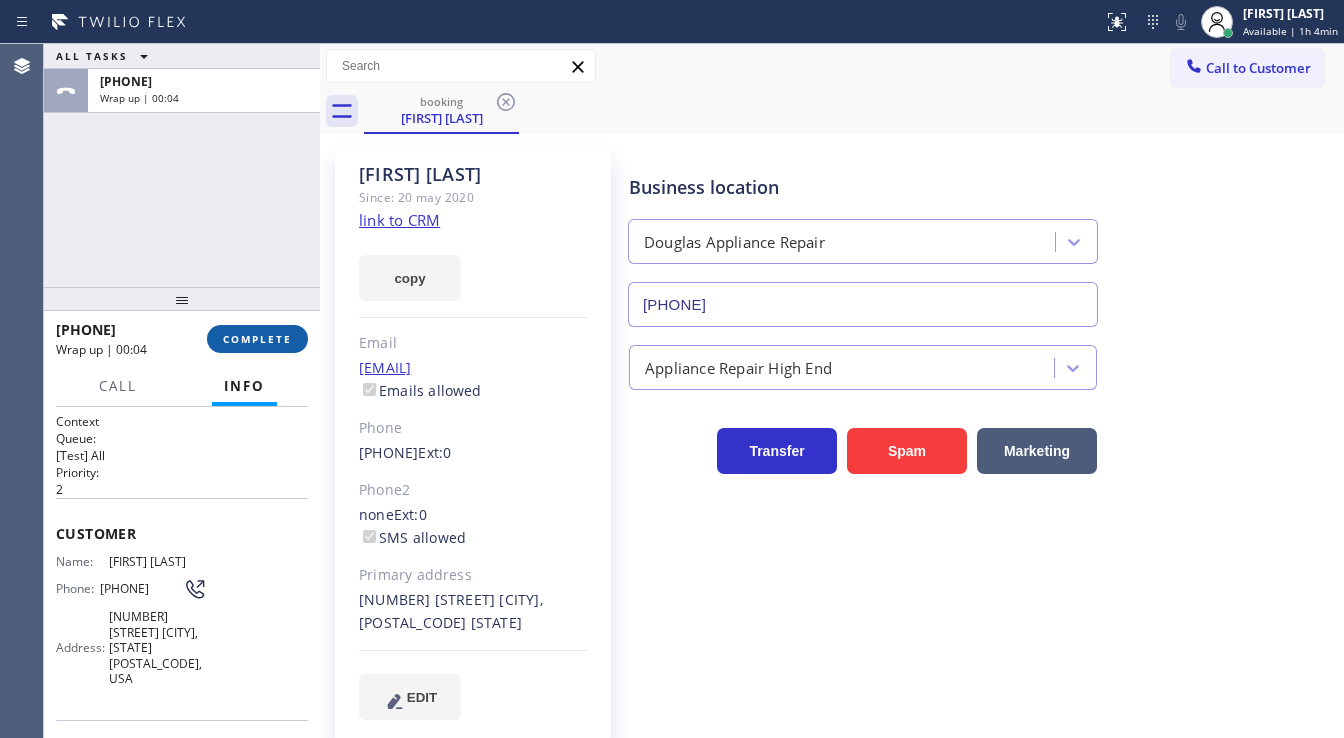 click on "COMPLETE" at bounding box center (257, 339) 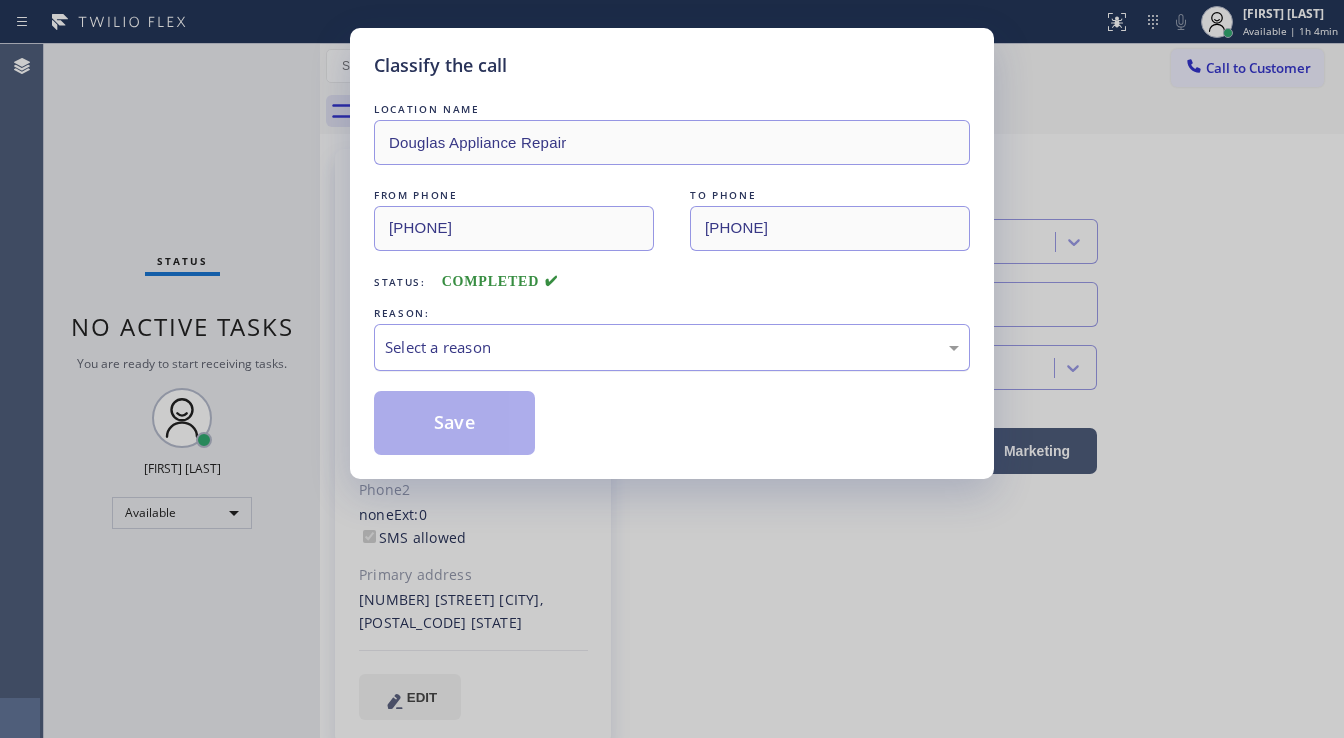 click on "Select a reason" at bounding box center (672, 347) 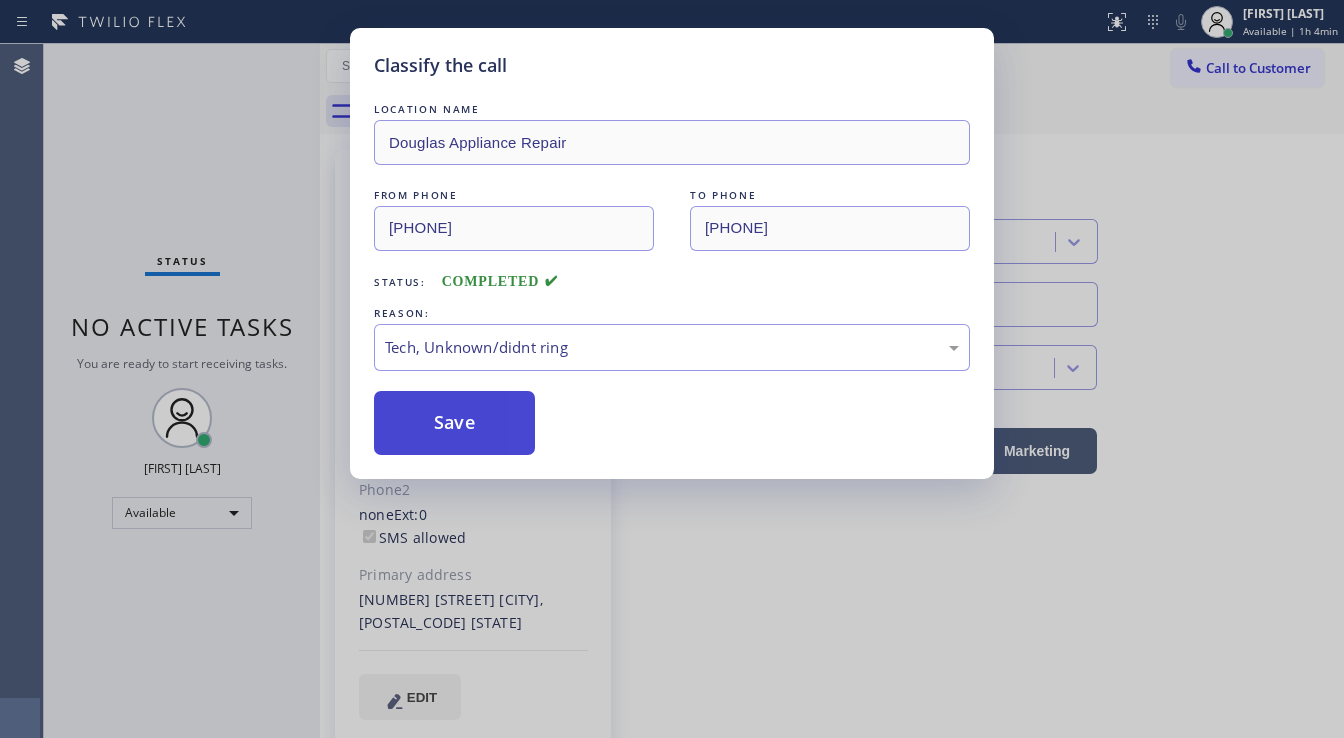 click on "Save" at bounding box center [454, 423] 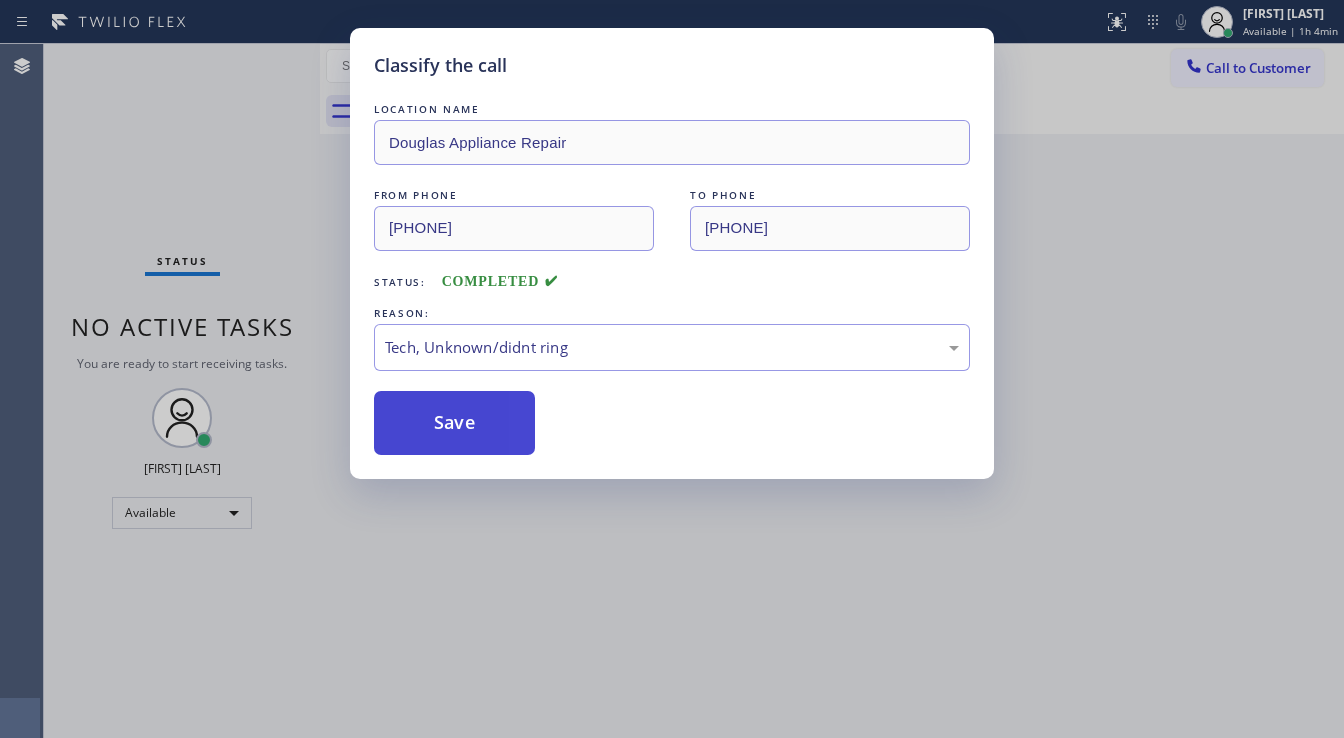 click on "Save" at bounding box center (454, 423) 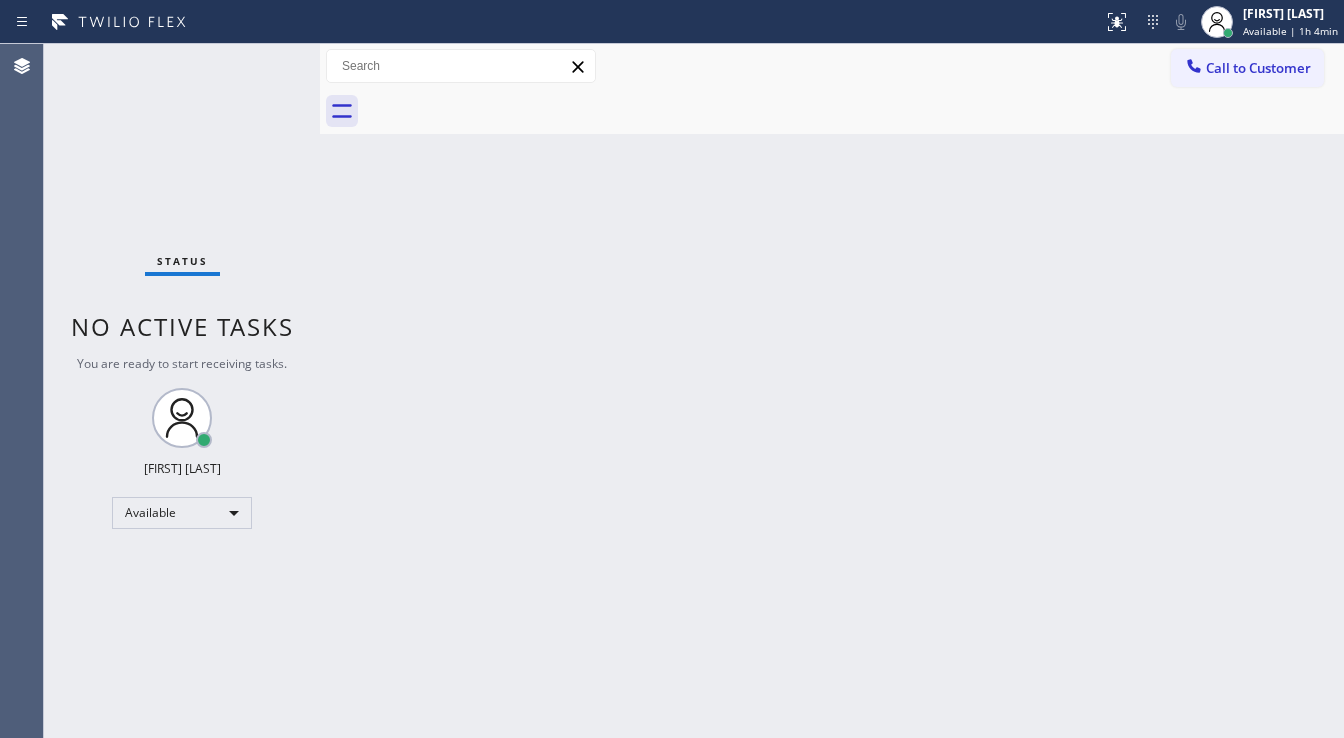 click on "Status   No active tasks     You are ready to start receiving tasks.   [FIRST] [LAST] Available" at bounding box center [182, 391] 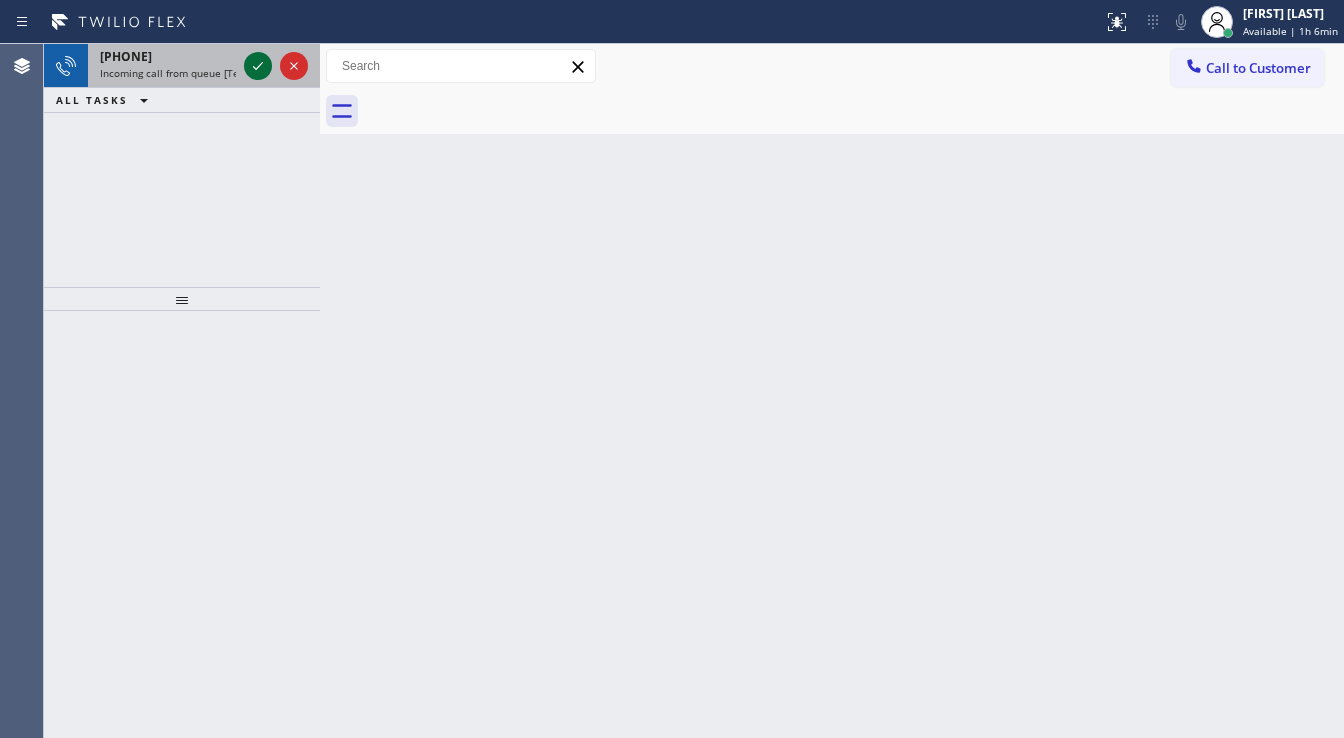 click 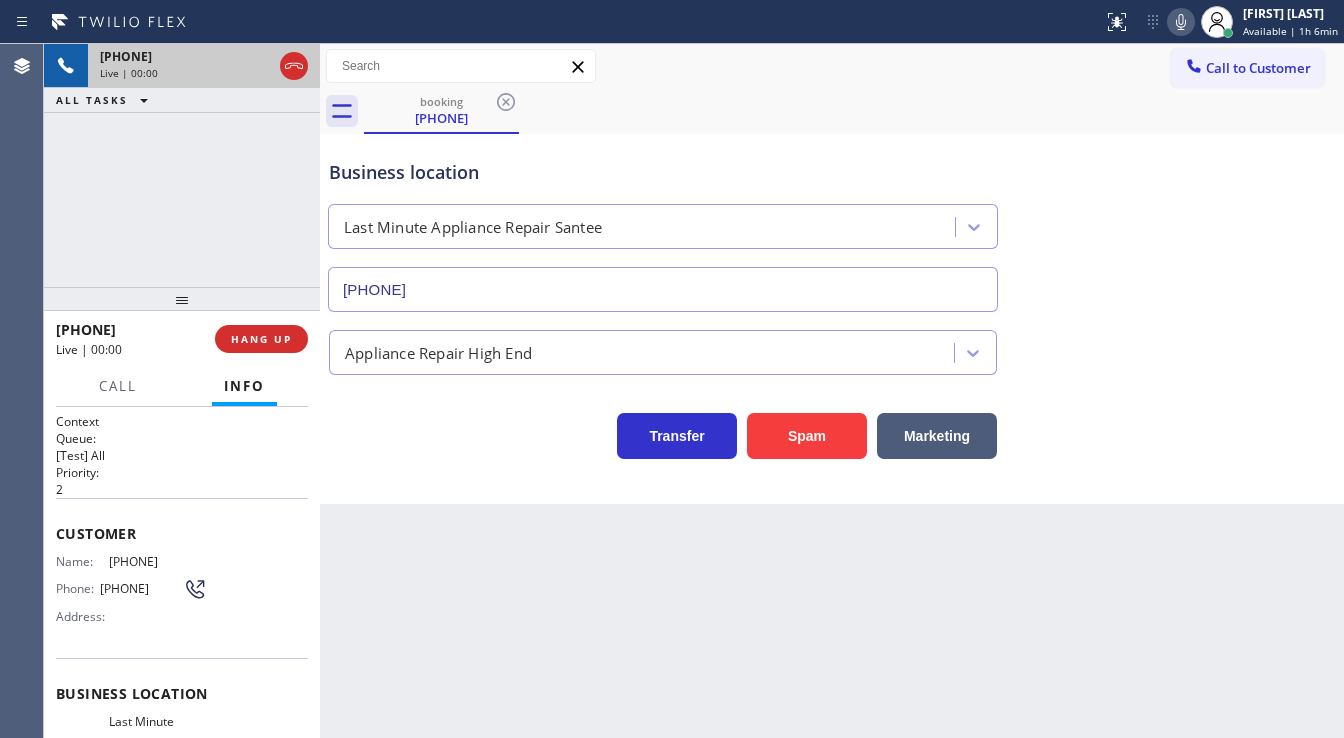 type on "(619) 737-1193" 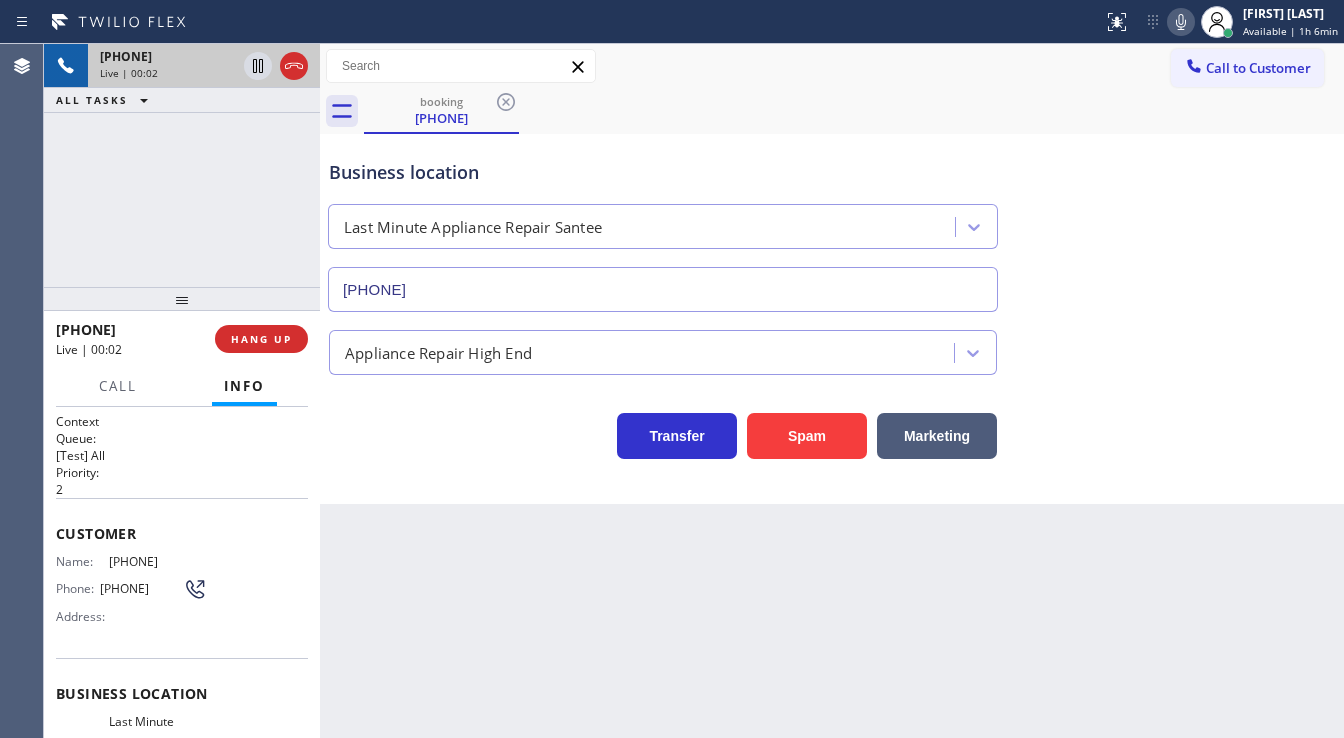 click on "+16195422921 Live | 00:02 ALL TASKS ALL TASKS ACTIVE TASKS TASKS IN WRAP UP" at bounding box center (182, 165) 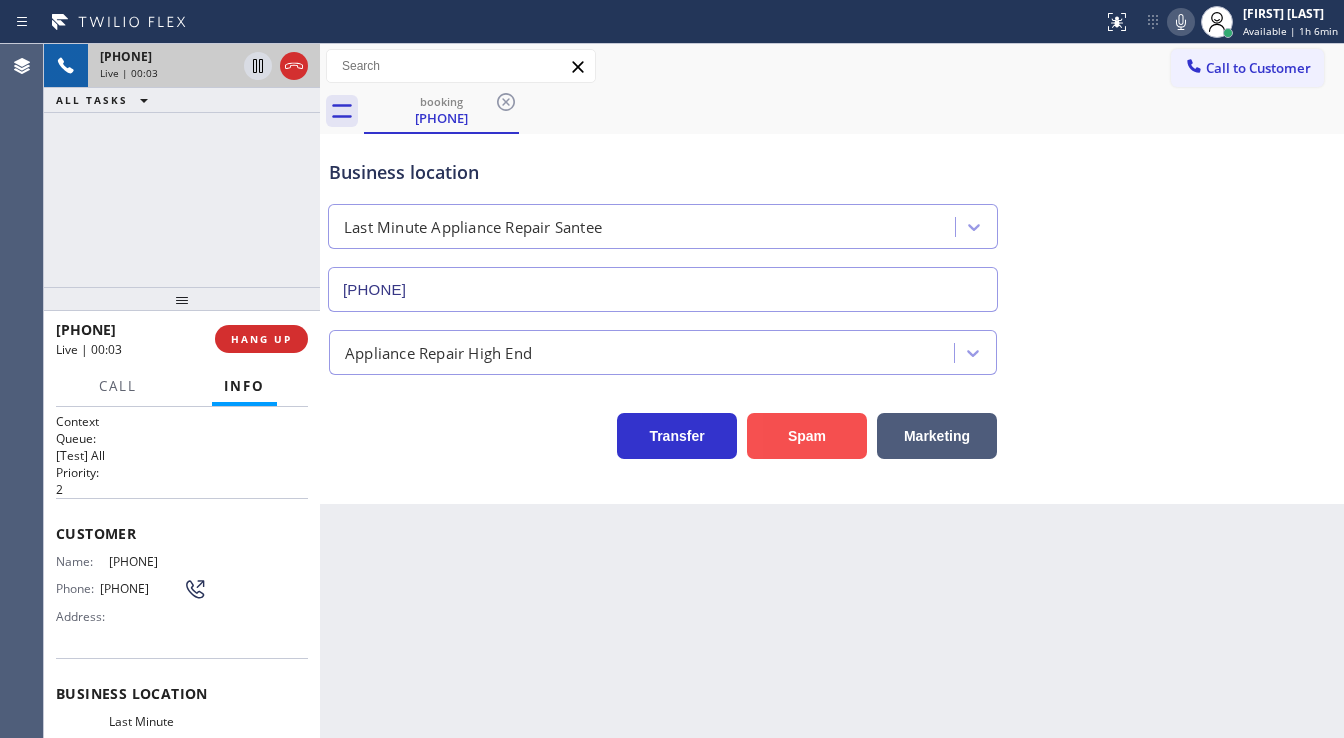 click on "Spam" at bounding box center (807, 436) 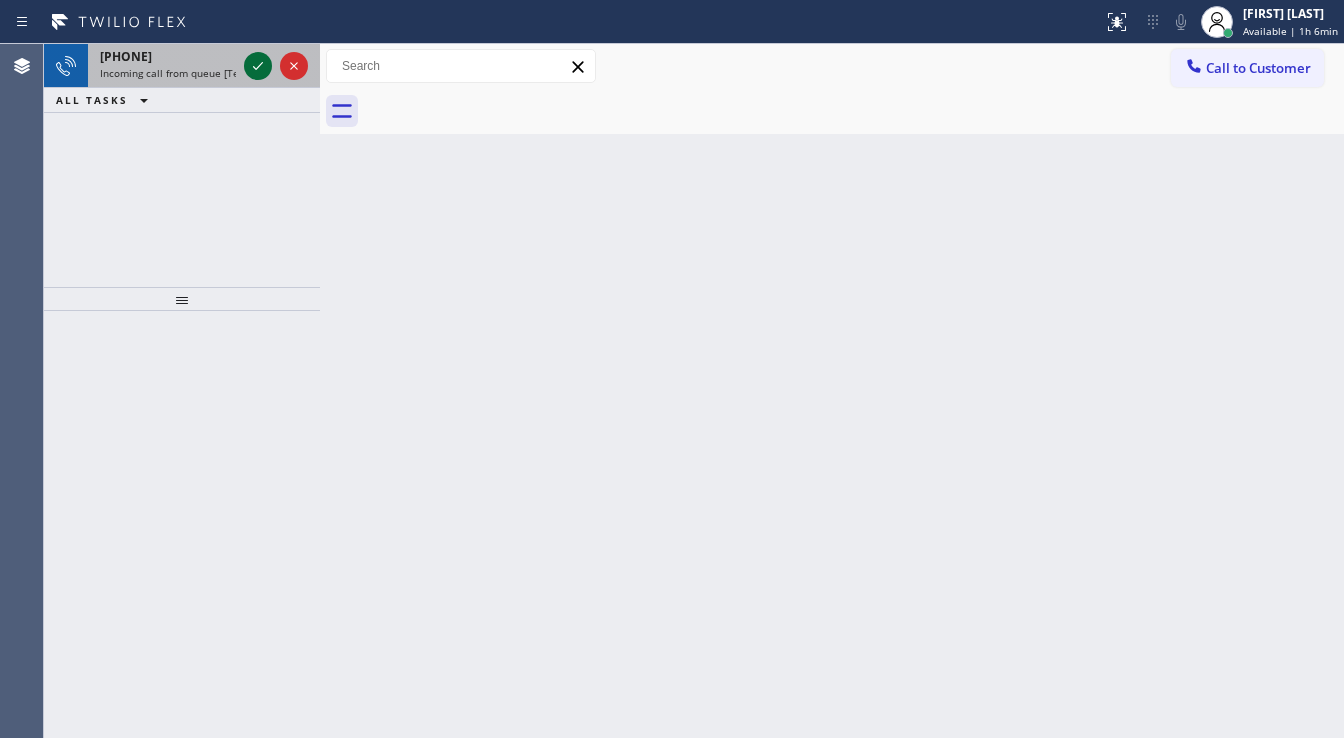 click 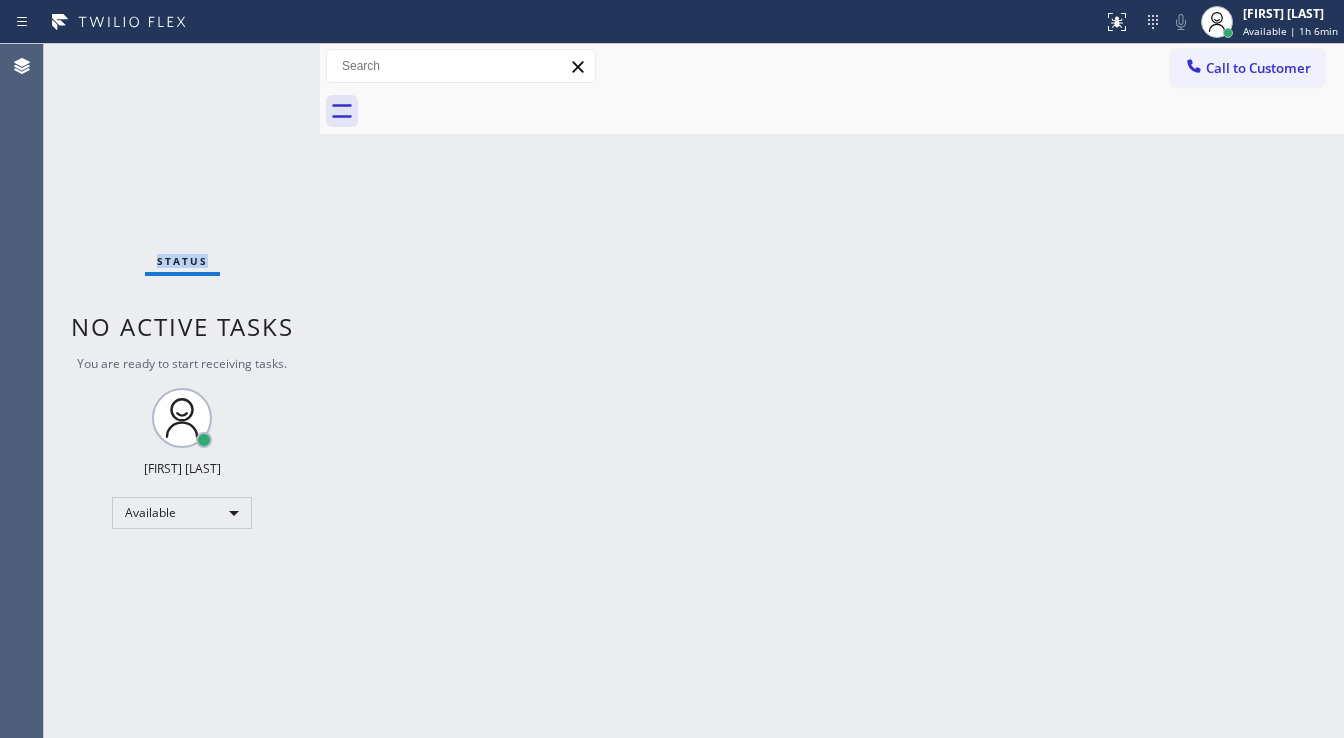click on "Status   No active tasks     You are ready to start receiving tasks.   [FIRST] [LAST] Available" at bounding box center [182, 391] 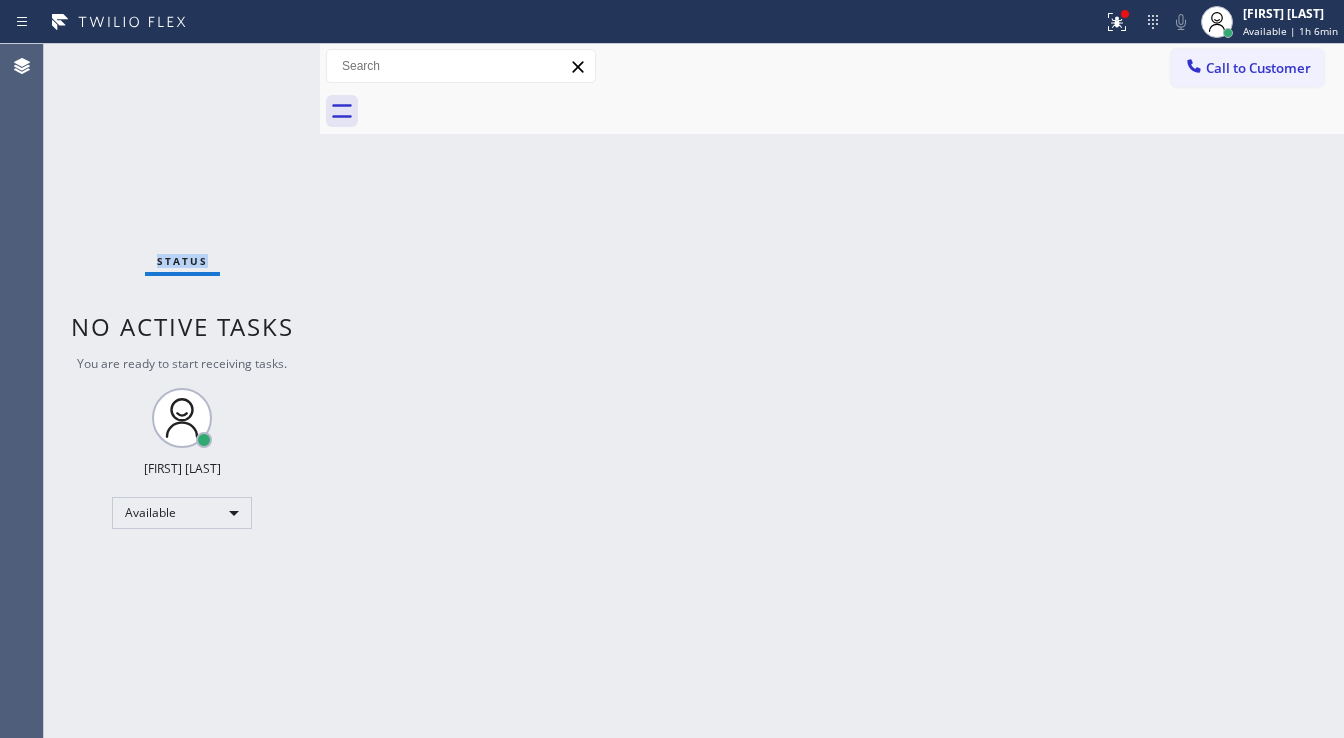 click on "Status   No active tasks     You are ready to start receiving tasks.   [FIRST] [LAST] Available" at bounding box center (182, 391) 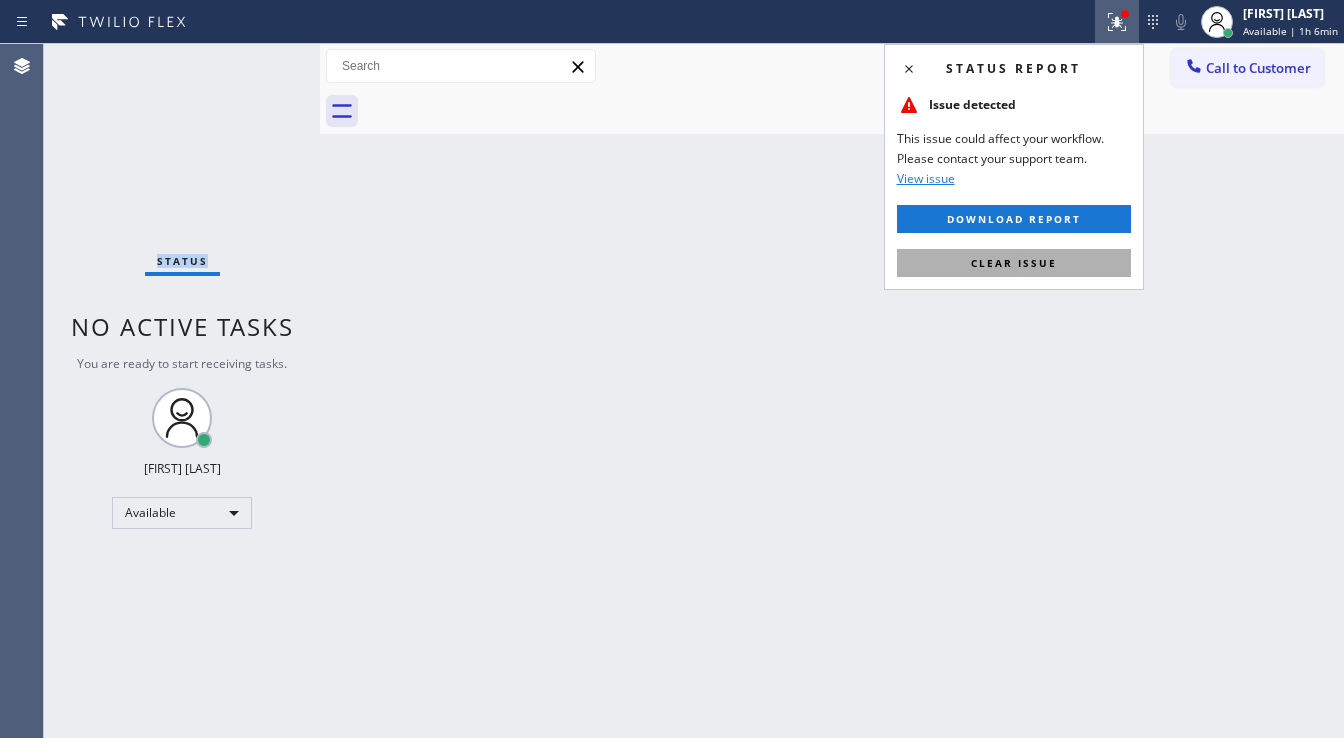 click on "Clear issue" at bounding box center [1014, 263] 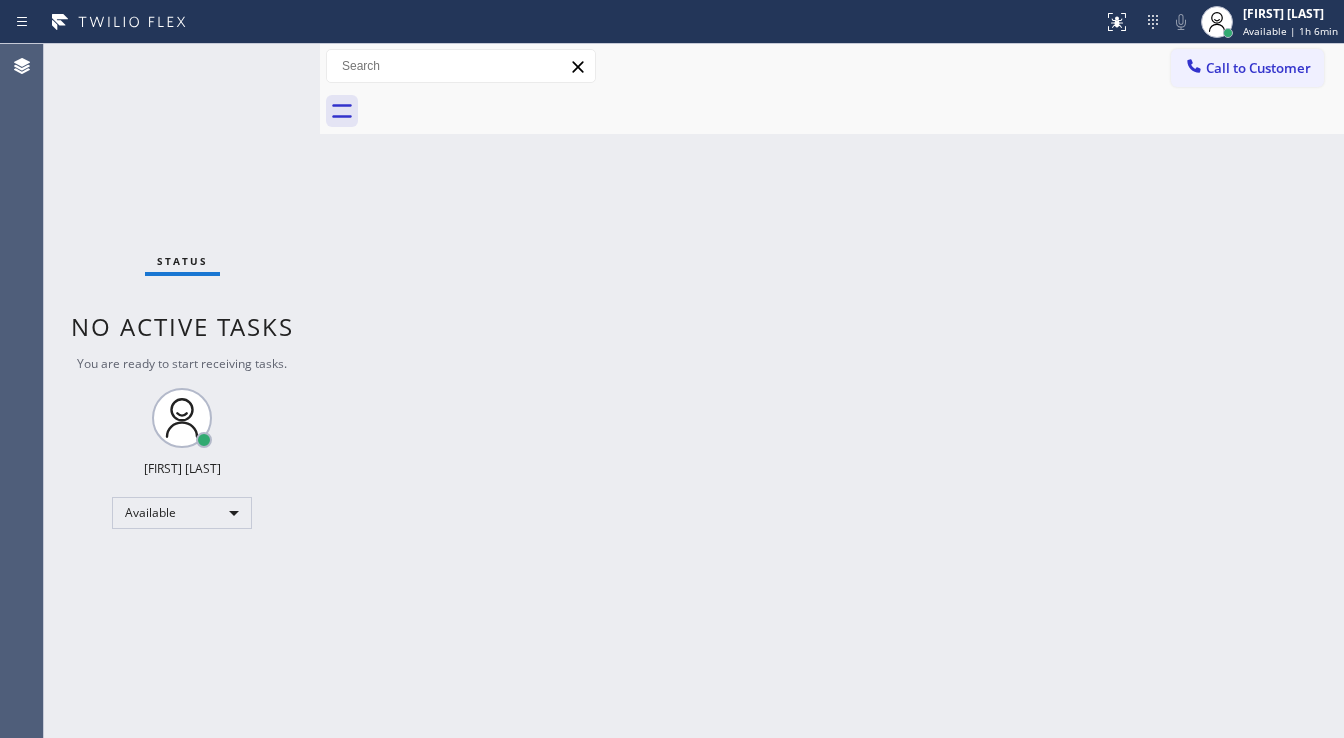 drag, startPoint x: 115, startPoint y: 321, endPoint x: 286, endPoint y: 452, distance: 215.41124 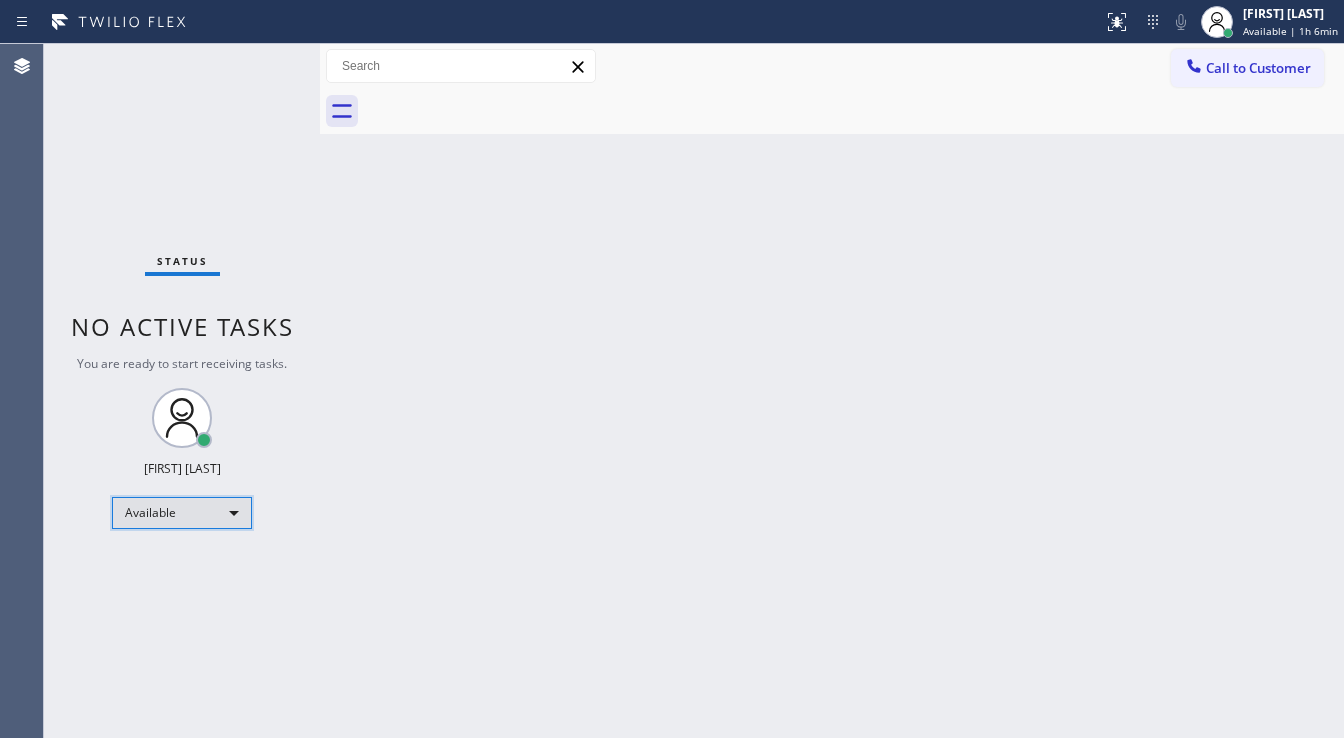 click on "Available" at bounding box center (182, 513) 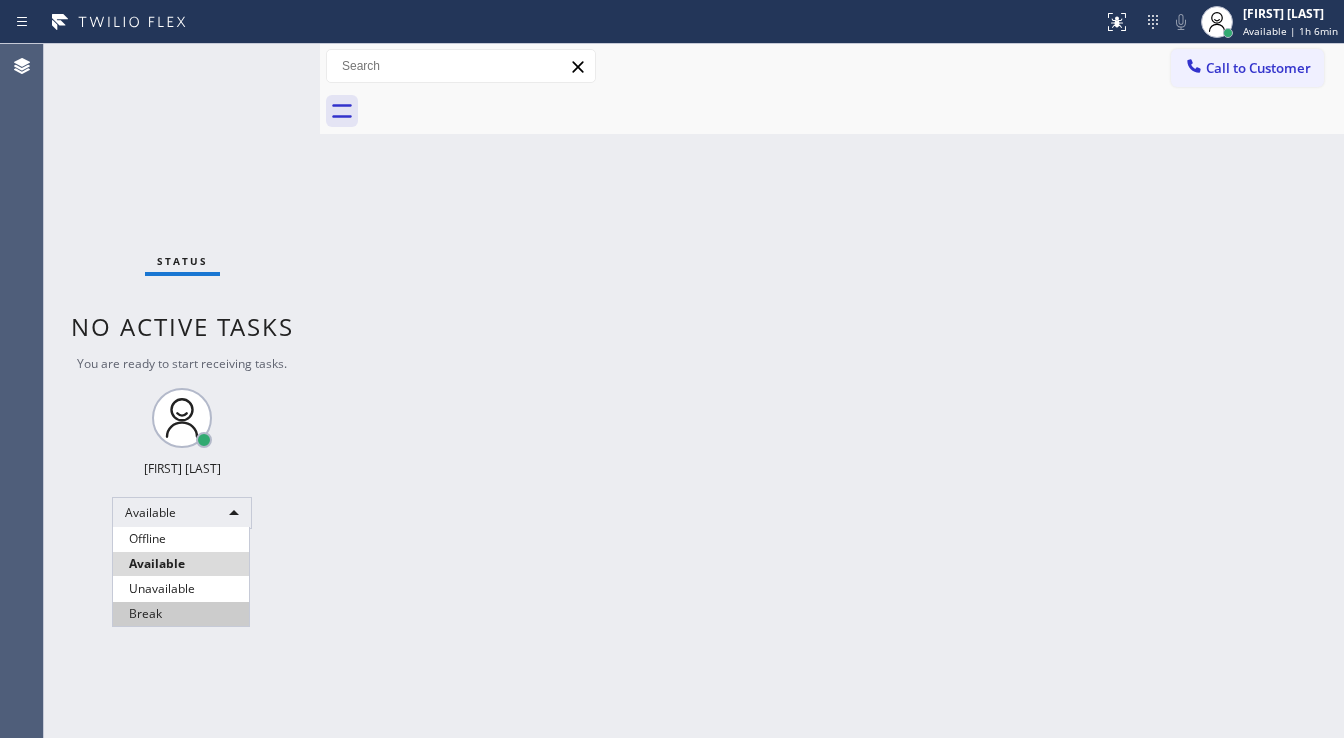click on "Break" at bounding box center [181, 614] 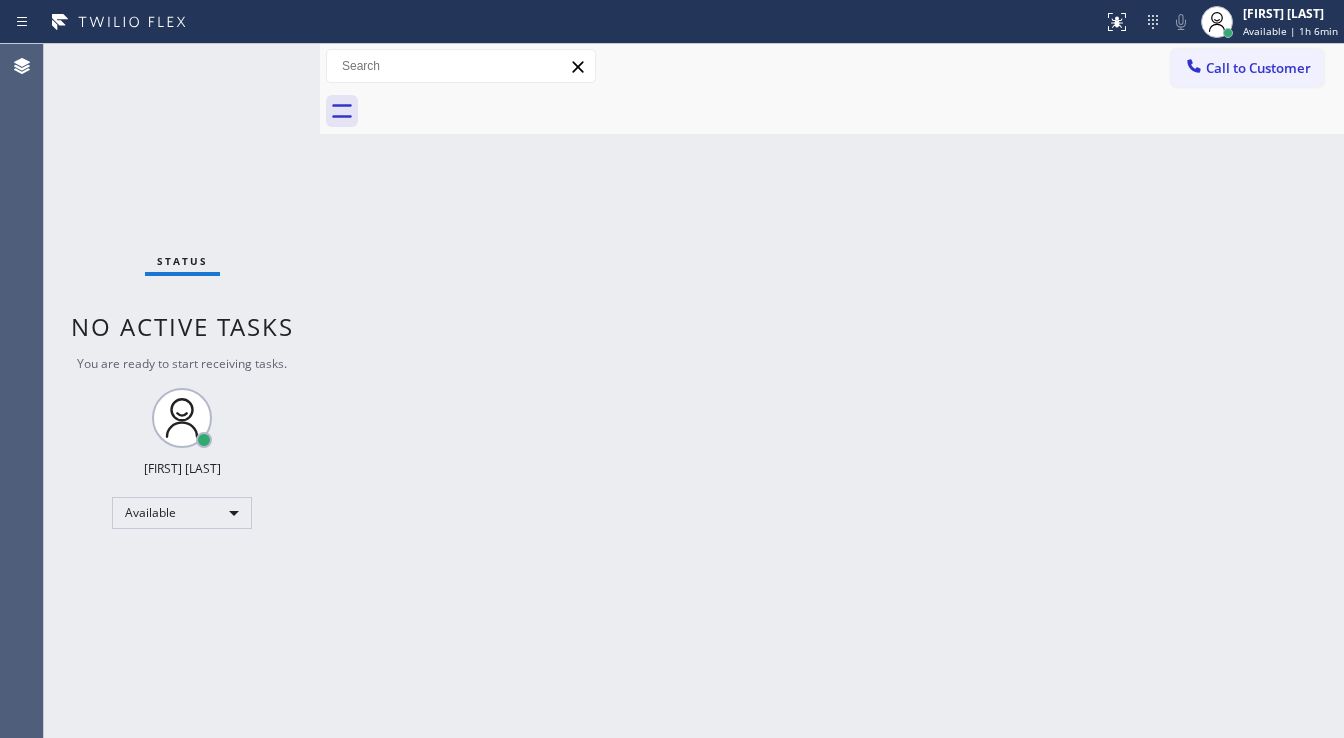 click on "Back to Dashboard Change Sender ID Customers Technicians Select a contact Outbound call Technician Search Technician Your caller id phone number Your caller id phone number Call Technician info Name   Phone none Address none Change Sender ID HVAC [PHONE] 5 Star Appliance [PHONE] Appliance Repair [PHONE] Plumbing [PHONE] Air Duct Cleaning [PHONE]  Electricians [PHONE] Cancel Change Check personal SMS Reset Change No tabs Call to Customer Outbound call Location 5 Star Appliance Repair Your caller id phone number [PHONE] Customer number Call Outbound call Technician Search Technician Your caller id phone number Your caller id phone number Call" at bounding box center (832, 391) 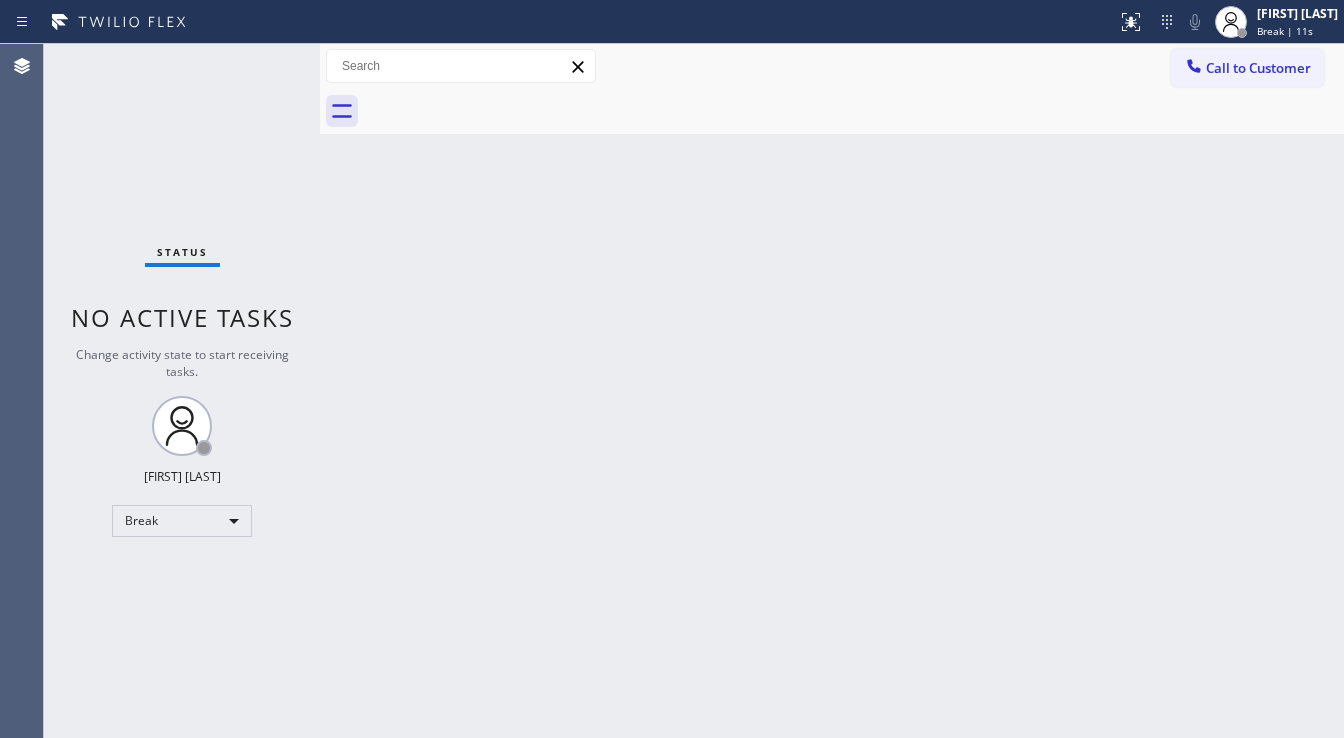 click on "Back to Dashboard Change Sender ID Customers Technicians Select a contact Outbound call Technician Search Technician Your caller id phone number Your caller id phone number Call Technician info Name   Phone none Address none Change Sender ID HVAC [PHONE] 5 Star Appliance [PHONE] Appliance Repair [PHONE] Plumbing [PHONE] Air Duct Cleaning [PHONE]  Electricians [PHONE] Cancel Change Check personal SMS Reset Change No tabs Call to Customer Outbound call Location 5 Star Appliance Repair Your caller id phone number [PHONE] Customer number Call Outbound call Technician Search Technician Your caller id phone number Your caller id phone number Call" at bounding box center (832, 391) 